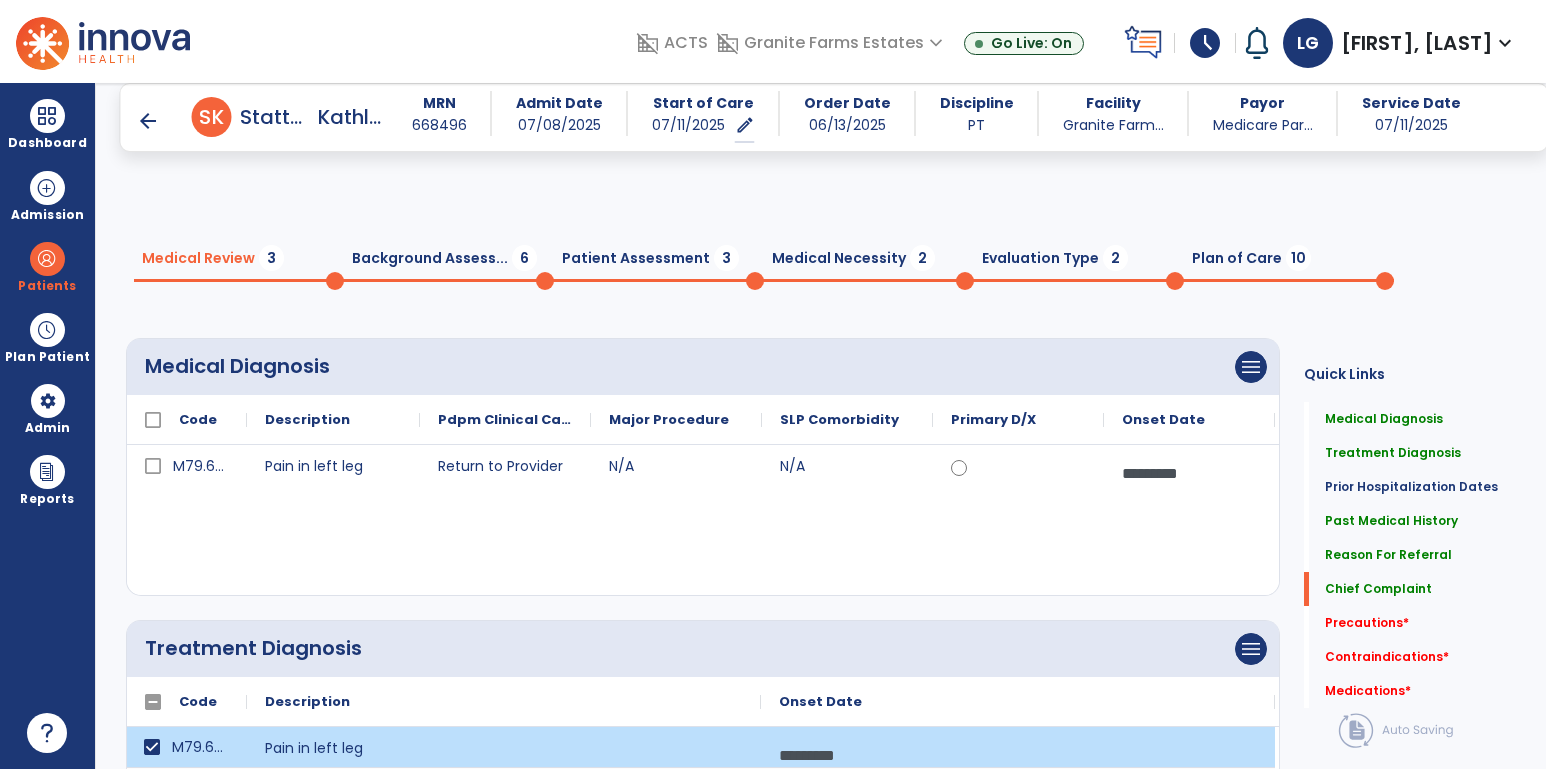 scroll, scrollTop: 0, scrollLeft: 0, axis: both 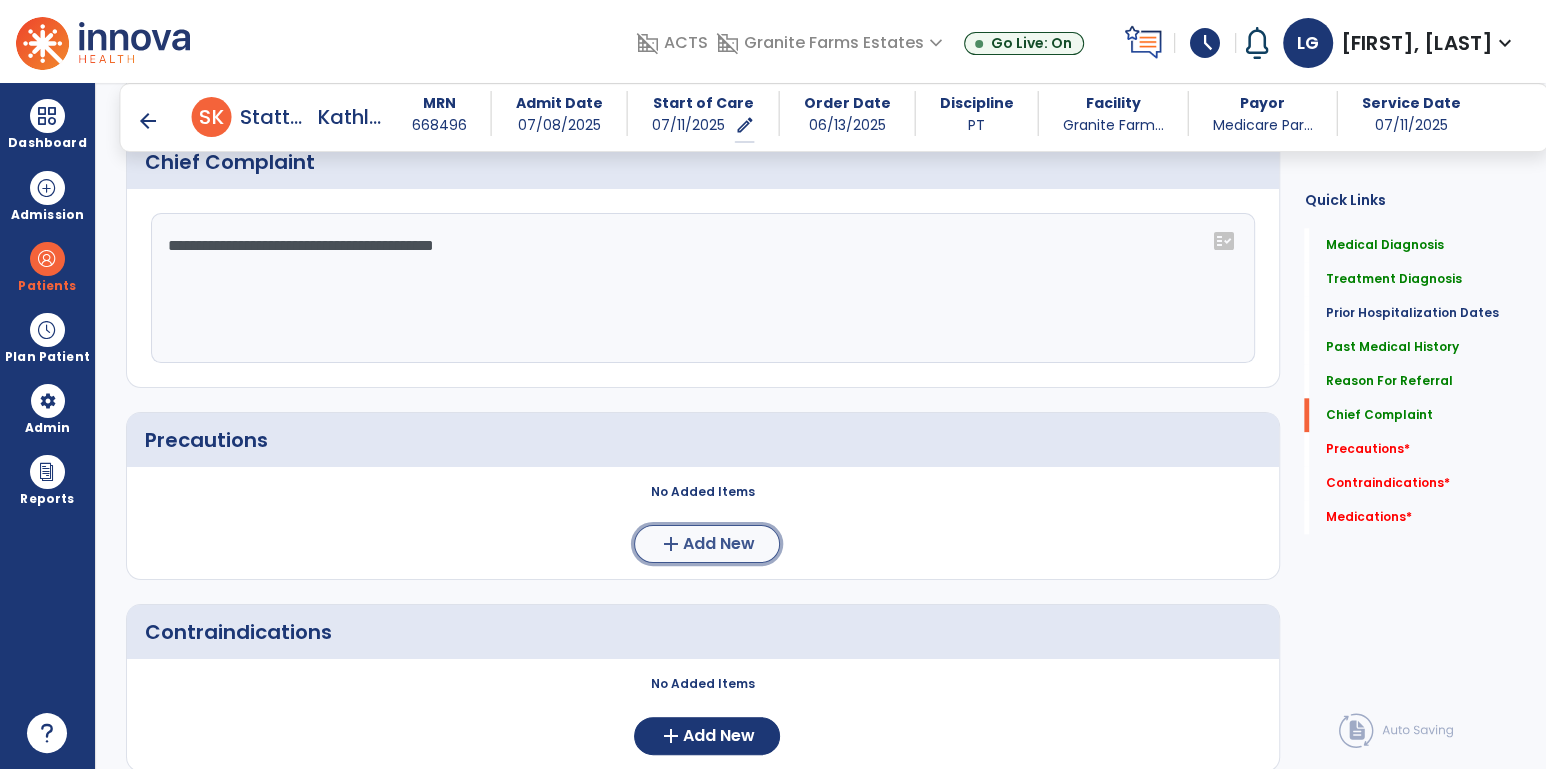 click on "add" 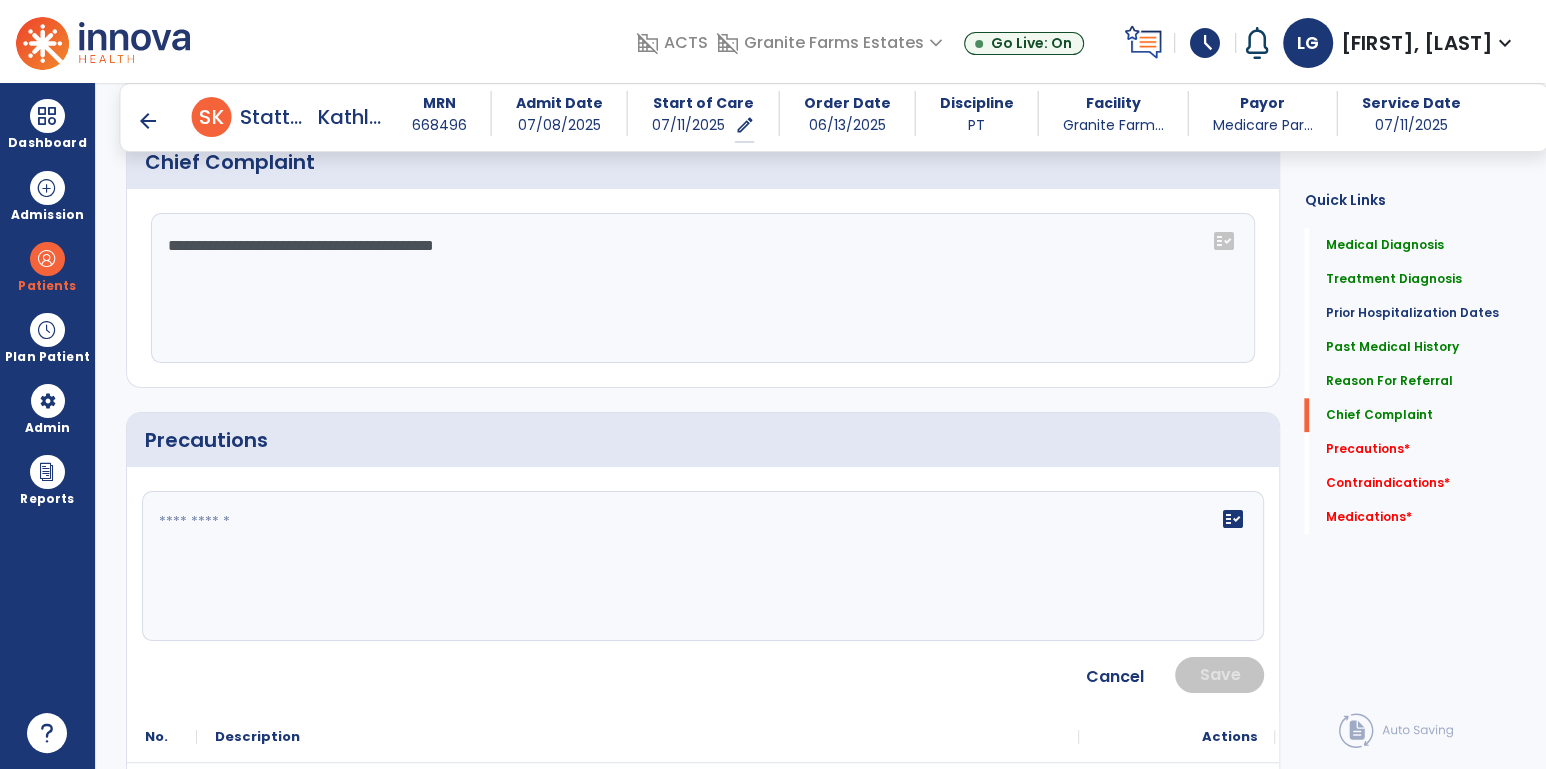 click 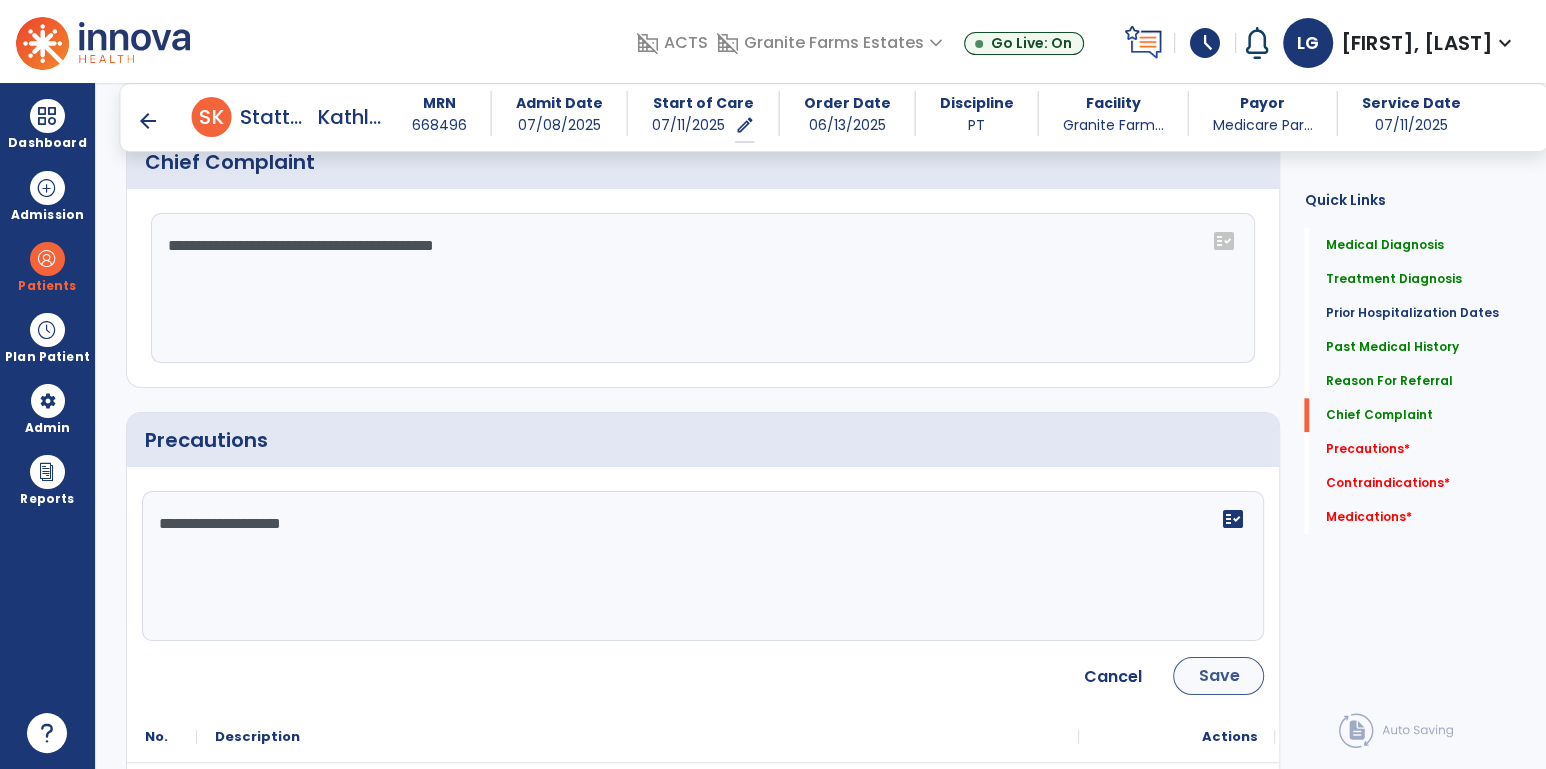 type on "**********" 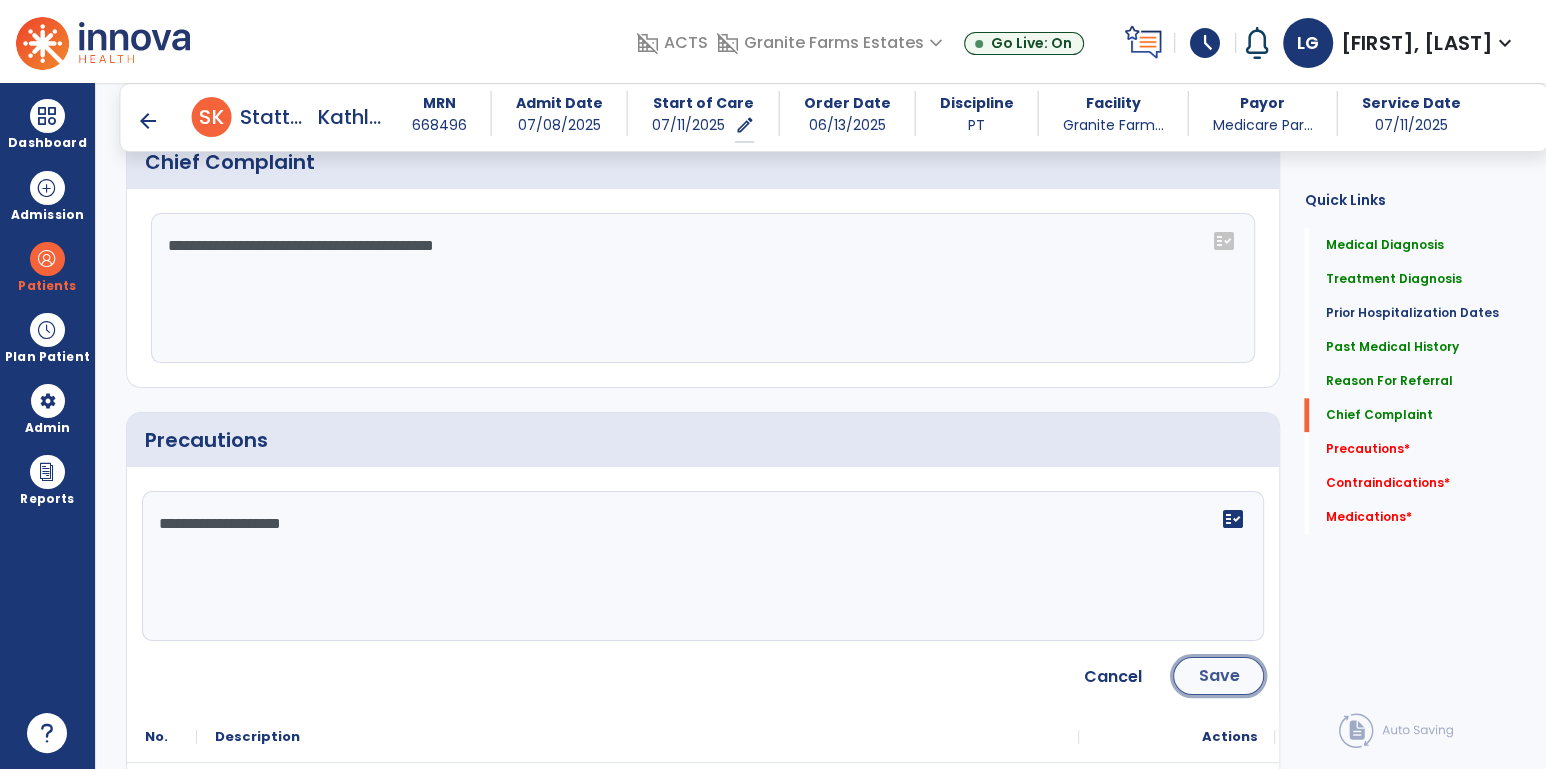 click on "Save" 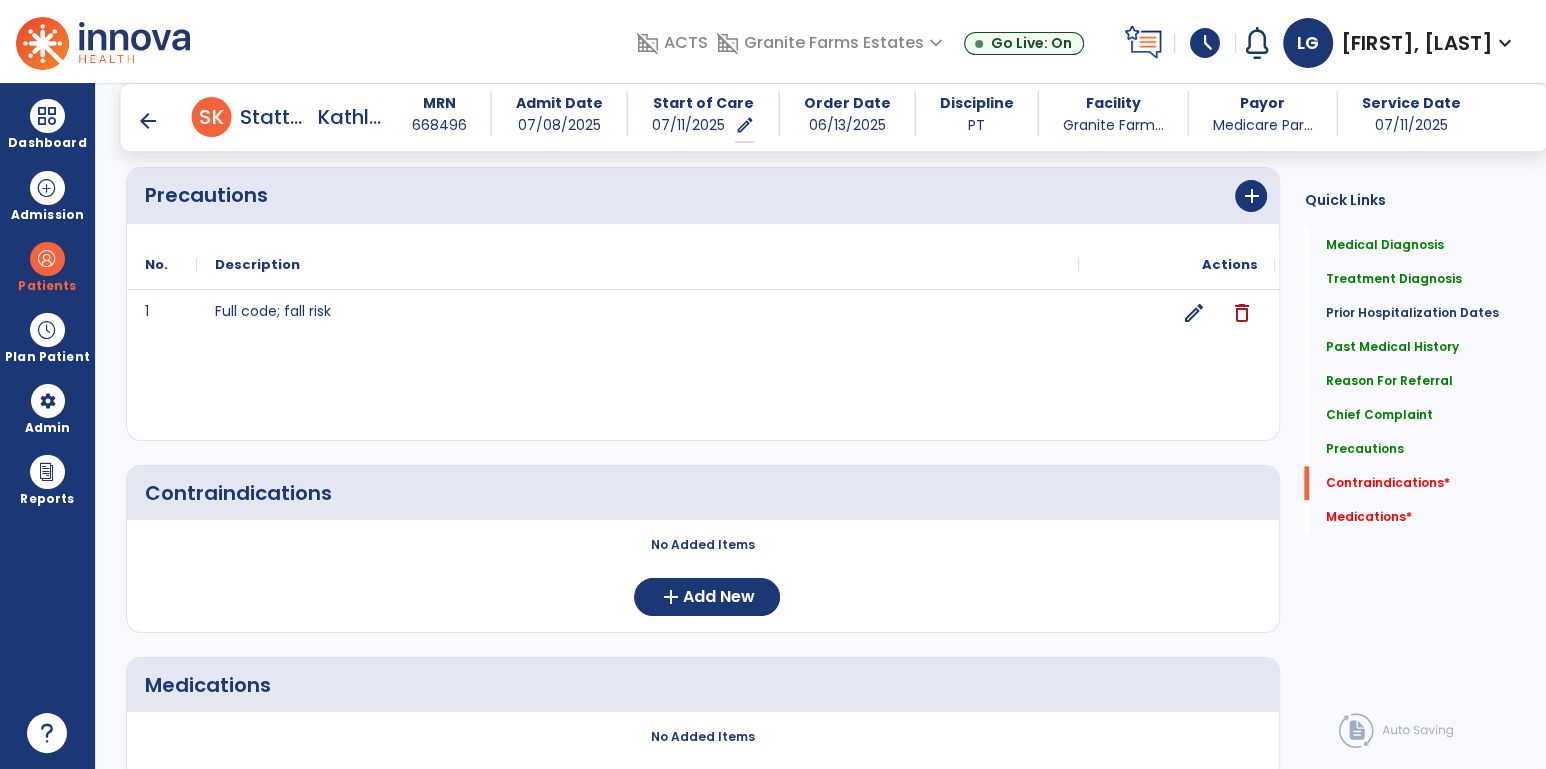 scroll, scrollTop: 1940, scrollLeft: 0, axis: vertical 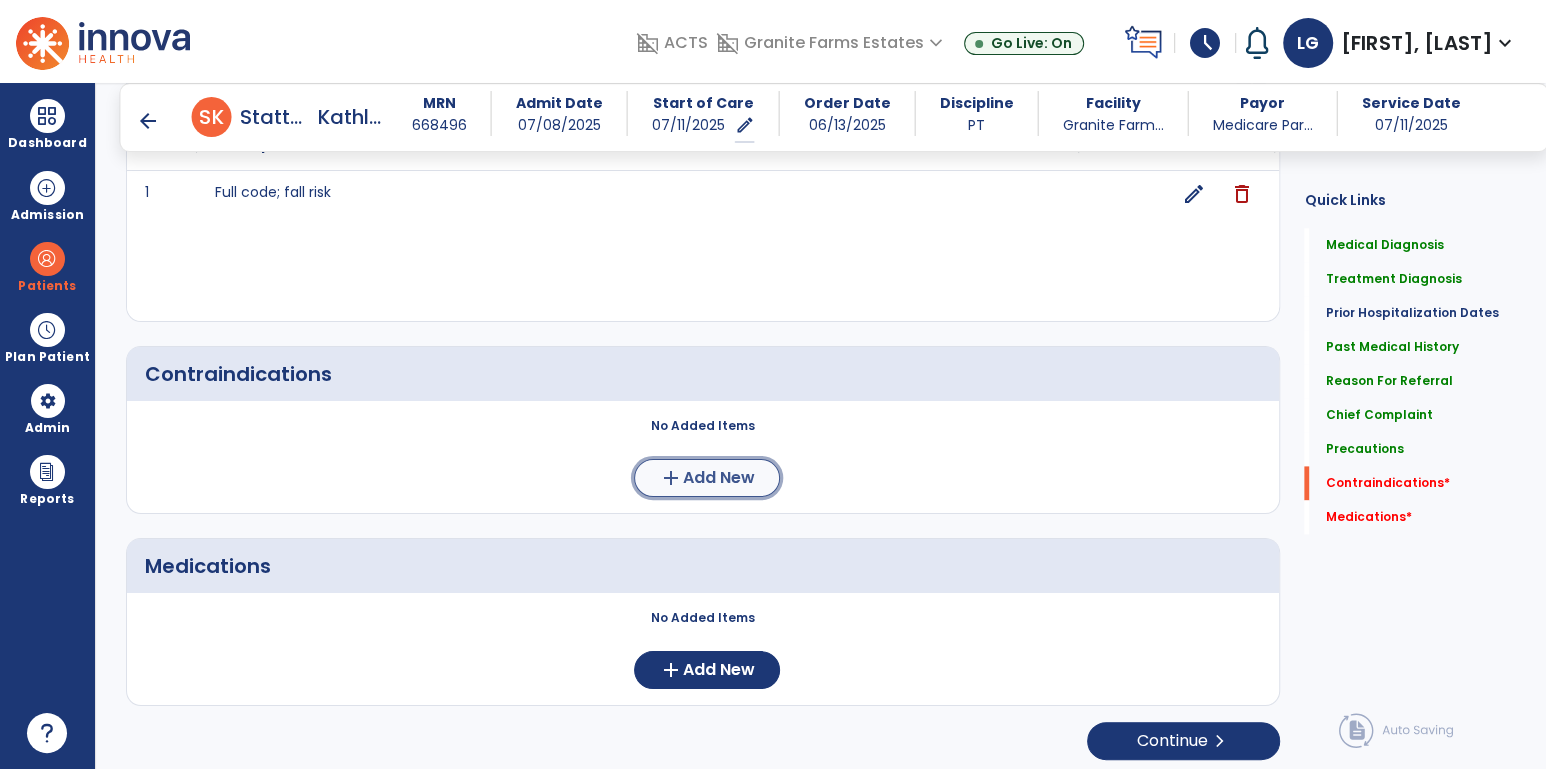 click on "add" 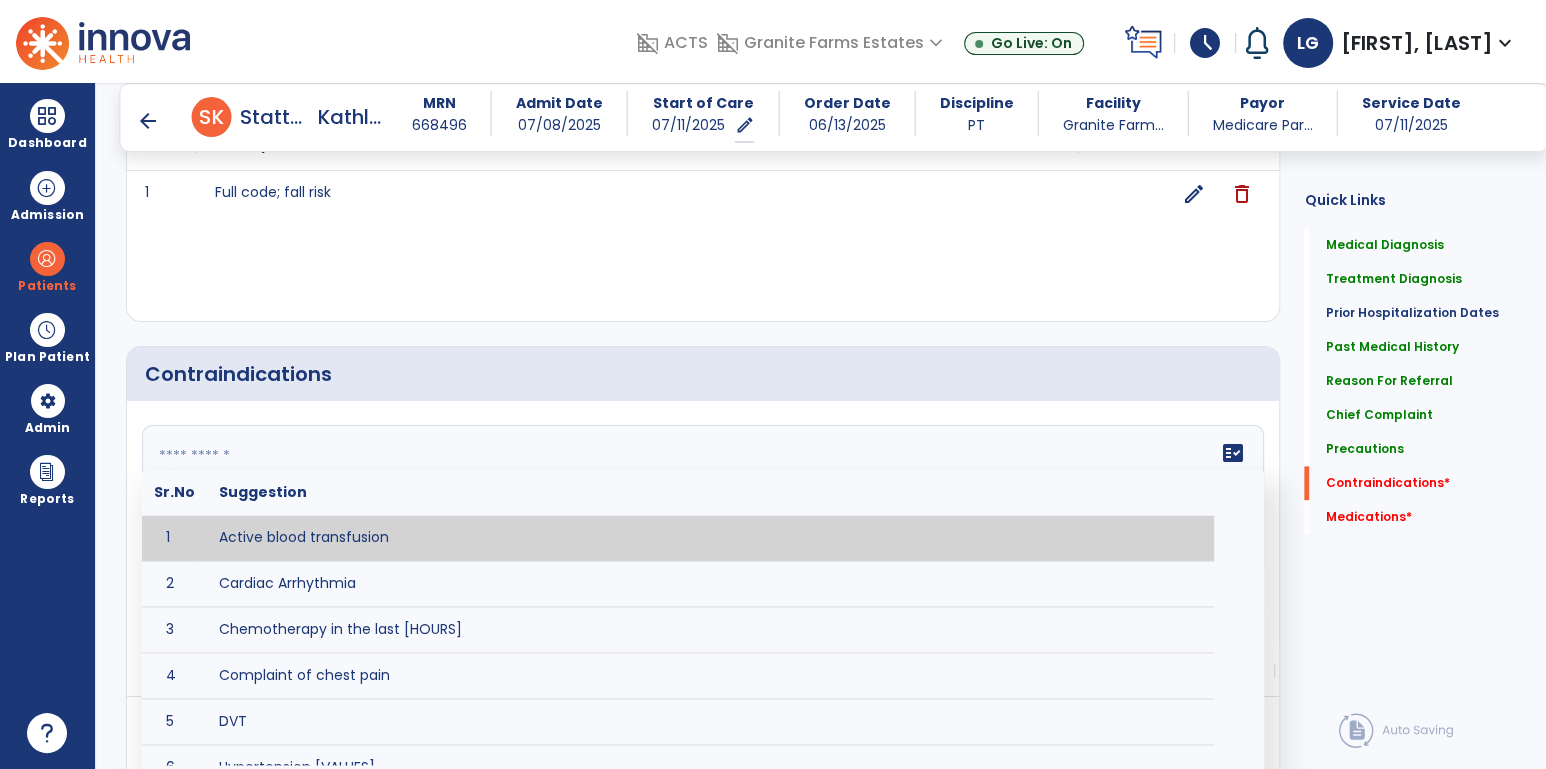 click 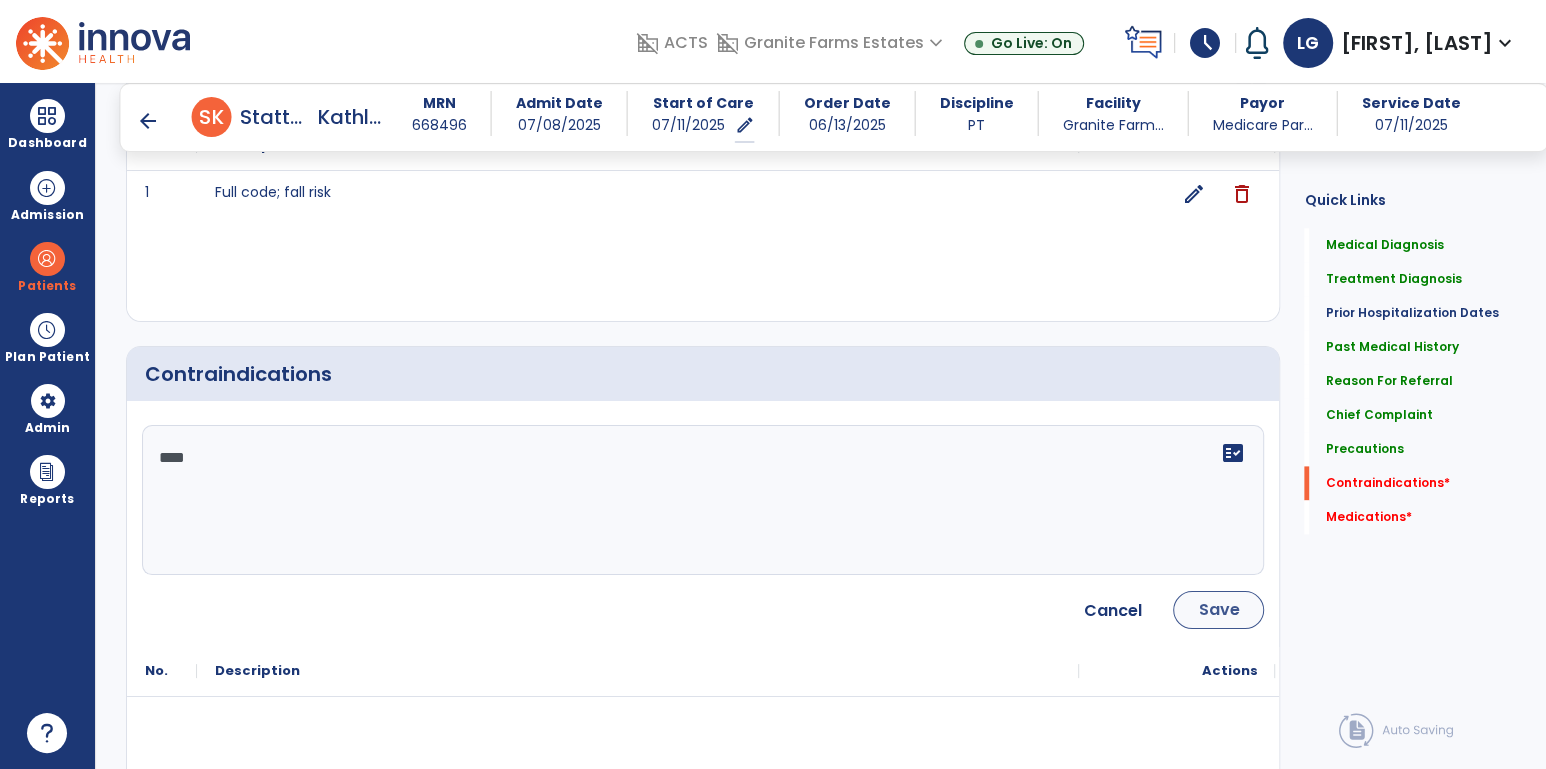 type on "****" 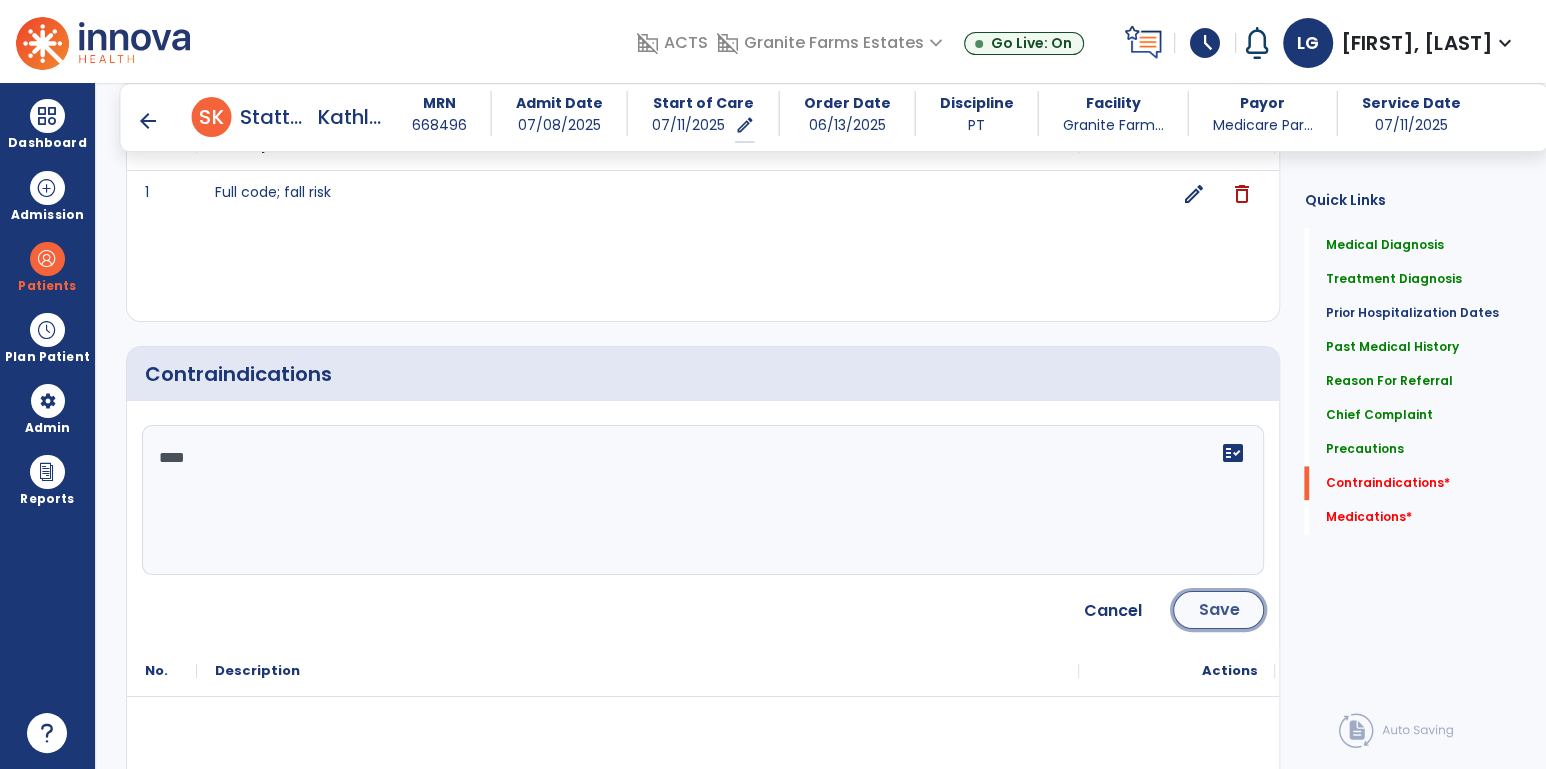 click on "Save" 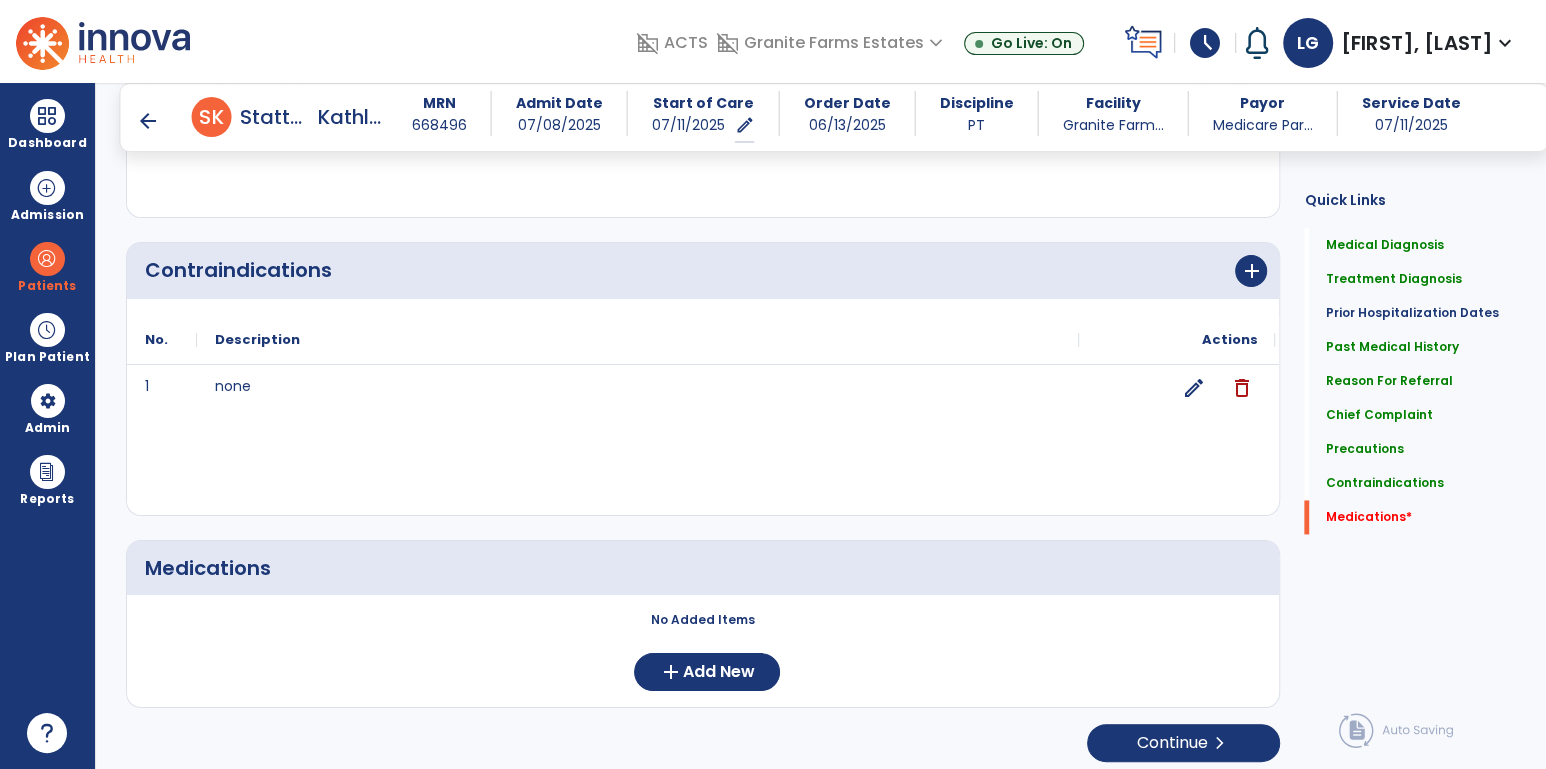 scroll, scrollTop: 2047, scrollLeft: 0, axis: vertical 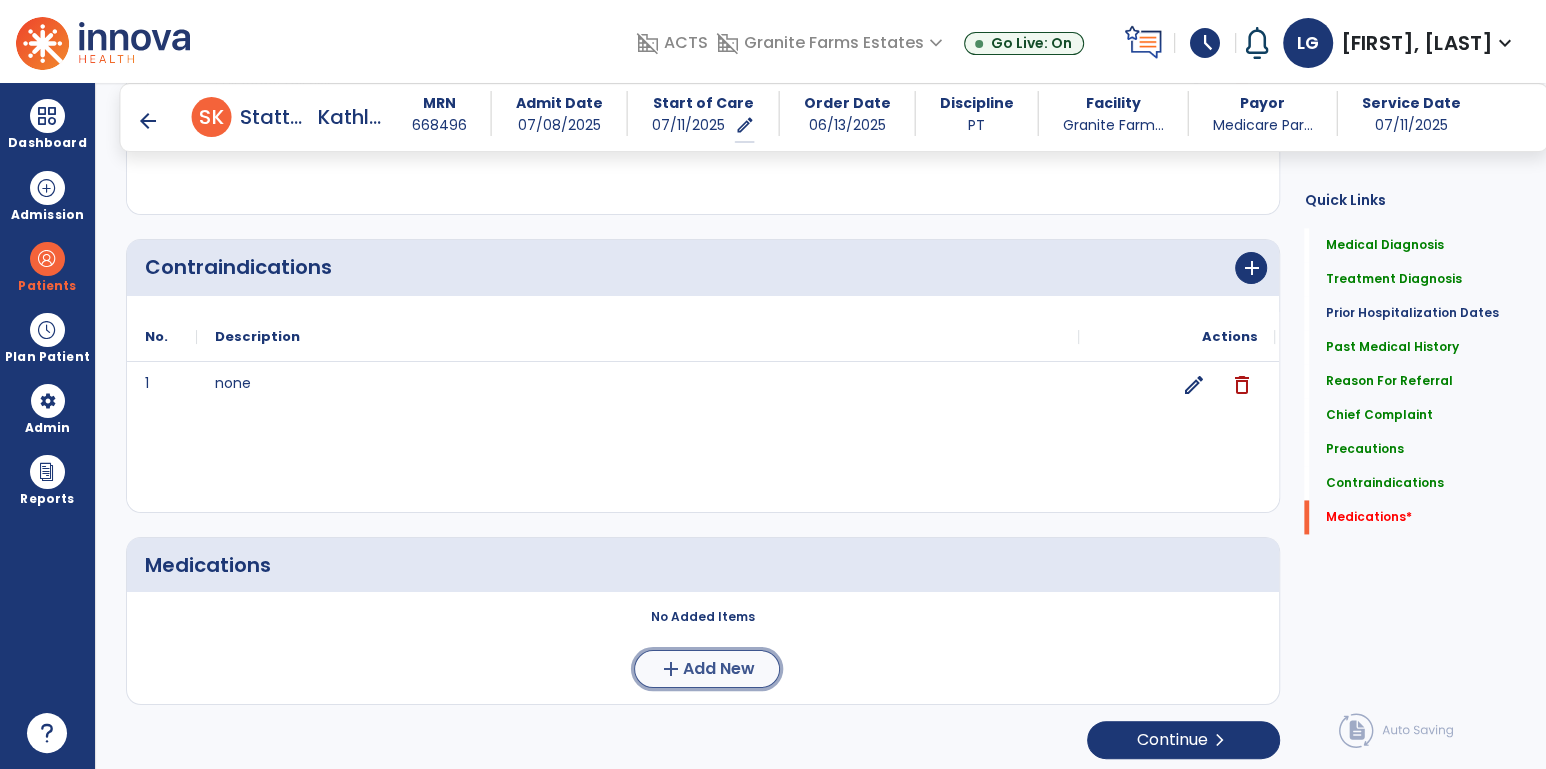 click on "add" 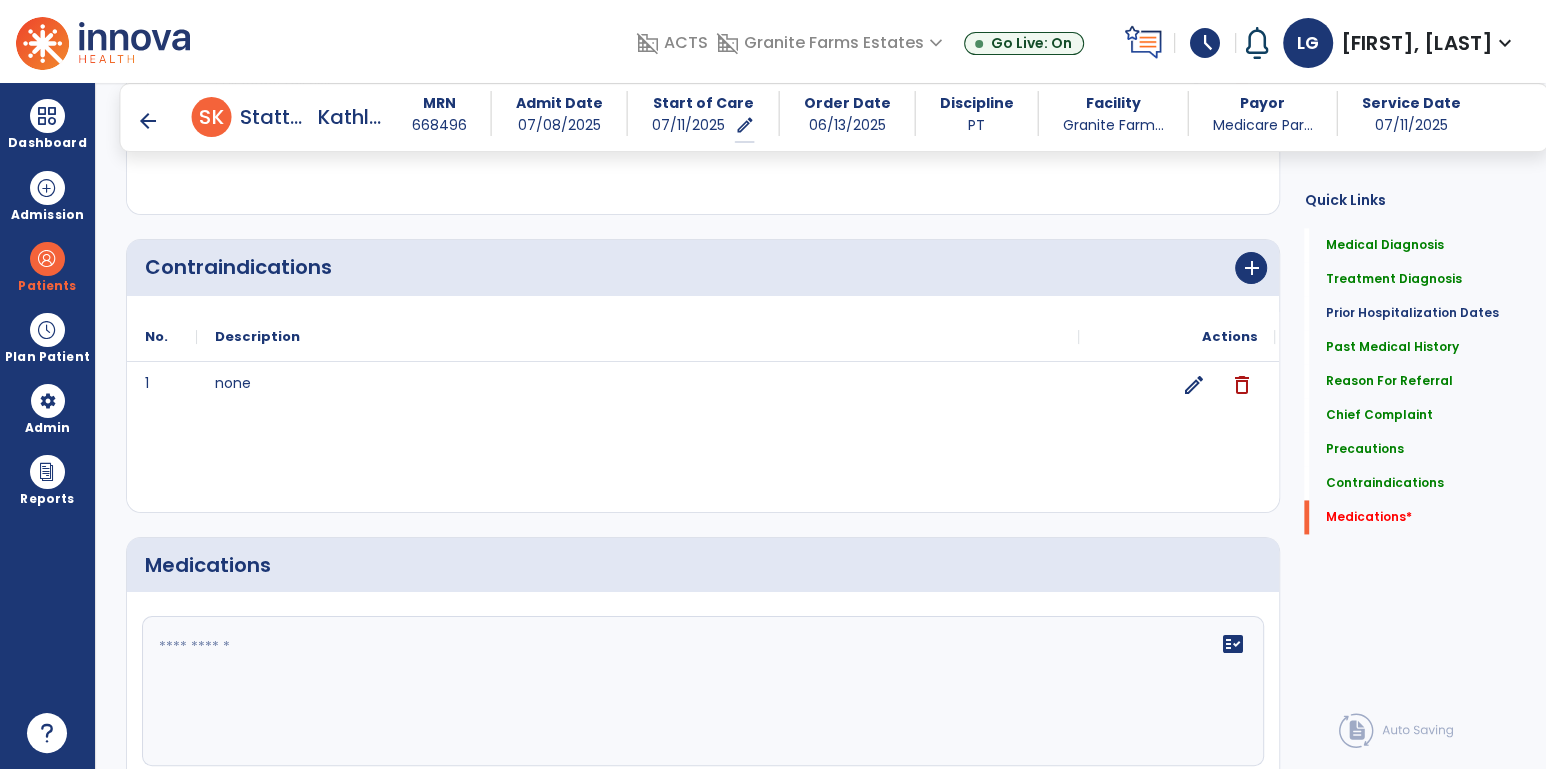 click 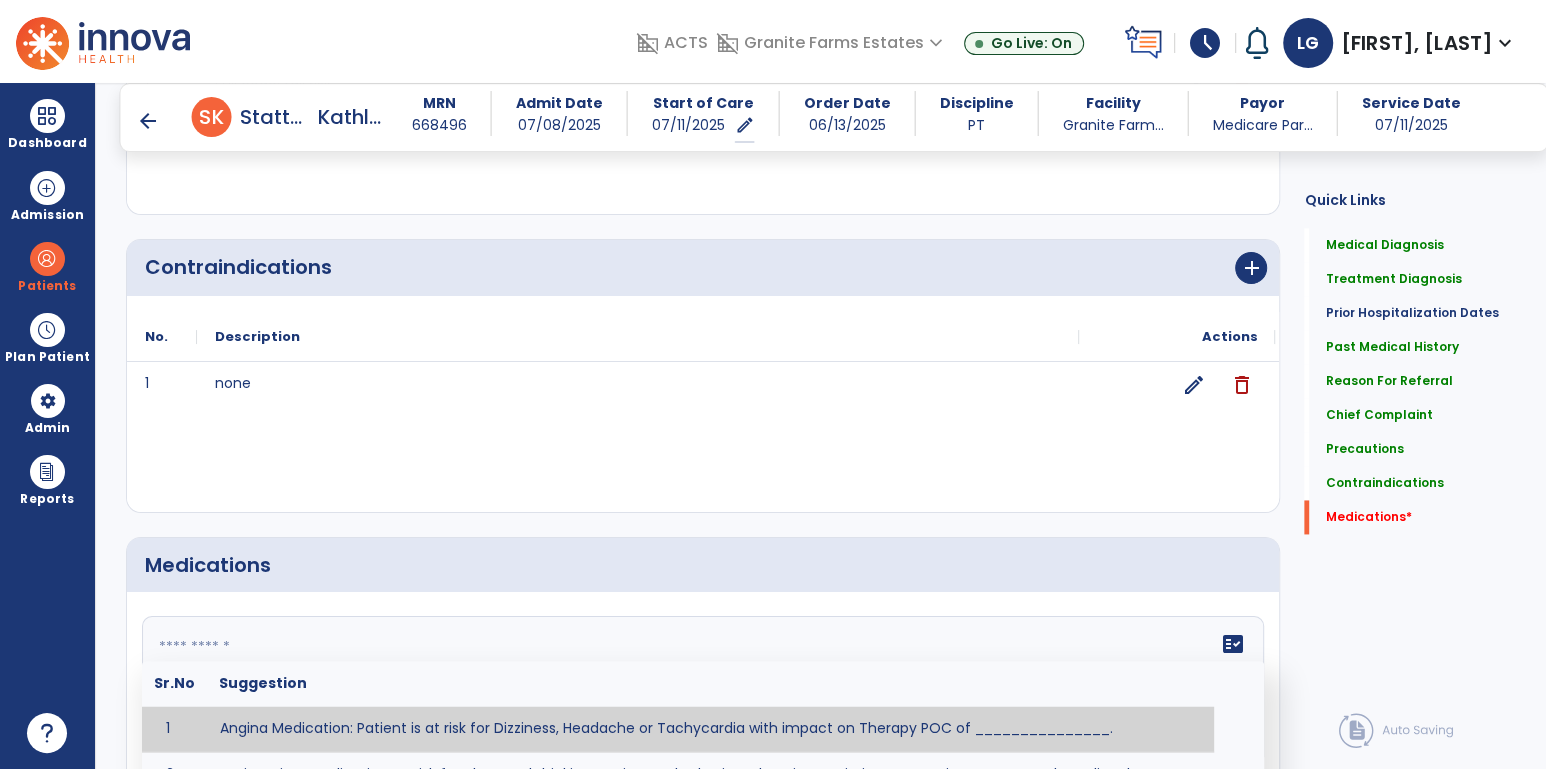paste on "**********" 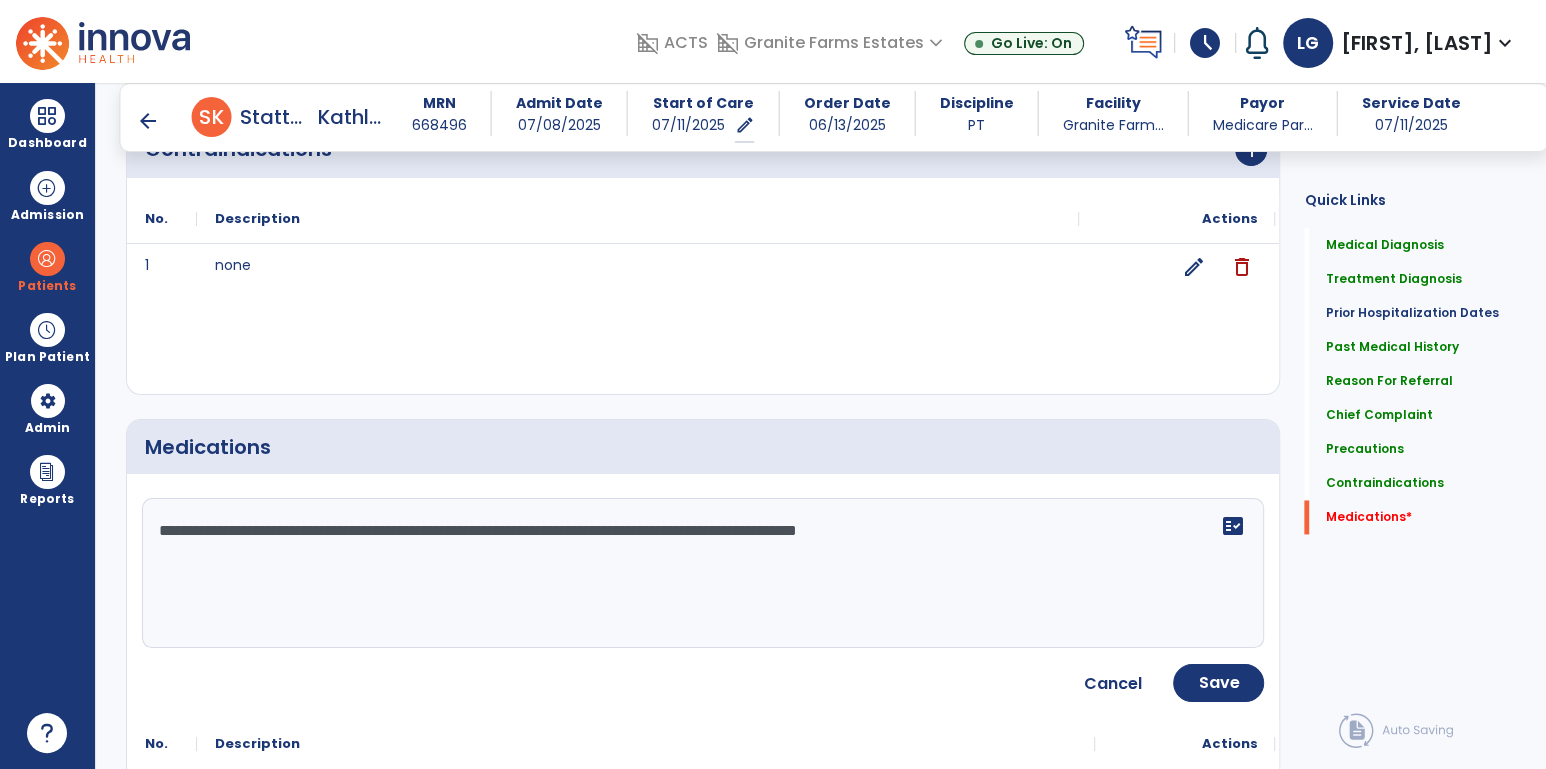 scroll, scrollTop: 2216, scrollLeft: 0, axis: vertical 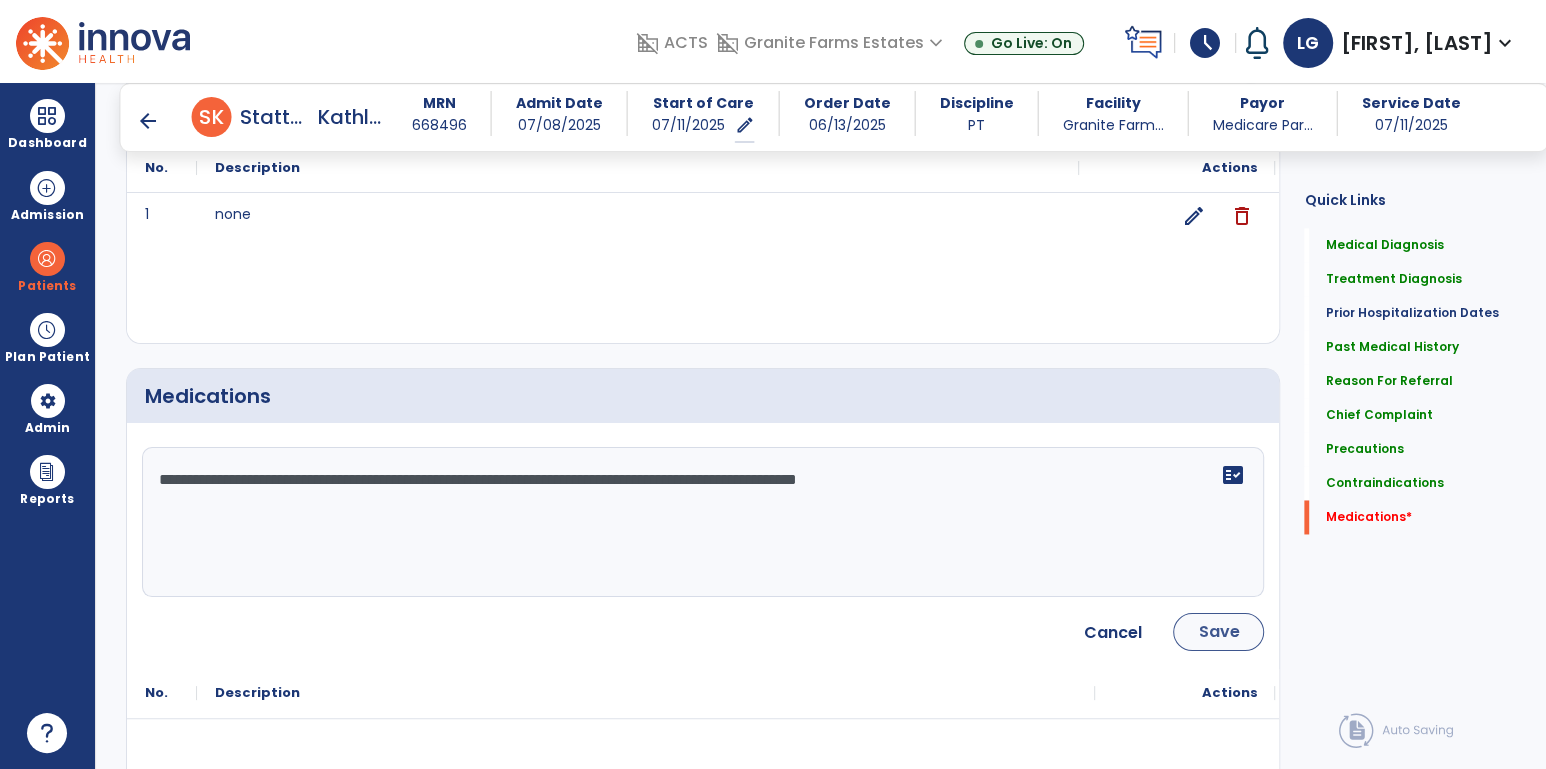 type on "**********" 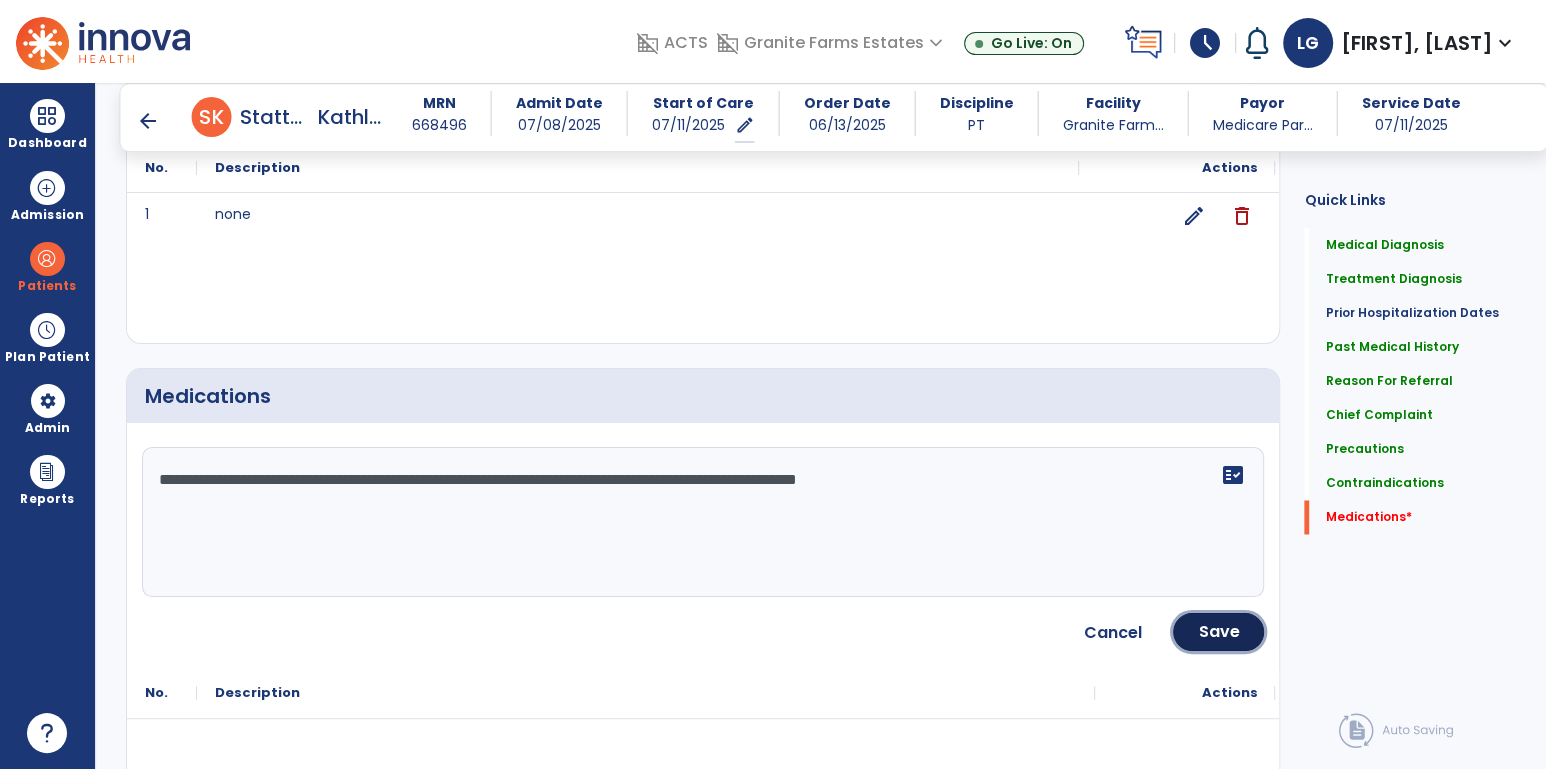 drag, startPoint x: 1209, startPoint y: 634, endPoint x: 1194, endPoint y: 625, distance: 17.492855 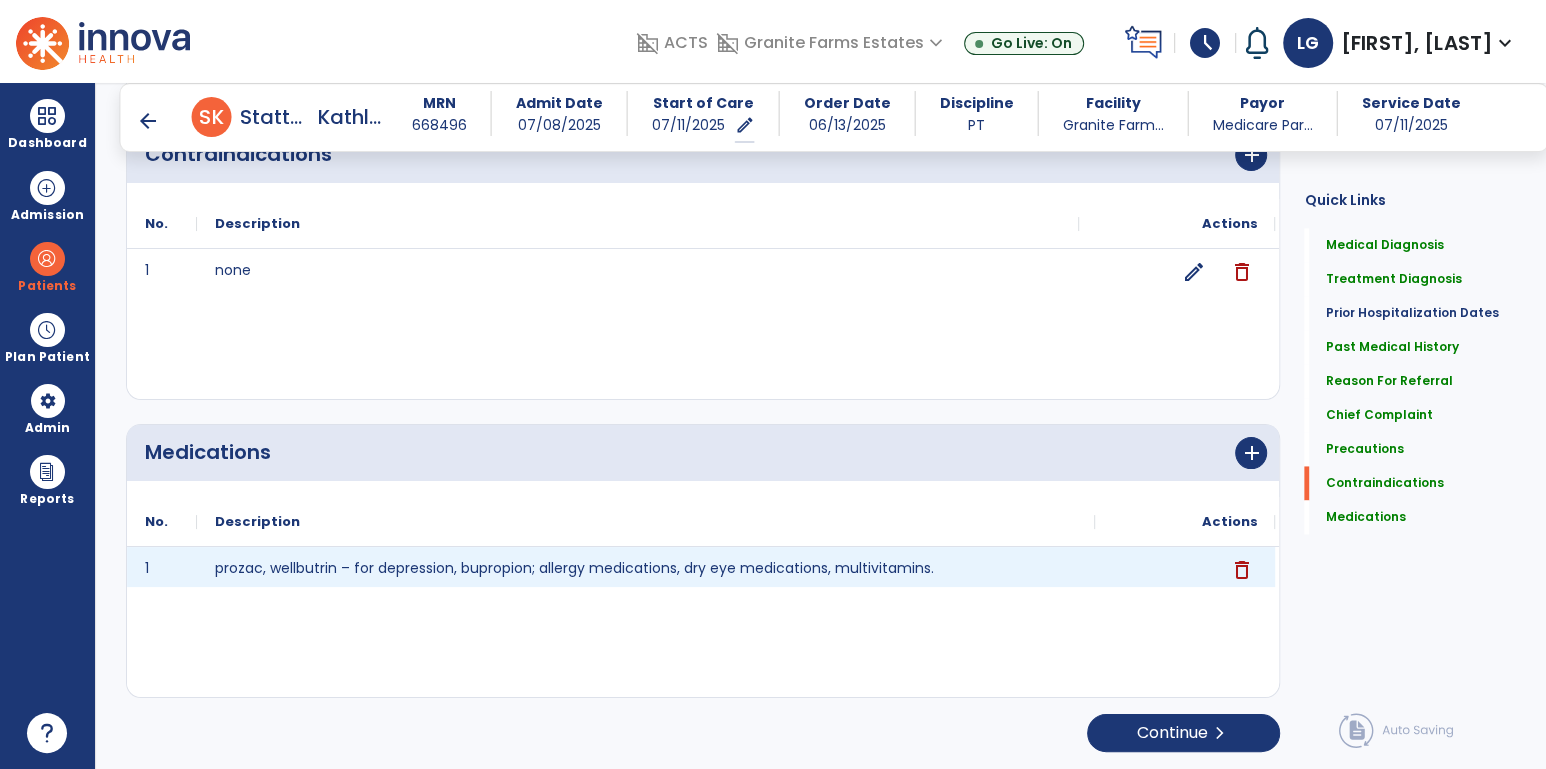 scroll, scrollTop: 2154, scrollLeft: 0, axis: vertical 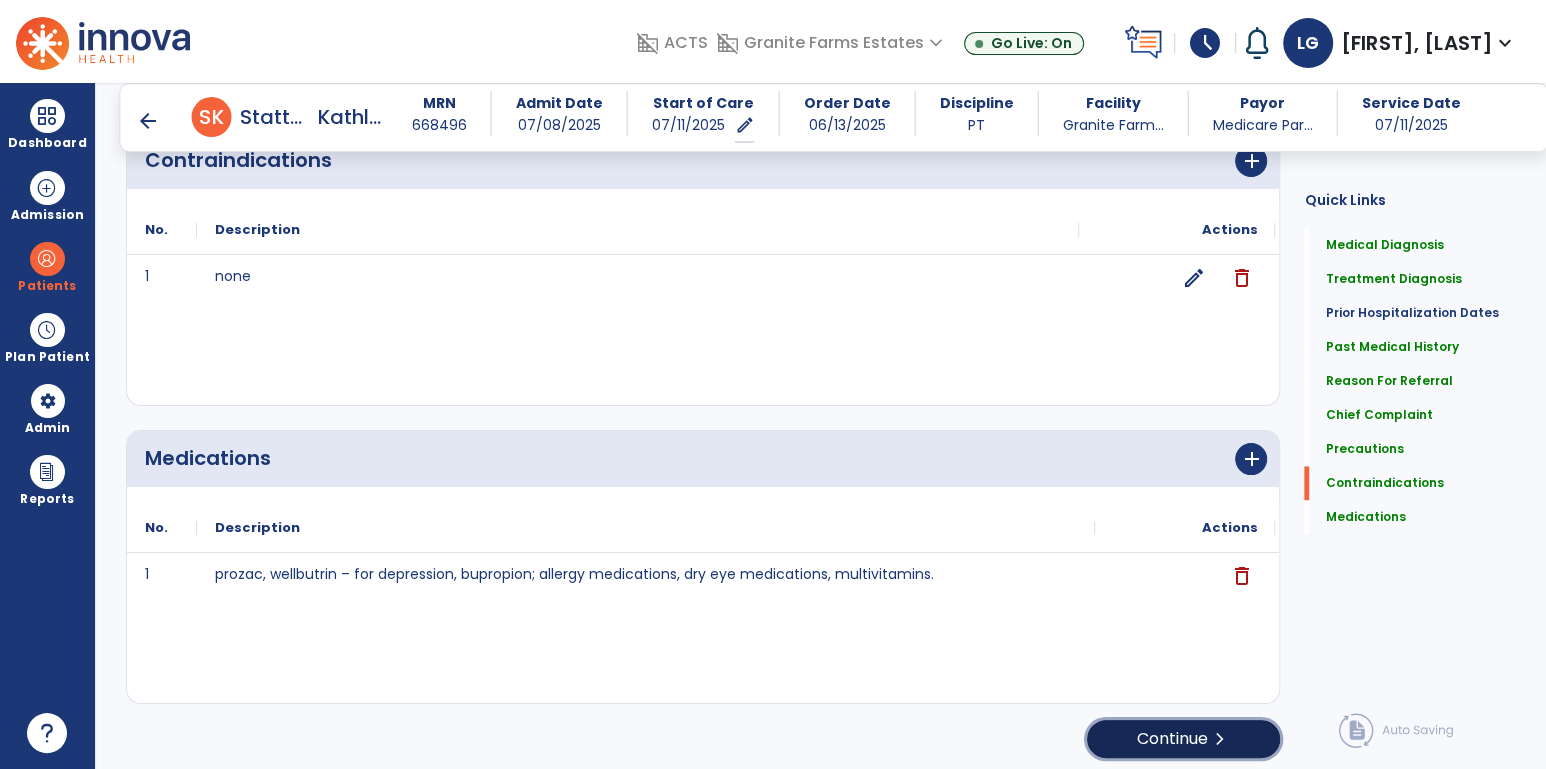 click on "Continue  chevron_right" 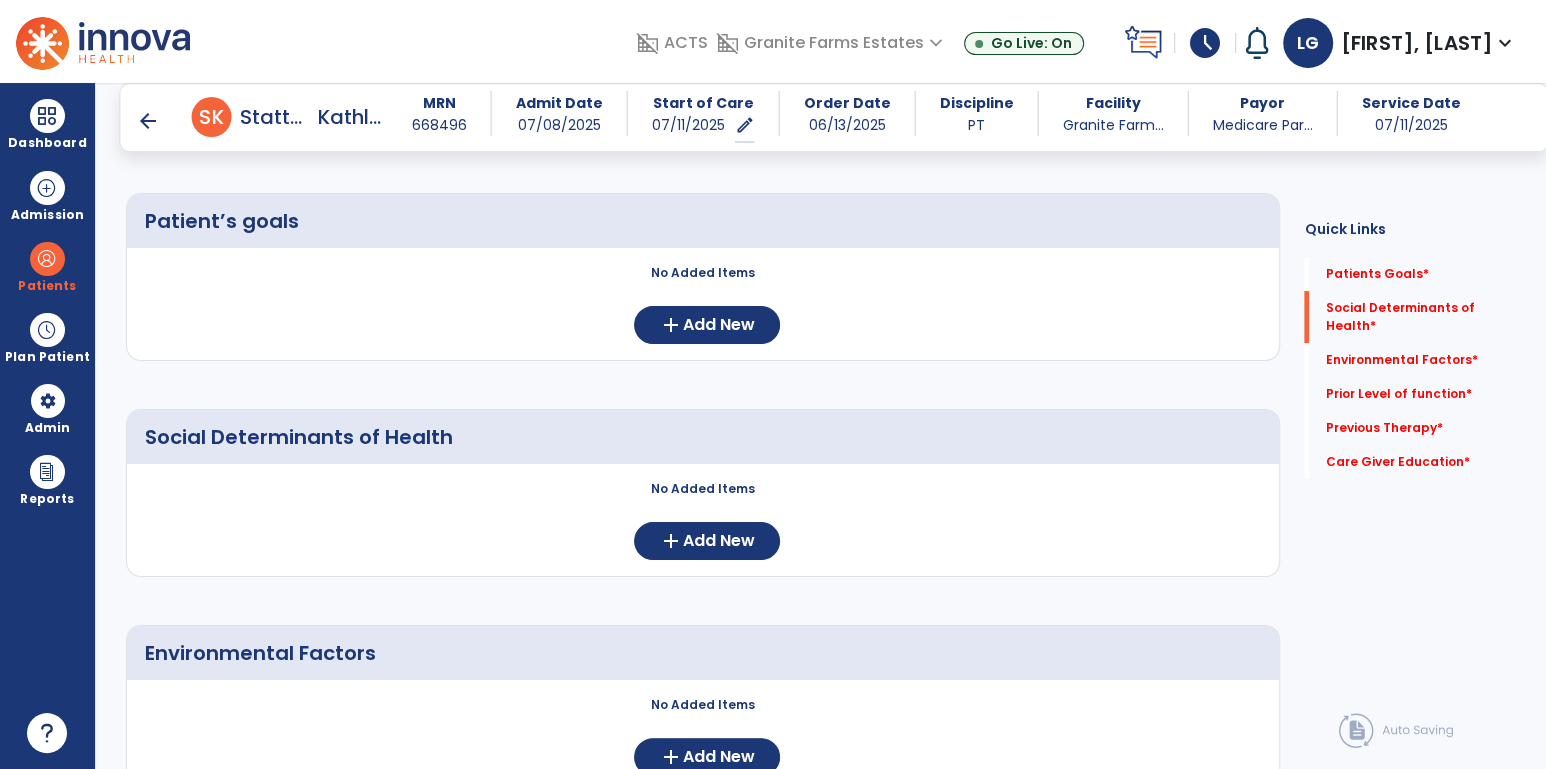 scroll, scrollTop: 0, scrollLeft: 0, axis: both 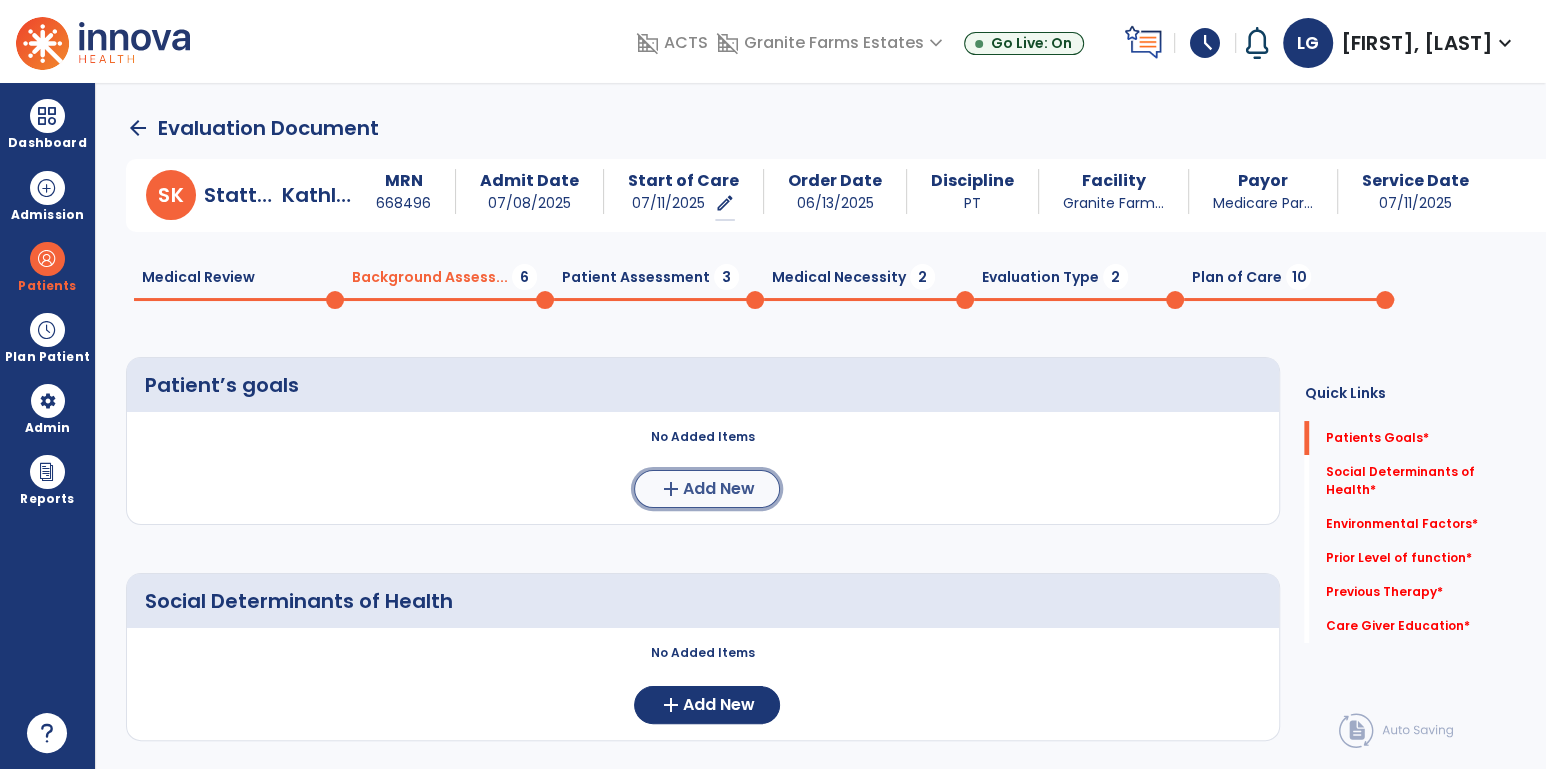 click on "add  Add New" 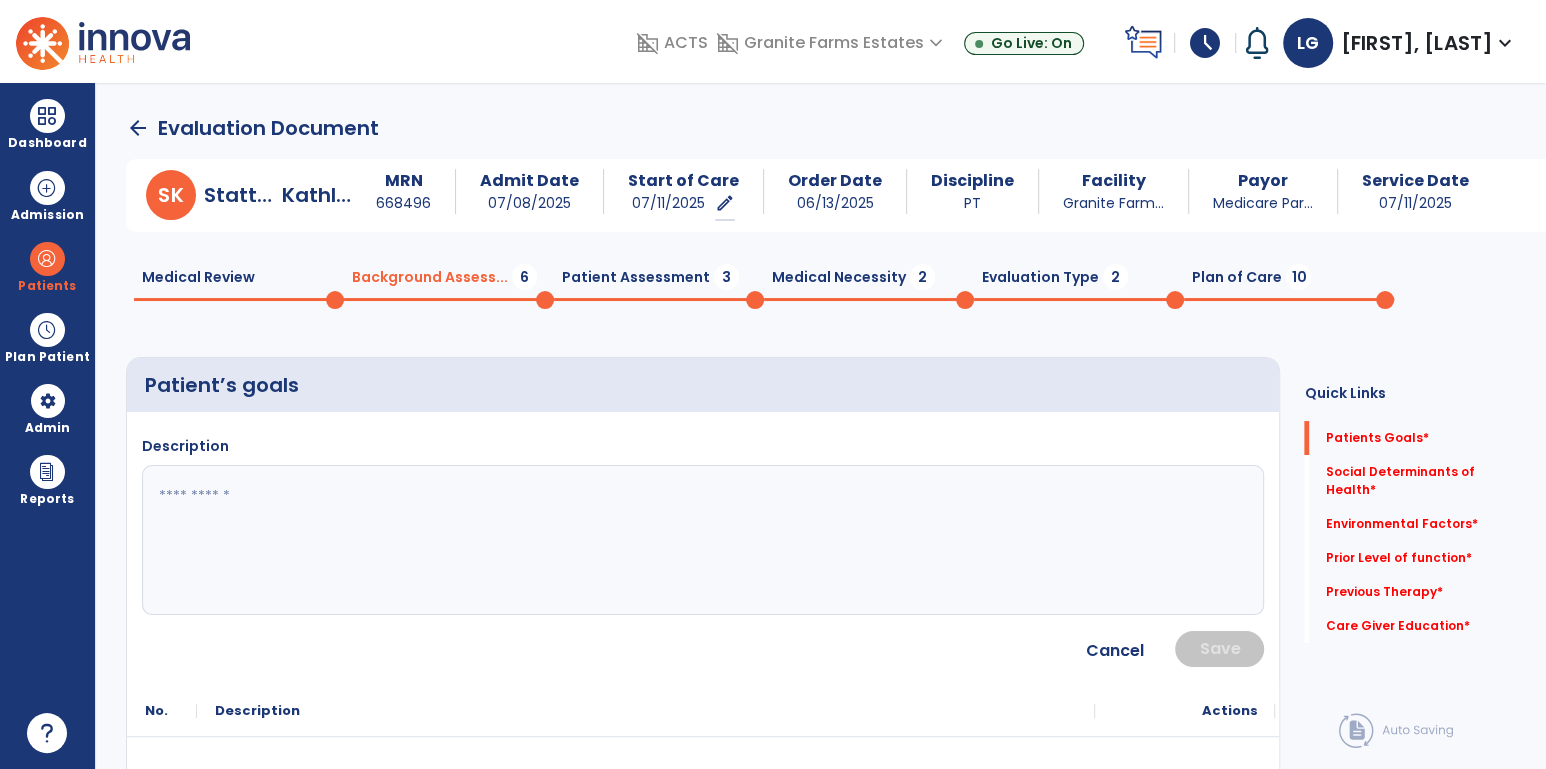 click 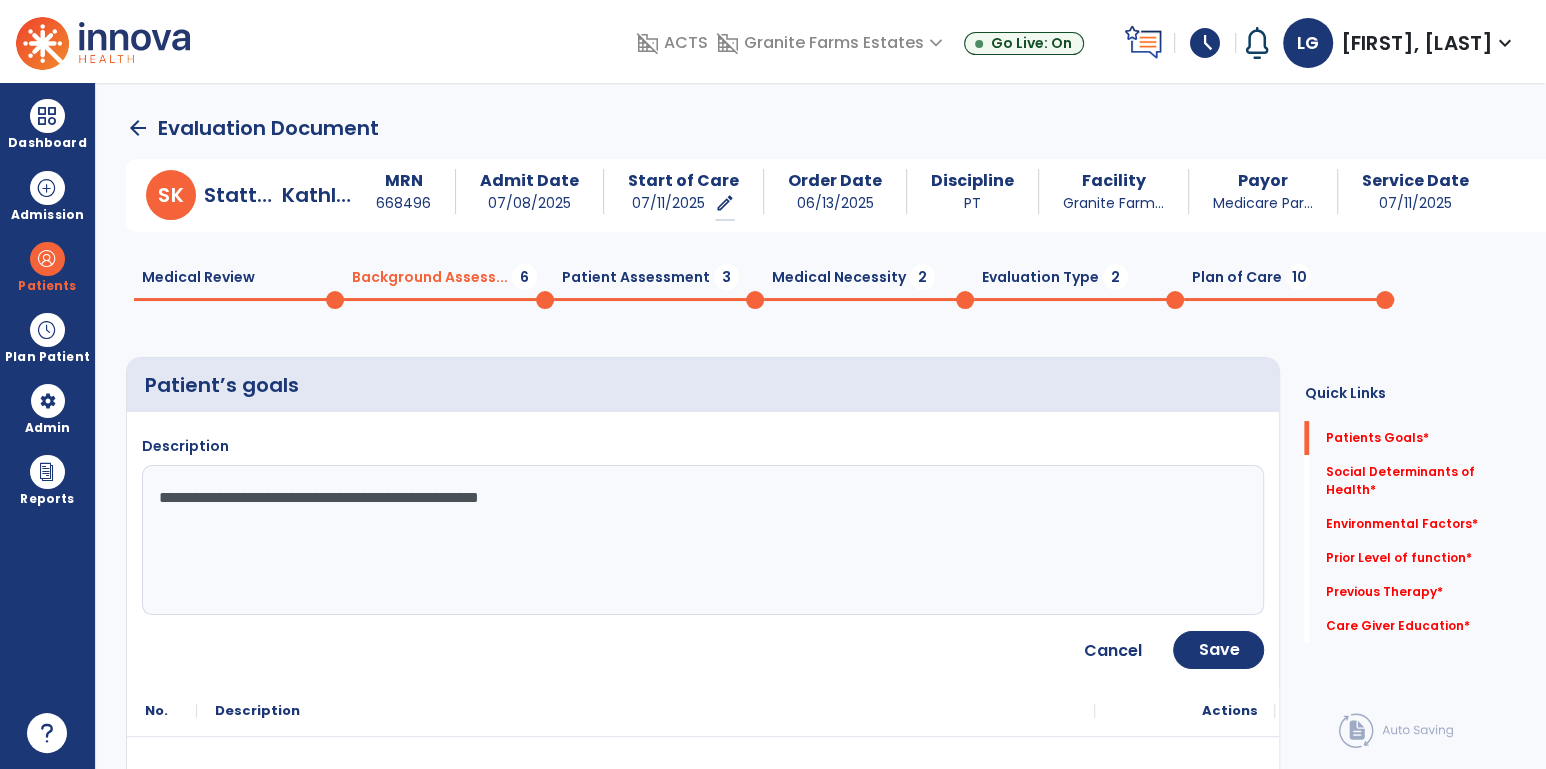 type on "**********" 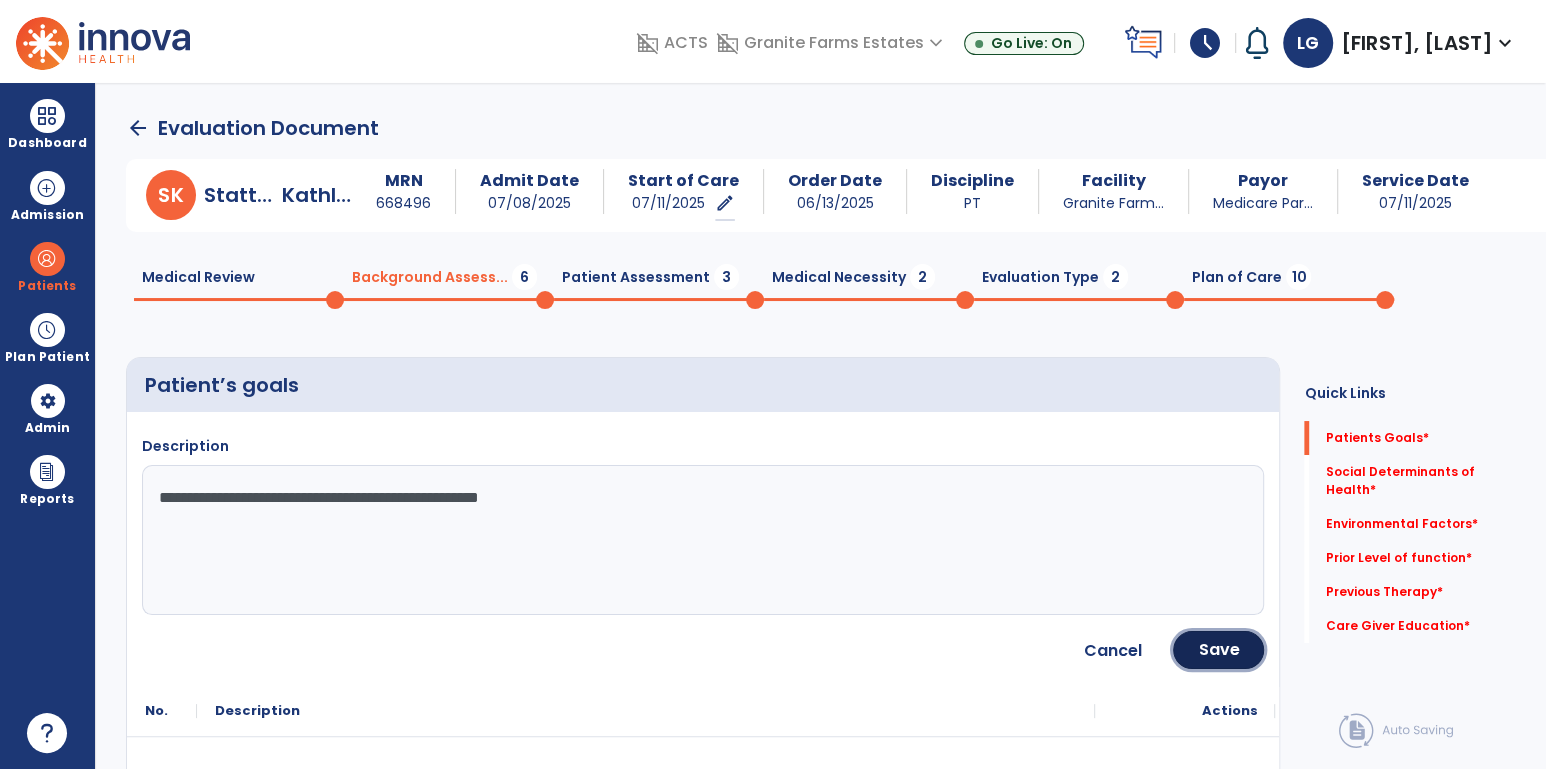 click on "Save" 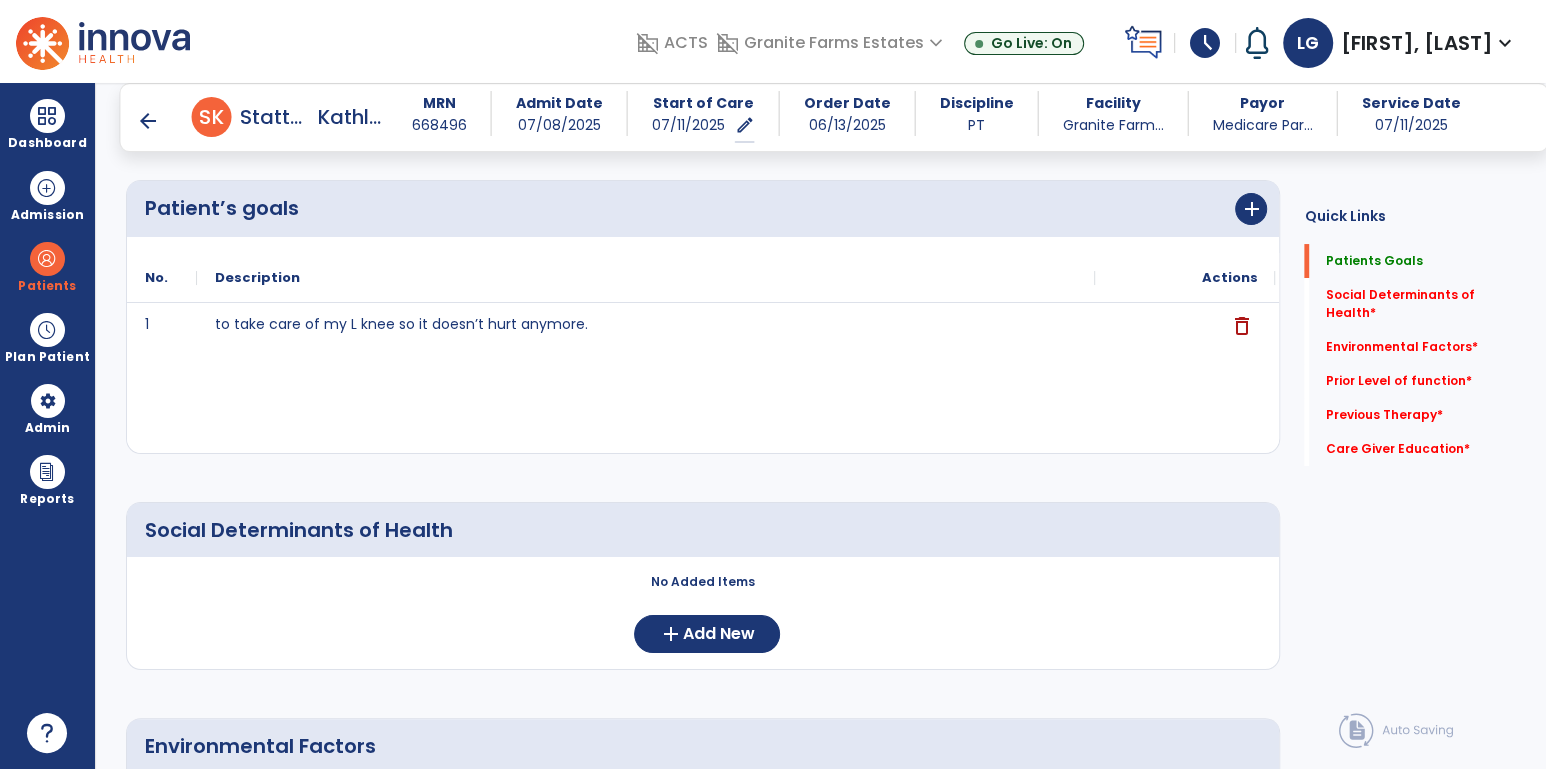 scroll, scrollTop: 164, scrollLeft: 0, axis: vertical 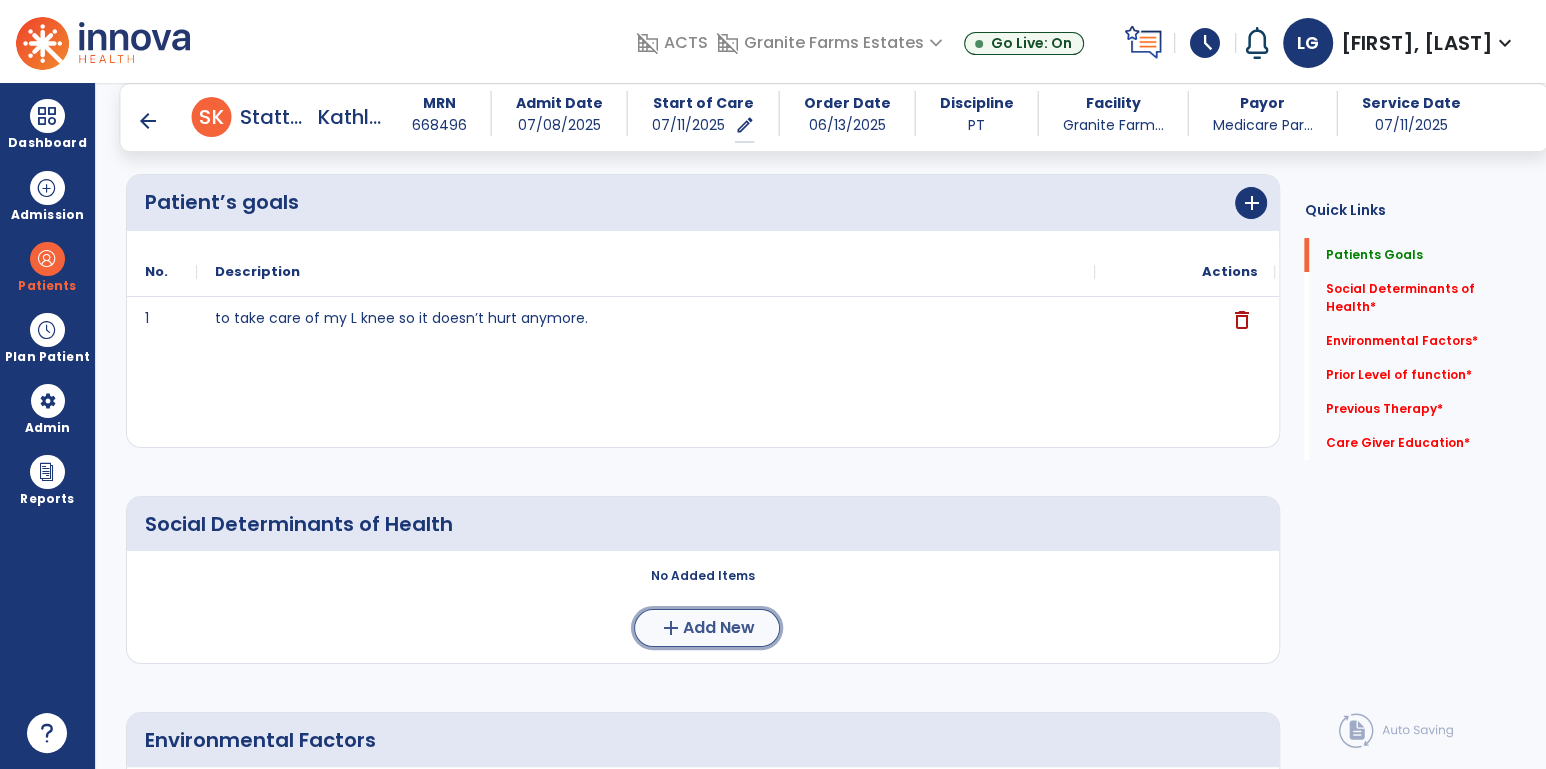 click on "Add New" 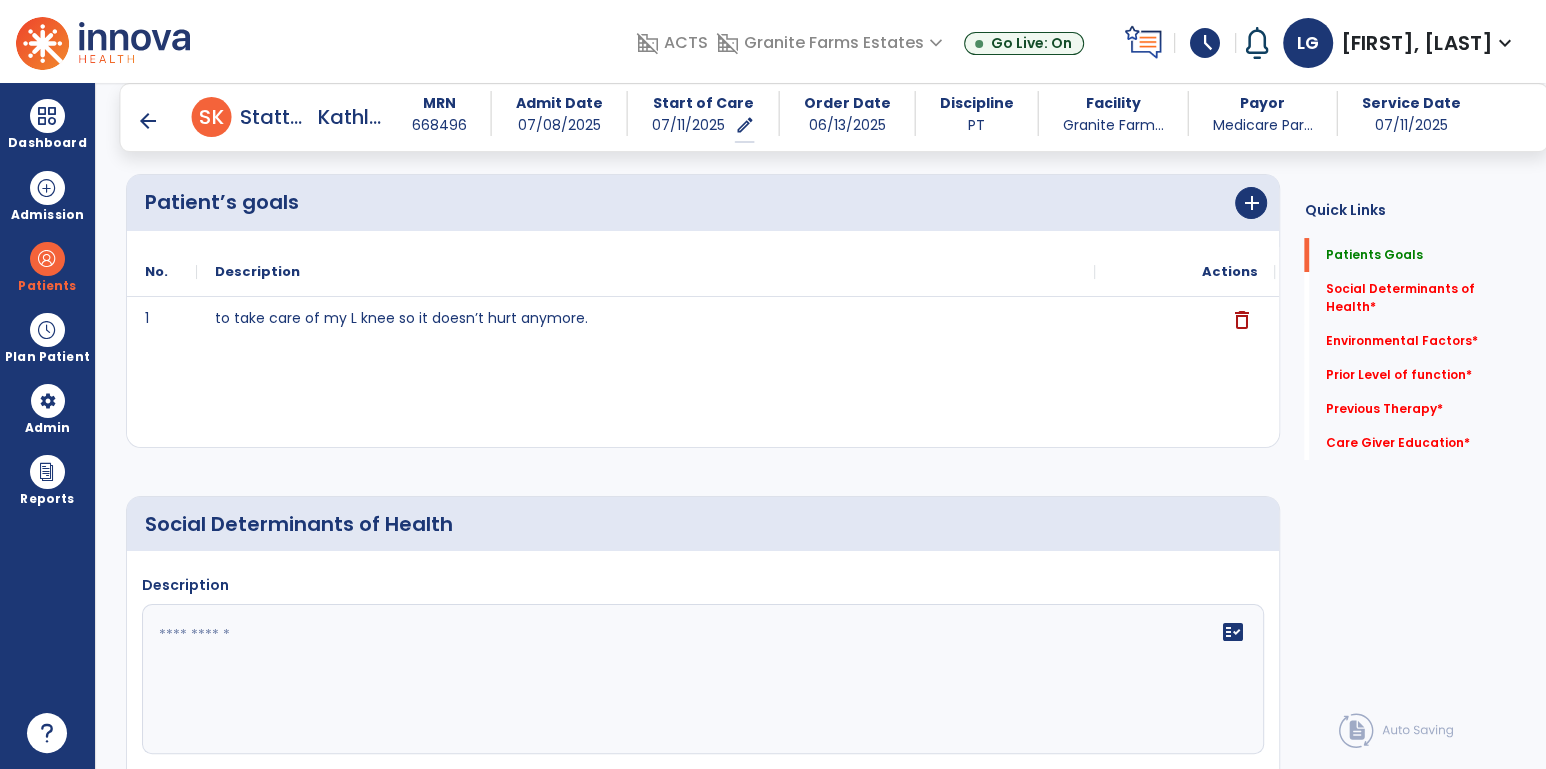 click 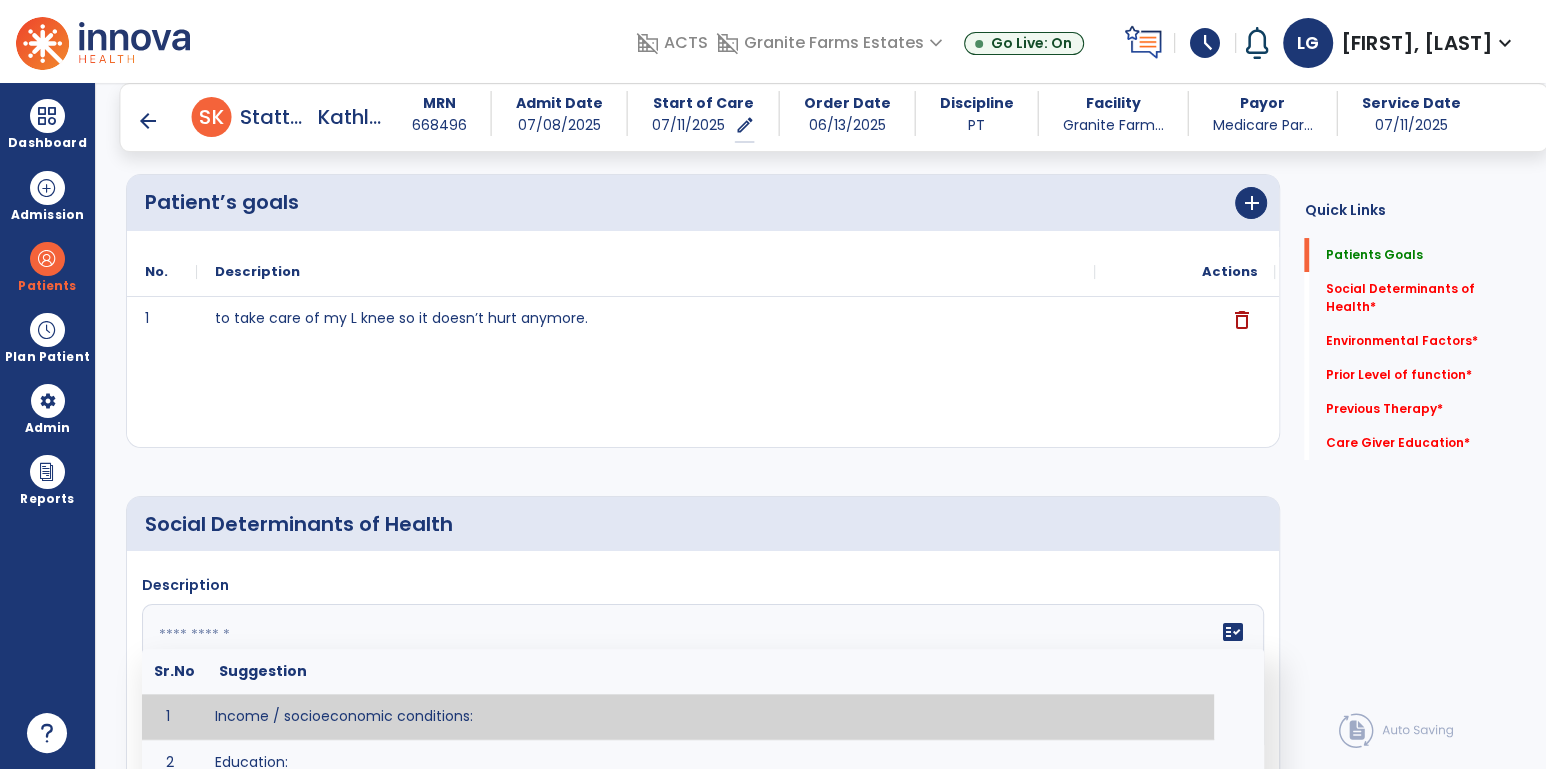 paste on "**********" 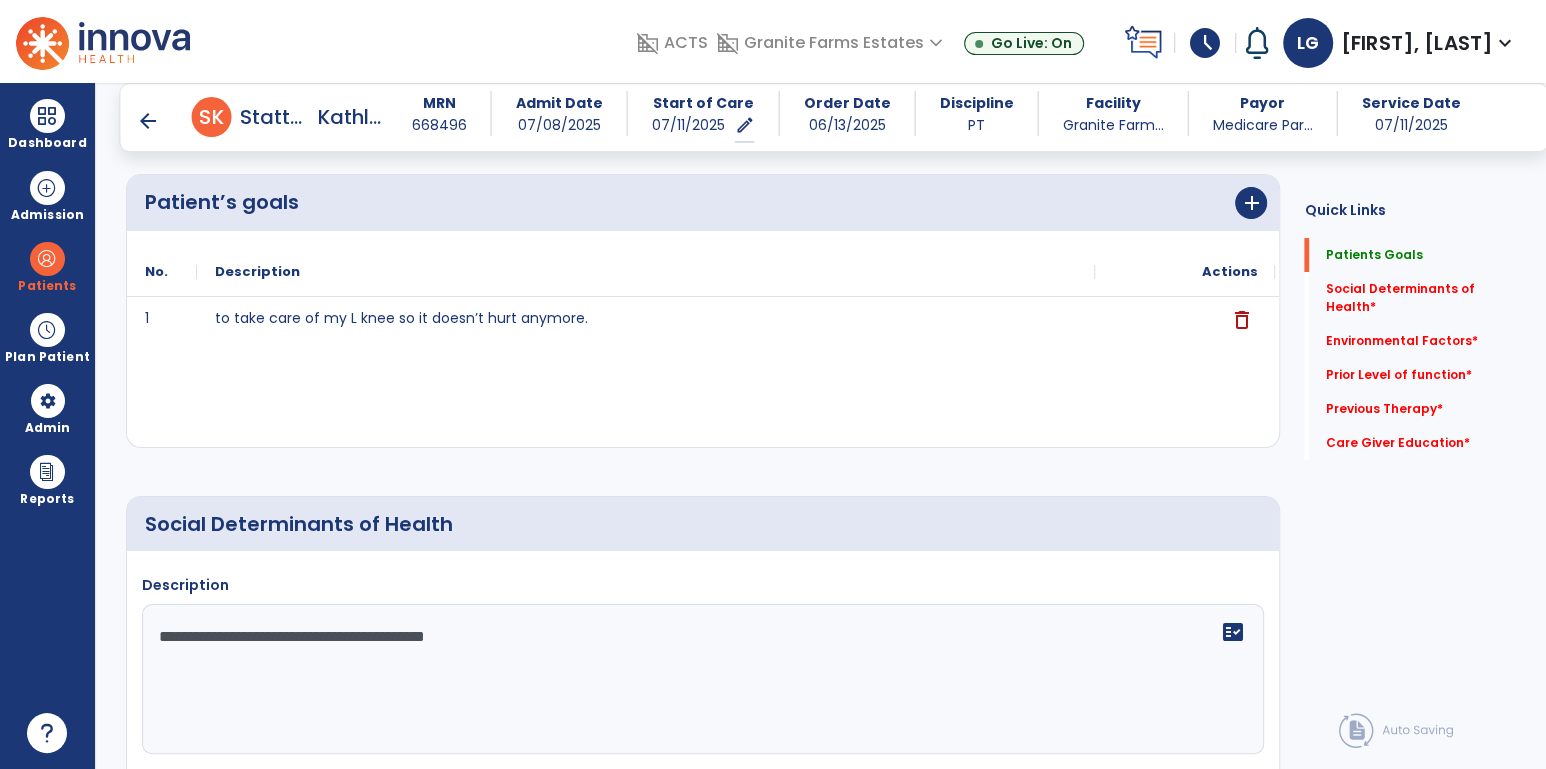 drag, startPoint x: 212, startPoint y: 640, endPoint x: 90, endPoint y: 645, distance: 122.10242 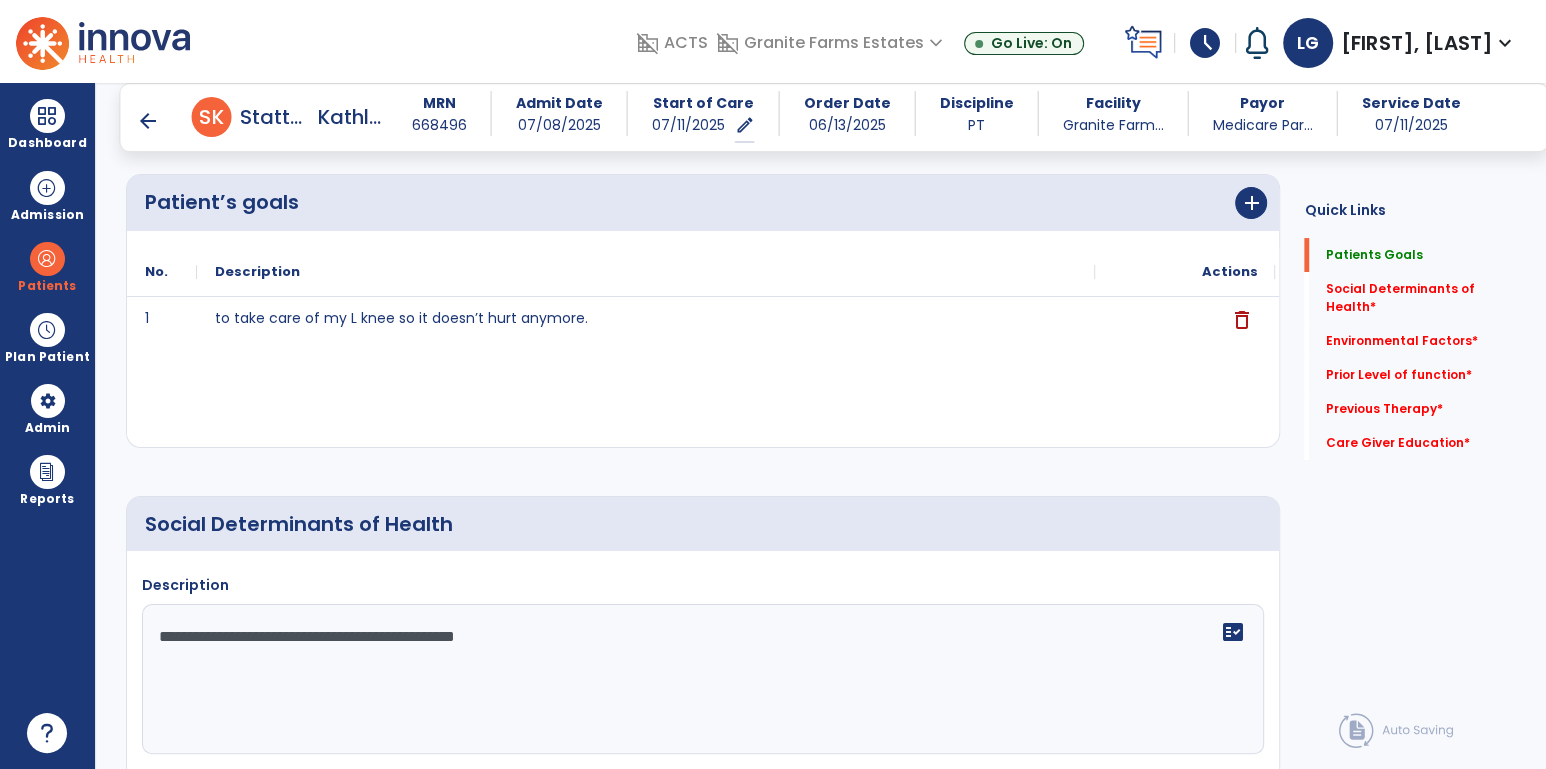 click on "**********" 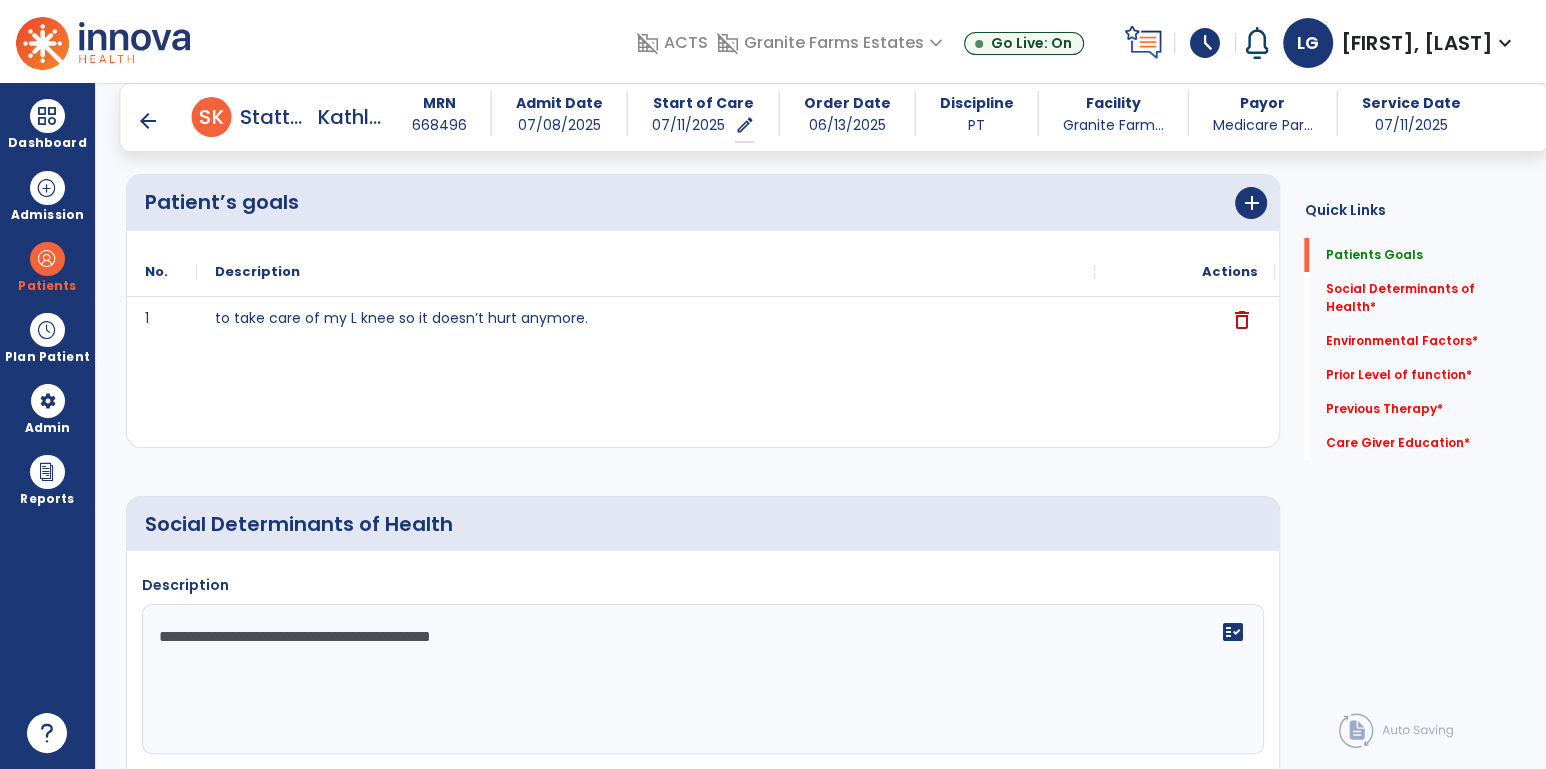 click on "**********" 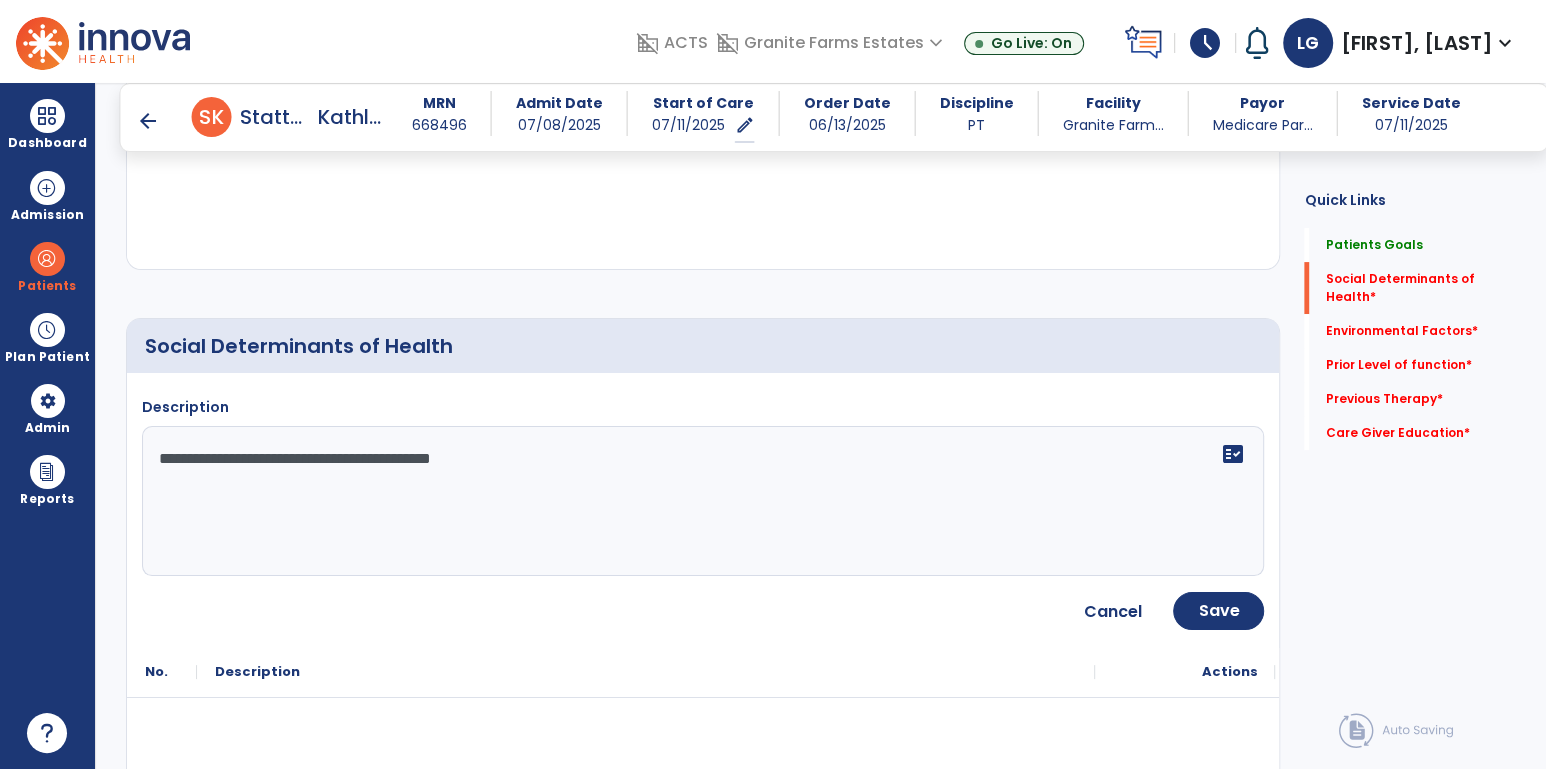 scroll, scrollTop: 319, scrollLeft: 0, axis: vertical 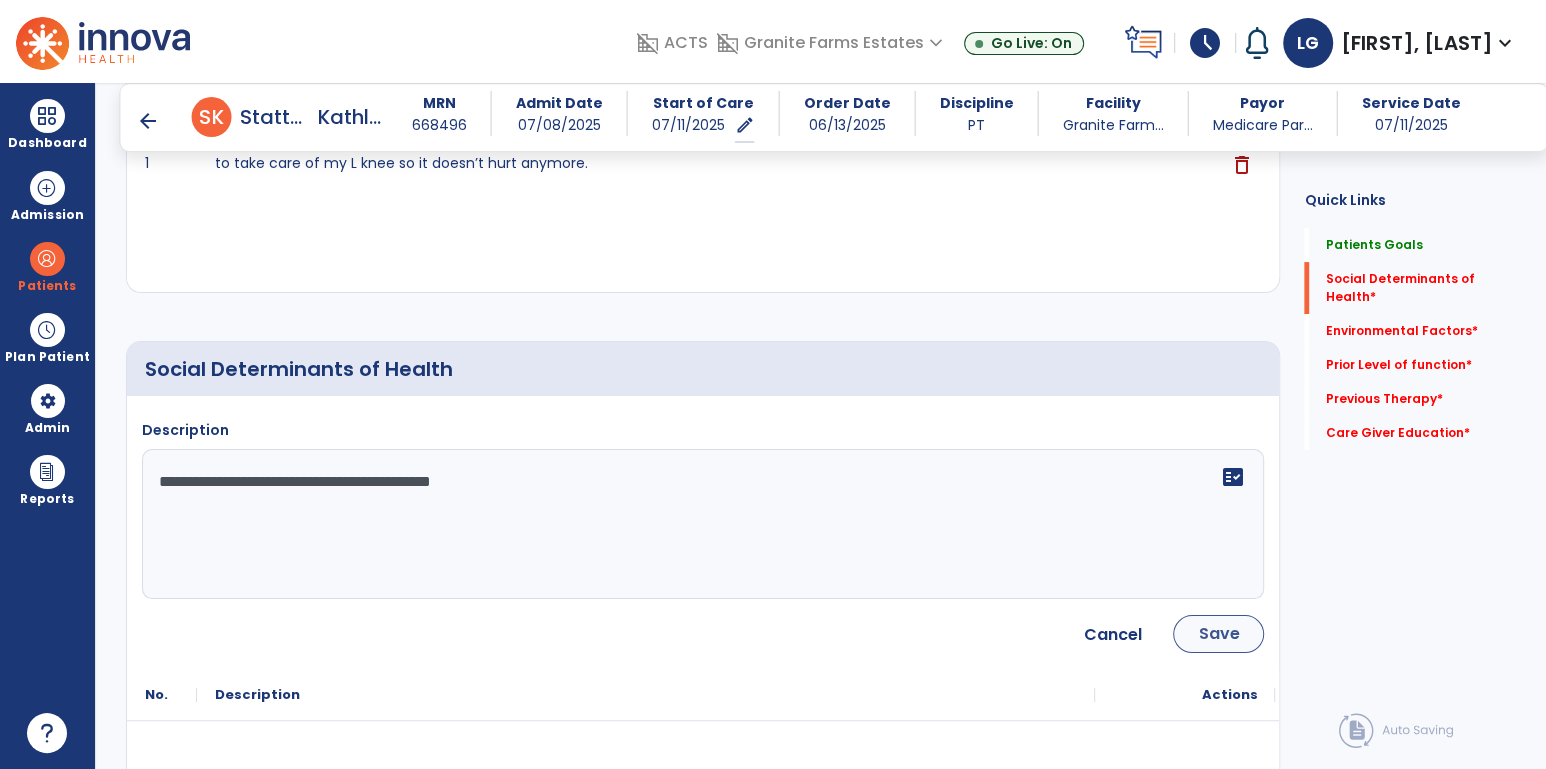 type on "**********" 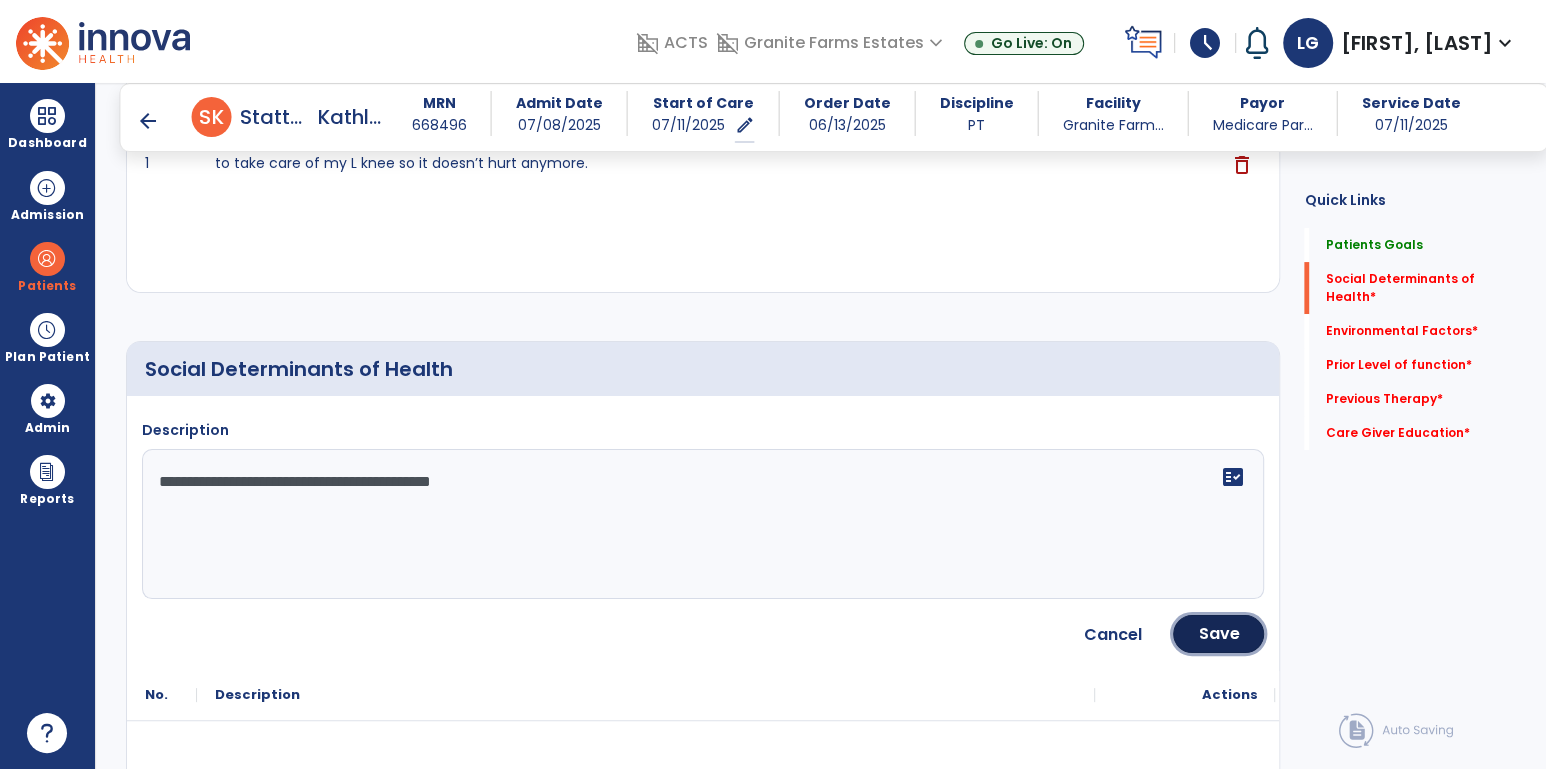 click on "Save" 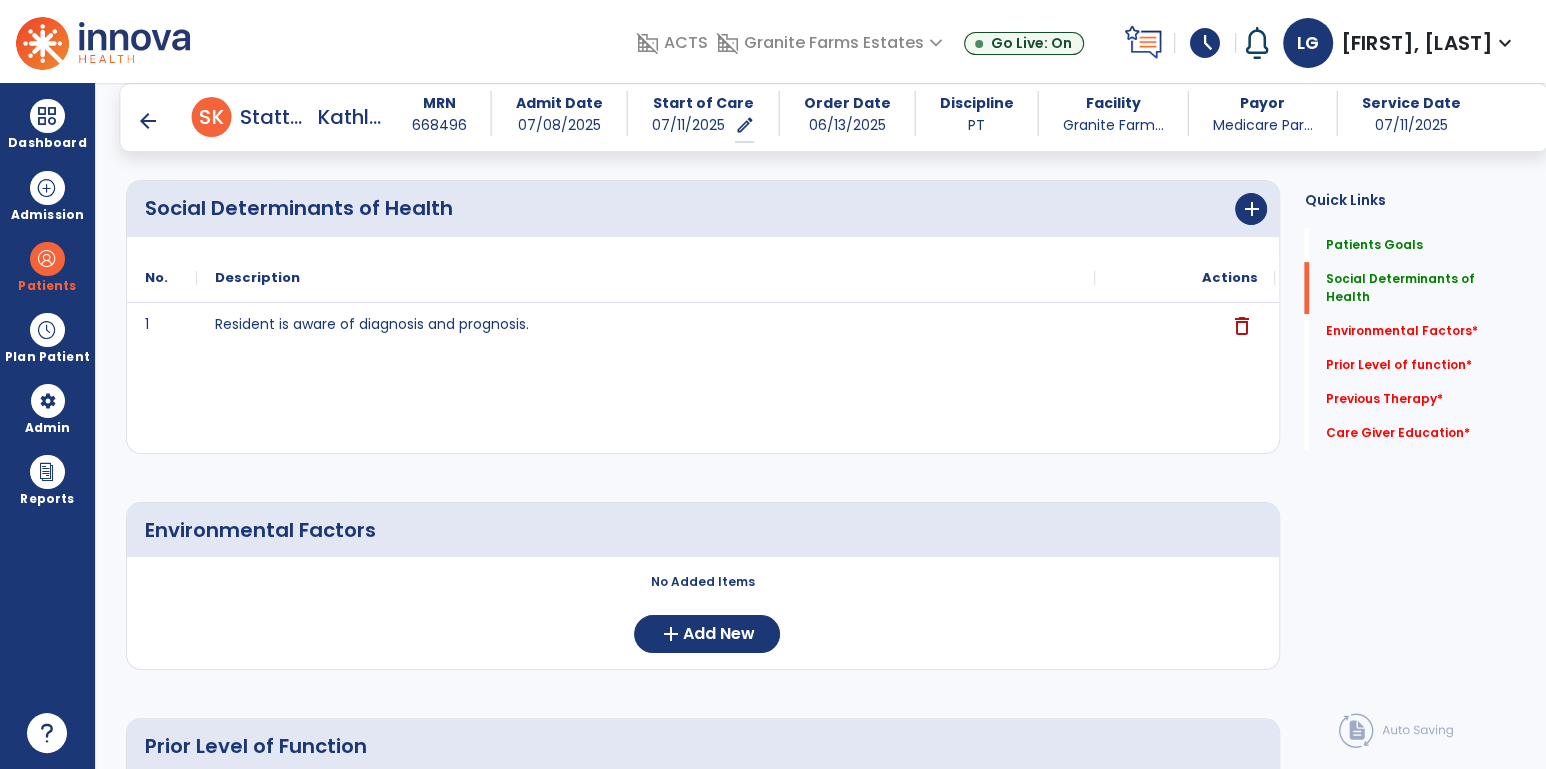 scroll, scrollTop: 501, scrollLeft: 0, axis: vertical 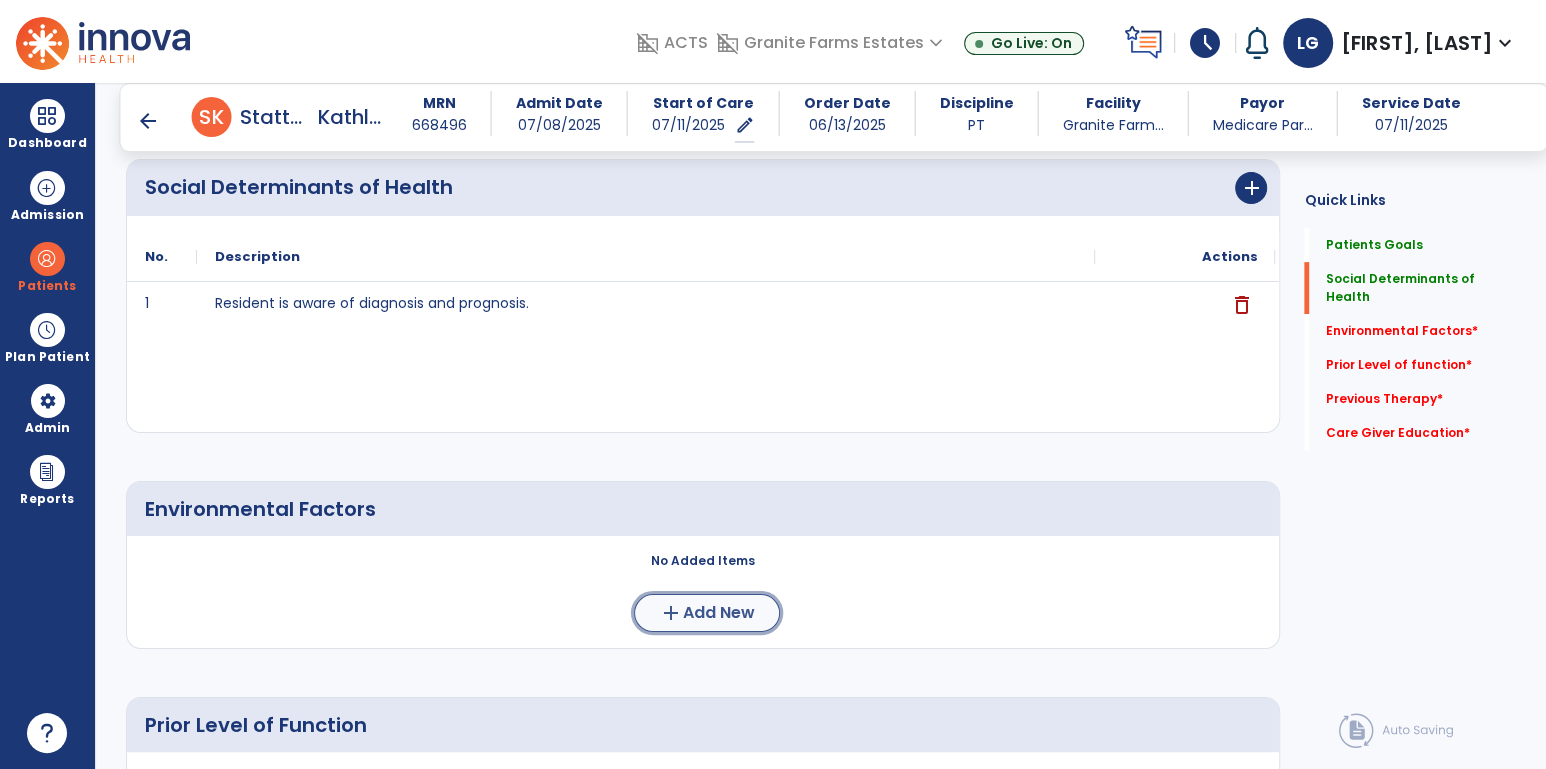 click on "add" 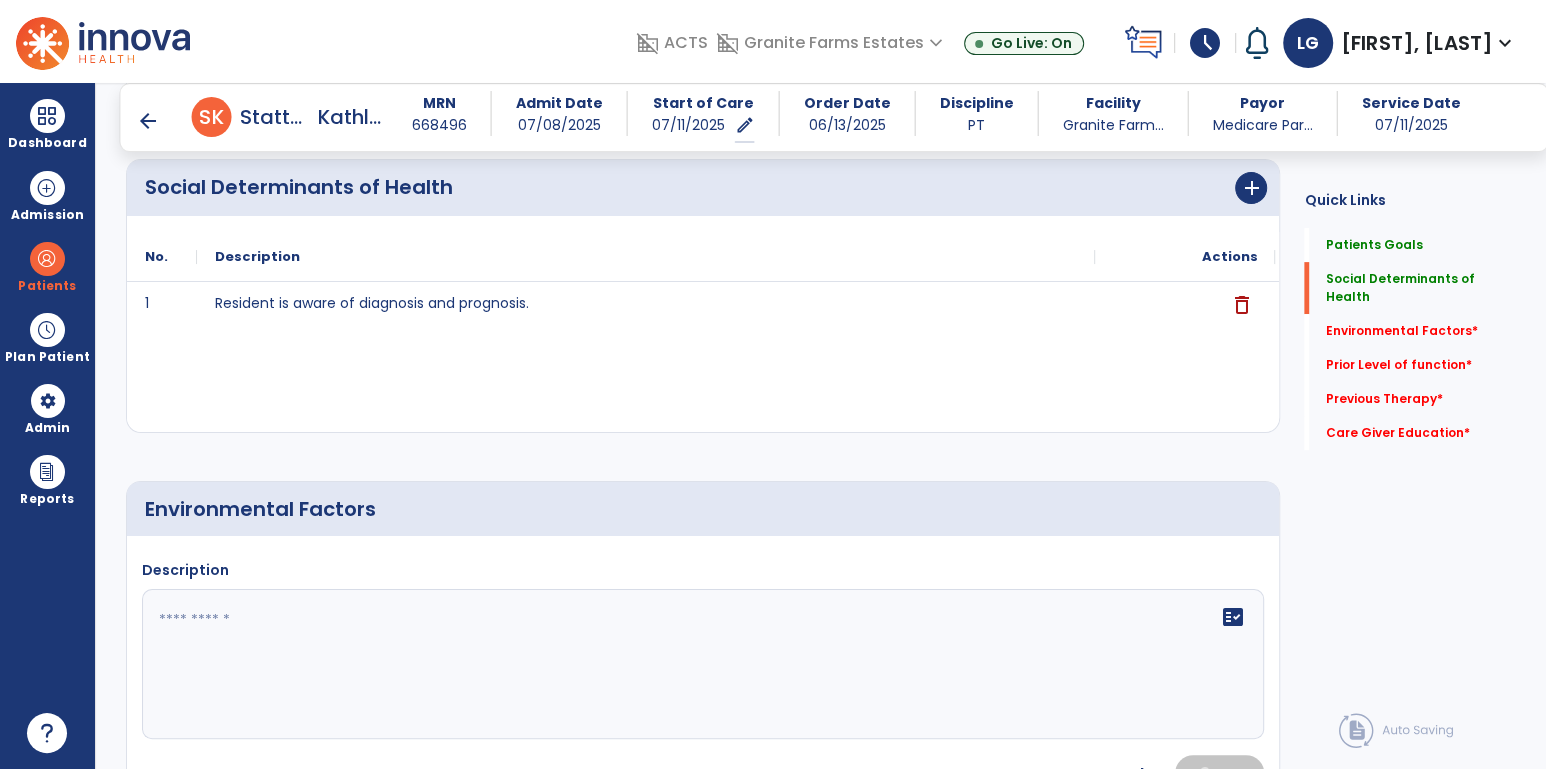 click 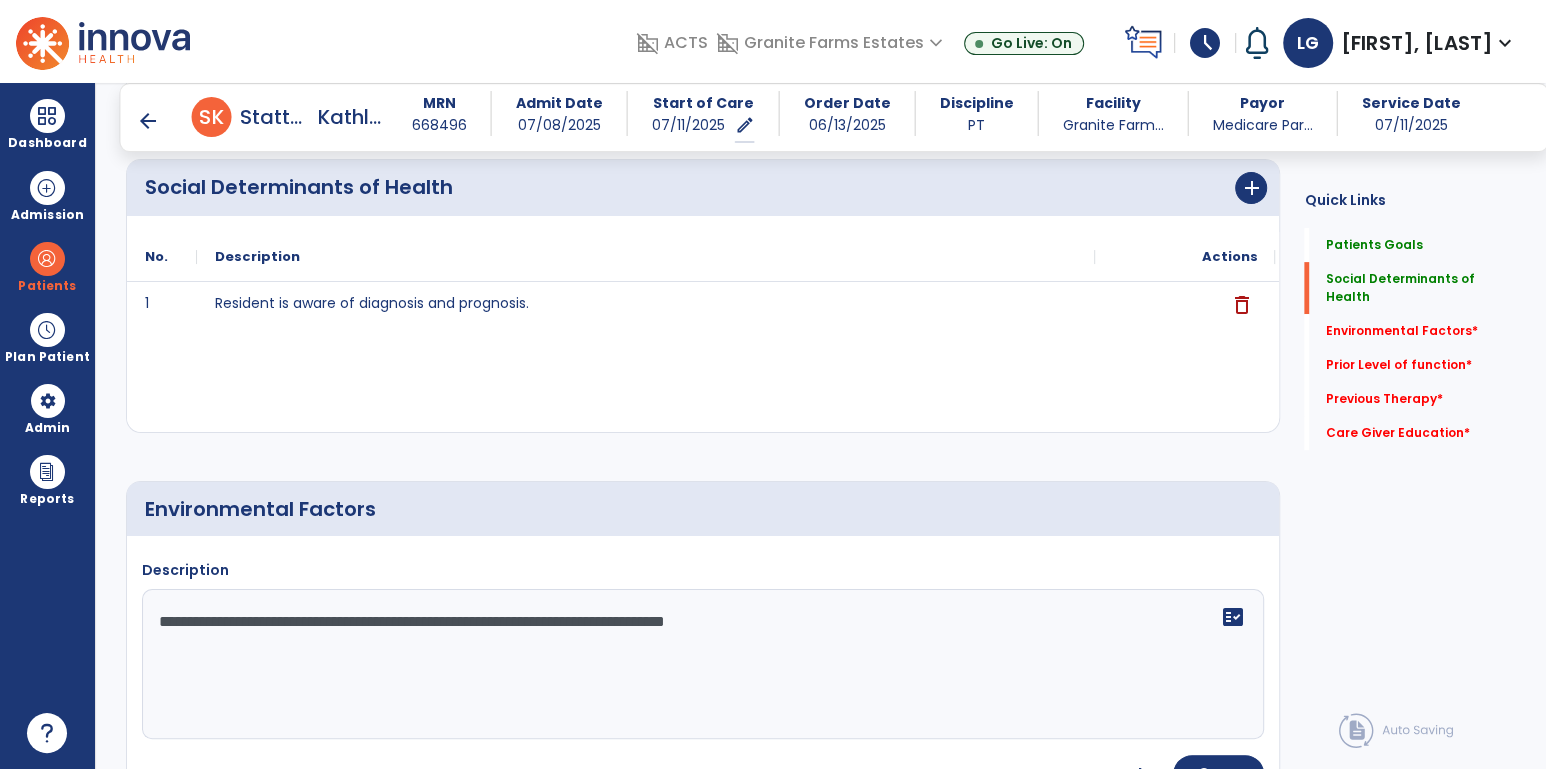 type on "**********" 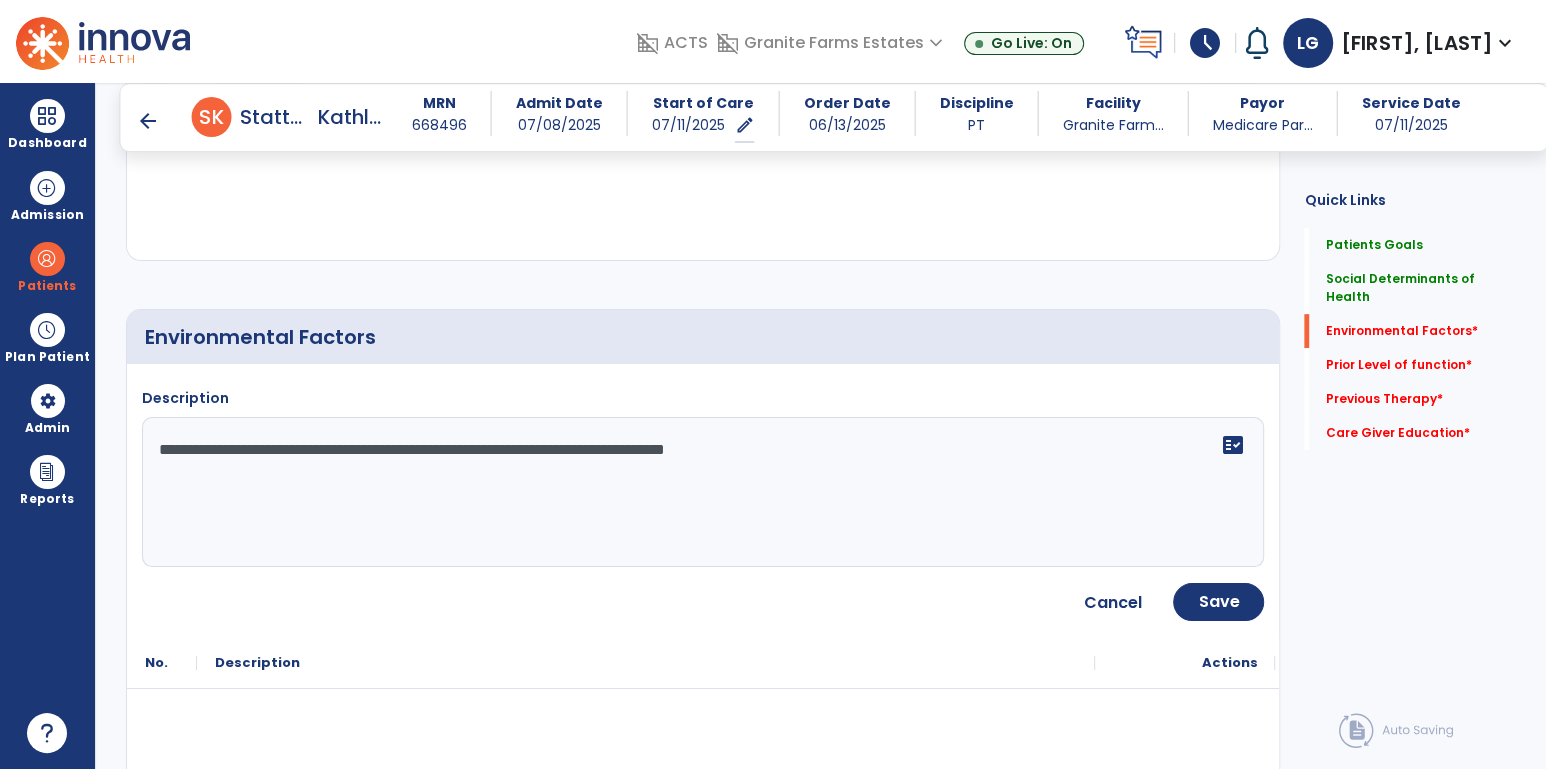 scroll, scrollTop: 675, scrollLeft: 0, axis: vertical 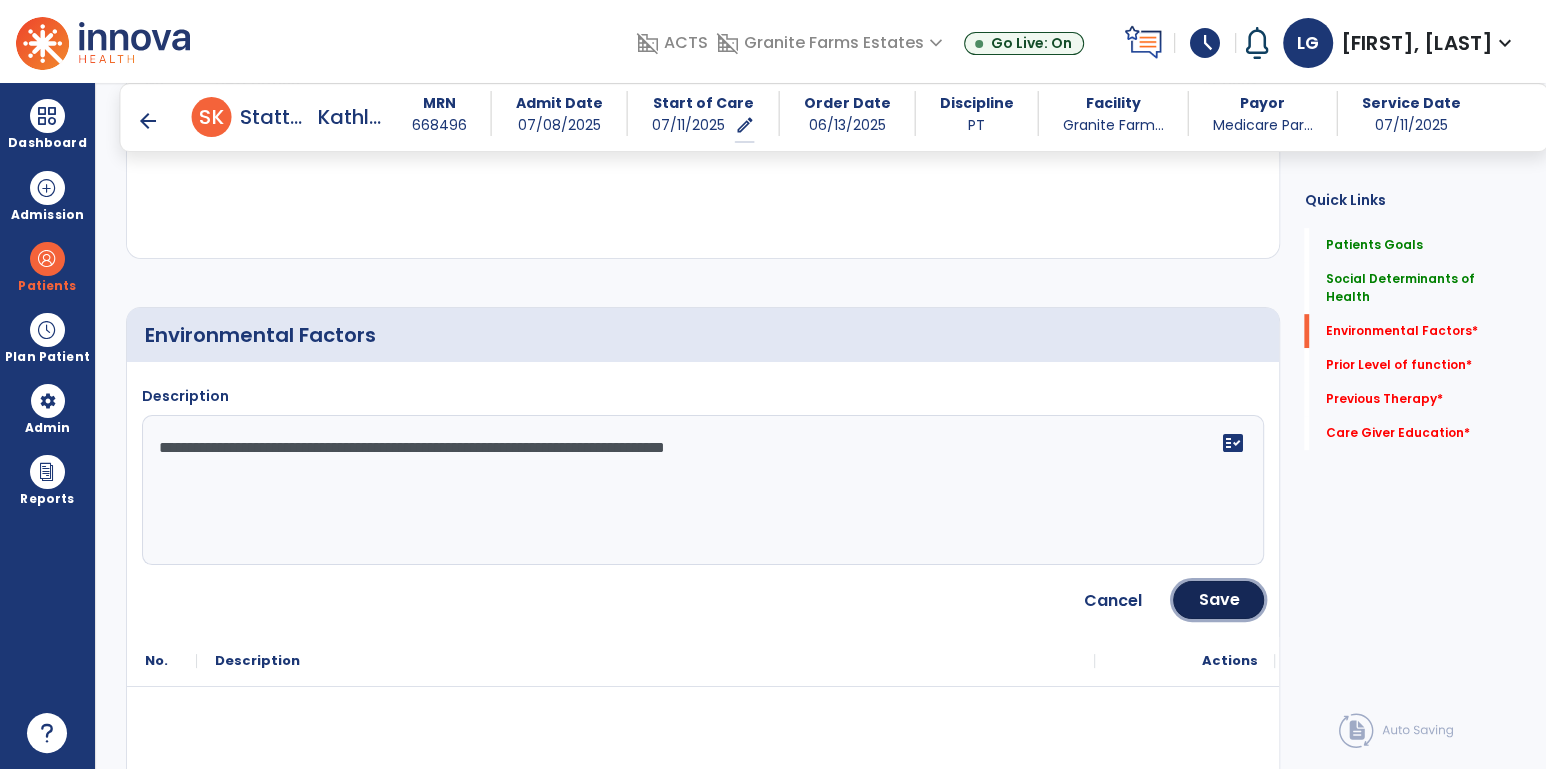 click on "Save" 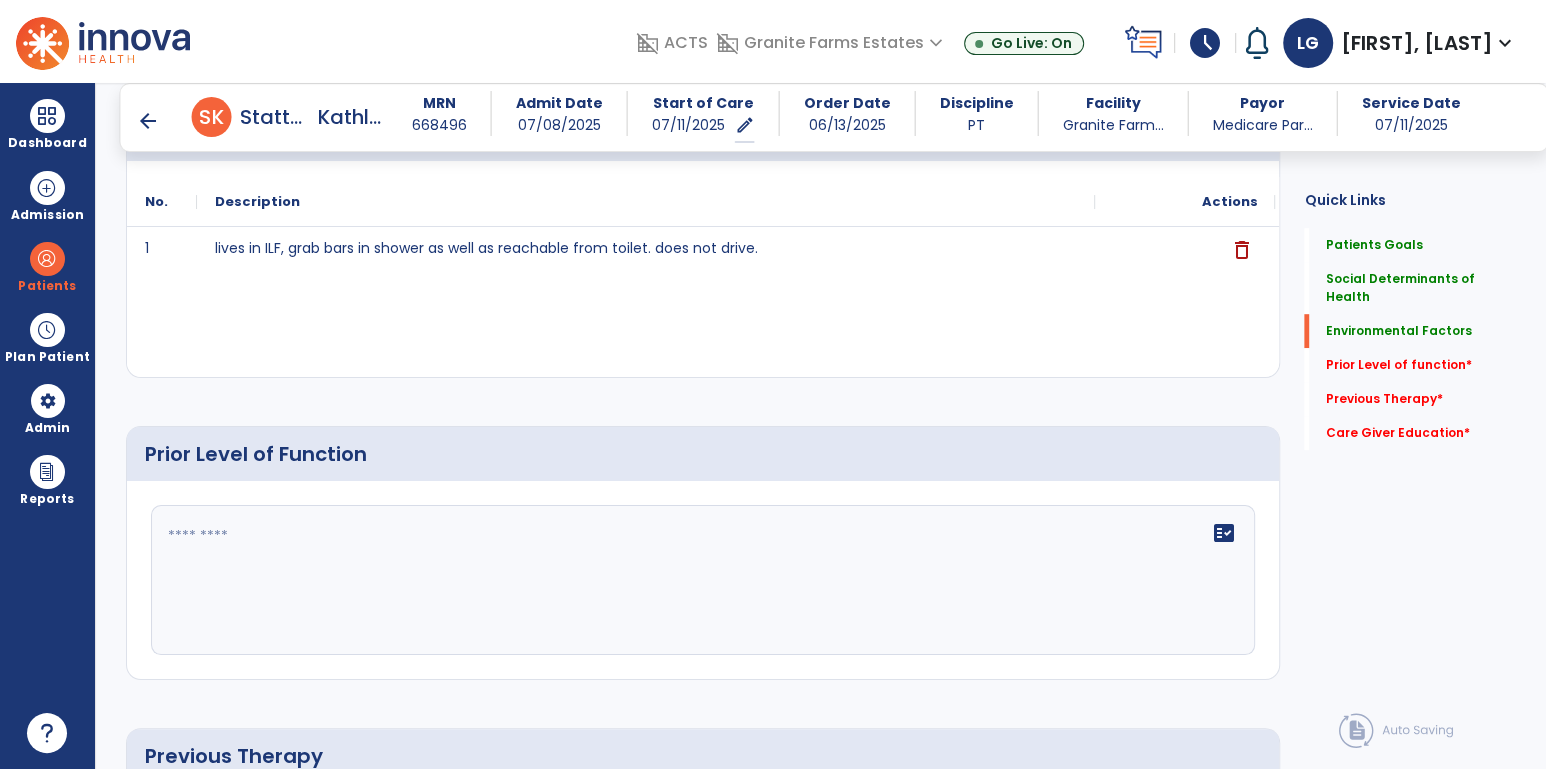 scroll, scrollTop: 880, scrollLeft: 0, axis: vertical 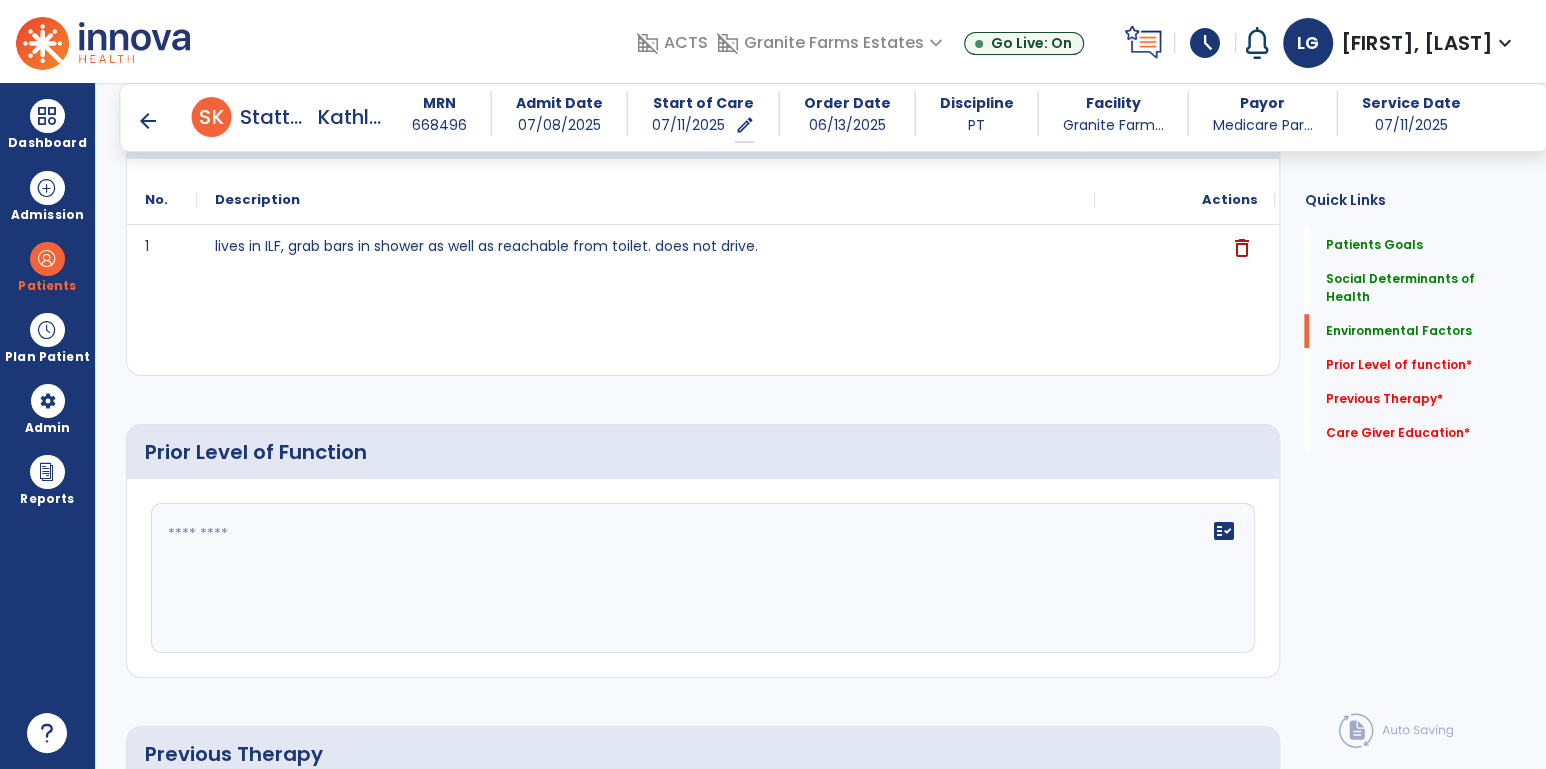 click 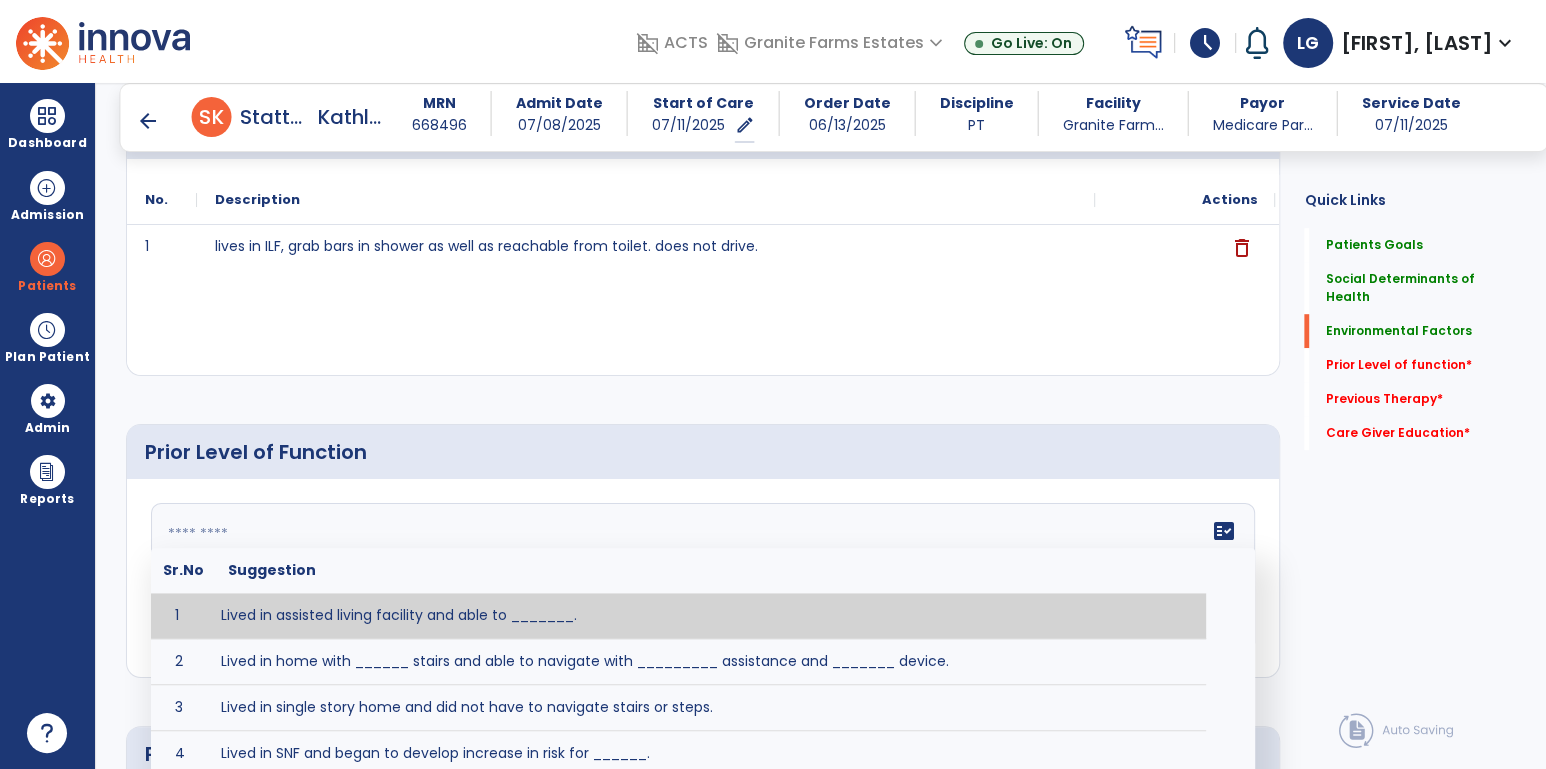 paste on "**********" 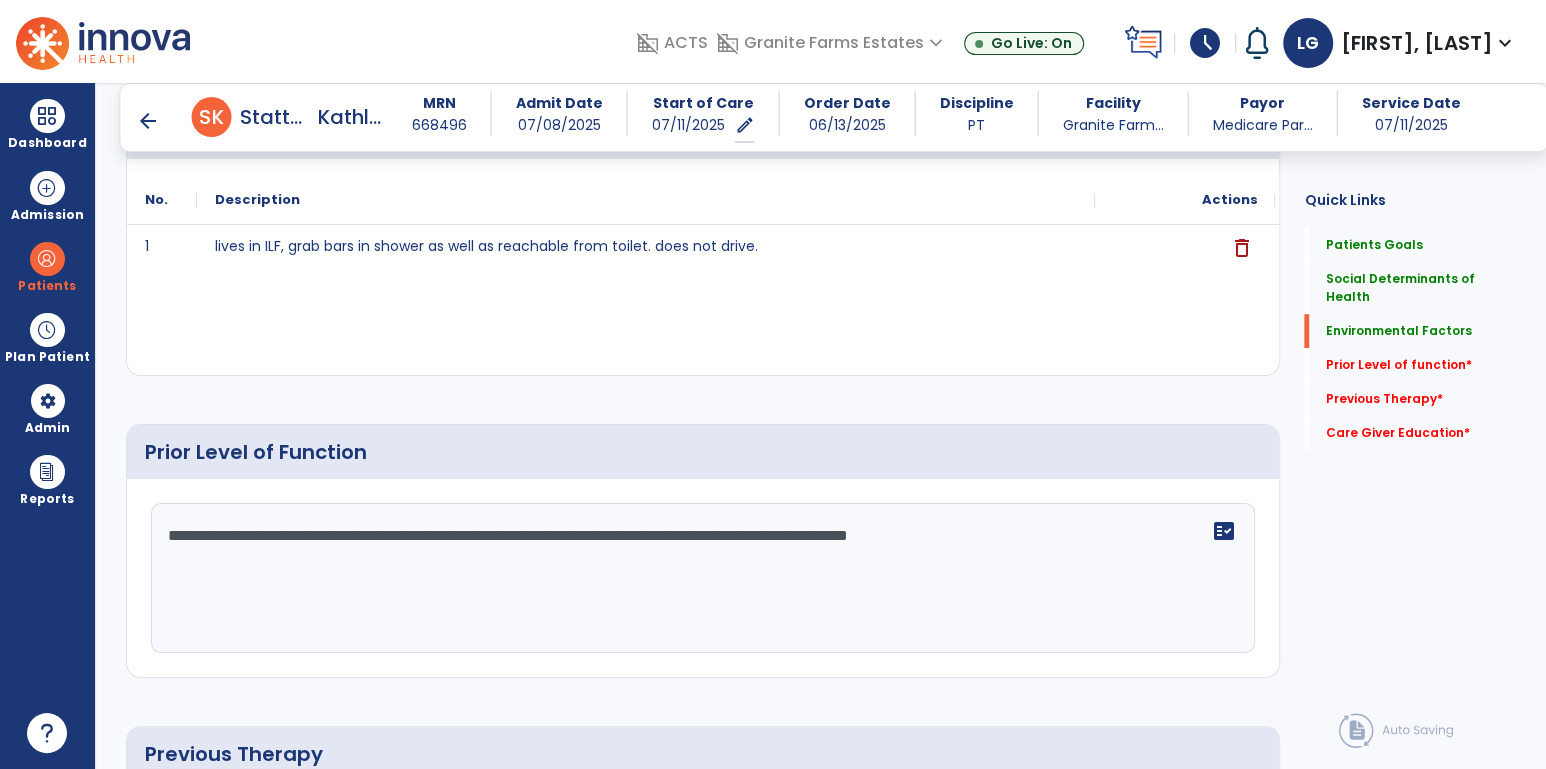 drag, startPoint x: 1027, startPoint y: 540, endPoint x: 1047, endPoint y: 536, distance: 20.396078 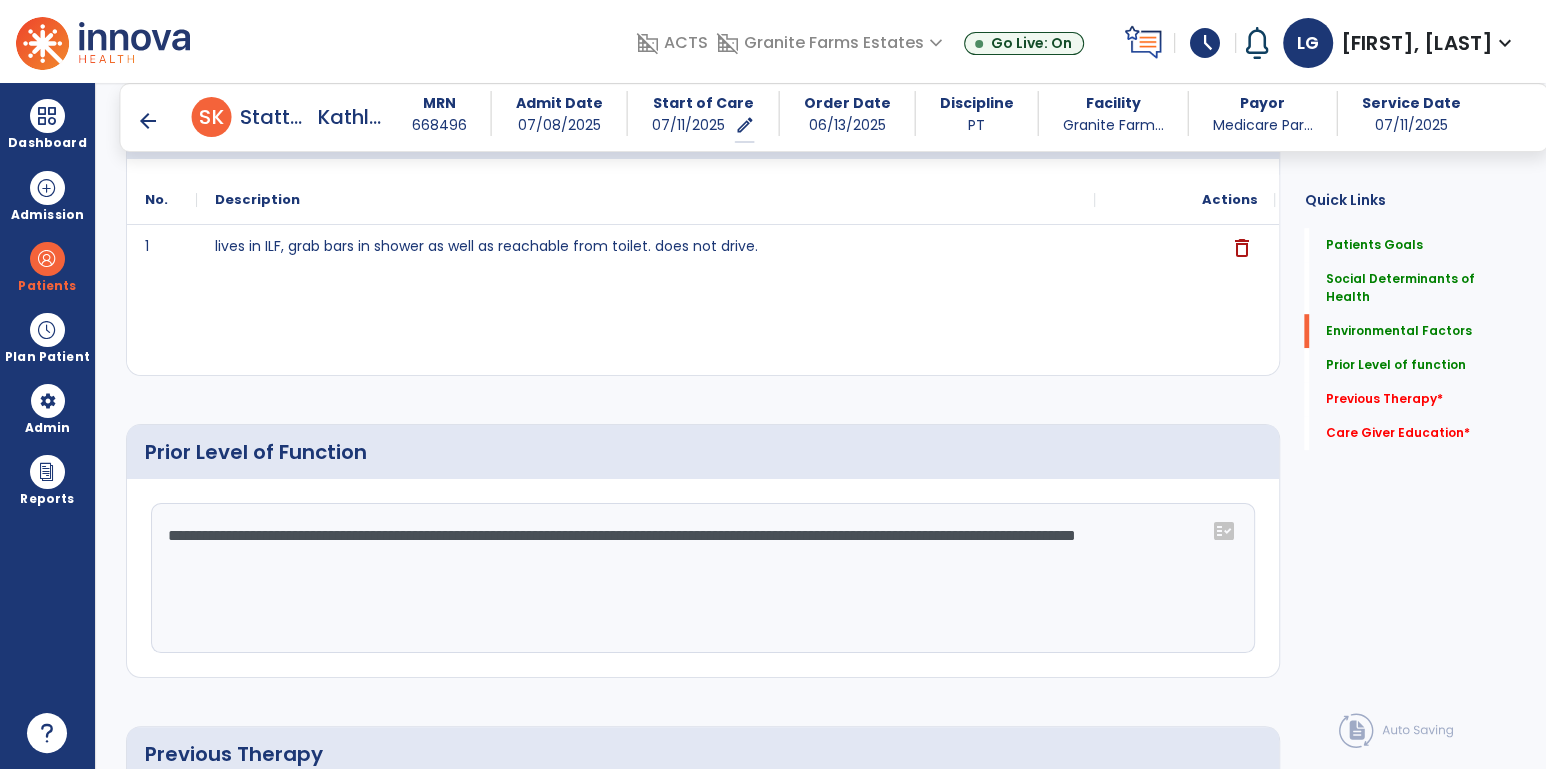 paste on "**********" 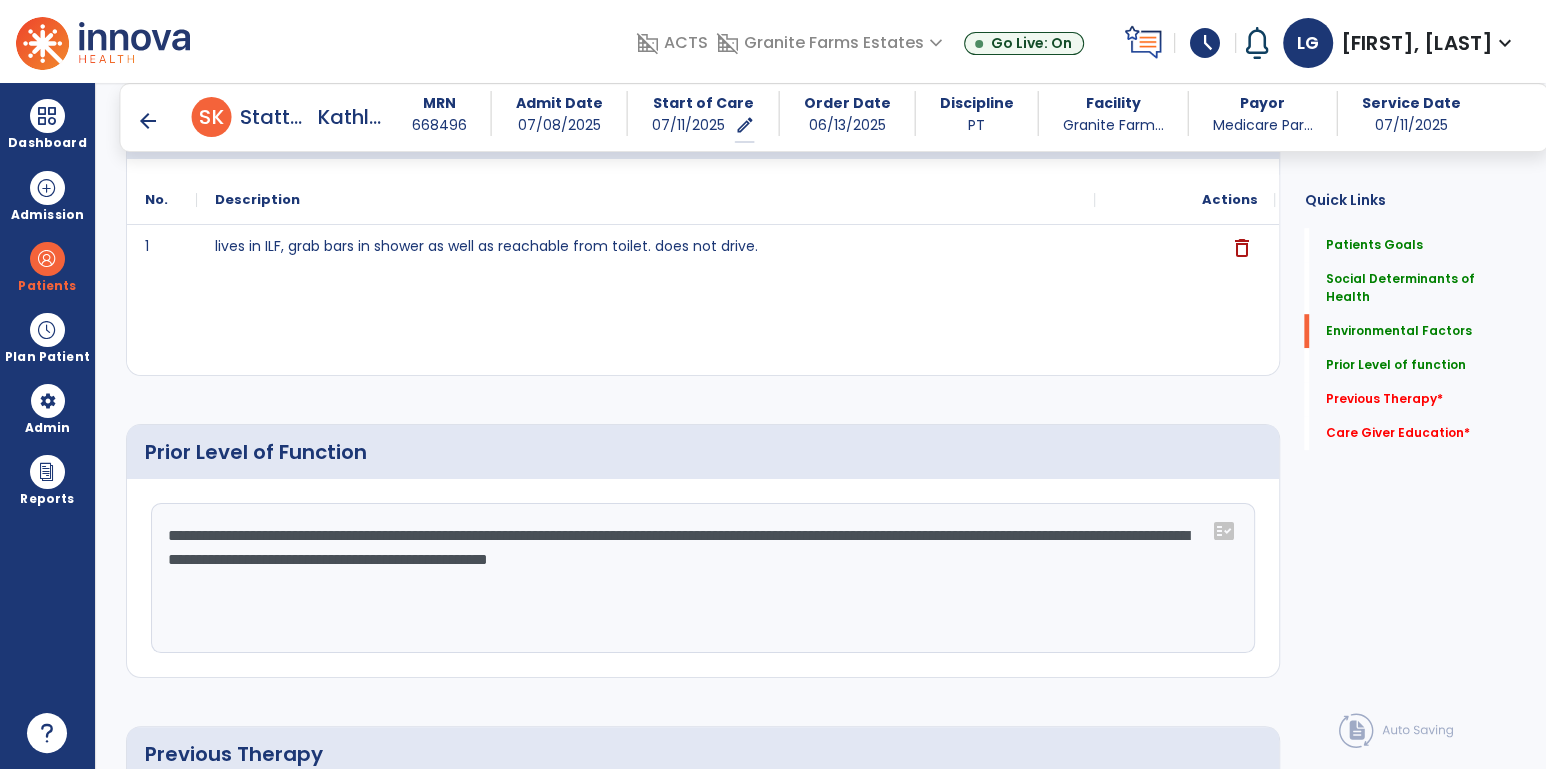 click on "**********" 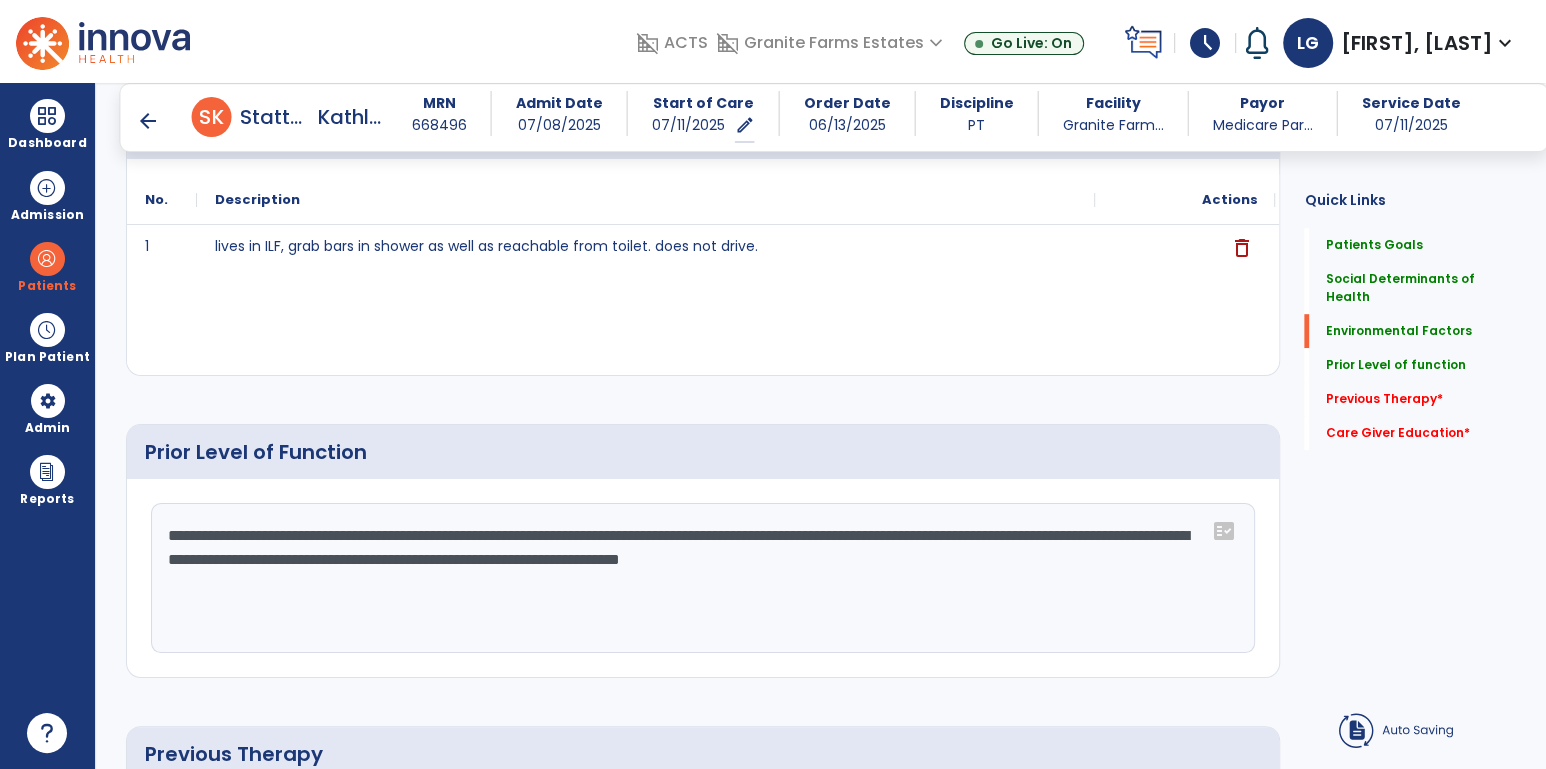 click on "**********" 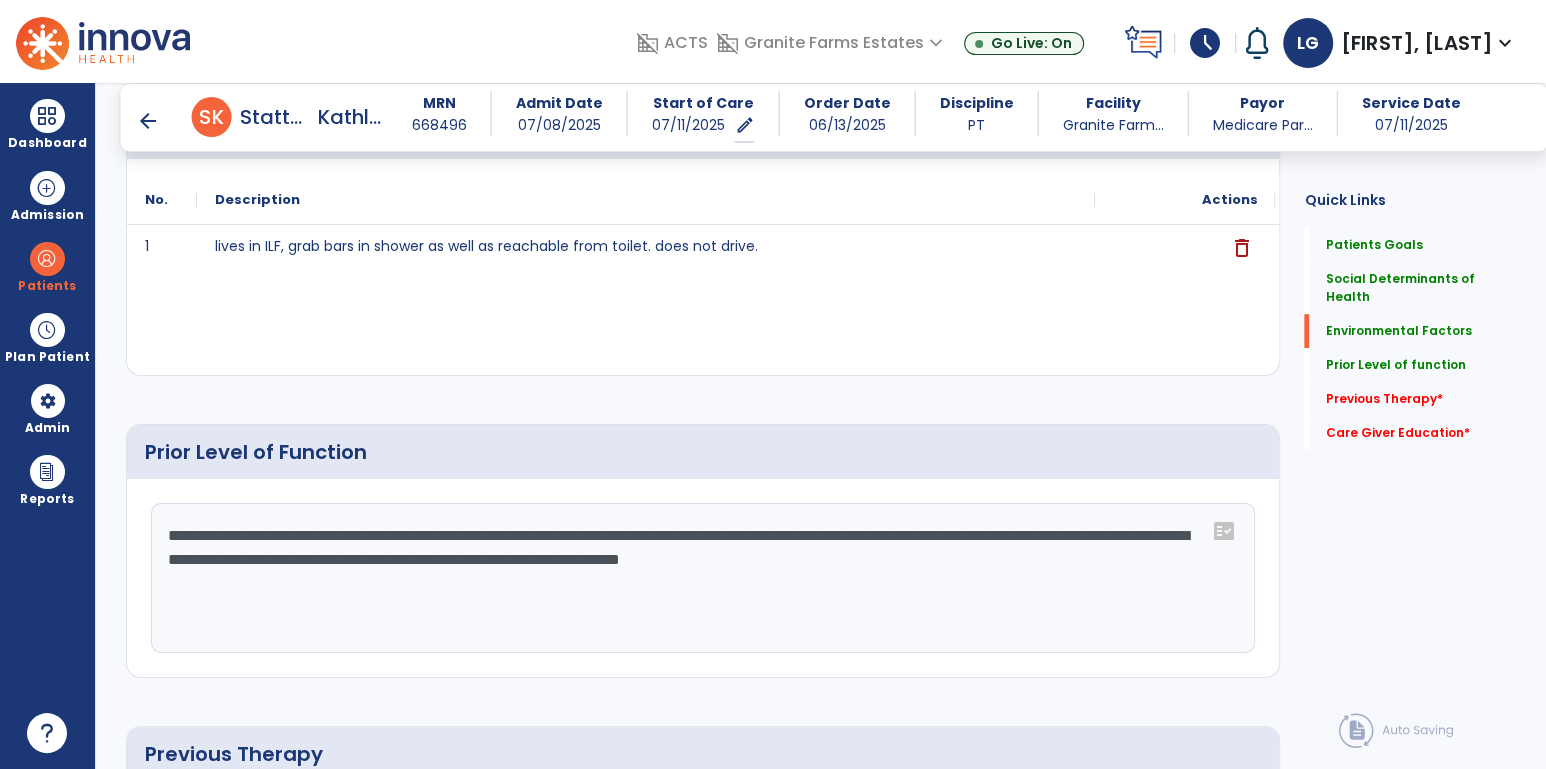 click on "**********" 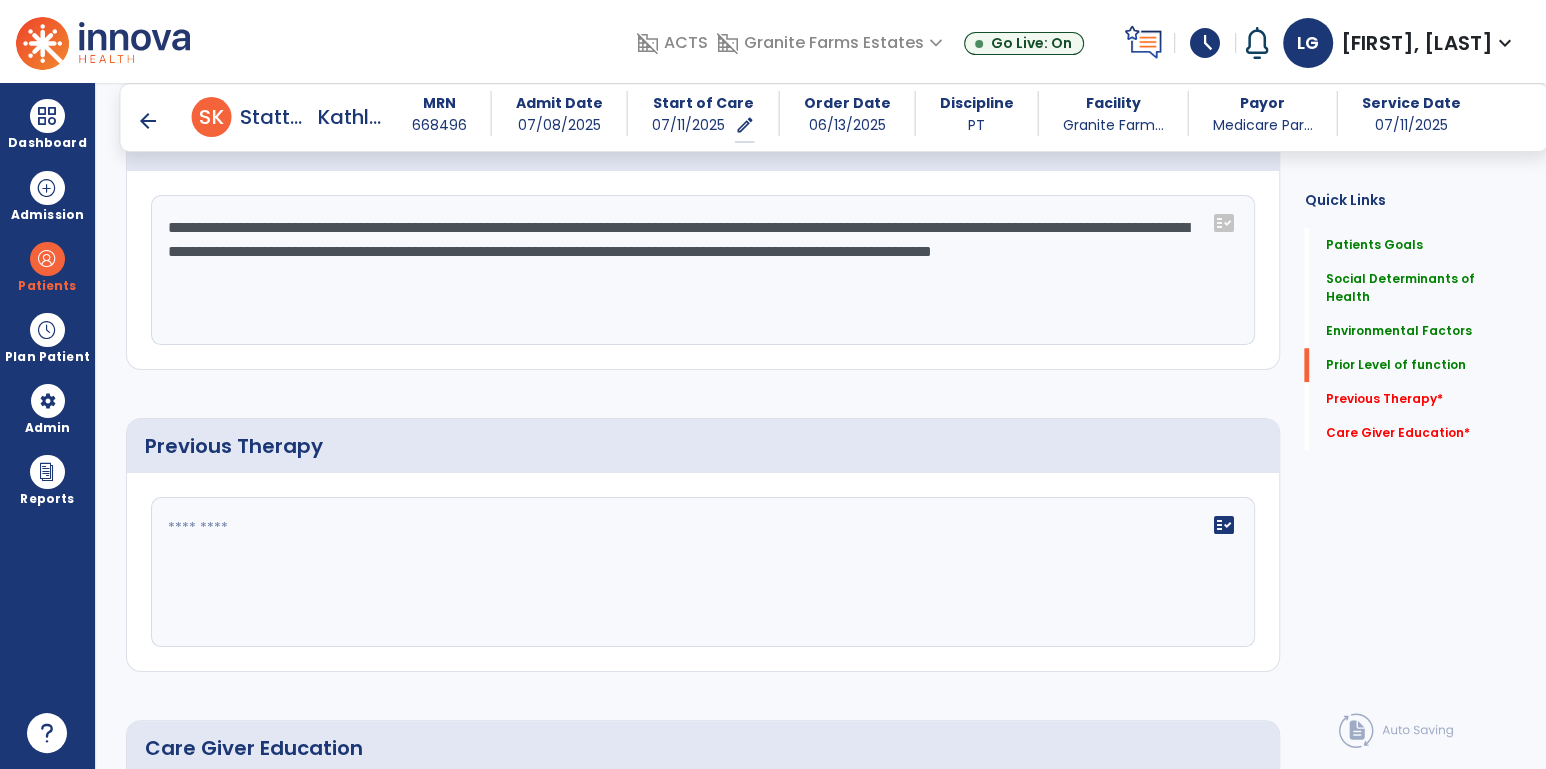 scroll, scrollTop: 1197, scrollLeft: 0, axis: vertical 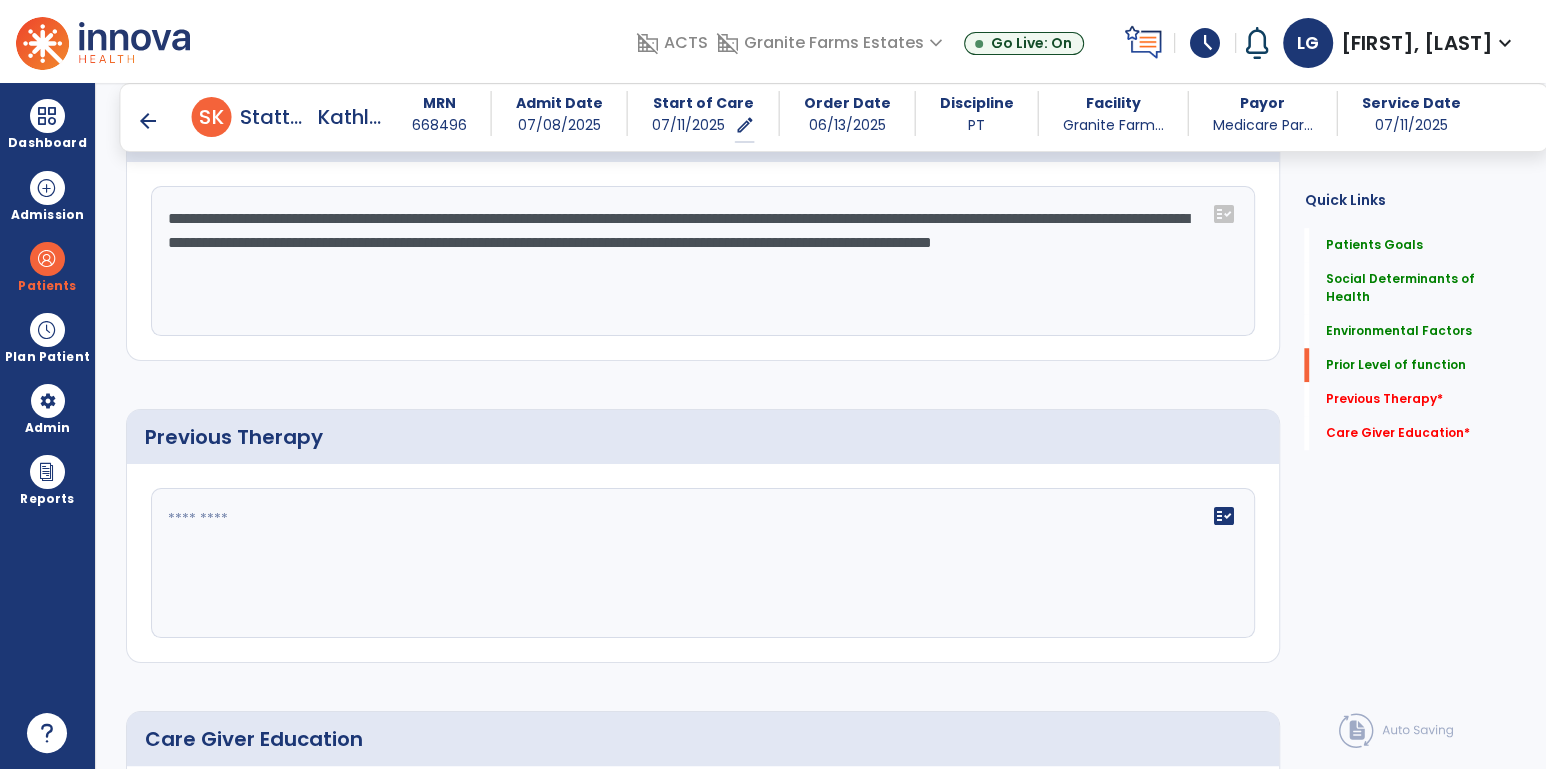 type on "**********" 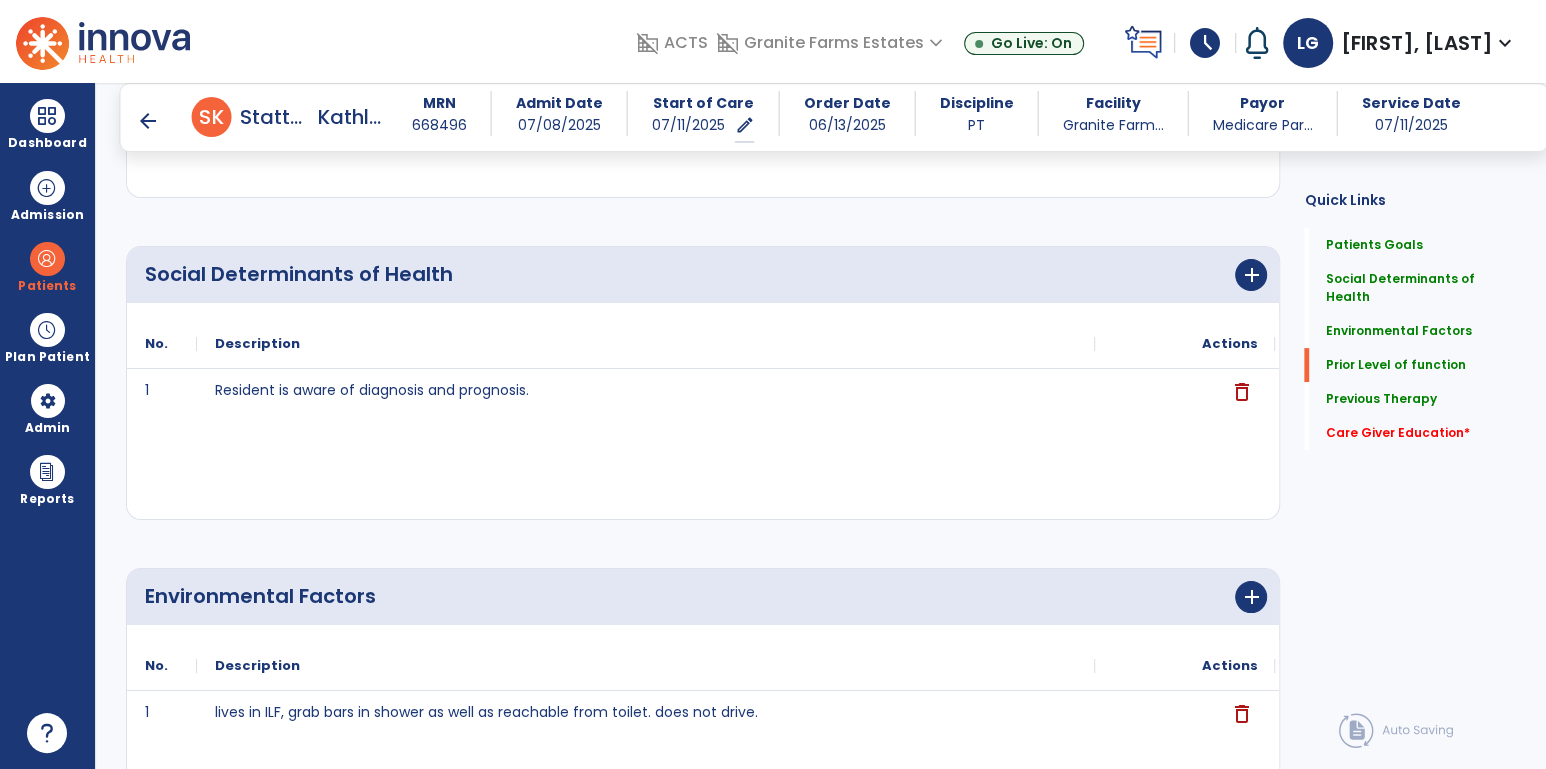 scroll, scrollTop: 0, scrollLeft: 0, axis: both 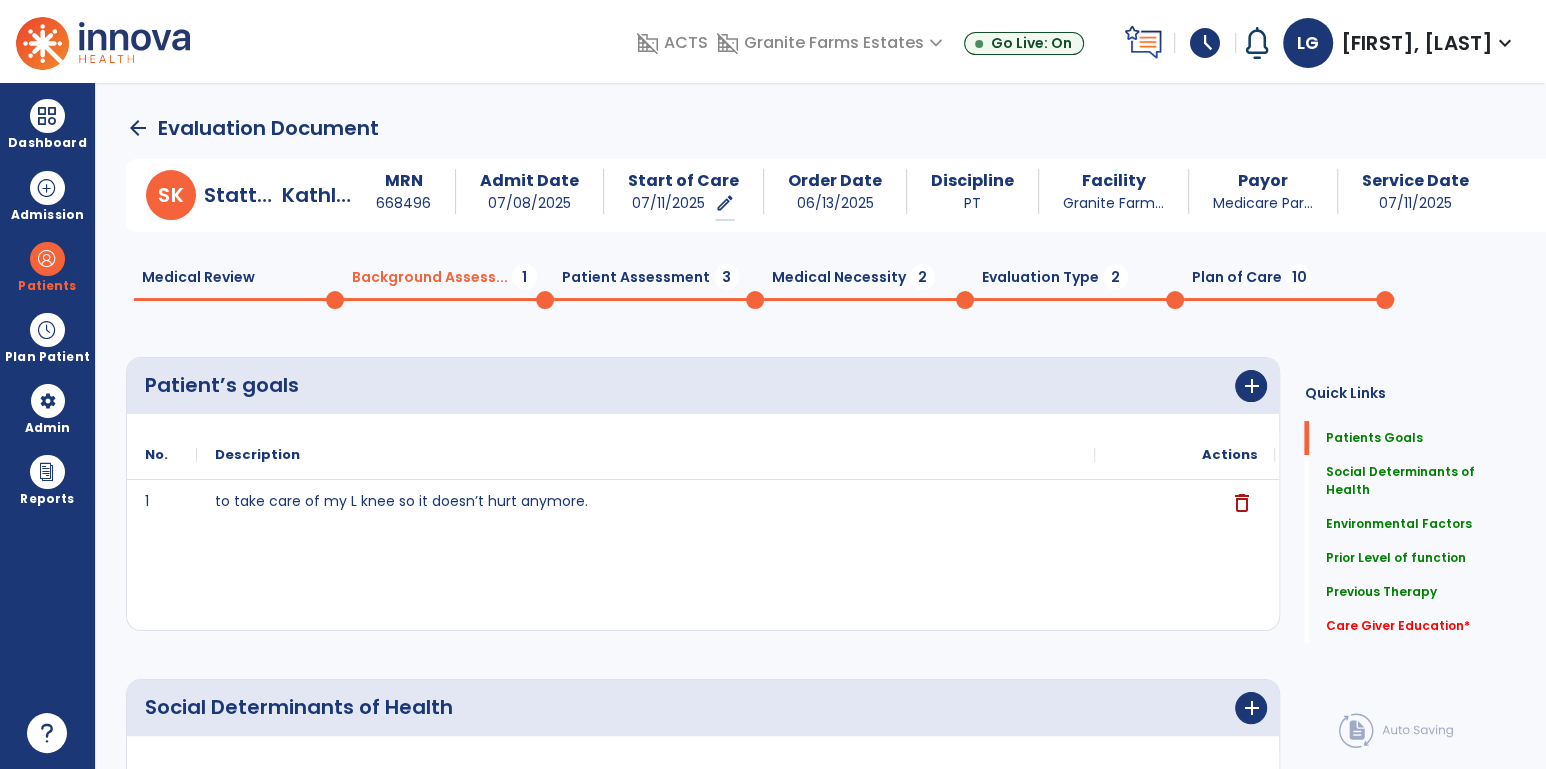 type on "**********" 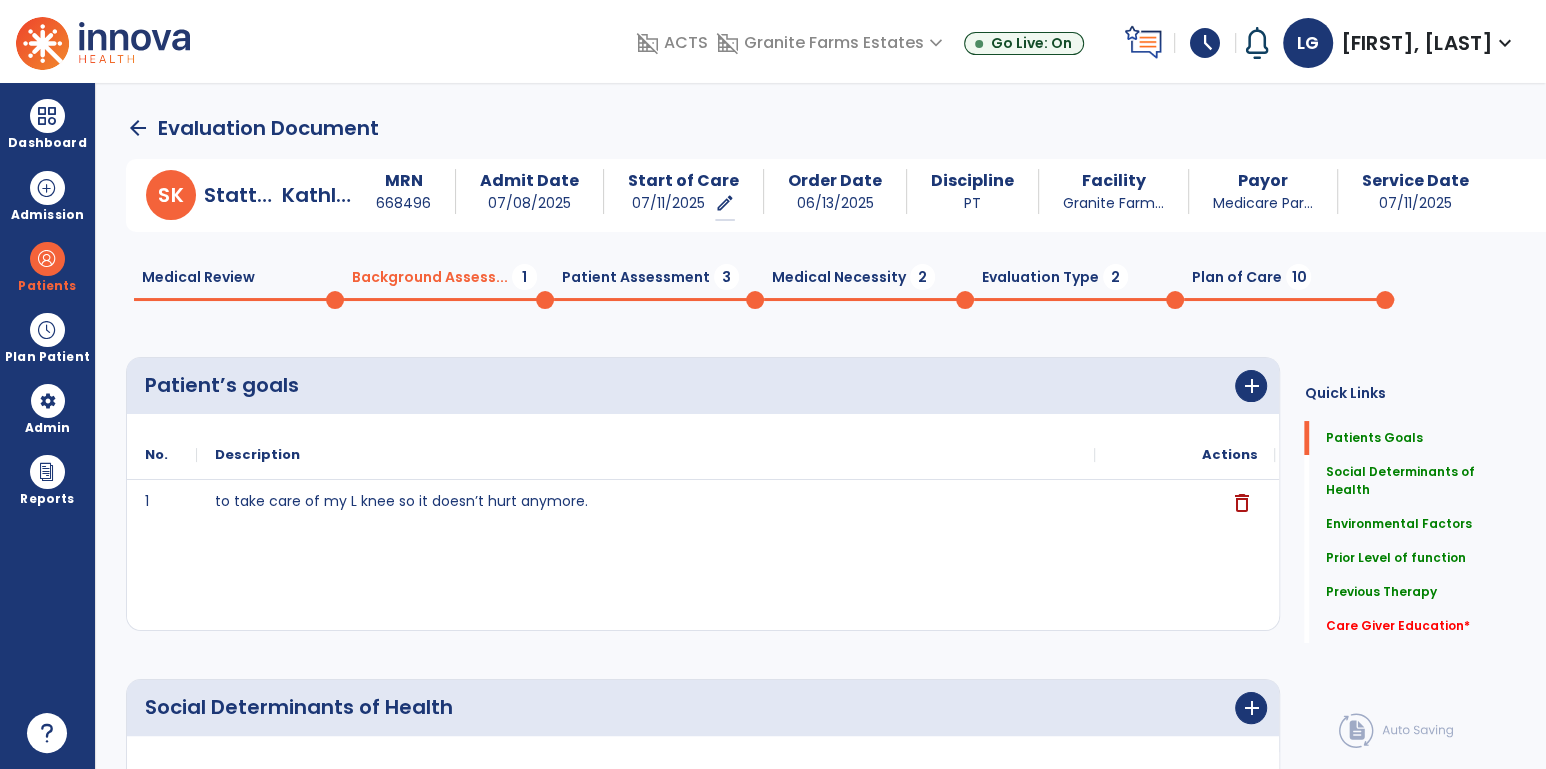 click on "Background Assess...  1" 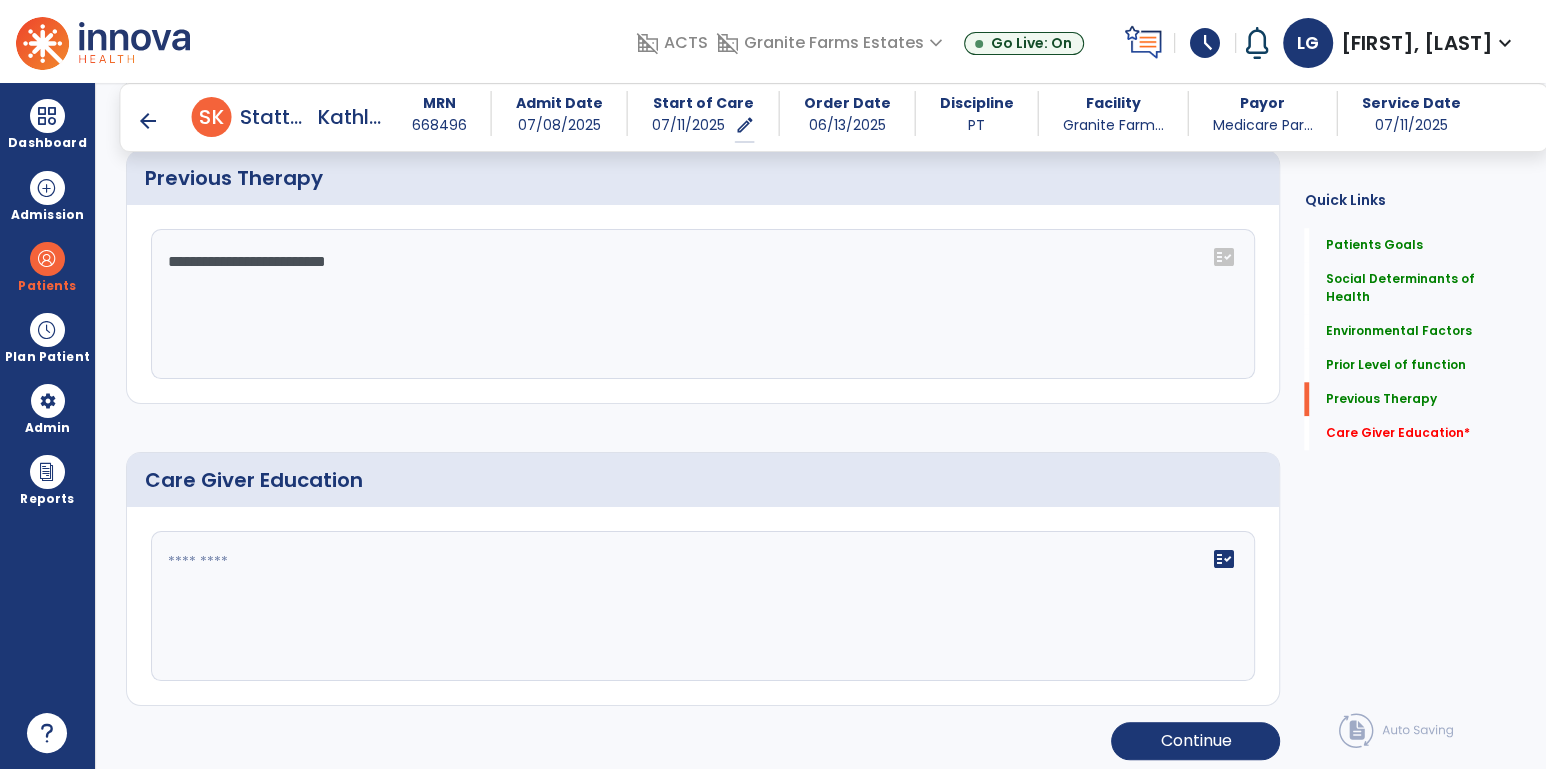 scroll, scrollTop: 1459, scrollLeft: 0, axis: vertical 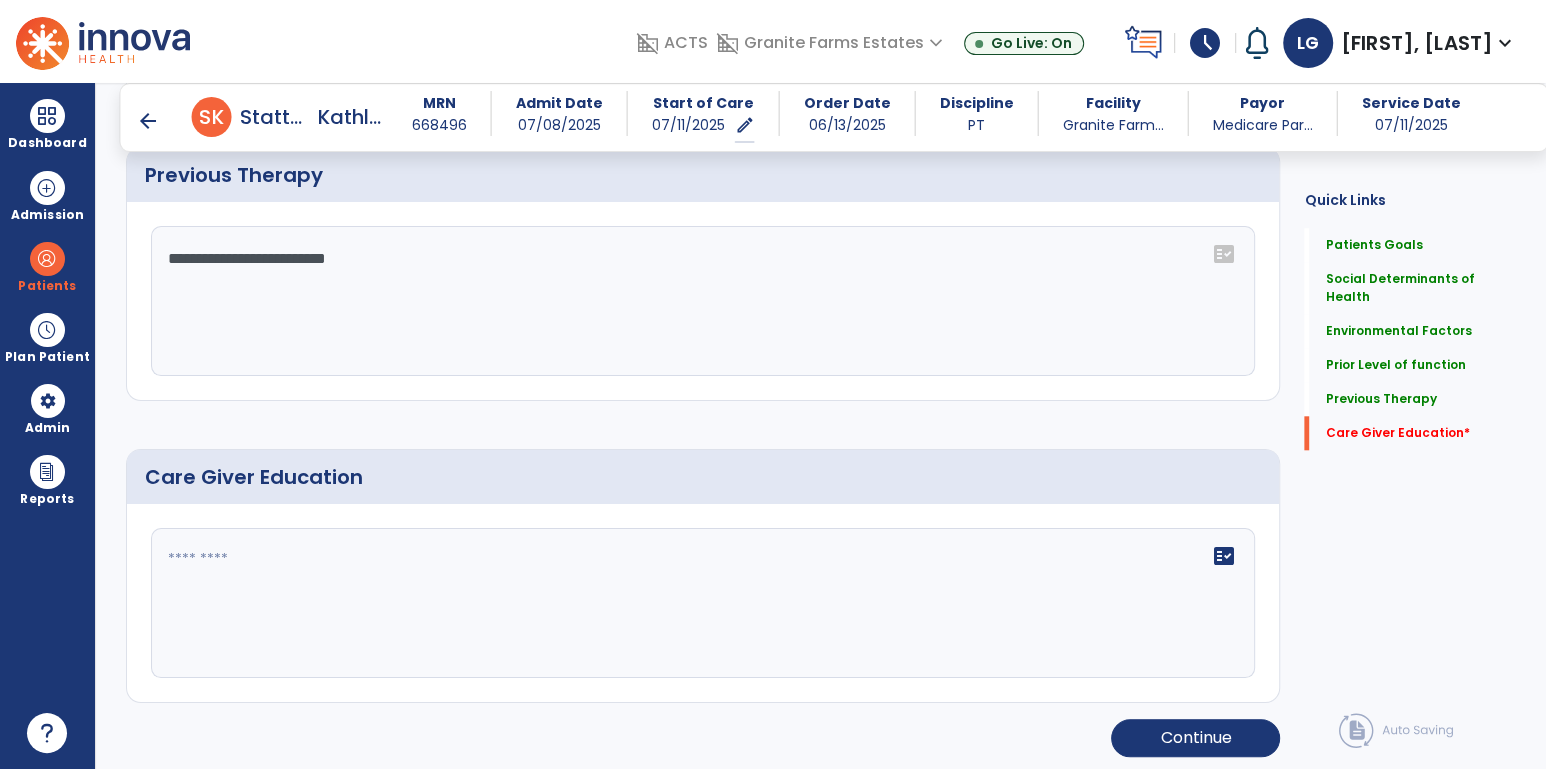 click 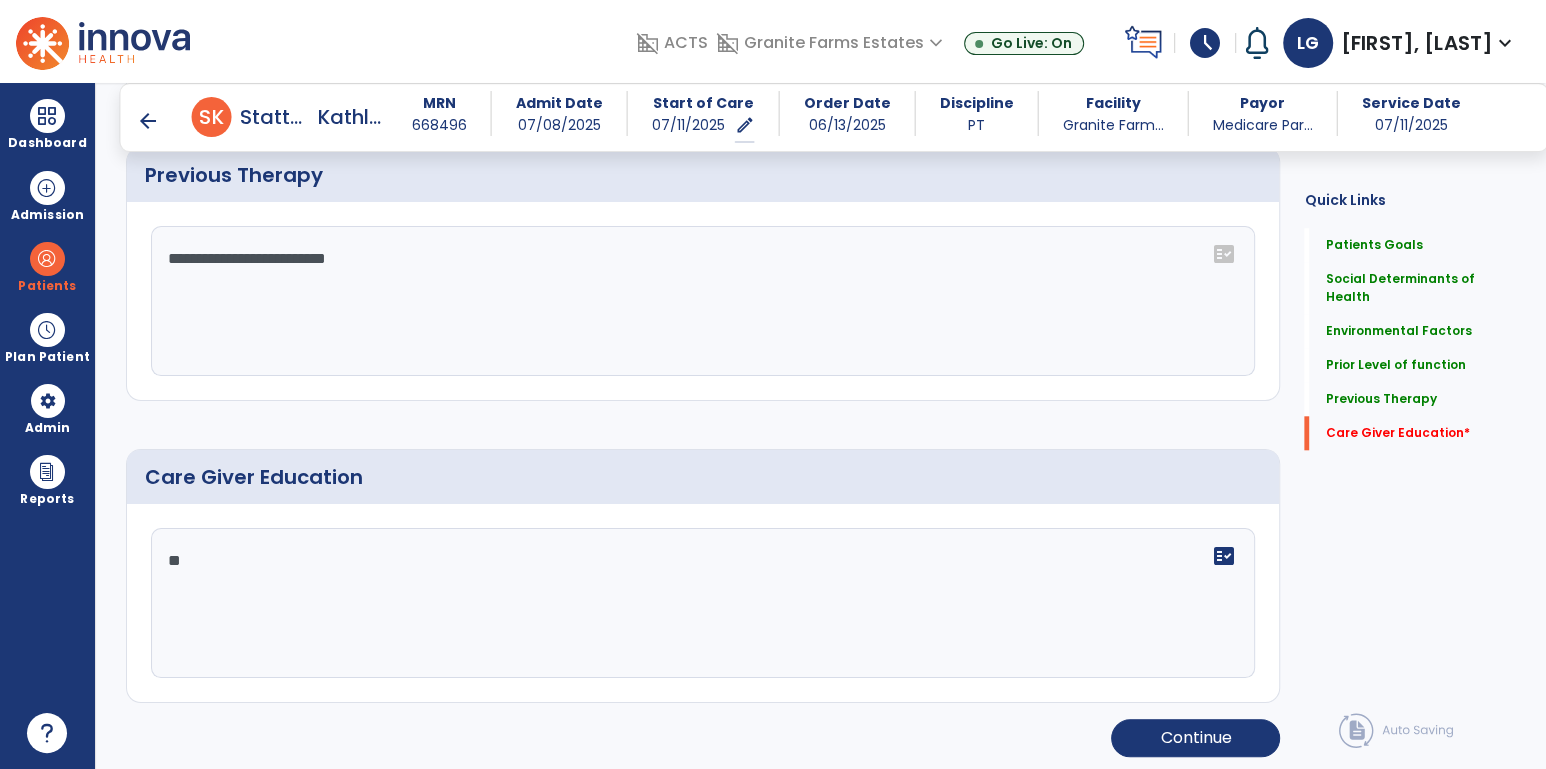 type on "*" 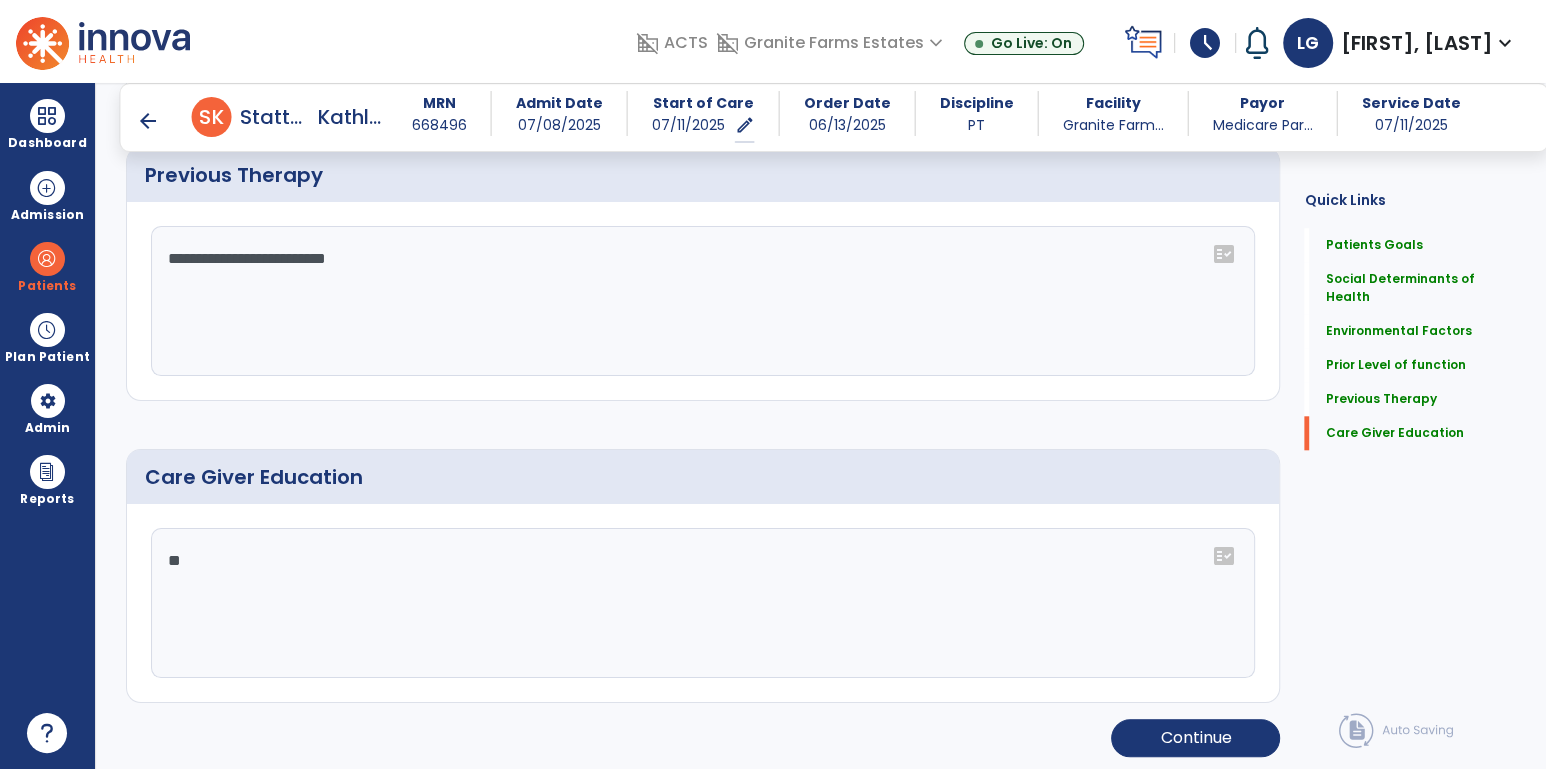 scroll, scrollTop: 1459, scrollLeft: 0, axis: vertical 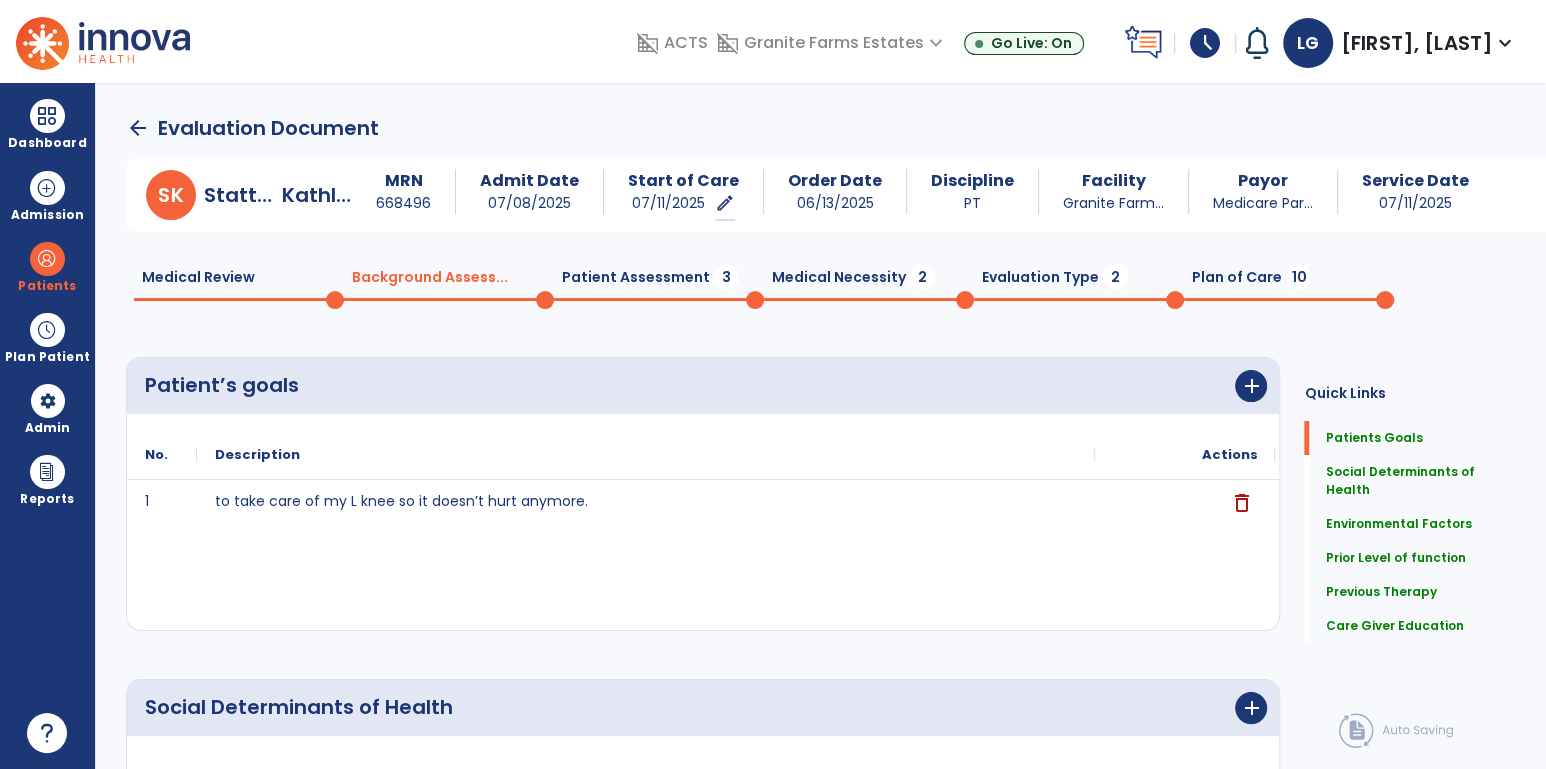 type on "**" 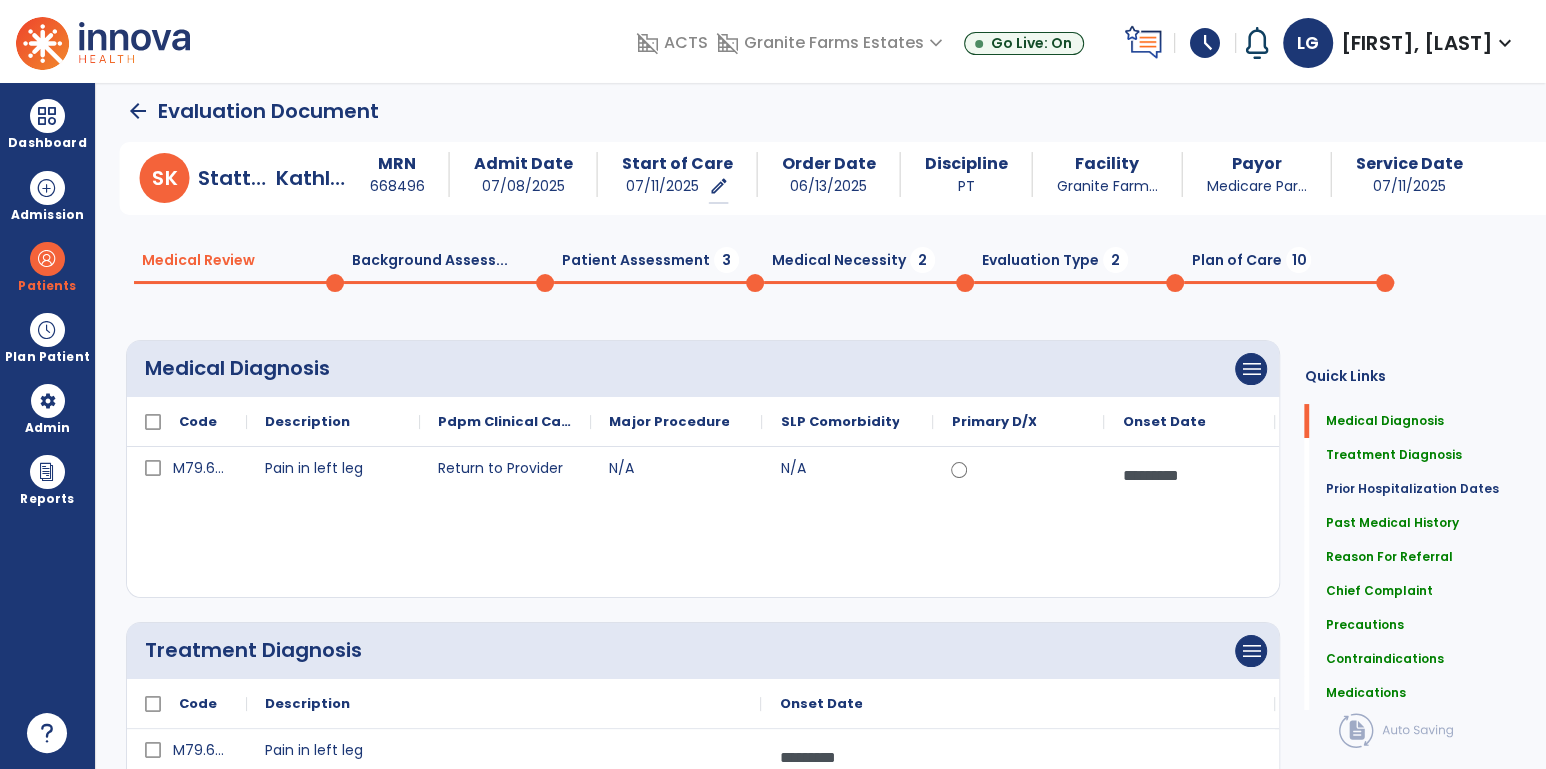 scroll, scrollTop: 0, scrollLeft: 0, axis: both 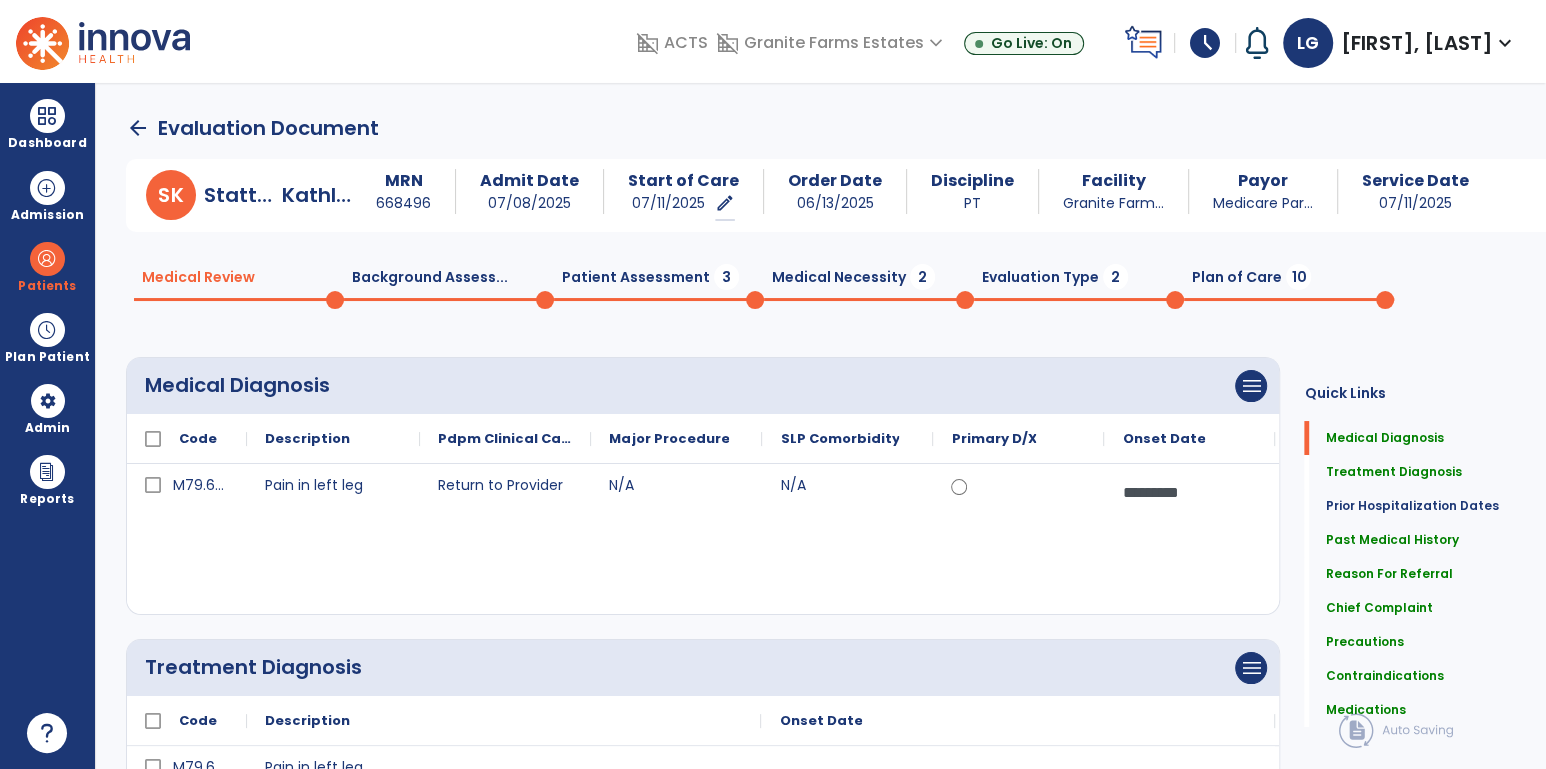 click on "arrow_back" 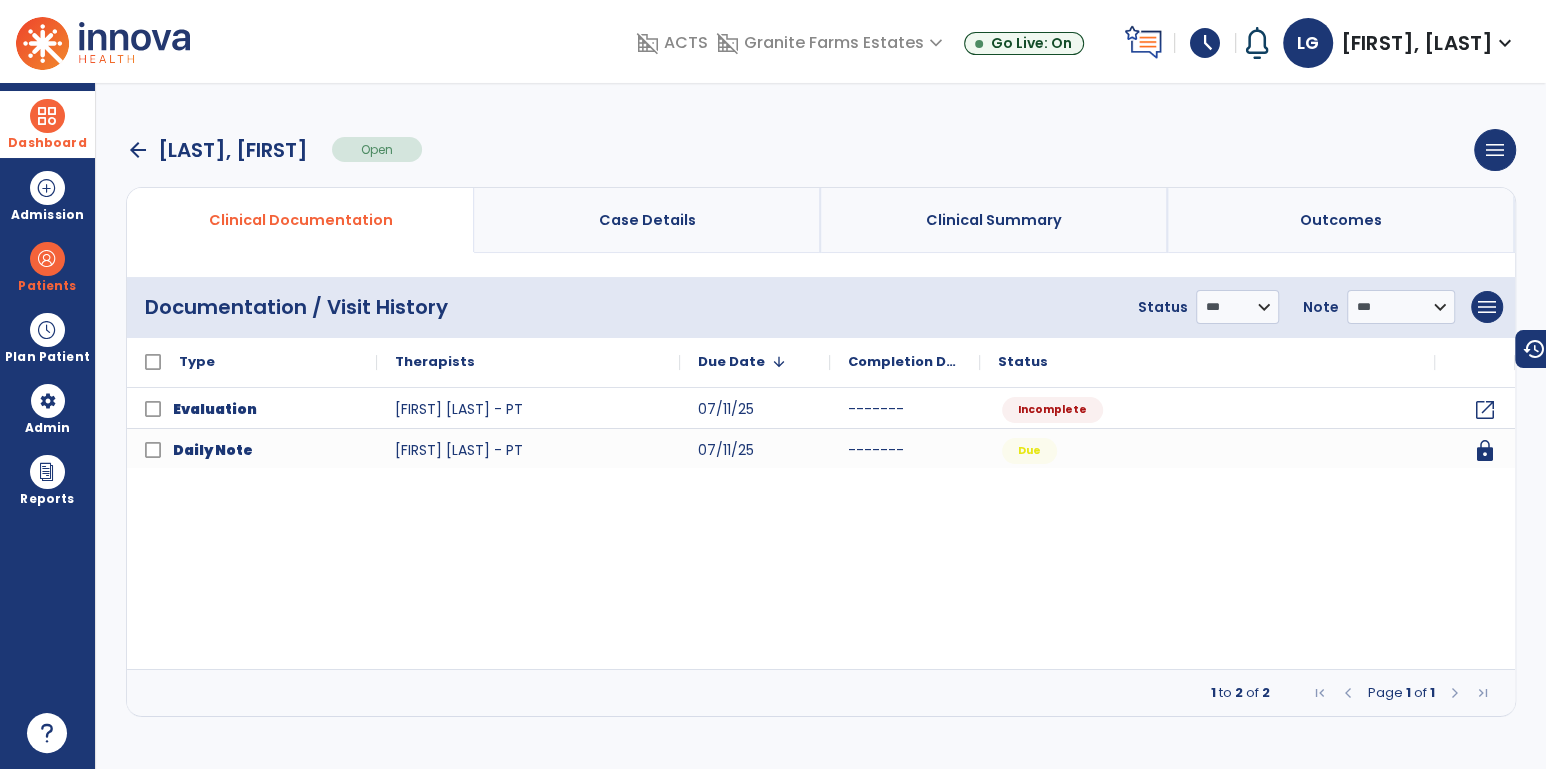 click at bounding box center (47, 116) 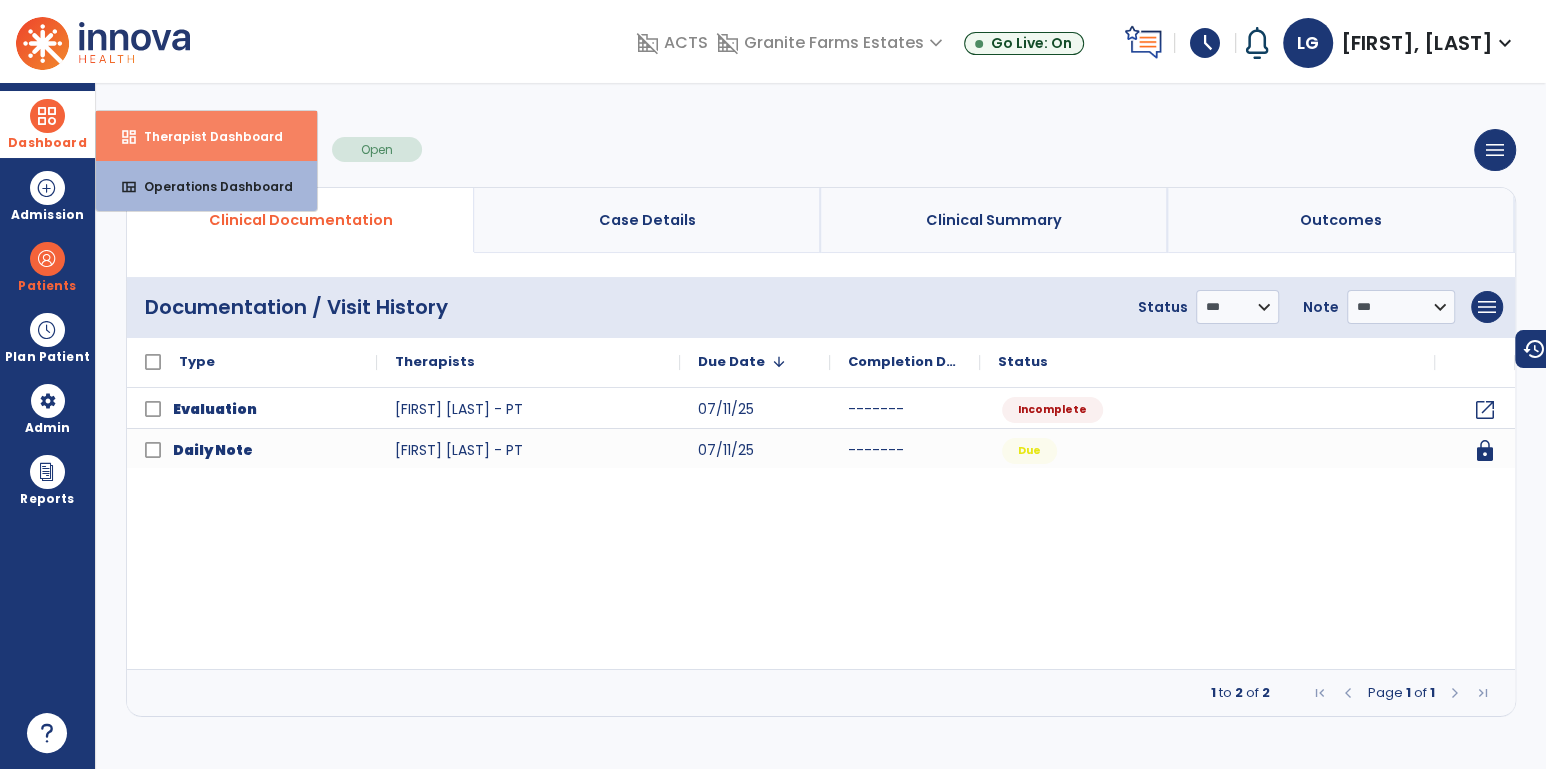 click on "Therapist Dashboard" at bounding box center [205, 136] 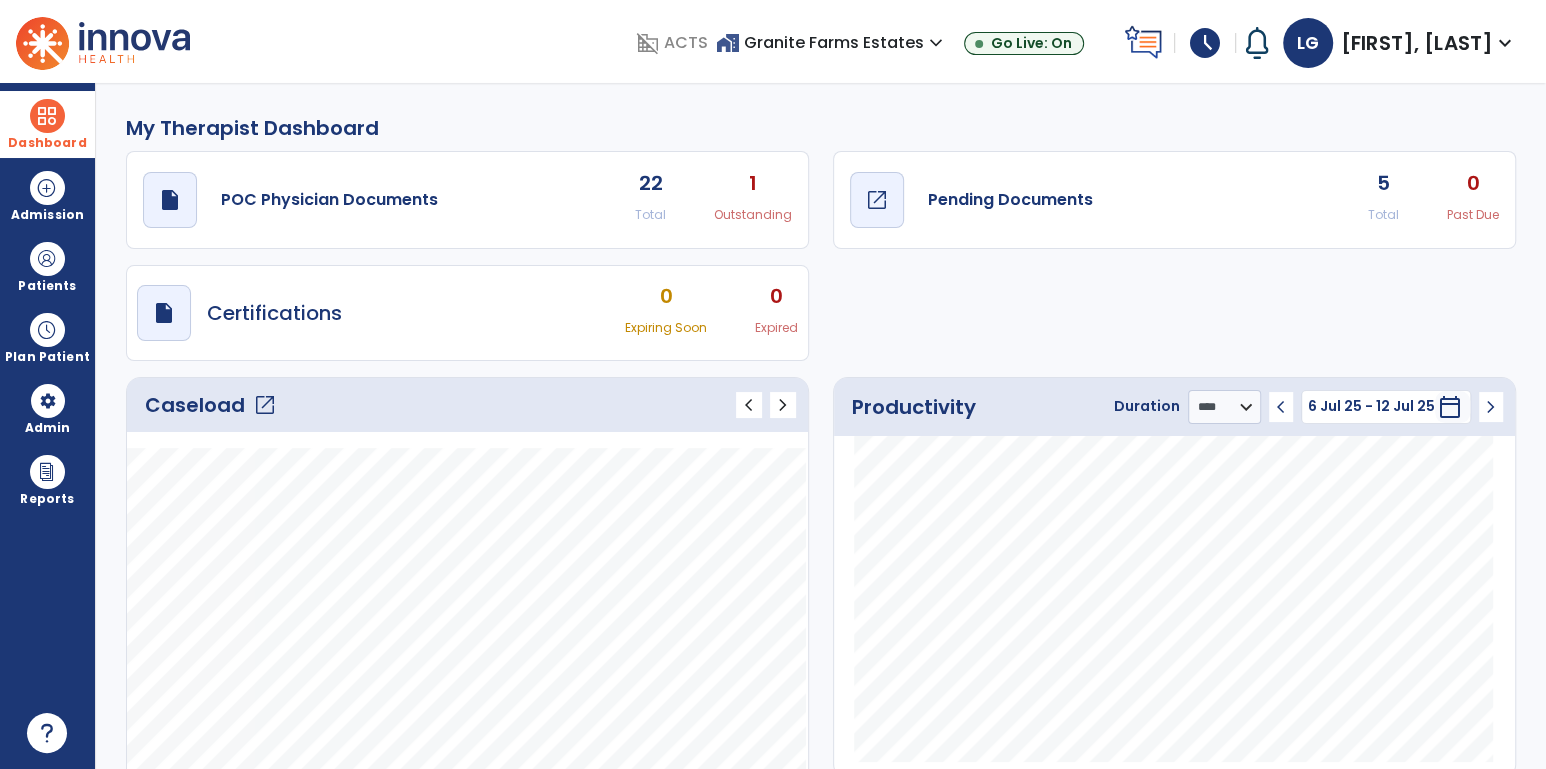 click on "draft   open_in_new" 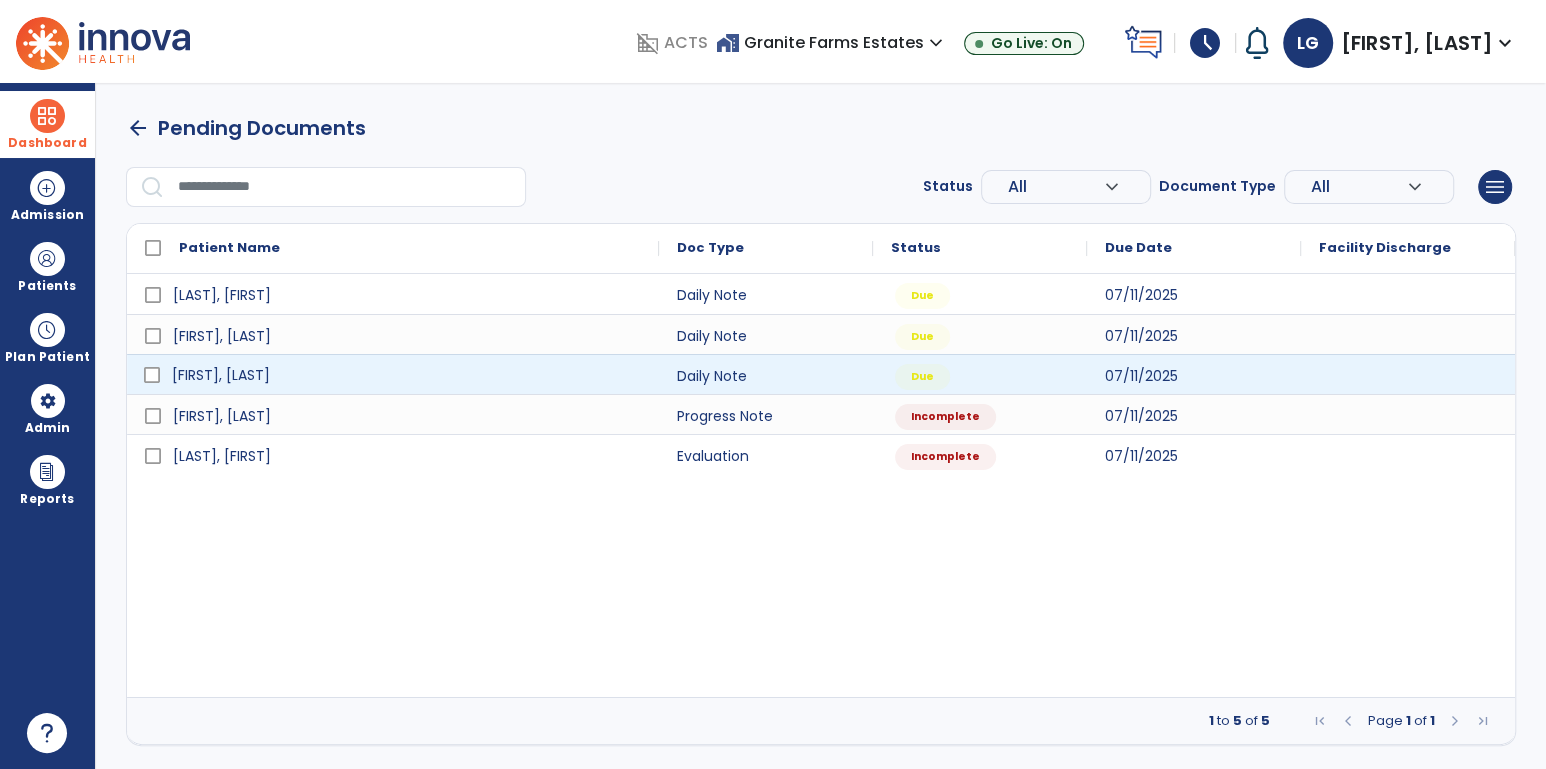 click on "[LAST], [FIRST]" at bounding box center [221, 375] 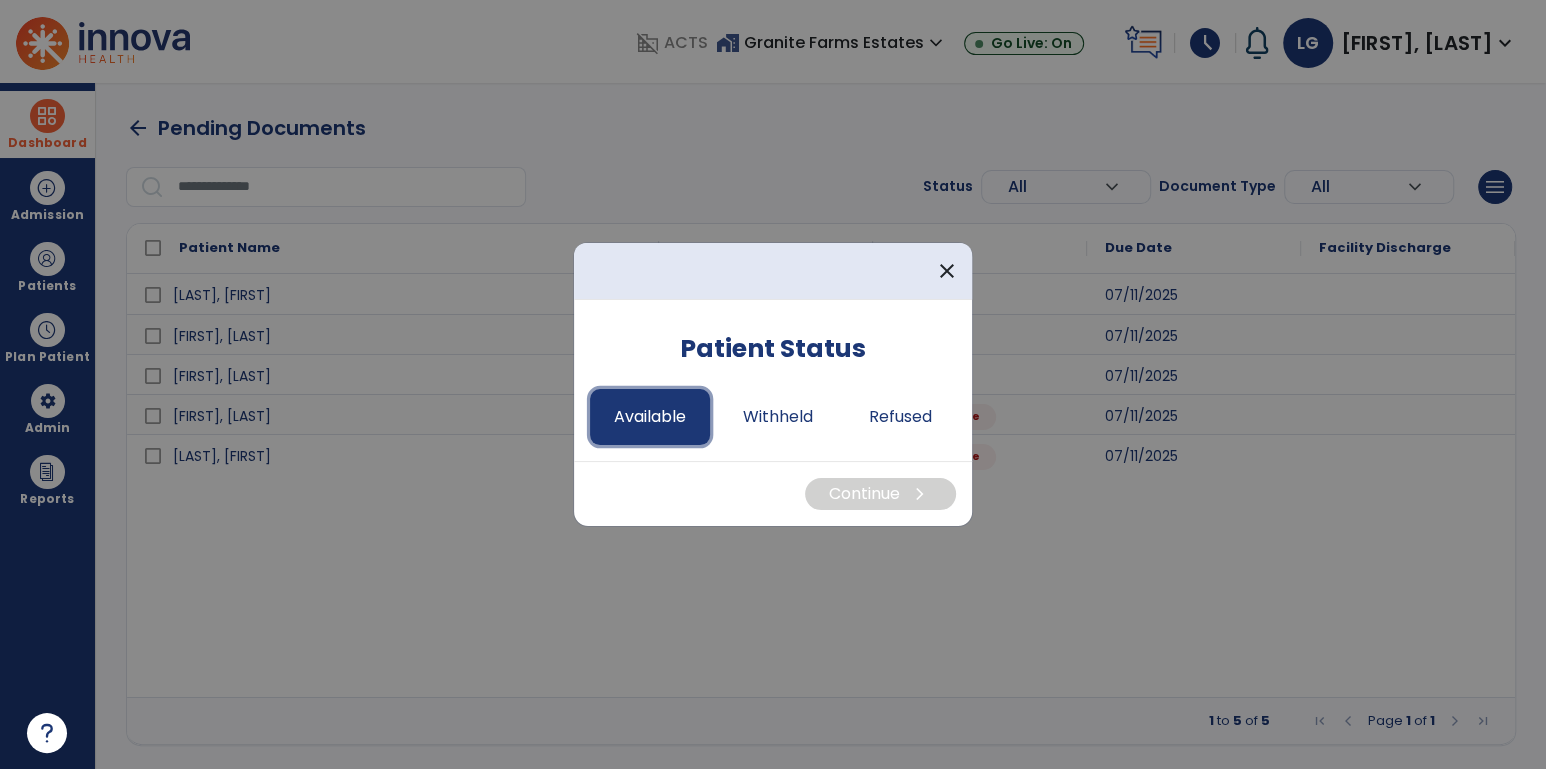 click on "Available" at bounding box center (650, 417) 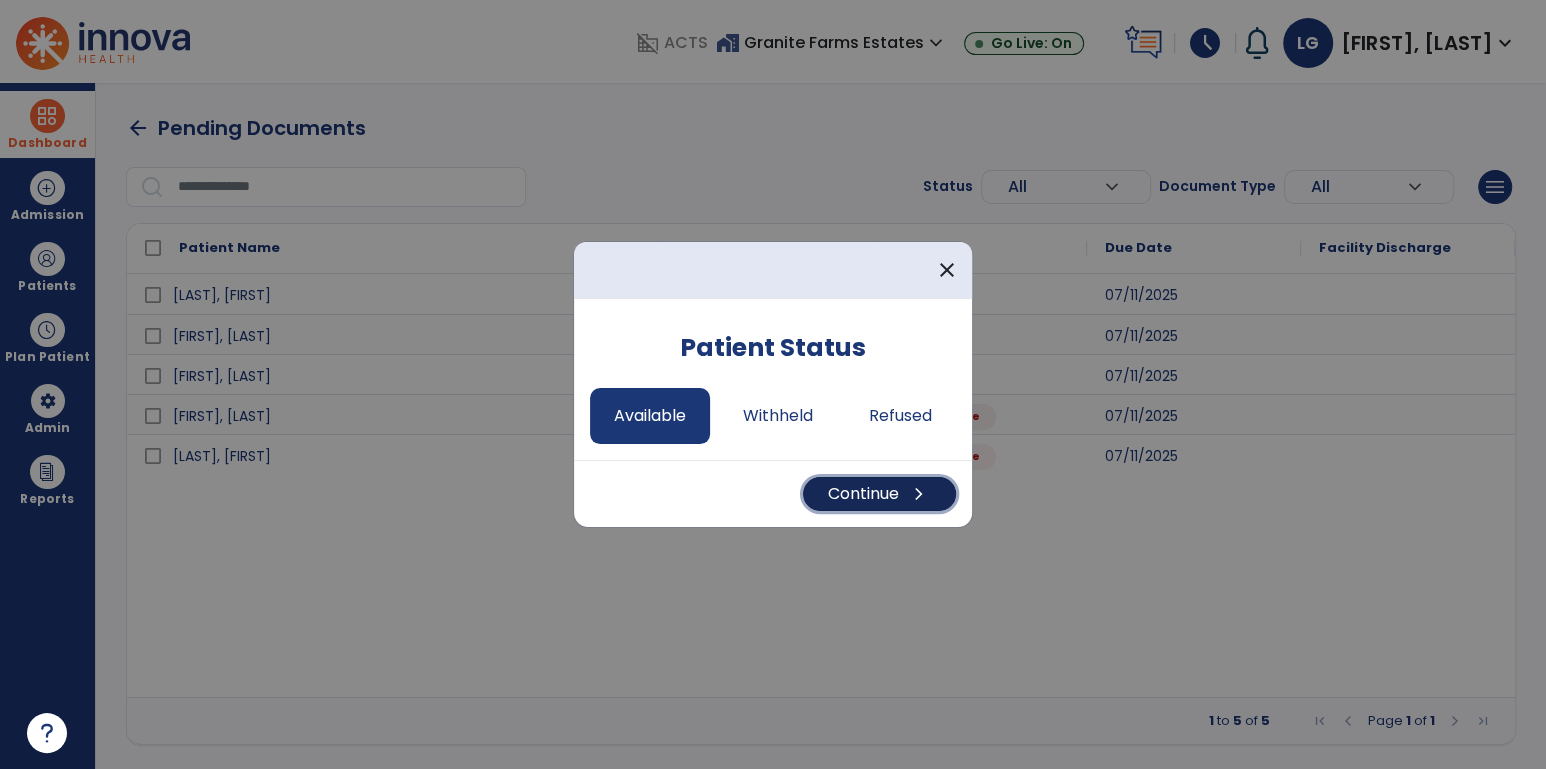 click on "Continue   chevron_right" at bounding box center [879, 494] 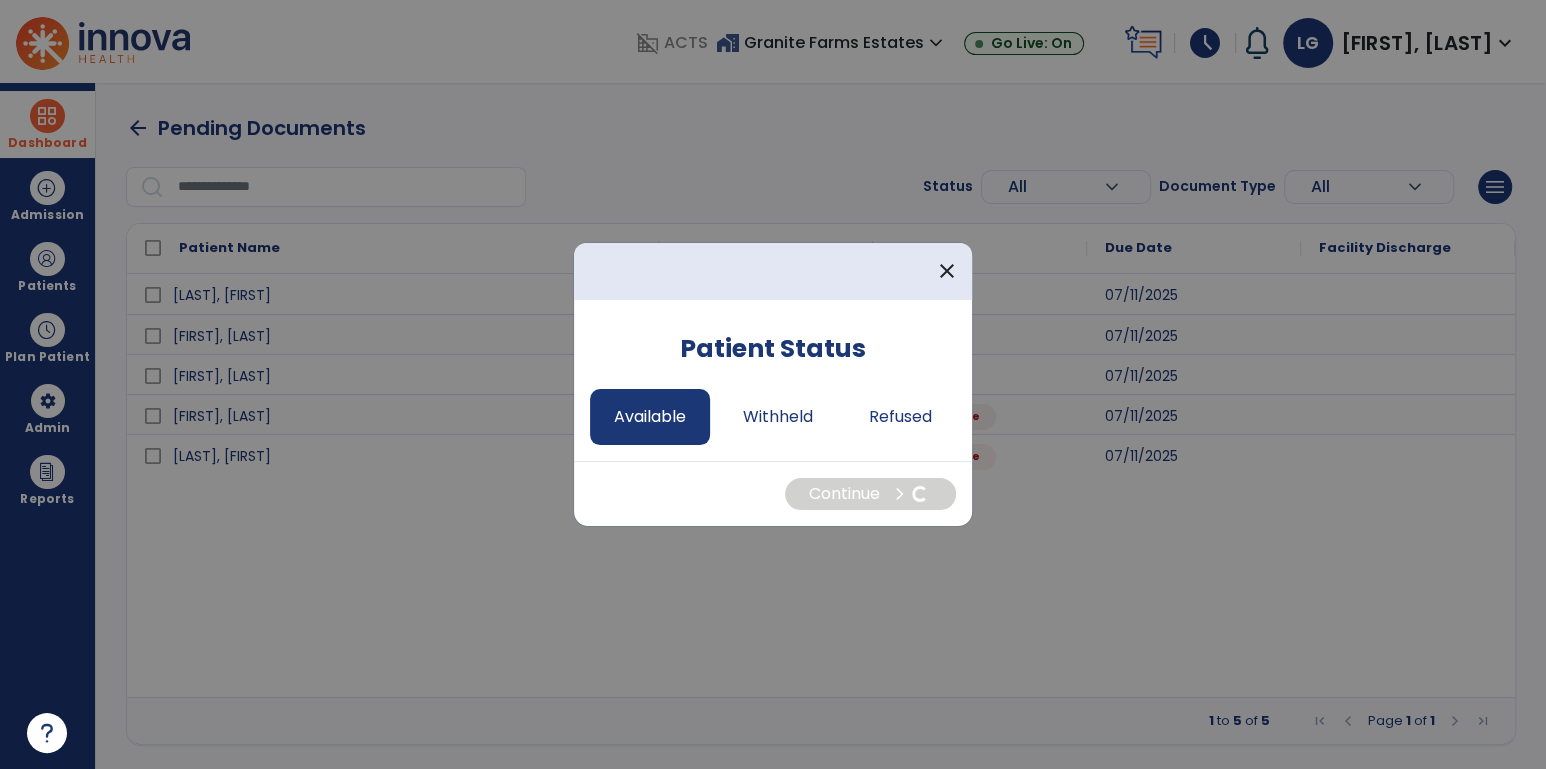 select on "*" 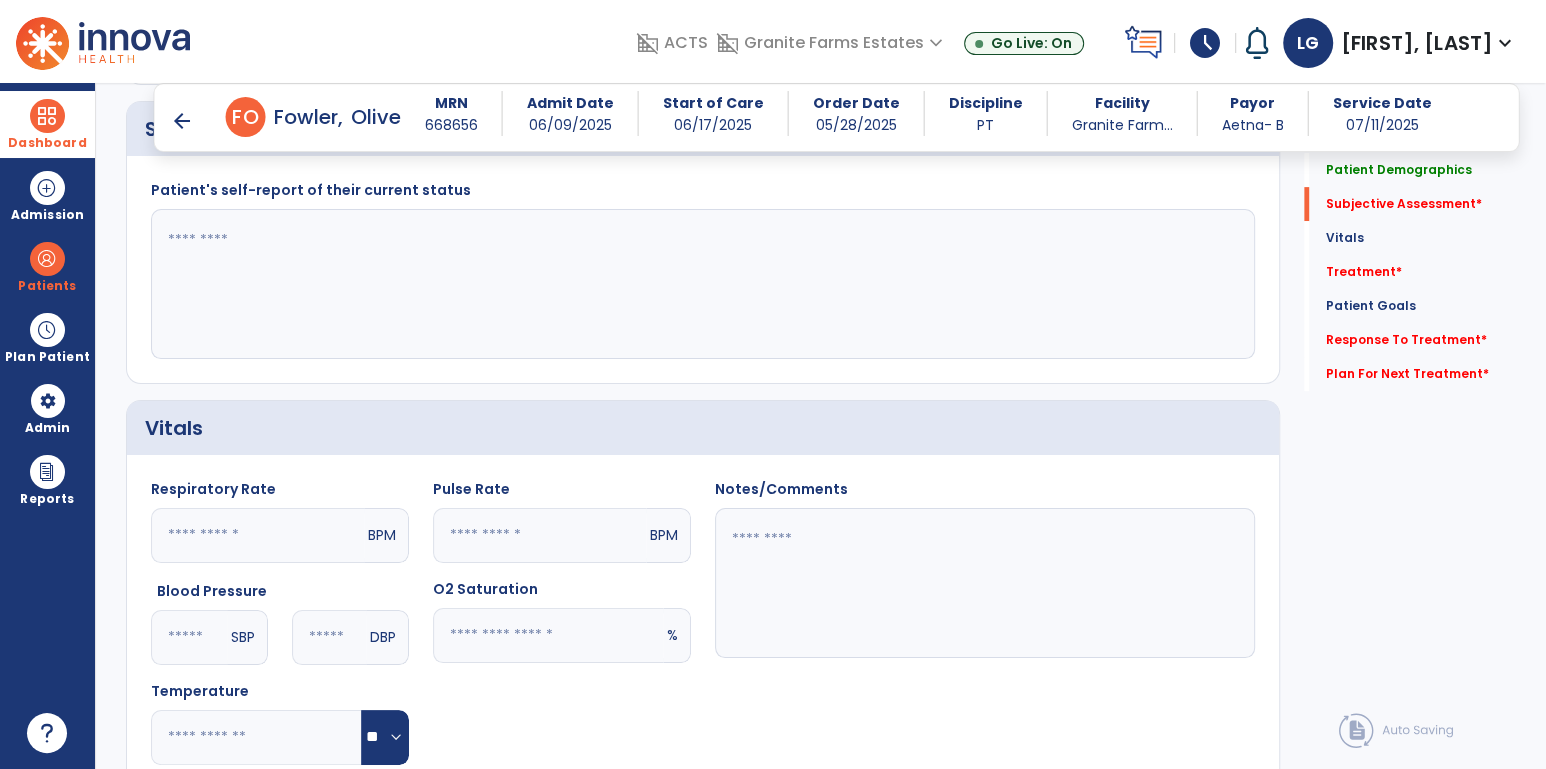 scroll, scrollTop: 555, scrollLeft: 0, axis: vertical 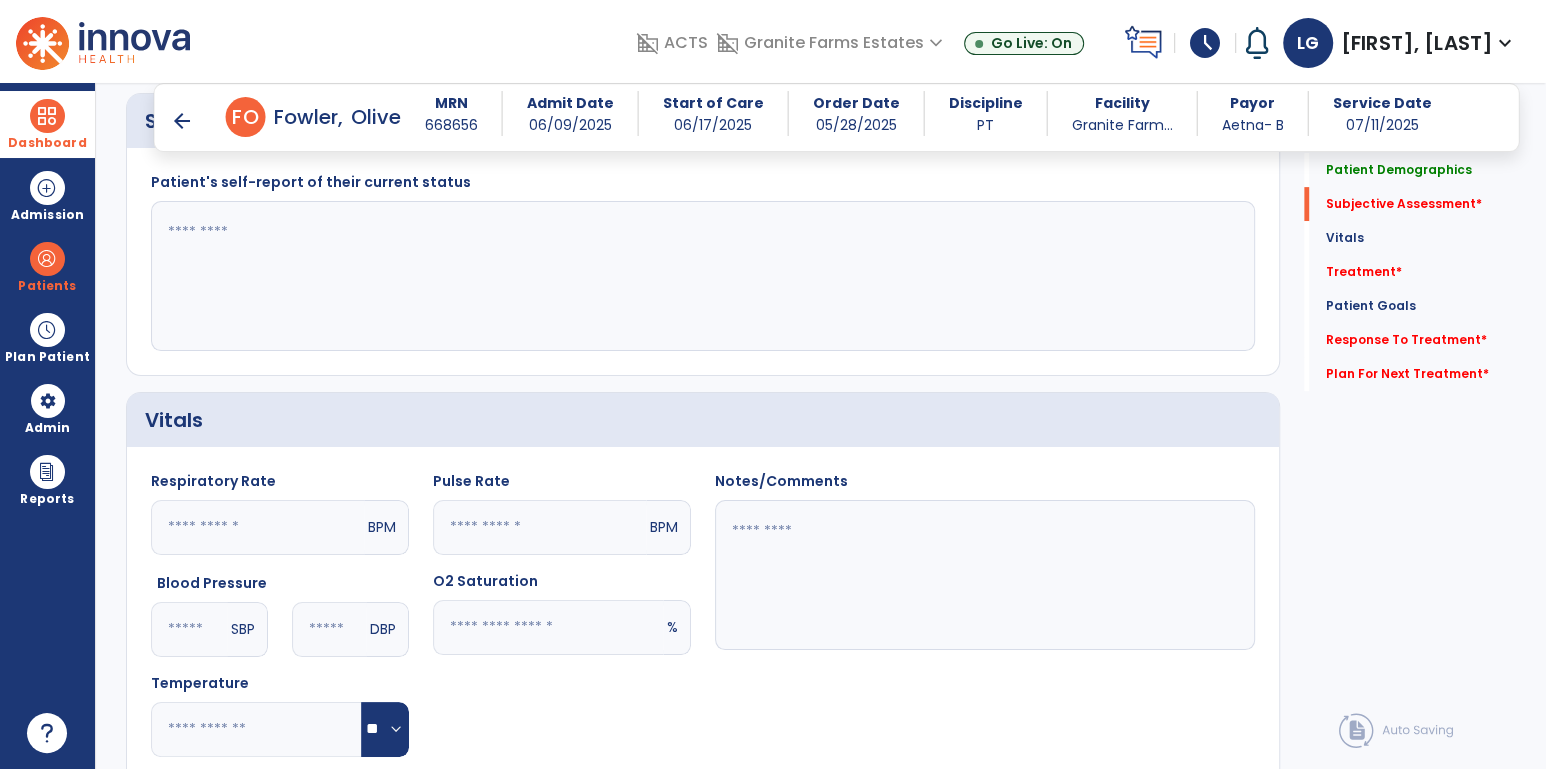 click 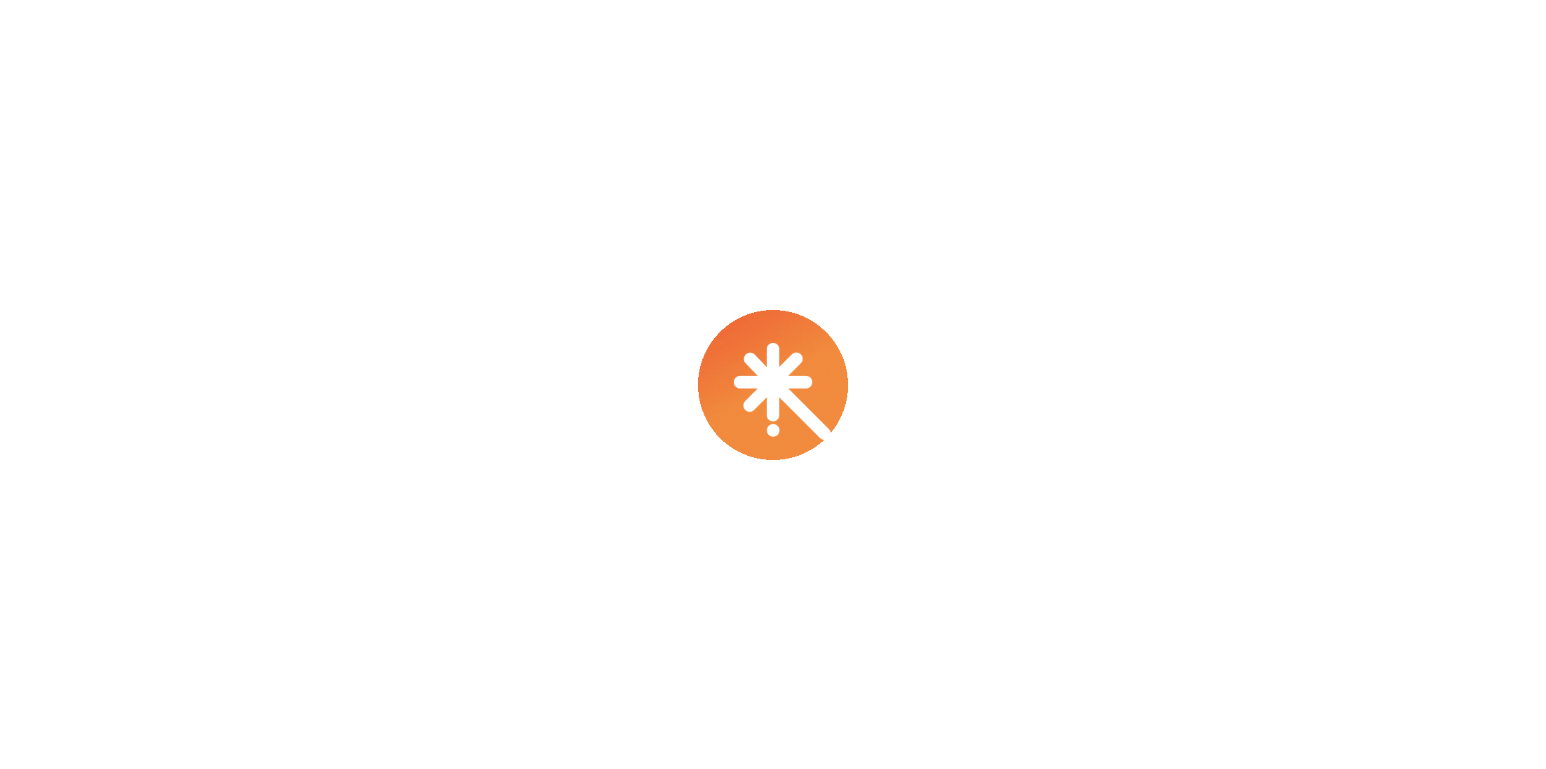 scroll, scrollTop: 0, scrollLeft: 0, axis: both 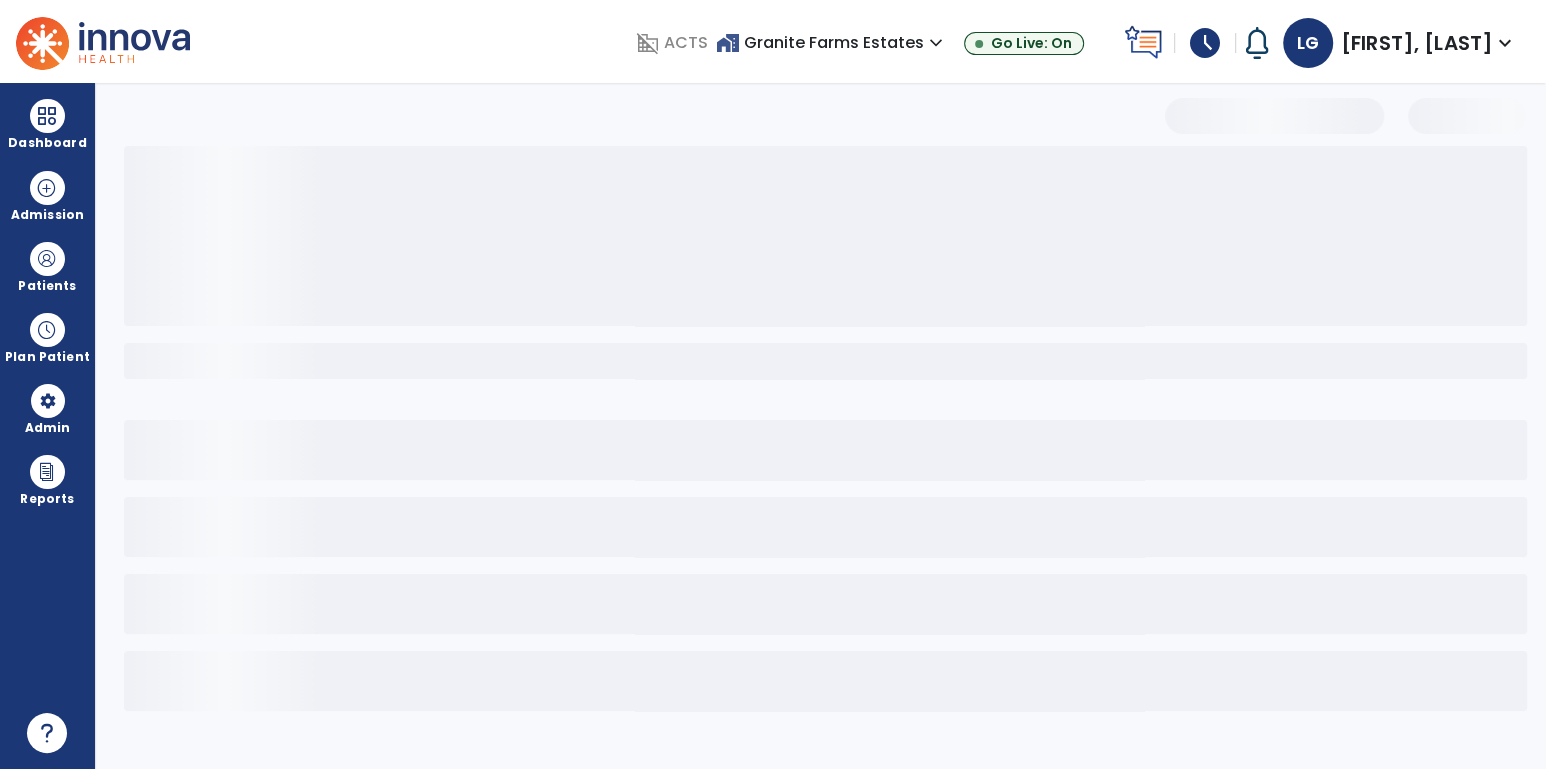 select on "*" 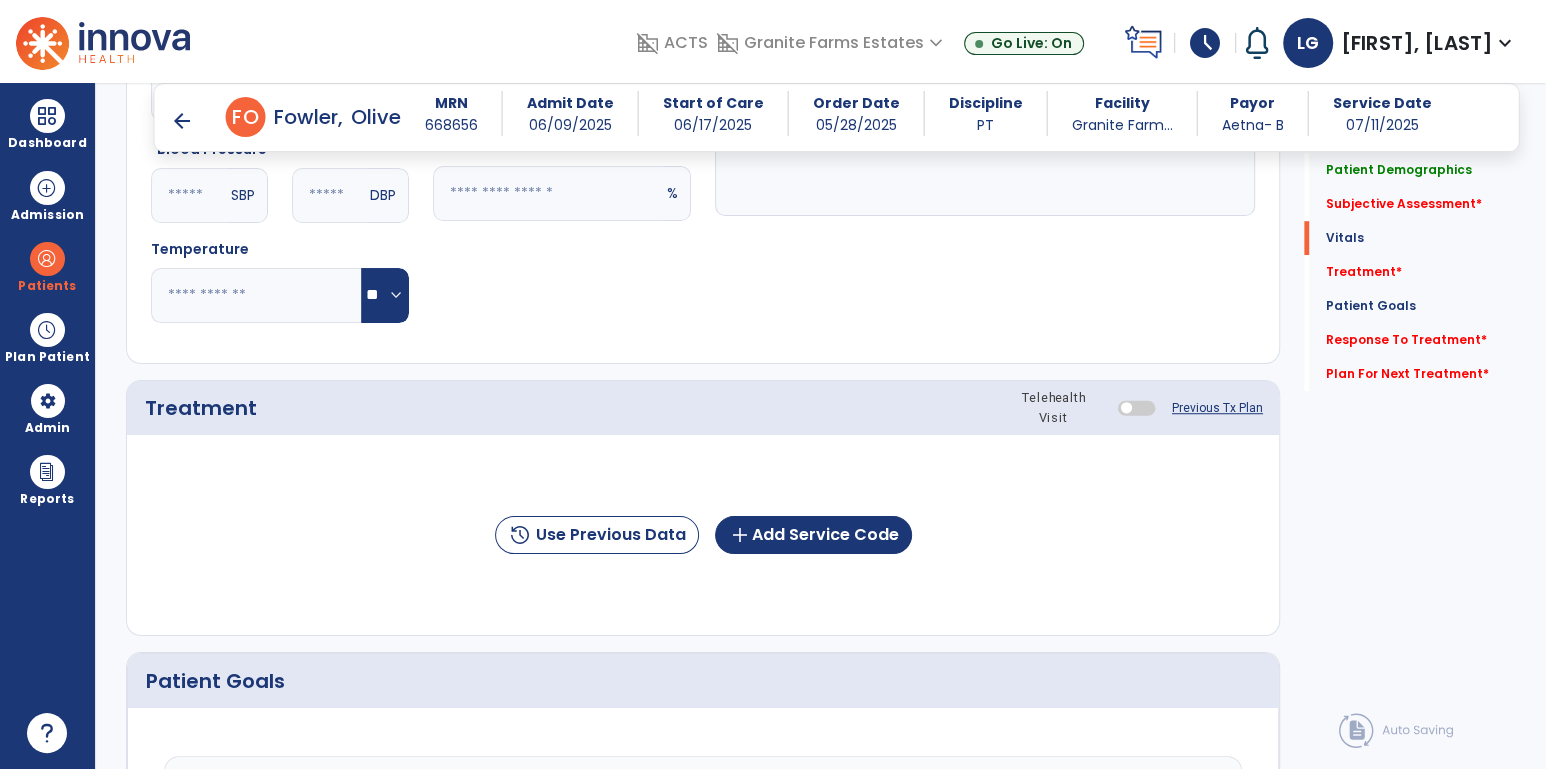scroll, scrollTop: 992, scrollLeft: 0, axis: vertical 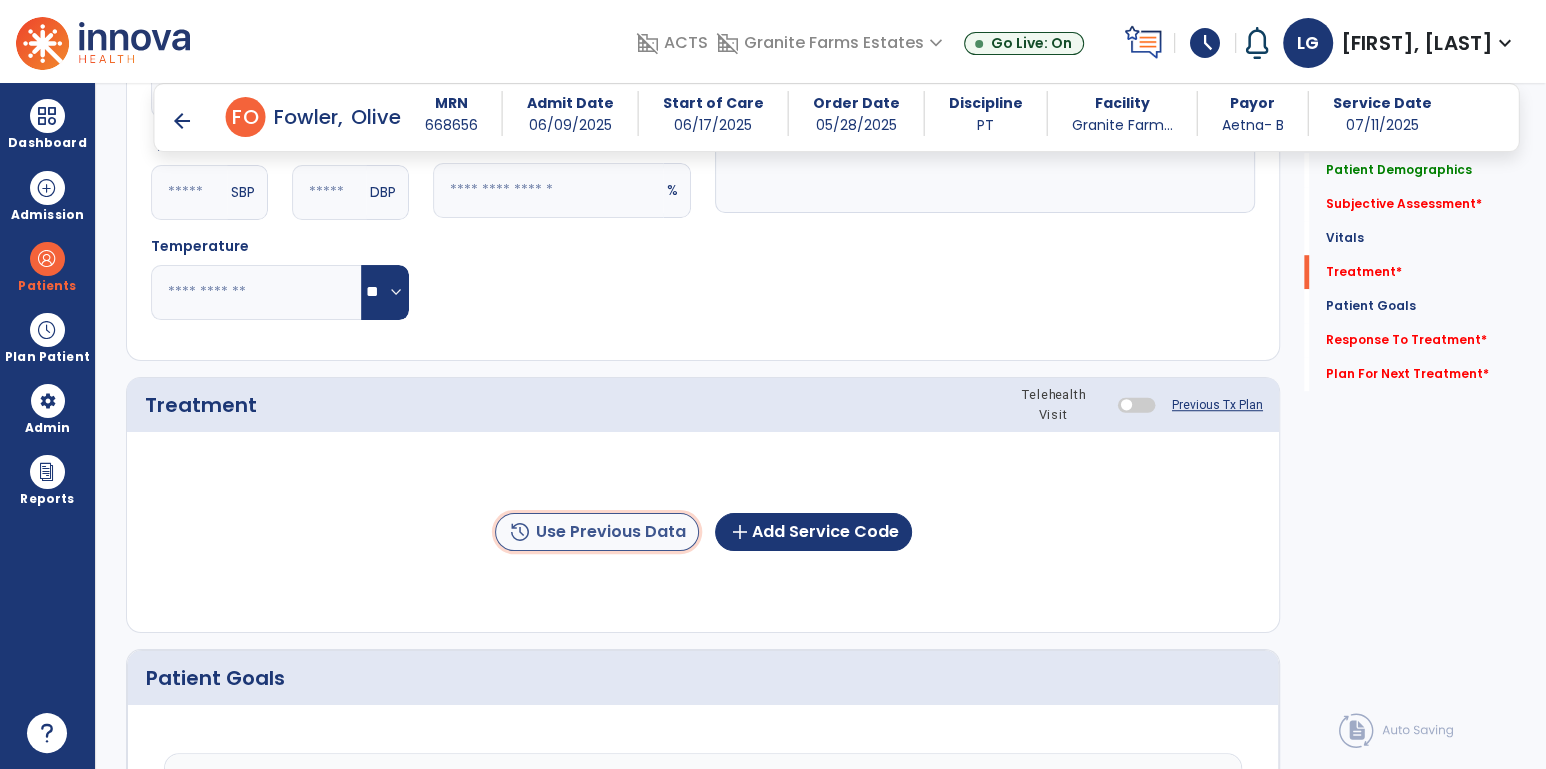 click on "history  Use Previous Data" 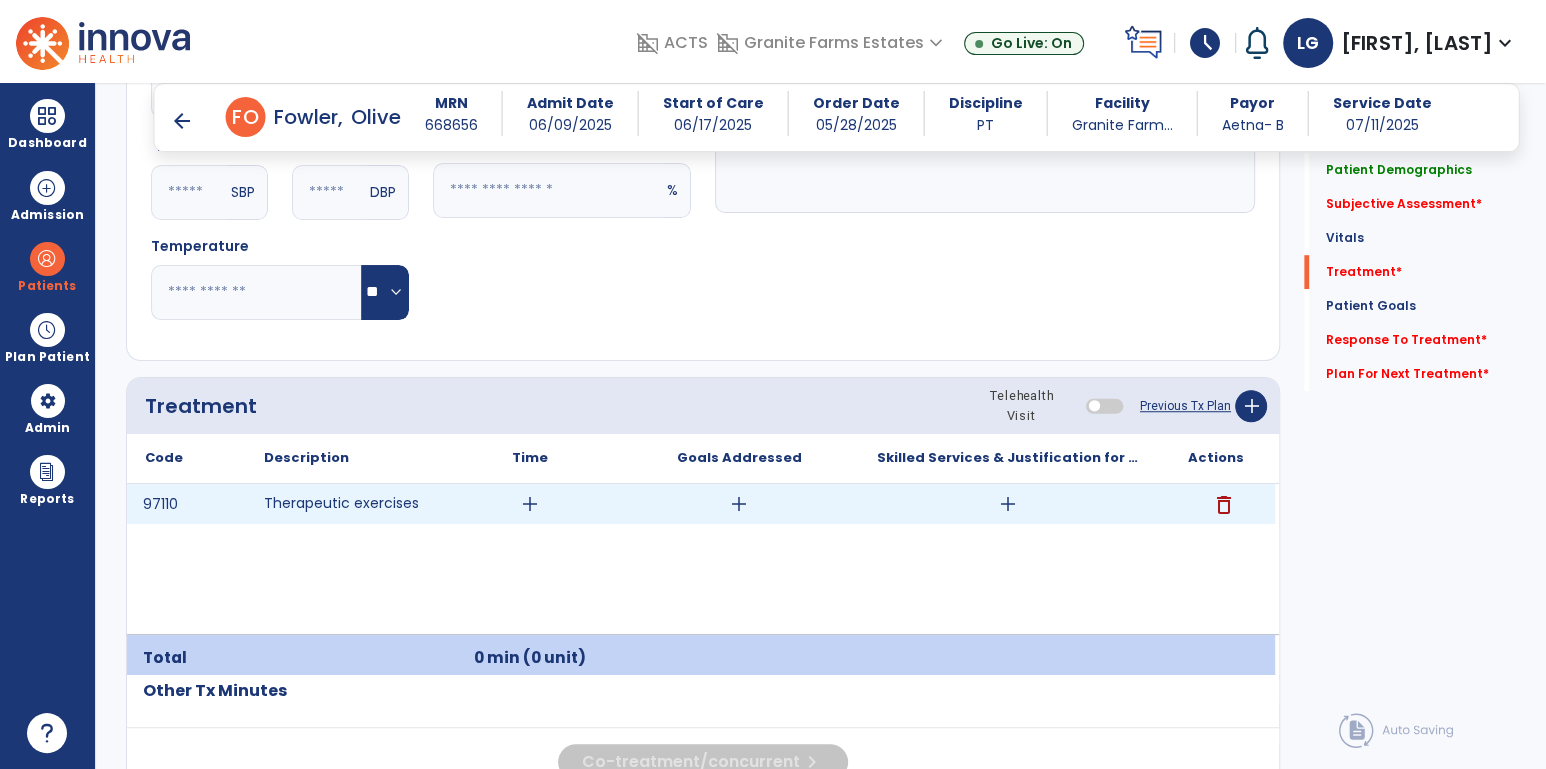click on "add" at bounding box center [1007, 504] 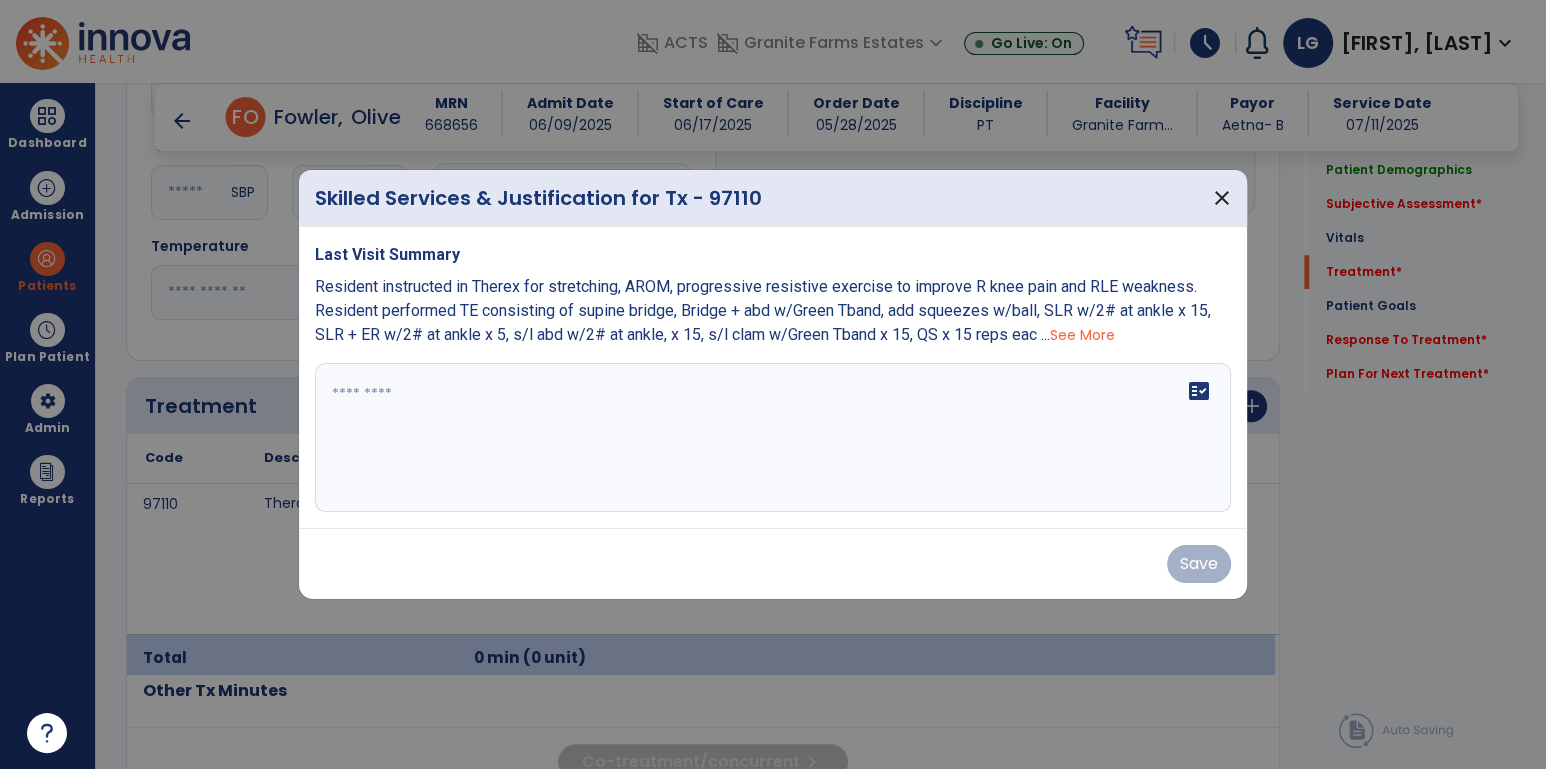 click on "See More" at bounding box center [1082, 335] 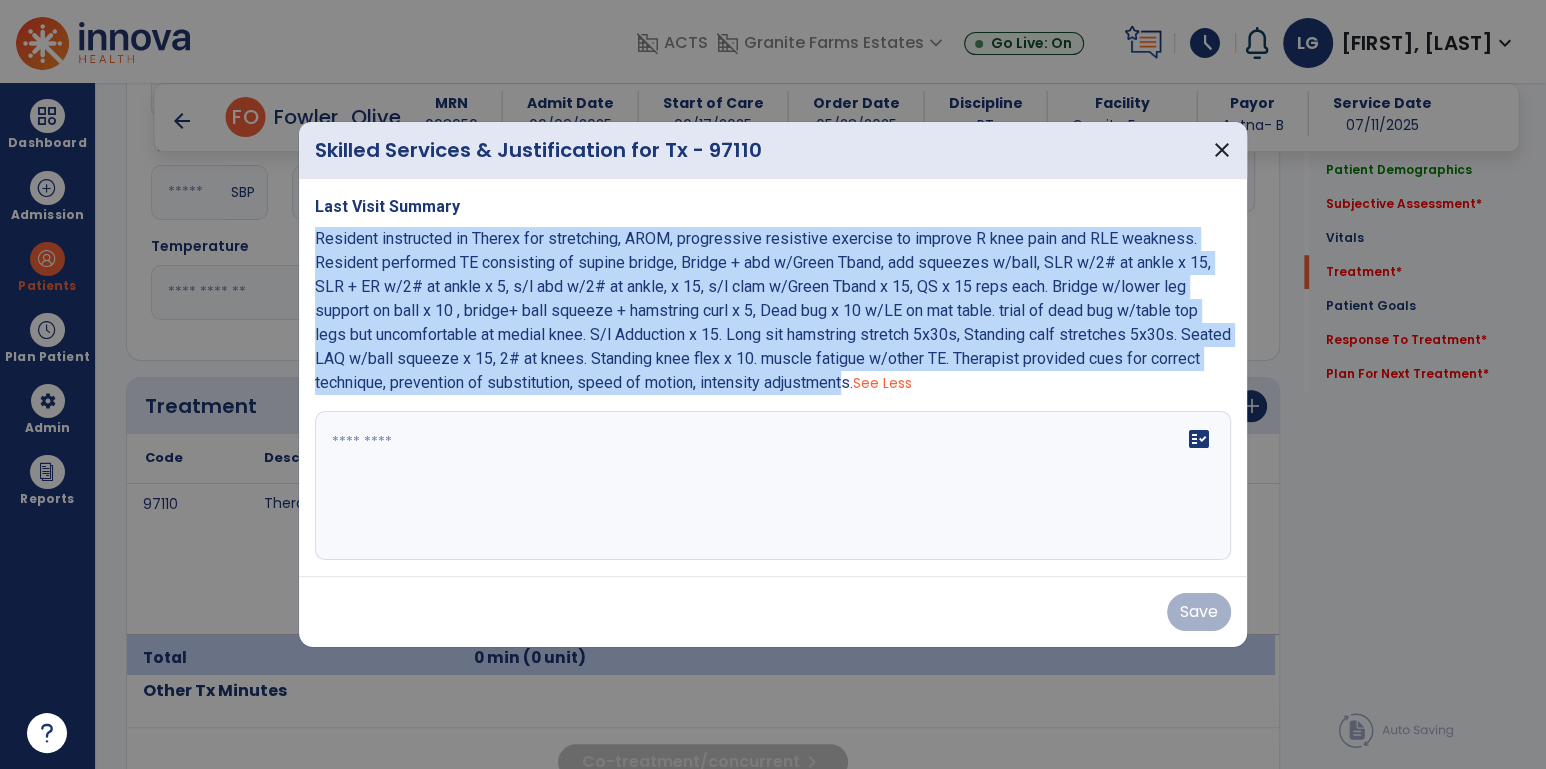 drag, startPoint x: 906, startPoint y: 383, endPoint x: 305, endPoint y: 247, distance: 616.19556 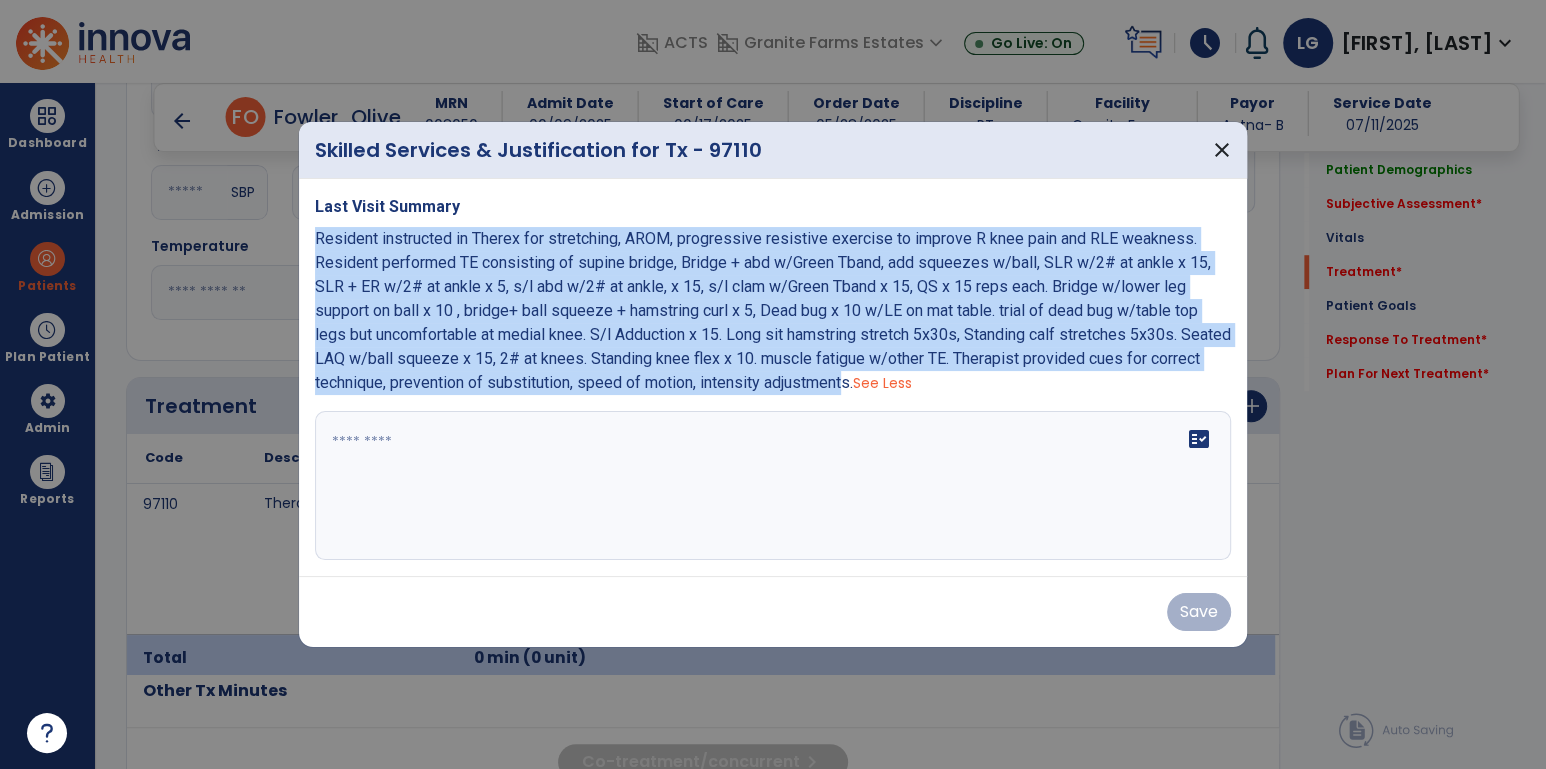 click on "Last Visit Summary Resident instructed in Therex for stretching, AROM, progressive resistive exercise to improve R knee pain and RLE weakness. Resident performed TE consisting of supine bridge, Bridge + abd w/Green Tband, add squeezes w/ball, SLR w/2# at ankle x 15, SLR + ER w/2# at ankle x 5, s/l abd w/2# at ankle, x 15, s/l clam w/Green Tband x 15, QS x 15 reps each.  Bridge w/lower leg support on ball x 10 , bridge+ ball squeeze + hamstring curl x 5, Dead bug x 10 w/LE on mat table. trial of dead bug w/table top legs but uncomfortable at medial knee.  S/l Adduction x 15. Long sit hamstring stretch 5x30s, Standing calf stretches 5x30s. Seated LAQ w/ball squeeze x 15, 2# at knees. Standing knee flex x 10.  muscle fatigue w/other TE. Therapist provided cues for correct technique, prevention of substitution, speed of motion, intensity adjustments.  See Less   fact_check" at bounding box center [773, 378] 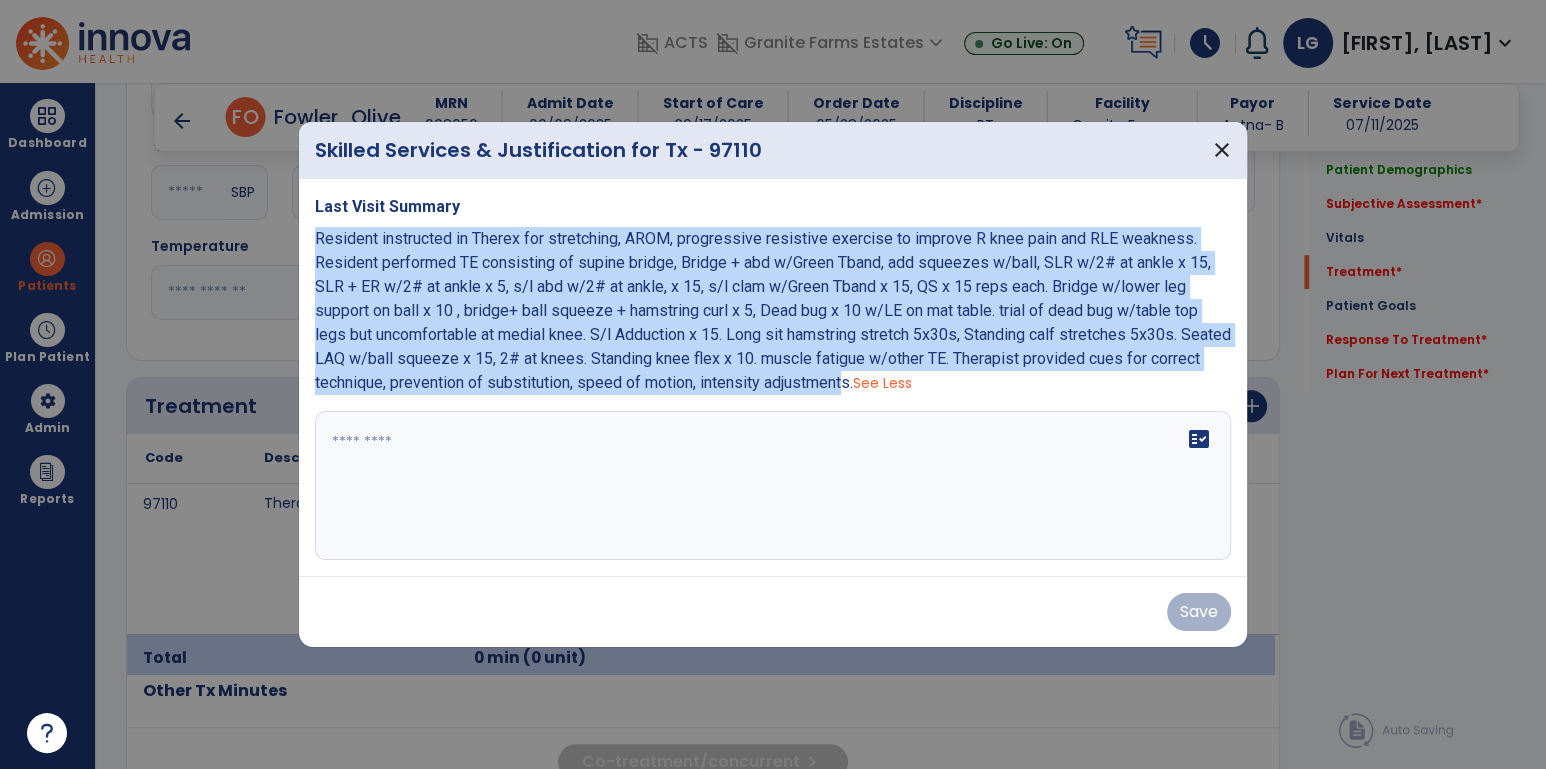 copy on "Resident instructed in Therex for stretching, AROM, progressive resistive exercise to improve R knee pain and RLE weakness. Resident performed TE consisting of supine bridge, Bridge + abd w/Green Tband, add squeezes w/ball, SLR w/2# at ankle x 15, SLR + ER w/2# at ankle x 5, s/l abd w/2# at ankle, x 15, s/l clam w/Green Tband x 15, QS x 15 reps each.  Bridge w/lower leg support on ball x 10 , bridge+ ball squeeze + hamstring curl x 5, Dead bug x 10 w/LE on mat table. trial of dead bug w/table top legs but uncomfortable at medial knee.  S/l Adduction x 15. Long sit hamstring stretch 5x30s, Standing calf stretches 5x30s. Seated LAQ w/ball squeeze x 15, 2# at knees. Standing knee flex x 10.  muscle fatigue w/other TE. Therapist provided cues for correct technique, prevention of substitution, speed of motion, intensity adjustment" 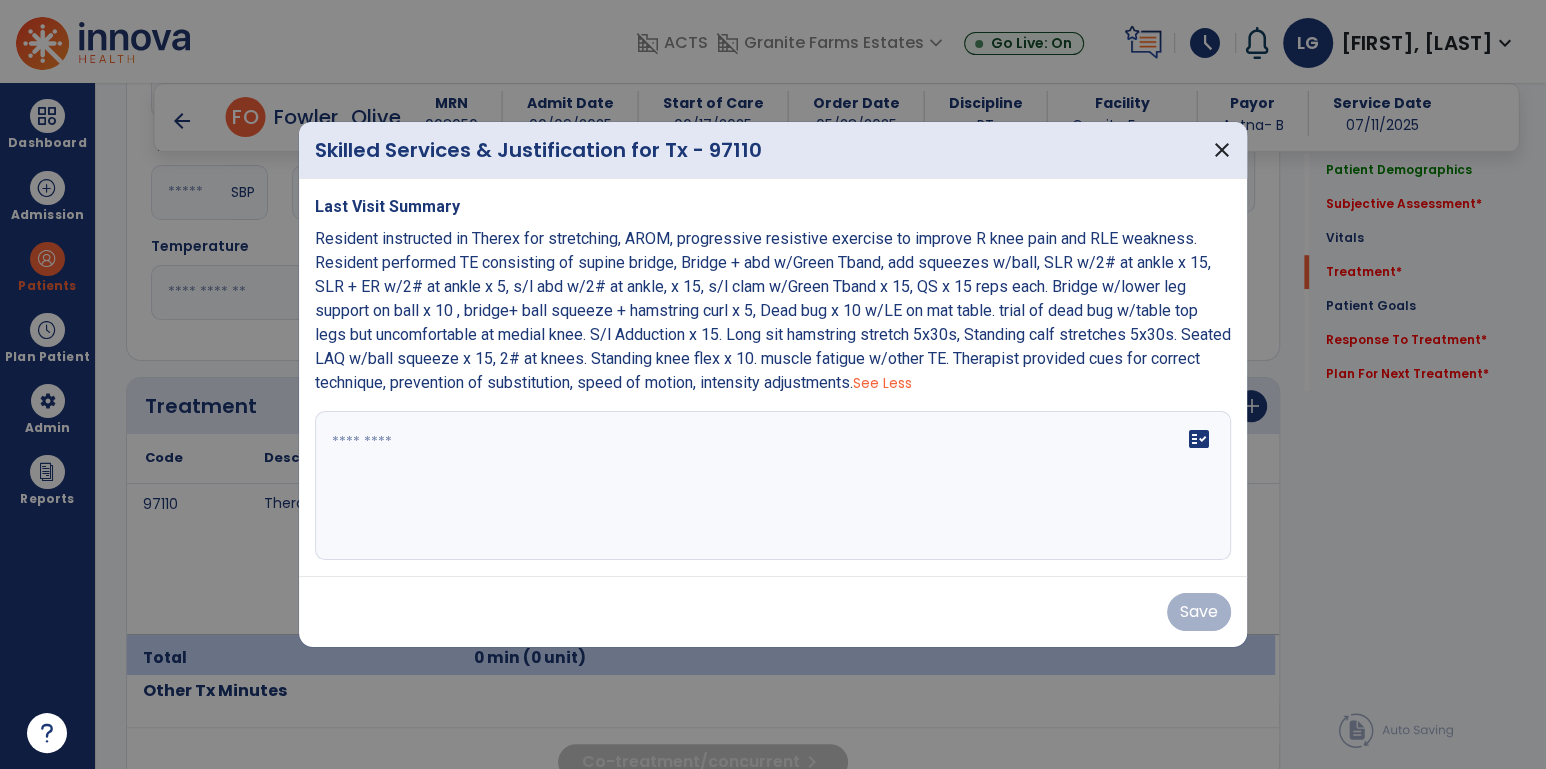 click at bounding box center (773, 486) 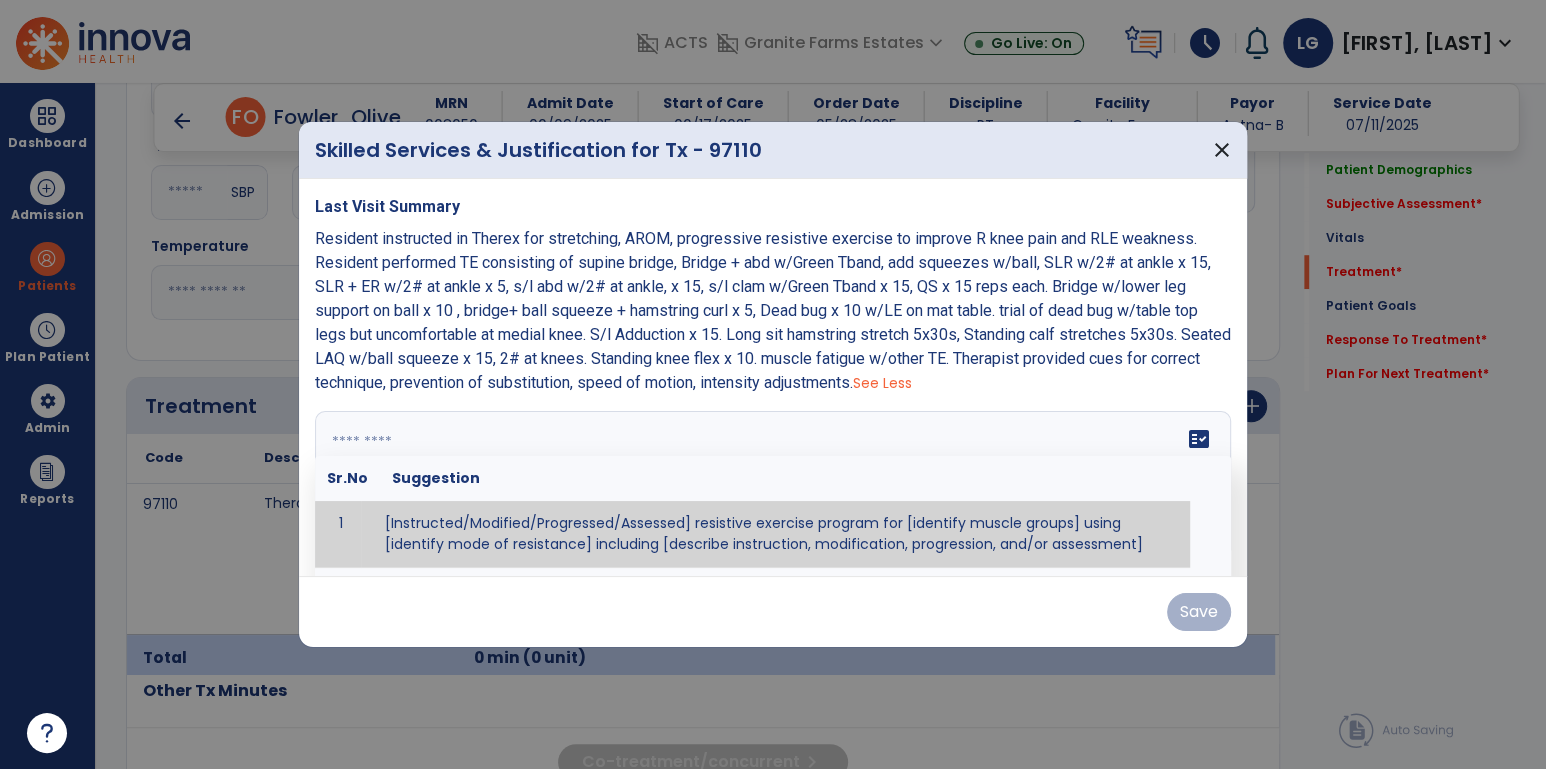 paste on "**********" 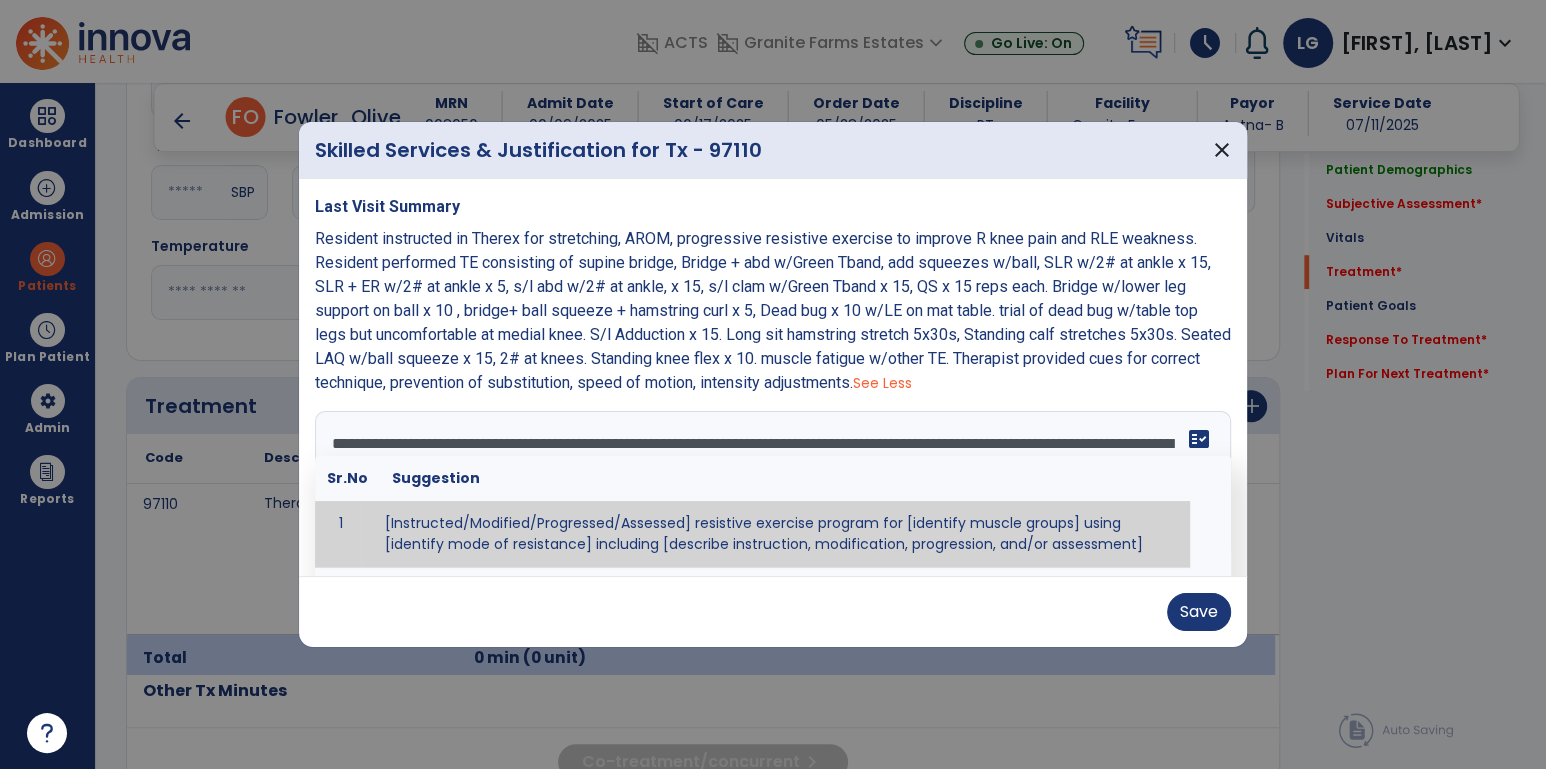 scroll, scrollTop: 62, scrollLeft: 0, axis: vertical 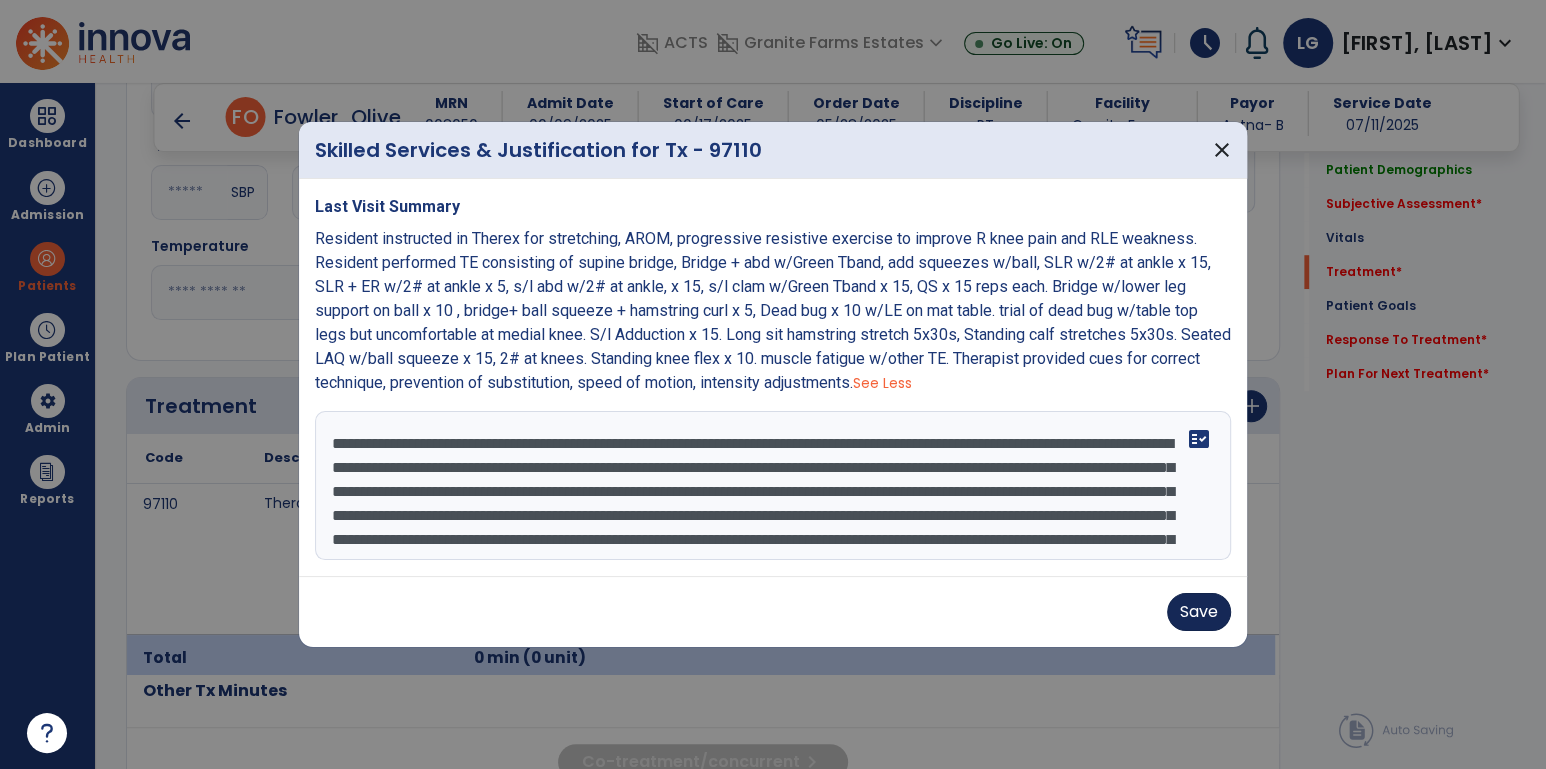 type on "**********" 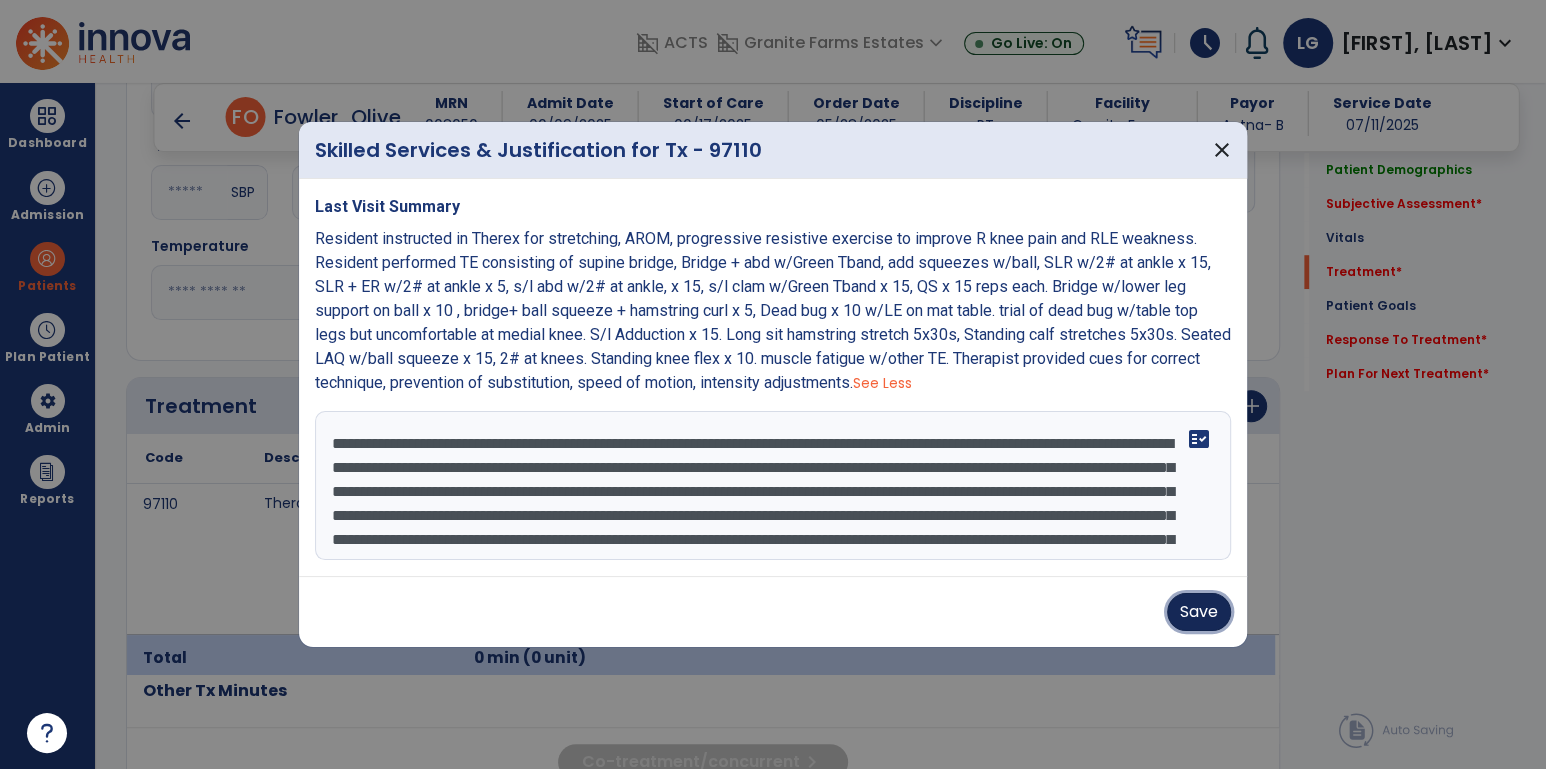 click on "Save" at bounding box center (1199, 612) 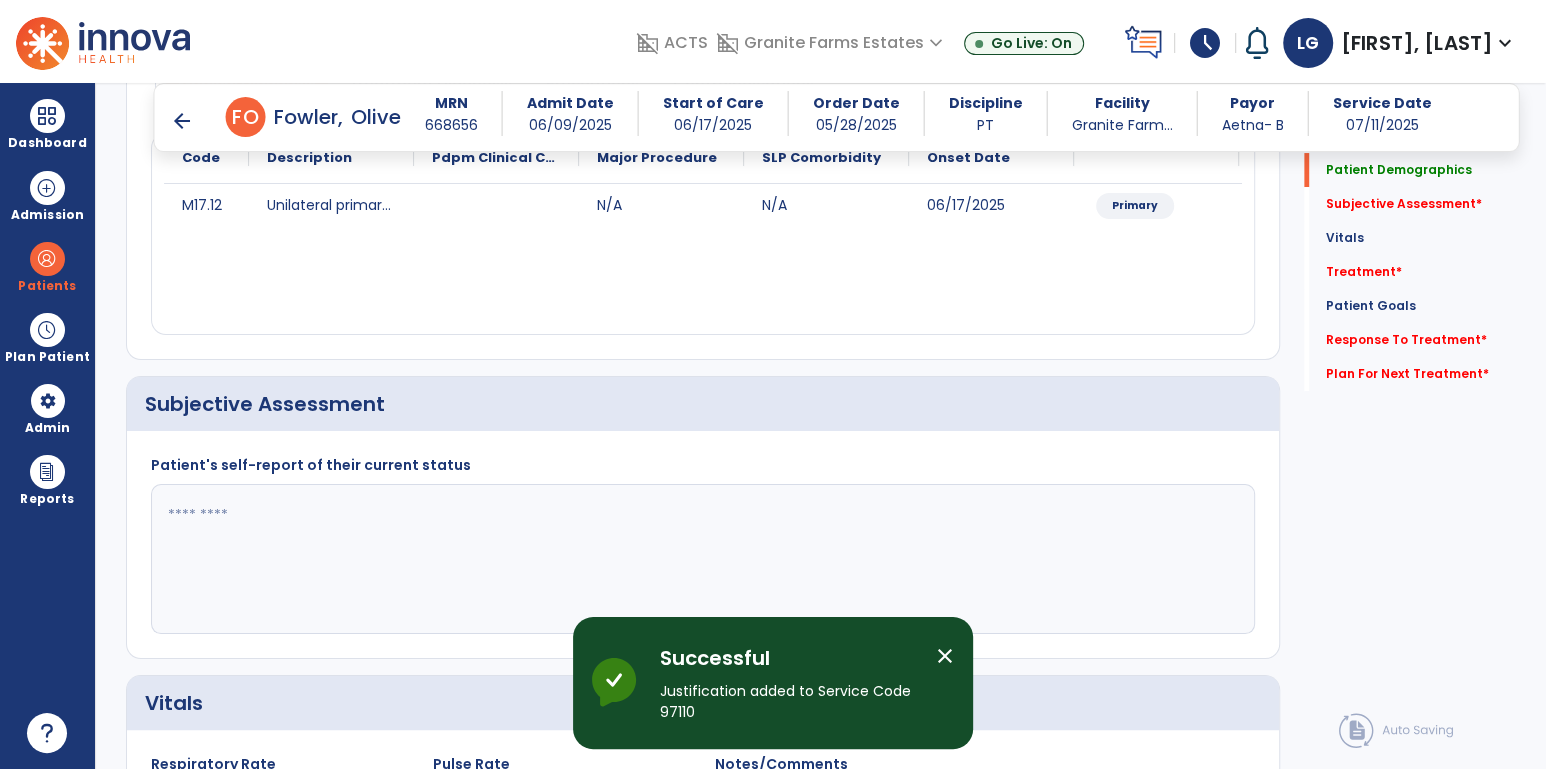 scroll, scrollTop: 227, scrollLeft: 0, axis: vertical 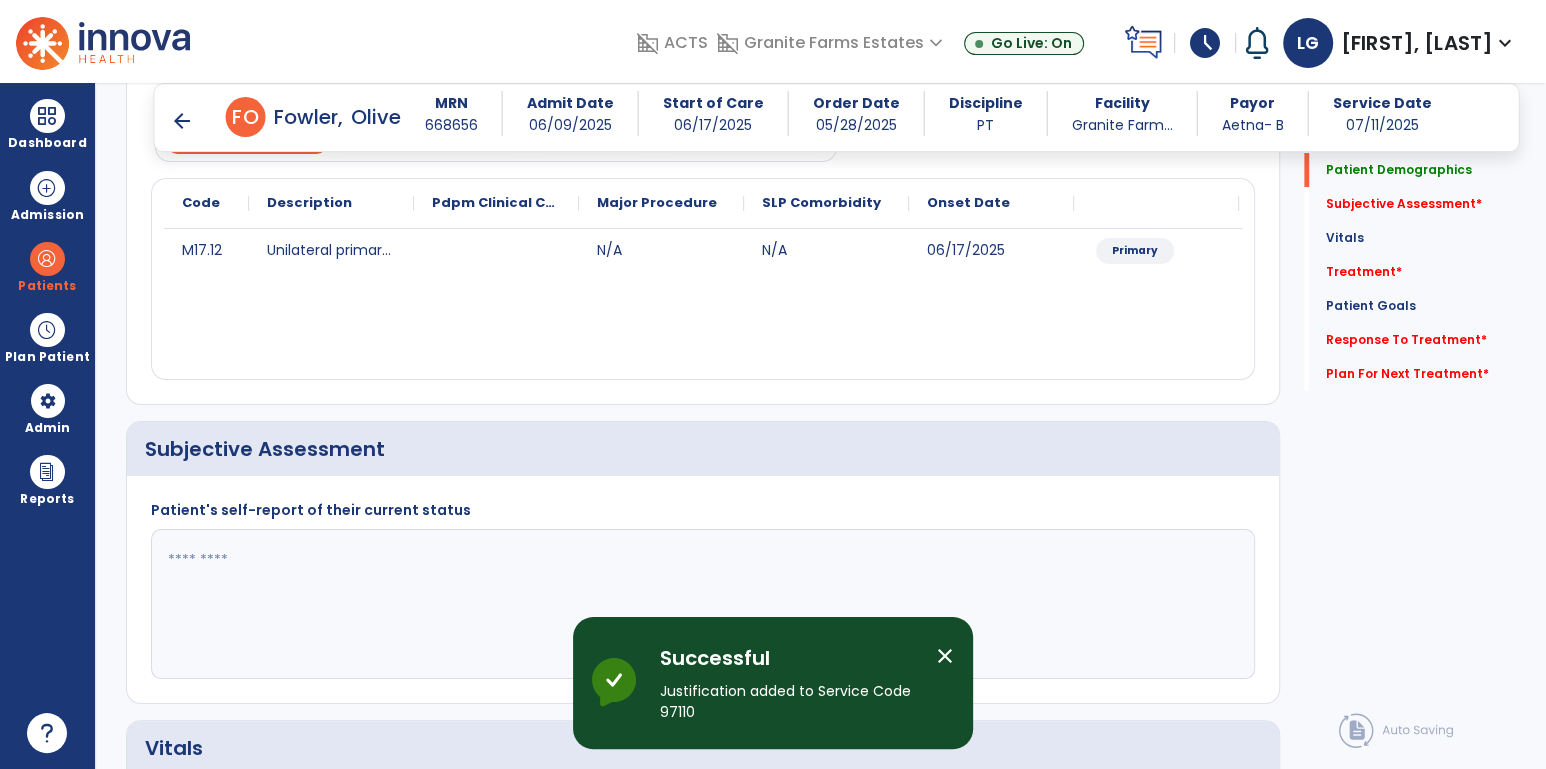 click 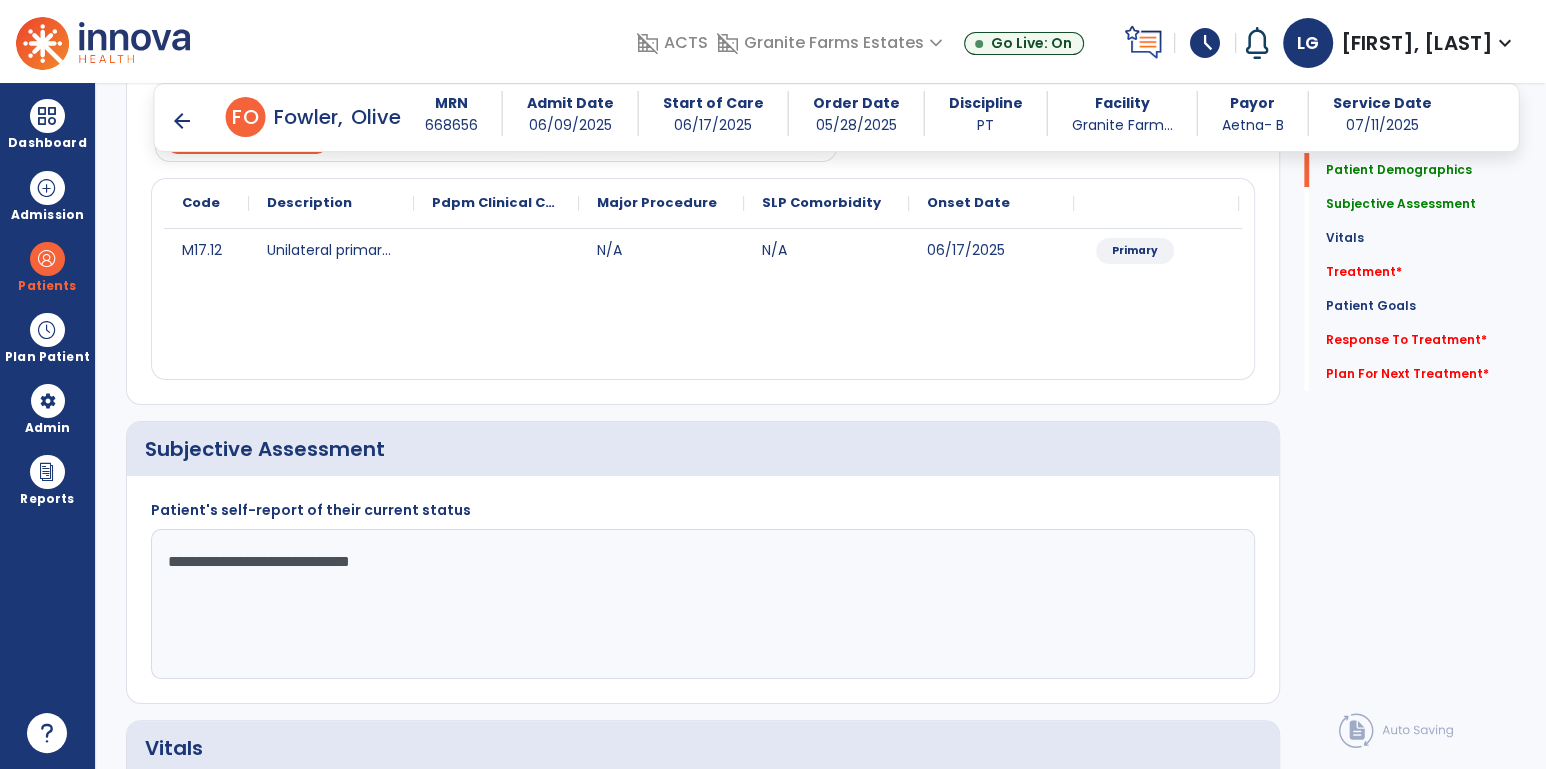 click on "**********" 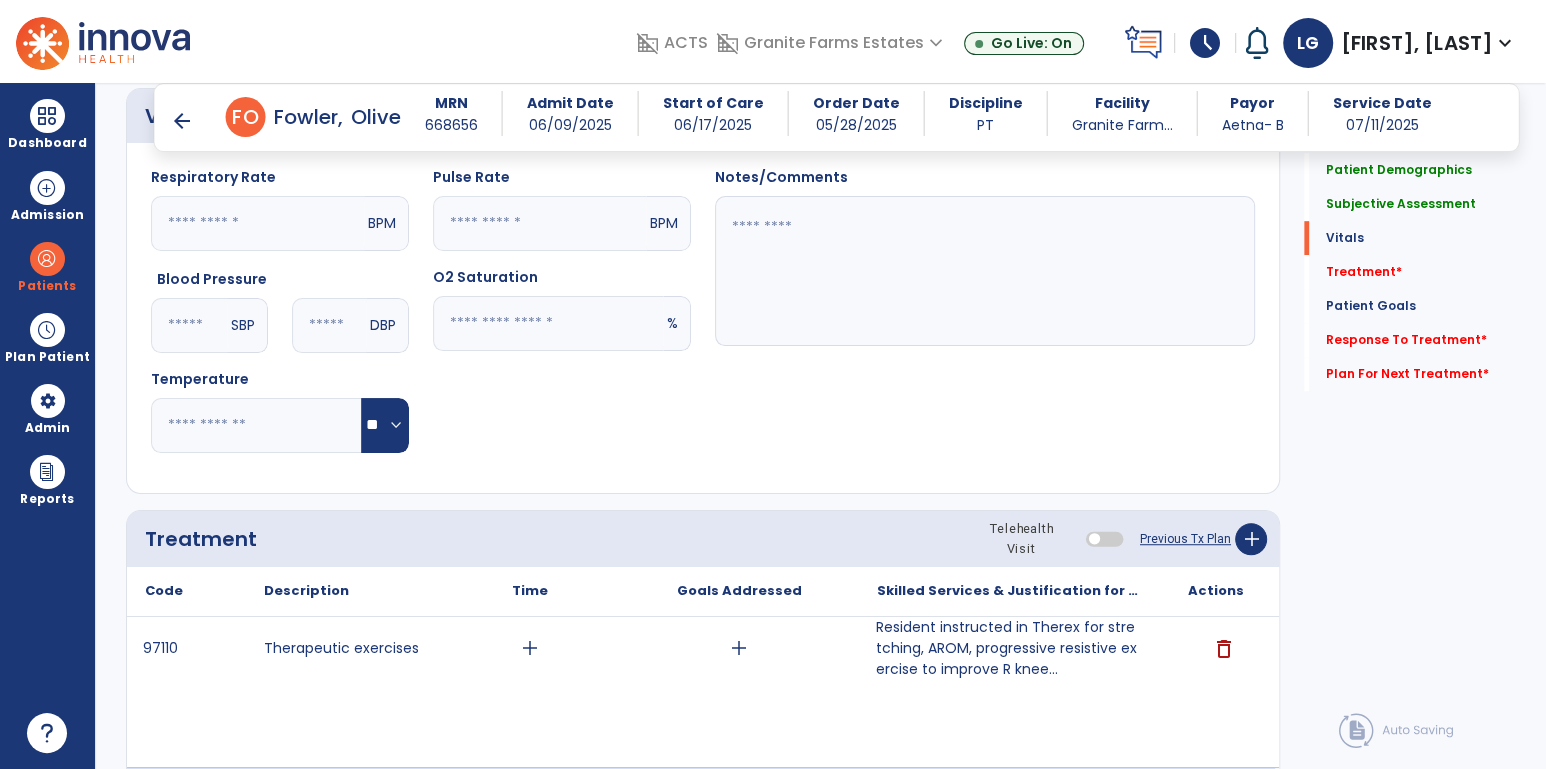 scroll, scrollTop: 906, scrollLeft: 0, axis: vertical 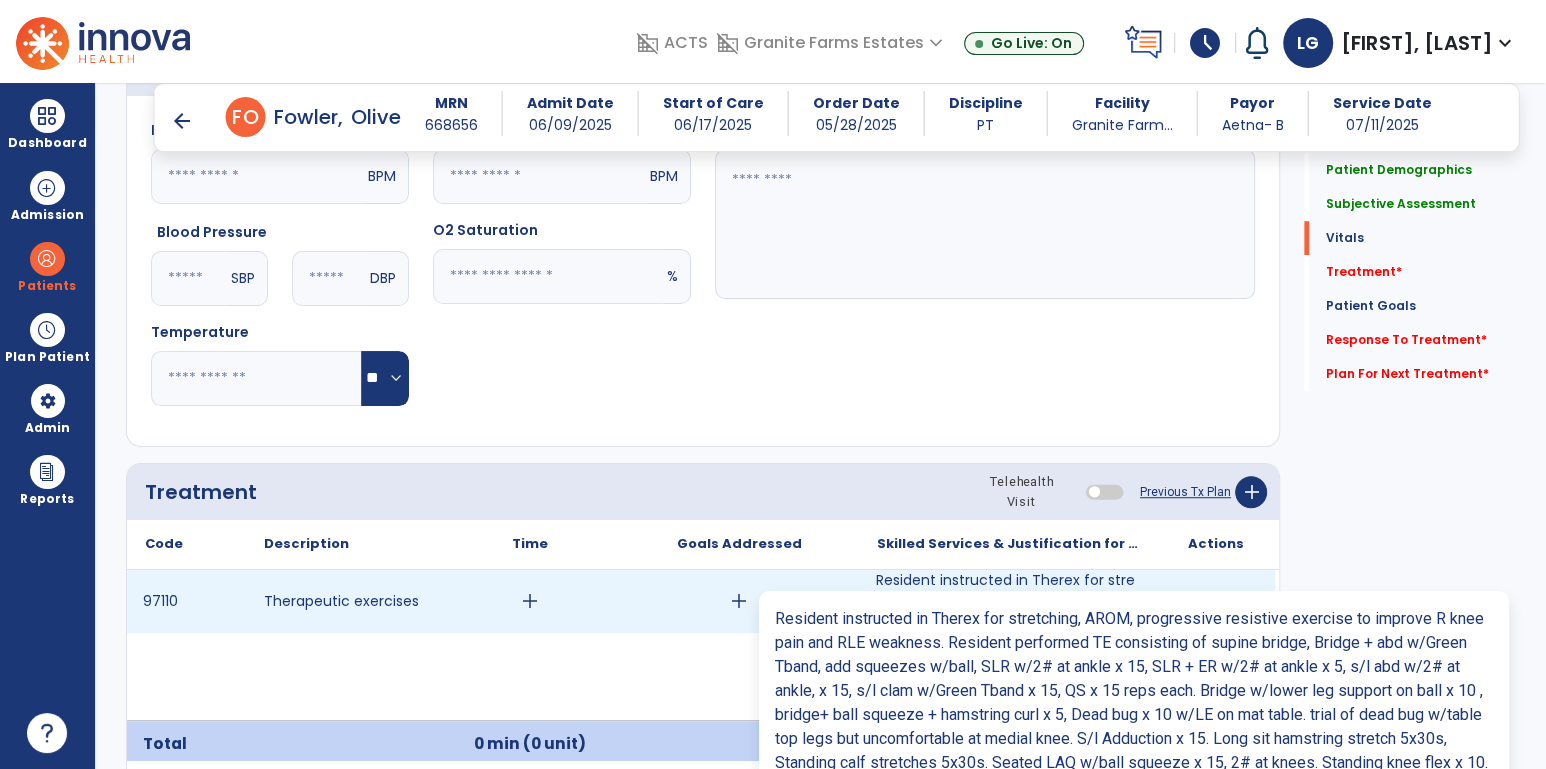 type on "**********" 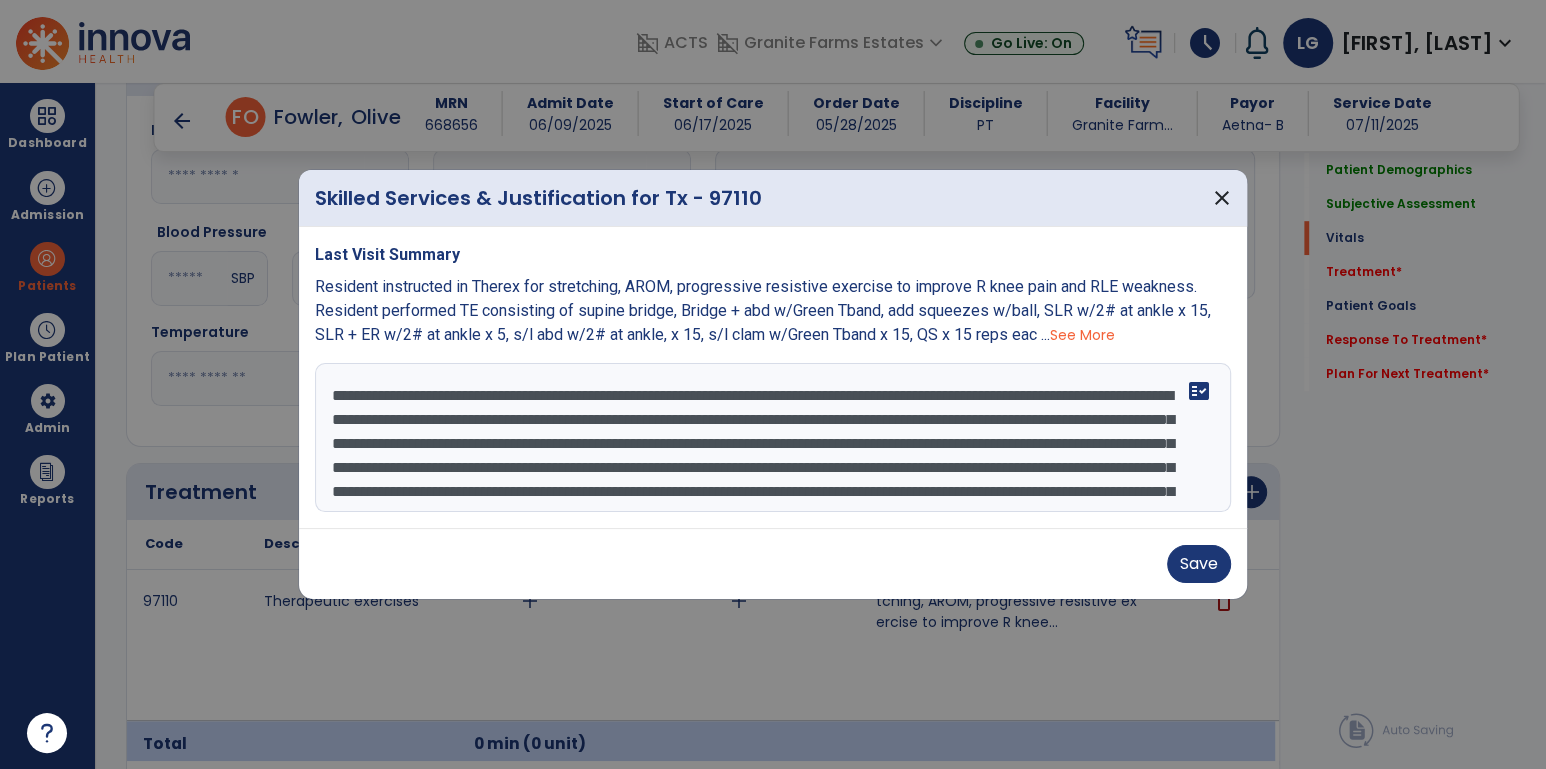 scroll, scrollTop: 56, scrollLeft: 0, axis: vertical 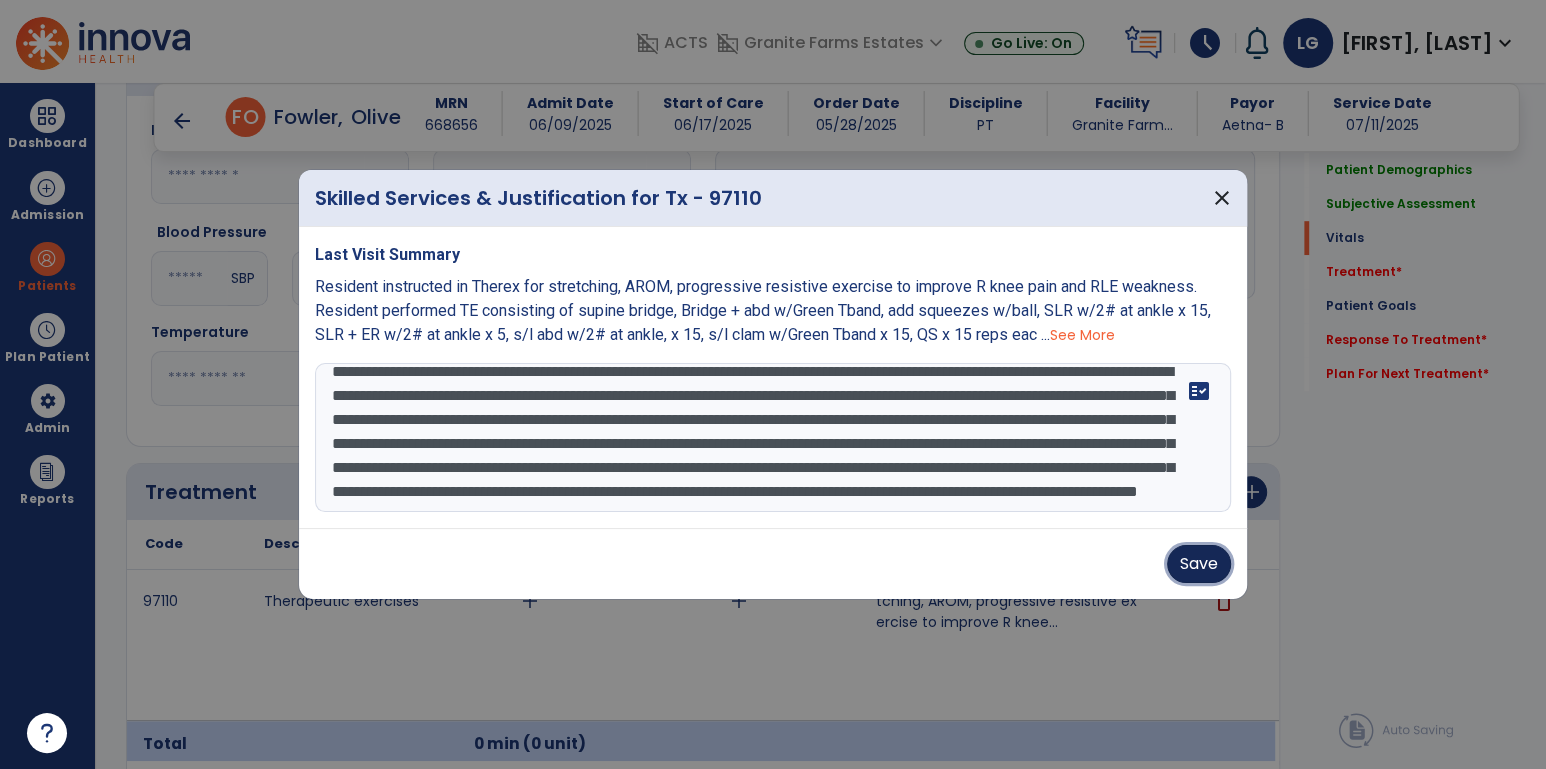 click on "Save" at bounding box center [1199, 564] 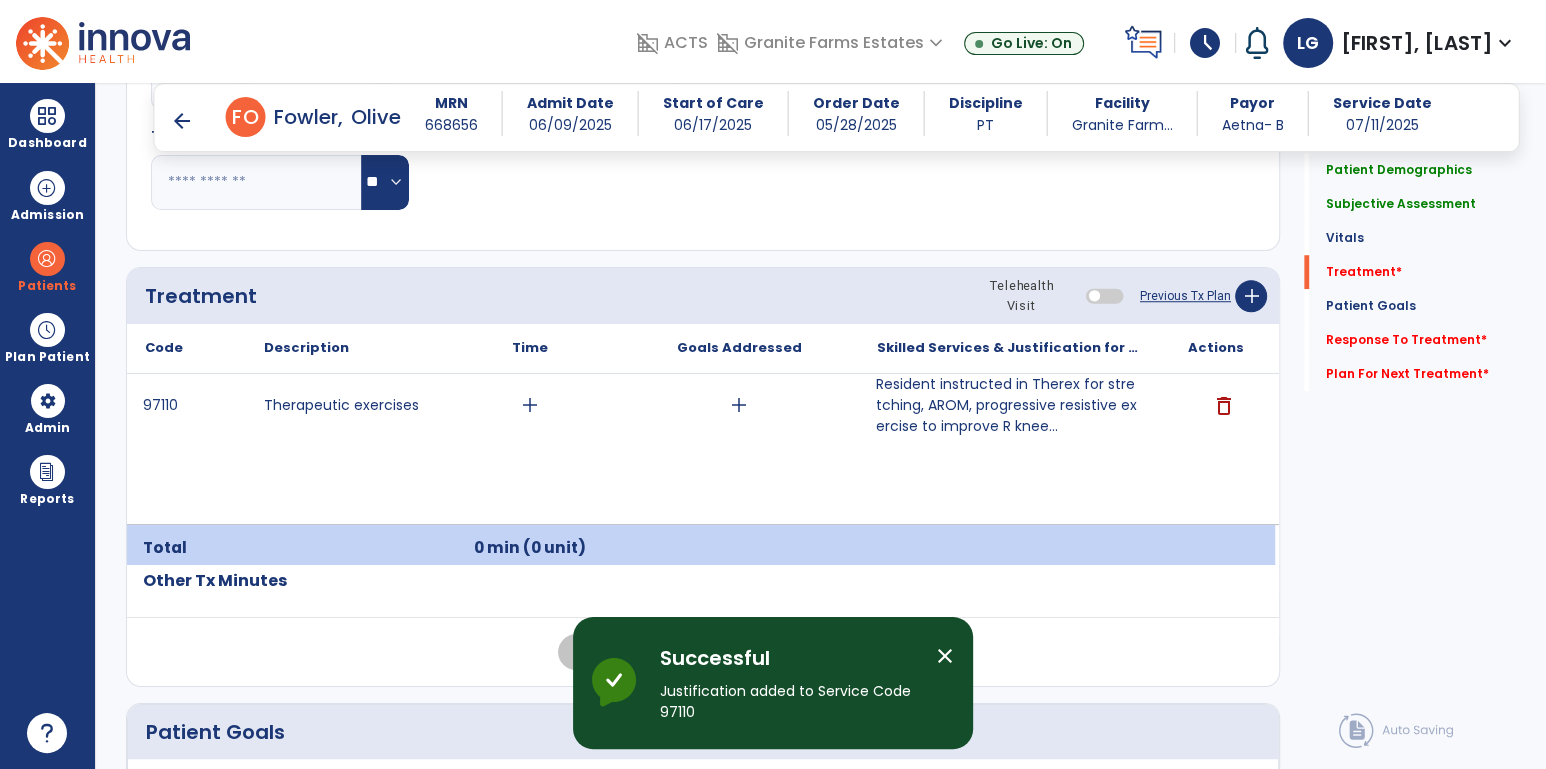 scroll, scrollTop: 1246, scrollLeft: 0, axis: vertical 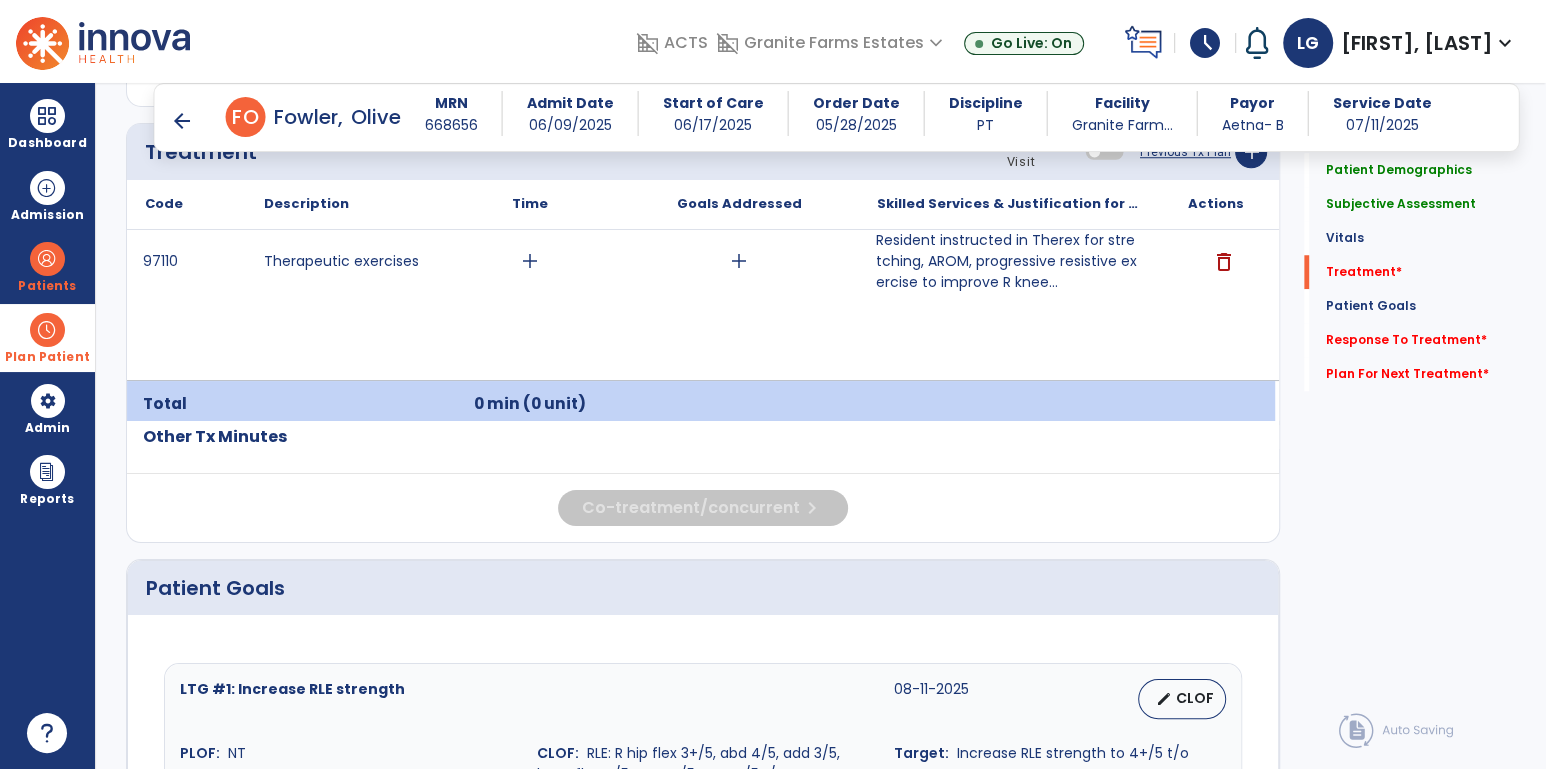 click at bounding box center (47, 330) 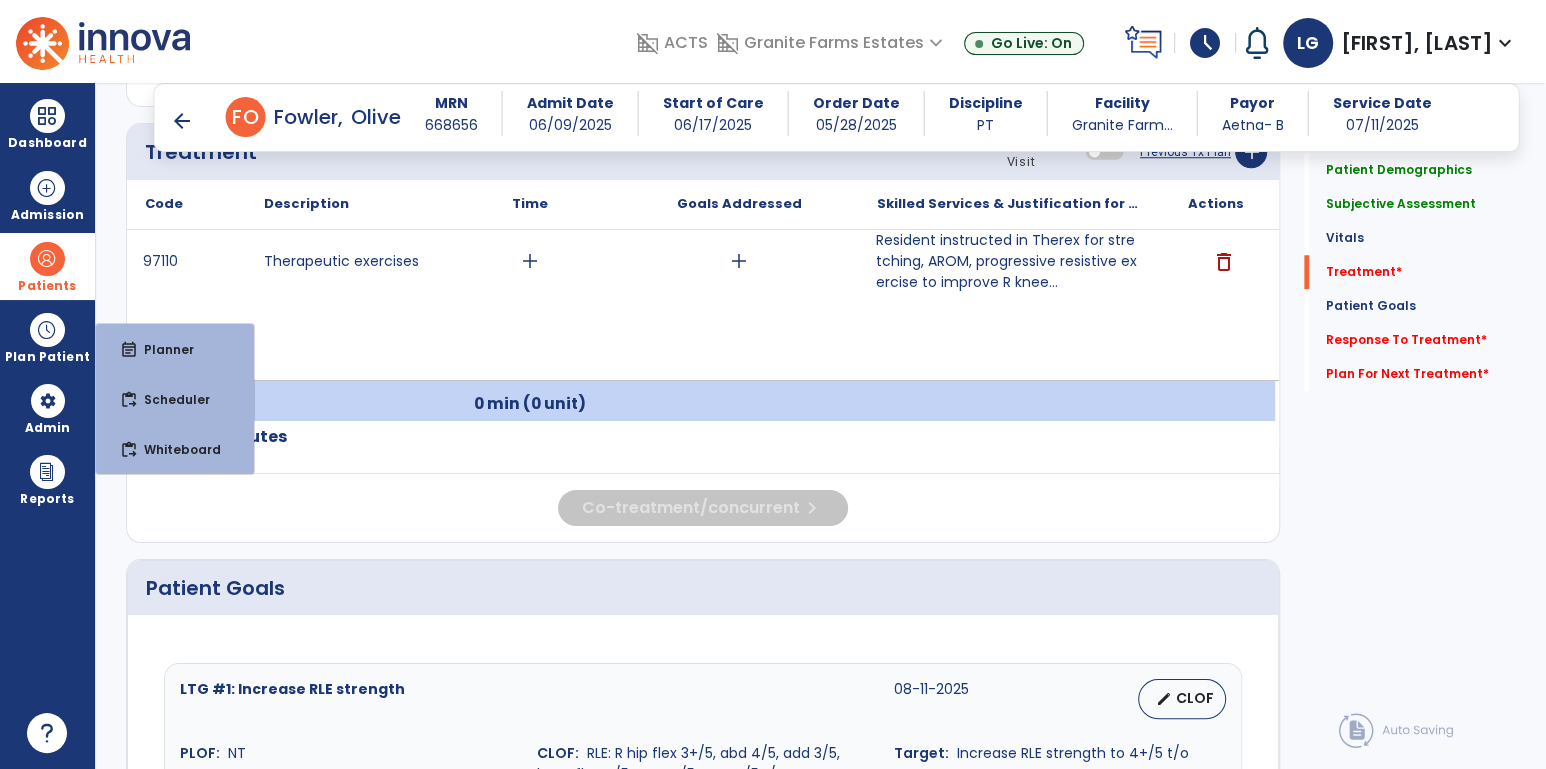 click at bounding box center [47, 259] 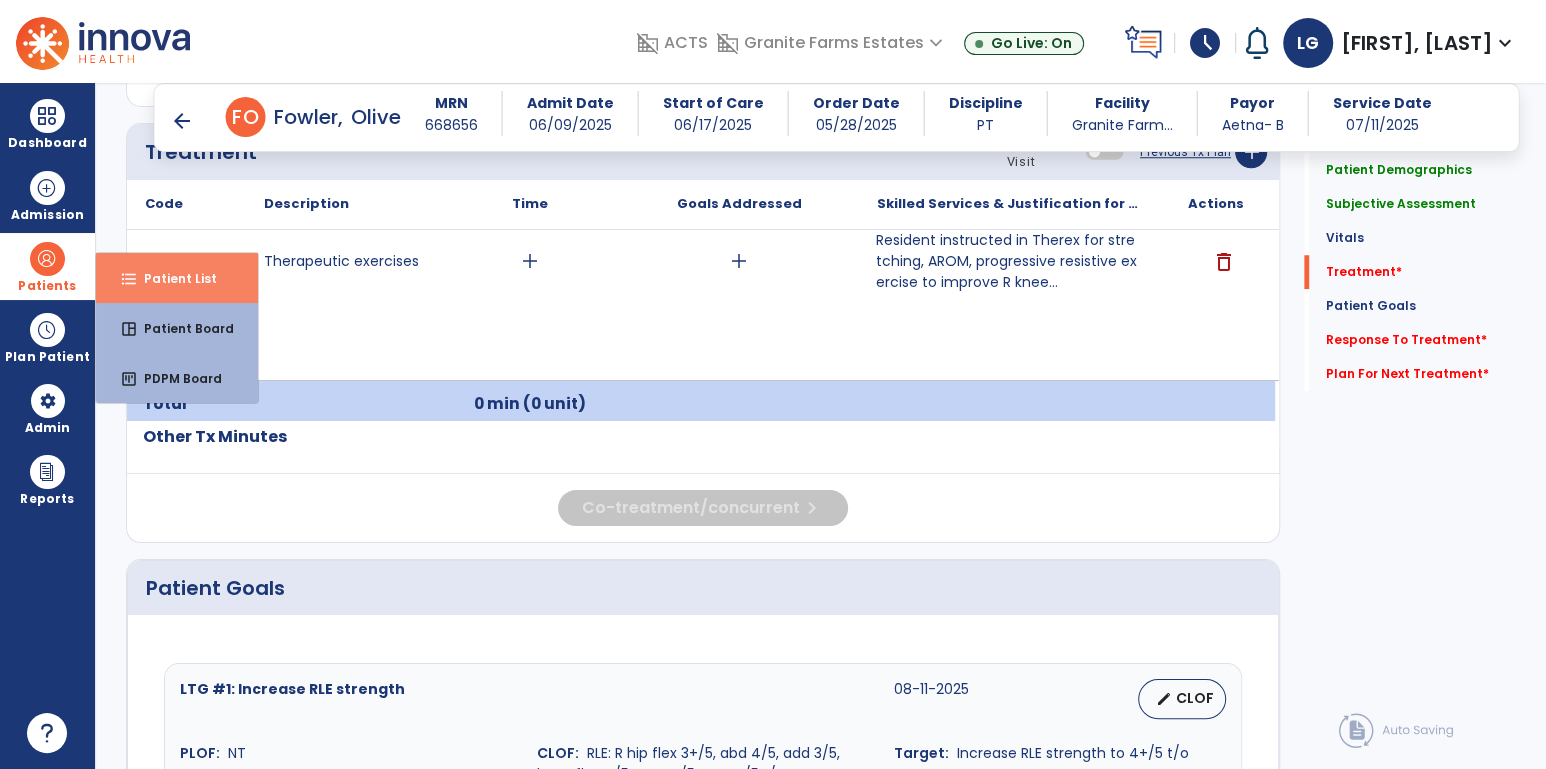 click on "format_list_bulleted  Patient List" at bounding box center (177, 278) 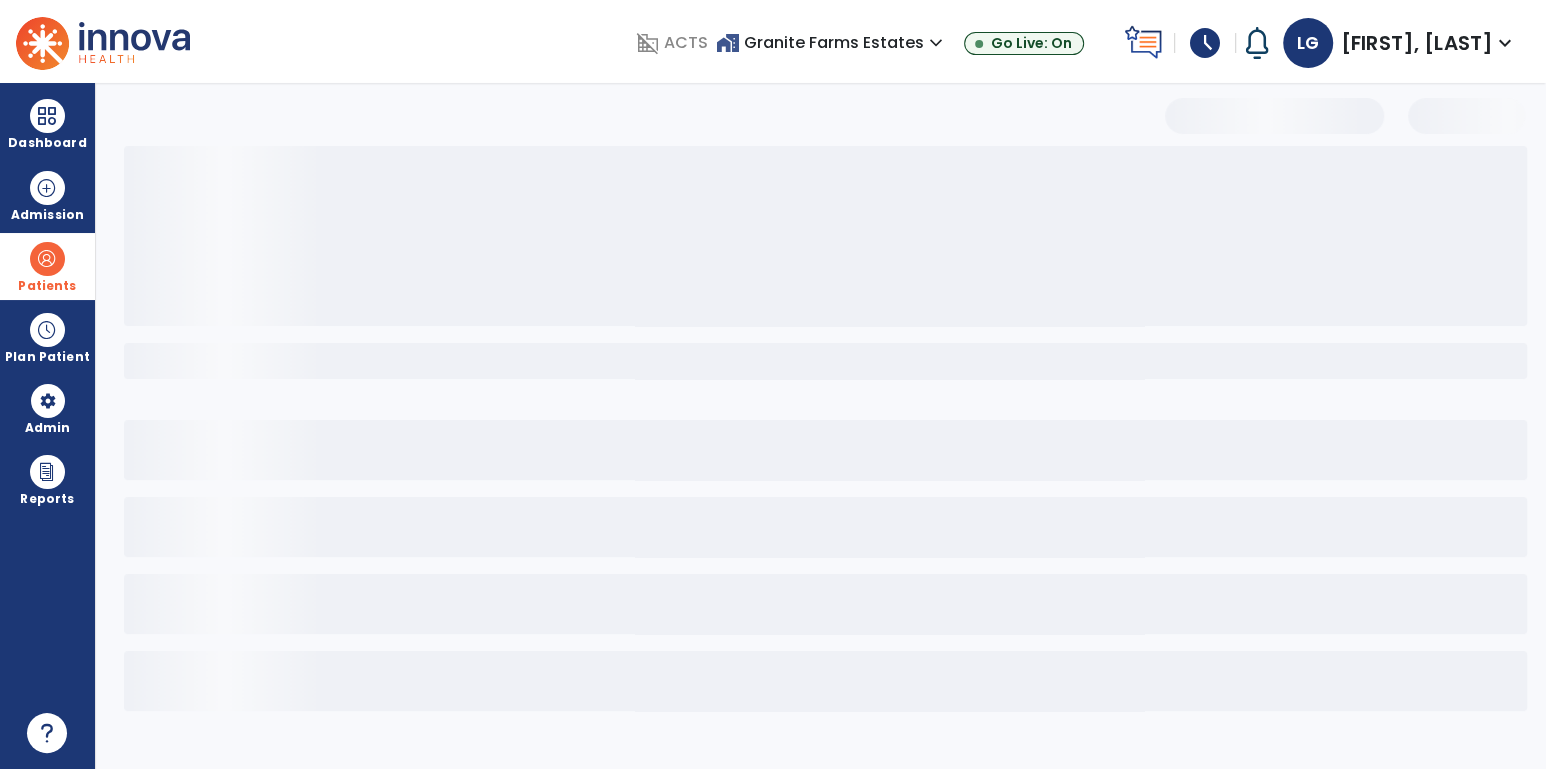 scroll, scrollTop: 0, scrollLeft: 0, axis: both 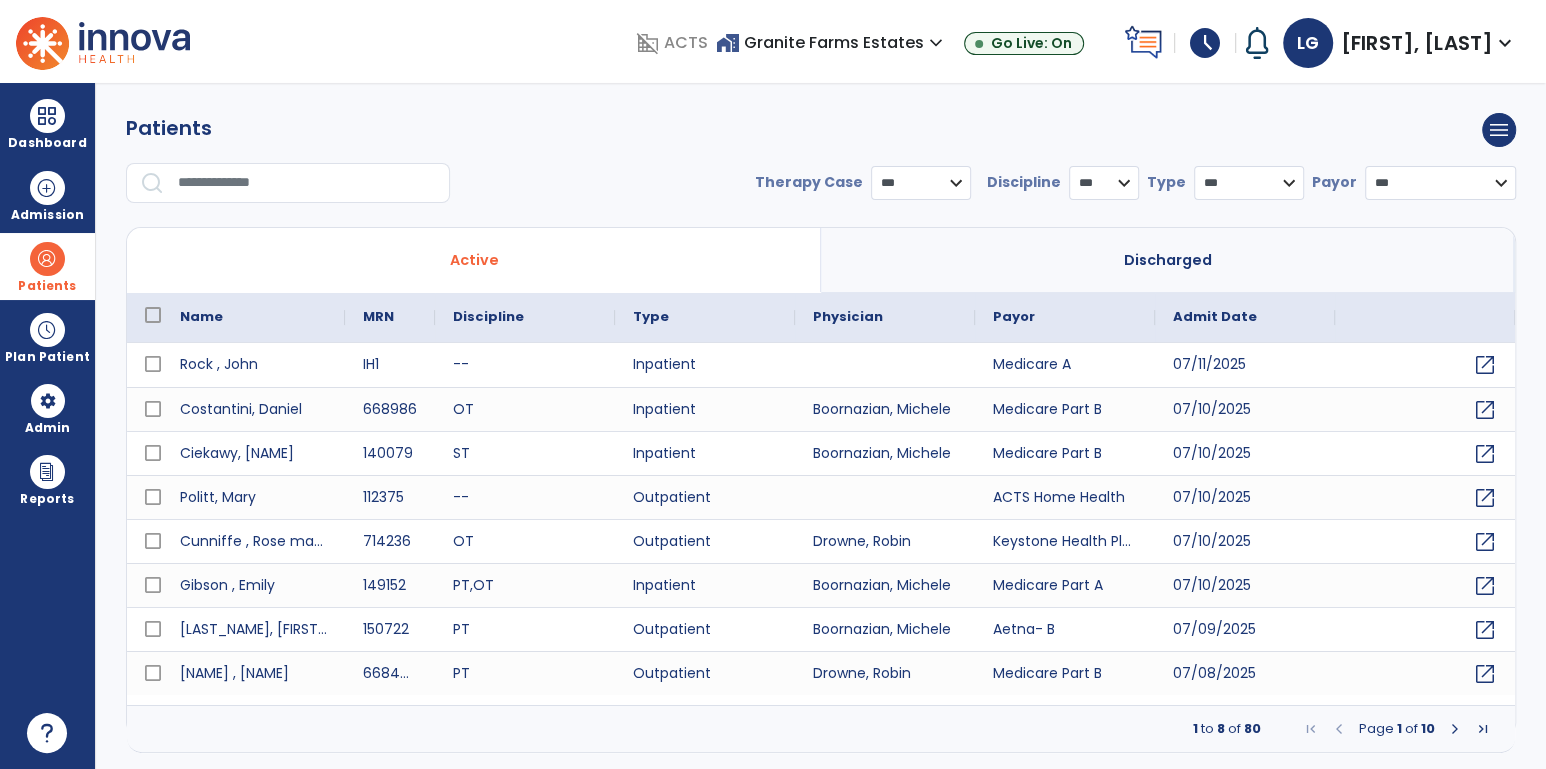click at bounding box center (307, 183) 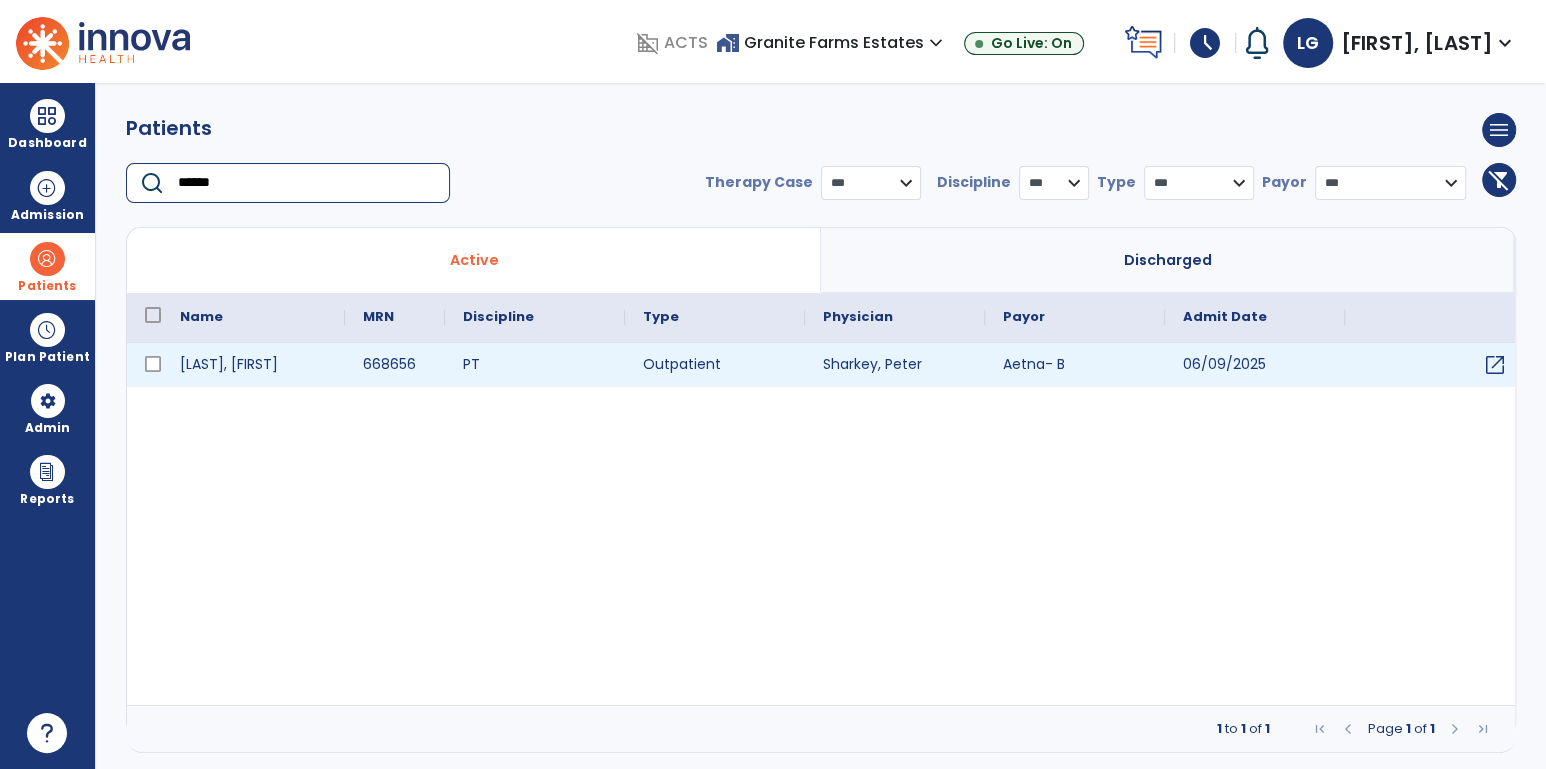 type on "******" 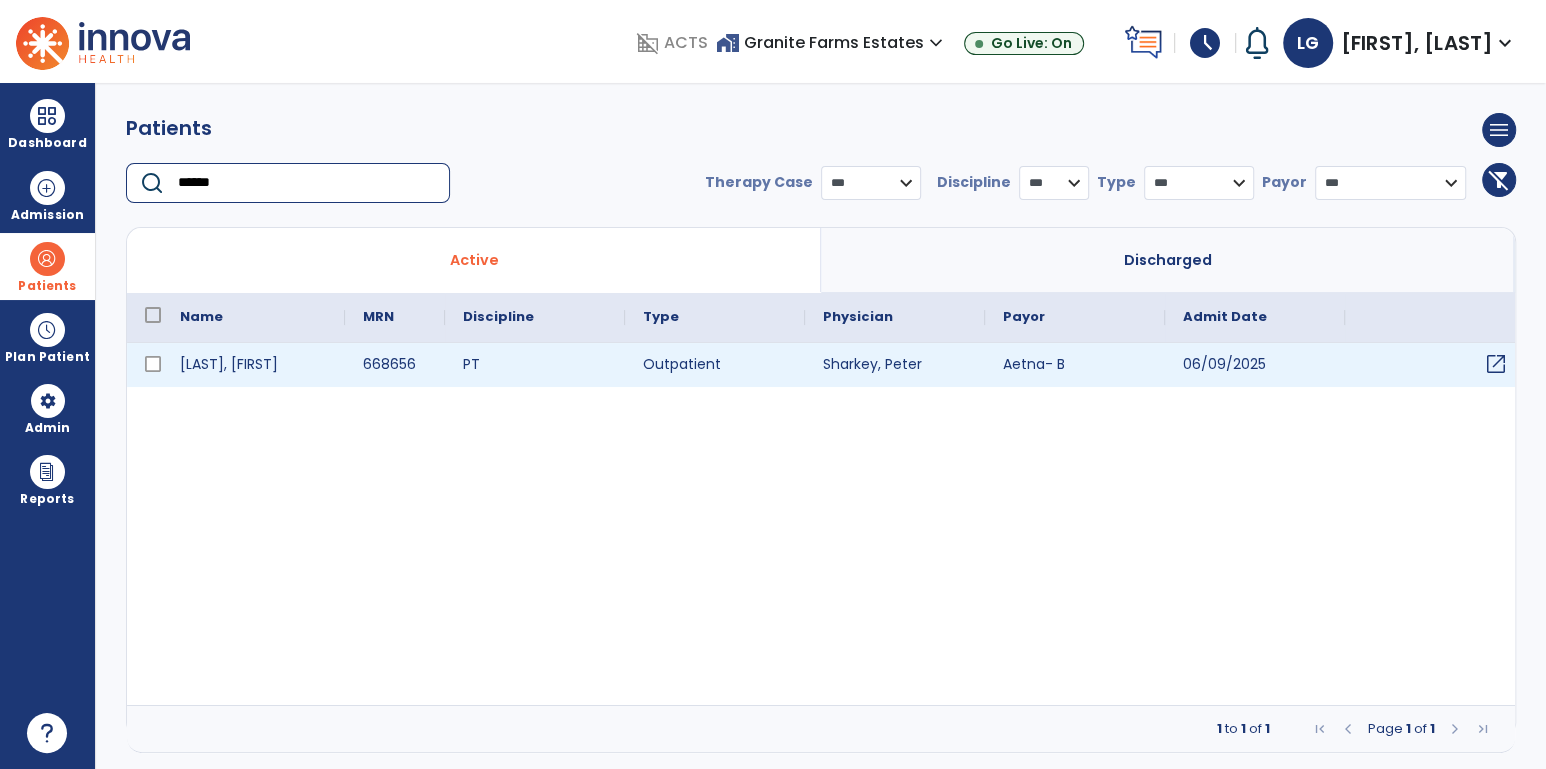 click on "open_in_new" at bounding box center [1496, 364] 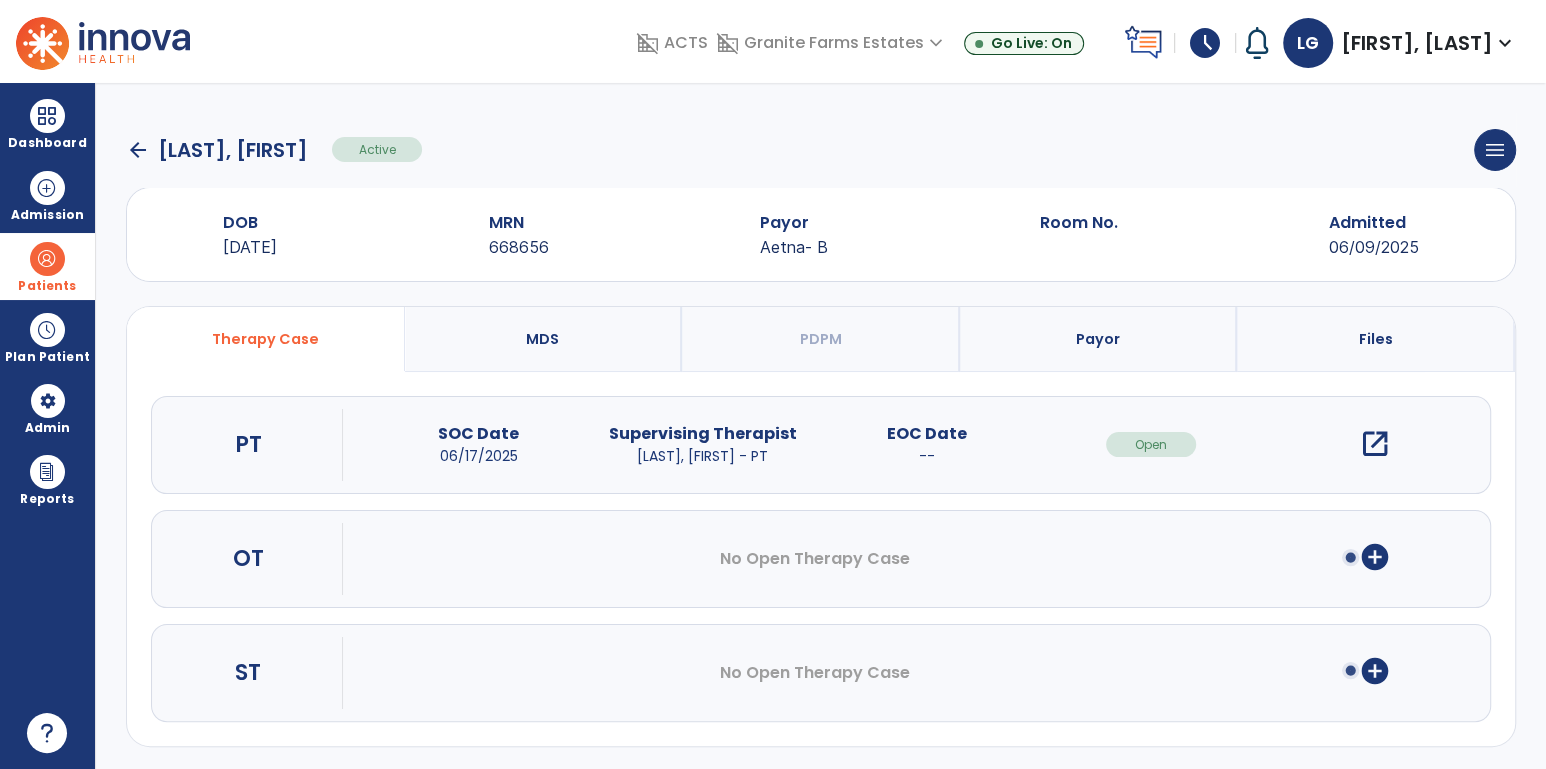 click on "open_in_new" at bounding box center [1375, 444] 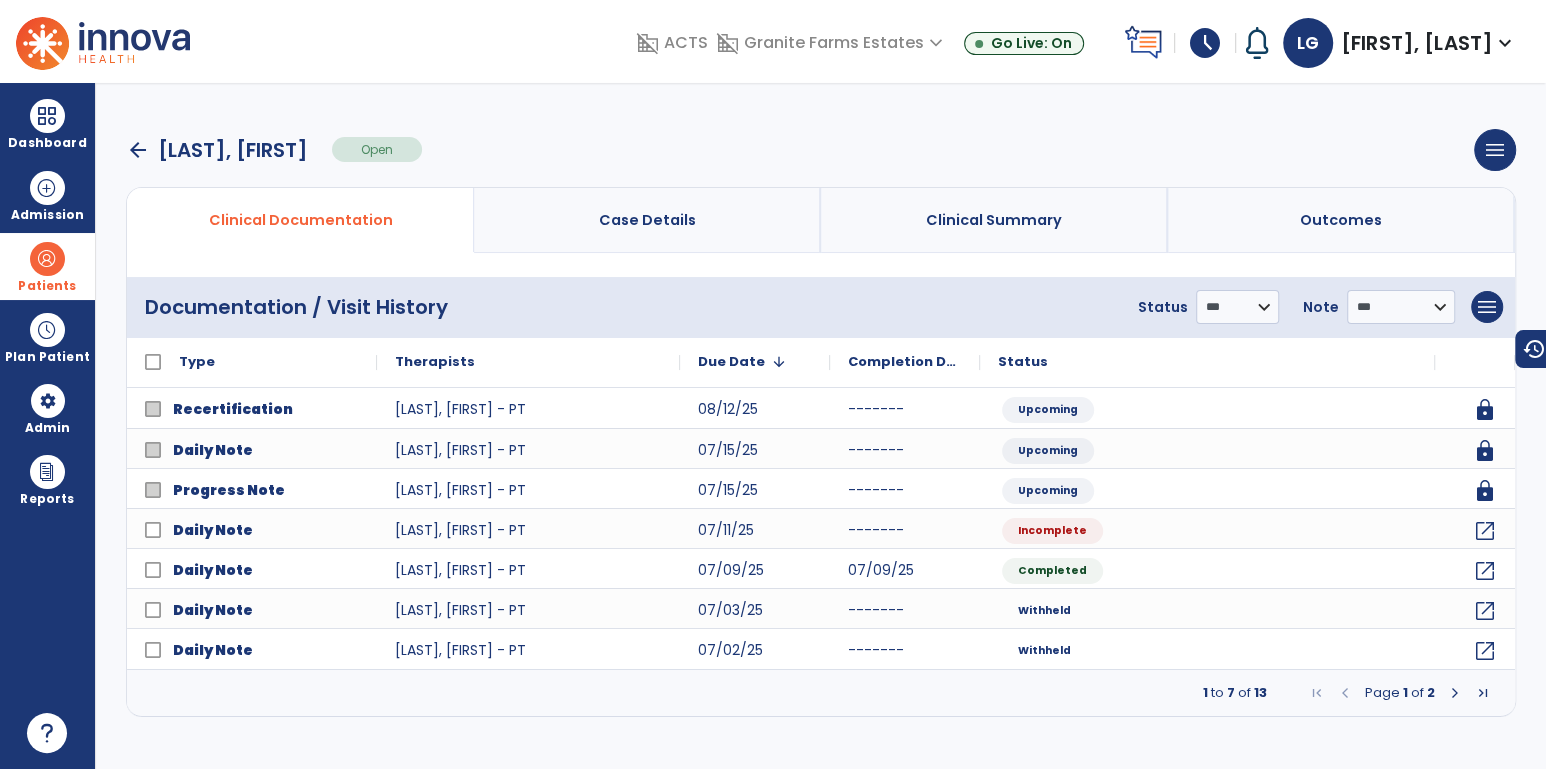 click at bounding box center [1455, 693] 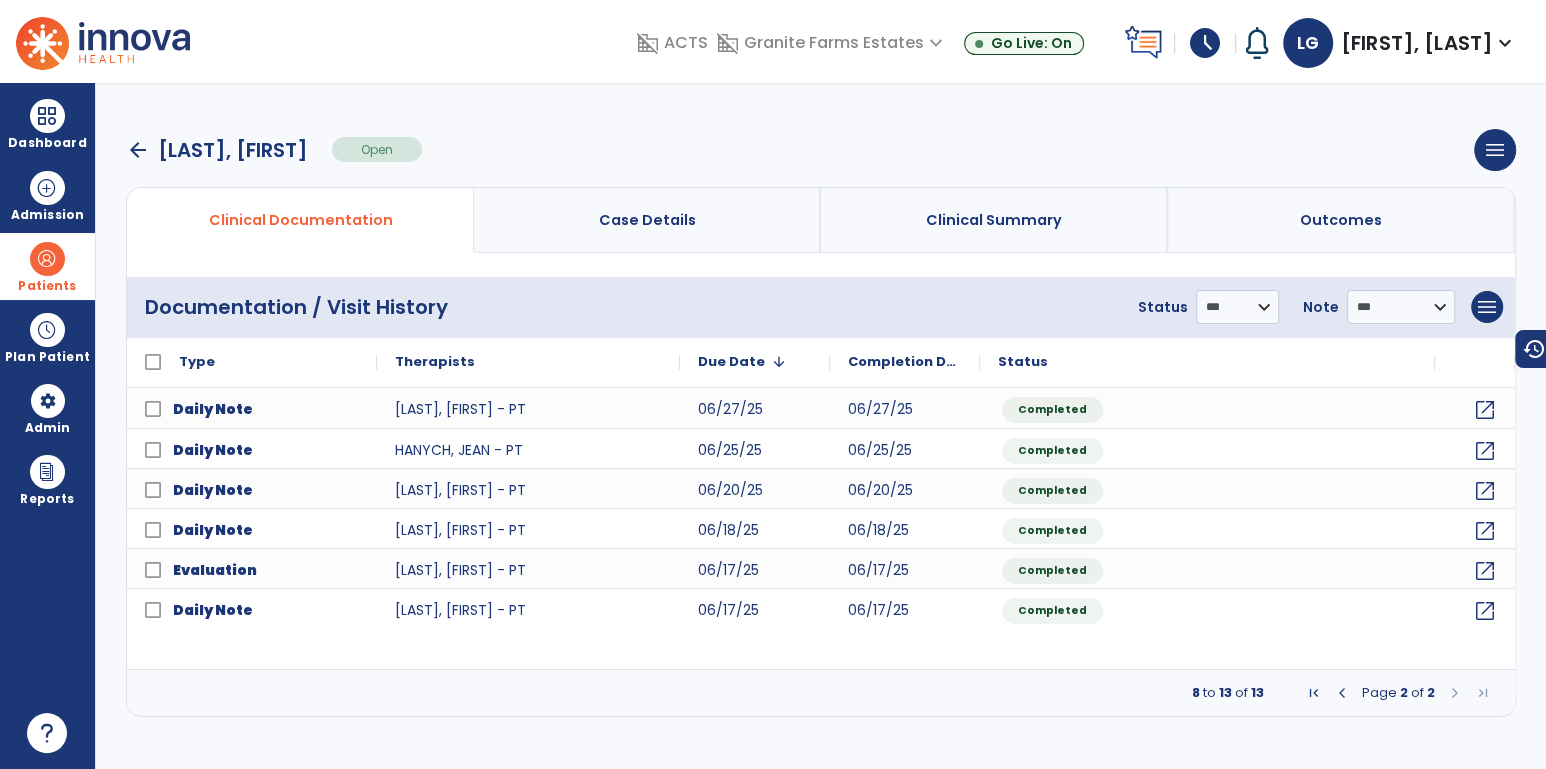 click at bounding box center (1342, 693) 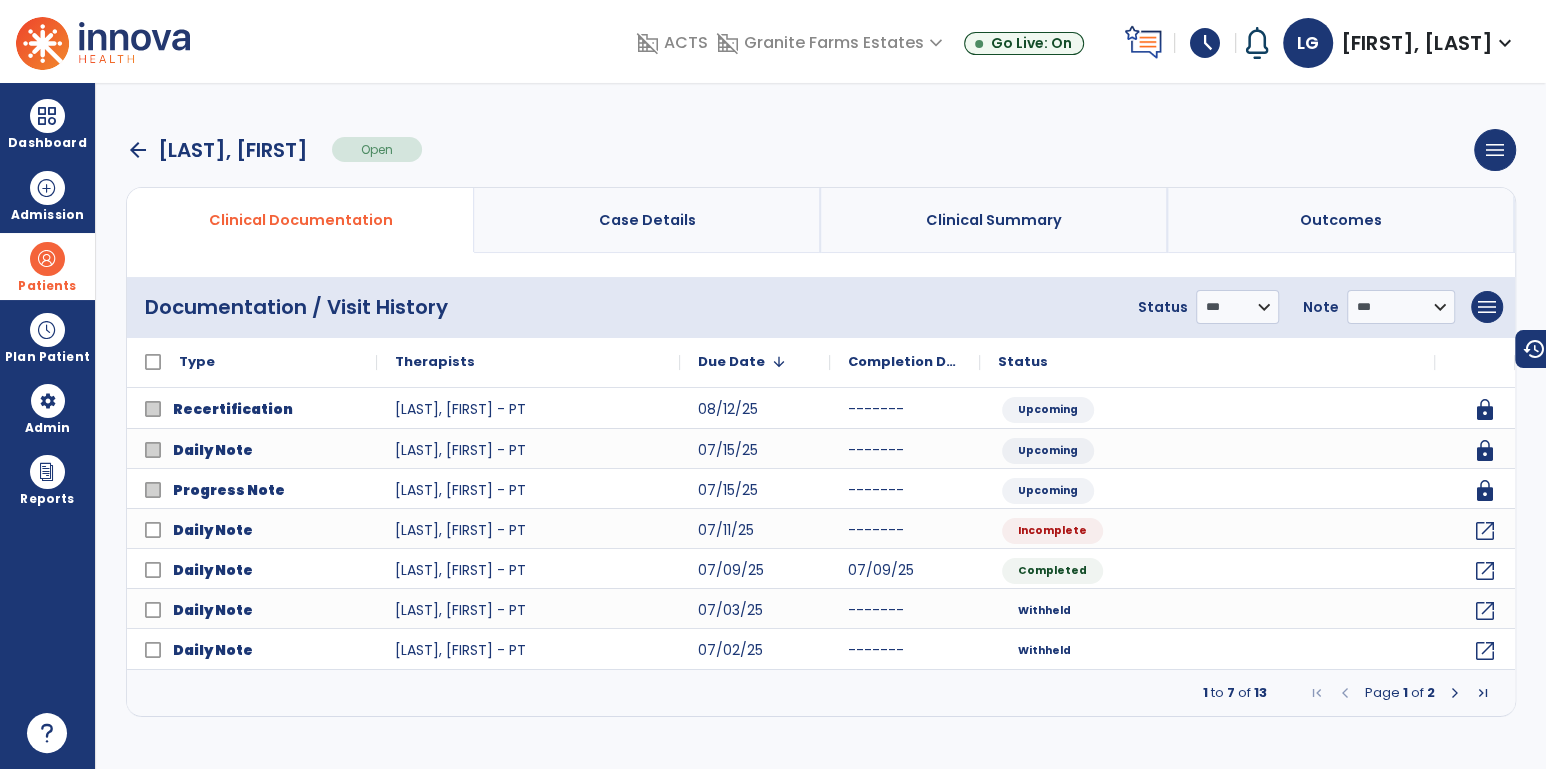click at bounding box center (1455, 693) 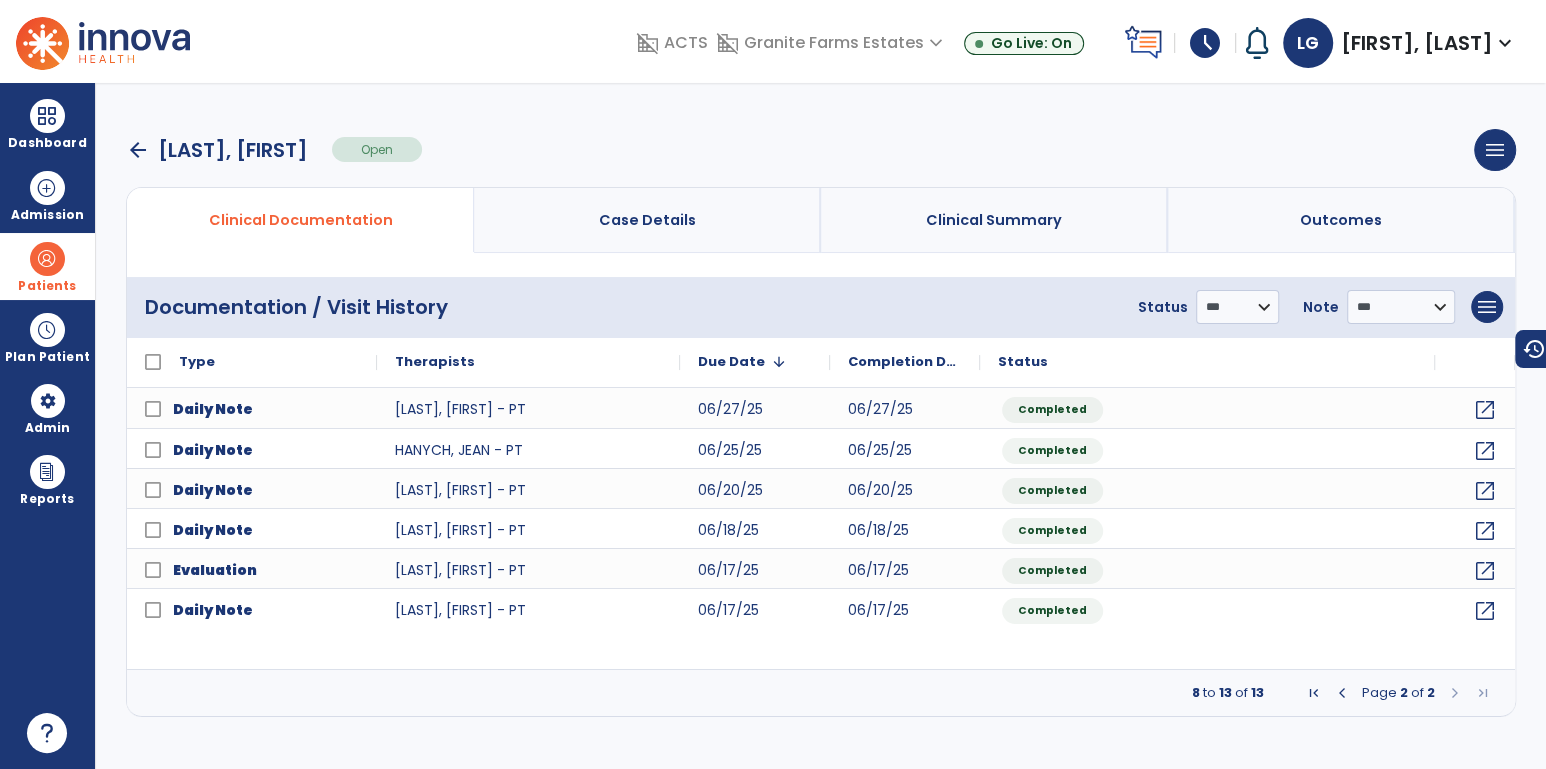 click at bounding box center (1342, 693) 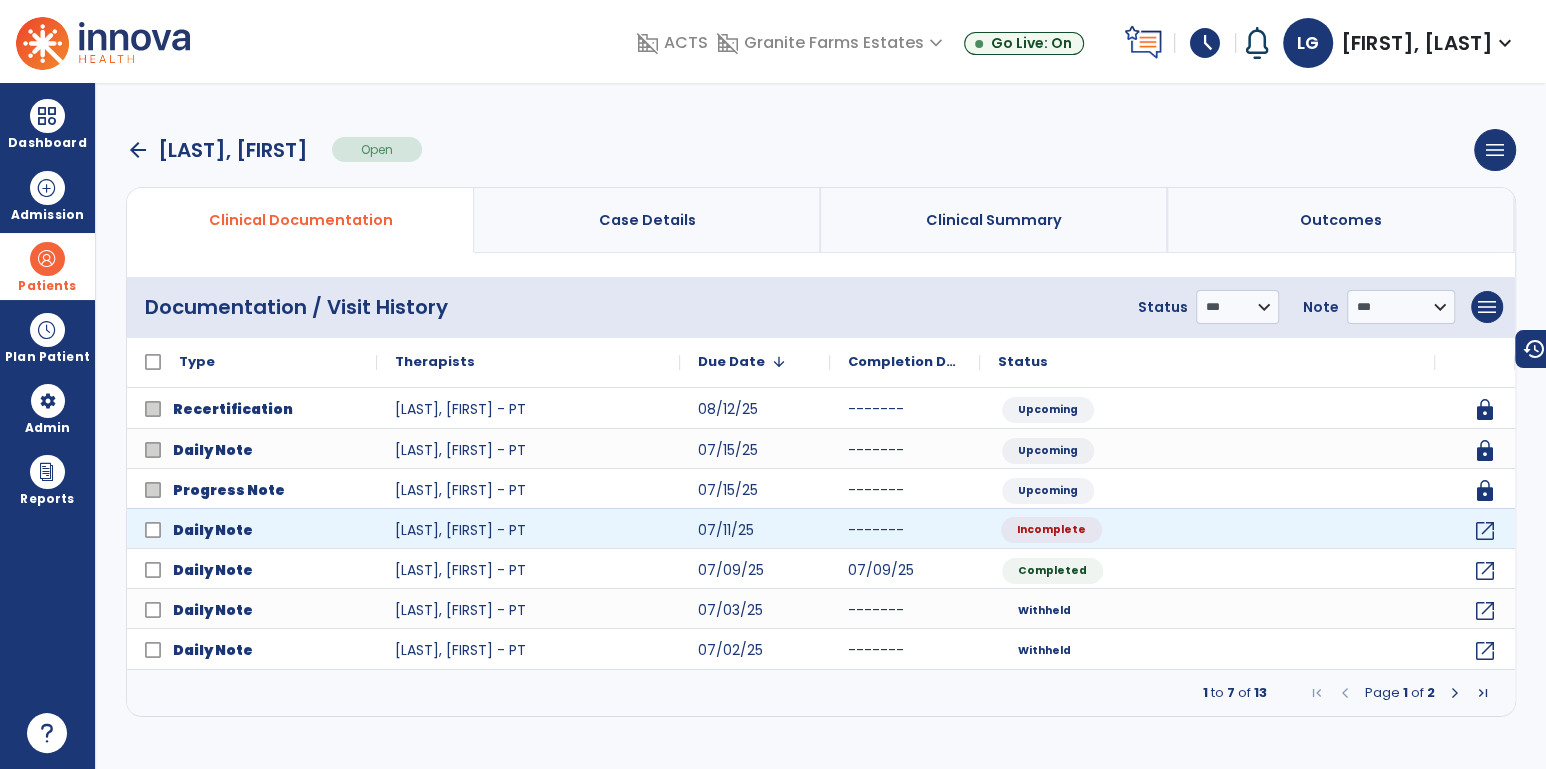 click on "Incomplete" 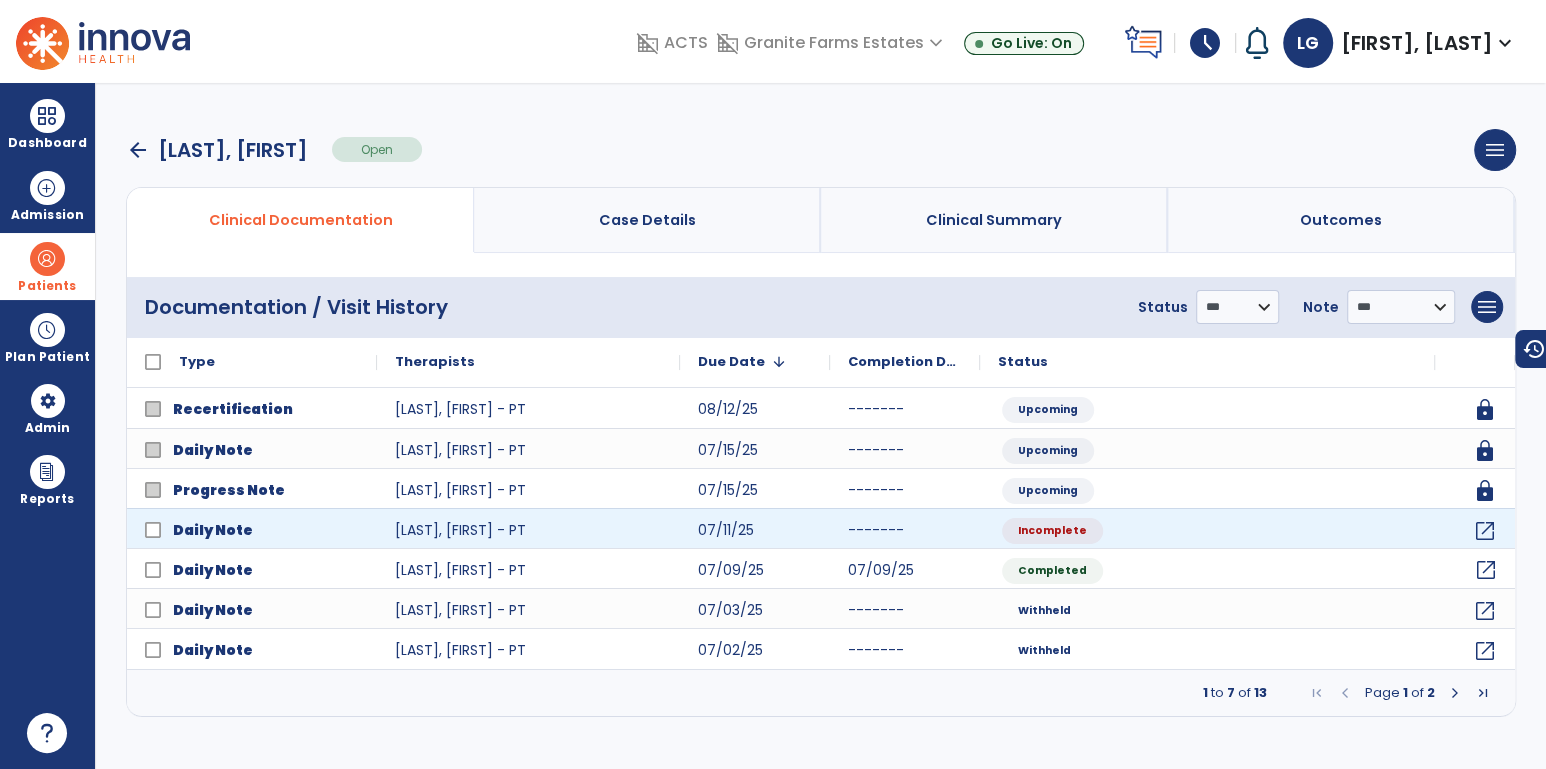 drag, startPoint x: 1486, startPoint y: 571, endPoint x: 991, endPoint y: 540, distance: 495.96976 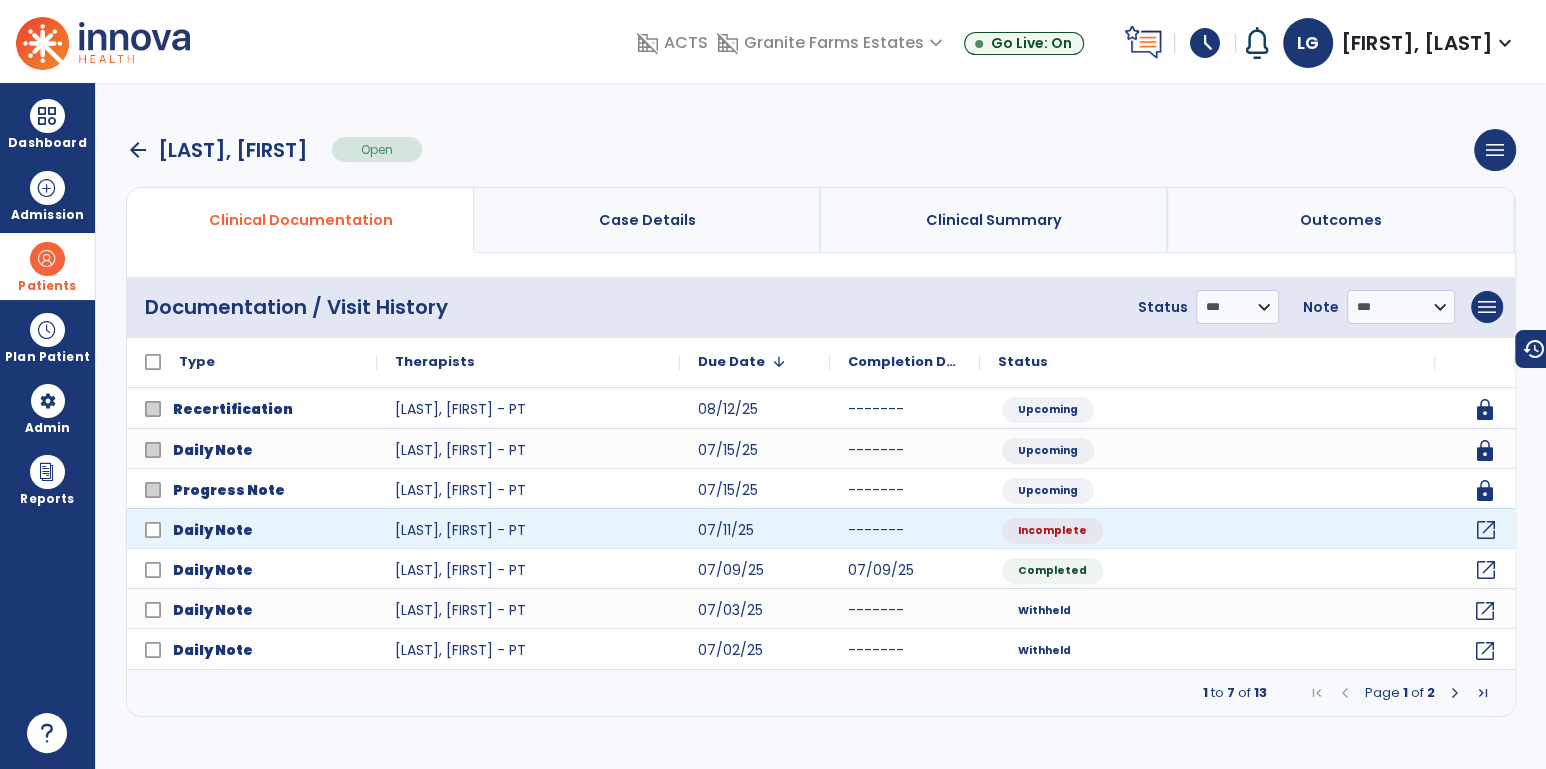 click on "open_in_new" 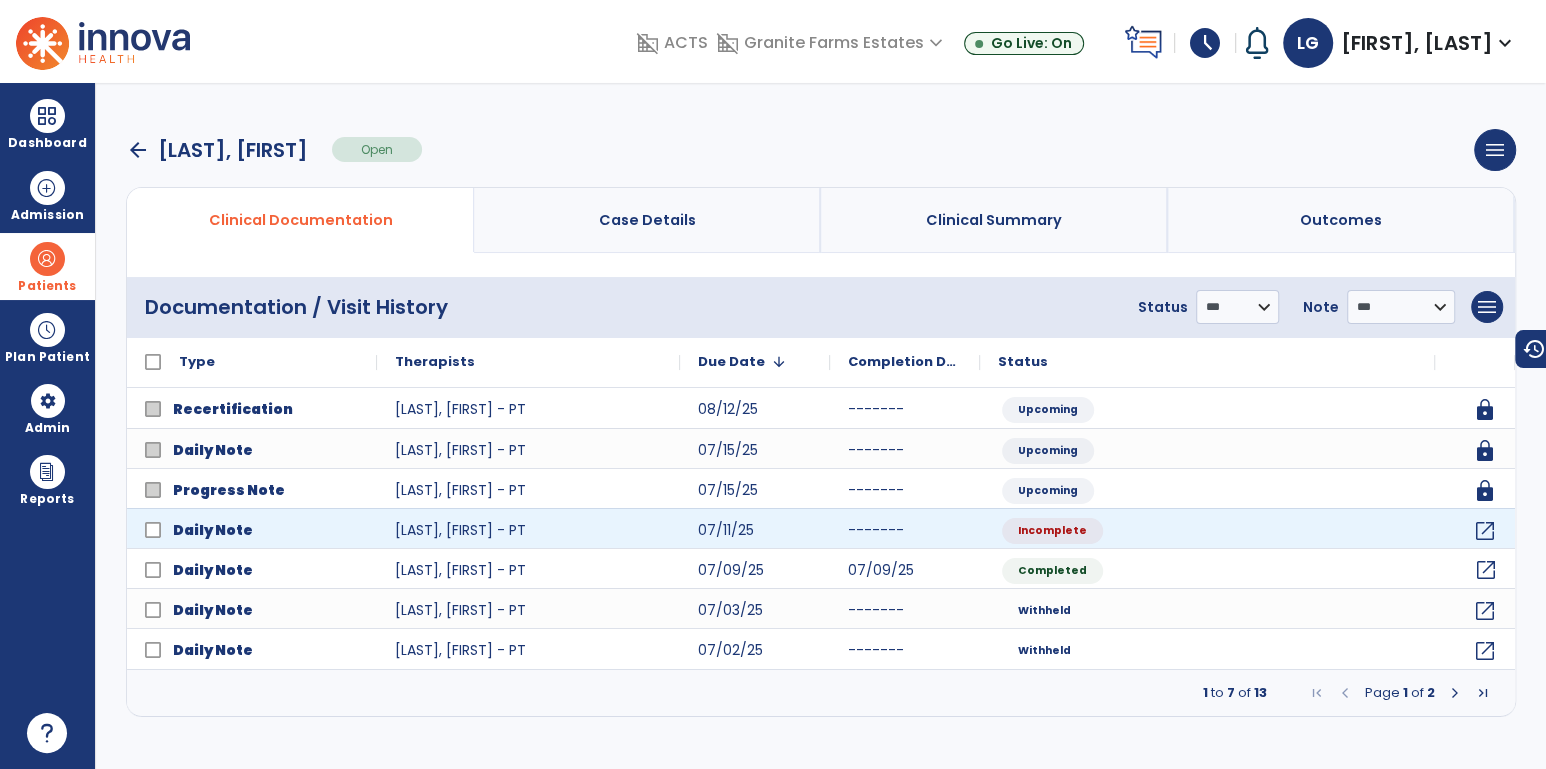 select on "*" 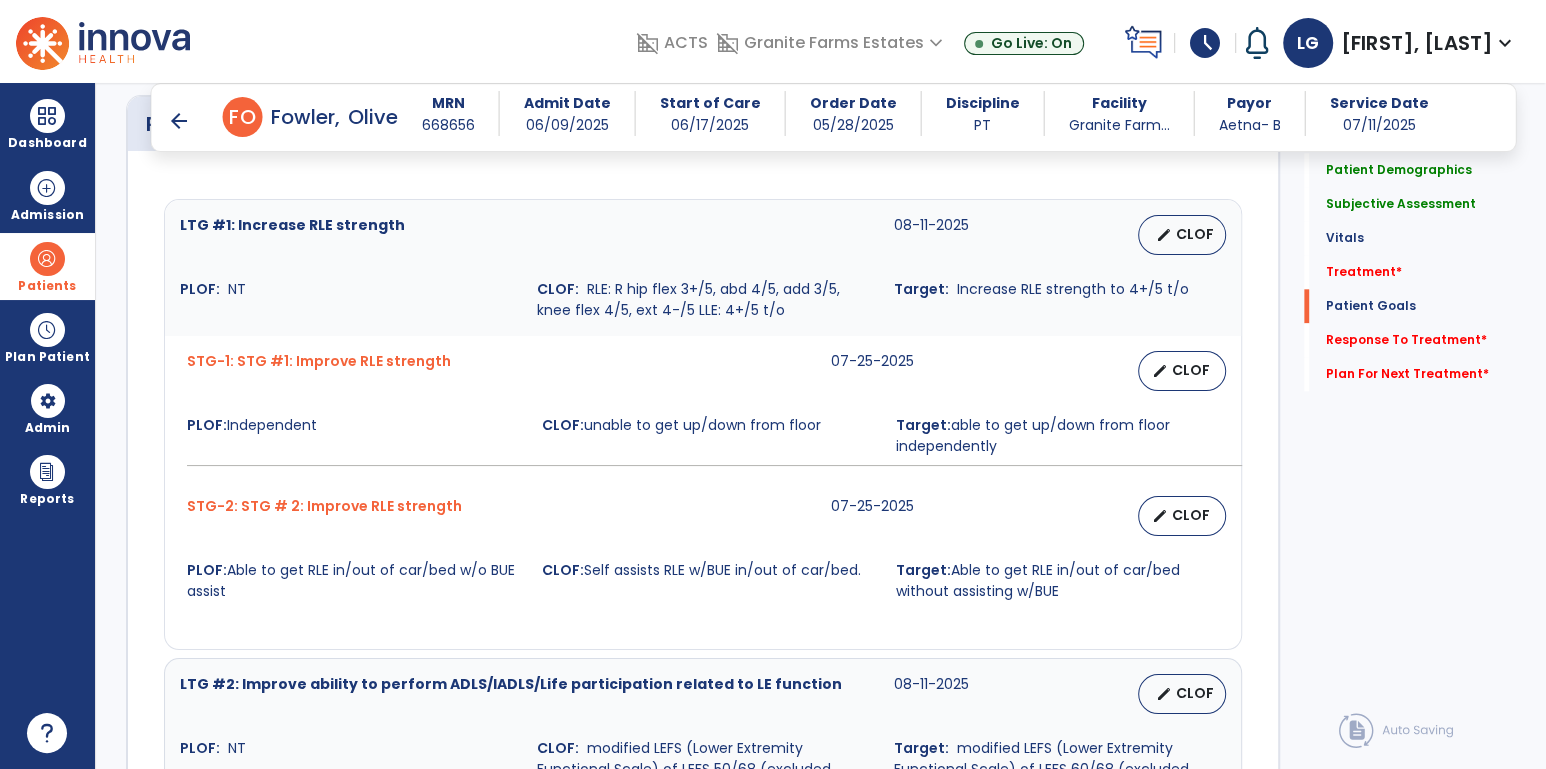 scroll, scrollTop: 1711, scrollLeft: 0, axis: vertical 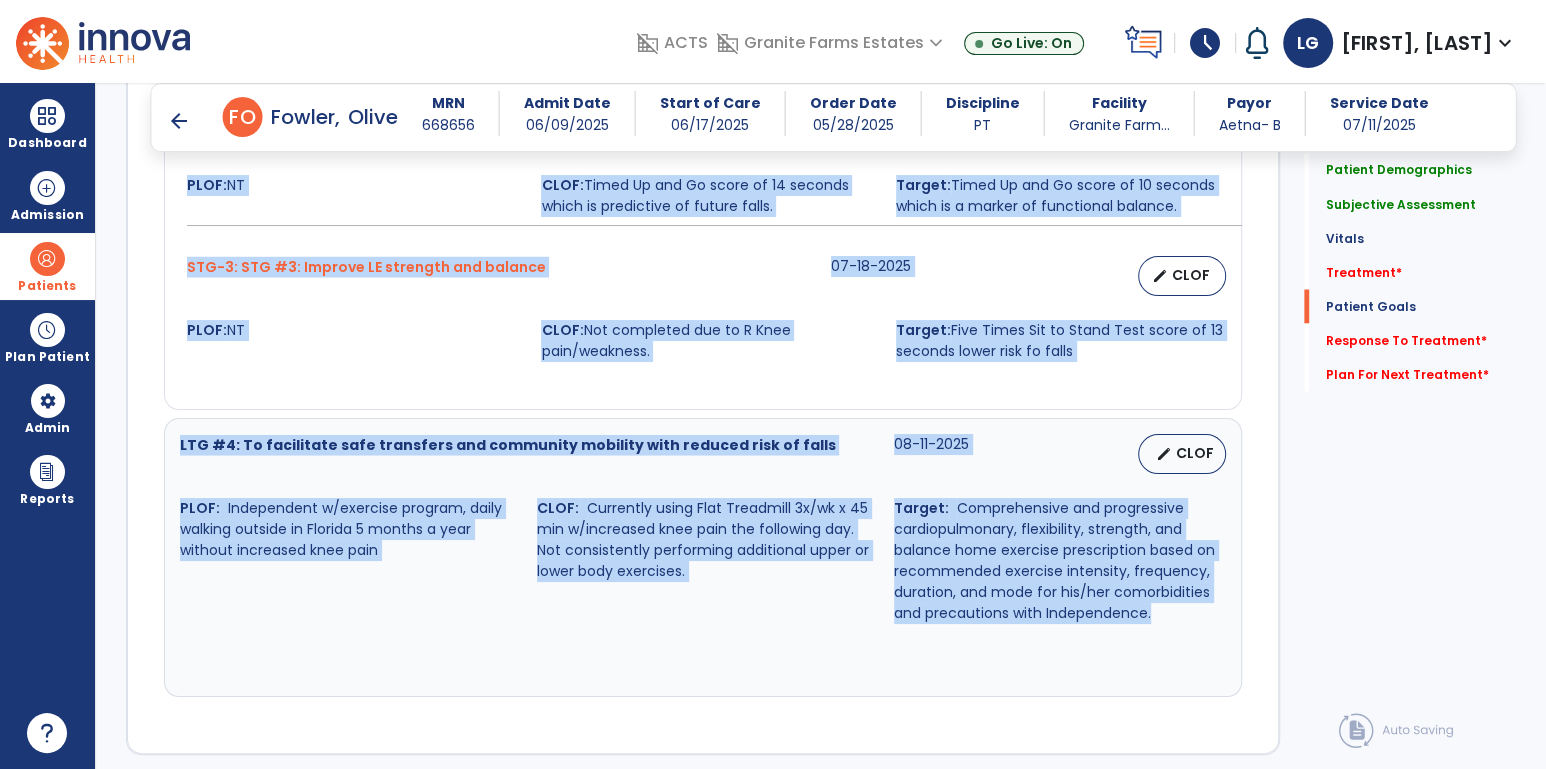 drag, startPoint x: 183, startPoint y: 219, endPoint x: 865, endPoint y: 658, distance: 811.0764 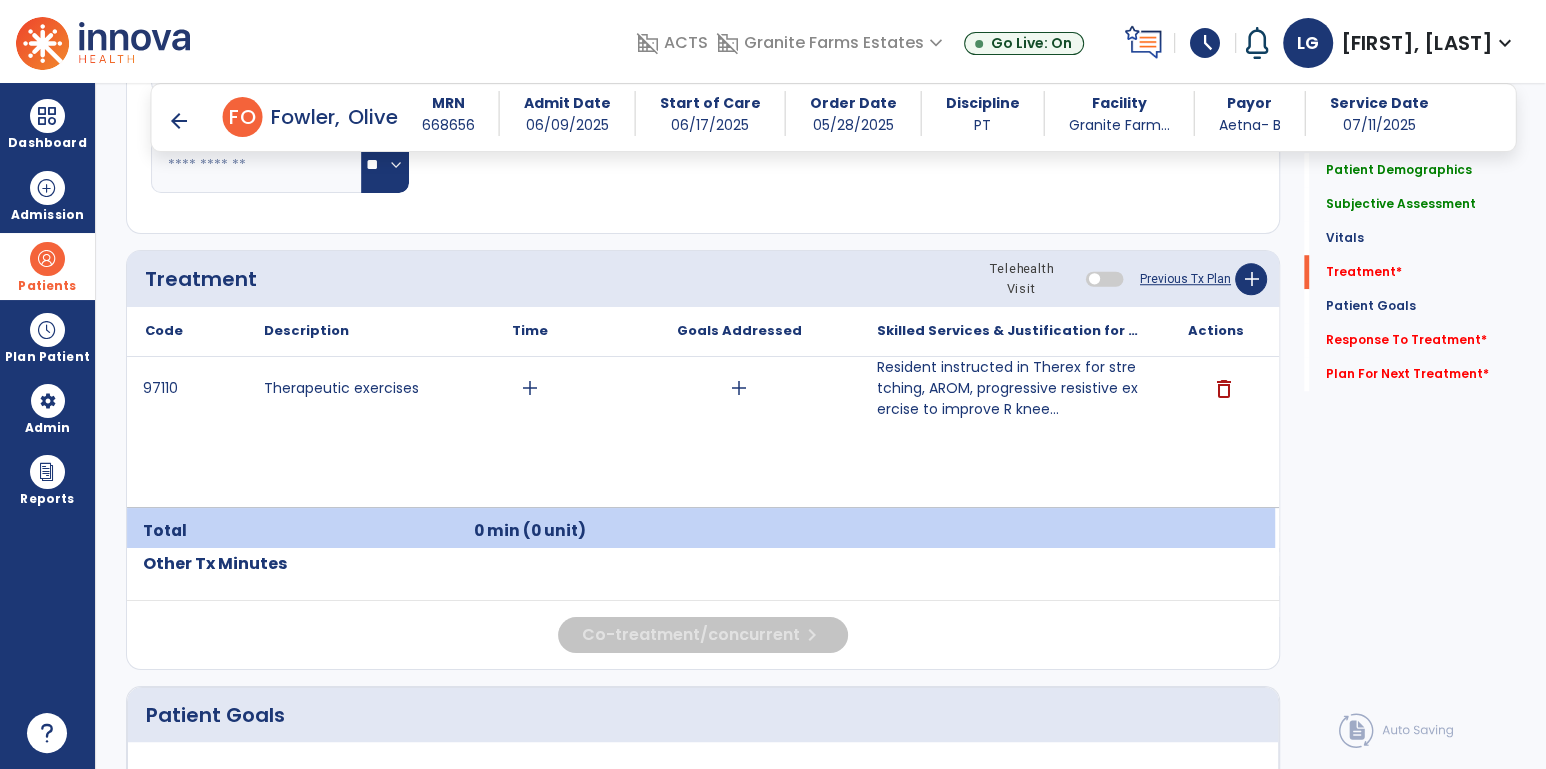 scroll, scrollTop: 1063, scrollLeft: 0, axis: vertical 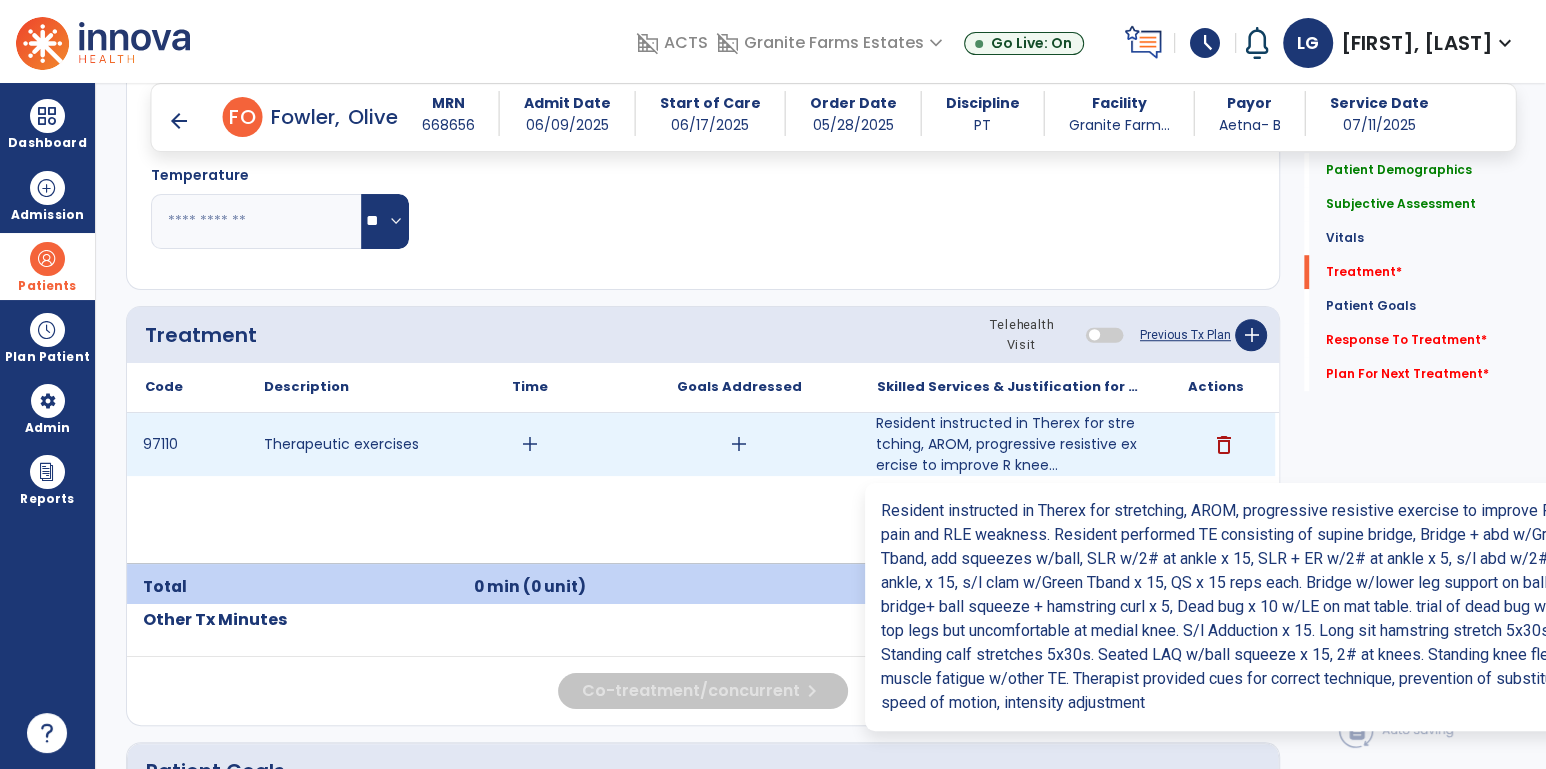 click on "Resident instructed in Therex for stretching, AROM, progressive resistive exercise to improve R knee..." at bounding box center [1007, 444] 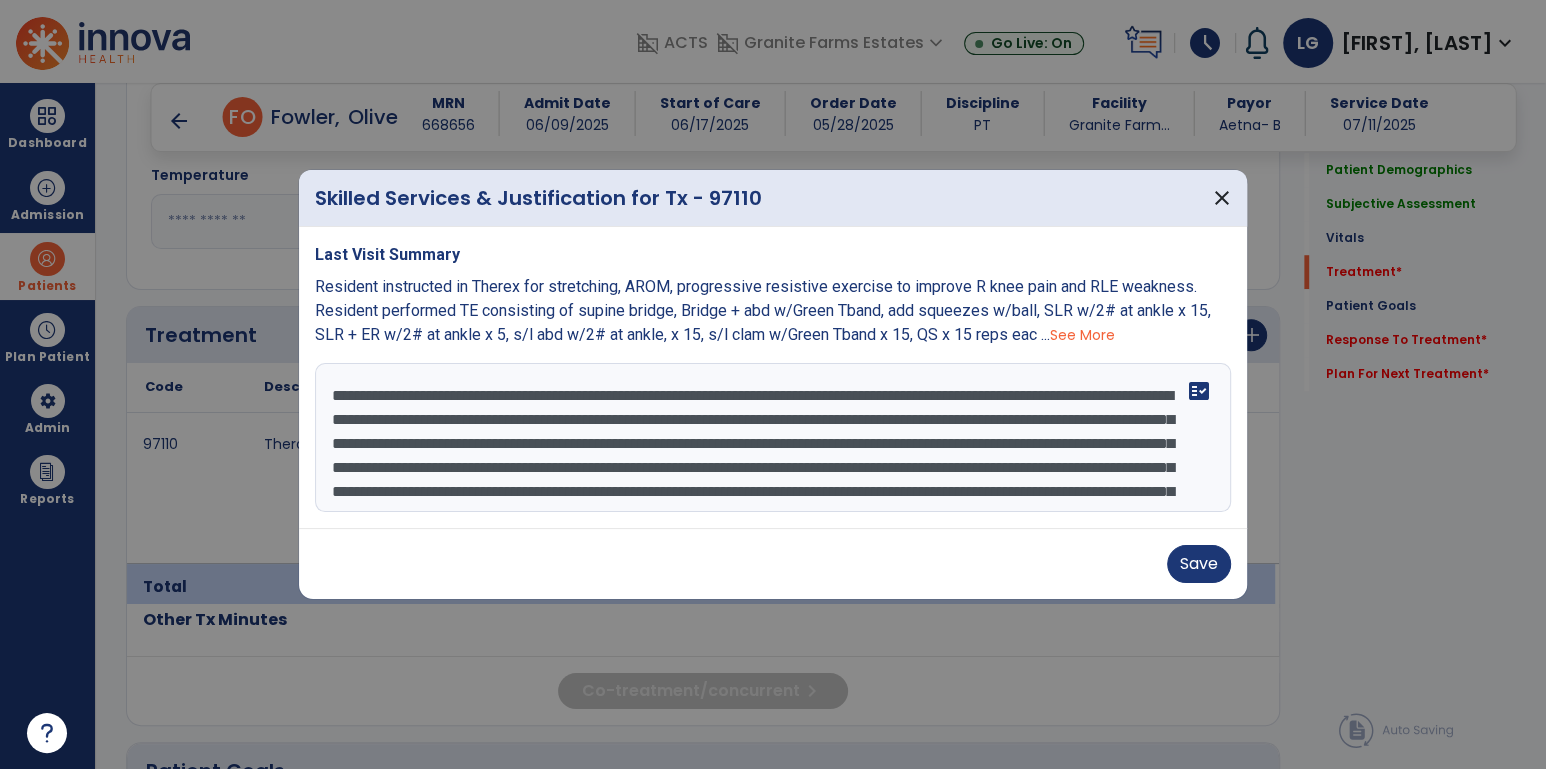 scroll, scrollTop: 29, scrollLeft: 0, axis: vertical 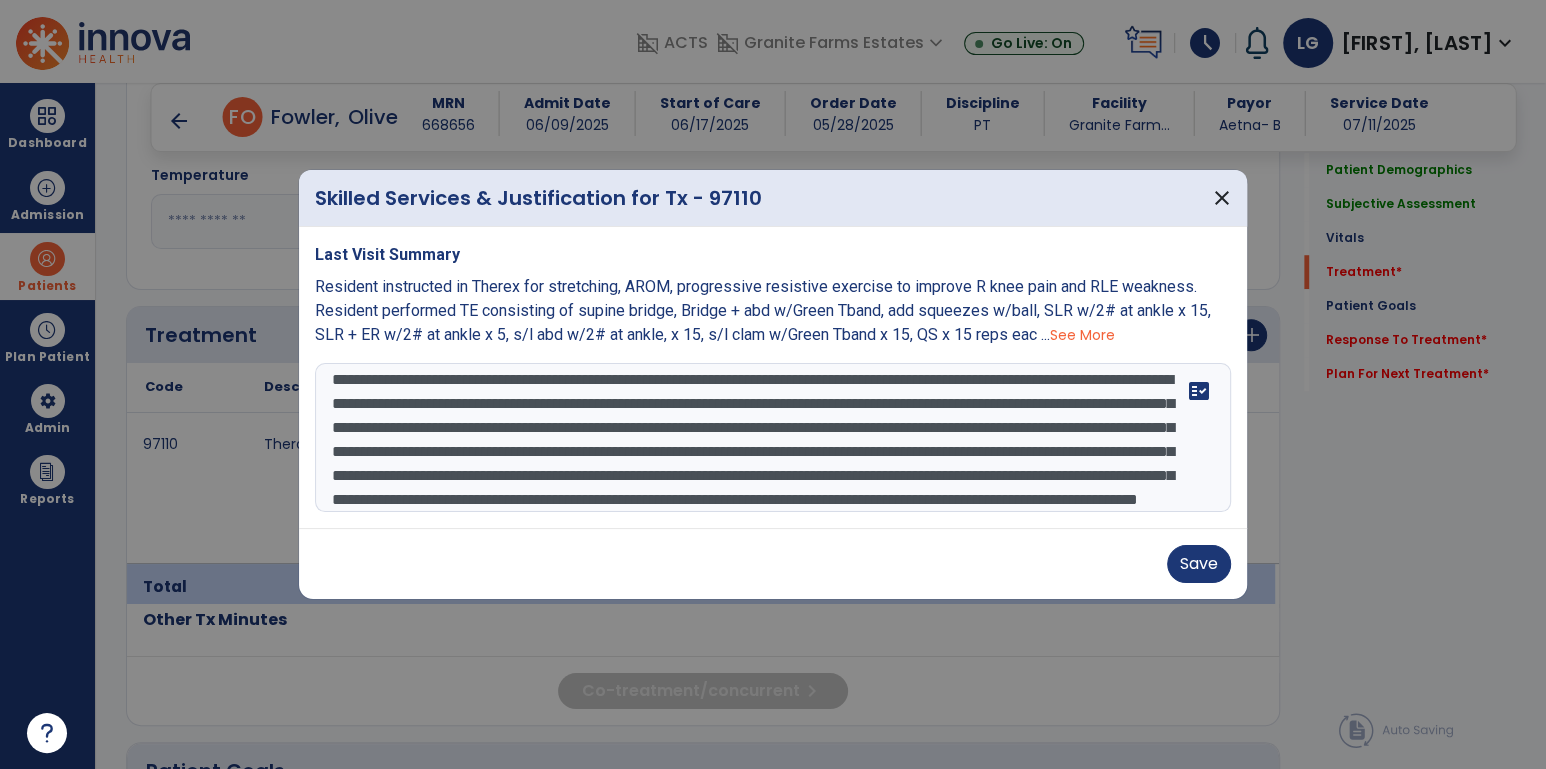click on "Save" at bounding box center [773, 563] 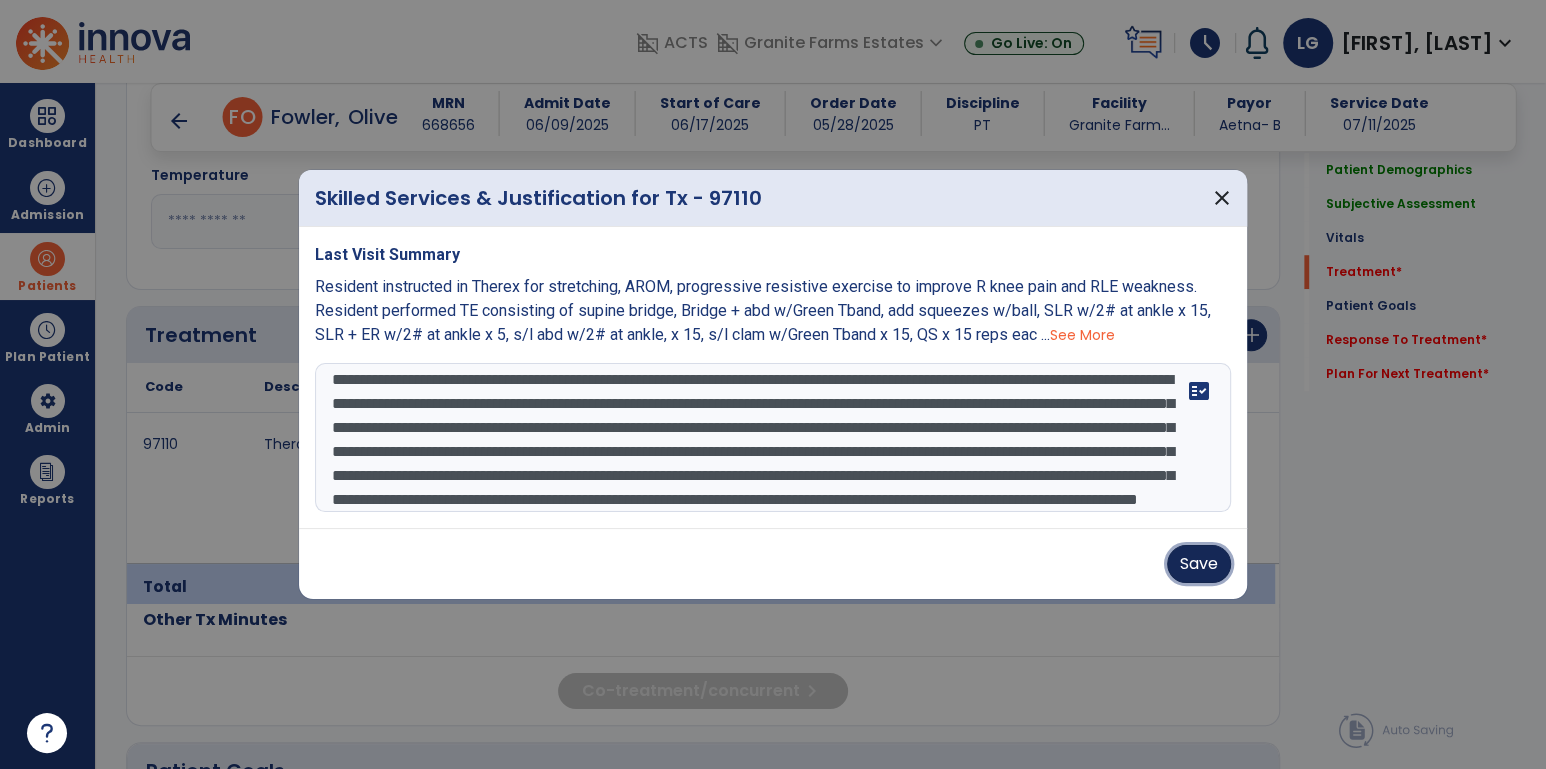 click on "Save" at bounding box center (1199, 564) 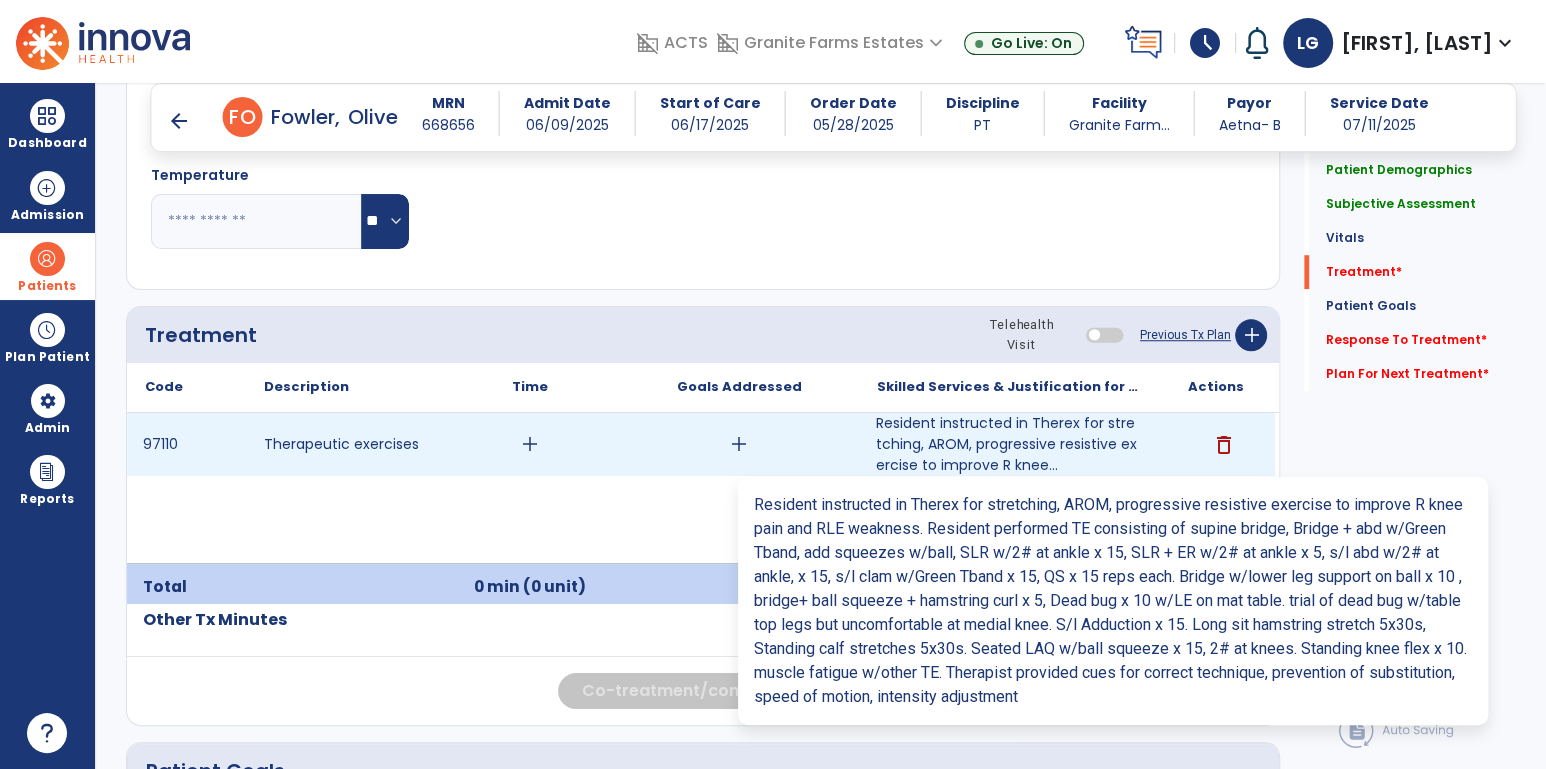 click on "Resident instructed in Therex for stretching, AROM, progressive resistive exercise to improve R knee..." at bounding box center (1007, 444) 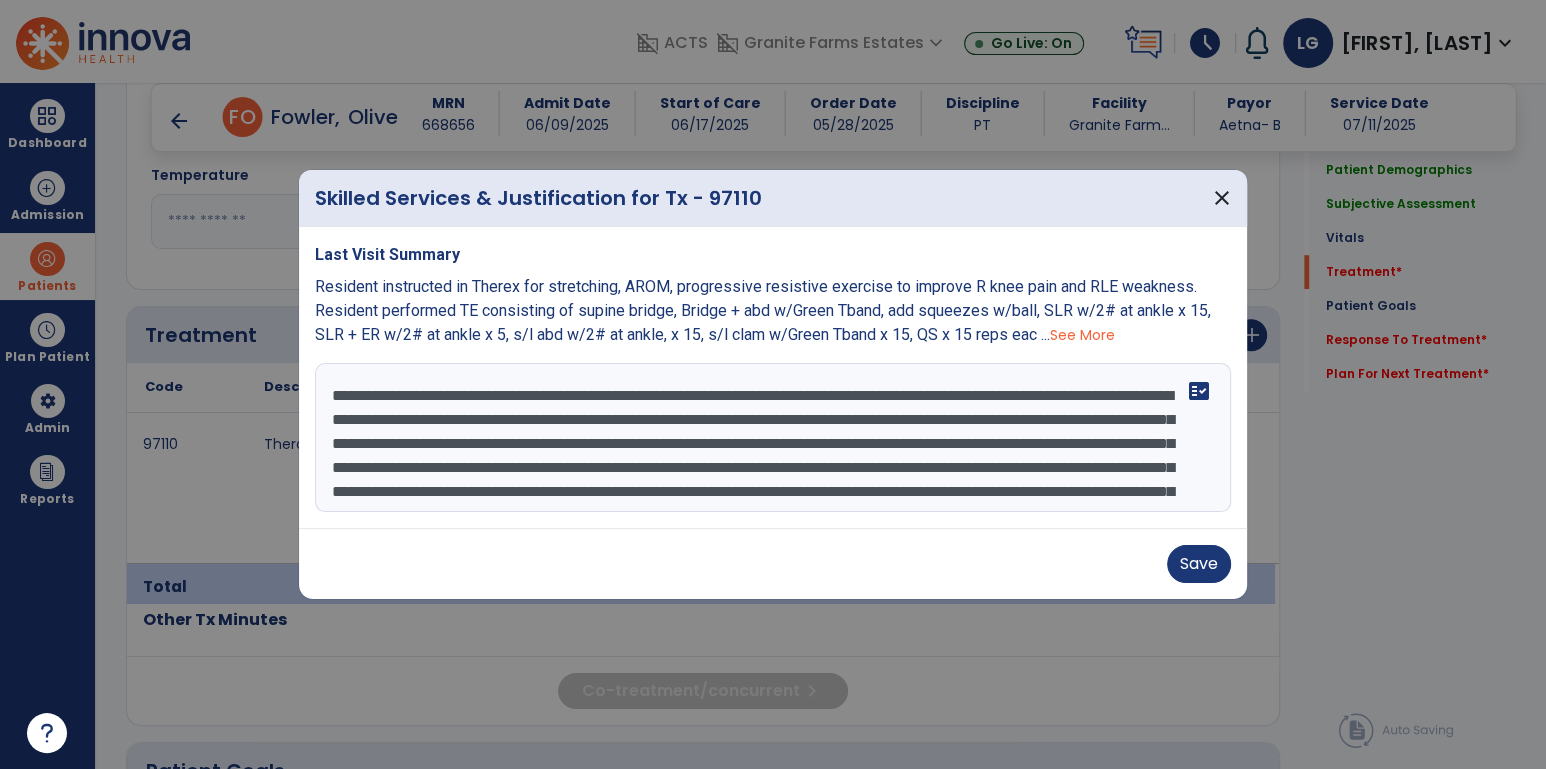 click on "**********" at bounding box center (773, 438) 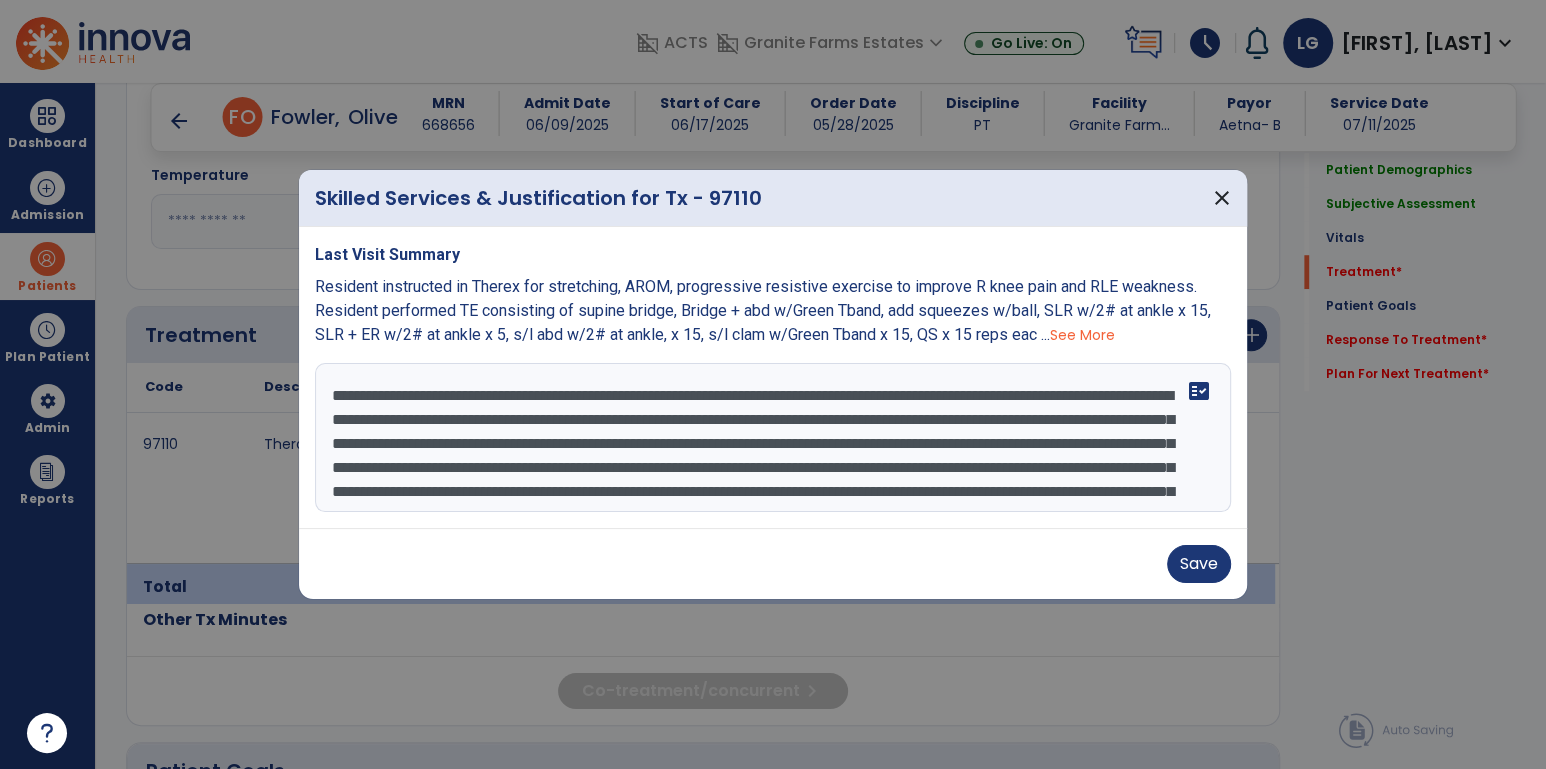 drag, startPoint x: 873, startPoint y: 443, endPoint x: 665, endPoint y: 451, distance: 208.1538 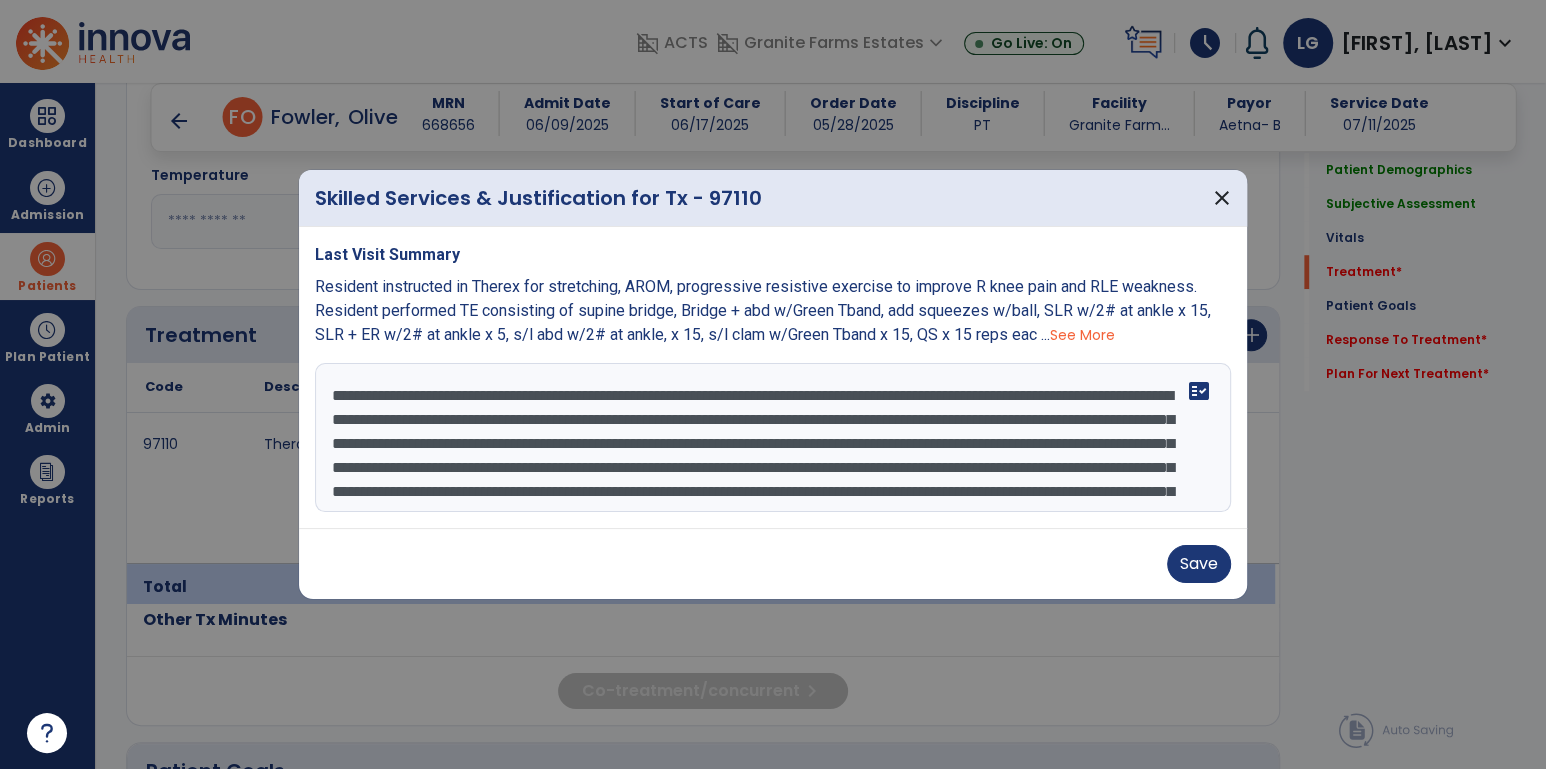 click on "**********" at bounding box center [773, 438] 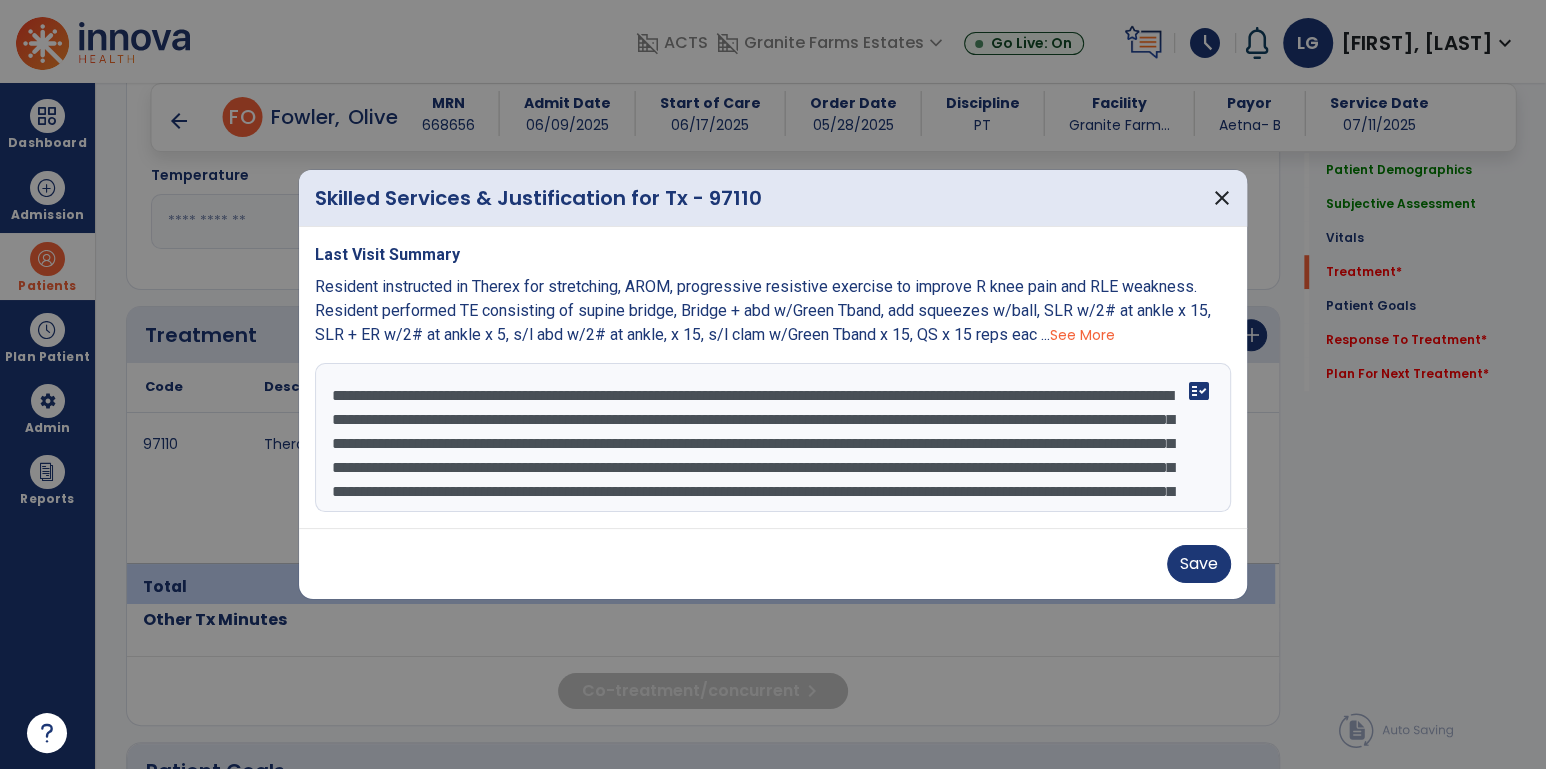 scroll, scrollTop: 17, scrollLeft: 0, axis: vertical 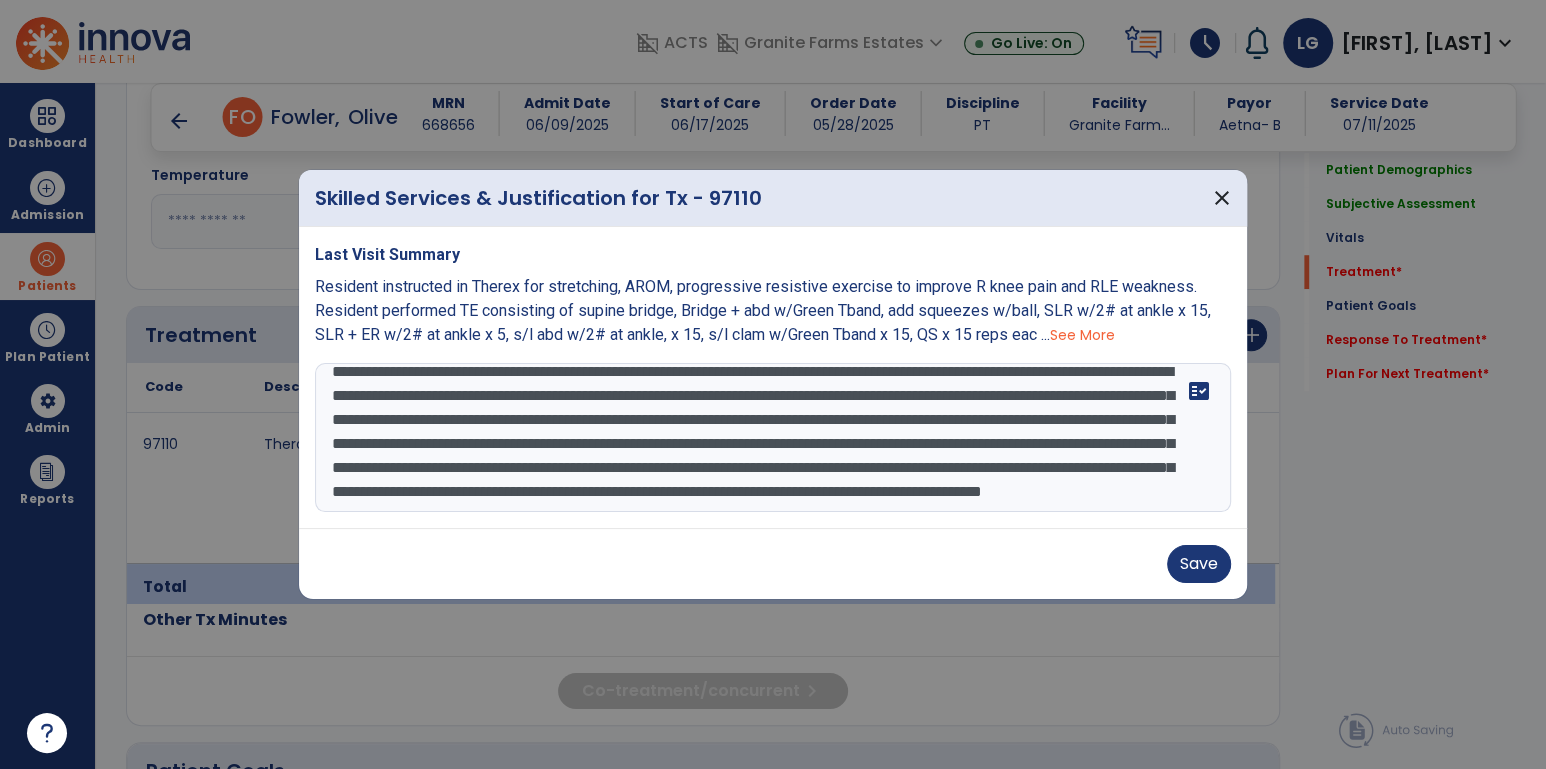 click on "**********" at bounding box center [773, 438] 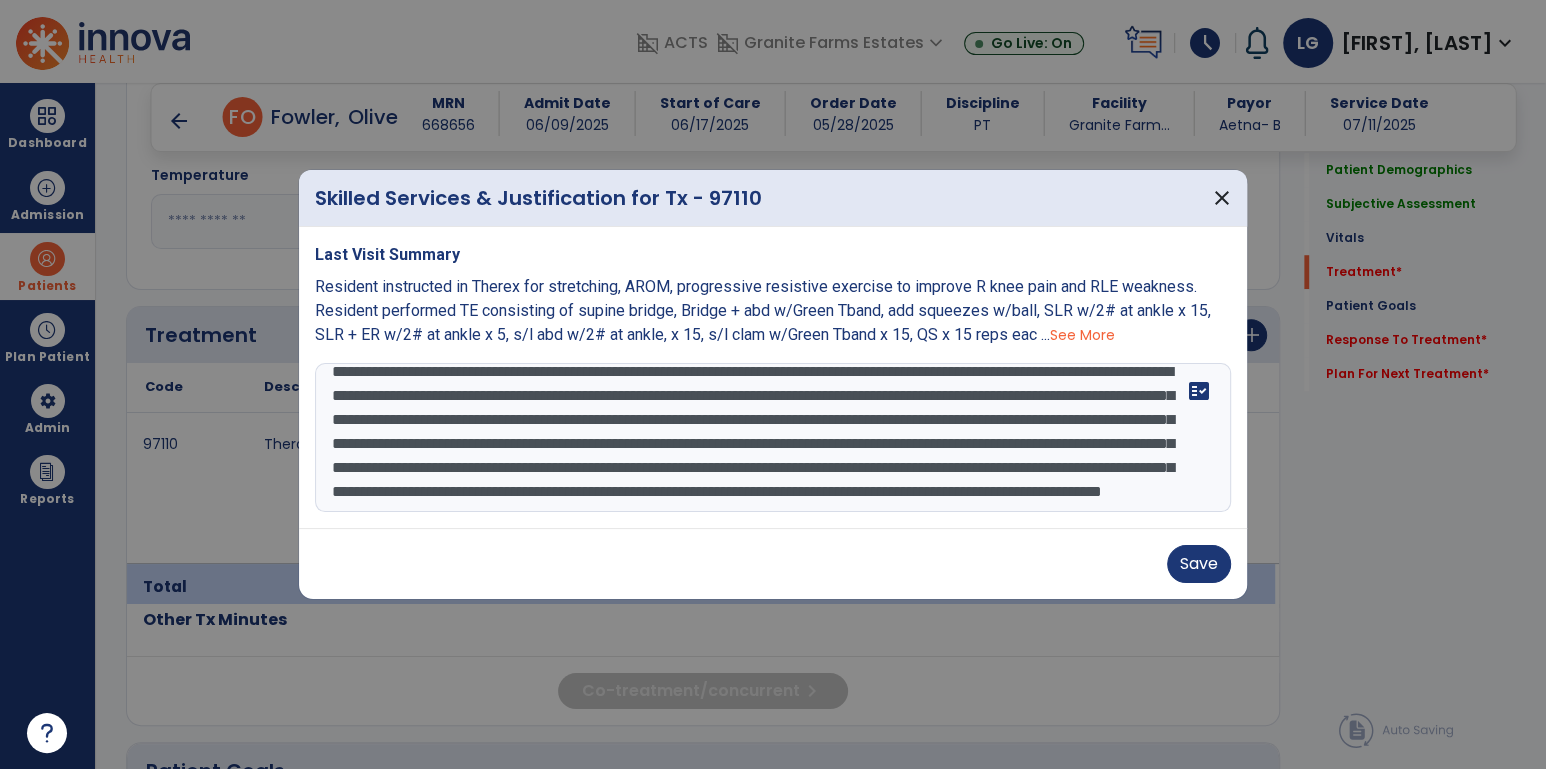 scroll, scrollTop: 9, scrollLeft: 0, axis: vertical 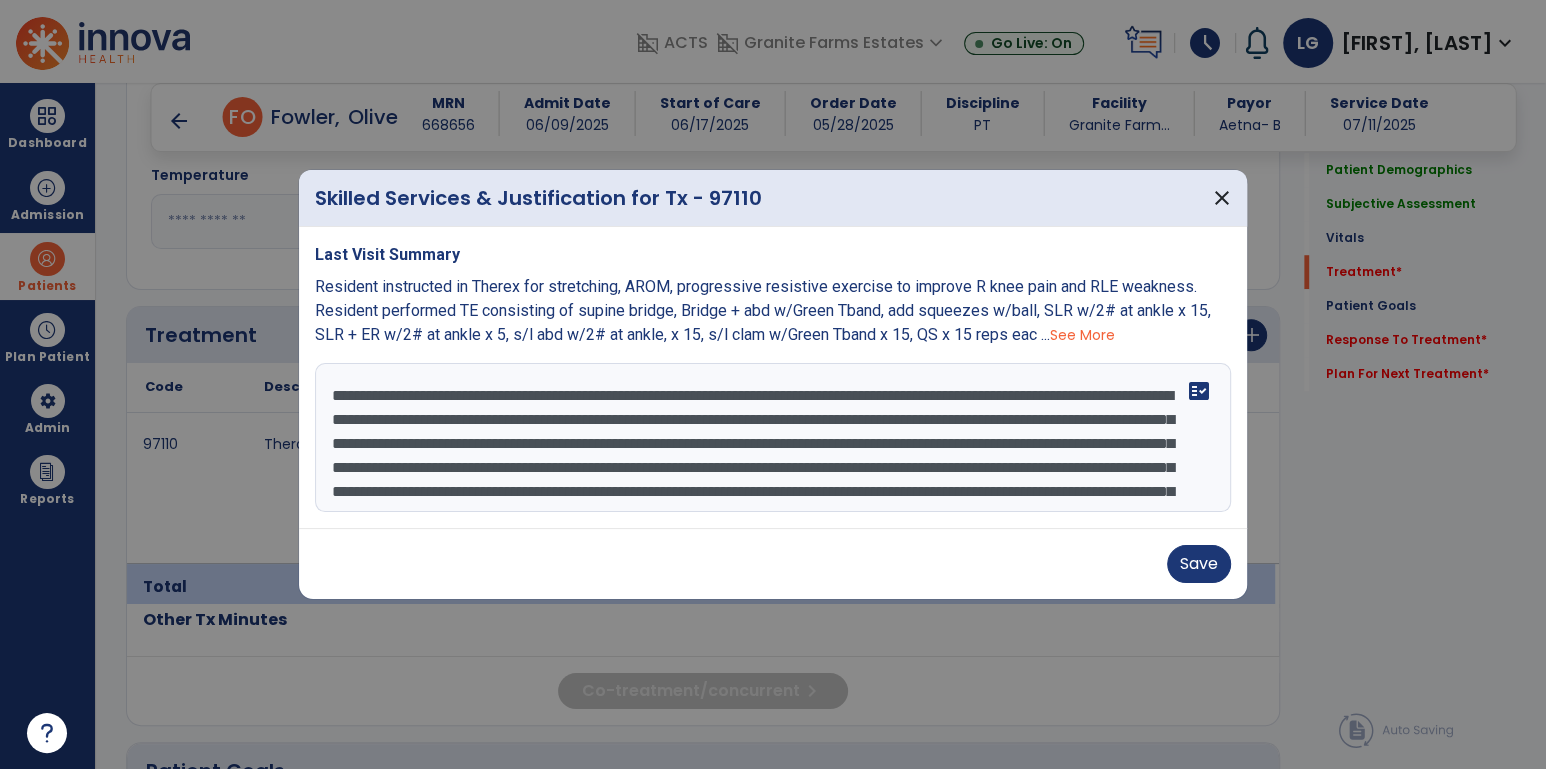 drag, startPoint x: 1017, startPoint y: 370, endPoint x: 992, endPoint y: 385, distance: 29.15476 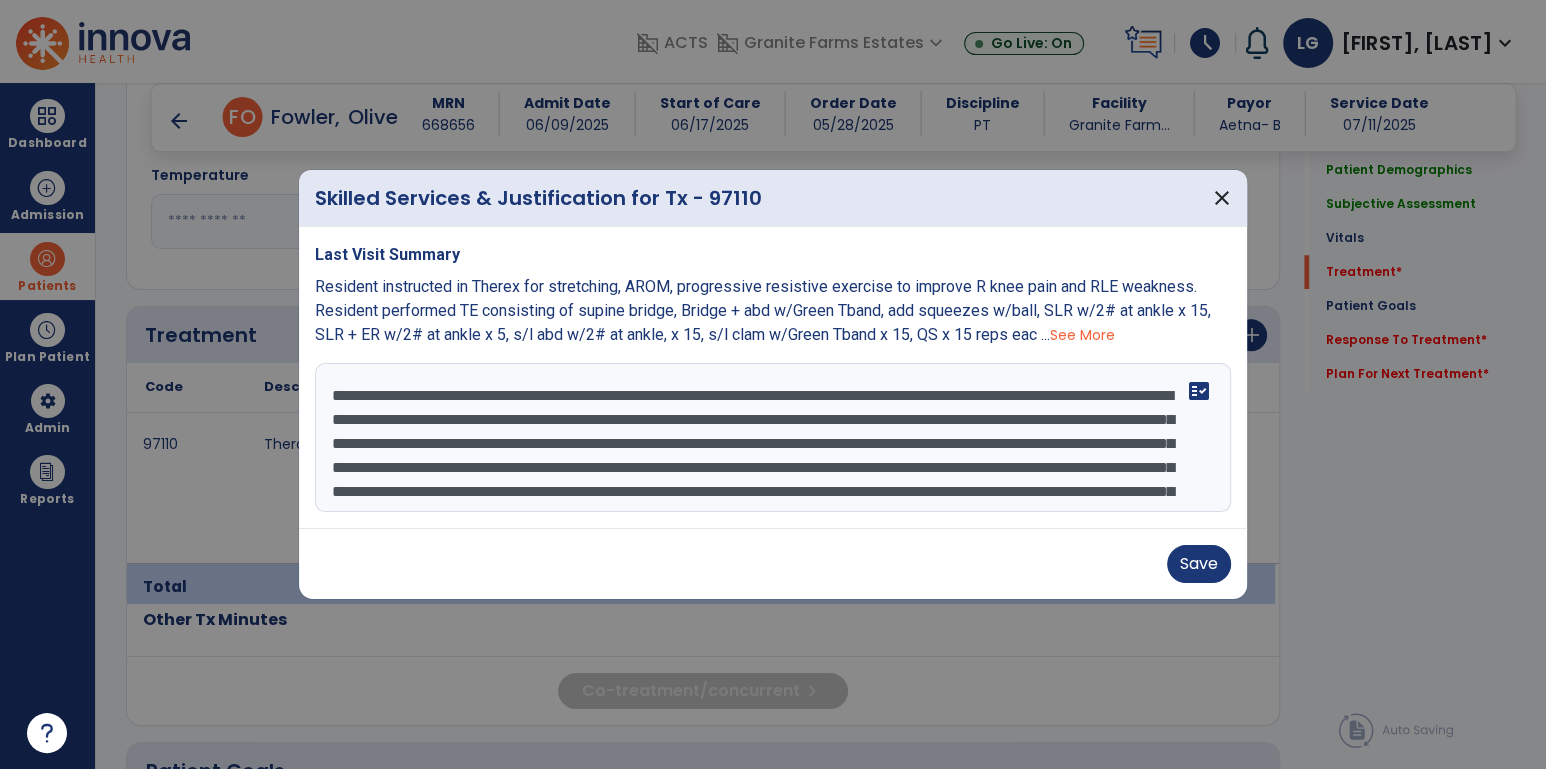 scroll, scrollTop: 26, scrollLeft: 0, axis: vertical 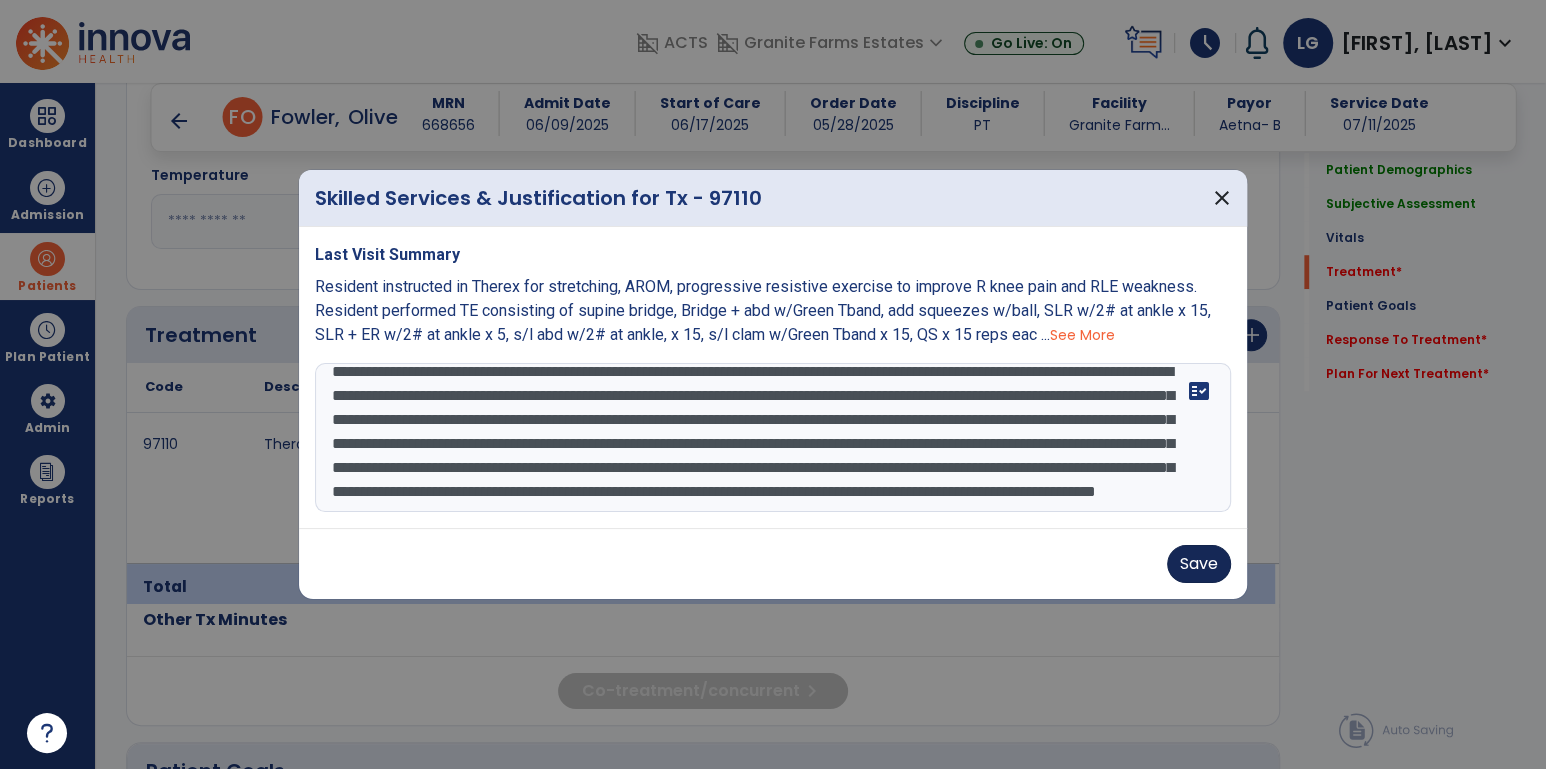 type on "**********" 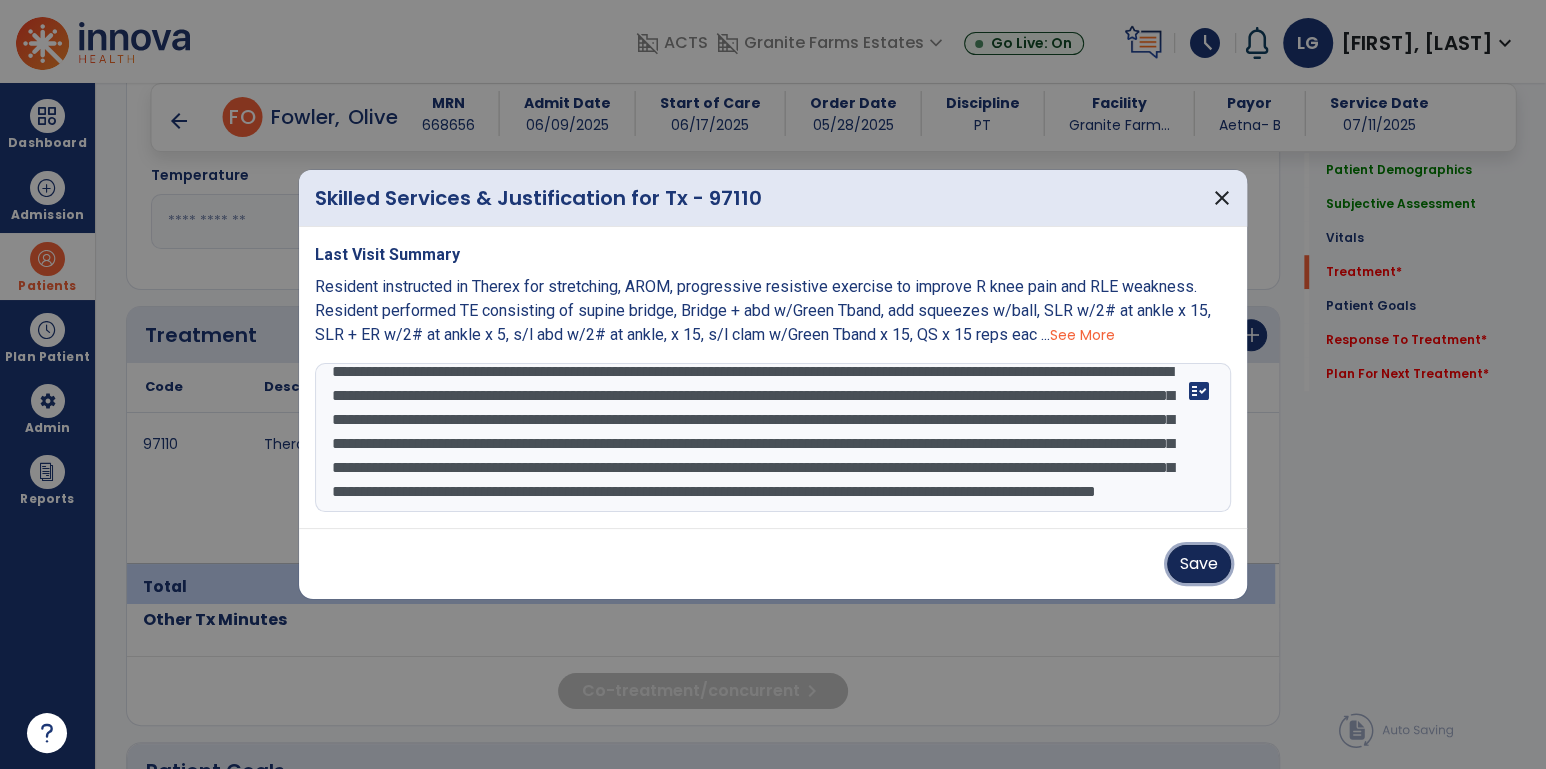 click on "Save" at bounding box center [1199, 564] 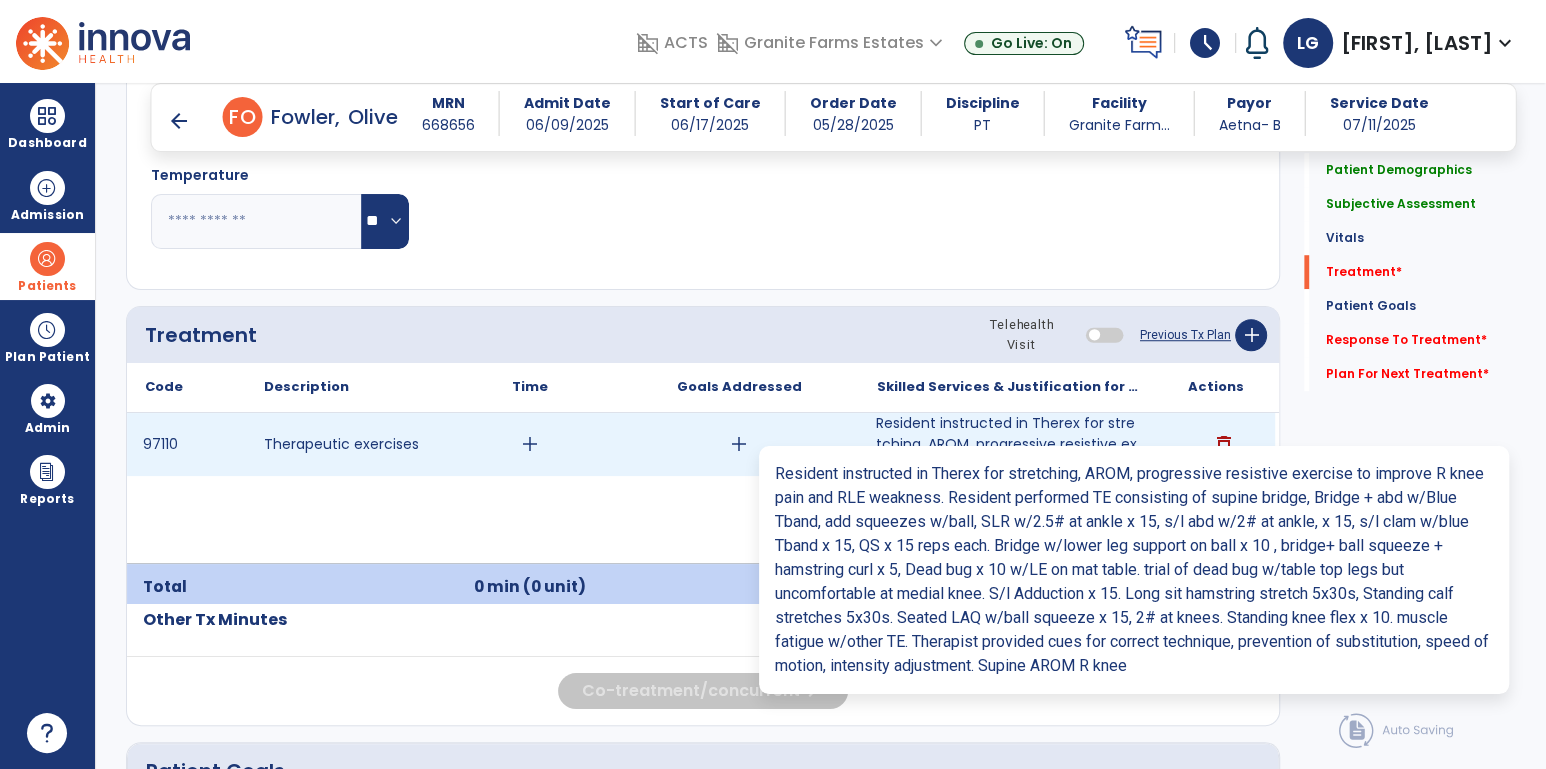 click on "Resident instructed in Therex for stretching, AROM, progressive resistive exercise to improve R knee..." at bounding box center [1007, 444] 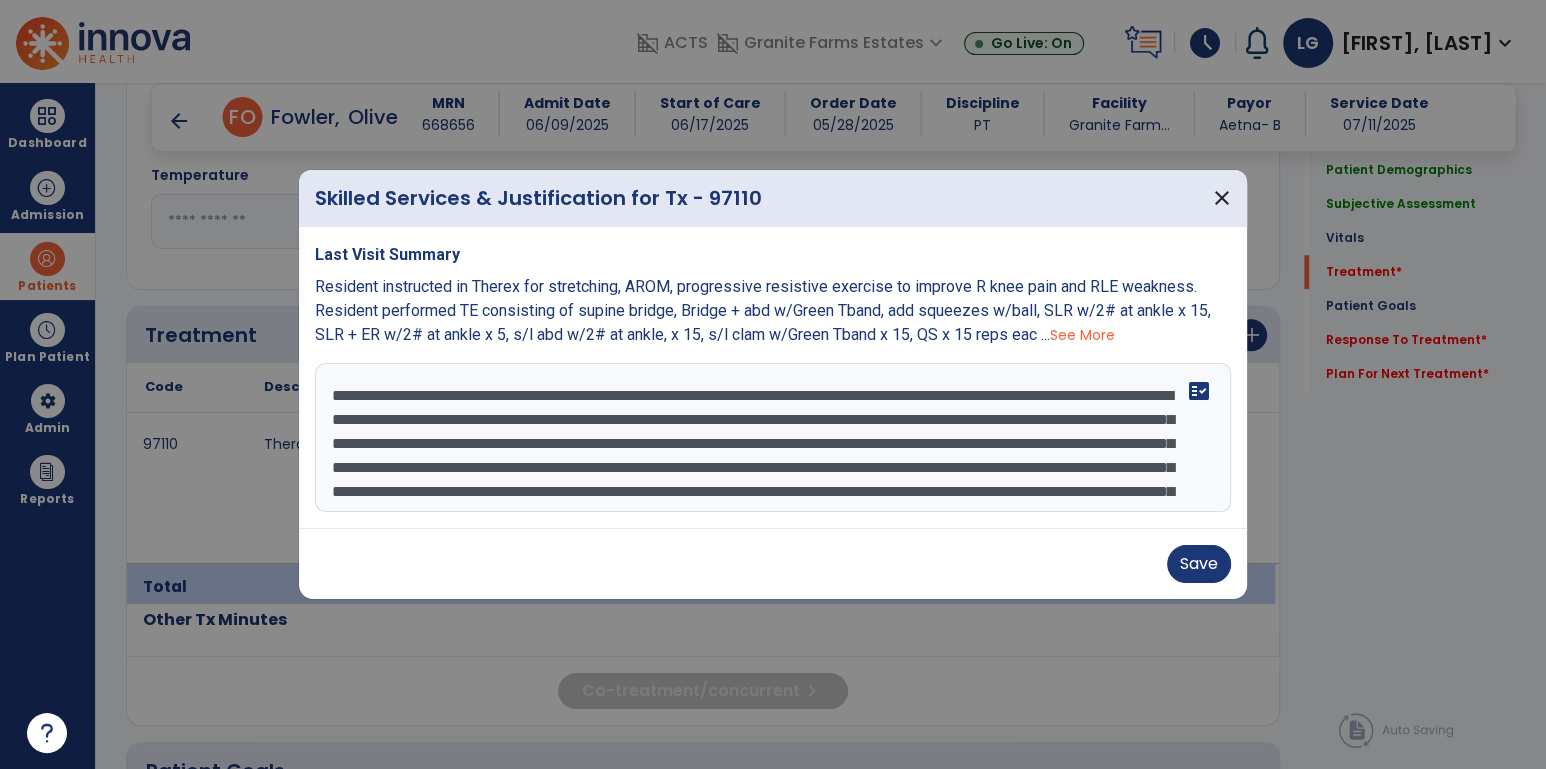 scroll, scrollTop: 22, scrollLeft: 0, axis: vertical 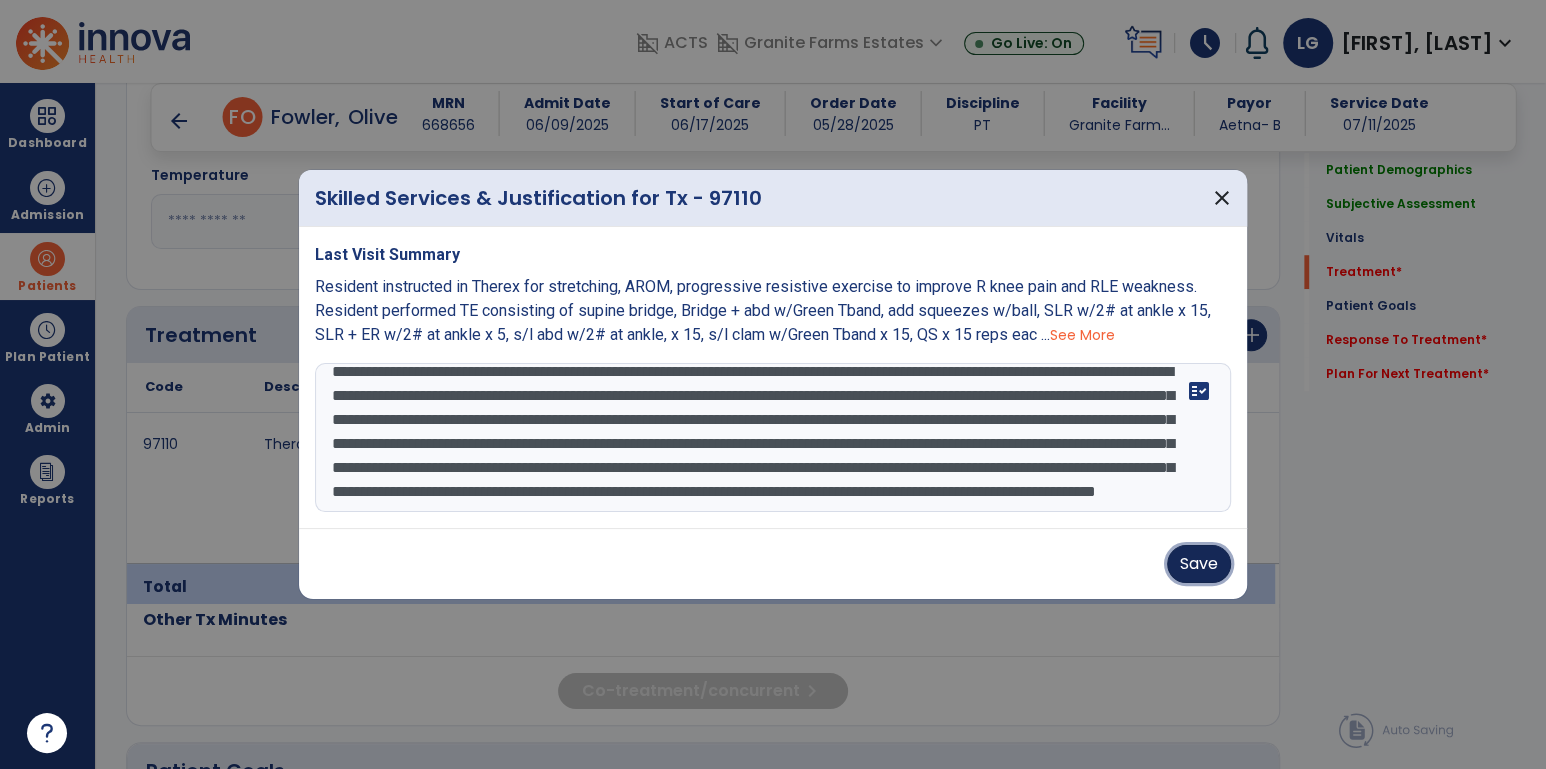 click on "Save" at bounding box center [1199, 564] 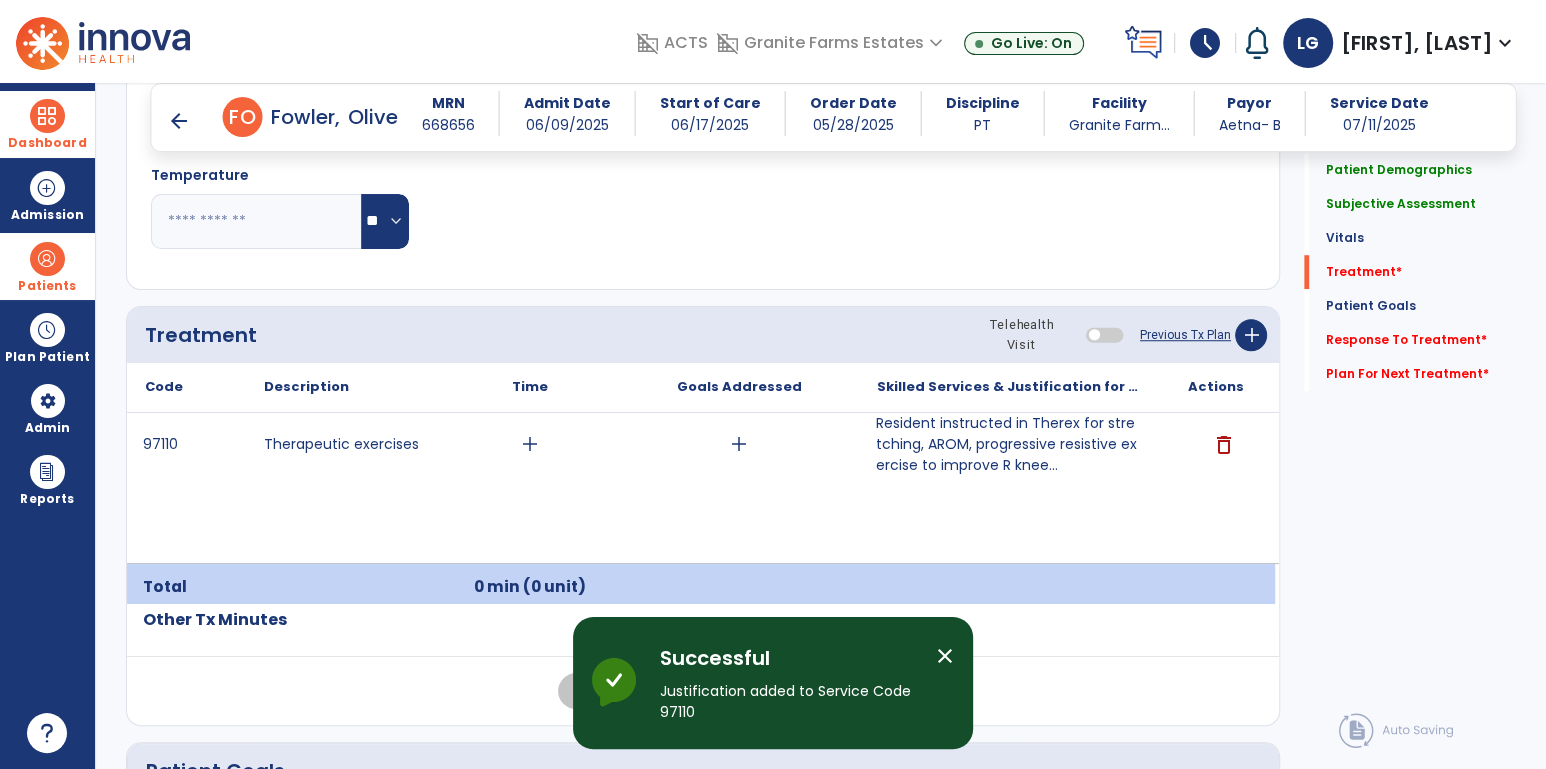 click at bounding box center [47, 116] 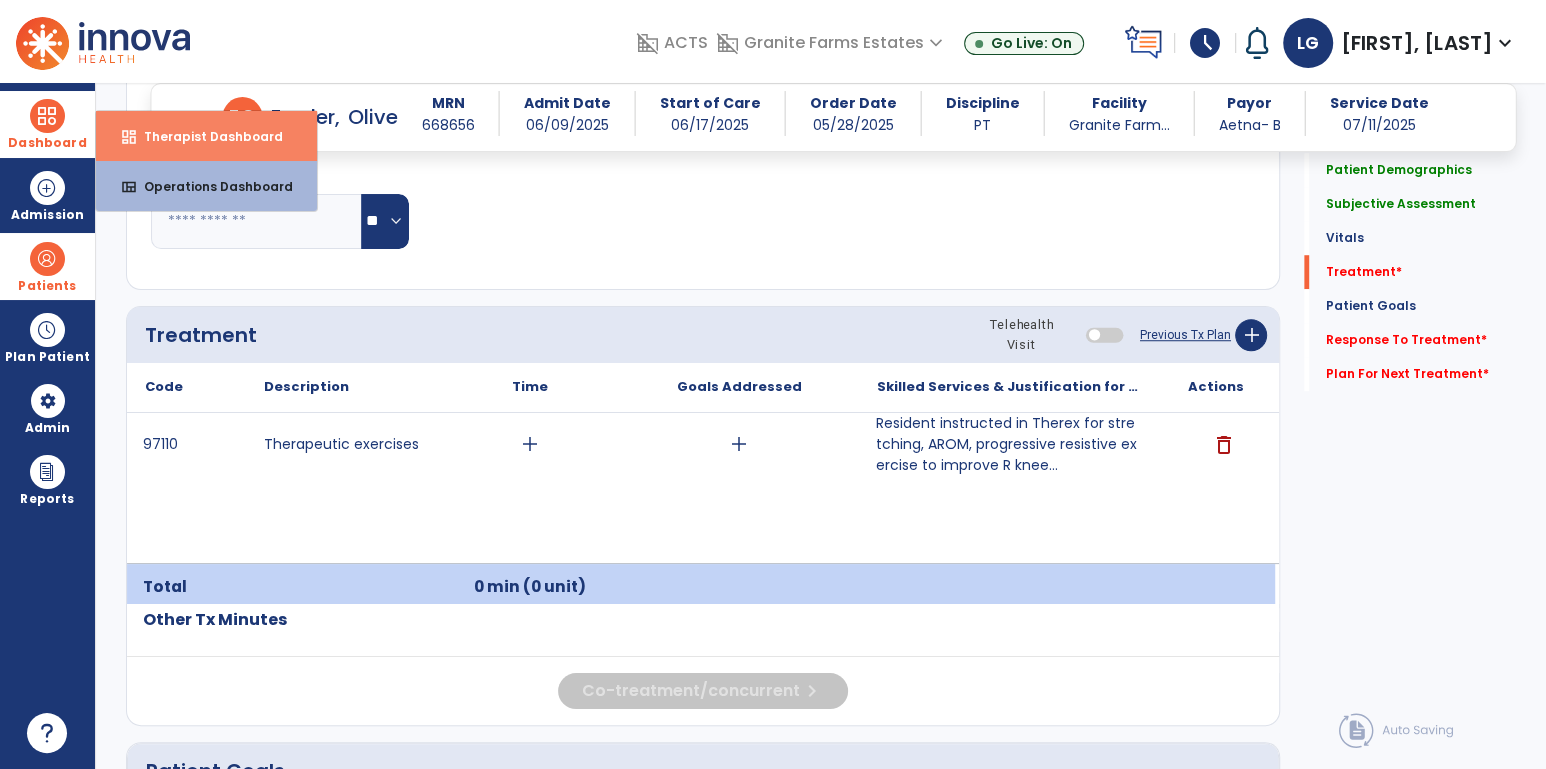 click on "dashboard" at bounding box center [129, 137] 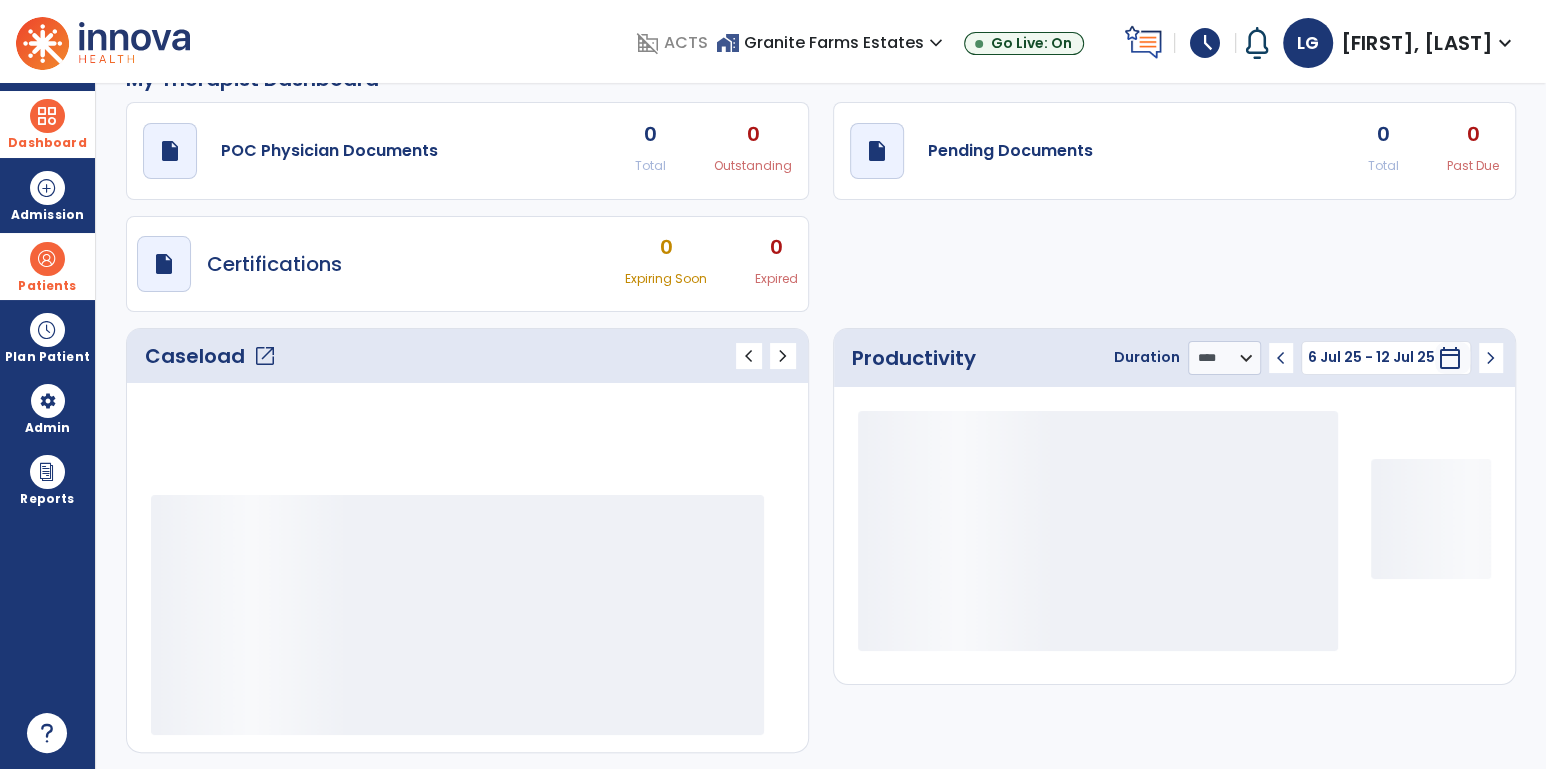 scroll, scrollTop: 0, scrollLeft: 0, axis: both 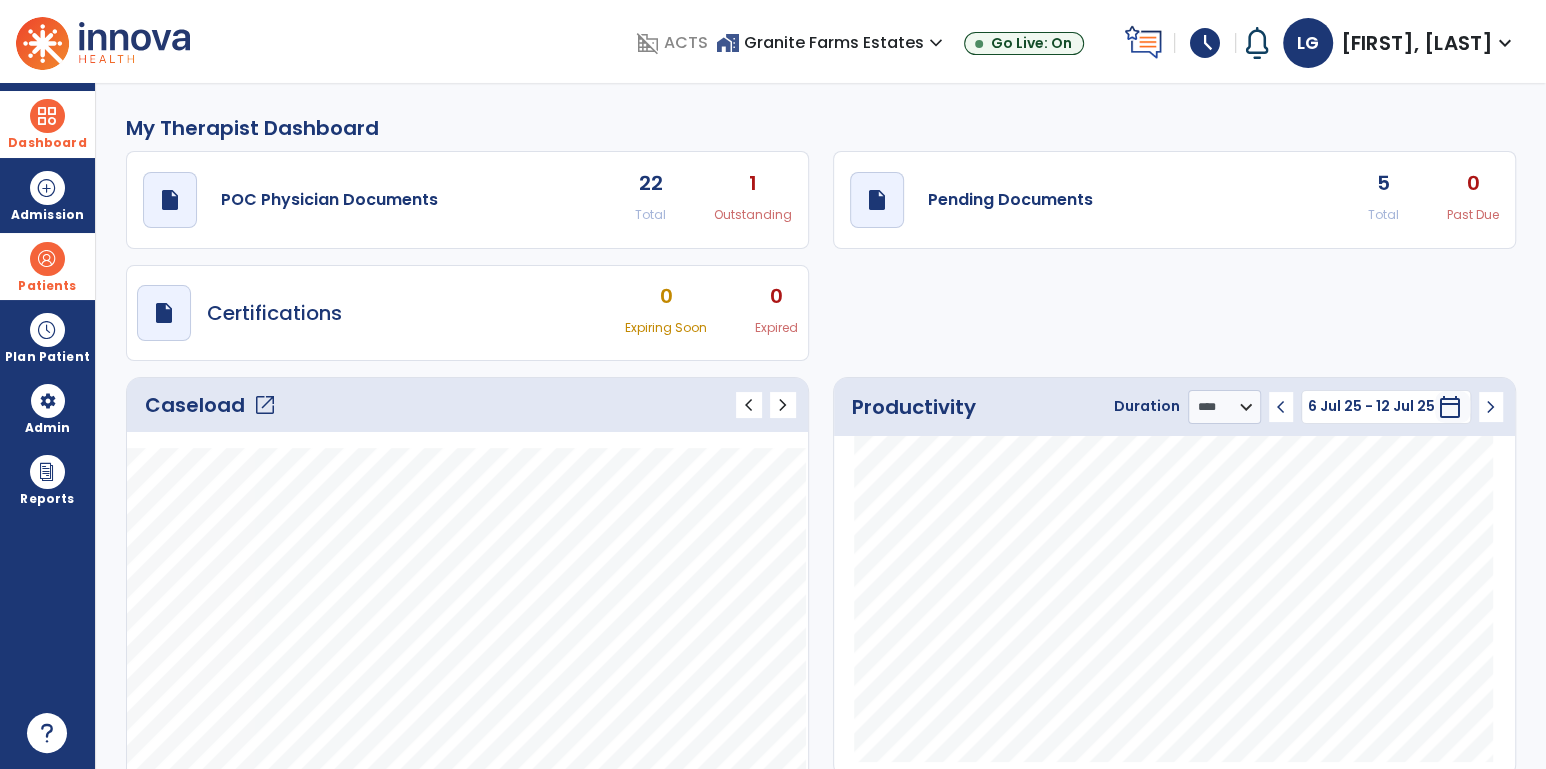 click on "0" at bounding box center [666, 296] 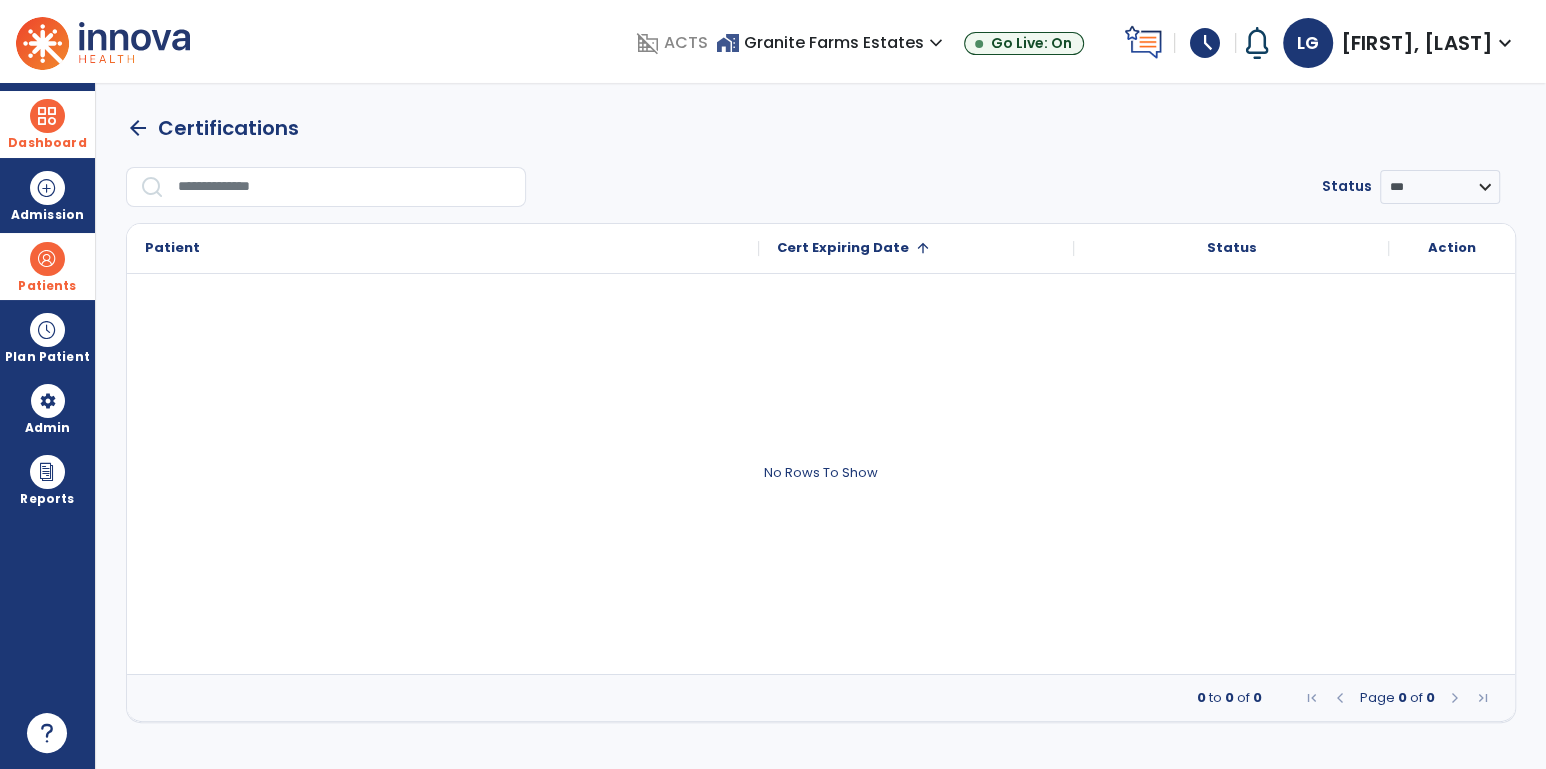 click at bounding box center (47, 116) 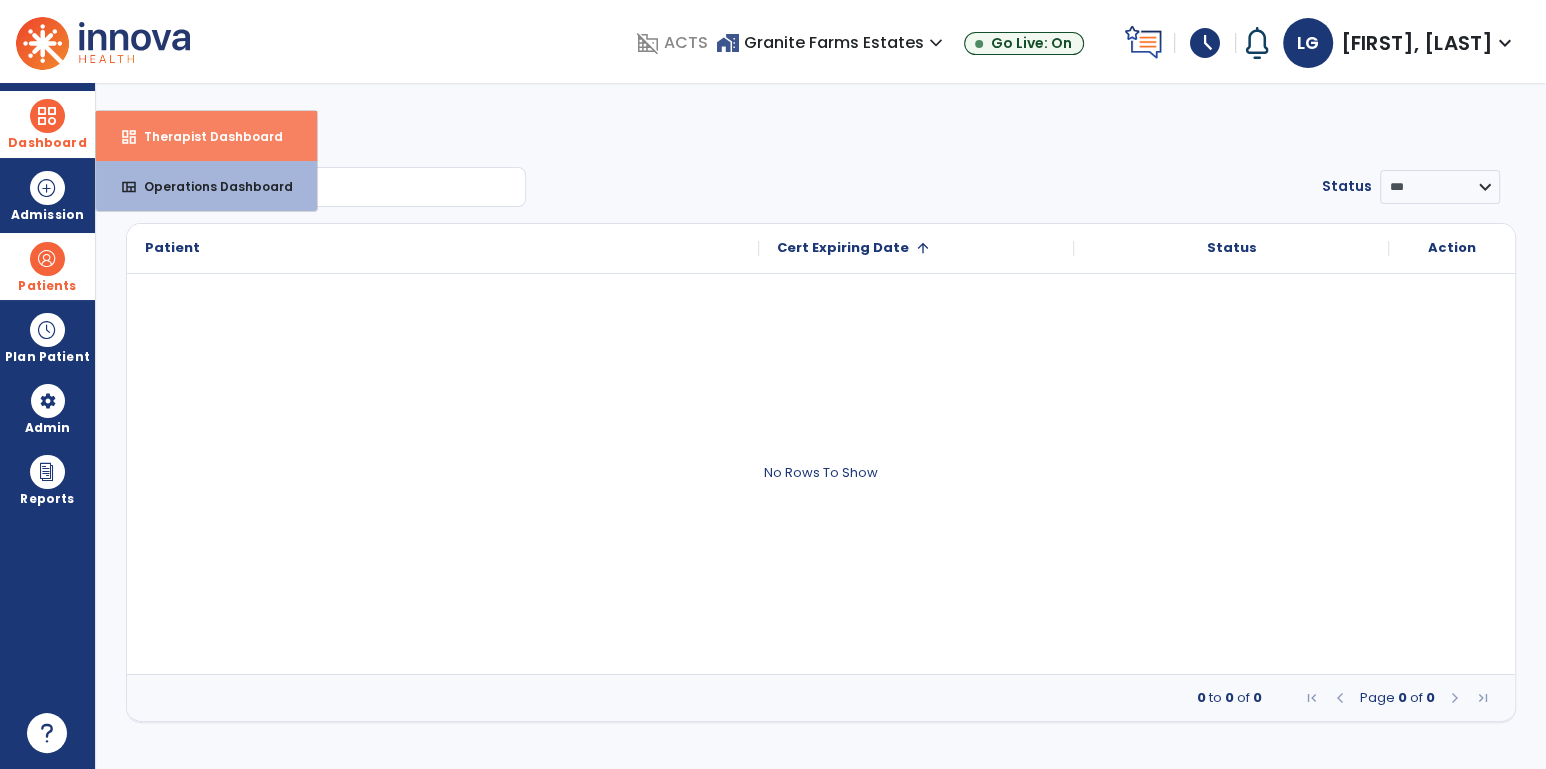 click on "dashboard  Therapist Dashboard" at bounding box center [206, 136] 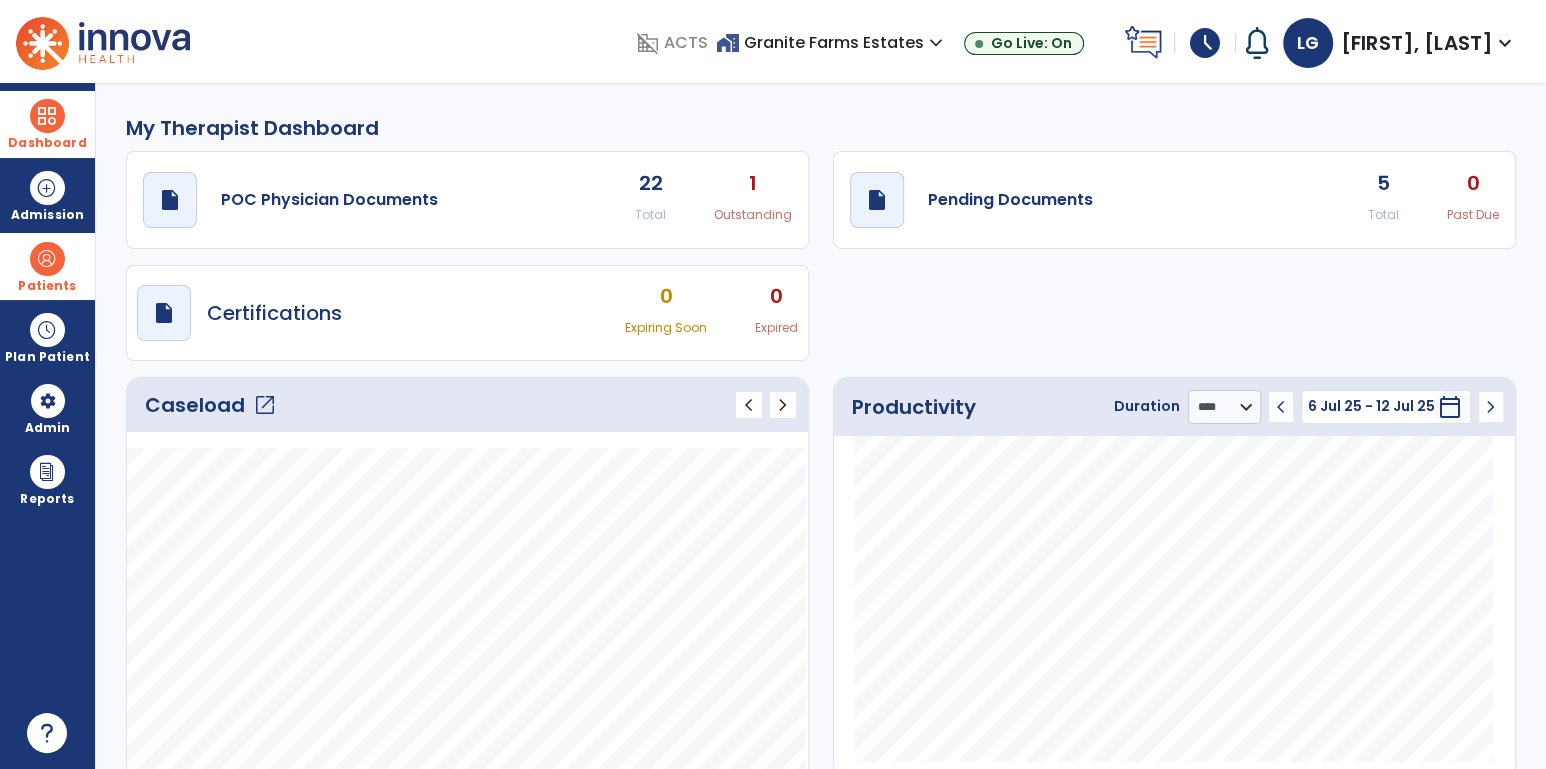 click on "5" 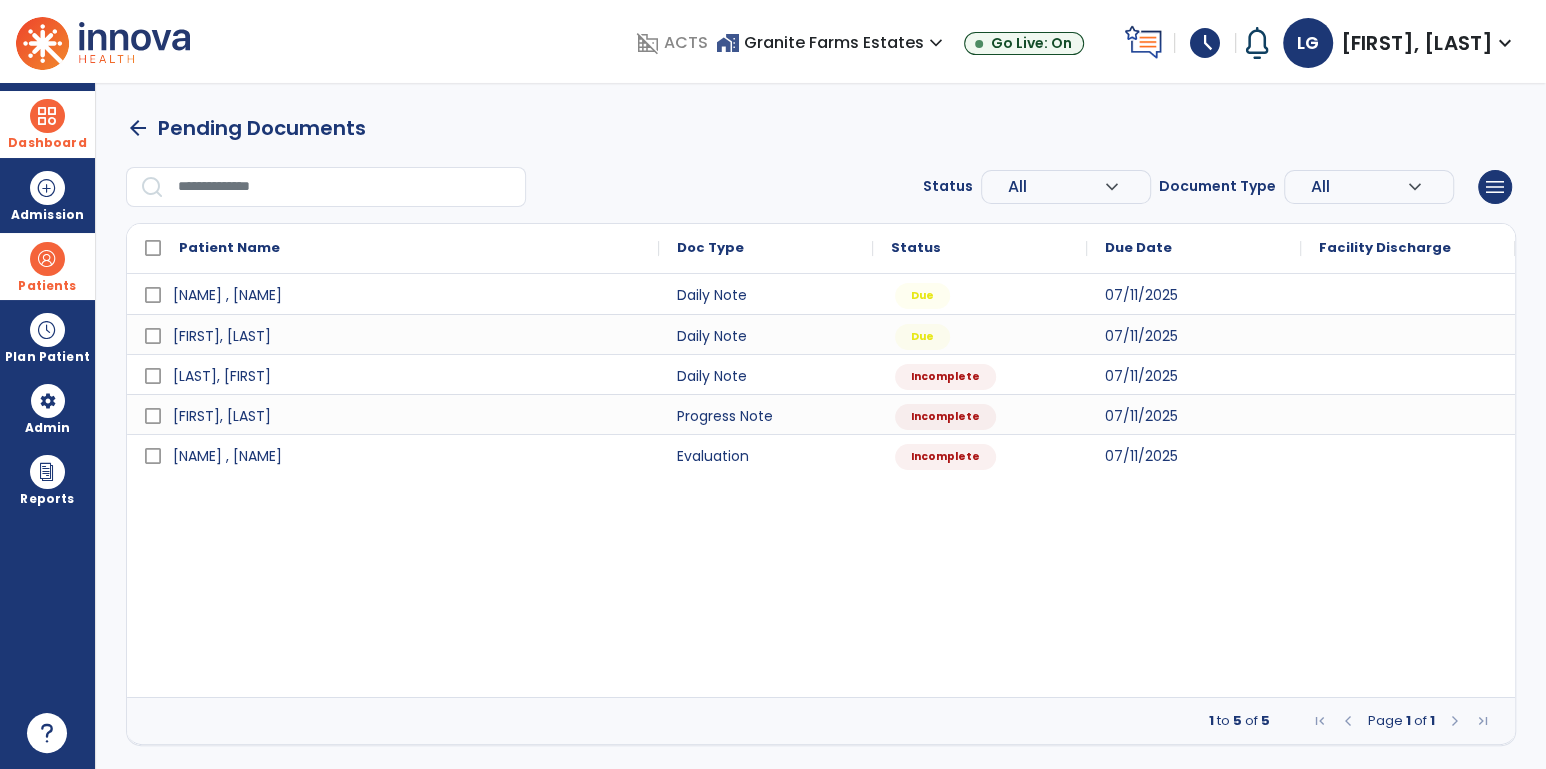 drag, startPoint x: 1400, startPoint y: 184, endPoint x: 1227, endPoint y: 558, distance: 412.07404 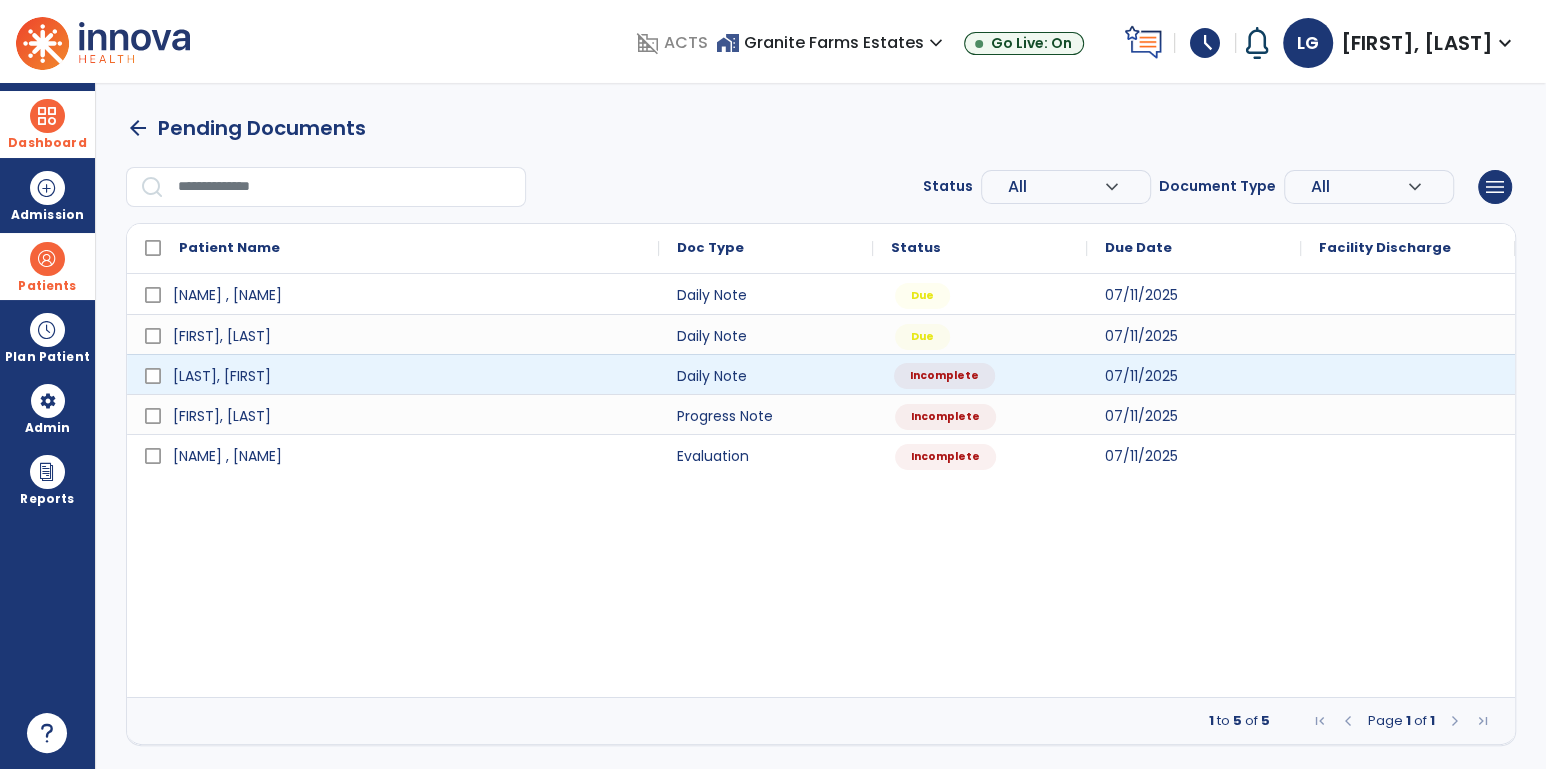 click on "Incomplete" at bounding box center (944, 376) 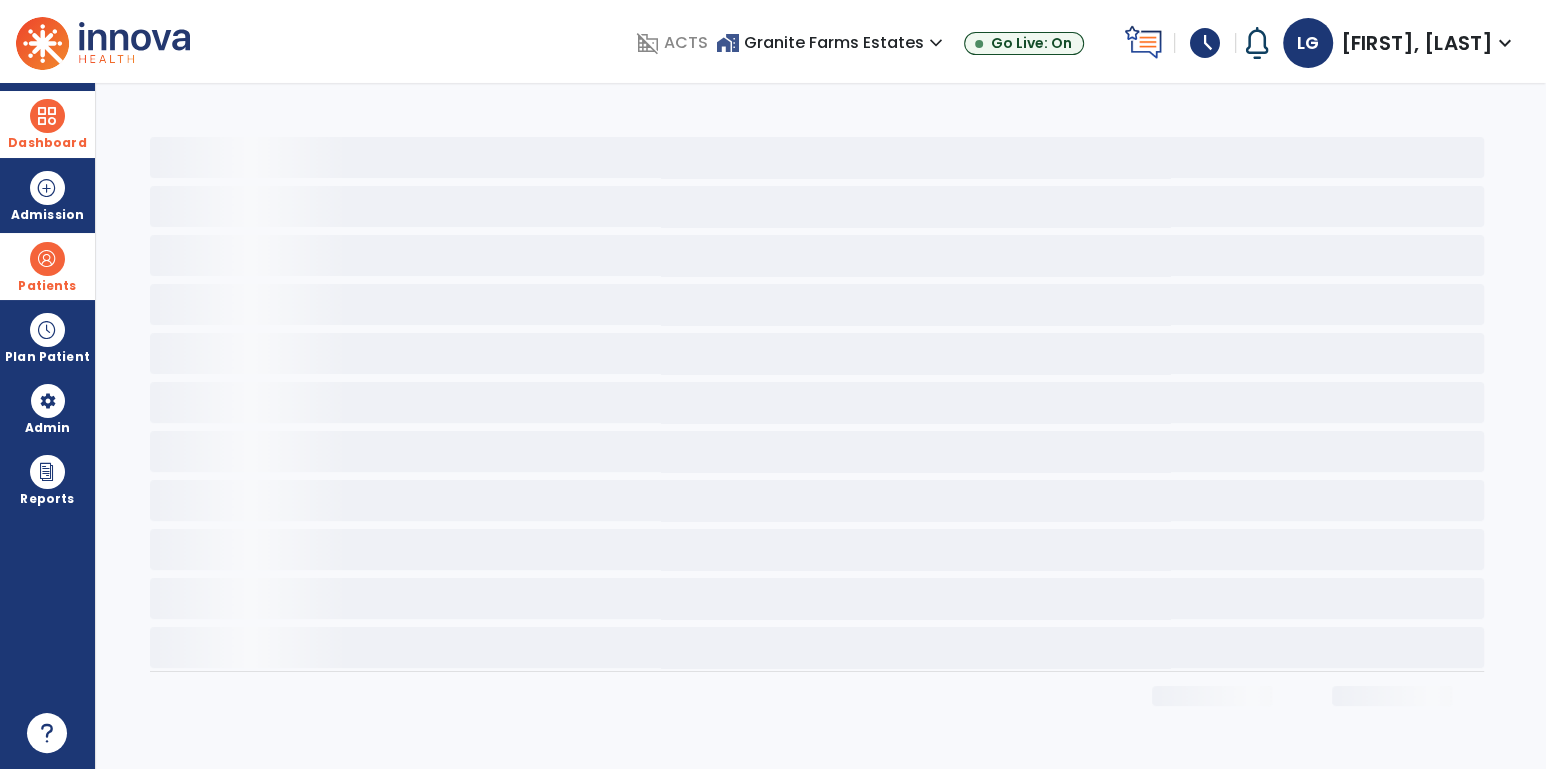 select on "*" 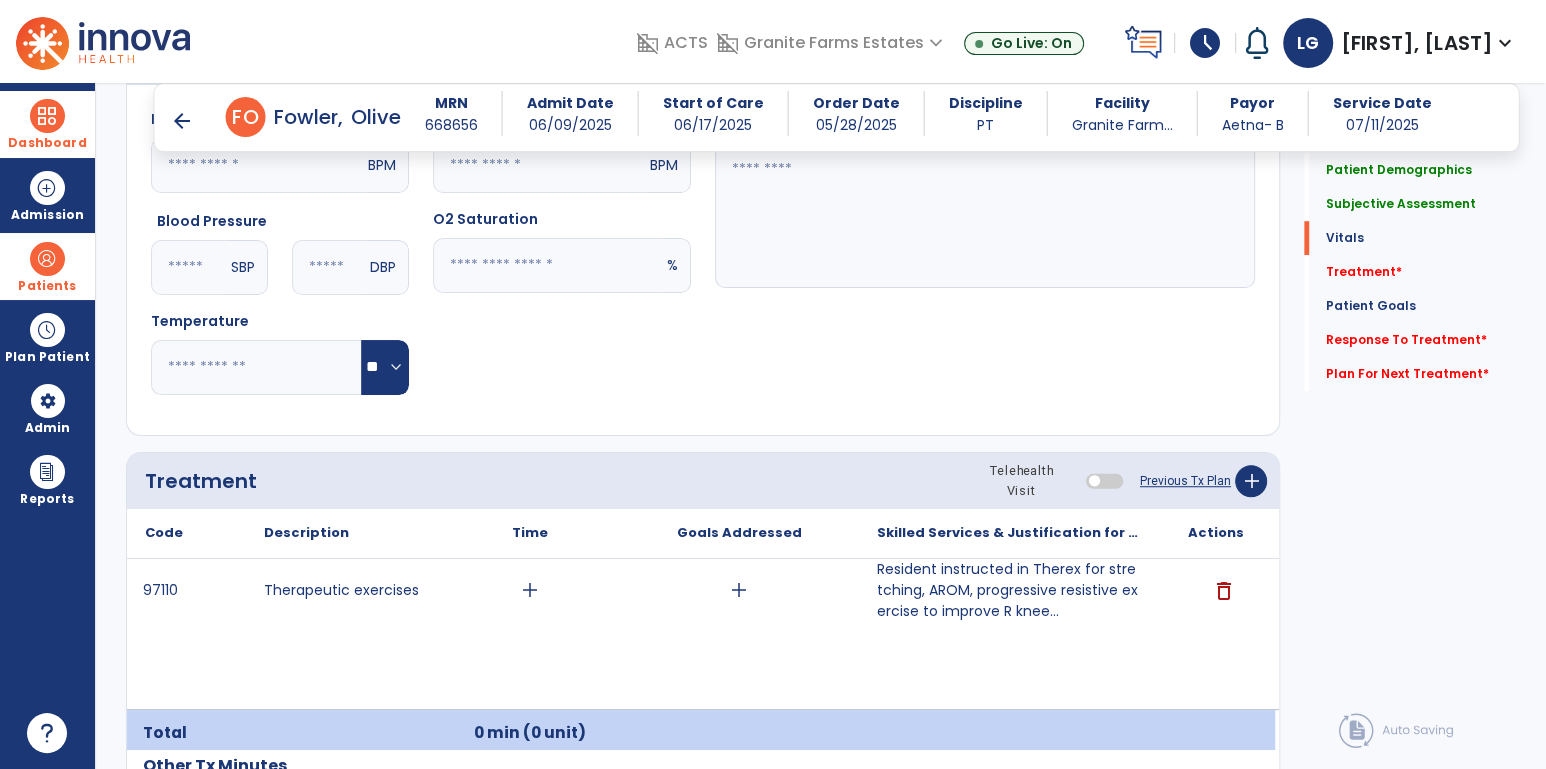 scroll, scrollTop: 924, scrollLeft: 0, axis: vertical 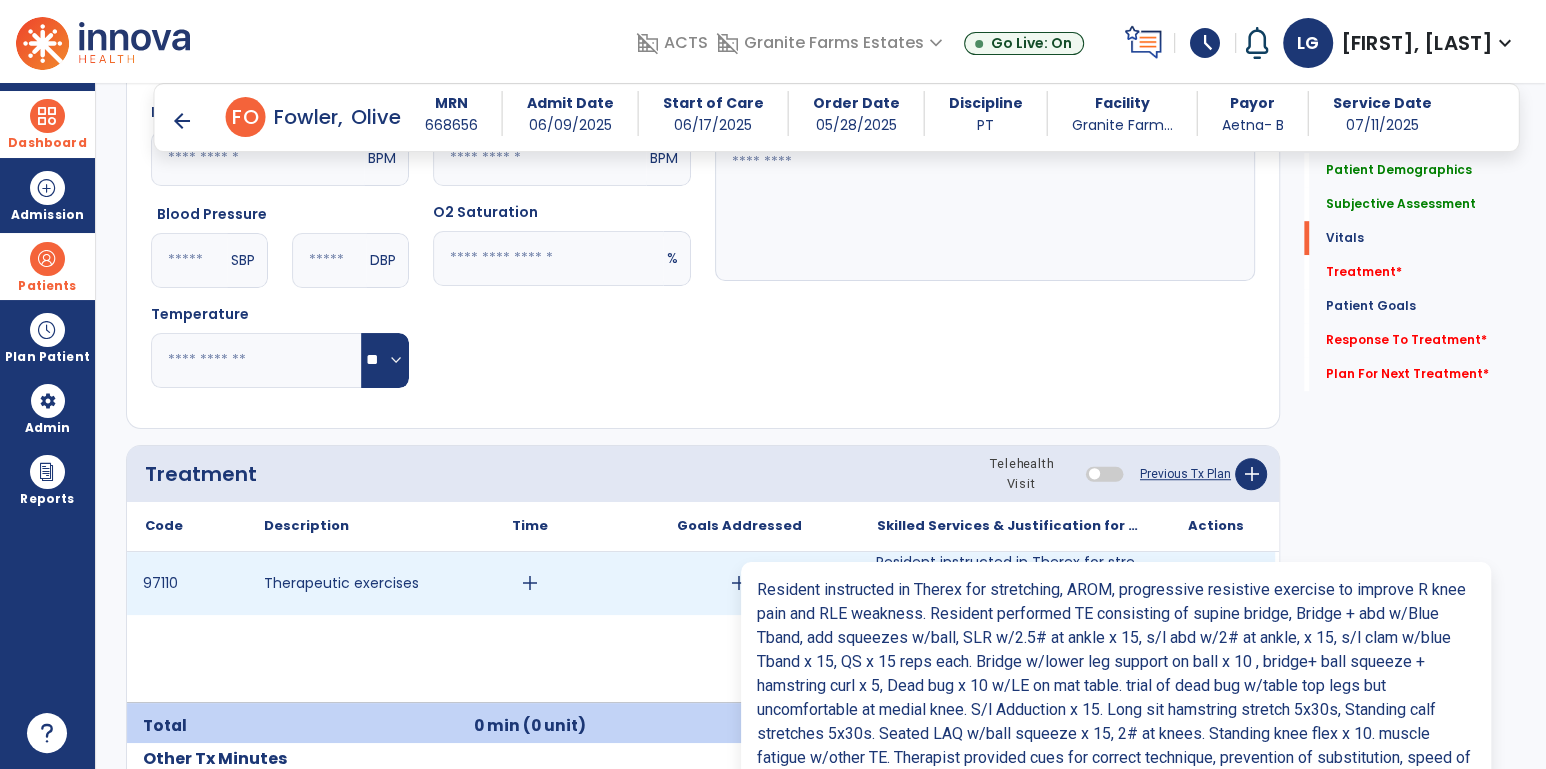 click on "Resident instructed in Therex for stretching, AROM, progressive resistive exercise to improve R knee..." at bounding box center (1007, 583) 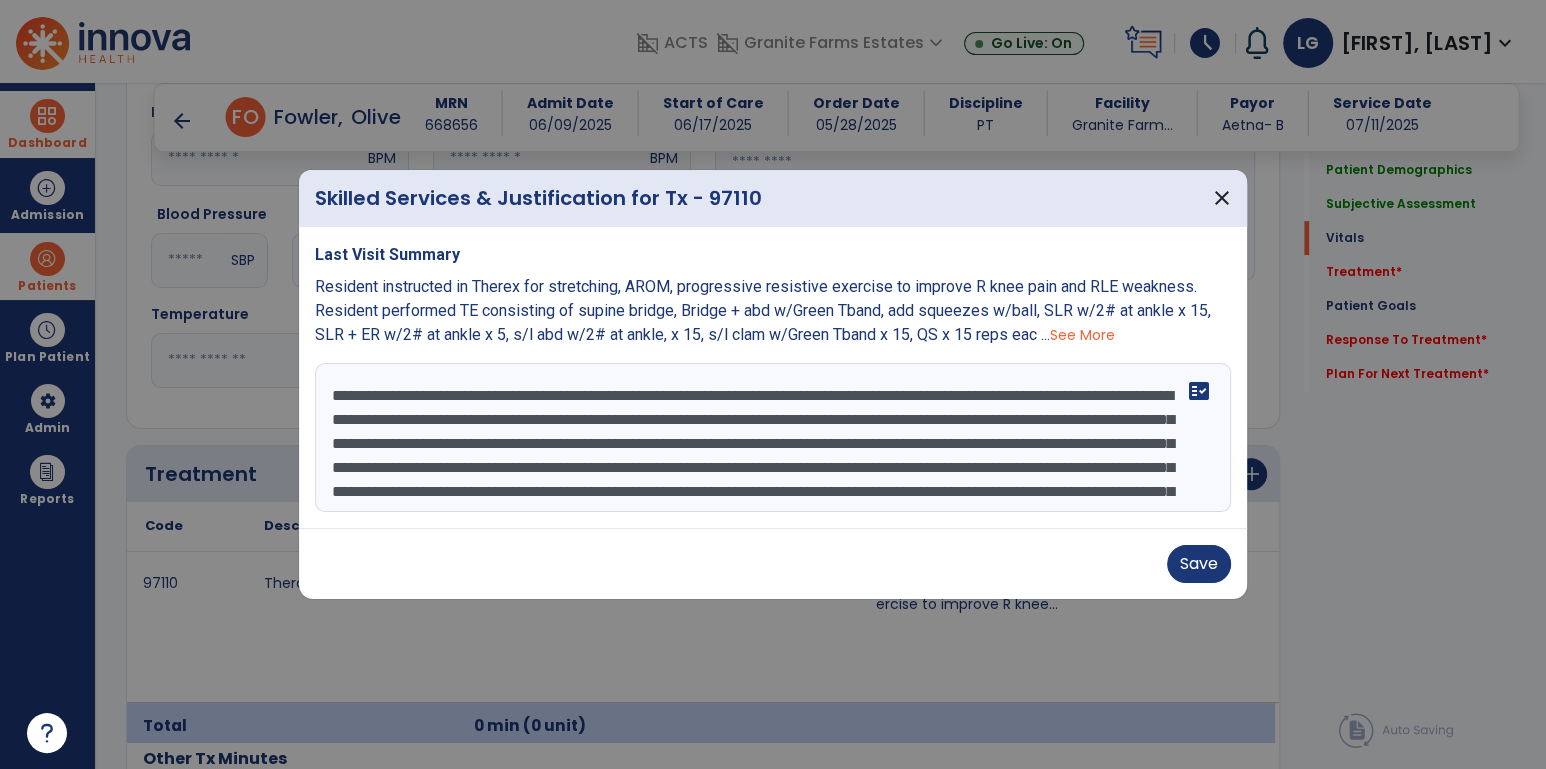 scroll, scrollTop: 17, scrollLeft: 0, axis: vertical 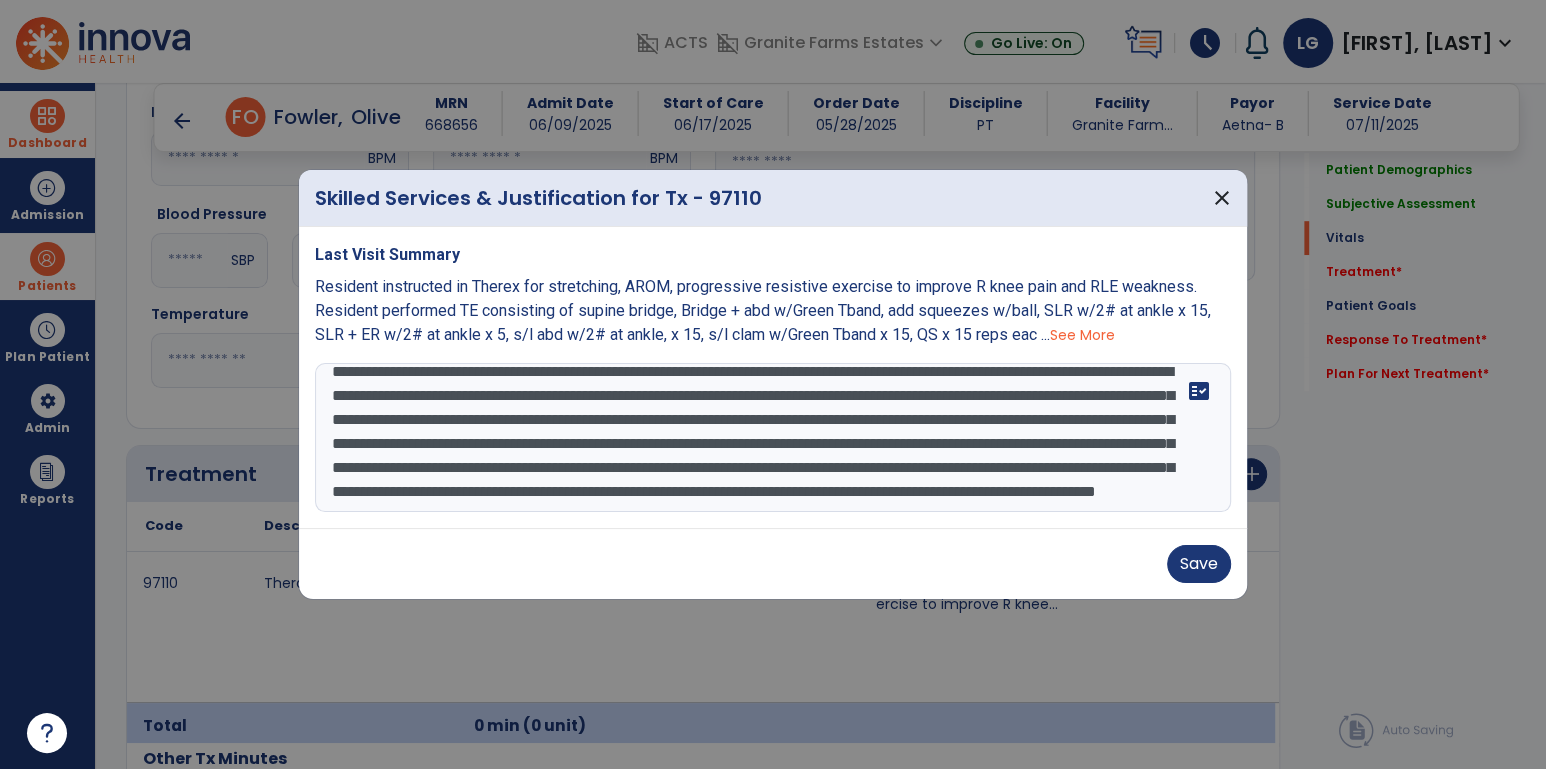 drag, startPoint x: 426, startPoint y: 442, endPoint x: 368, endPoint y: 441, distance: 58.00862 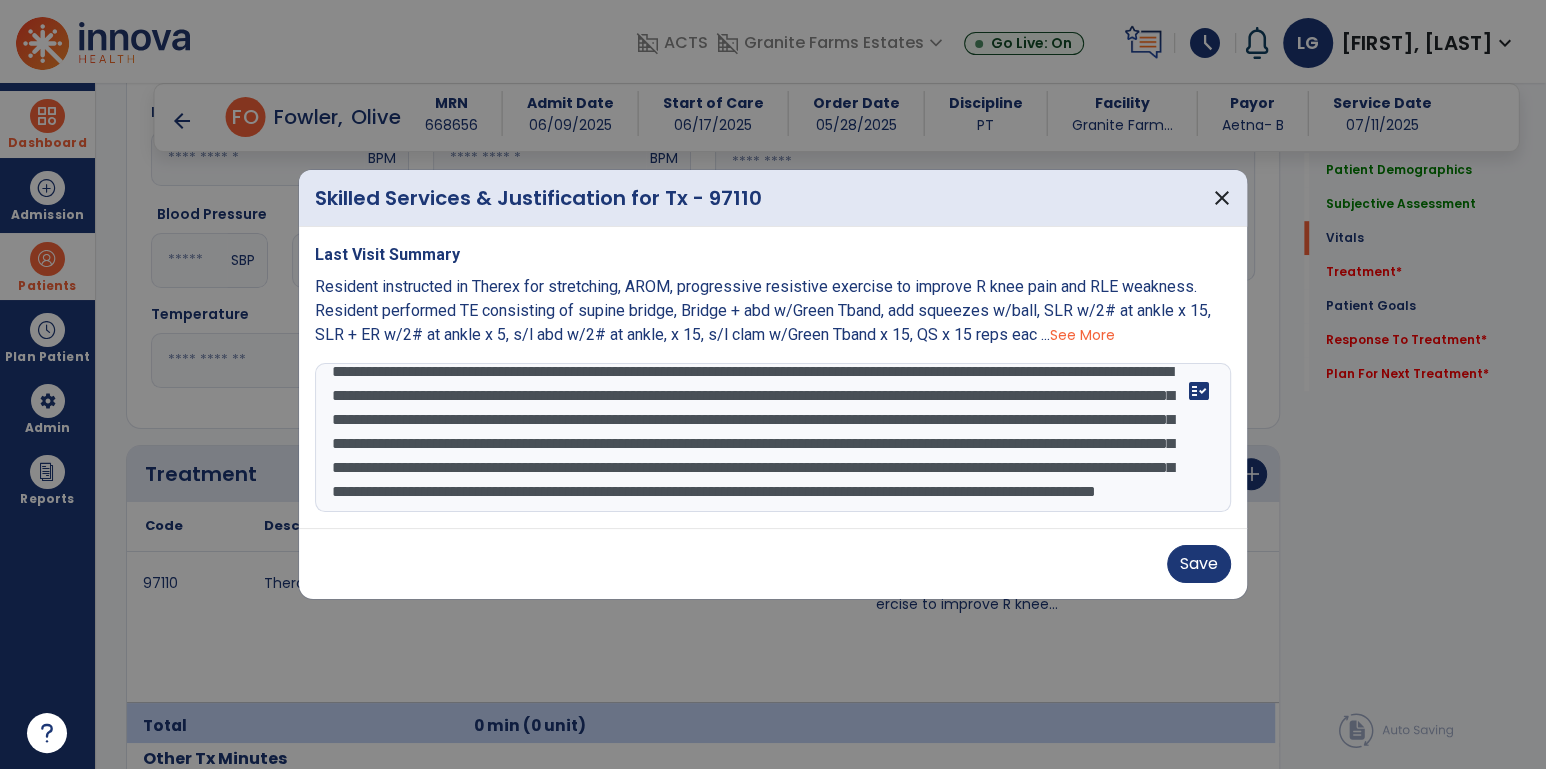 drag, startPoint x: 422, startPoint y: 396, endPoint x: 722, endPoint y: 397, distance: 300.00168 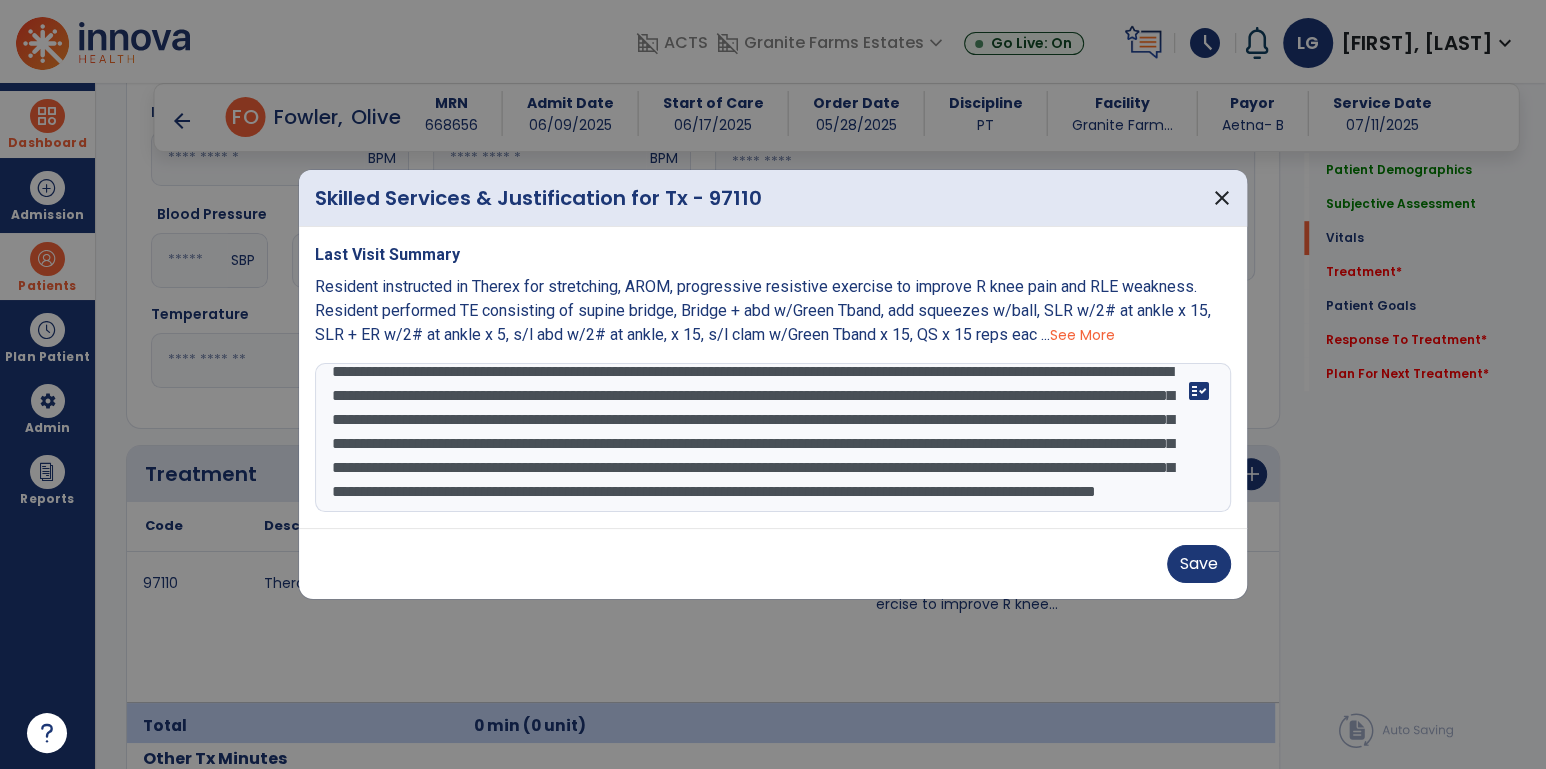click on "**********" at bounding box center [773, 438] 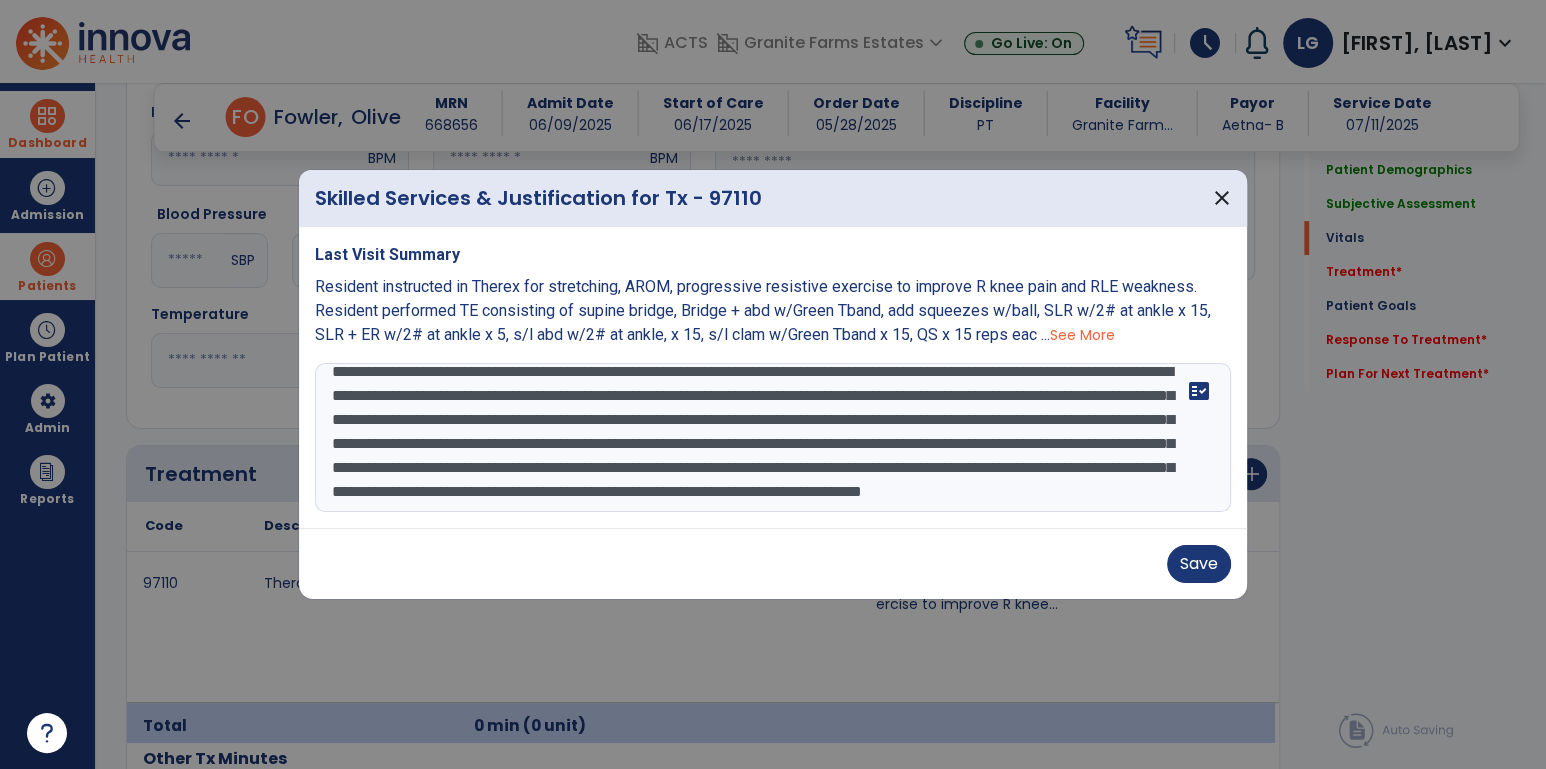 click on "**********" at bounding box center [773, 438] 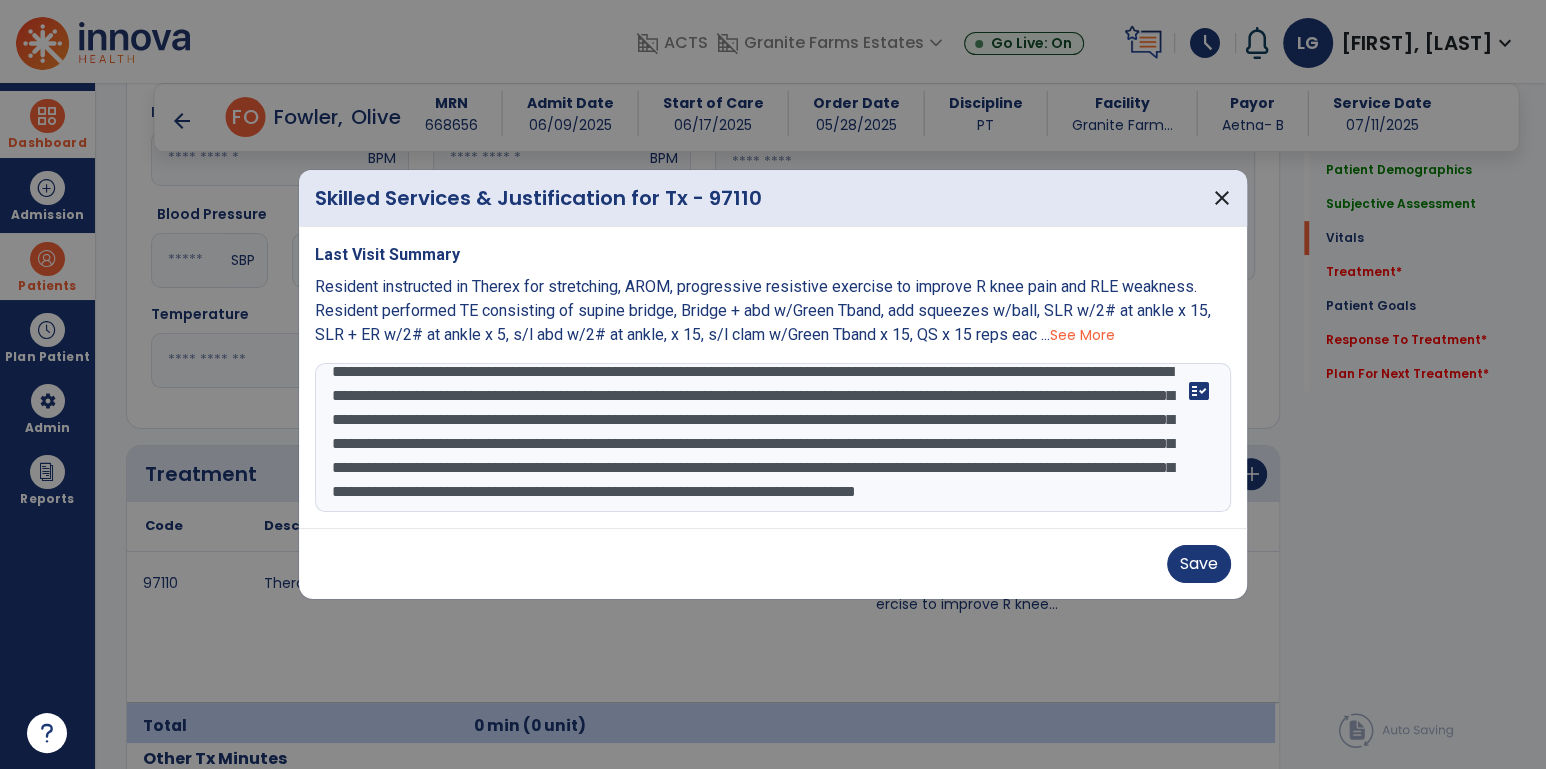 drag, startPoint x: 1032, startPoint y: 401, endPoint x: 745, endPoint y: 421, distance: 287.696 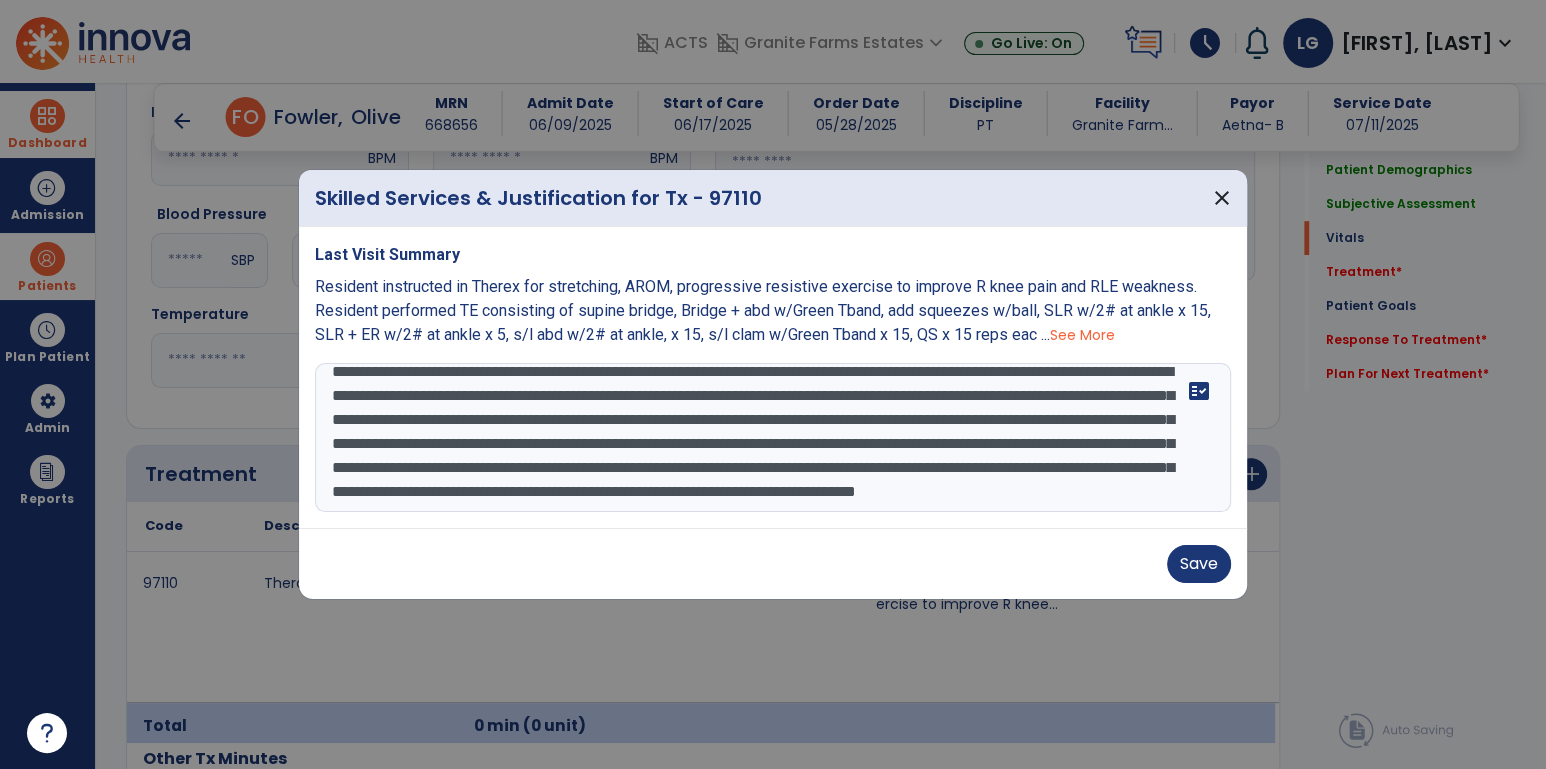 click on "**********" at bounding box center [773, 438] 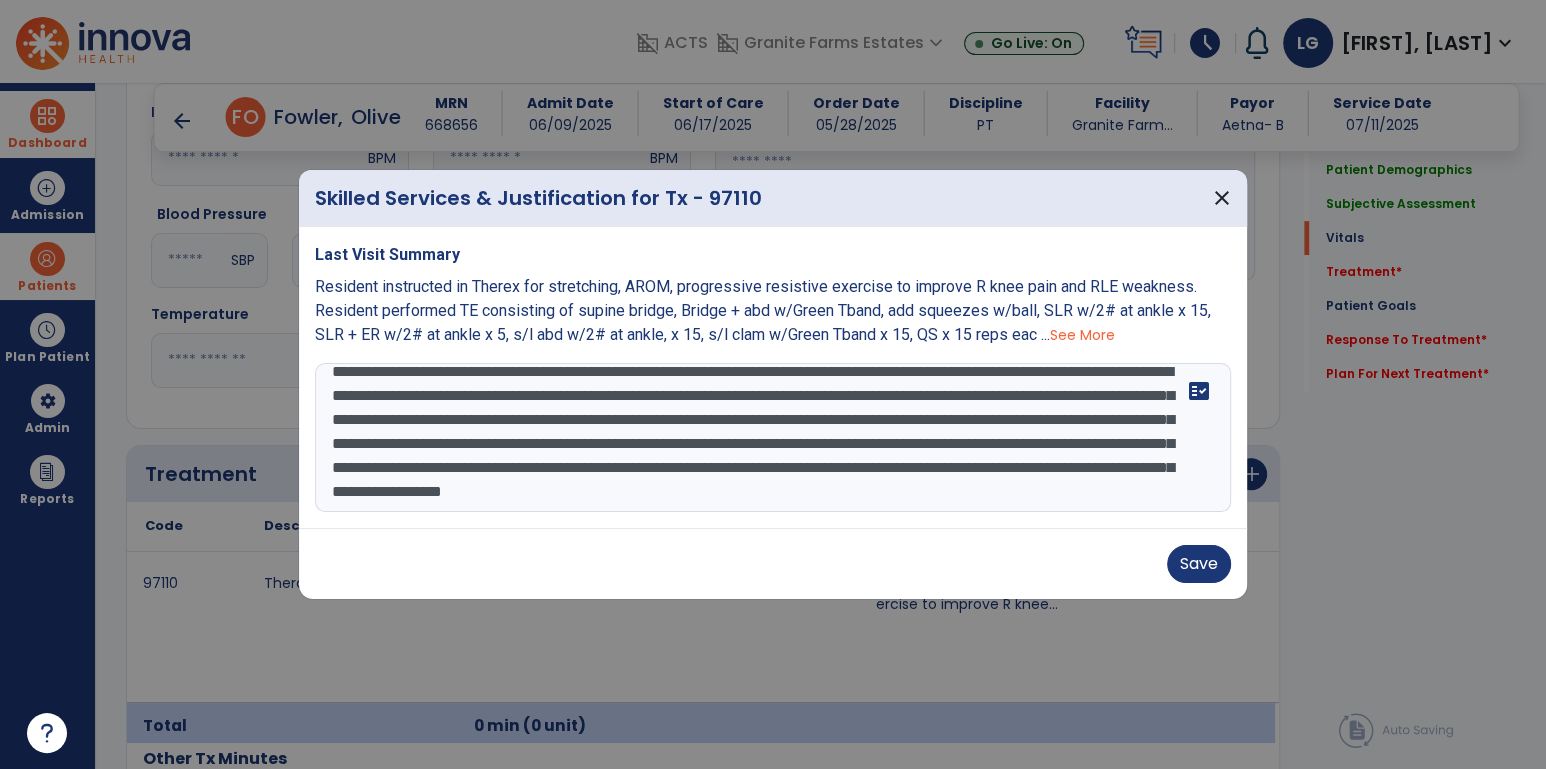scroll, scrollTop: 48, scrollLeft: 0, axis: vertical 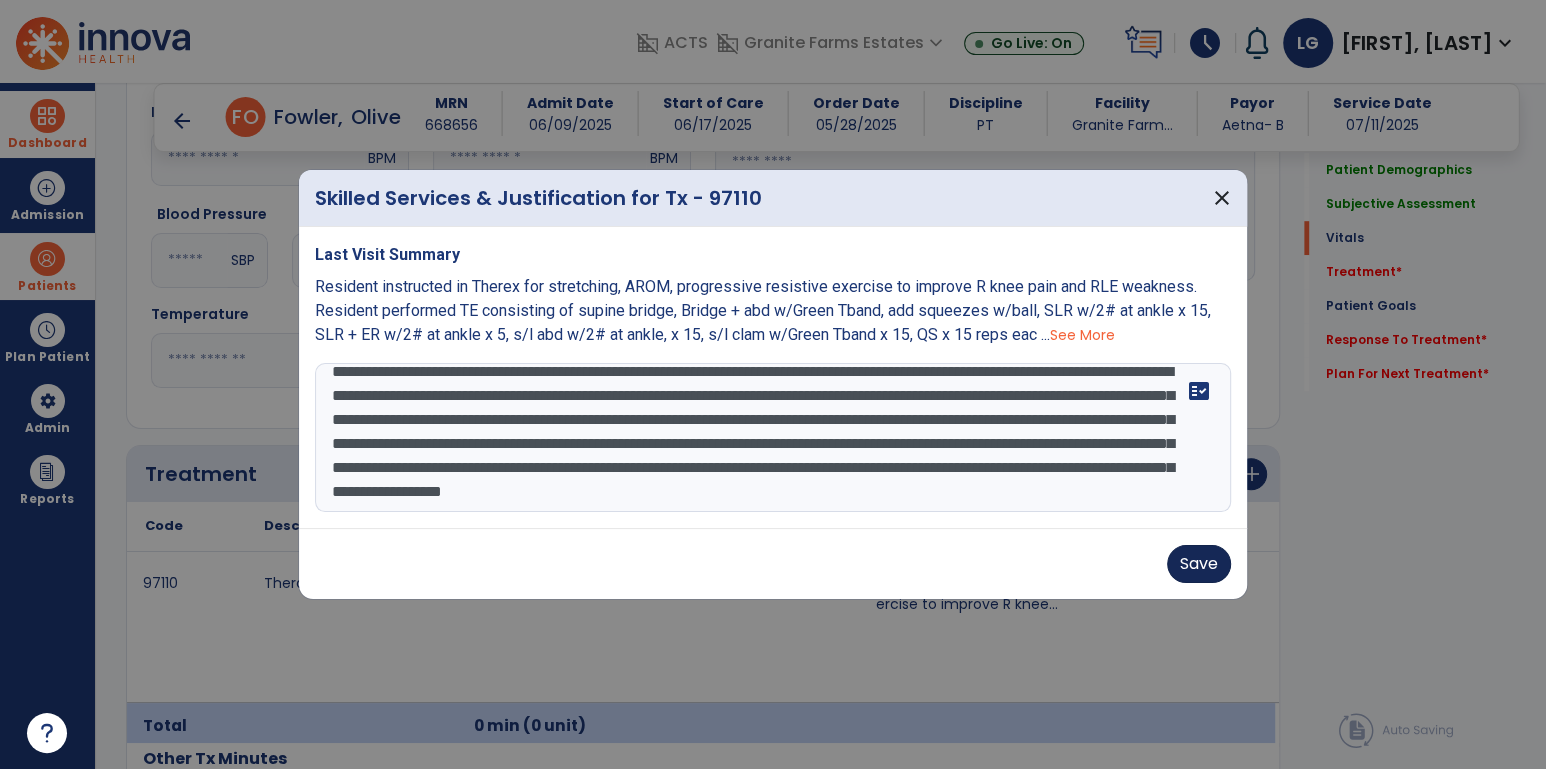 type on "**********" 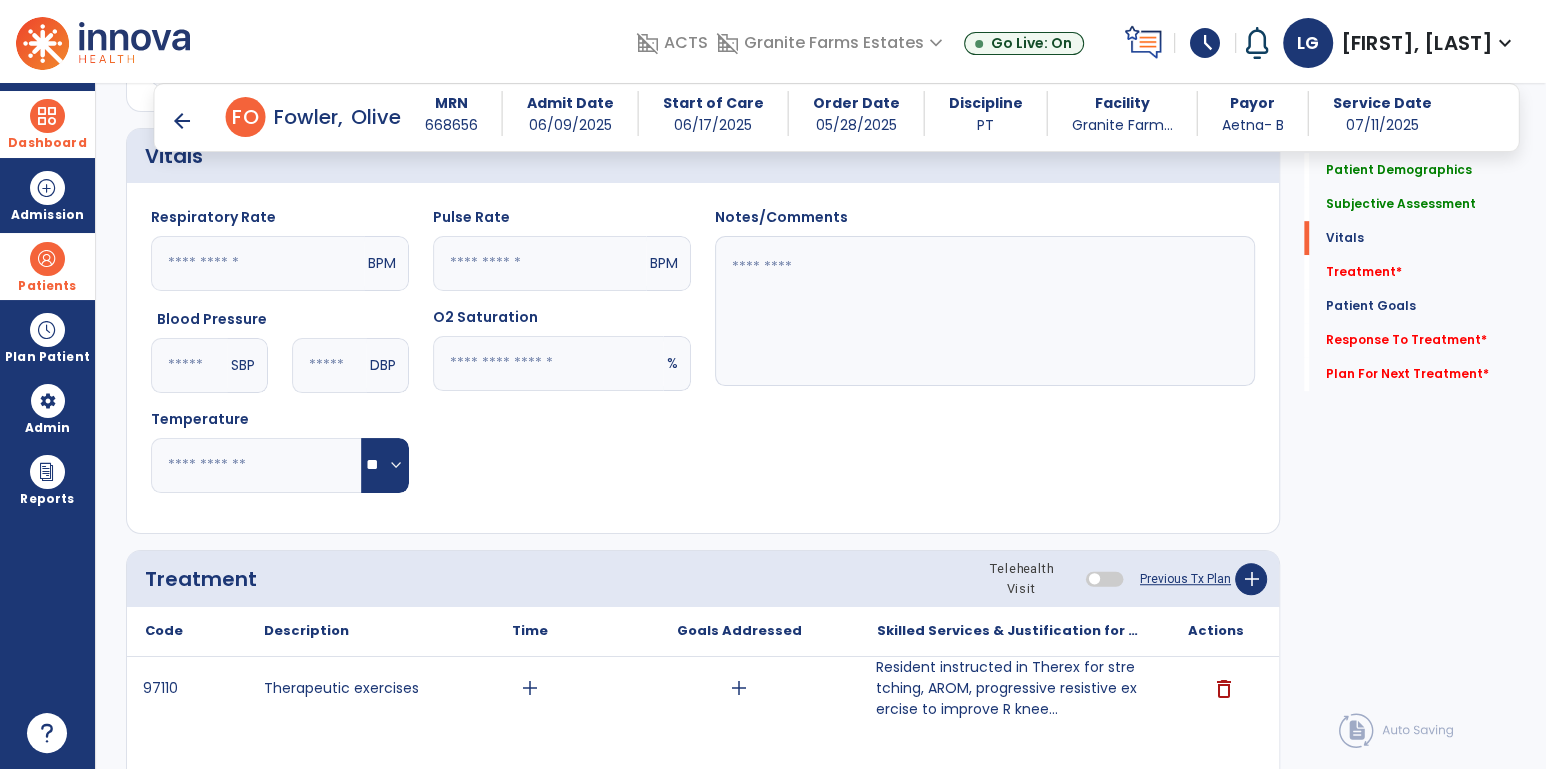 scroll, scrollTop: 904, scrollLeft: 0, axis: vertical 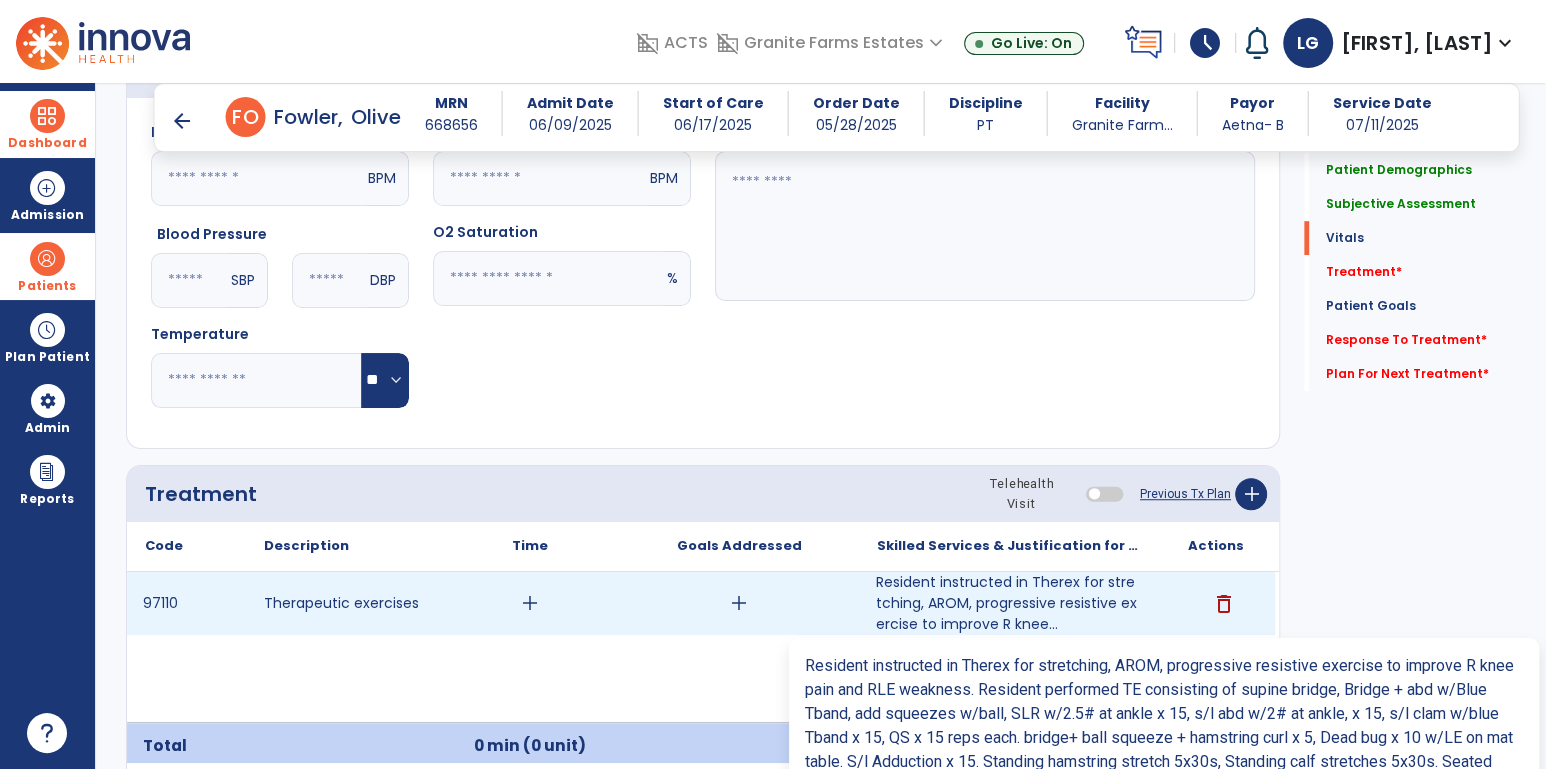 click on "Resident instructed in Therex for stretching, AROM, progressive resistive exercise to improve R knee..." at bounding box center (1007, 603) 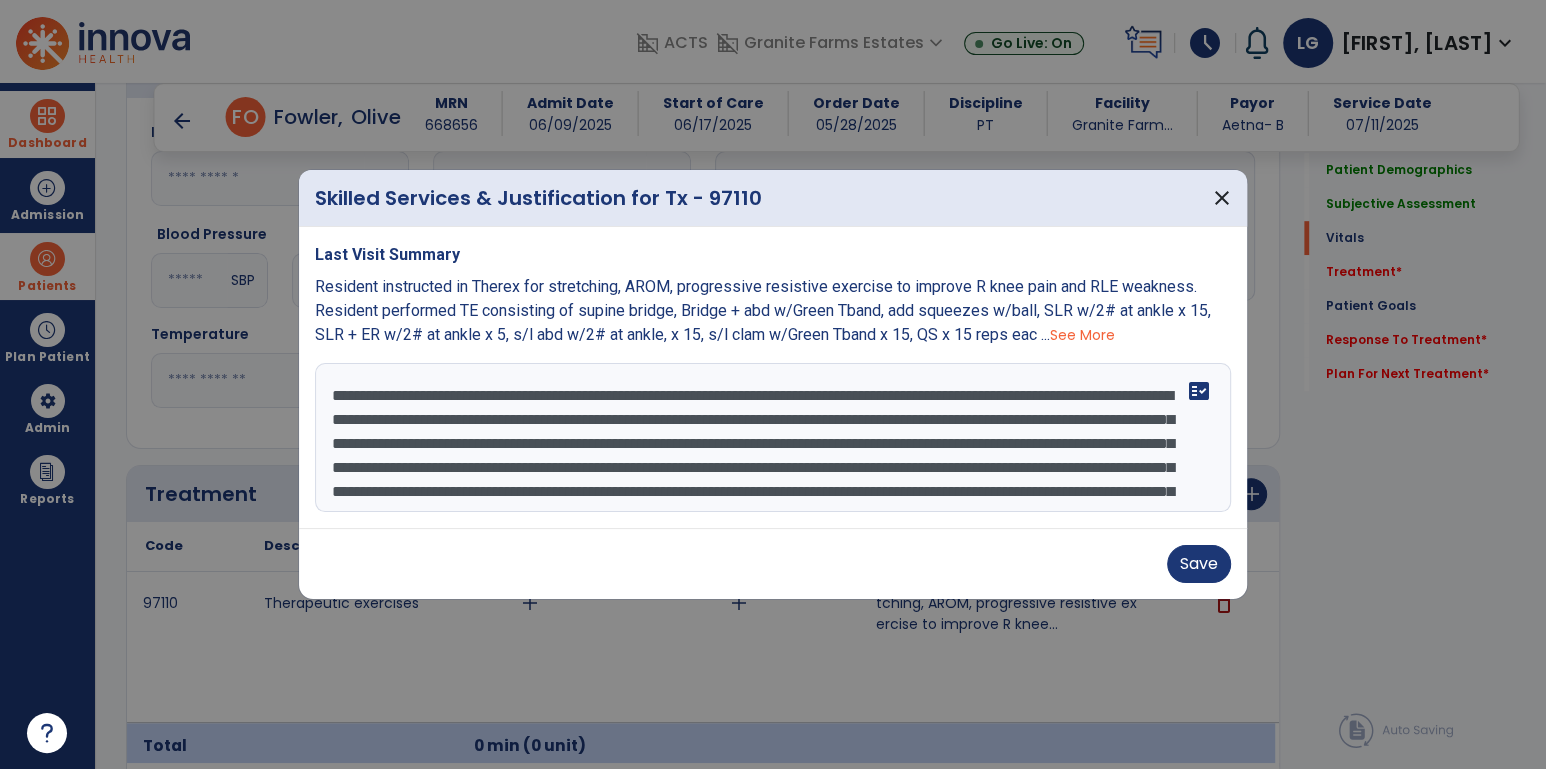 scroll, scrollTop: 34, scrollLeft: 0, axis: vertical 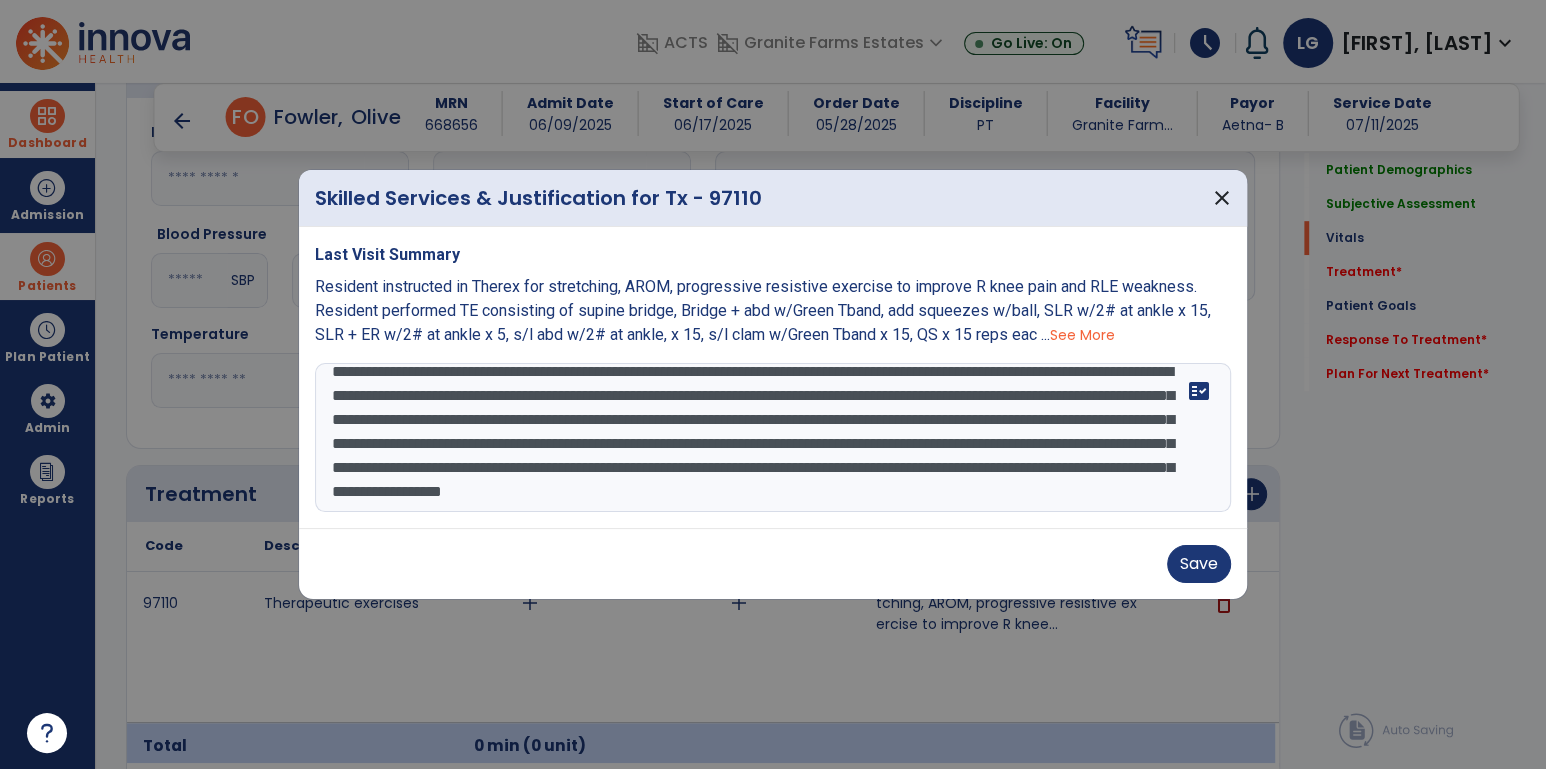 click on "**********" at bounding box center (773, 438) 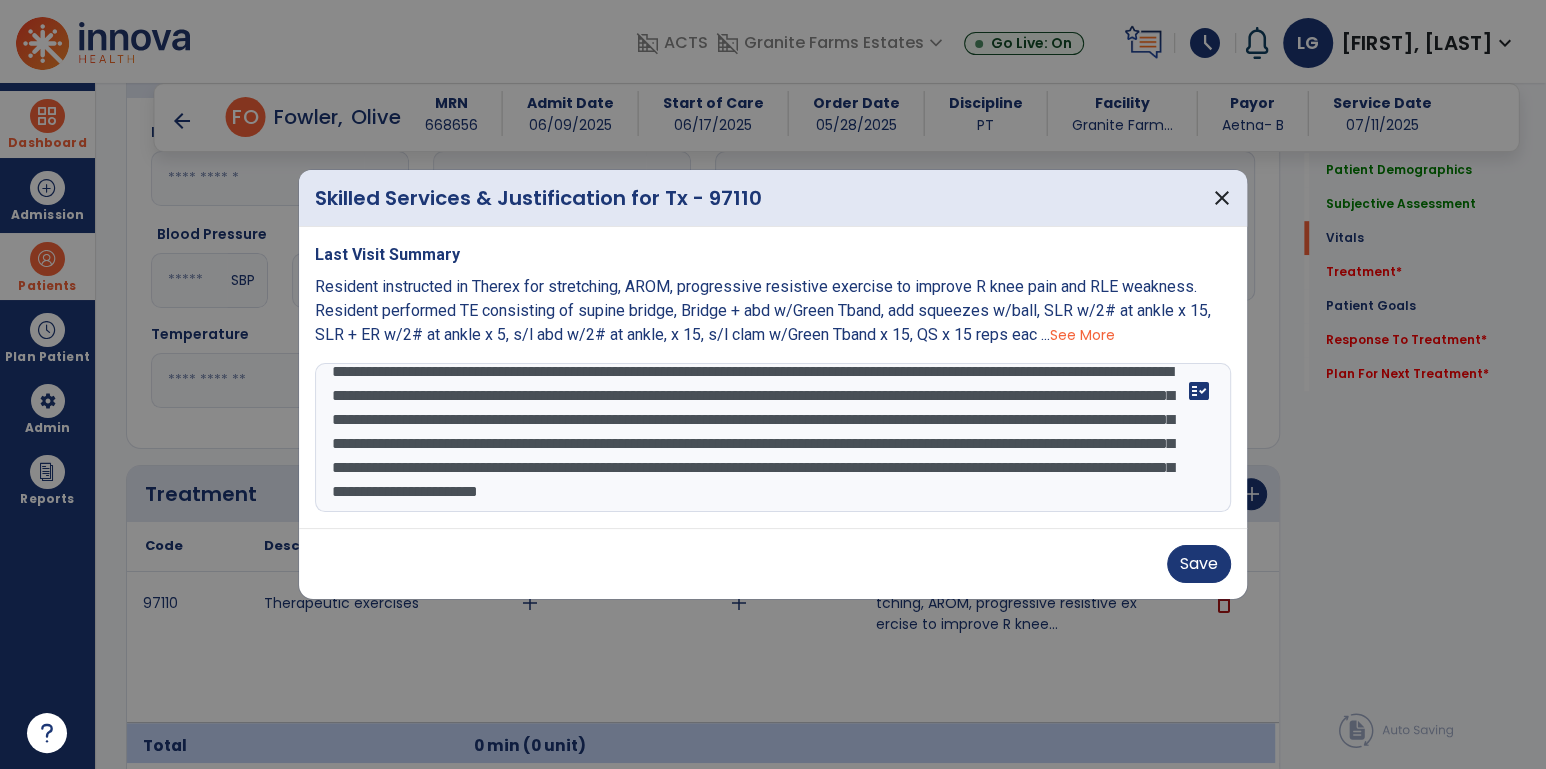 scroll, scrollTop: 36, scrollLeft: 0, axis: vertical 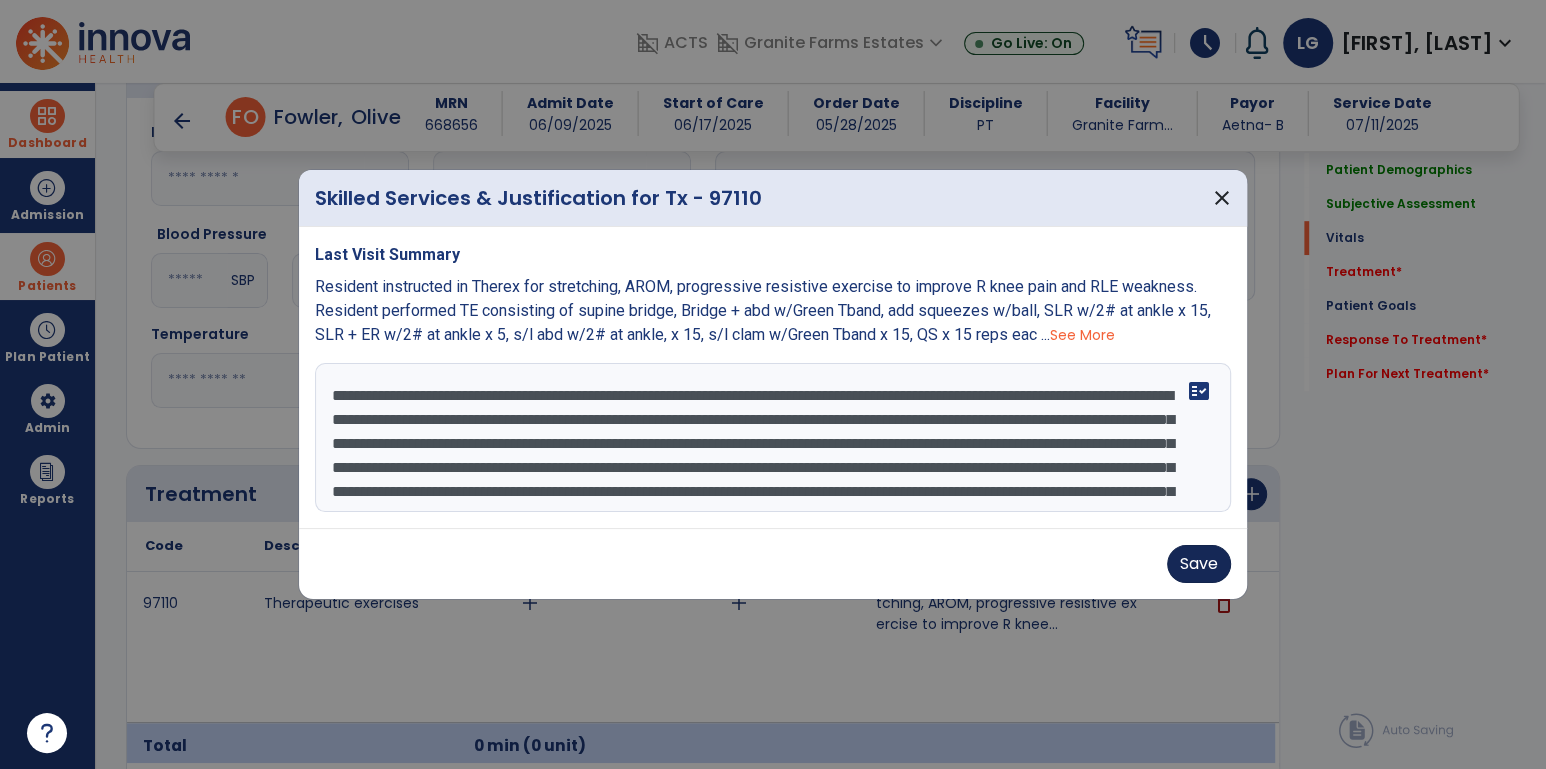 type on "**********" 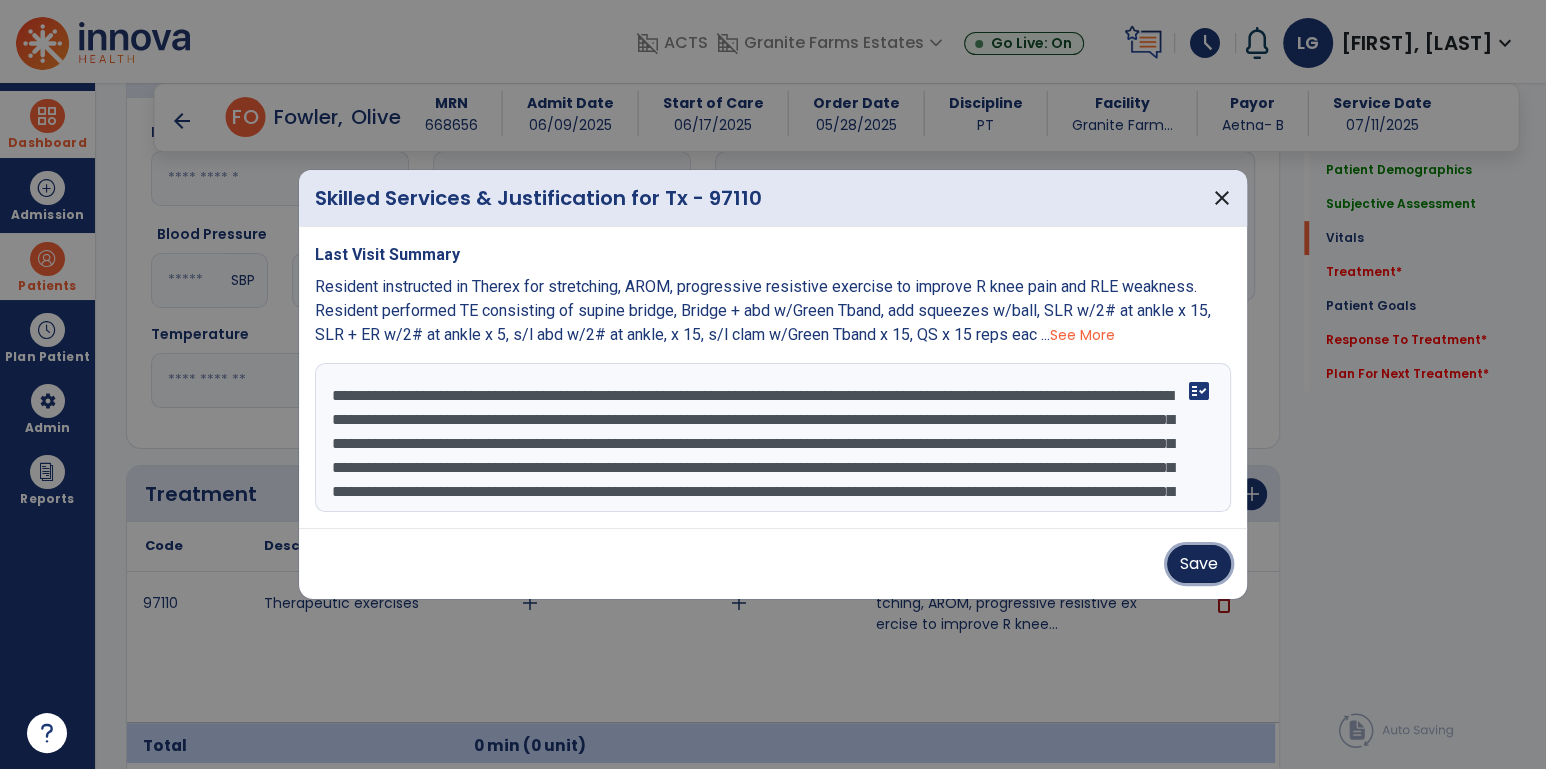 click on "Save" at bounding box center (1199, 564) 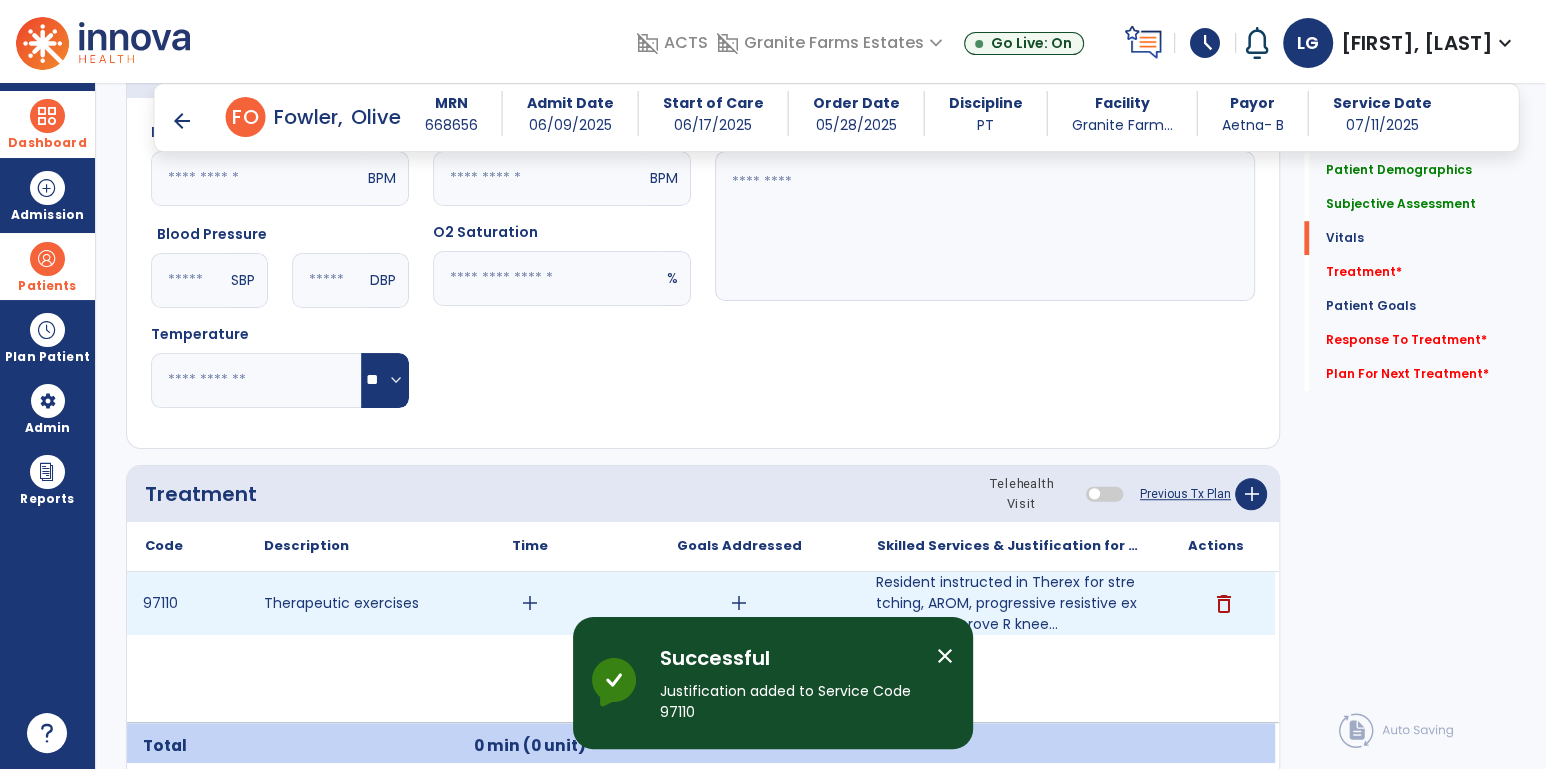 click on "add" at bounding box center [530, 603] 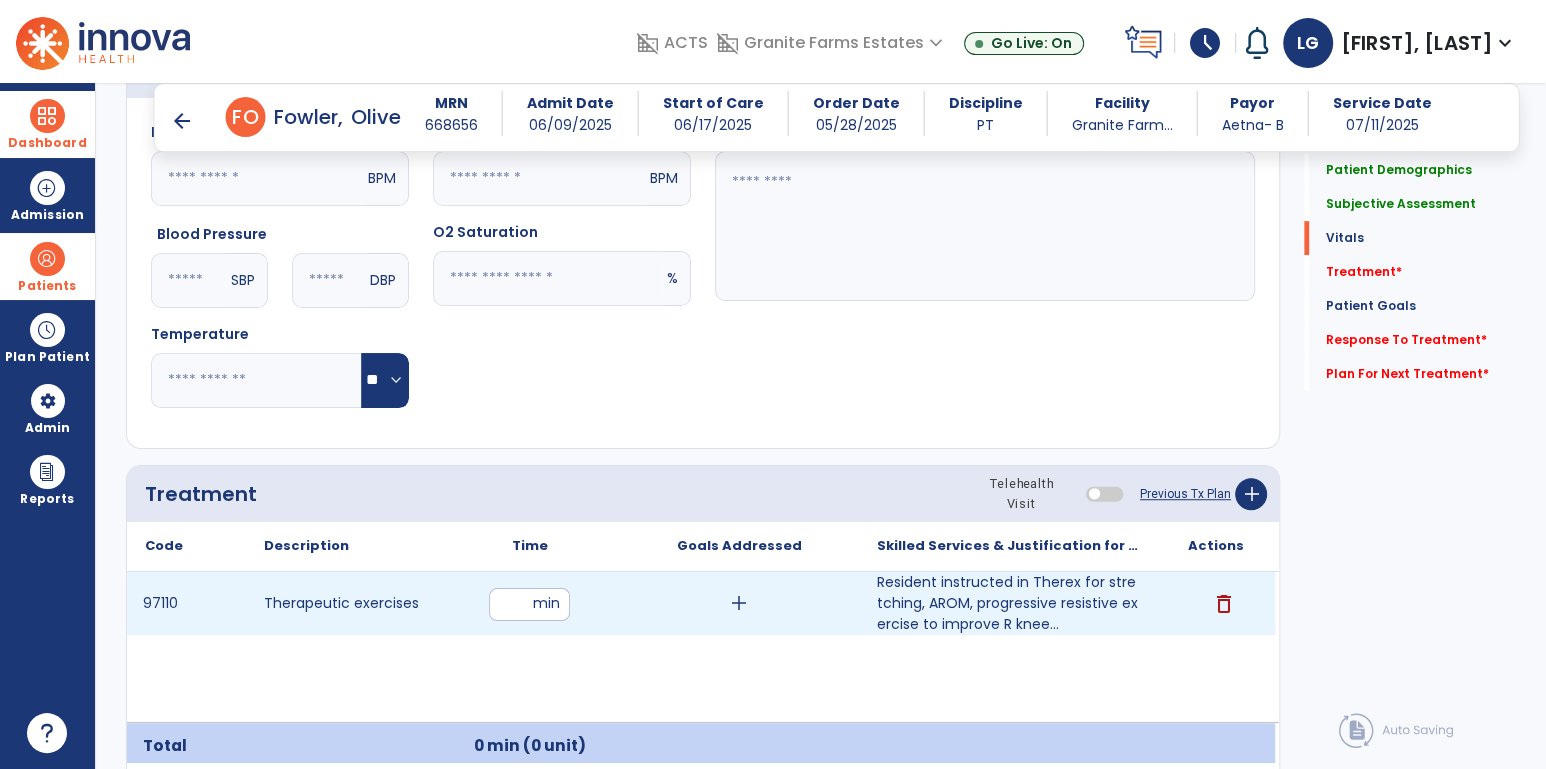 click at bounding box center (529, 604) 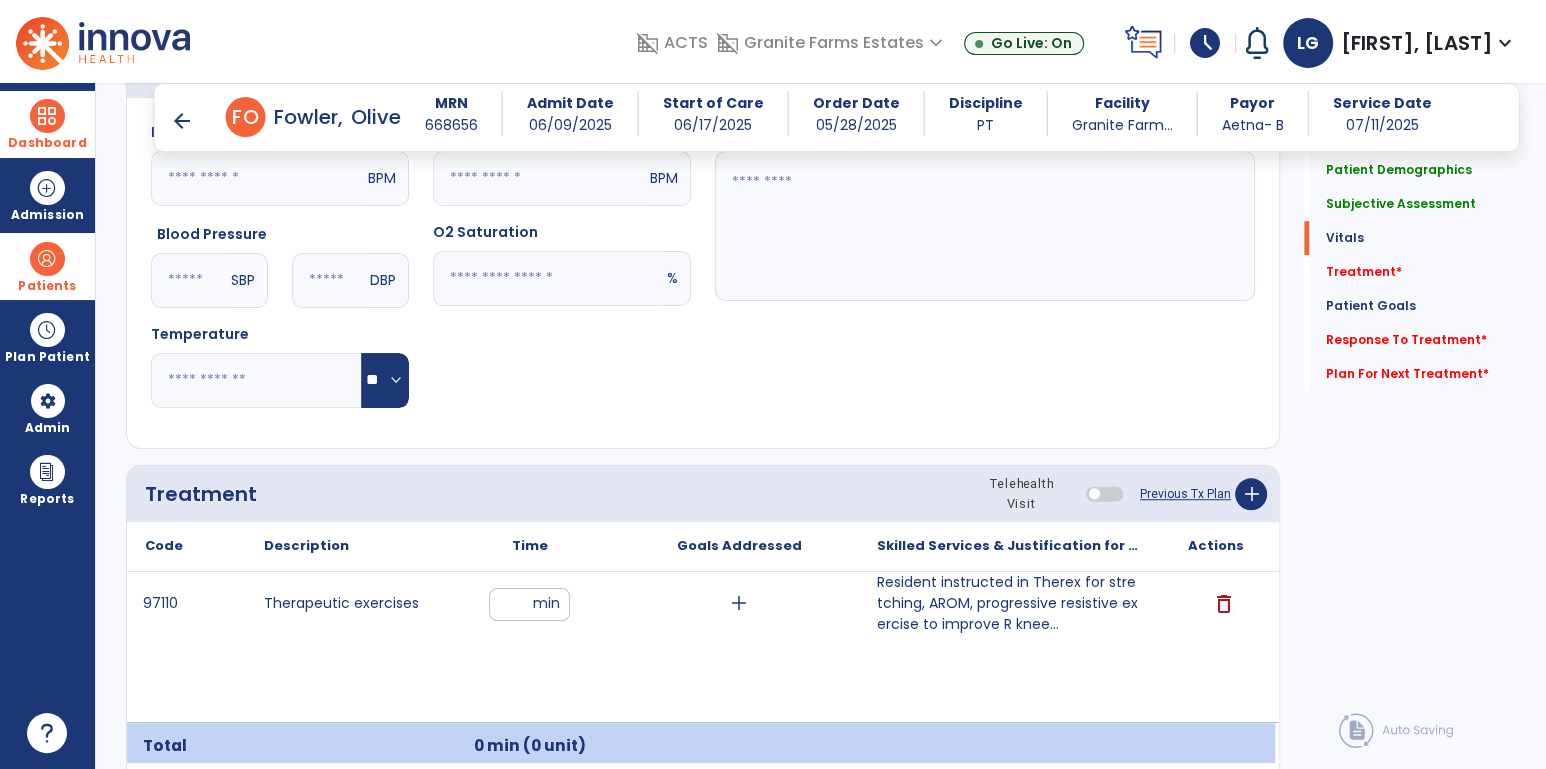 click on "97110  Therapeutic exercises  ** min add  Resident instructed in Therex for stretching, AROM, progressive resistive exercise to improve R knee...   Resident instructed in Therex for stretching, AROM, progressive resistive exercise to improve R knee pain and RLE weakness. Resident performed TE consisting of supine bridge, Bridge + abd w/Blue Tband, add squeezes w/ball, SLR w/2.5# at ankle x 15,  s/l abd w/2# at ankle, x 15, s/l clam w/blue Tband x 15, QS x 15 reps each.   bridge+ ball squeeze + hamstring curl x 5, Dead bug x 10 w/LE on mat table. S/l Adduction x 15. Standing hamstring stretch 5x30s, Standing calf stretches 5x30s. Seated LAQ w/ball squeeze x 15, 2# at knees. Standing knee flex x 10. muscle fatigue w/other TE. Therapist provided cues for correct technique, prevention of substitution, speed of motion, intensity adjustment. Supine AROM R knee 5-120. pain free.  TUG 10s. 5x sit to stand 14s w/o pain, + use of UE.    delete" at bounding box center (701, 647) 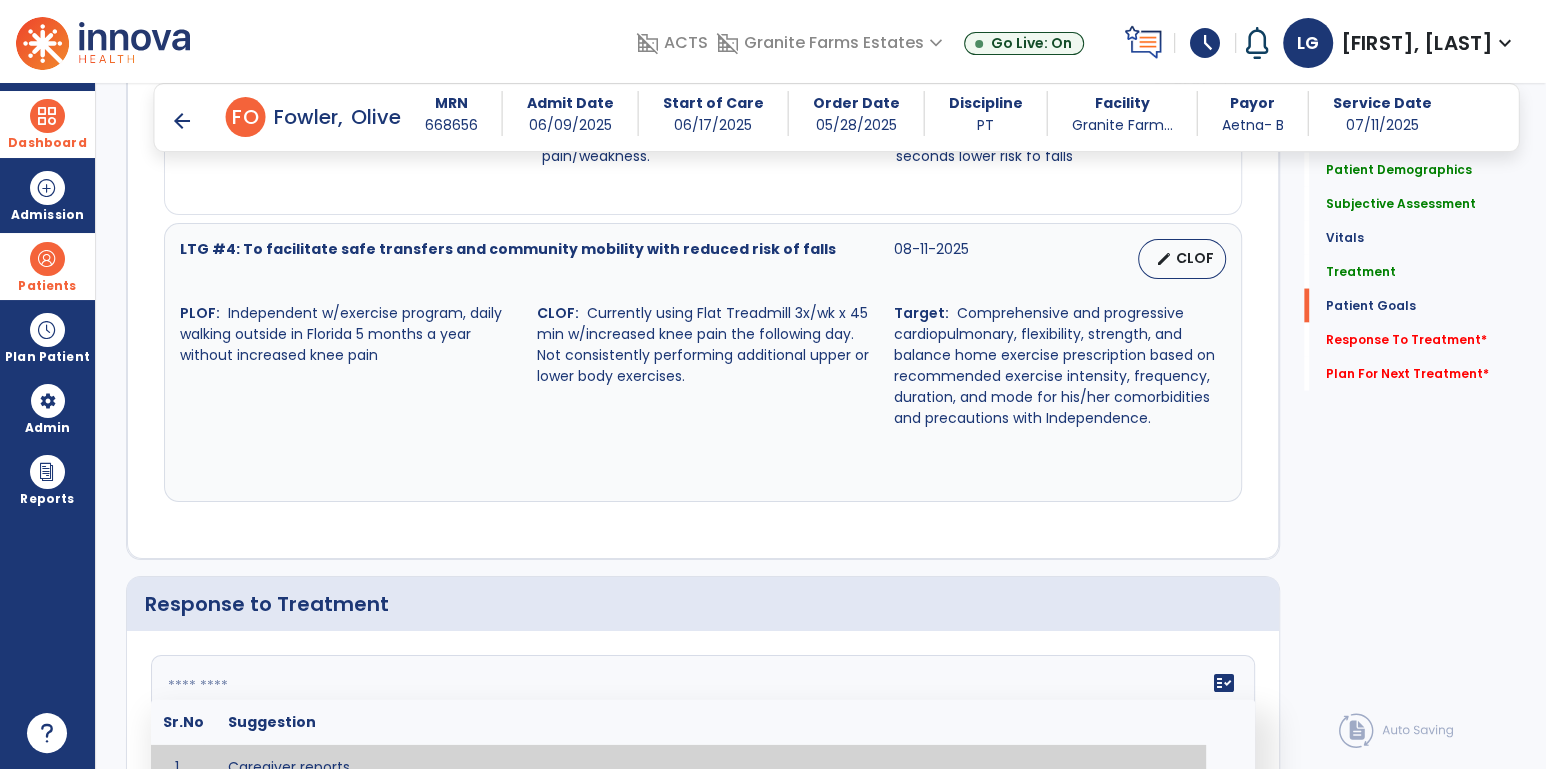 click 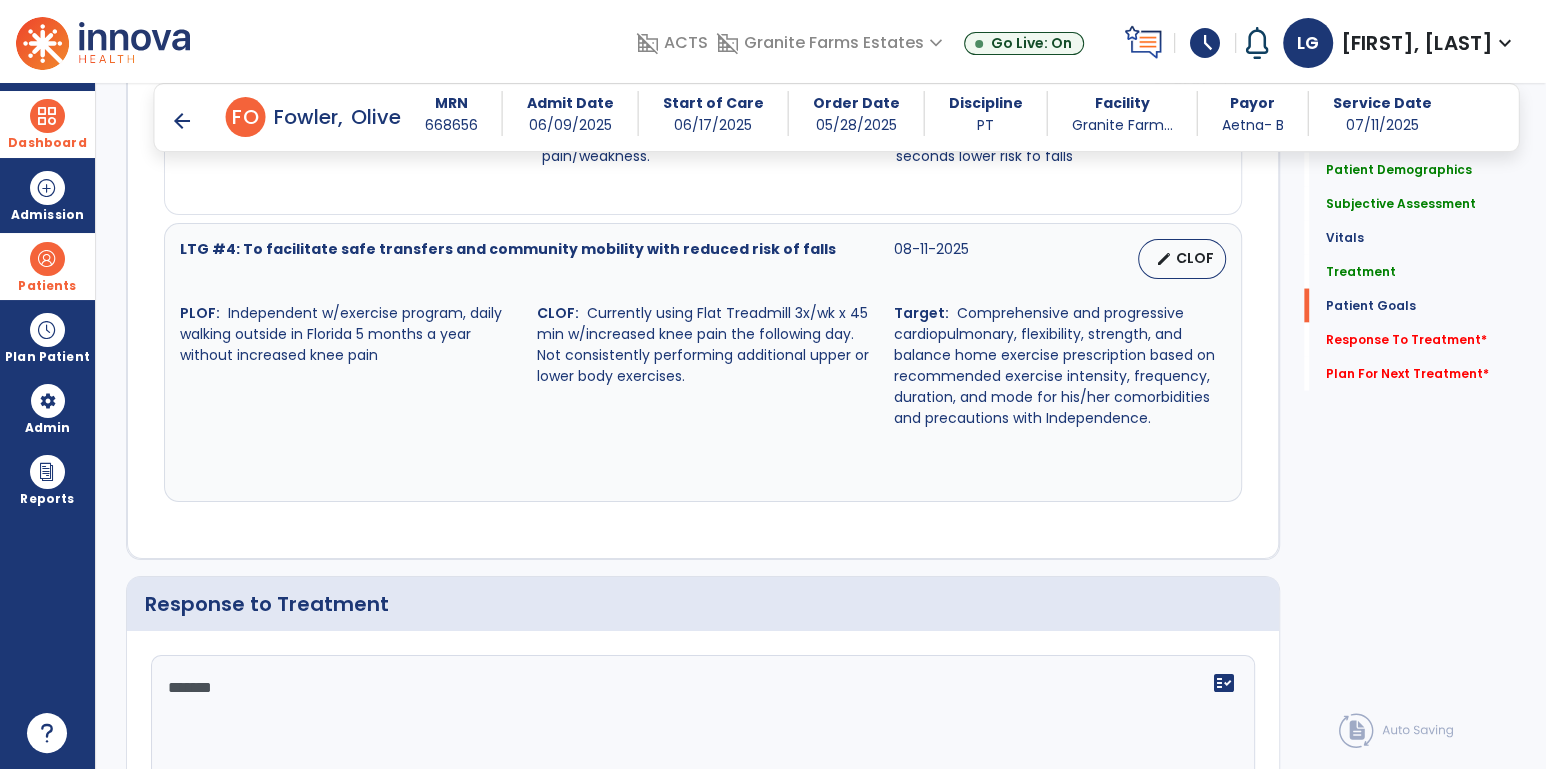 type on "********" 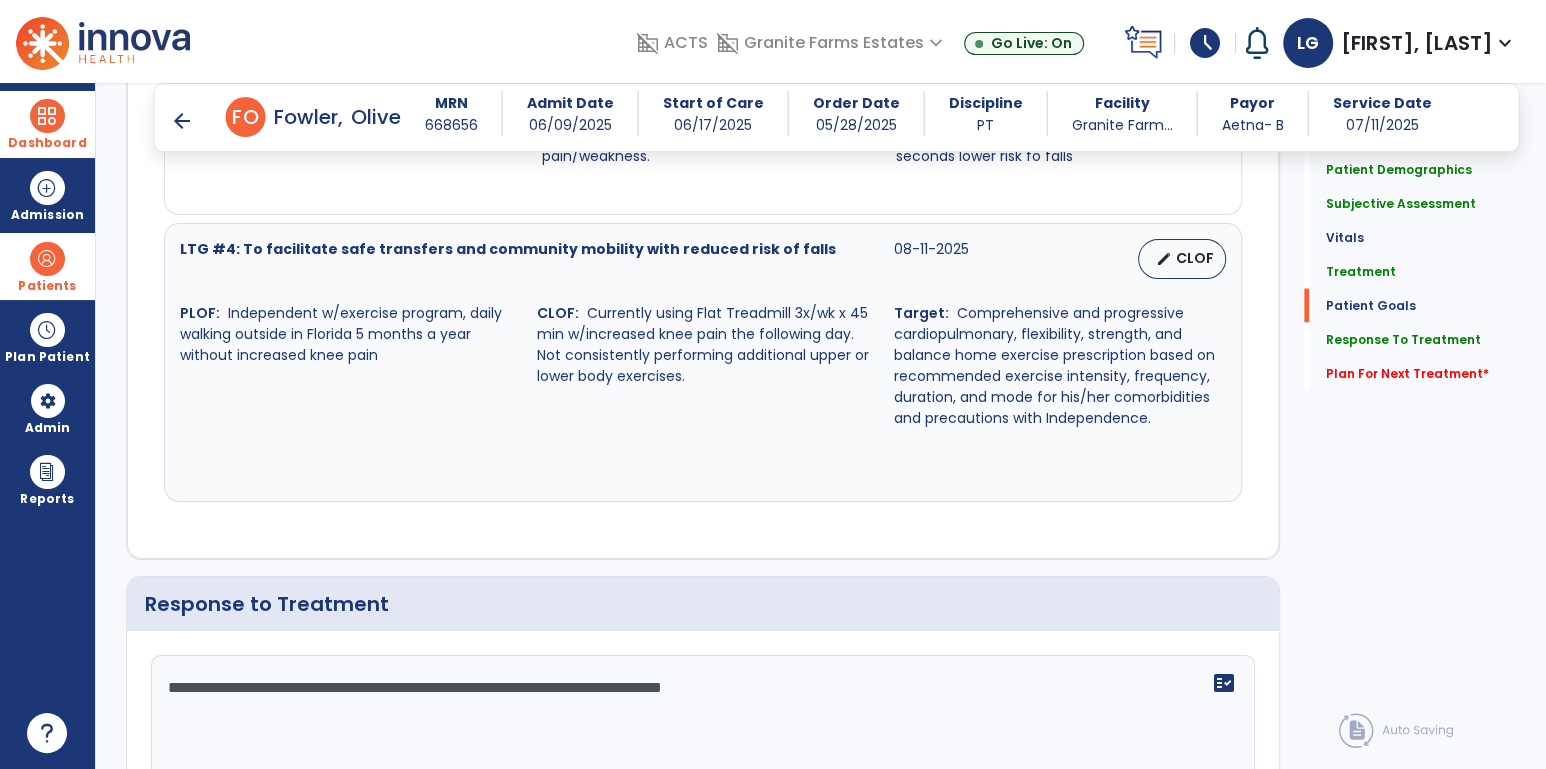 click on "**********" 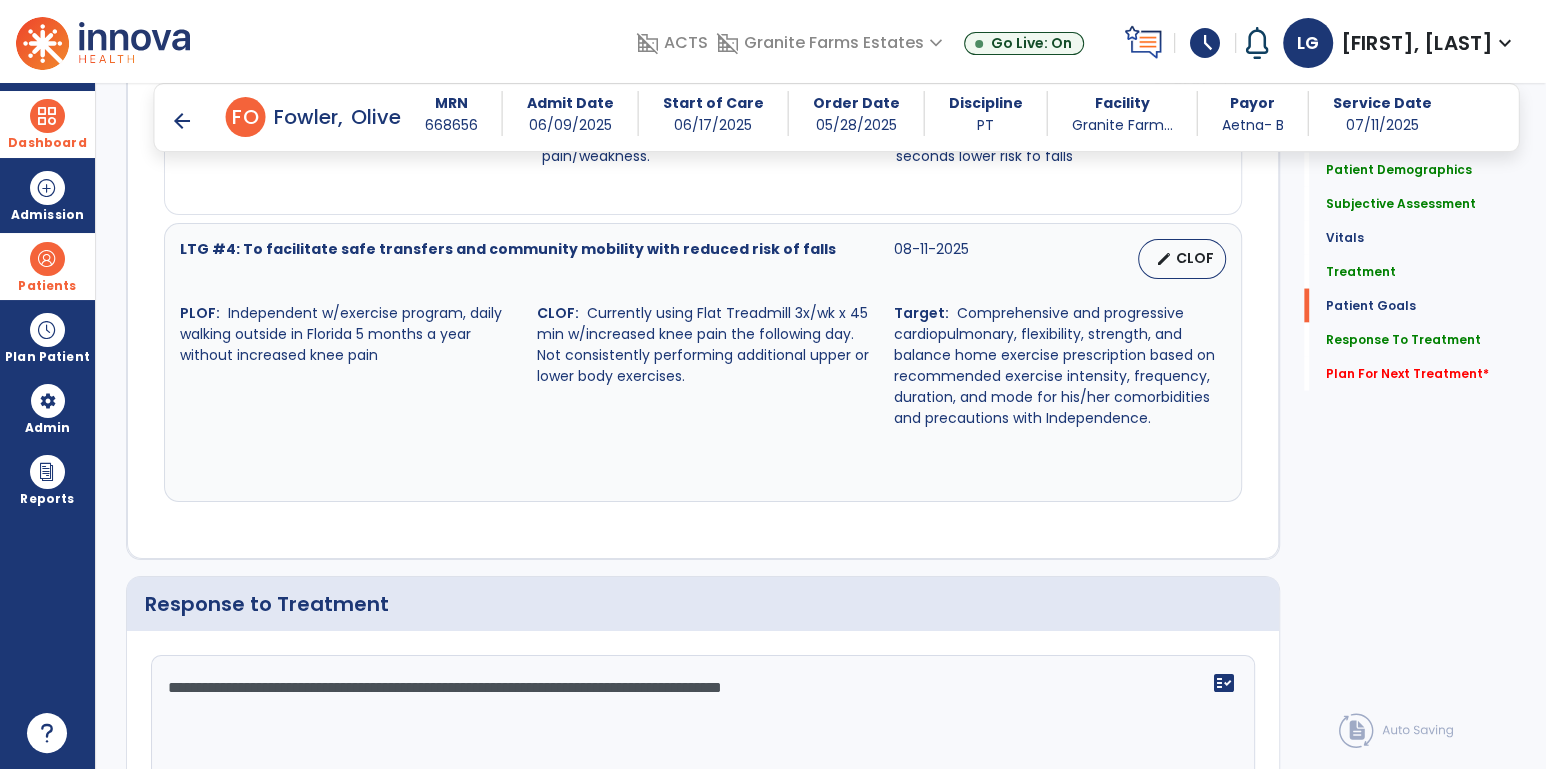 click on "**********" 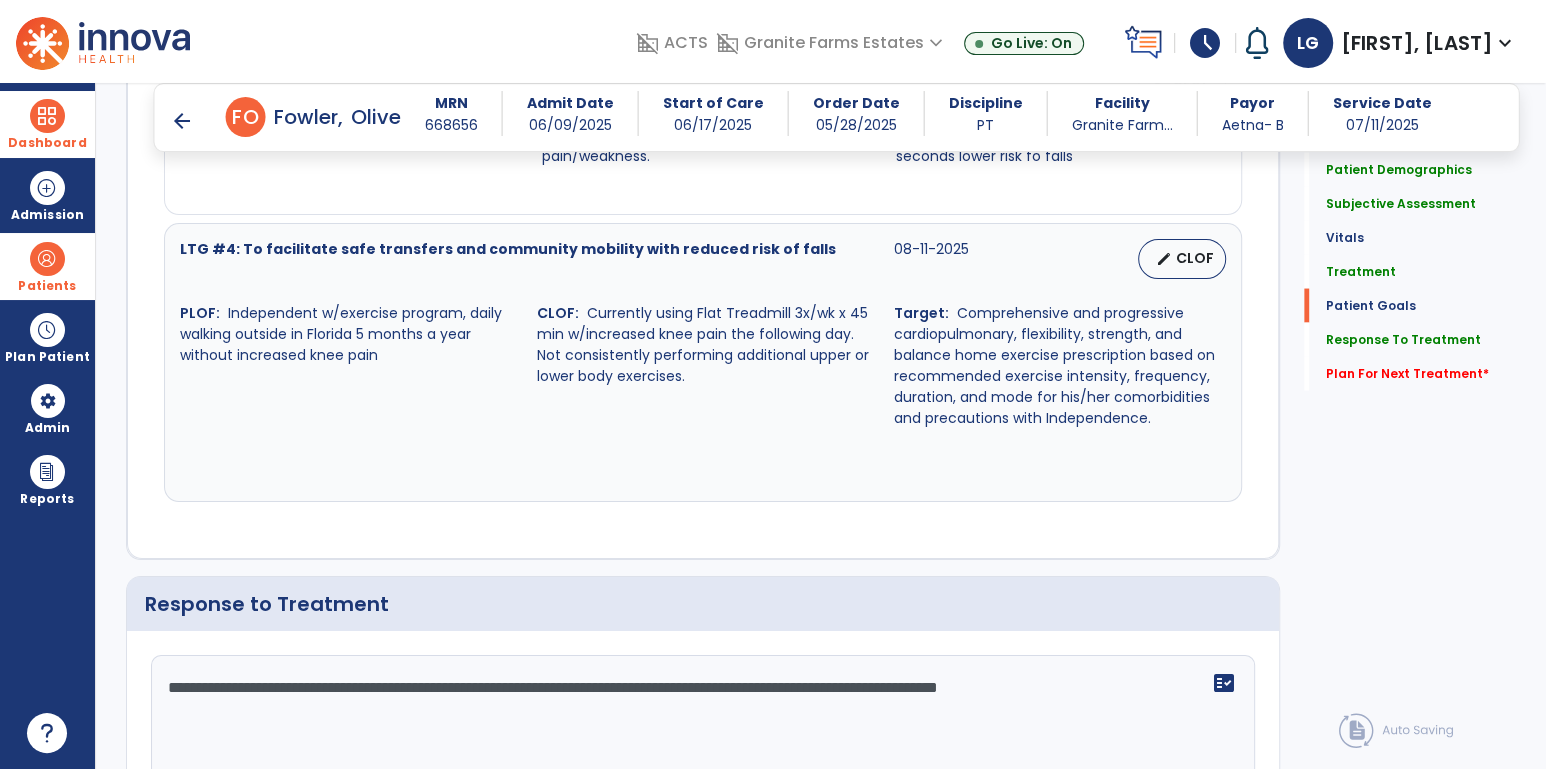 drag, startPoint x: 600, startPoint y: 678, endPoint x: 876, endPoint y: 690, distance: 276.26074 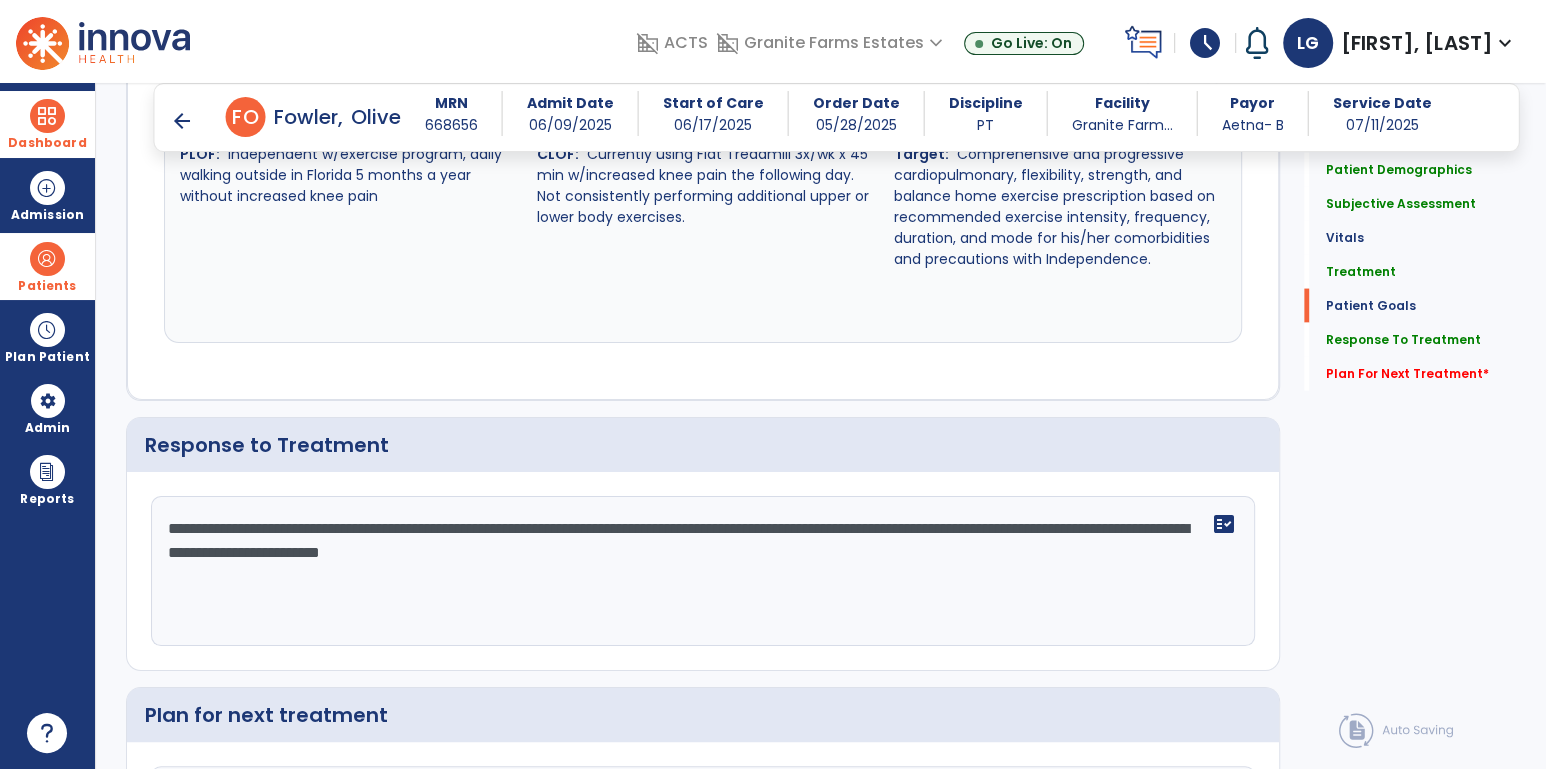 scroll, scrollTop: 3362, scrollLeft: 0, axis: vertical 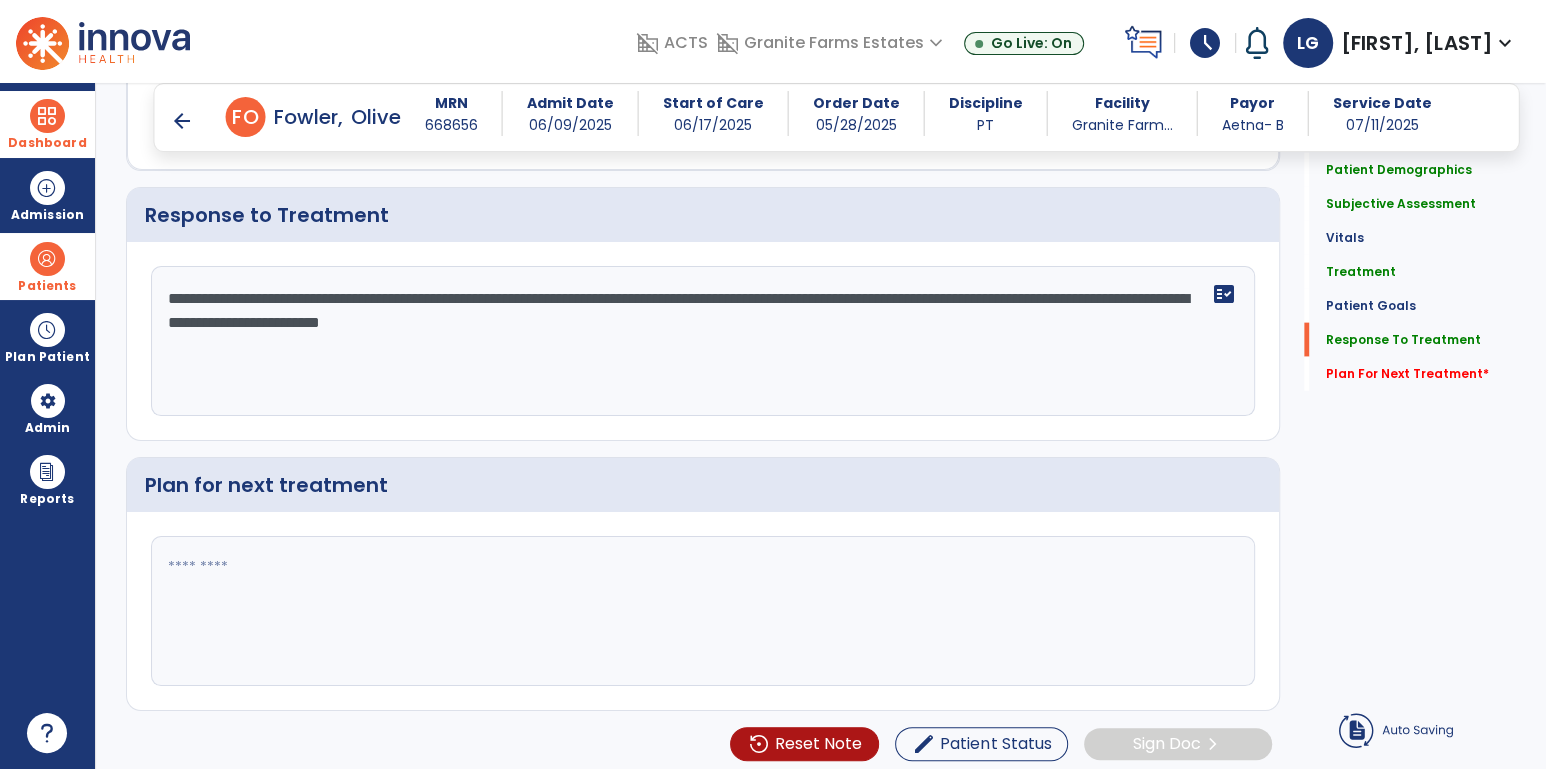 type on "**********" 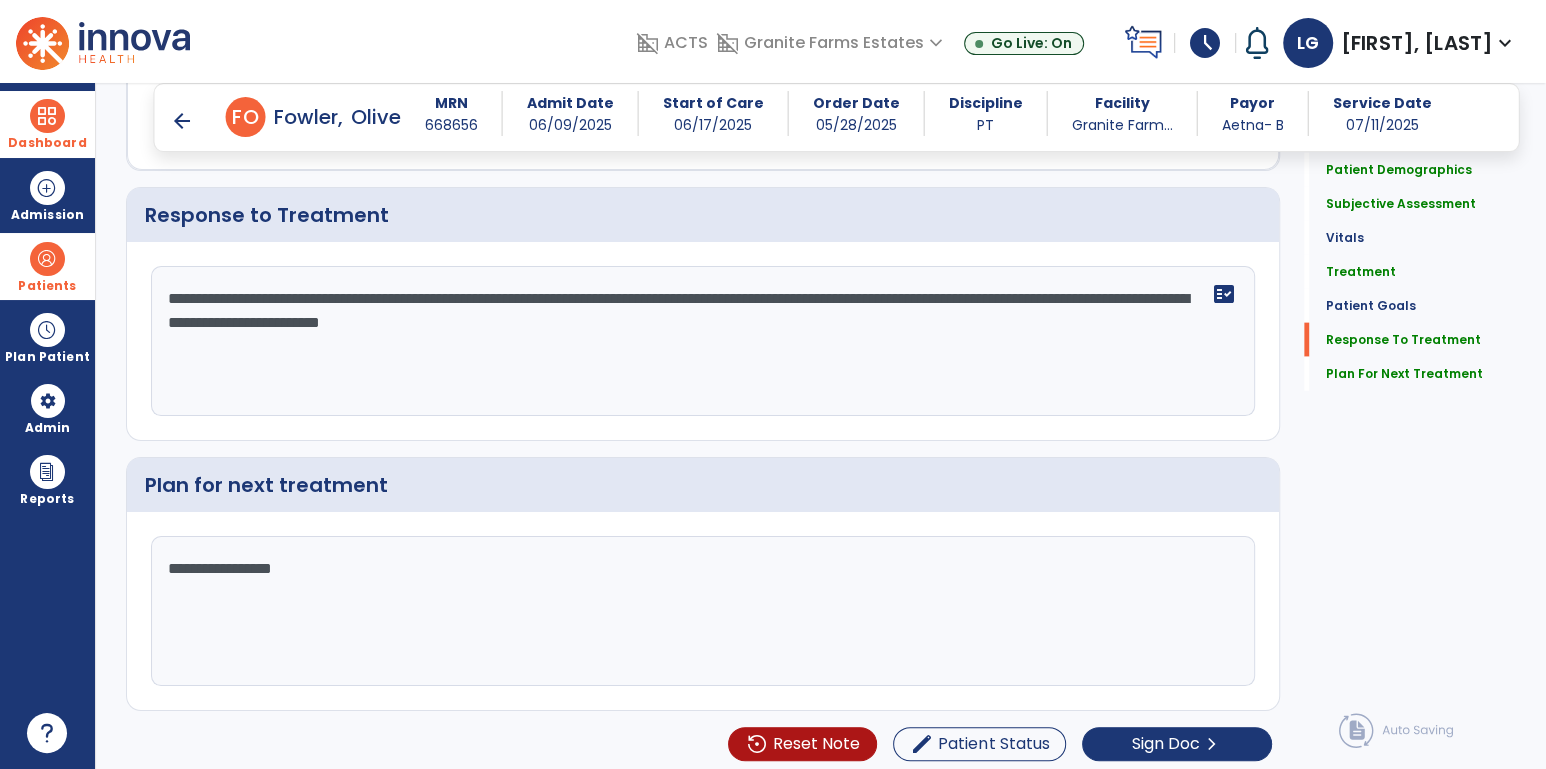 type on "**********" 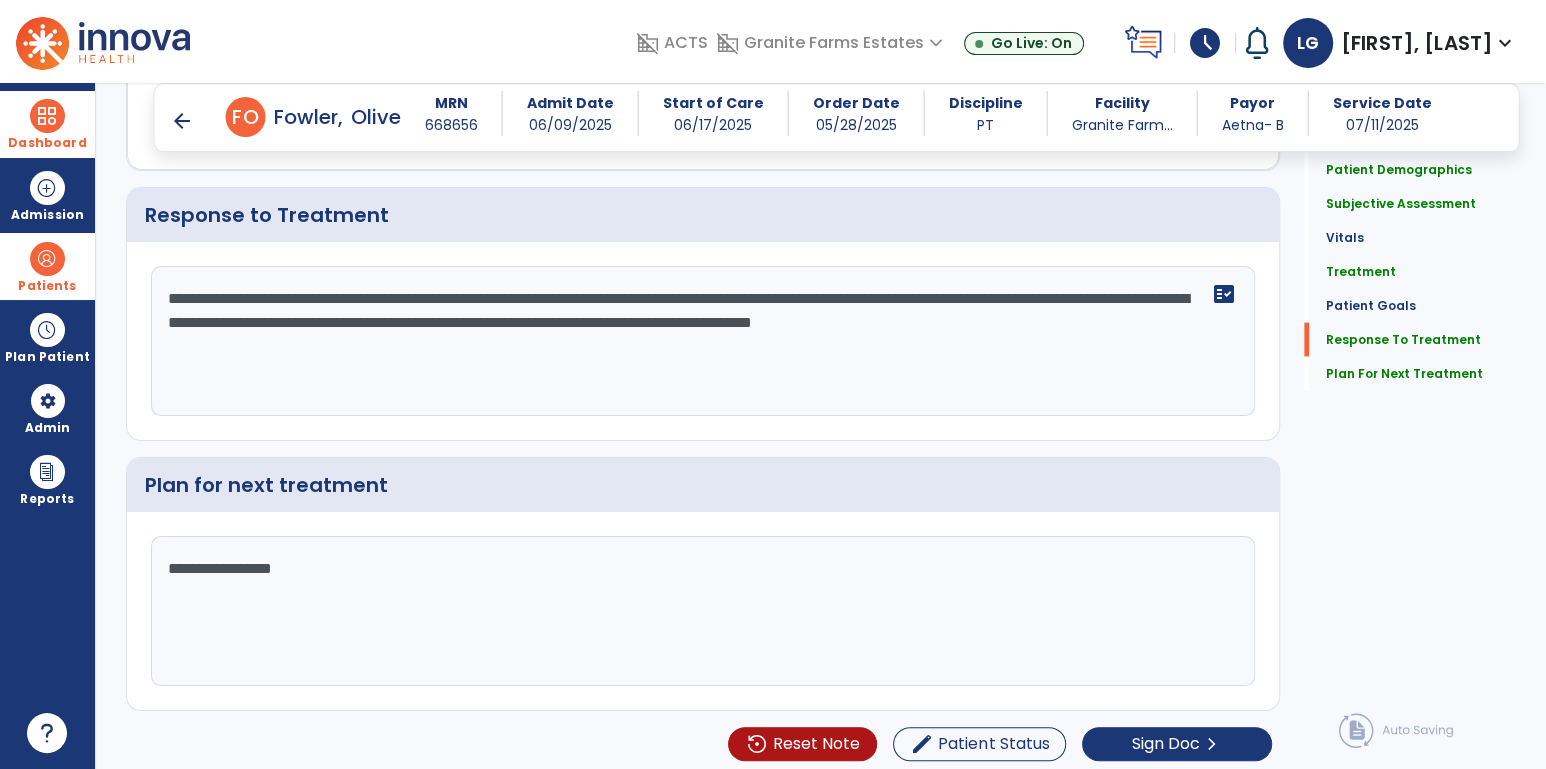 type on "**********" 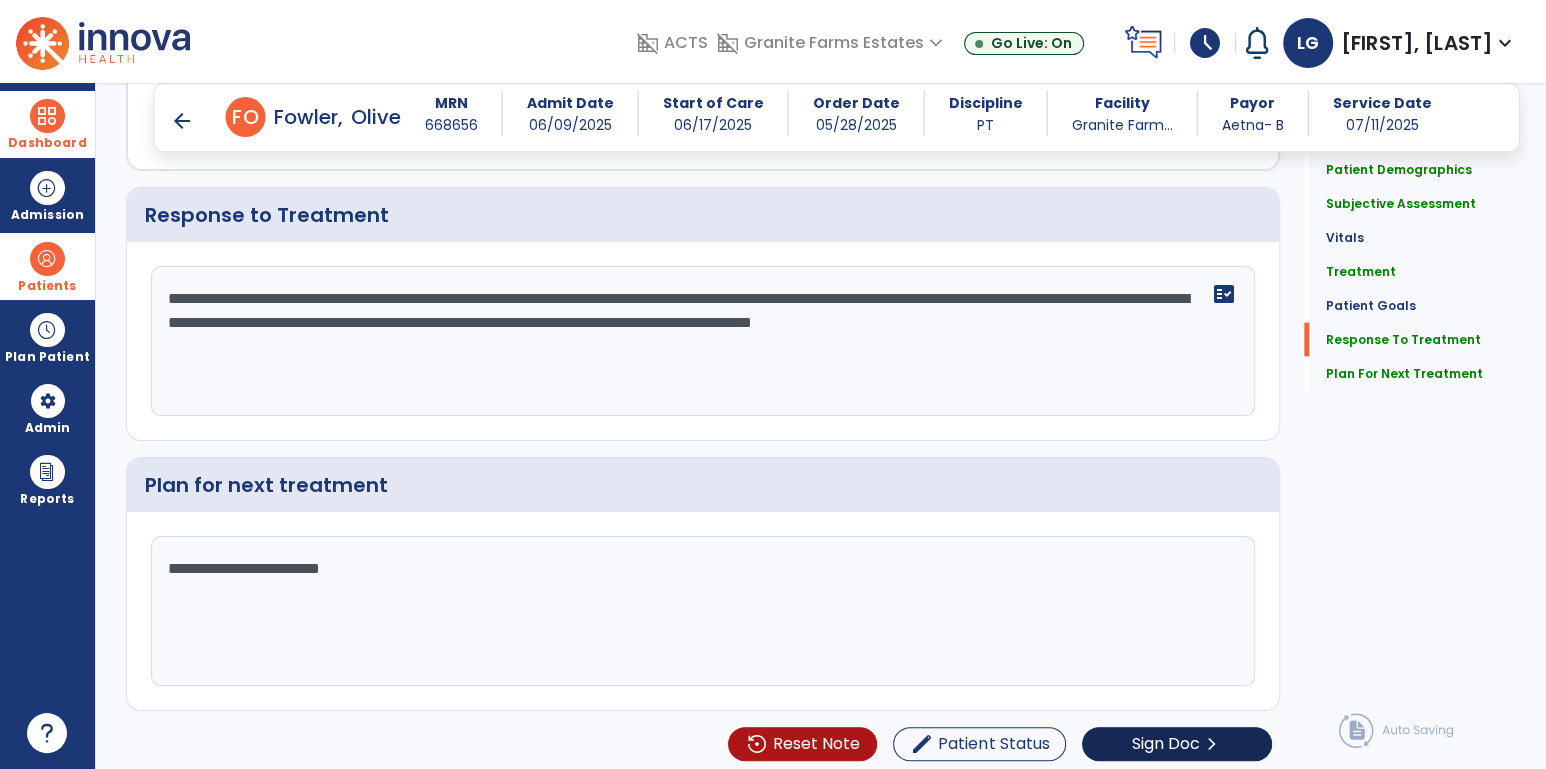 type on "**********" 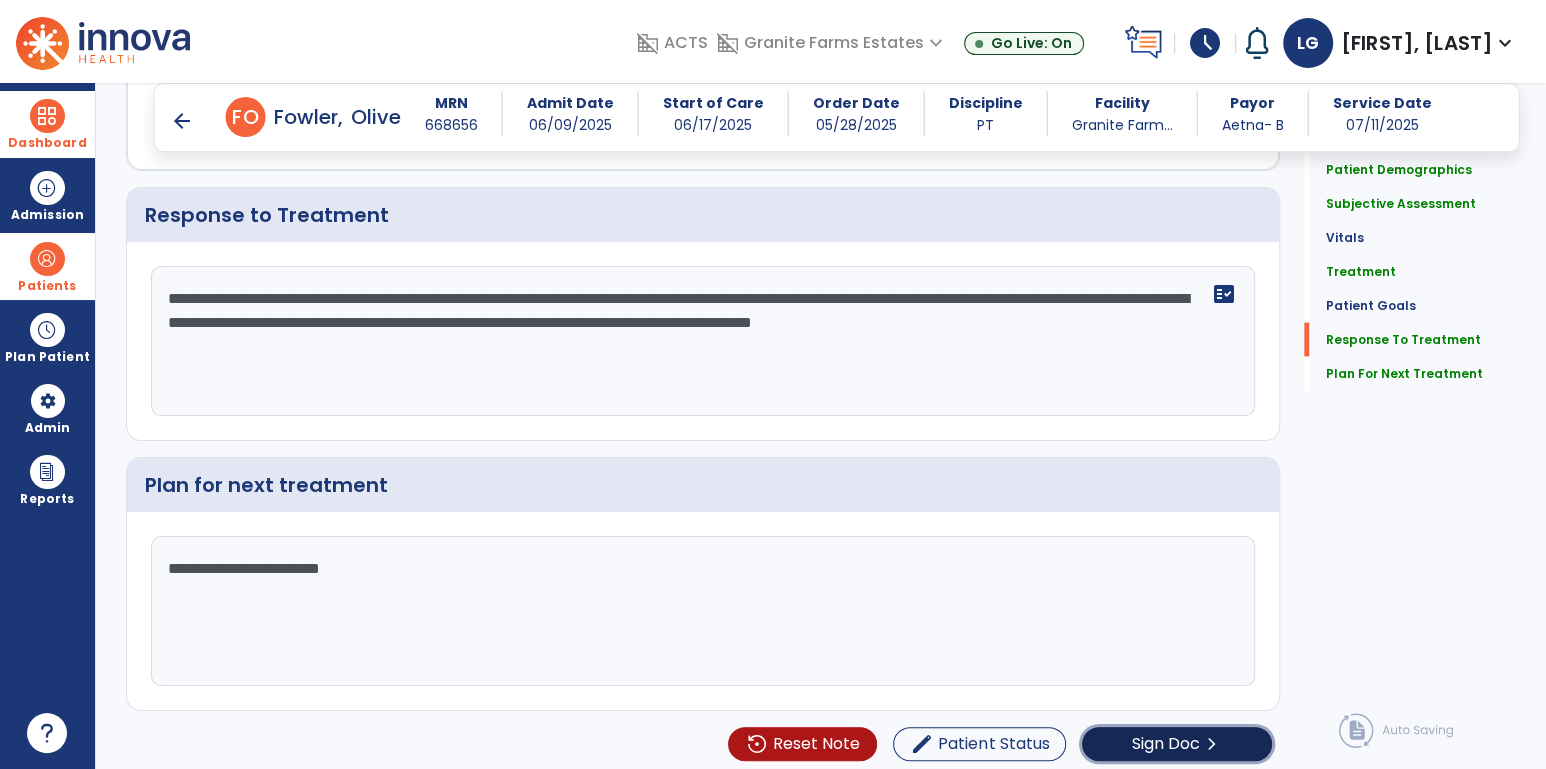 click on "Sign Doc  chevron_right" 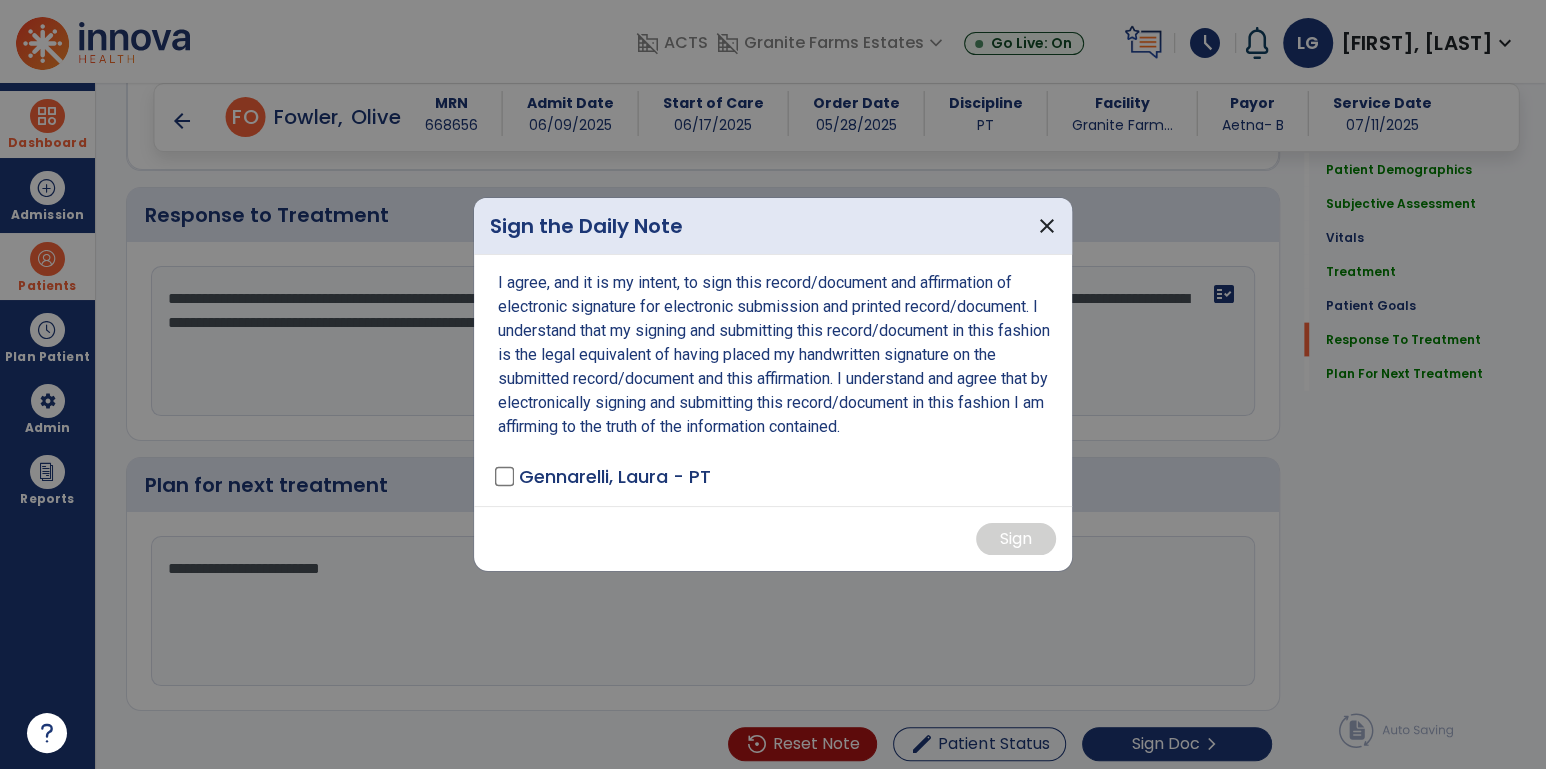 click on "I agree, and it is my intent, to sign this record/document and affirmation of electronic signature for electronic submission and printed record/document. I understand that my signing and submitting this record/document in this fashion is the legal equivalent of having placed my handwritten signature on the submitted record/document and this affirmation. I understand and agree that by electronically signing and submitting this record/document in this fashion I am affirming to the truth of the information contained.  Gennarelli, Laura   - PT" at bounding box center [773, 380] 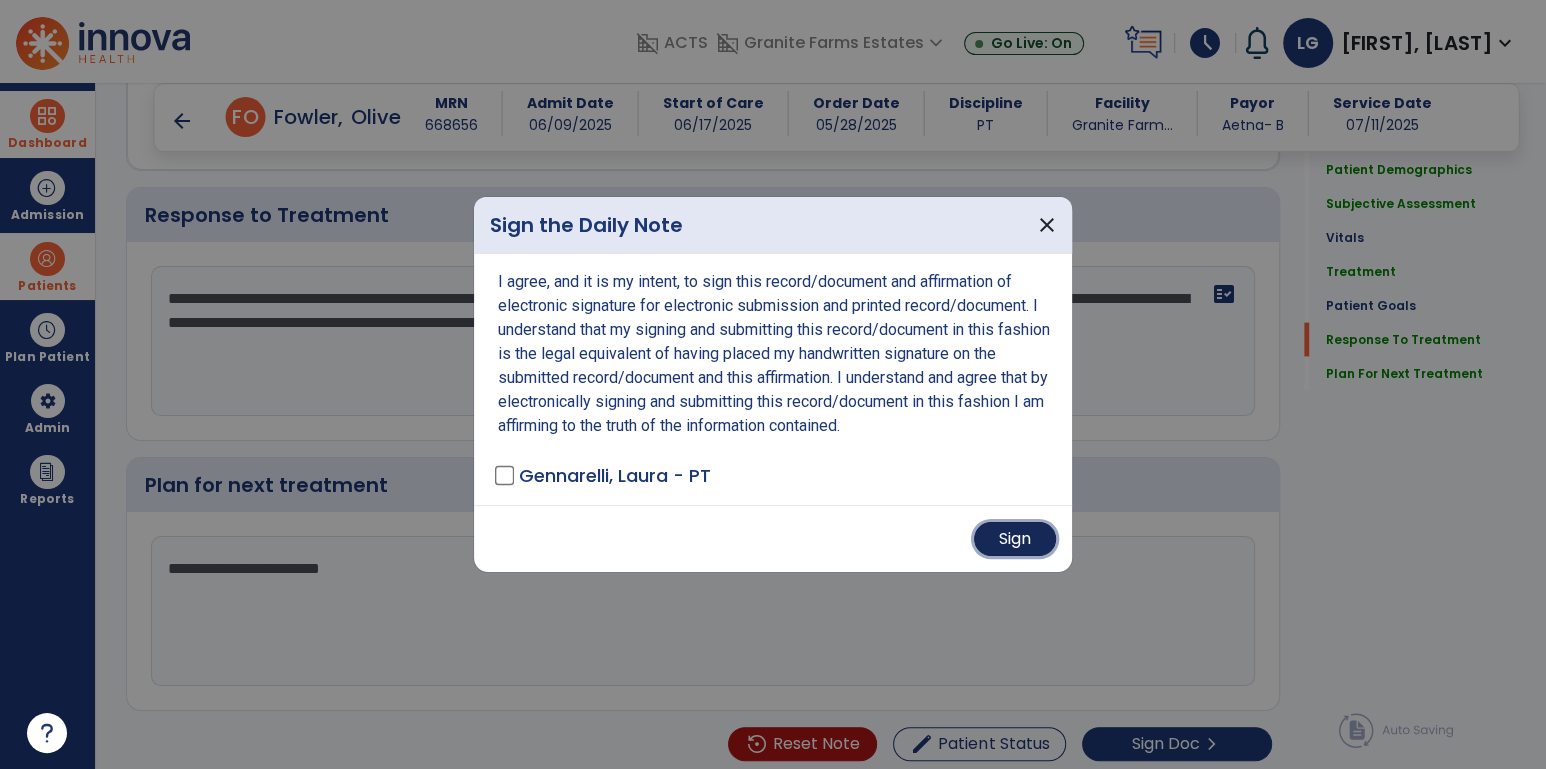 click on "Sign" at bounding box center [1015, 539] 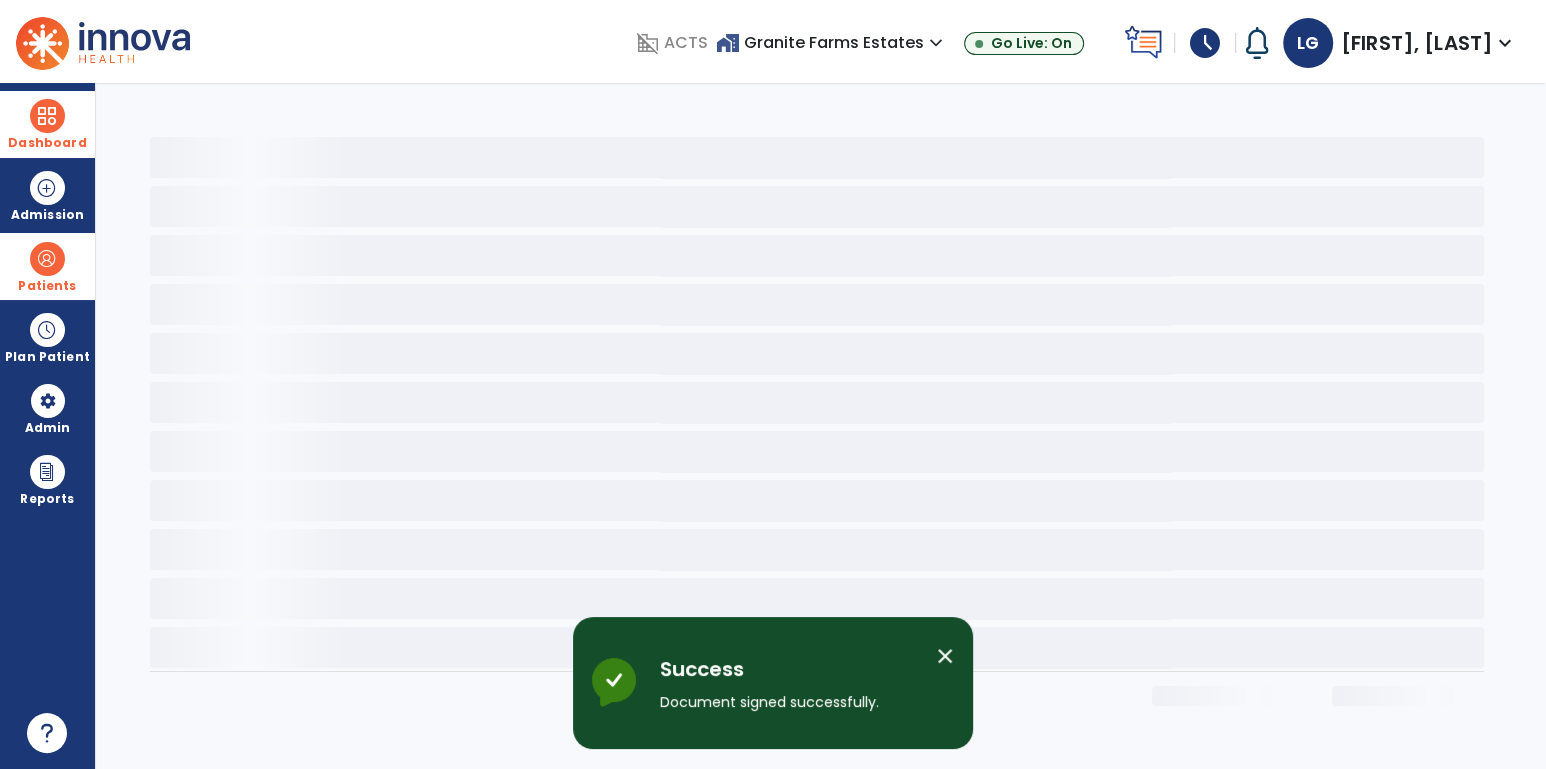 scroll, scrollTop: 0, scrollLeft: 0, axis: both 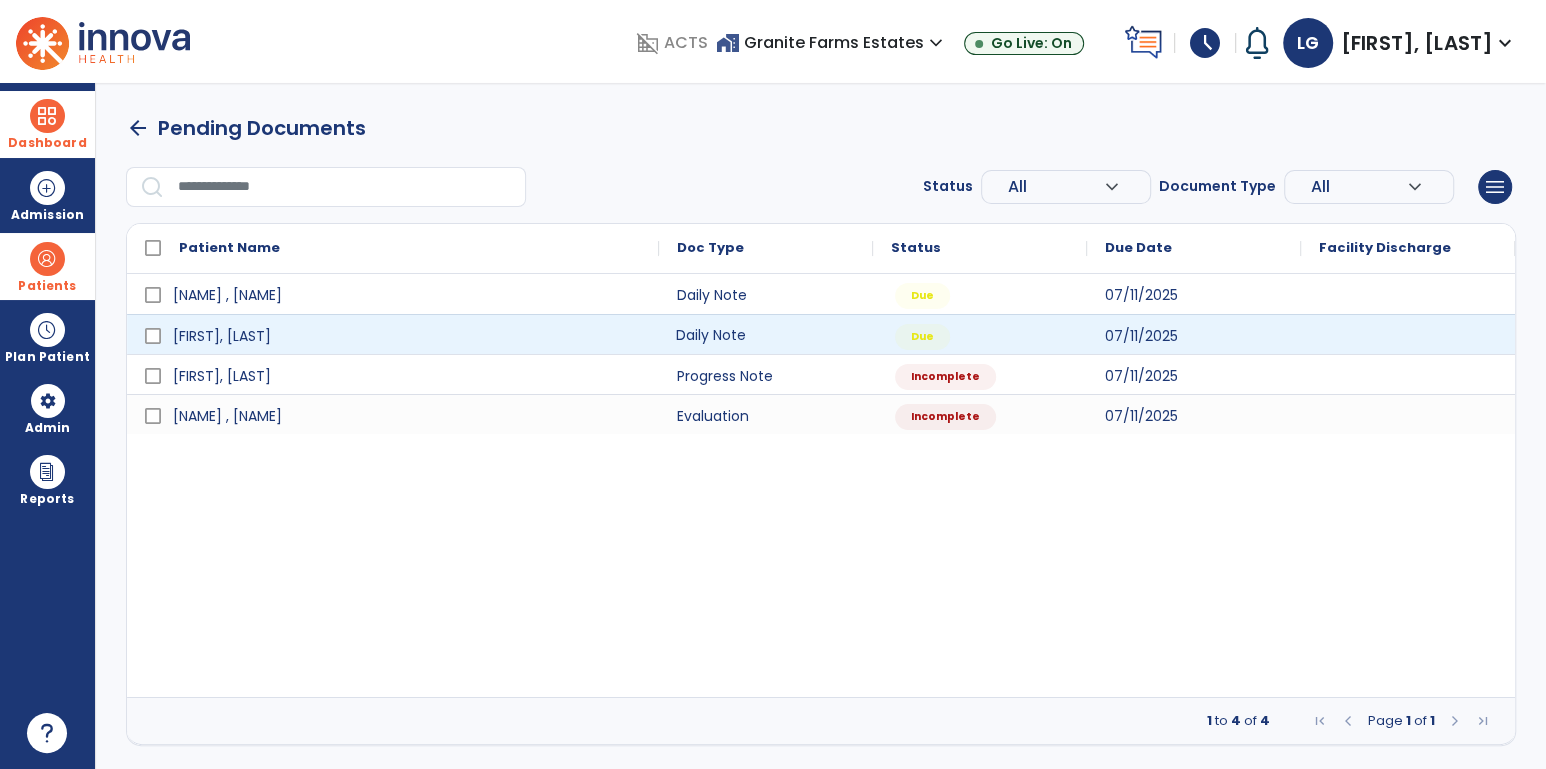click on "Daily Note" at bounding box center (766, 334) 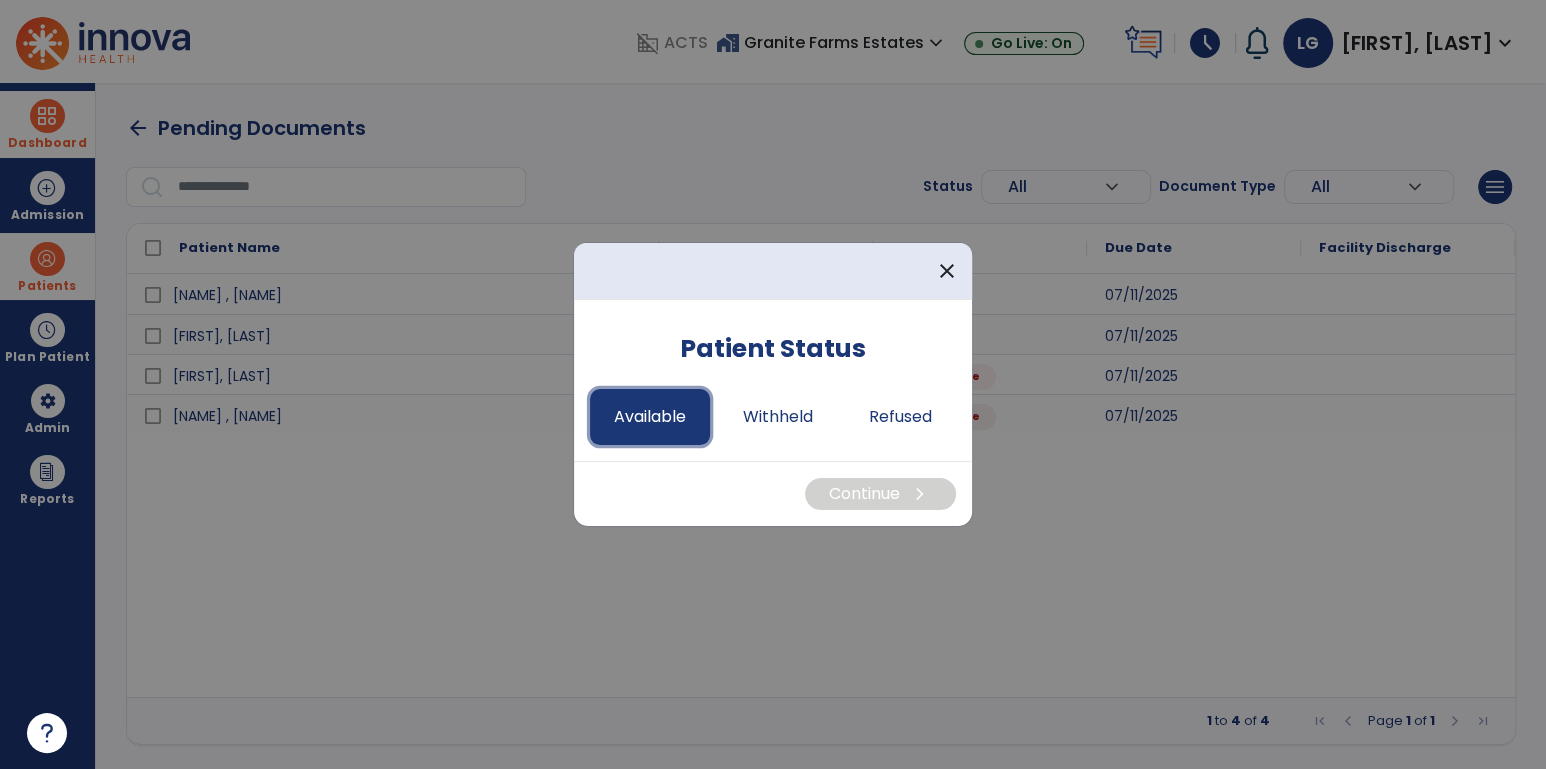 click on "Available" at bounding box center (650, 417) 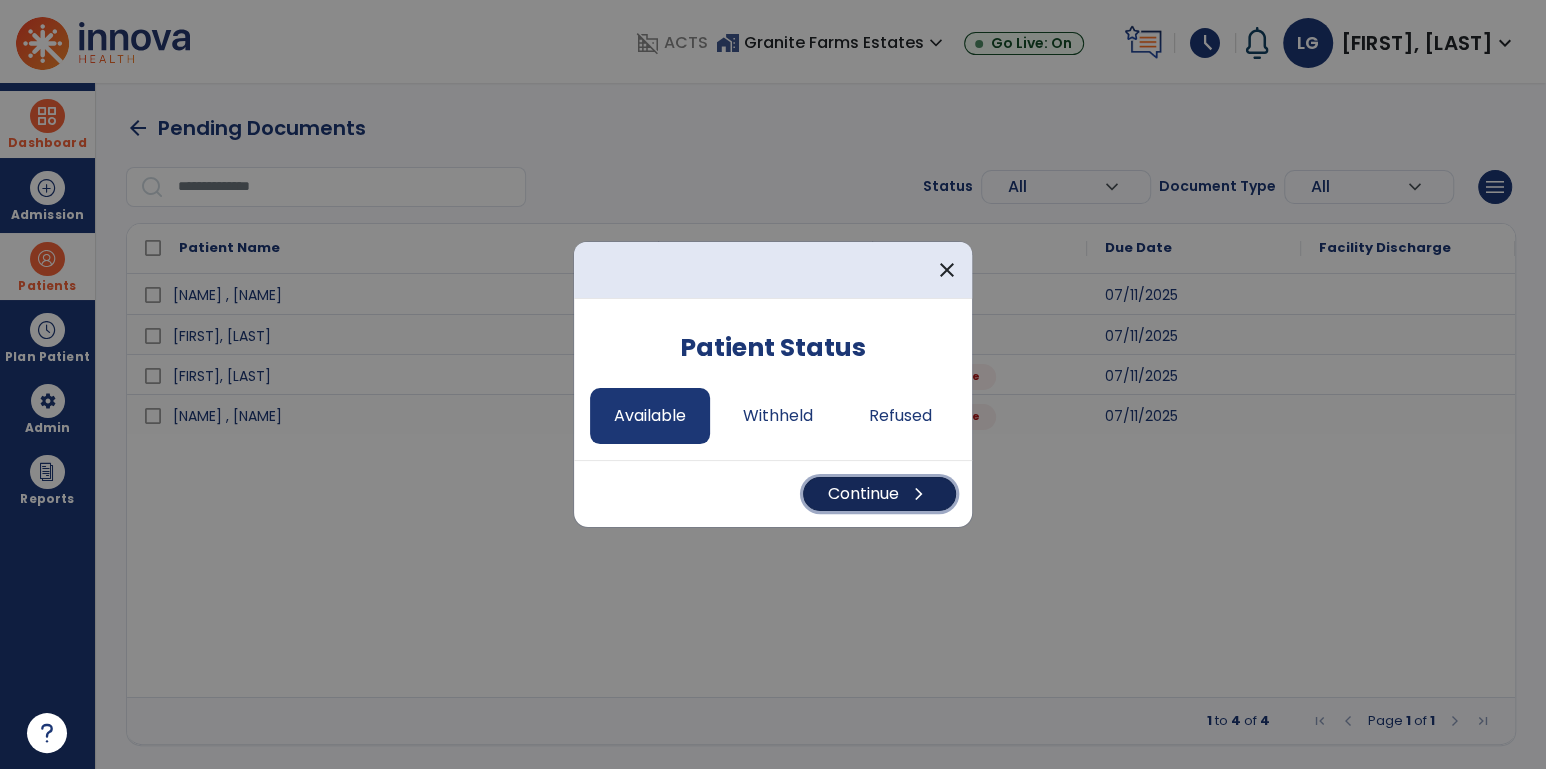 click on "Continue   chevron_right" at bounding box center [879, 494] 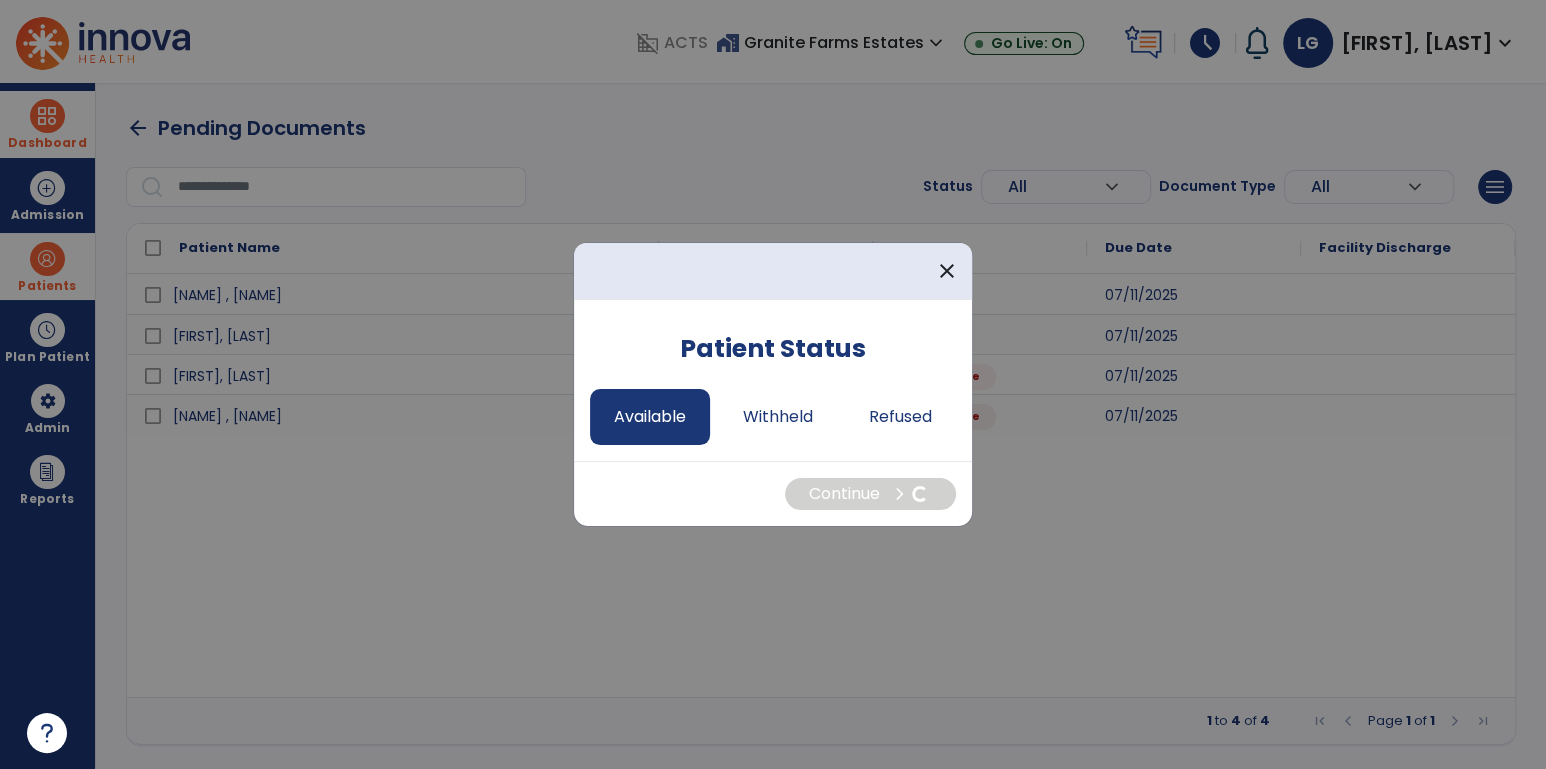 select on "*" 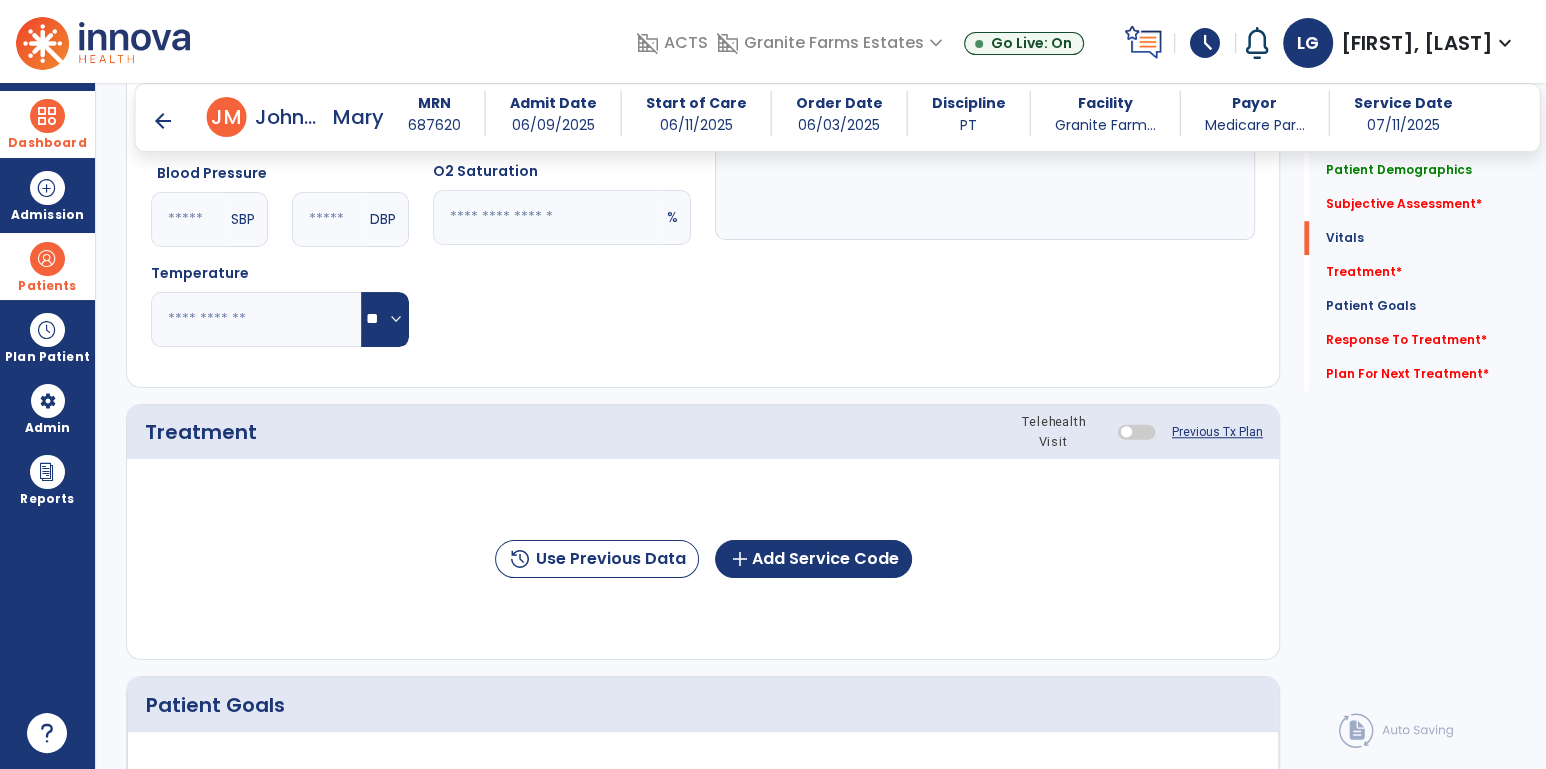scroll, scrollTop: 1188, scrollLeft: 0, axis: vertical 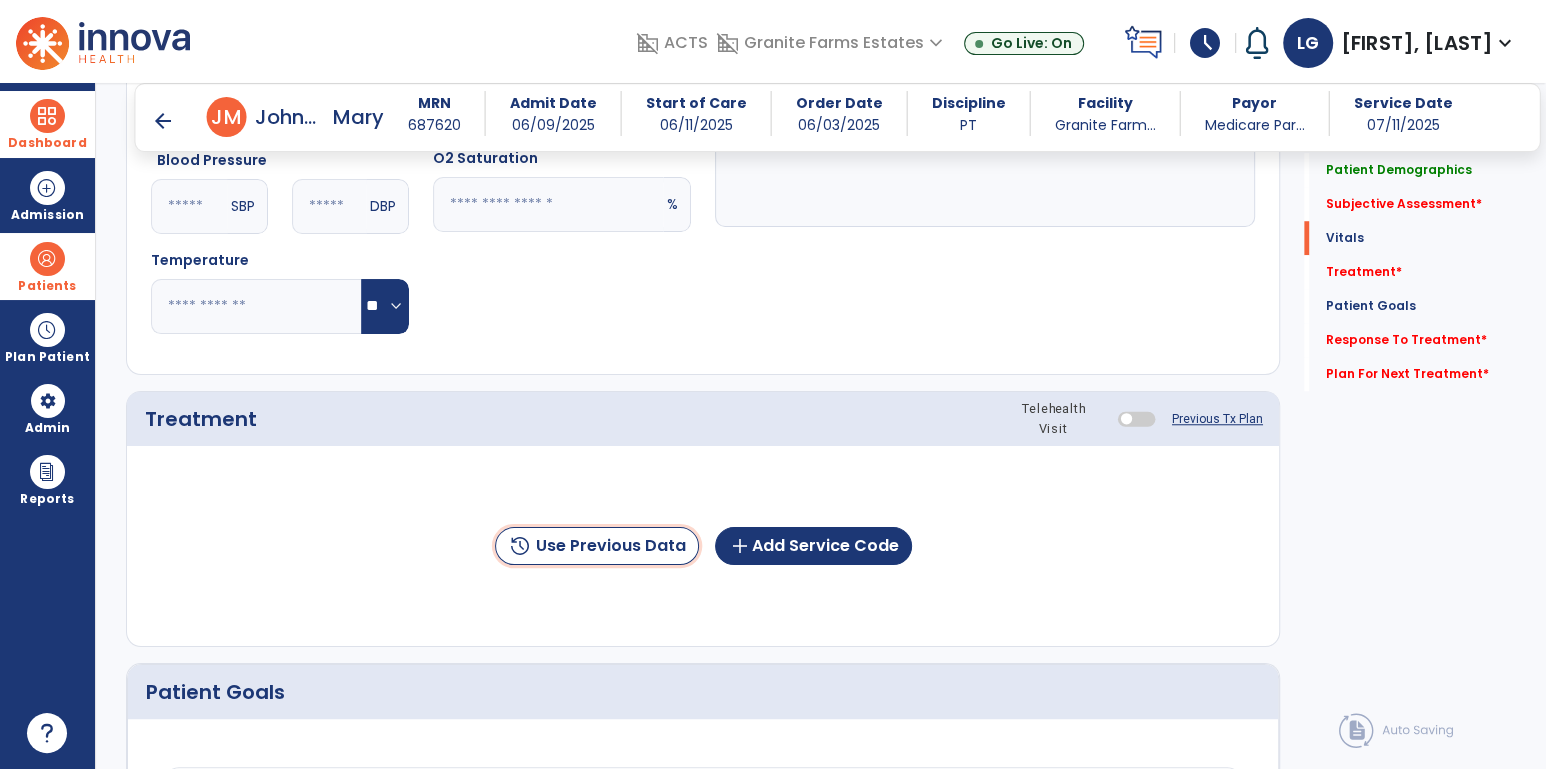 click on "history  Use Previous Data" 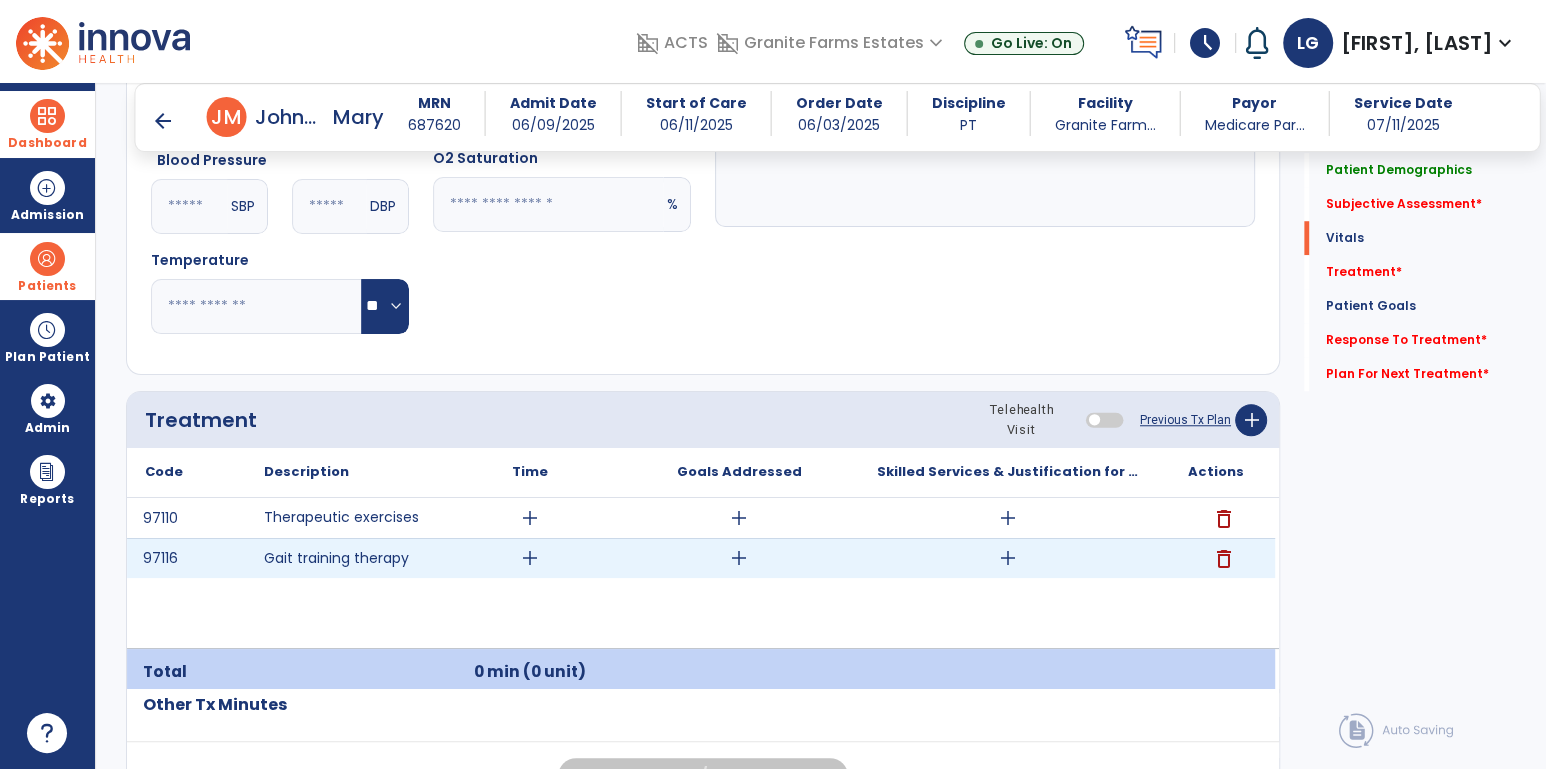 click on "add" at bounding box center [1007, 558] 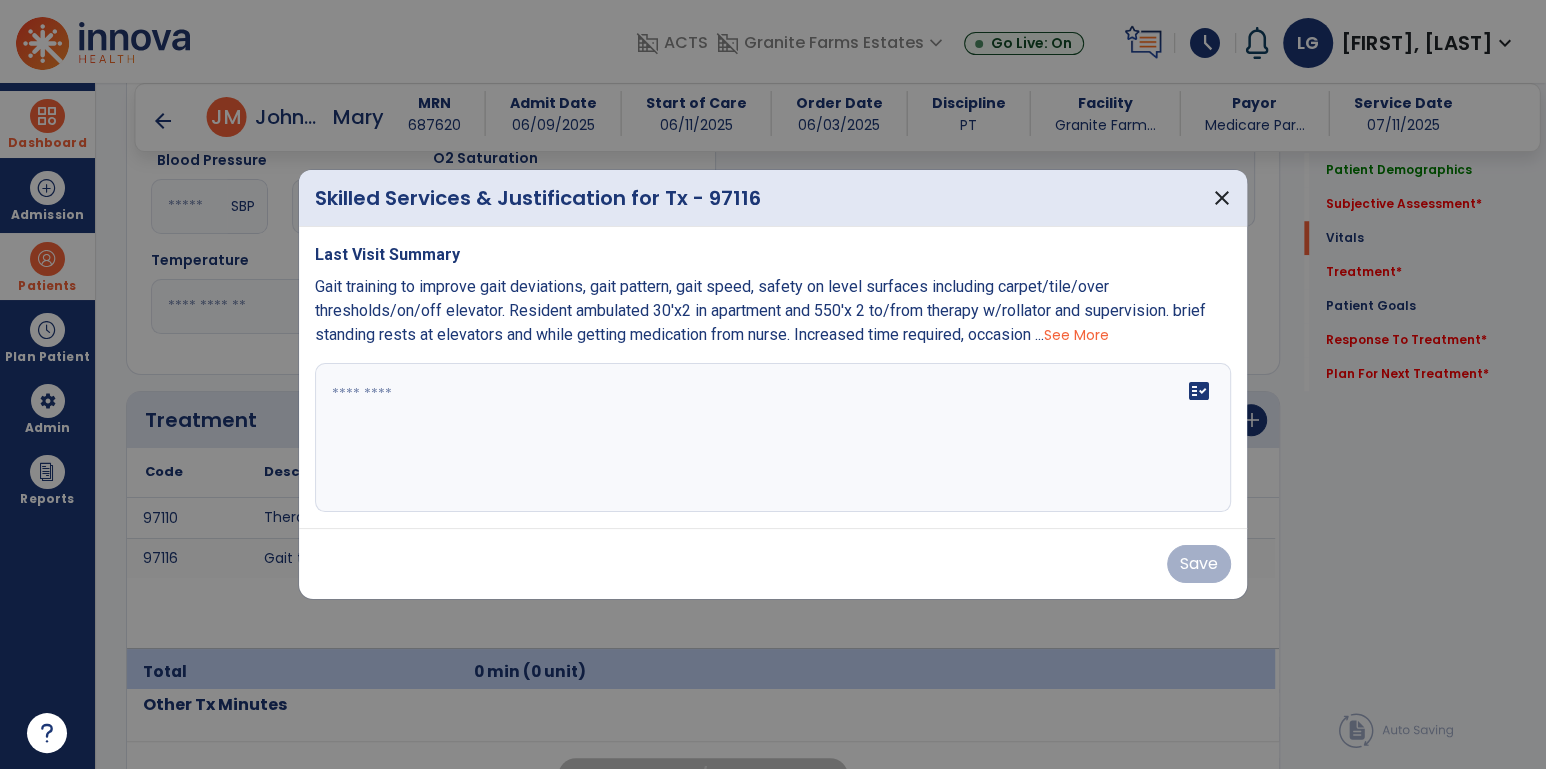 click on "See More" at bounding box center [1076, 335] 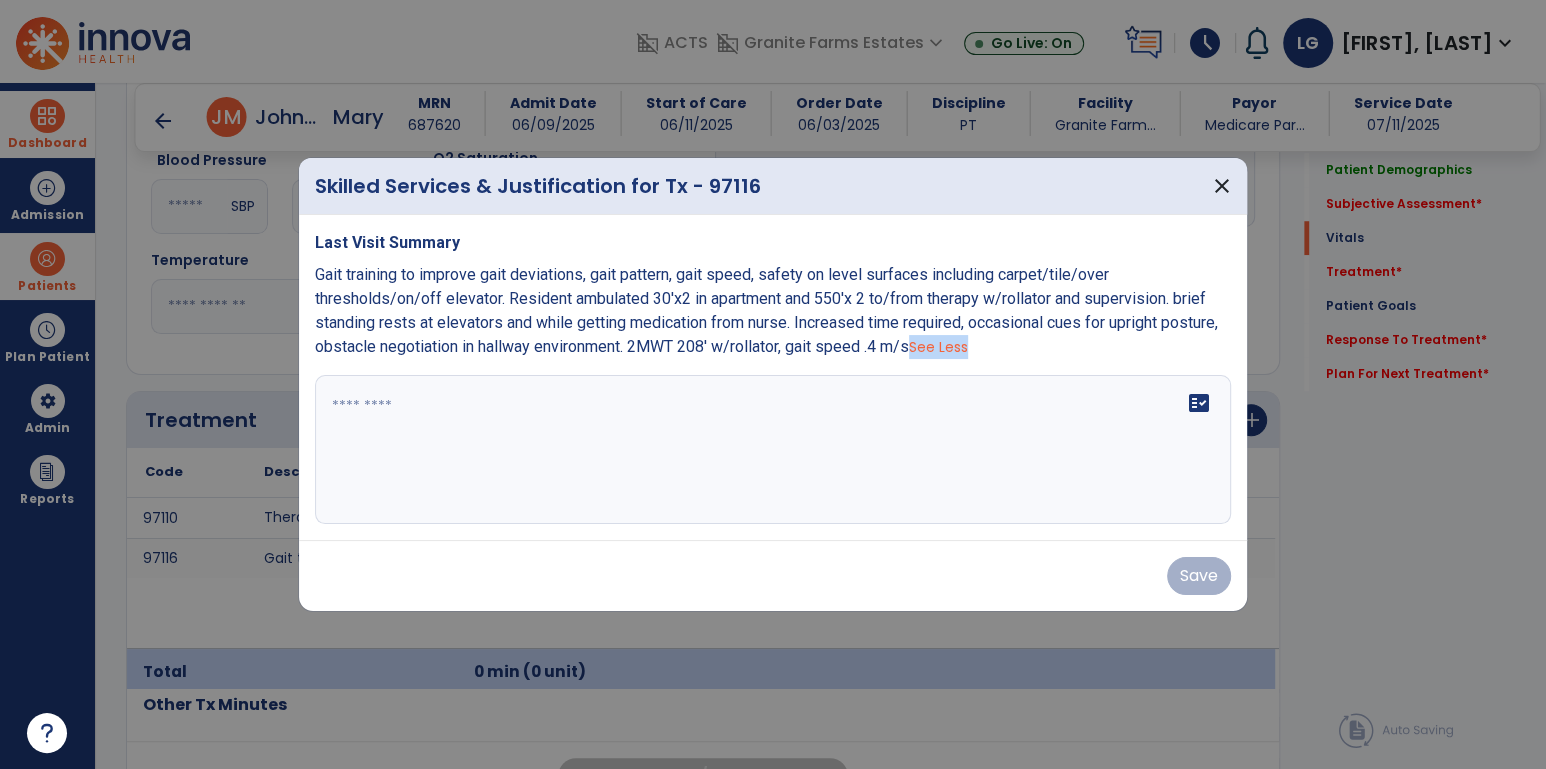 drag, startPoint x: 918, startPoint y: 349, endPoint x: 880, endPoint y: 343, distance: 38.470768 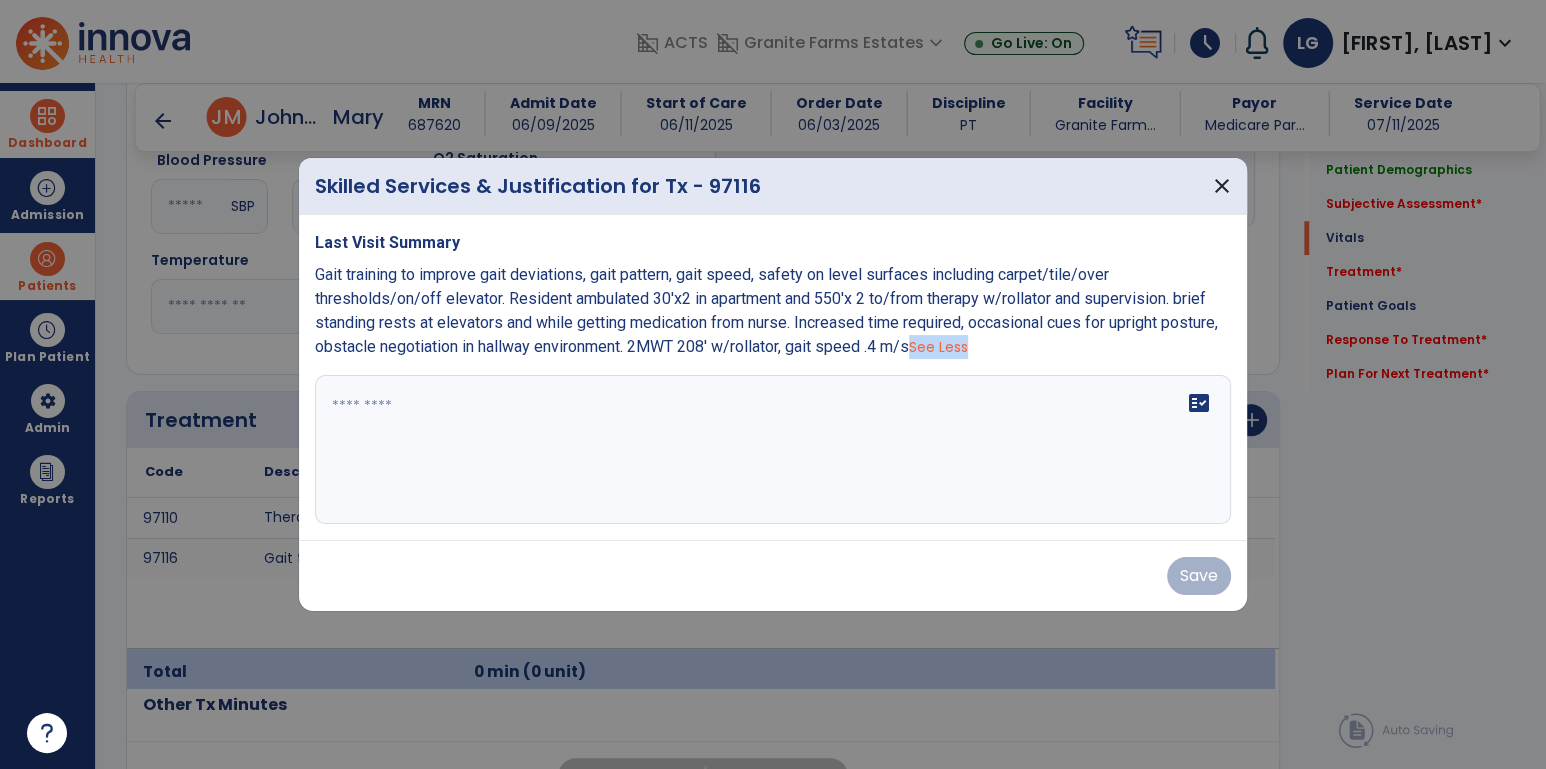 click on "Gait training to improve gait deviations, gait pattern, gait speed, safety on level surfaces including carpet/tile/over thresholds/on/off elevator. Resident ambulated 30'x2 in apartment and 550'x 2 to/from therapy w/rollator and supervision. brief standing rests at elevators and while getting medication from nurse. Increased time required, occasional cues for upright posture, obstacle negotiation in hallway environment.  2MWT 208' w/rollator, gait speed .4 m/s  See Less" at bounding box center [773, 311] 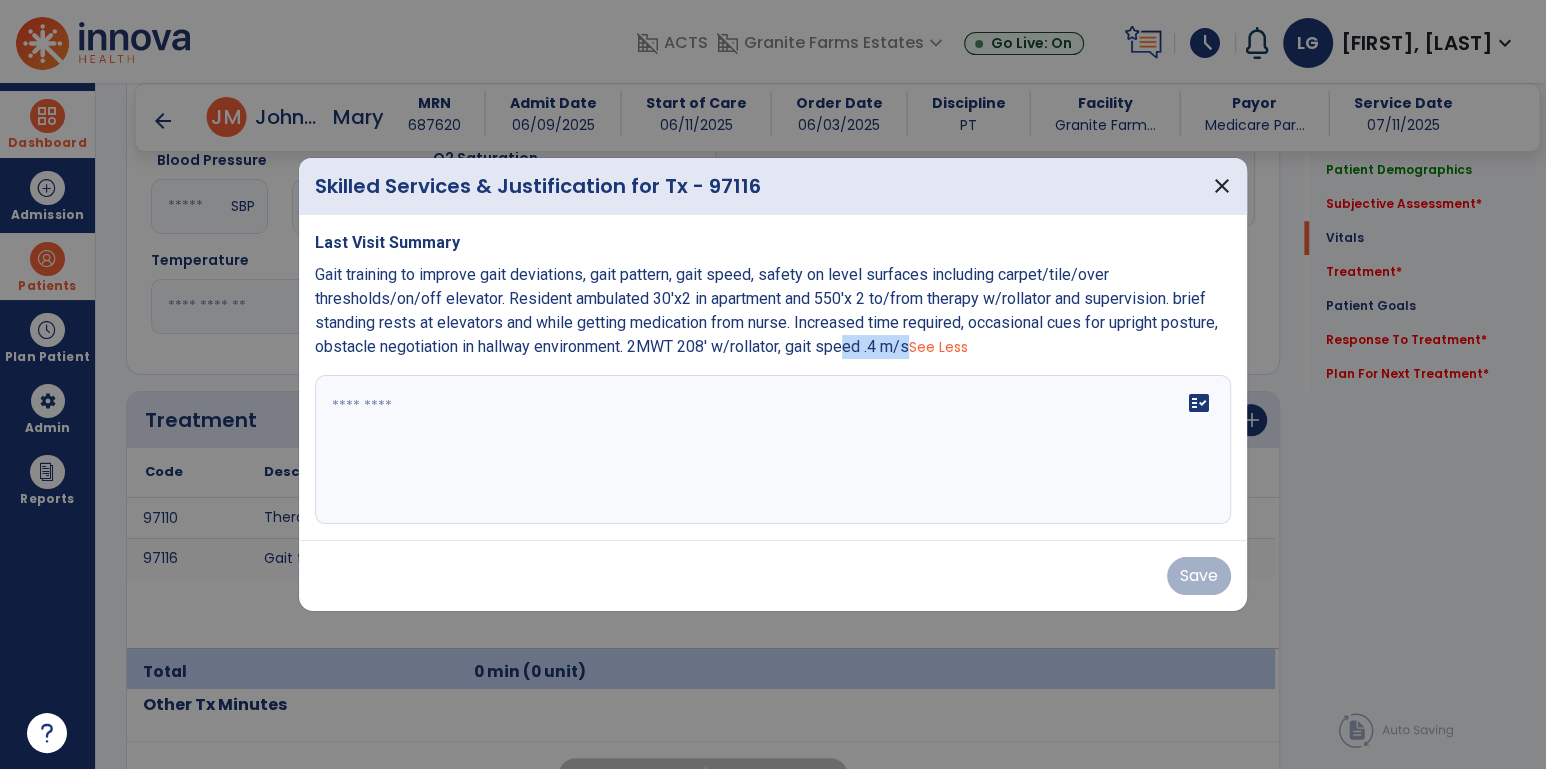 drag, startPoint x: 891, startPoint y: 353, endPoint x: 902, endPoint y: 366, distance: 17.029387 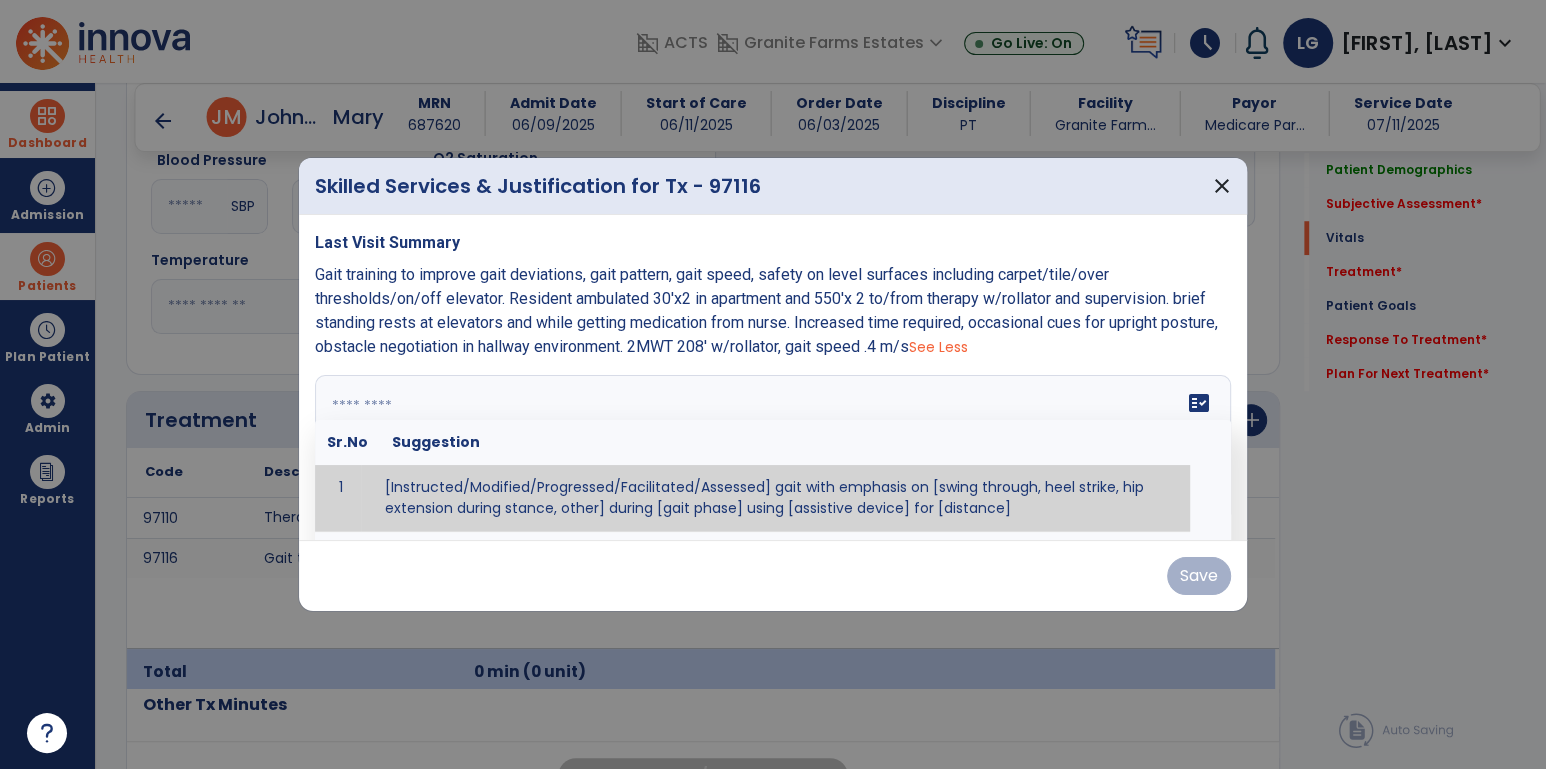 drag, startPoint x: 908, startPoint y: 397, endPoint x: 919, endPoint y: 364, distance: 34.785053 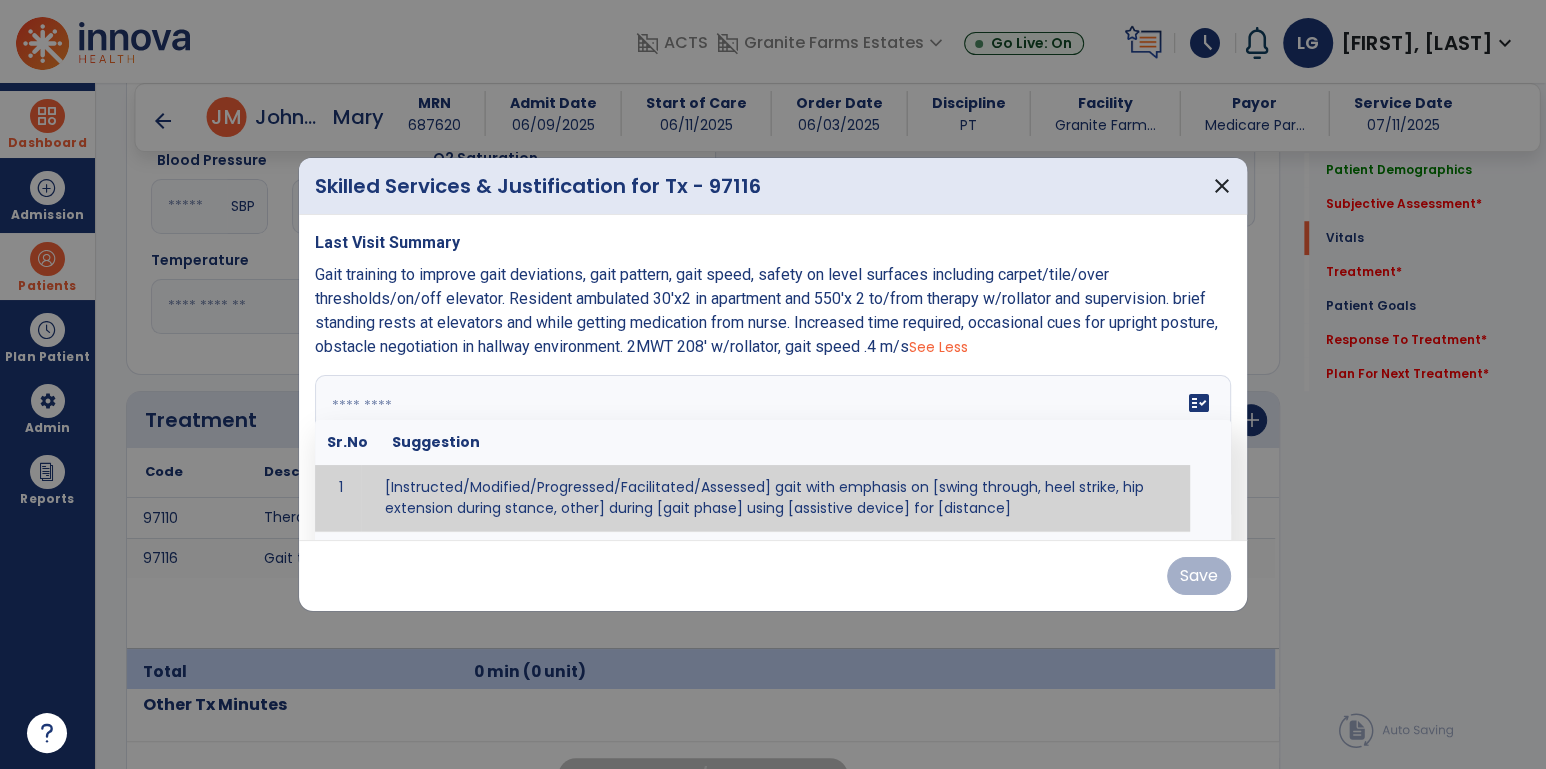 click at bounding box center [773, 450] 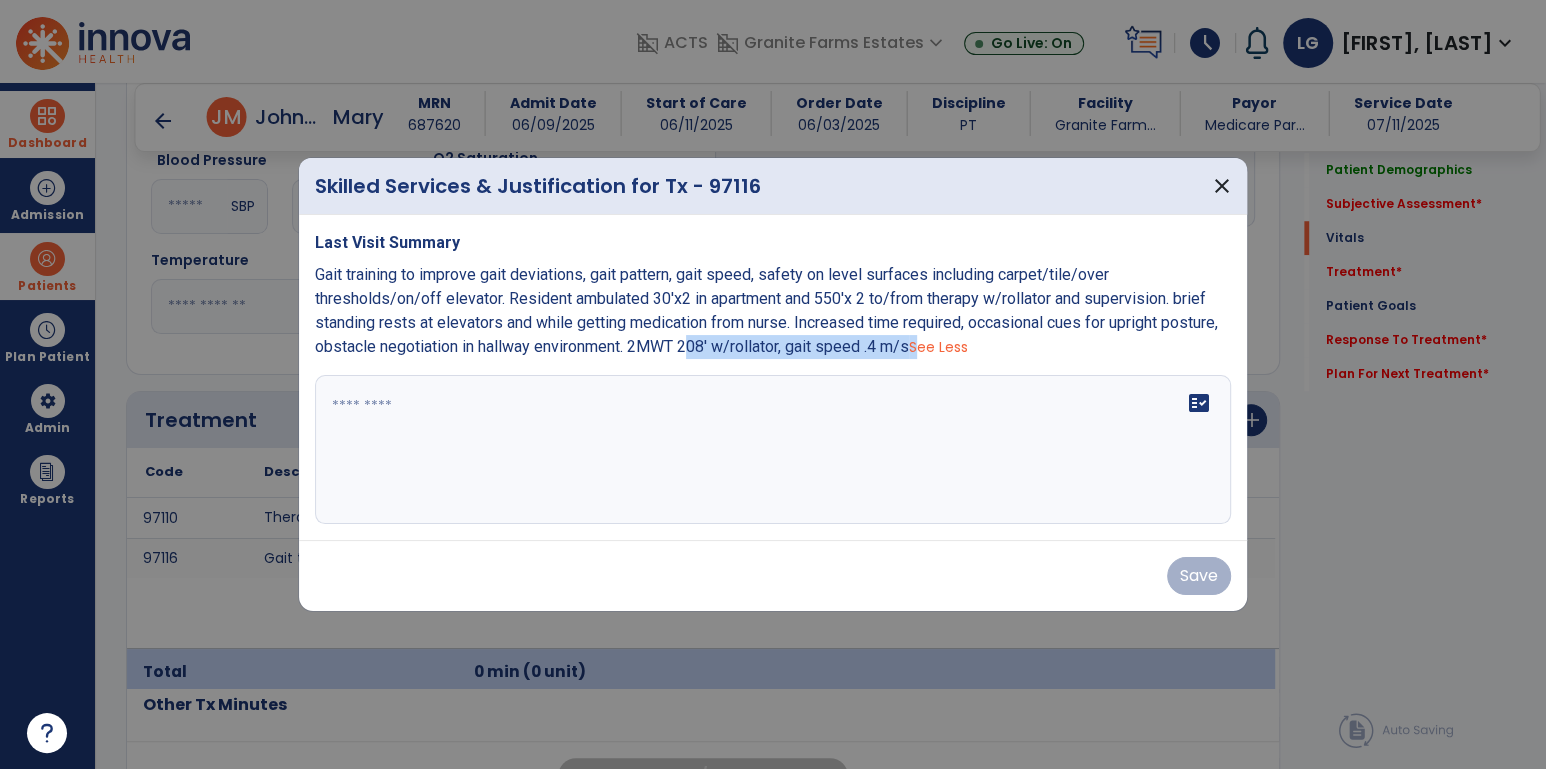drag, startPoint x: 694, startPoint y: 348, endPoint x: 921, endPoint y: 343, distance: 227.05505 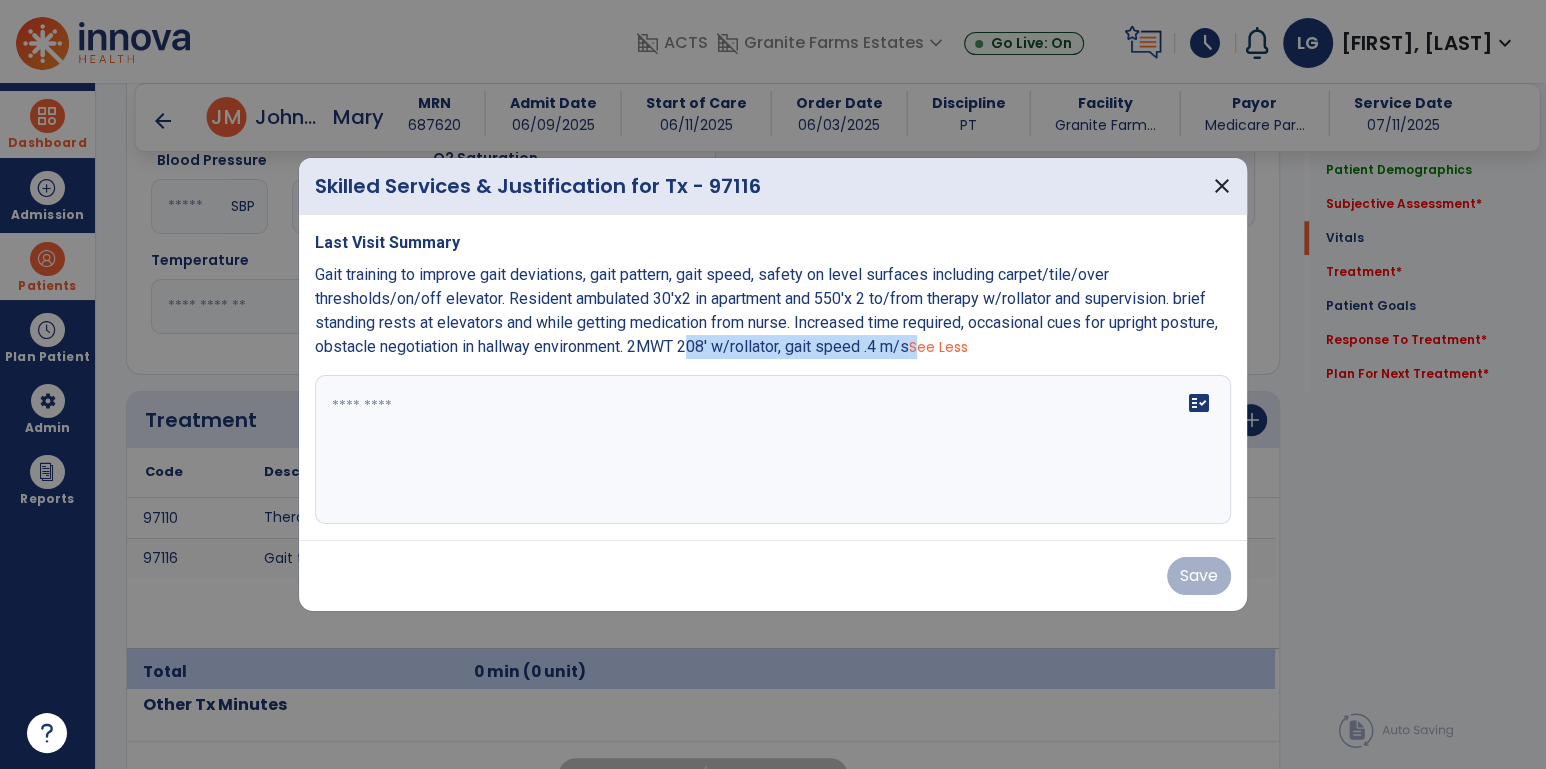 click on "Gait training to improve gait deviations, gait pattern, gait speed, safety on level surfaces including carpet/tile/over thresholds/on/off elevator. Resident ambulated 30'x2 in apartment and 550'x 2 to/from therapy w/rollator and supervision. brief standing rests at elevators and while getting medication from nurse. Increased time required, occasional cues for upright posture, obstacle negotiation in hallway environment.  2MWT 208' w/rollator, gait speed .4 m/s  See Less" at bounding box center (773, 311) 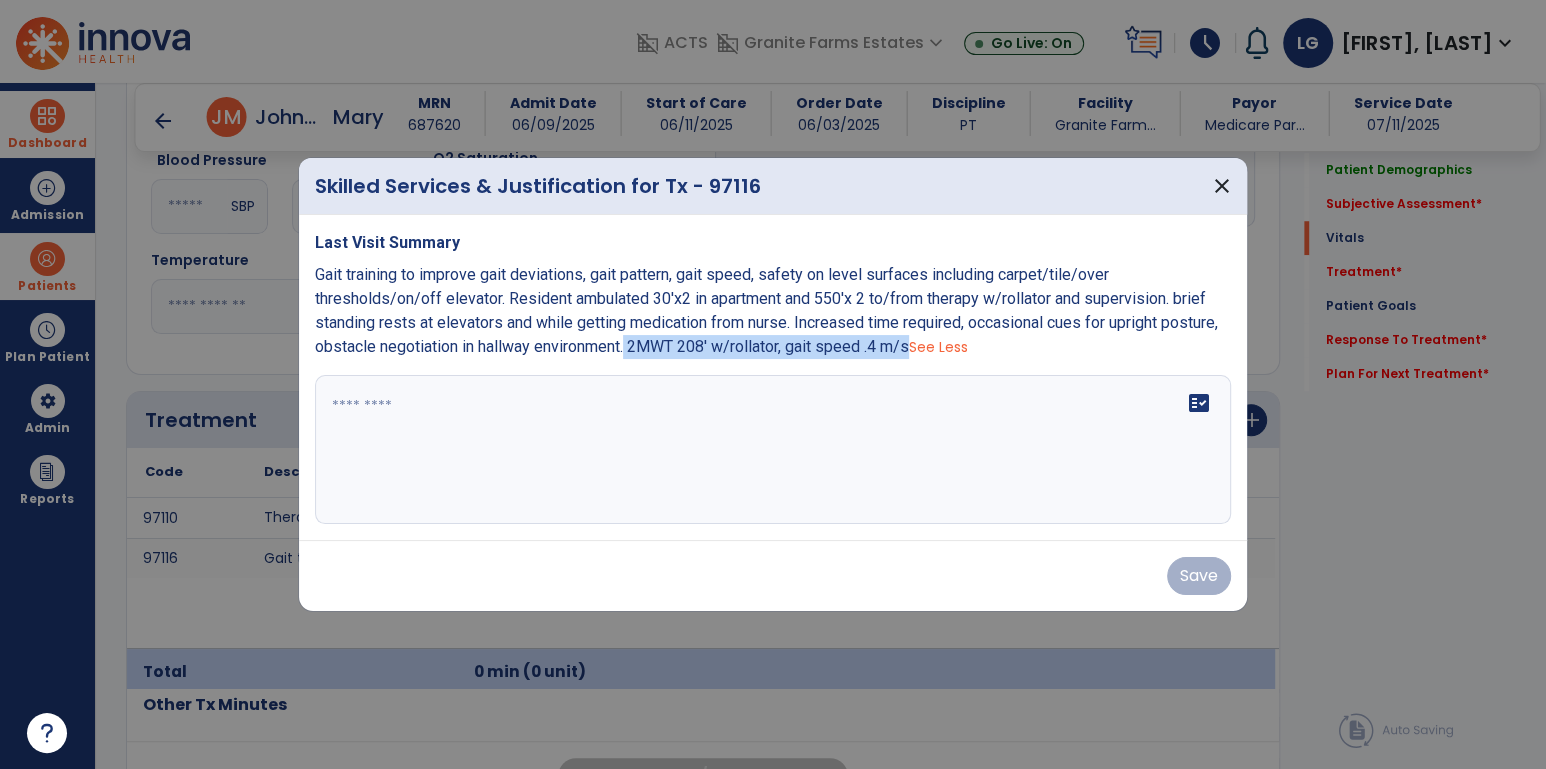 drag, startPoint x: 632, startPoint y: 346, endPoint x: 914, endPoint y: 350, distance: 282.02838 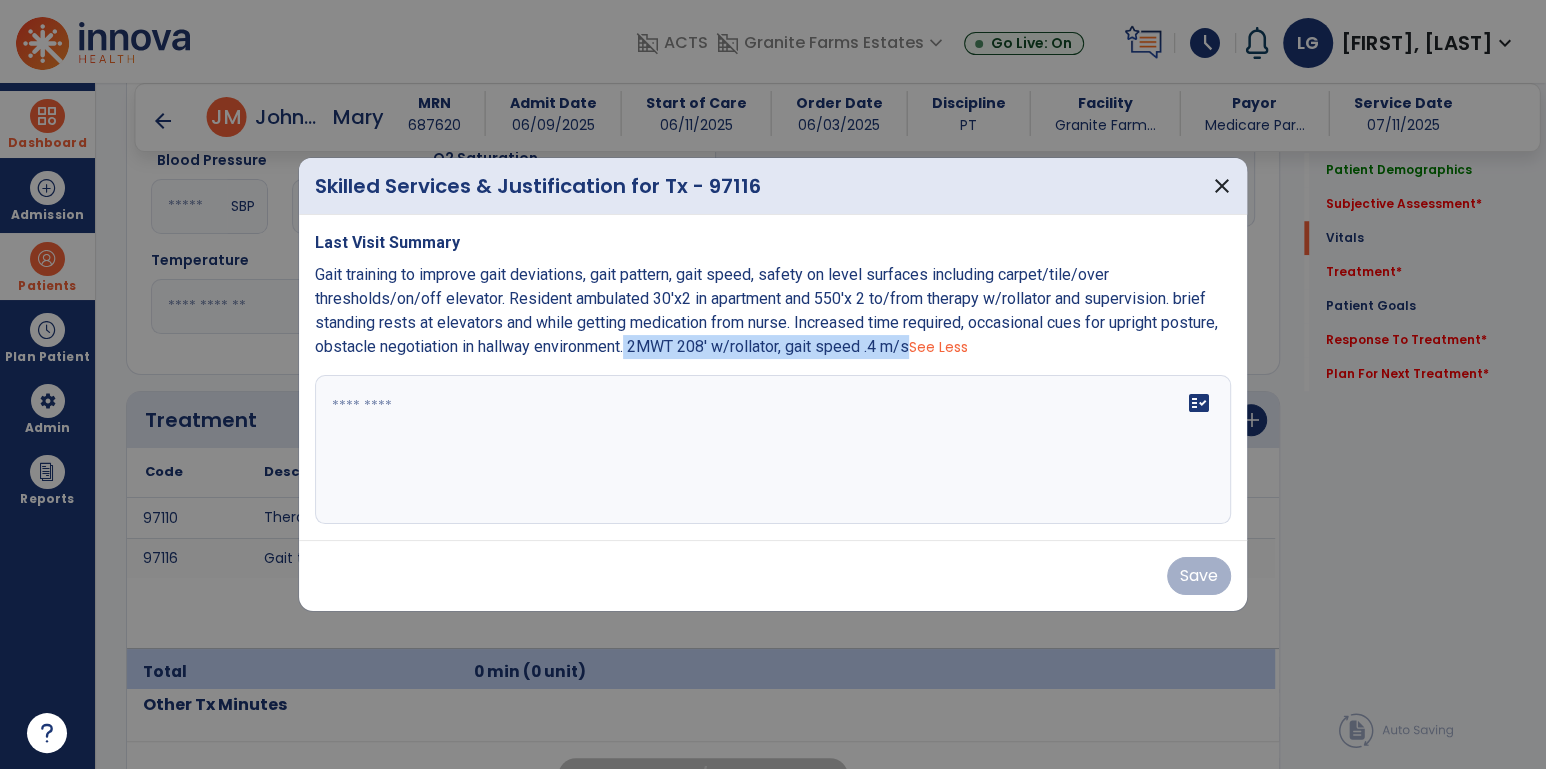 click on "Gait training to improve gait deviations, gait pattern, gait speed, safety on level surfaces including carpet/tile/over thresholds/on/off elevator. Resident ambulated 30'x2 in apartment and 550'x 2 to/from therapy w/rollator and supervision. brief standing rests at elevators and while getting medication from nurse. Increased time required, occasional cues for upright posture, obstacle negotiation in hallway environment.  2MWT 208' w/rollator, gait speed .4 m/s" at bounding box center [766, 310] 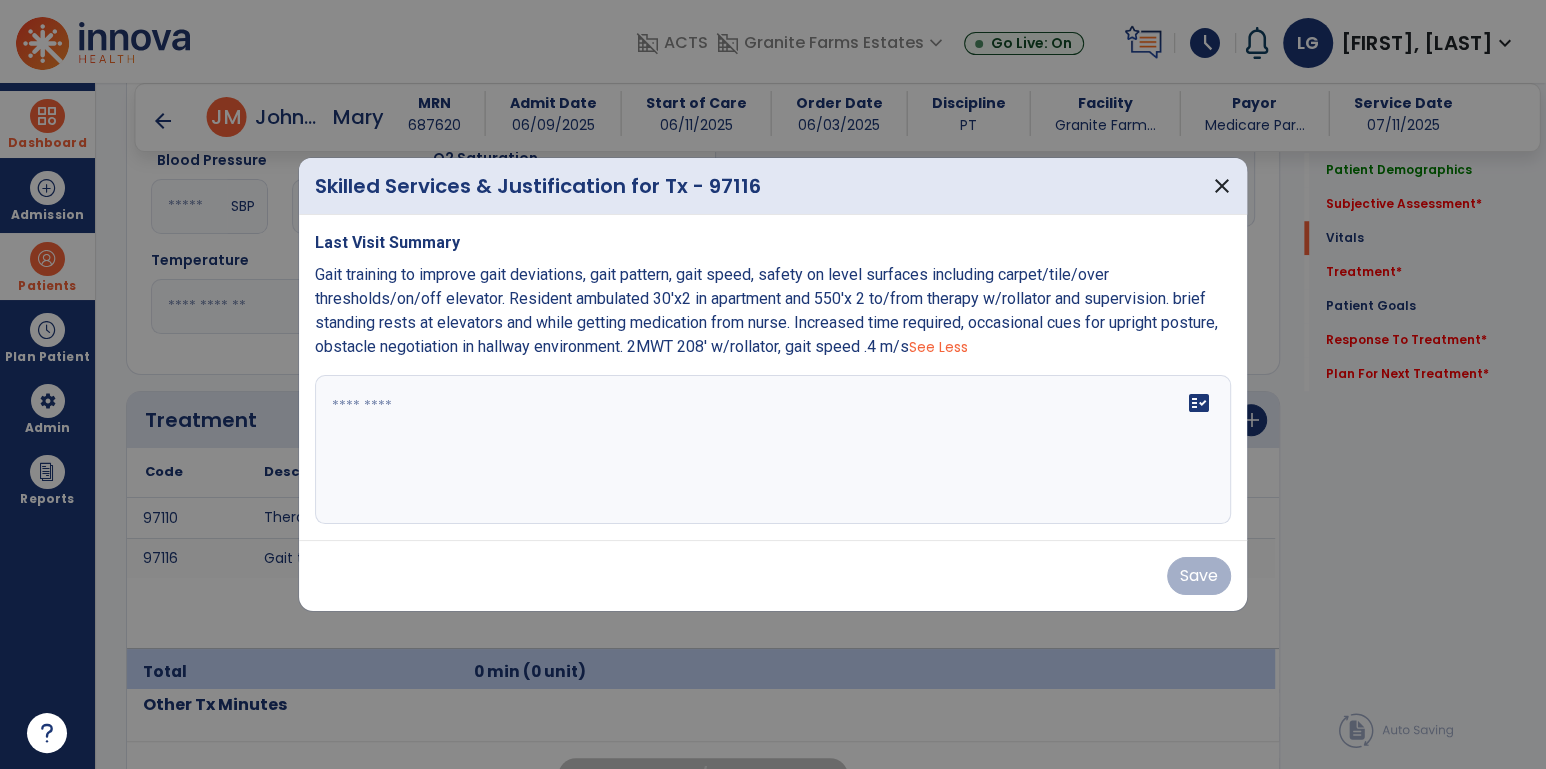 drag, startPoint x: 660, startPoint y: 407, endPoint x: 650, endPoint y: 382, distance: 26.925823 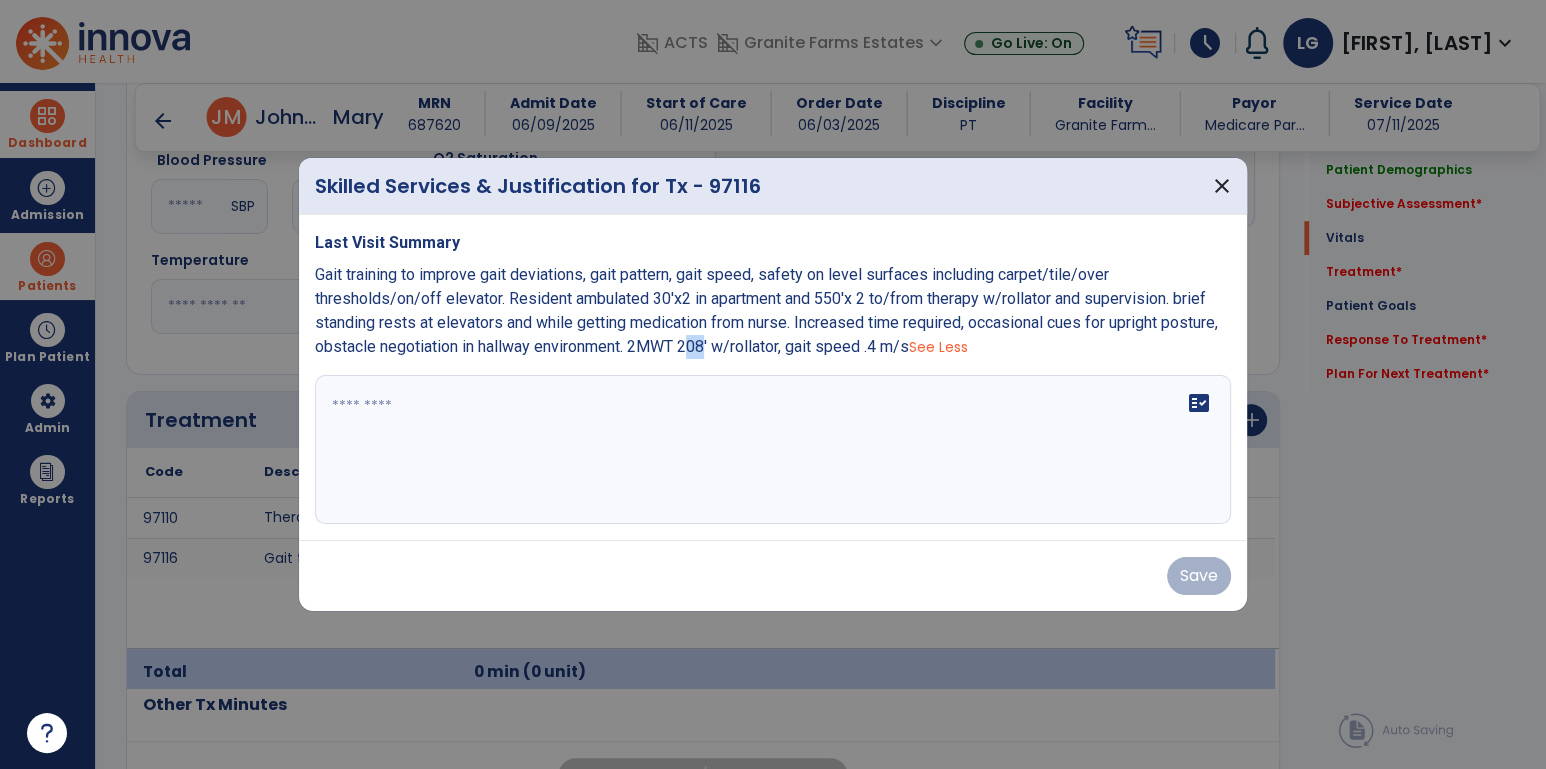 drag, startPoint x: 694, startPoint y: 345, endPoint x: 713, endPoint y: 343, distance: 19.104973 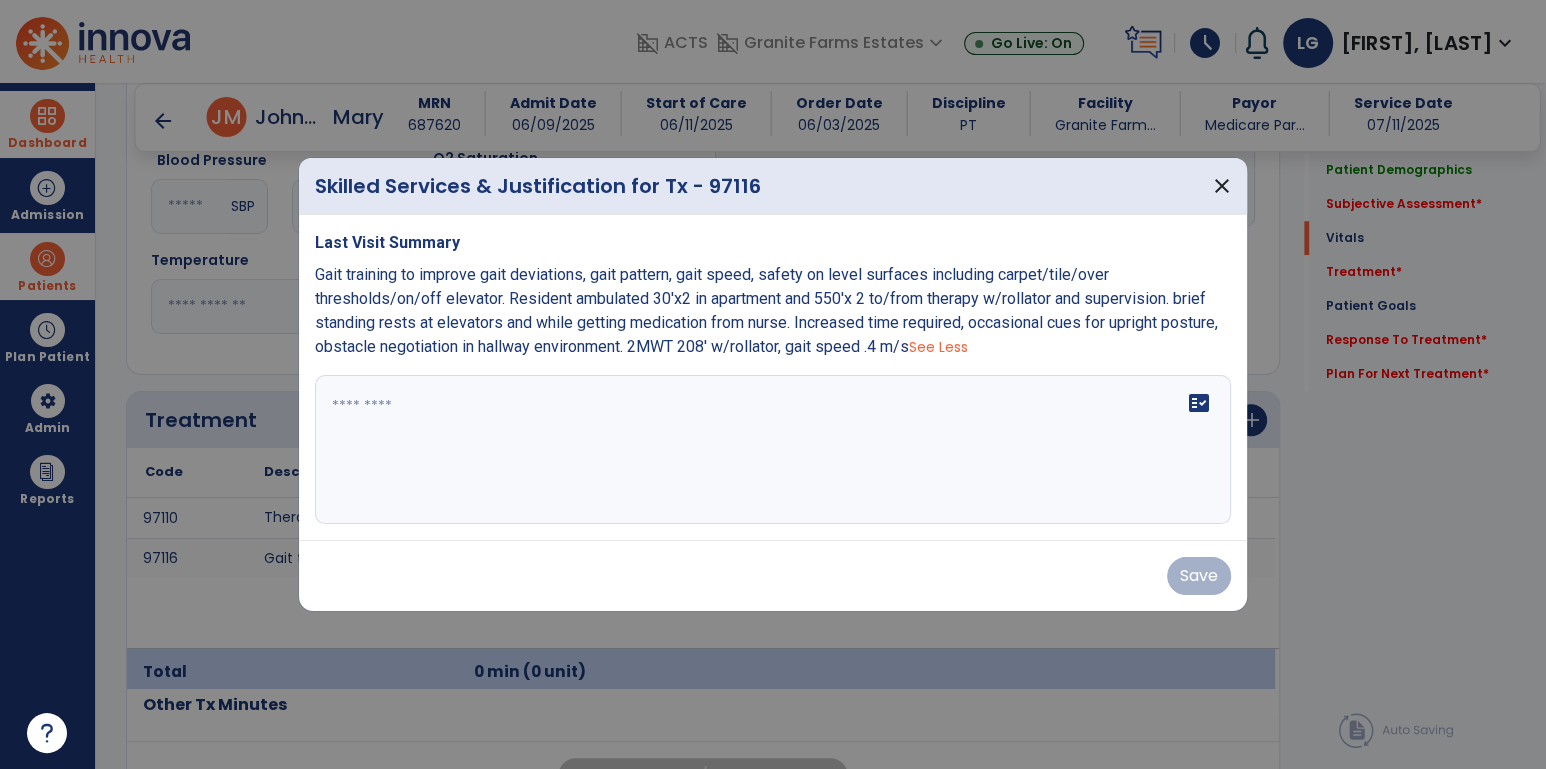 click on "See Less" at bounding box center (938, 347) 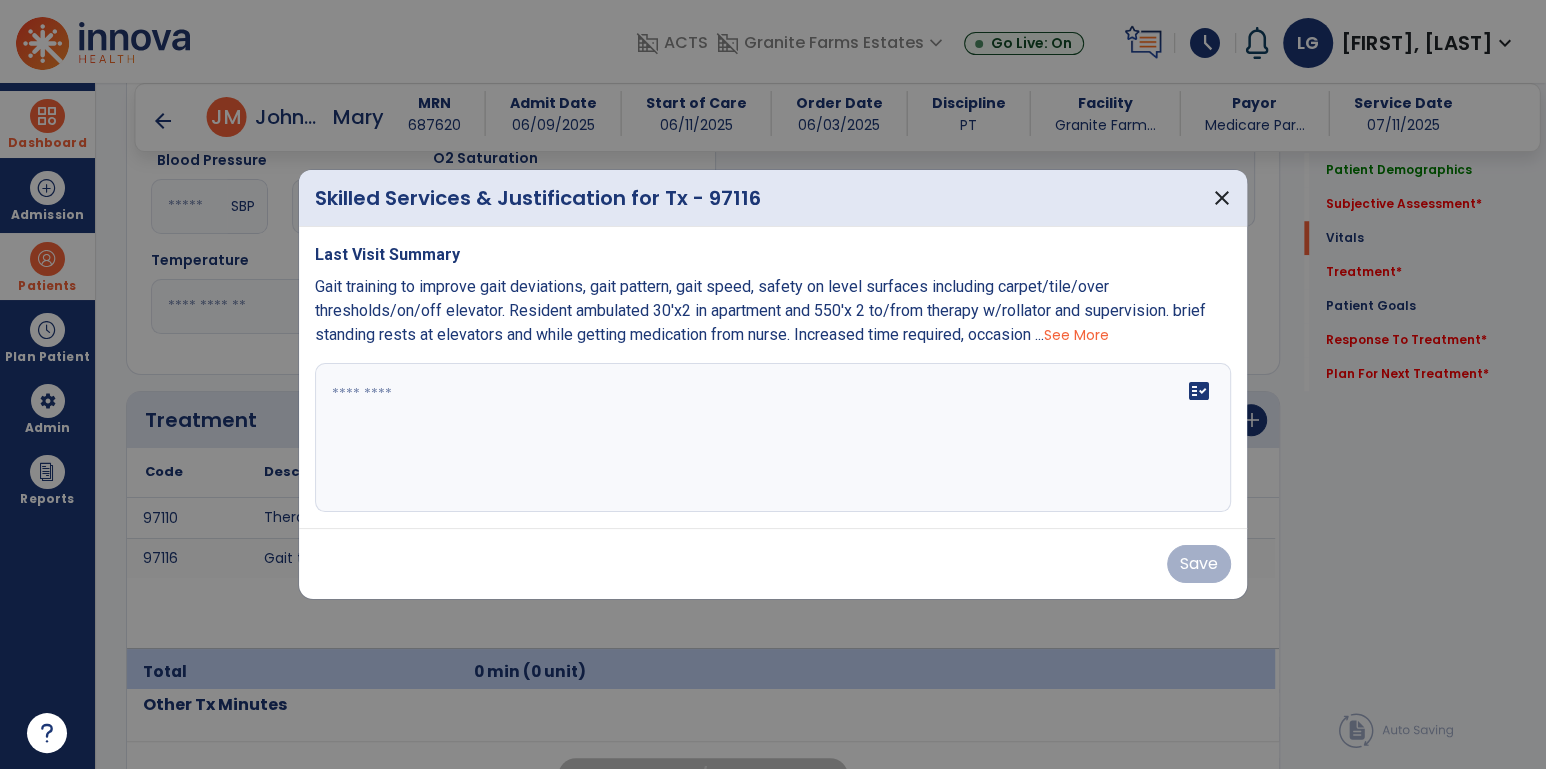 click on "Last Visit Summary Gait training to improve gait deviations, gait pattern, gait speed, safety on level surfaces including carpet/tile/over thresholds/on/off elevator. Resident ambulated 30'x2 in apartment and 550'x 2 to/from therapy w/rollator and supervision. brief standing rests at elevators and while getting medication from nurse. Increased time required, occasion ...  See More   fact_check" at bounding box center (773, 378) 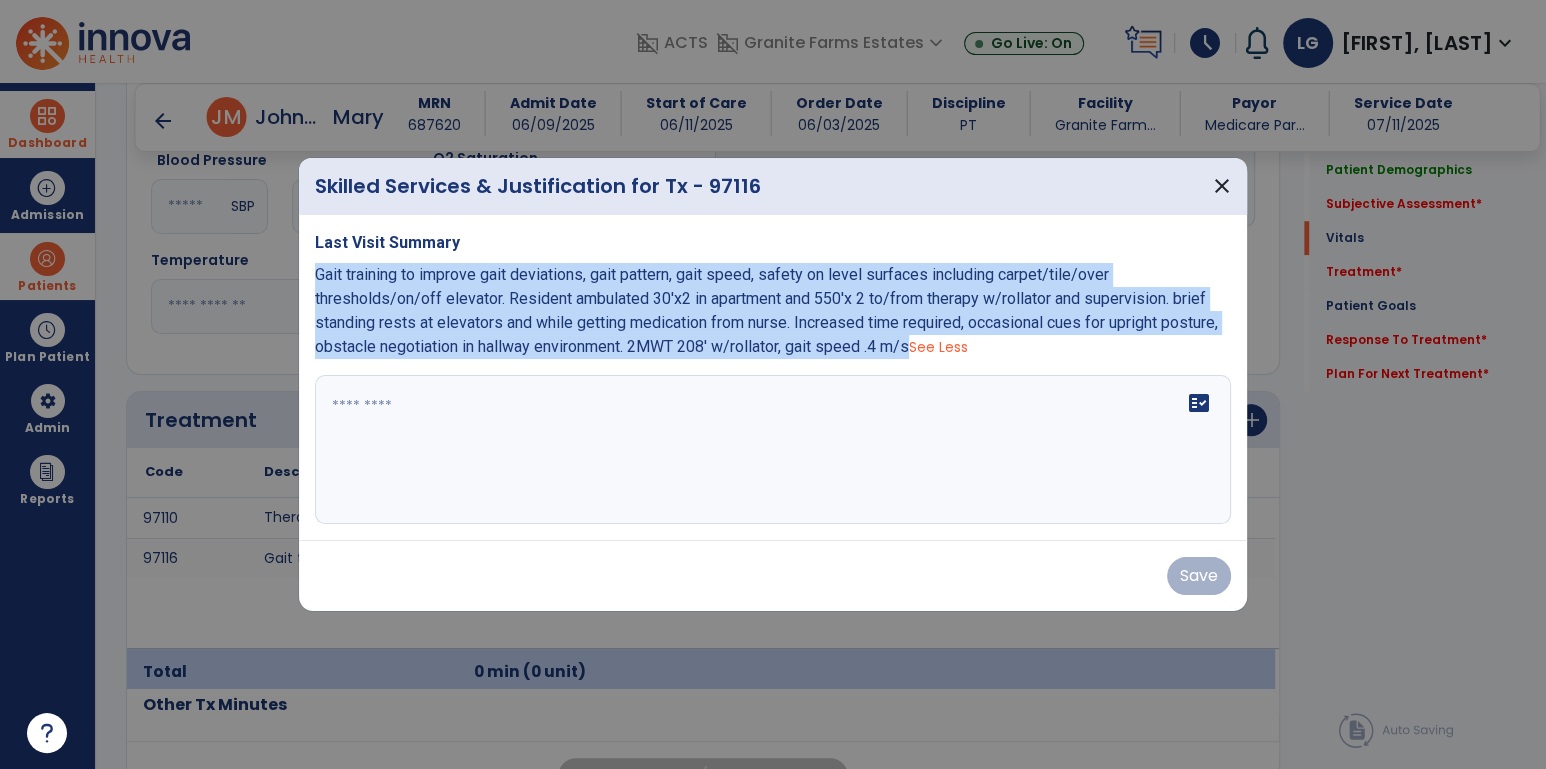 drag, startPoint x: 918, startPoint y: 347, endPoint x: 319, endPoint y: 285, distance: 602.20013 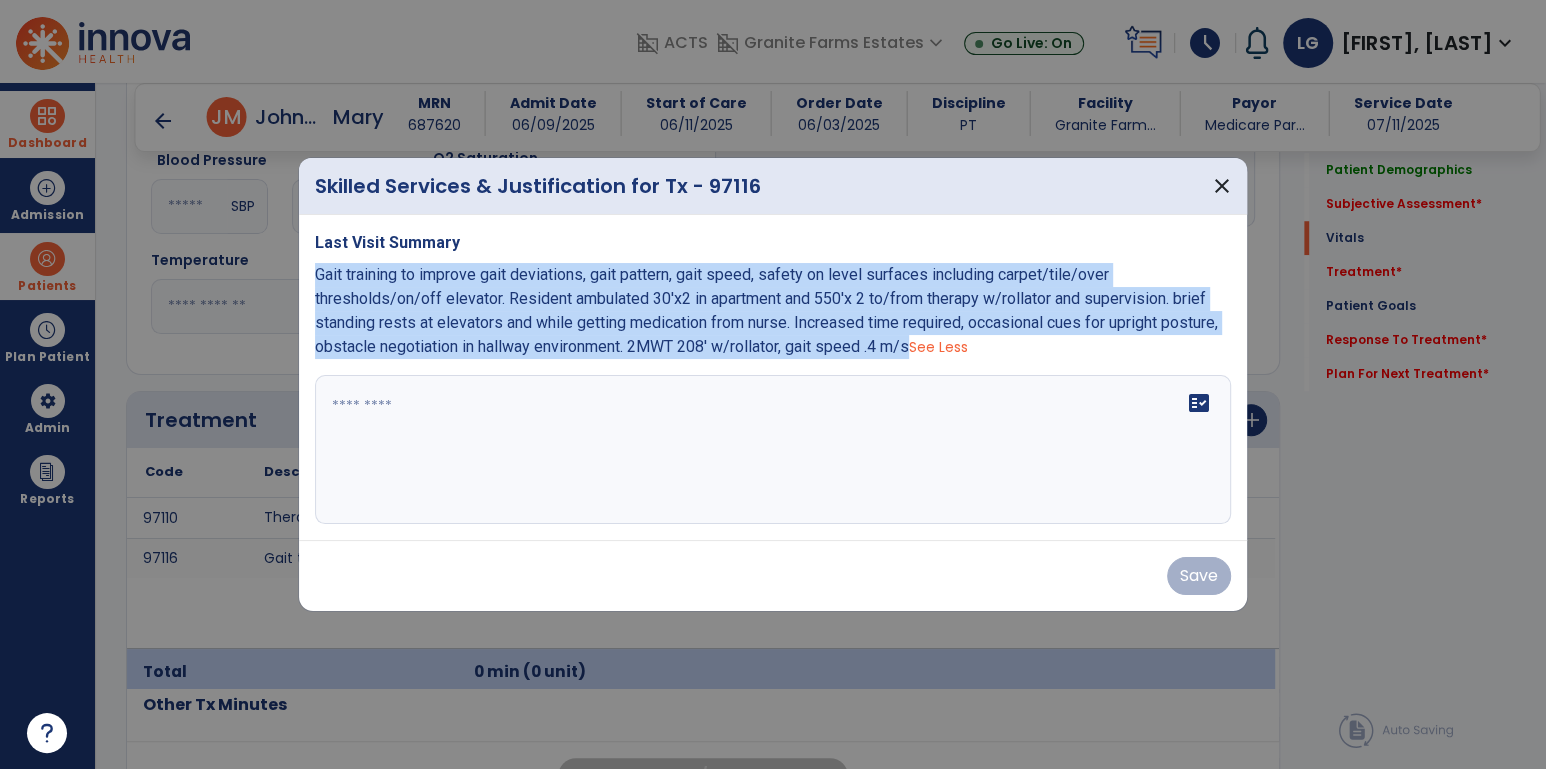 click on "Gait training to improve gait deviations, gait pattern, gait speed, safety on level surfaces including carpet/tile/over thresholds/on/off elevator. Resident ambulated 30'x2 in apartment and 550'x 2 to/from therapy w/rollator and supervision. brief standing rests at elevators and while getting medication from nurse. Increased time required, occasional cues for upright posture, obstacle negotiation in hallway environment.  2MWT 208' w/rollator, gait speed .4 m/s  See Less" at bounding box center (773, 311) 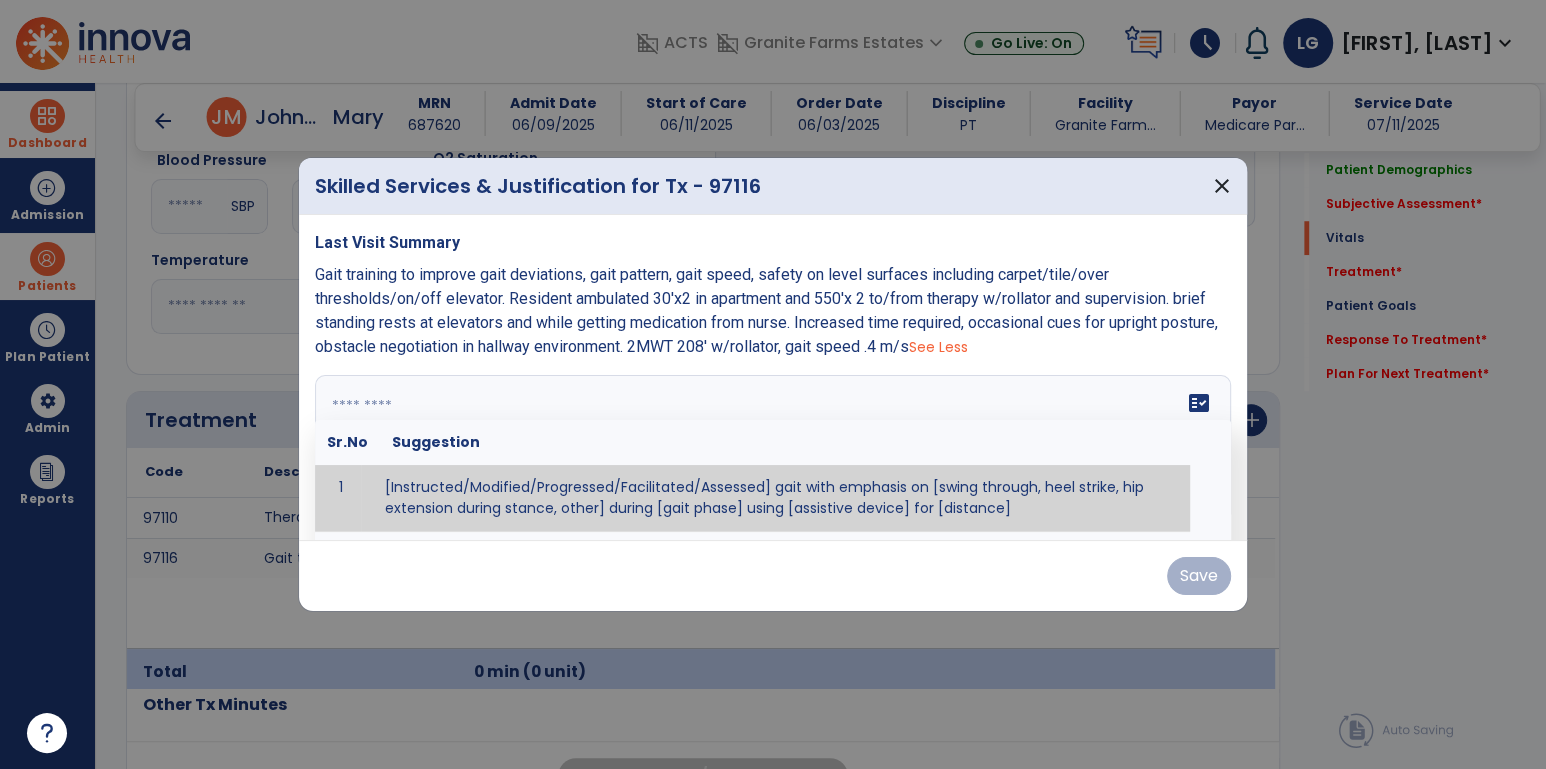 click at bounding box center (771, 450) 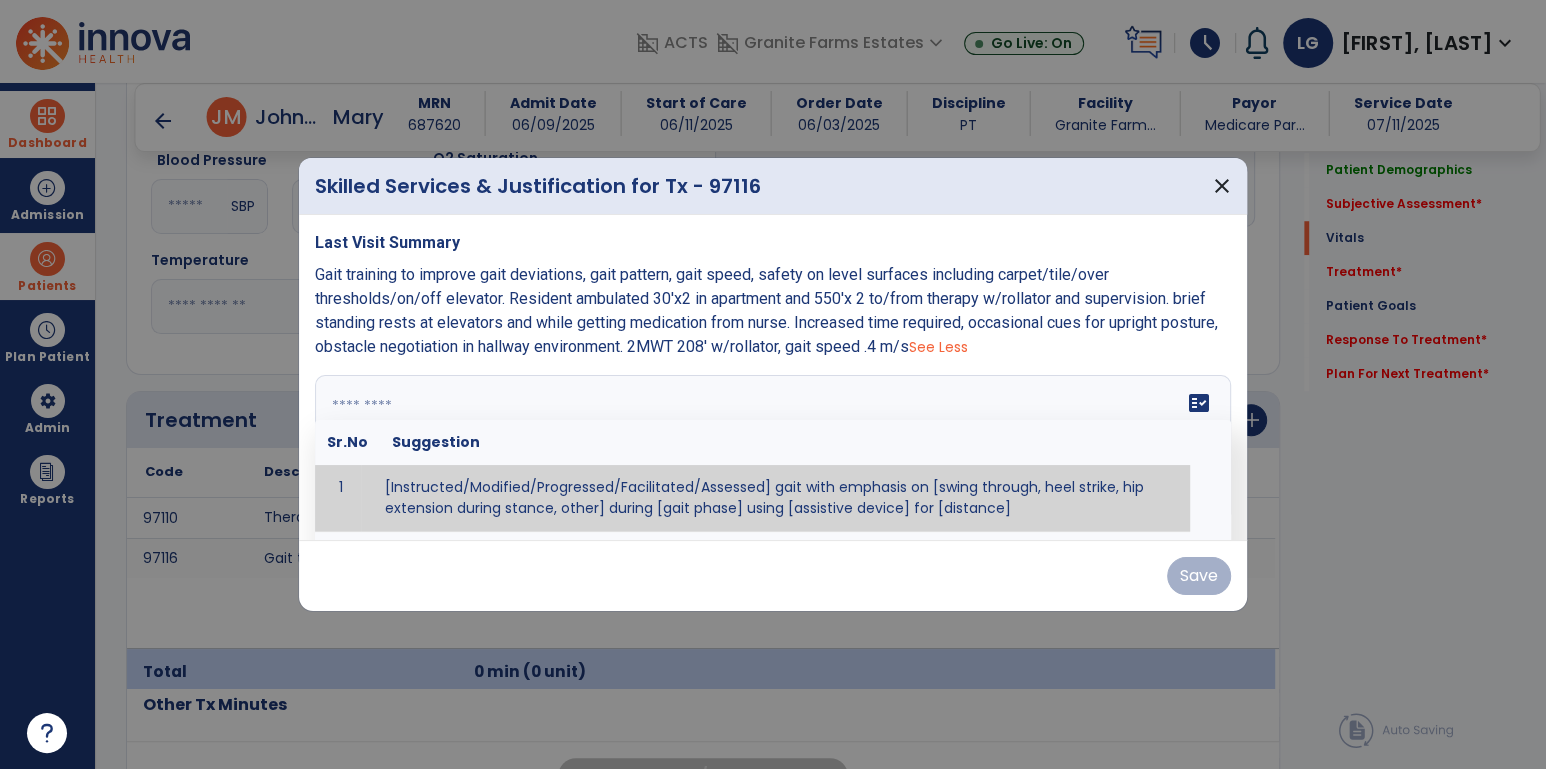 paste on "**********" 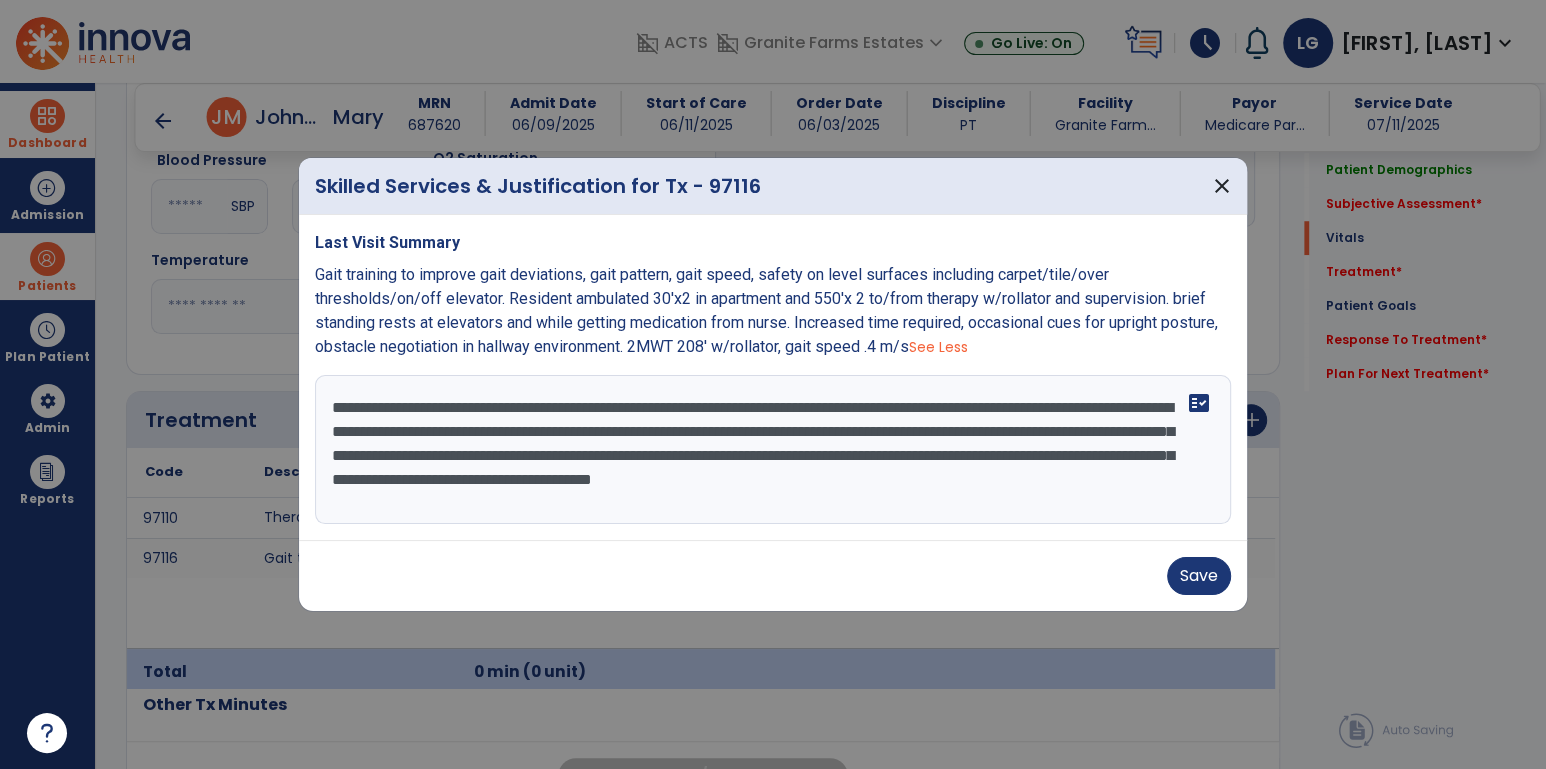 click on "**********" at bounding box center [773, 450] 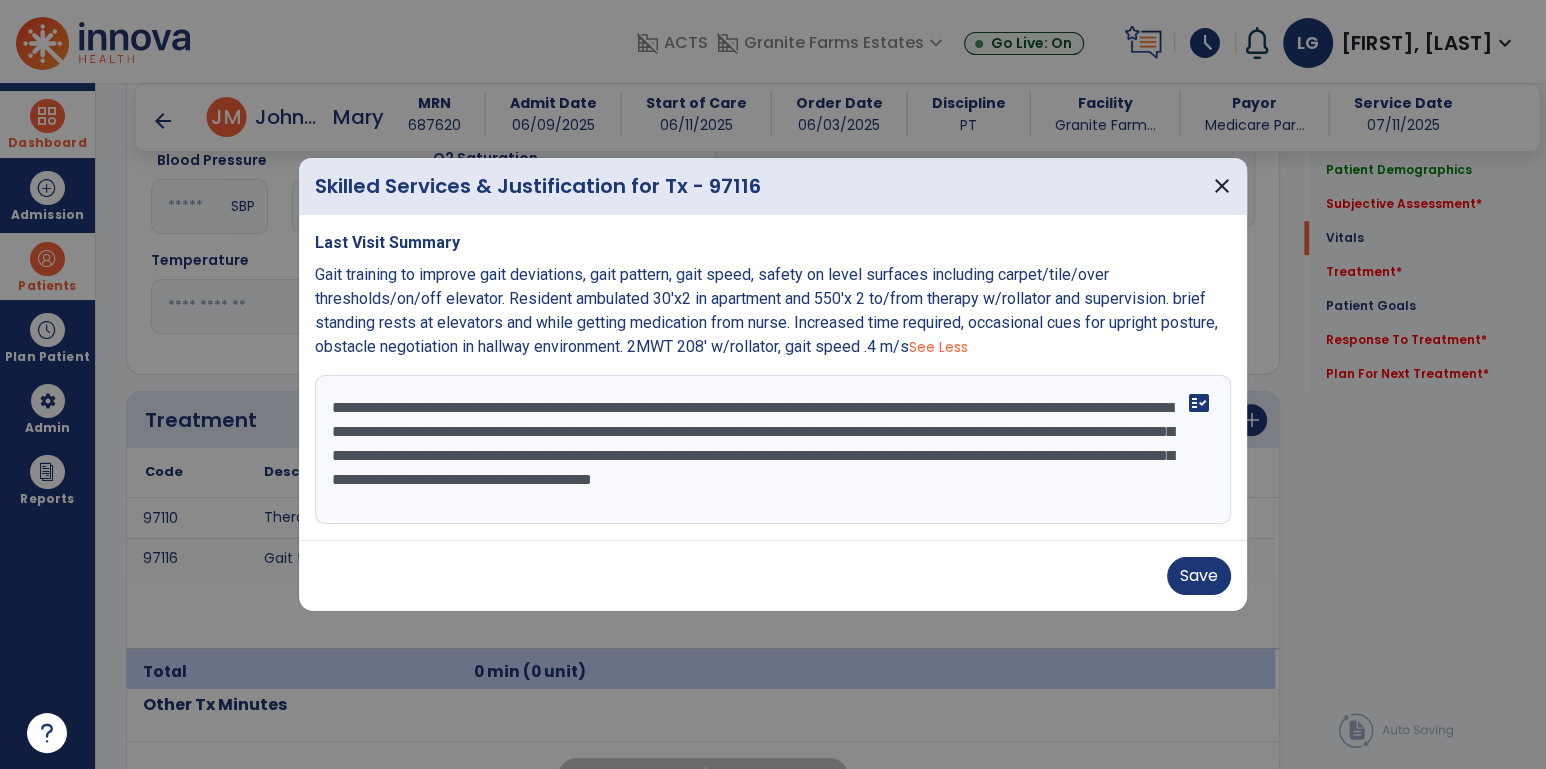 drag, startPoint x: 1044, startPoint y: 430, endPoint x: 851, endPoint y: 423, distance: 193.1269 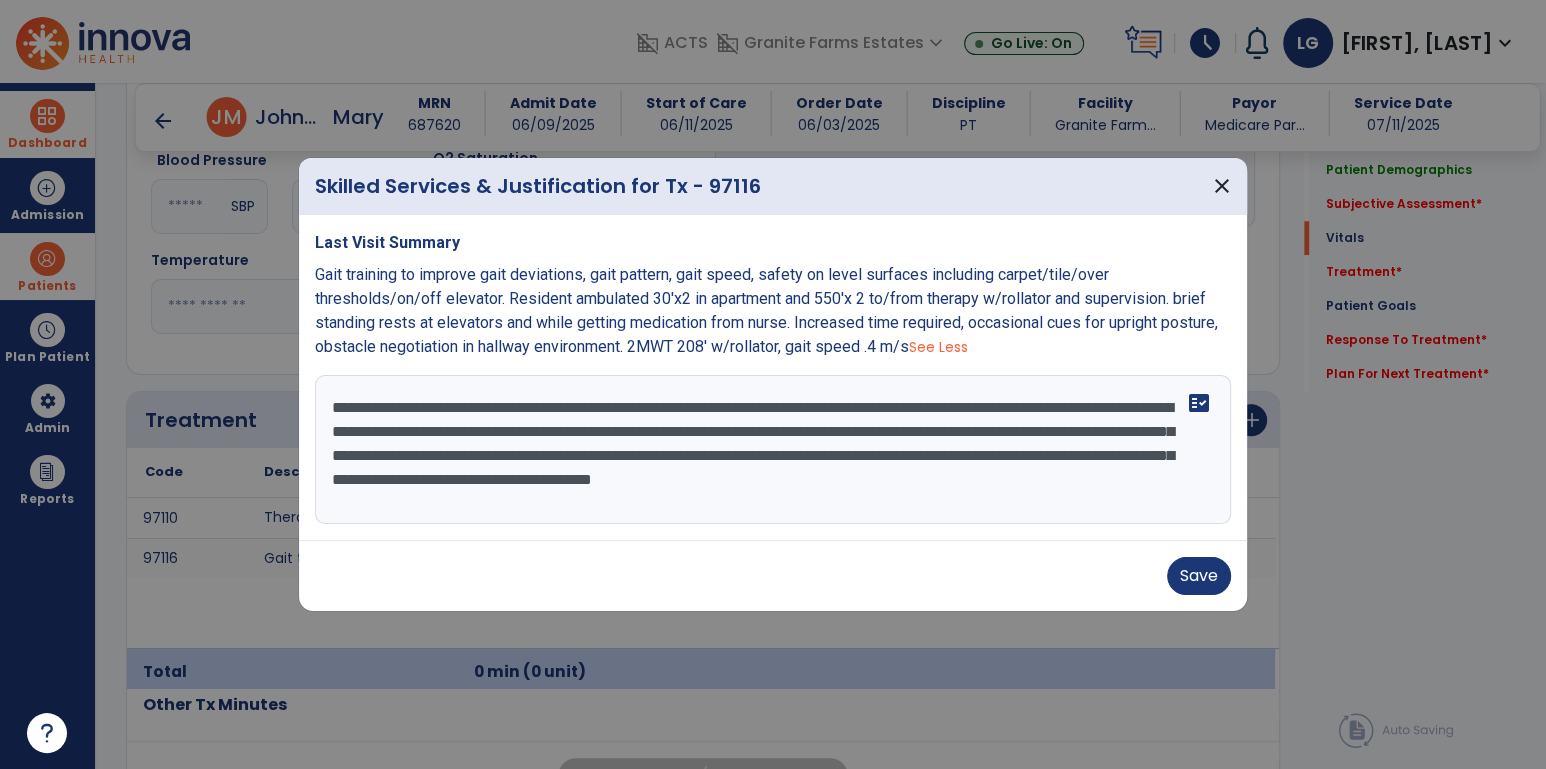click on "**********" at bounding box center (773, 450) 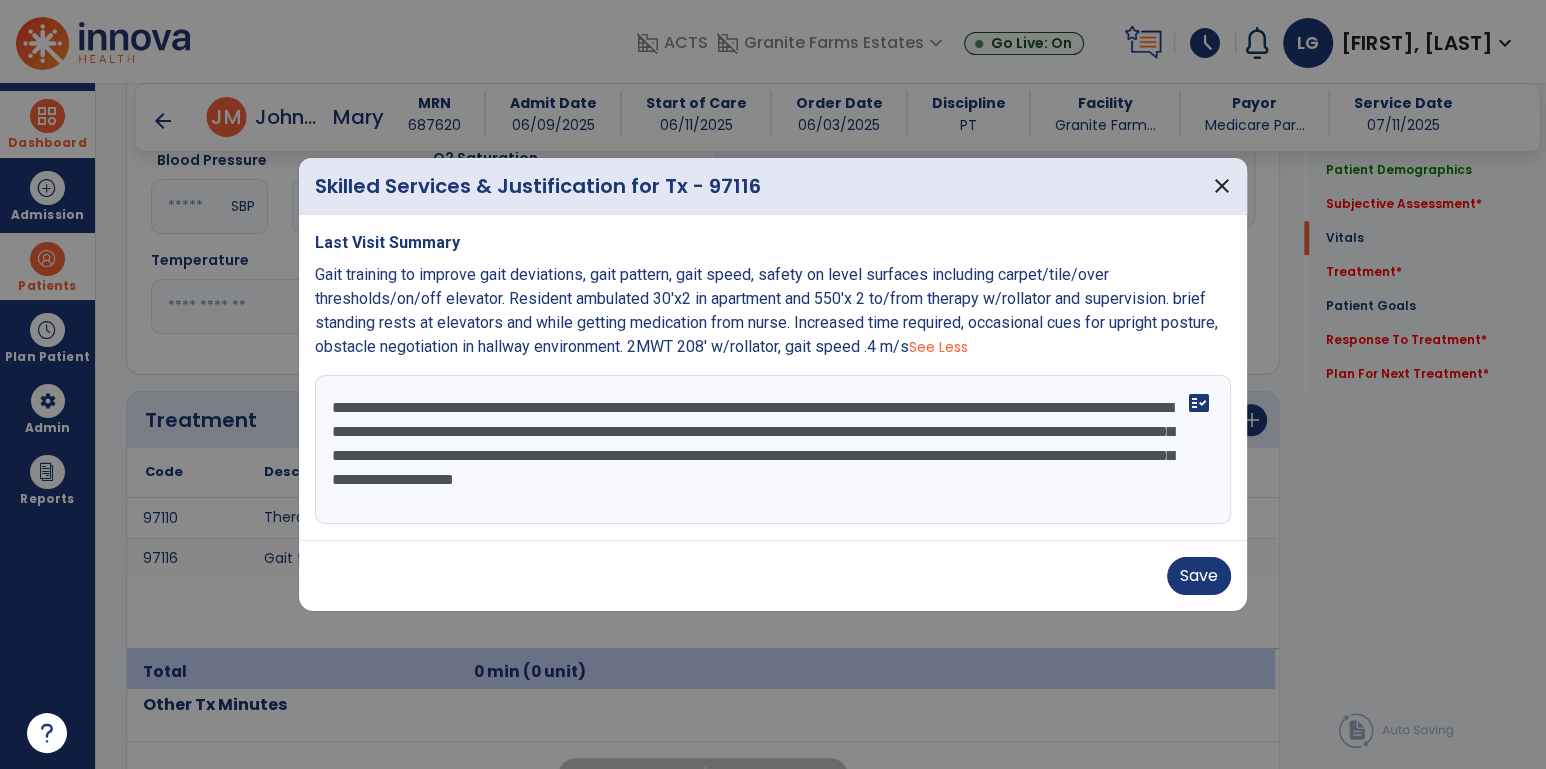 drag, startPoint x: 1119, startPoint y: 482, endPoint x: 1145, endPoint y: 484, distance: 26.076809 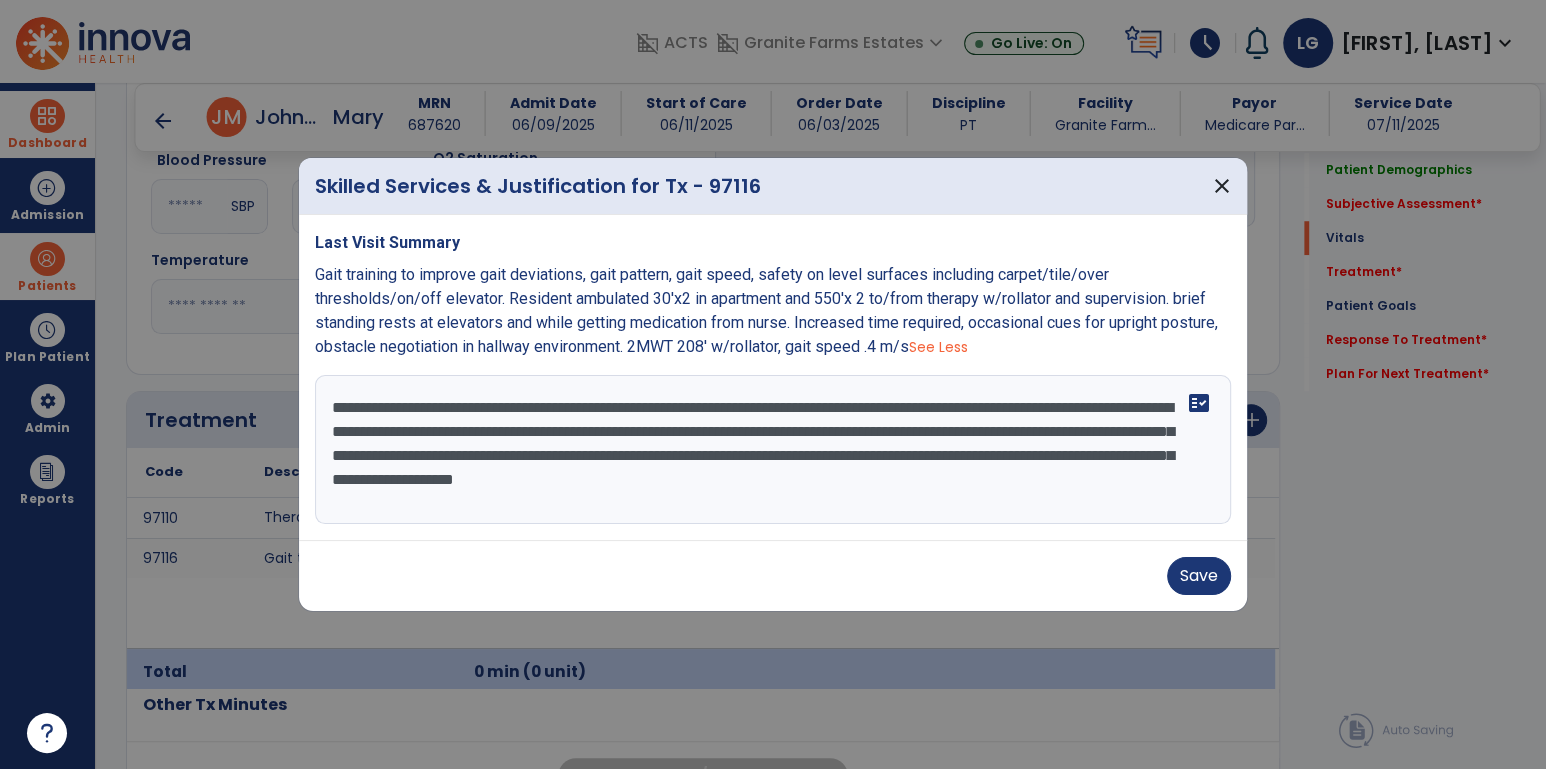 click on "**********" at bounding box center (773, 450) 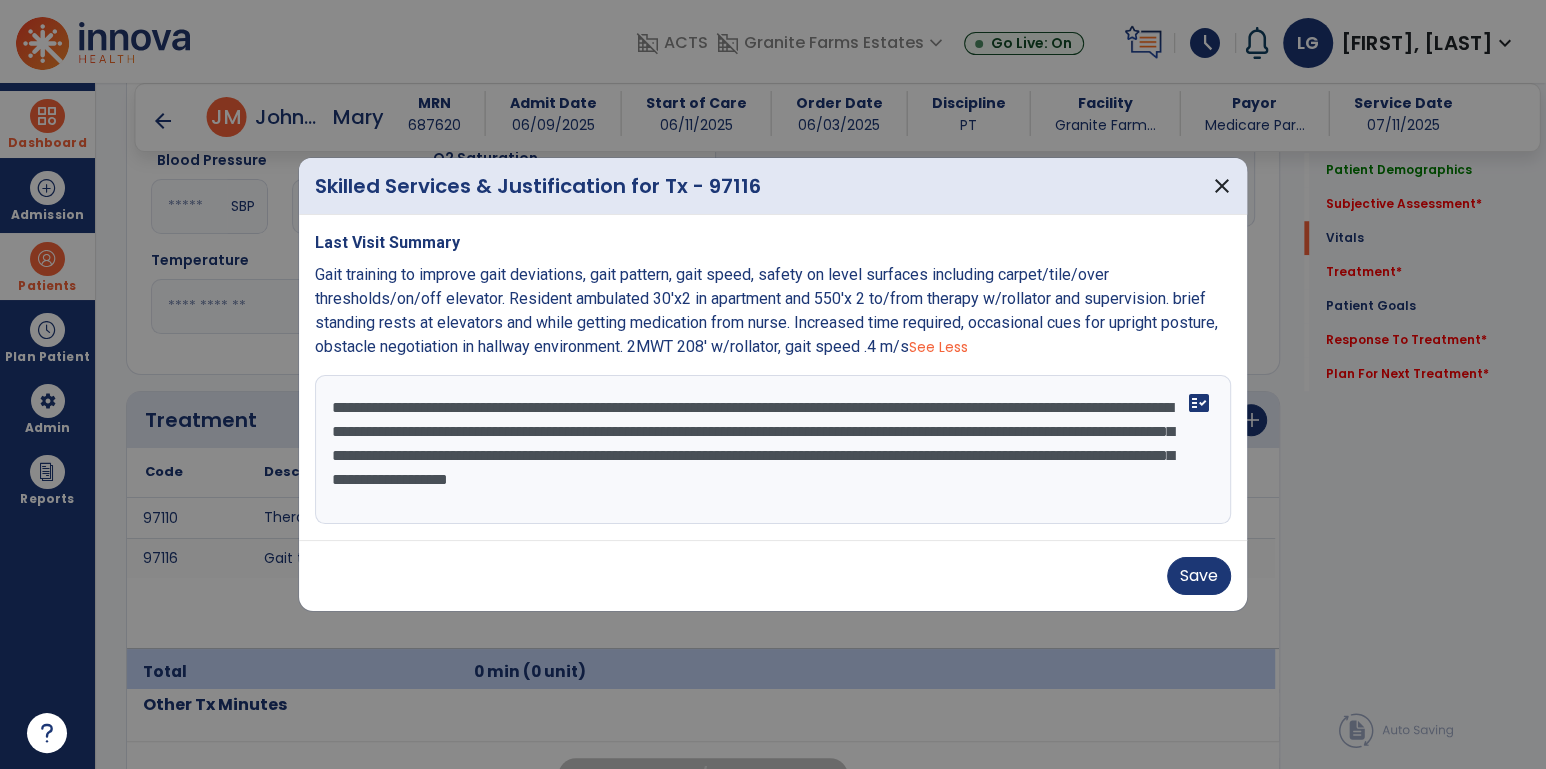 click on "**********" at bounding box center (773, 450) 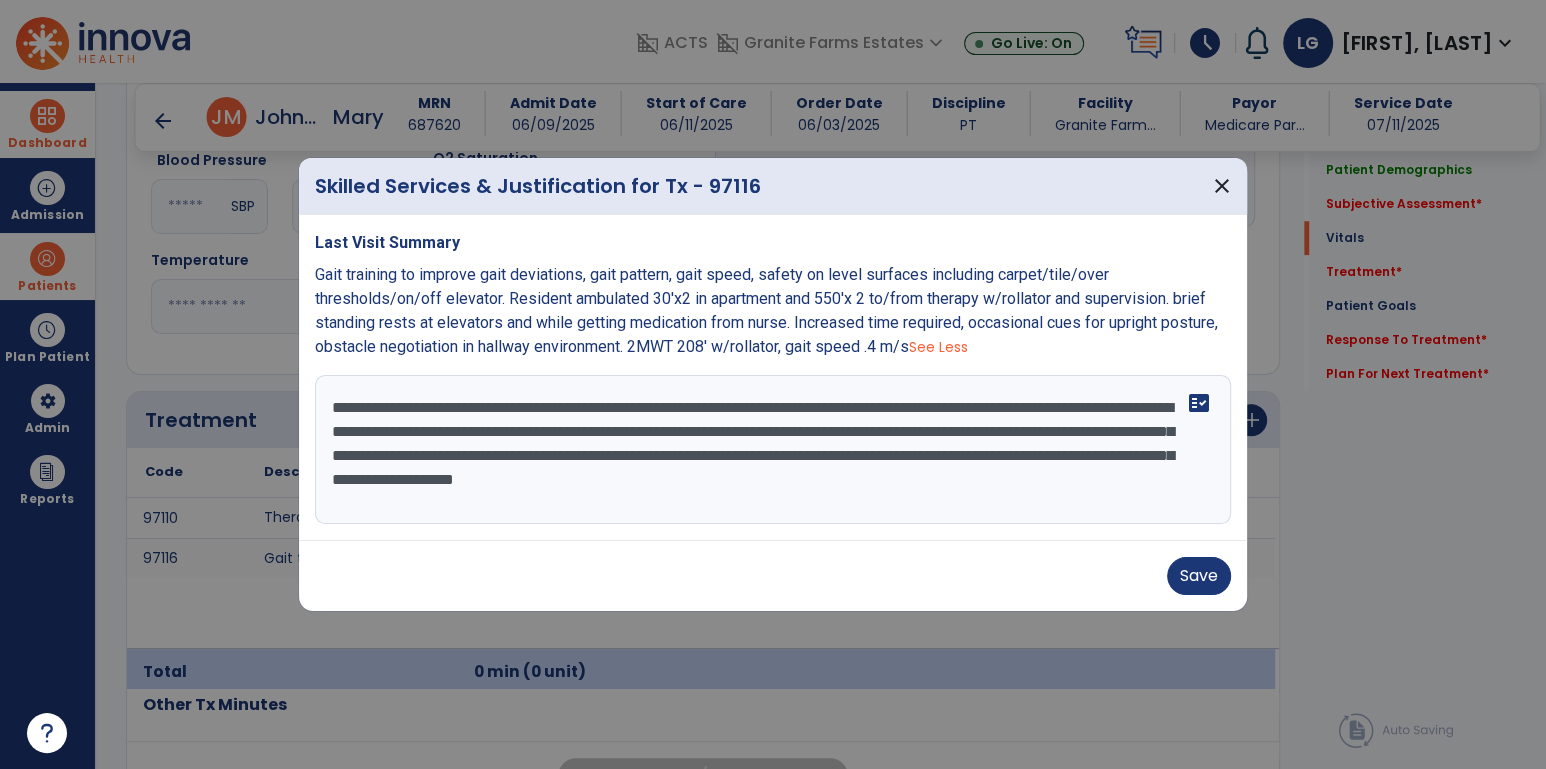click on "**********" at bounding box center [773, 450] 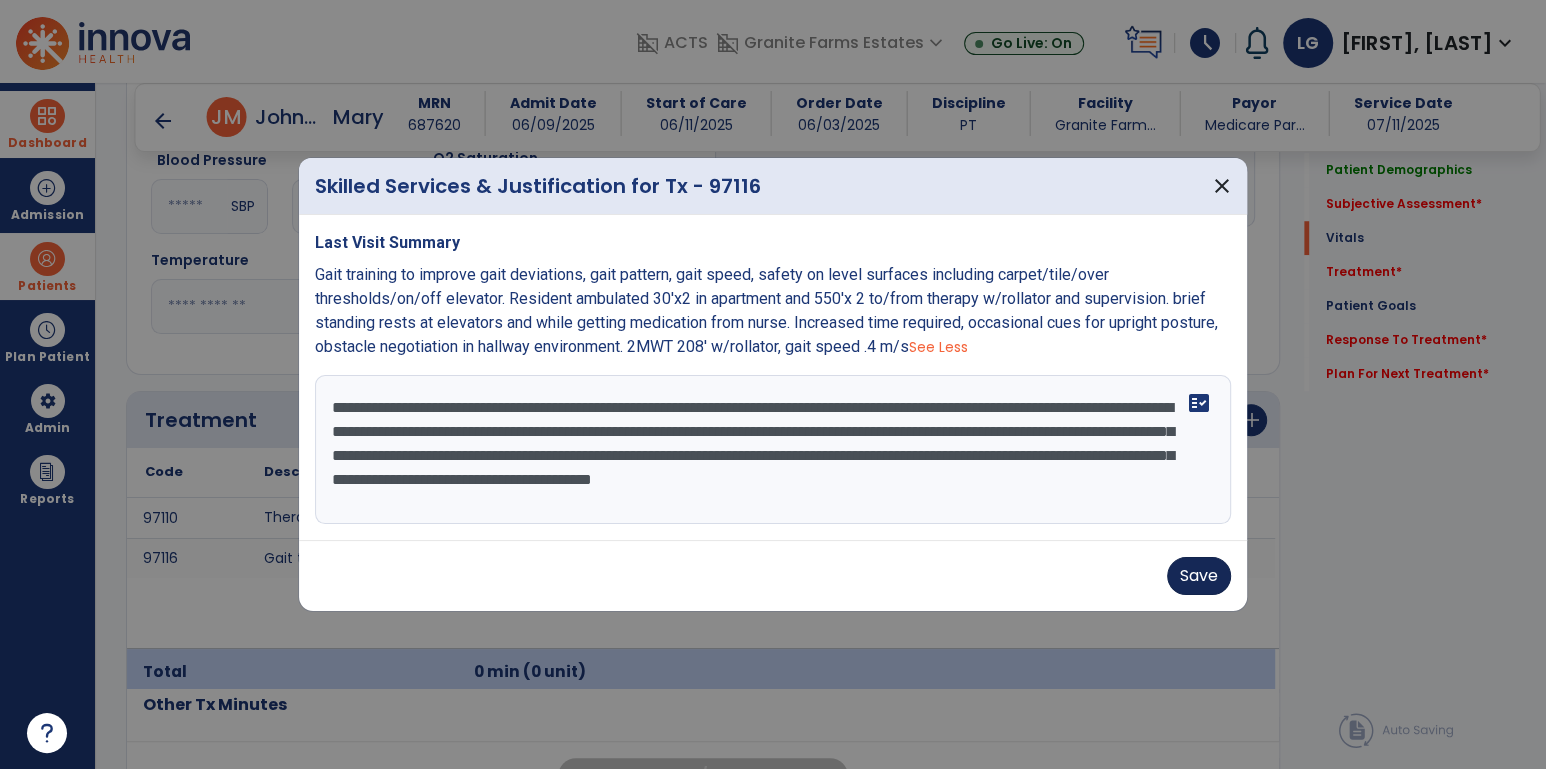 type on "**********" 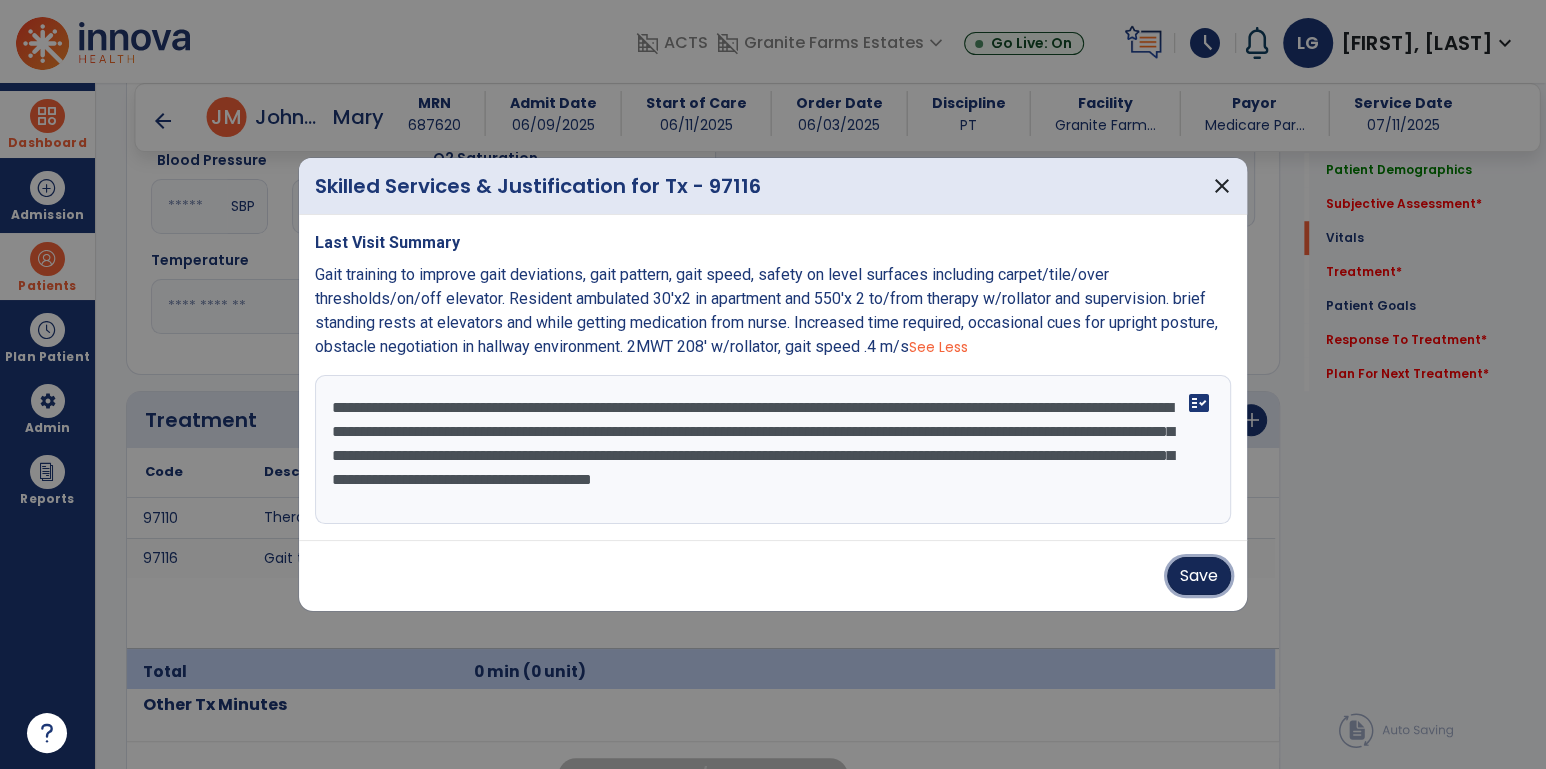click on "Save" at bounding box center [1199, 576] 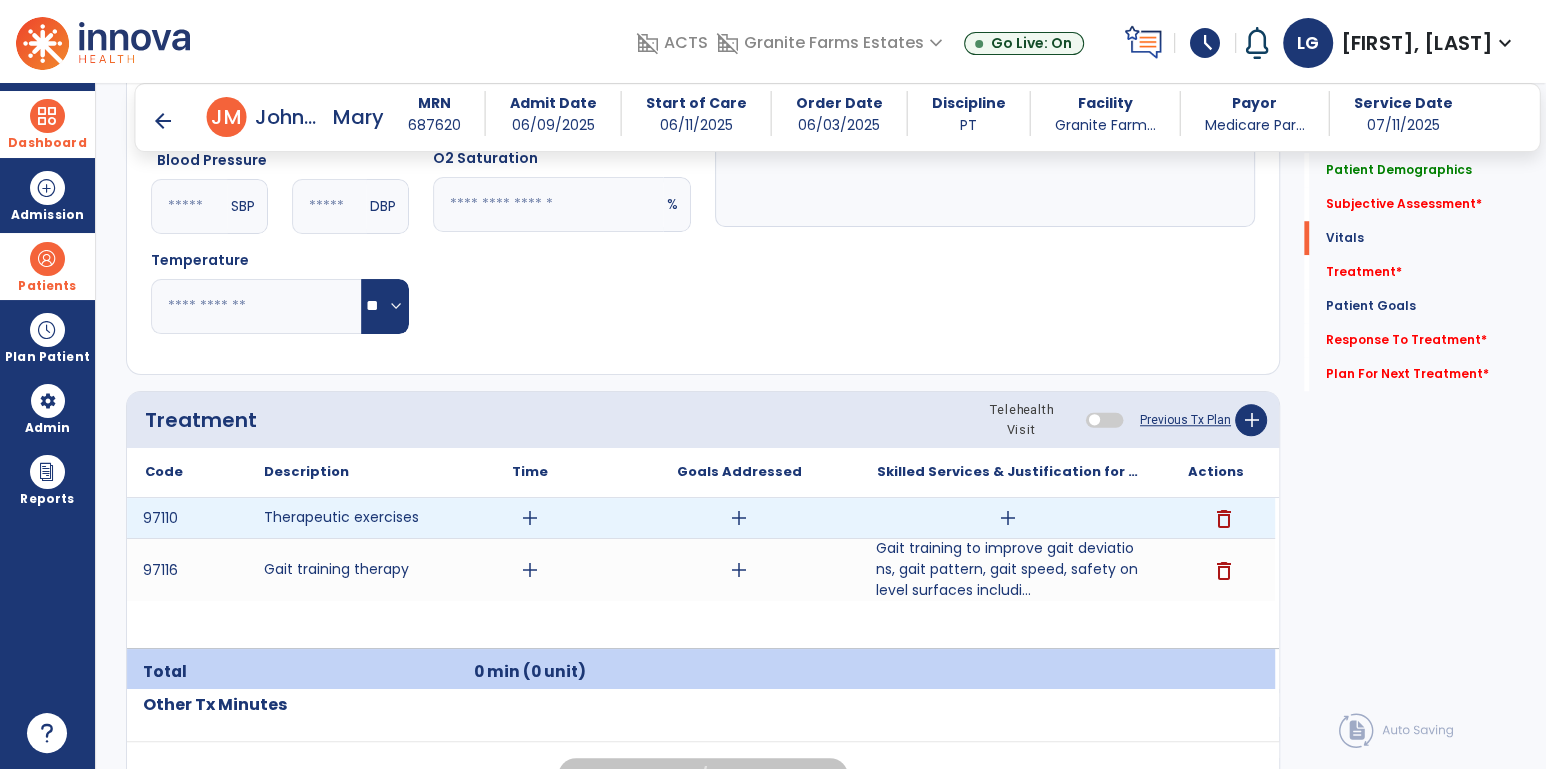 click on "add" at bounding box center [1007, 518] 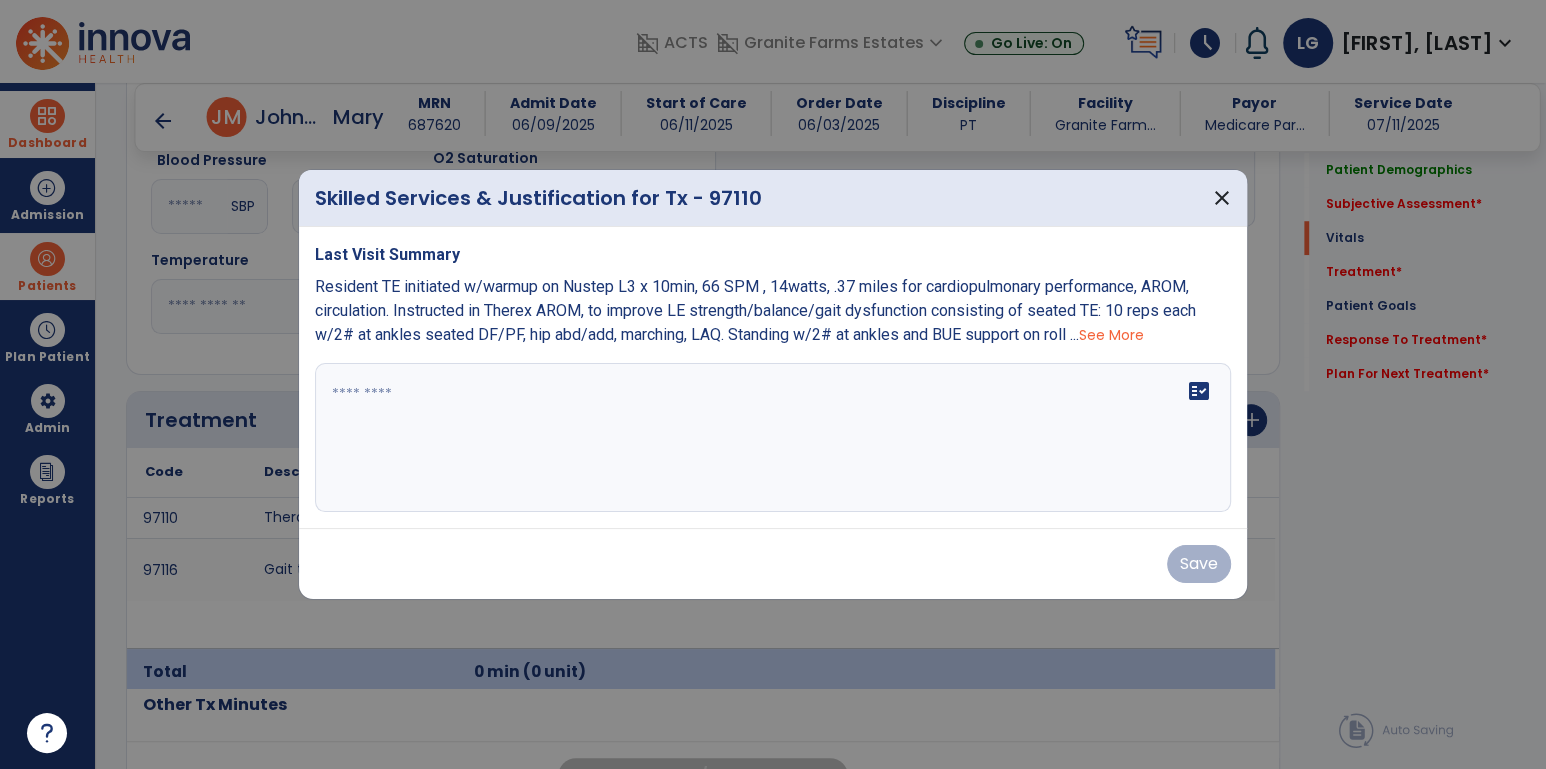 click on "See More" at bounding box center (1111, 335) 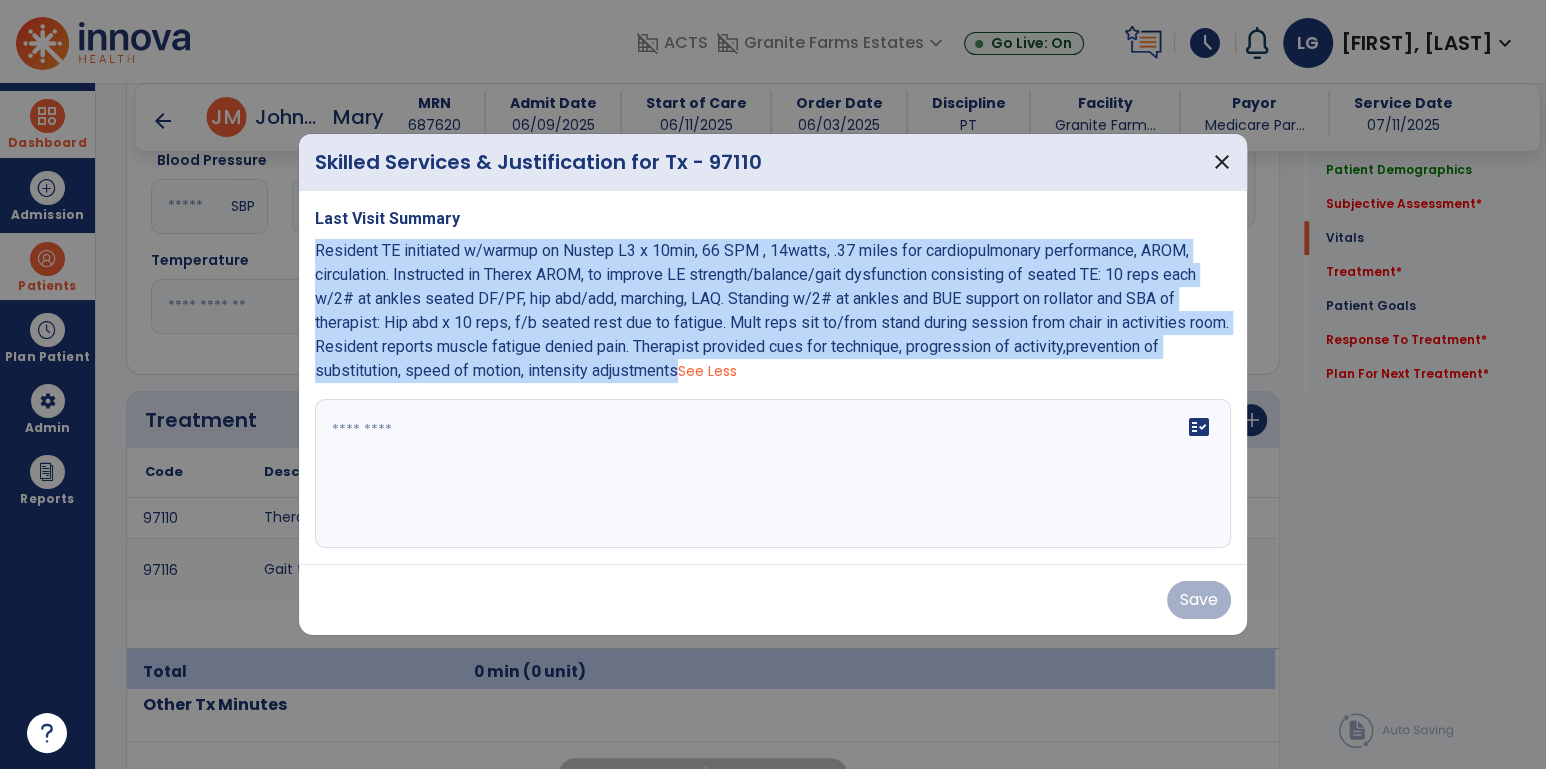drag, startPoint x: 683, startPoint y: 375, endPoint x: 312, endPoint y: 255, distance: 389.92435 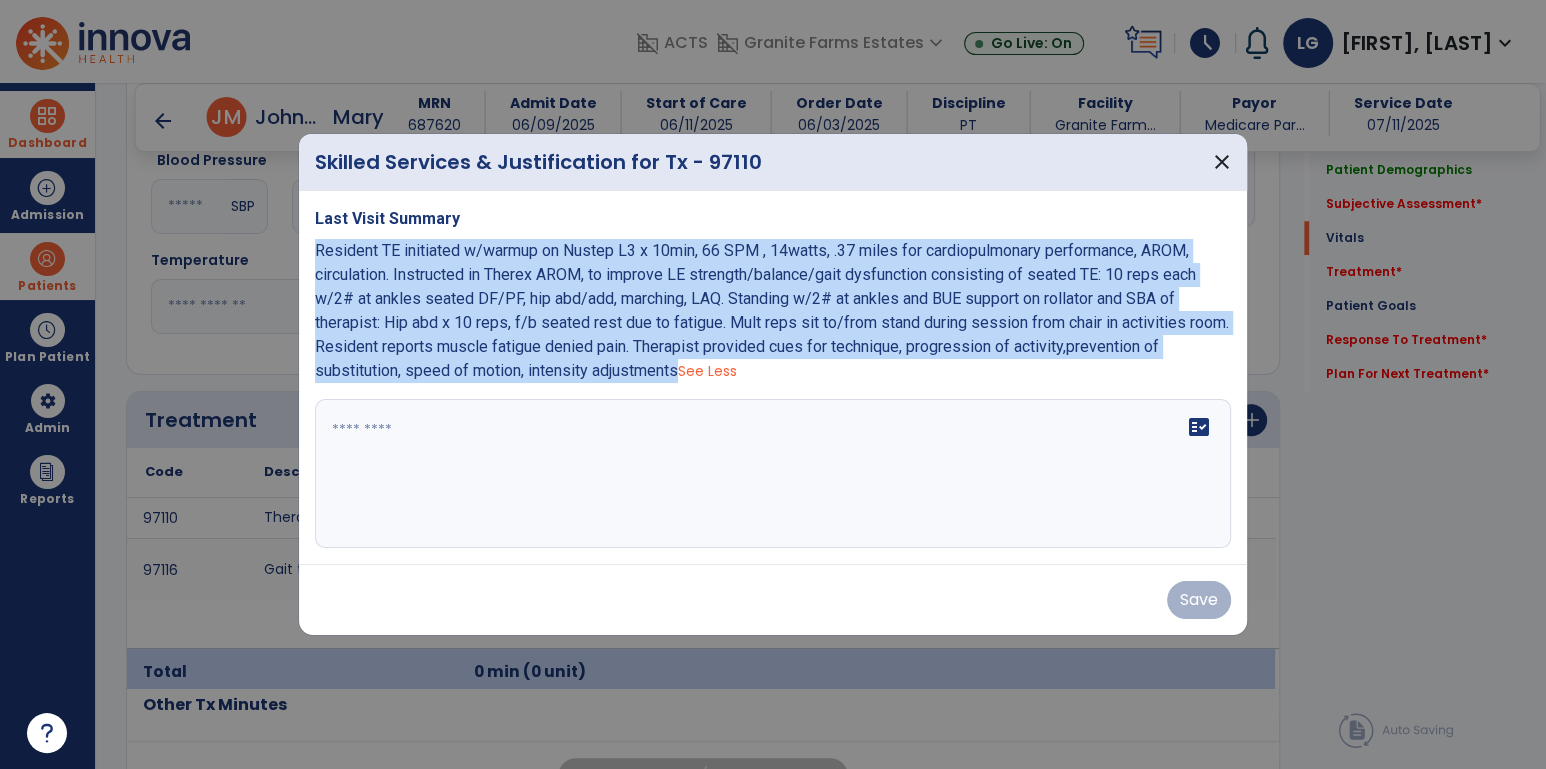 click on "Last Visit Summary Resident TE initiated w/warmup on Nustep L3 x 10min, 66 SPM , 14watts, .37 miles for cardiopulmonary performance, AROM, circulation. Instructed in Therex AROM, to improve LE strength/balance/gait dysfunction consisting of seated TE: 10 reps each w/2# at ankles seated DF/PF, hip abd/add, marching, LAQ. Standing w/2# at ankles and BUE support on rollator and SBA of therapist: Hip abd x 10 reps, f/b seated rest due to fatigue. Mult reps sit to/from stand during session from chair in activities room. Resident reports muscle fatigue denied pain. Therapist provided cues for technique, progression of activity,prevention of substitution, speed of motion, intensity adjustments  See Less   fact_check" at bounding box center [773, 378] 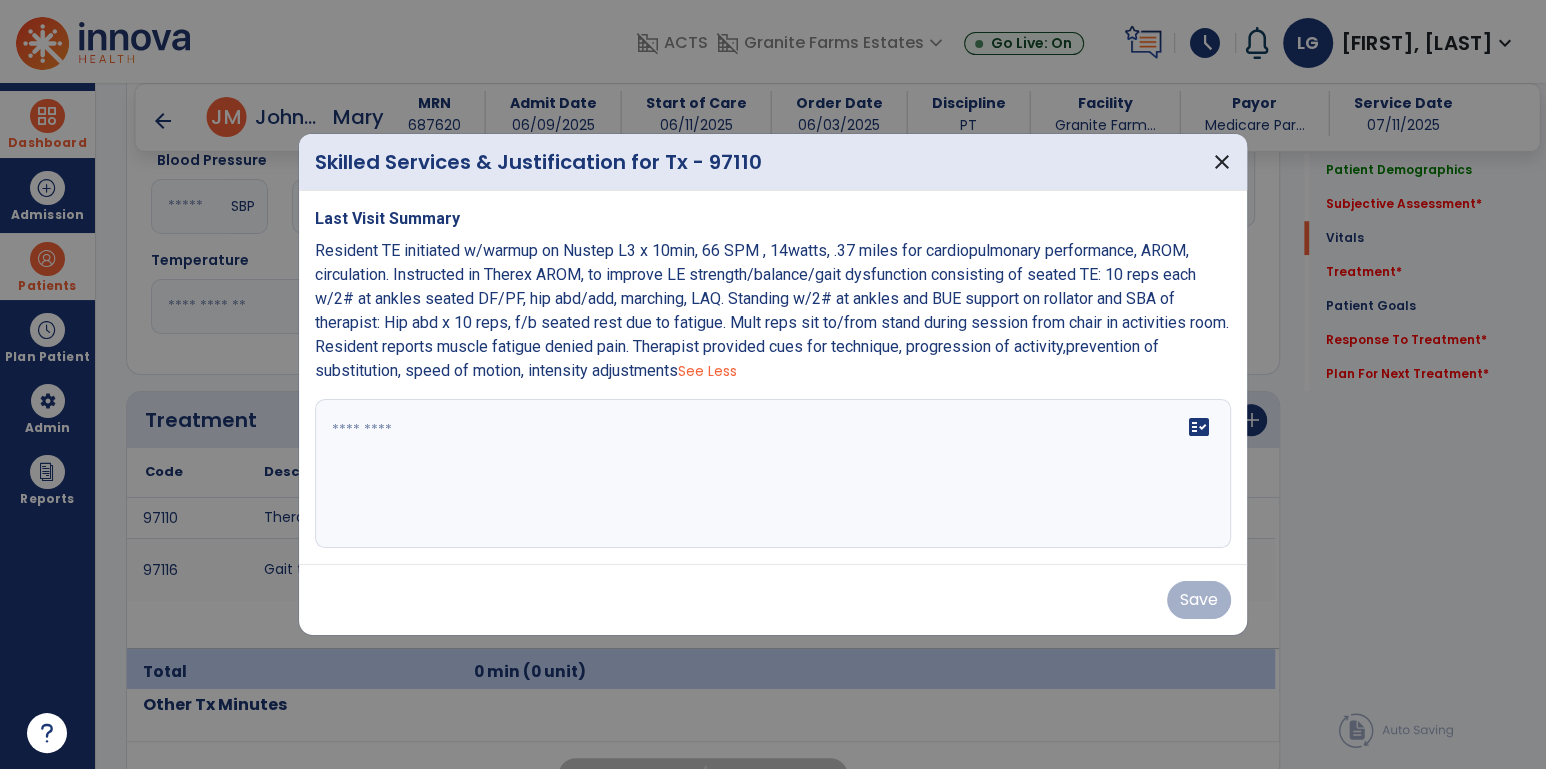click at bounding box center (773, 474) 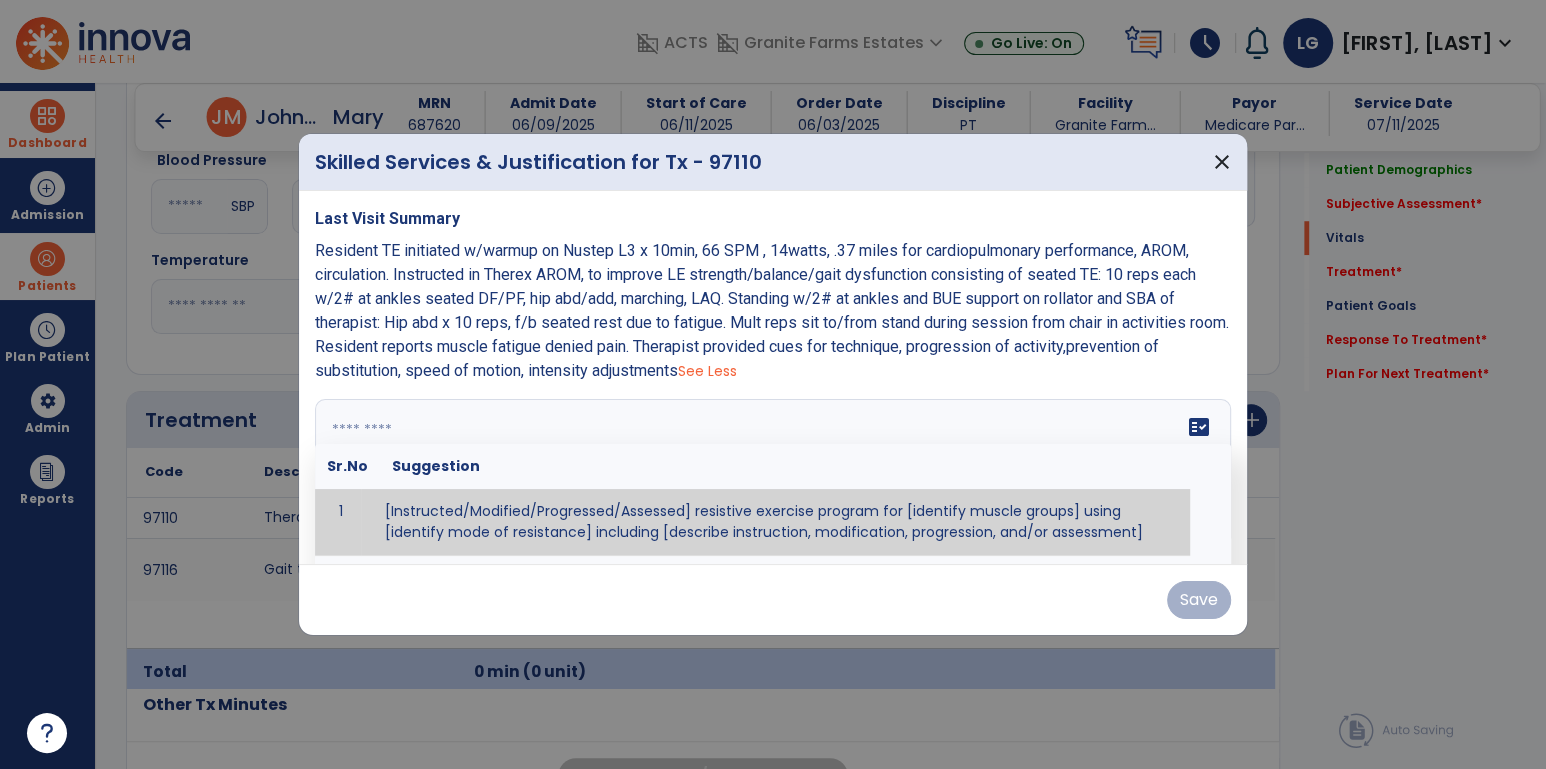 paste on "**********" 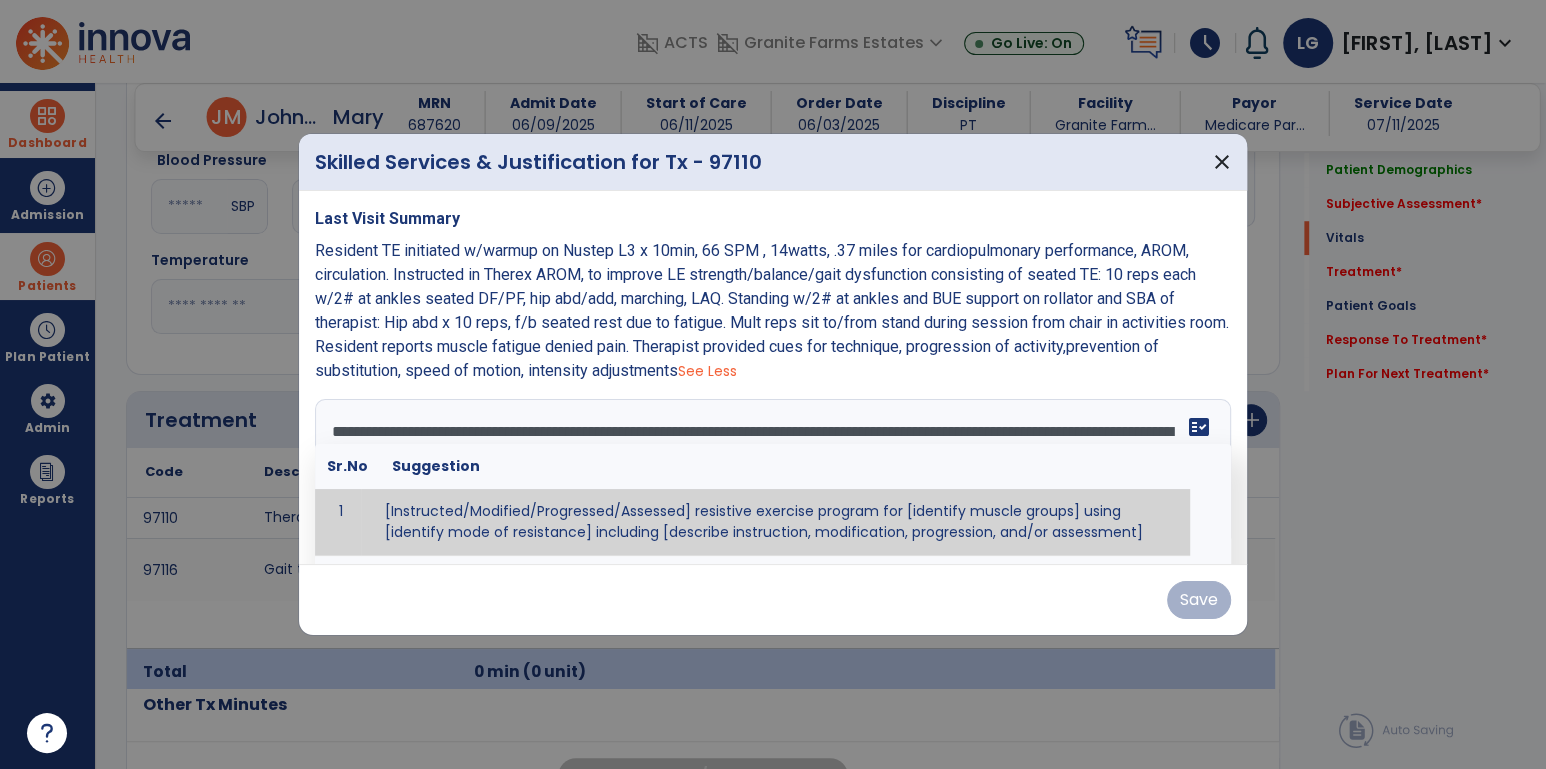 scroll, scrollTop: 39, scrollLeft: 0, axis: vertical 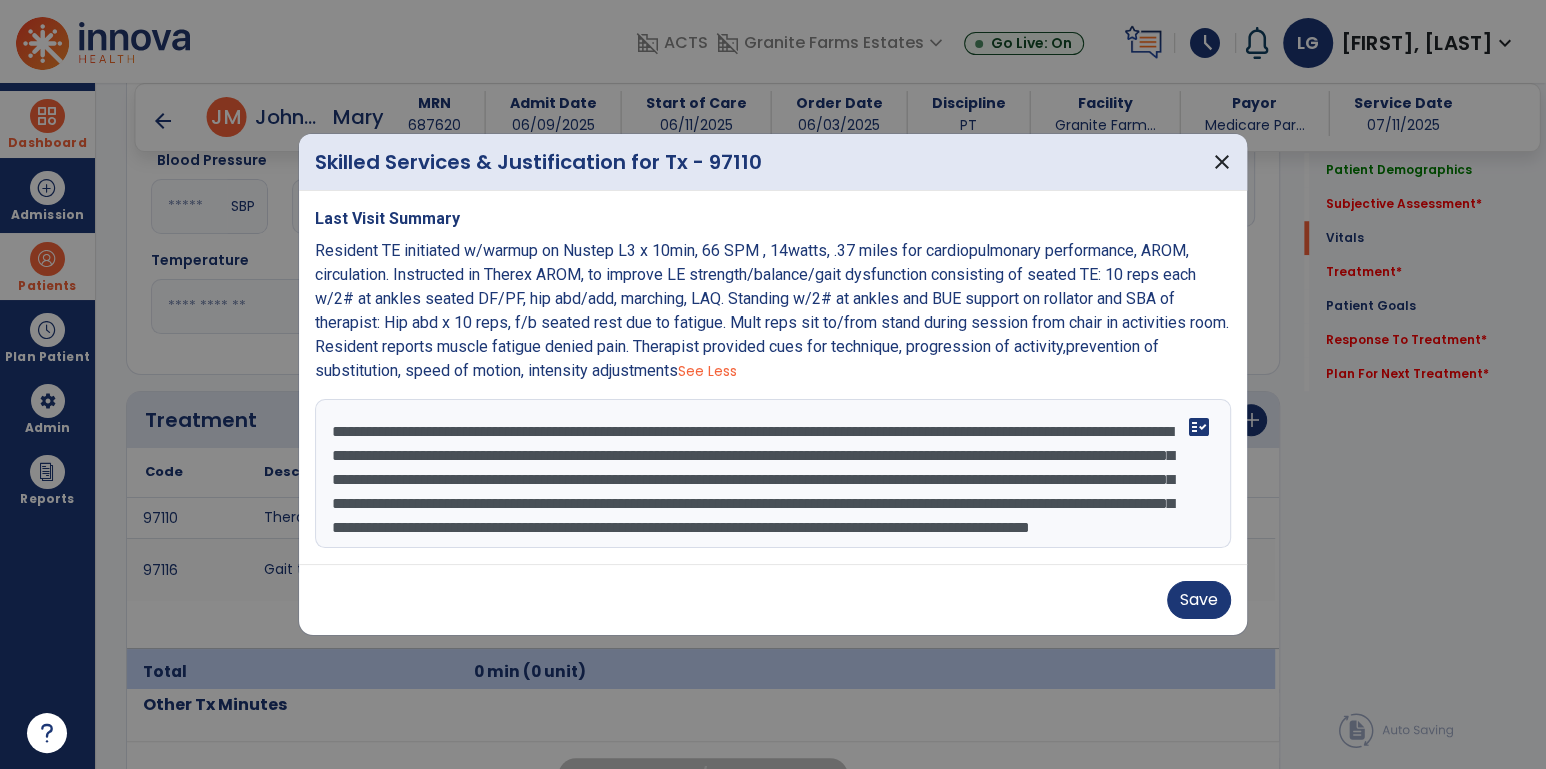click on "**********" at bounding box center (773, 474) 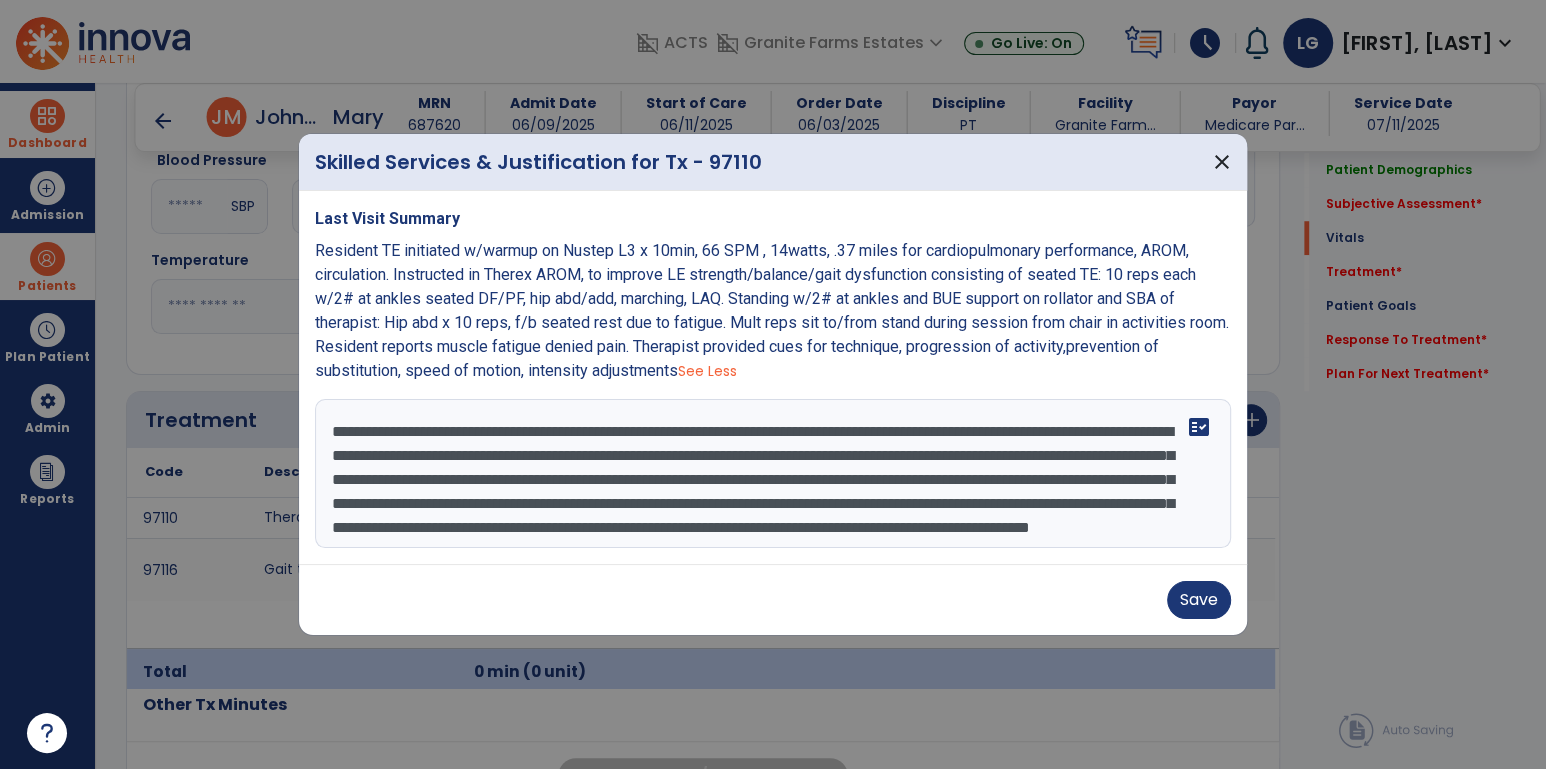 click on "**********" at bounding box center [773, 474] 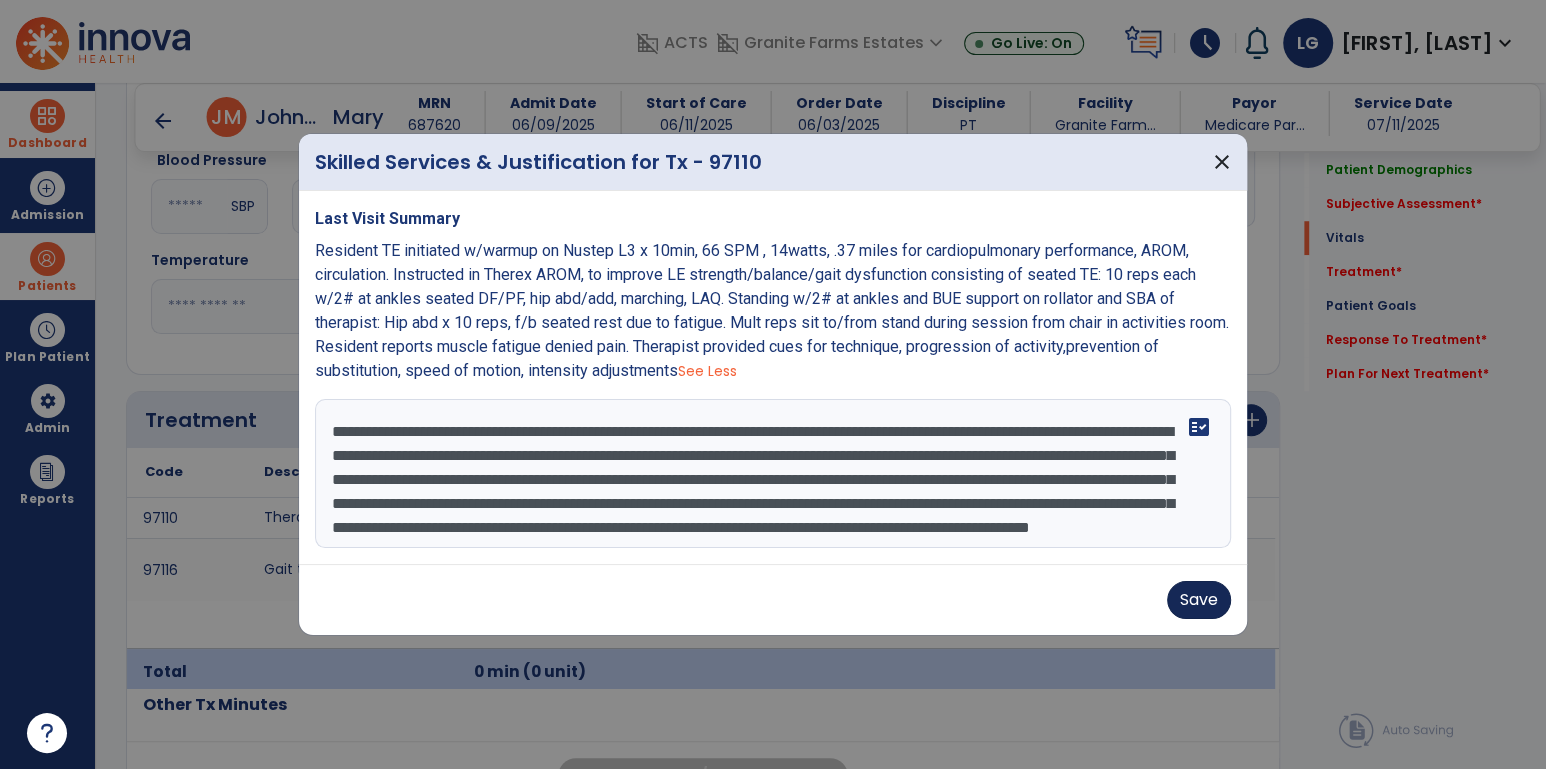 type on "**********" 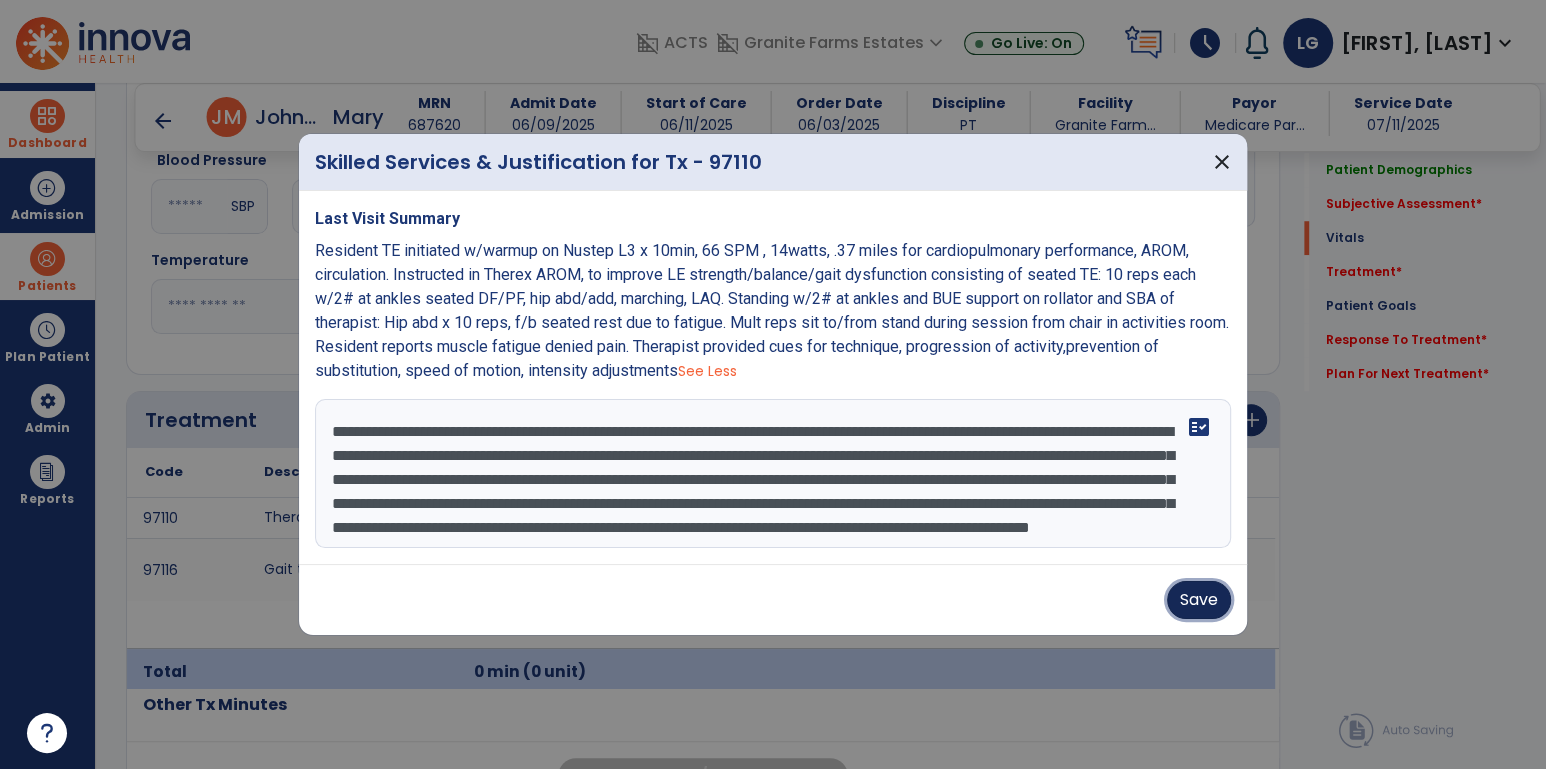 click on "Save" at bounding box center [1199, 600] 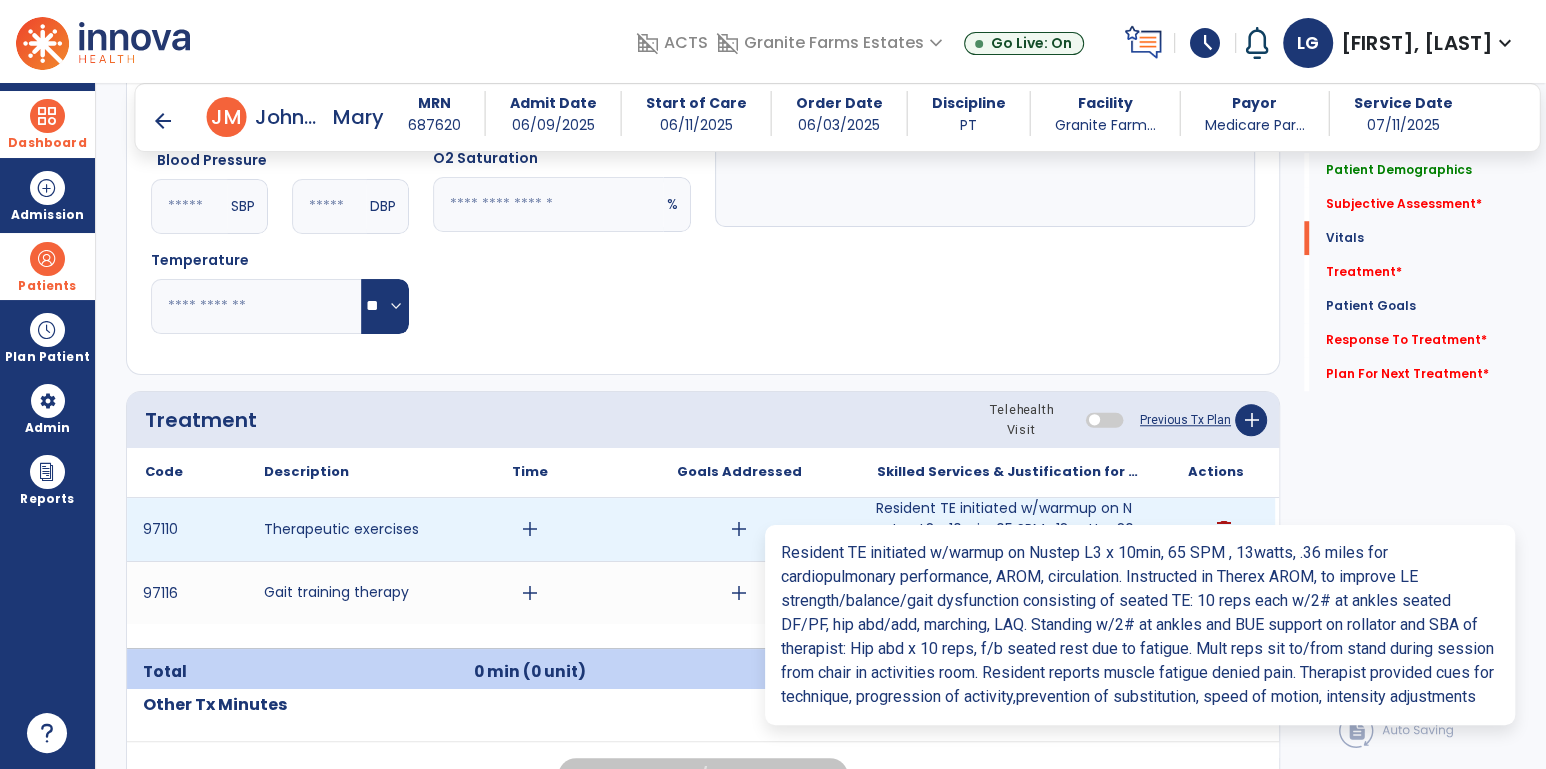 click on "Resident TE initiated w/warmup on Nustep L3 x 10min, 65 SPM , 13watts, .36 miles for cardiopulmonary..." at bounding box center [1007, 529] 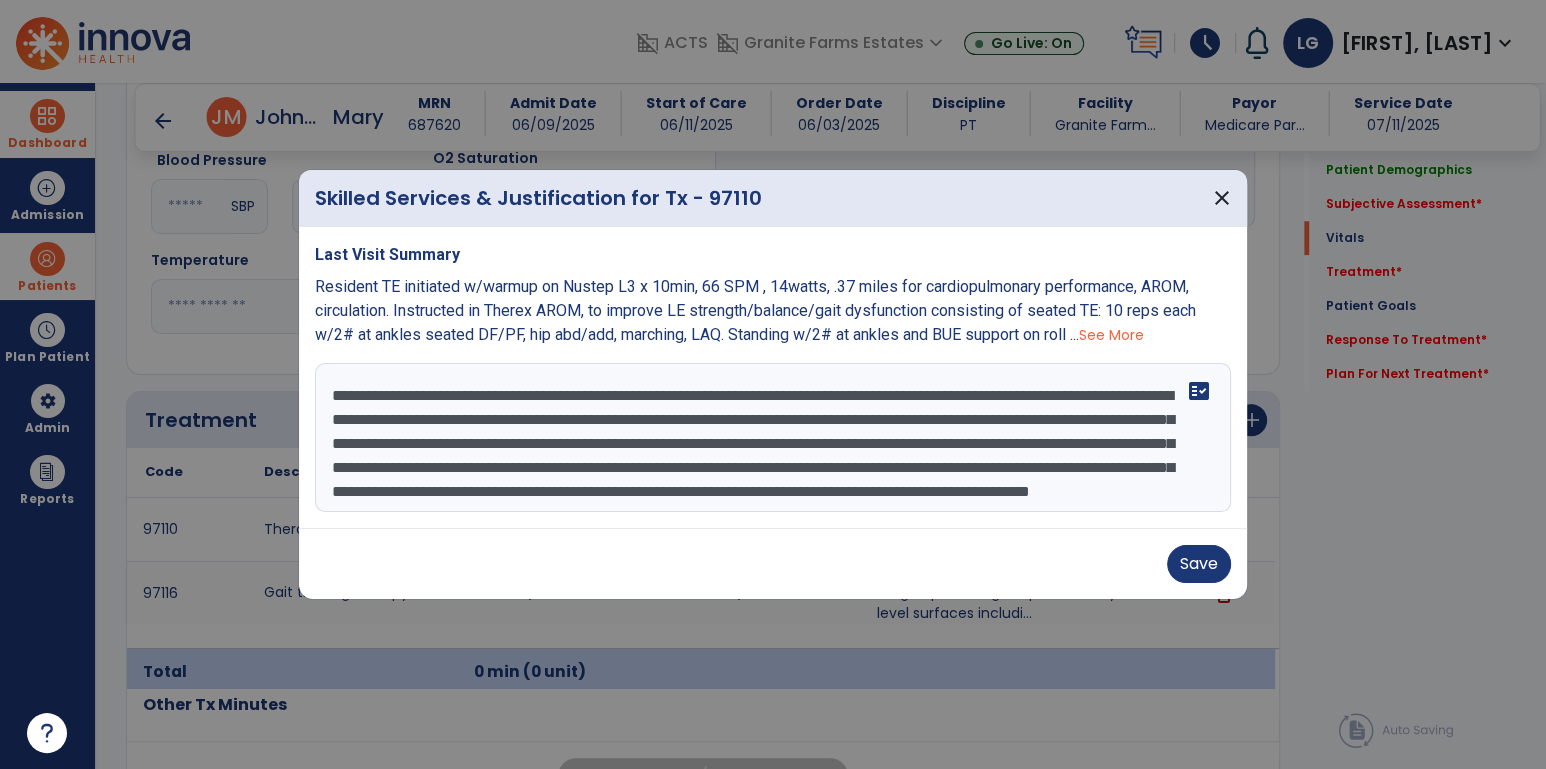 scroll, scrollTop: 17, scrollLeft: 0, axis: vertical 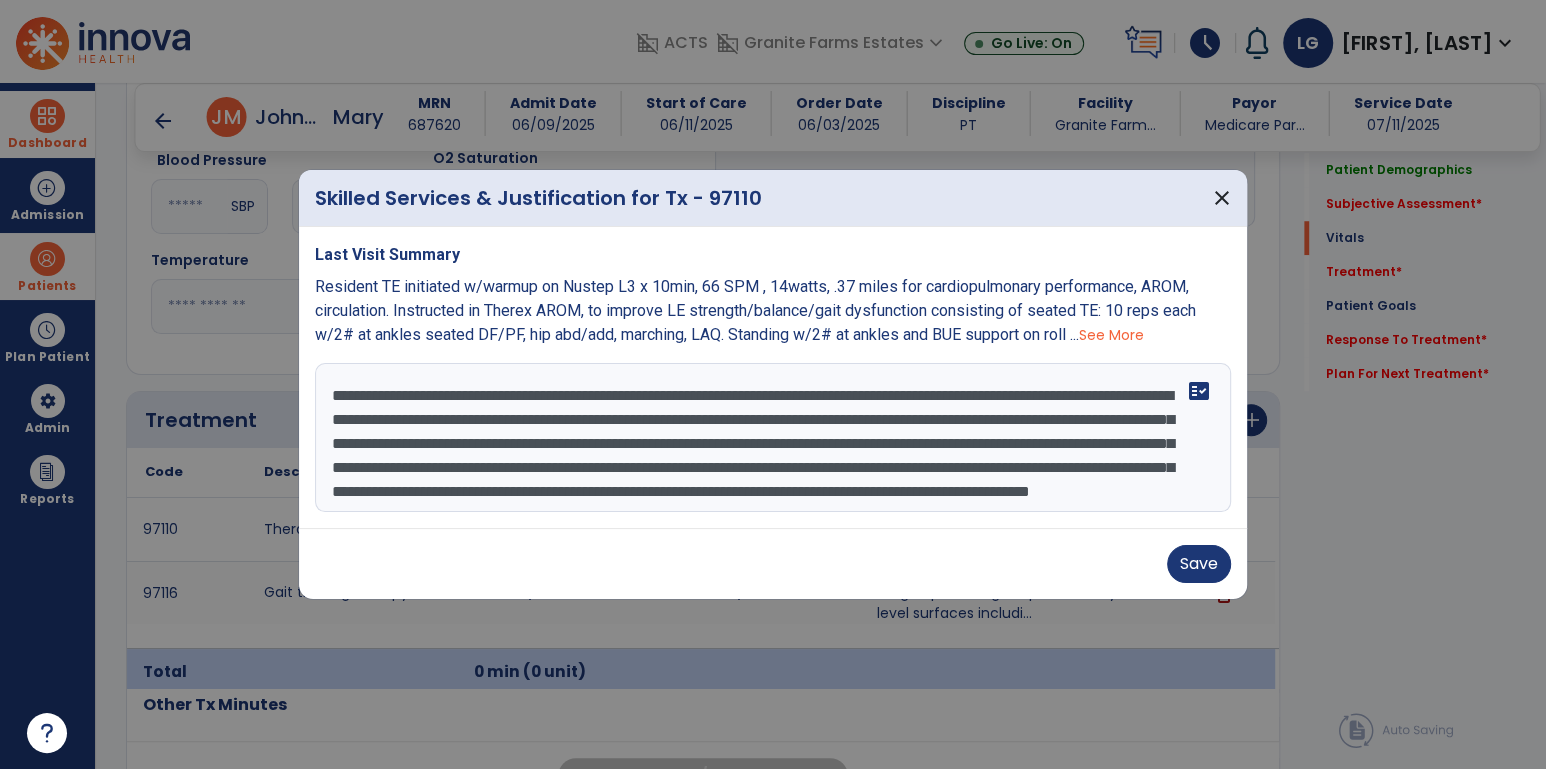 click on "**********" at bounding box center [773, 438] 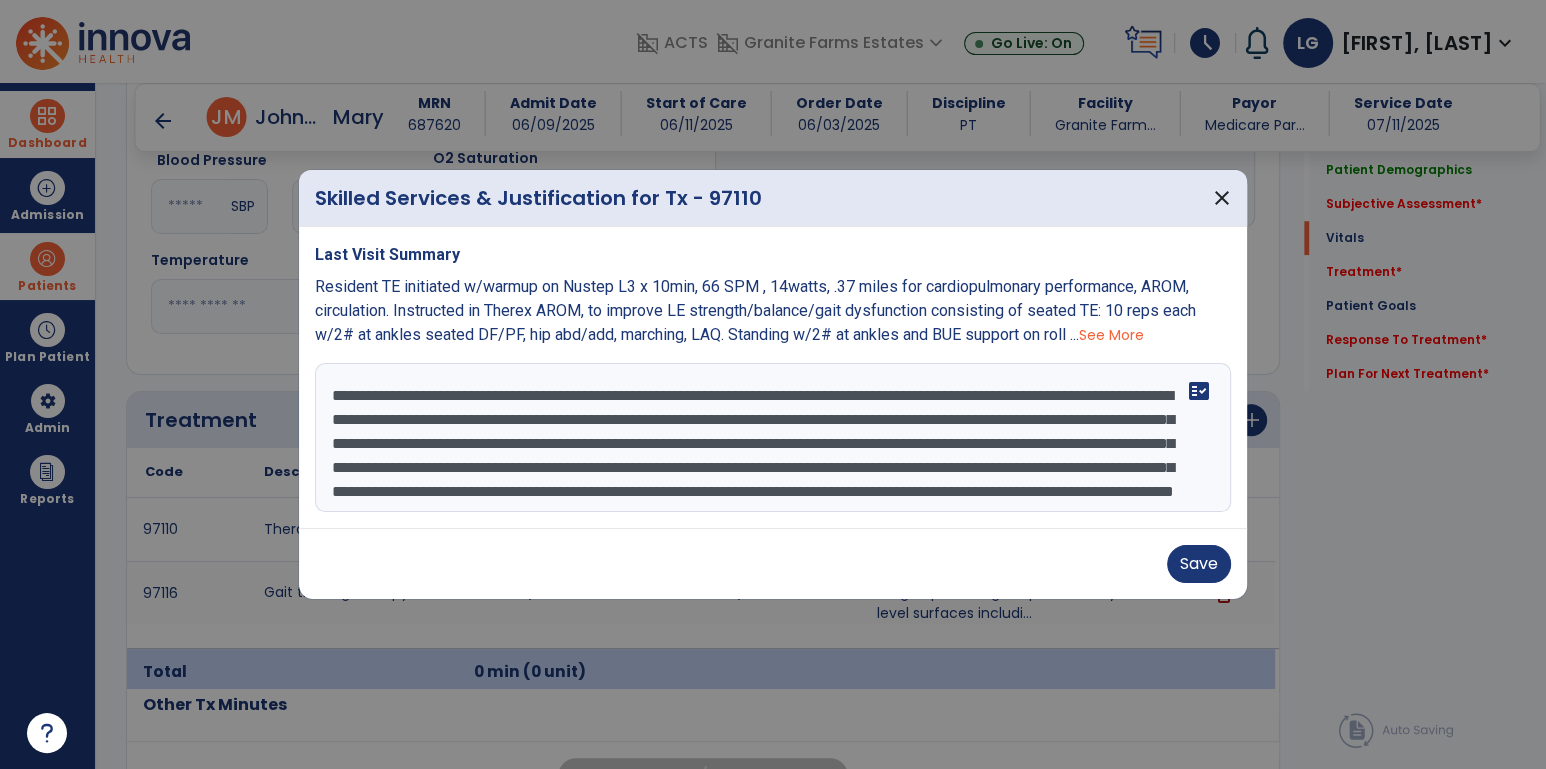 type on "**********" 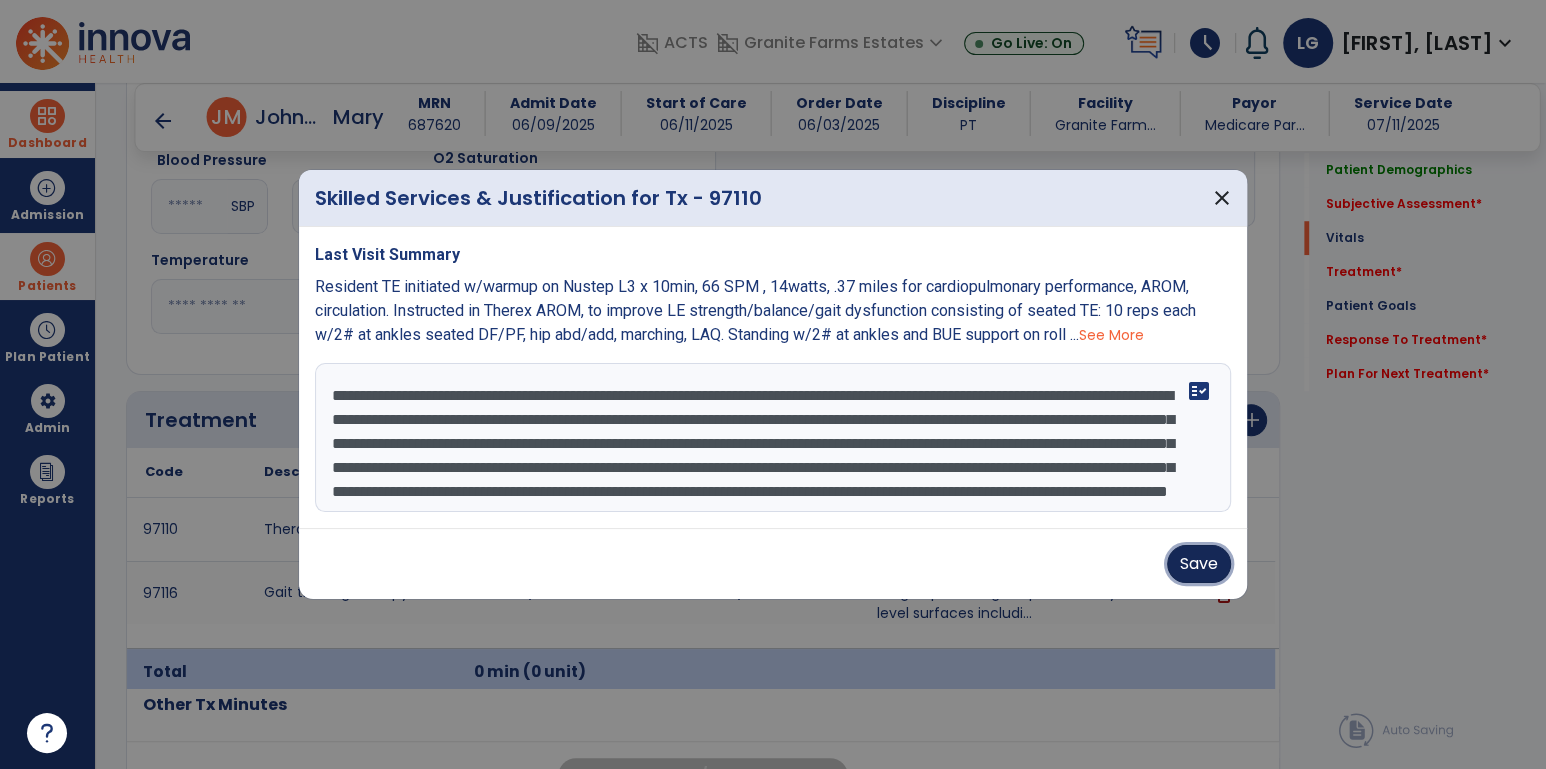 click on "Save" at bounding box center [1199, 564] 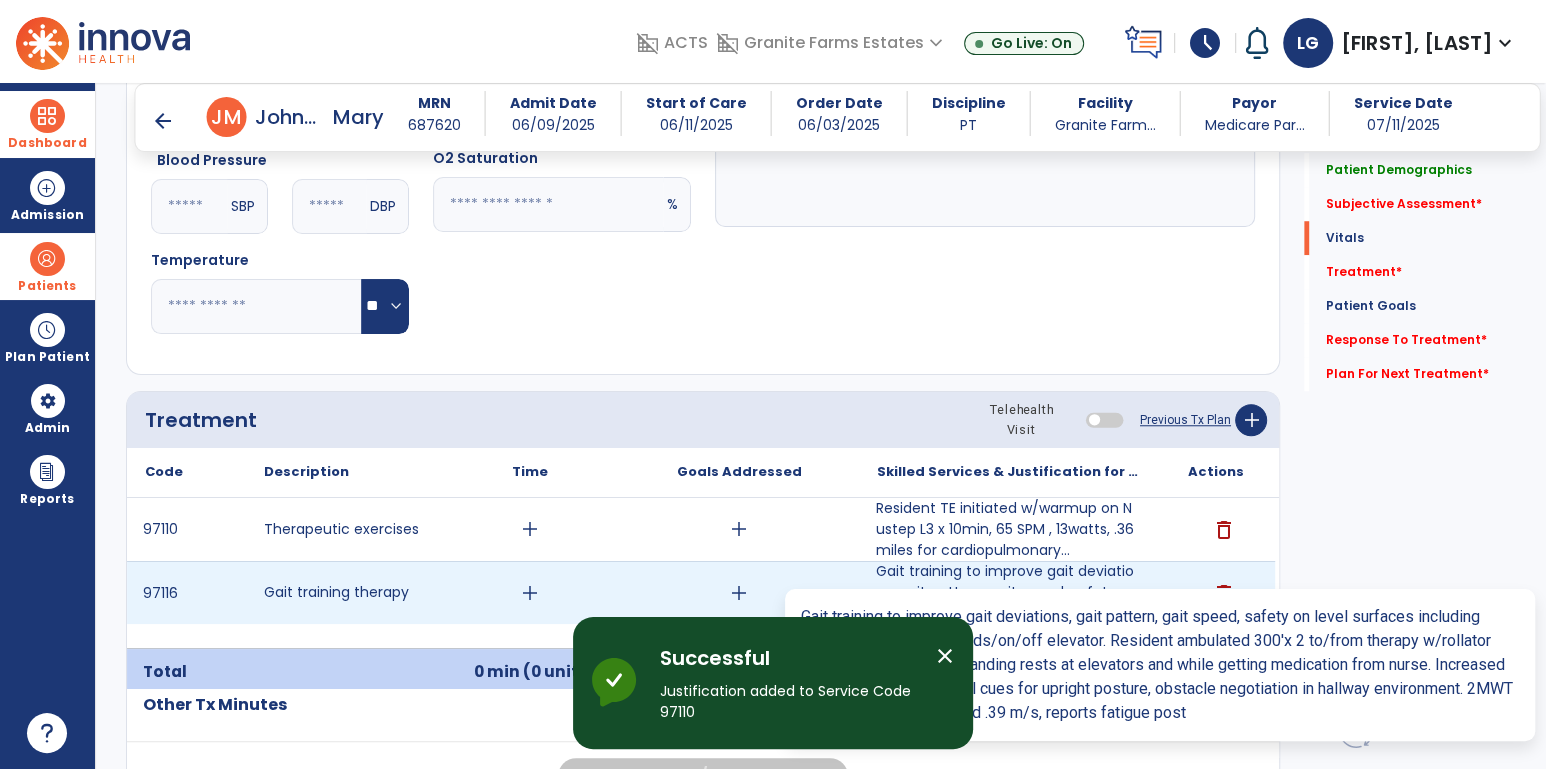 click on "Gait training to improve gait deviations, gait pattern, gait speed, safety on level surfaces includi..." at bounding box center [1007, 592] 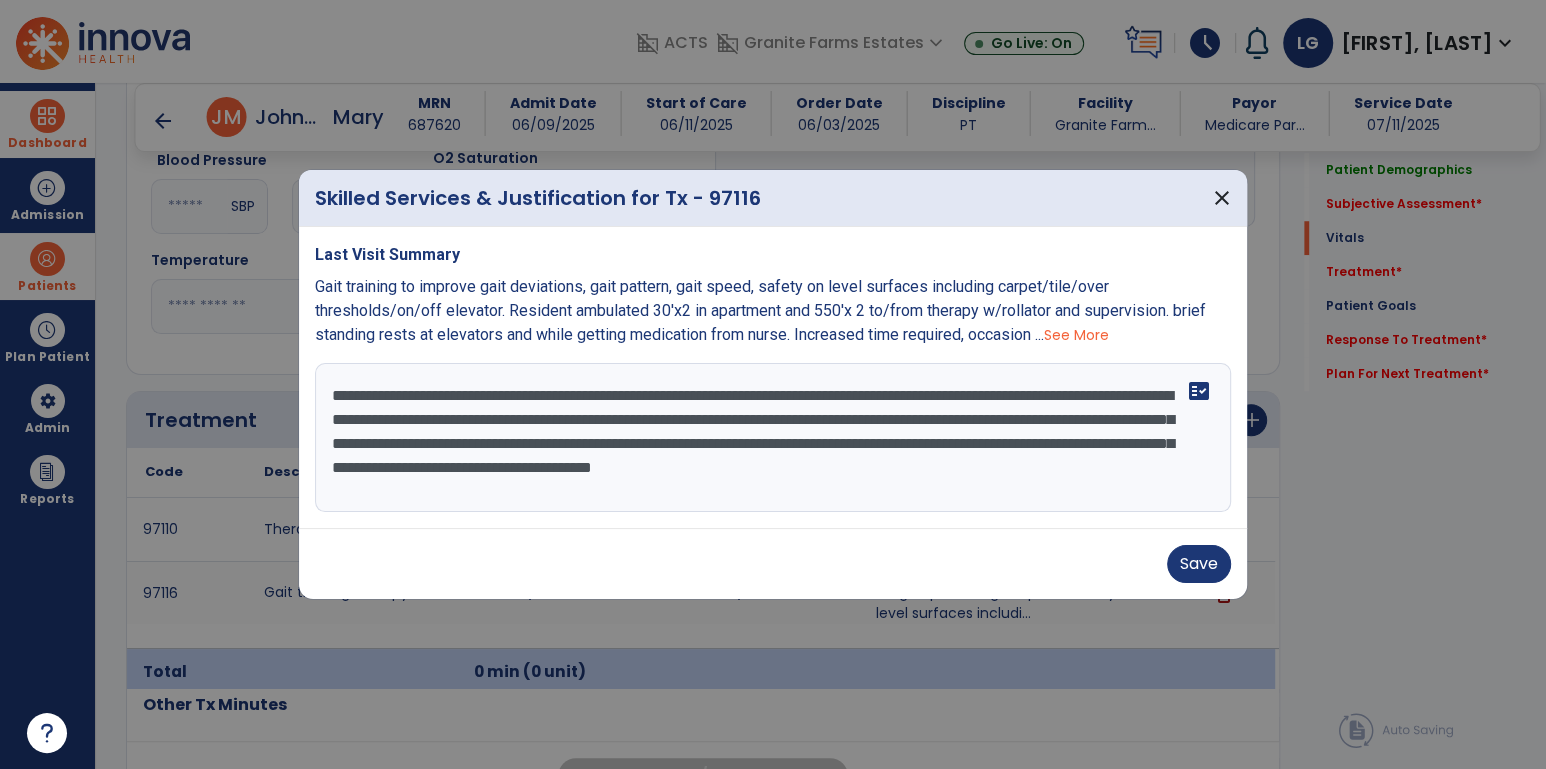 click on "**********" at bounding box center [773, 438] 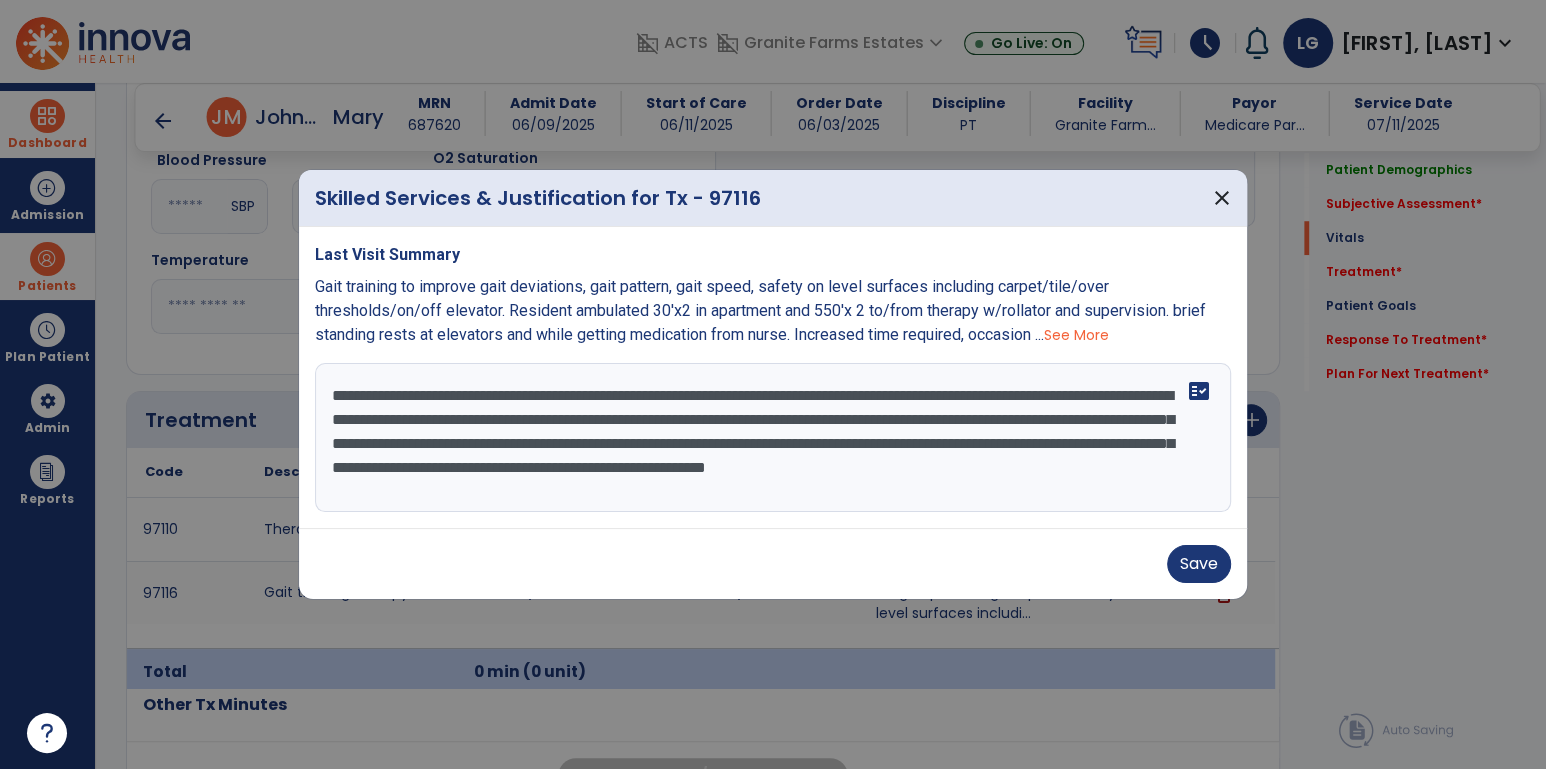 click on "**********" at bounding box center [773, 438] 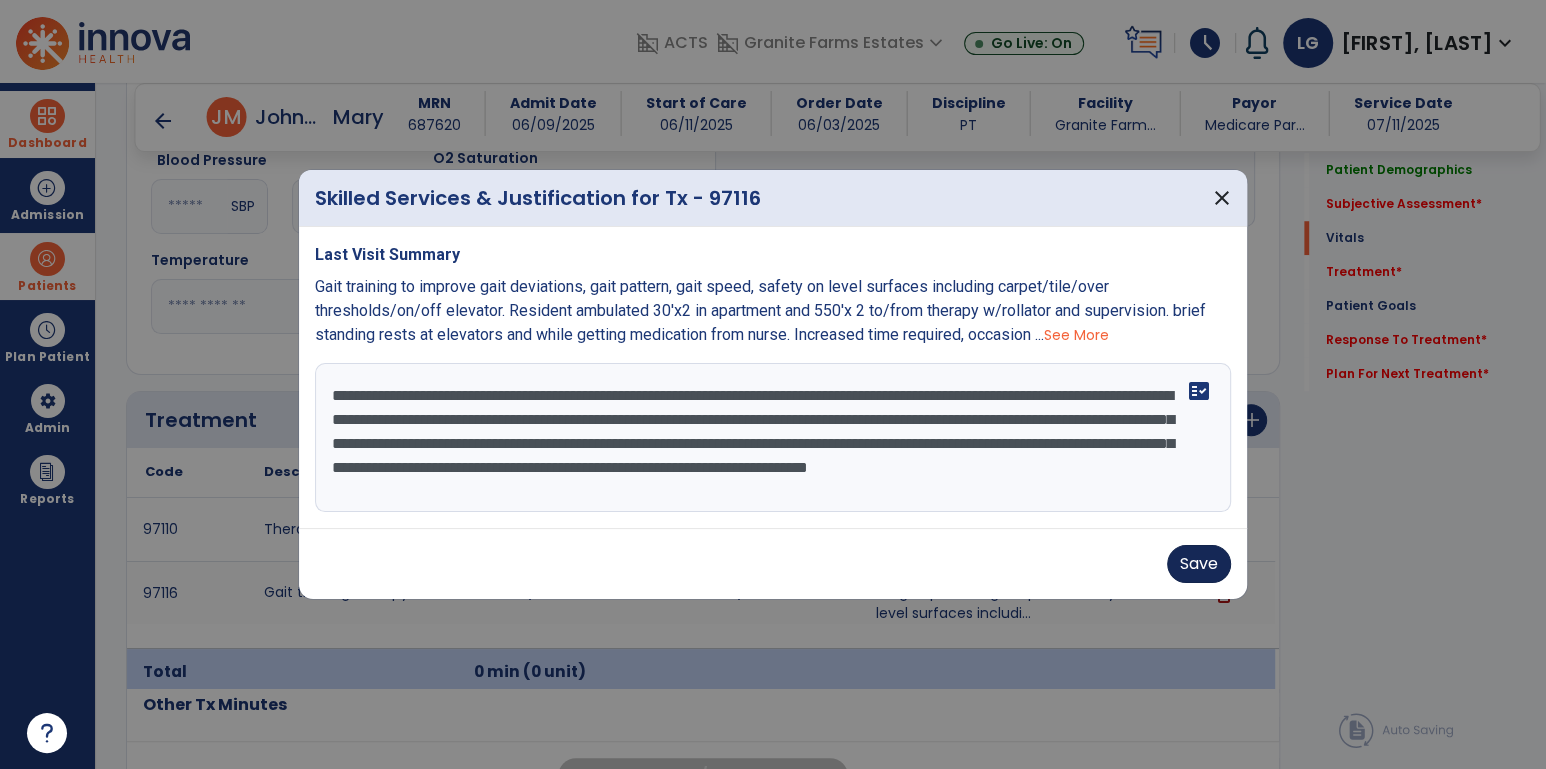 type on "**********" 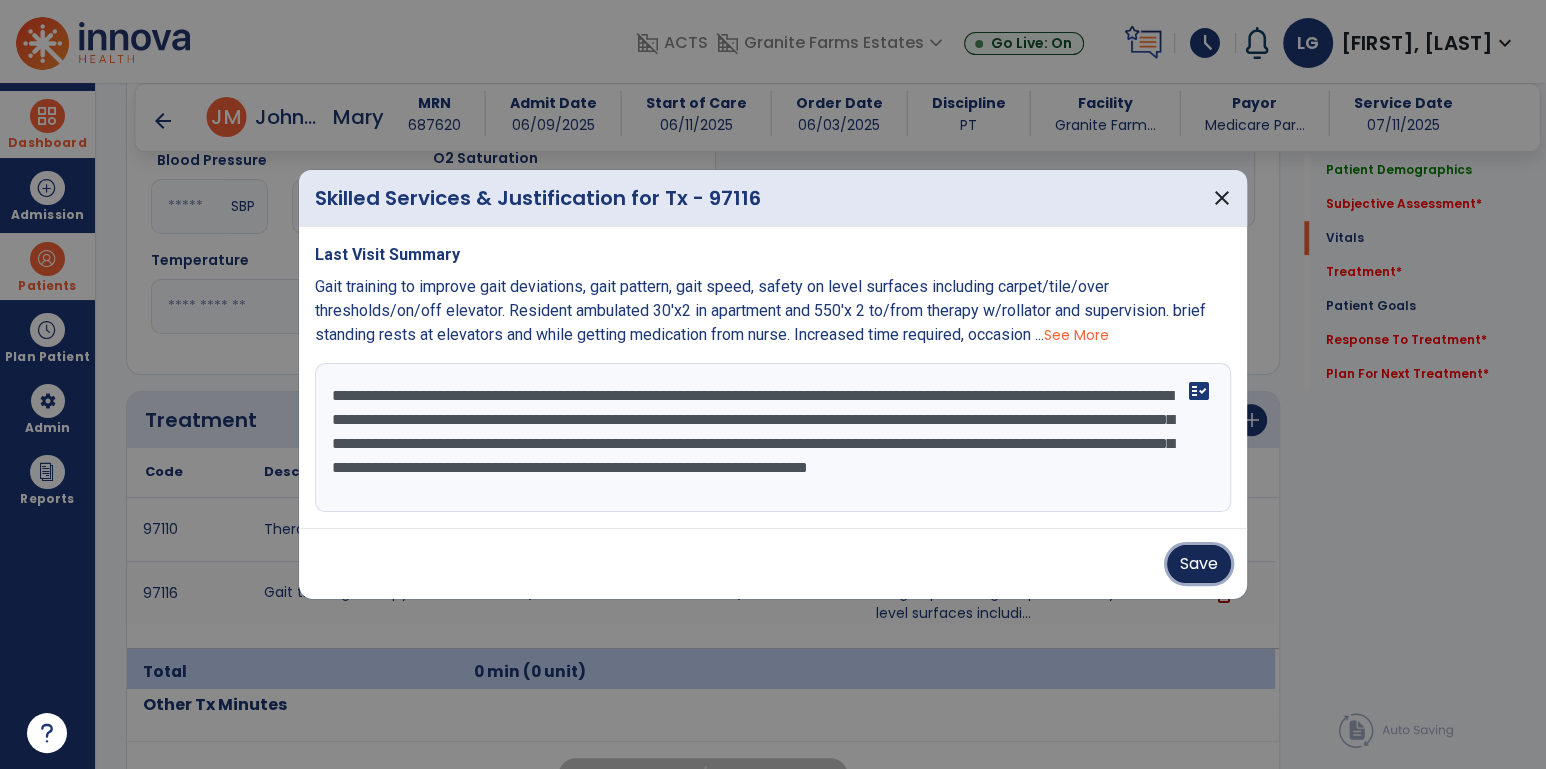 click on "Save" at bounding box center (1199, 564) 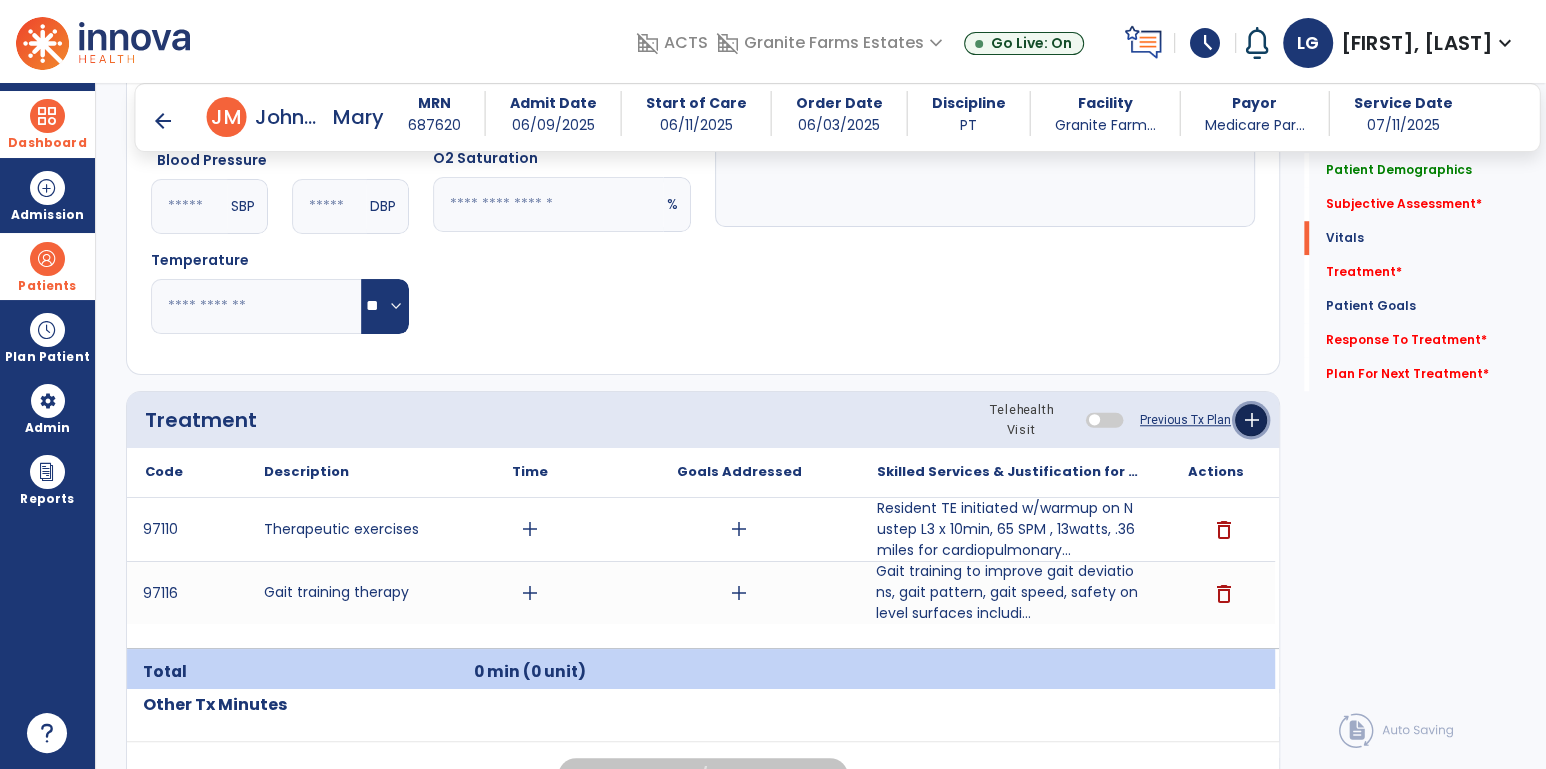 click on "add" 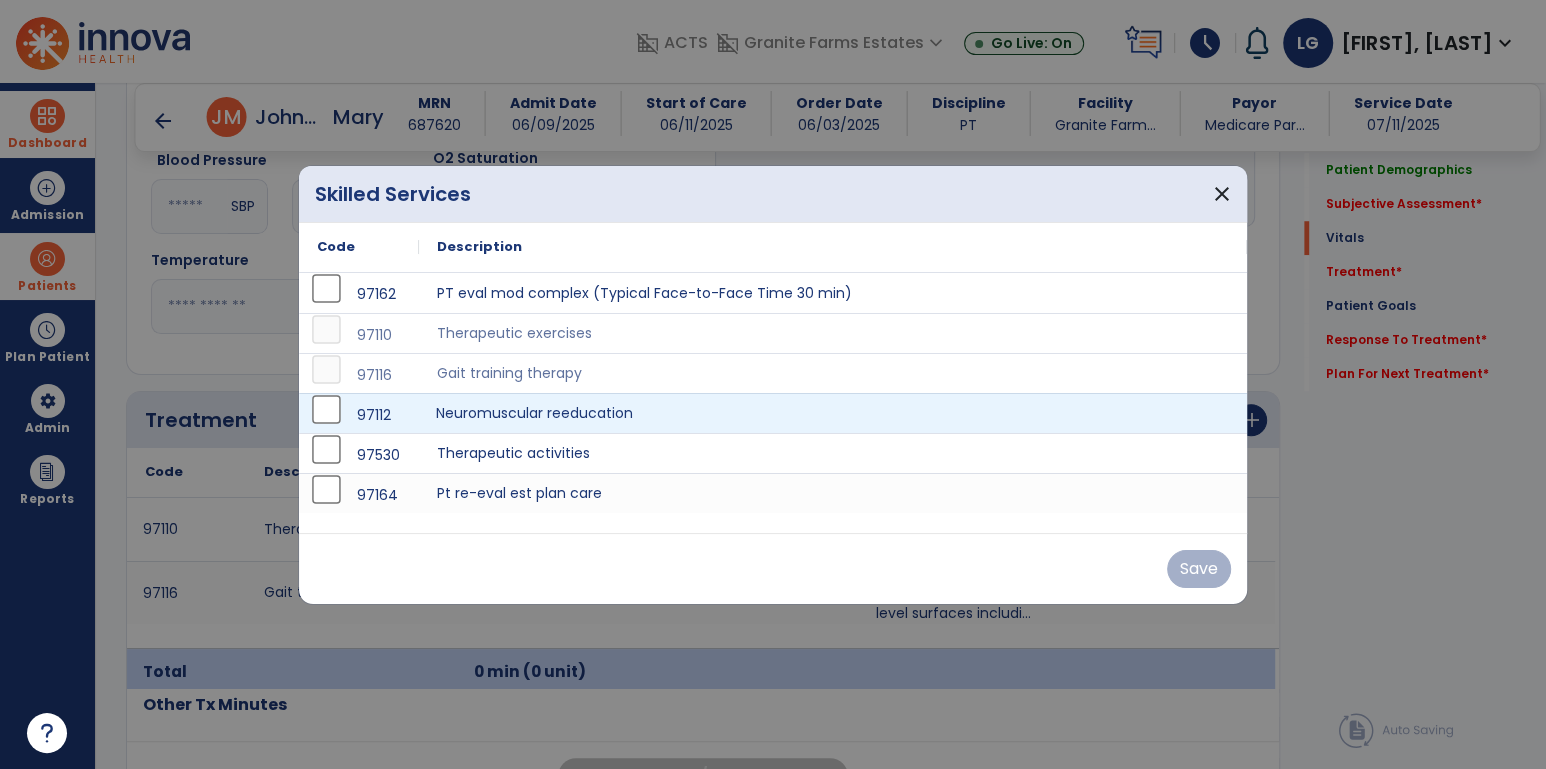 click on "Neuromuscular reeducation" at bounding box center (833, 413) 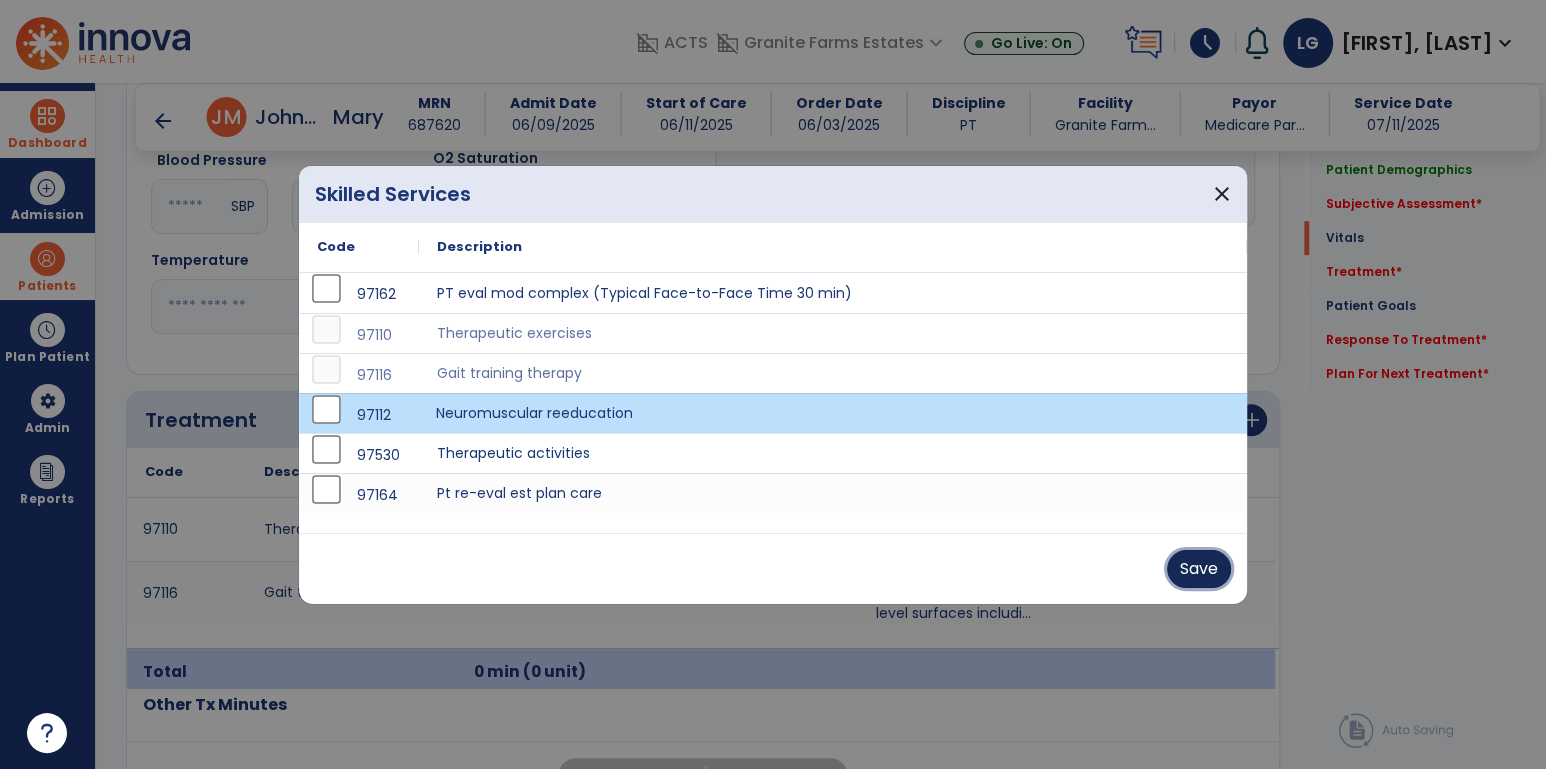 click on "Save" at bounding box center [1199, 569] 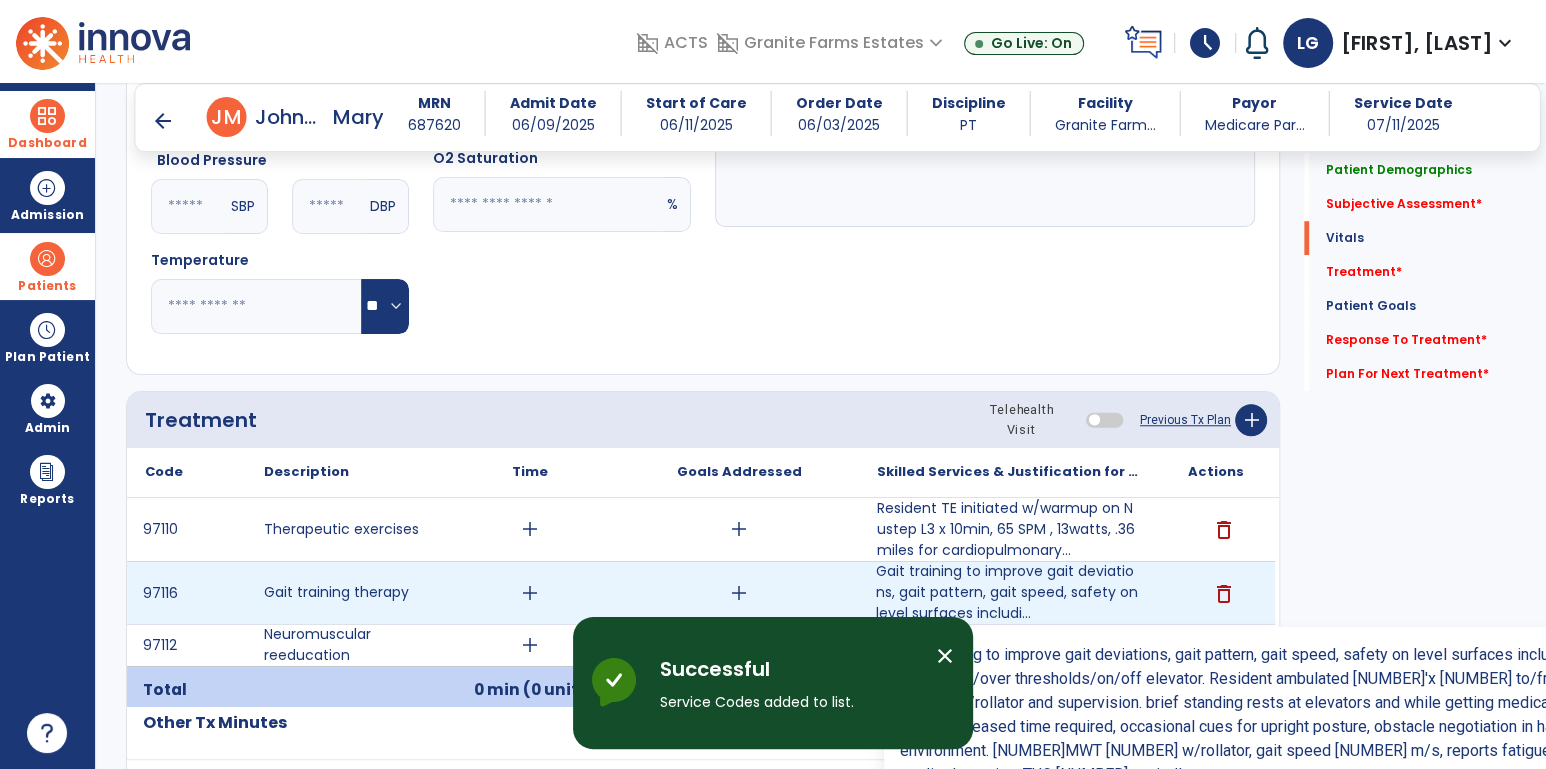 click on "Gait training to improve gait deviations, gait pattern, gait speed, safety on level surfaces includi..." at bounding box center [1007, 592] 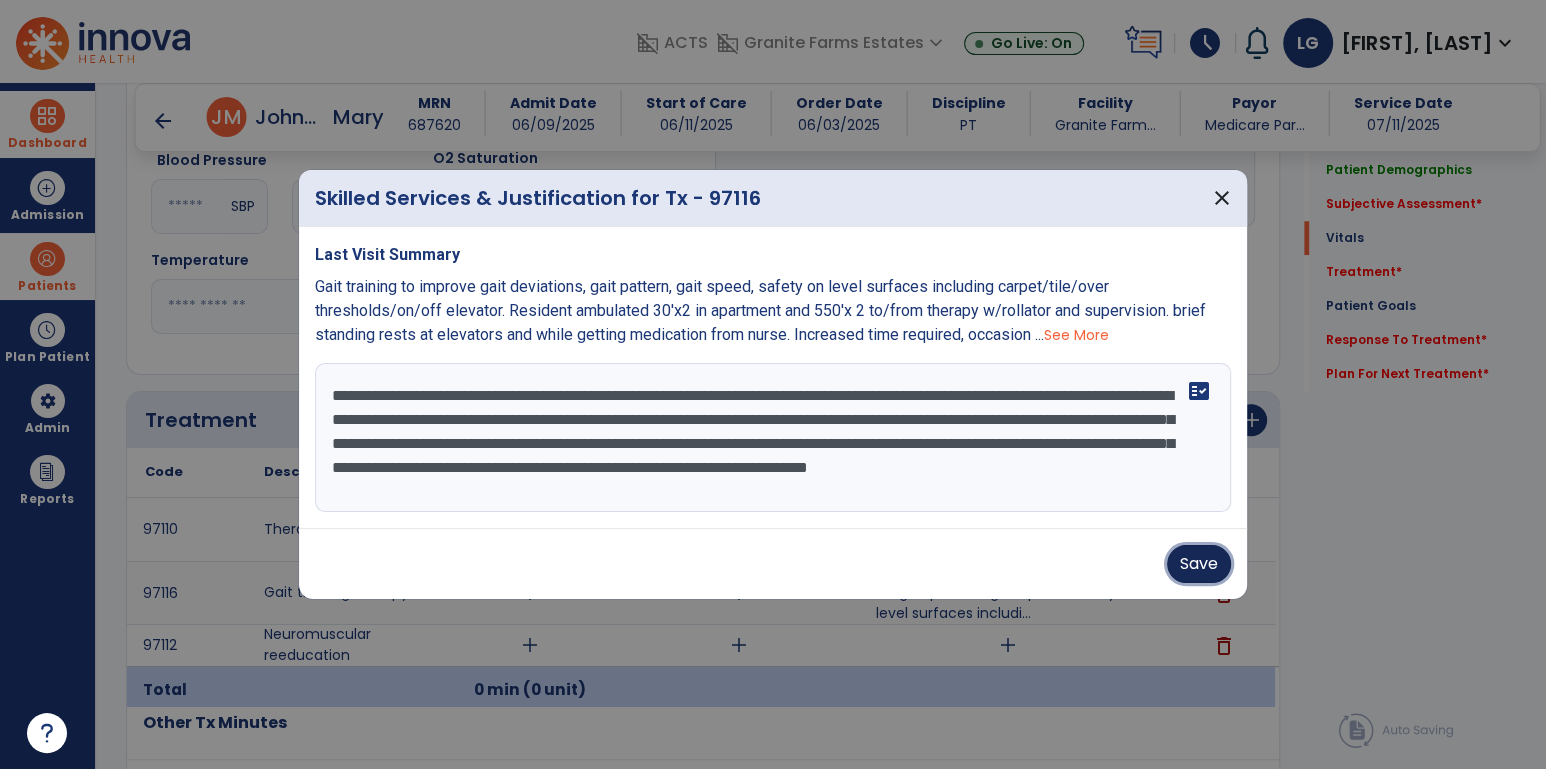 click on "Save" at bounding box center [1199, 564] 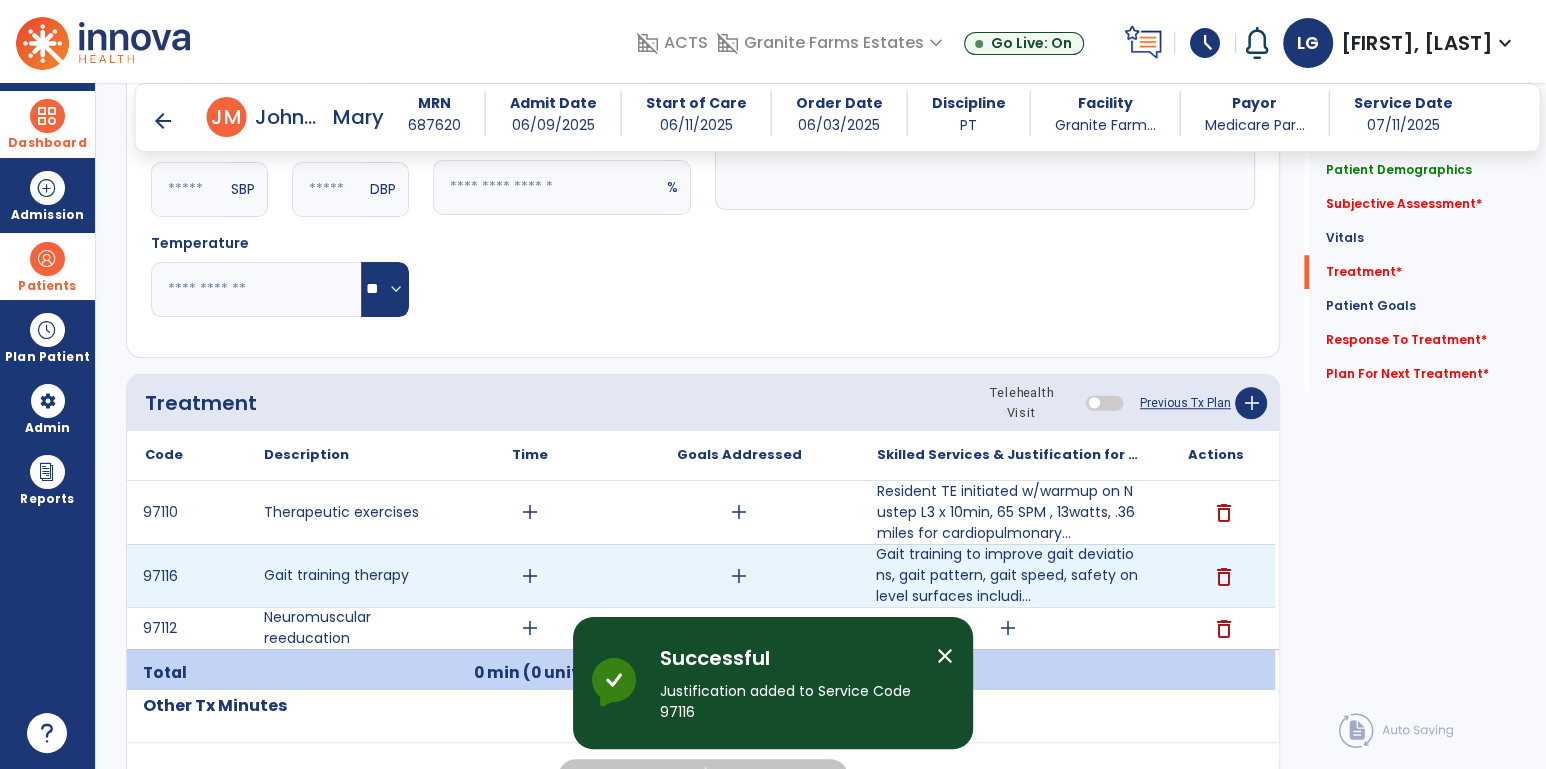 scroll, scrollTop: 1222, scrollLeft: 0, axis: vertical 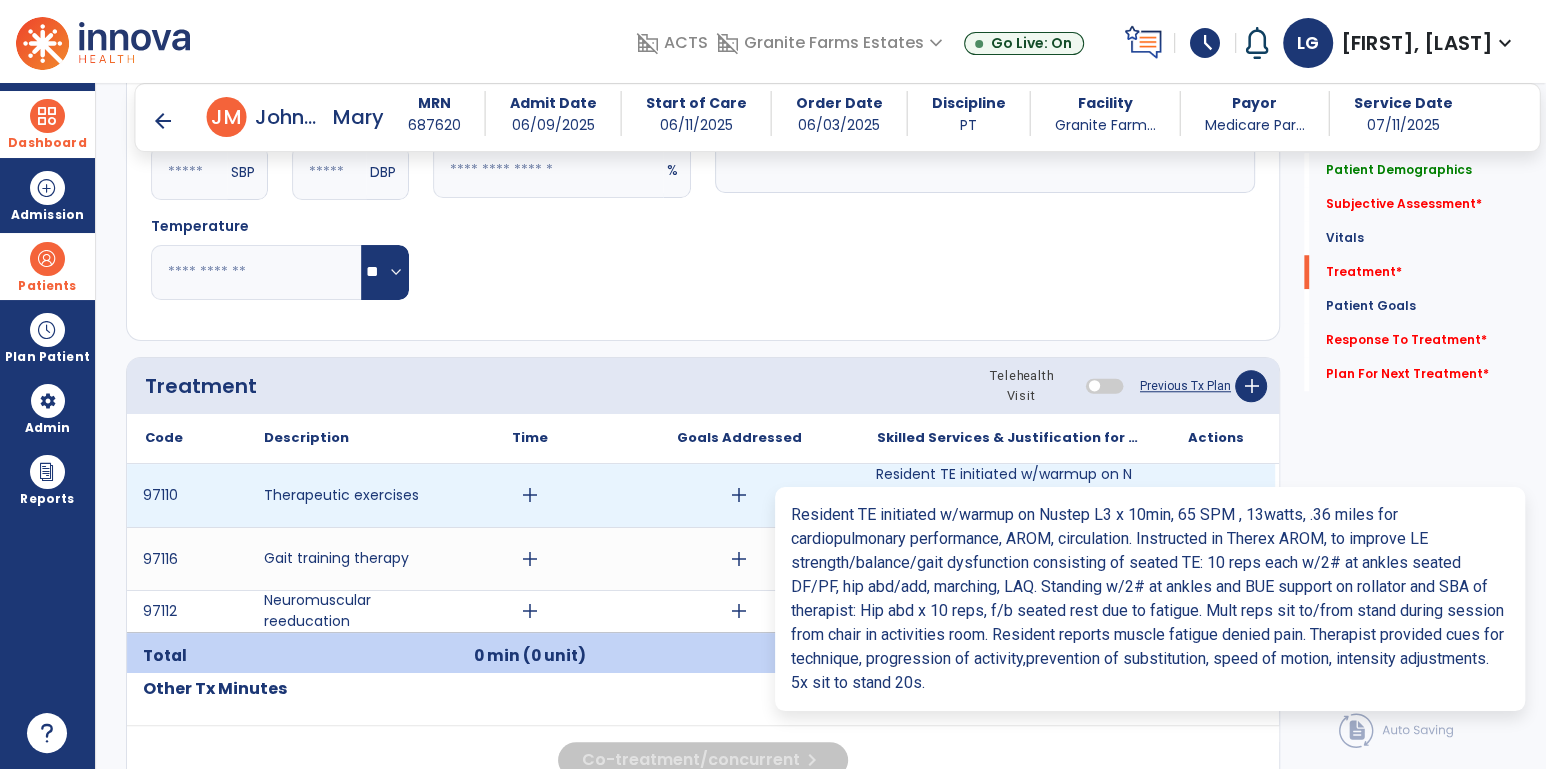 click on "Resident TE initiated w/warmup on Nustep L3 x 10min, 65 SPM , 13watts, .36 miles for cardiopulmonary..." at bounding box center [1007, 495] 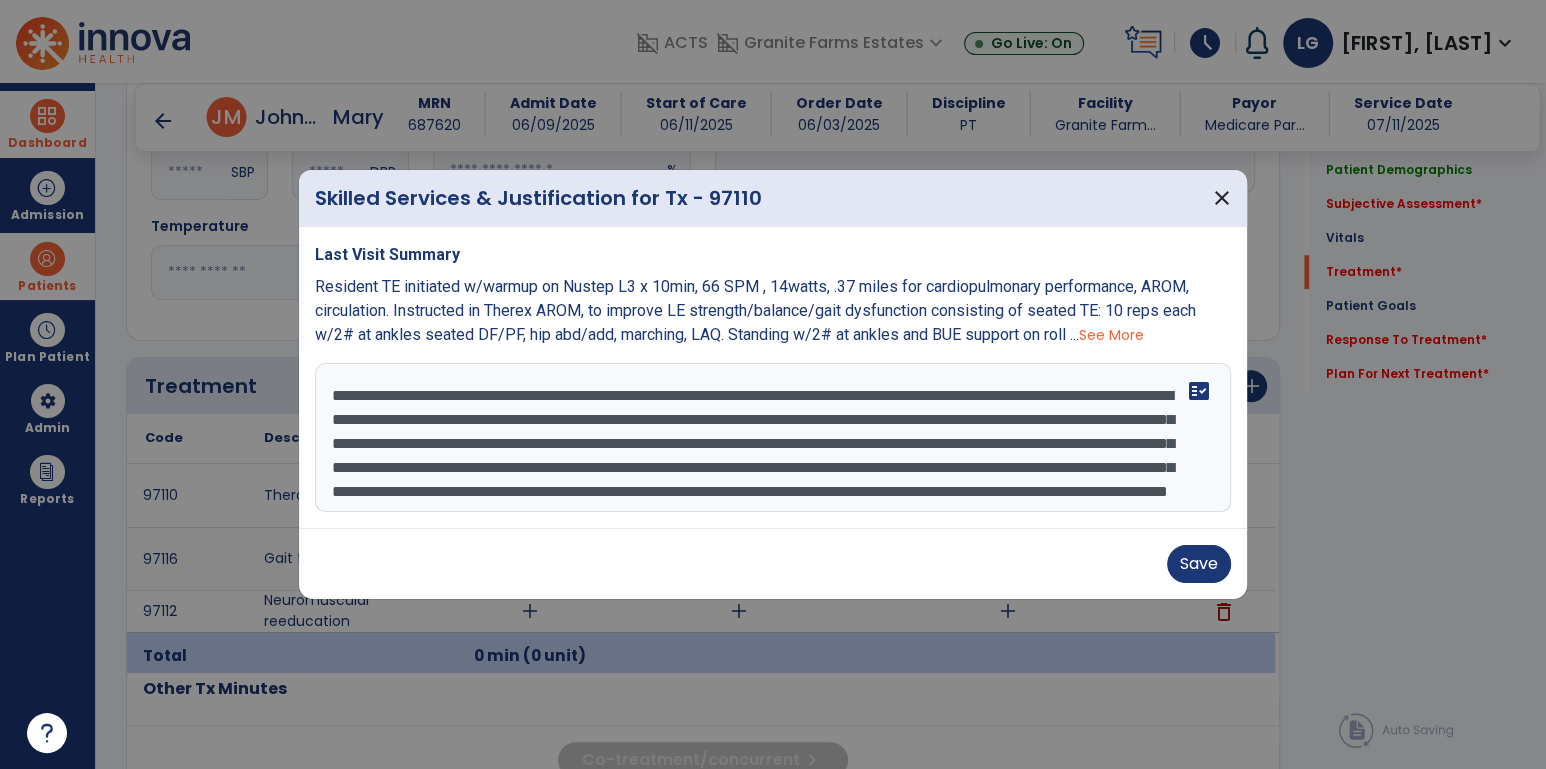 scroll, scrollTop: 9, scrollLeft: 0, axis: vertical 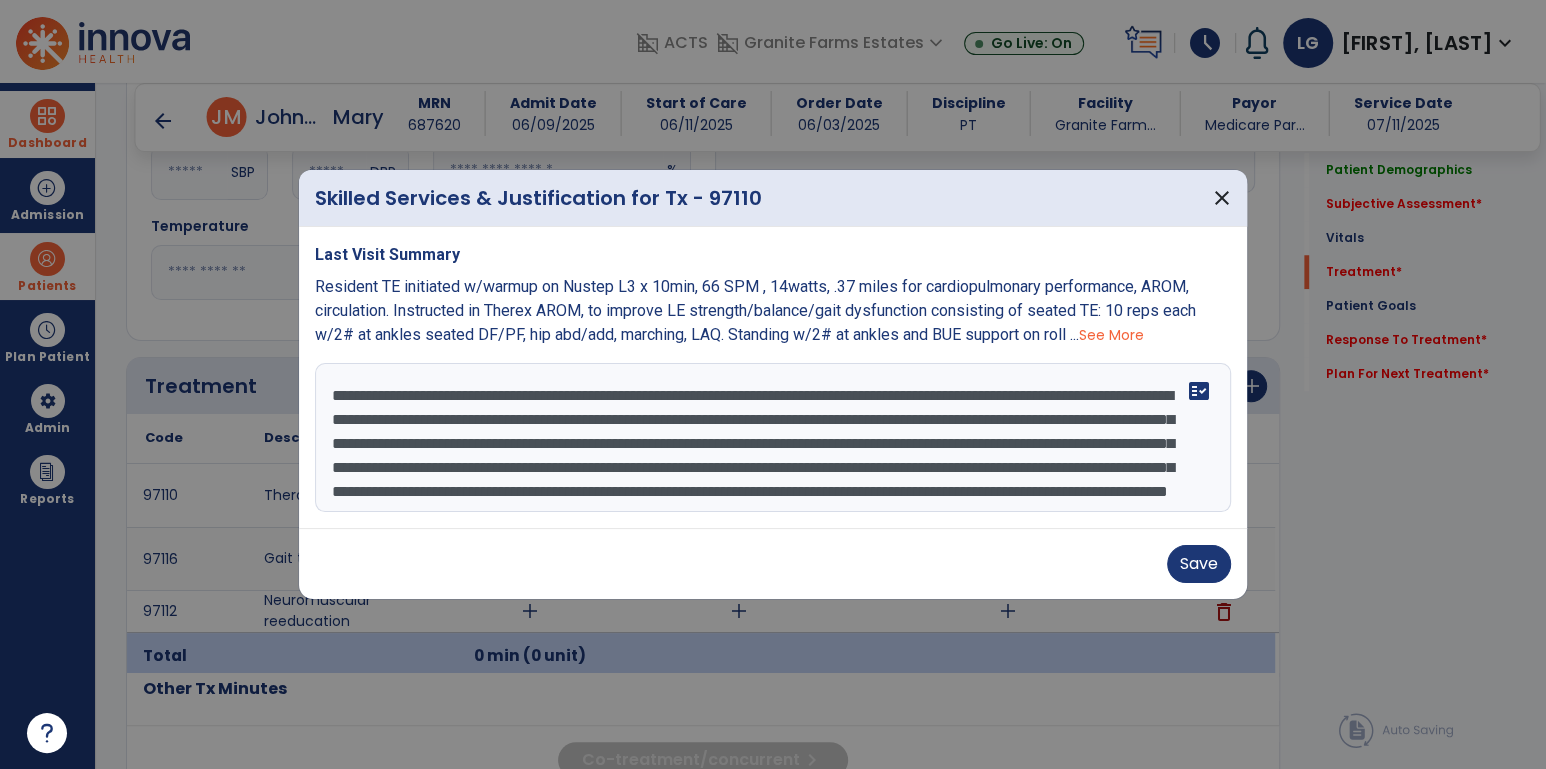 drag, startPoint x: 724, startPoint y: 443, endPoint x: 843, endPoint y: 447, distance: 119.06721 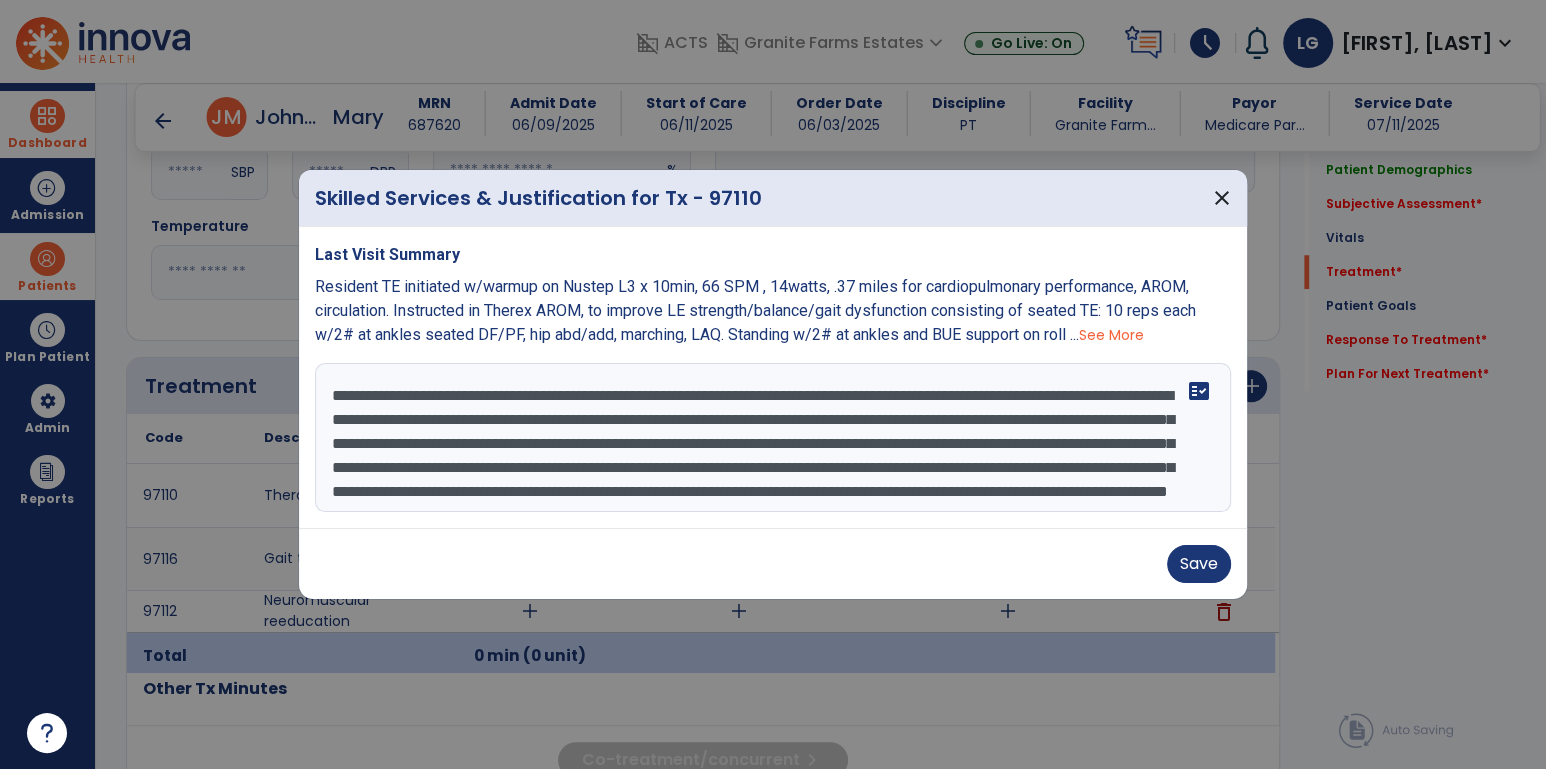 click on "**********" at bounding box center (773, 438) 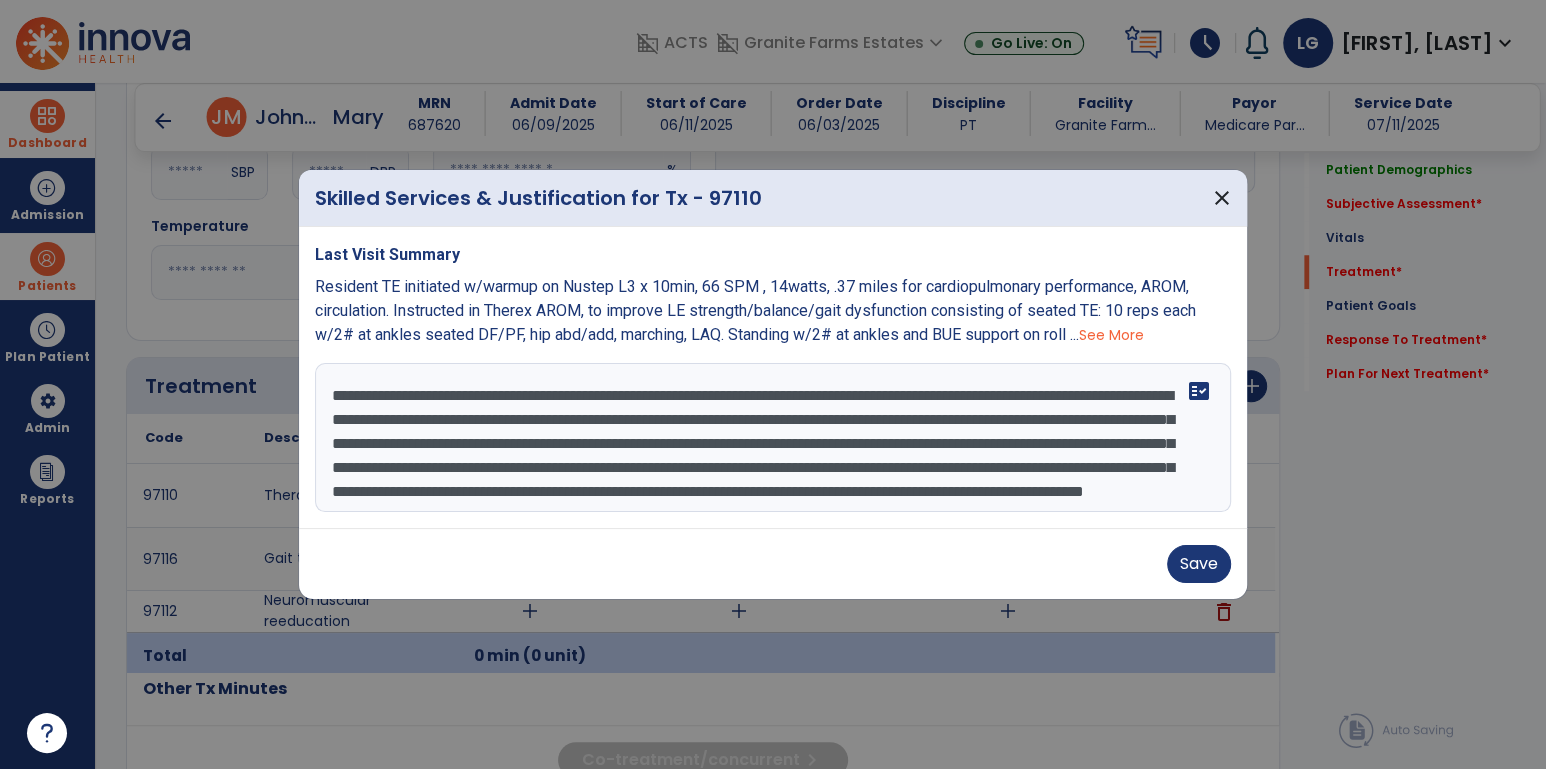 scroll, scrollTop: 37, scrollLeft: 0, axis: vertical 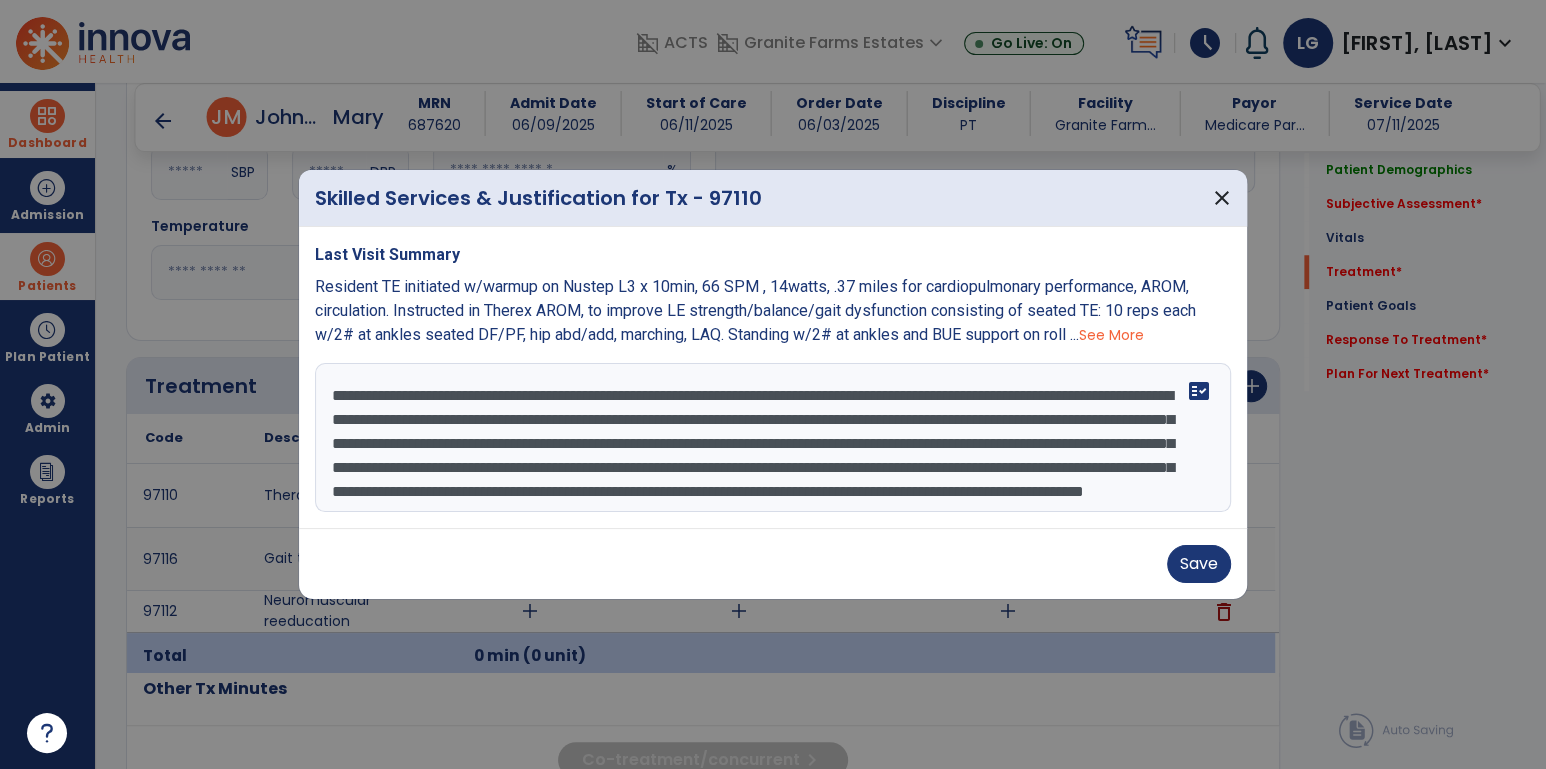 drag, startPoint x: 1081, startPoint y: 443, endPoint x: 399, endPoint y: 453, distance: 682.0733 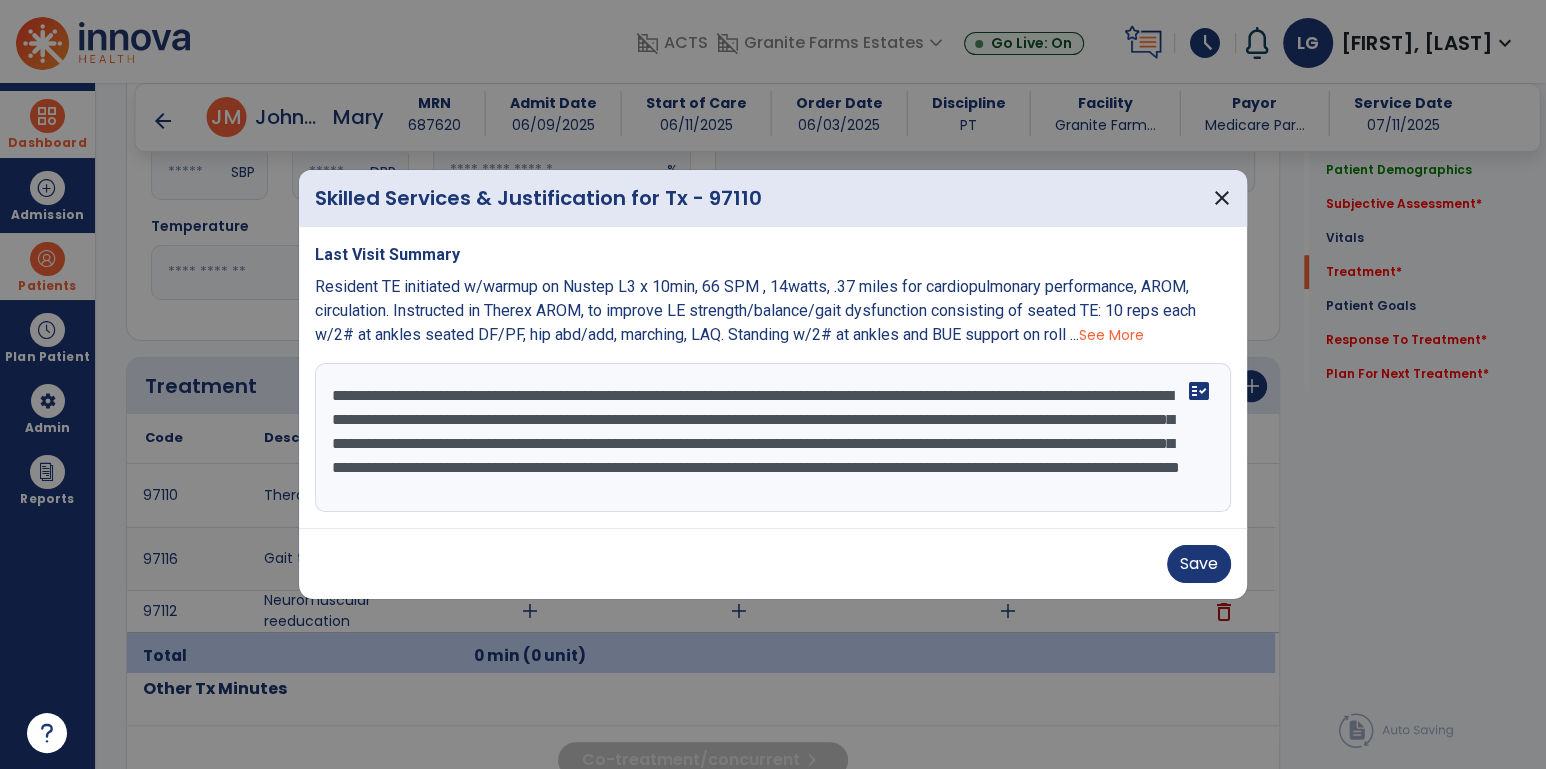 scroll, scrollTop: 24, scrollLeft: 0, axis: vertical 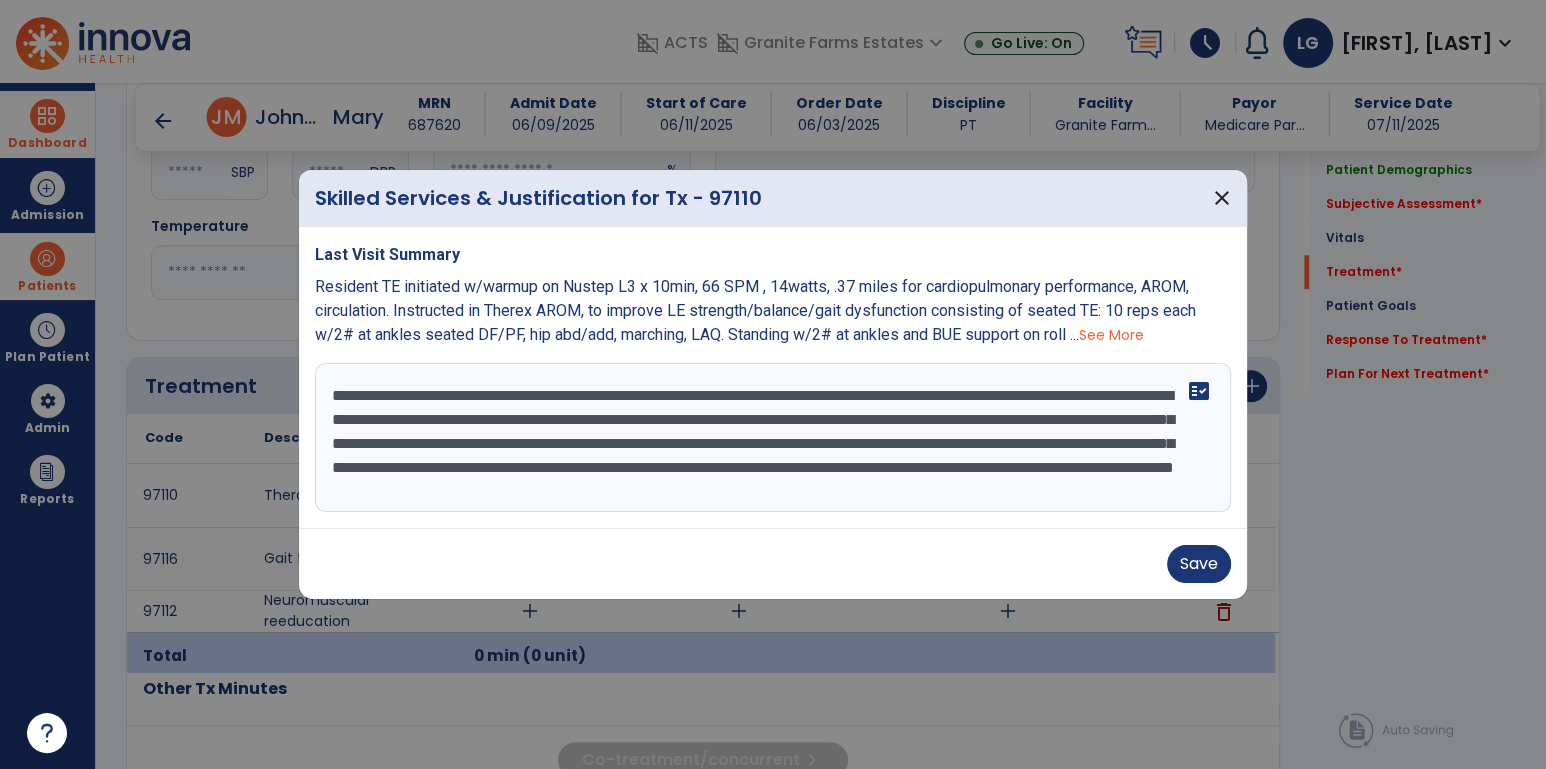 click on "**********" at bounding box center [773, 438] 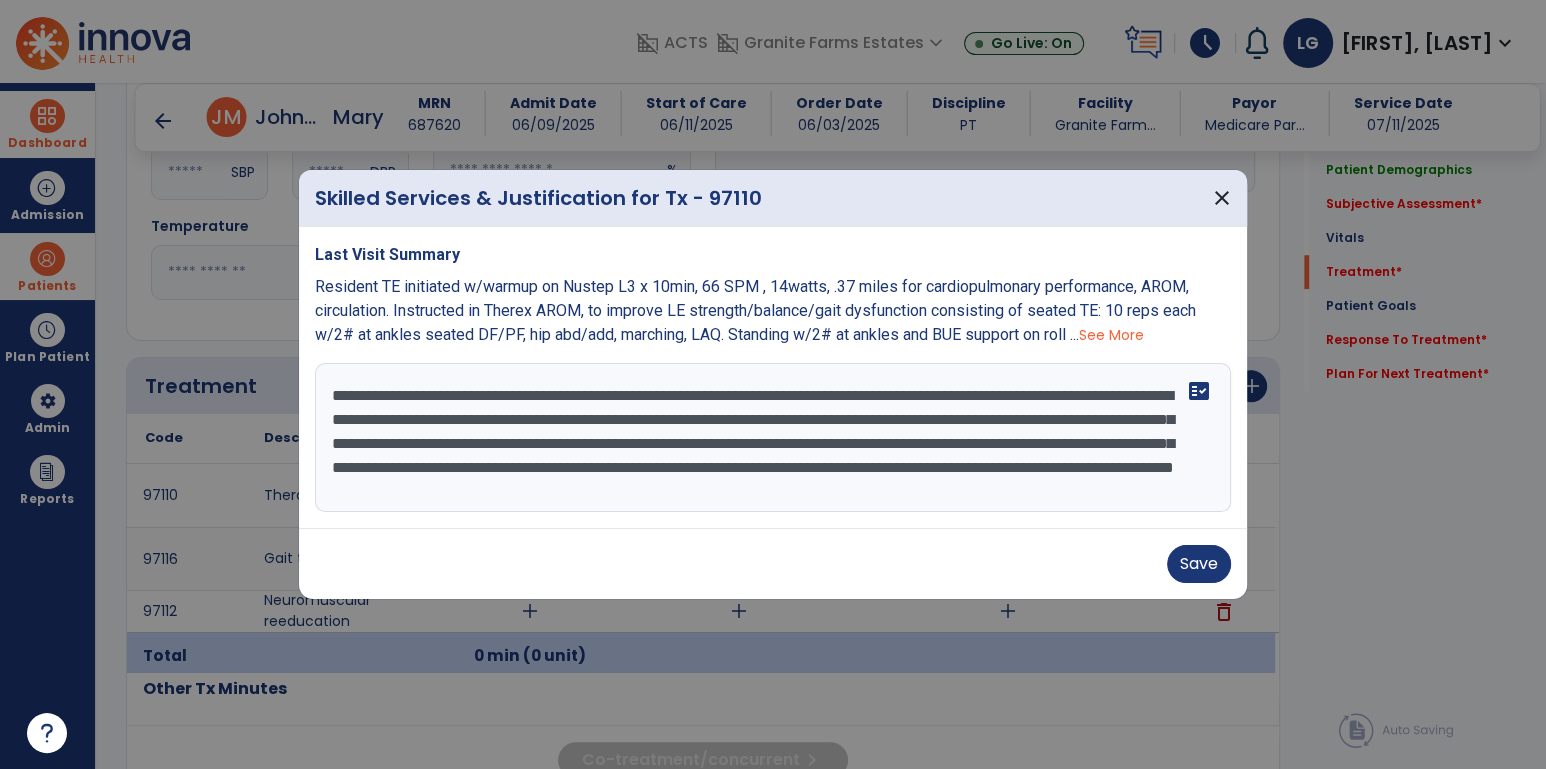 type on "**********" 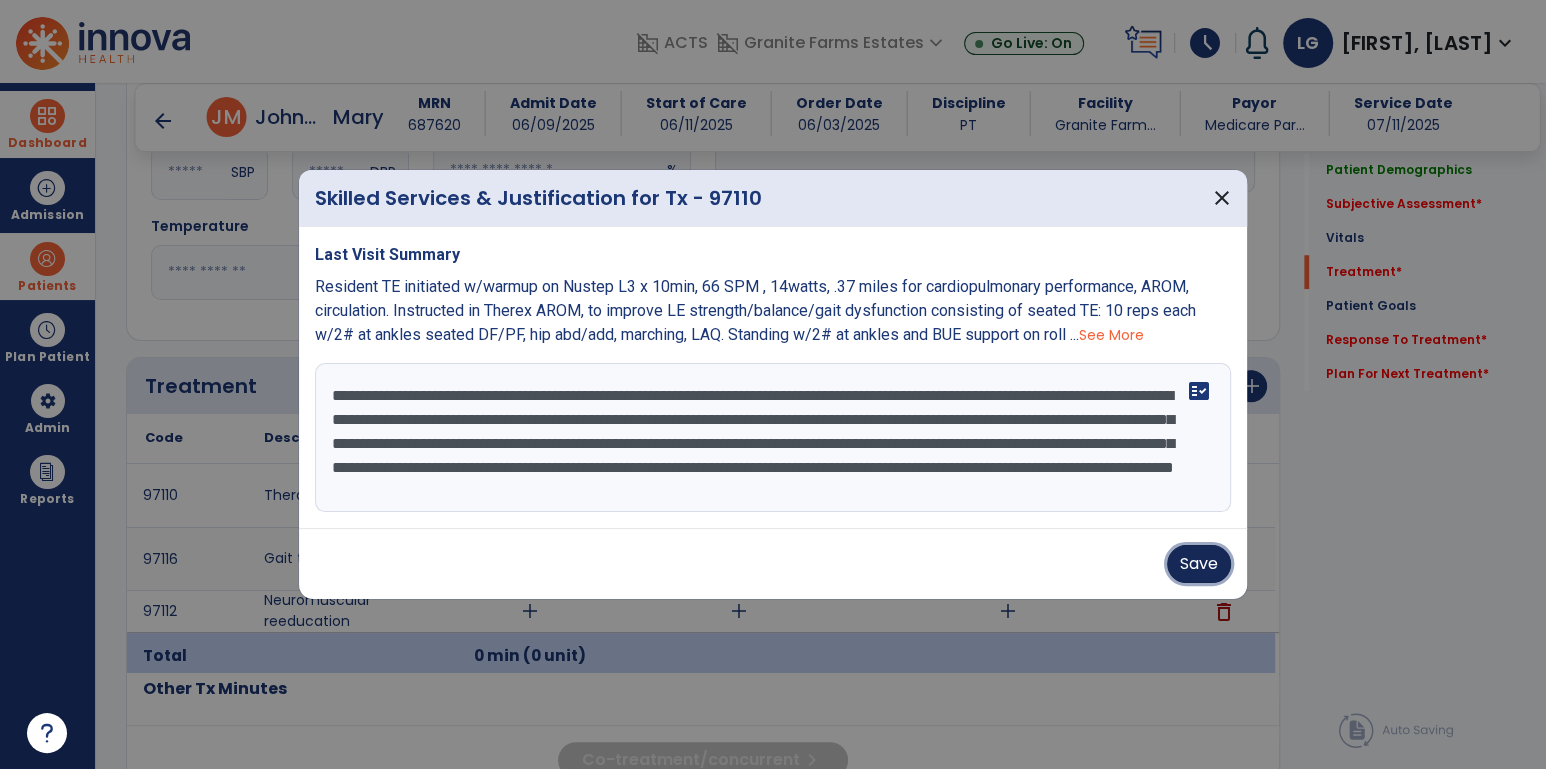 click on "Save" at bounding box center (1199, 564) 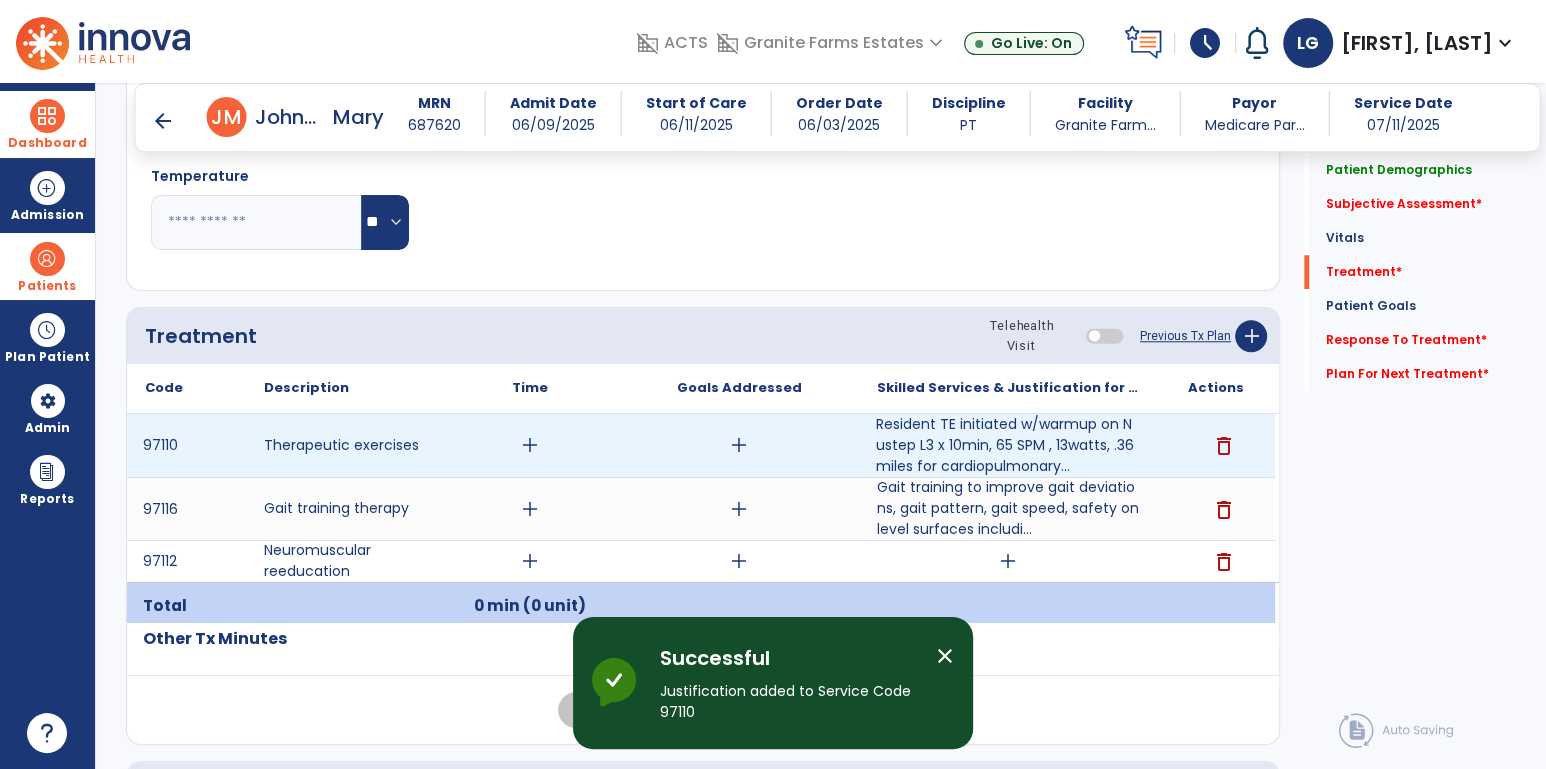 scroll, scrollTop: 1276, scrollLeft: 0, axis: vertical 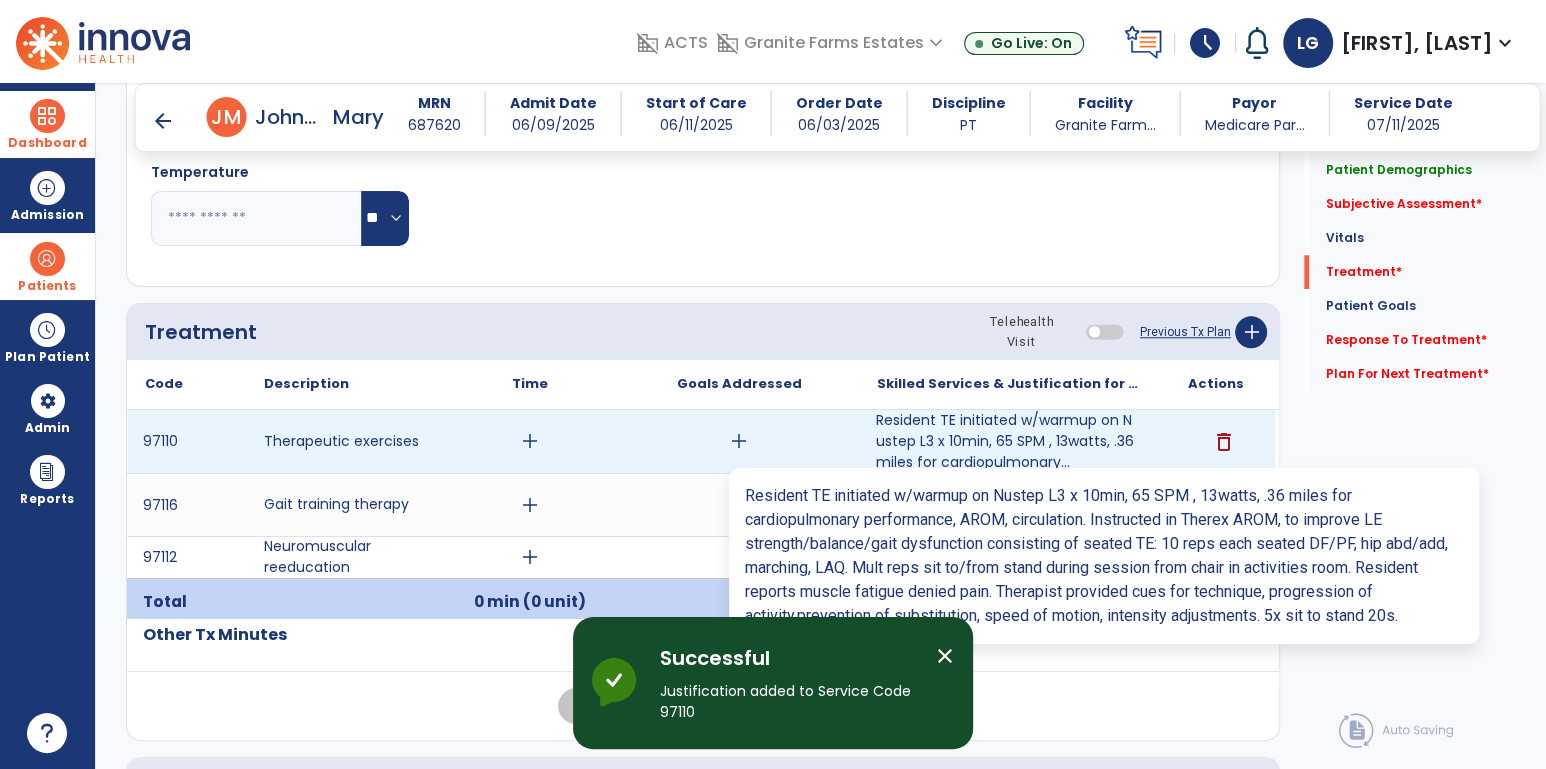 click on "Resident TE initiated w/warmup on Nustep L3 x 10min, 65 SPM , 13watts, .36 miles for cardiopulmonary..." at bounding box center [1007, 441] 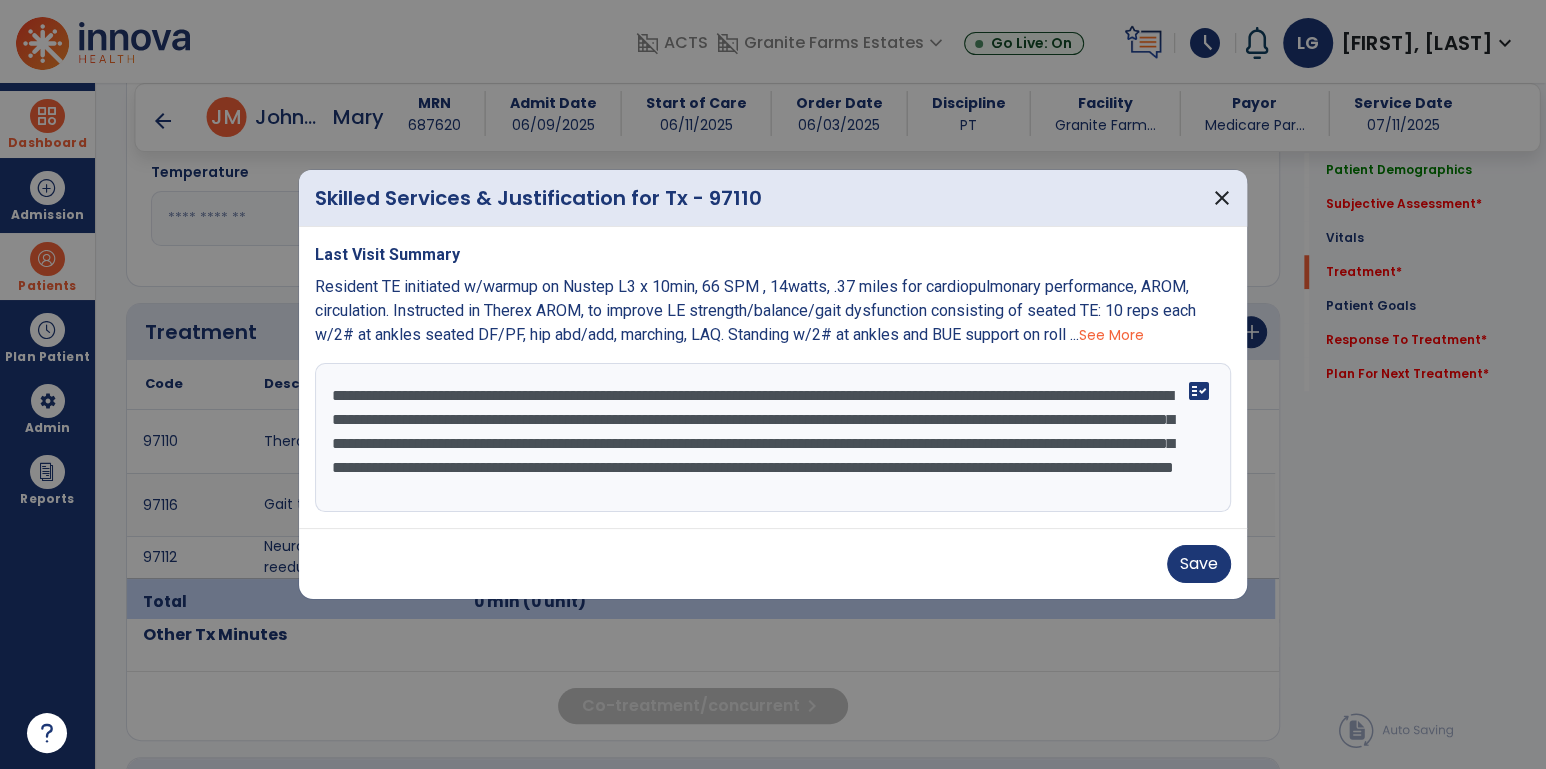 scroll, scrollTop: 5, scrollLeft: 0, axis: vertical 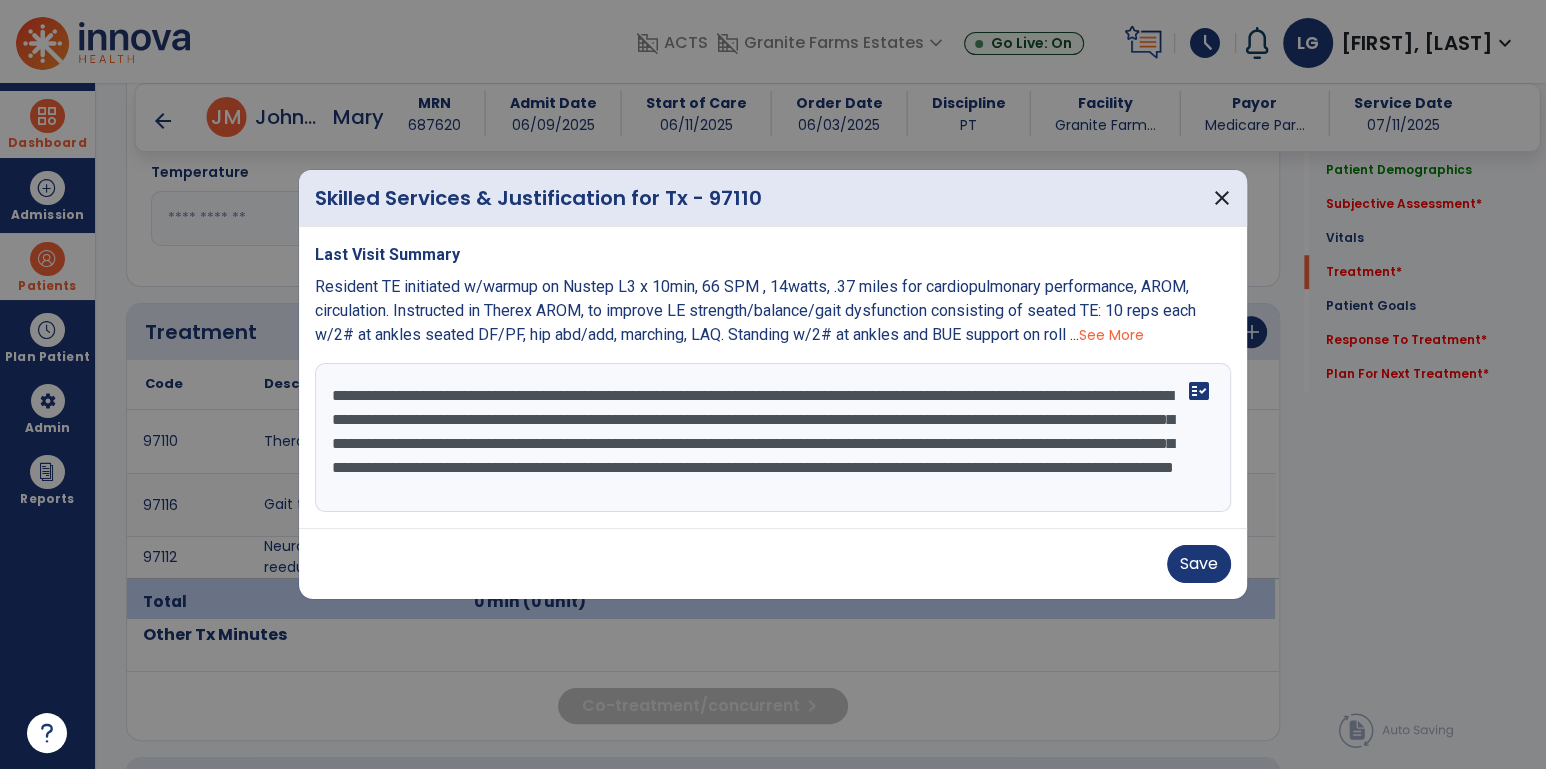 click on "**********" at bounding box center (773, 438) 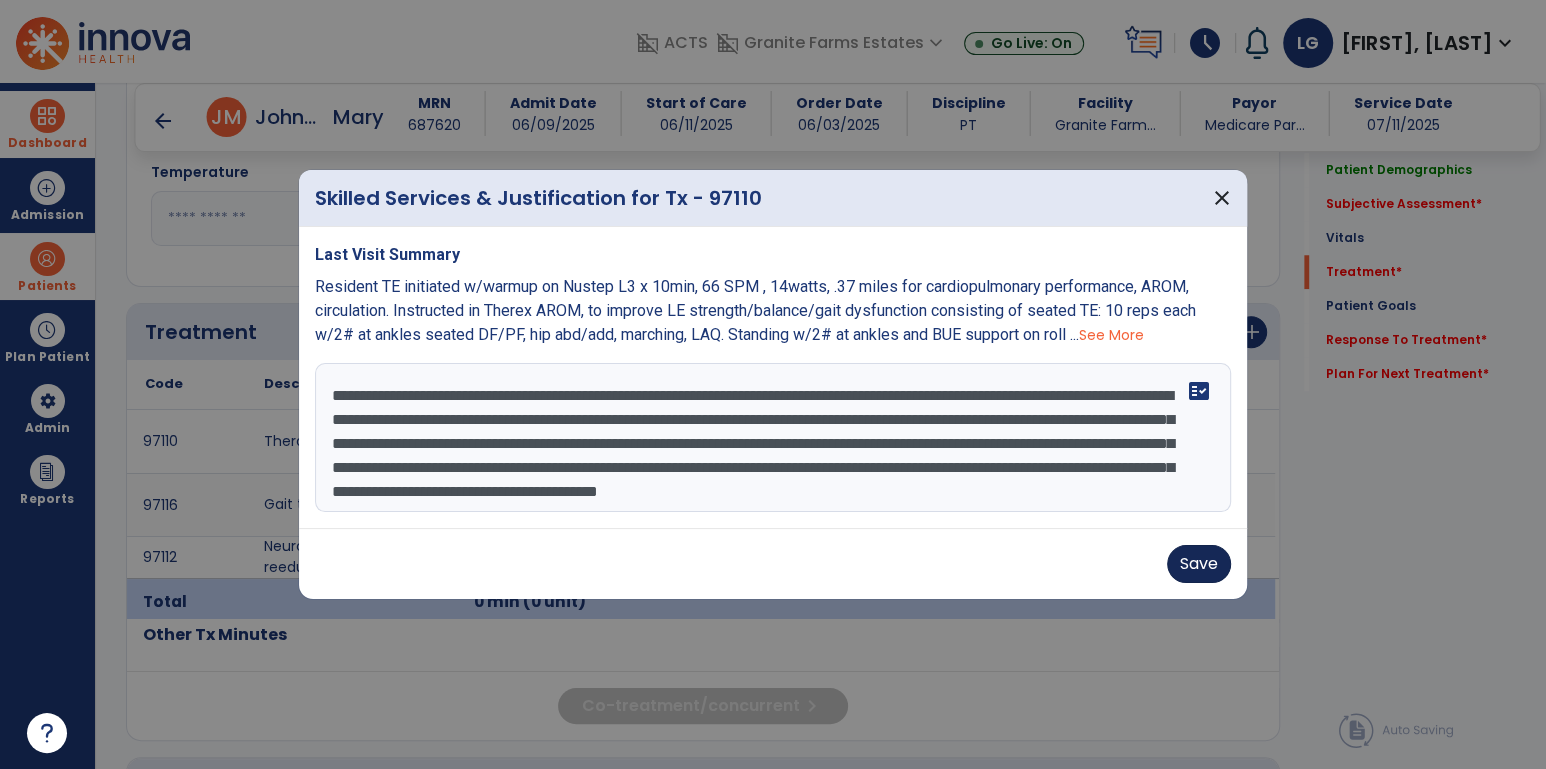 type on "**********" 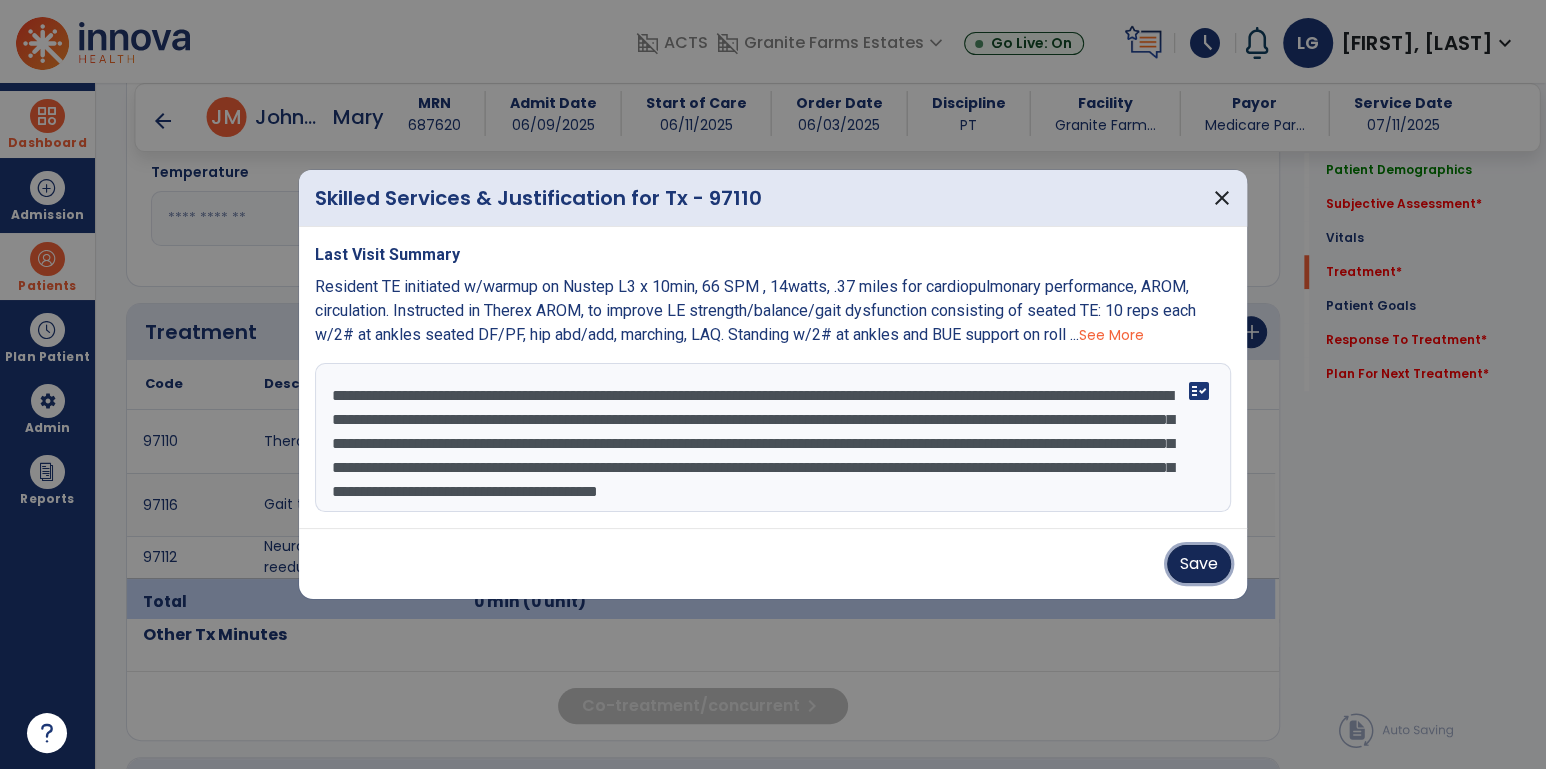 click on "Save" at bounding box center (1199, 564) 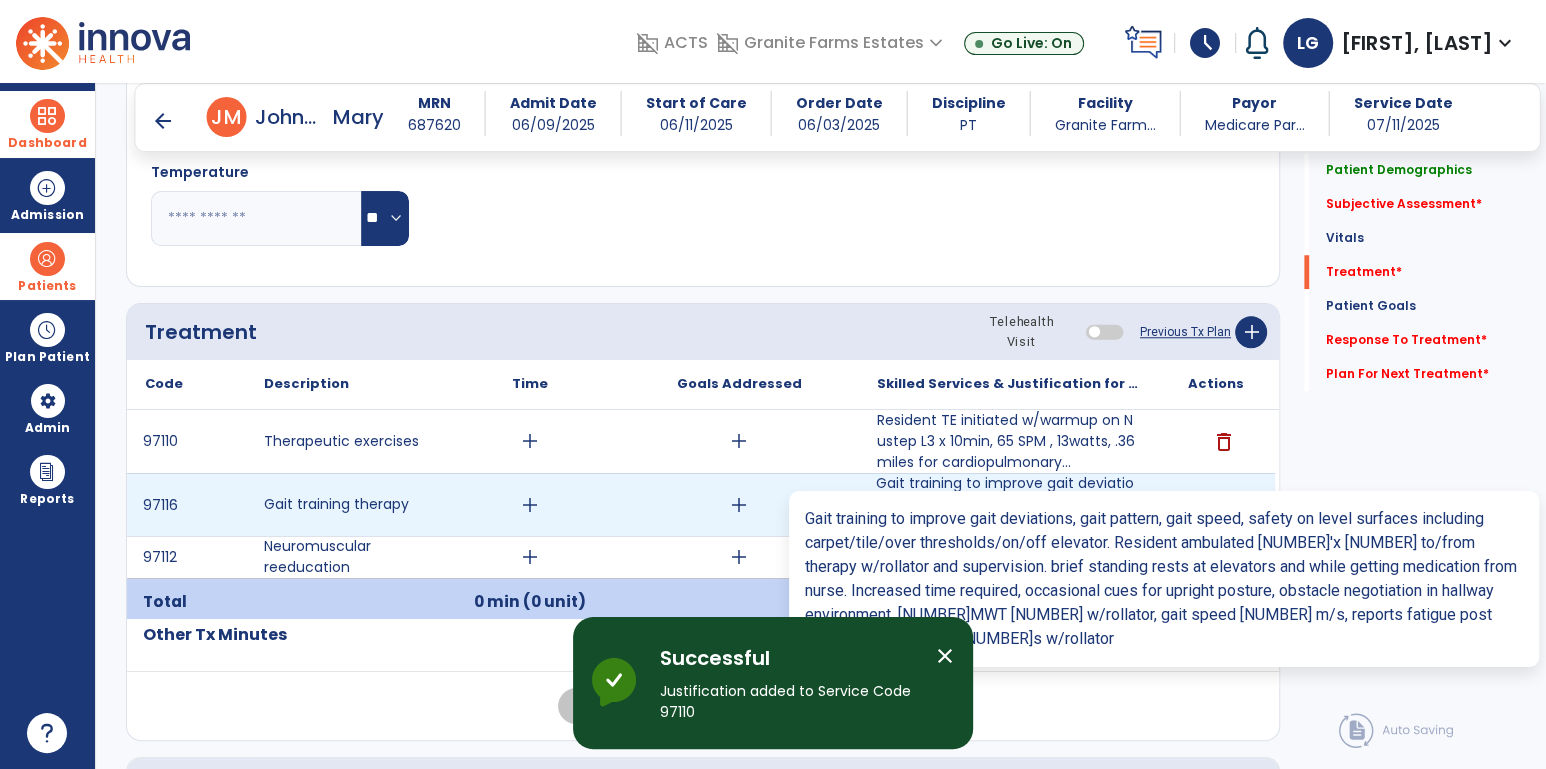click on "Gait training to improve gait deviations, gait pattern, gait speed, safety on level surfaces includi..." at bounding box center (1007, 504) 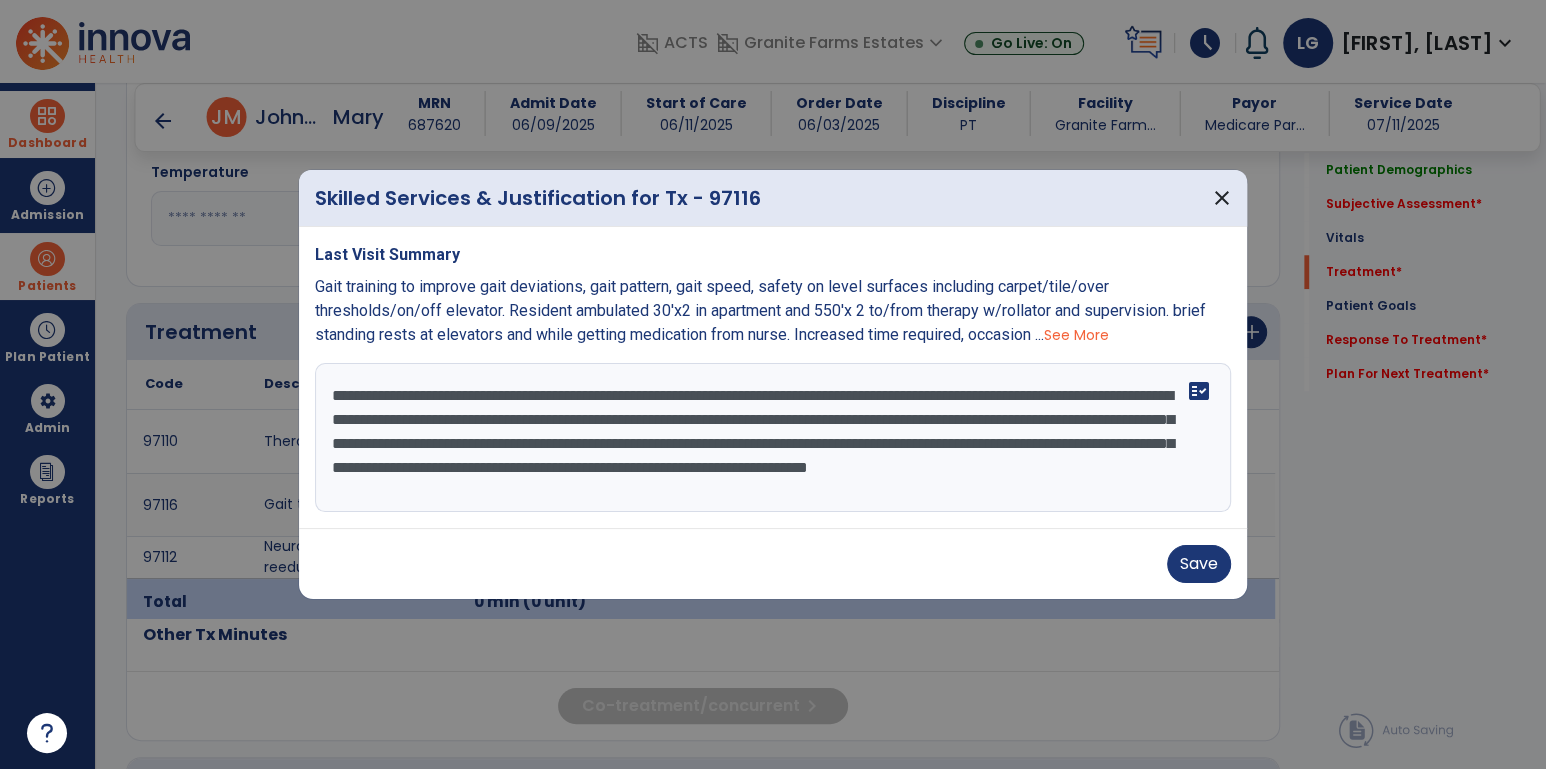 drag, startPoint x: 431, startPoint y: 444, endPoint x: 1055, endPoint y: 467, distance: 624.4237 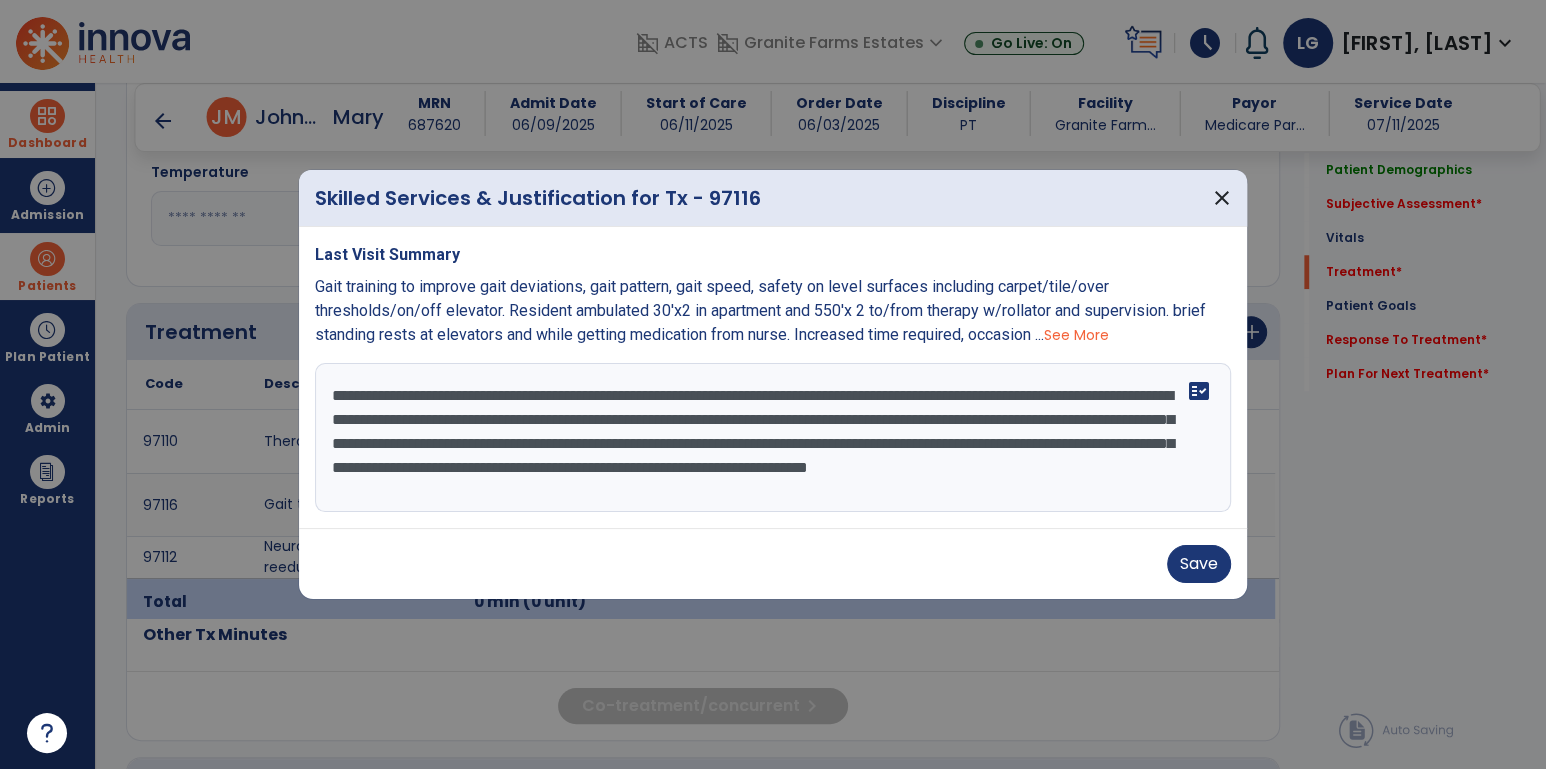 click on "**********" at bounding box center [773, 438] 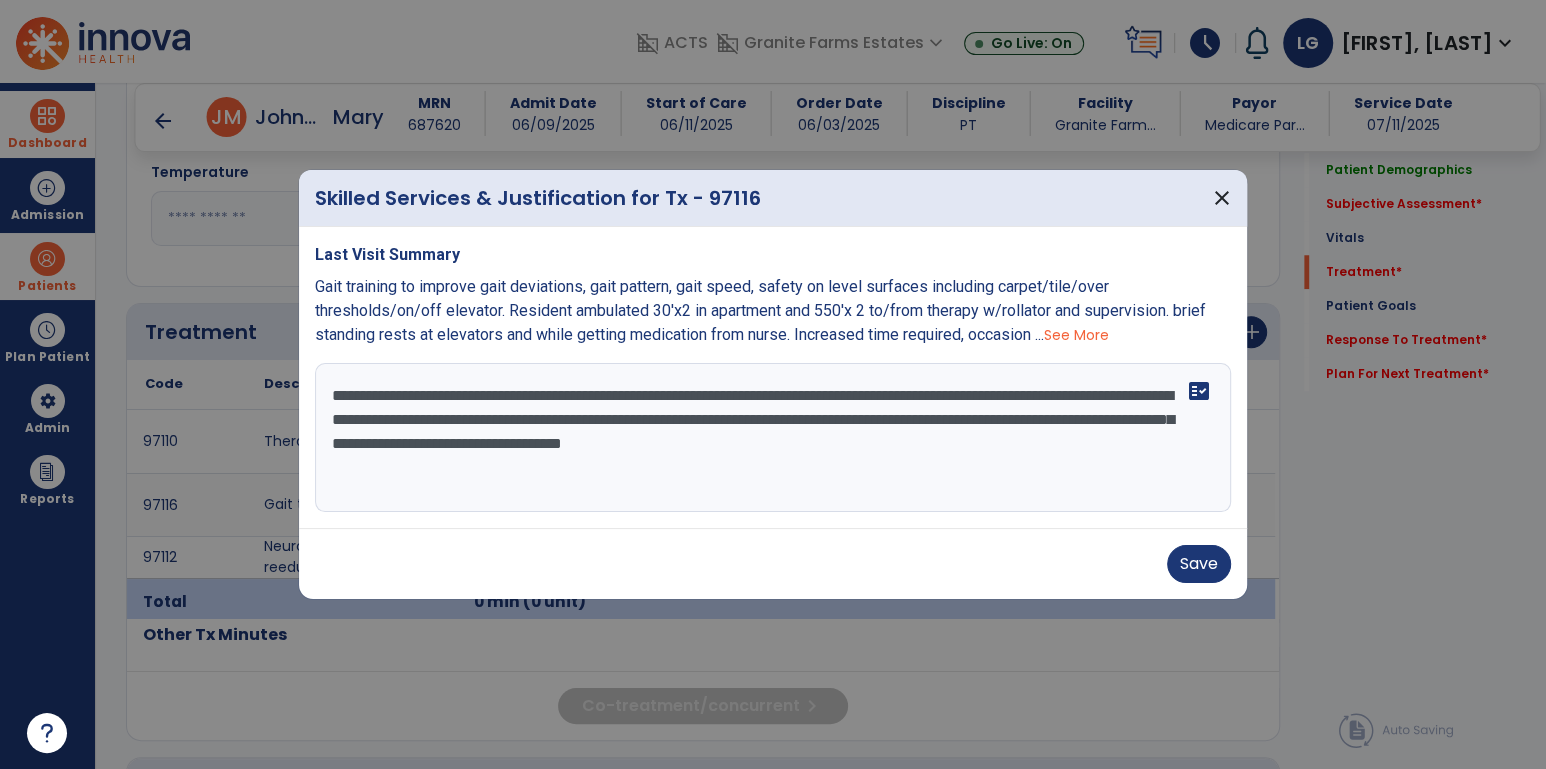 click on "**********" at bounding box center [773, 438] 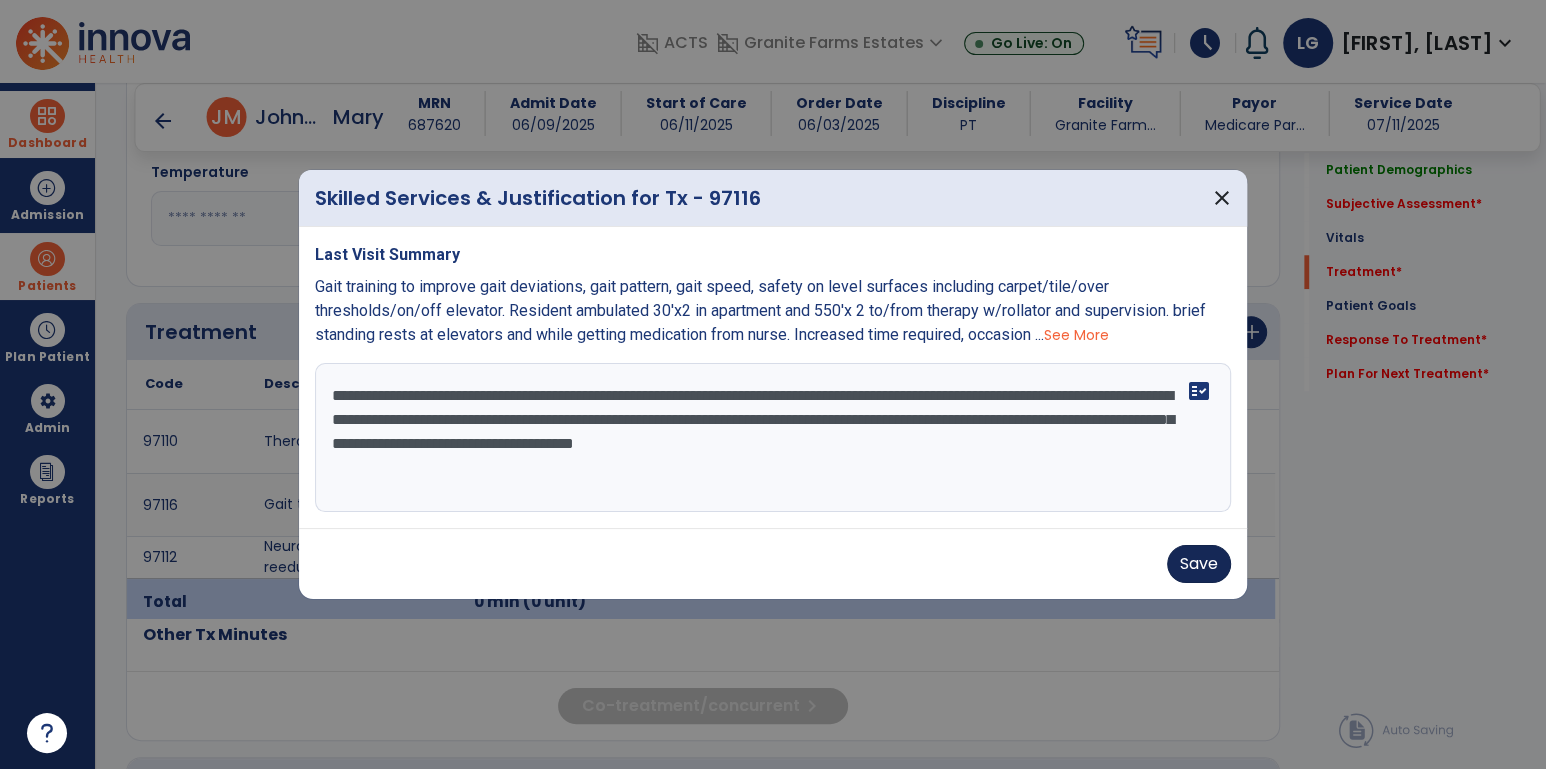 type on "**********" 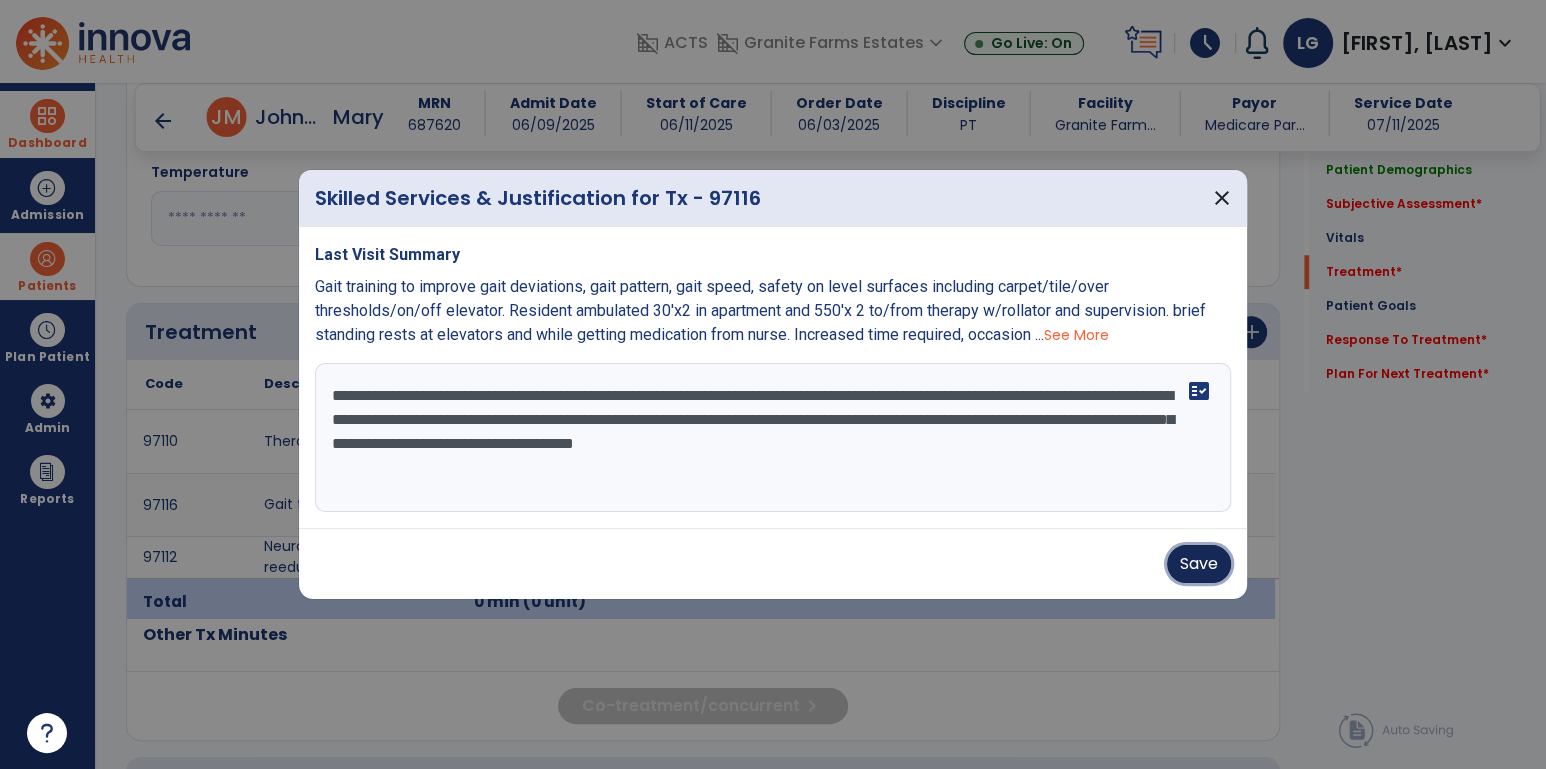 drag, startPoint x: 1199, startPoint y: 565, endPoint x: 486, endPoint y: 545, distance: 713.28046 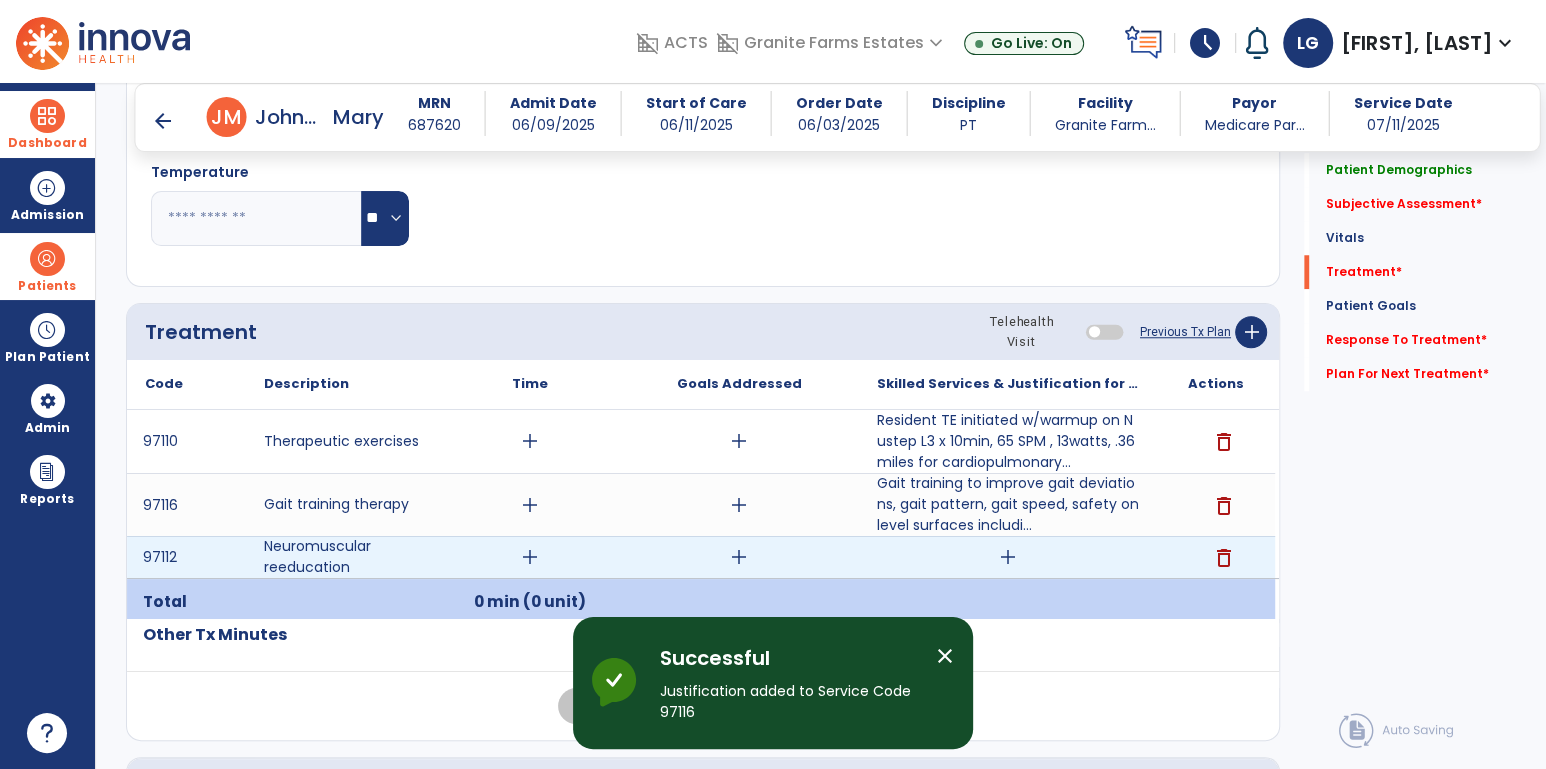 click on "add" at bounding box center [1007, 557] 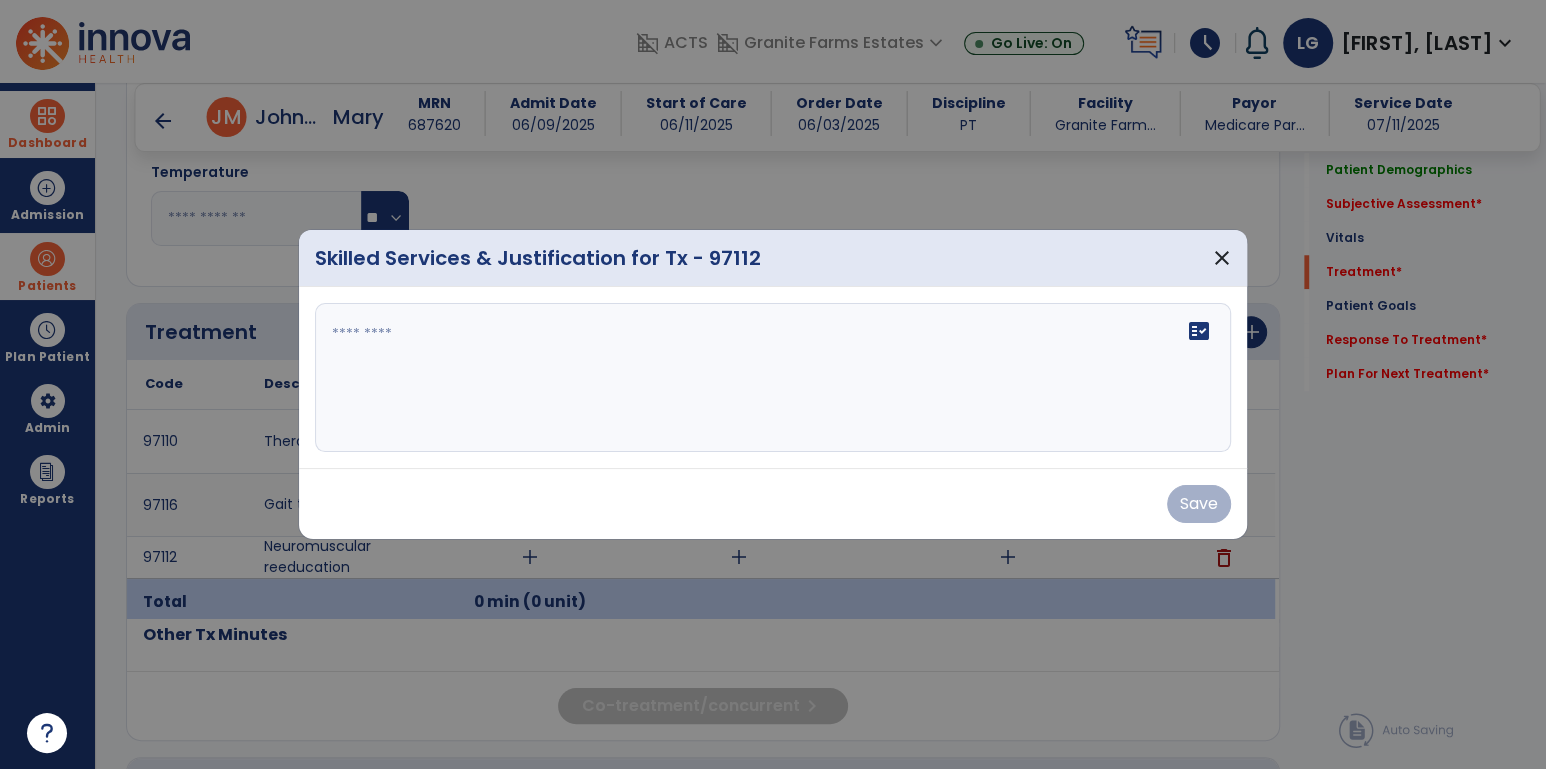 click at bounding box center (773, 378) 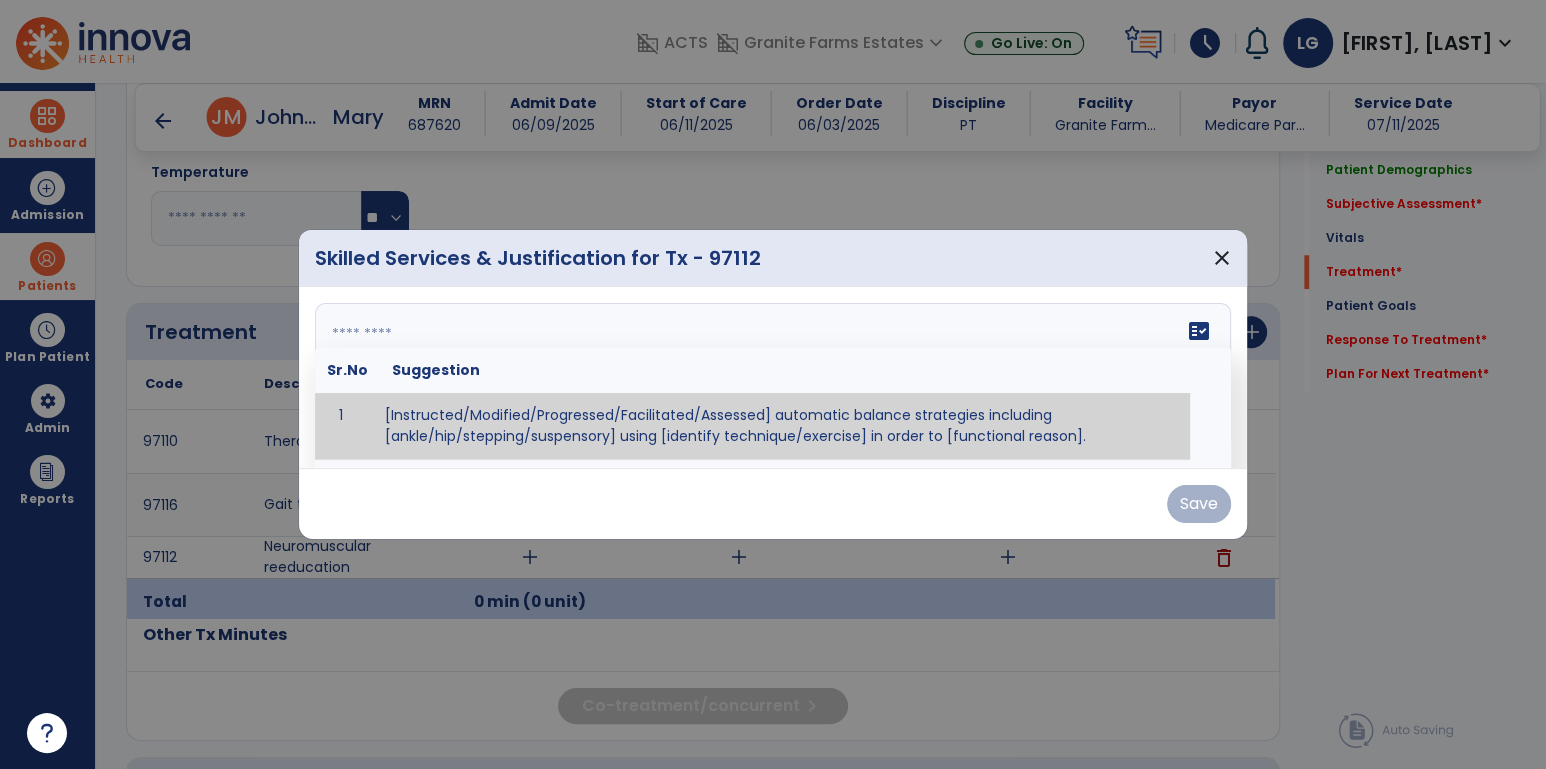paste on "**********" 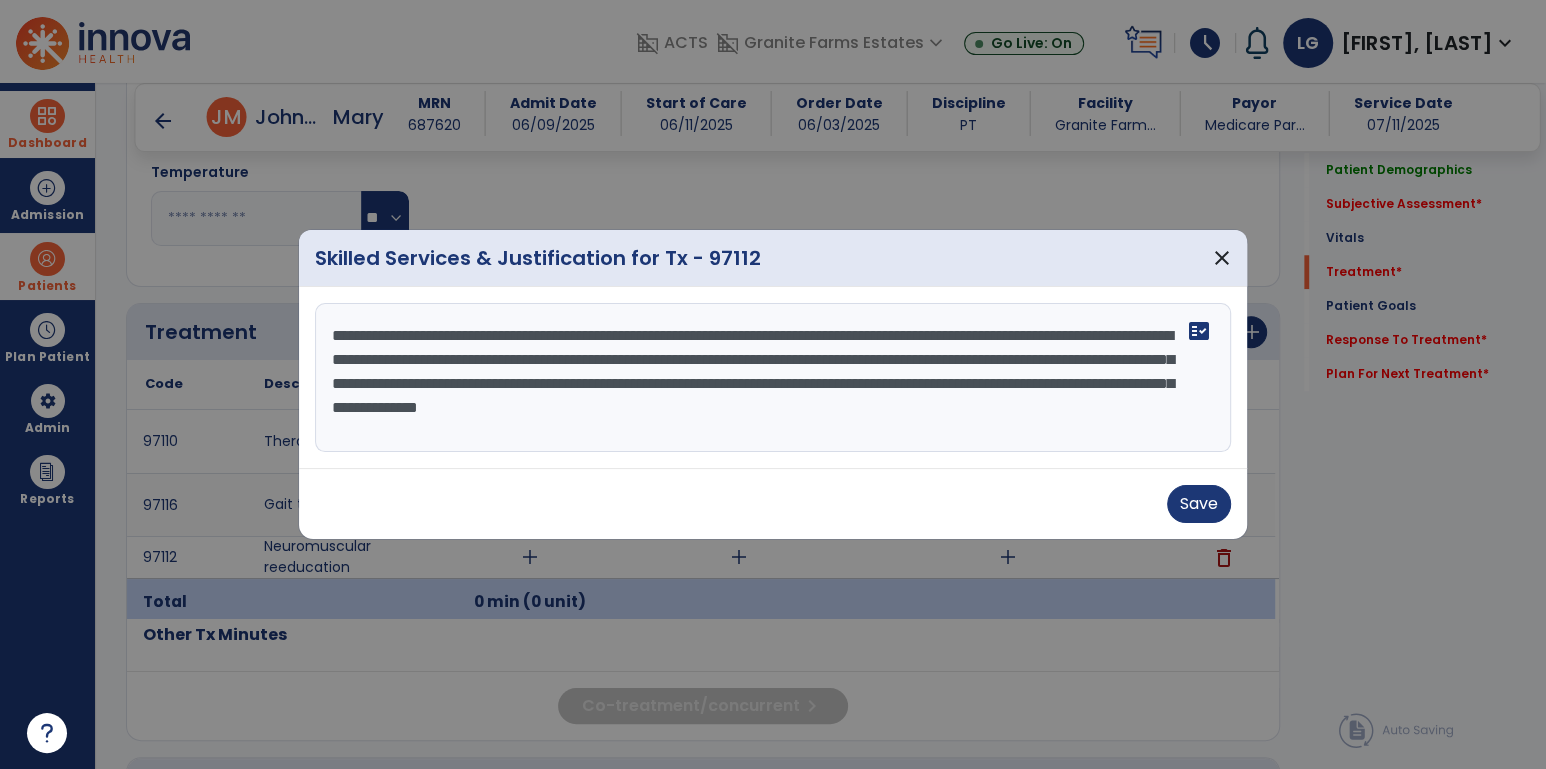 click on "**********" at bounding box center (773, 378) 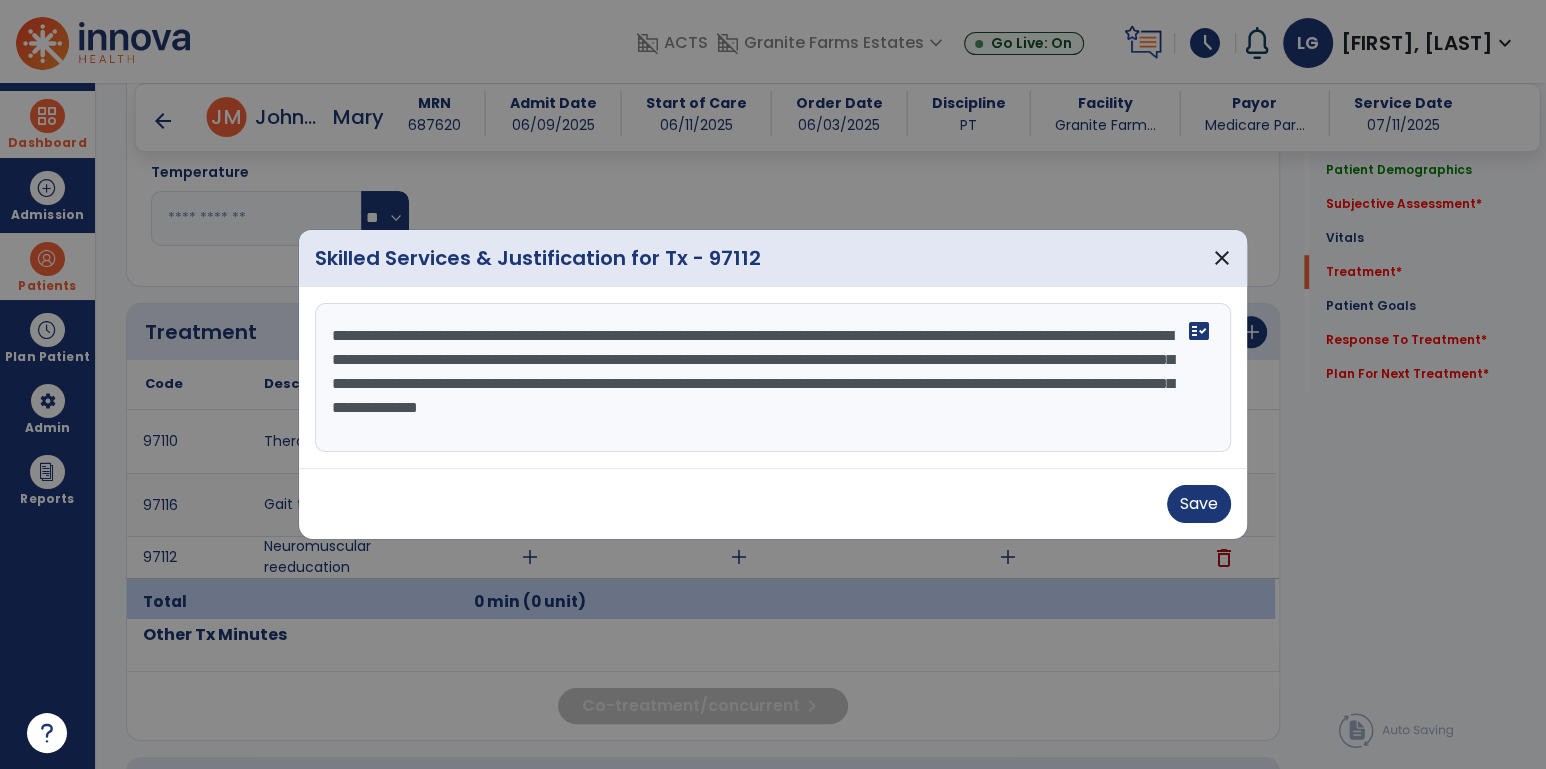 drag, startPoint x: 468, startPoint y: 336, endPoint x: 647, endPoint y: 336, distance: 179 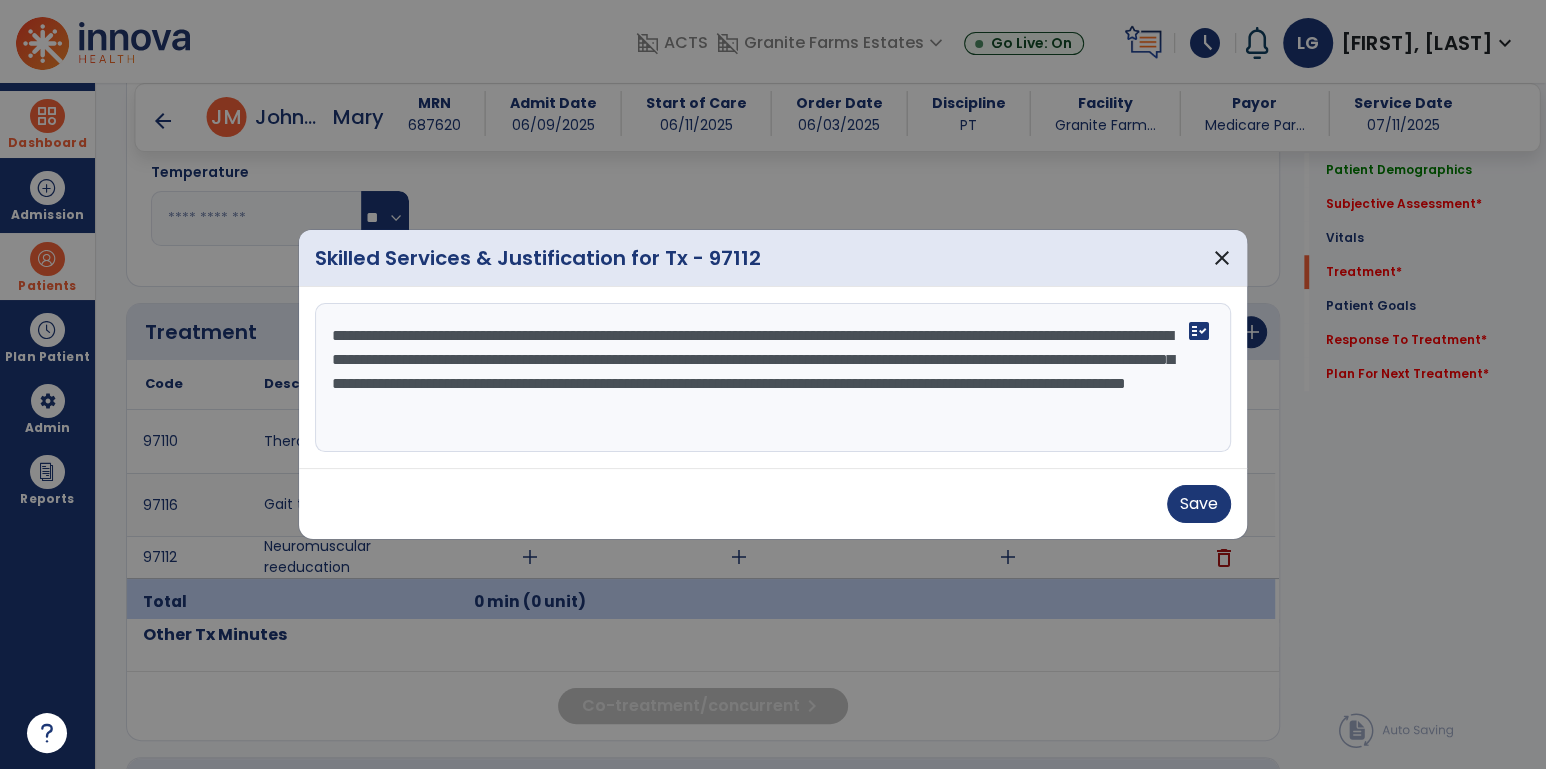 drag, startPoint x: 958, startPoint y: 339, endPoint x: 648, endPoint y: 343, distance: 310.02582 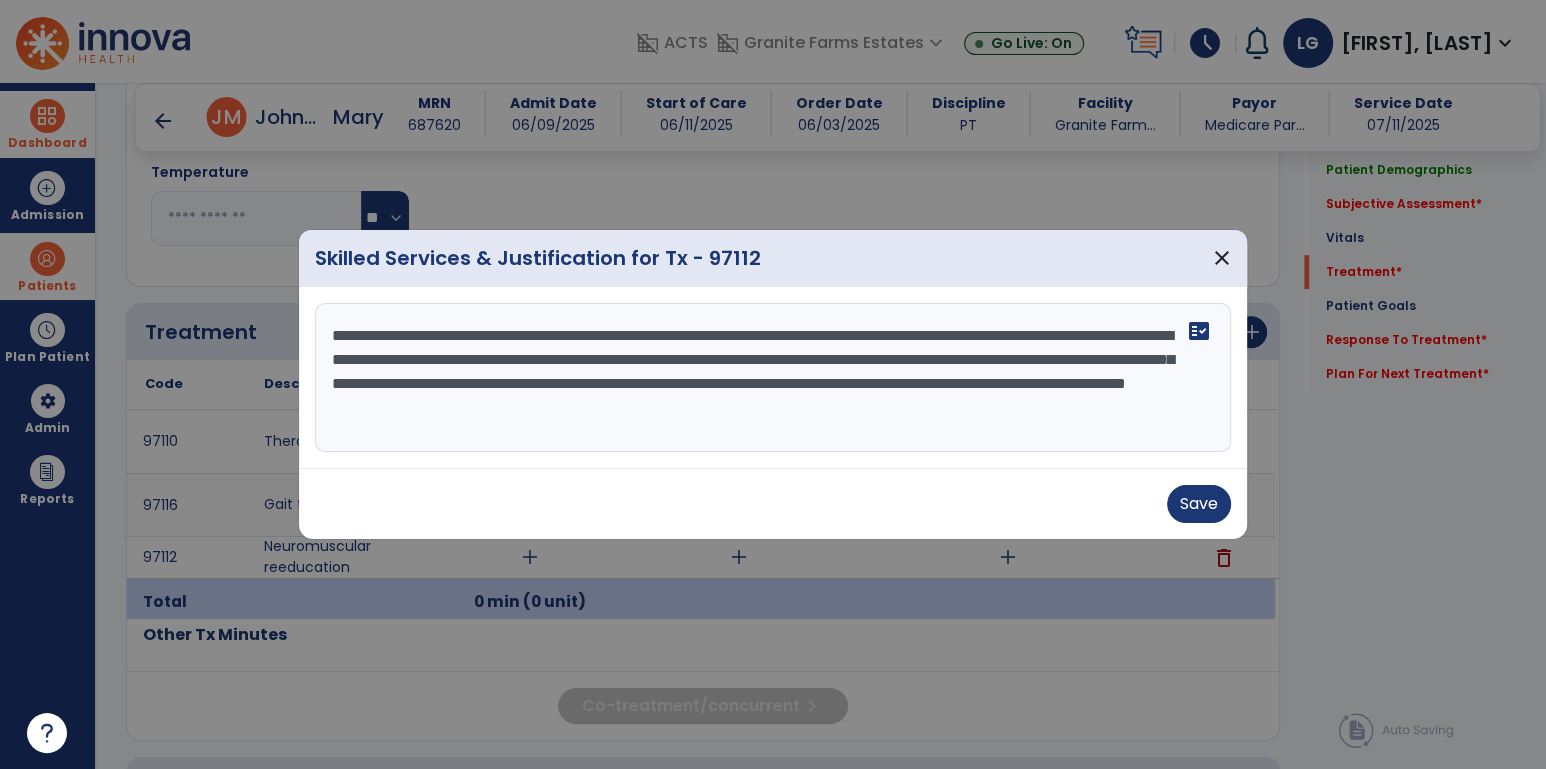 click on "**********" at bounding box center (773, 378) 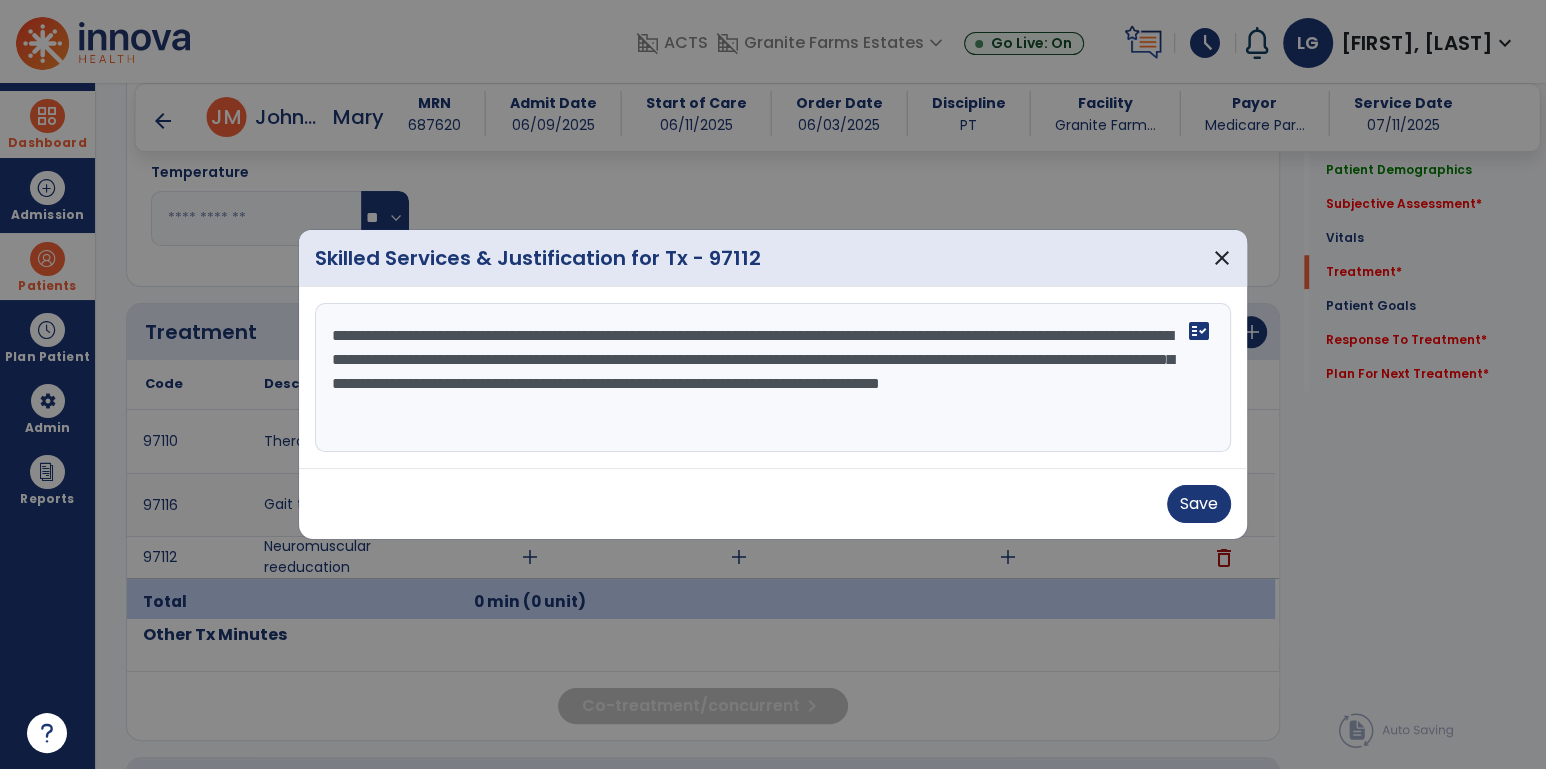 click on "**********" at bounding box center (773, 378) 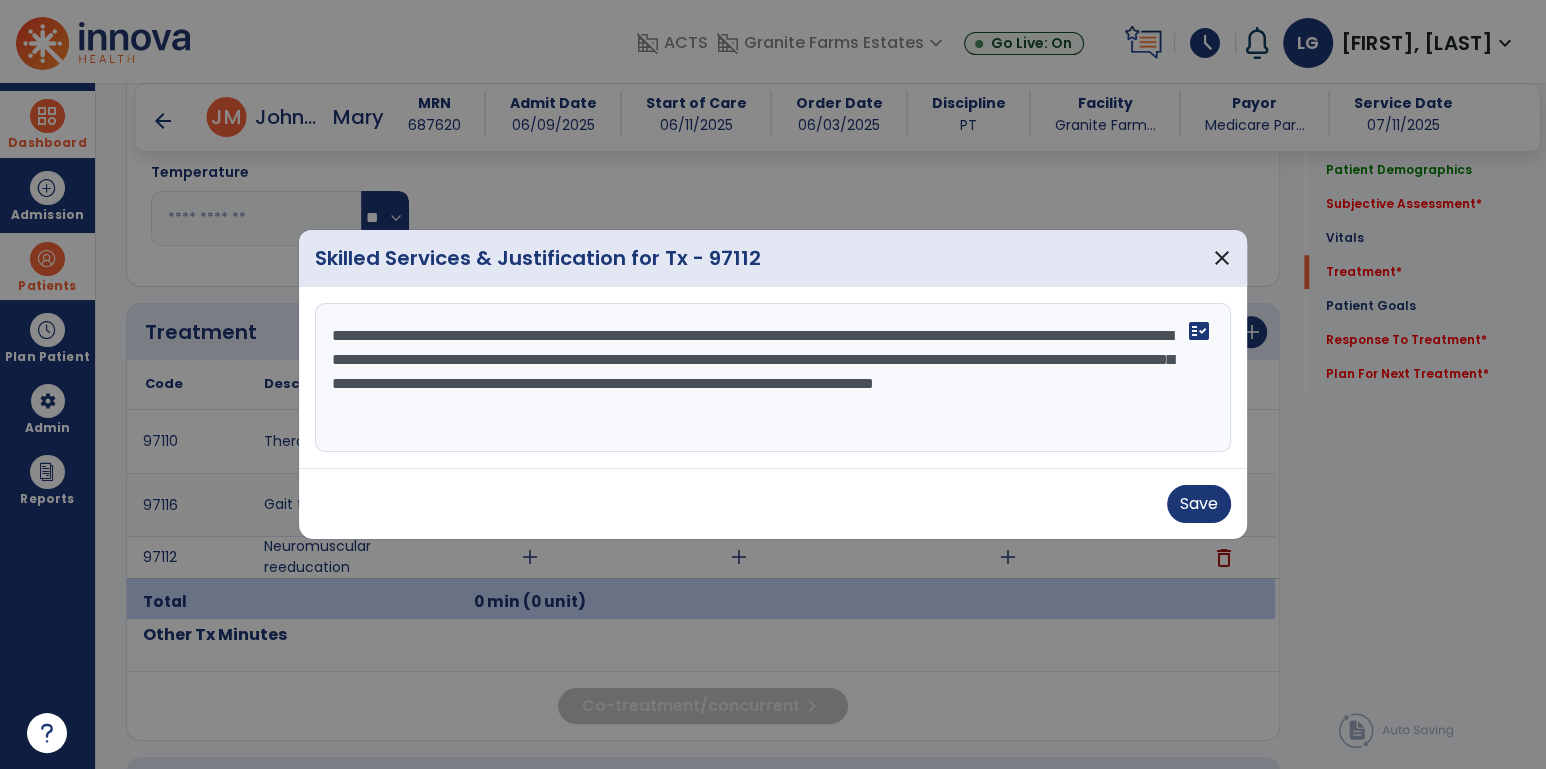 click on "**********" at bounding box center (773, 378) 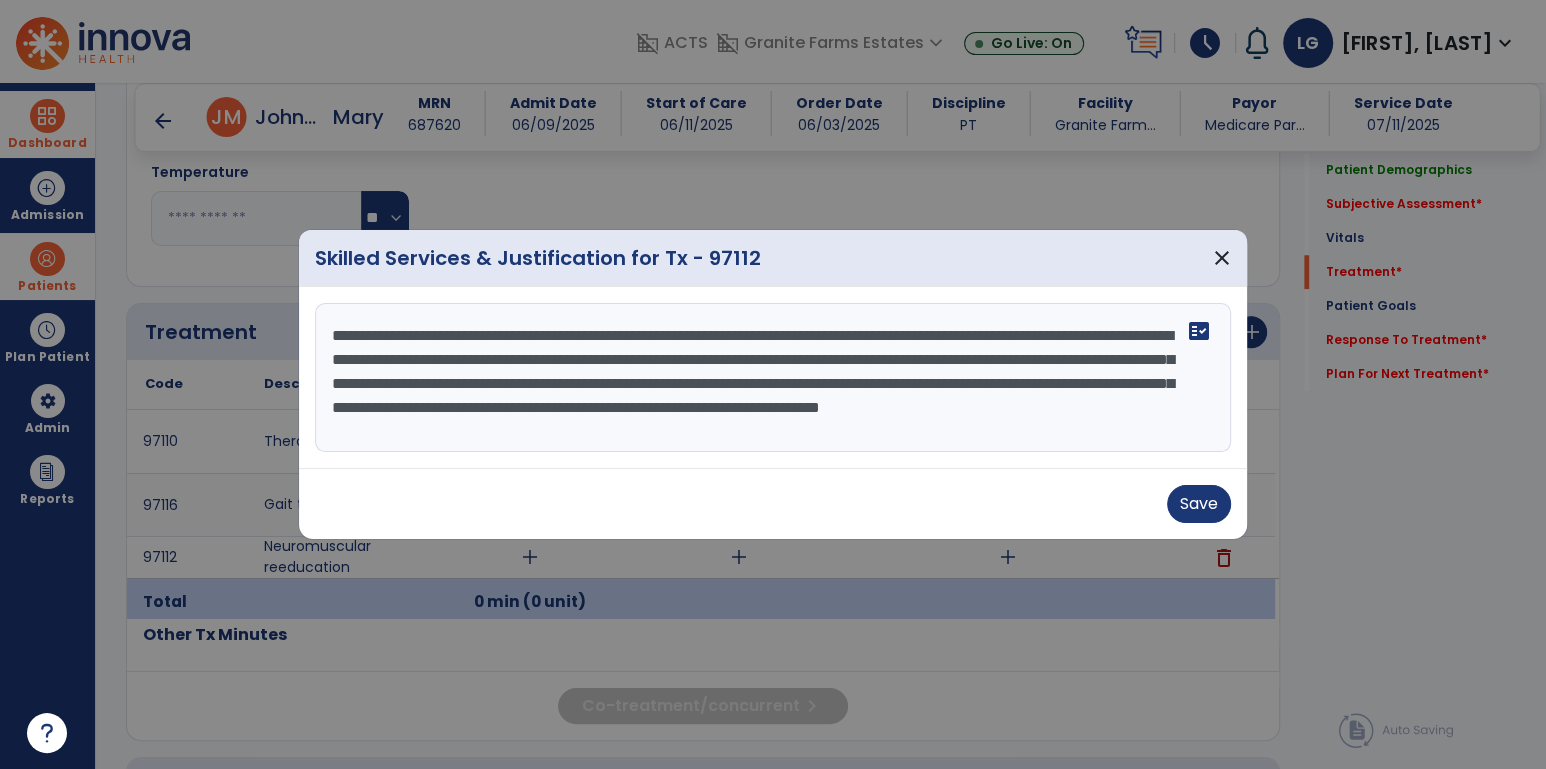 drag, startPoint x: 558, startPoint y: 386, endPoint x: 332, endPoint y: 378, distance: 226.14156 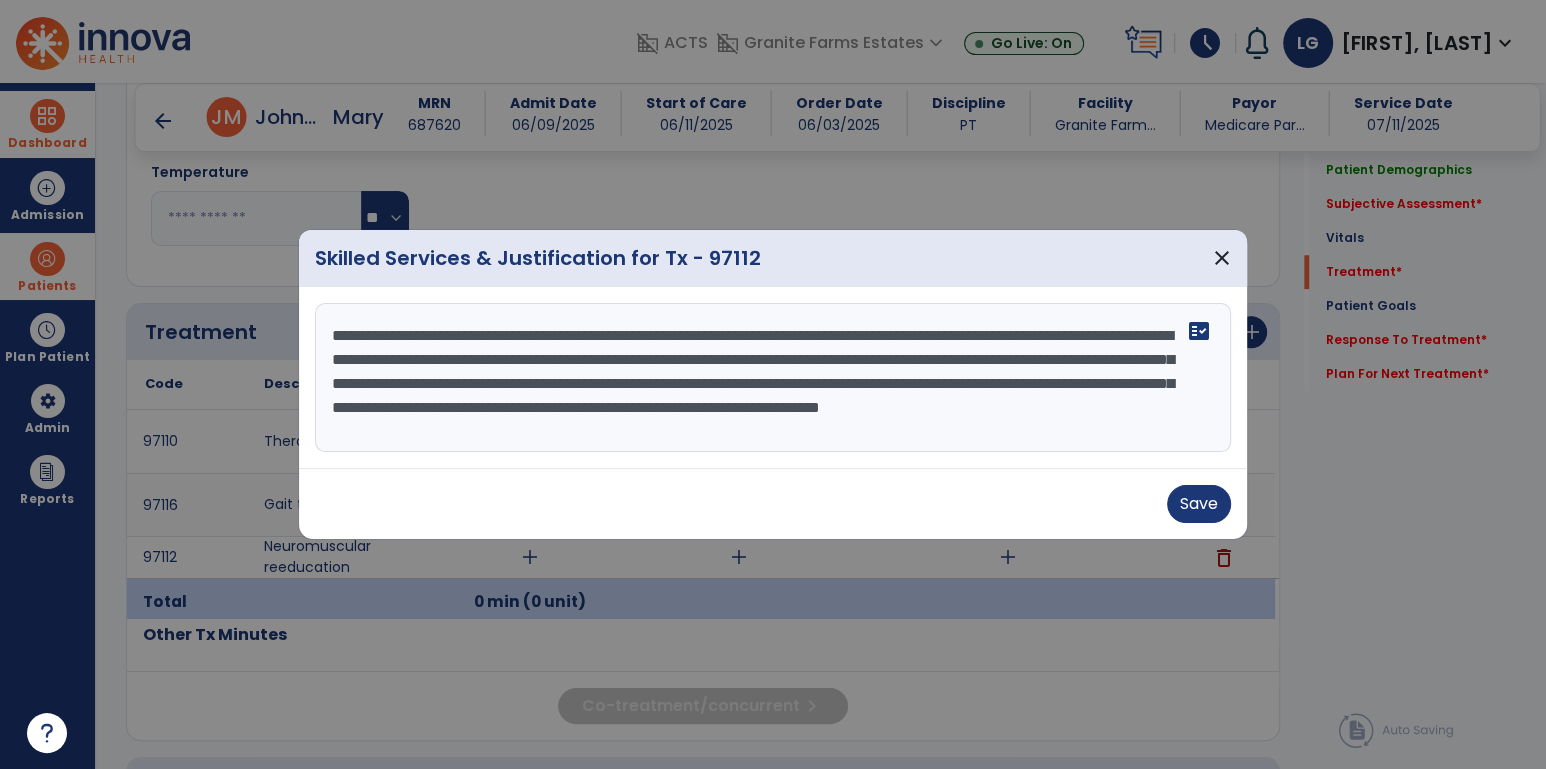 click on "**********" at bounding box center [773, 378] 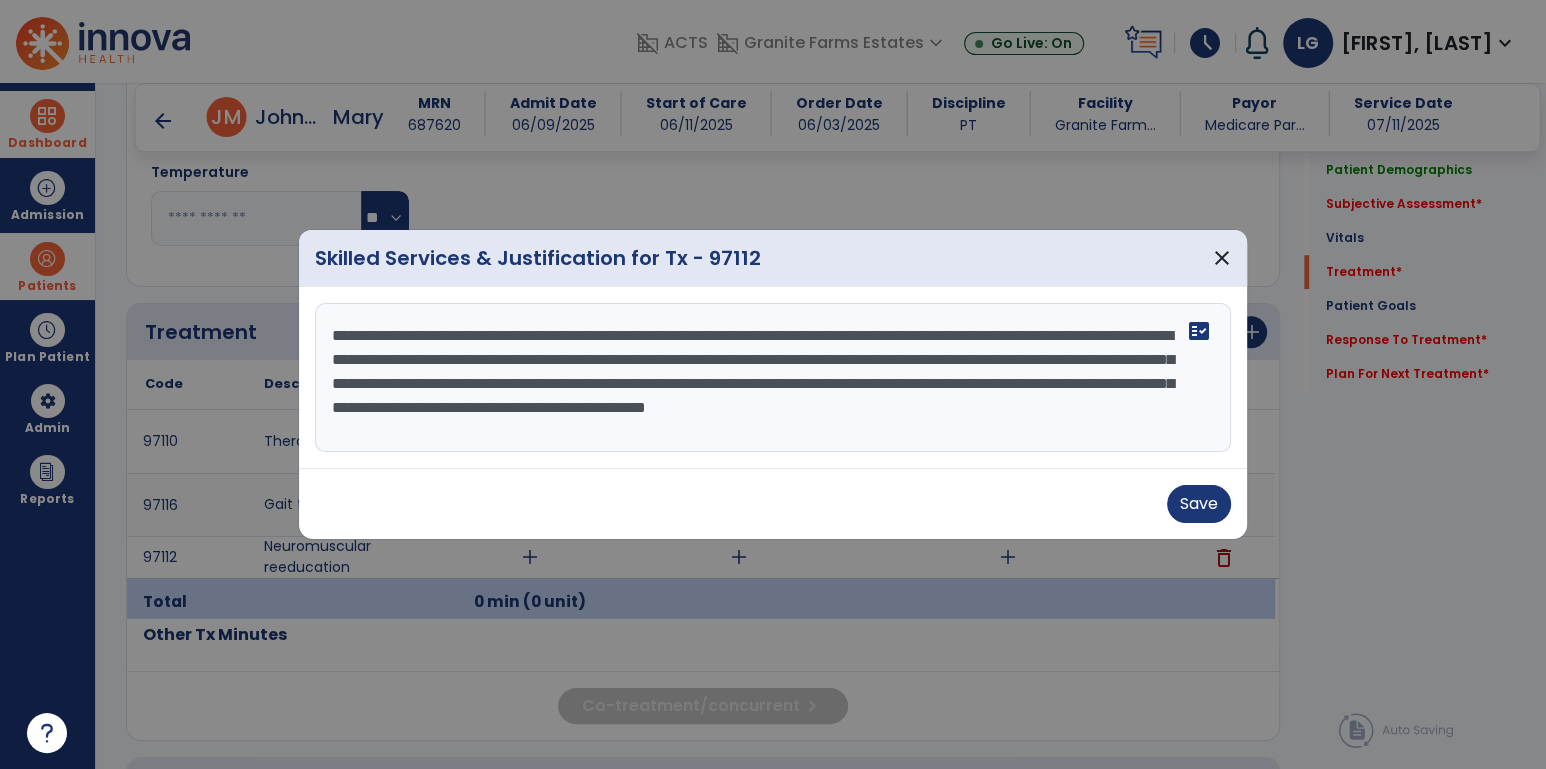 drag, startPoint x: 497, startPoint y: 381, endPoint x: 768, endPoint y: 388, distance: 271.0904 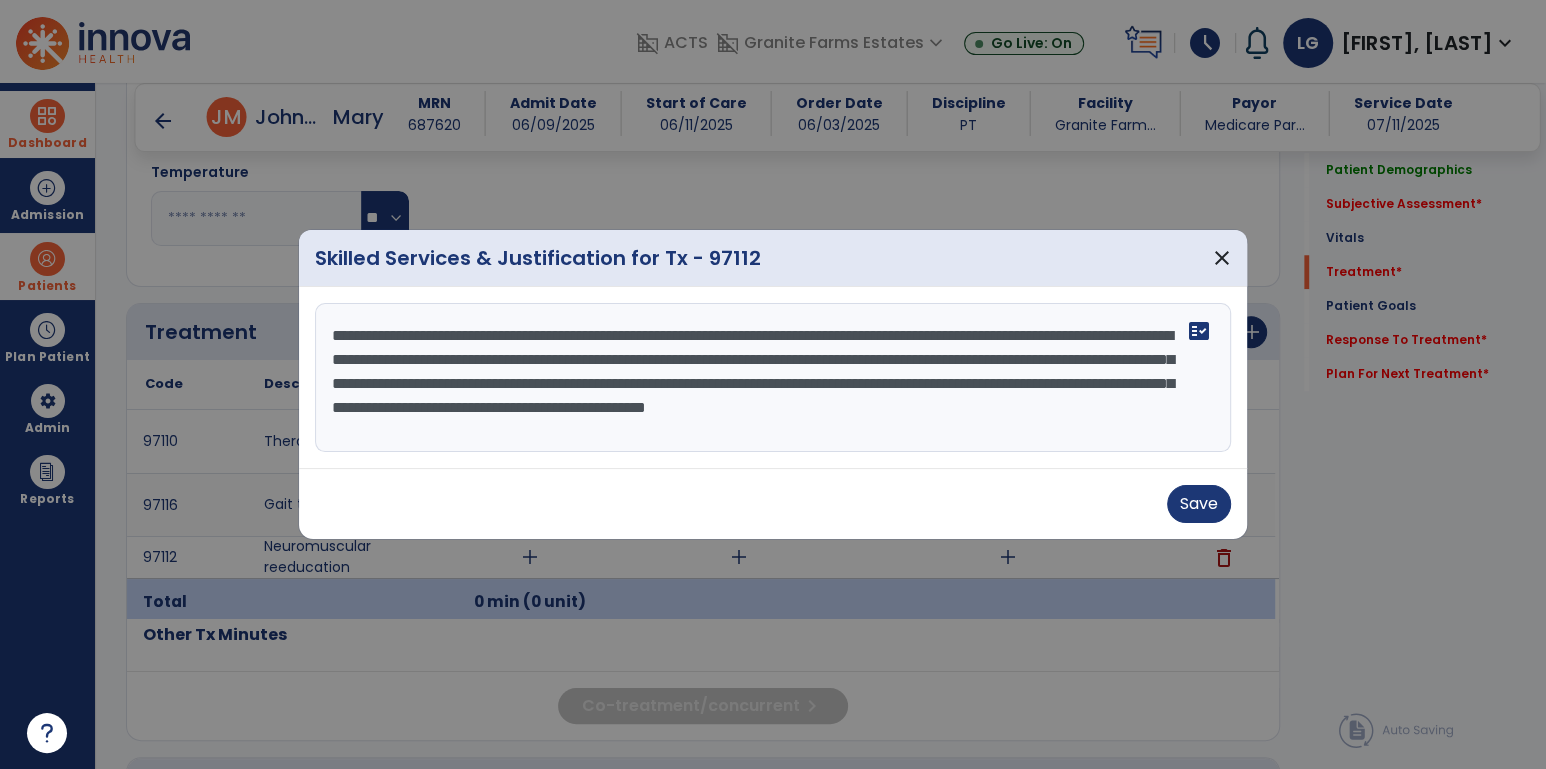 click on "**********" at bounding box center [773, 378] 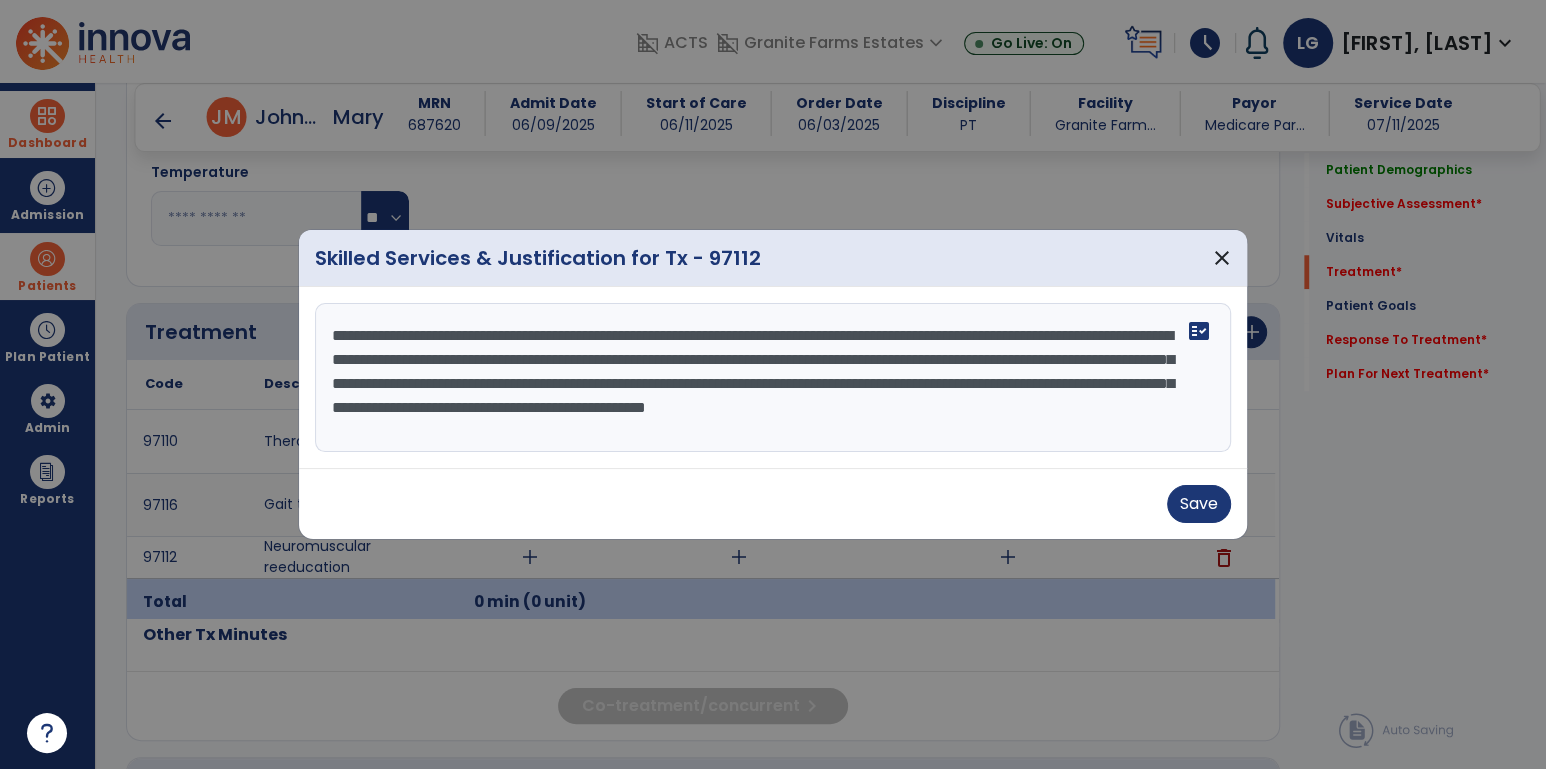 drag, startPoint x: 765, startPoint y: 382, endPoint x: 493, endPoint y: 376, distance: 272.06616 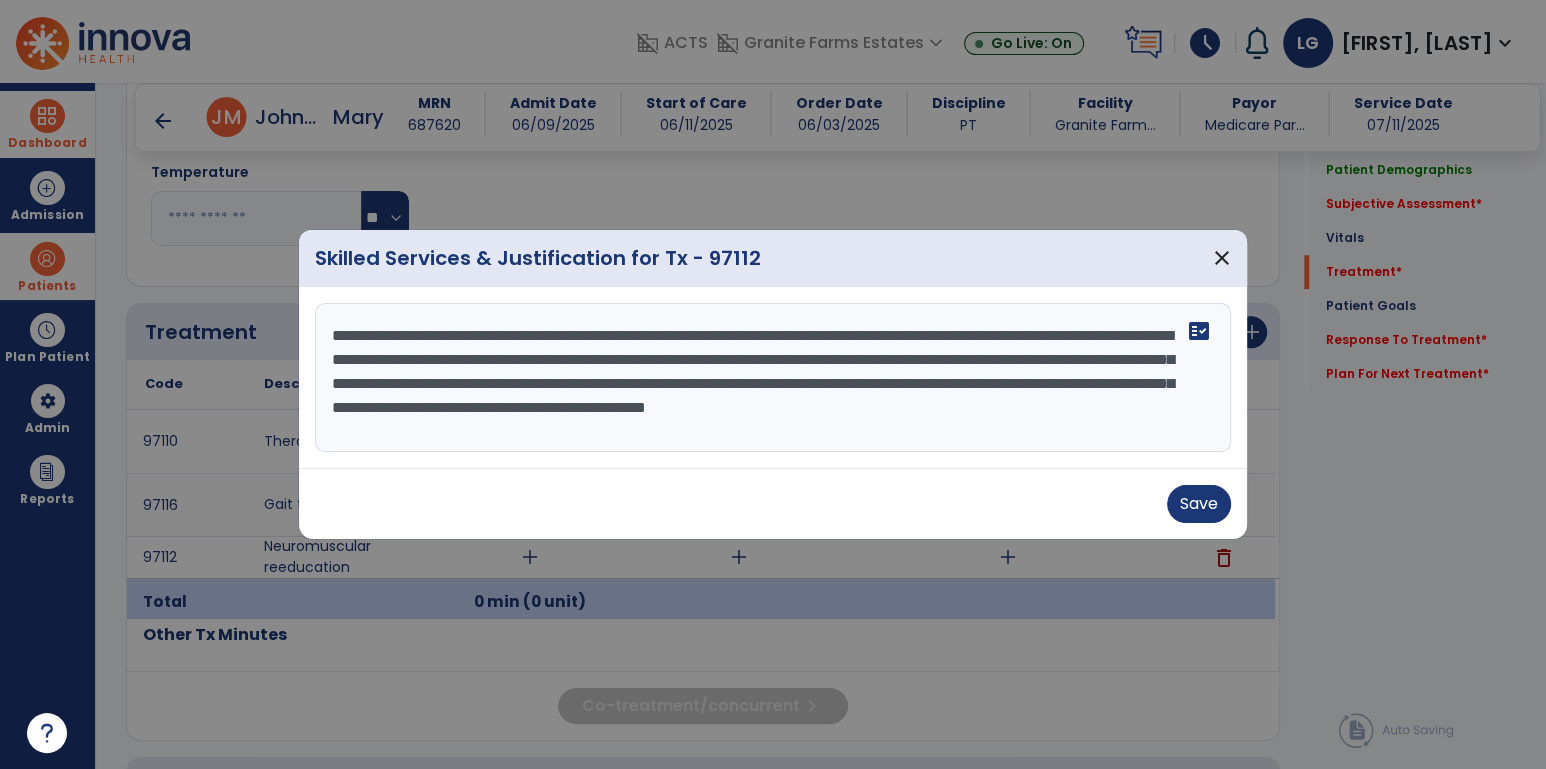 click on "**********" at bounding box center (773, 378) 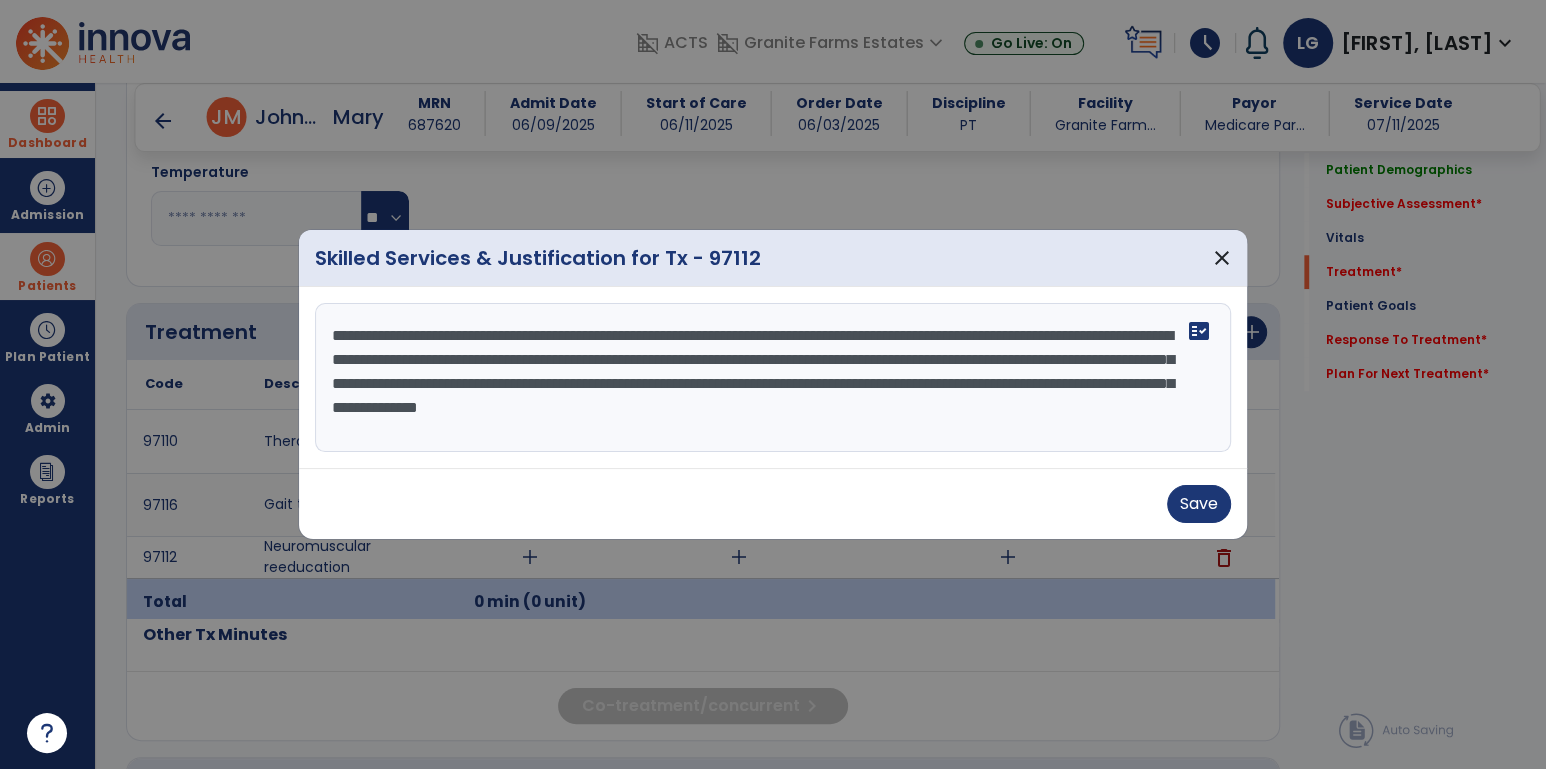 click on "**********" at bounding box center (773, 378) 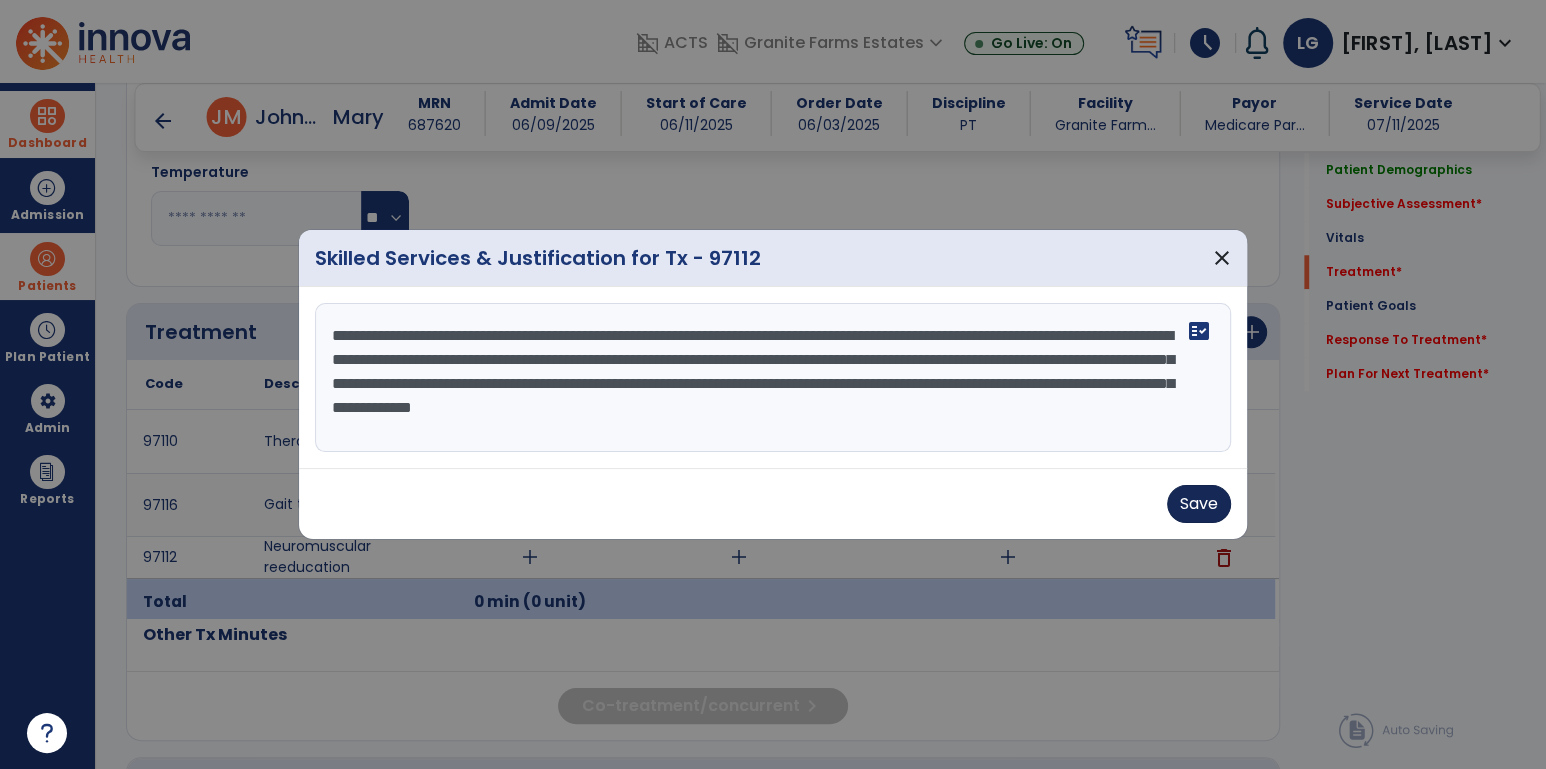 type on "**********" 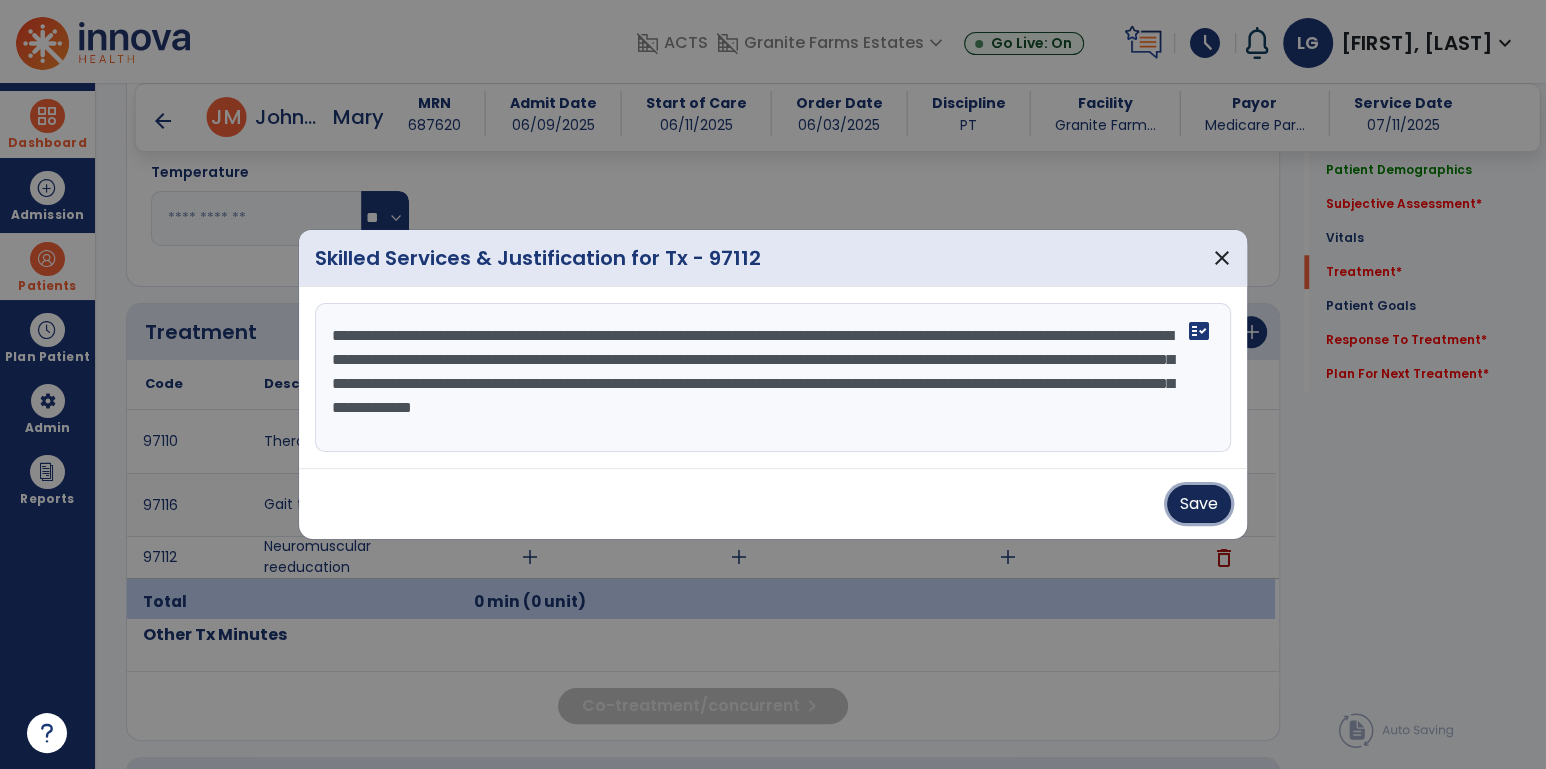 drag, startPoint x: 1194, startPoint y: 510, endPoint x: 1121, endPoint y: 484, distance: 77.491936 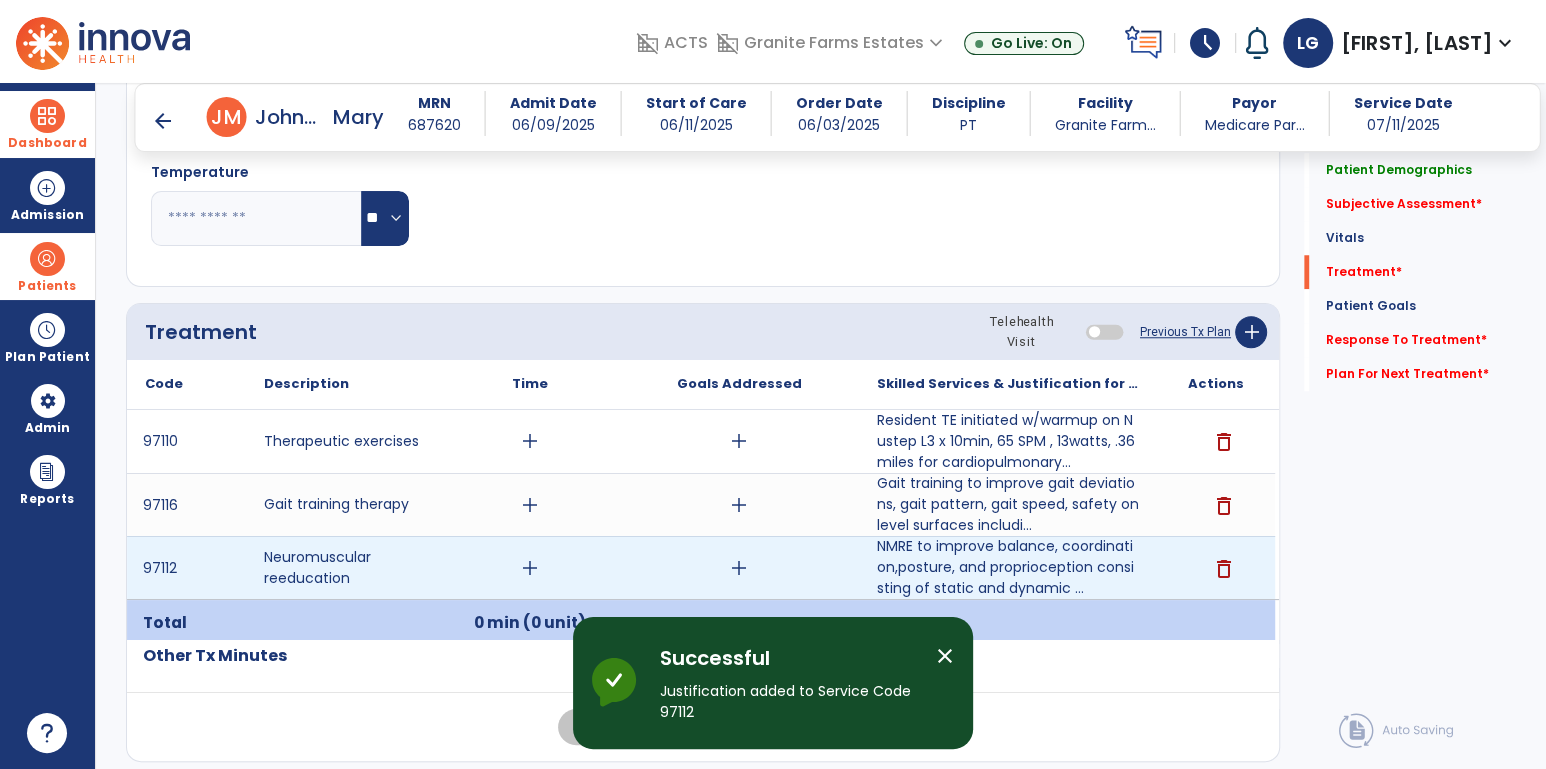 click on "add" at bounding box center (530, 568) 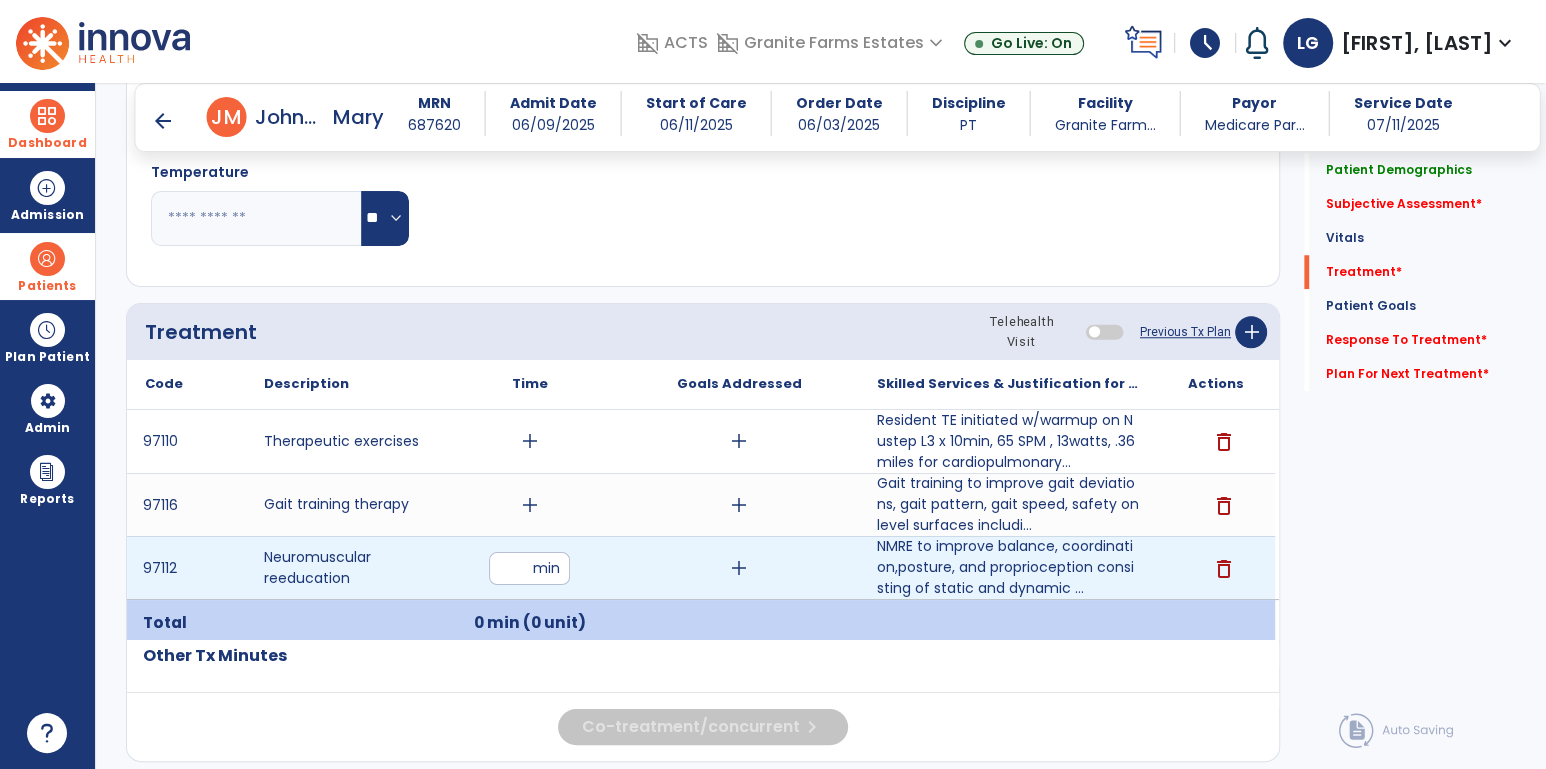 type on "**" 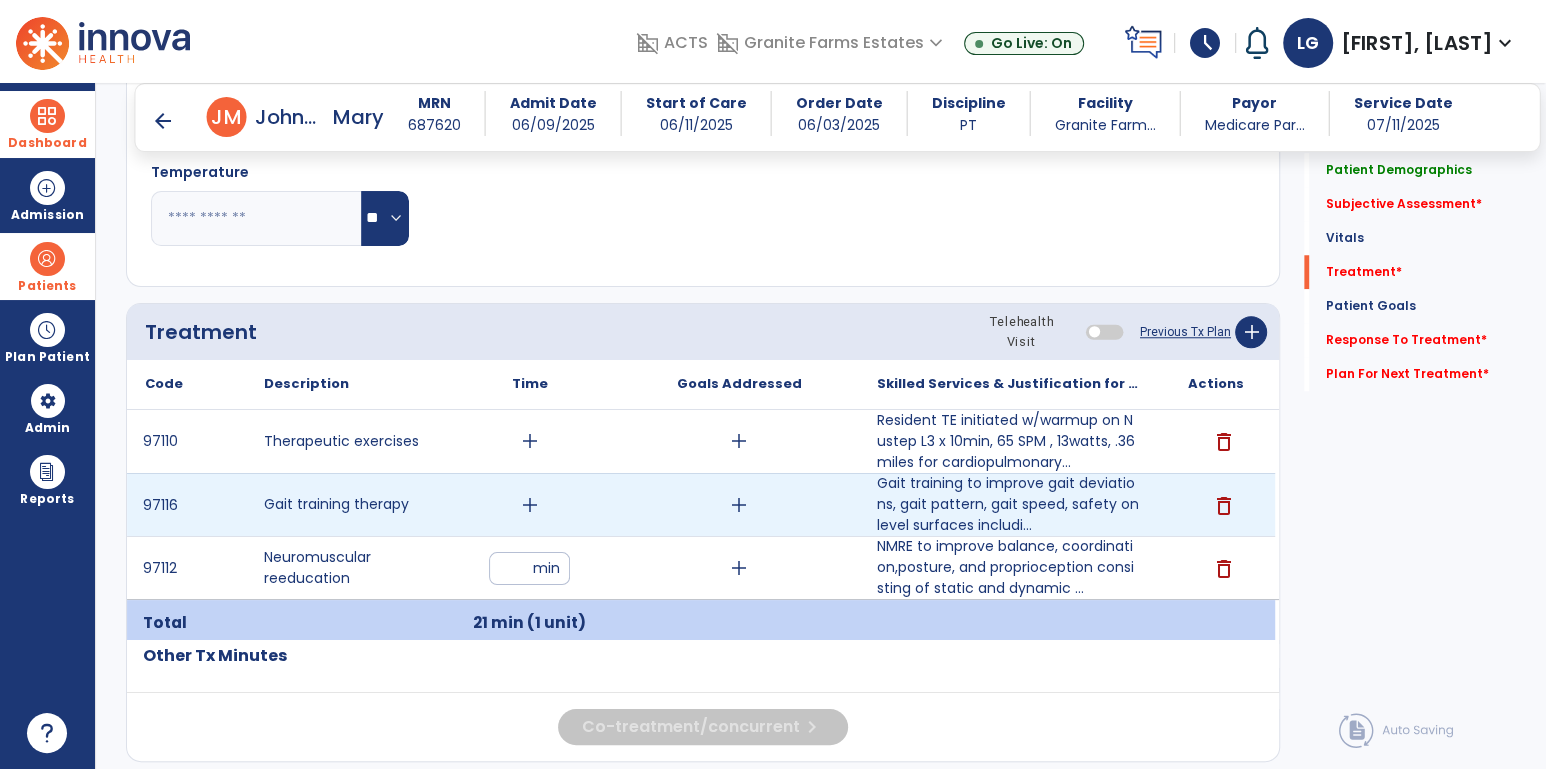 click on "add" at bounding box center [530, 505] 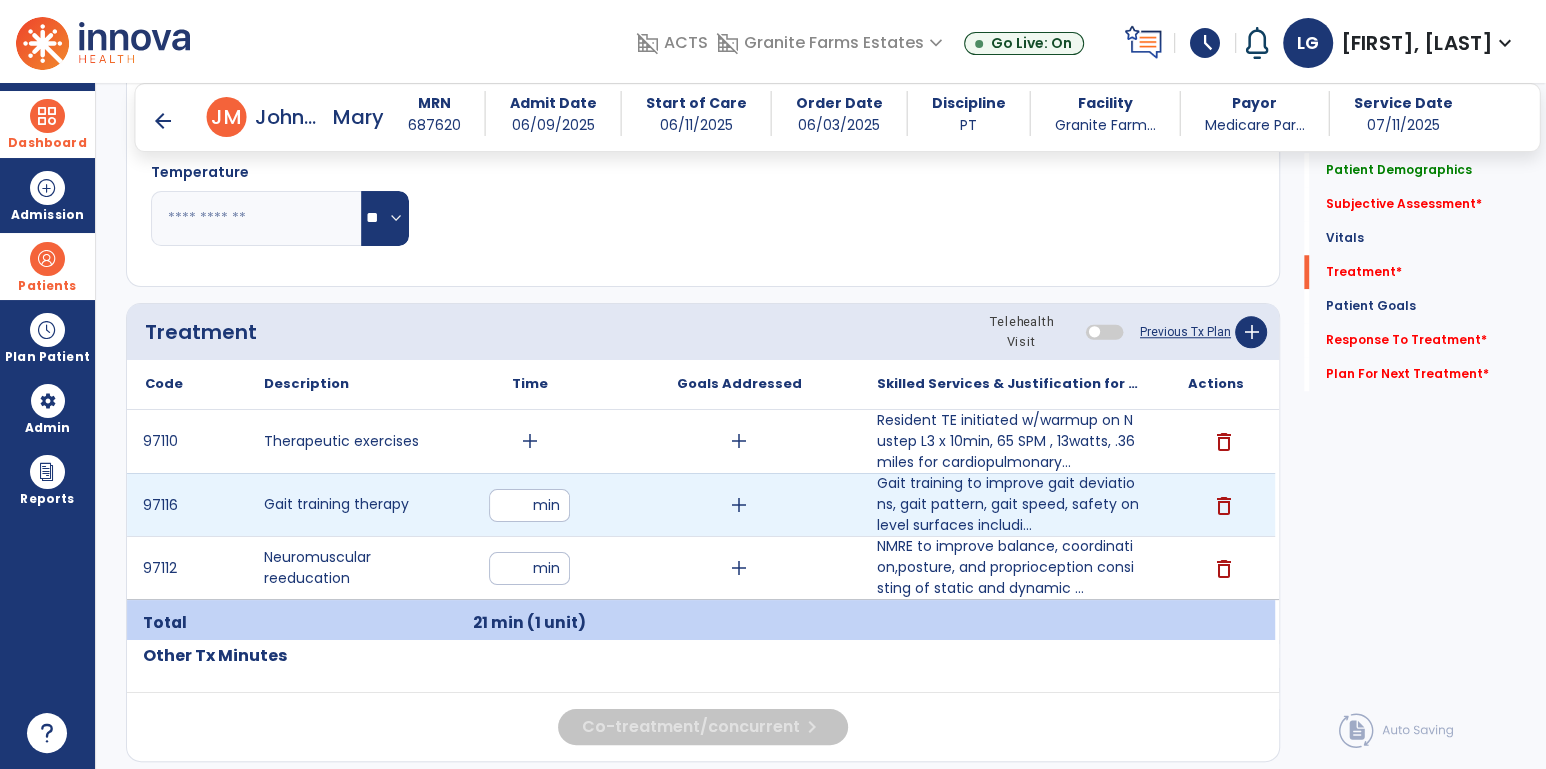 type on "*" 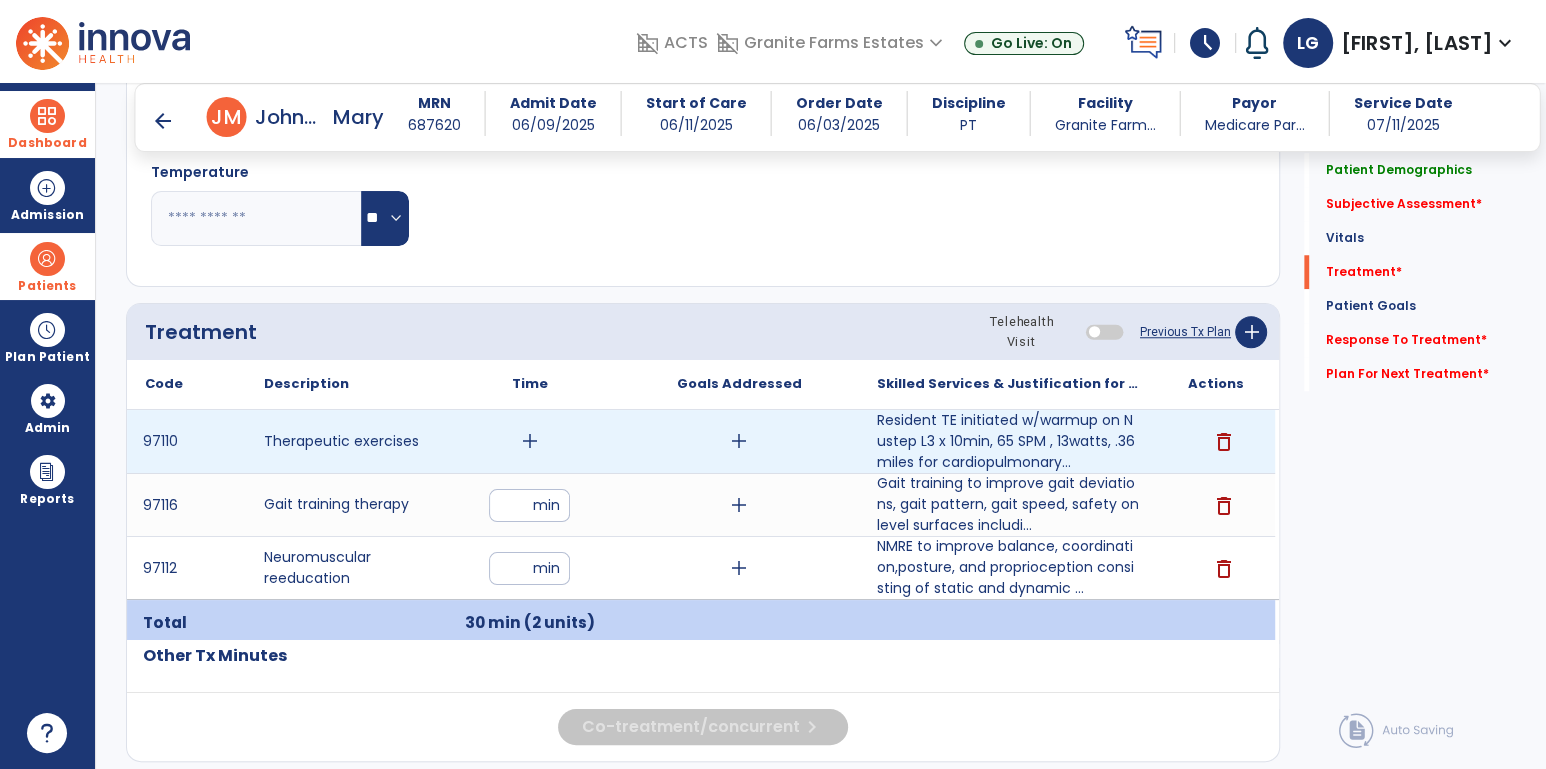 click on "add" at bounding box center [530, 441] 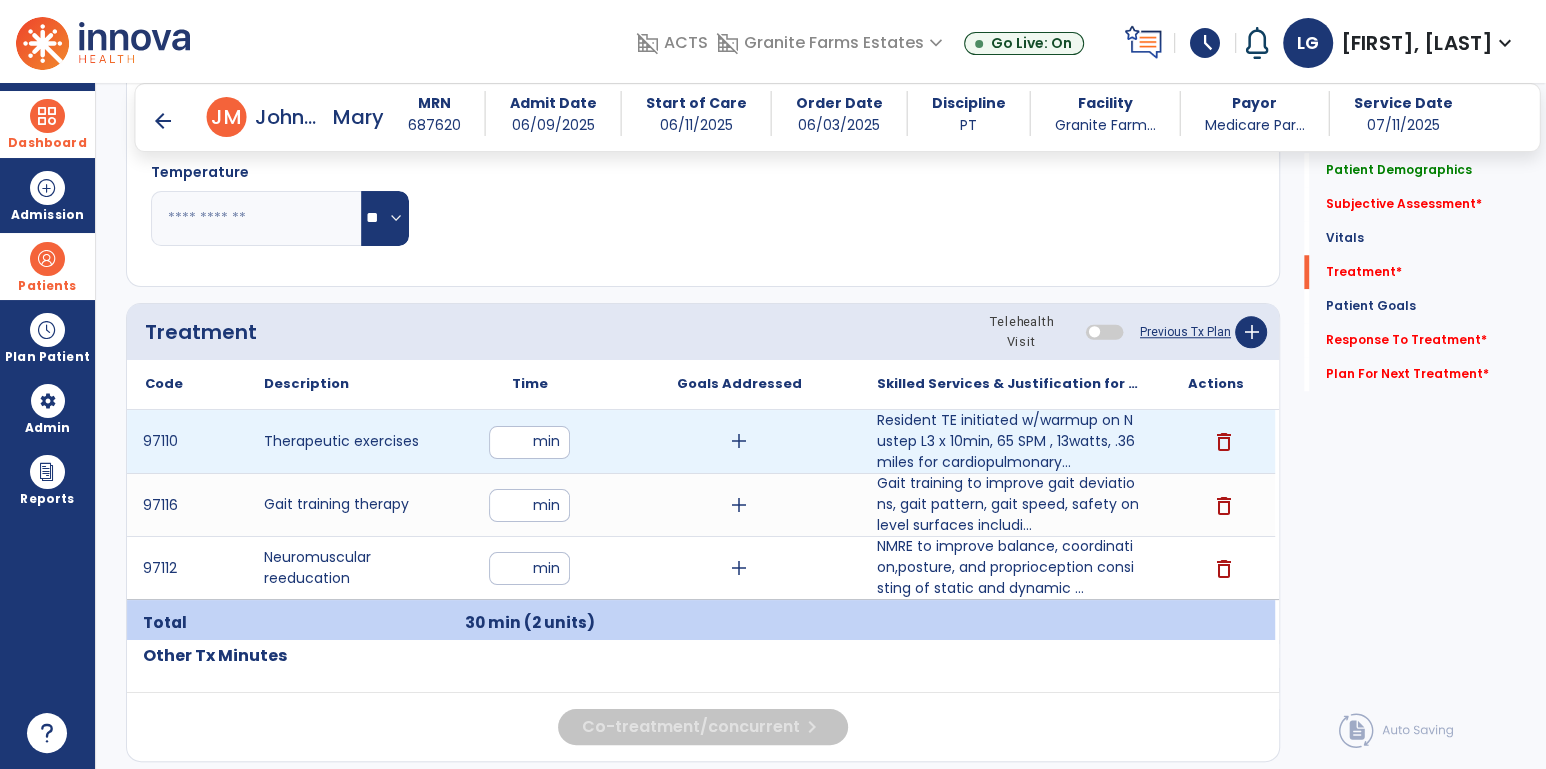 type on "**" 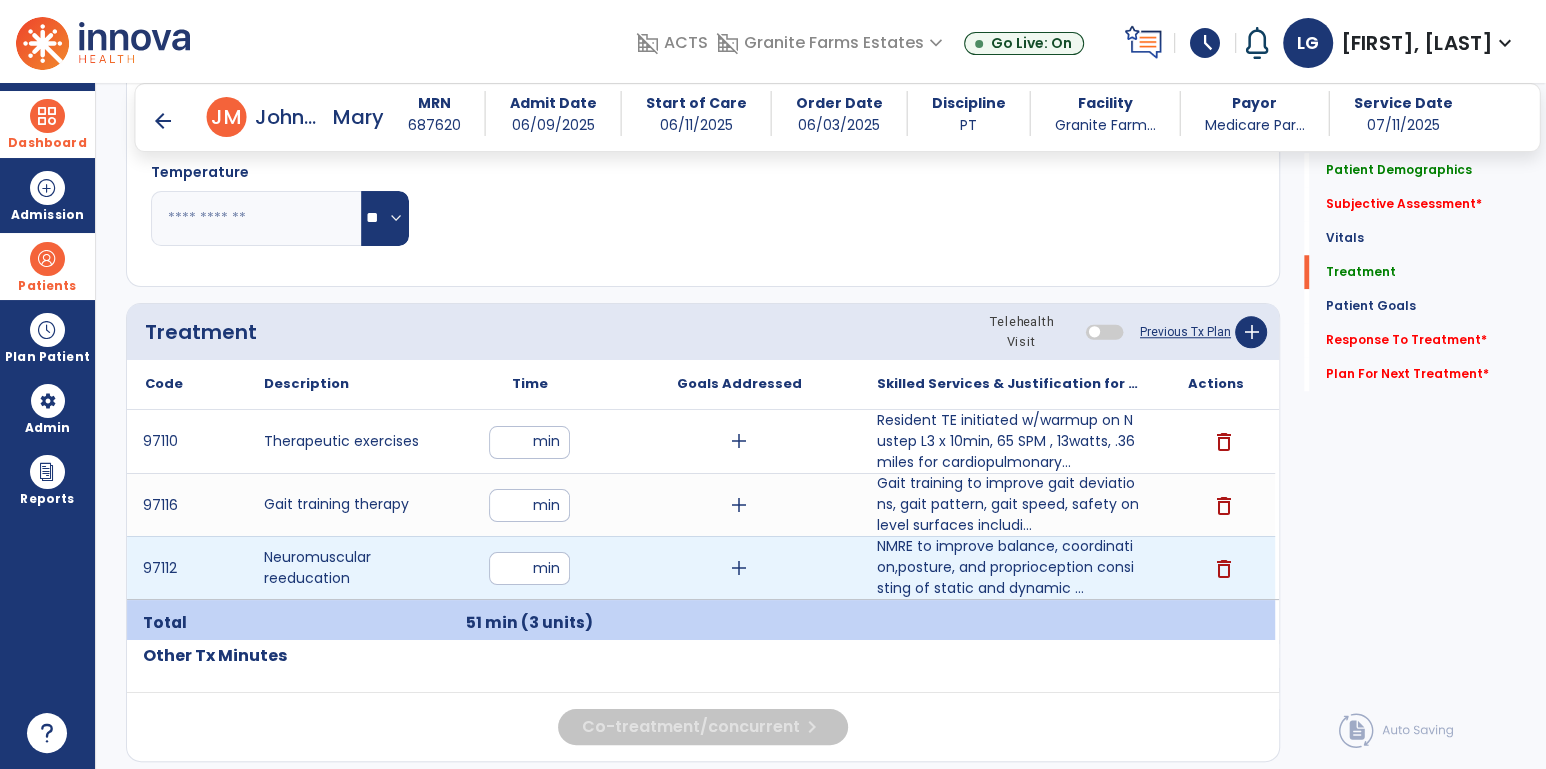 click on "**" at bounding box center (529, 568) 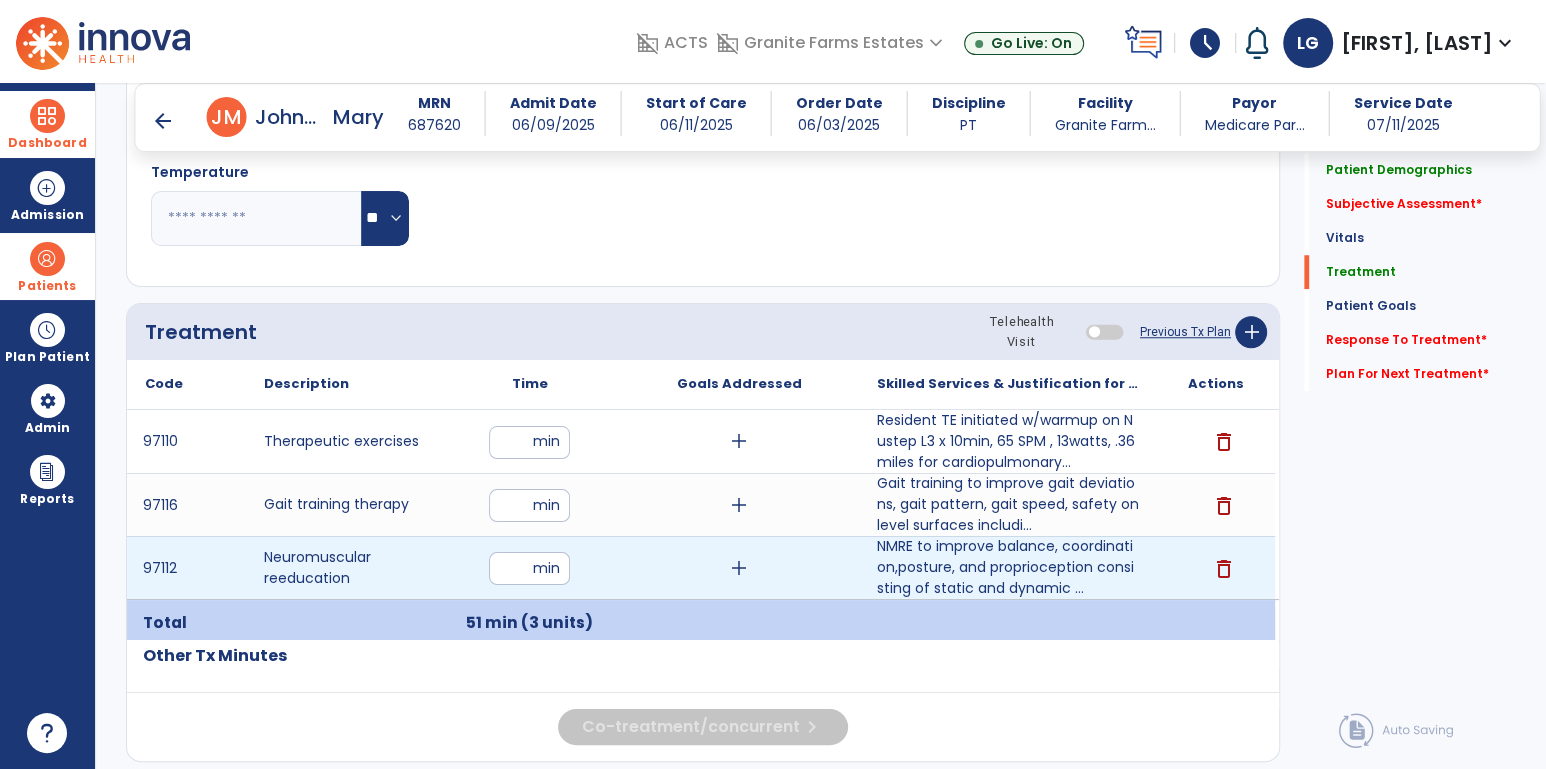 type on "**" 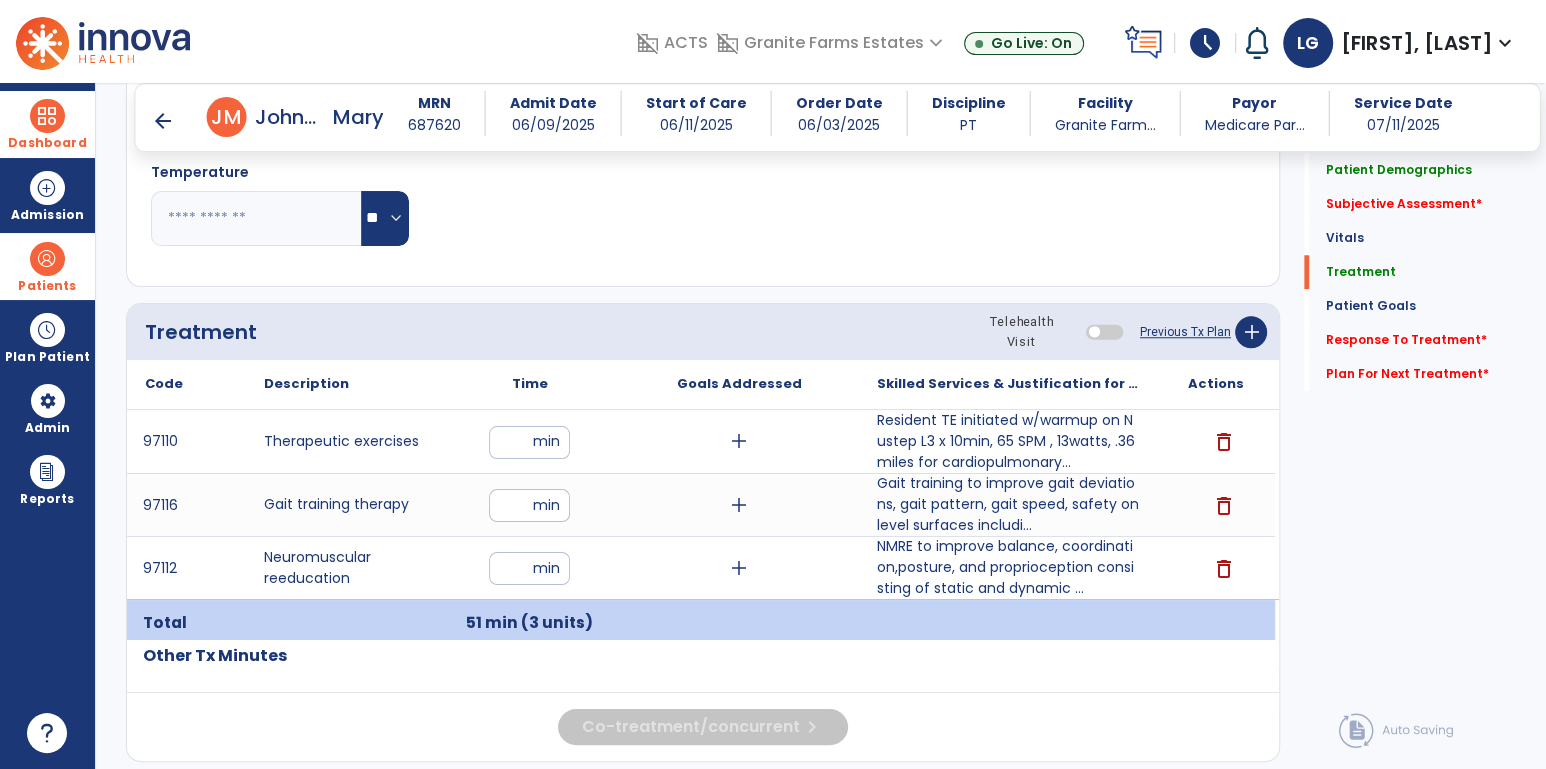 click on "Treatment Telehealth Visit  Previous Tx Plan   add
Code
Description
Time
*" 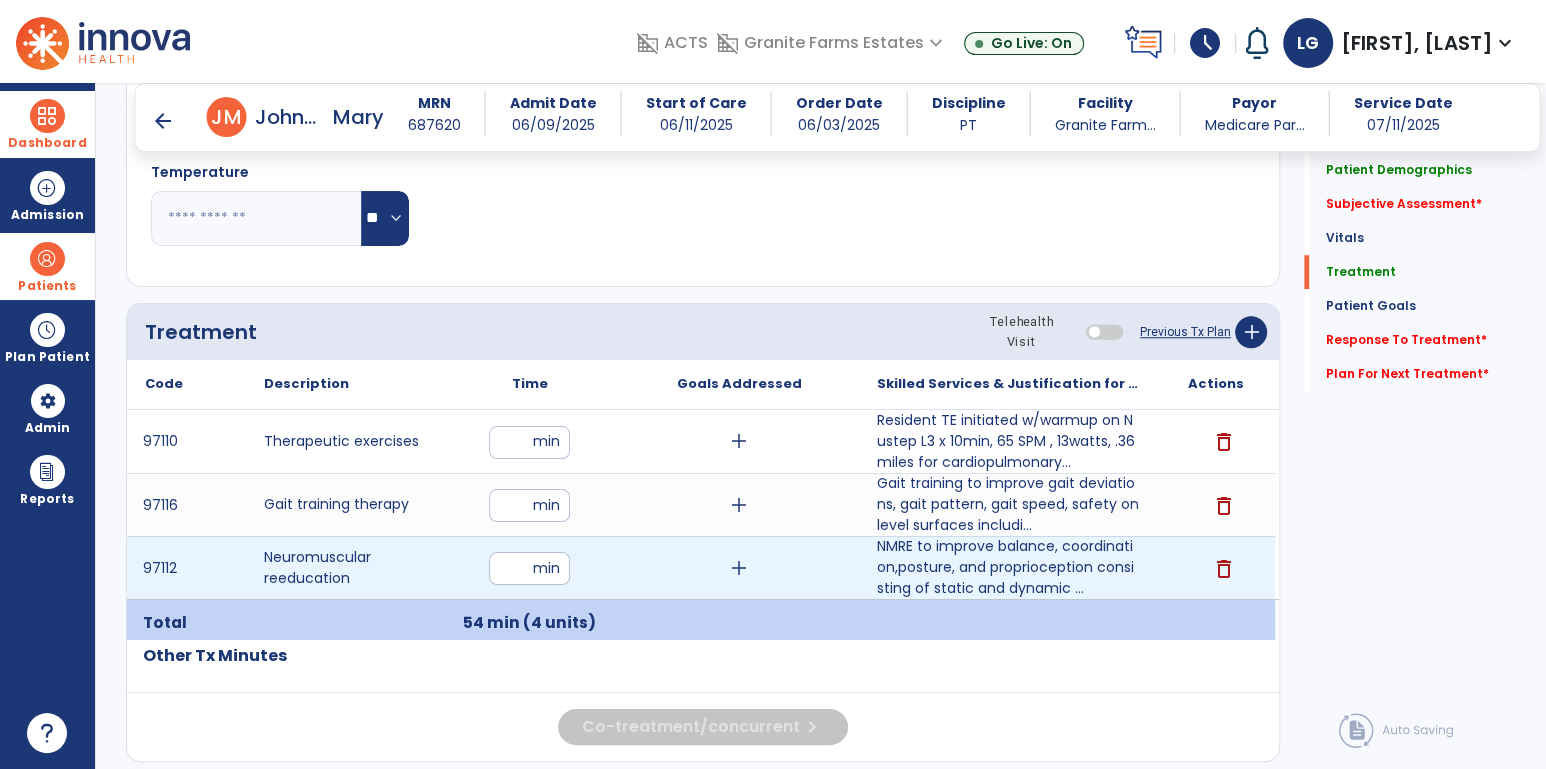 click on "**" at bounding box center (529, 568) 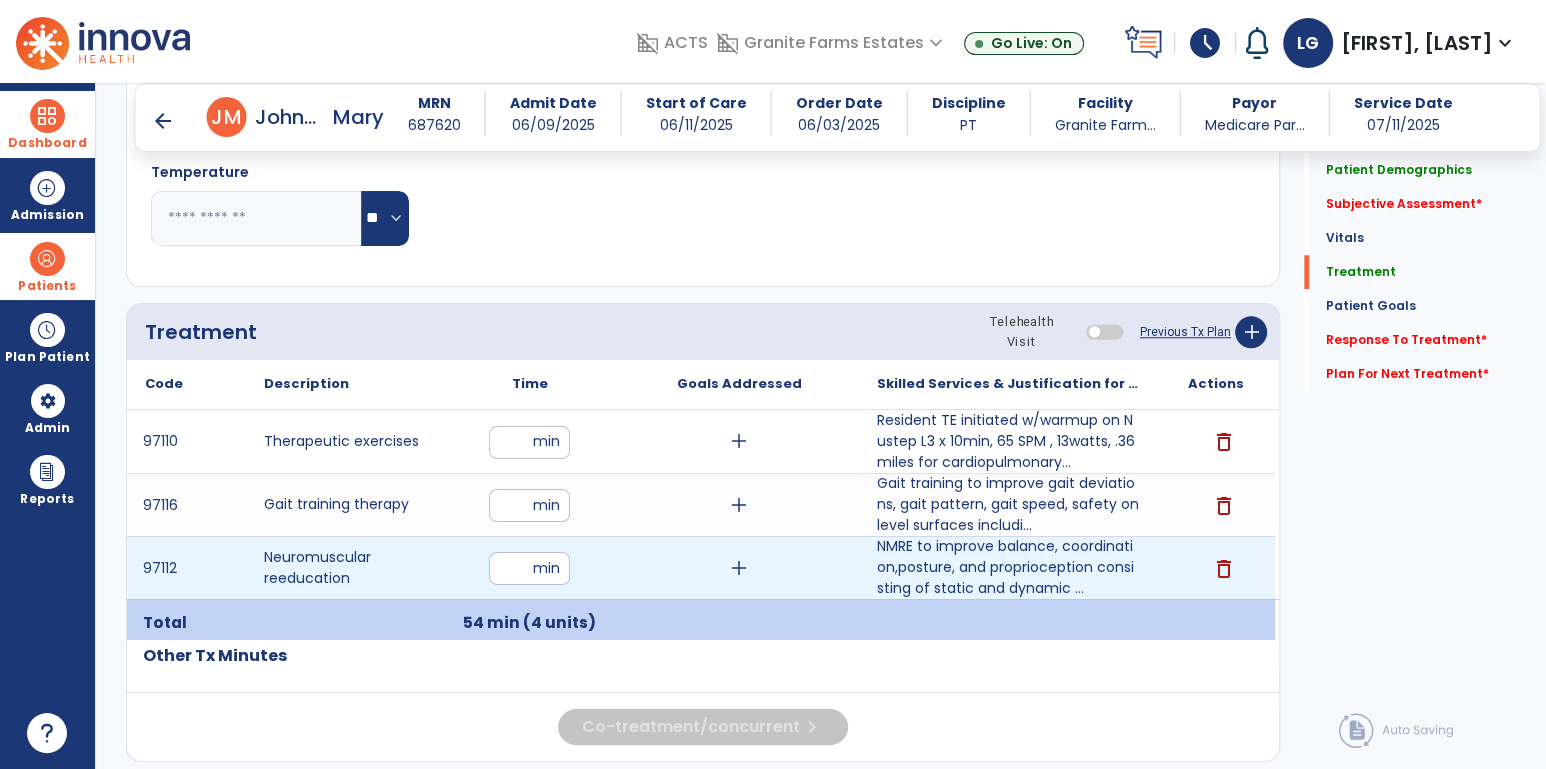 type on "**" 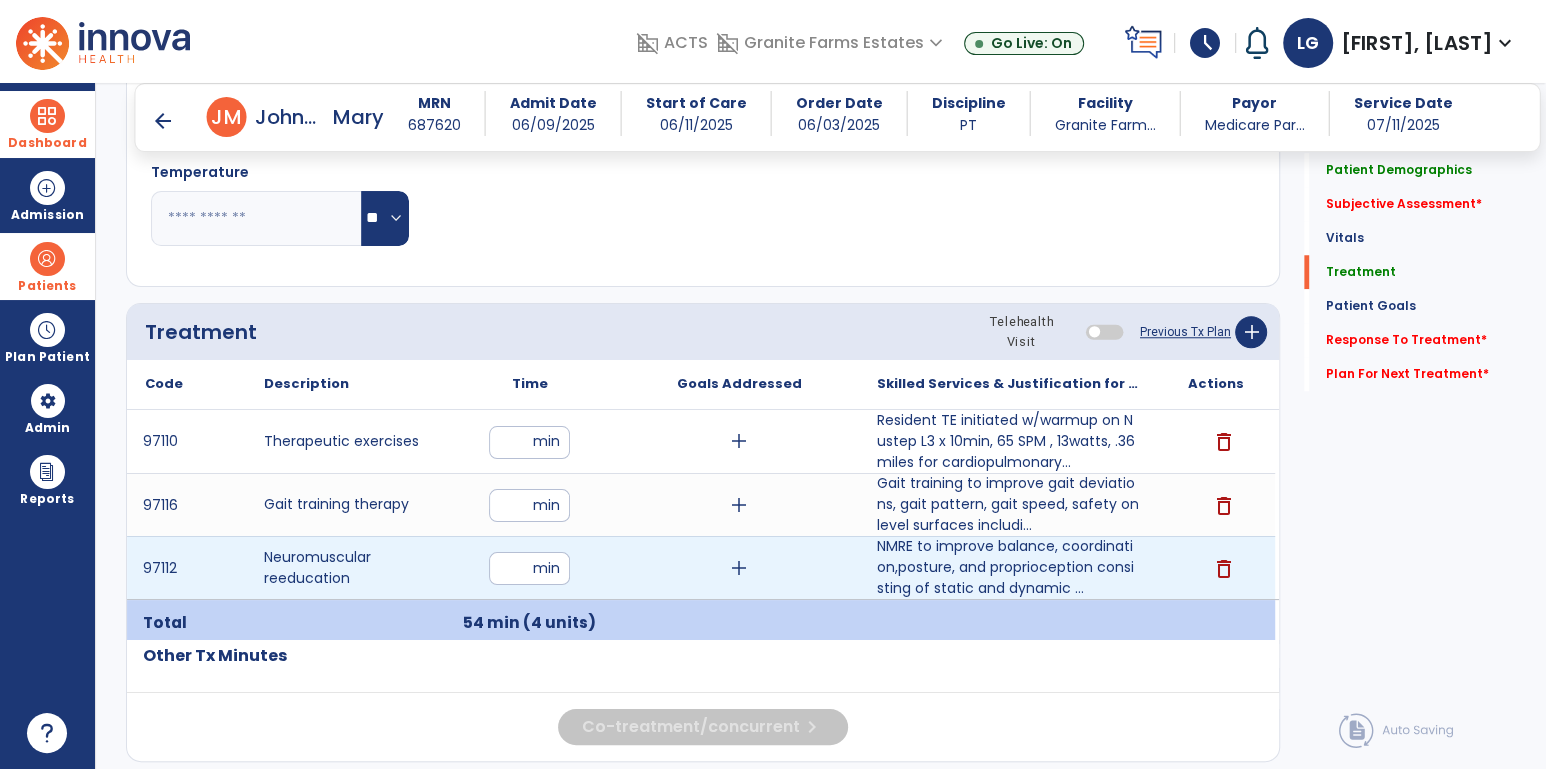 click on "Code
Description
Time" 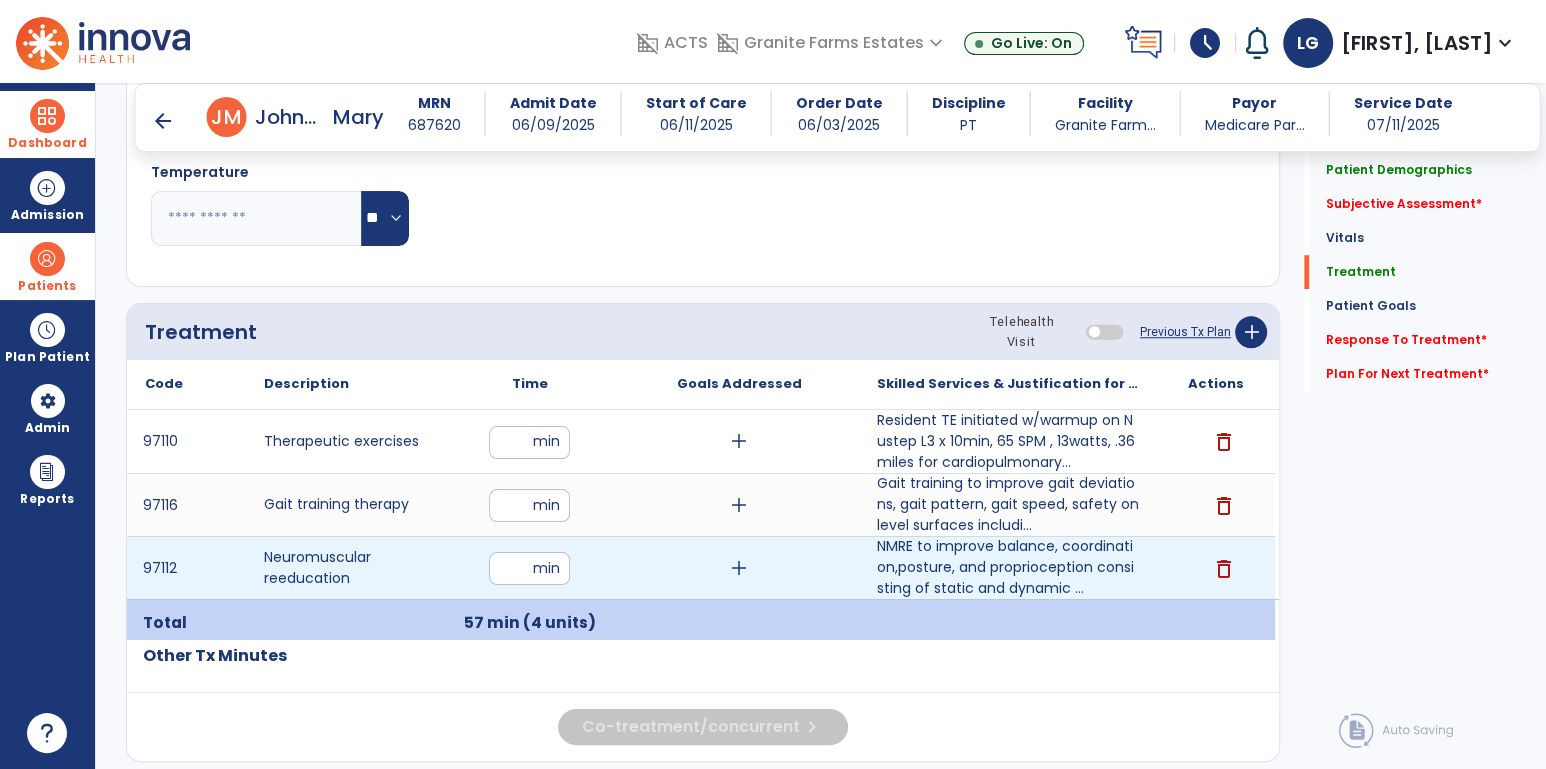 click on "**" at bounding box center (529, 568) 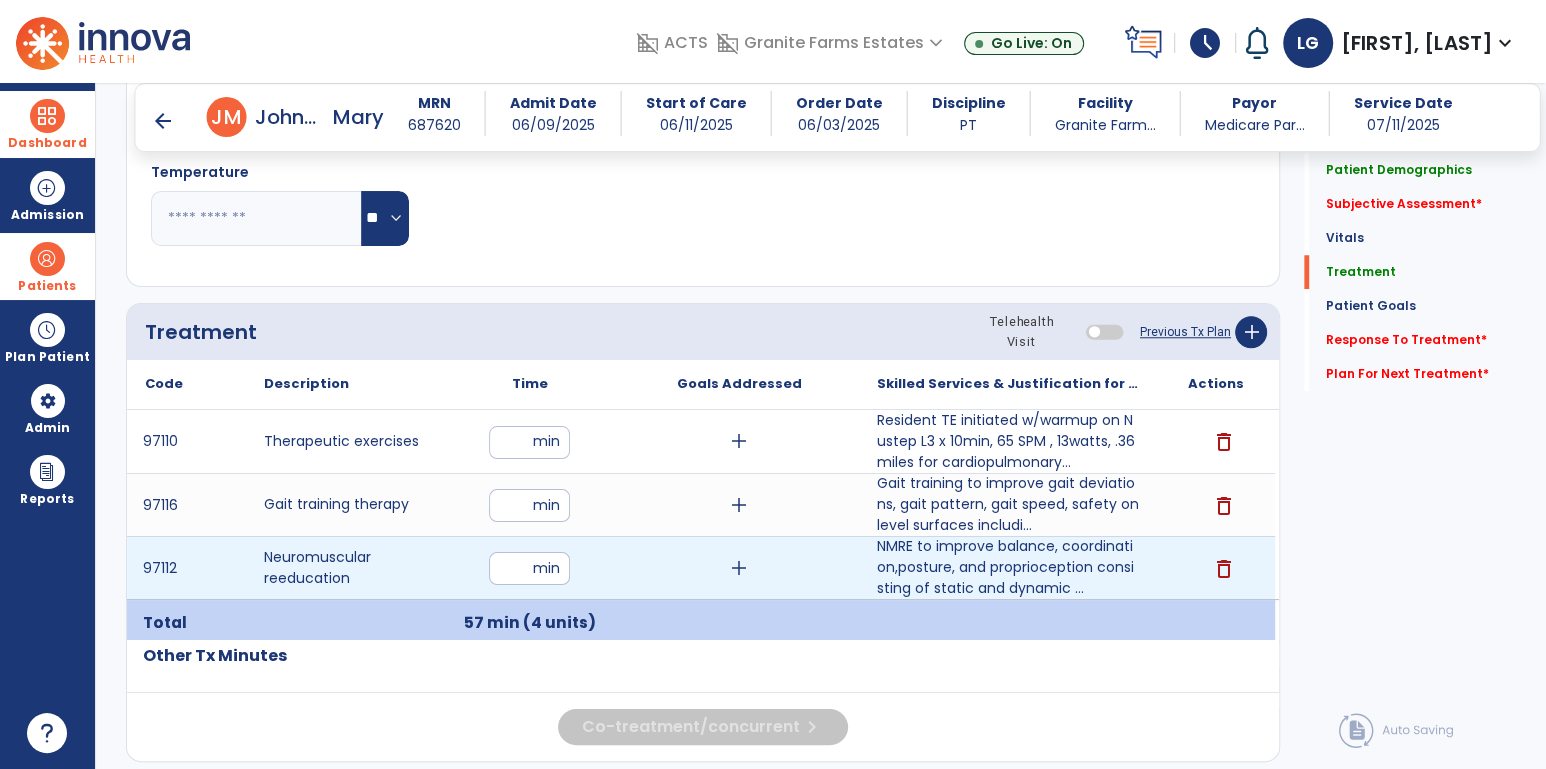 type on "**" 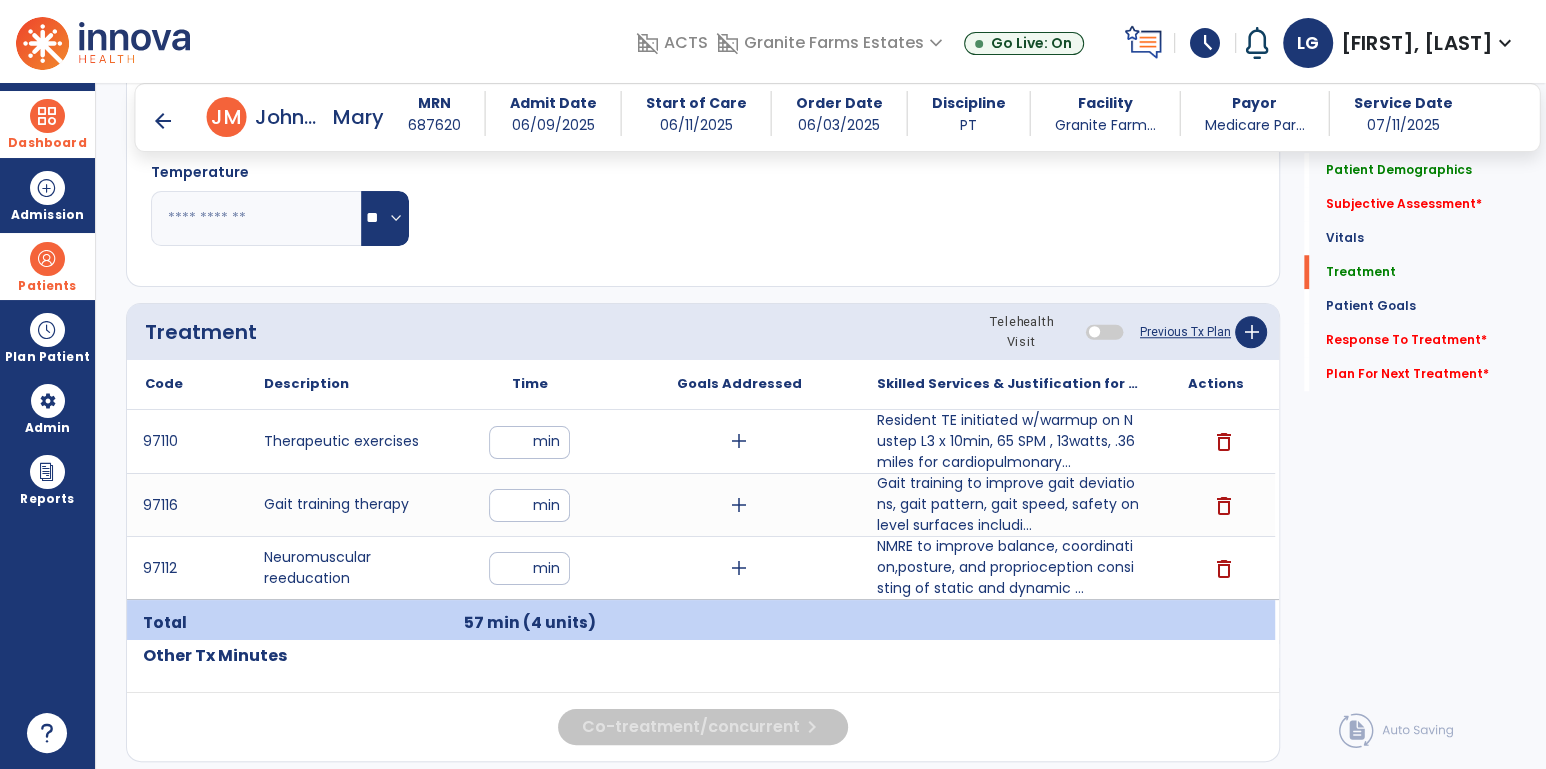 click on "Treatment Telehealth Visit  Previous Tx Plan   add
Code
Description
Time
*" 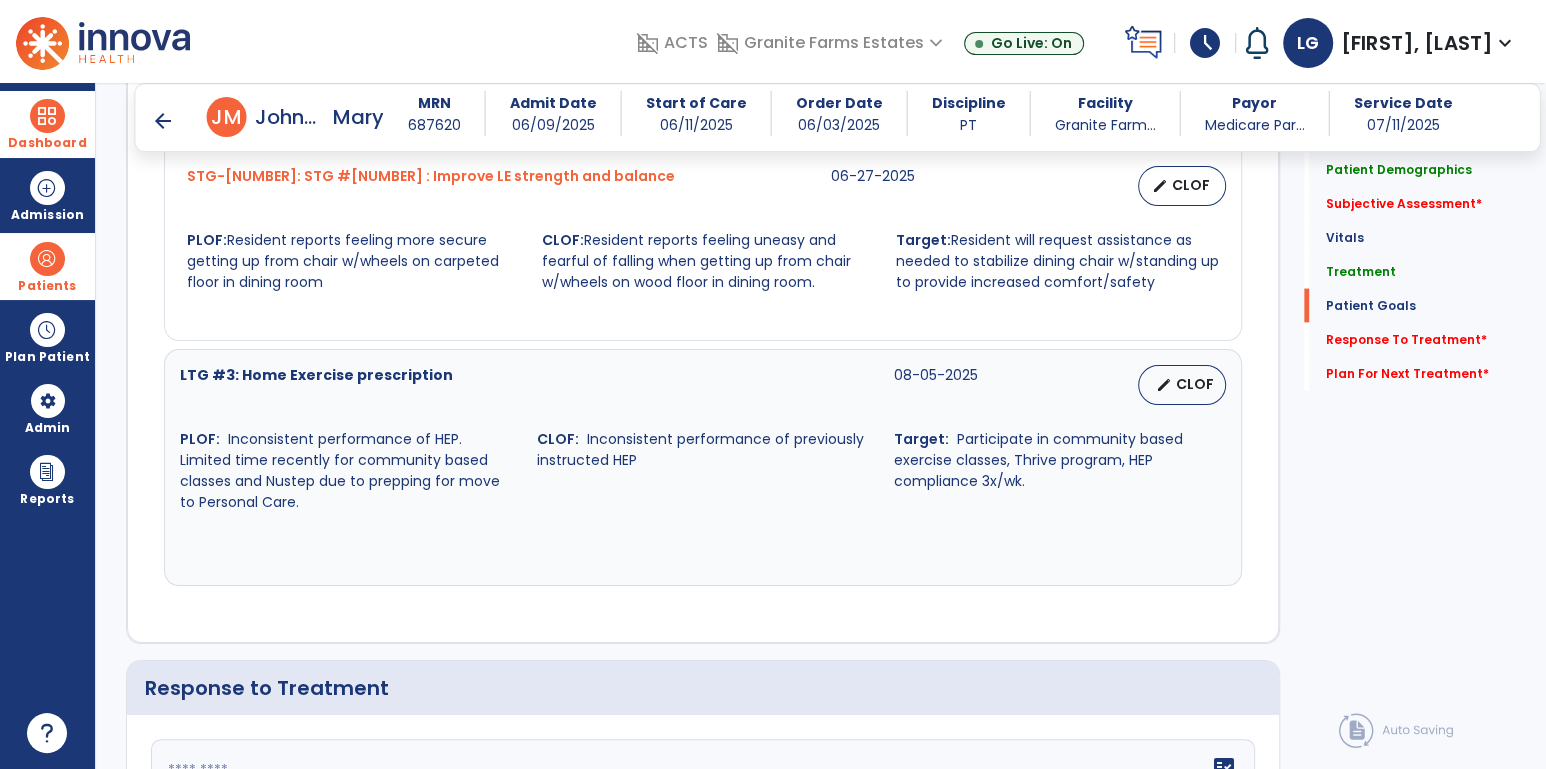 scroll, scrollTop: 3329, scrollLeft: 0, axis: vertical 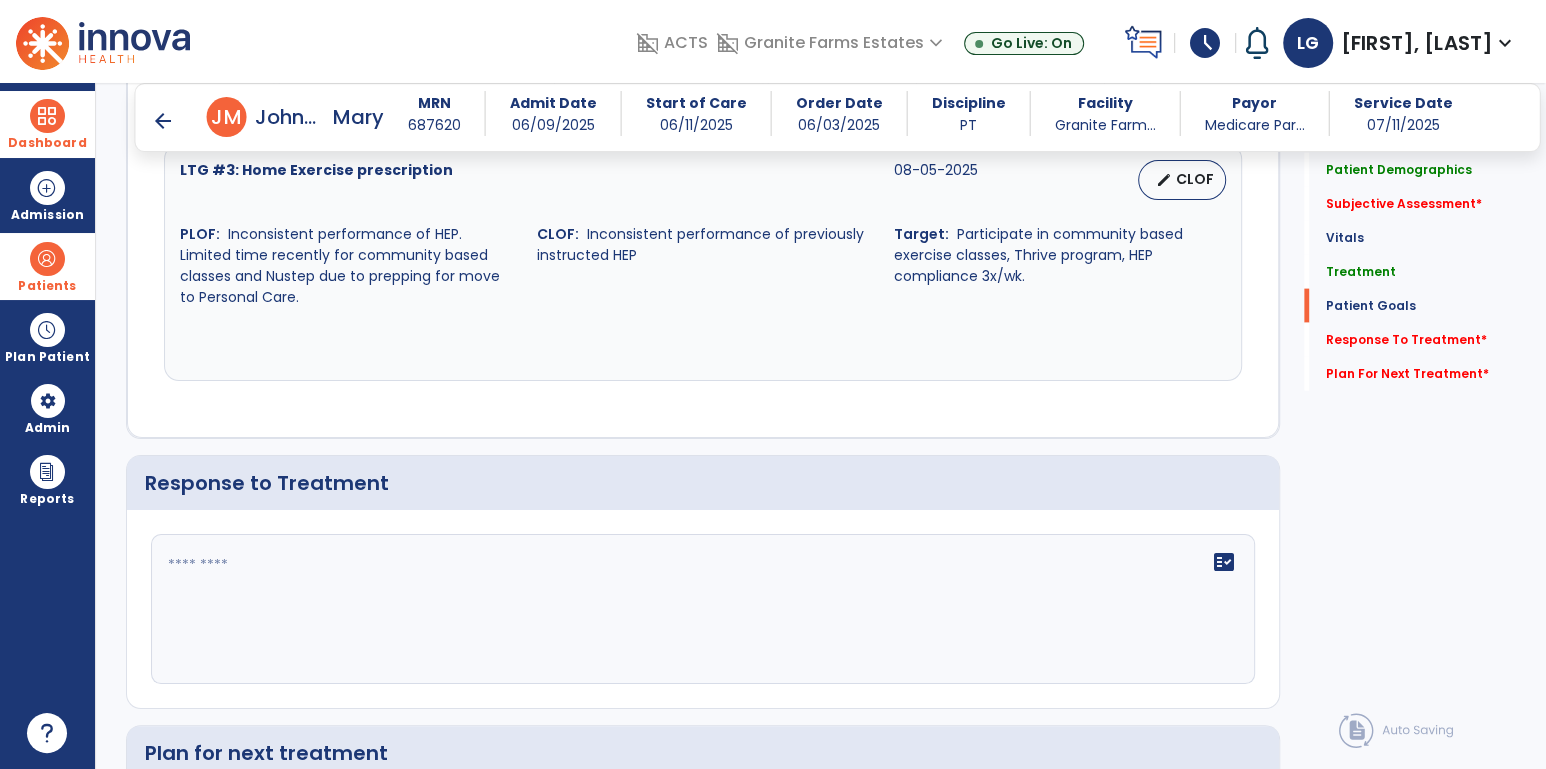 click 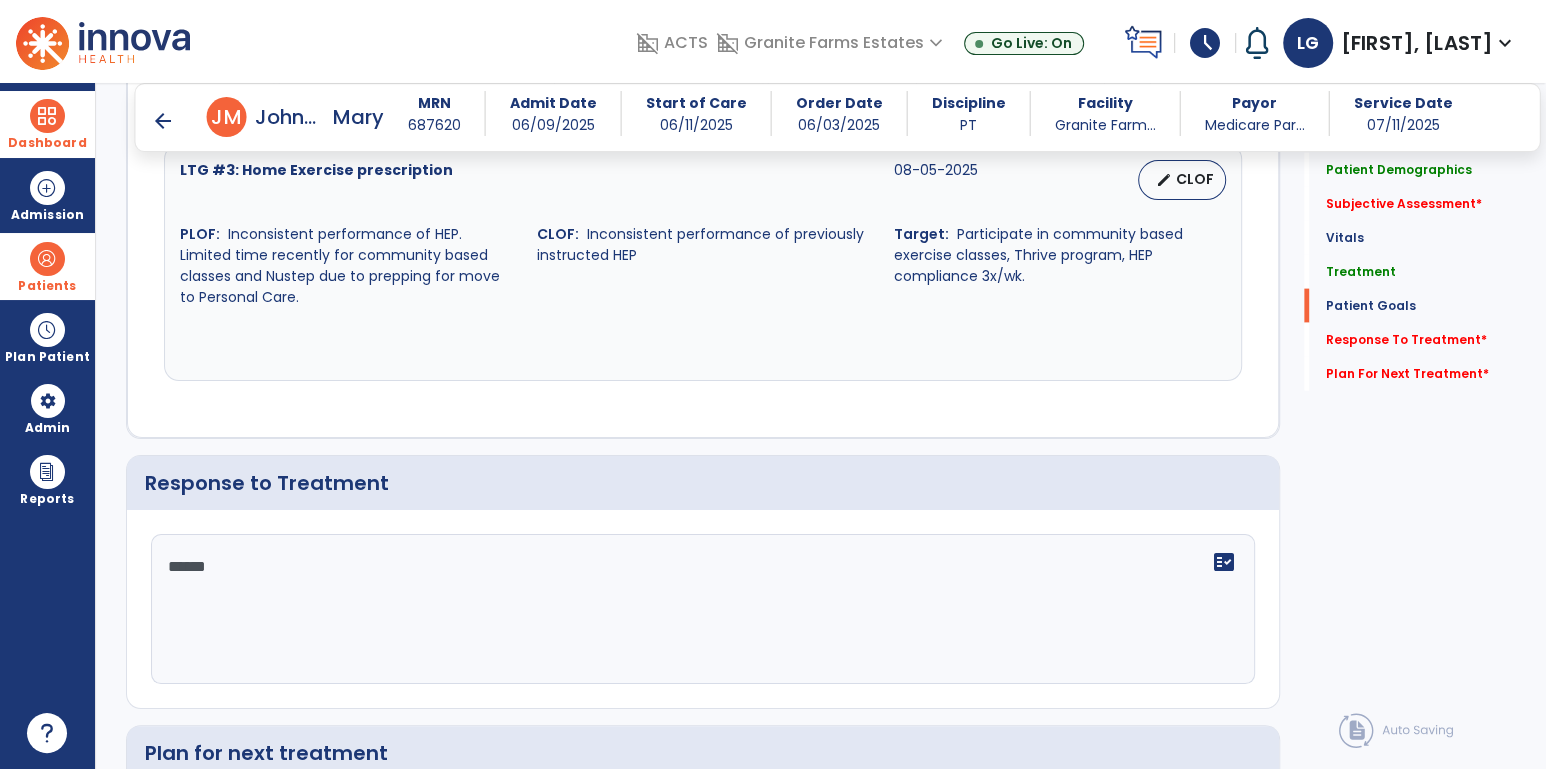 type on "*******" 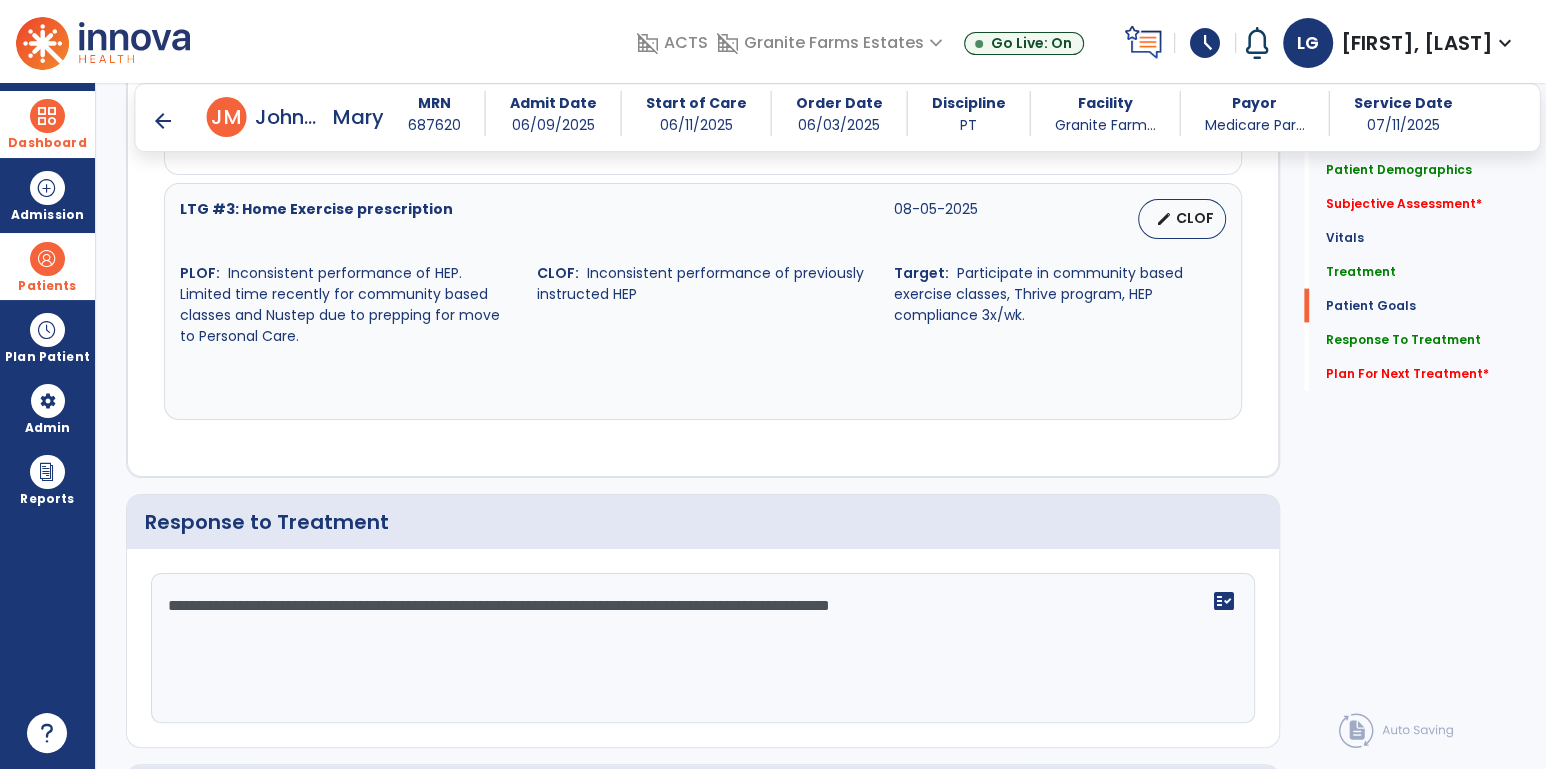 scroll, scrollTop: 3329, scrollLeft: 0, axis: vertical 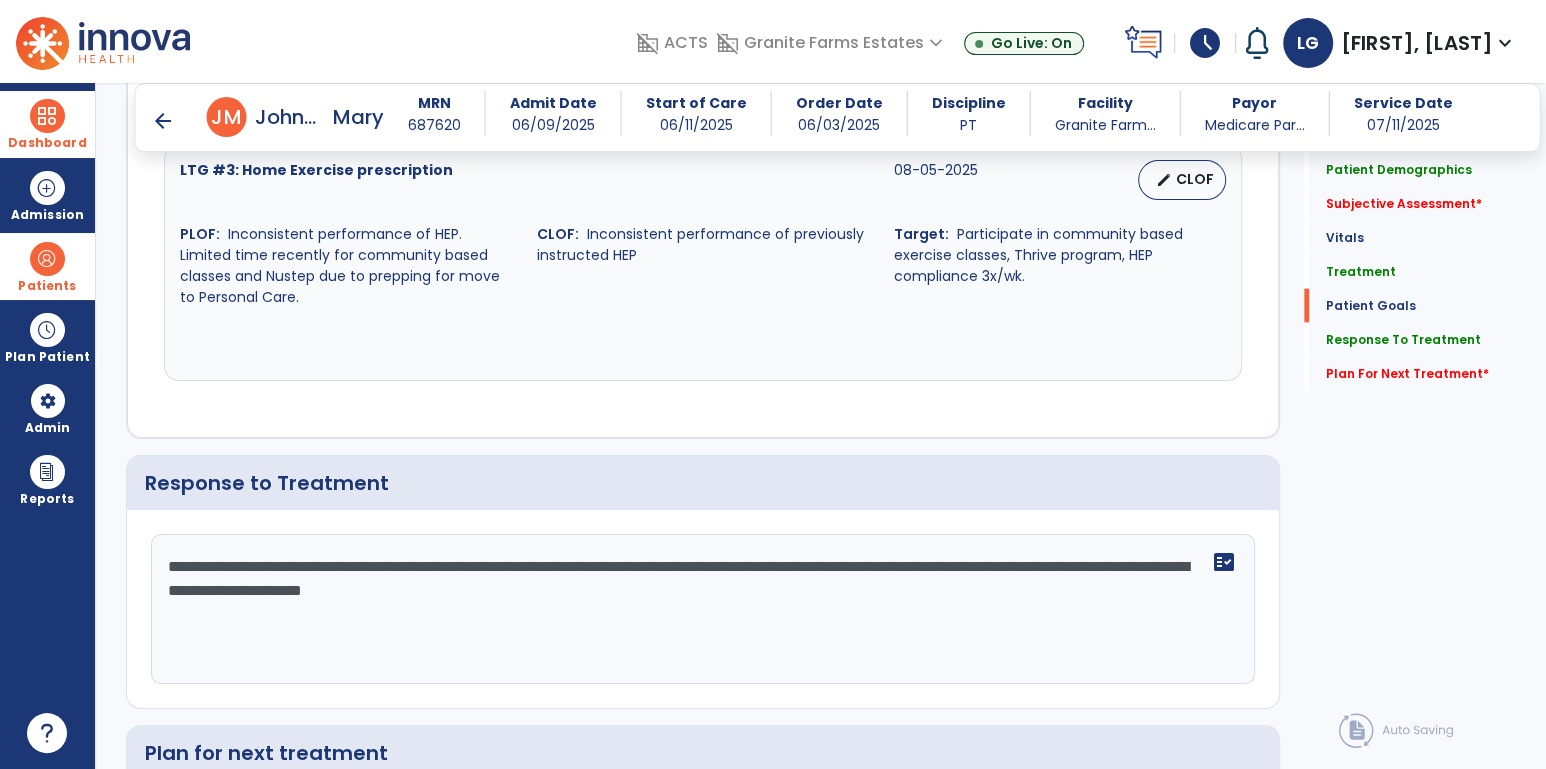 click on "**********" 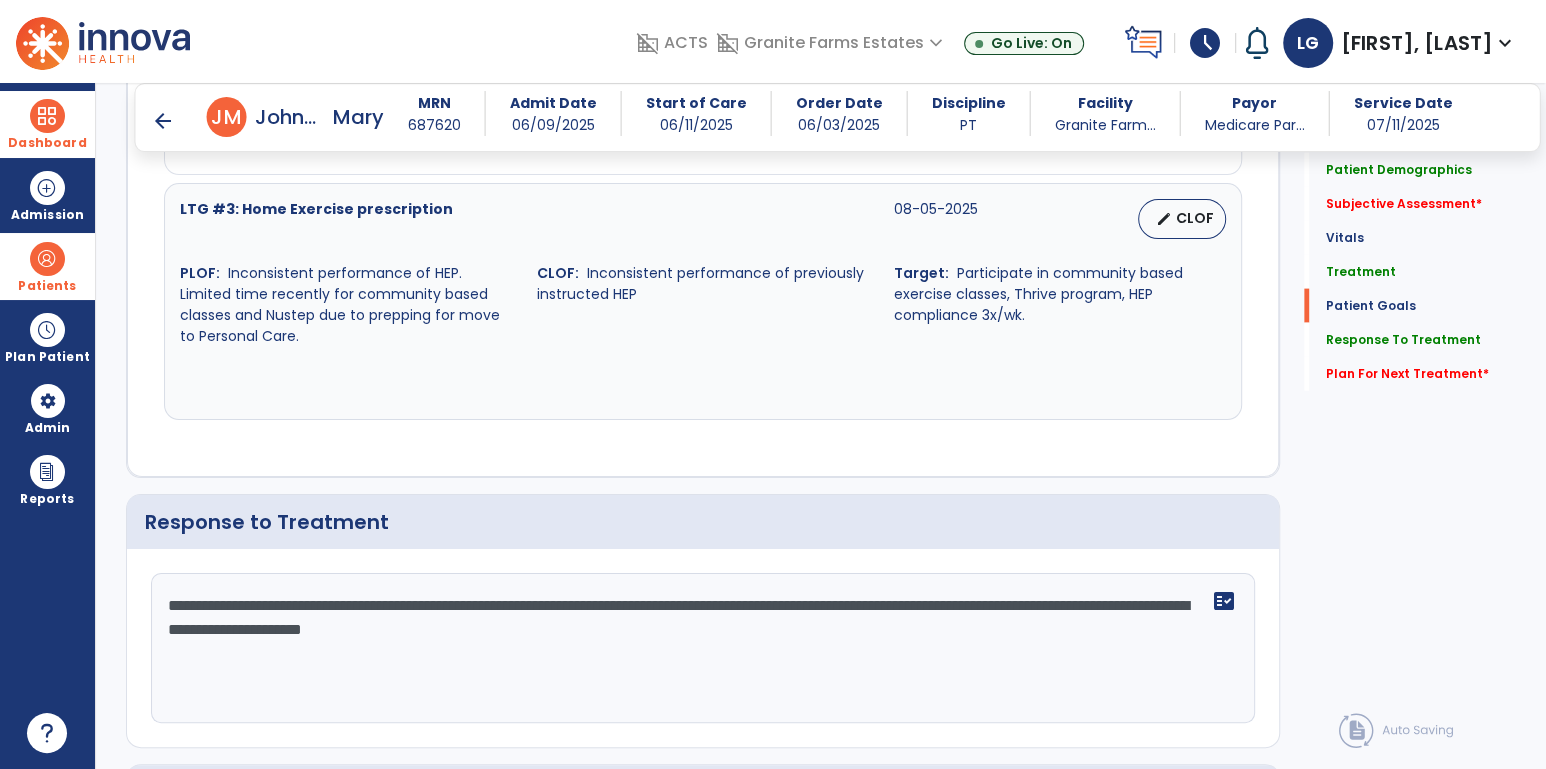 scroll, scrollTop: 3329, scrollLeft: 0, axis: vertical 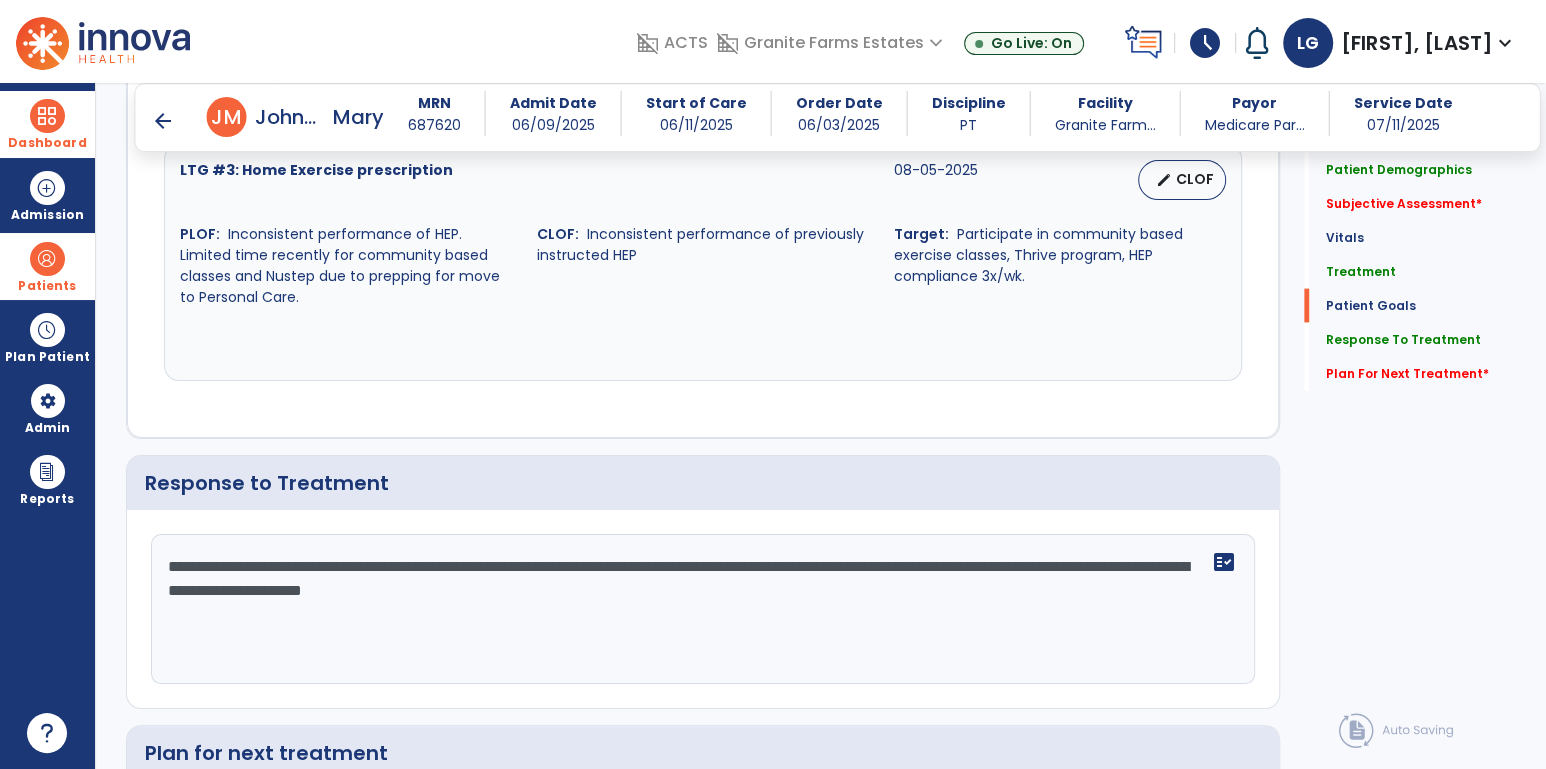 click on "**********" 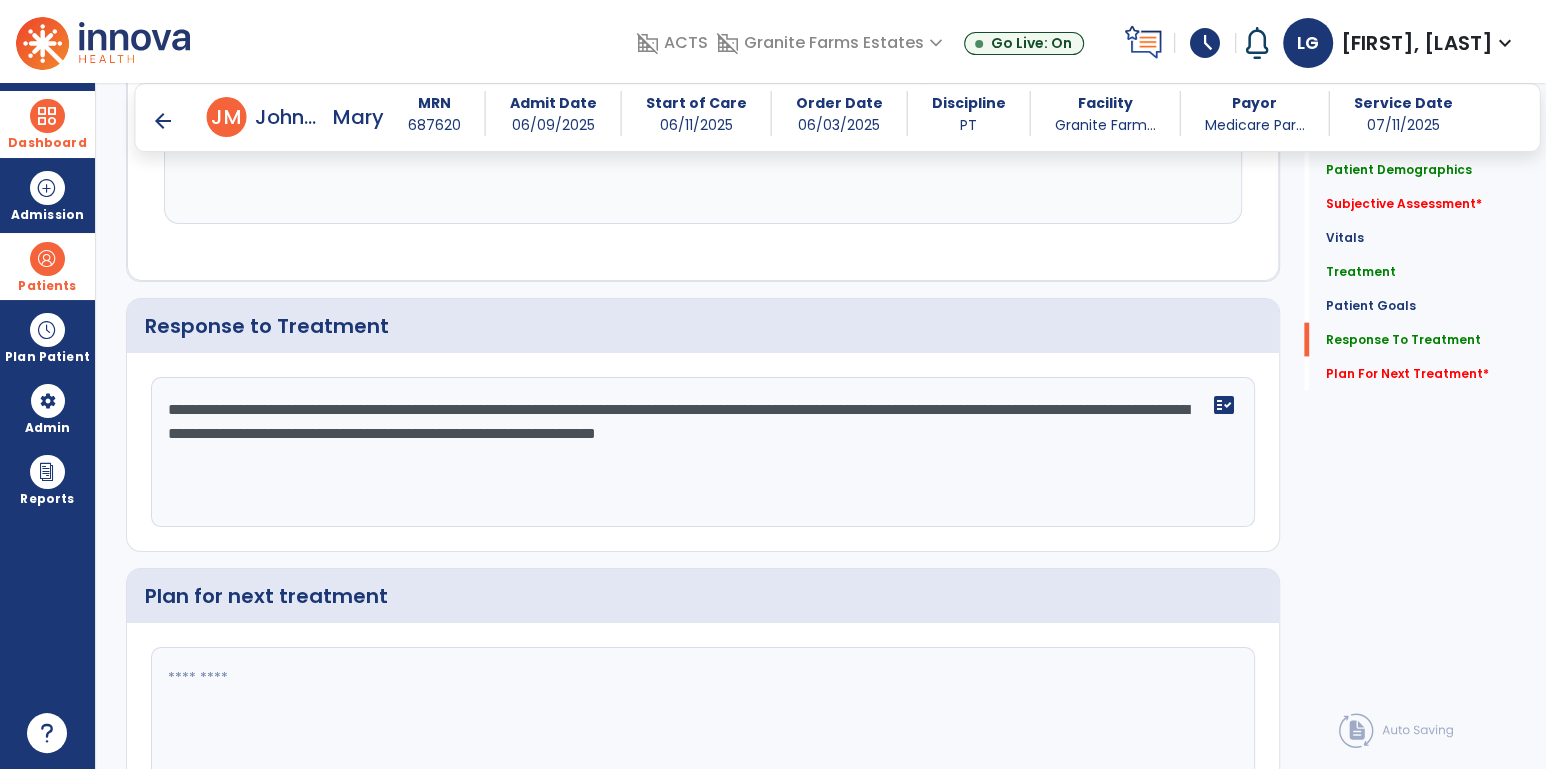 scroll, scrollTop: 3503, scrollLeft: 0, axis: vertical 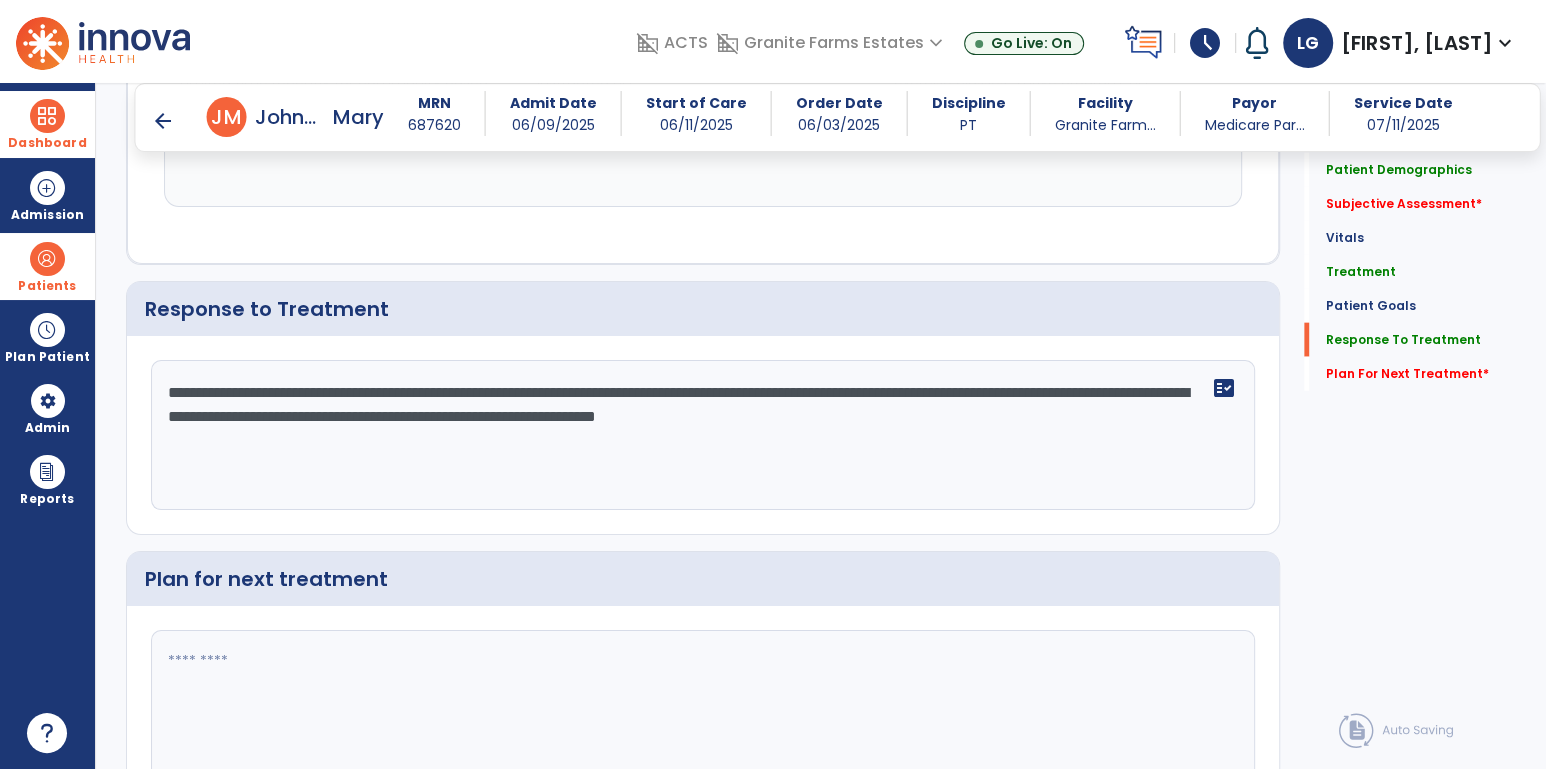 type on "**********" 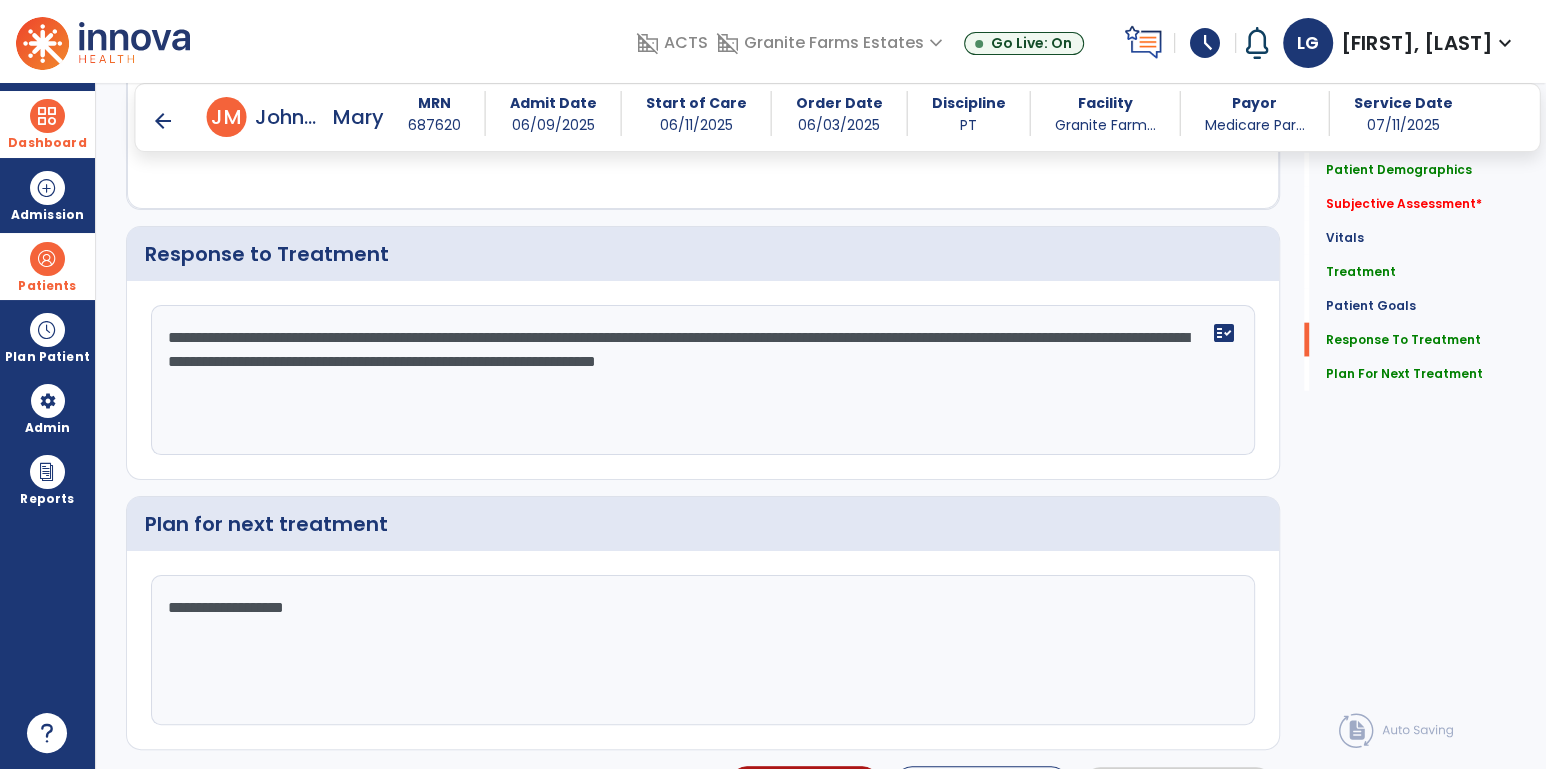 scroll, scrollTop: 3597, scrollLeft: 0, axis: vertical 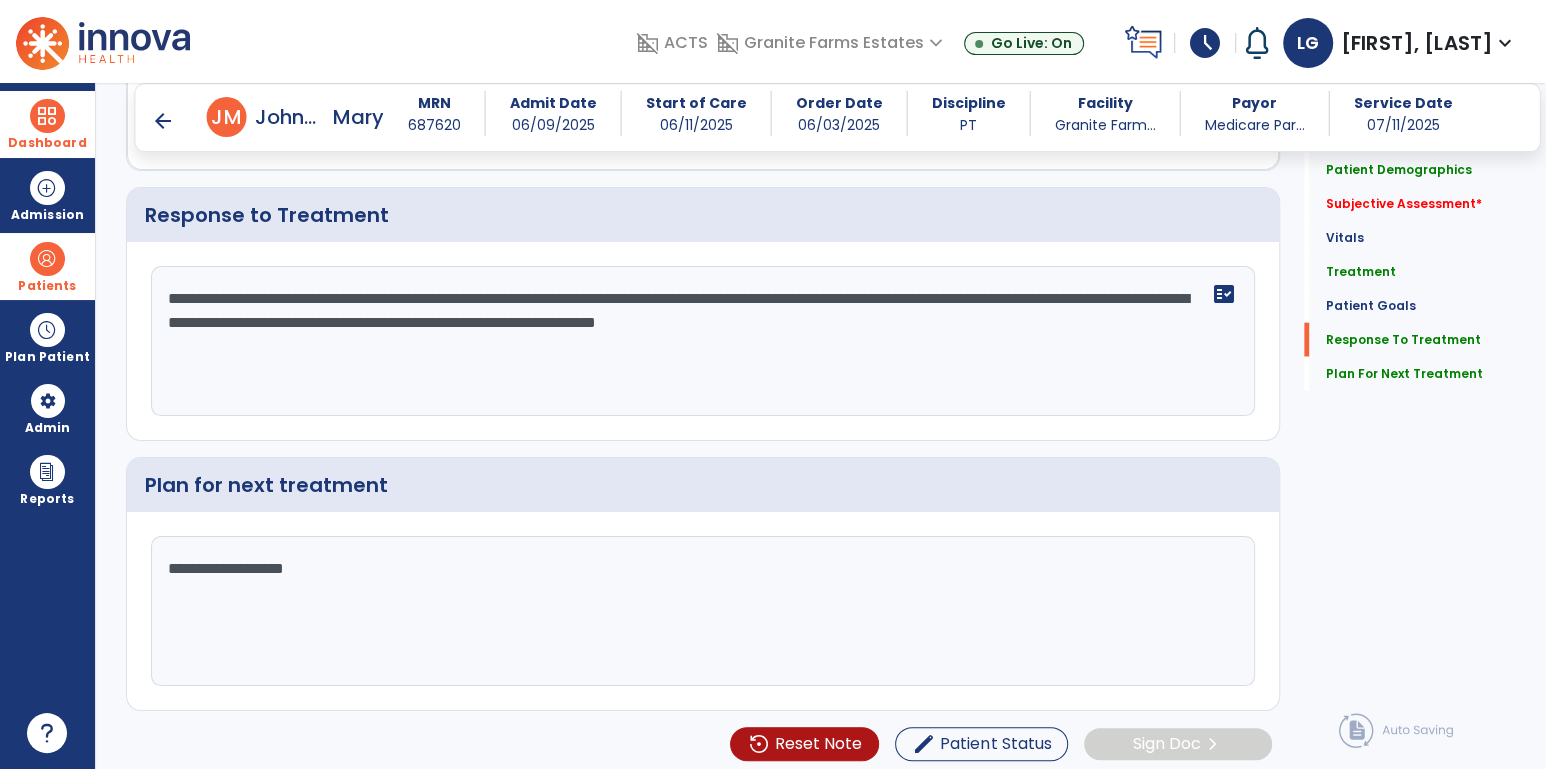 click on "**********" 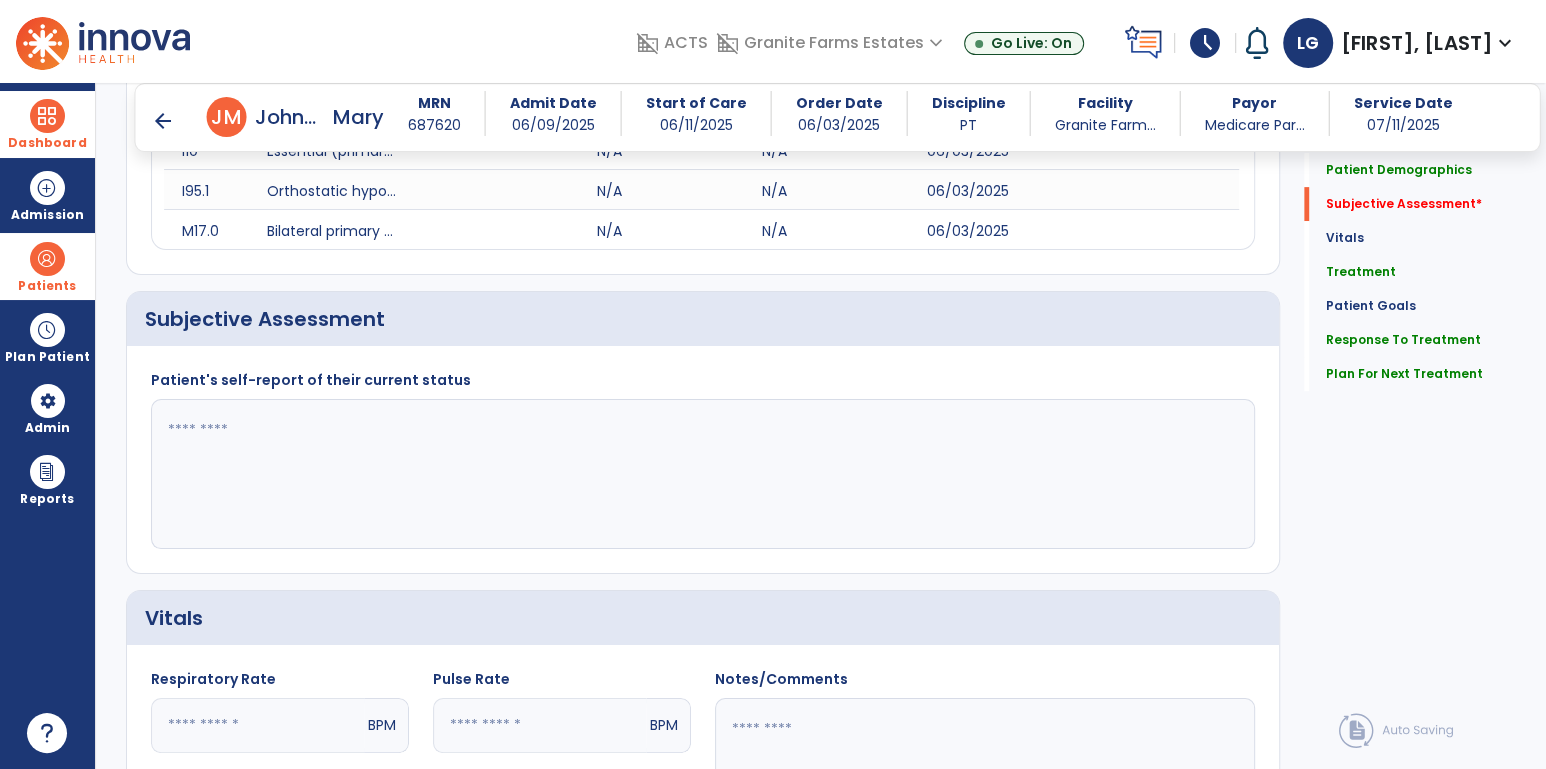 scroll, scrollTop: 564, scrollLeft: 0, axis: vertical 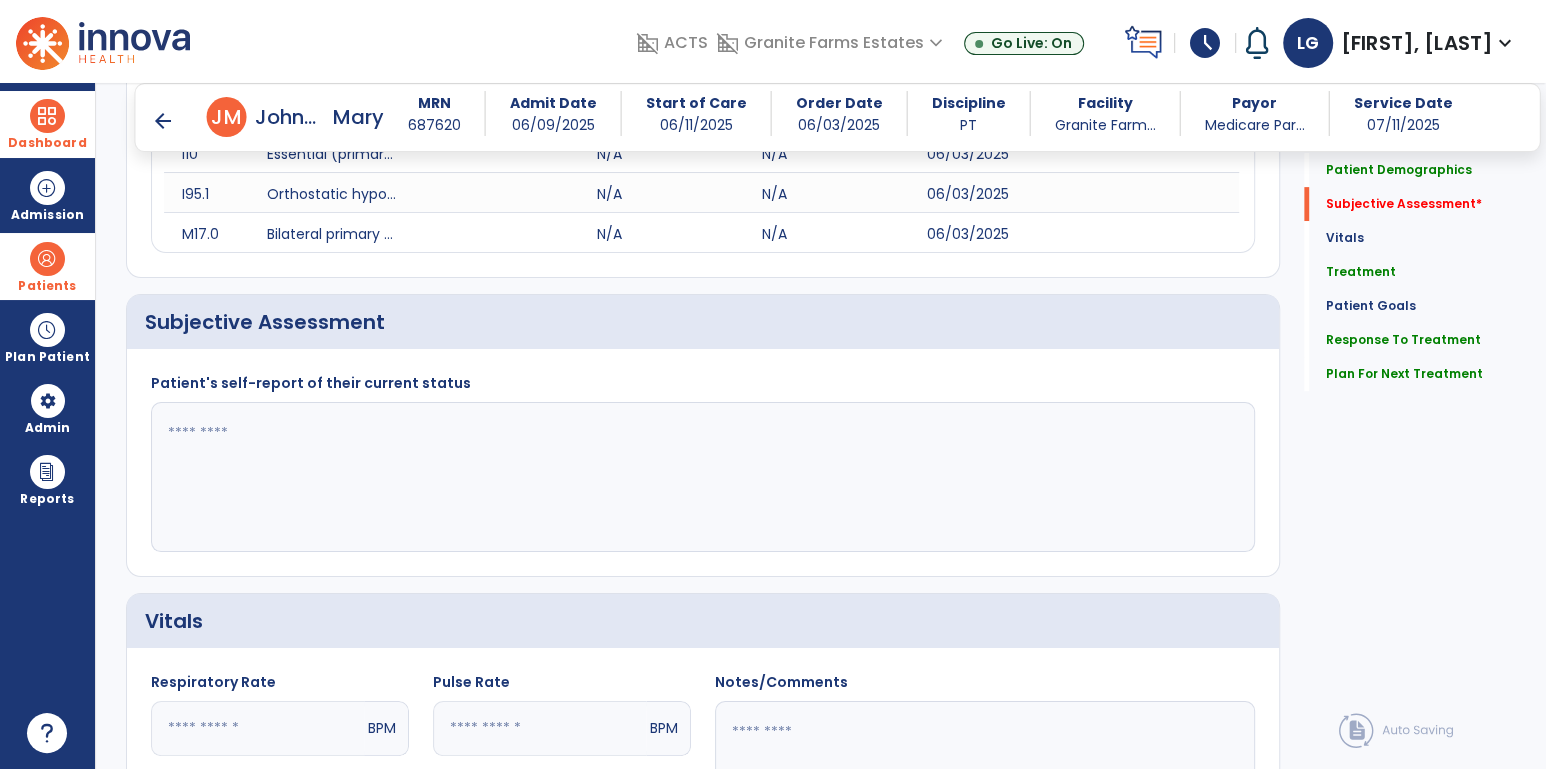type on "**********" 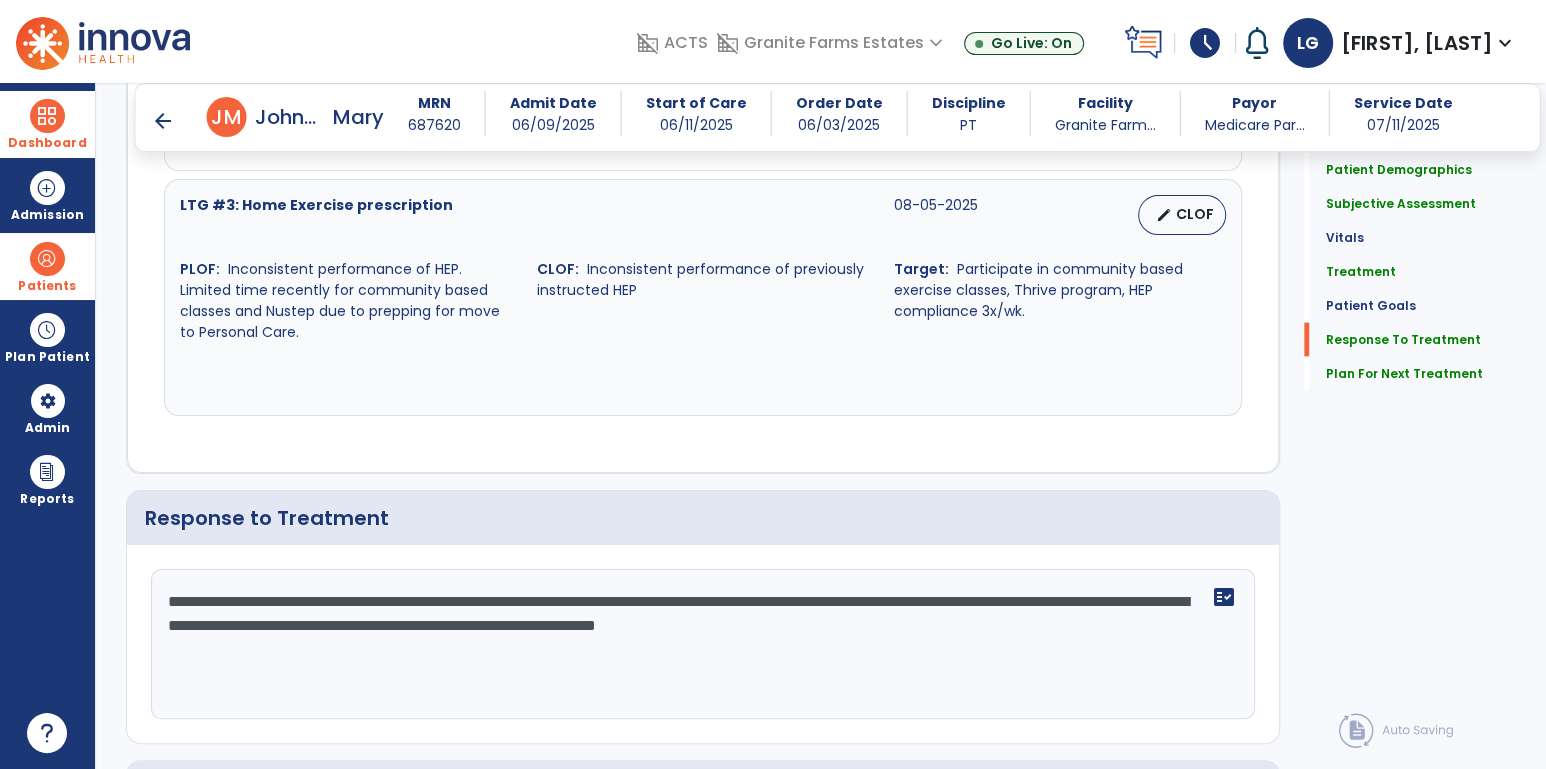 scroll, scrollTop: 3597, scrollLeft: 0, axis: vertical 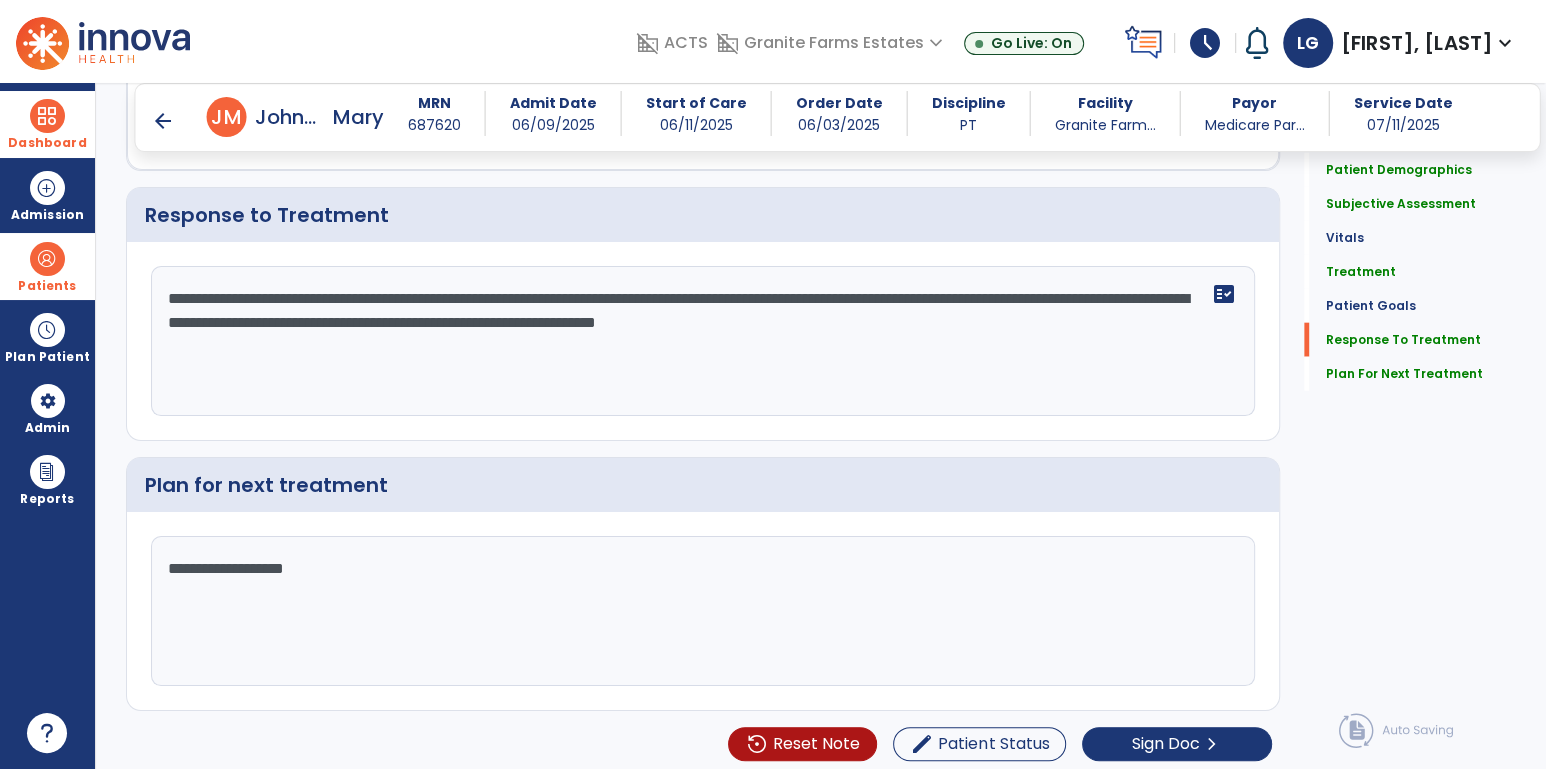 type on "**********" 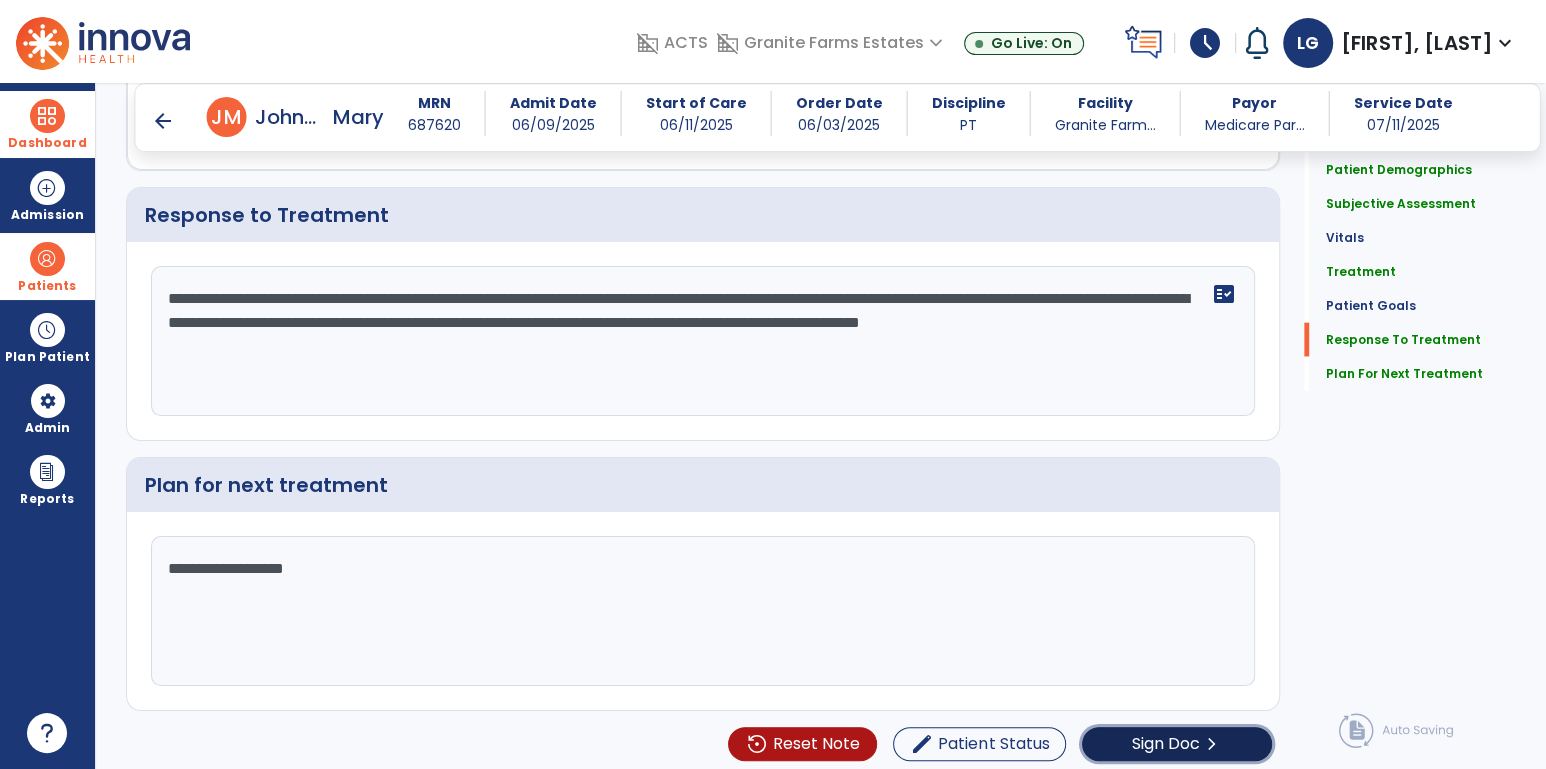 click on "chevron_right" 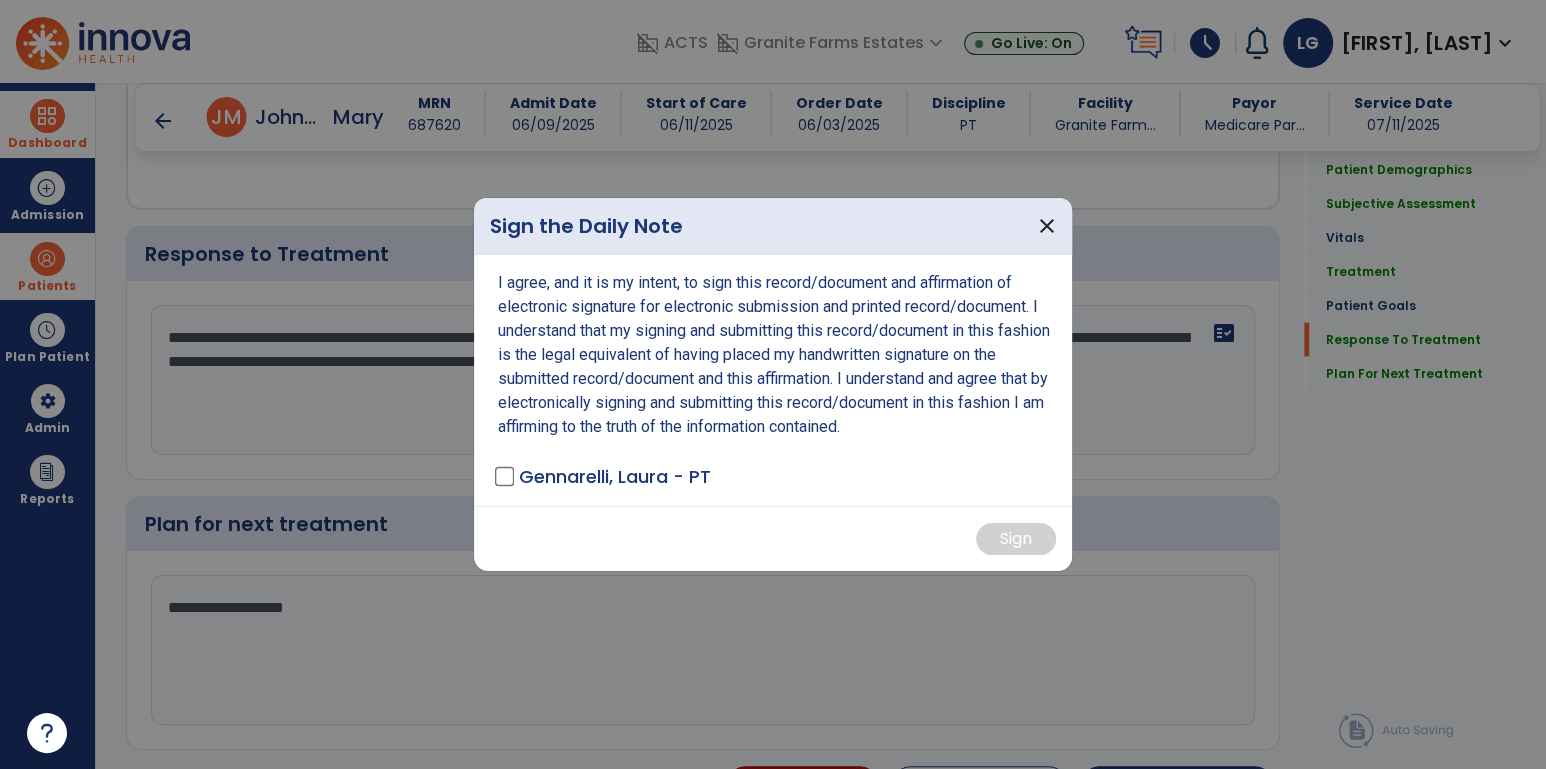 scroll, scrollTop: 3597, scrollLeft: 0, axis: vertical 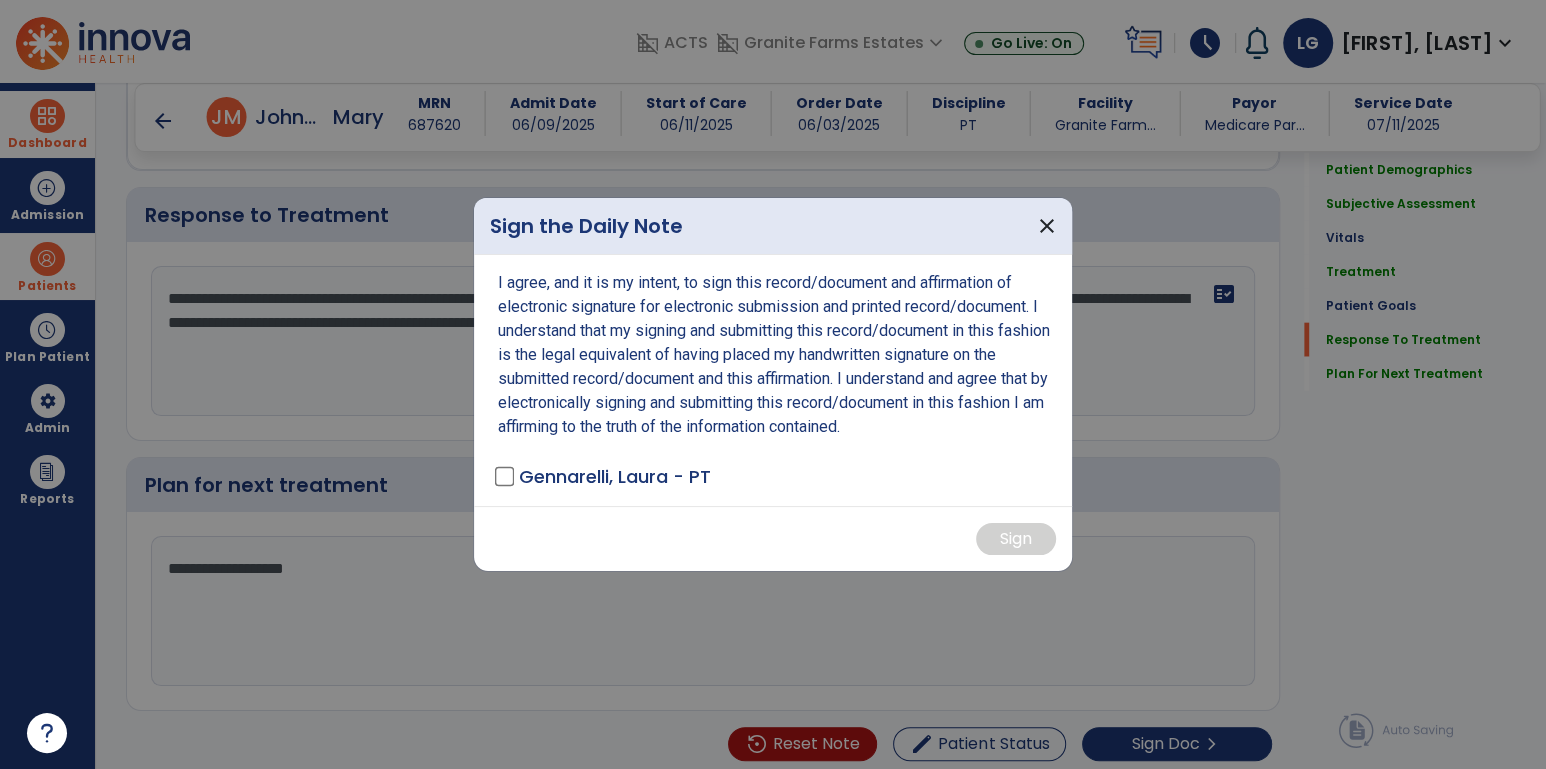 click on "I agree, and it is my intent, to sign this record/document and affirmation of electronic signature for electronic submission and printed record/document. I understand that my signing and submitting this record/document in this fashion is the legal equivalent of having placed my handwritten signature on the submitted record/document and this affirmation. I understand and agree that by electronically signing and submitting this record/document in this fashion I am affirming to the truth of the information contained.  Gennarelli, Laura   - PT" at bounding box center [773, 380] 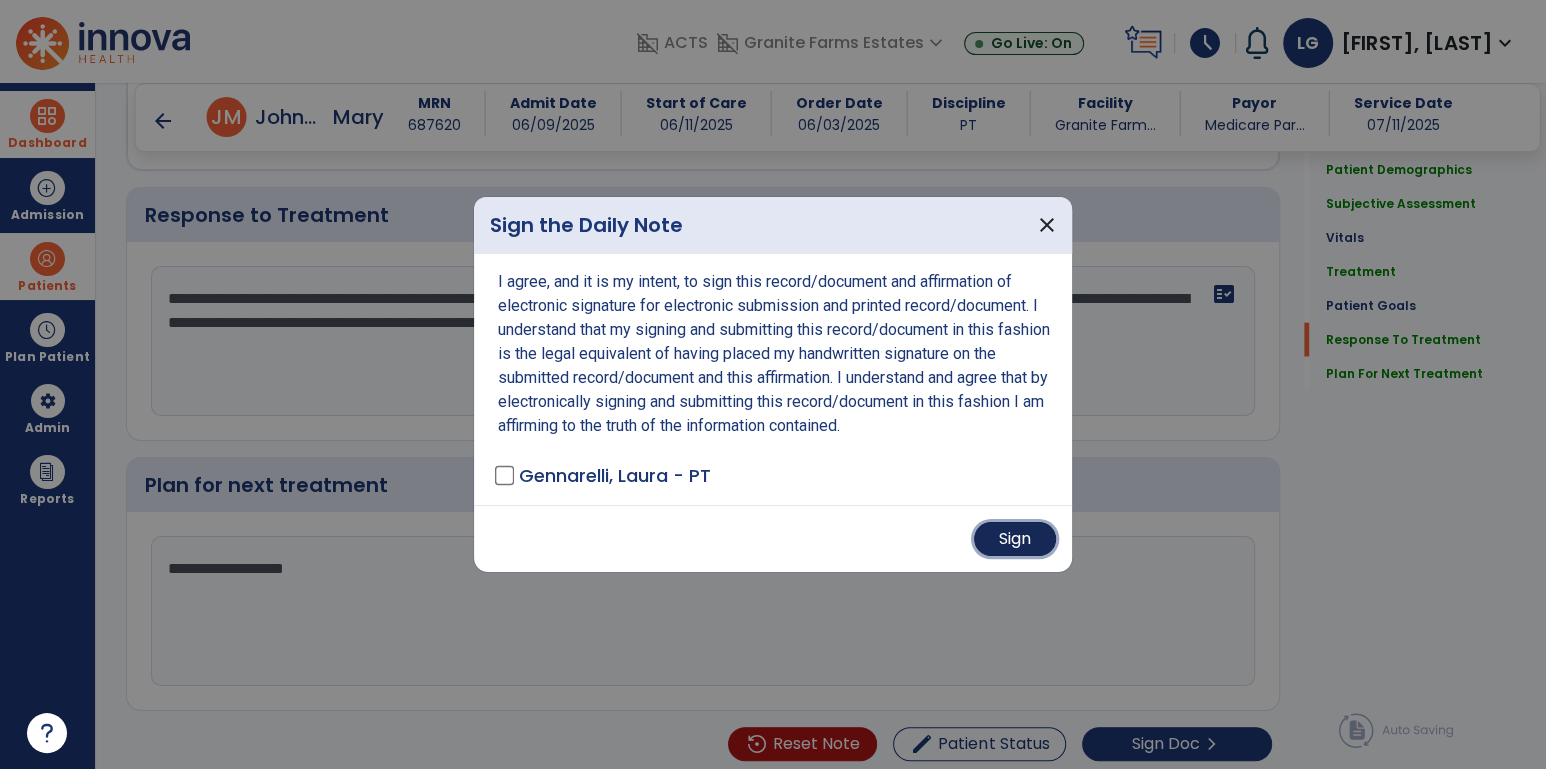 click on "Sign" at bounding box center [1015, 539] 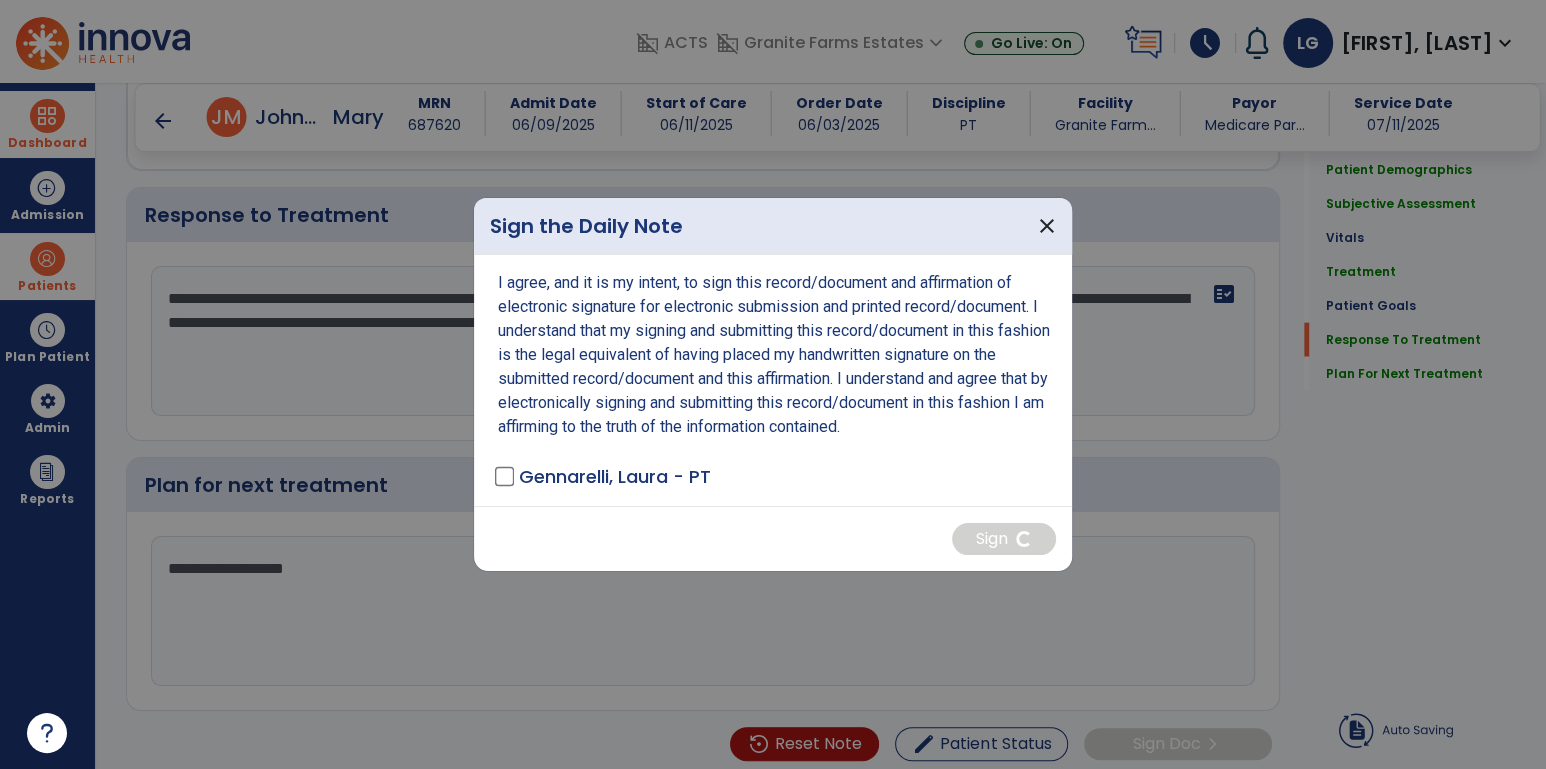 type on "**********" 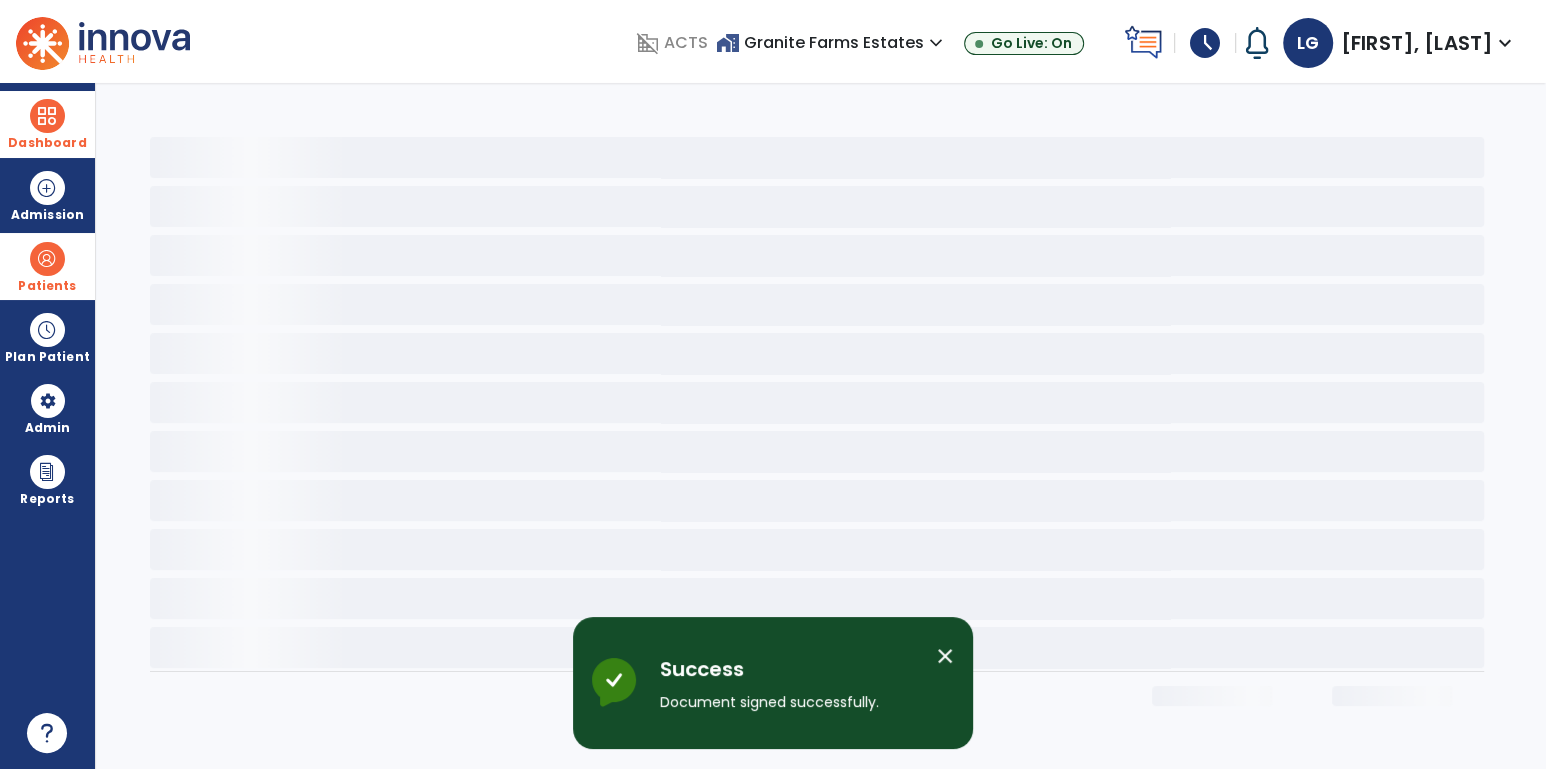 scroll, scrollTop: 0, scrollLeft: 0, axis: both 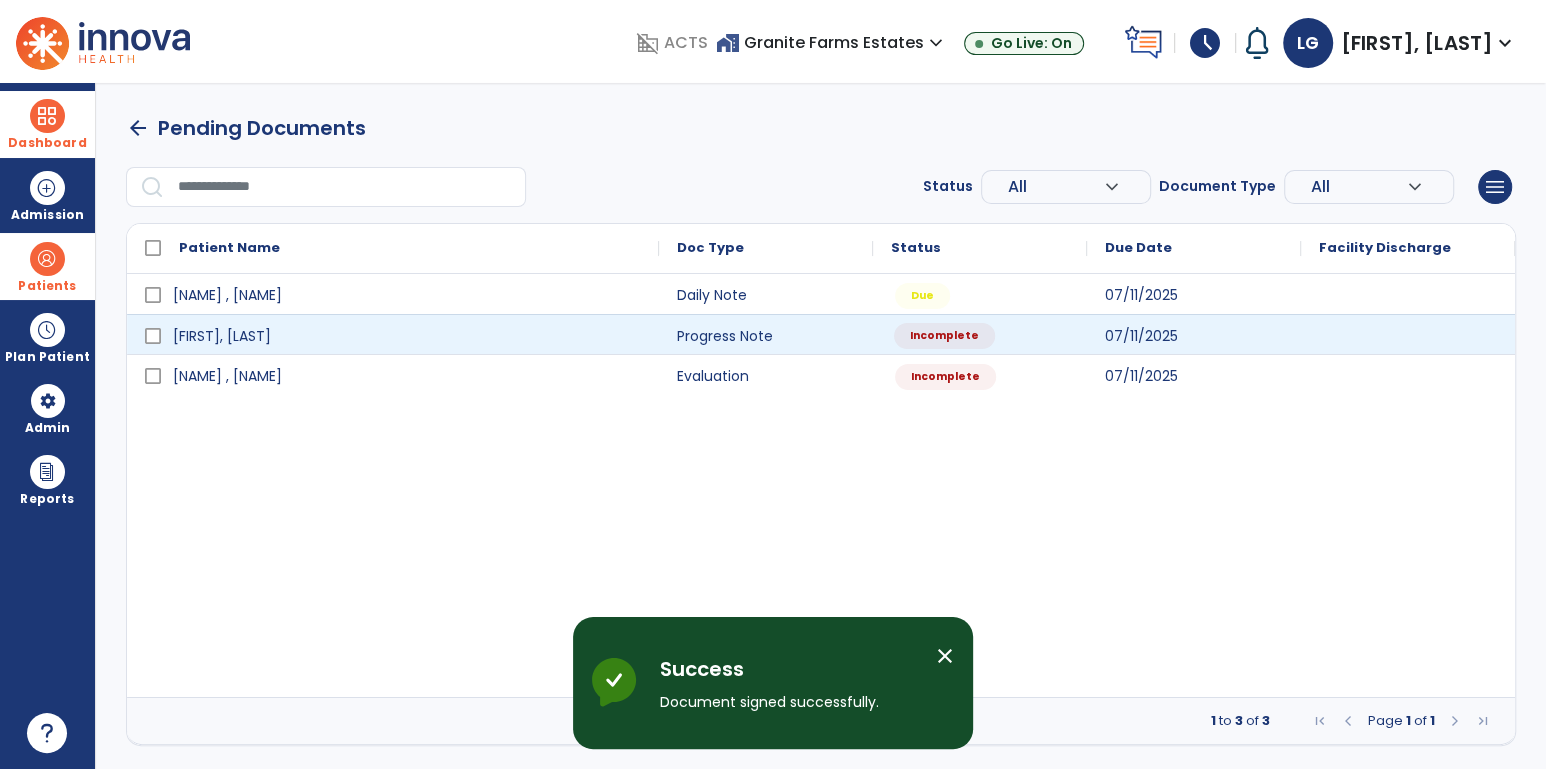 click on "Incomplete" at bounding box center [944, 336] 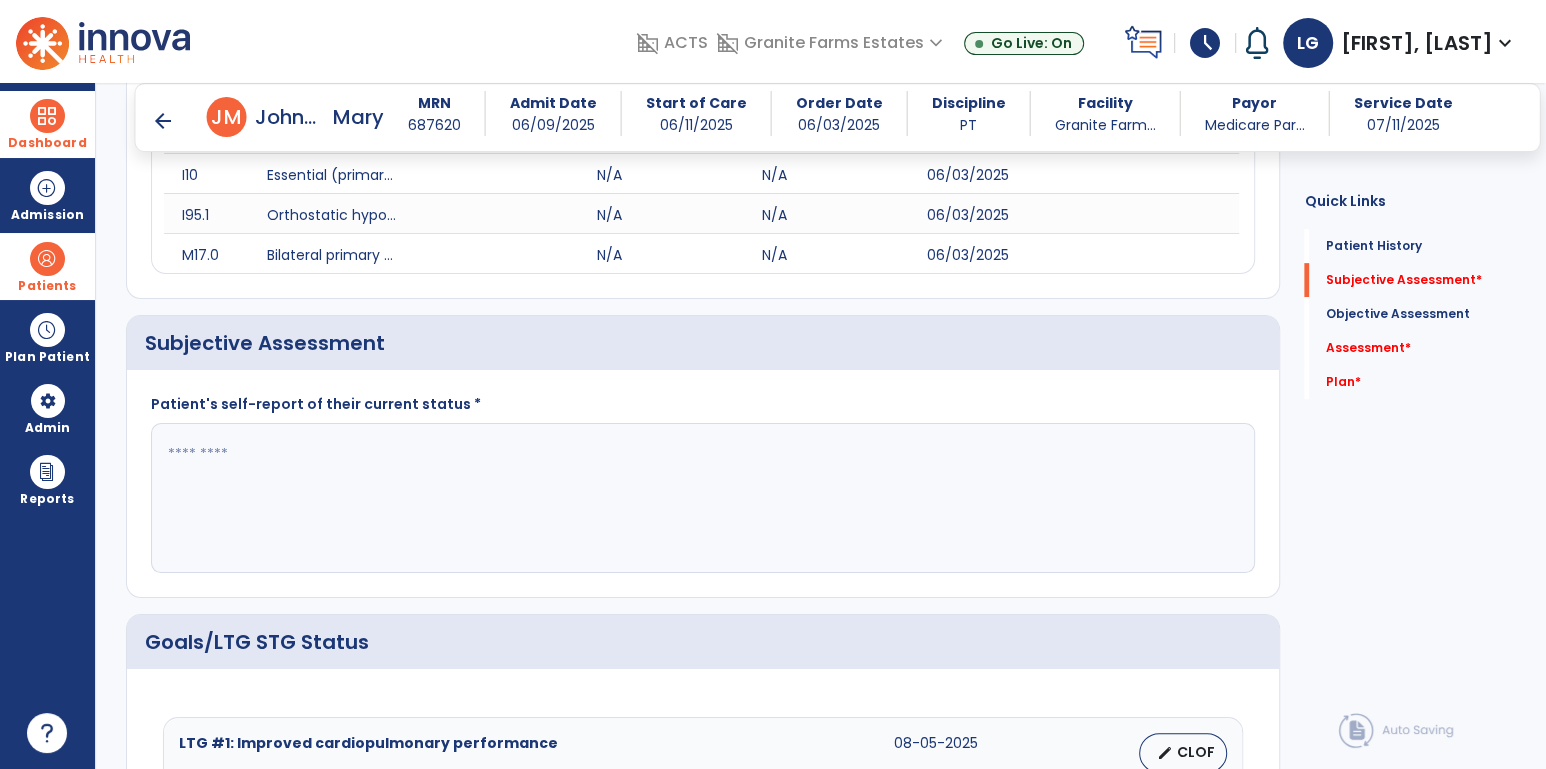 scroll, scrollTop: 618, scrollLeft: 0, axis: vertical 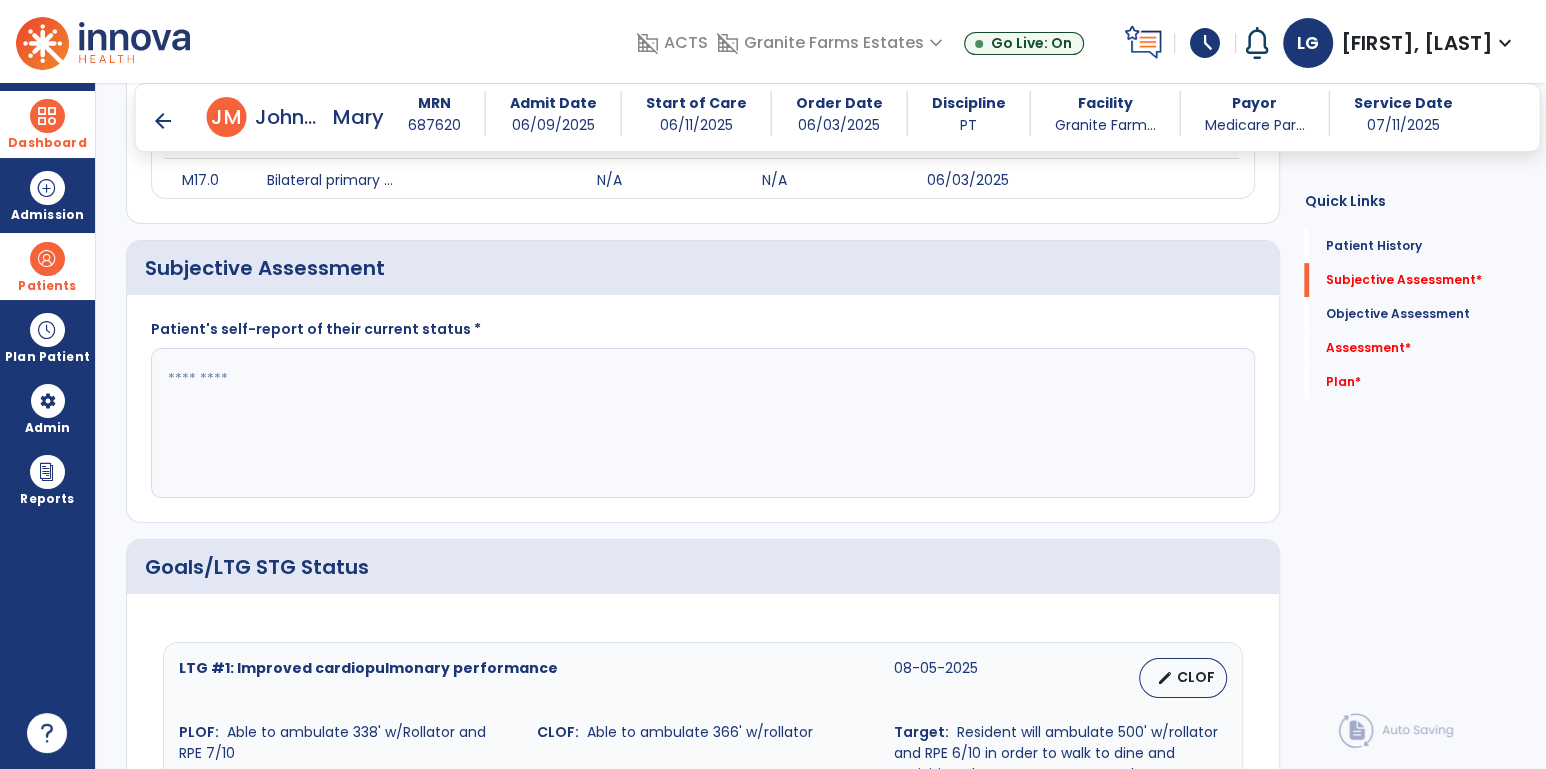 click 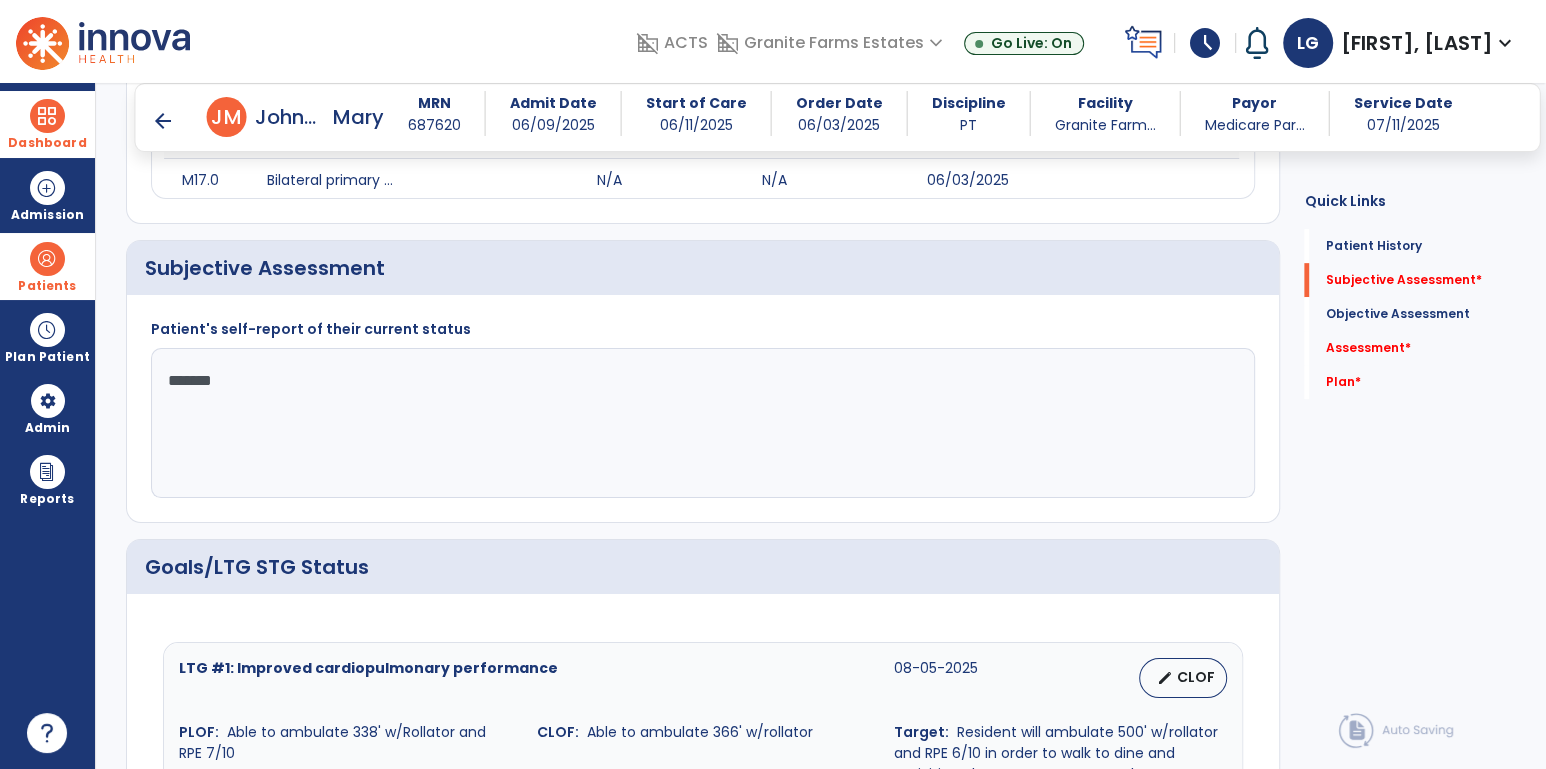 type on "********" 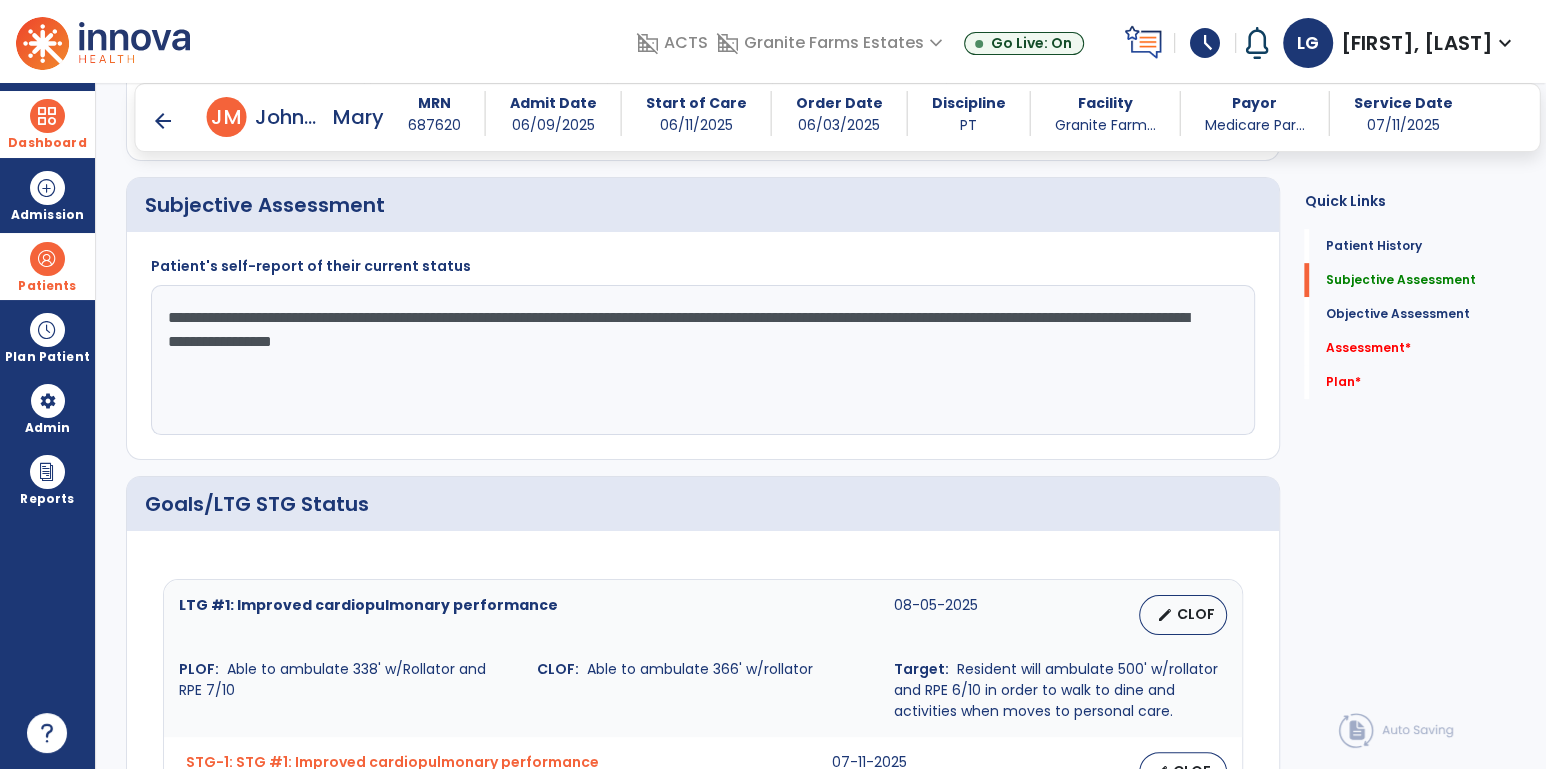 scroll, scrollTop: 827, scrollLeft: 0, axis: vertical 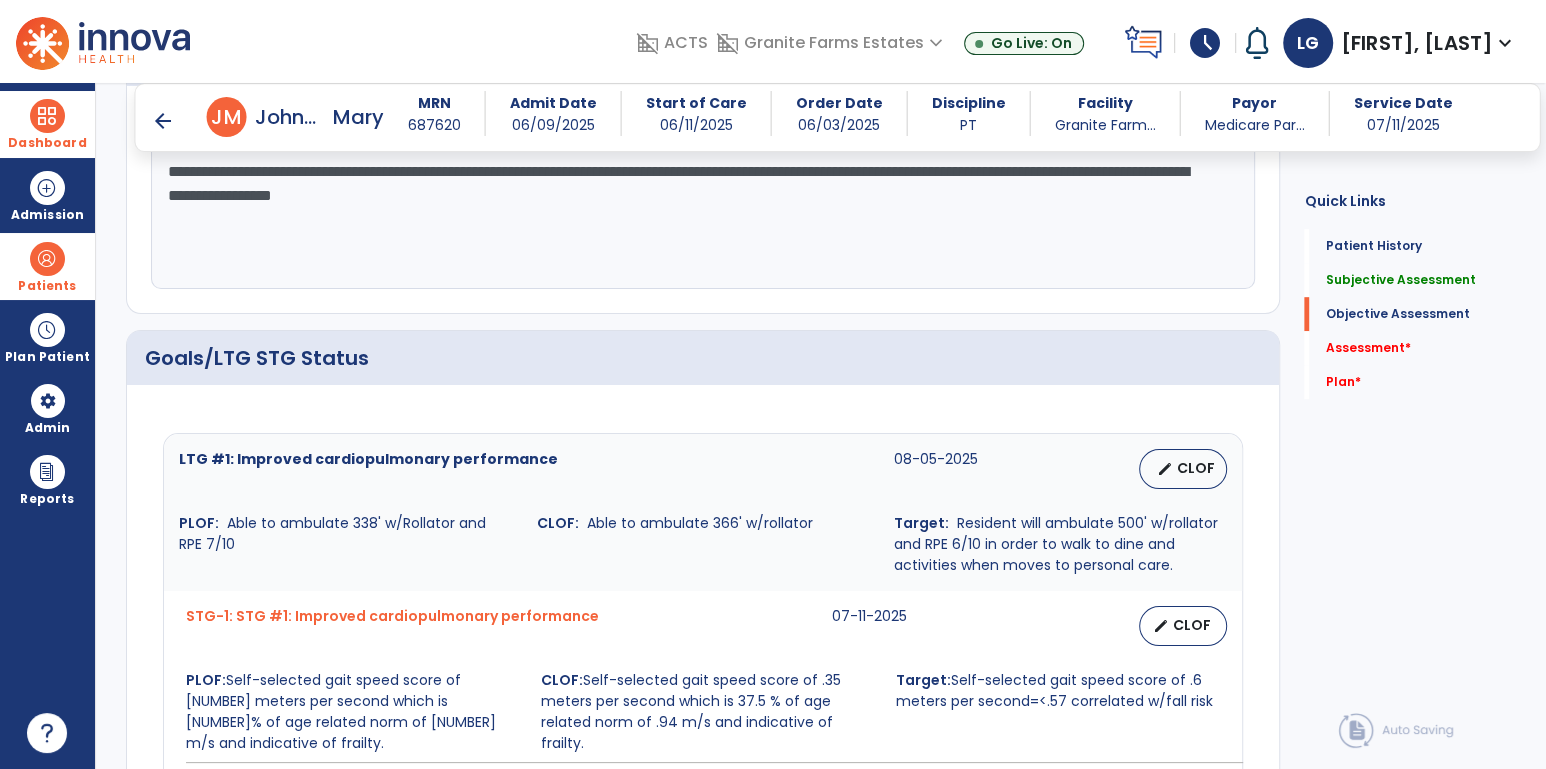 type on "**********" 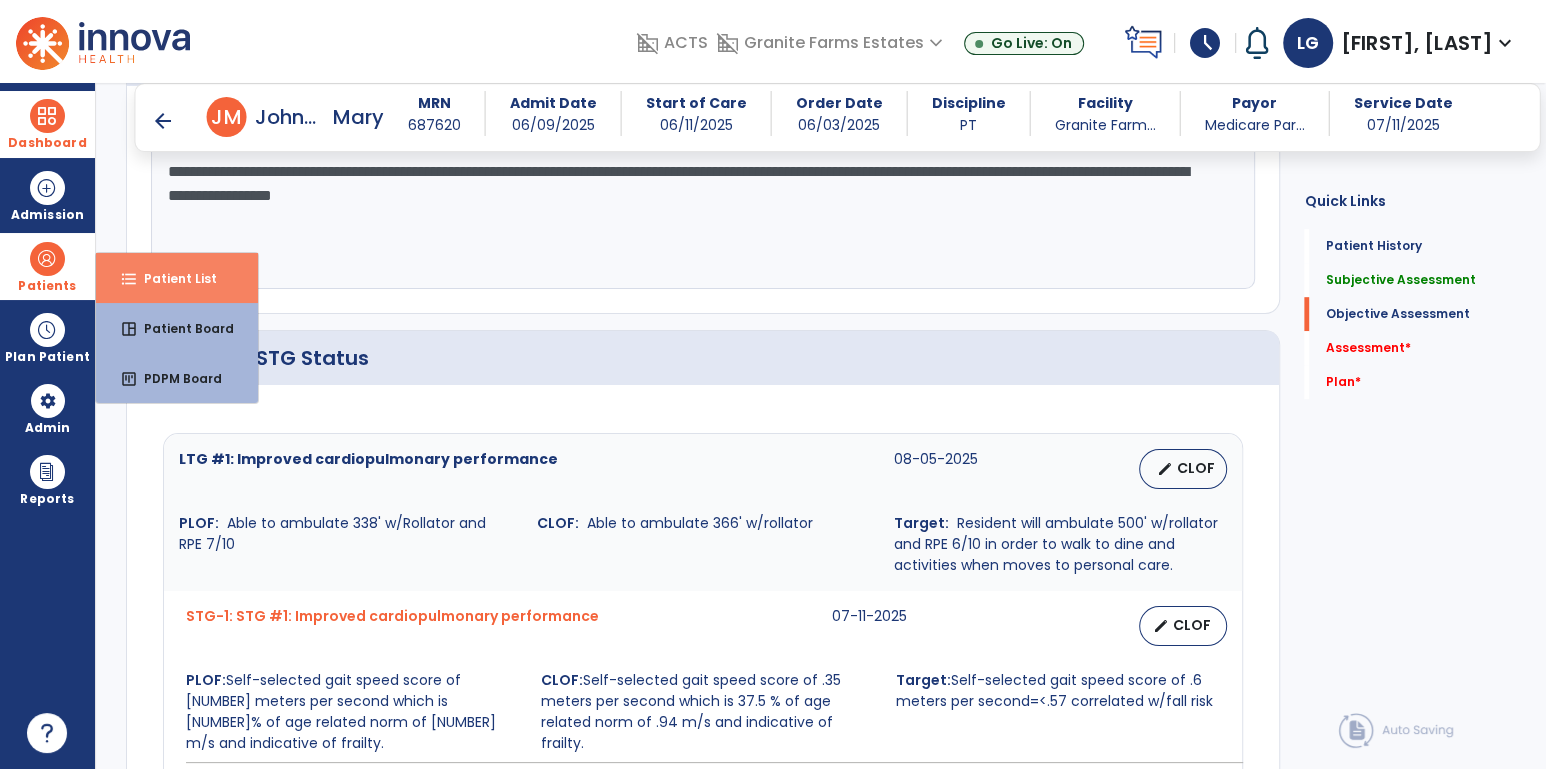 click on "format_list_bulleted  Patient List" at bounding box center [177, 278] 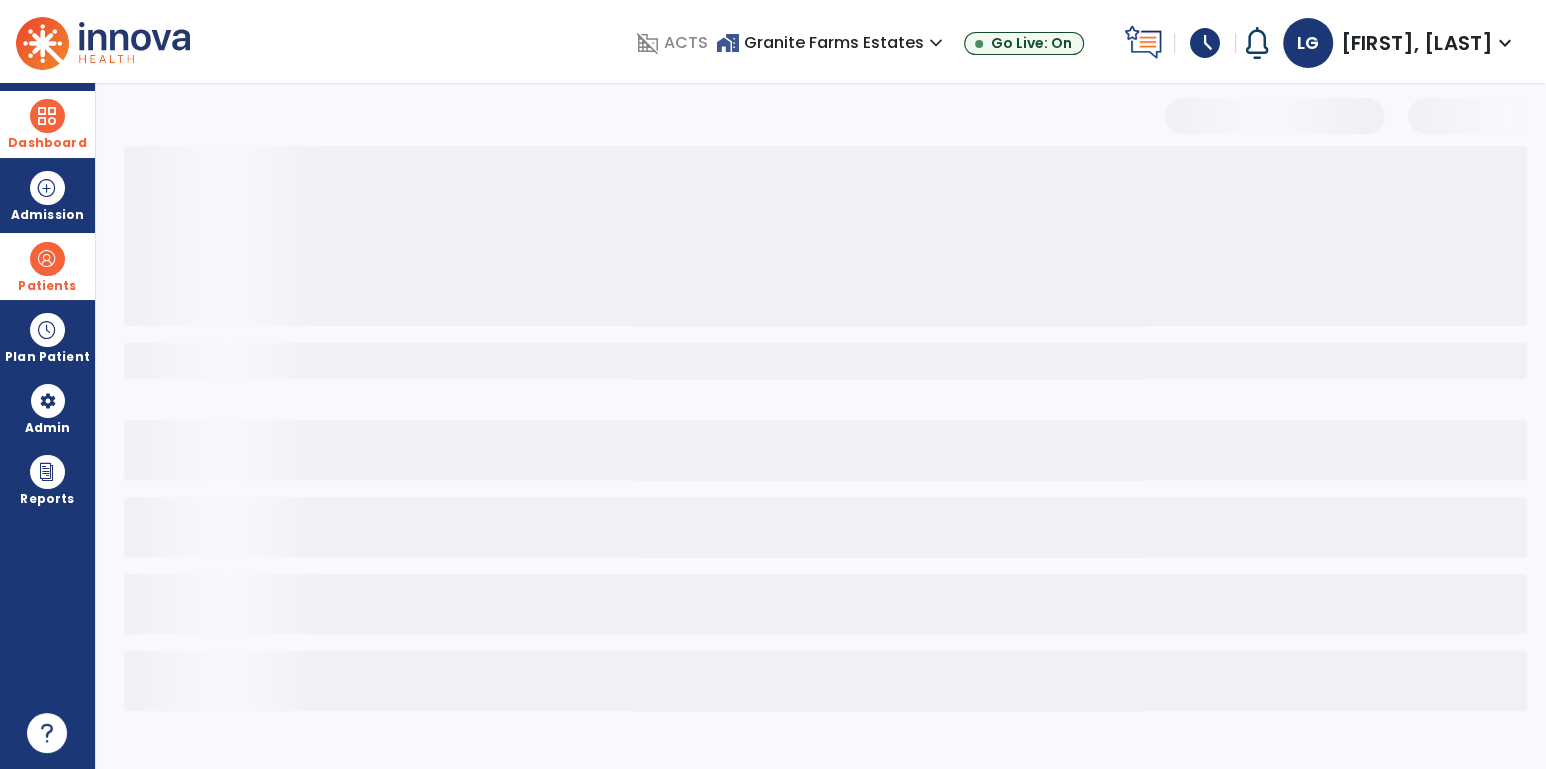 scroll, scrollTop: 0, scrollLeft: 0, axis: both 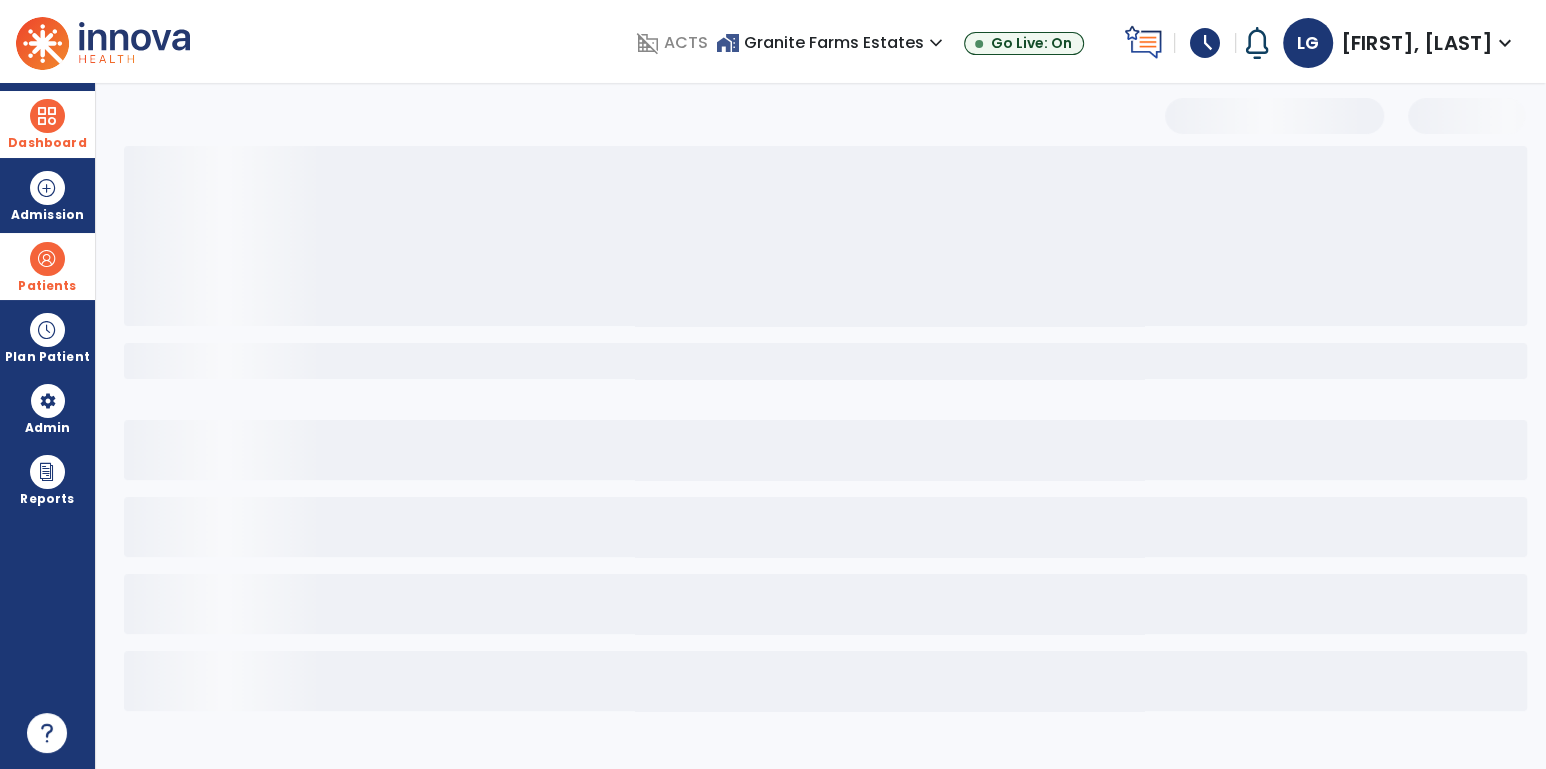 select on "***" 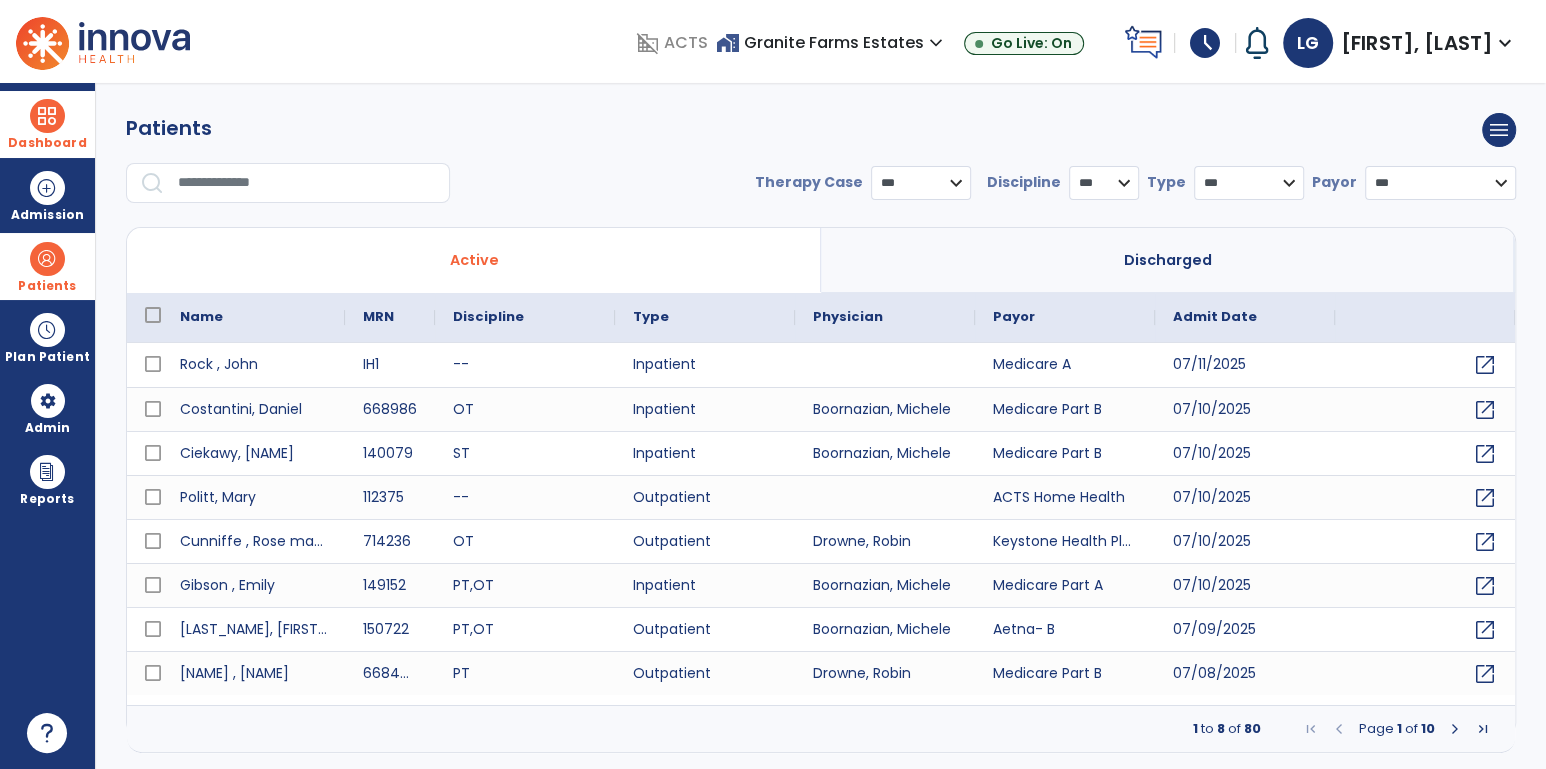 click at bounding box center (307, 183) 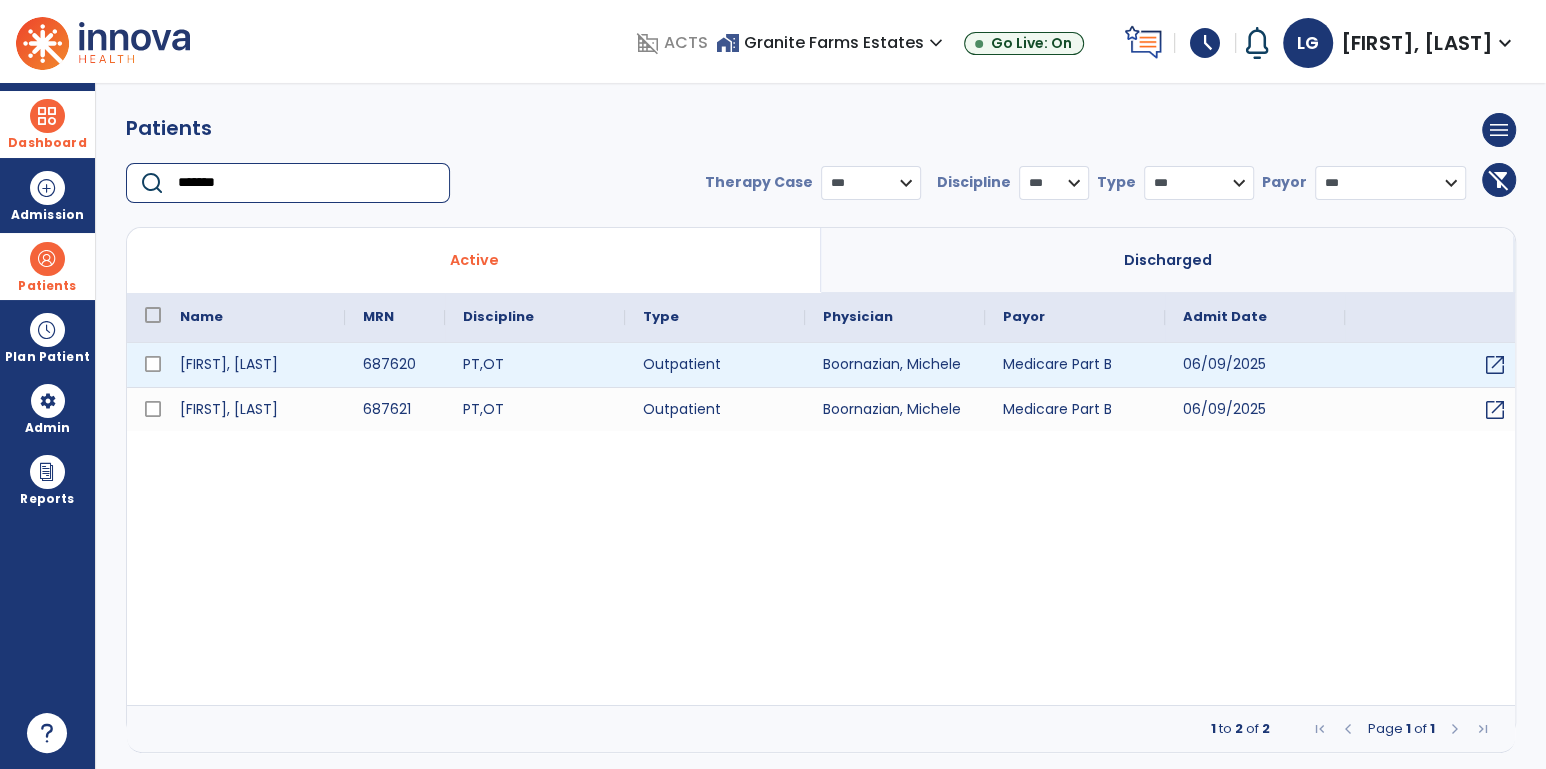 type on "*******" 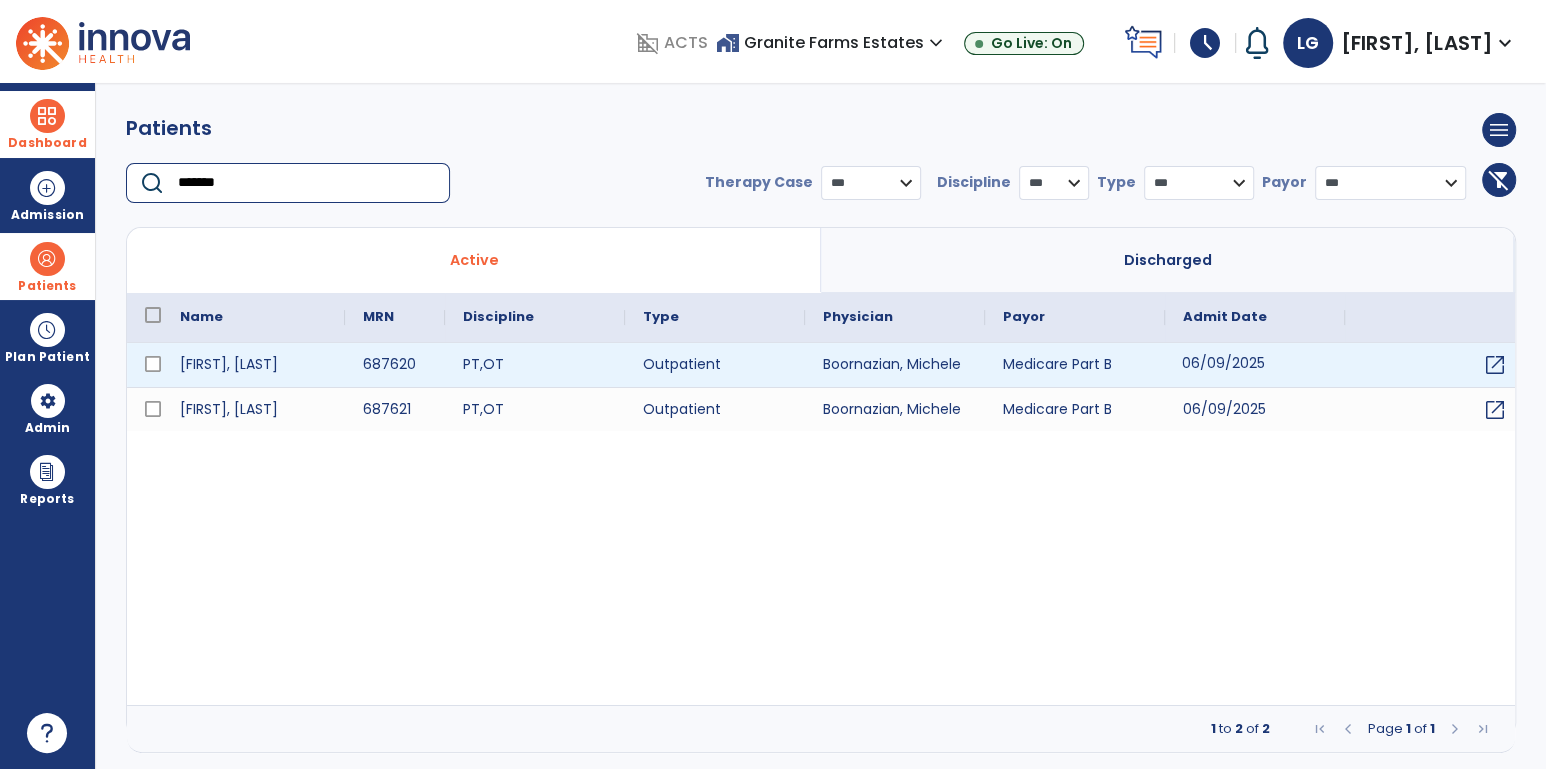 click on "06/09/2025" at bounding box center (1255, 365) 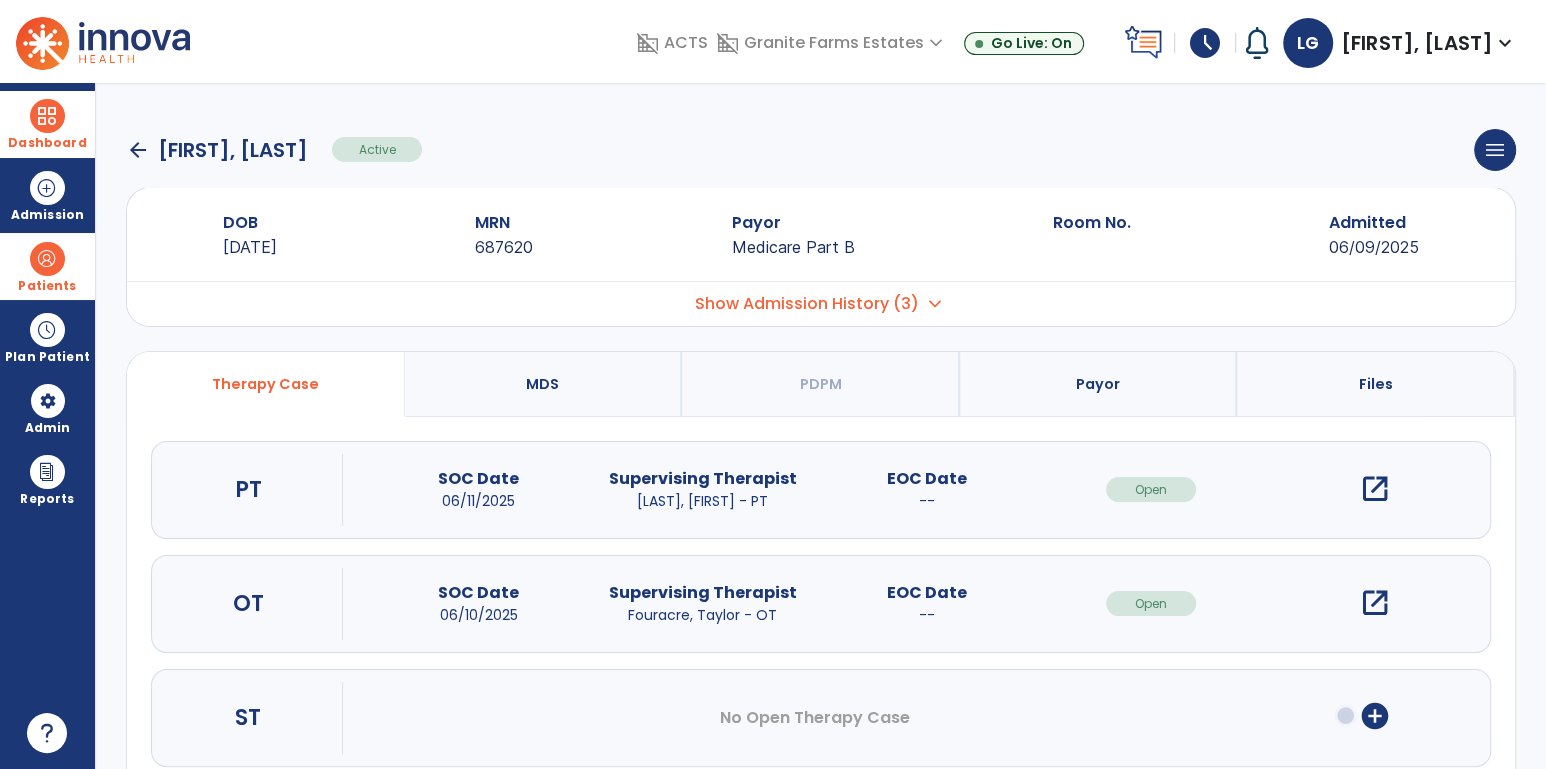 click on "open_in_new" at bounding box center (1375, 489) 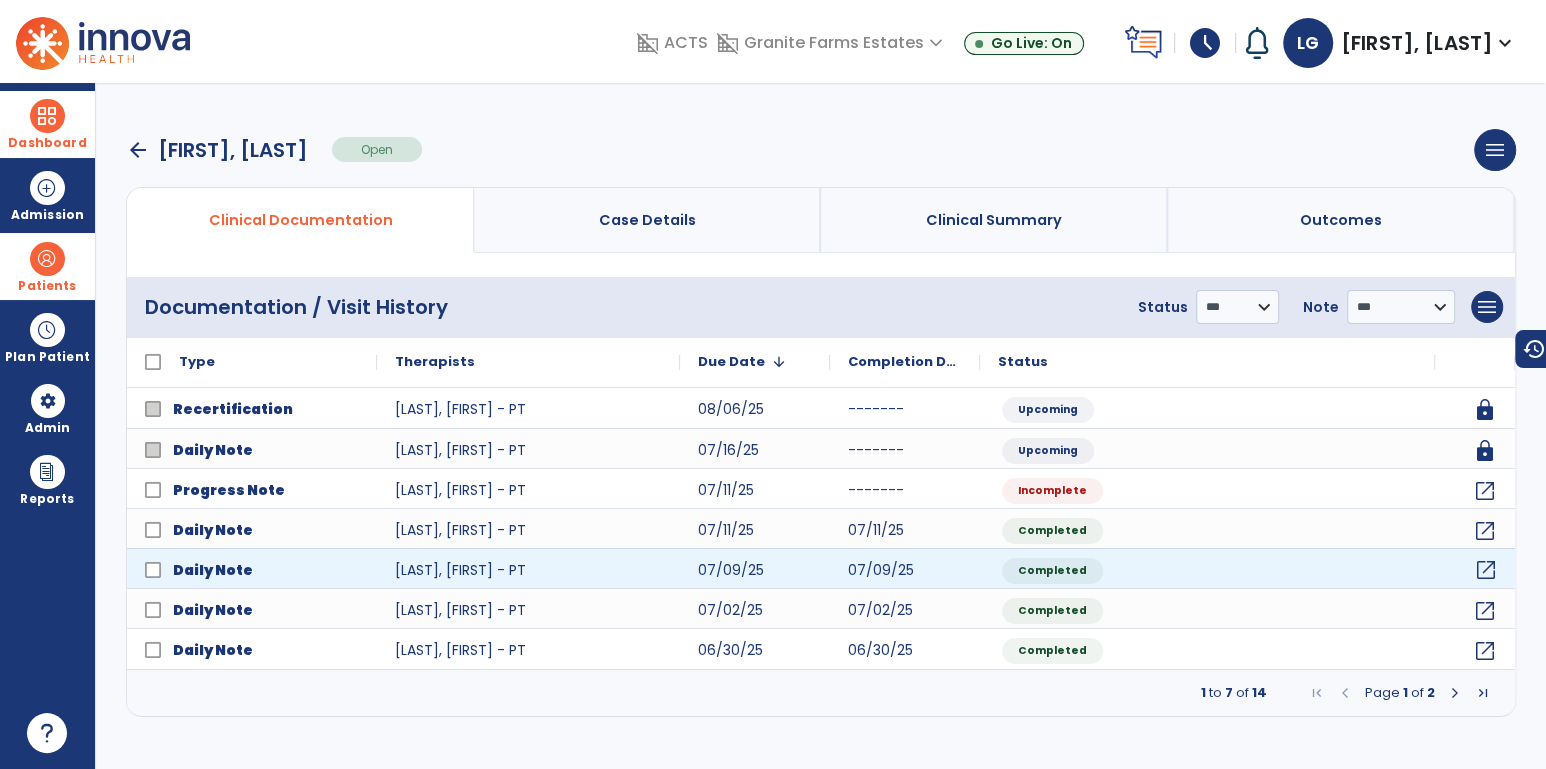 click on "open_in_new" 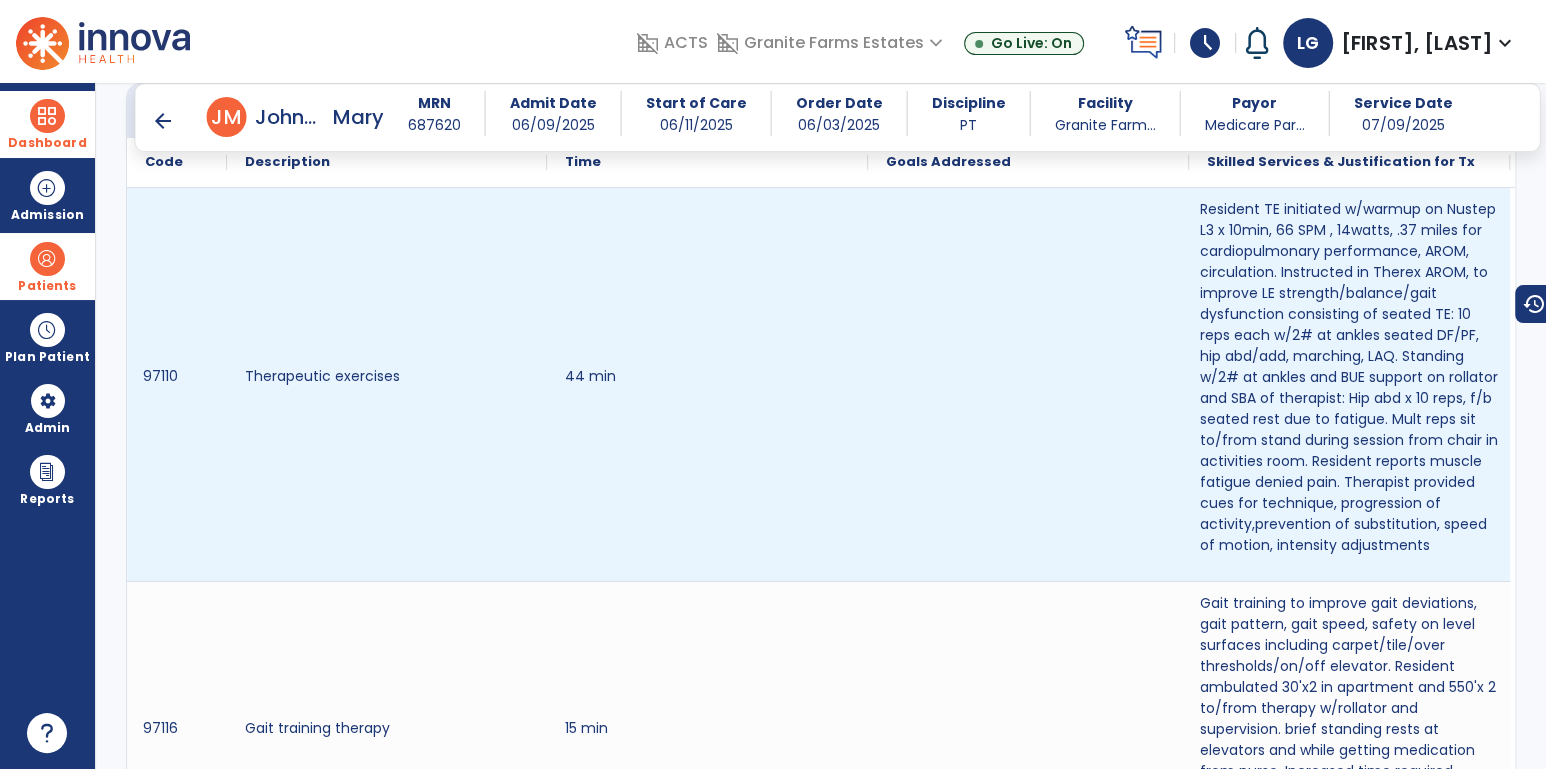 scroll, scrollTop: 693, scrollLeft: 0, axis: vertical 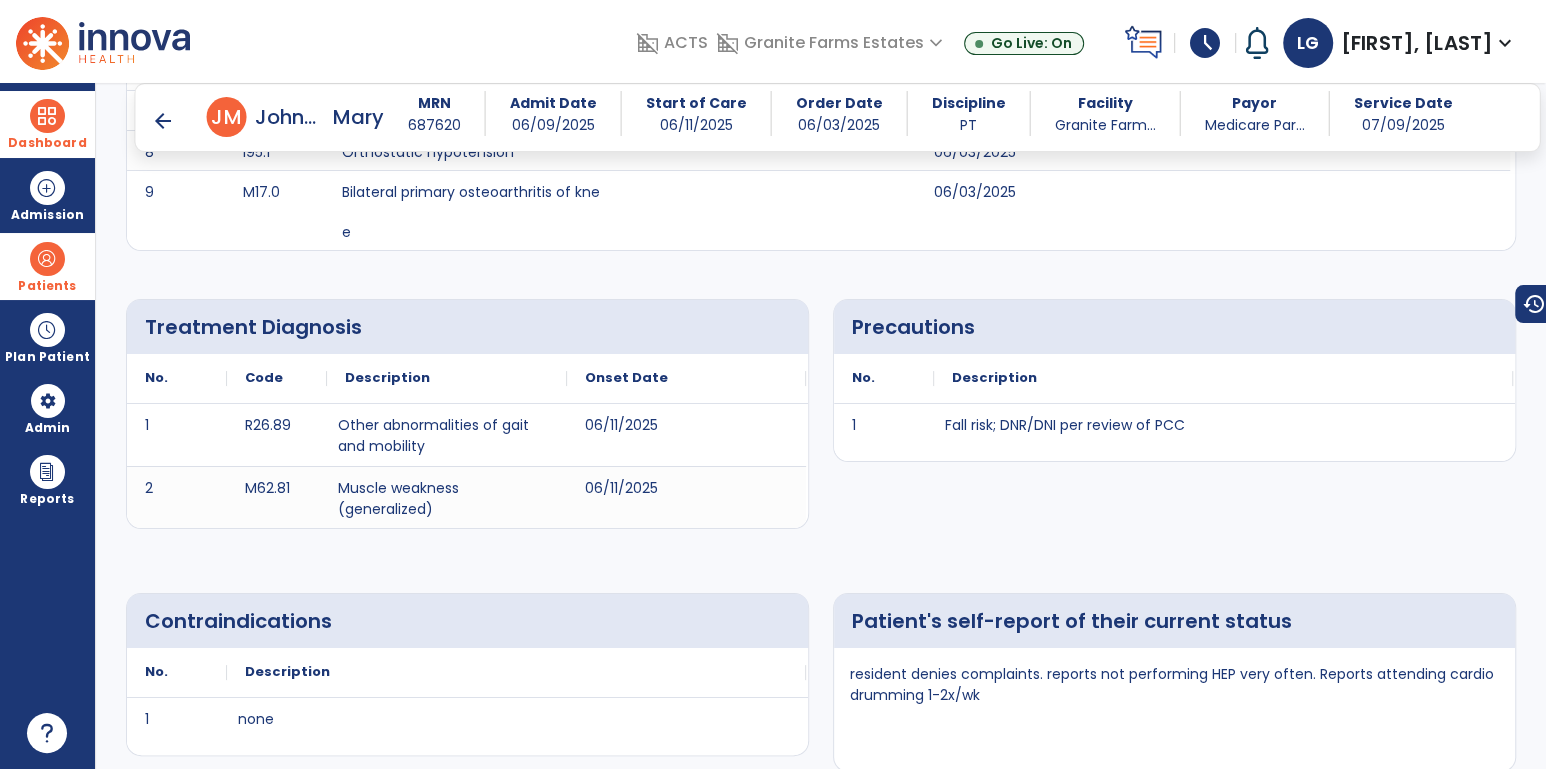 click on "arrow_back" at bounding box center (163, 121) 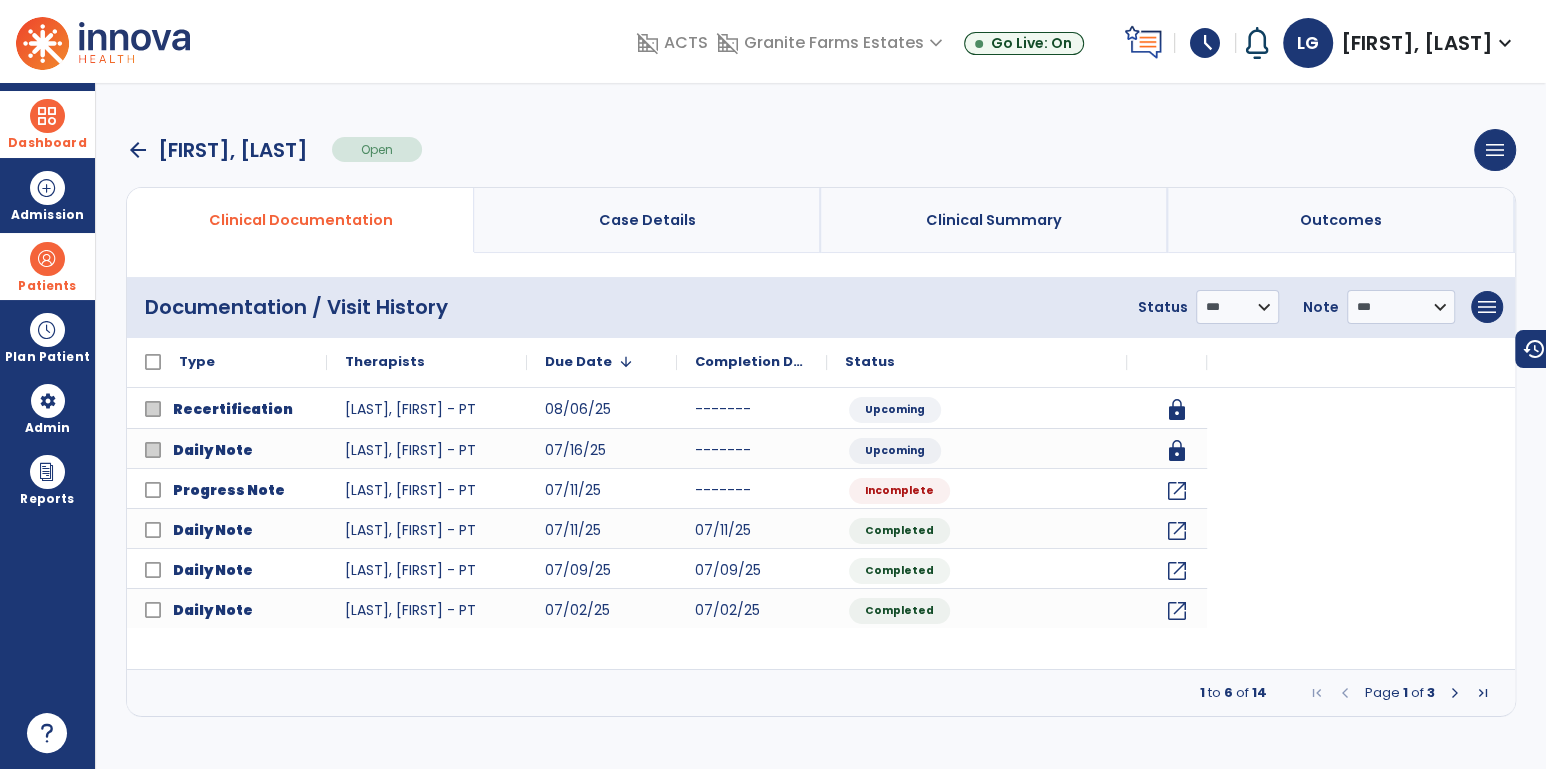 scroll, scrollTop: 0, scrollLeft: 0, axis: both 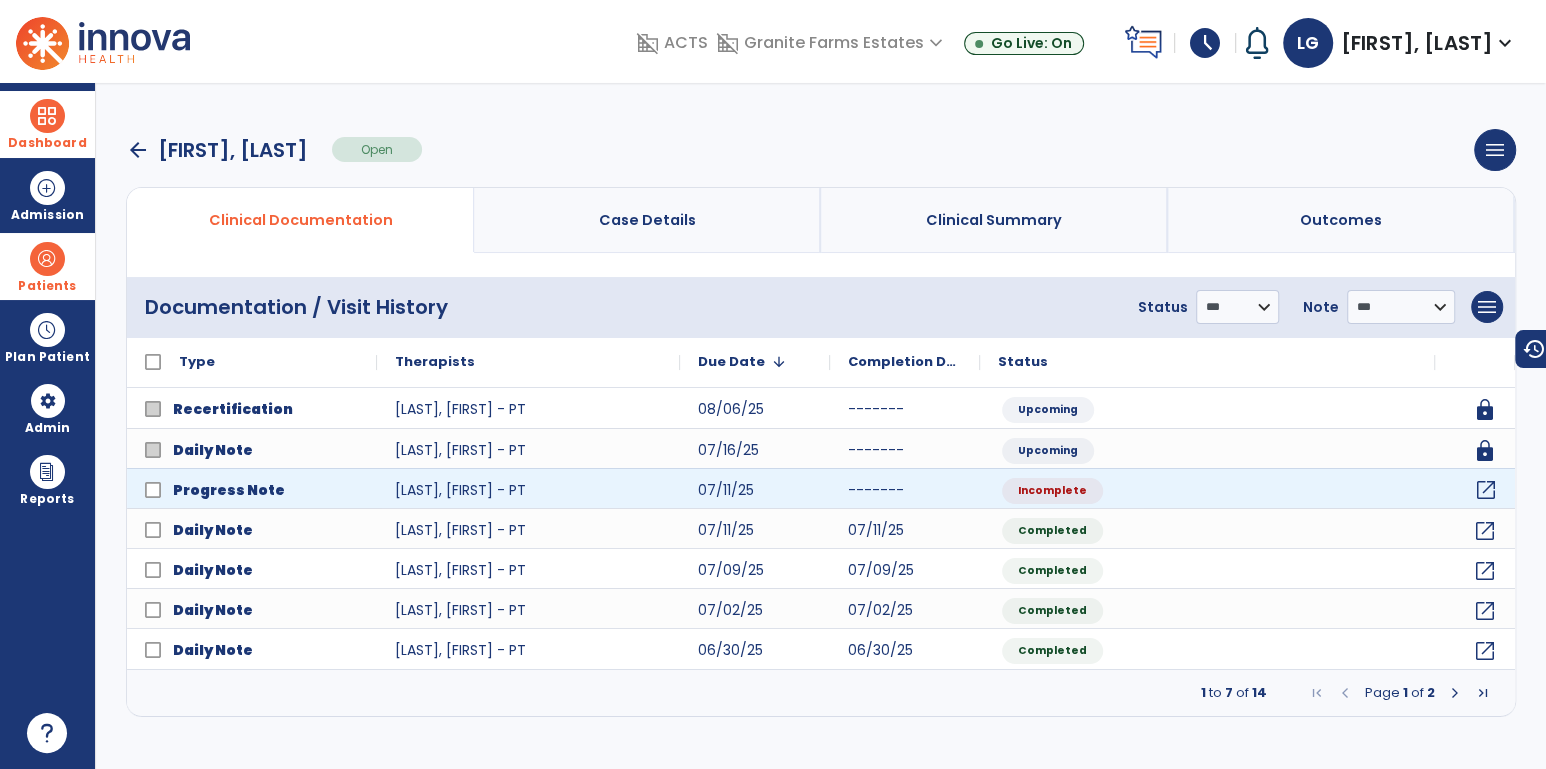 click on "open_in_new" 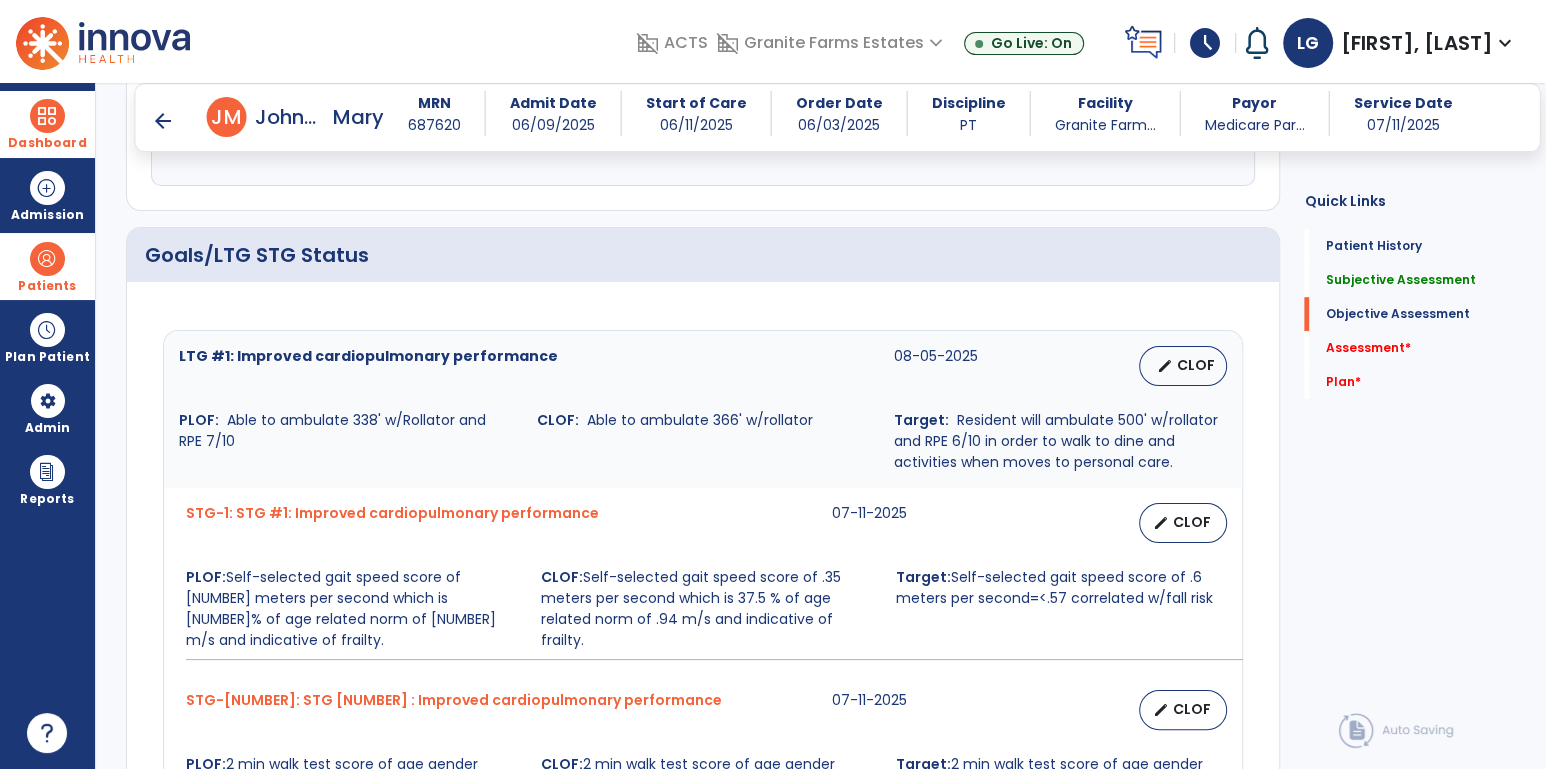 scroll, scrollTop: 937, scrollLeft: 0, axis: vertical 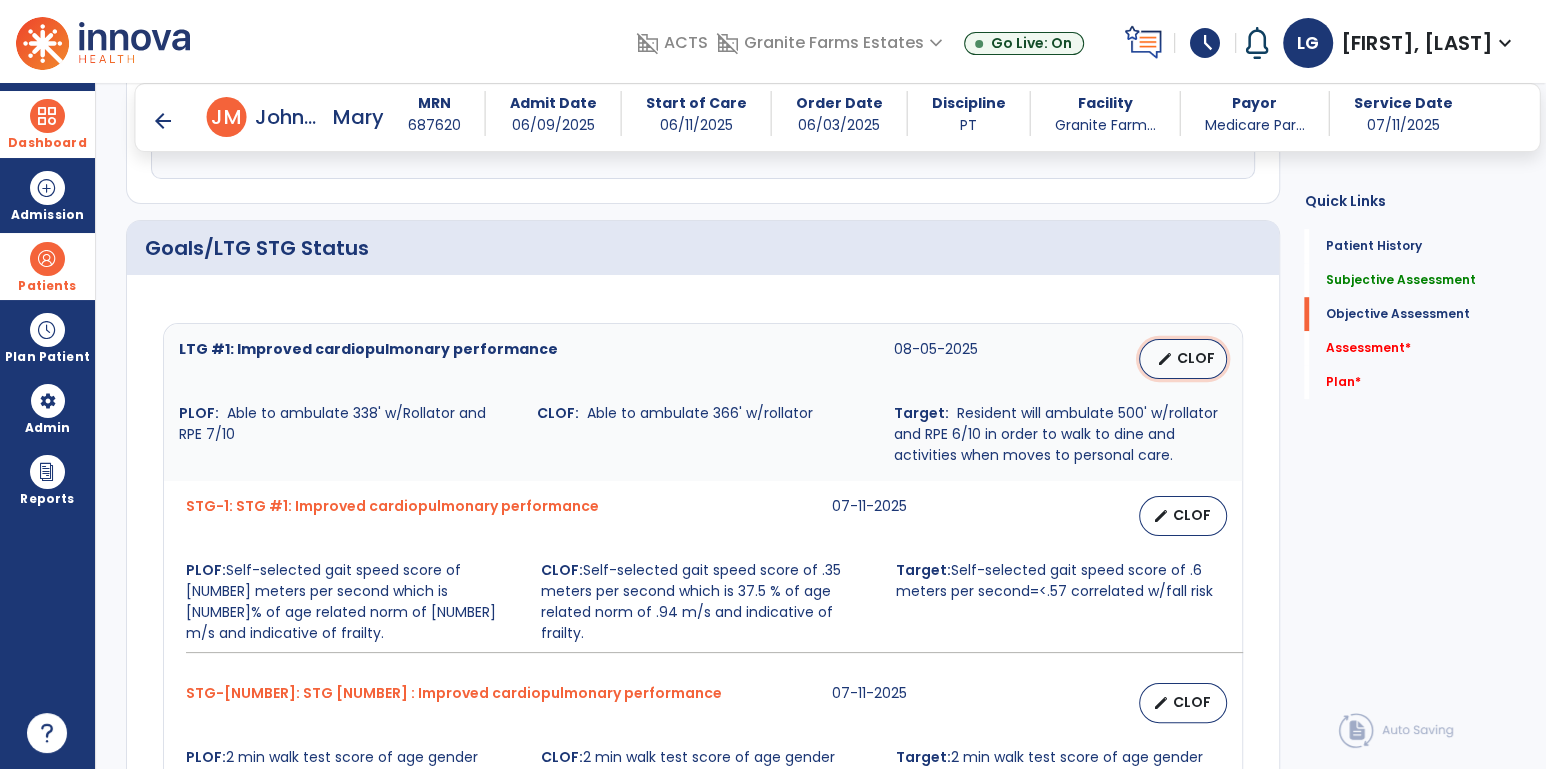 click on "CLOF" at bounding box center (1195, 358) 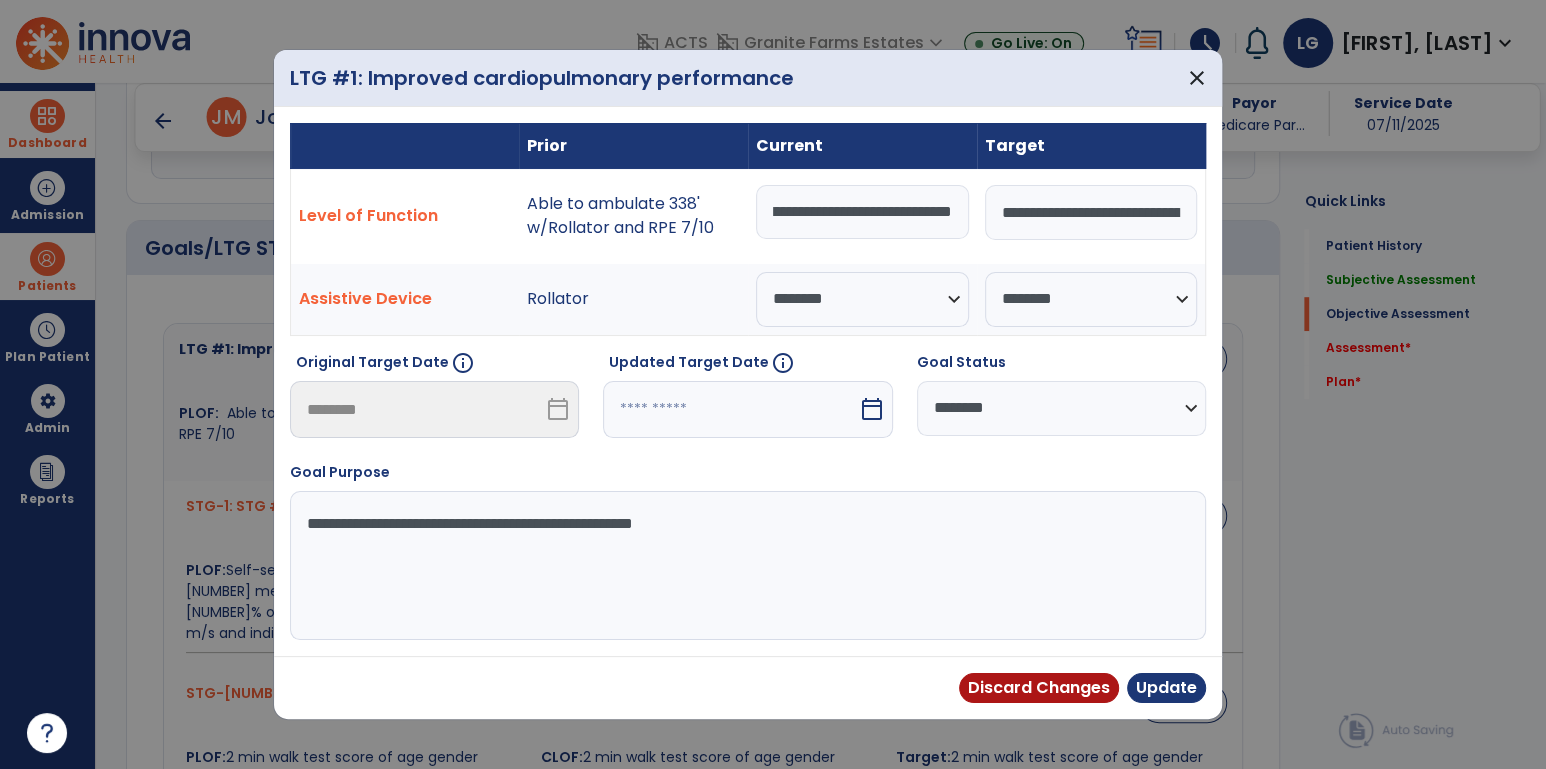 drag, startPoint x: 764, startPoint y: 209, endPoint x: 1097, endPoint y: 199, distance: 333.15012 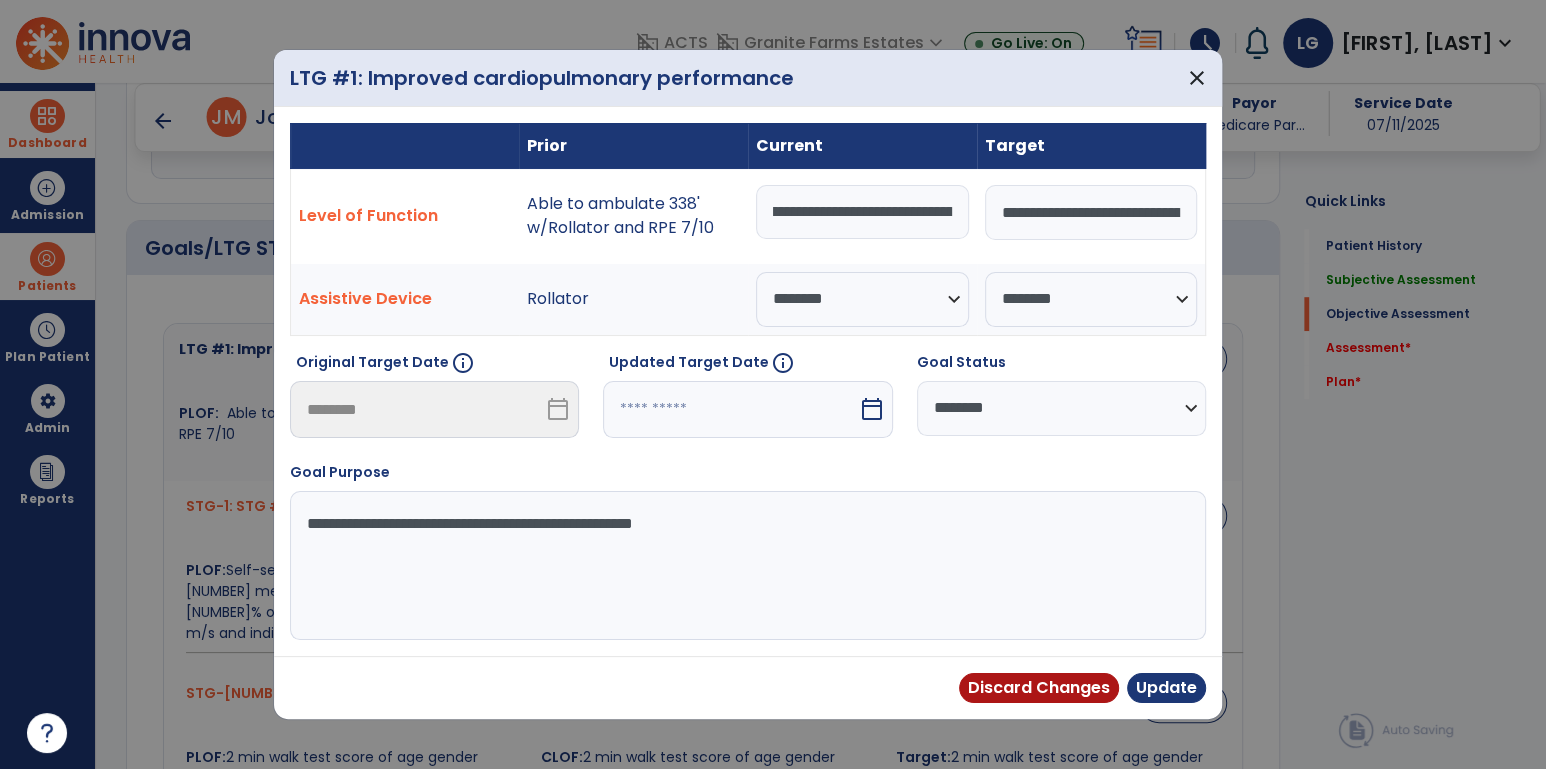 scroll, scrollTop: 0, scrollLeft: 2643, axis: horizontal 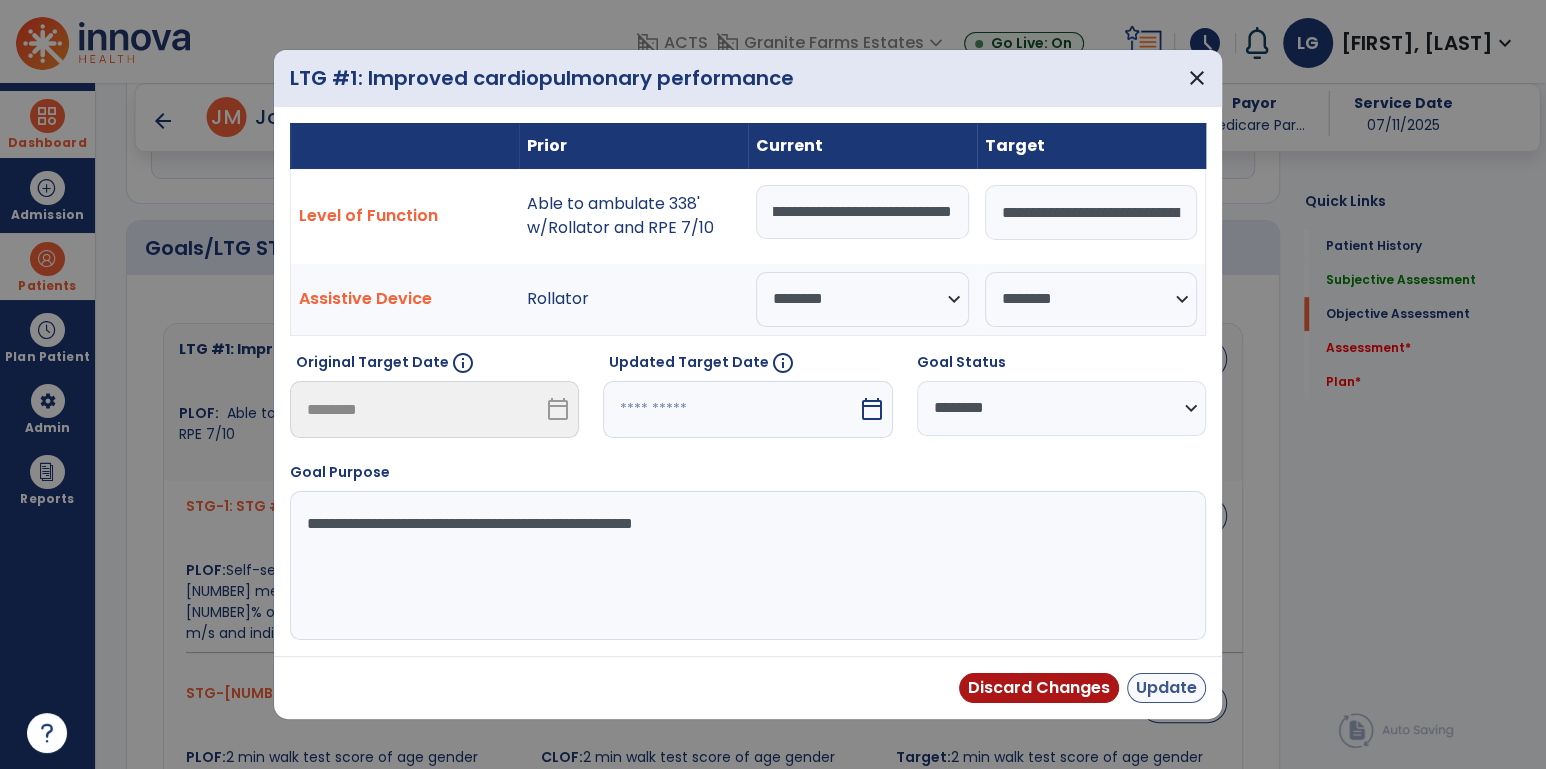 type on "**********" 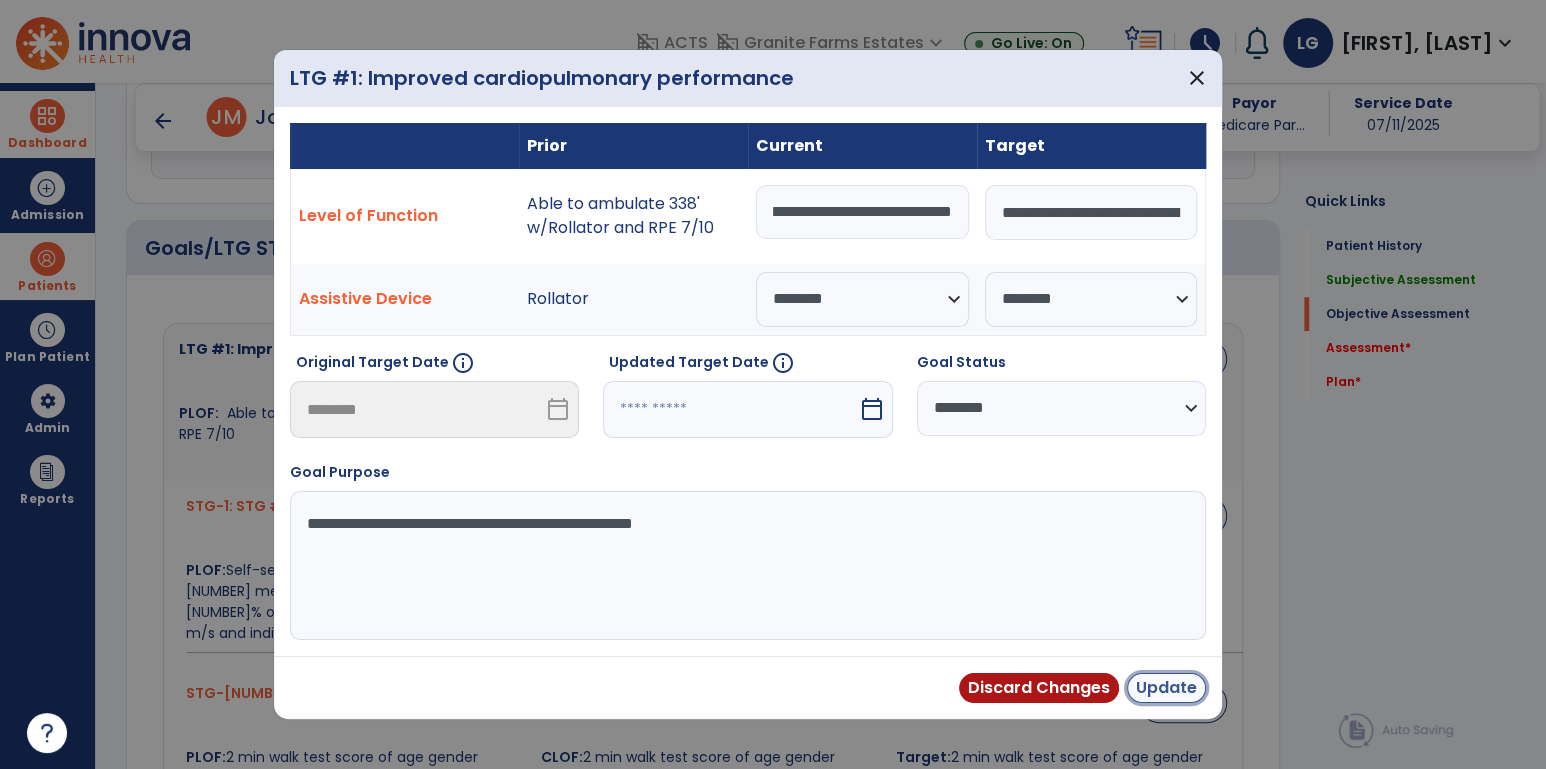 click on "Update" at bounding box center [1166, 688] 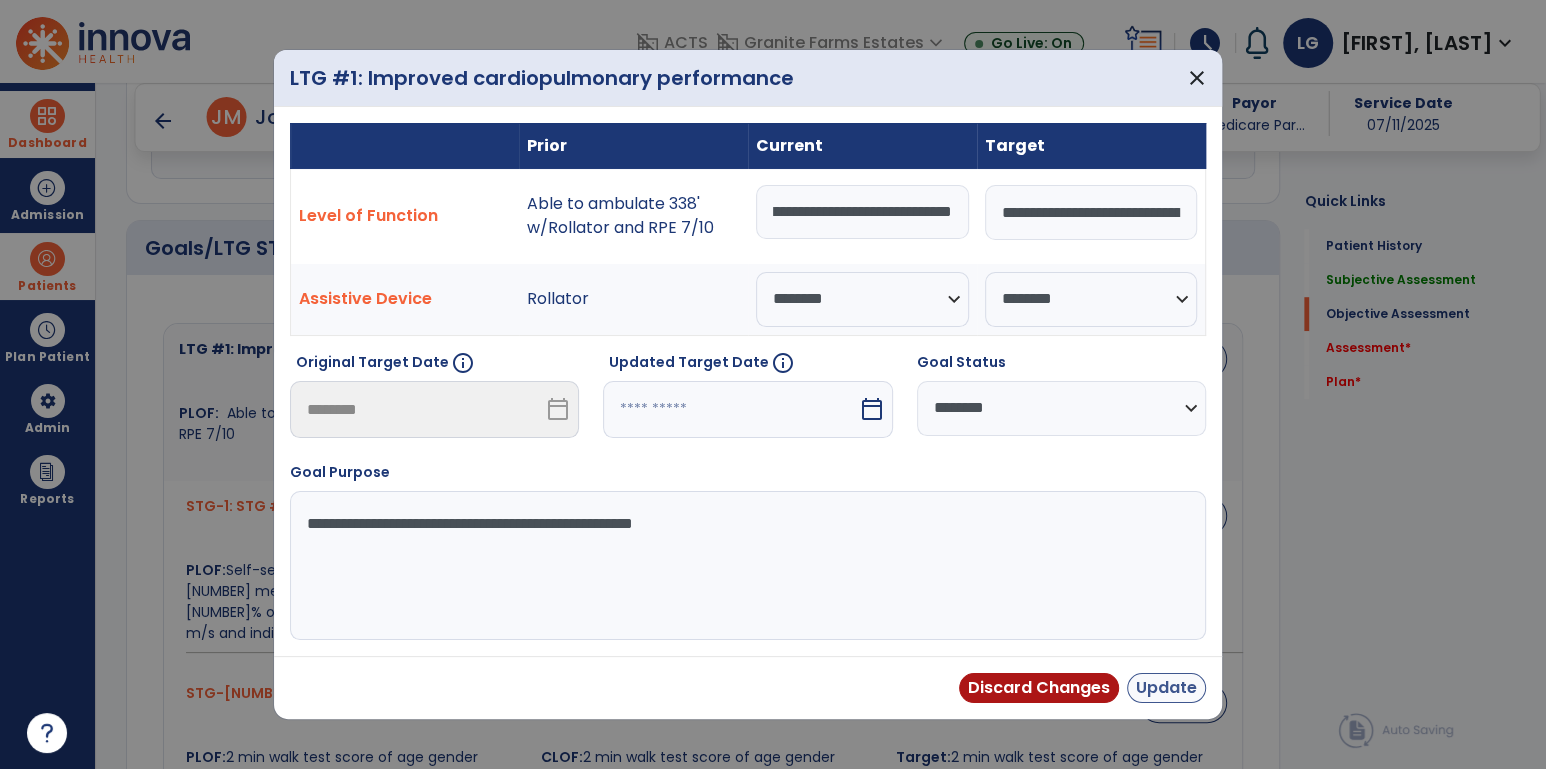 scroll, scrollTop: 0, scrollLeft: 0, axis: both 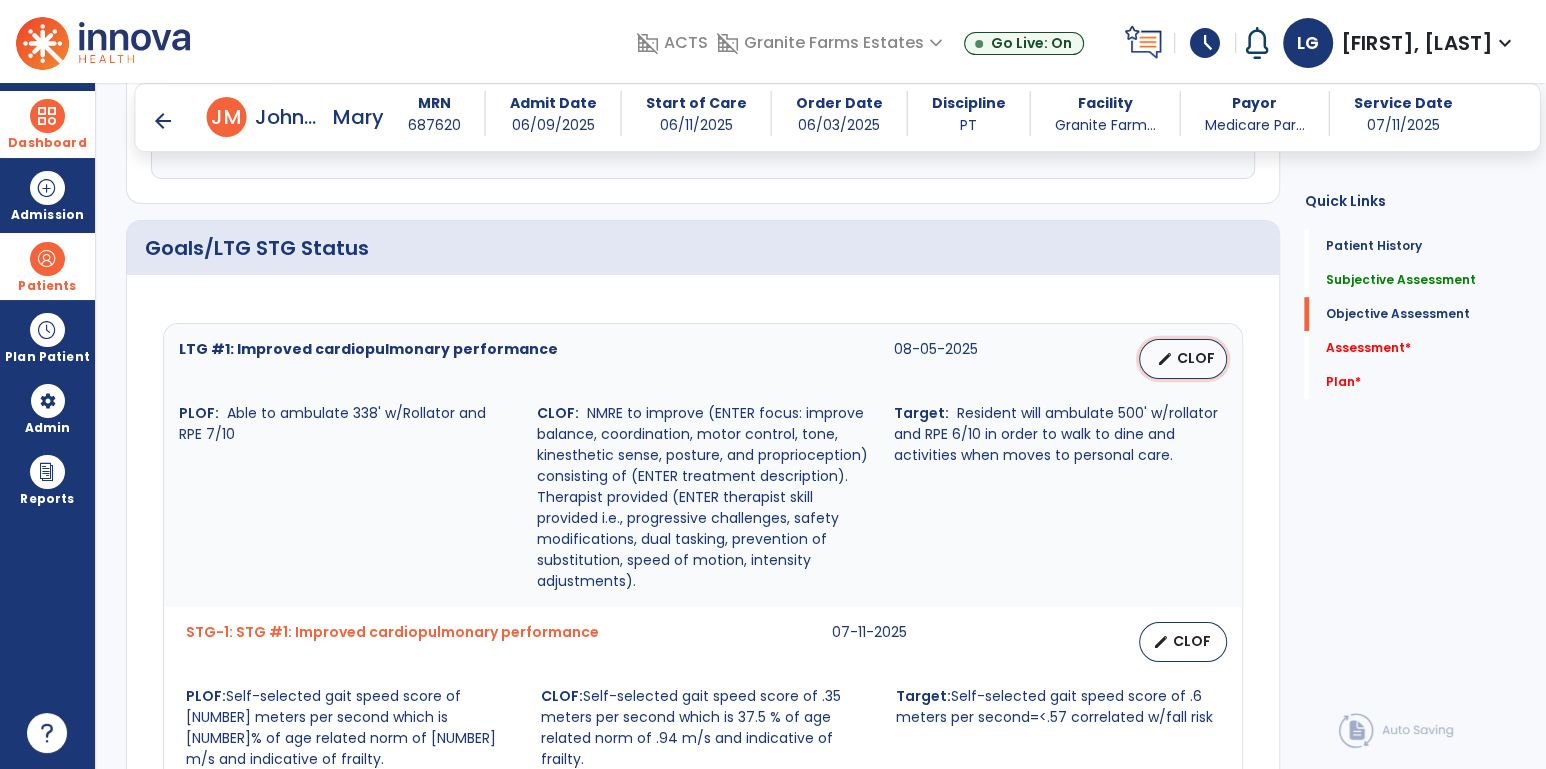 click on "CLOF" at bounding box center (1195, 358) 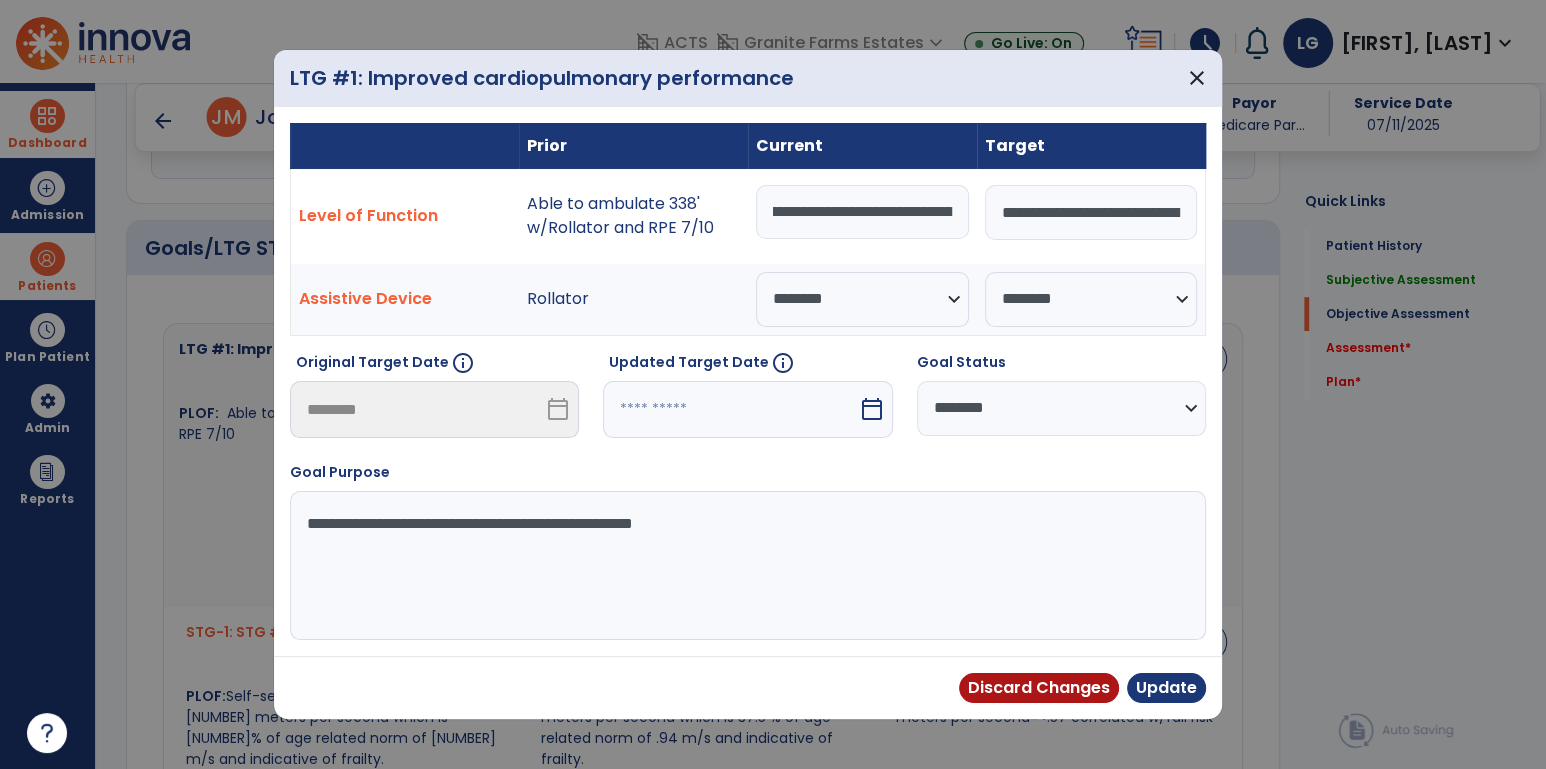 scroll, scrollTop: 0, scrollLeft: 2643, axis: horizontal 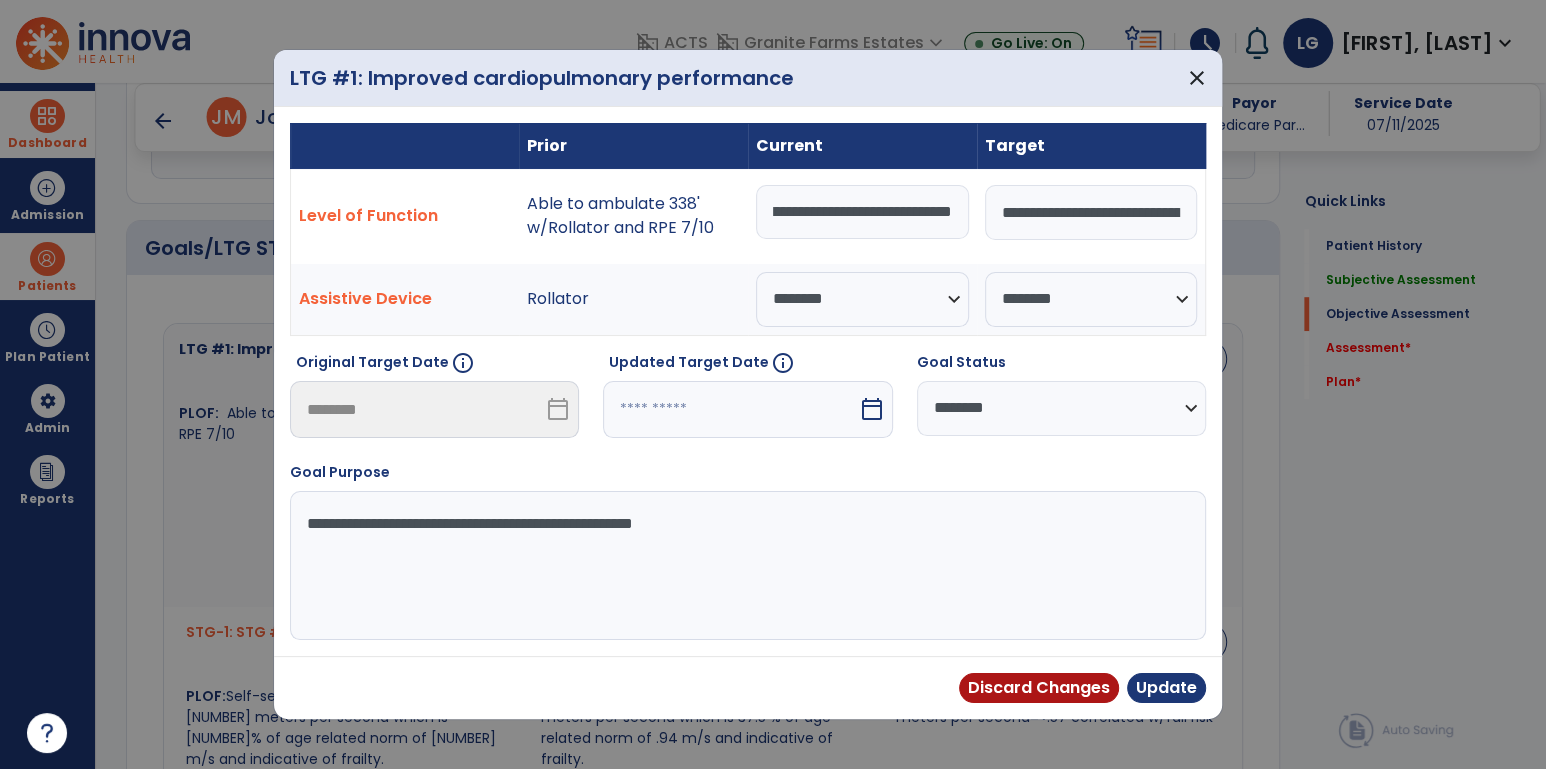 drag, startPoint x: 771, startPoint y: 215, endPoint x: 1211, endPoint y: 234, distance: 440.41003 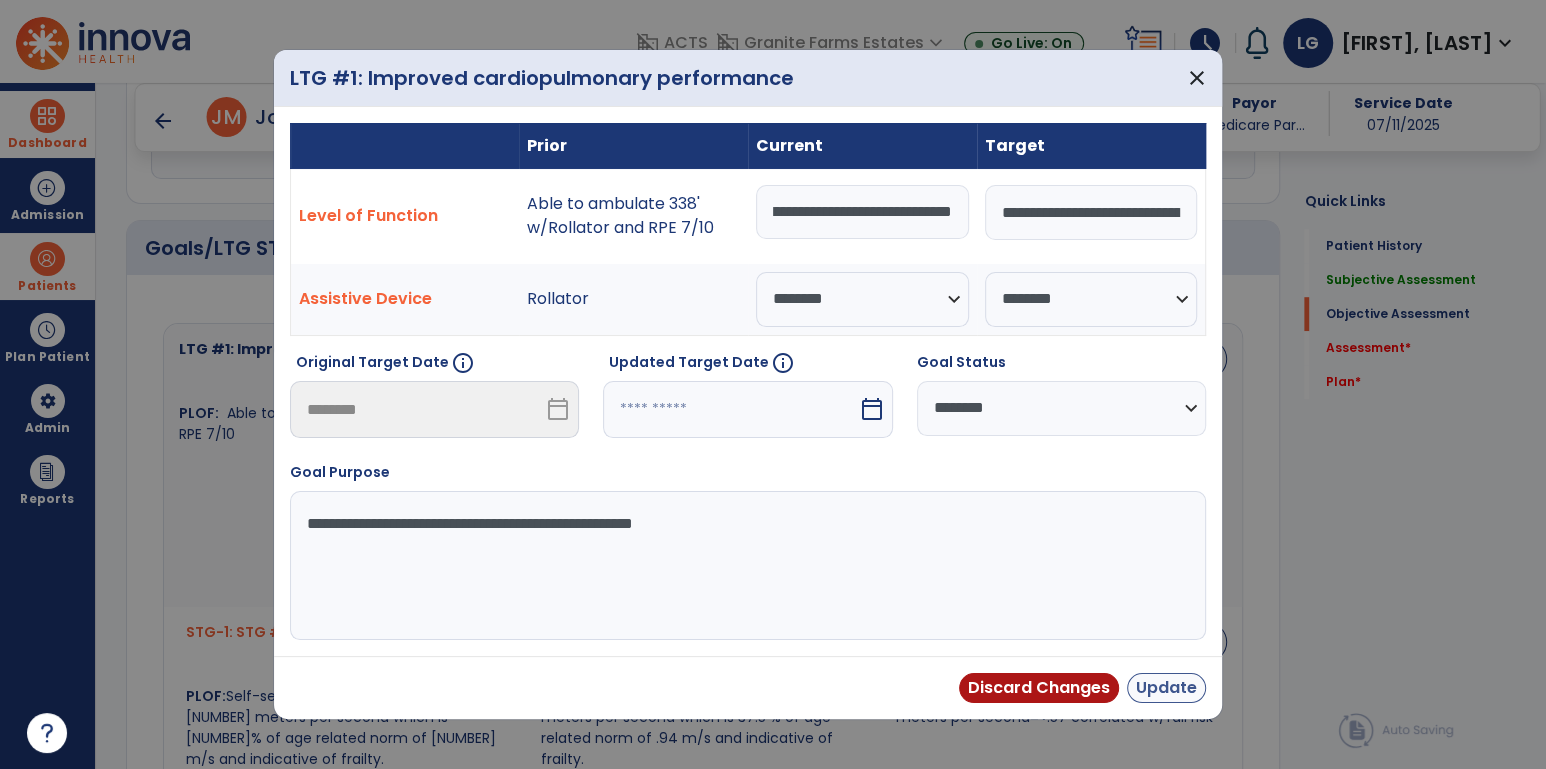 type on "**********" 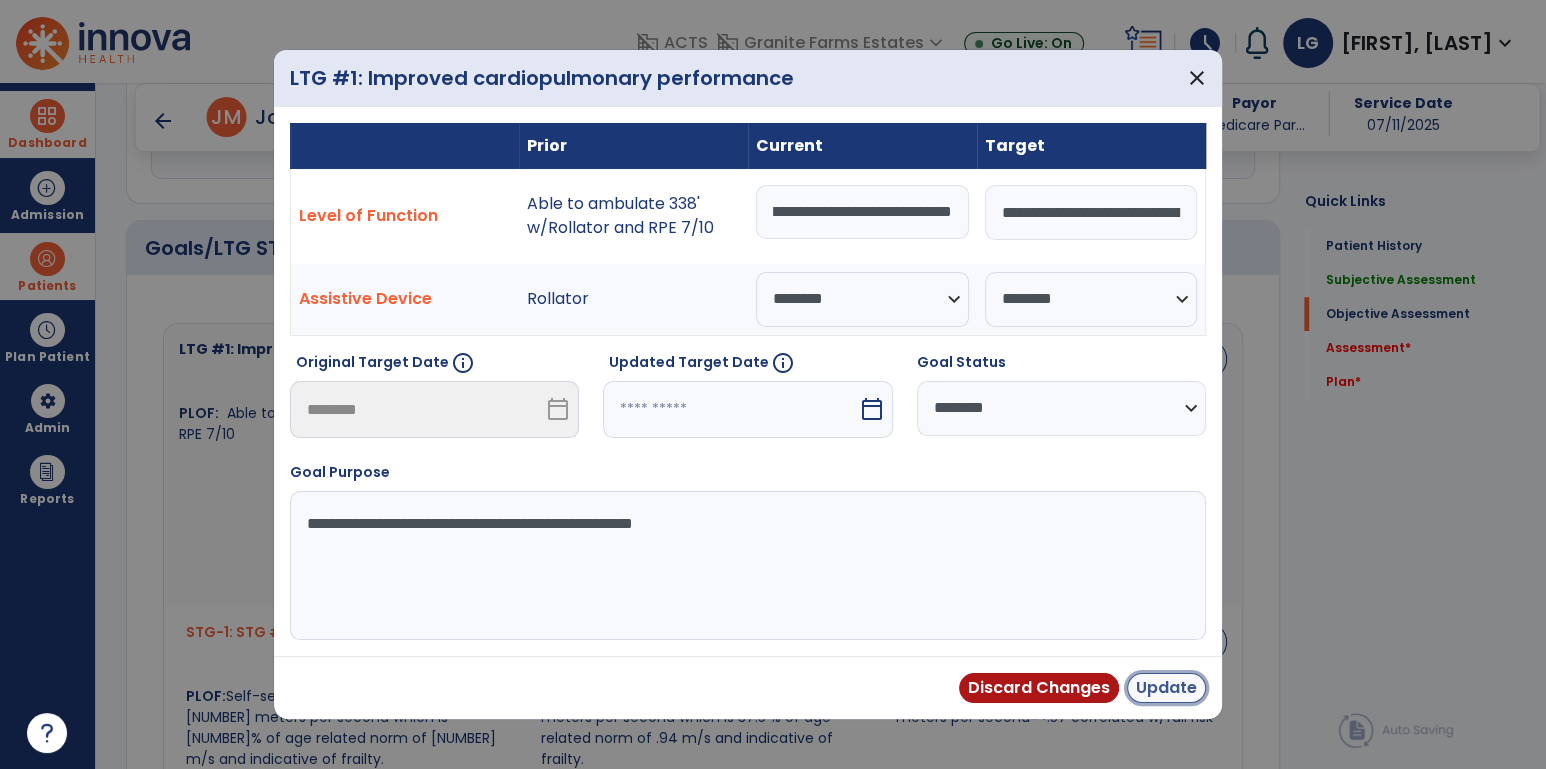 scroll, scrollTop: 0, scrollLeft: 0, axis: both 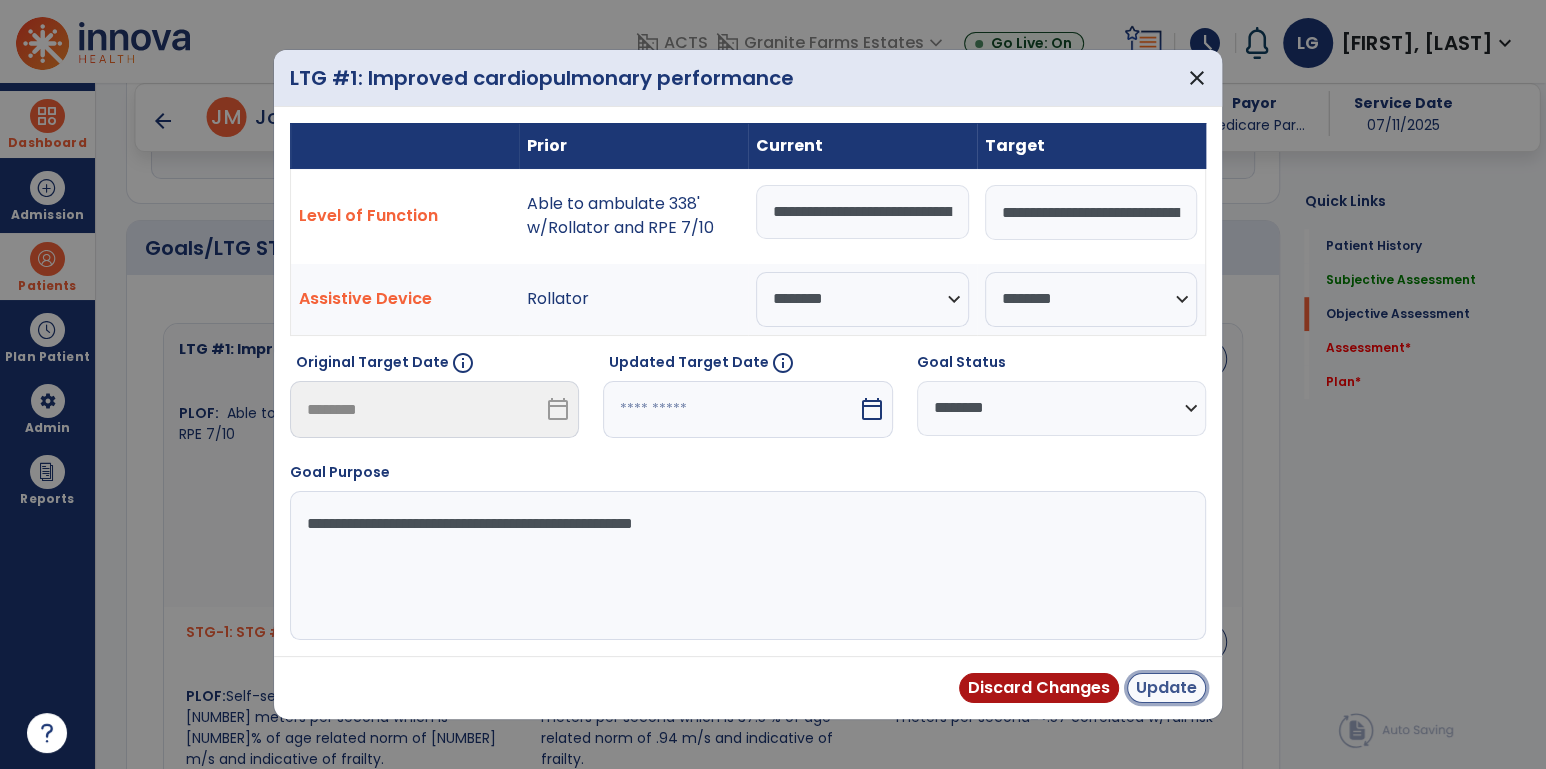 click on "Update" at bounding box center [1166, 688] 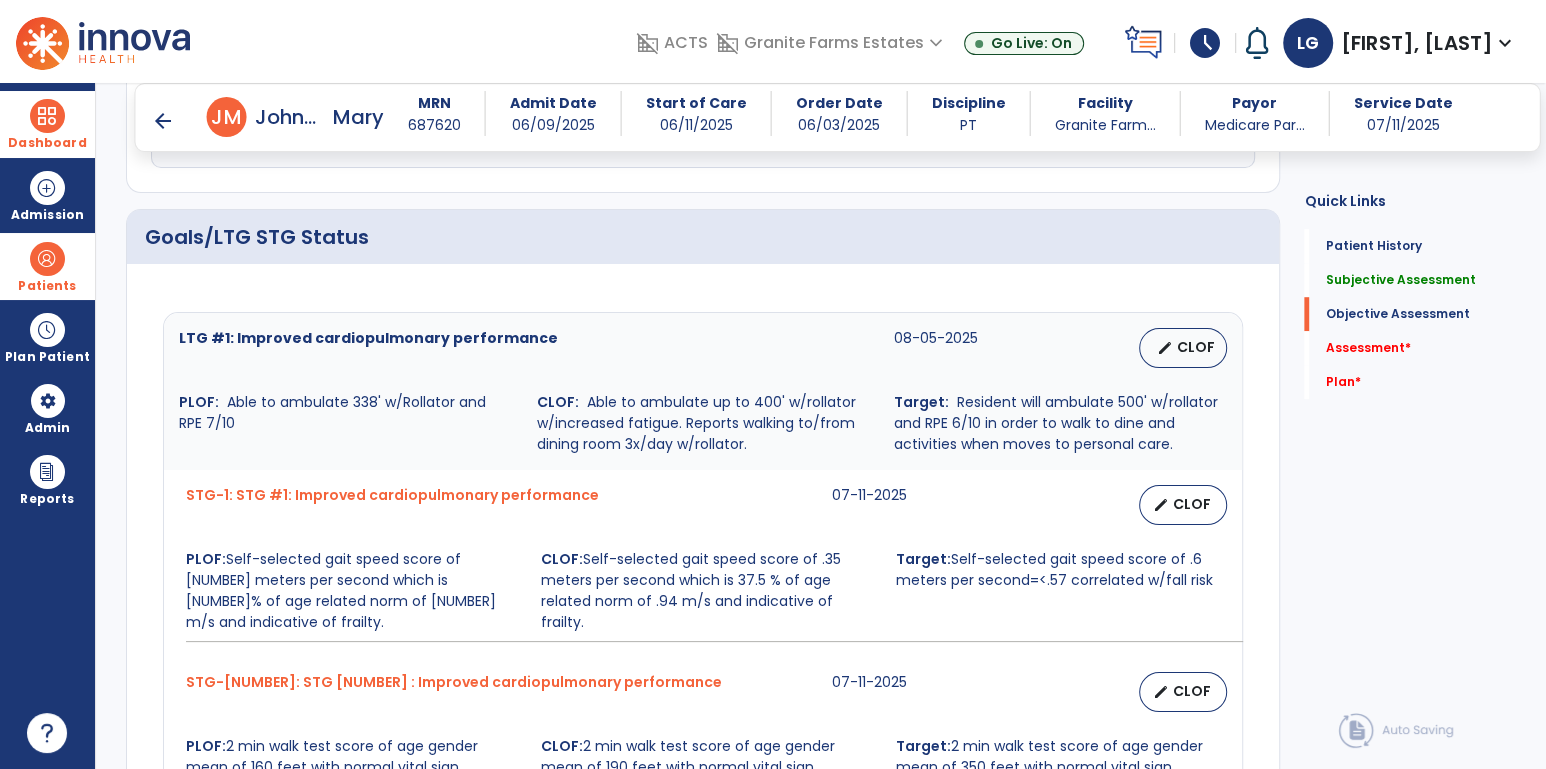 scroll, scrollTop: 960, scrollLeft: 0, axis: vertical 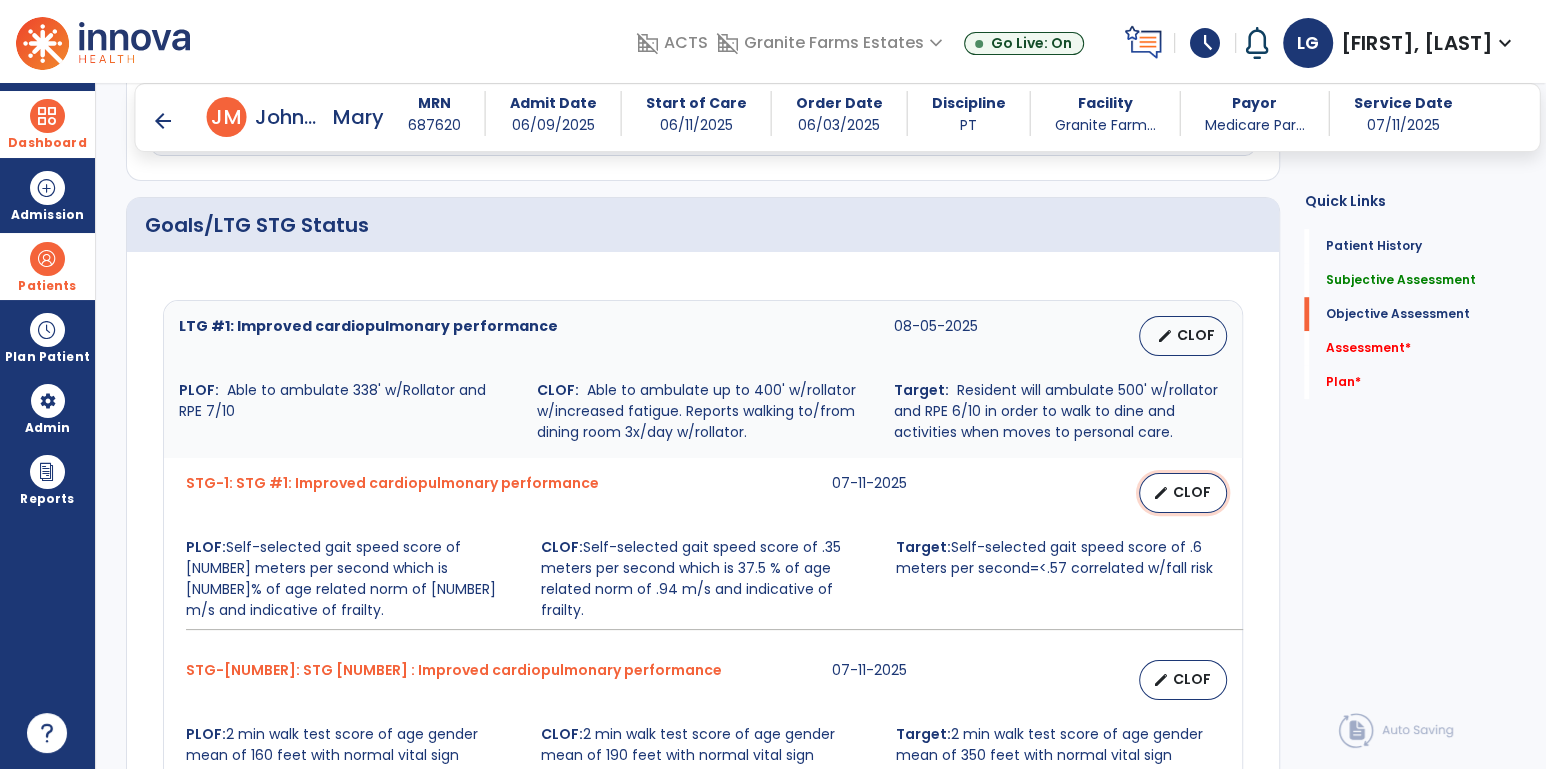 click on "CLOF" at bounding box center [1191, 492] 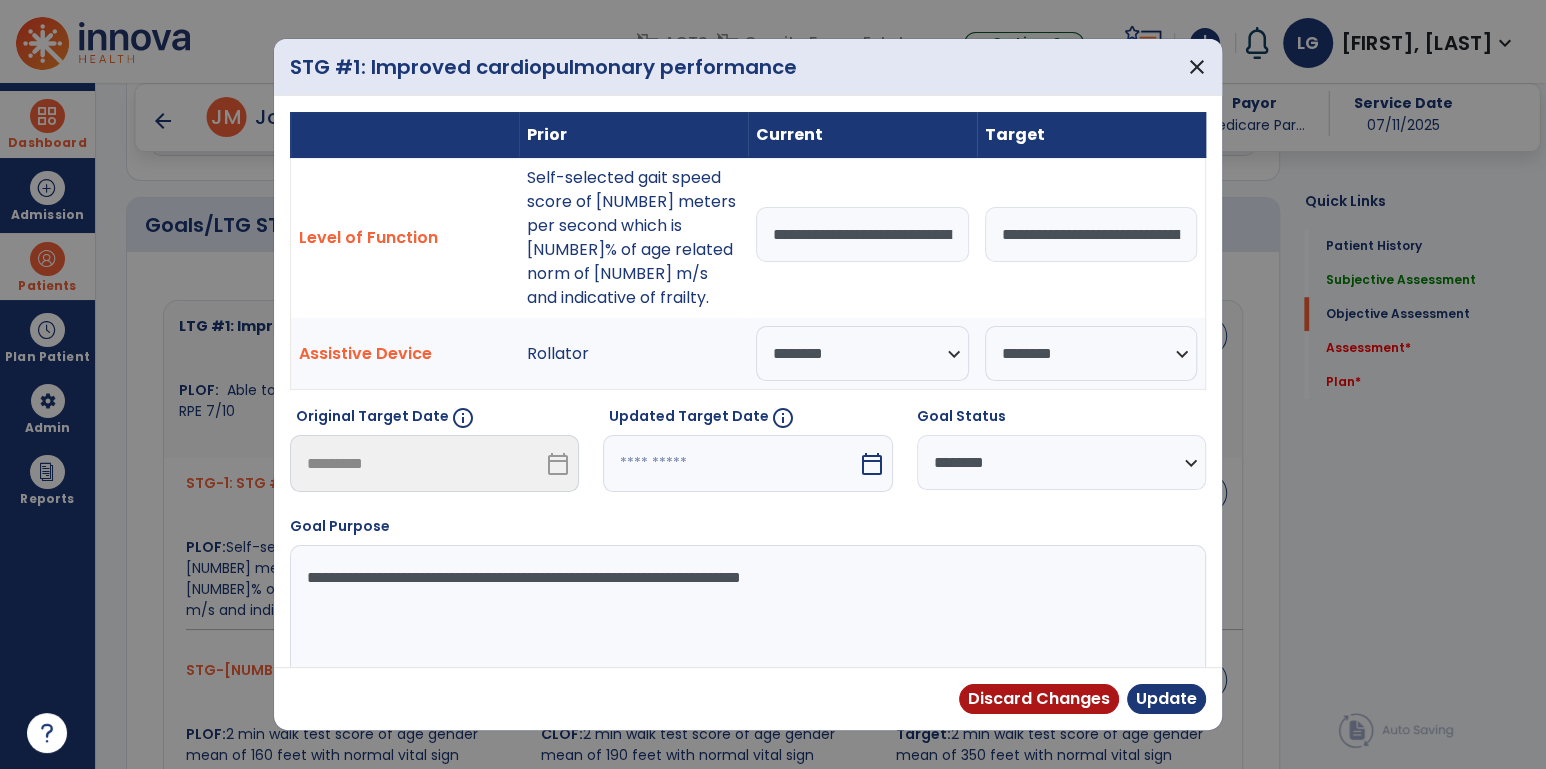scroll, scrollTop: 0, scrollLeft: 827, axis: horizontal 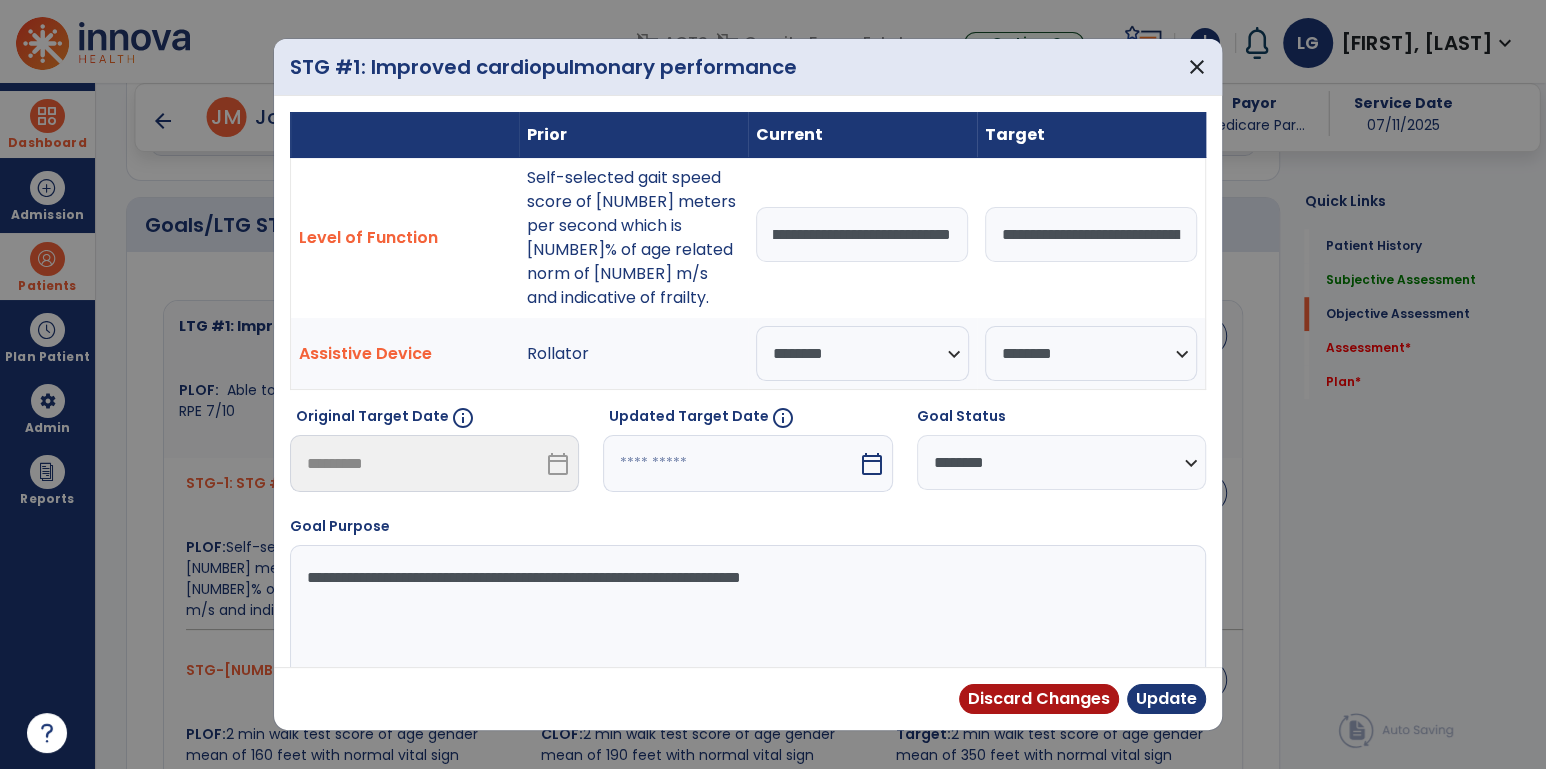 drag, startPoint x: 764, startPoint y: 236, endPoint x: 1208, endPoint y: 255, distance: 444.40634 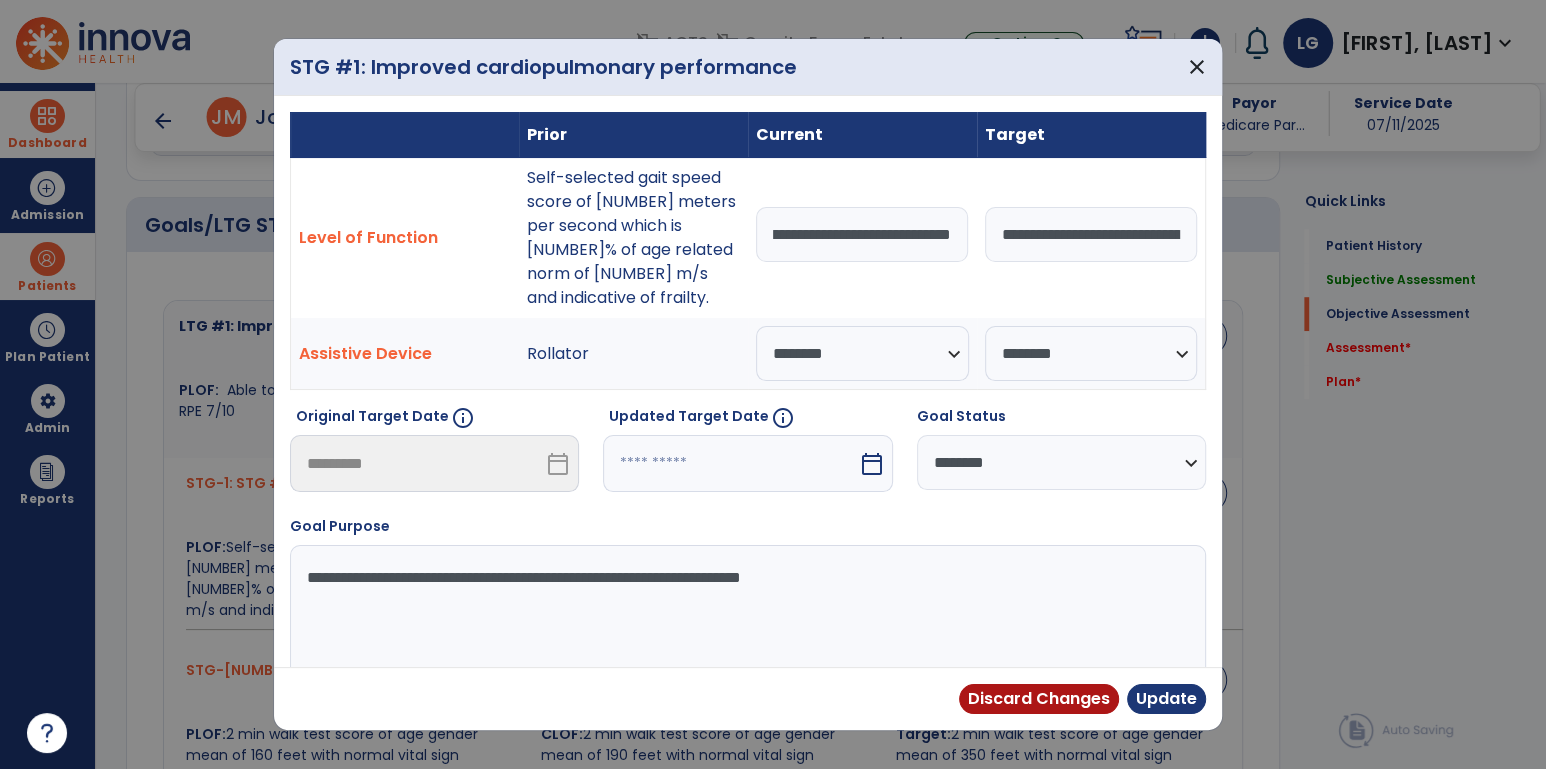 type on "**********" 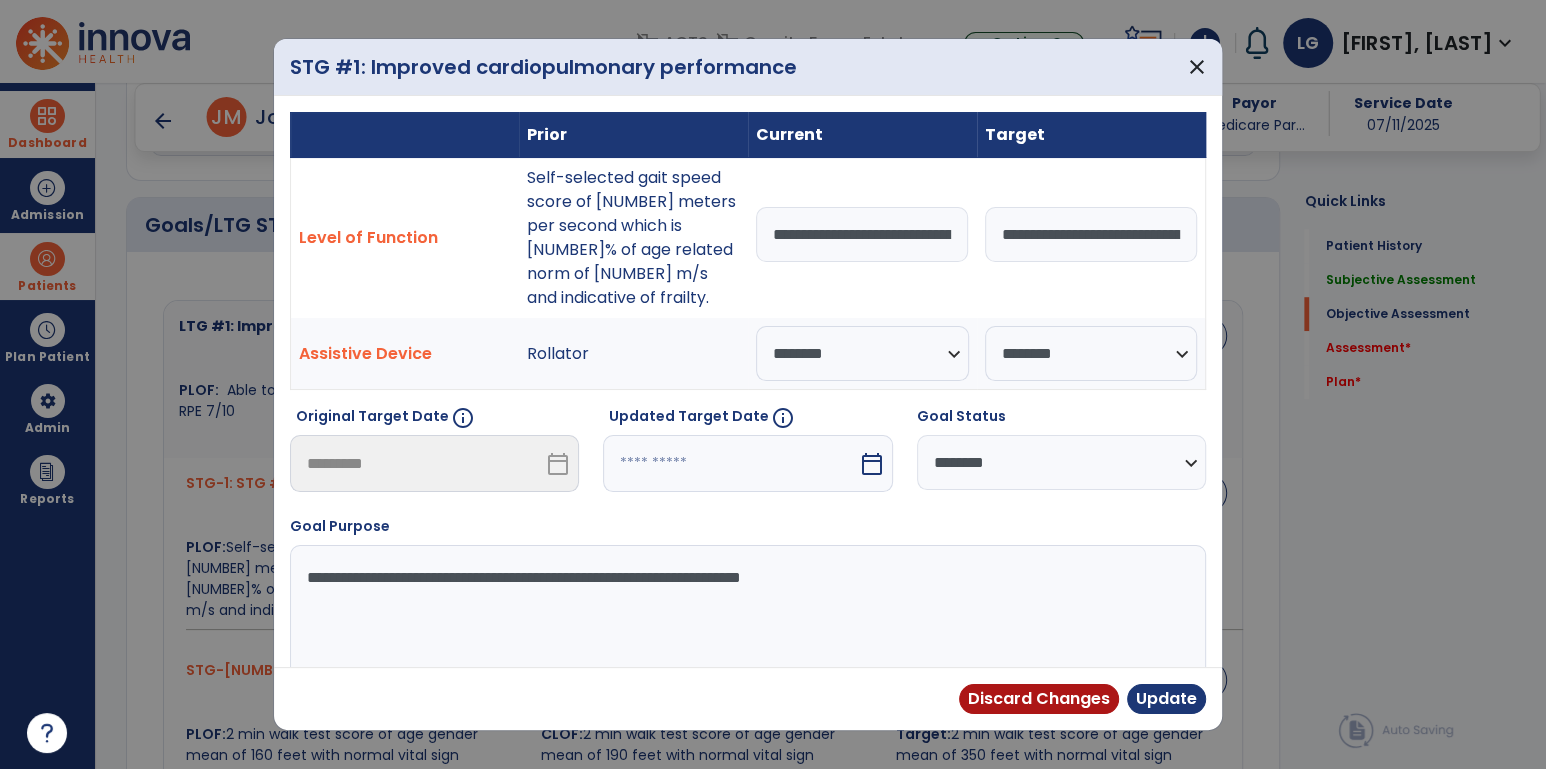 click on "calendar_today" at bounding box center (872, 464) 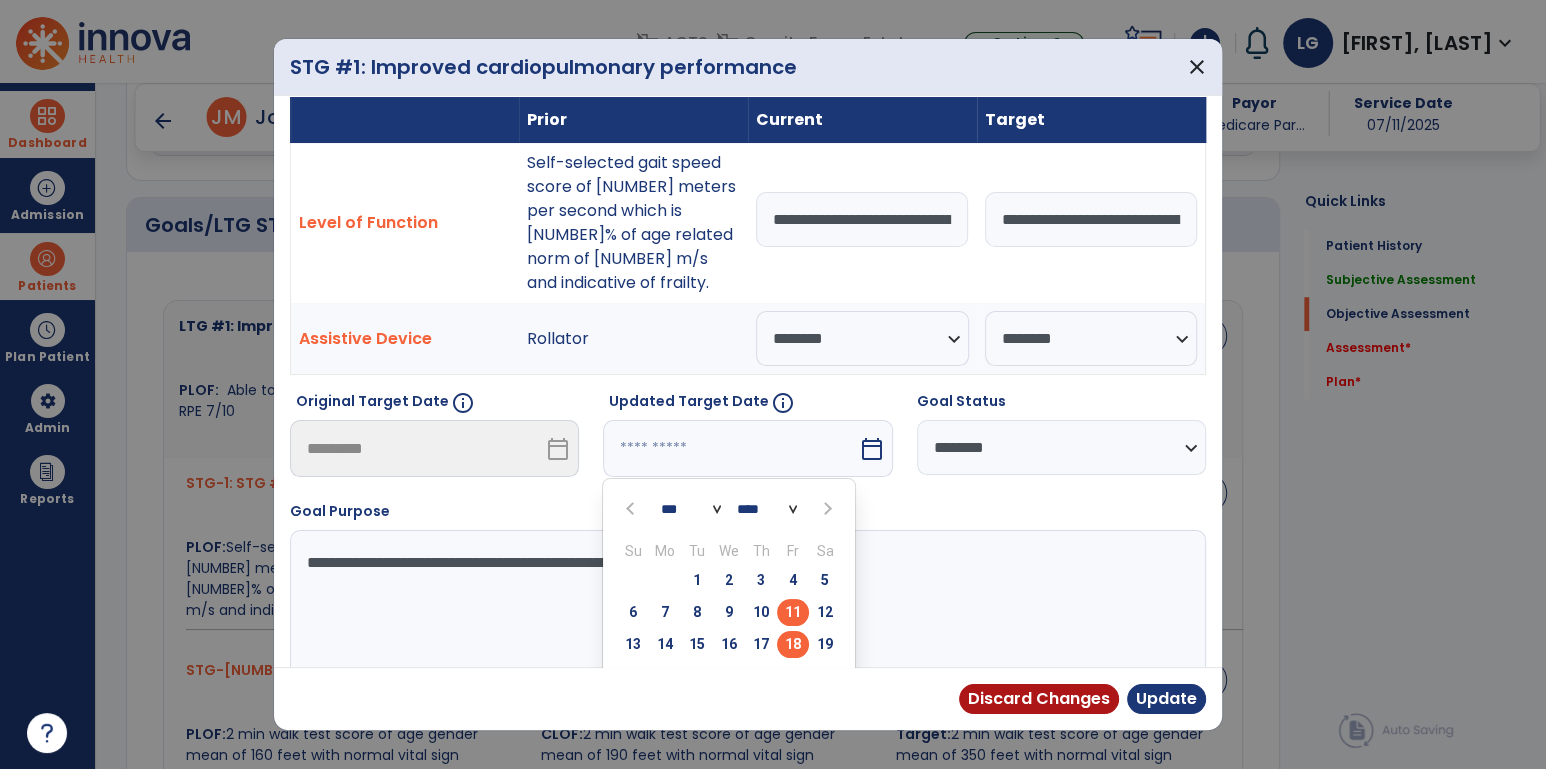 scroll, scrollTop: 34, scrollLeft: 0, axis: vertical 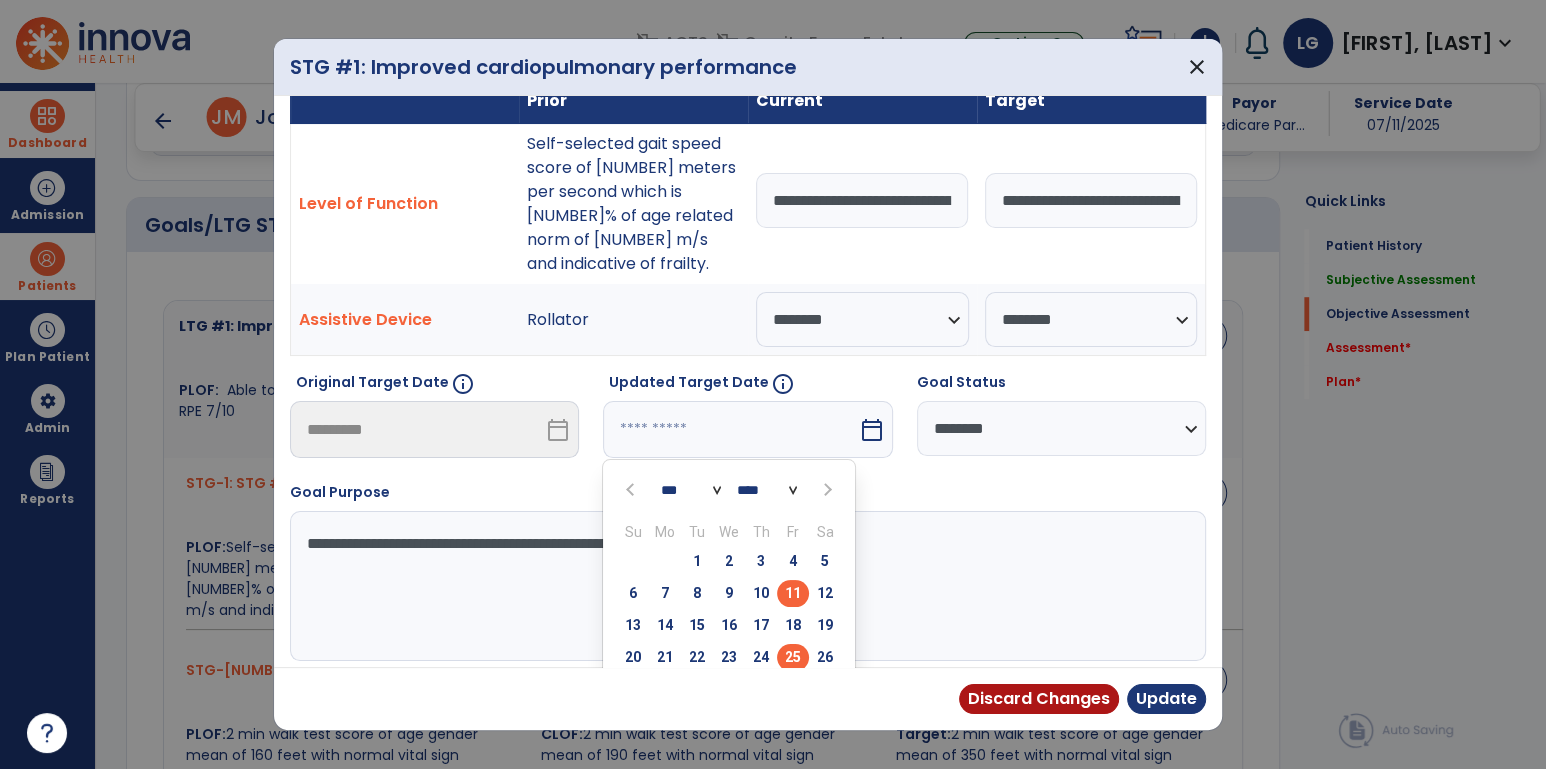 click on "25" at bounding box center [793, 657] 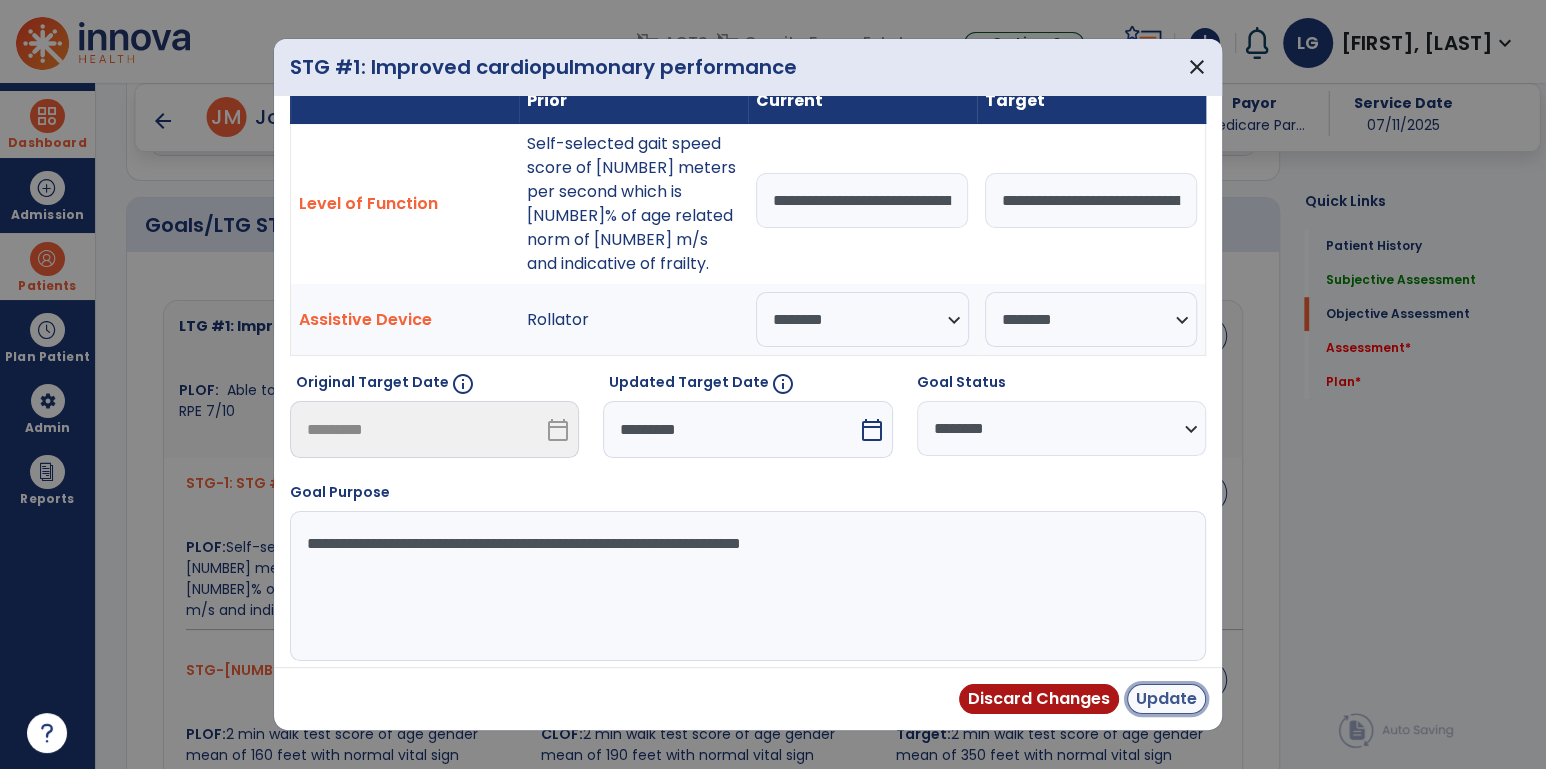 click on "Update" at bounding box center [1166, 699] 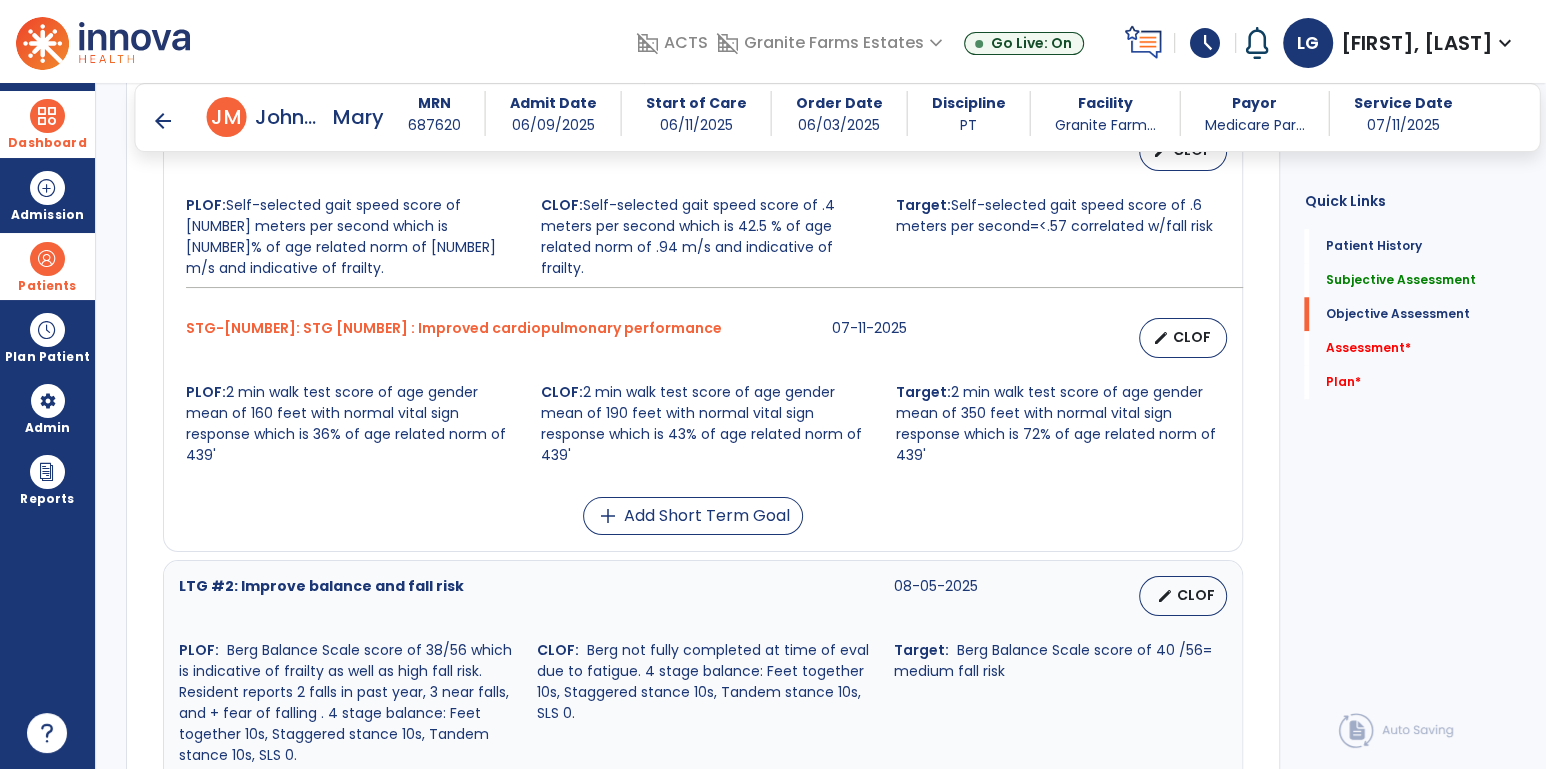 scroll, scrollTop: 1315, scrollLeft: 0, axis: vertical 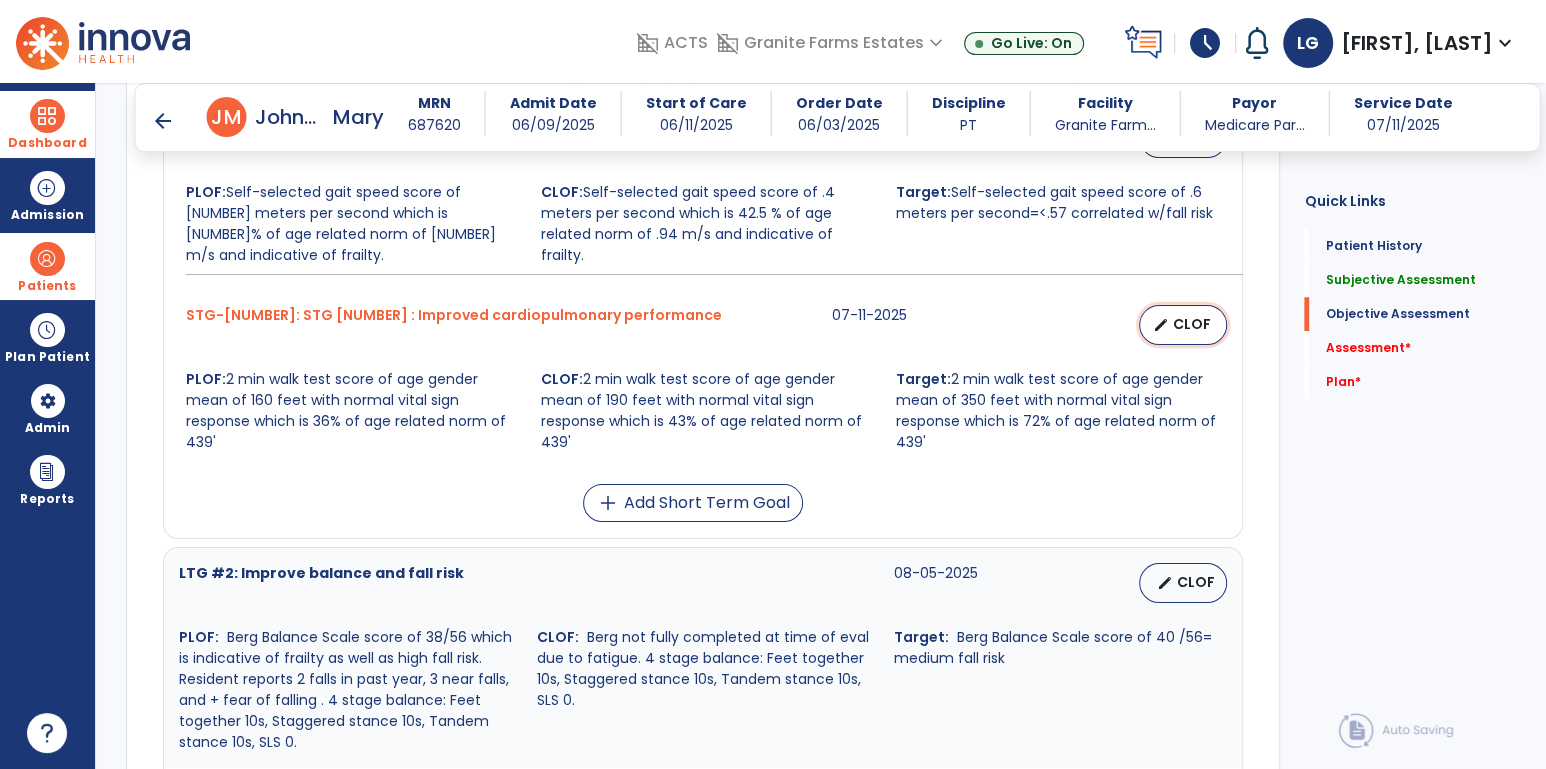 click on "CLOF" at bounding box center [1191, 324] 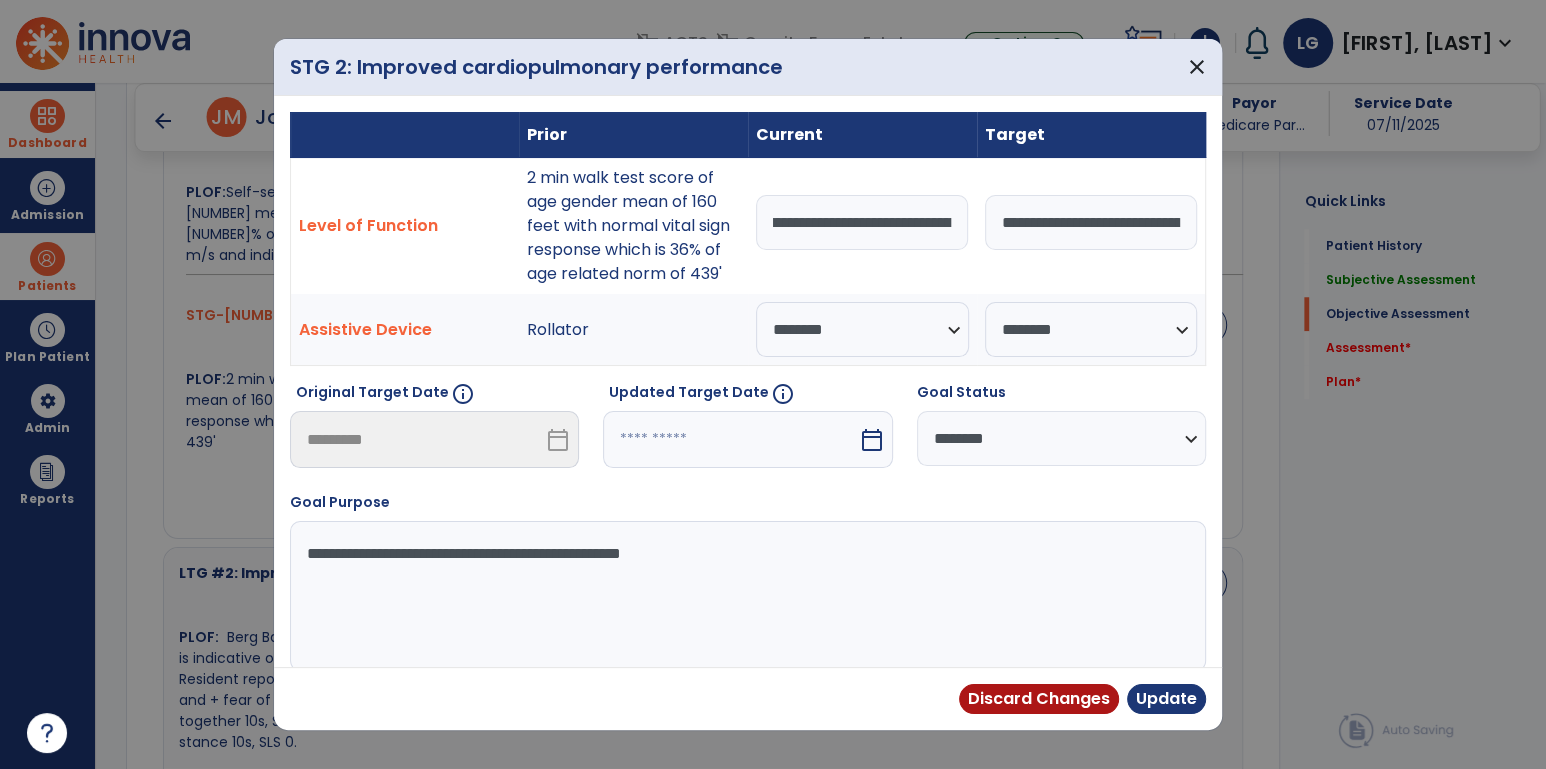 scroll, scrollTop: 0, scrollLeft: 823, axis: horizontal 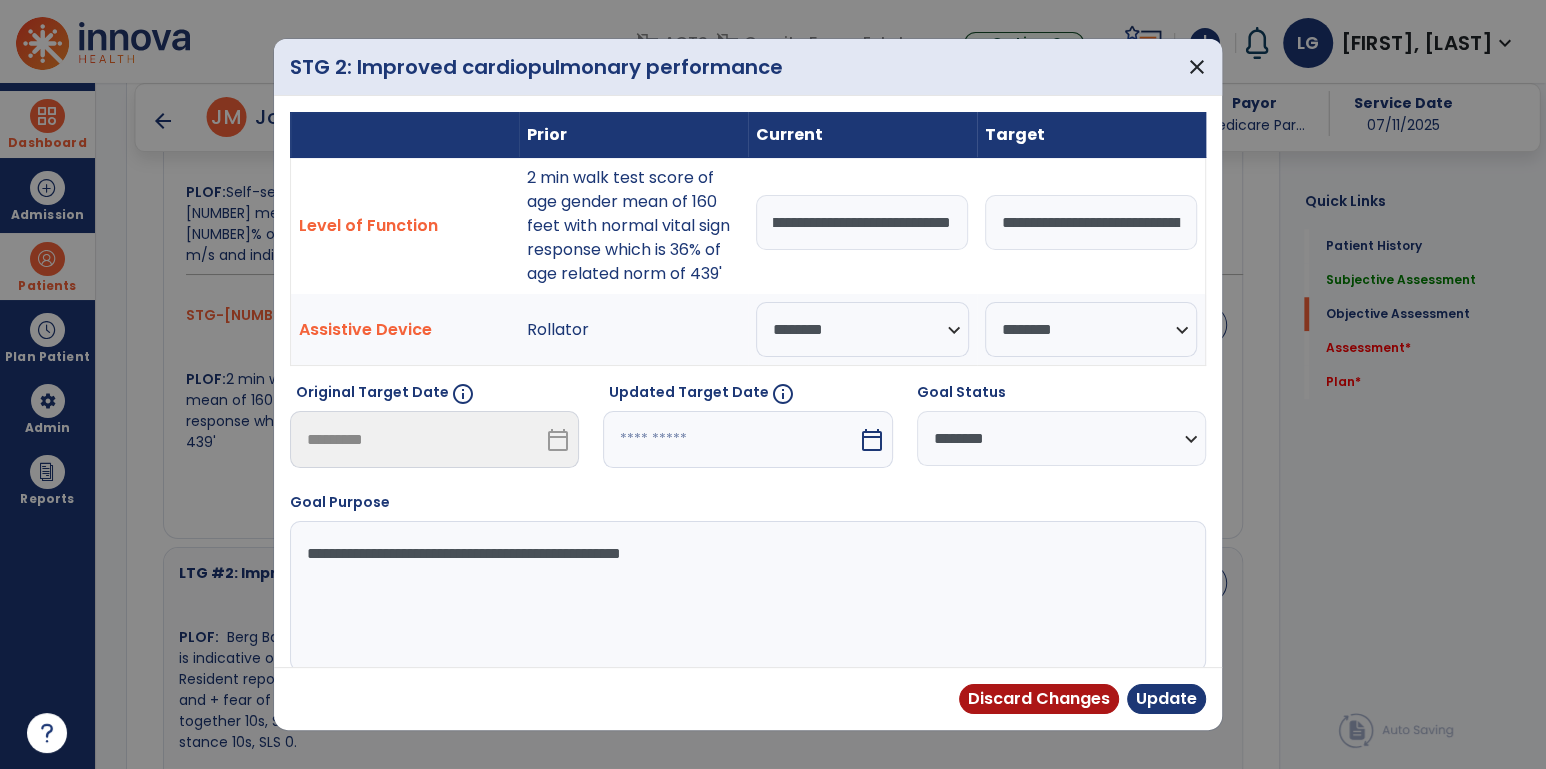 drag, startPoint x: 767, startPoint y: 223, endPoint x: 1181, endPoint y: 250, distance: 414.8795 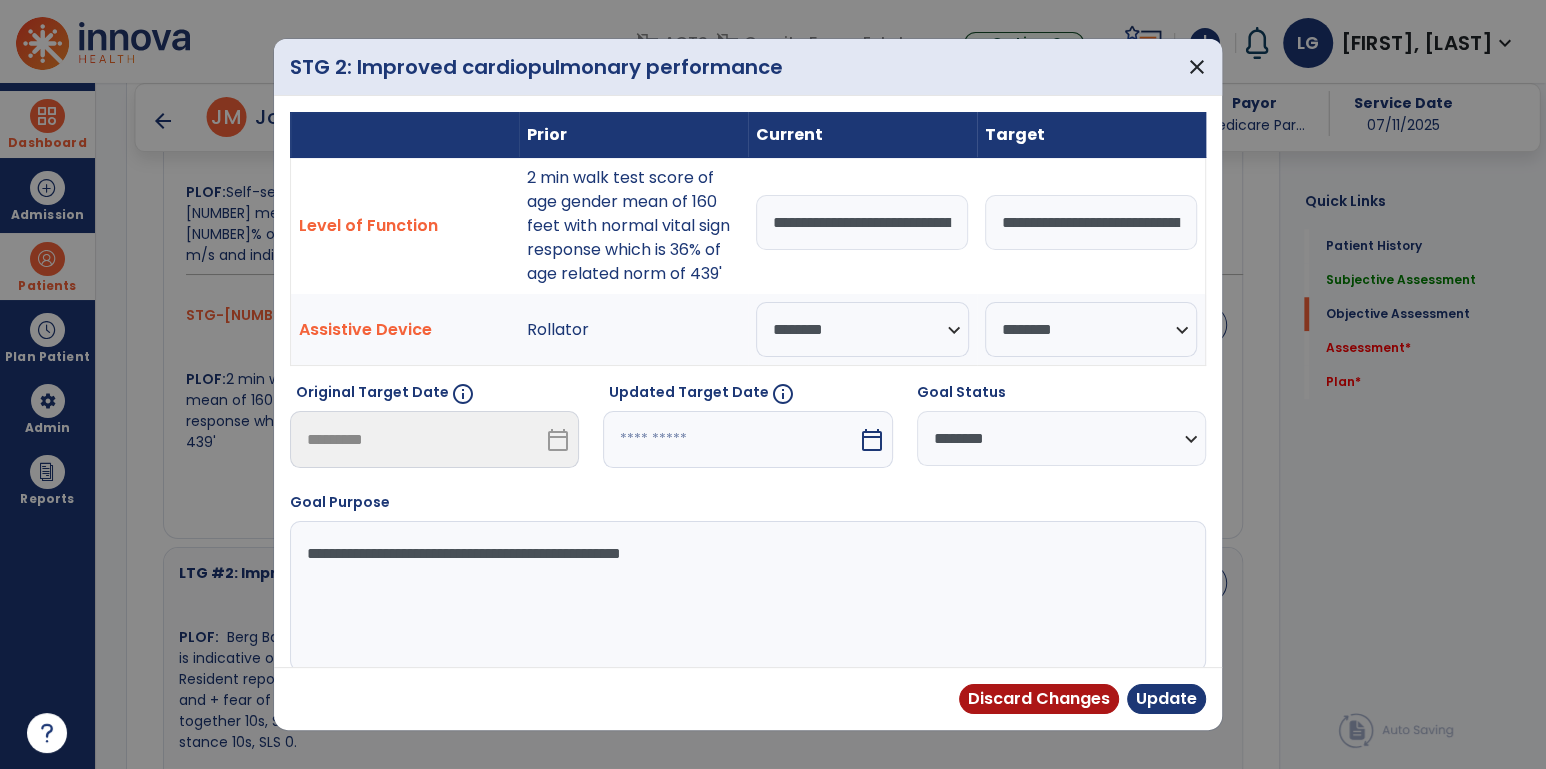 select on "*" 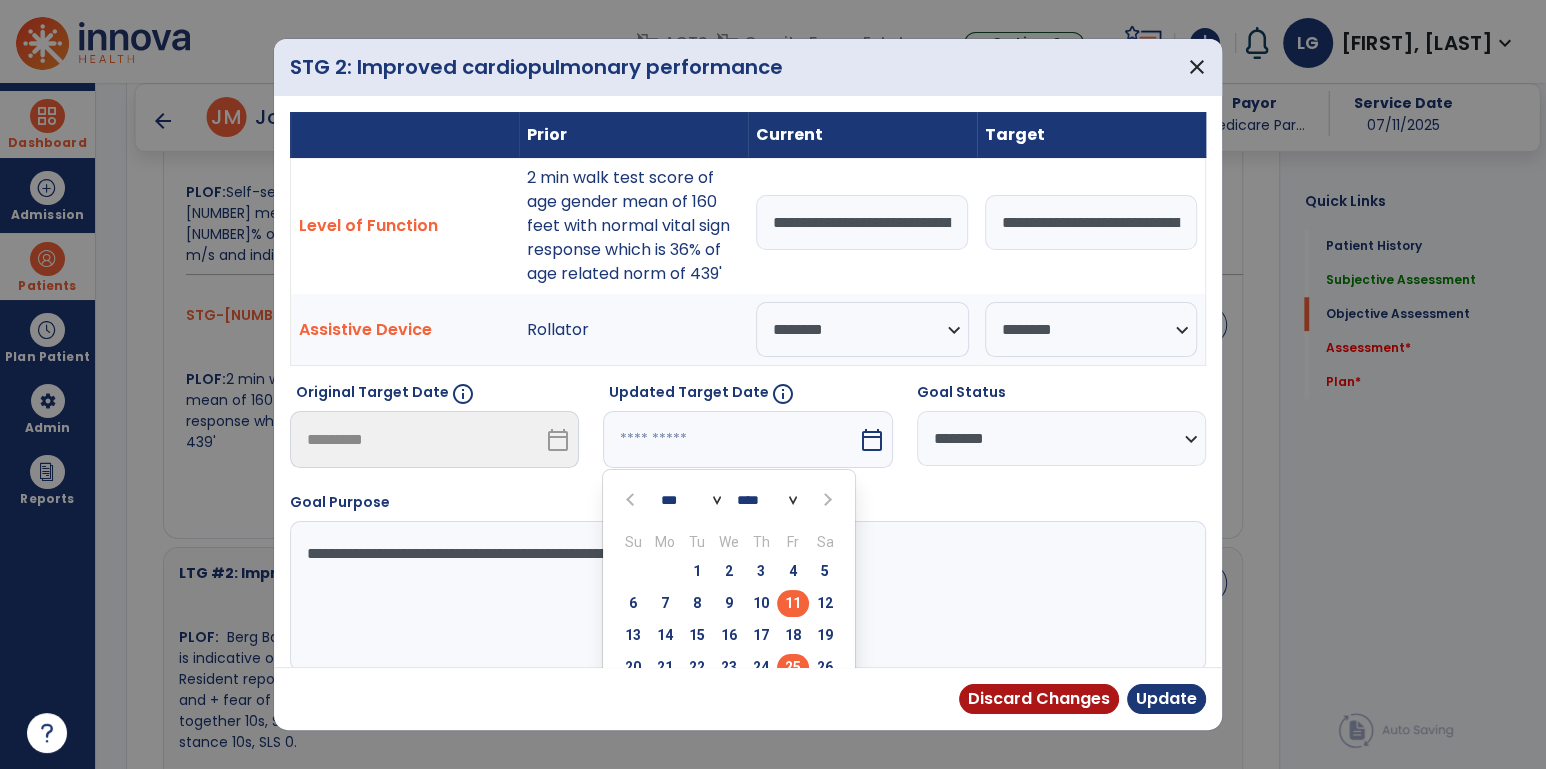click on "25" at bounding box center [793, 667] 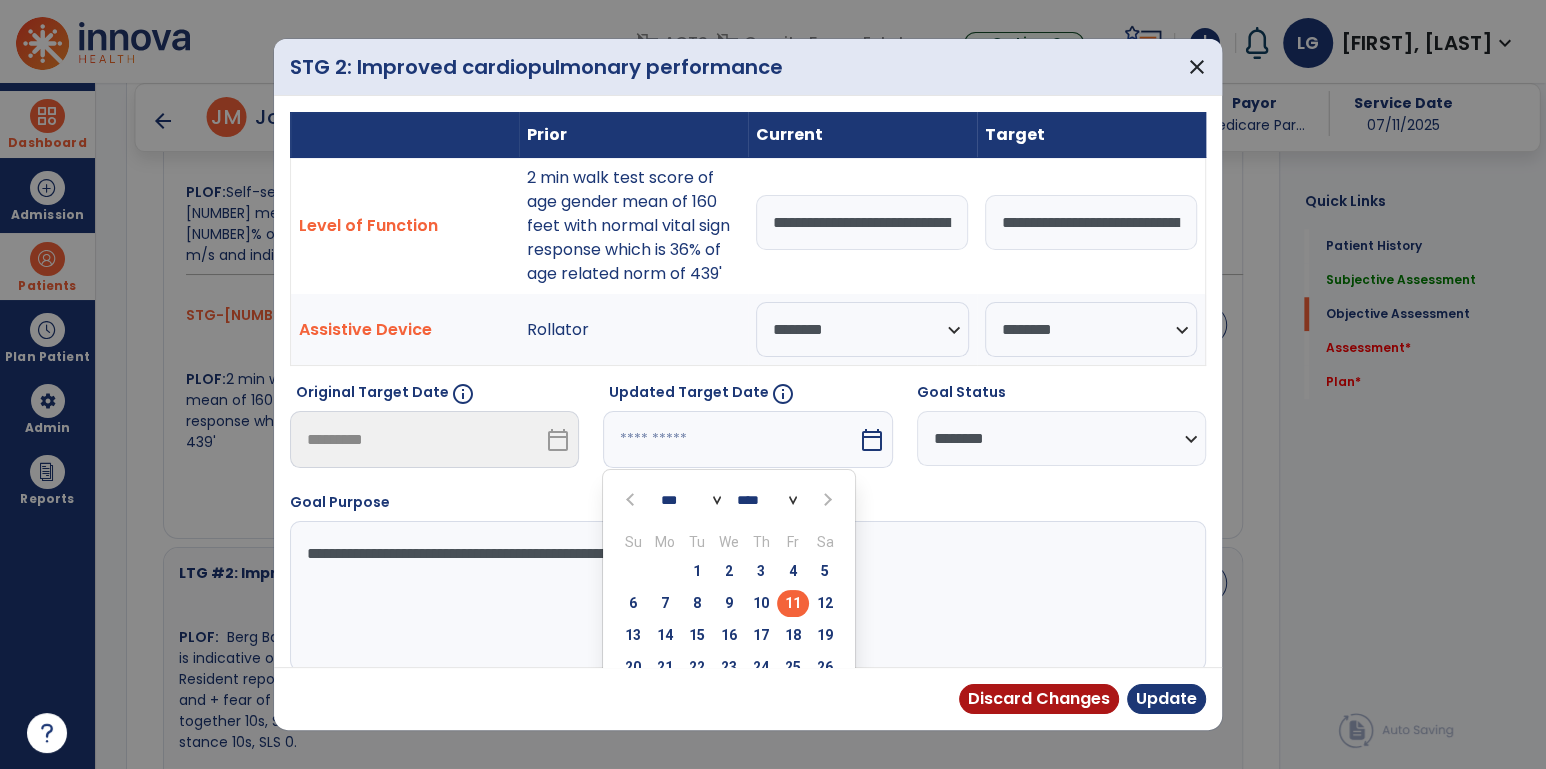 type on "*********" 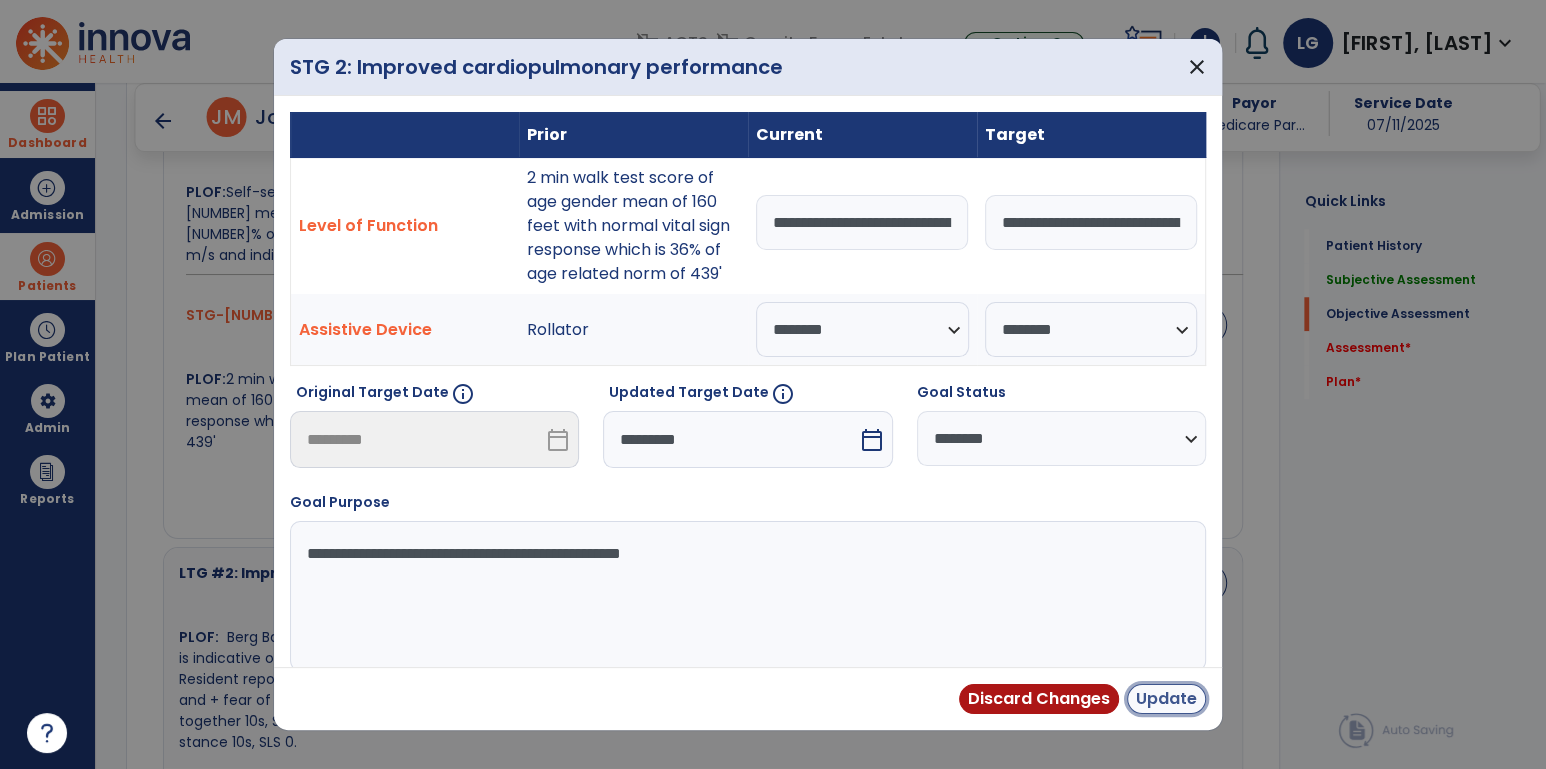click on "Update" at bounding box center (1166, 699) 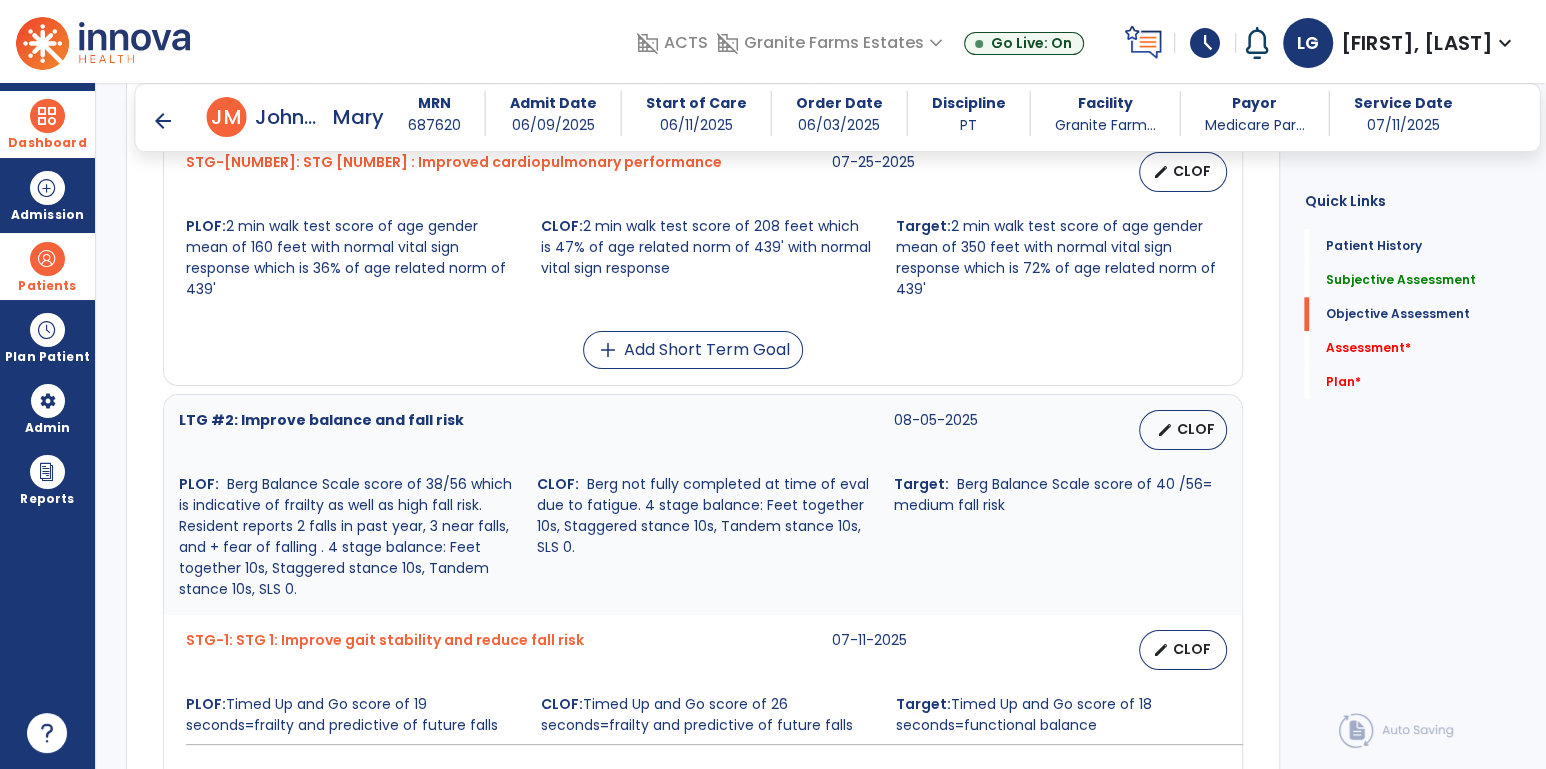 scroll, scrollTop: 1471, scrollLeft: 0, axis: vertical 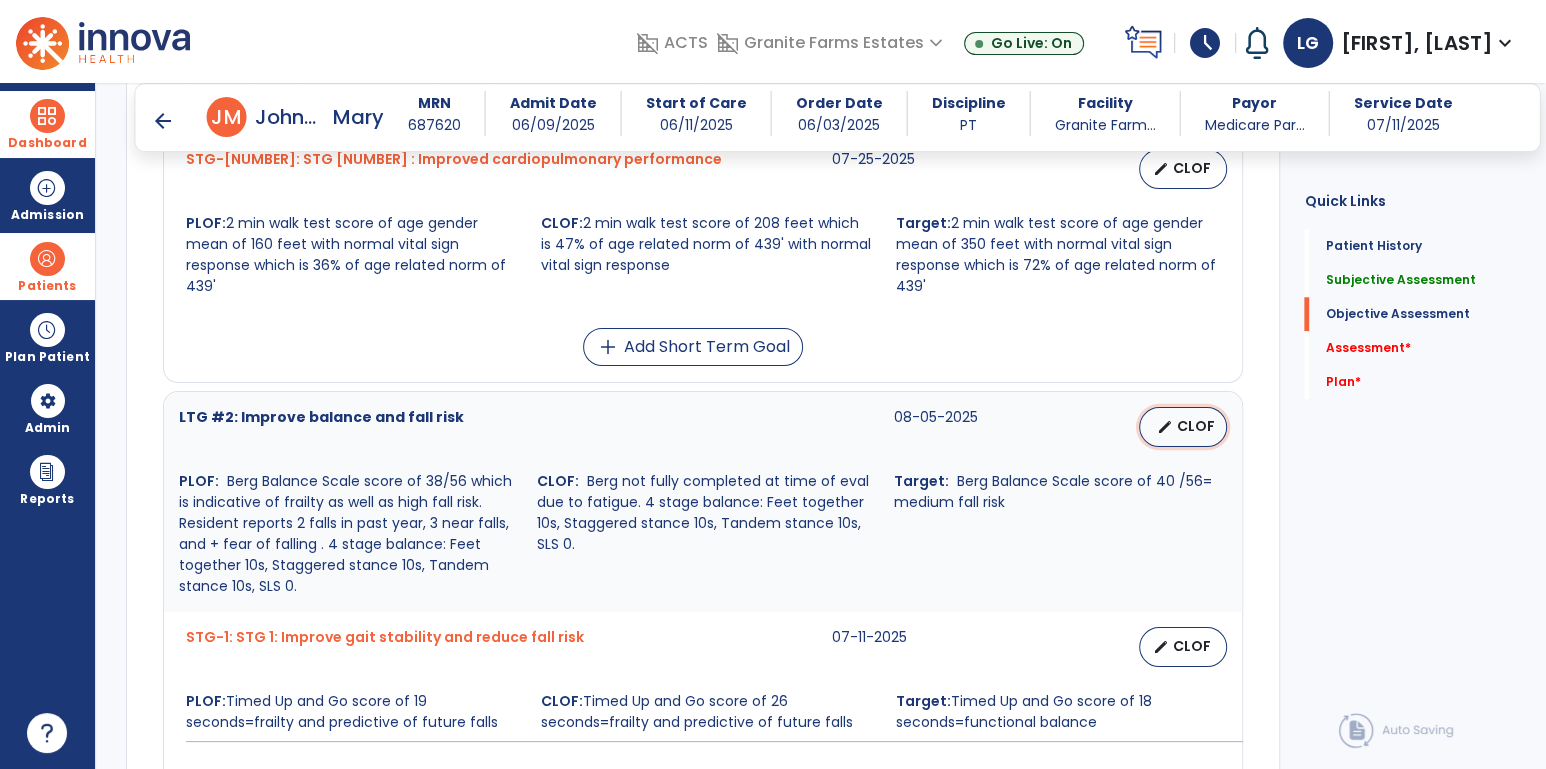 click on "edit" at bounding box center (1164, 427) 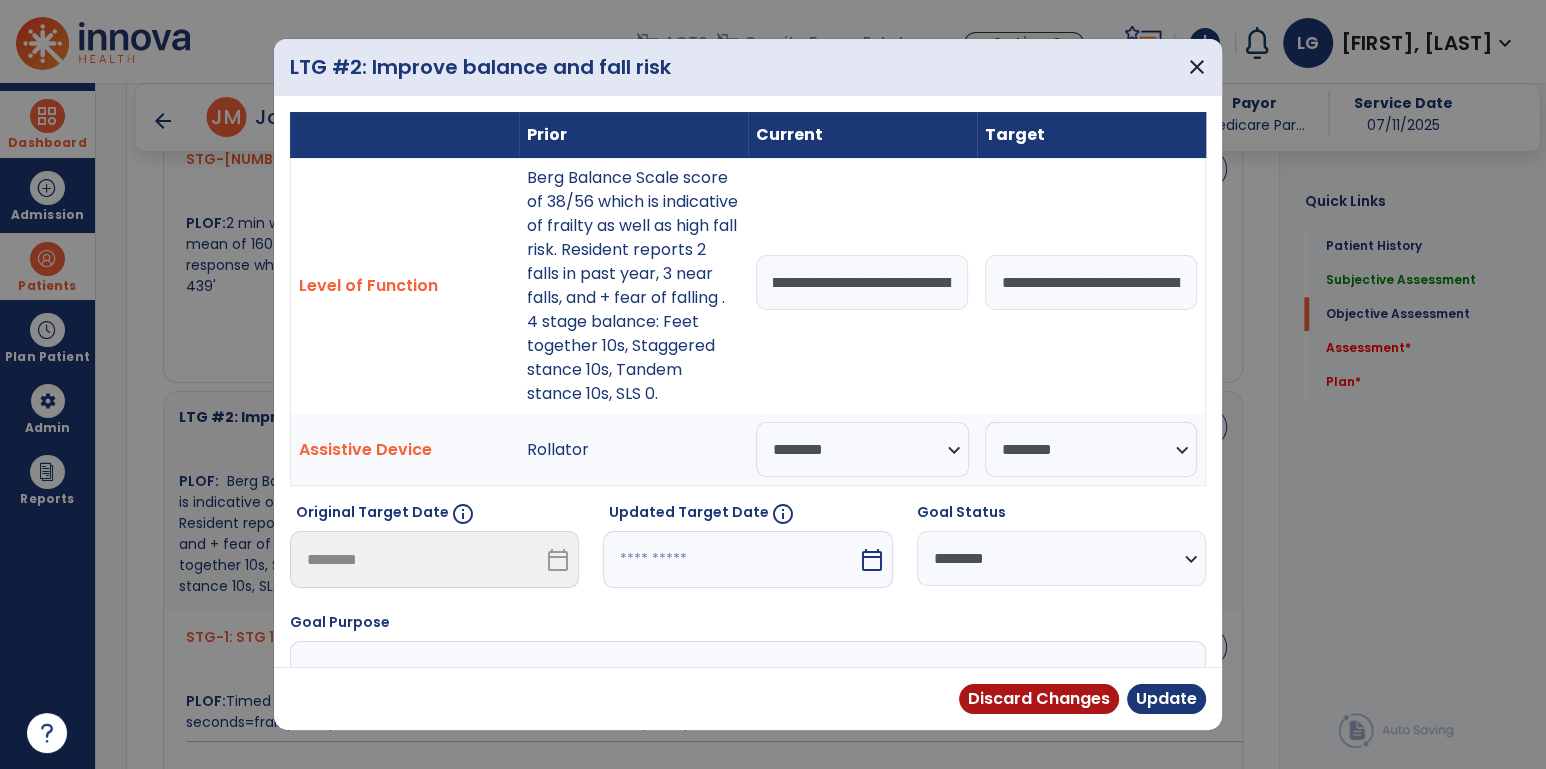 scroll, scrollTop: 0, scrollLeft: 927, axis: horizontal 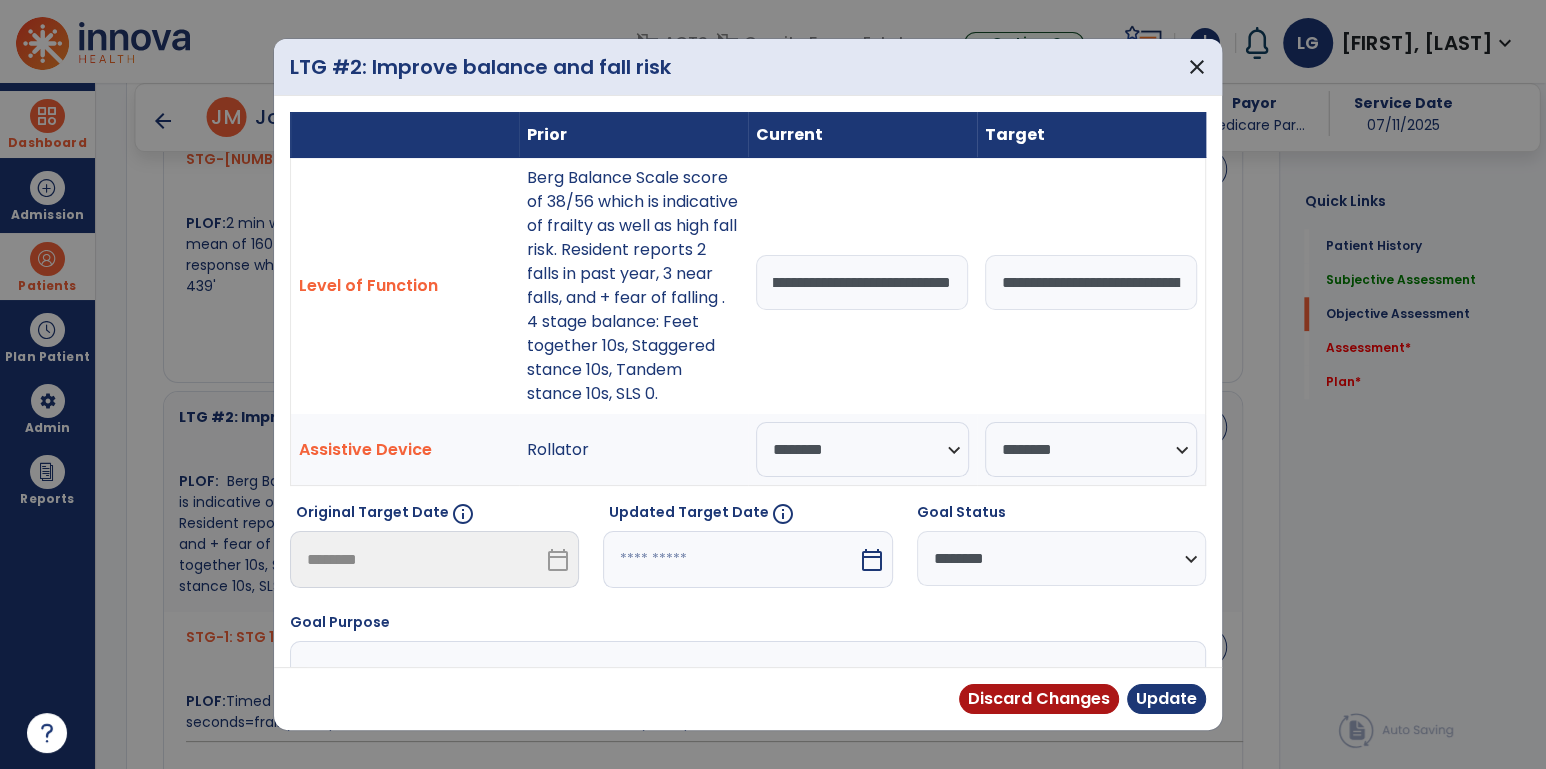 drag, startPoint x: 769, startPoint y: 290, endPoint x: 1133, endPoint y: 306, distance: 364.35147 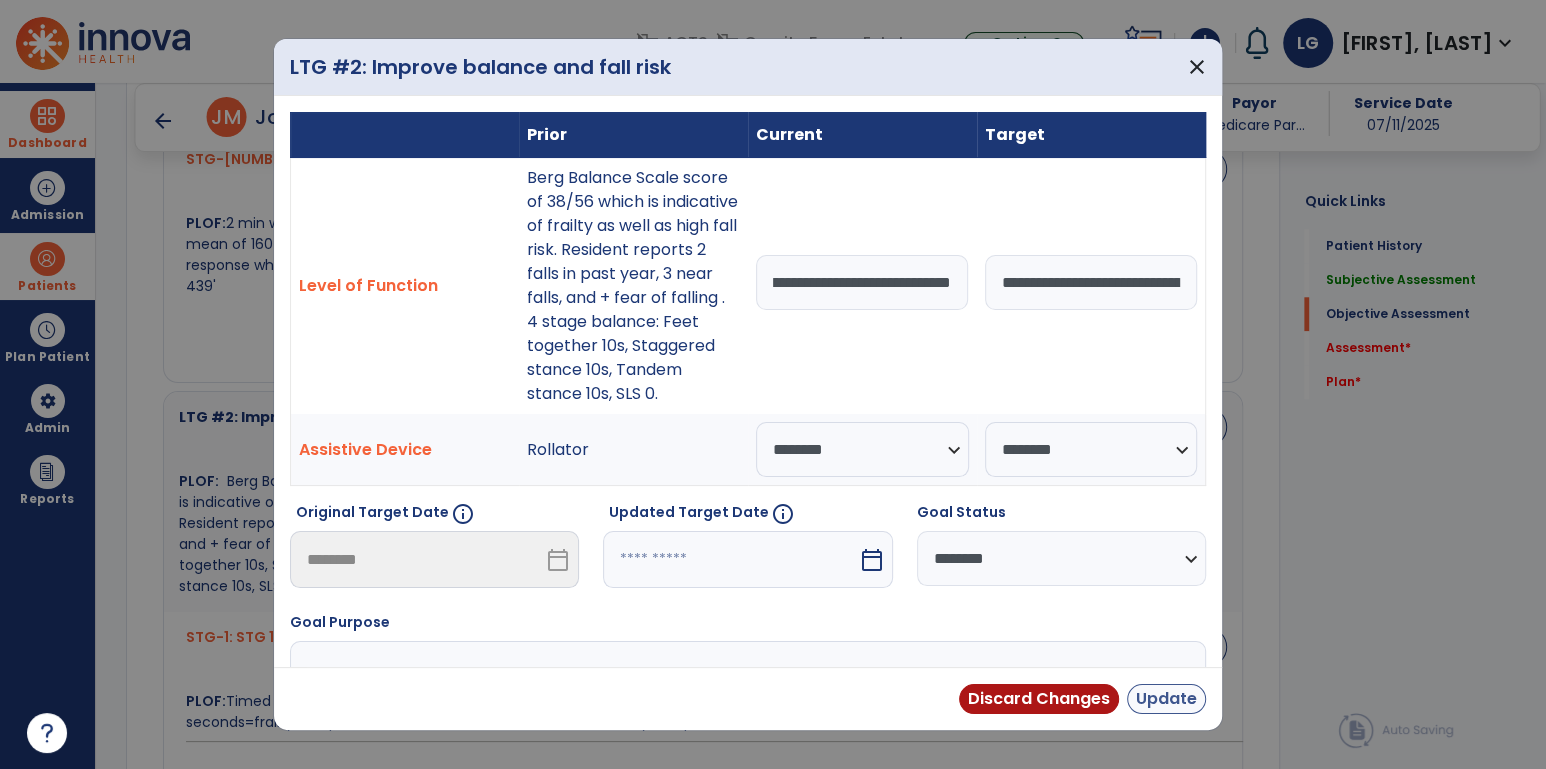 type on "**********" 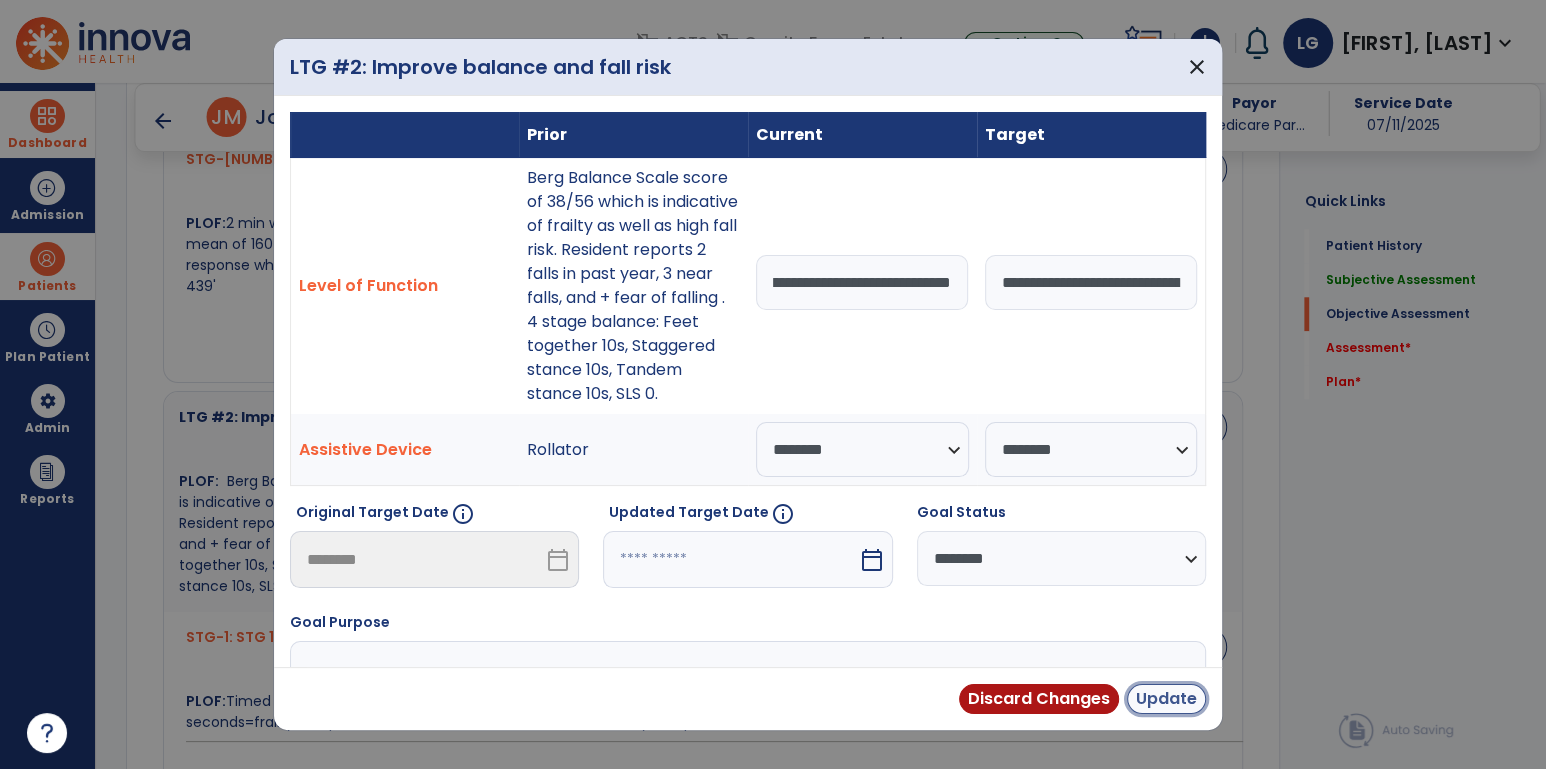 click on "Update" at bounding box center [1166, 699] 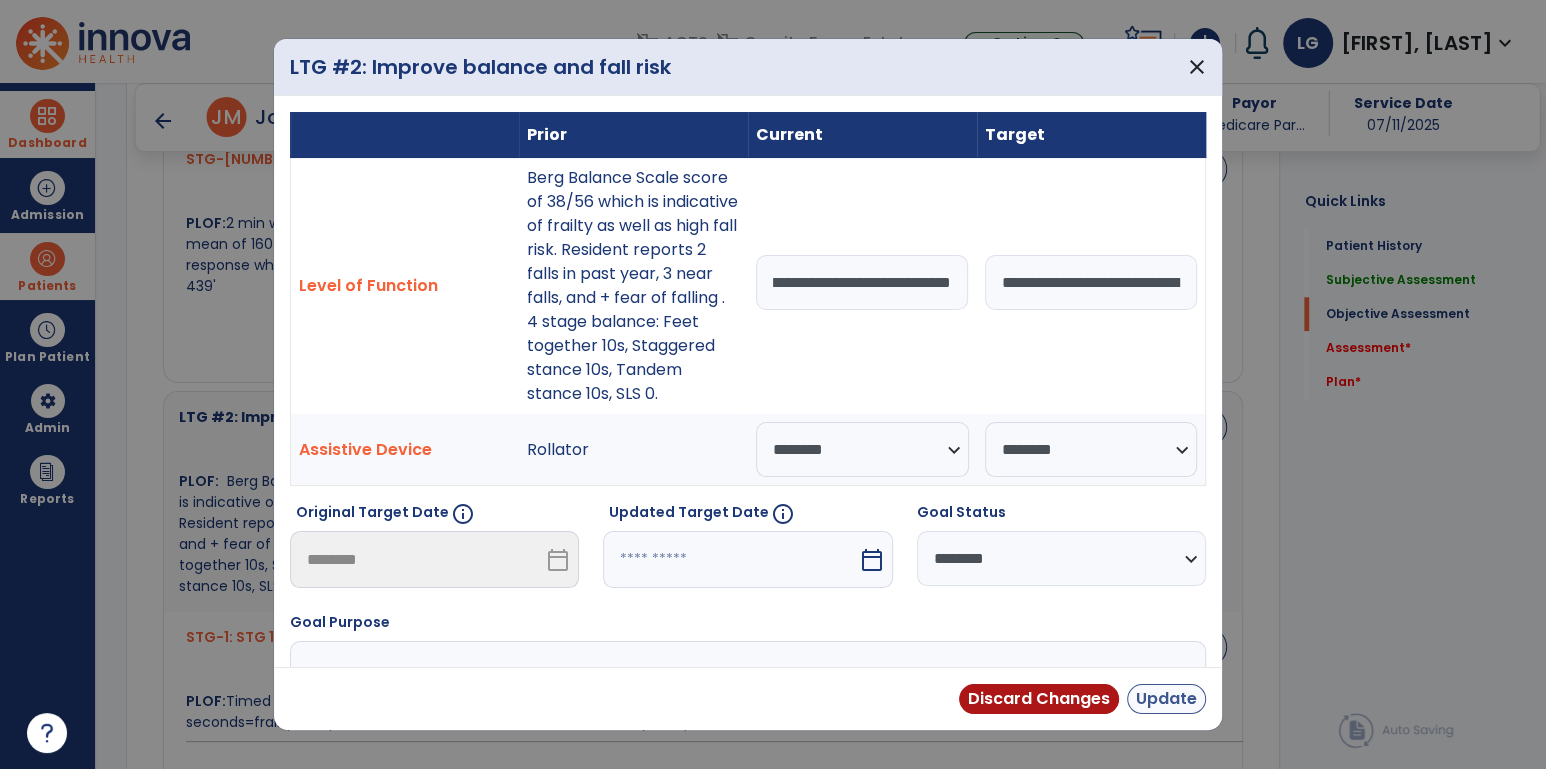 scroll, scrollTop: 0, scrollLeft: 0, axis: both 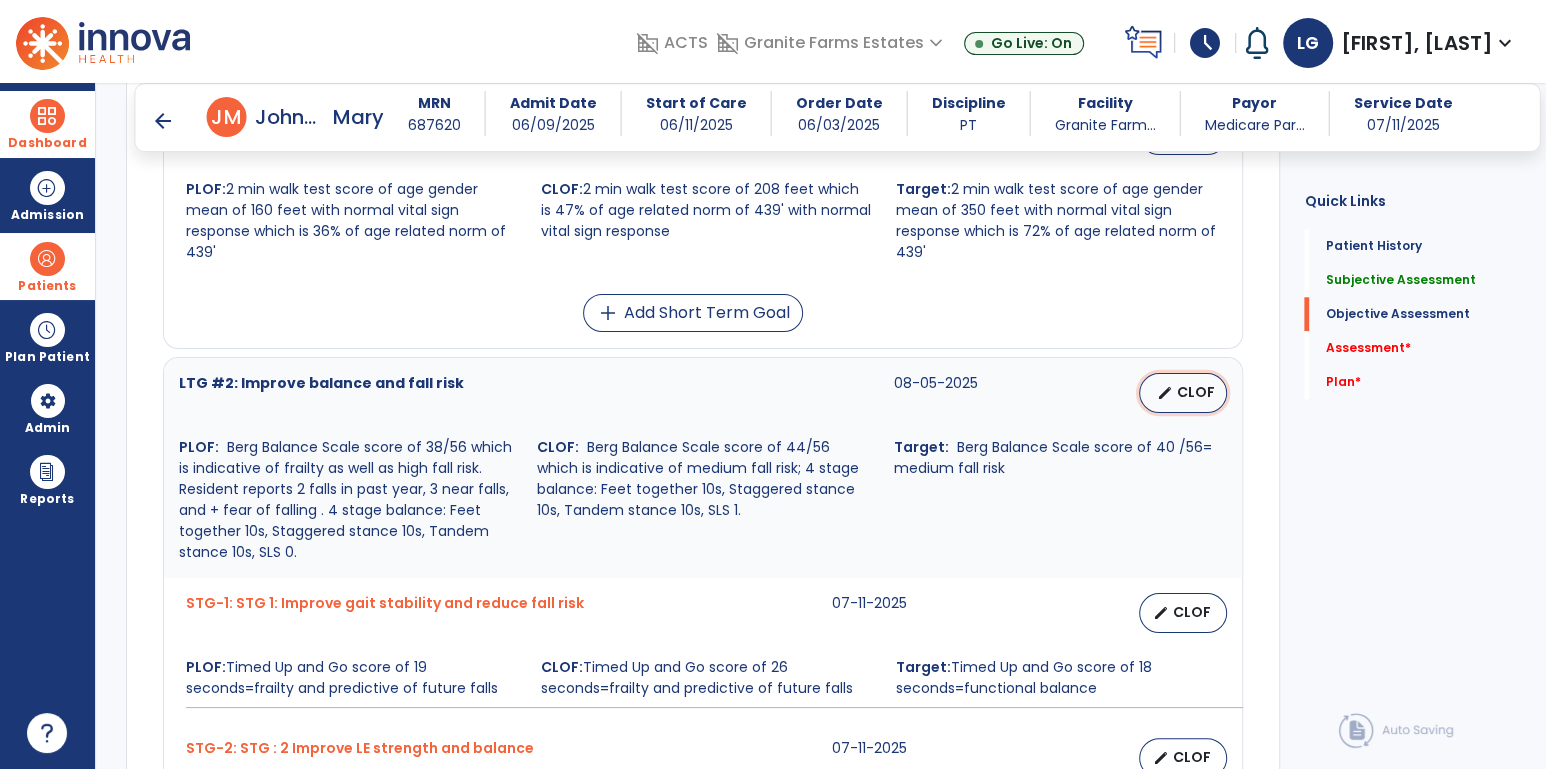 click on "edit" at bounding box center (1164, 393) 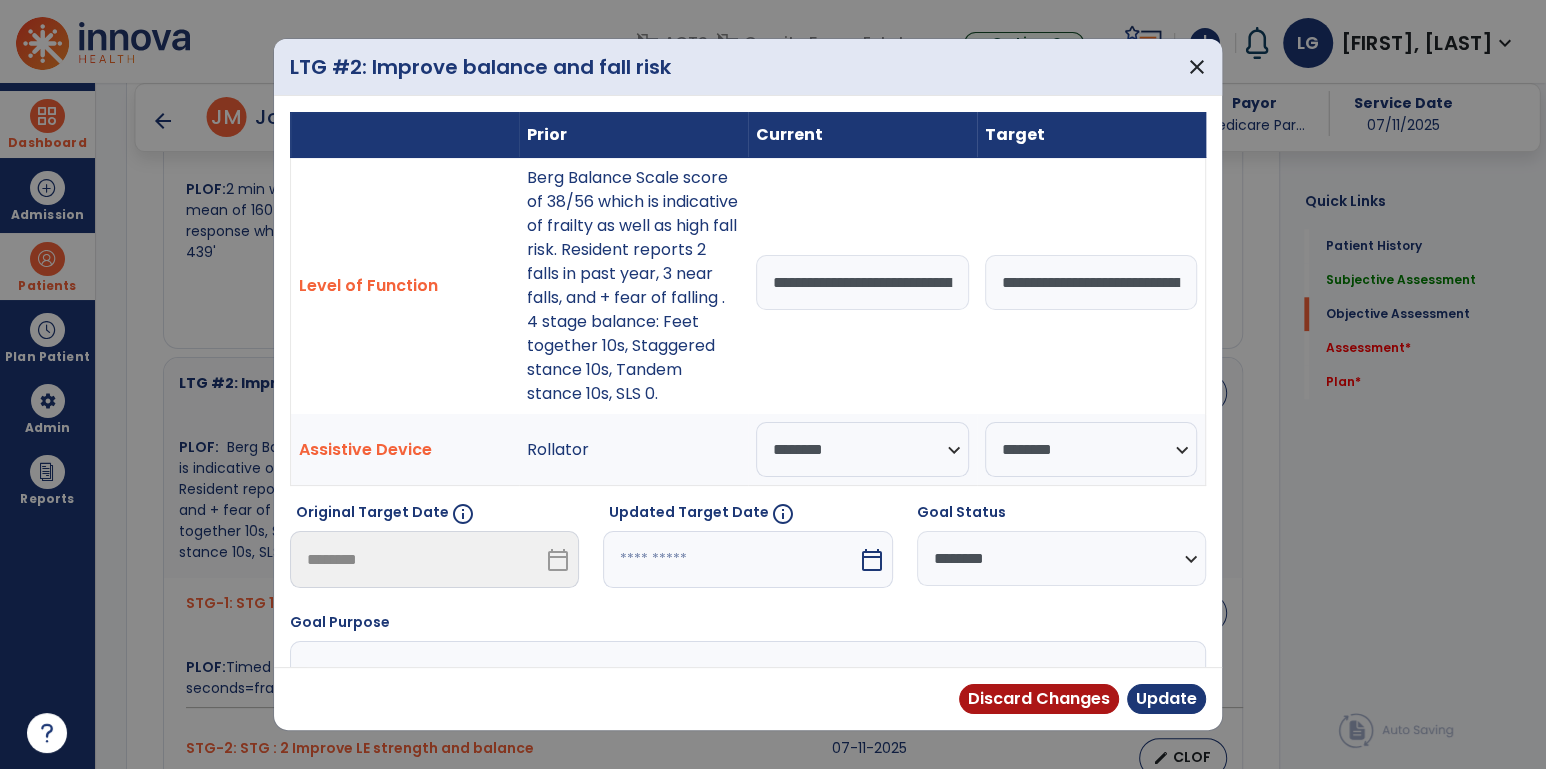 click on "**********" at bounding box center (1061, 558) 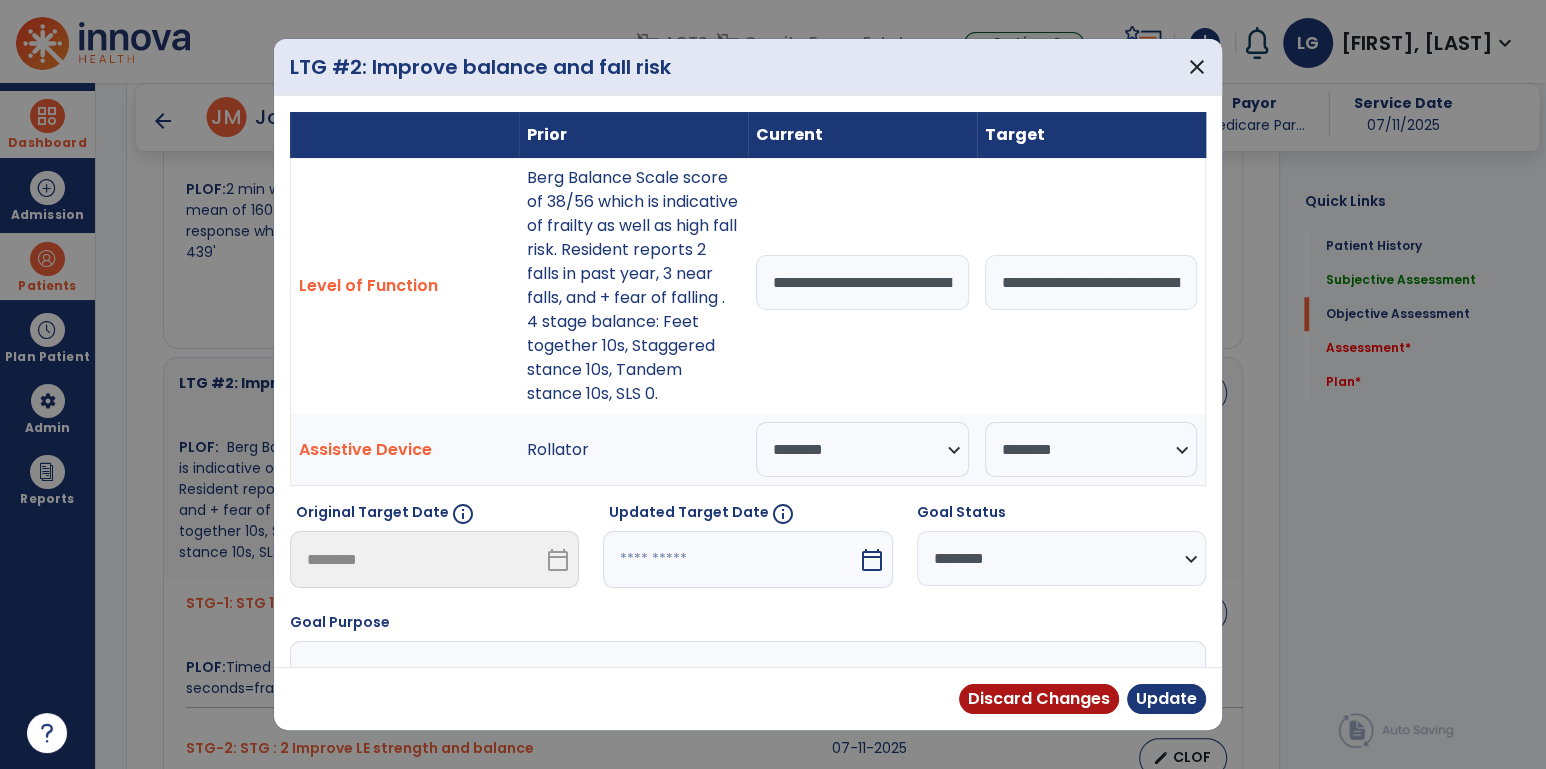 select on "********" 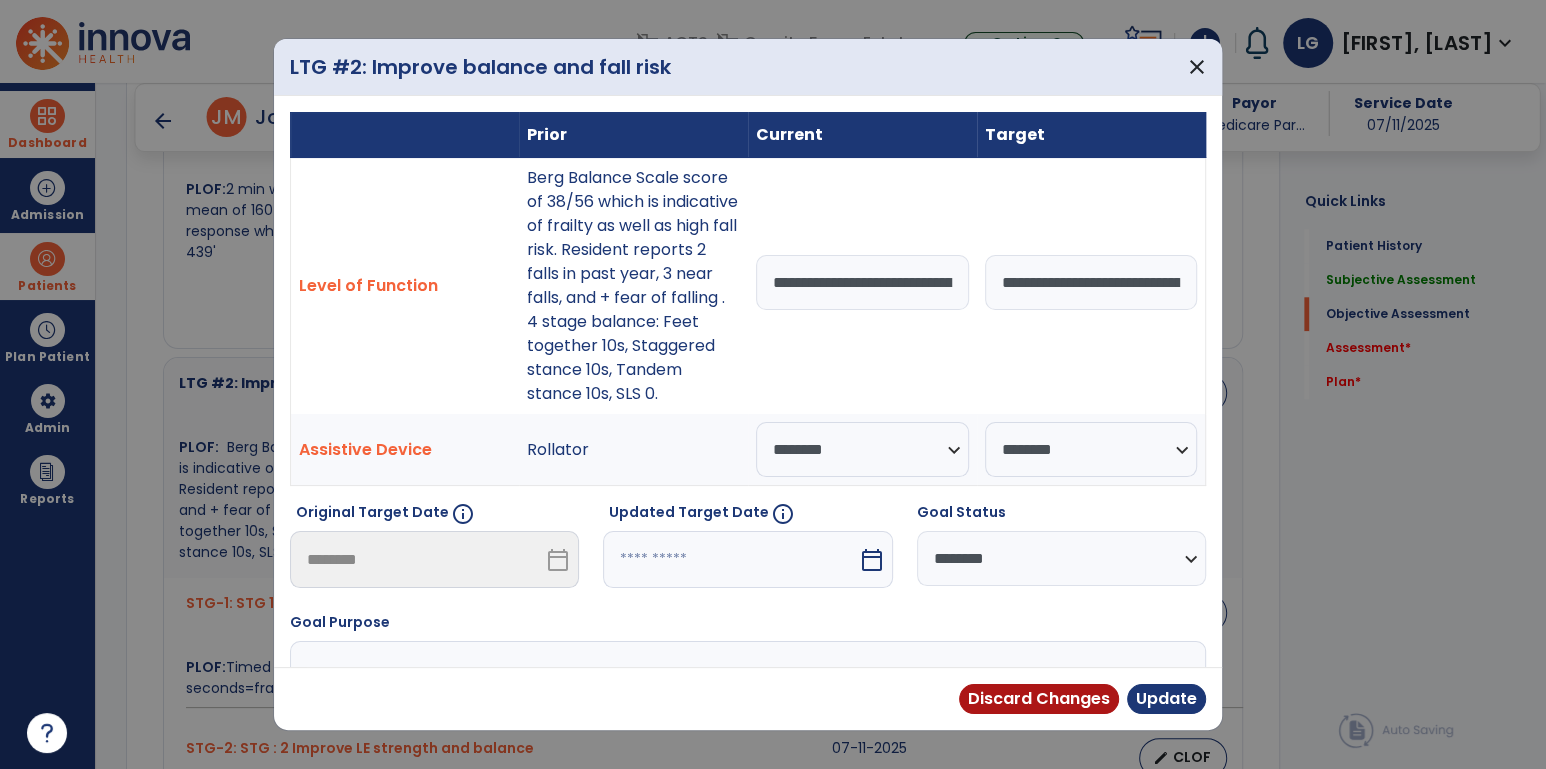 click on "**********" at bounding box center (1061, 558) 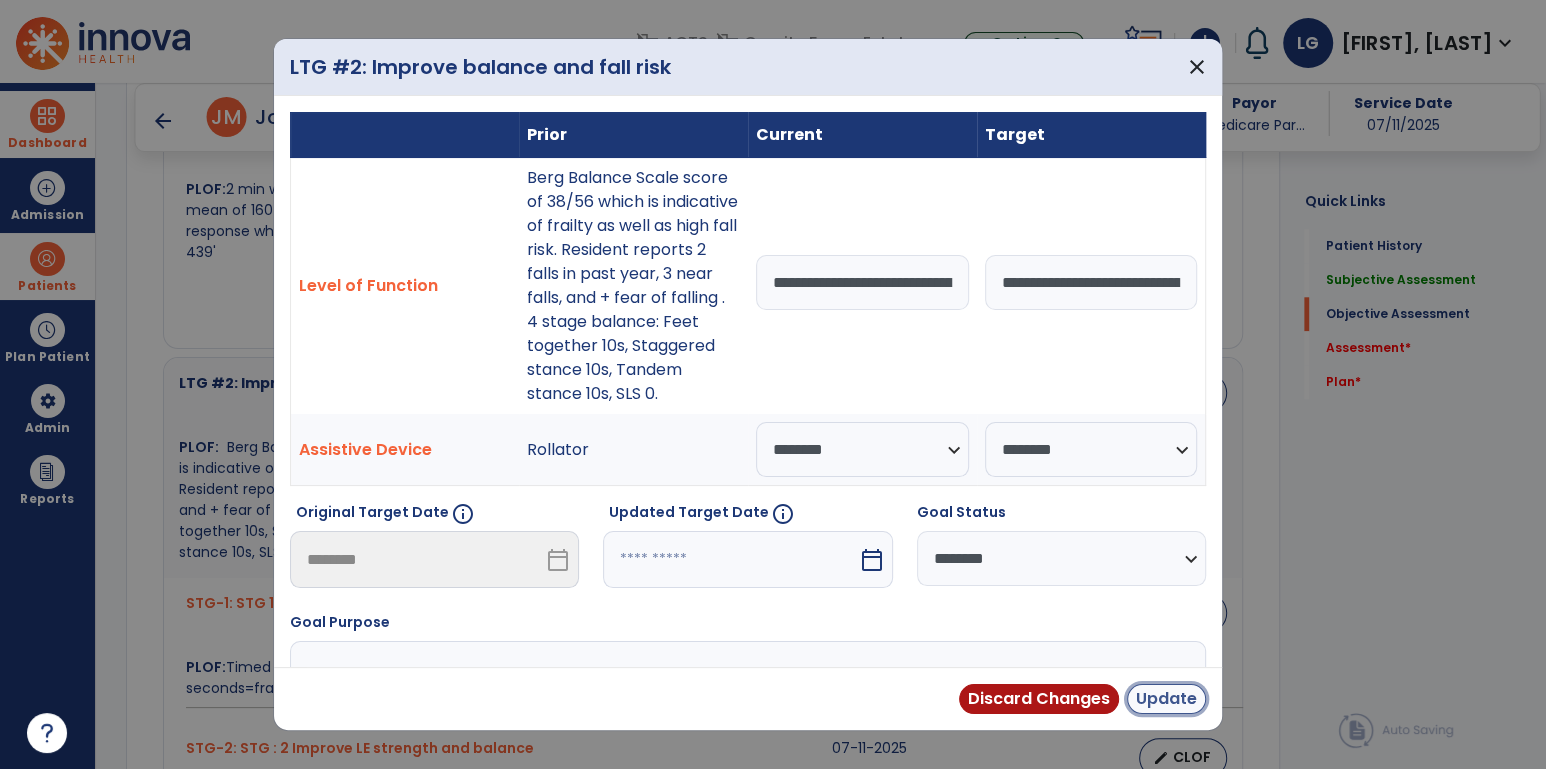 click on "Update" at bounding box center (1166, 699) 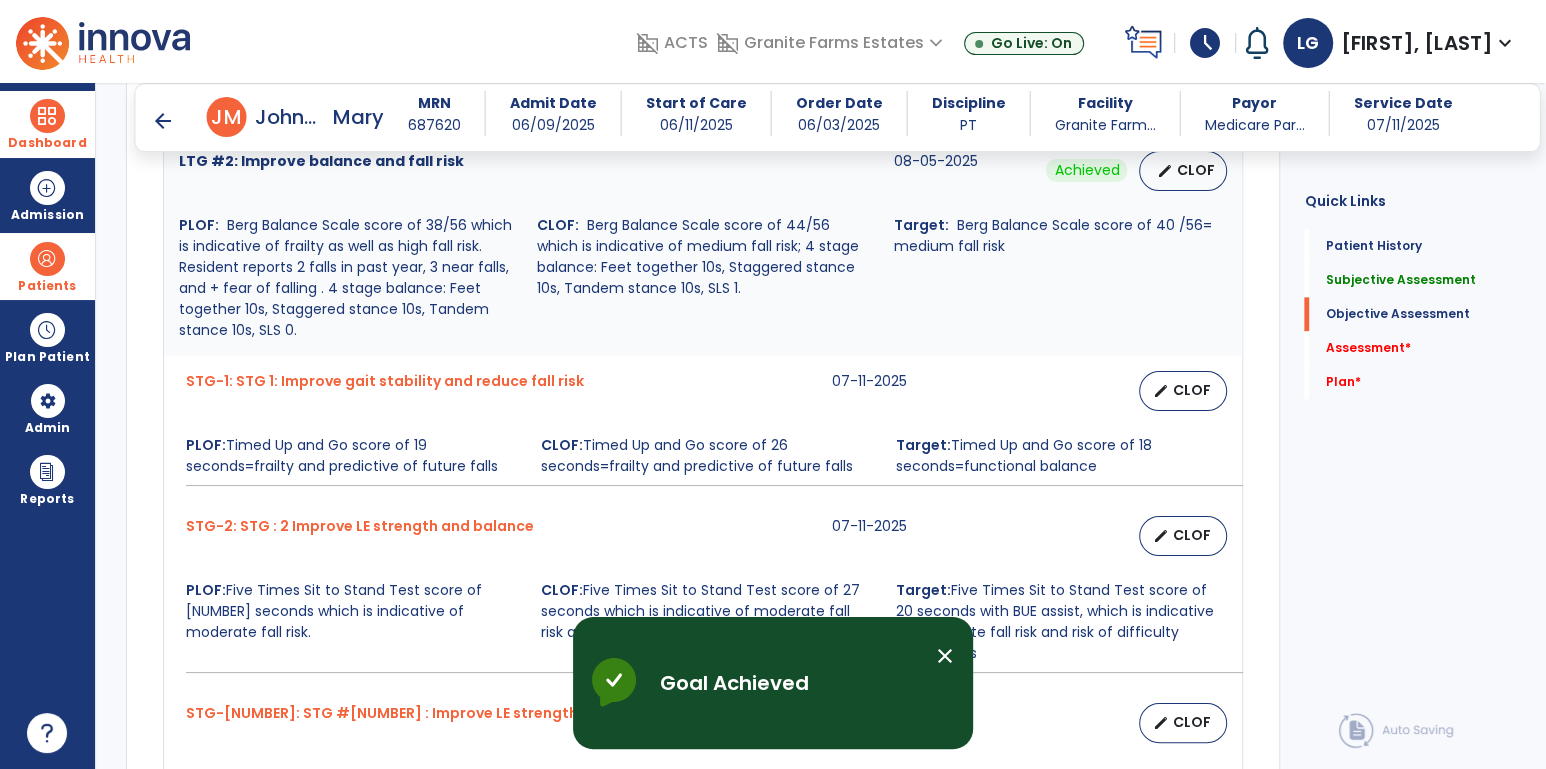 scroll, scrollTop: 1783, scrollLeft: 0, axis: vertical 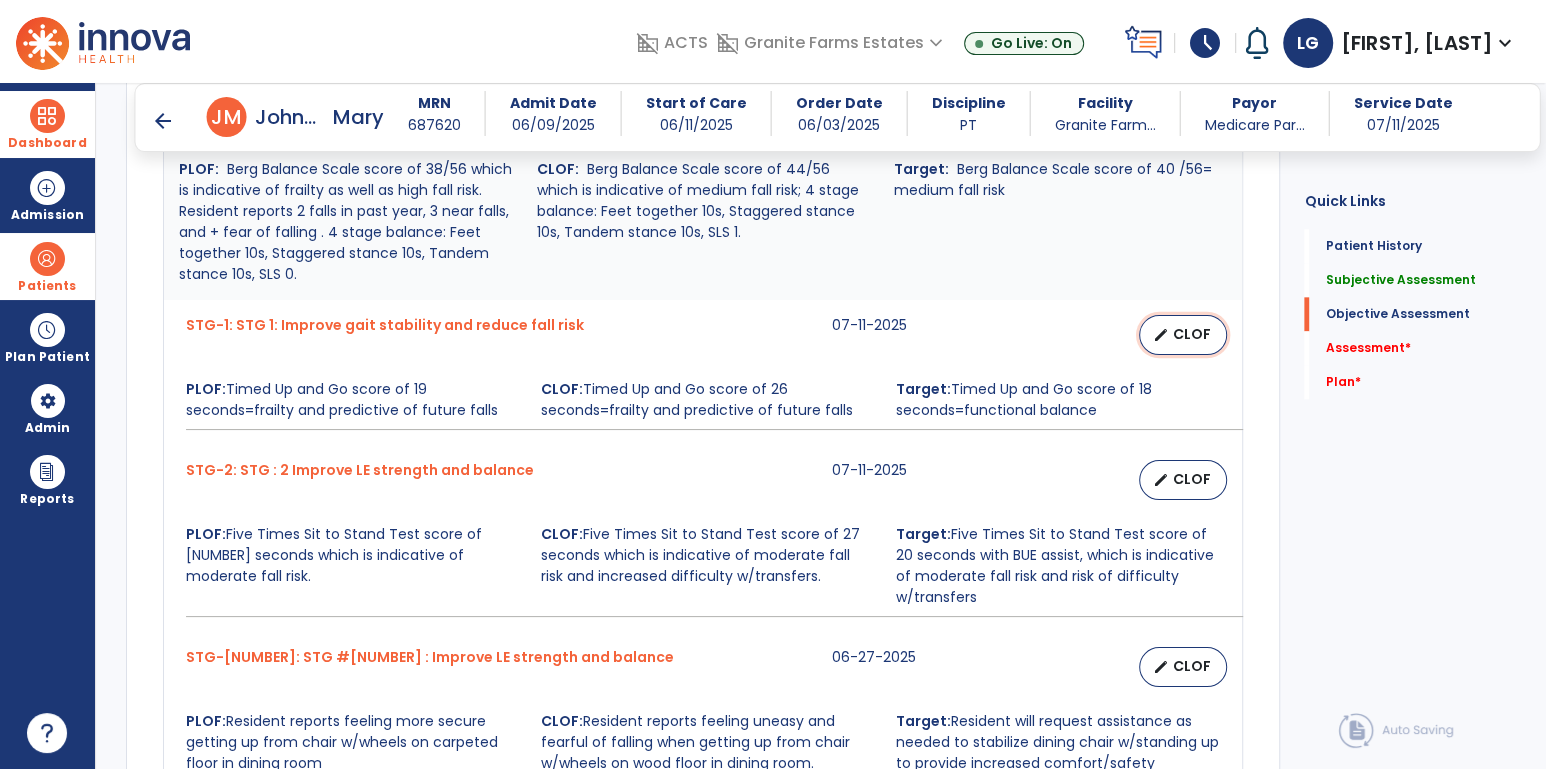click on "edit   CLOF" at bounding box center (1183, 335) 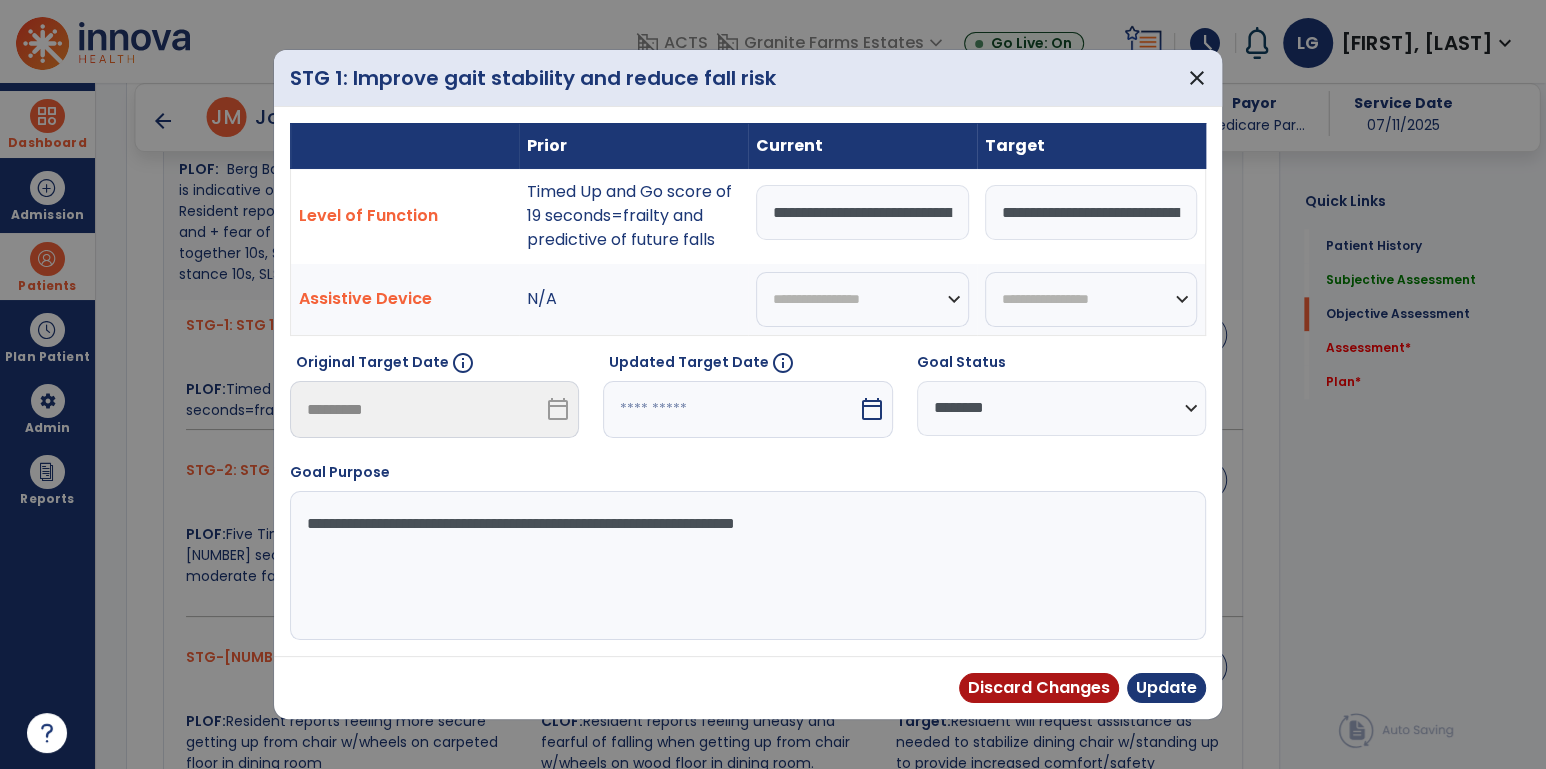 scroll, scrollTop: 0, scrollLeft: 407, axis: horizontal 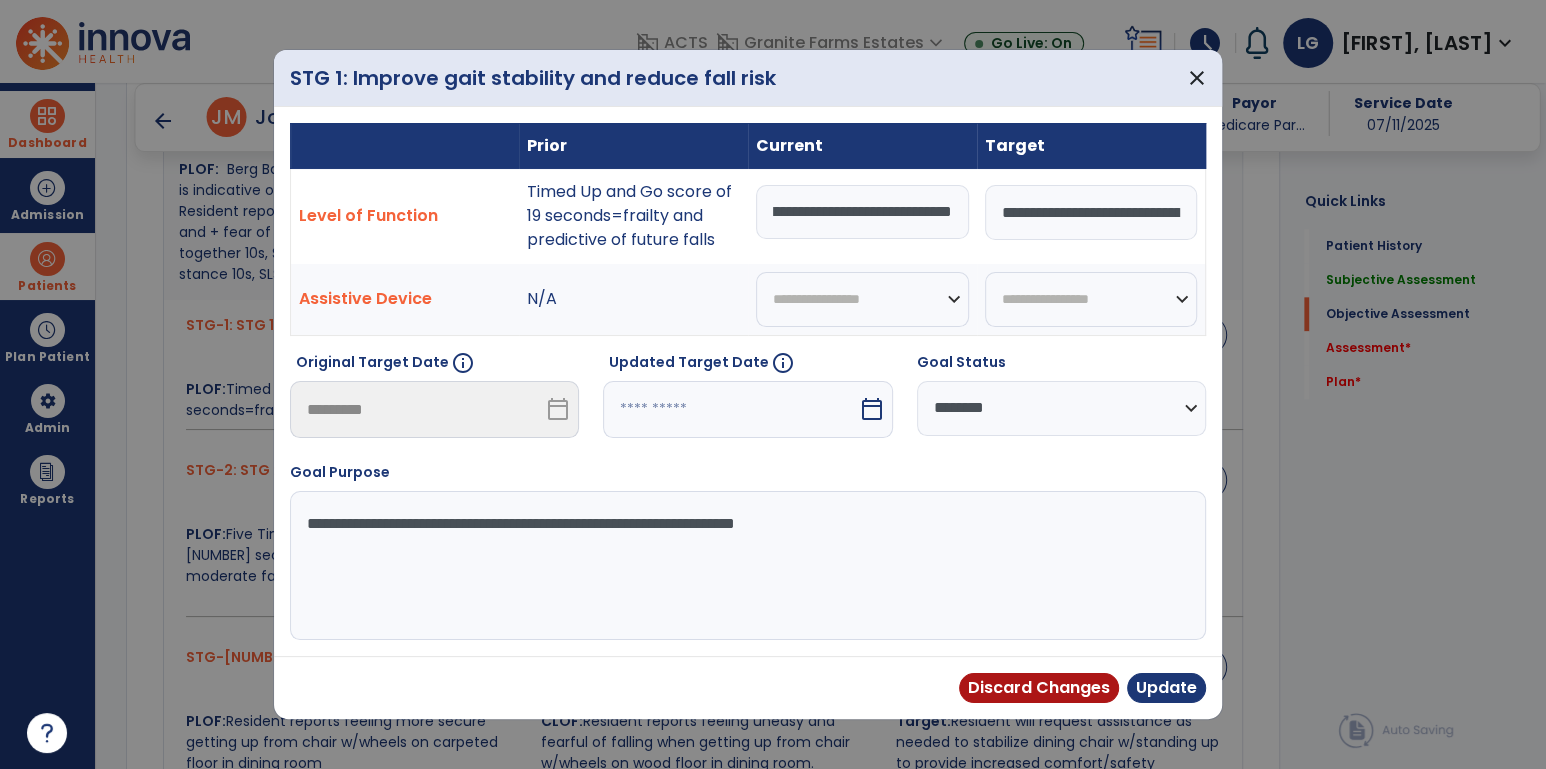 drag, startPoint x: 763, startPoint y: 204, endPoint x: 1129, endPoint y: 206, distance: 366.00546 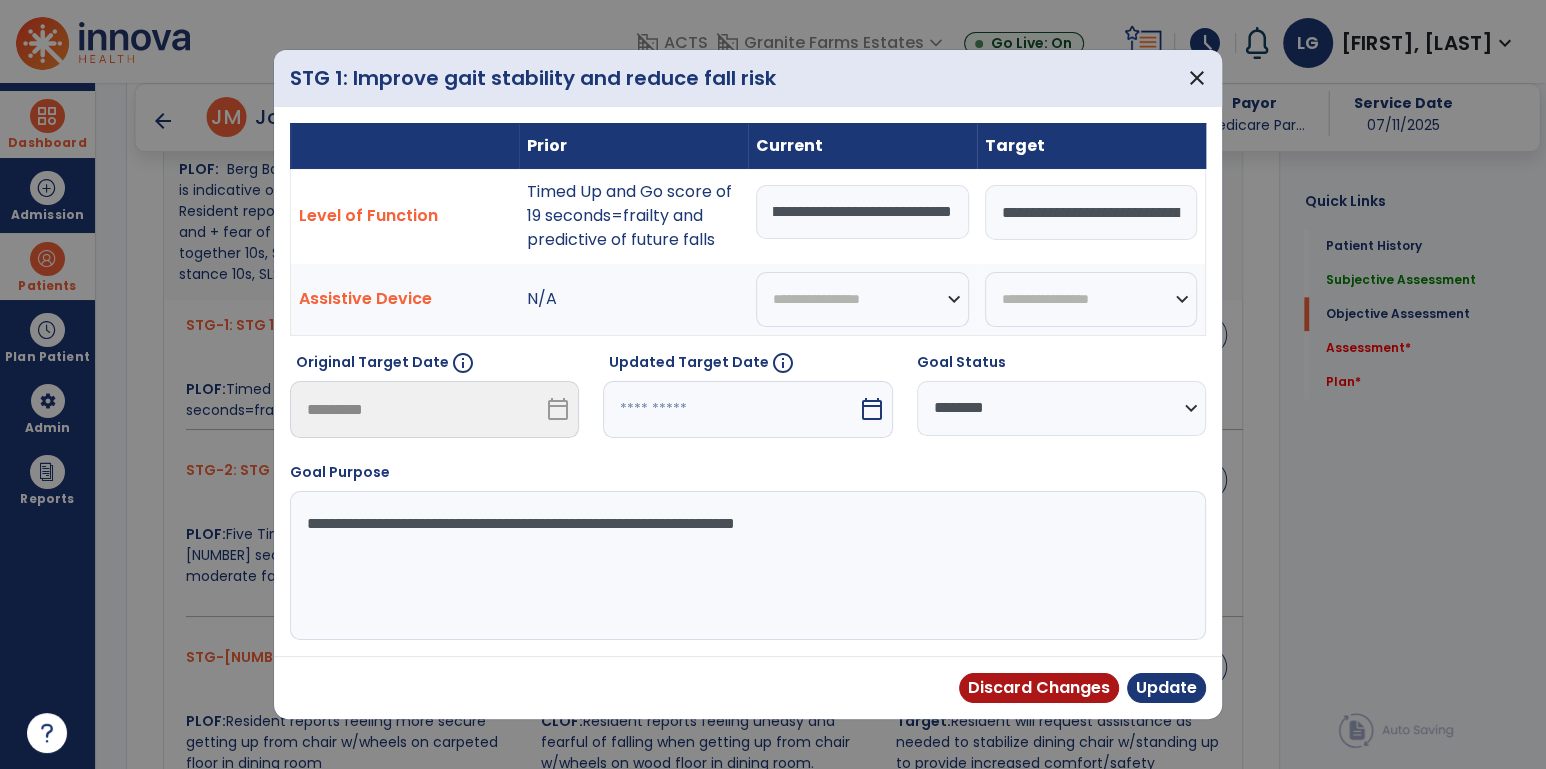 type on "**********" 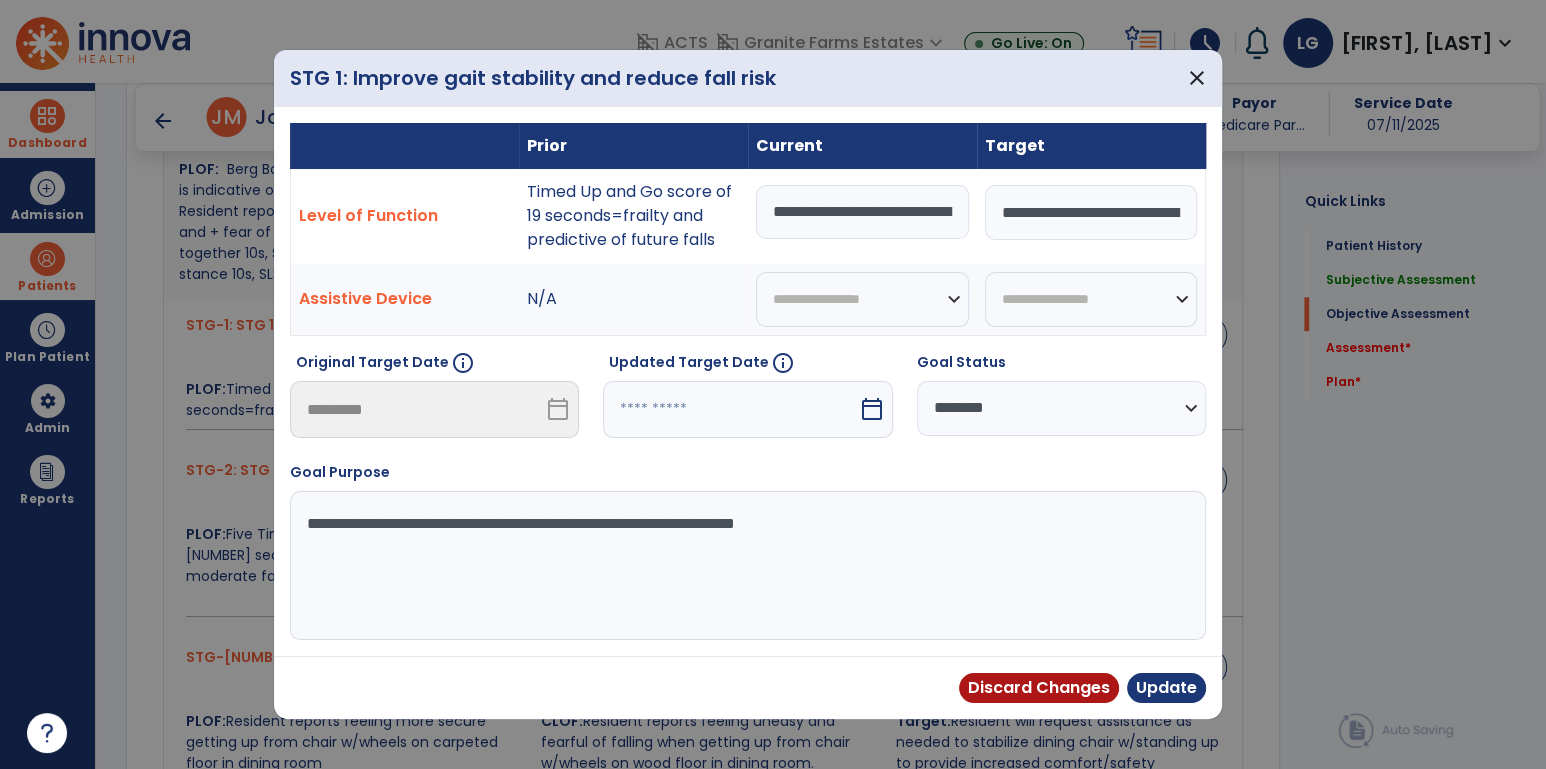 click on "calendar_today" at bounding box center [872, 409] 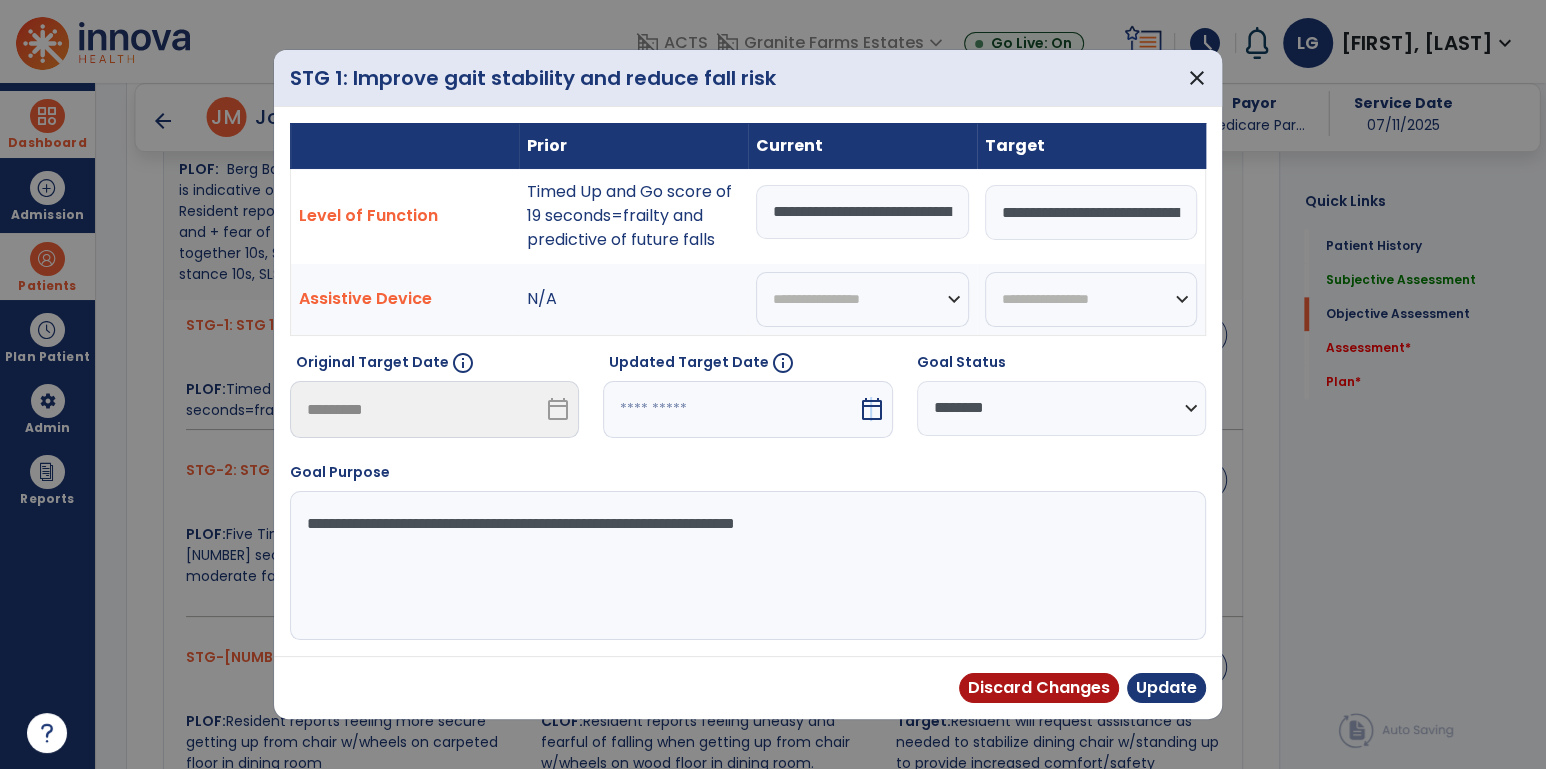 select on "*" 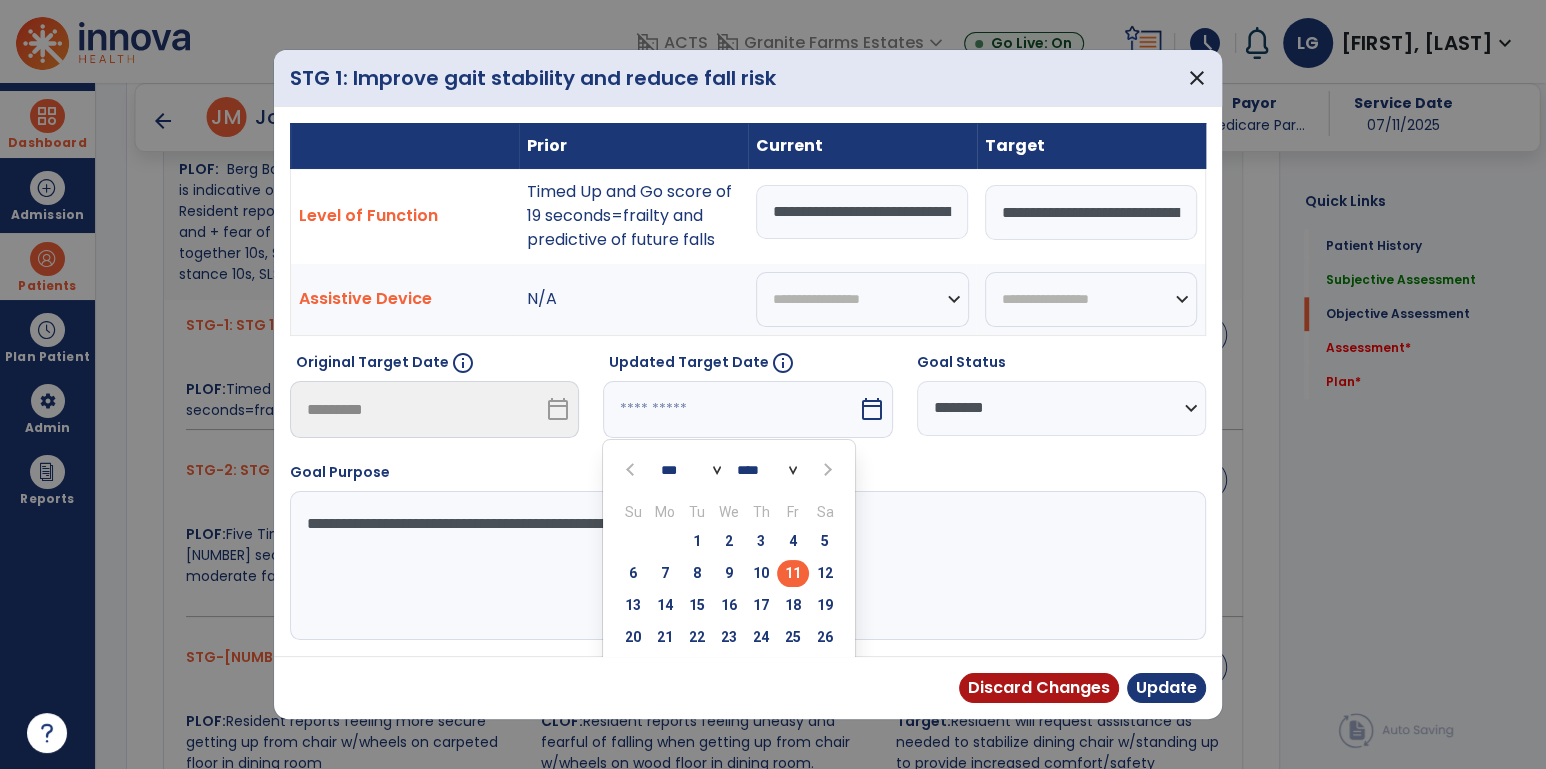 drag, startPoint x: 798, startPoint y: 638, endPoint x: 812, endPoint y: 640, distance: 14.142136 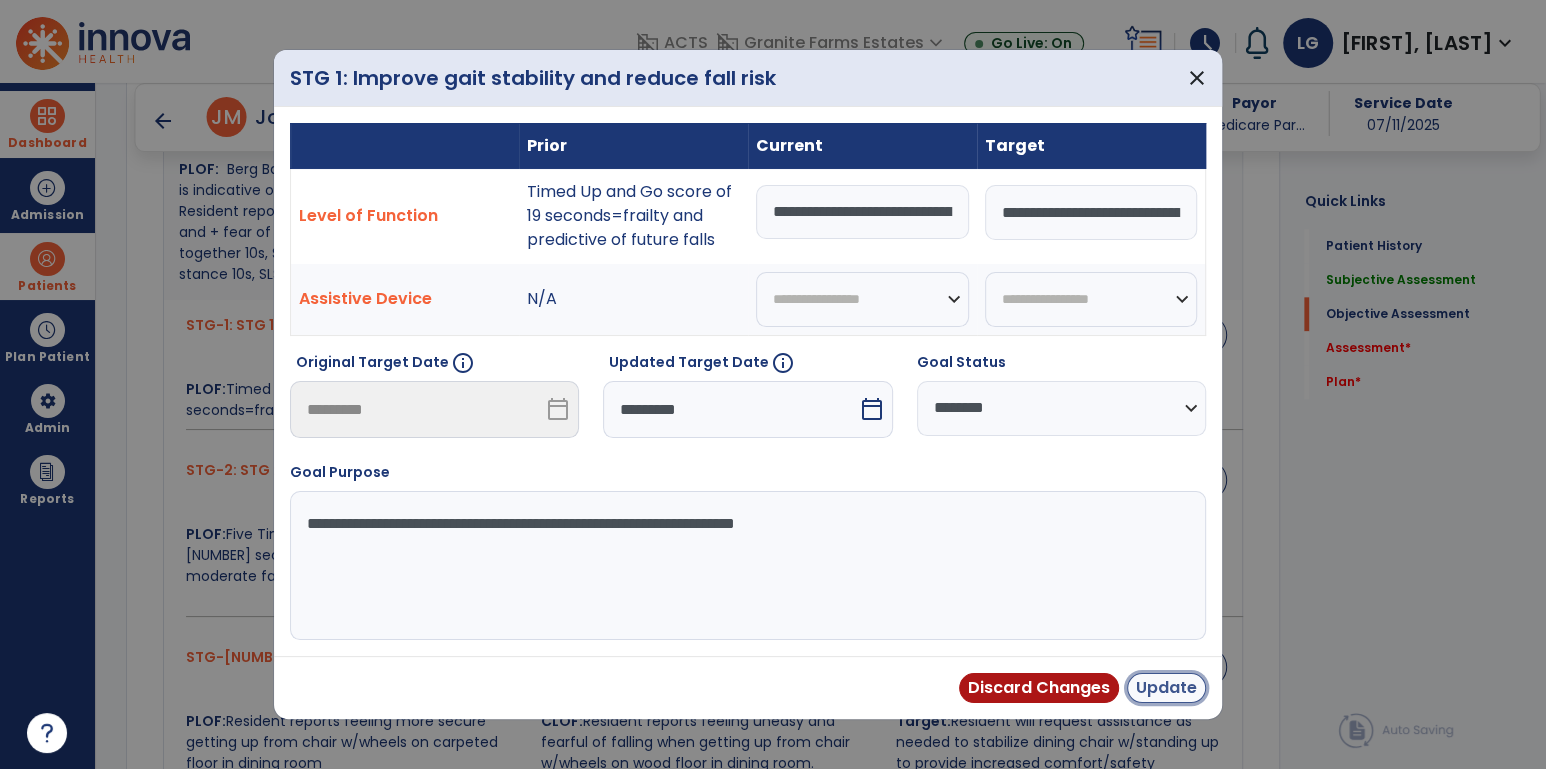 click on "Update" at bounding box center (1166, 688) 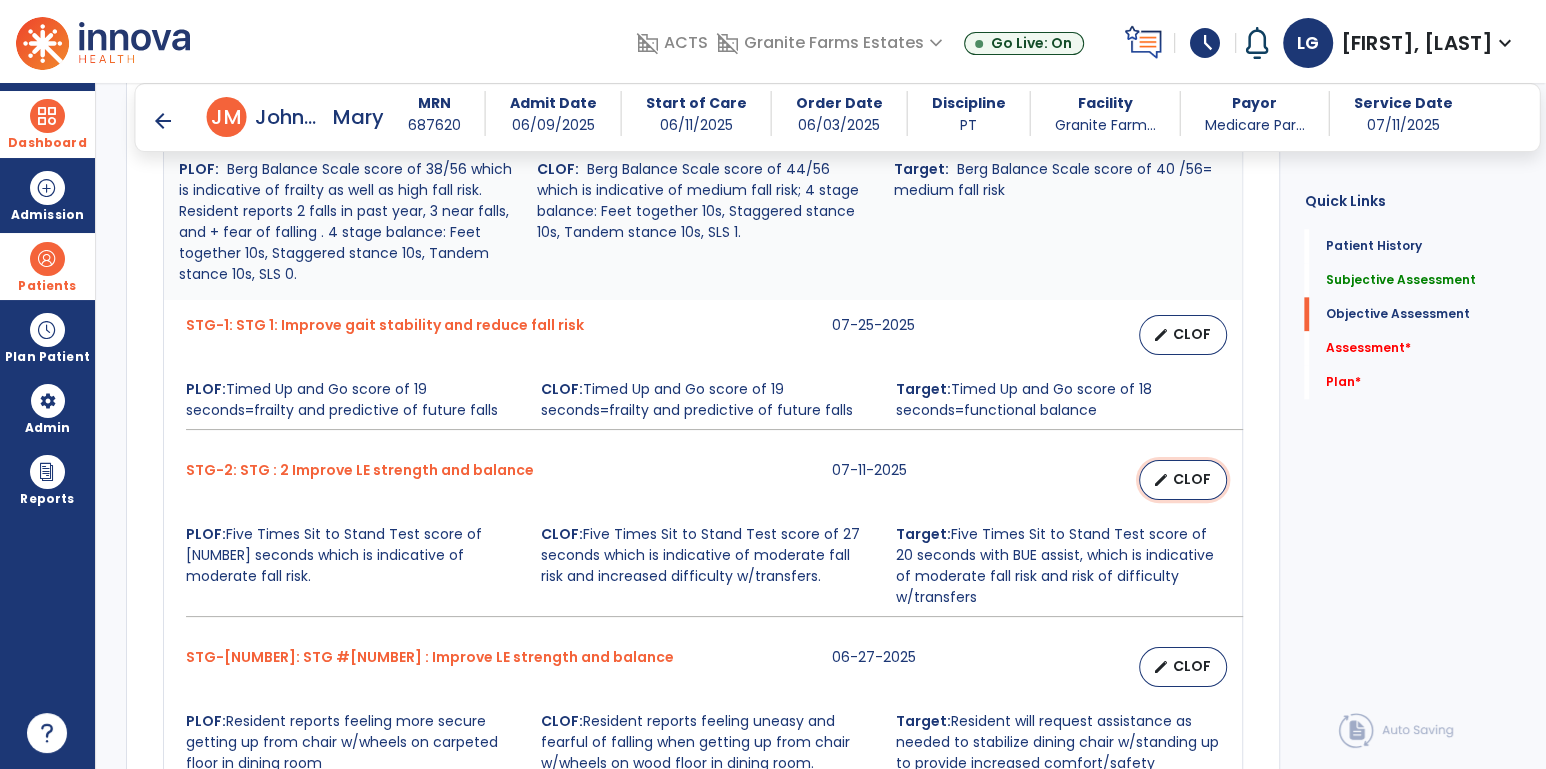 click on "CLOF" at bounding box center [1191, 479] 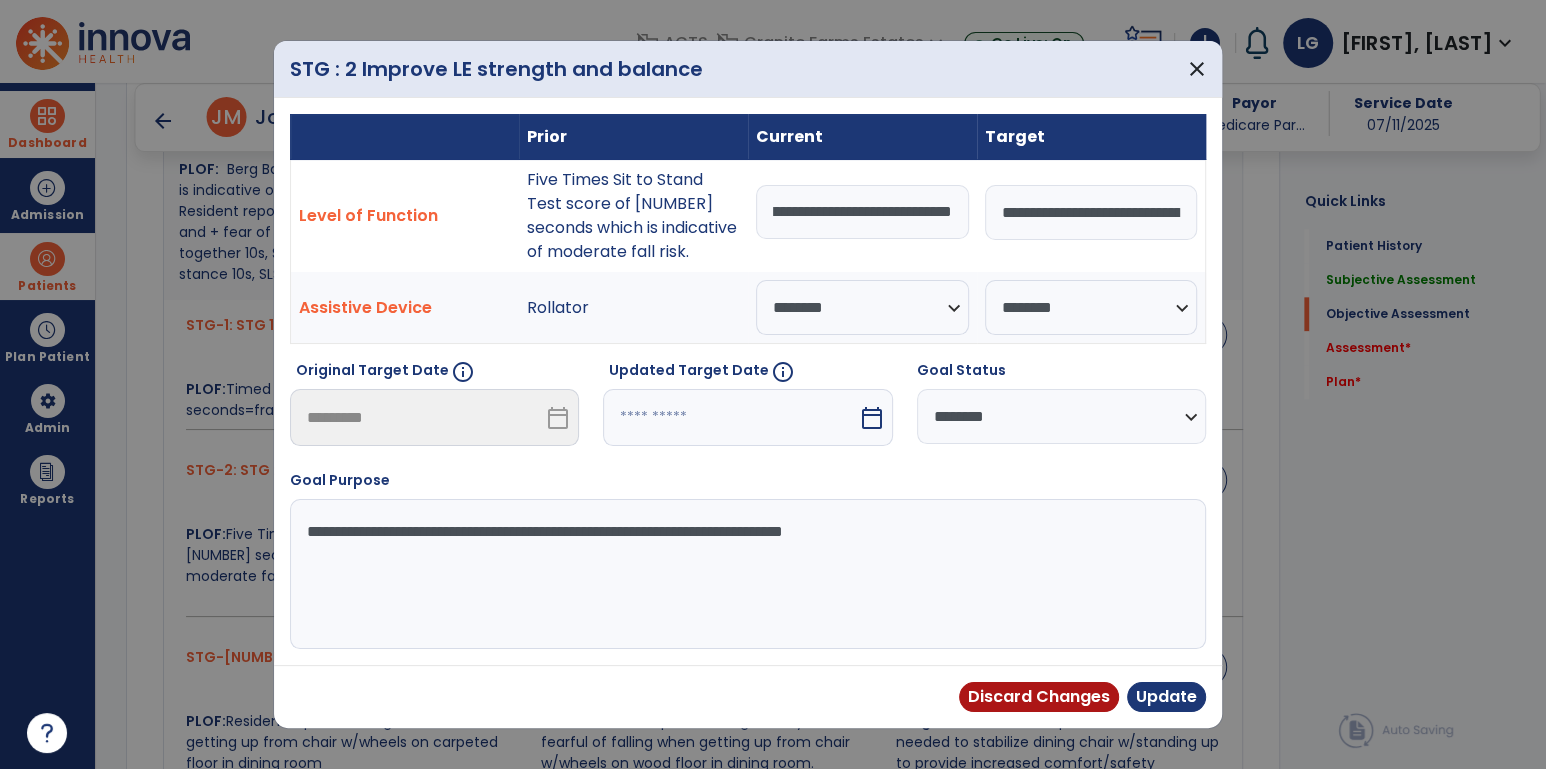 drag, startPoint x: 766, startPoint y: 210, endPoint x: 1206, endPoint y: 215, distance: 440.0284 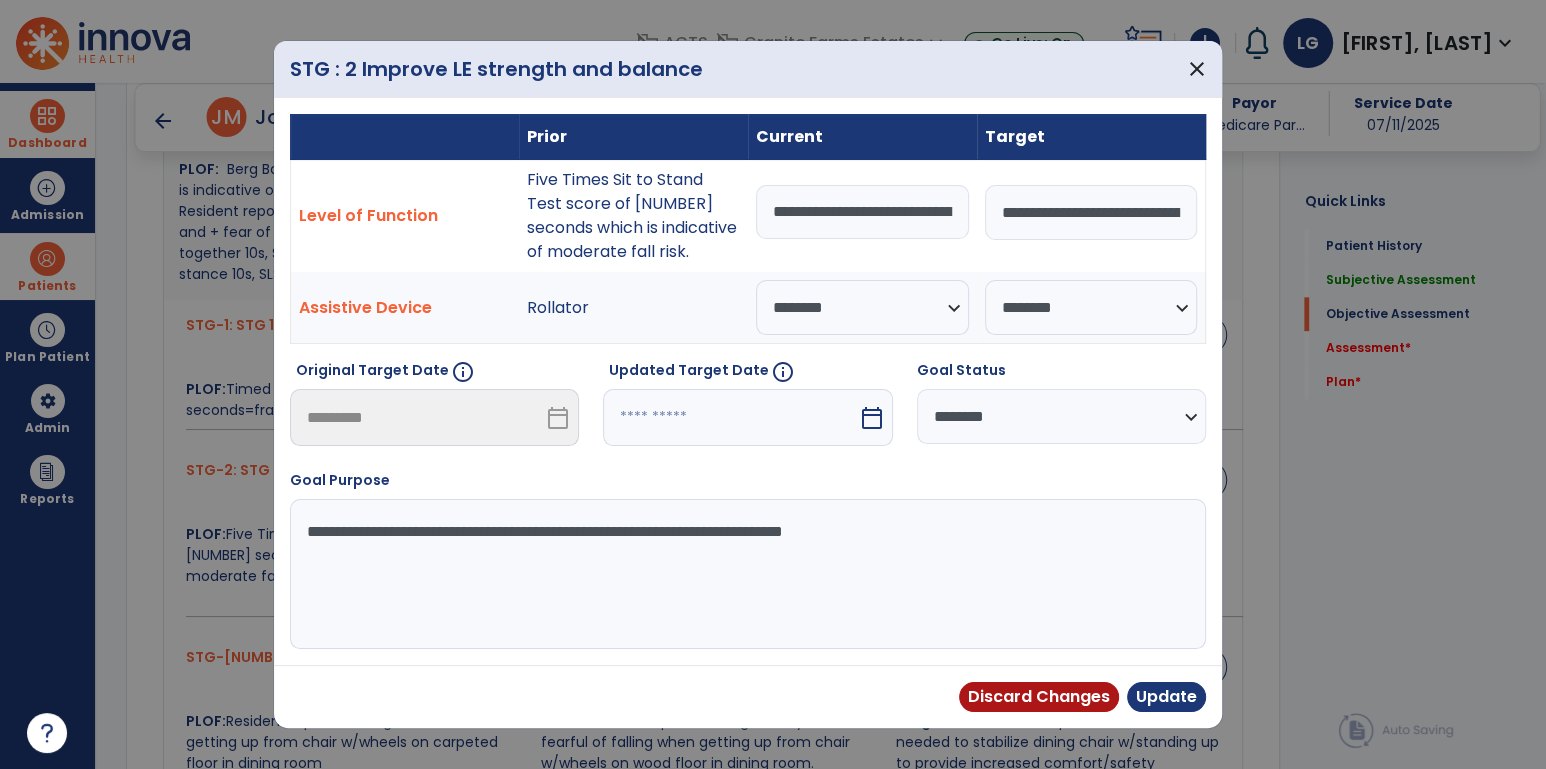 click on "**********" at bounding box center (1061, 416) 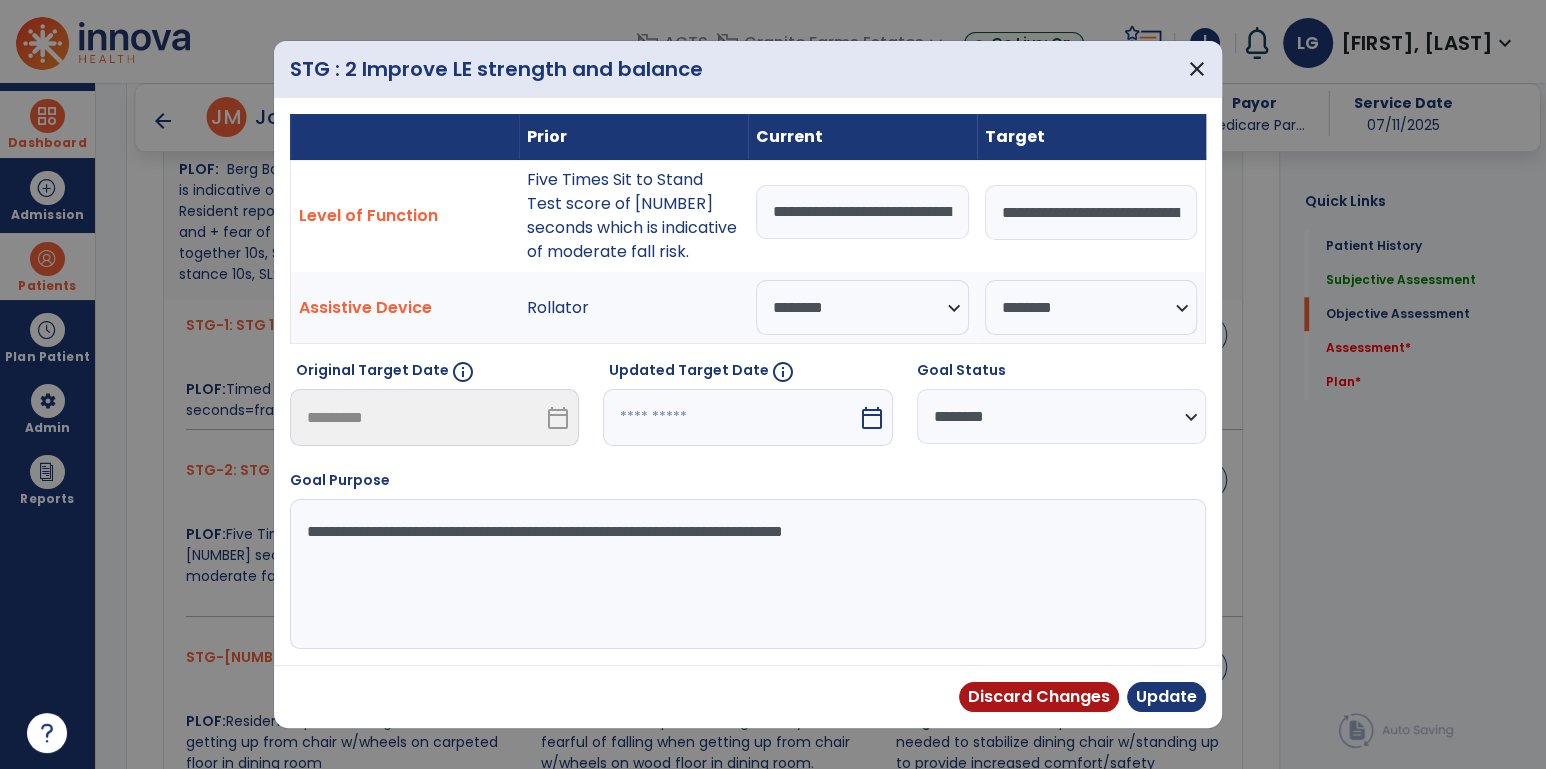 select on "********" 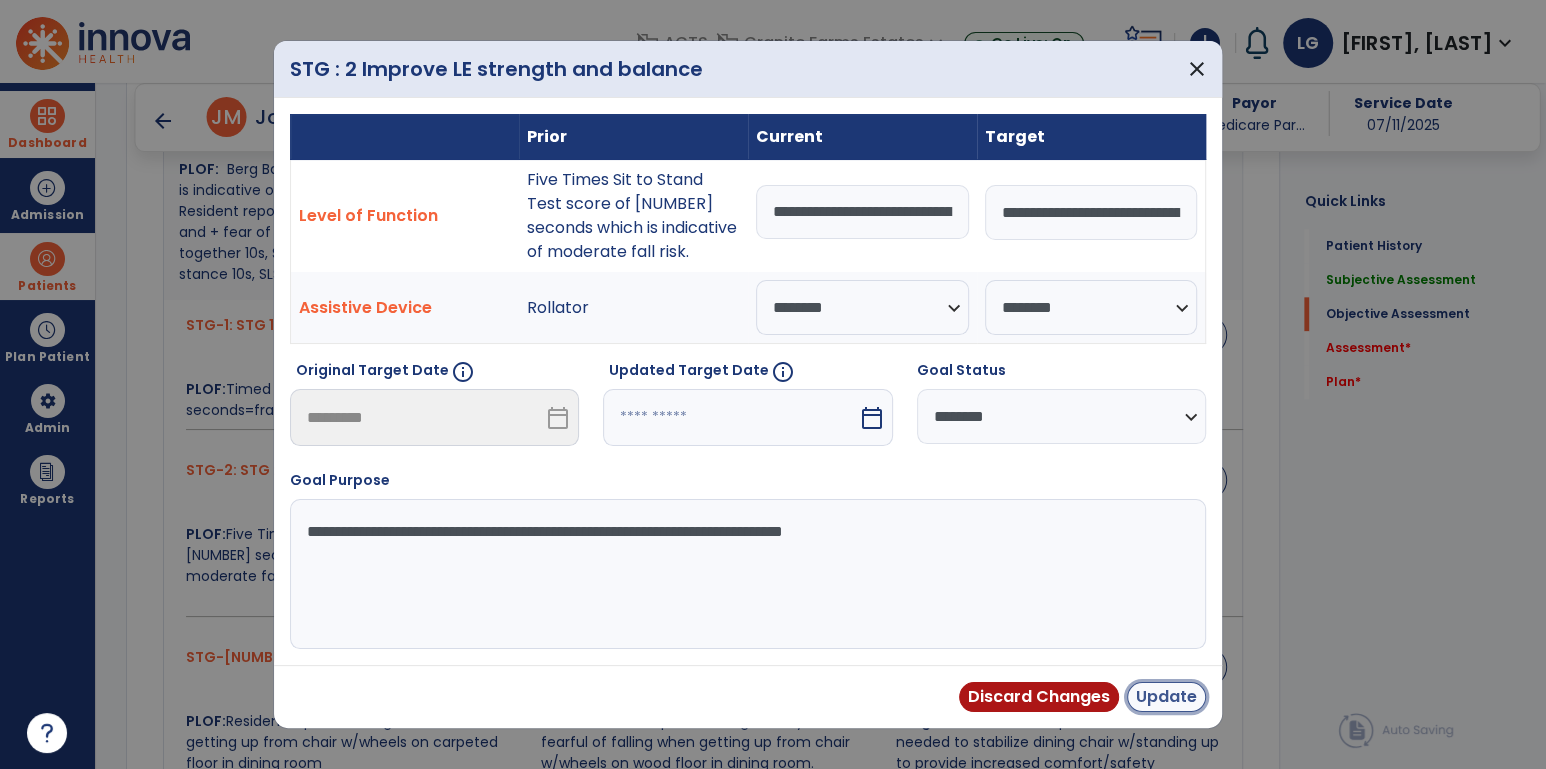 click on "Update" at bounding box center (1166, 697) 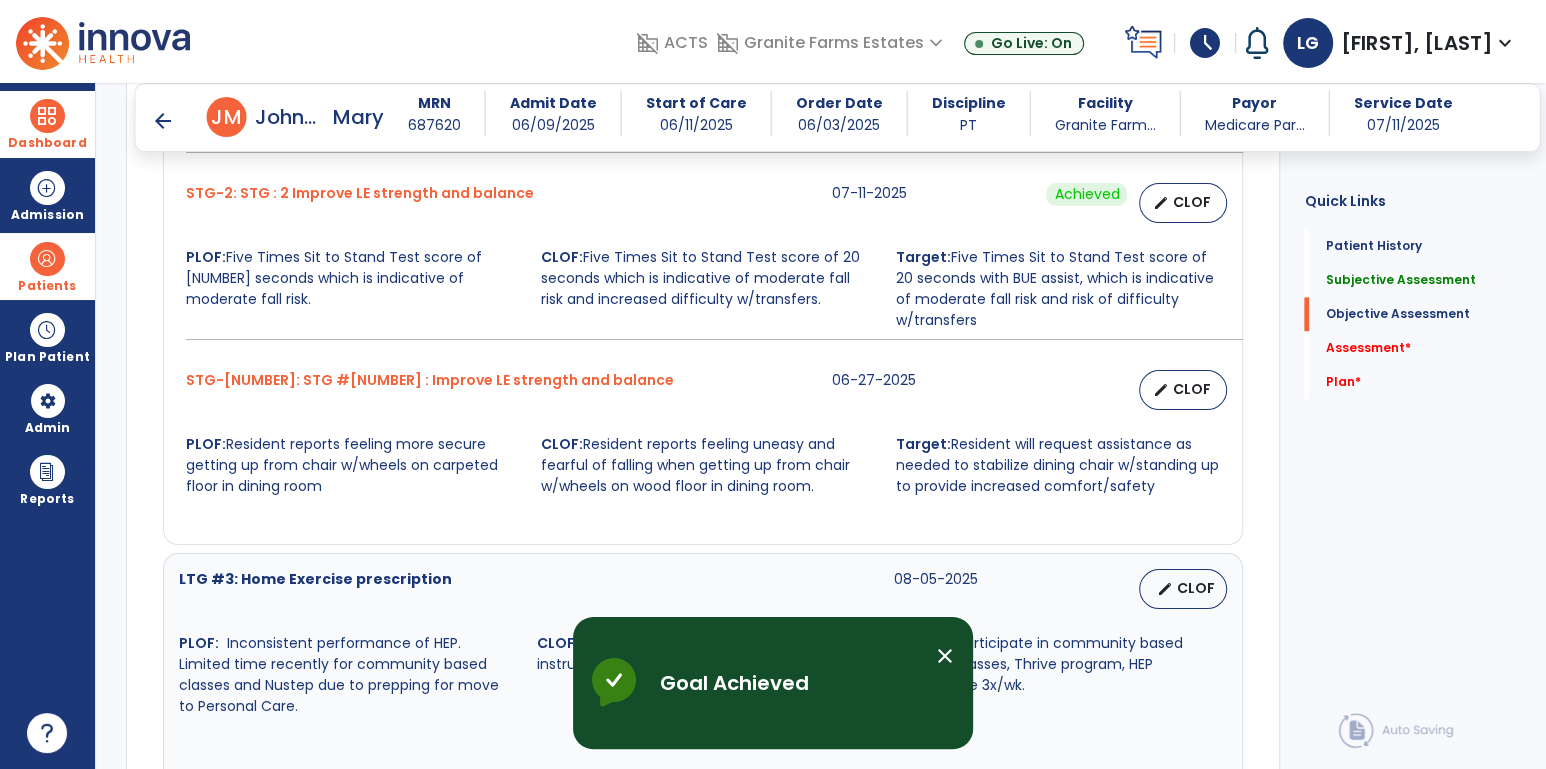 scroll, scrollTop: 2075, scrollLeft: 0, axis: vertical 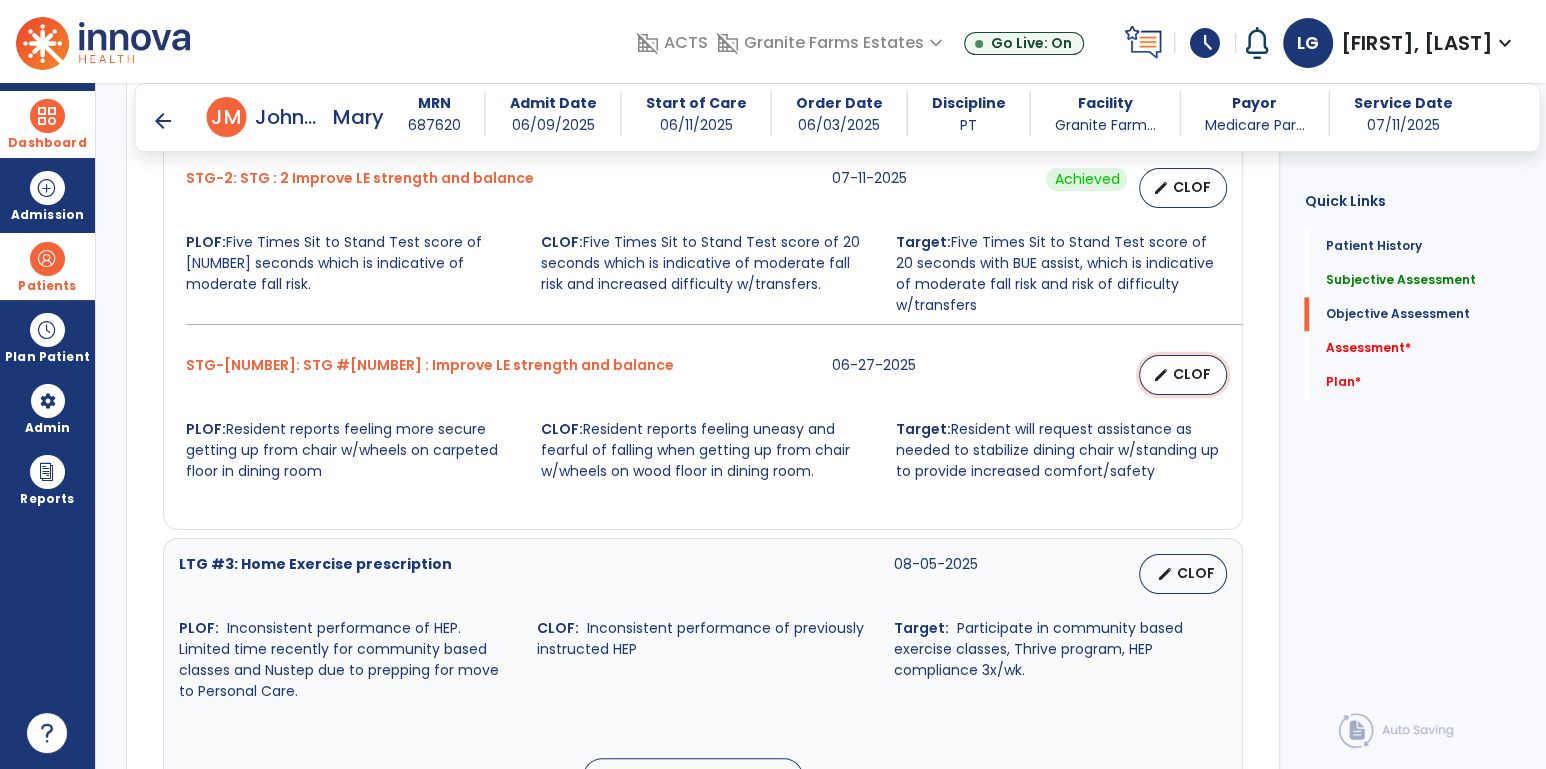 click on "edit   CLOF" at bounding box center [1183, 375] 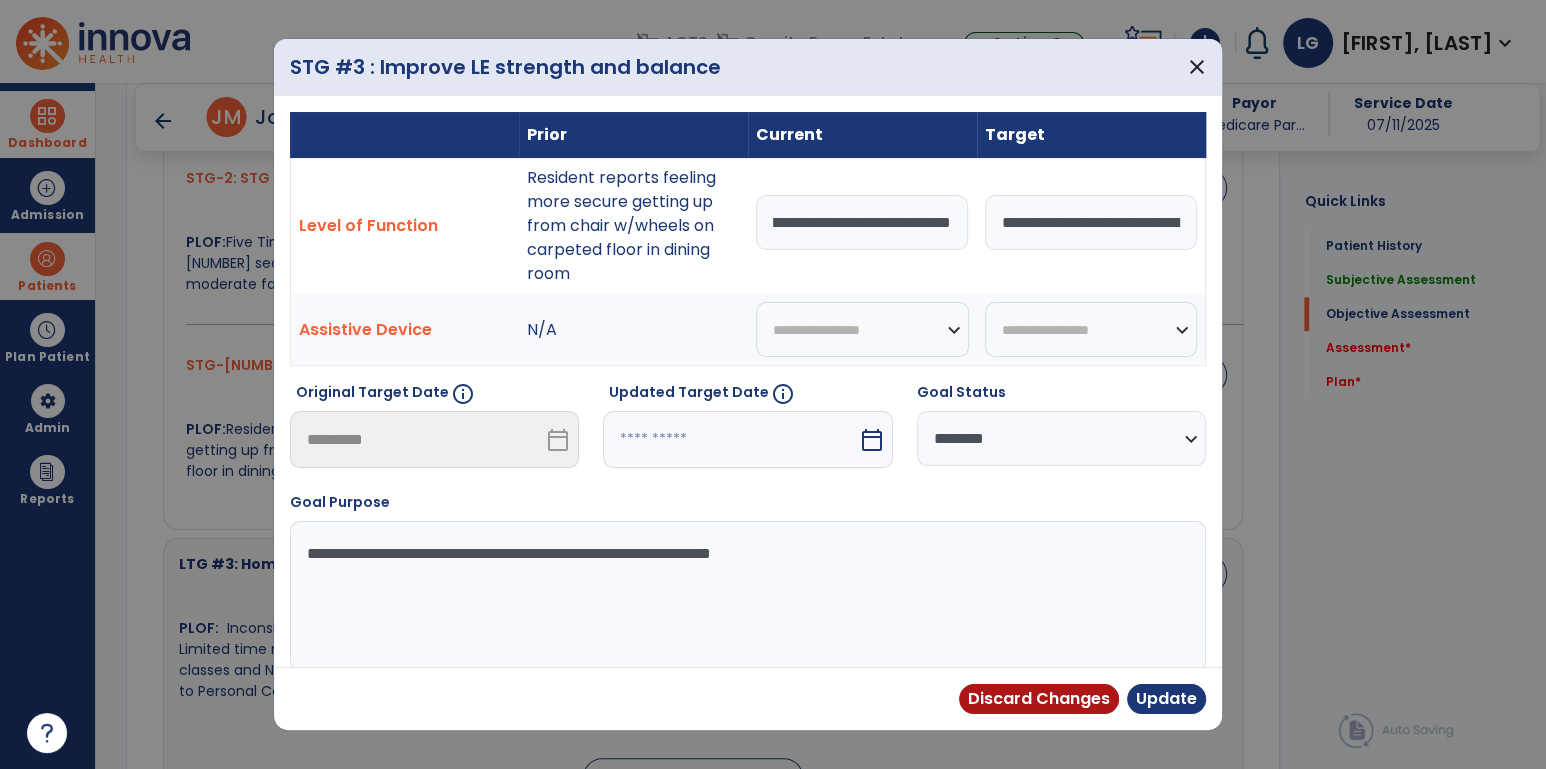 drag, startPoint x: 756, startPoint y: 218, endPoint x: 1251, endPoint y: 226, distance: 495.06464 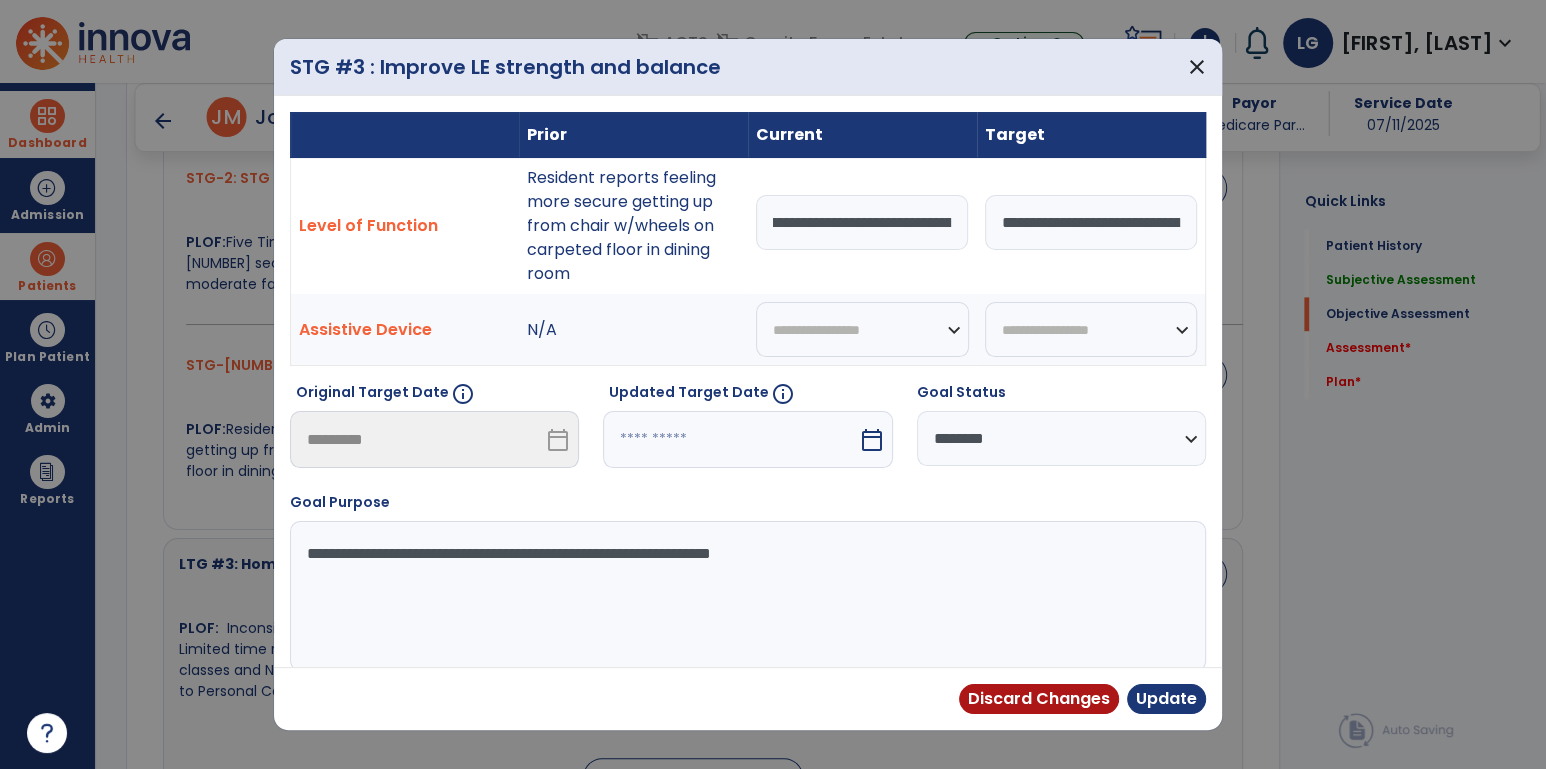 scroll, scrollTop: 0, scrollLeft: 1219, axis: horizontal 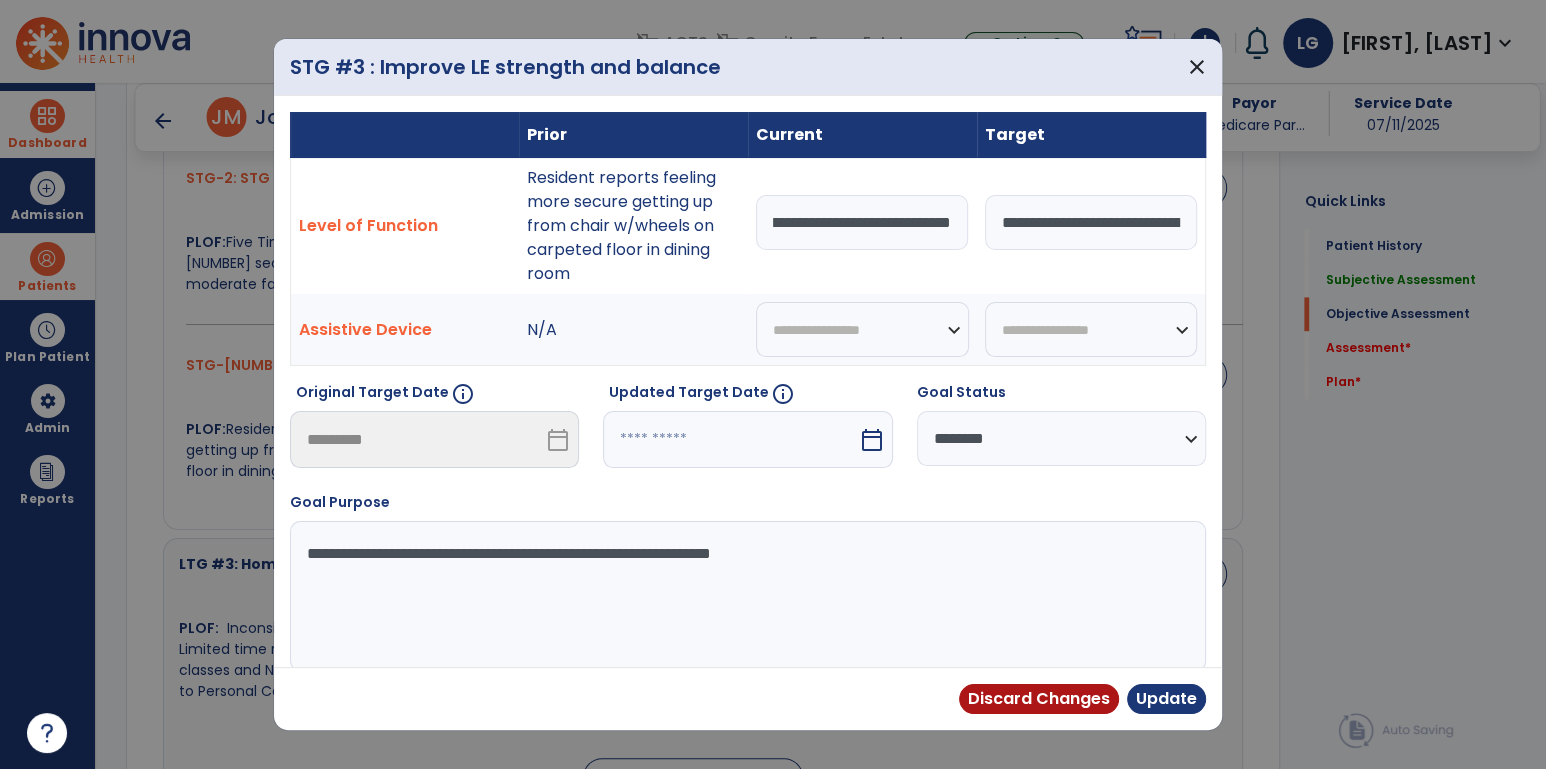 type on "**********" 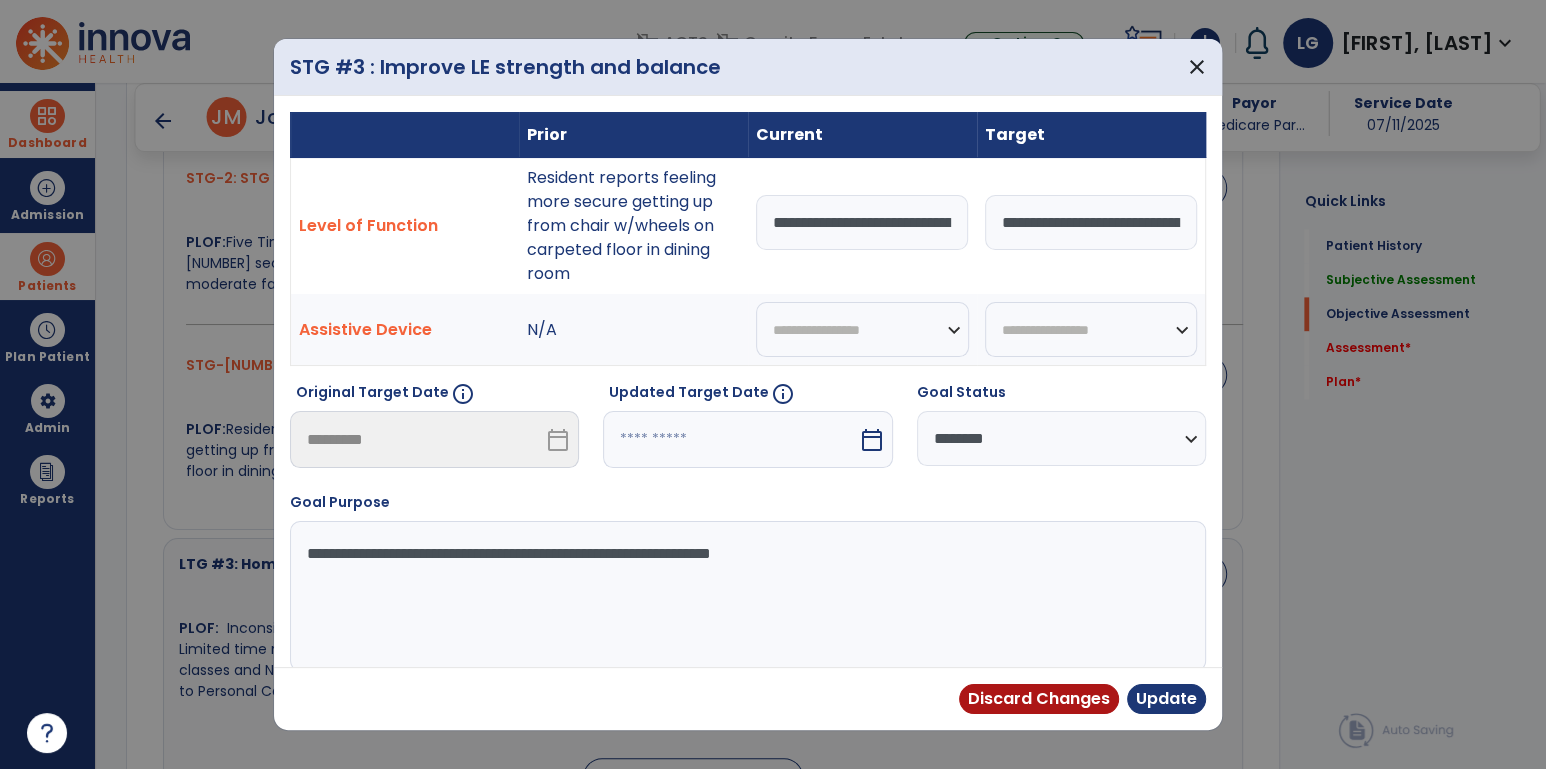 click on "calendar_today" at bounding box center [872, 440] 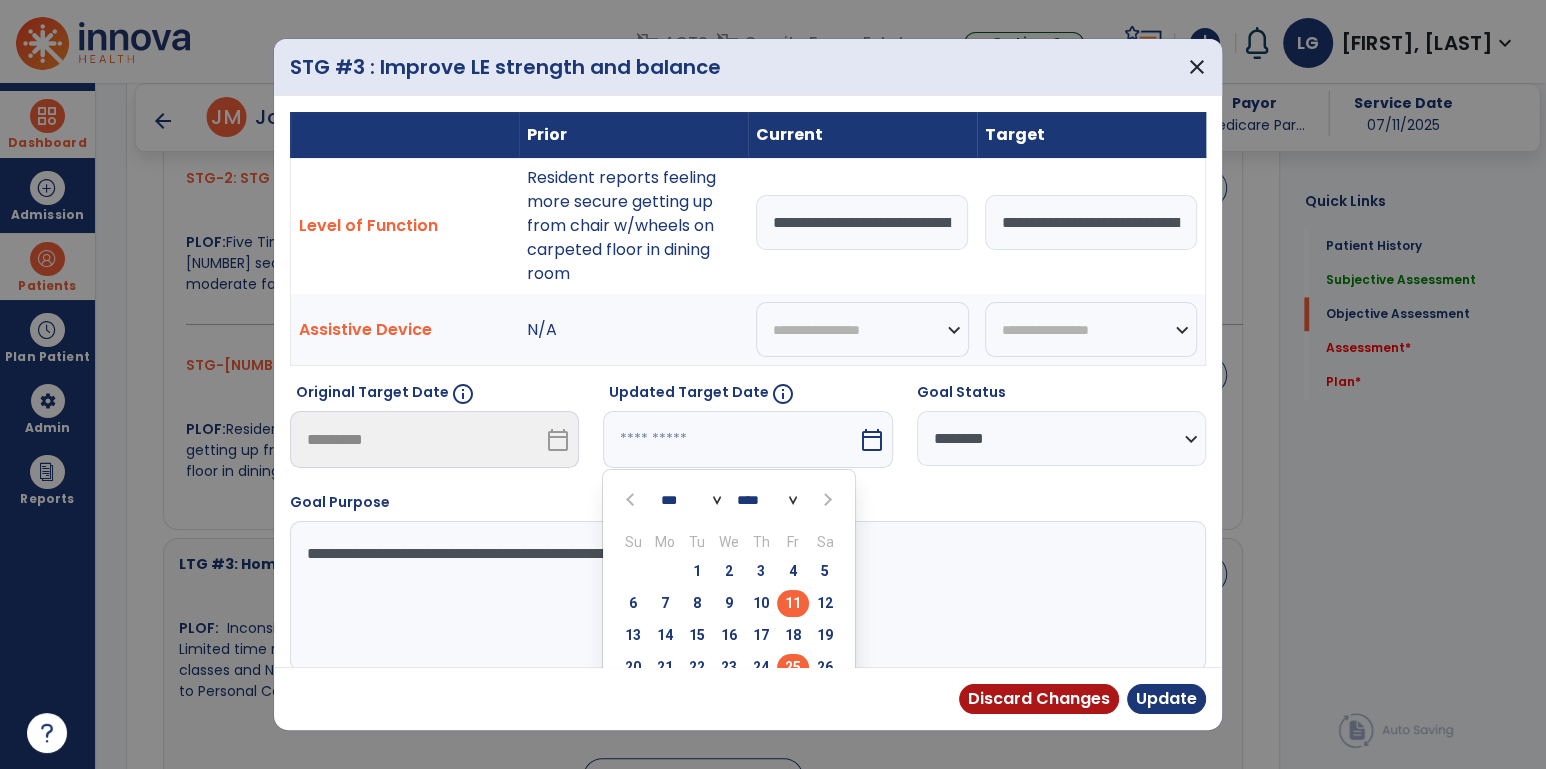 click on "25" at bounding box center (793, 667) 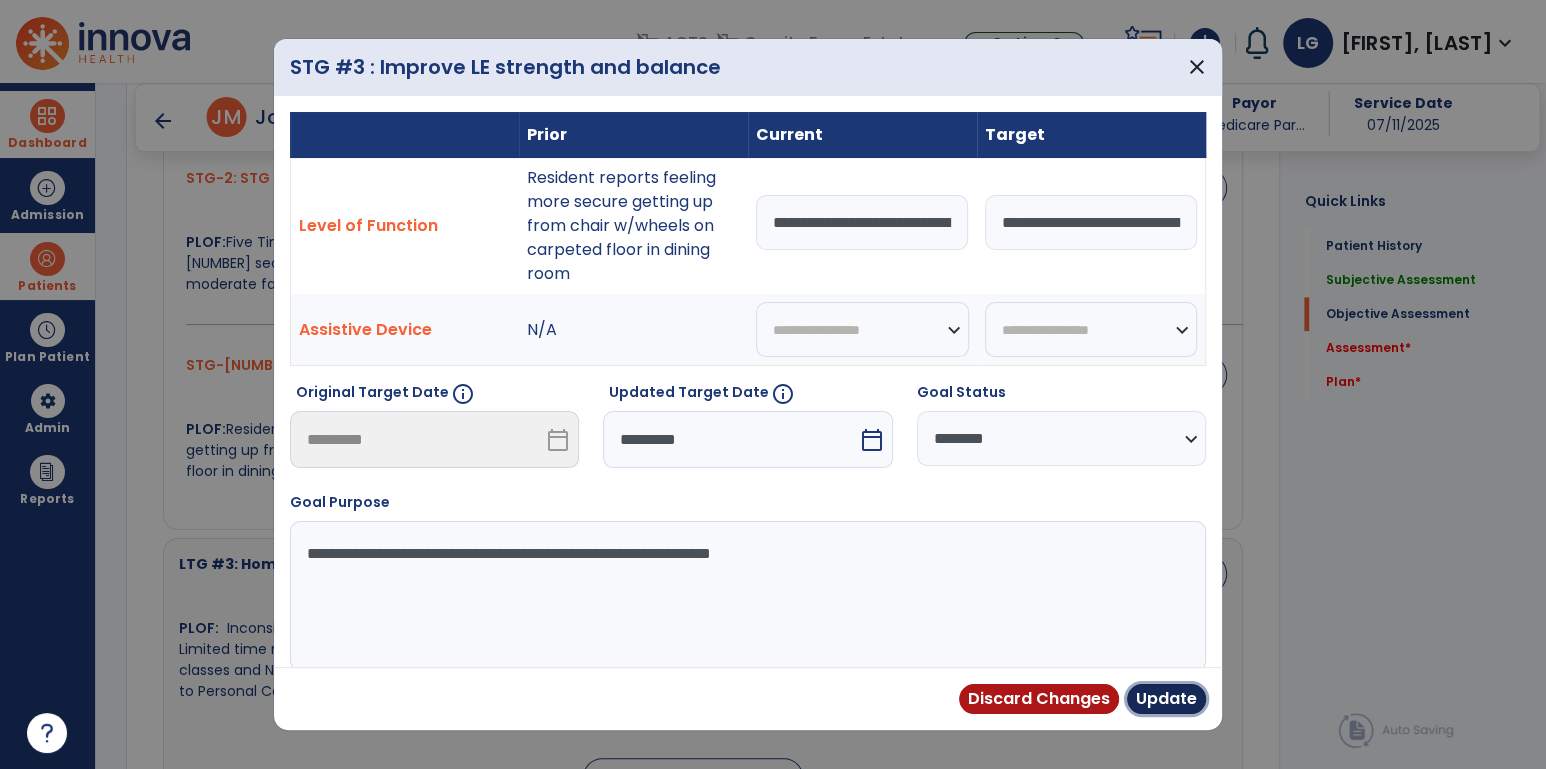 click on "Update" at bounding box center [1166, 699] 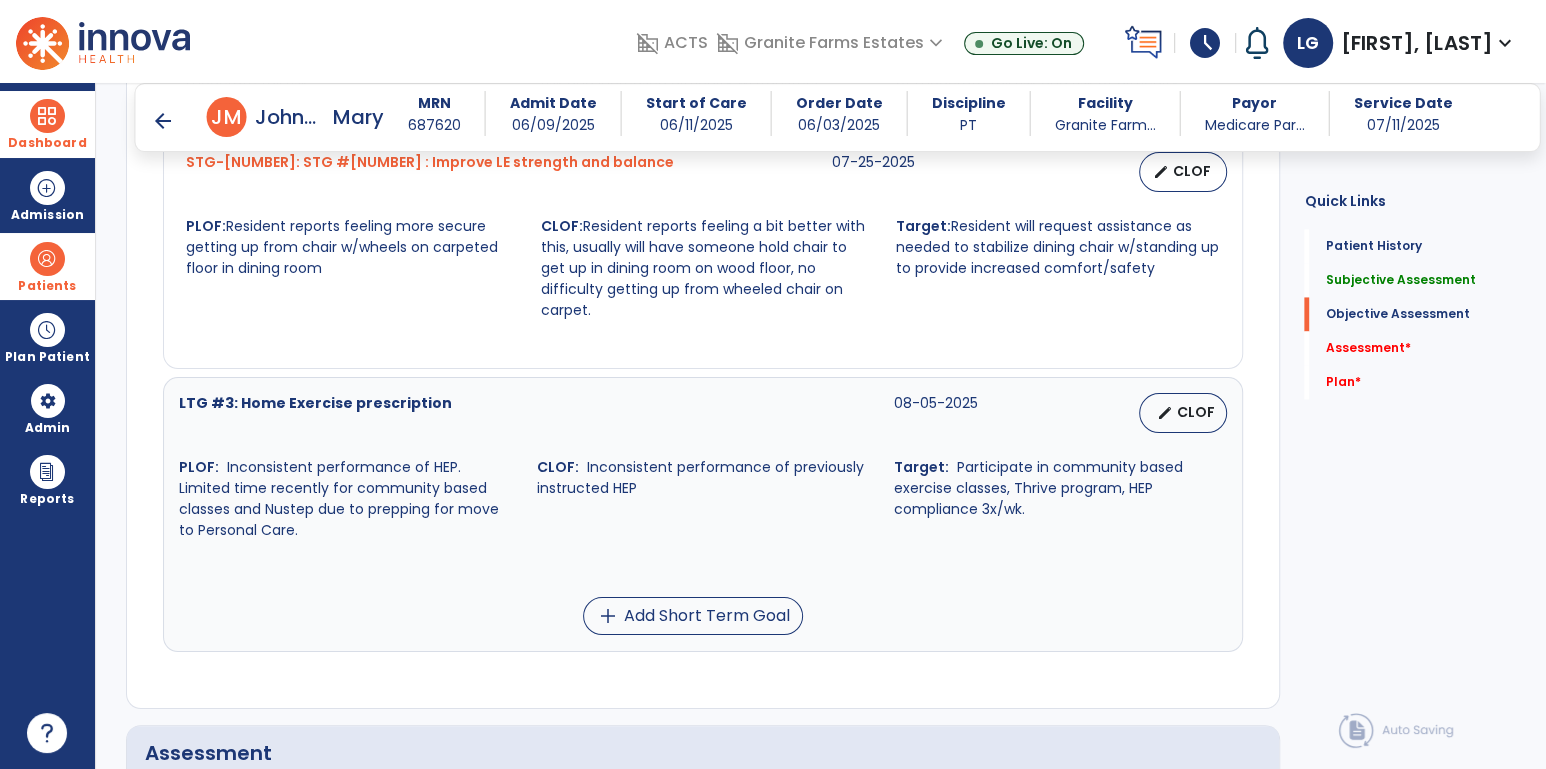 scroll, scrollTop: 2284, scrollLeft: 0, axis: vertical 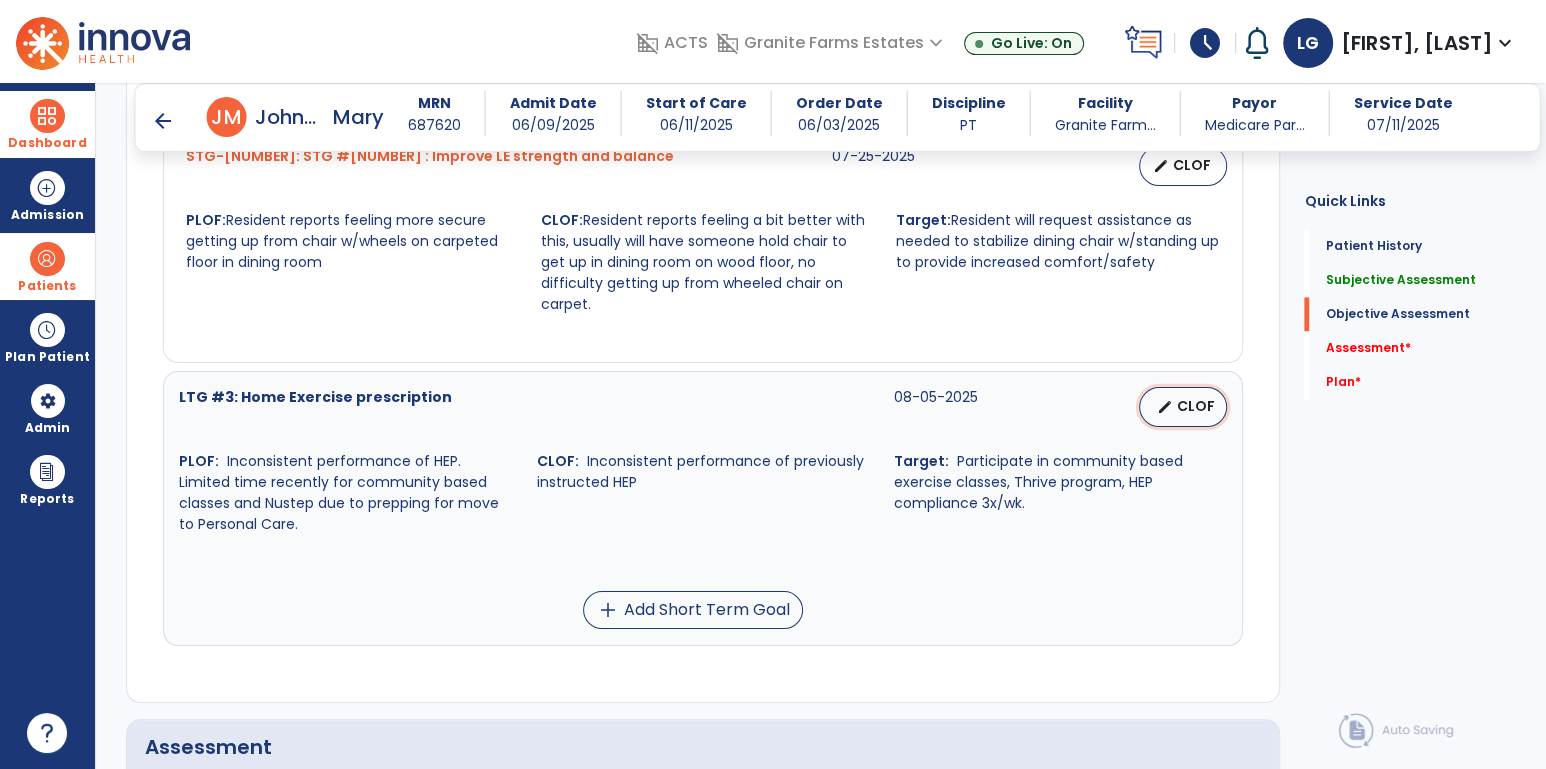 click on "edit   CLOF" at bounding box center (1183, 407) 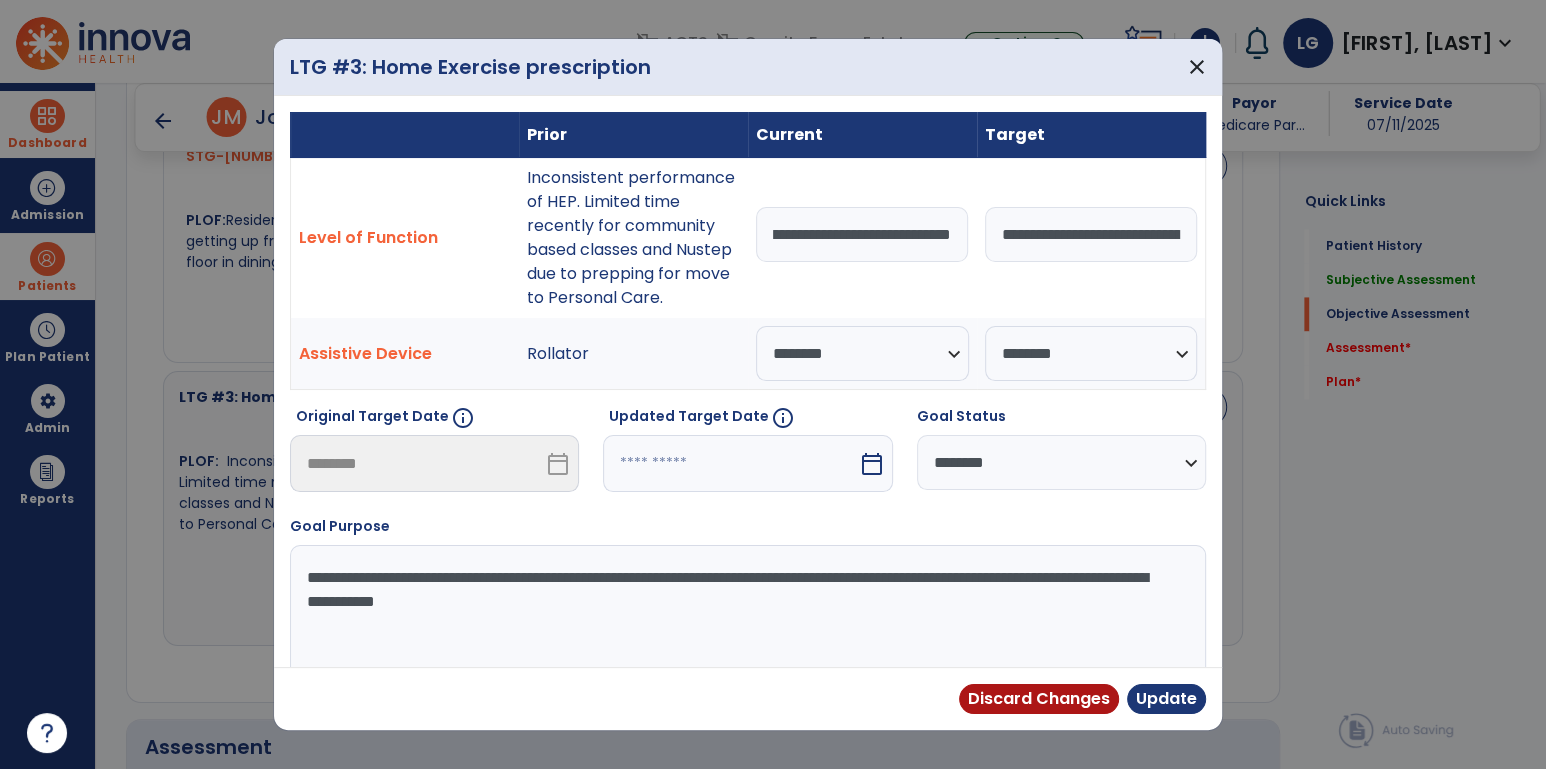 drag, startPoint x: 766, startPoint y: 234, endPoint x: 1305, endPoint y: 242, distance: 539.0594 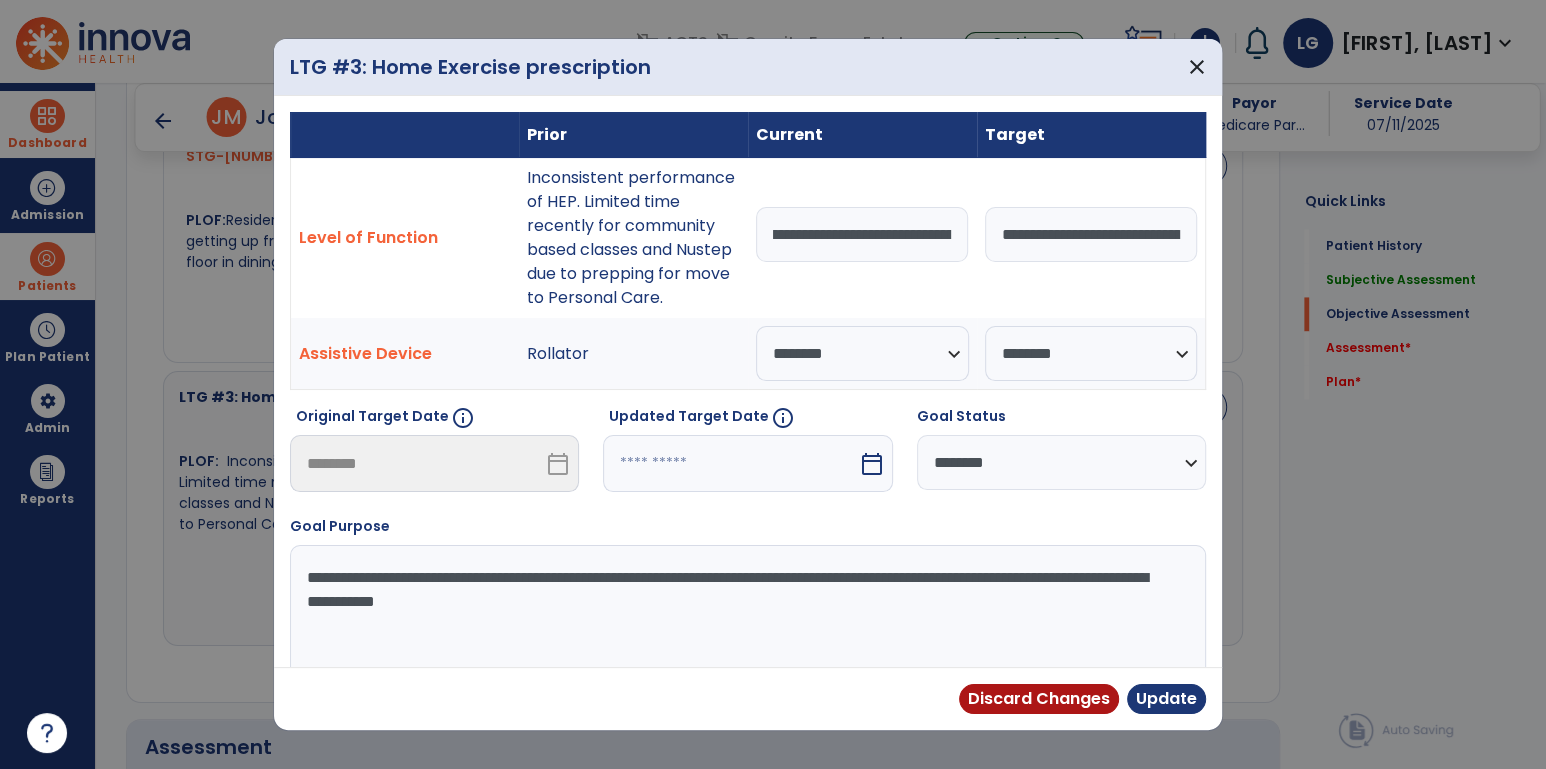 scroll, scrollTop: 0, scrollLeft: 916, axis: horizontal 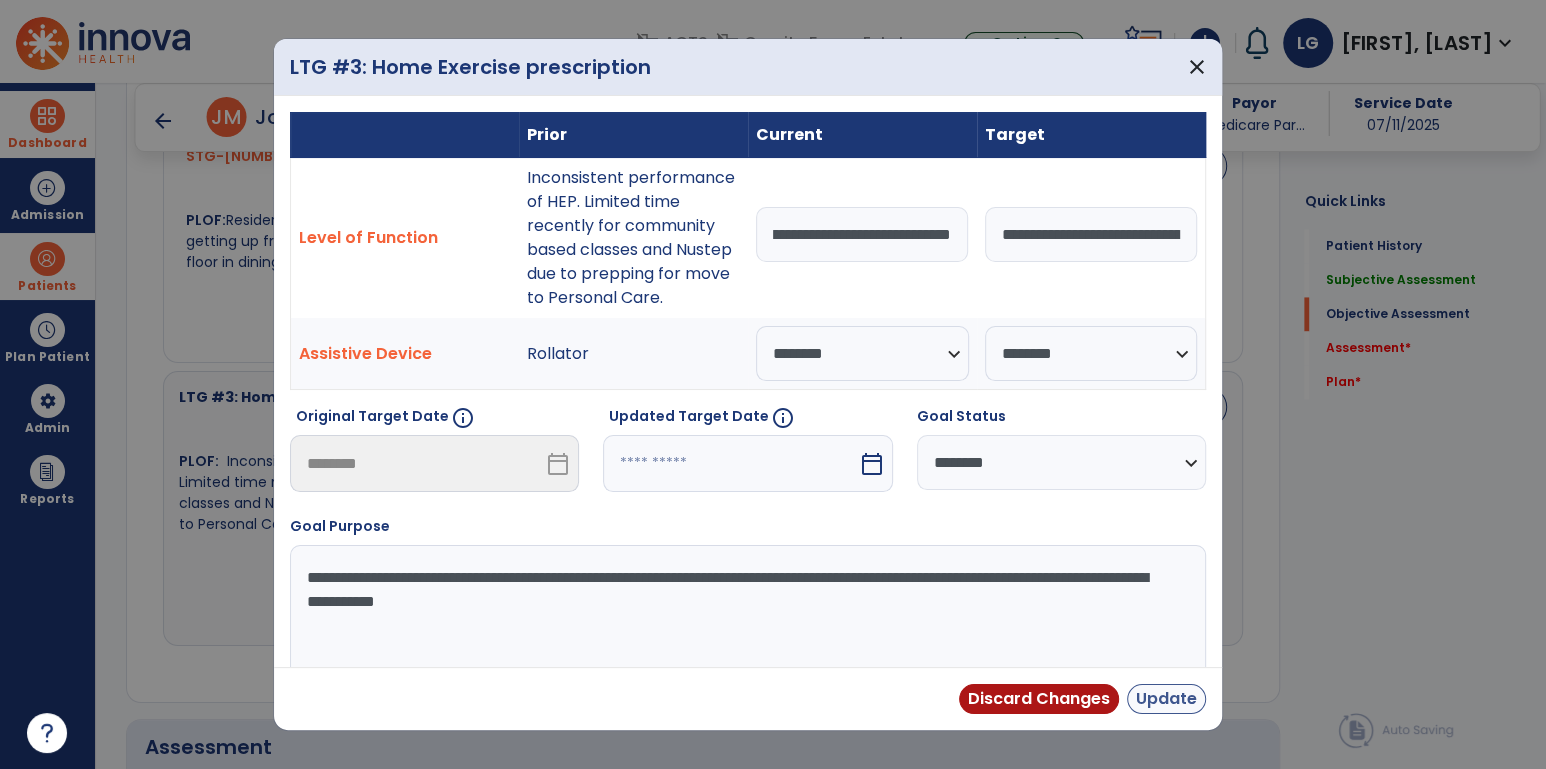 type on "**********" 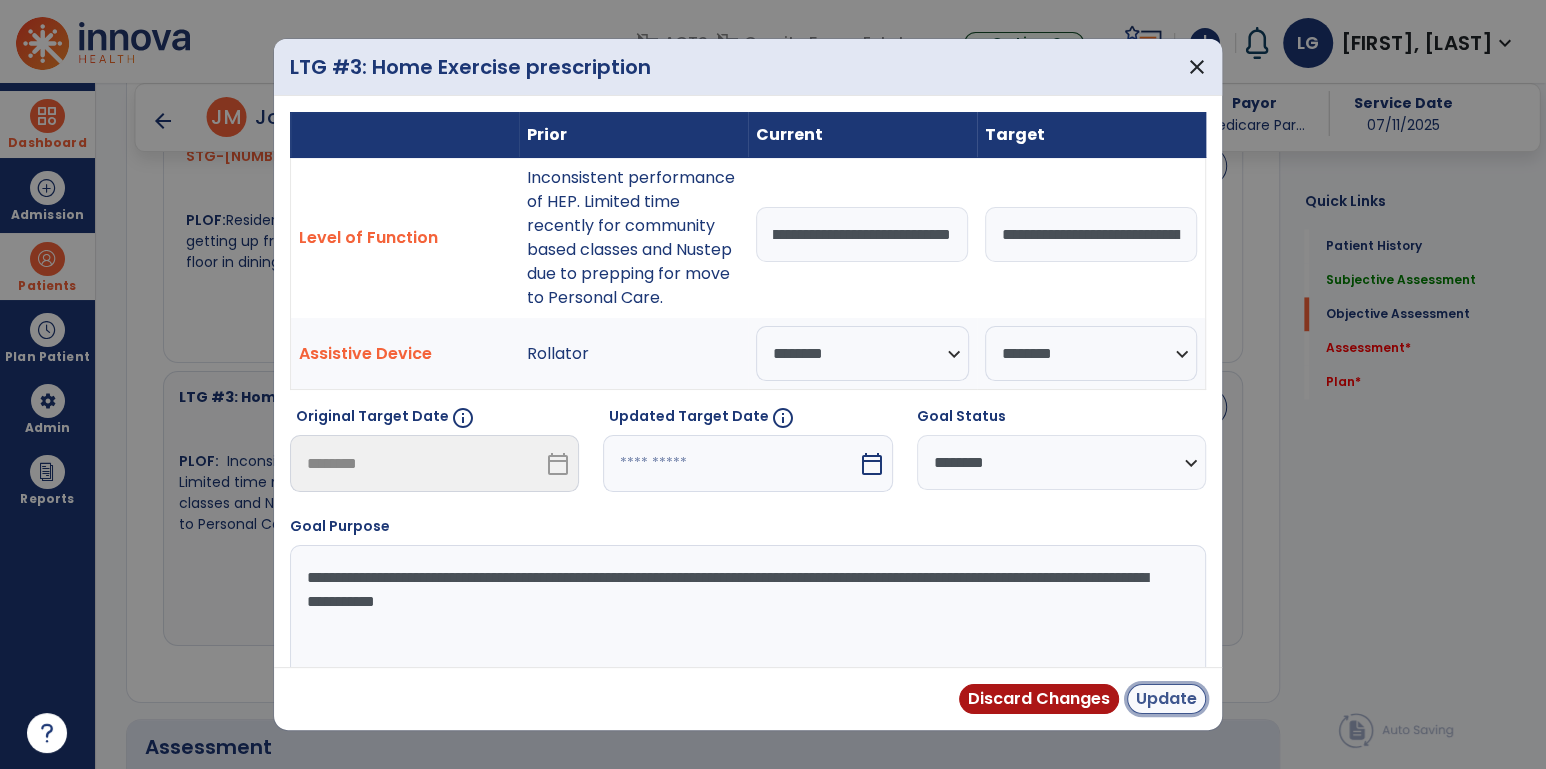 click on "Update" at bounding box center [1166, 699] 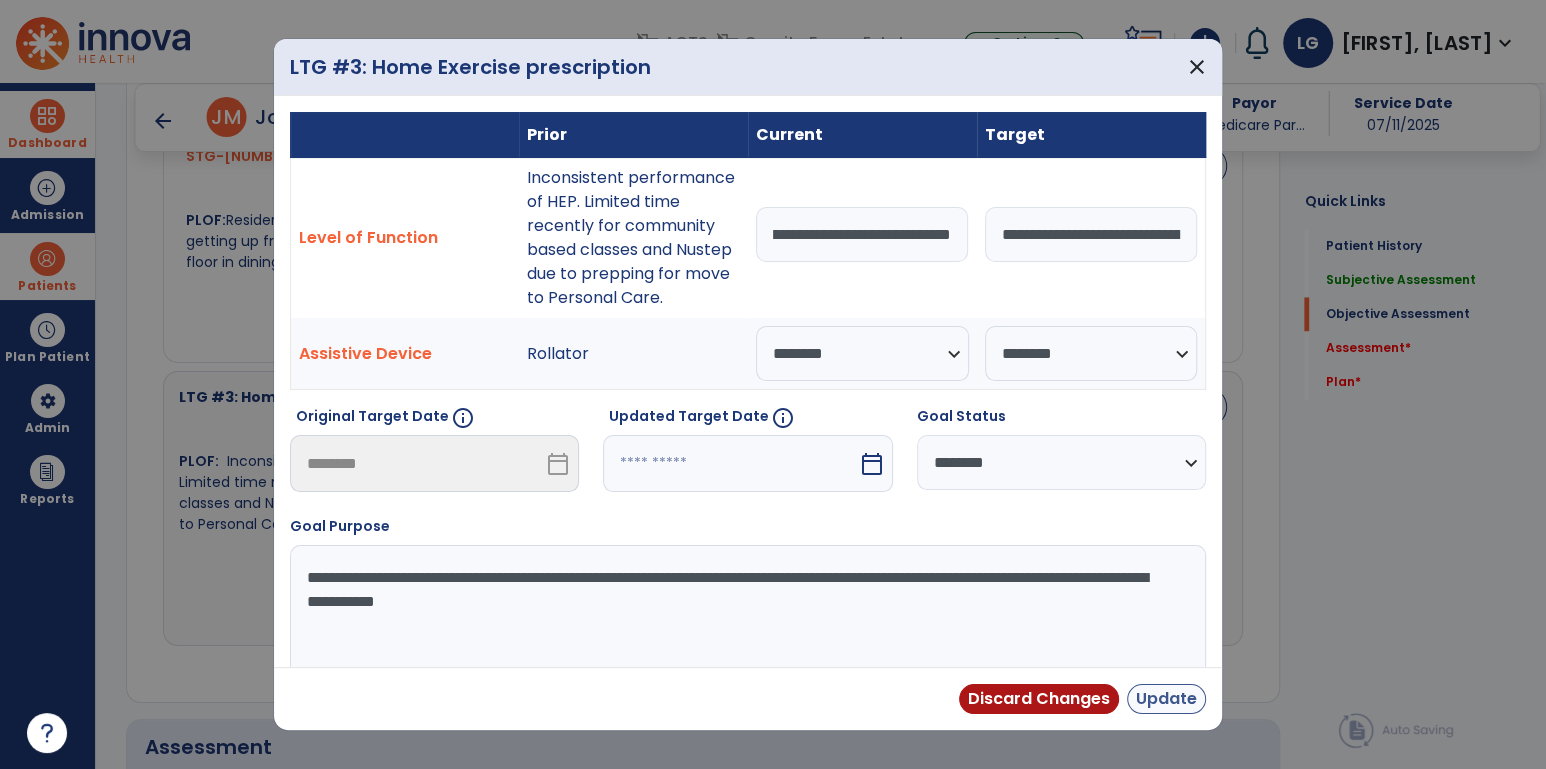 scroll, scrollTop: 0, scrollLeft: 0, axis: both 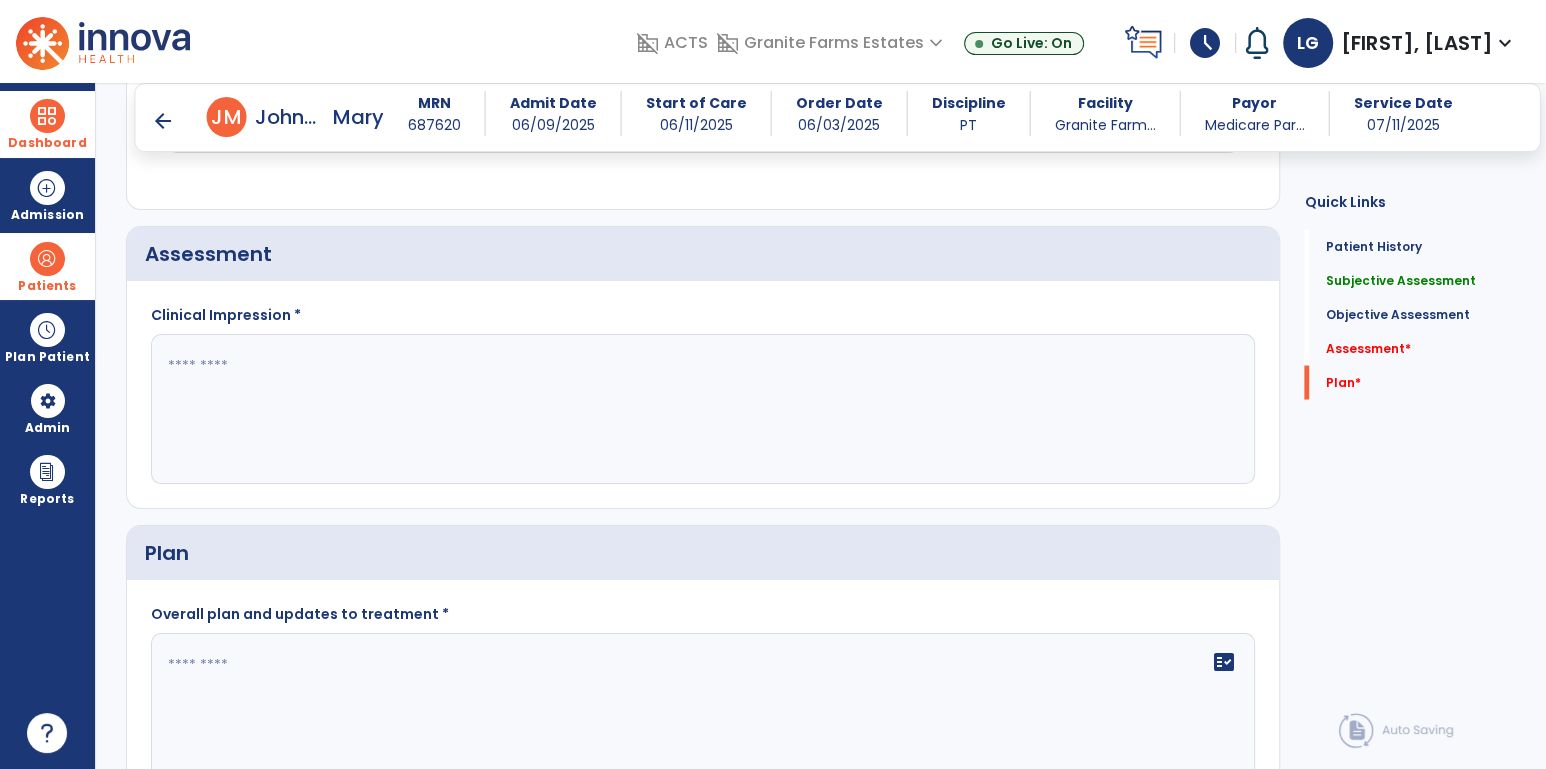 click 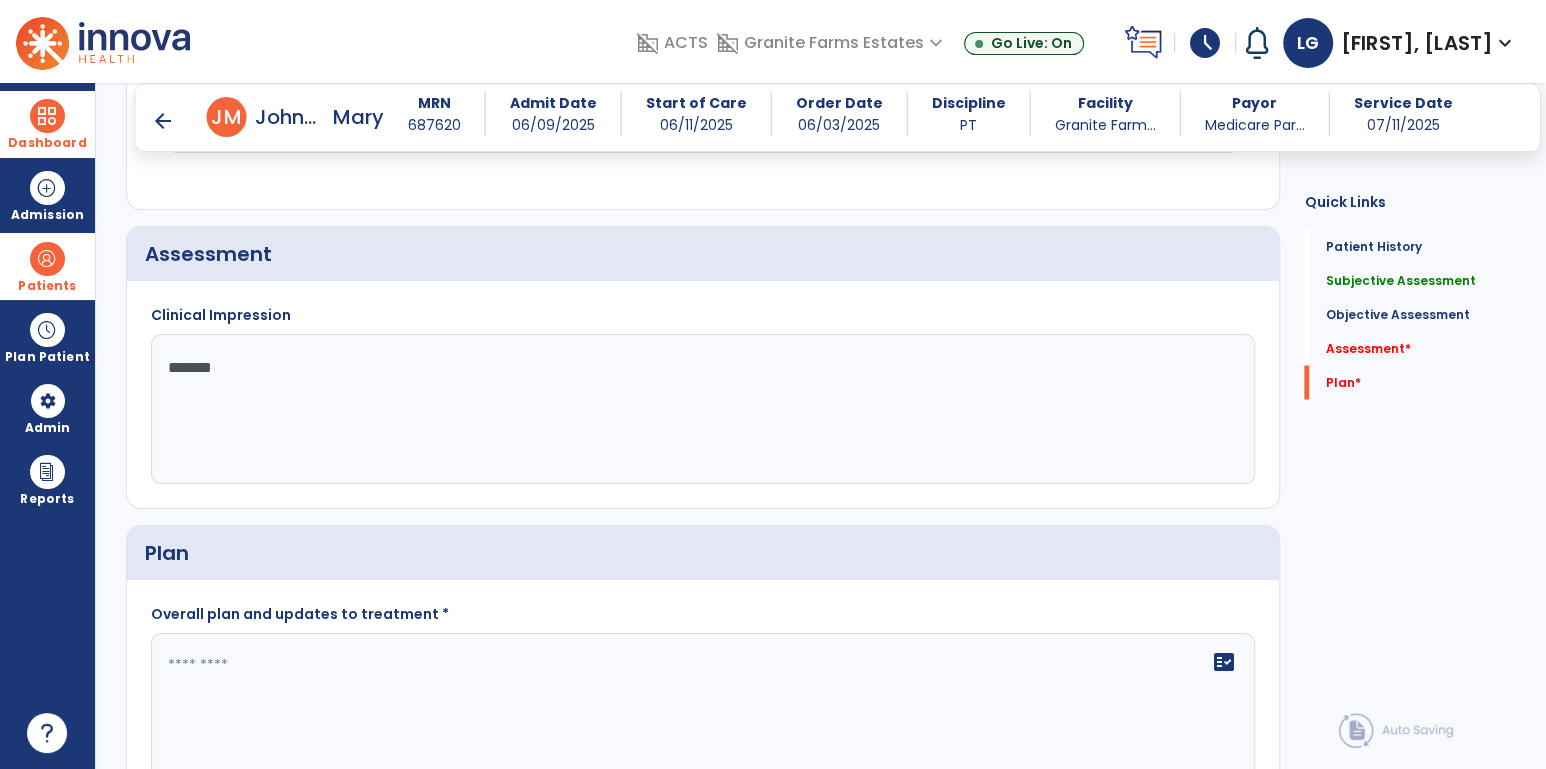 type on "********" 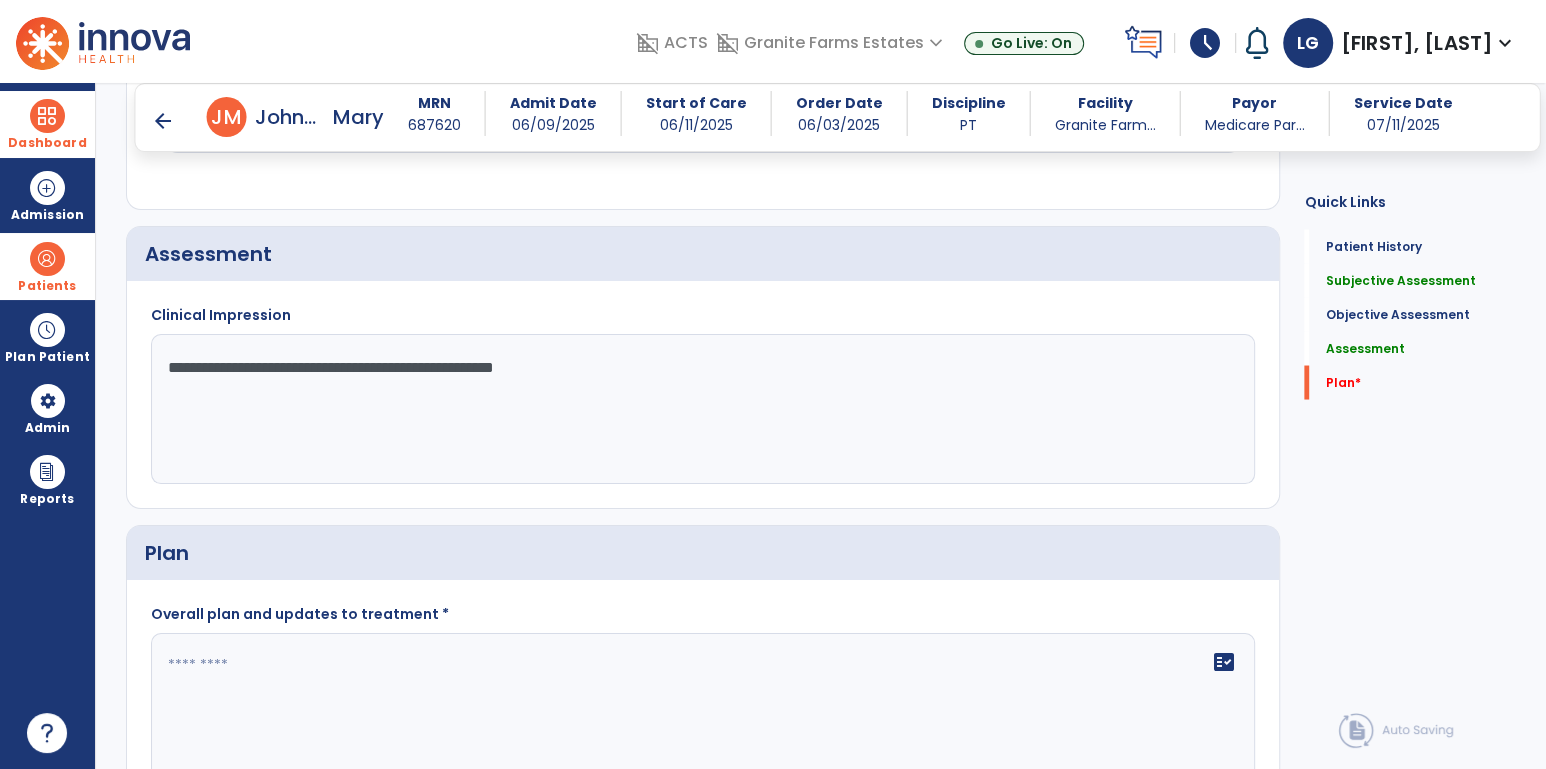 click on "**********" 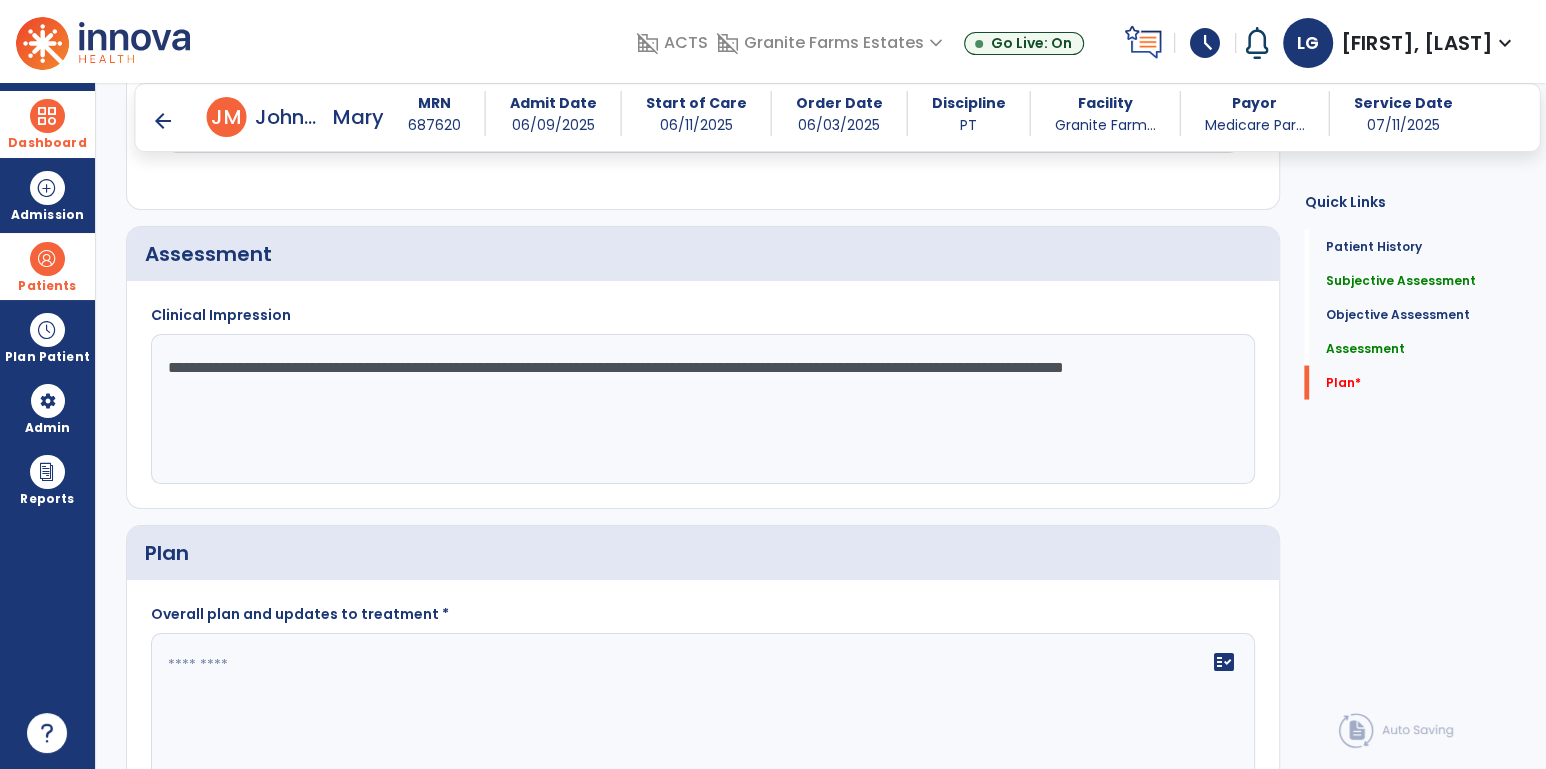 click on "**********" 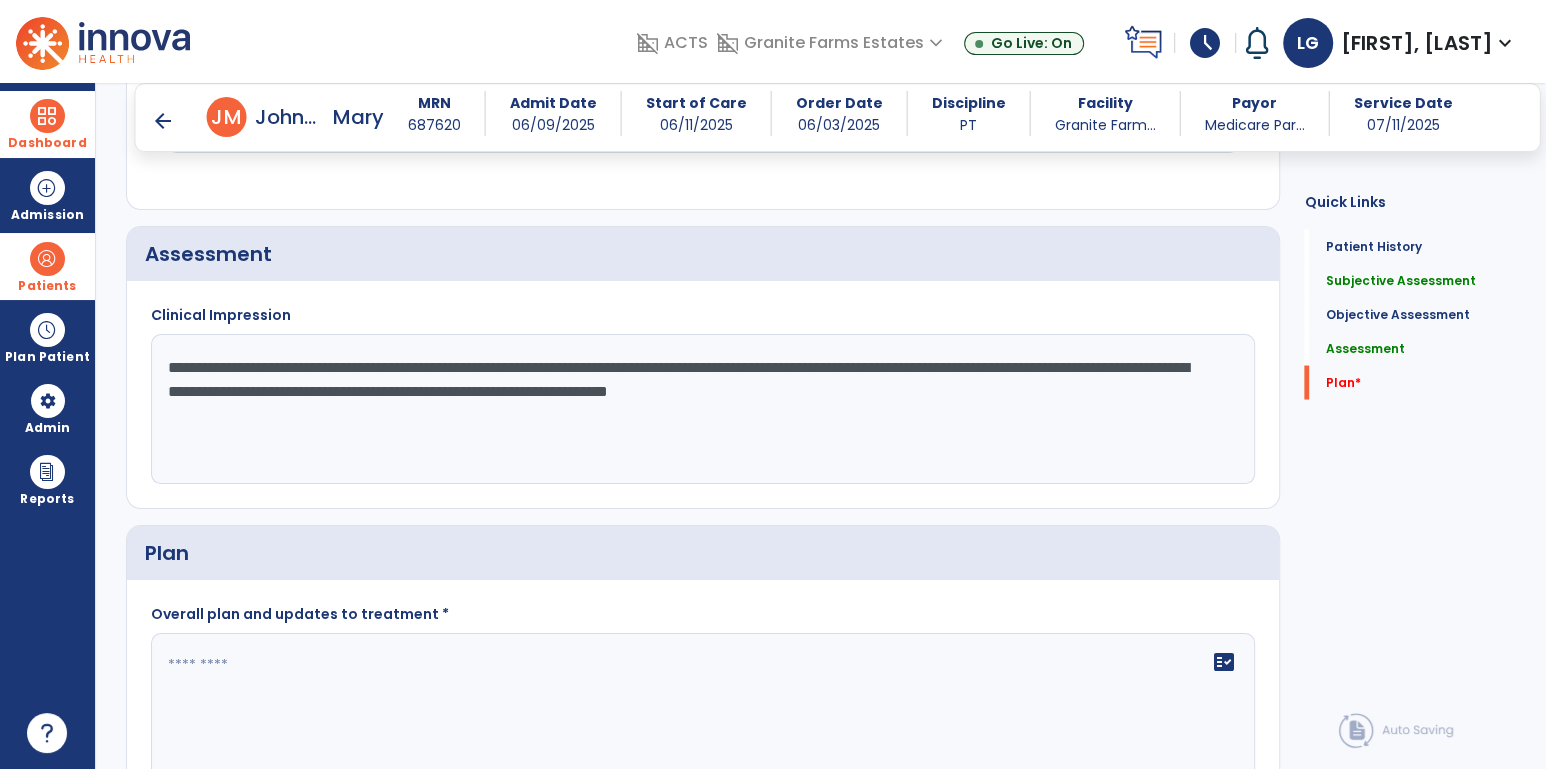 click on "**********" 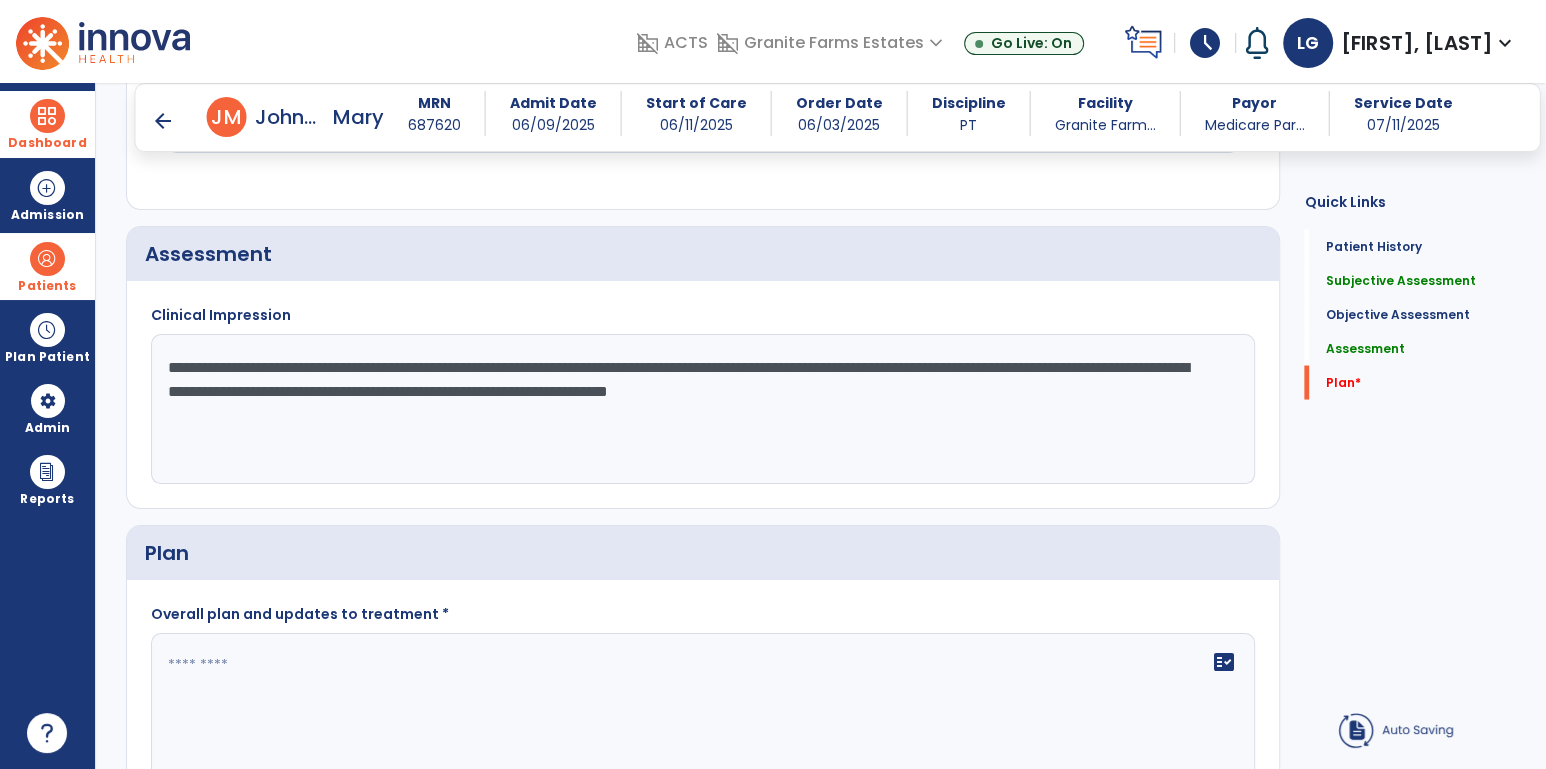 click on "**********" 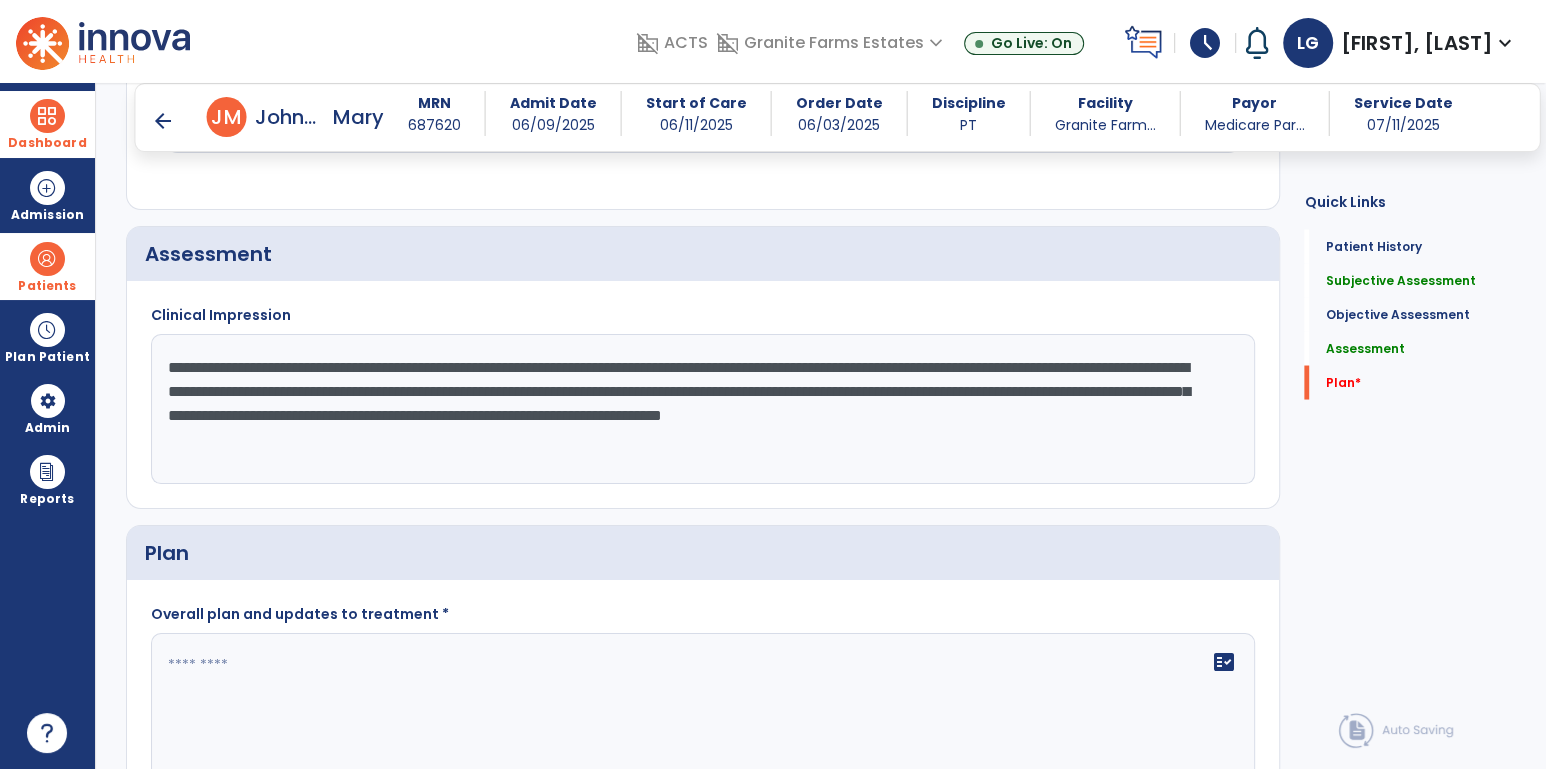 type on "**********" 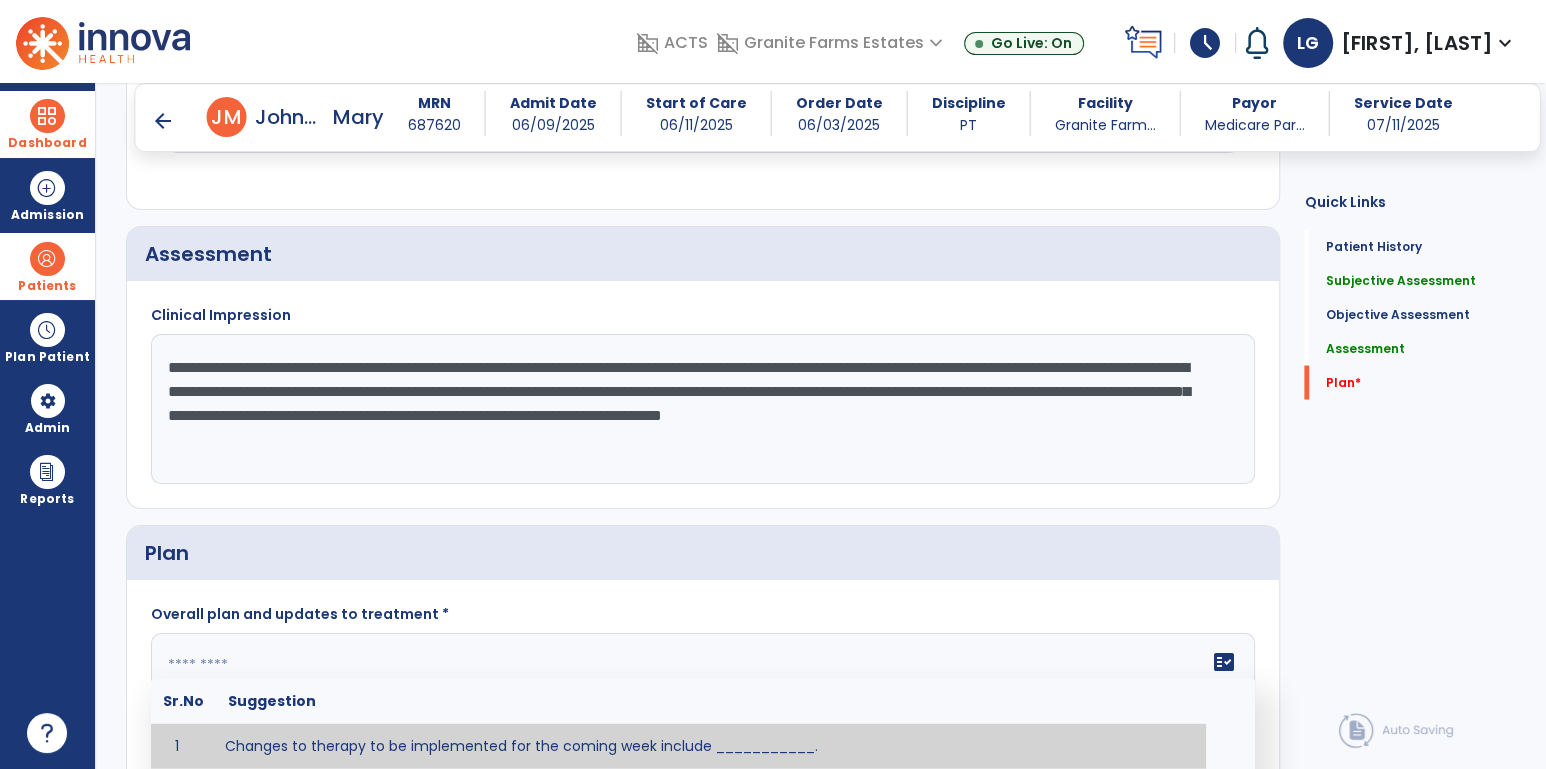 click 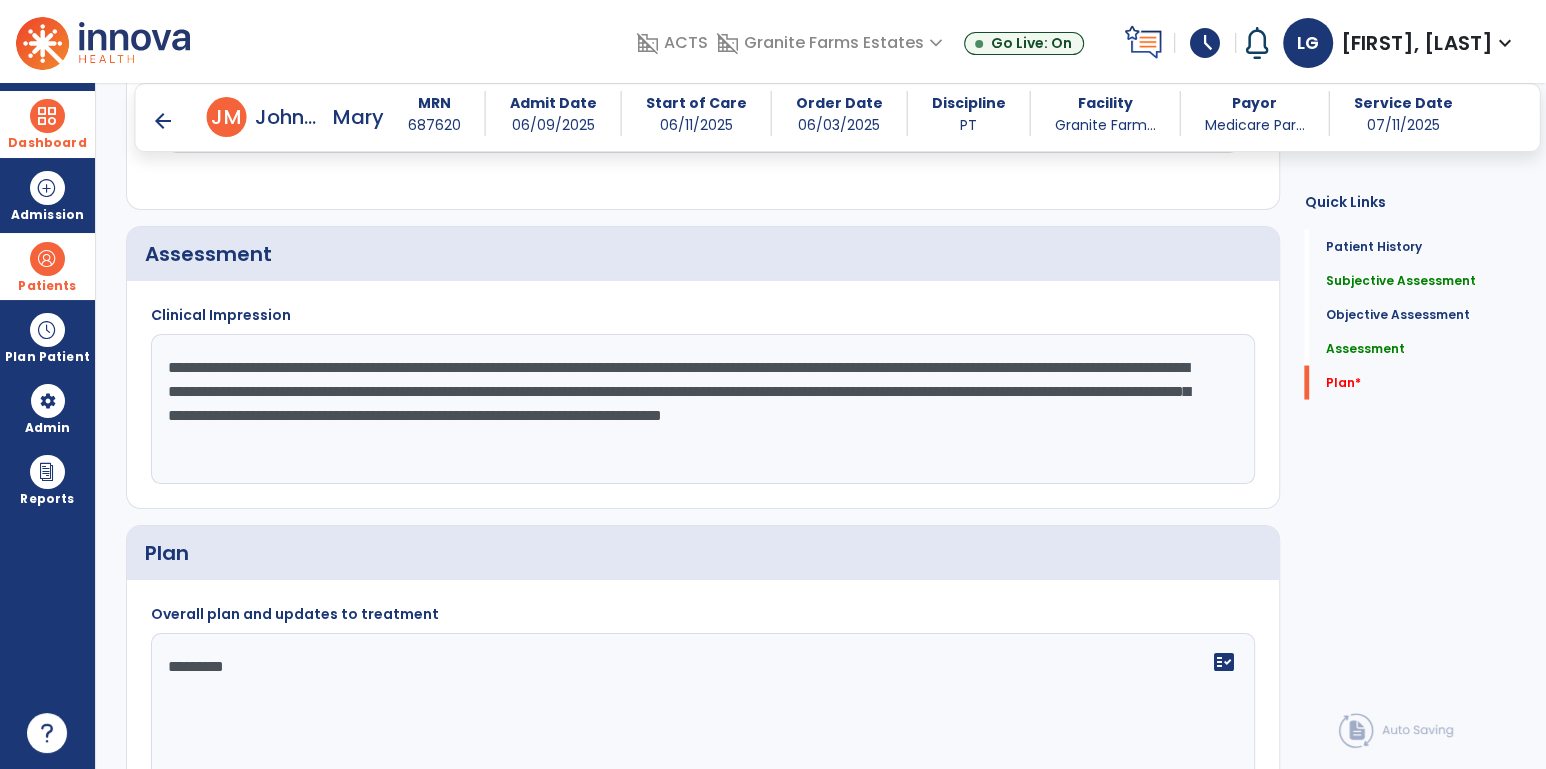 type on "**********" 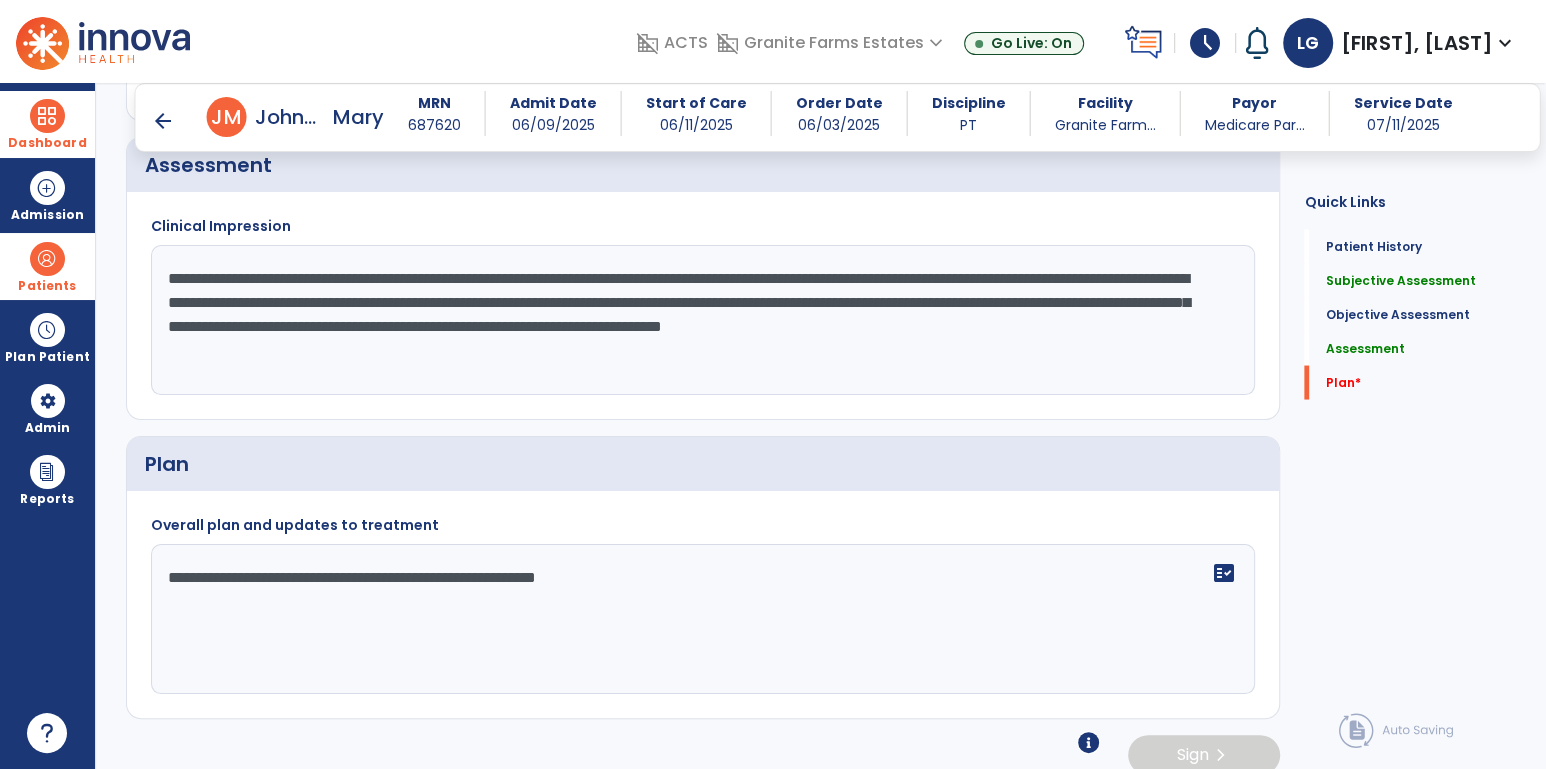 scroll, scrollTop: 2881, scrollLeft: 0, axis: vertical 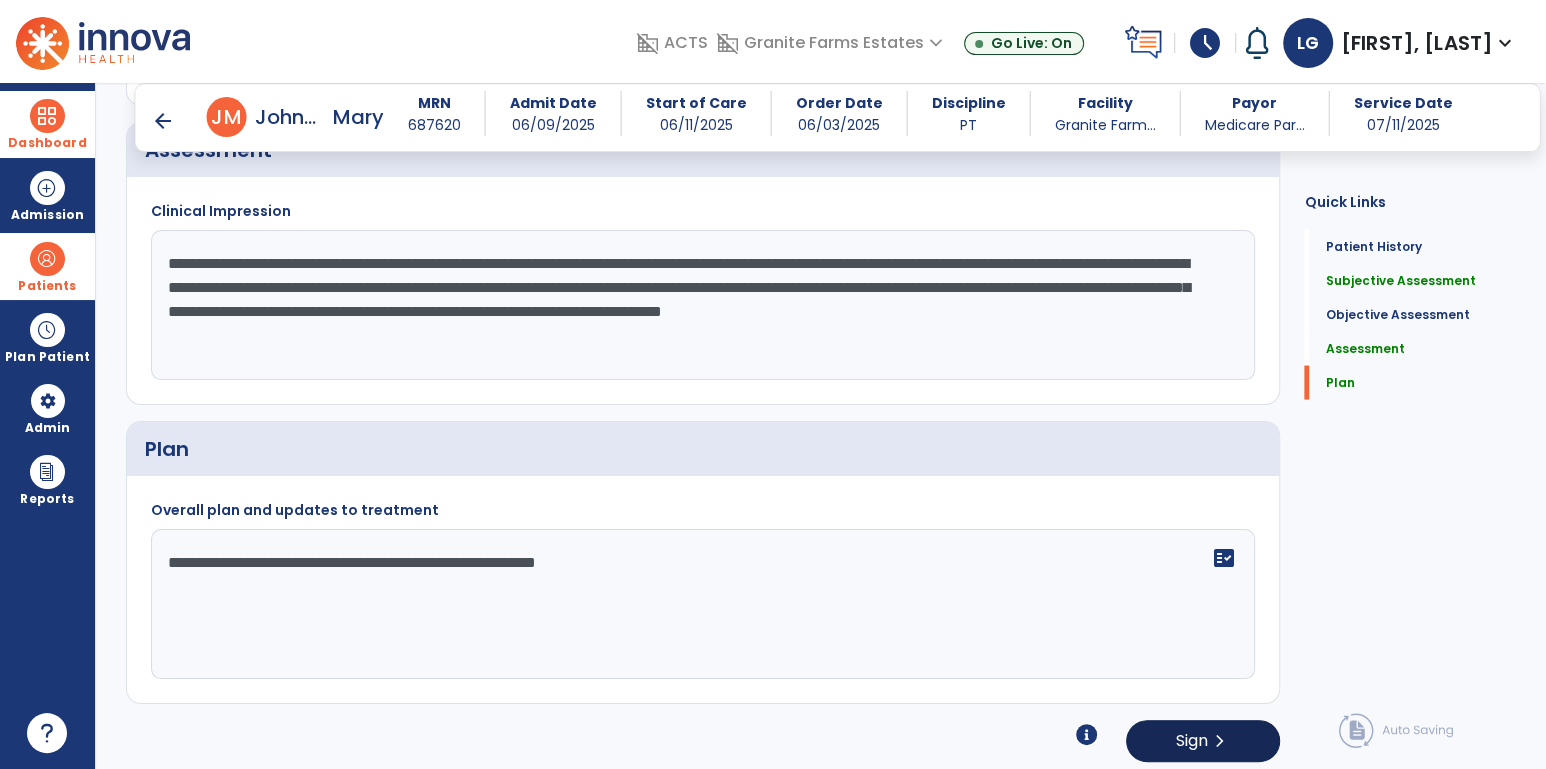 type on "**********" 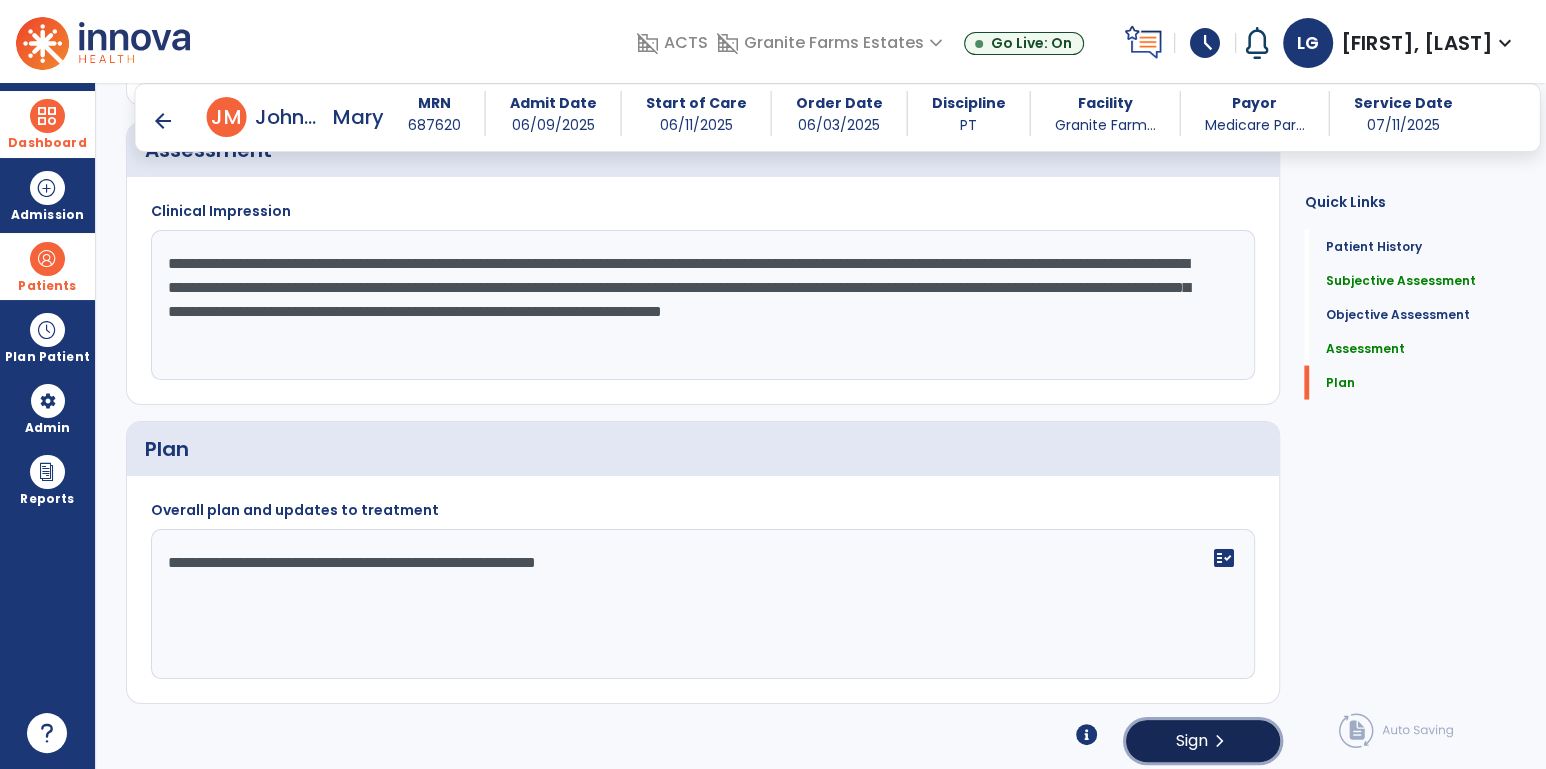 click on "Sign" 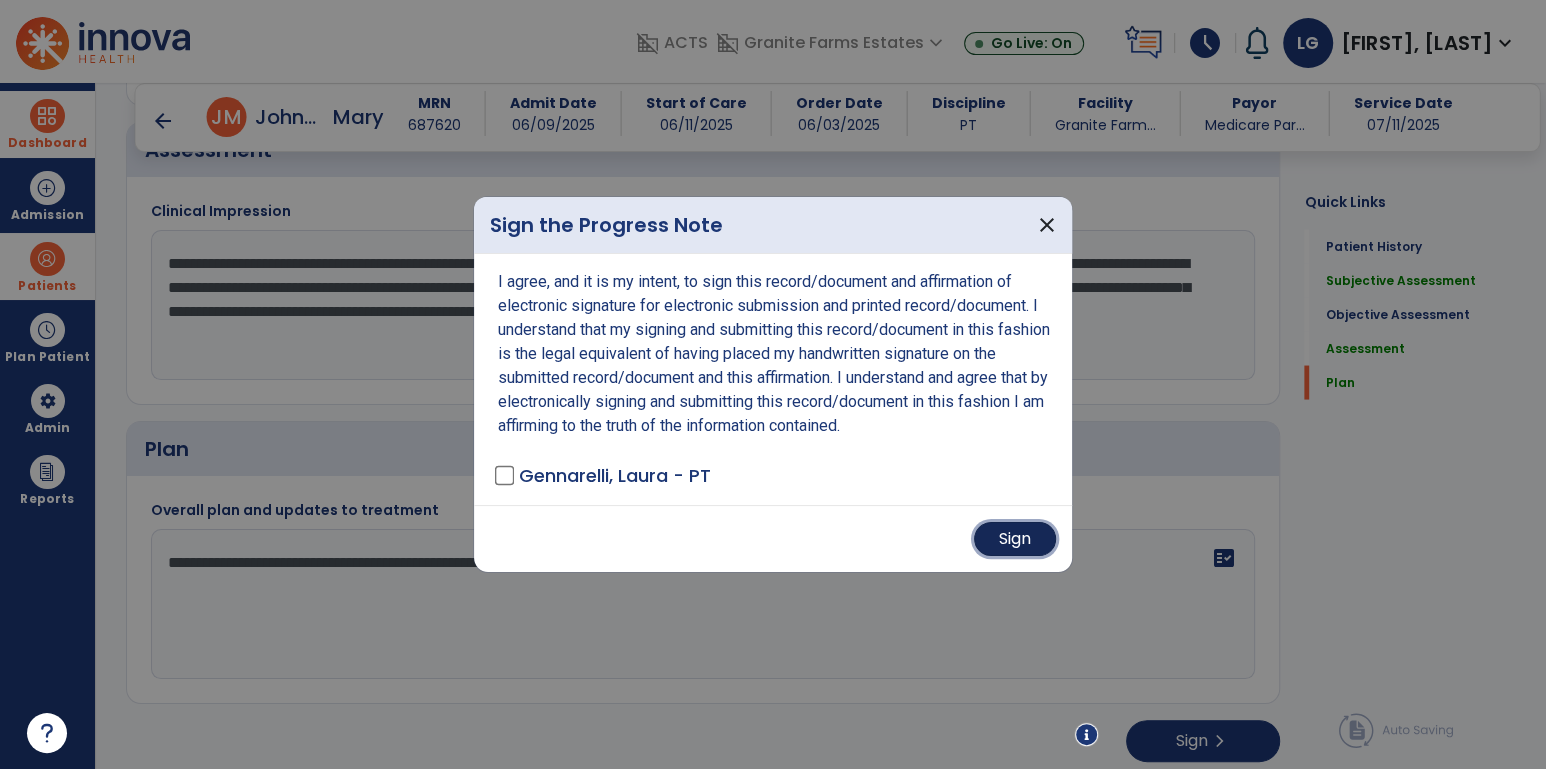 click on "Sign" at bounding box center (1015, 539) 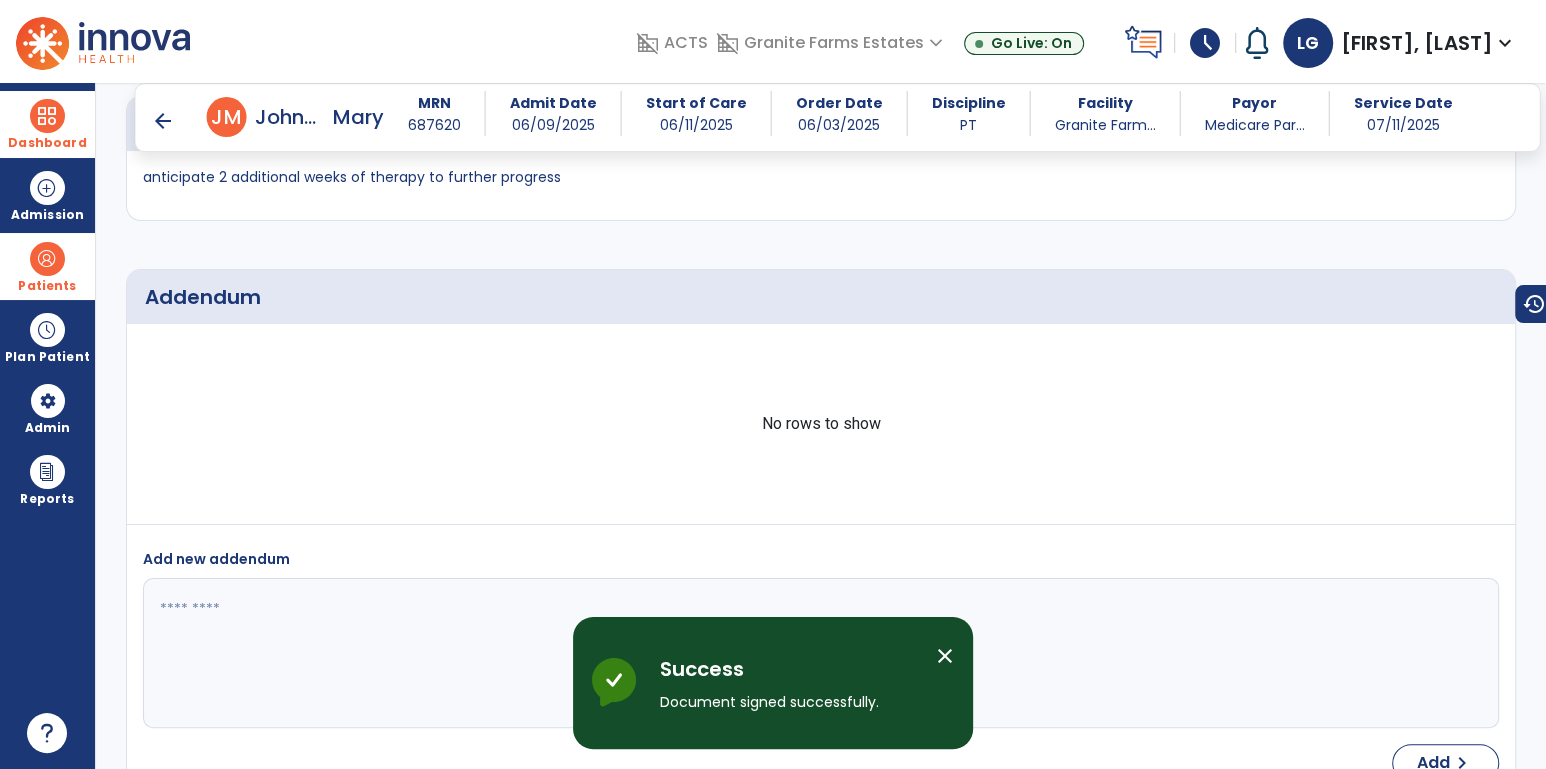 scroll, scrollTop: 3895, scrollLeft: 0, axis: vertical 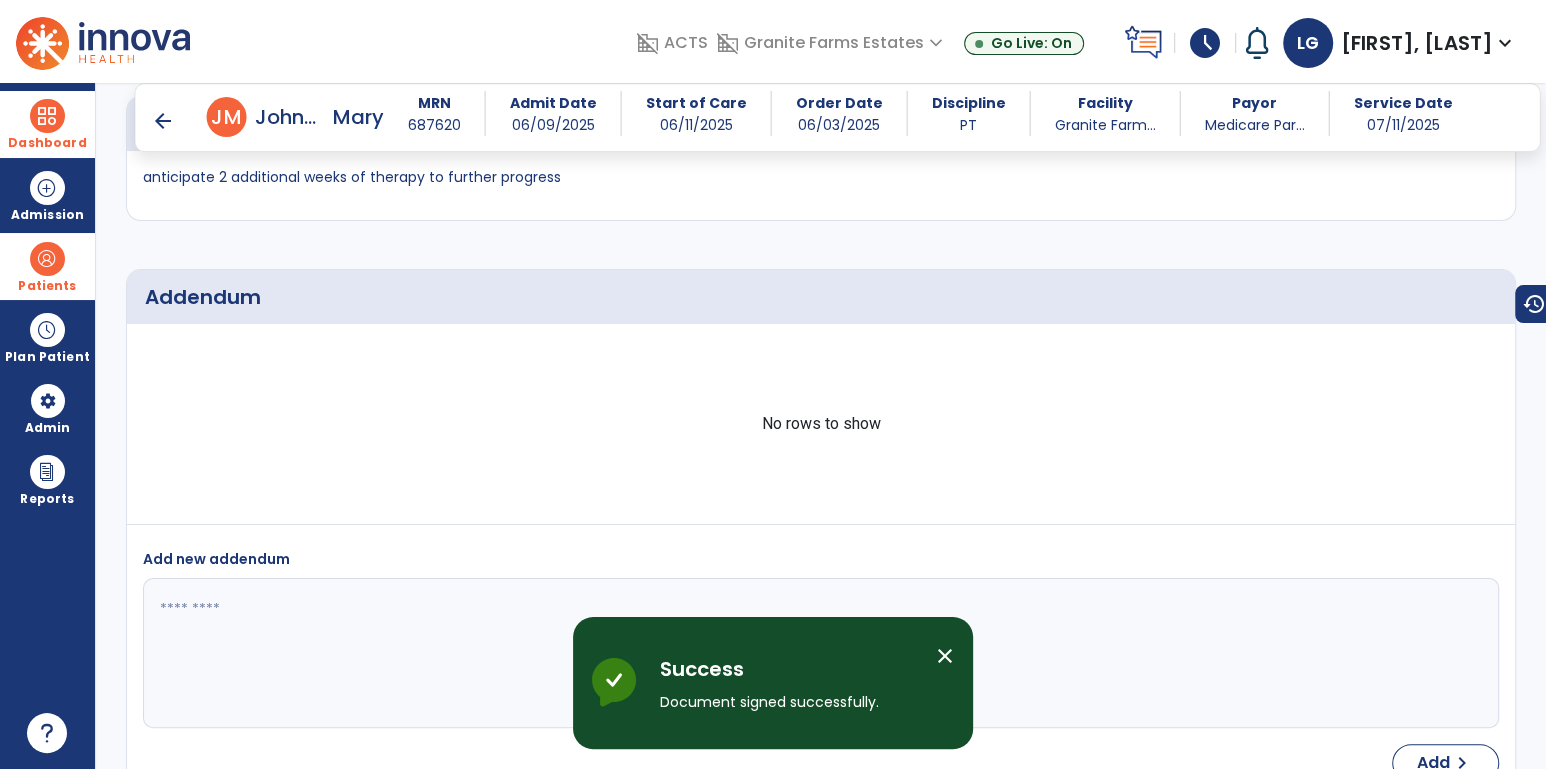 click on "arrow_back" at bounding box center (163, 121) 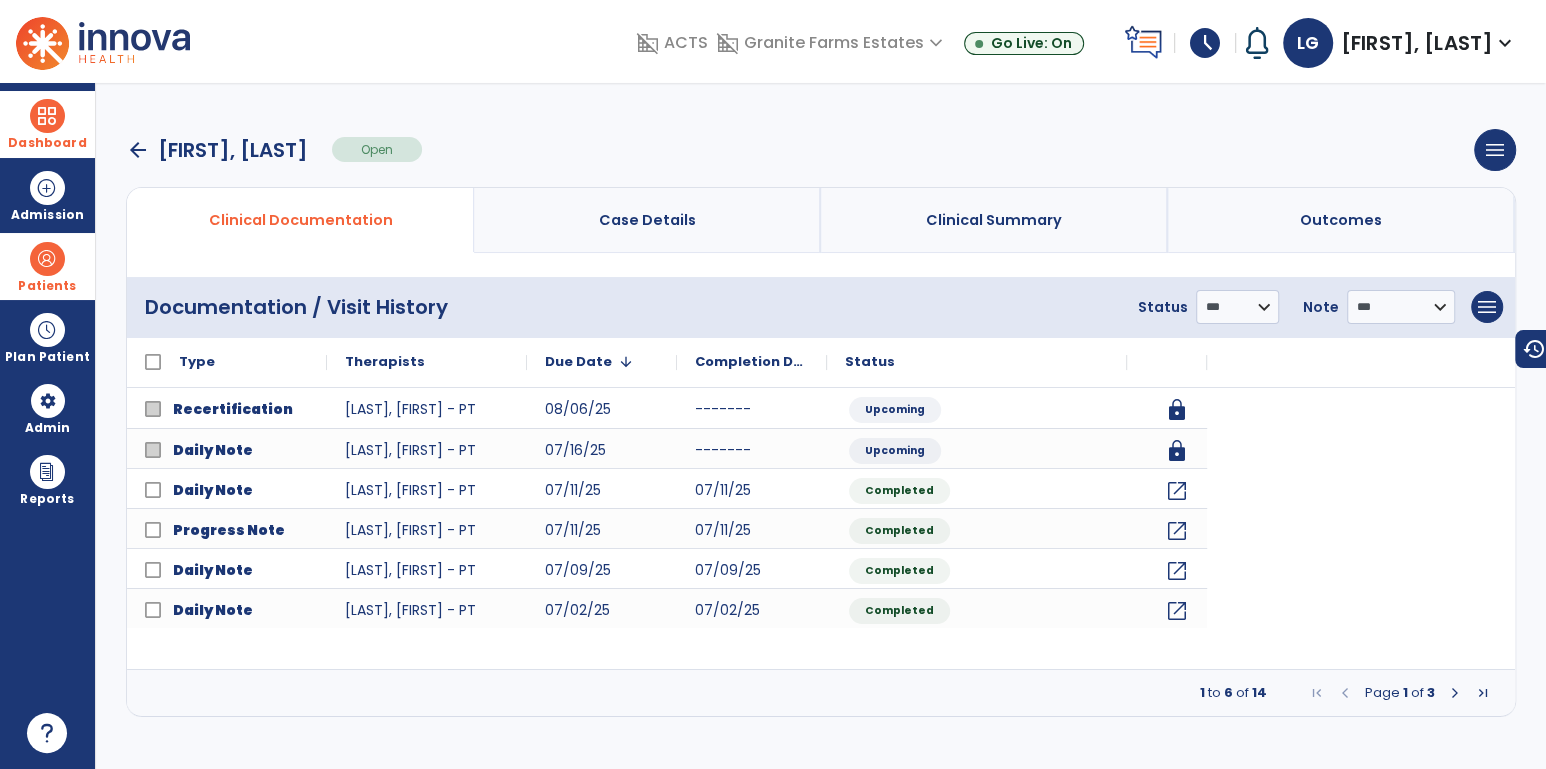 scroll, scrollTop: 0, scrollLeft: 0, axis: both 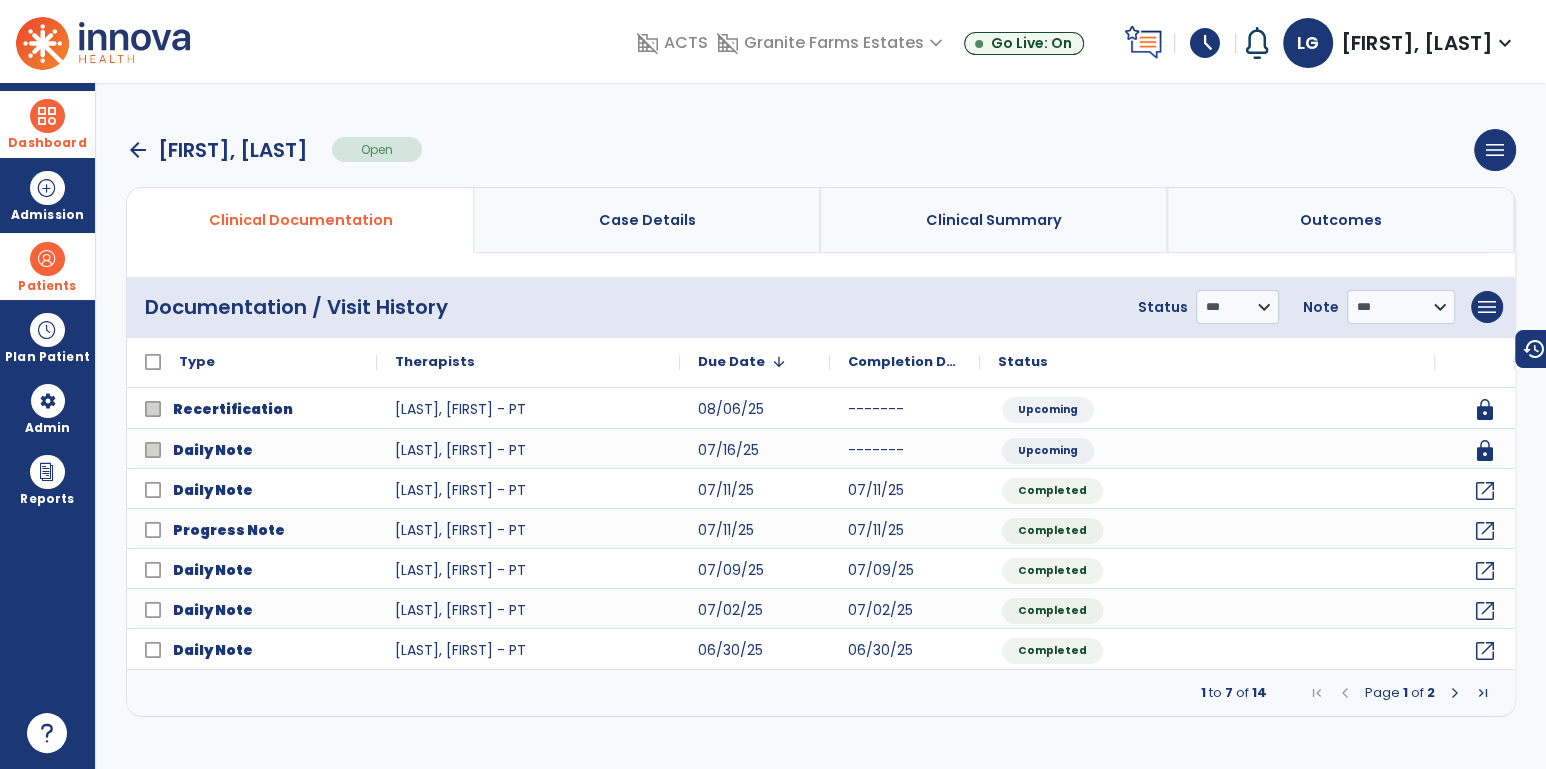 click at bounding box center [47, 116] 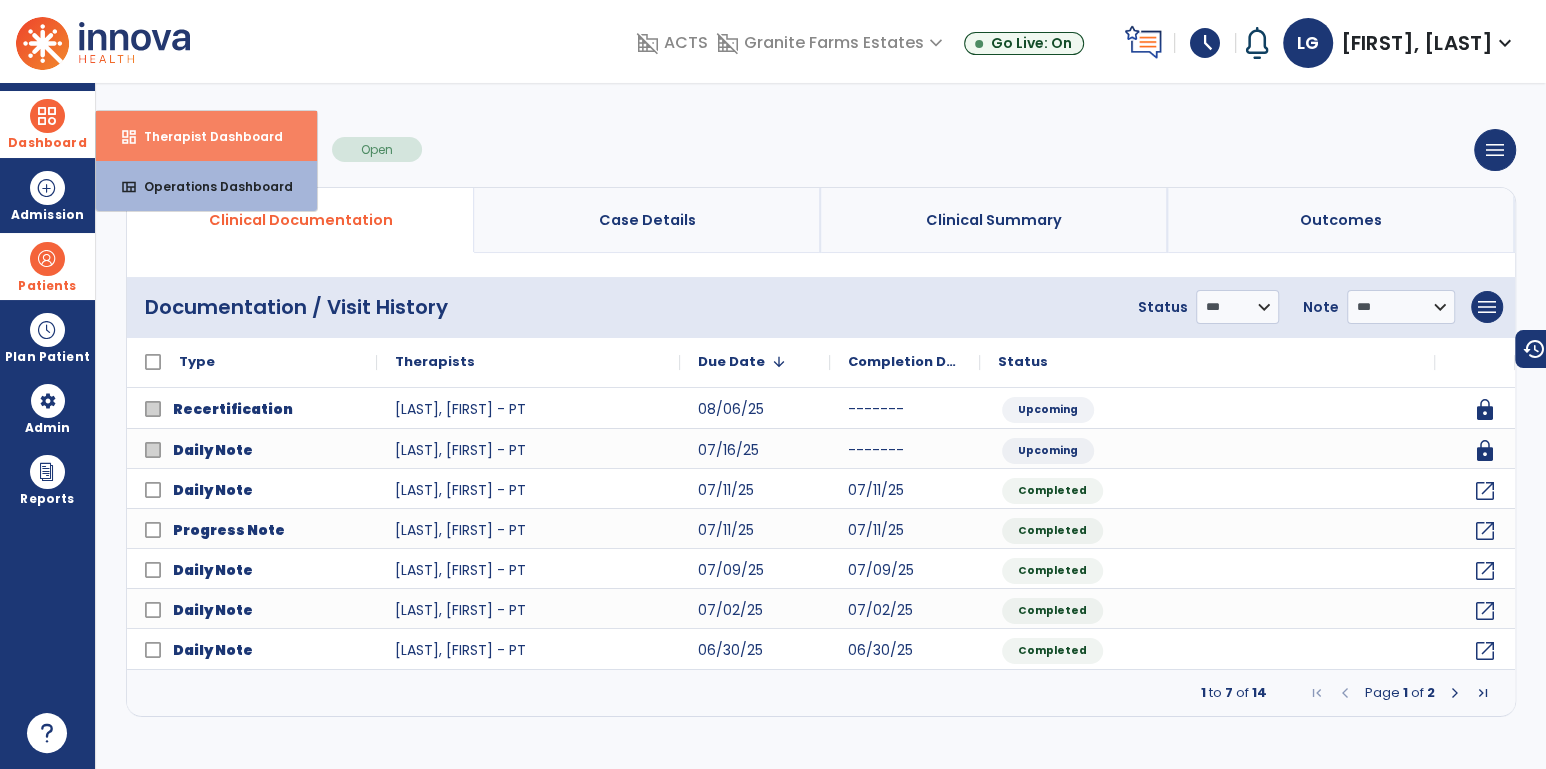 click on "Therapist Dashboard" at bounding box center (205, 136) 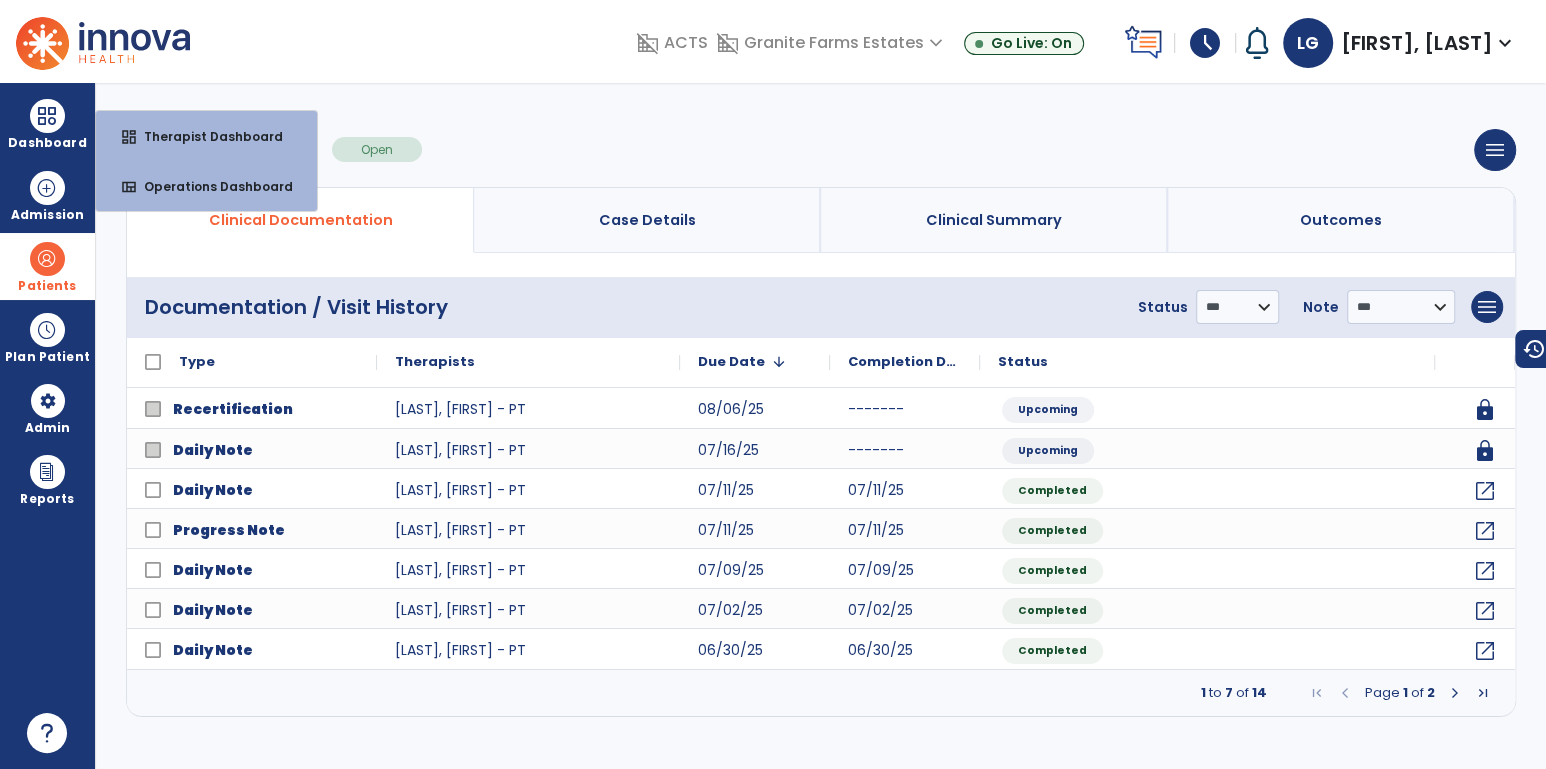 select on "****" 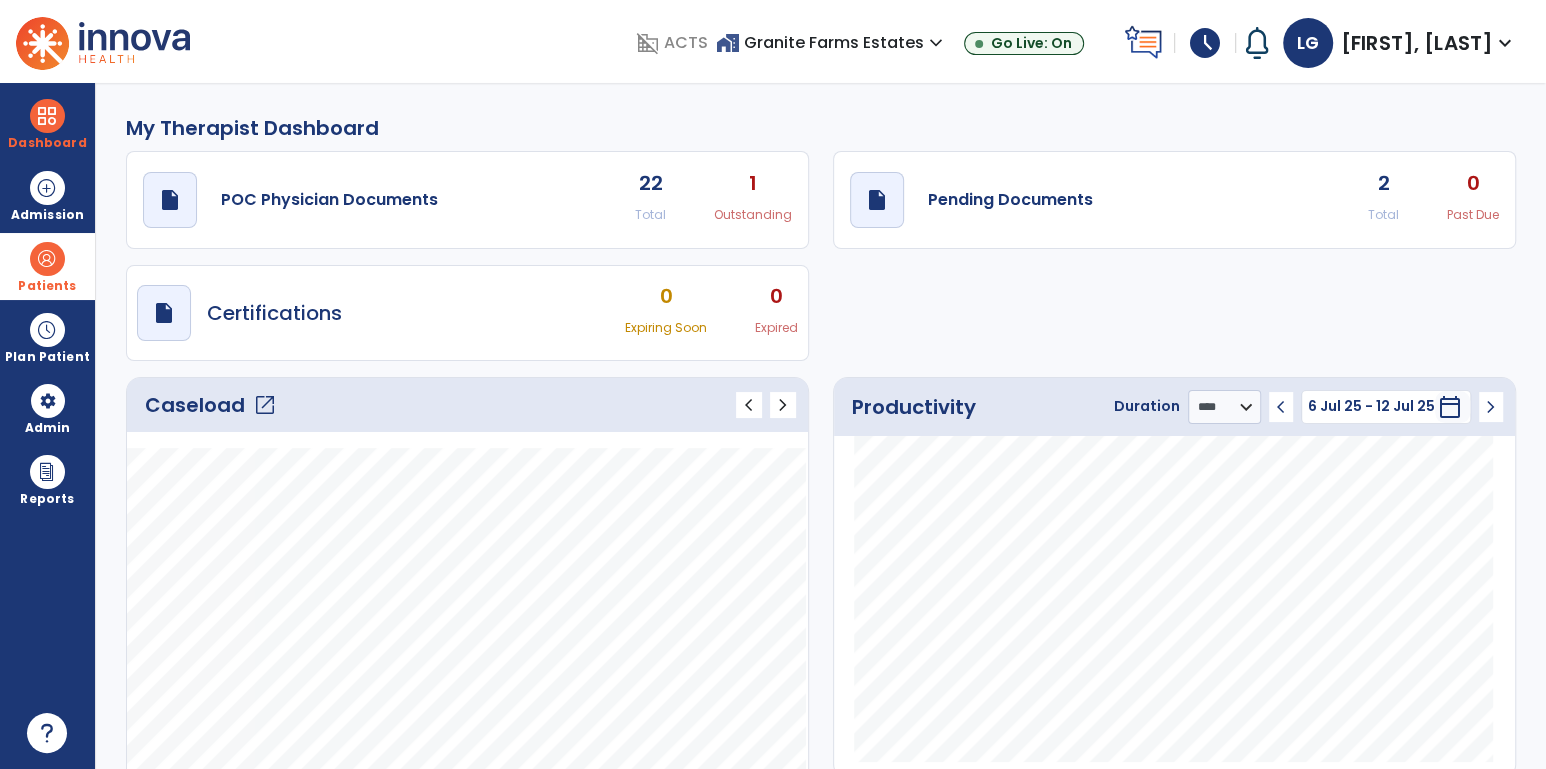 click on "2" 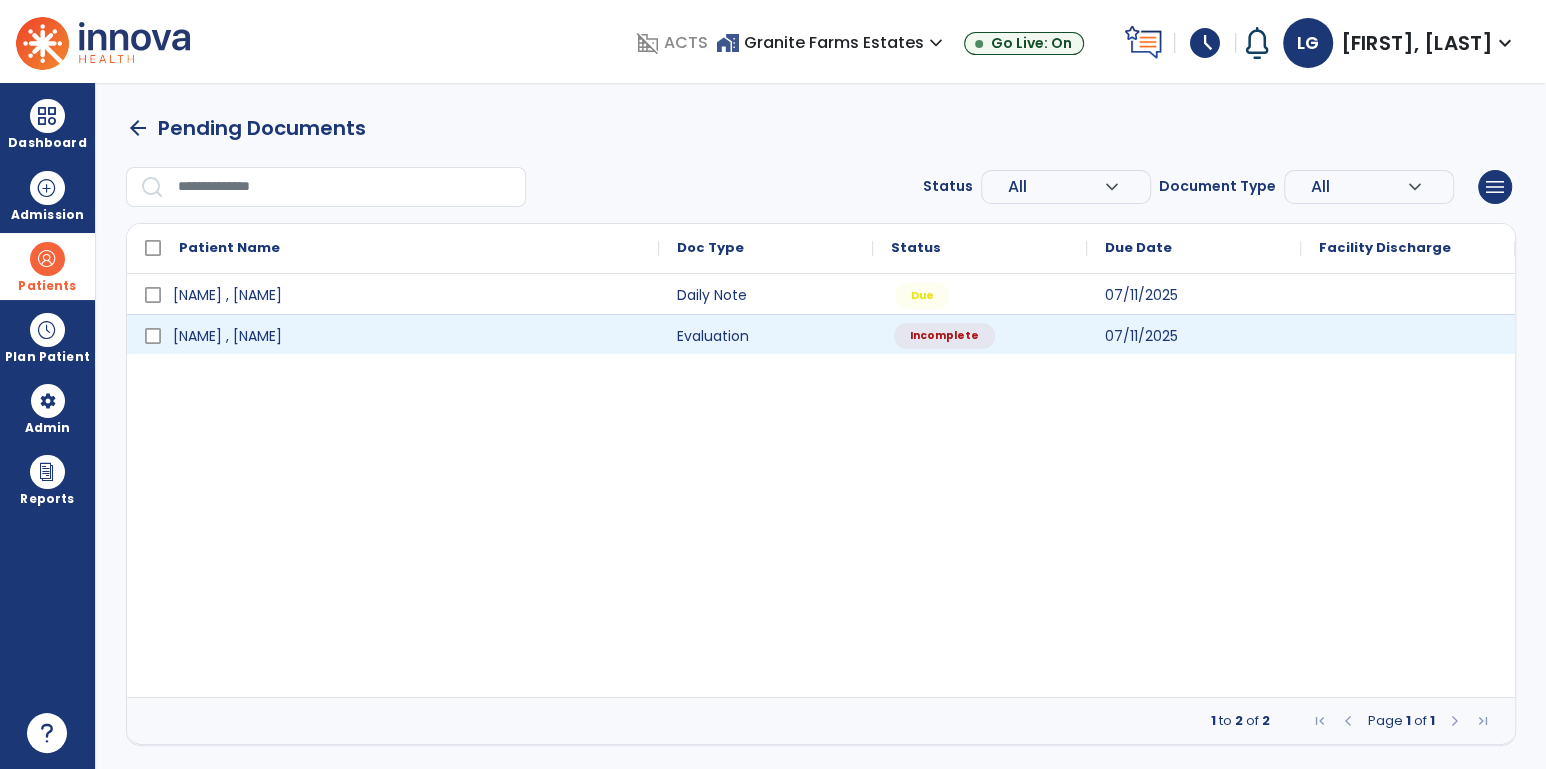 click on "Incomplete" at bounding box center [944, 336] 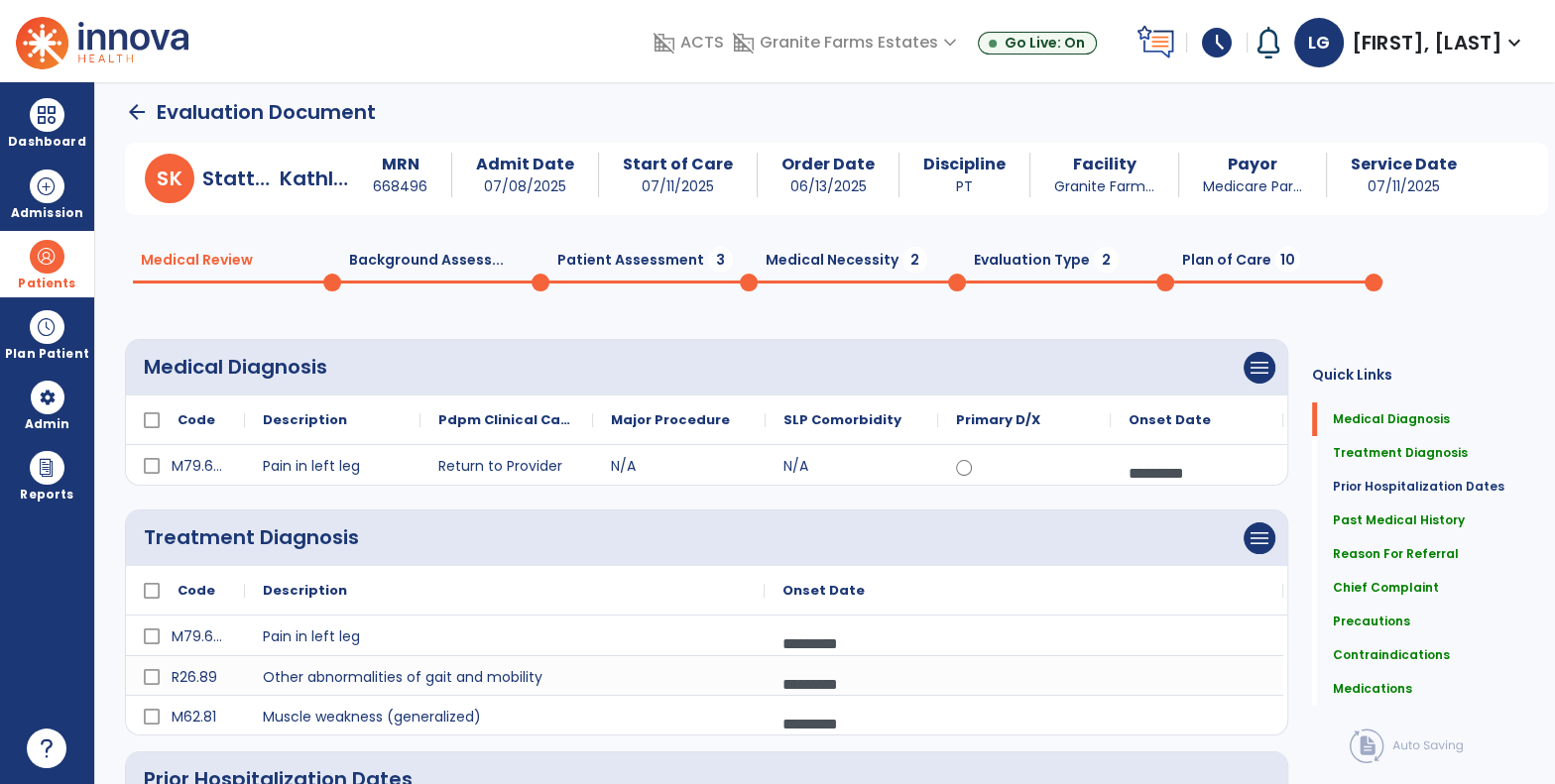 scroll, scrollTop: 0, scrollLeft: 0, axis: both 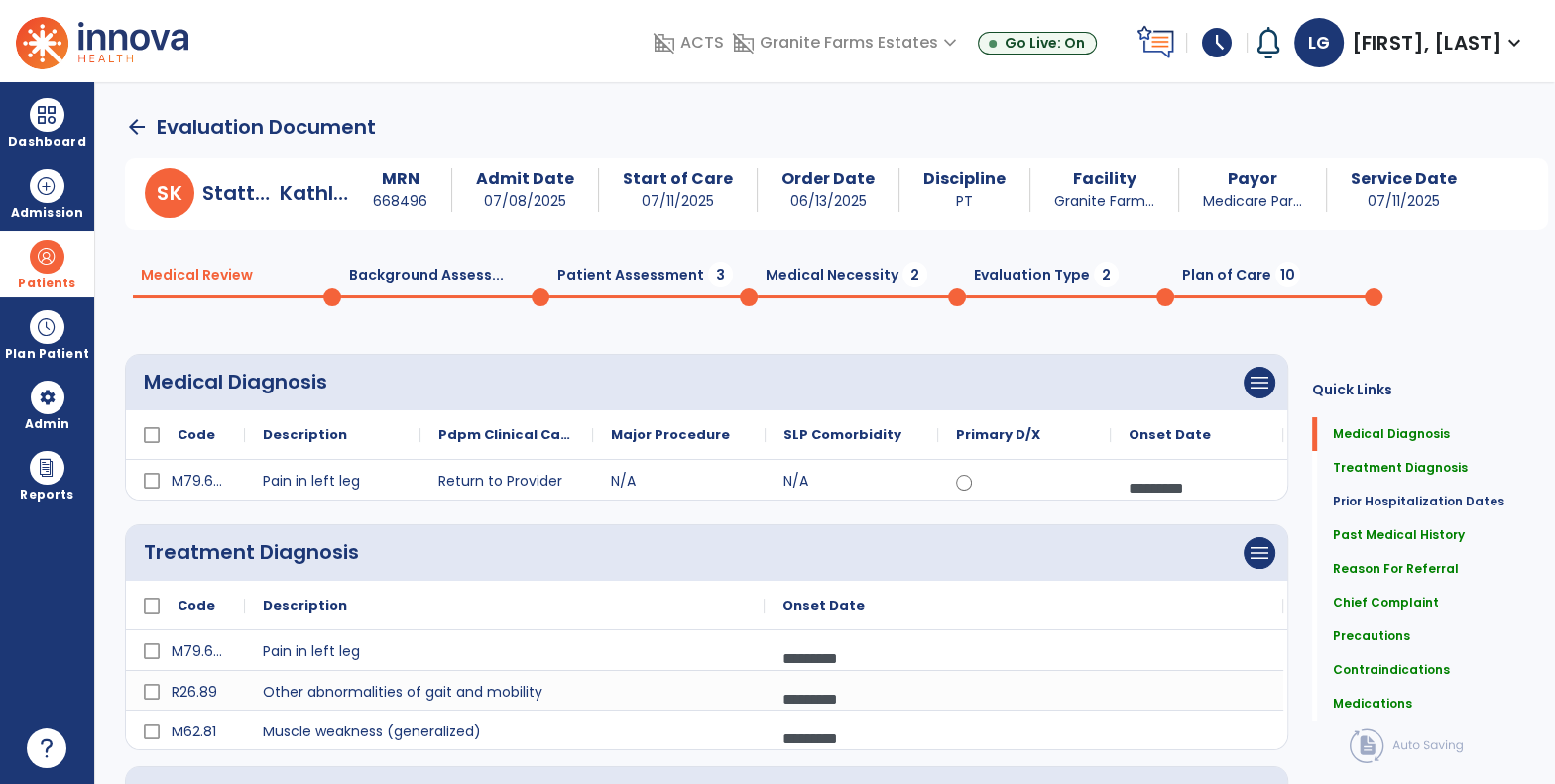 click on "Patient Assessment  3" 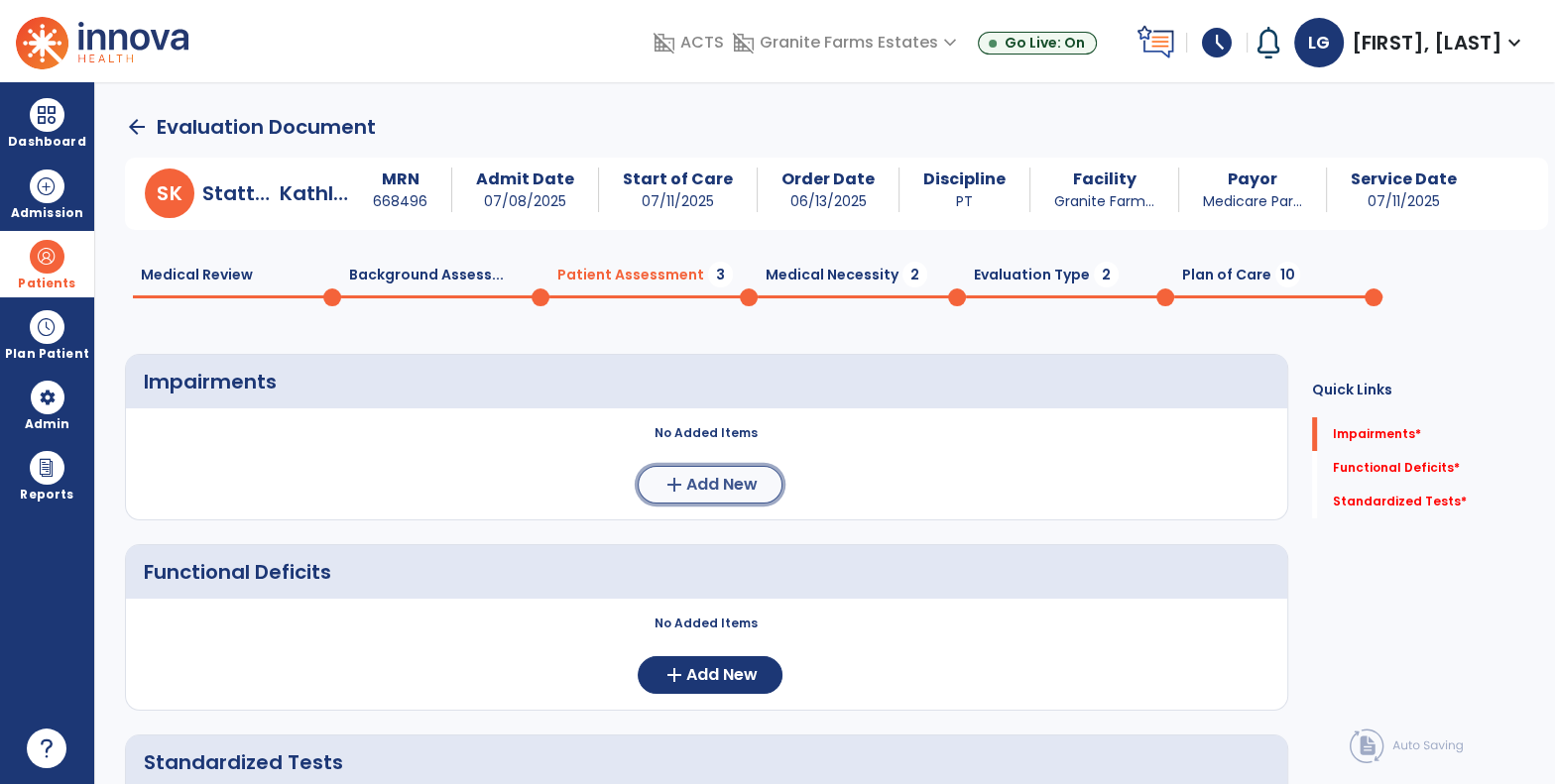 click on "add" 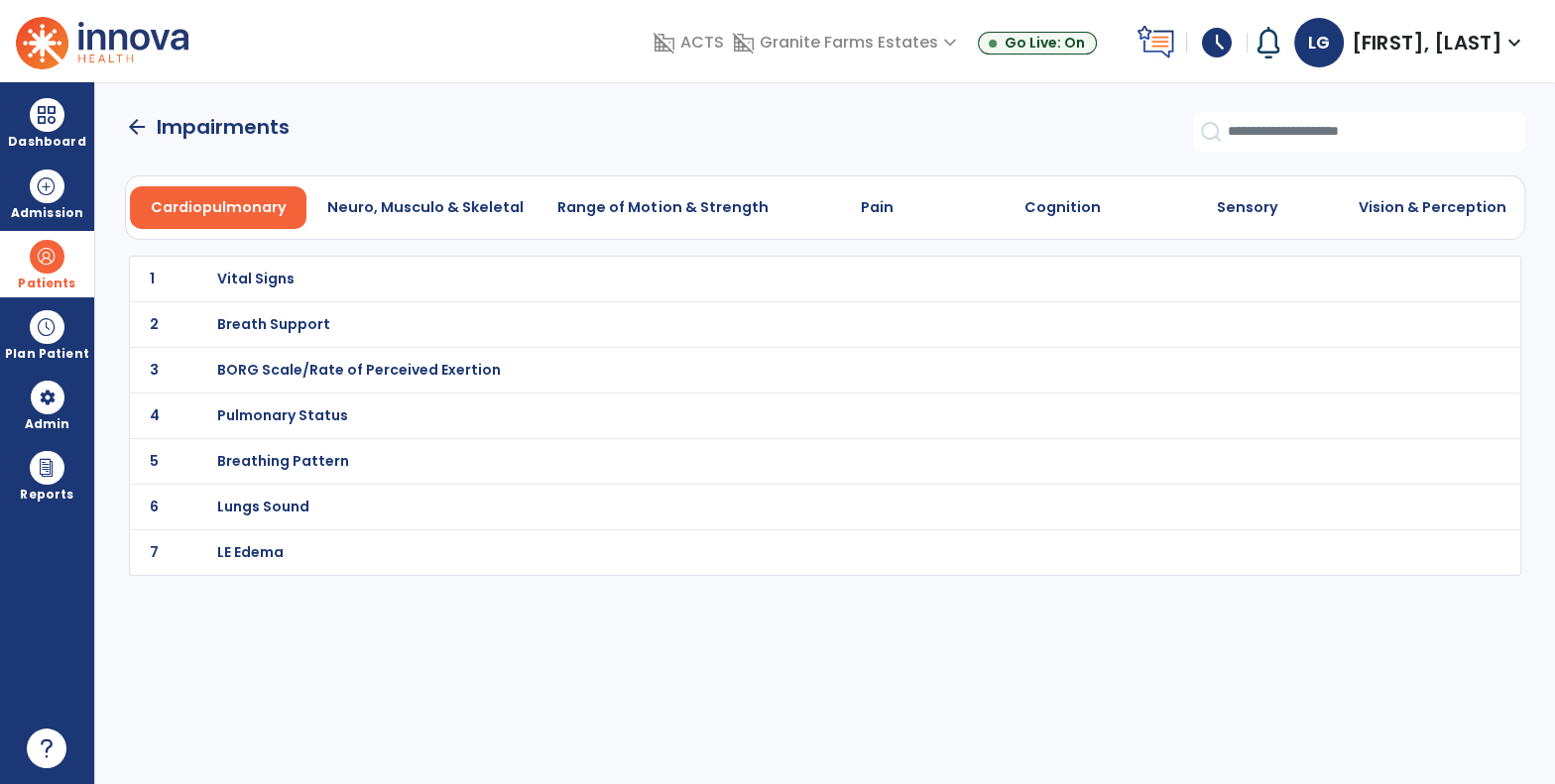 click on "Vital Signs" at bounding box center [256, 279] 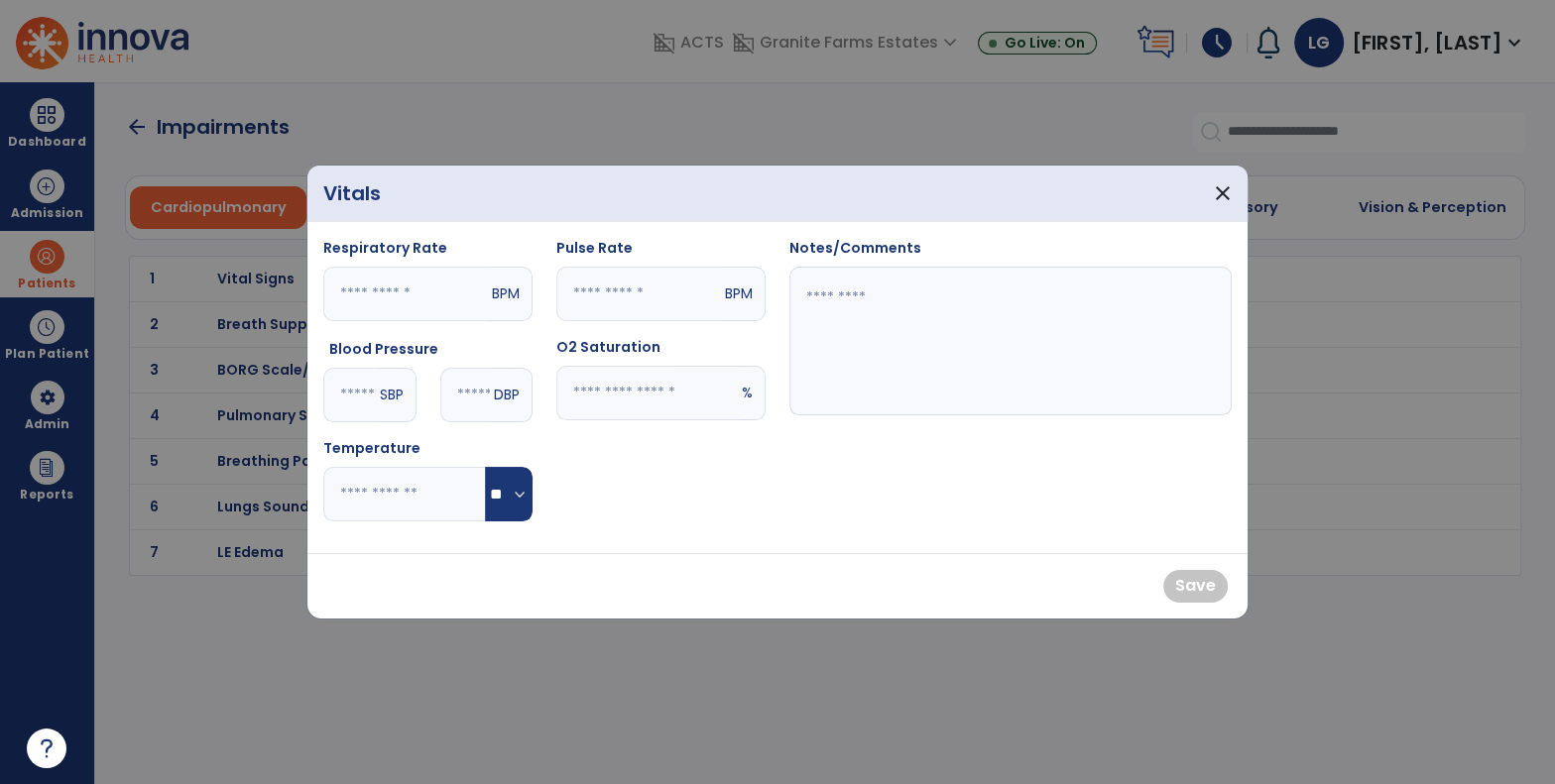 click at bounding box center [1011, 341] 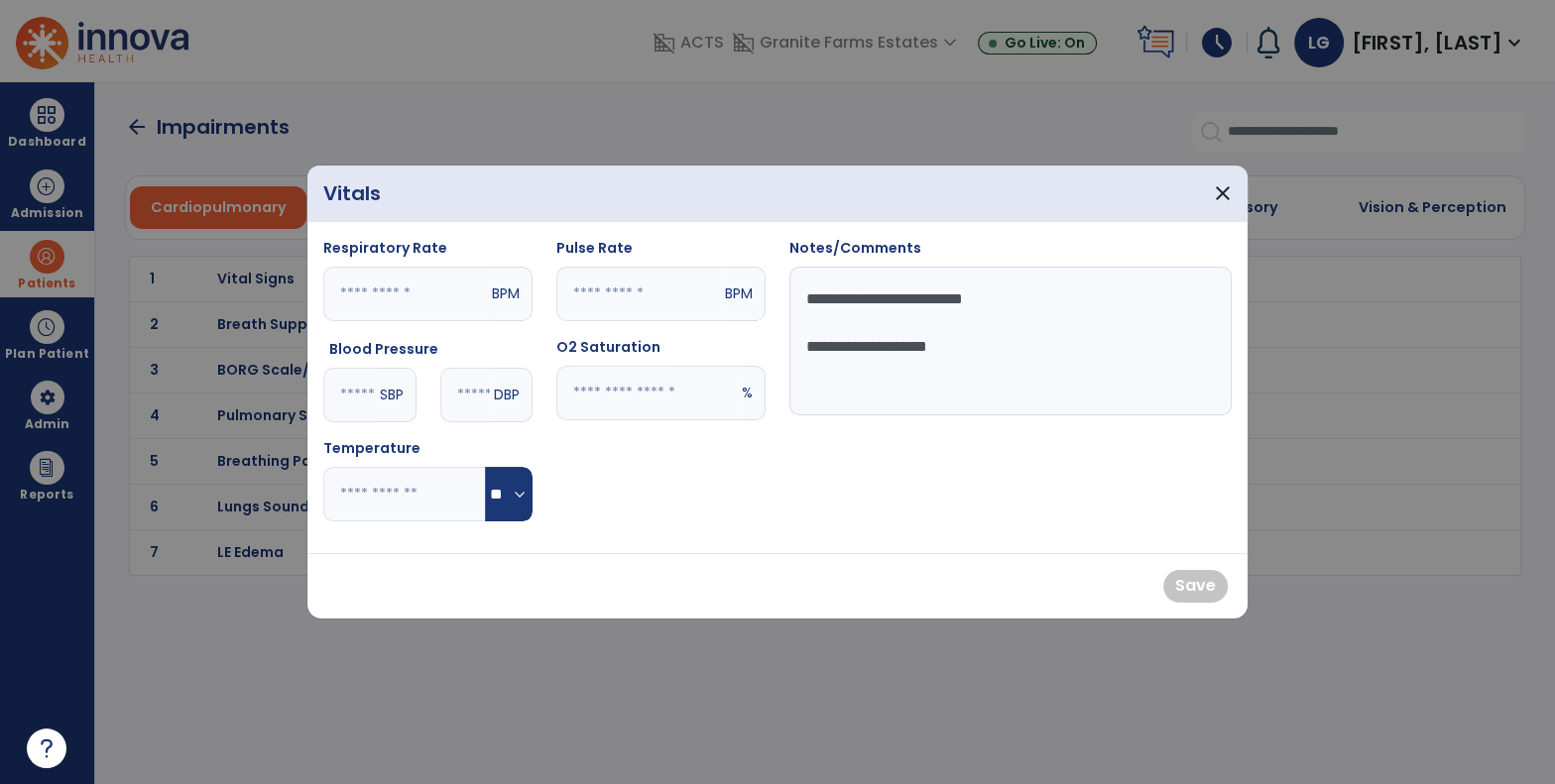 drag, startPoint x: 854, startPoint y: 304, endPoint x: 760, endPoint y: 298, distance: 94.191295 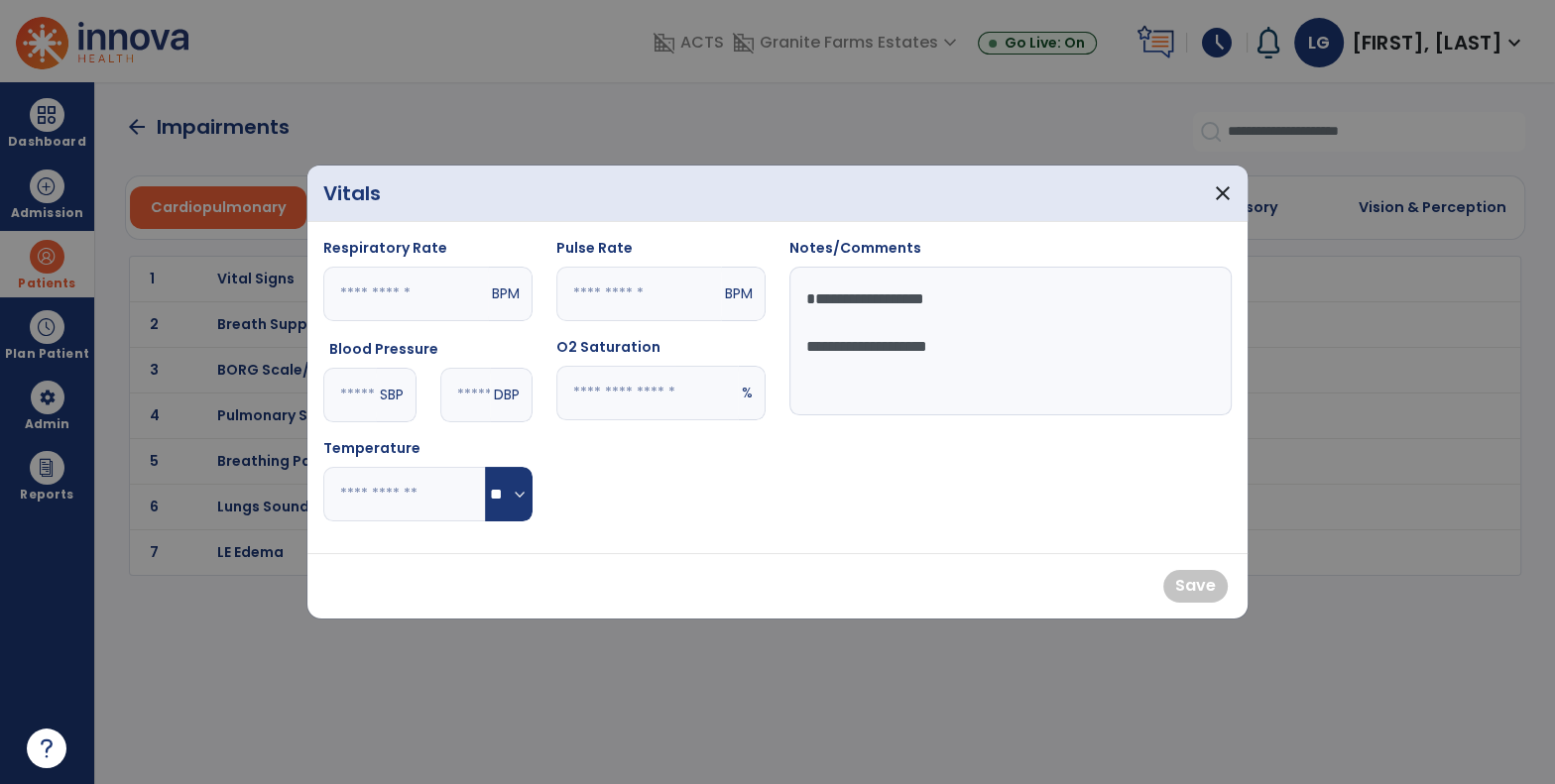 type on "**********" 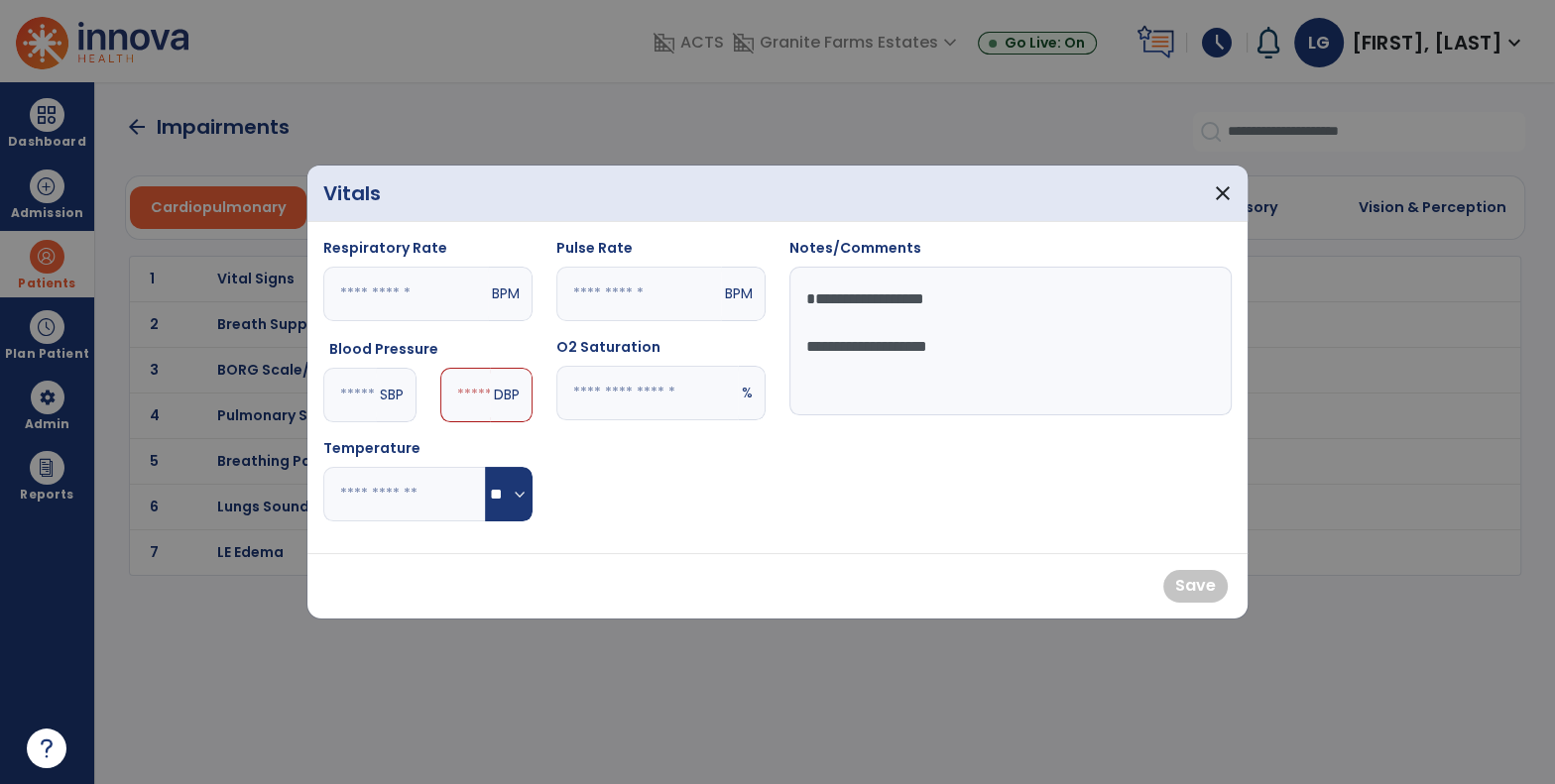 type on "***" 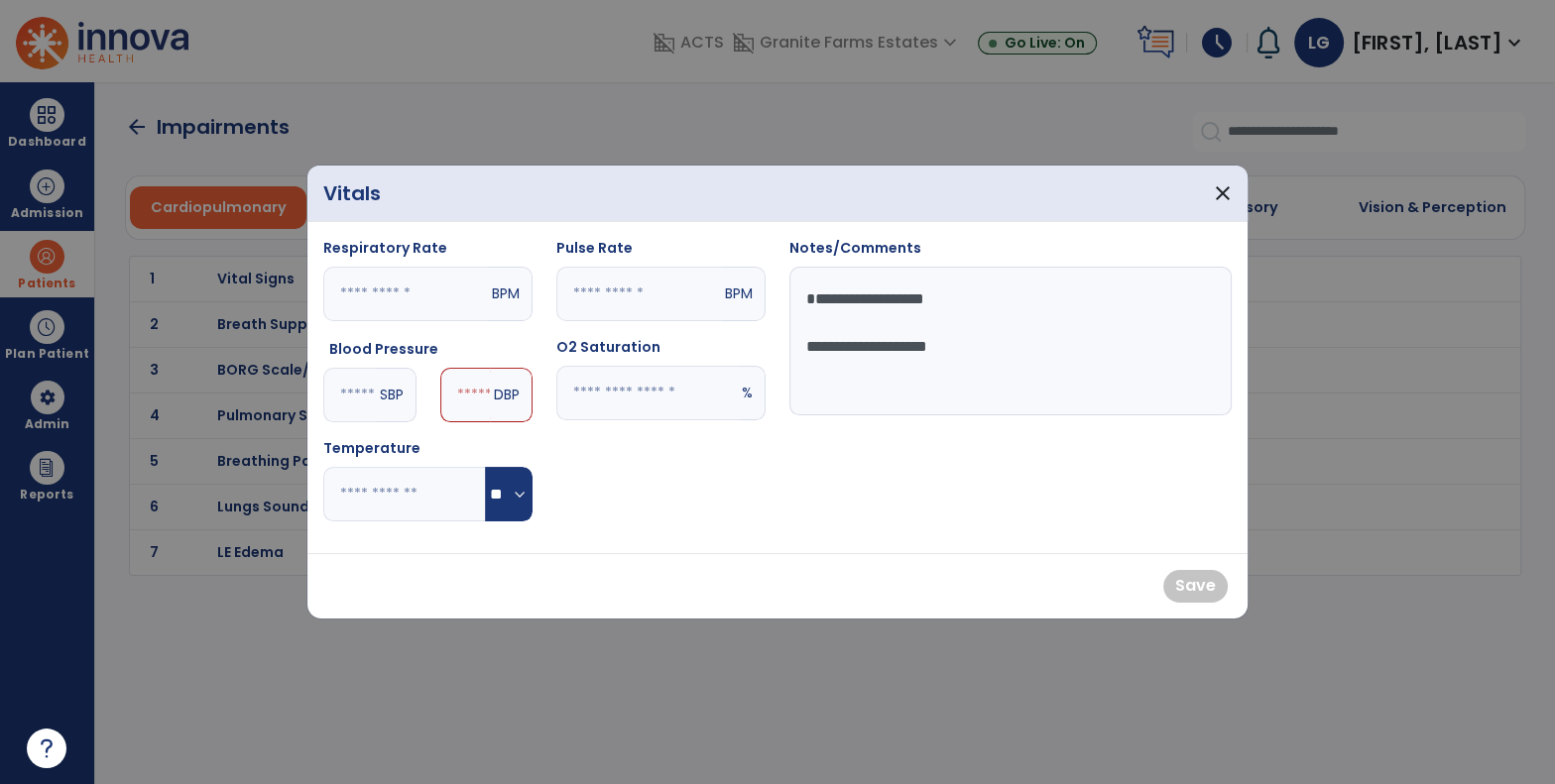 click at bounding box center [465, 394] 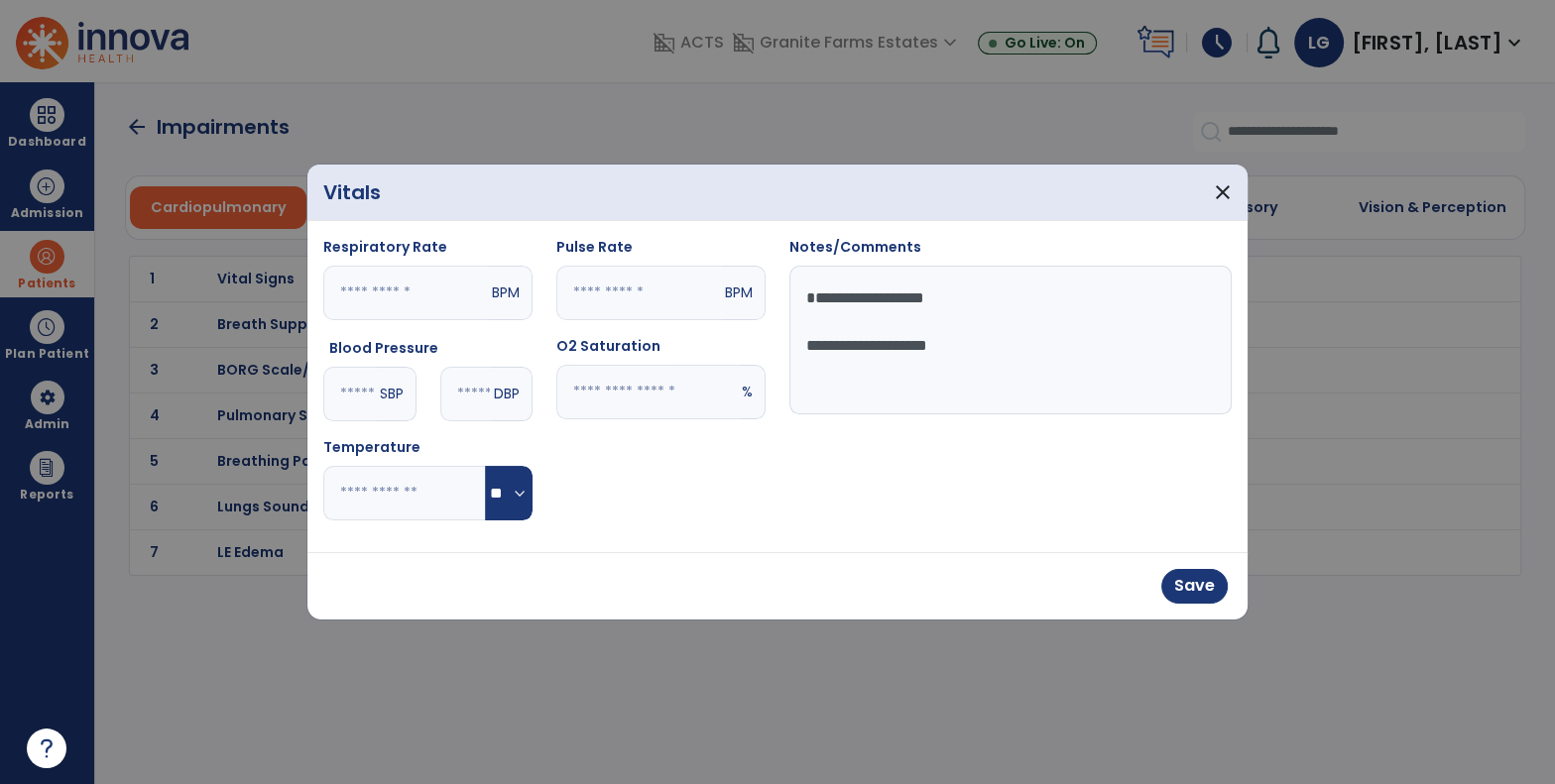 type on "**" 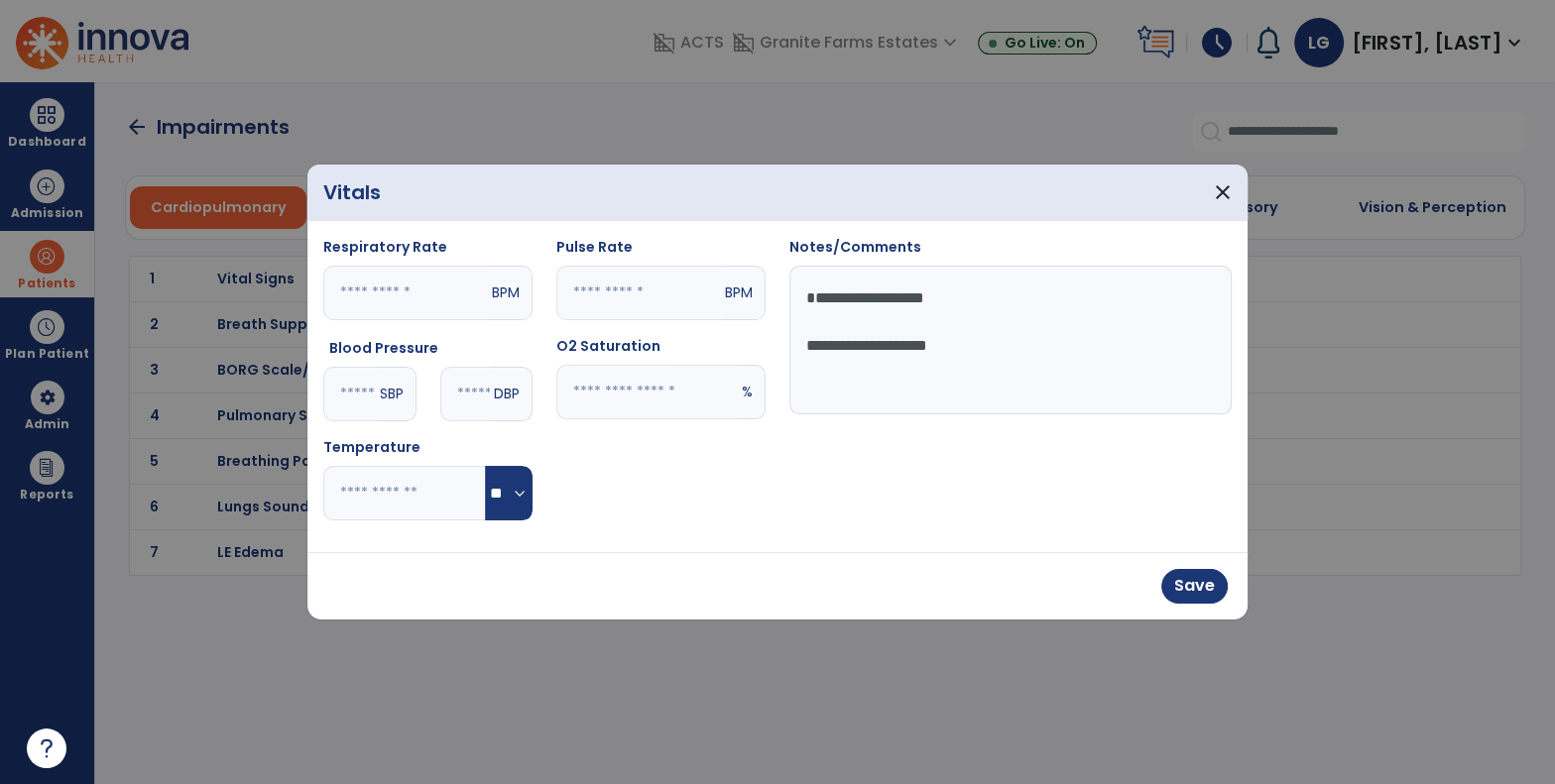click at bounding box center (639, 292) 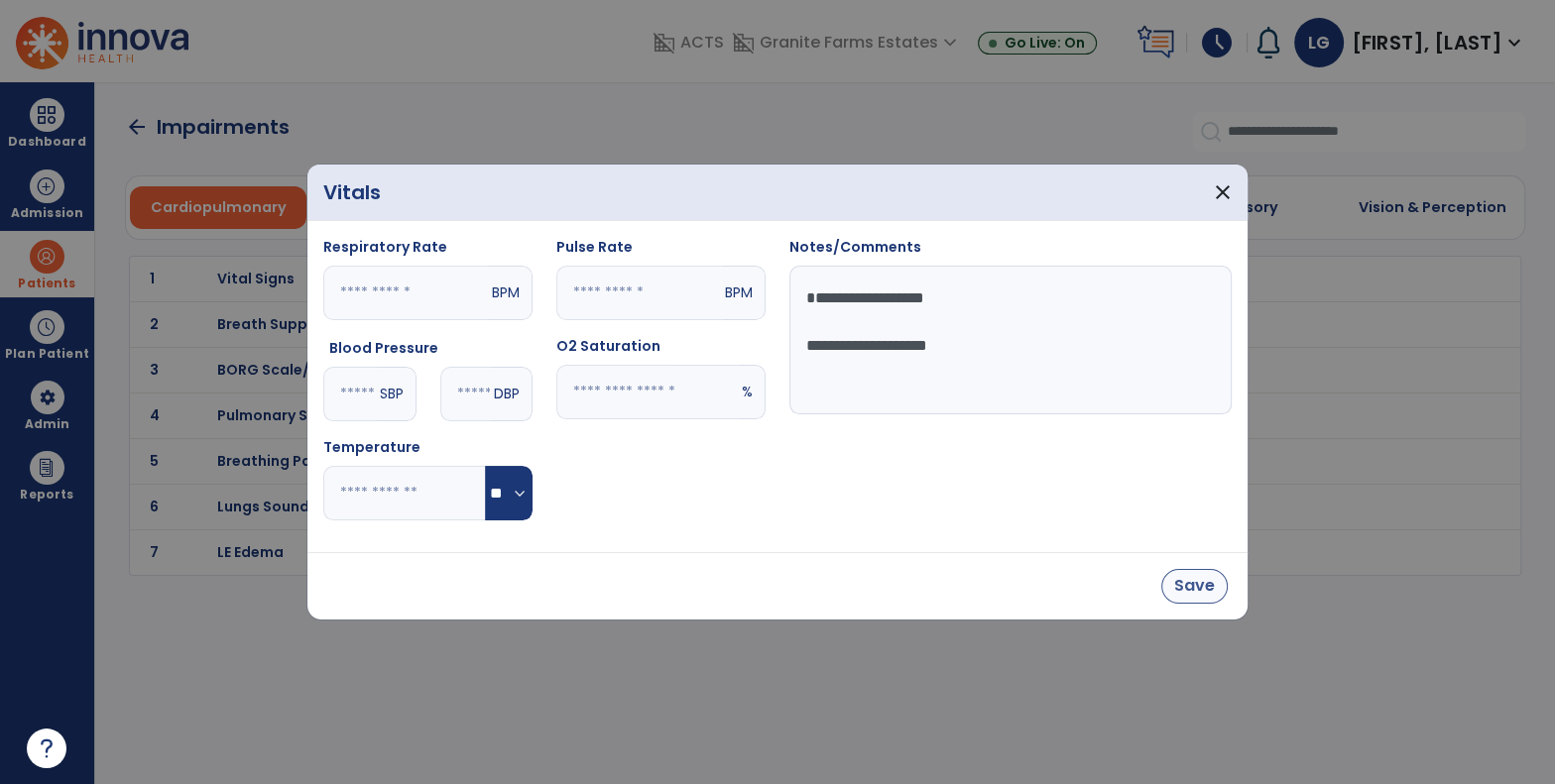 type on "**" 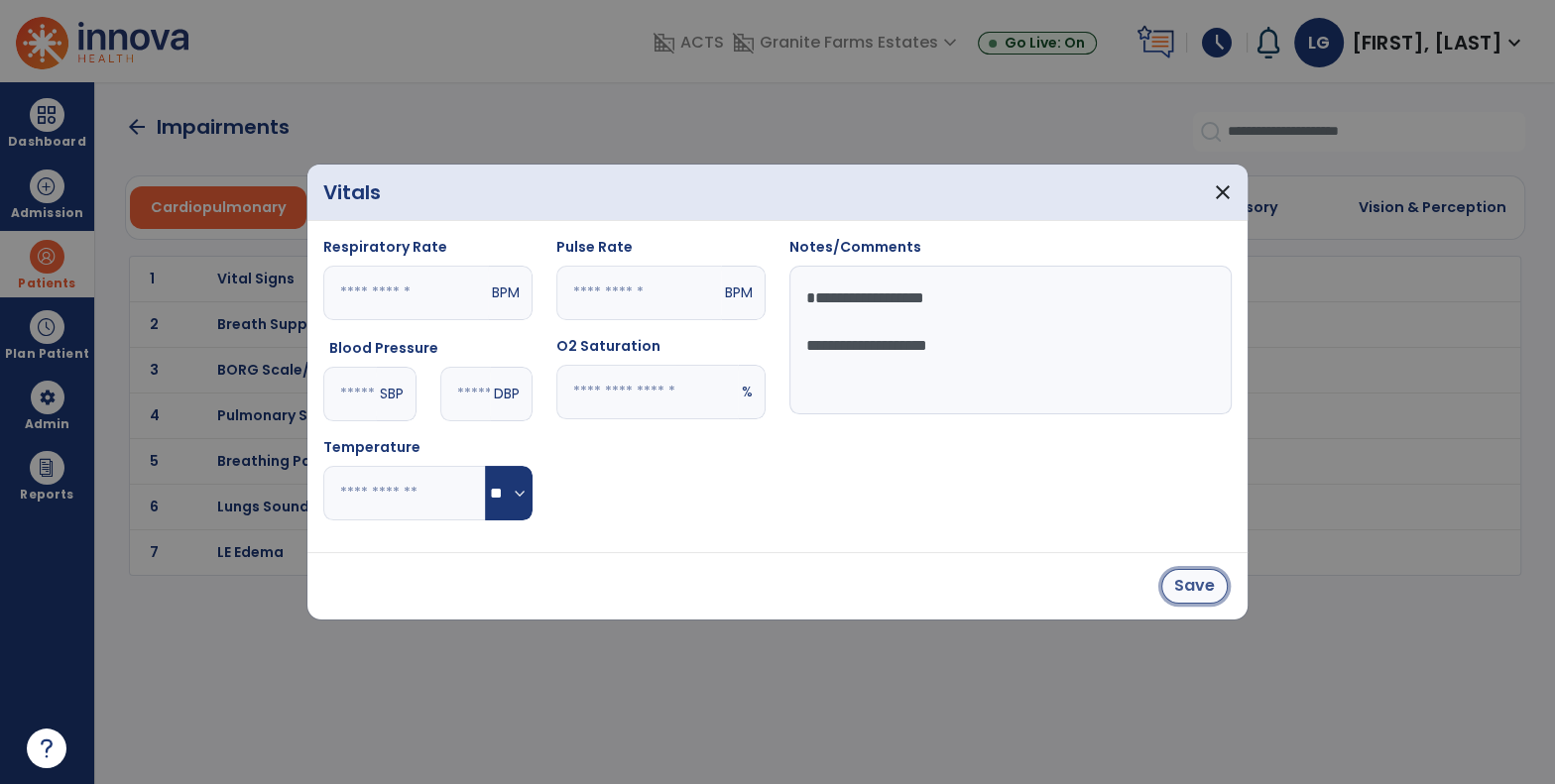 click on "Save" at bounding box center (1194, 586) 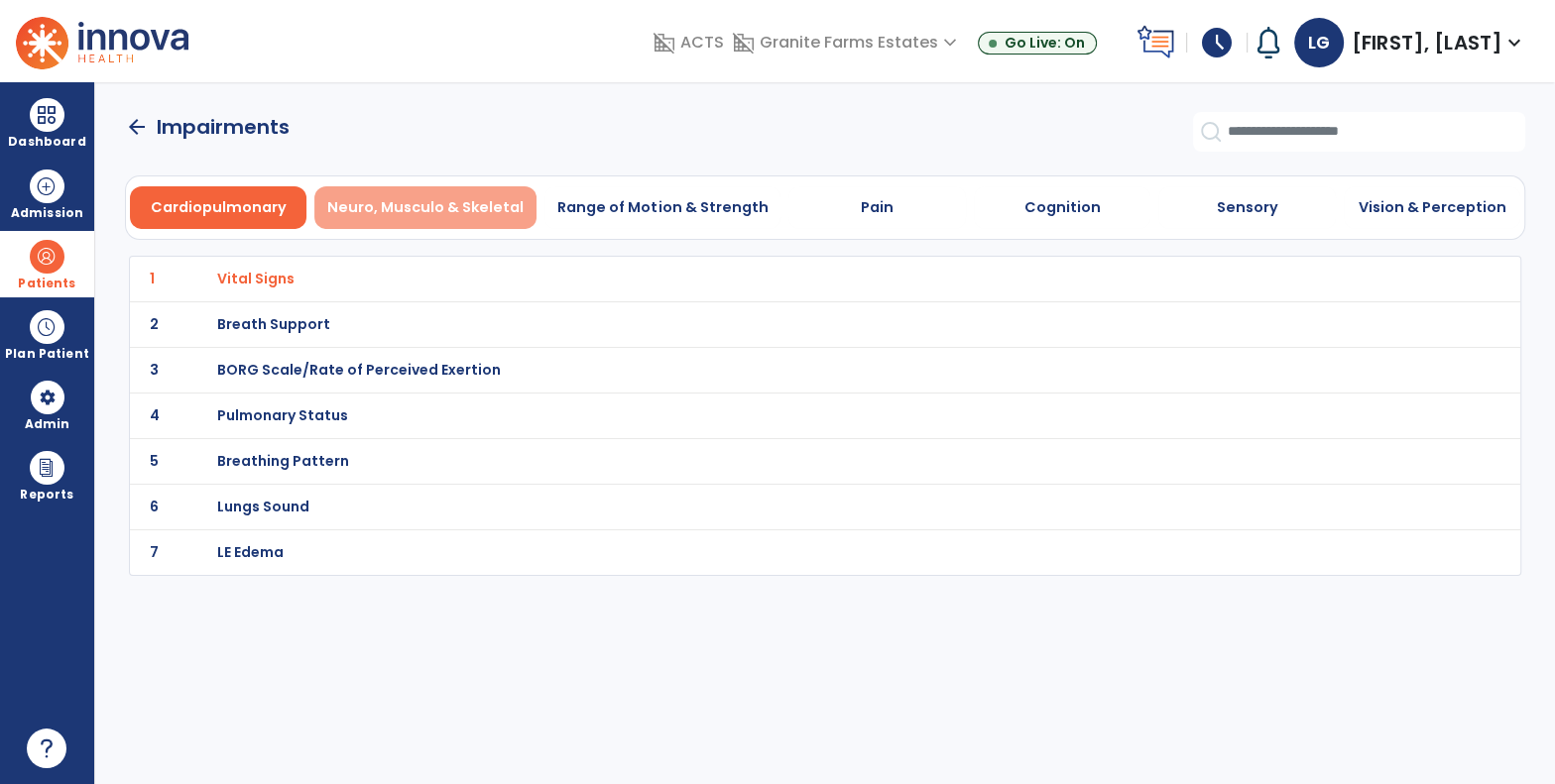 click on "Neuro, Musculo & Skeletal" at bounding box center (425, 207) 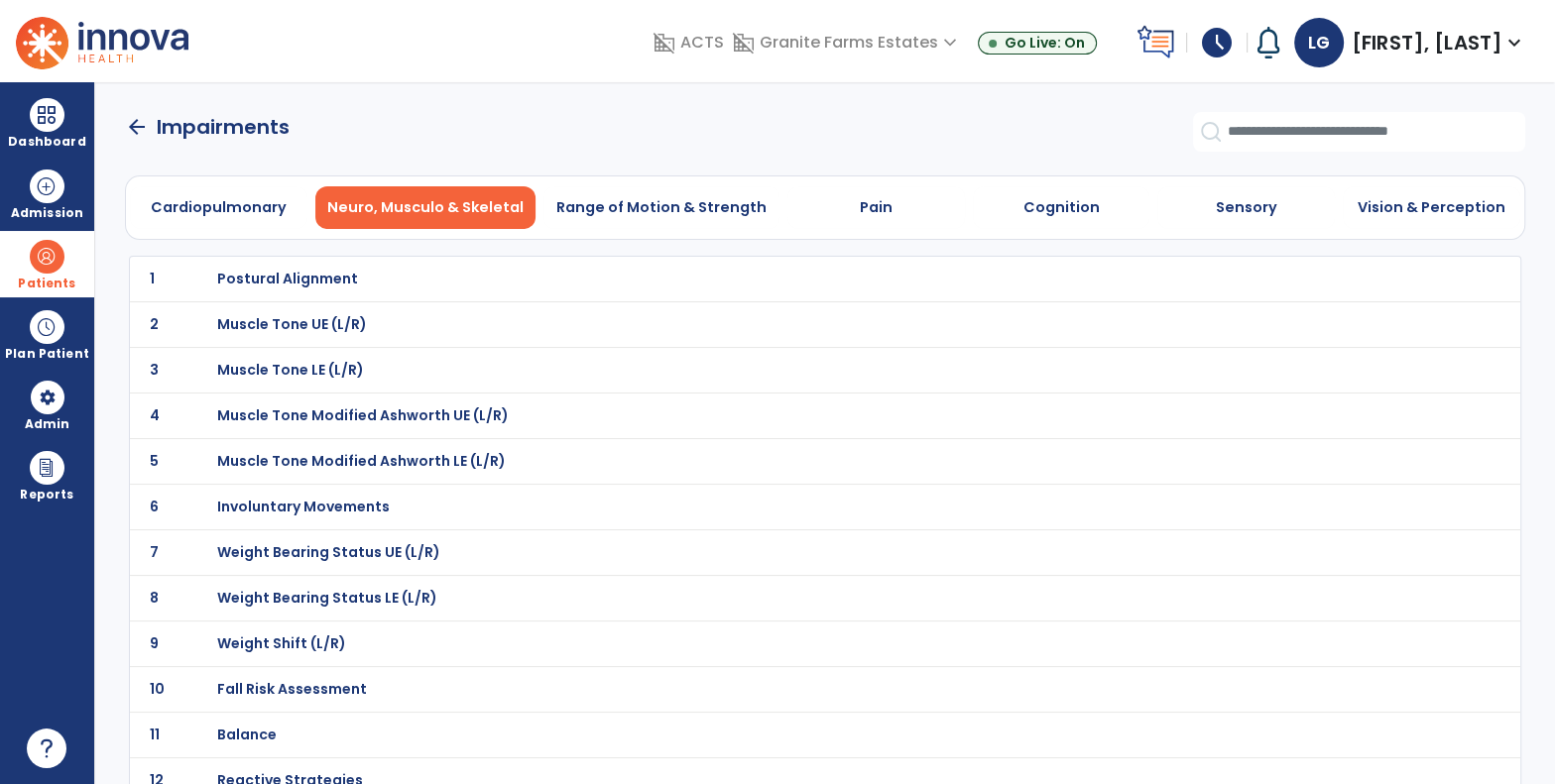 click on "Balance" at bounding box center [288, 279] 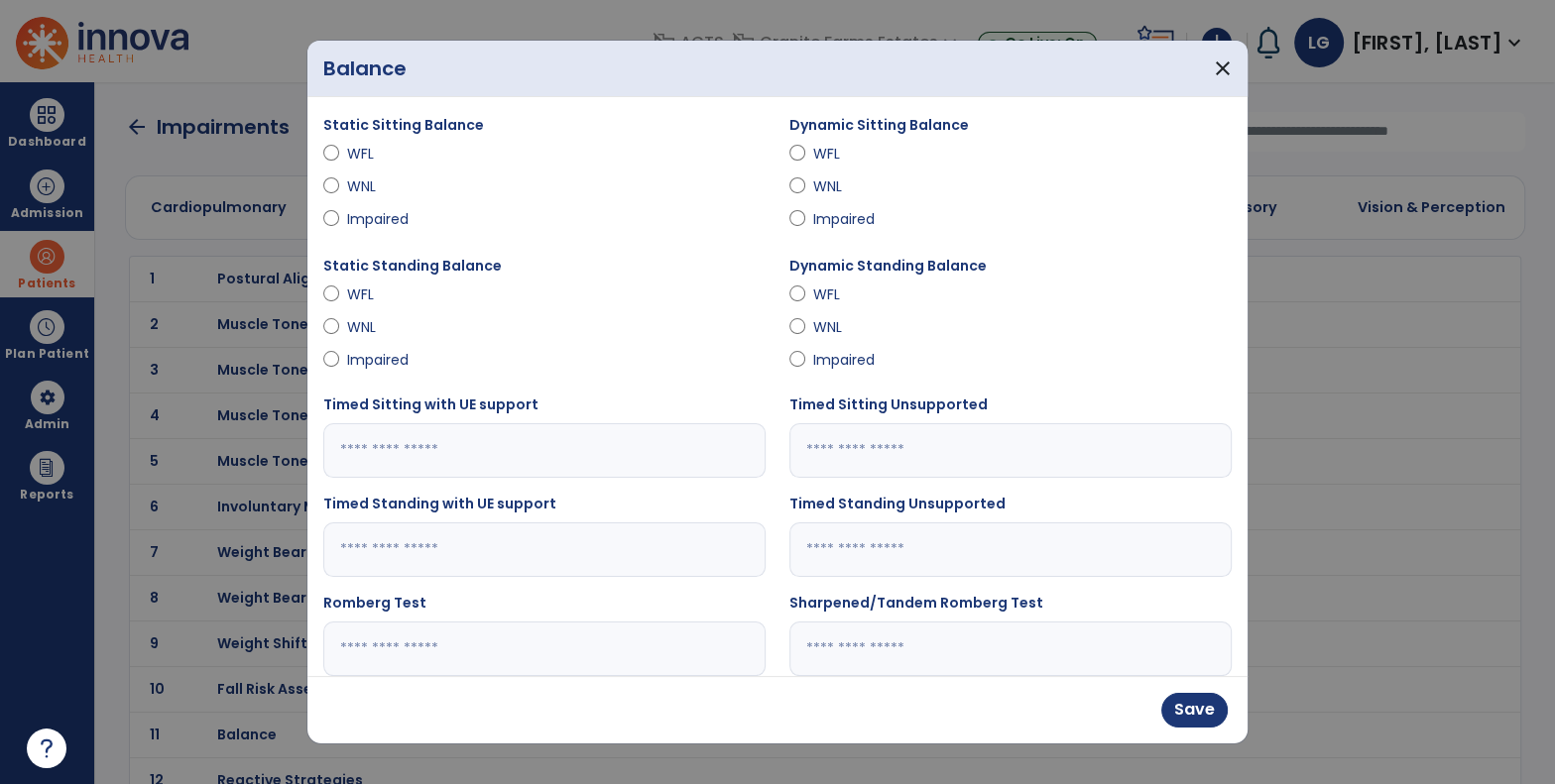 click at bounding box center (331, 364) 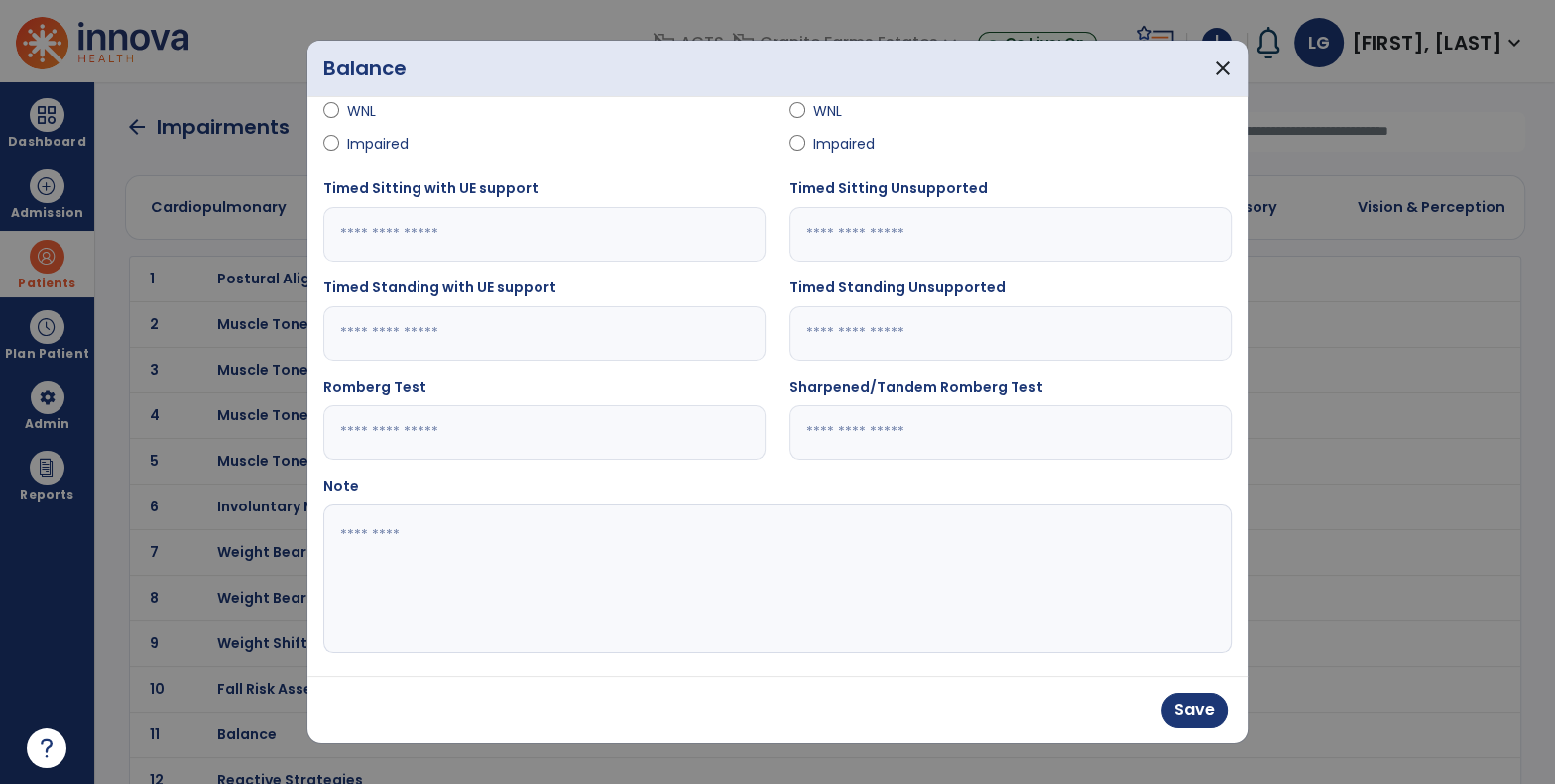 scroll, scrollTop: 223, scrollLeft: 0, axis: vertical 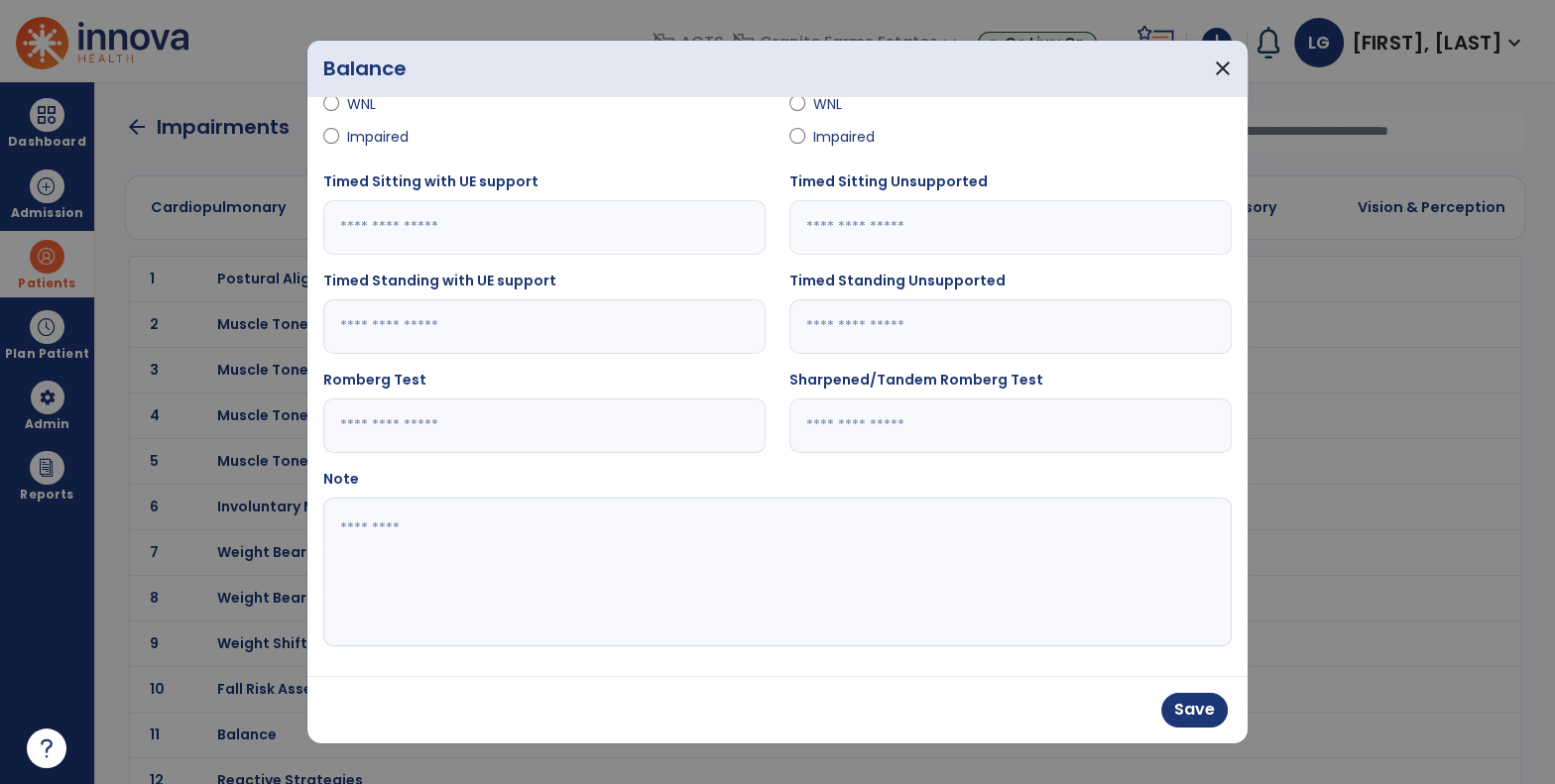 click at bounding box center (776, 572) 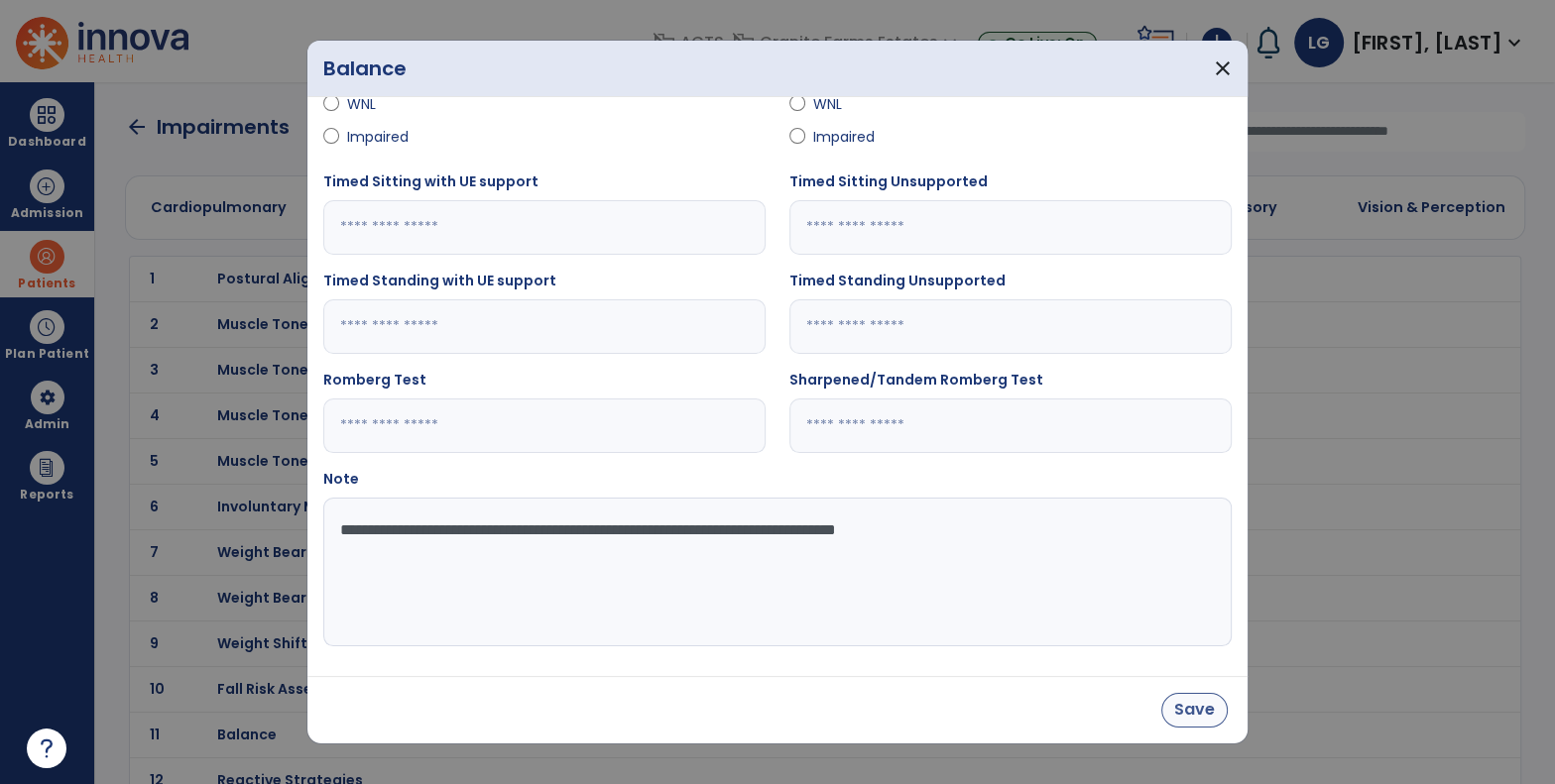 type on "**********" 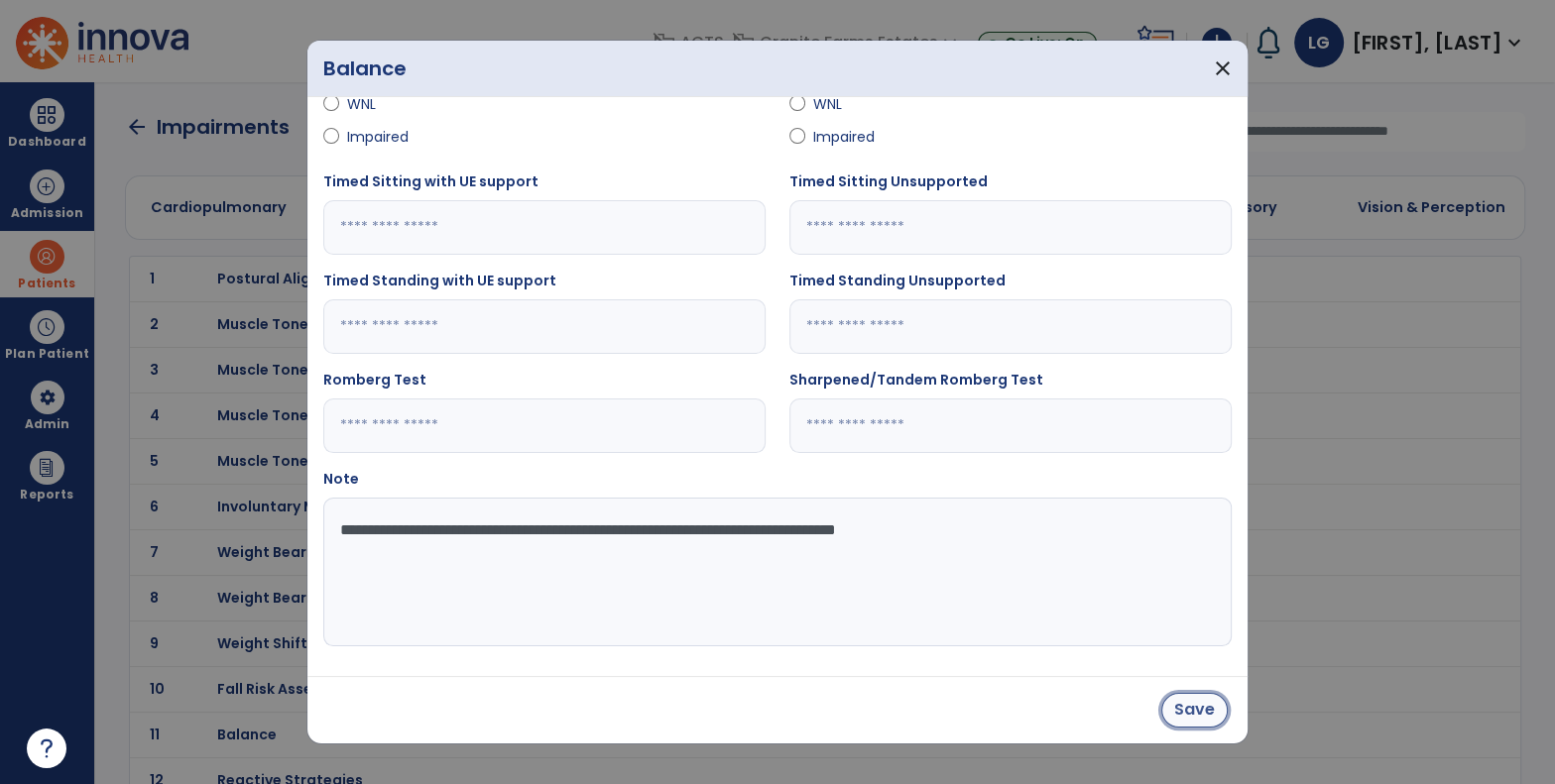 click on "Save" at bounding box center (1194, 710) 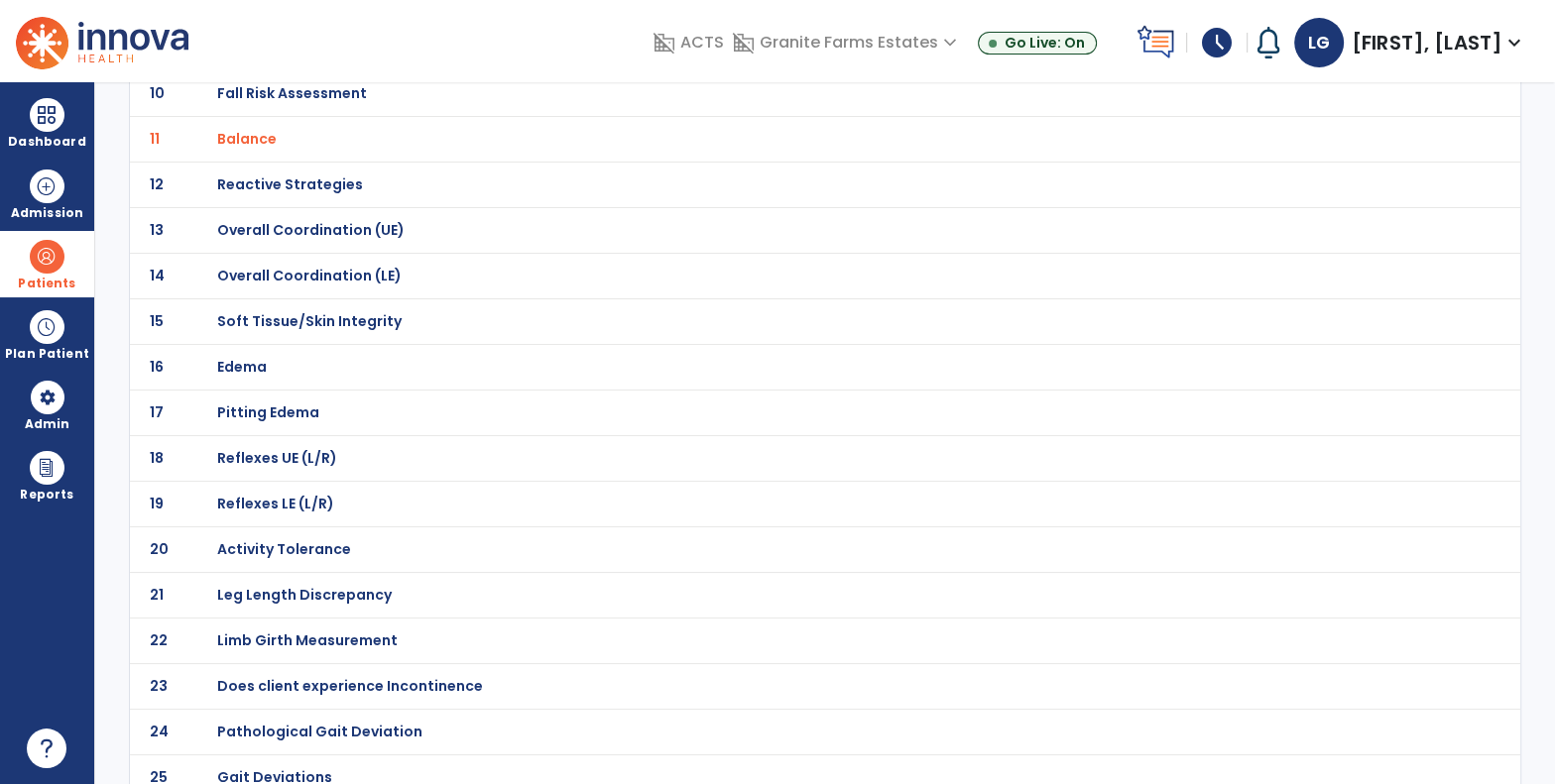 scroll, scrollTop: 607, scrollLeft: 0, axis: vertical 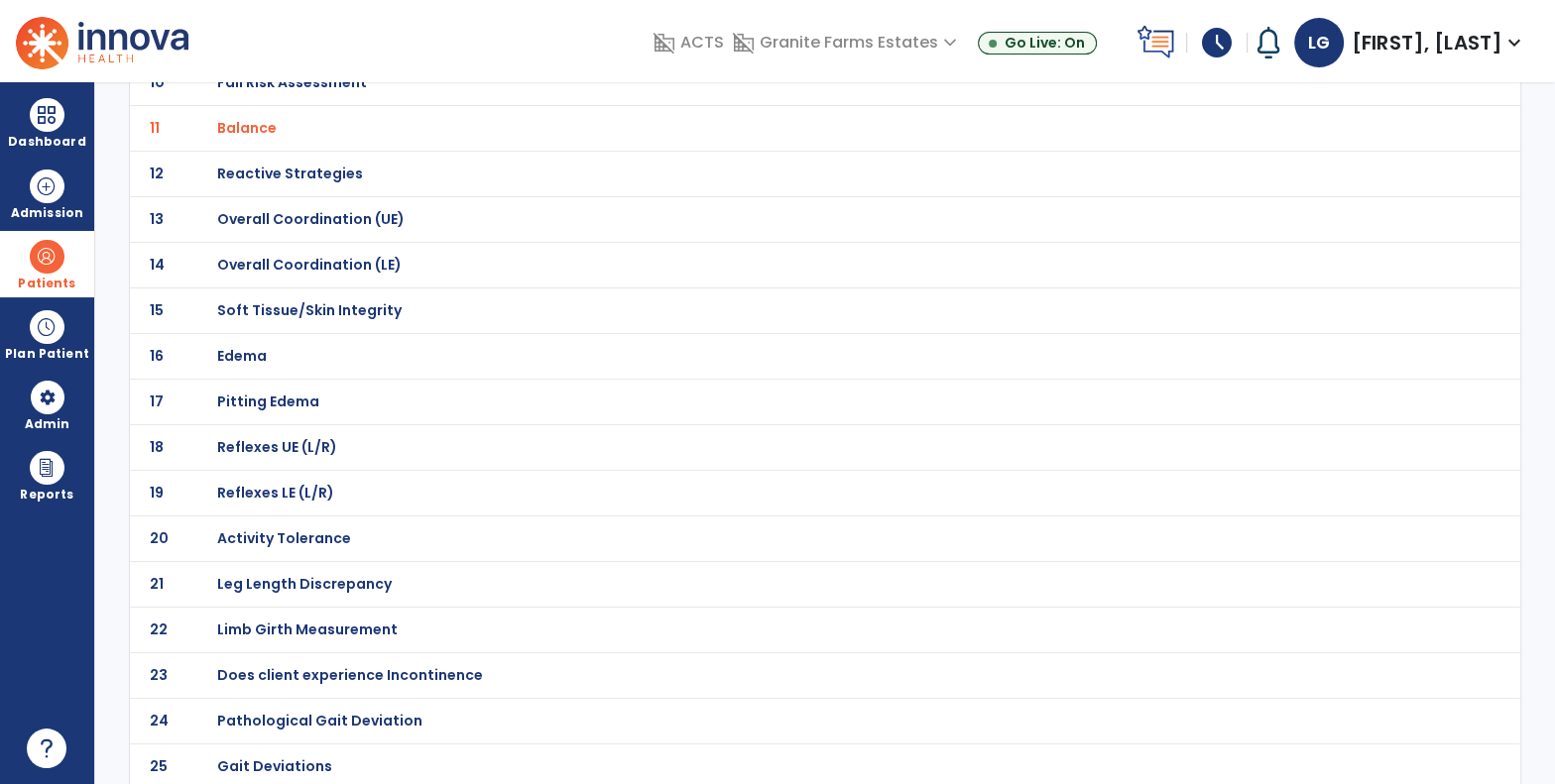 click on "Gait Deviations" at bounding box center (288, -328) 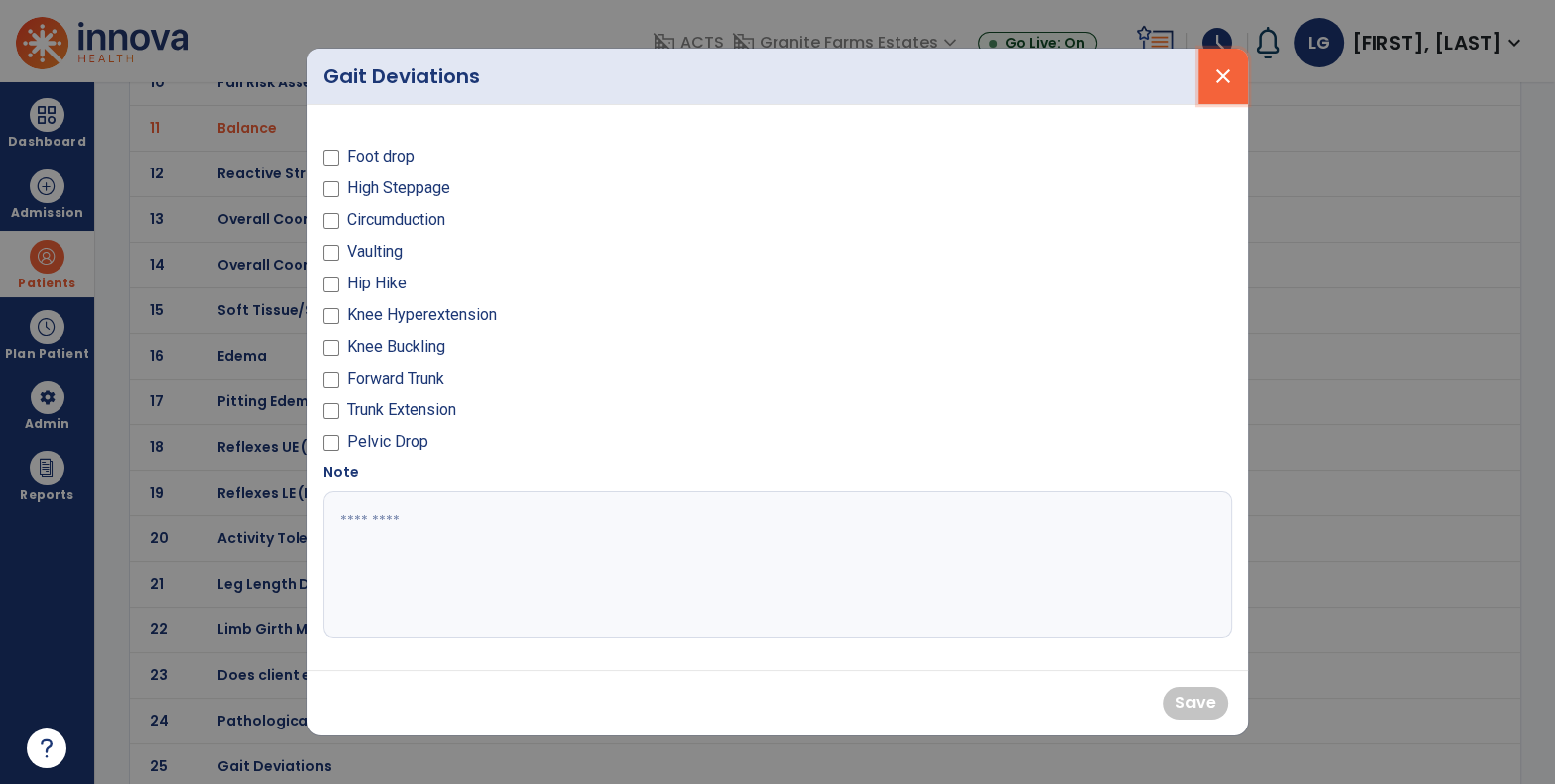 click on "close" at bounding box center (1223, 76) 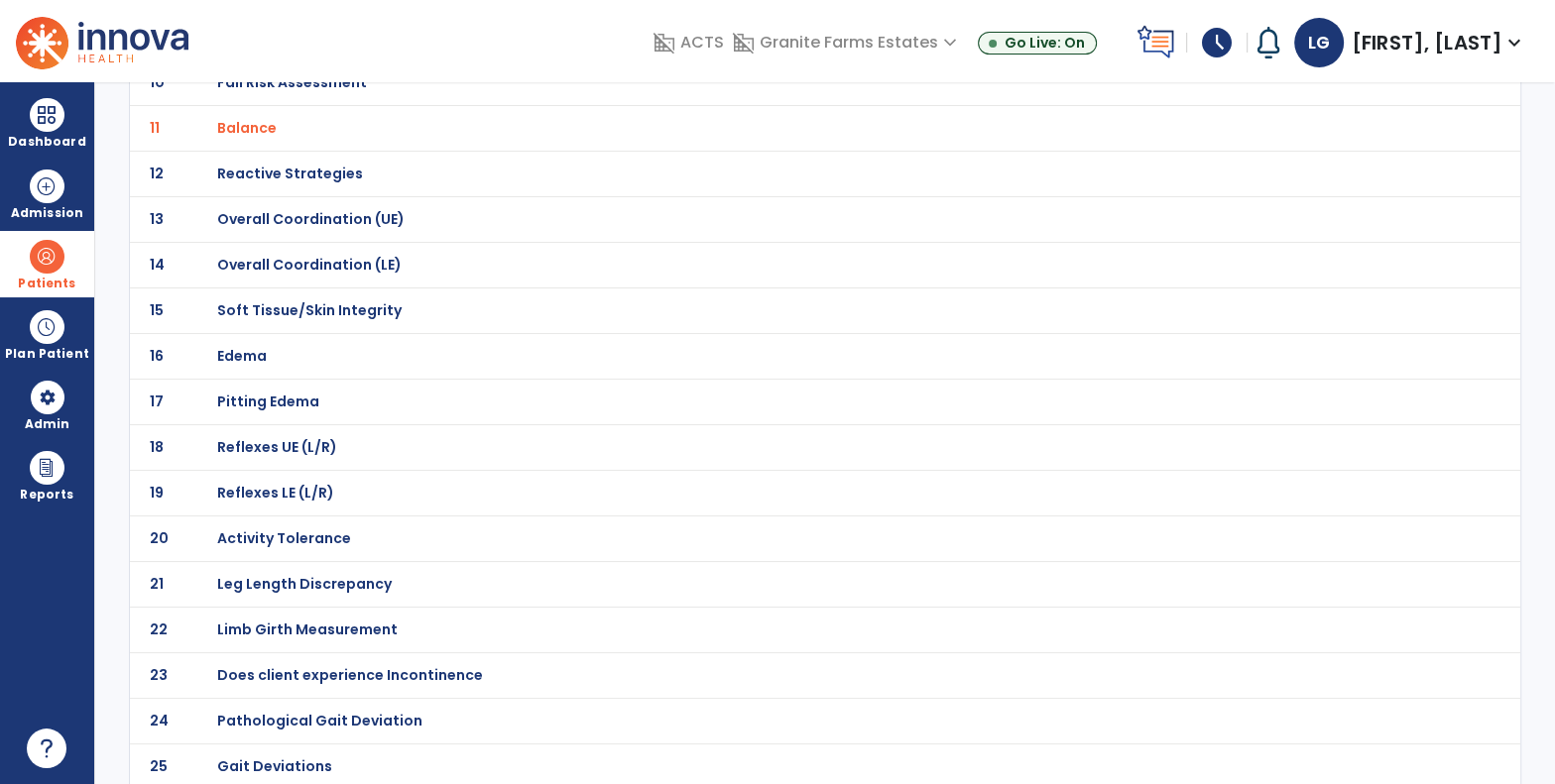 click on "Pathological Gait Deviation" at bounding box center (288, -328) 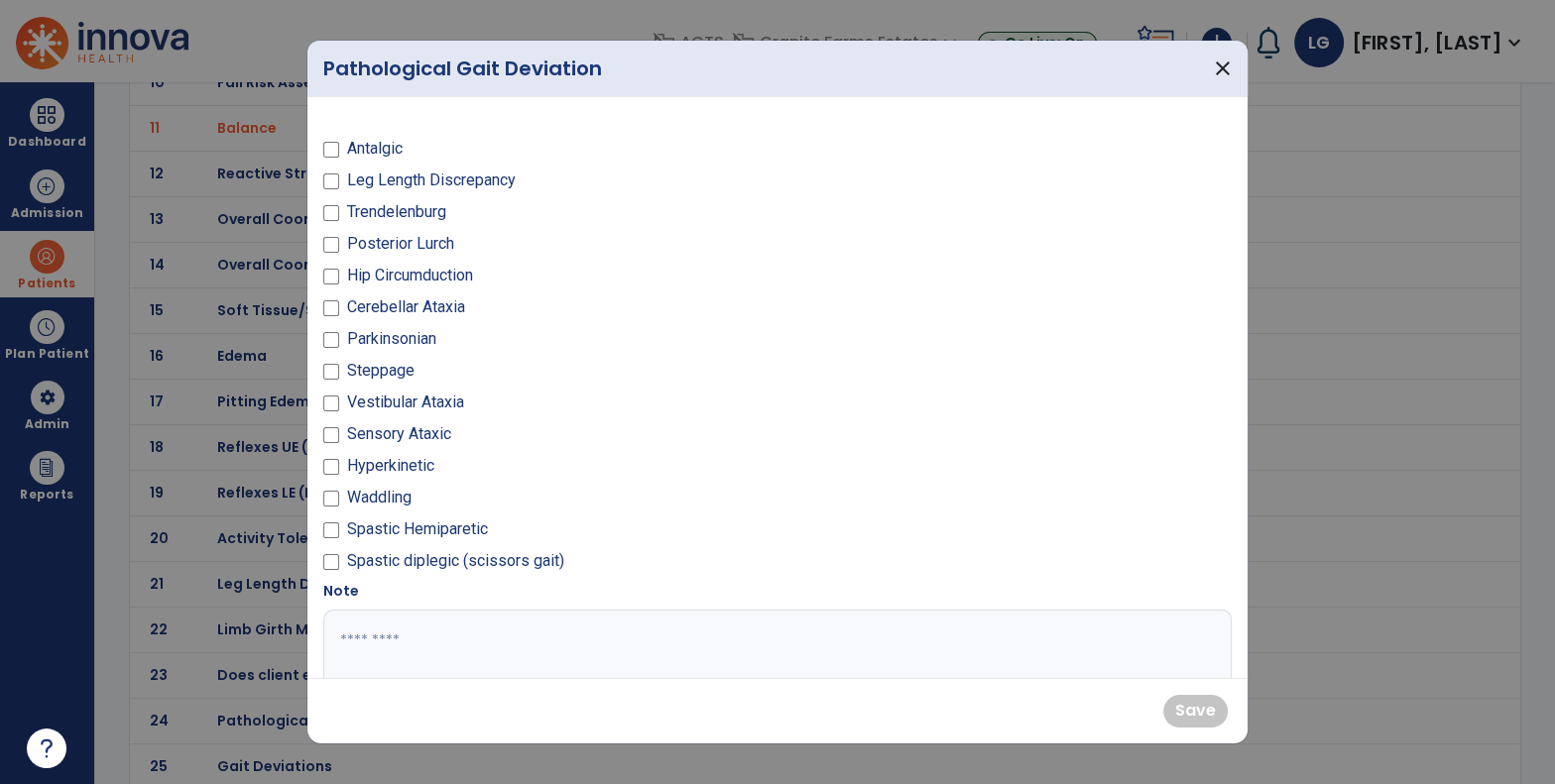 click at bounding box center (776, 684) 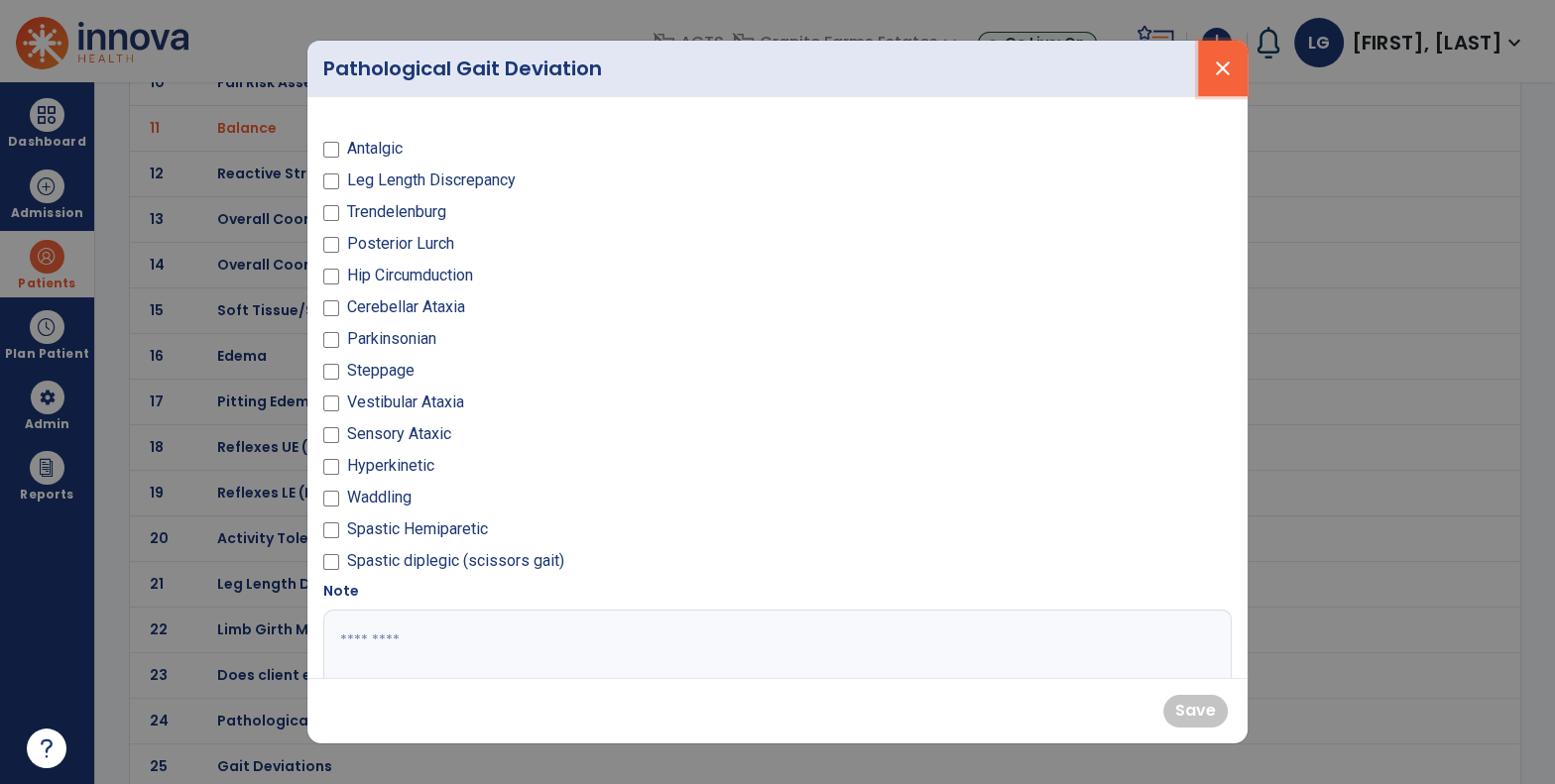 click on "close" at bounding box center [1223, 68] 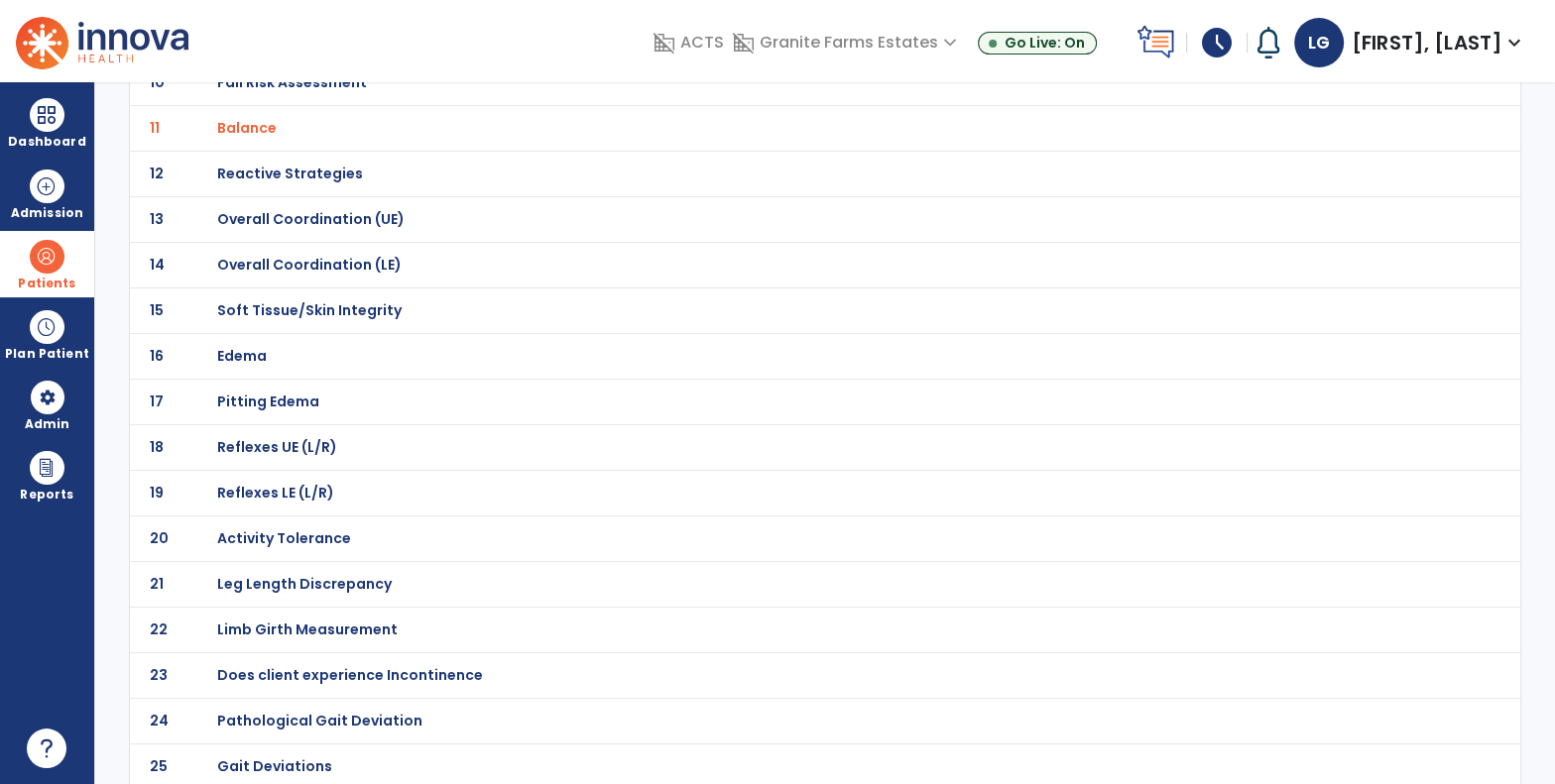 click on "Gait Deviations" at bounding box center [288, -328] 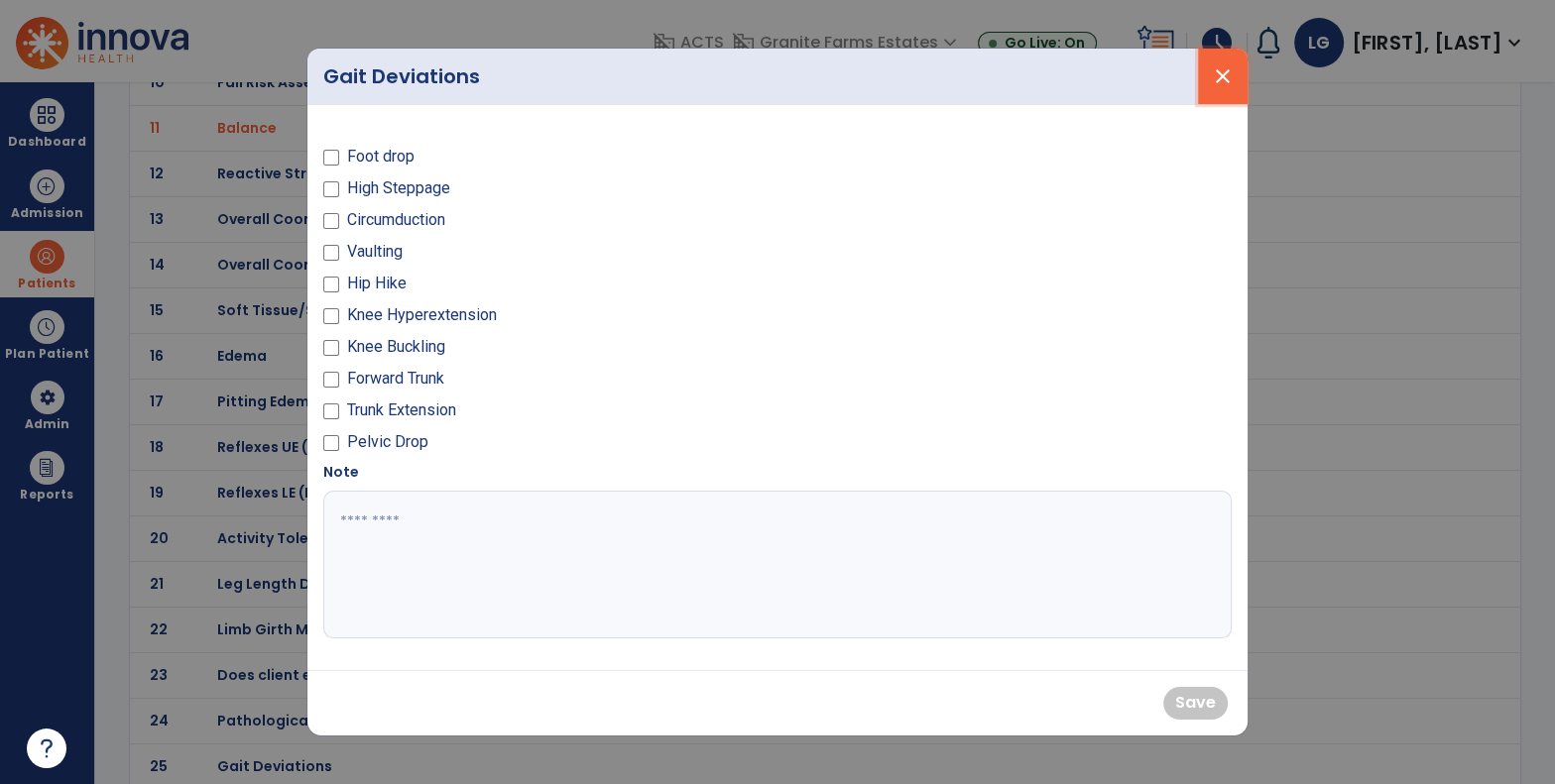 click on "close" at bounding box center [1223, 76] 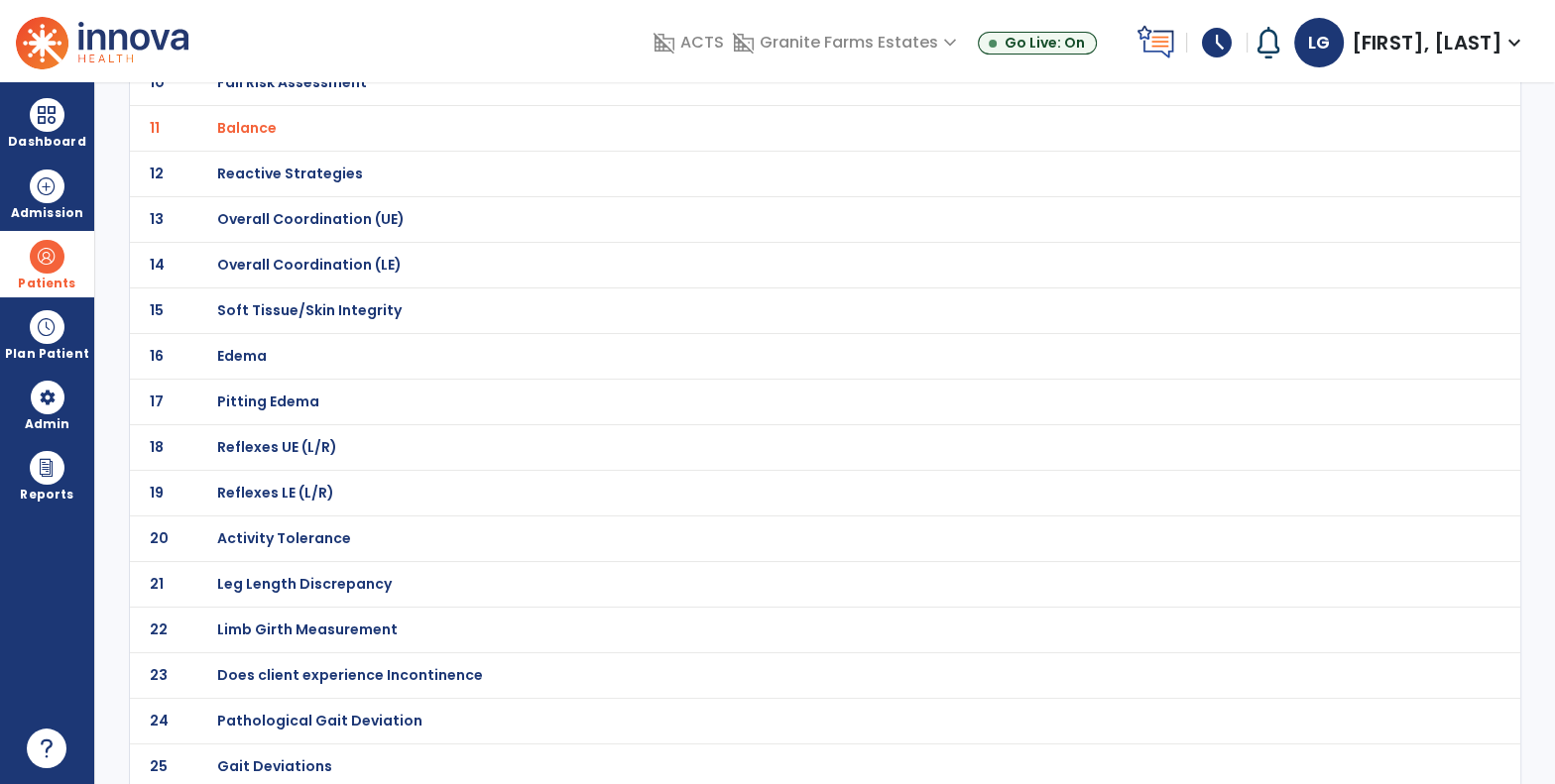 click on "Pathological Gait Deviation" at bounding box center [288, -328] 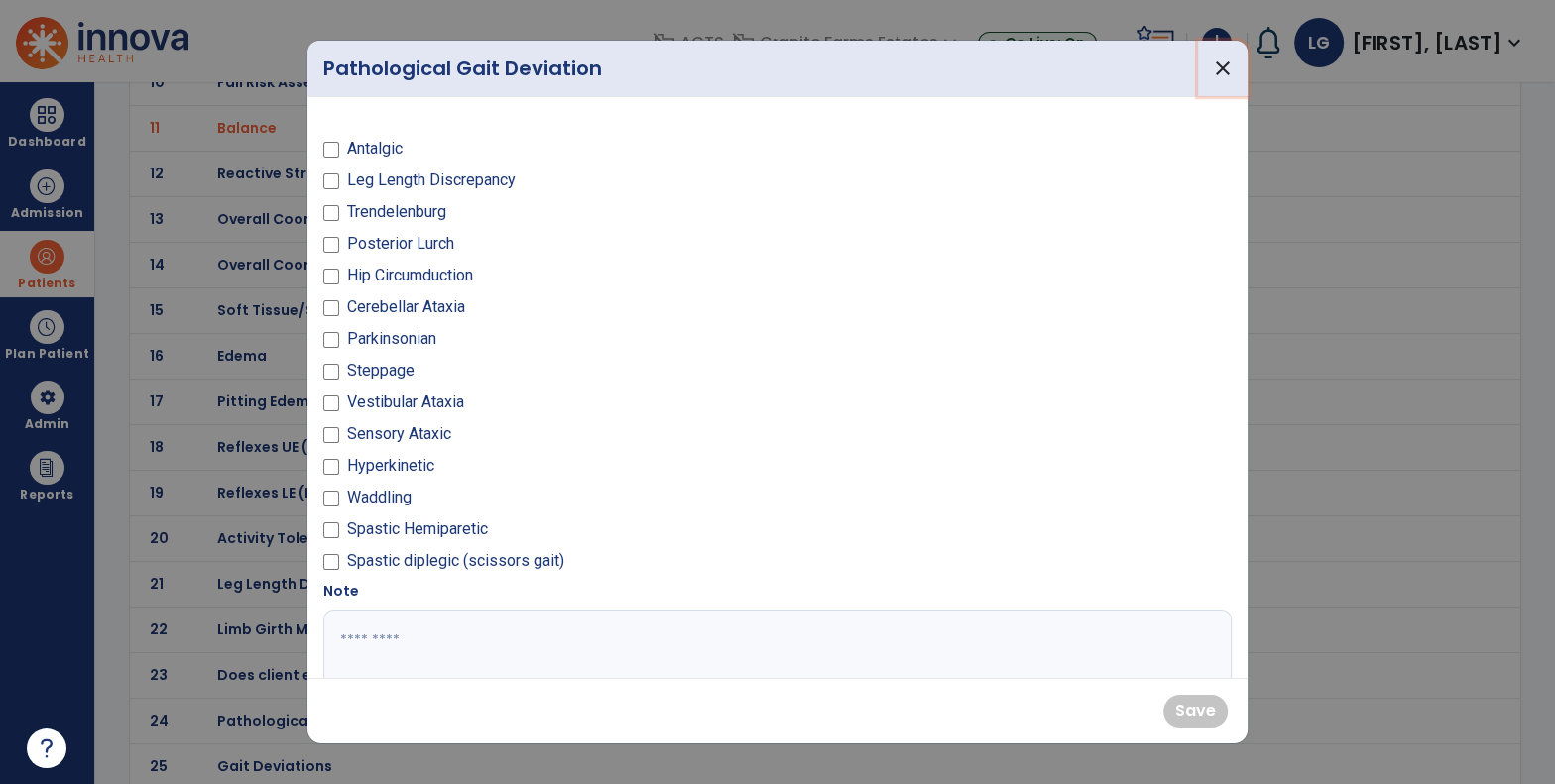 click on "close" at bounding box center (1223, 68) 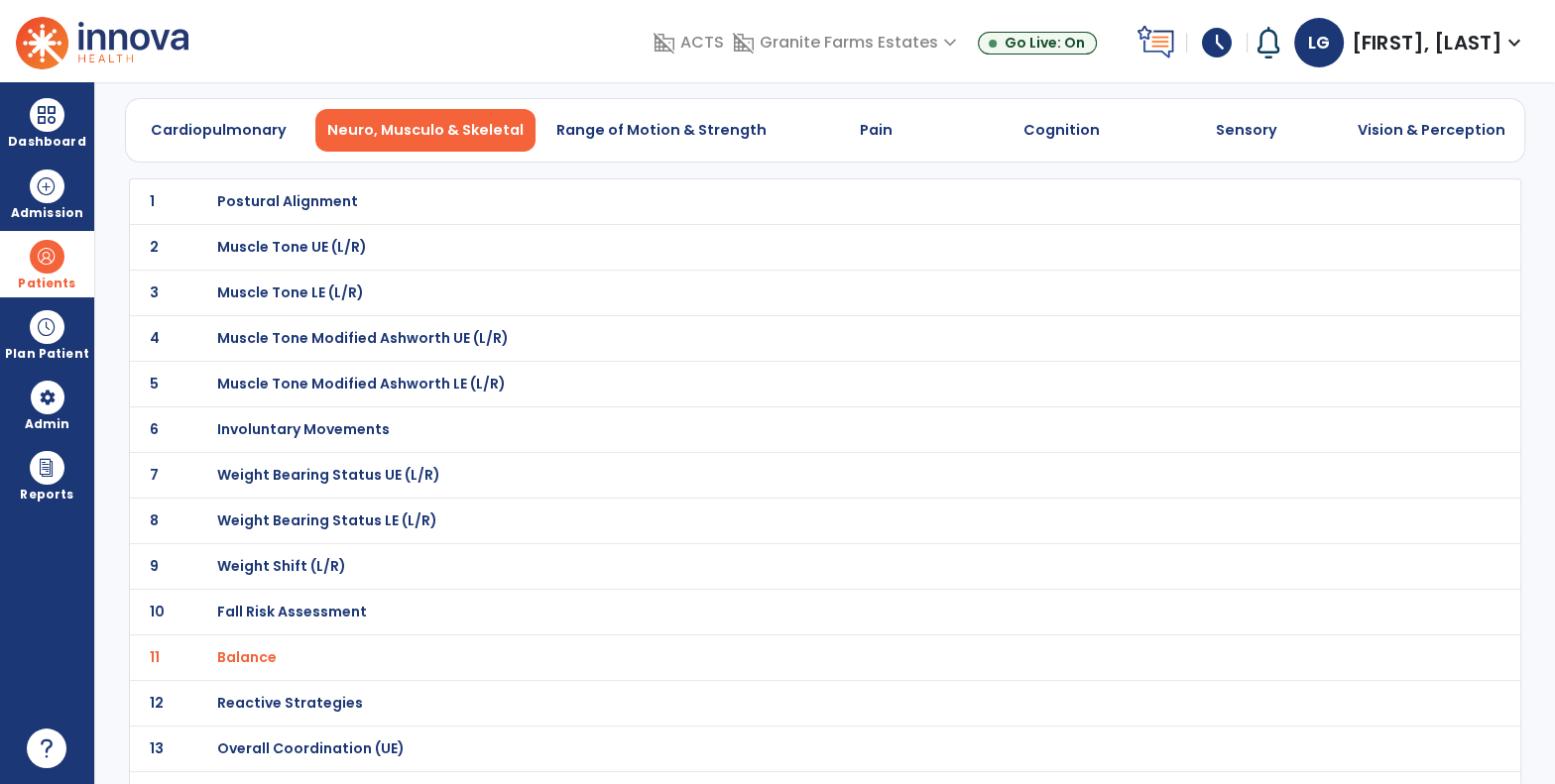 scroll, scrollTop: 0, scrollLeft: 0, axis: both 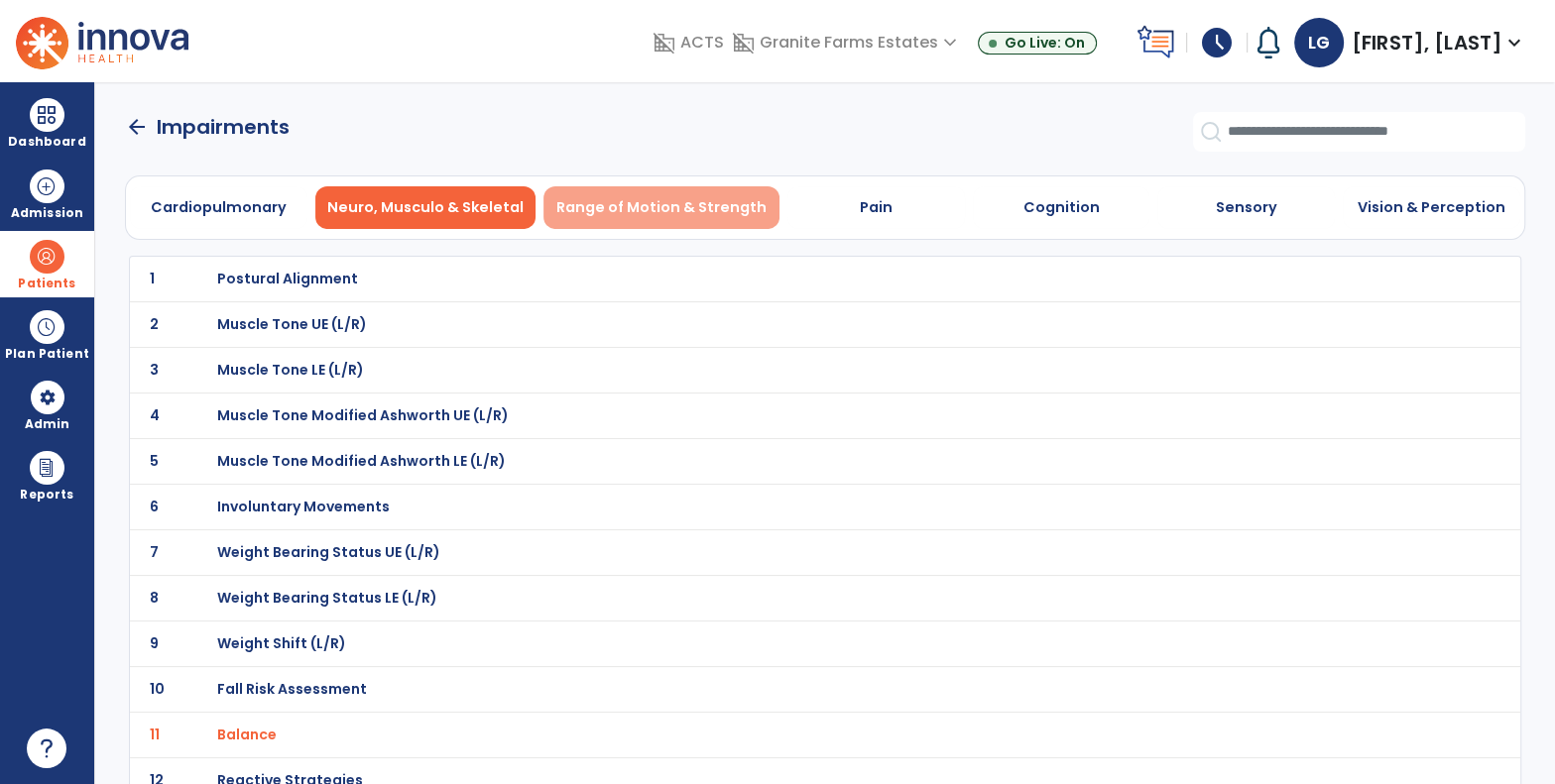 click on "Range of Motion & Strength" at bounding box center [661, 207] 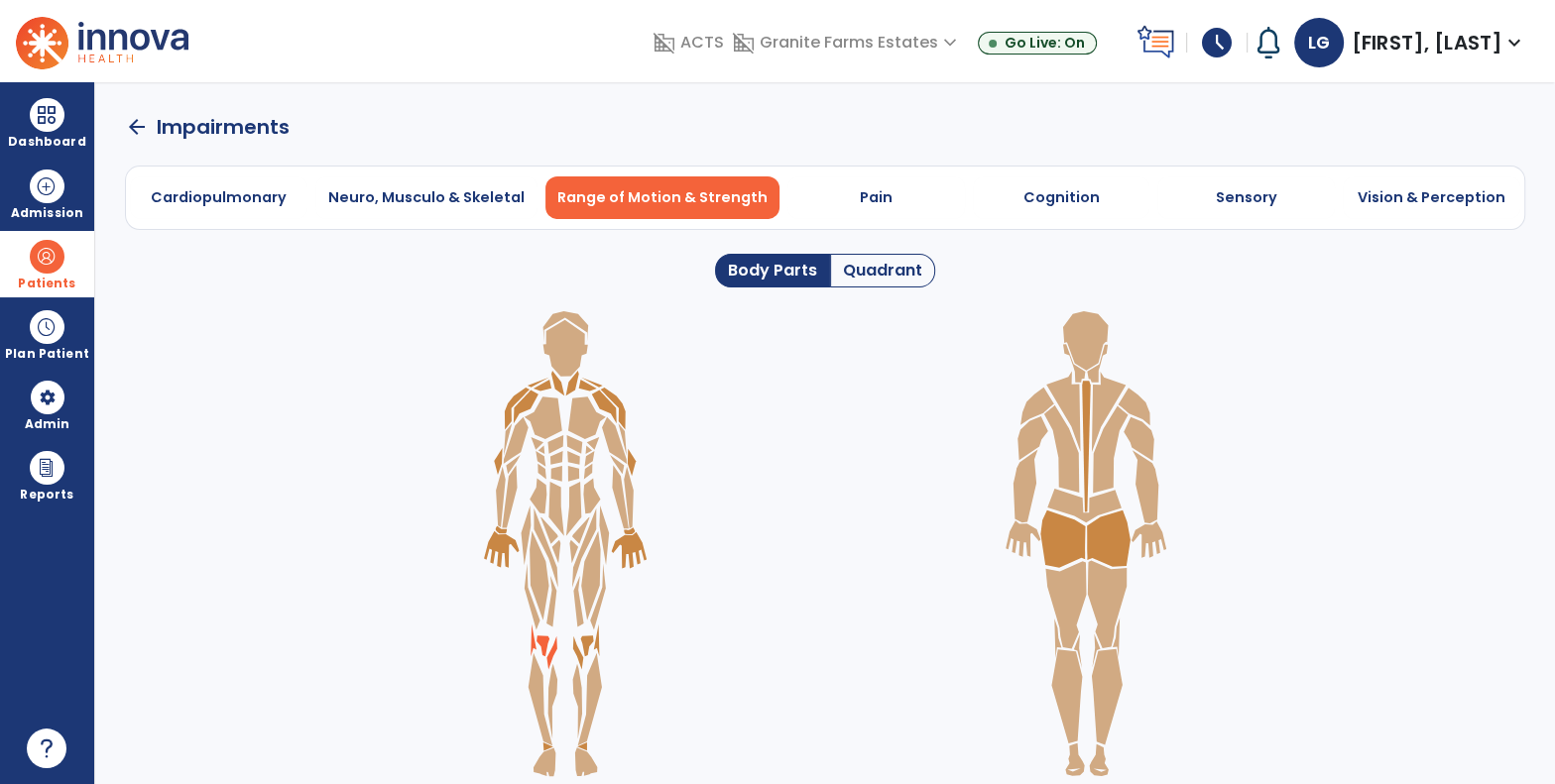 click 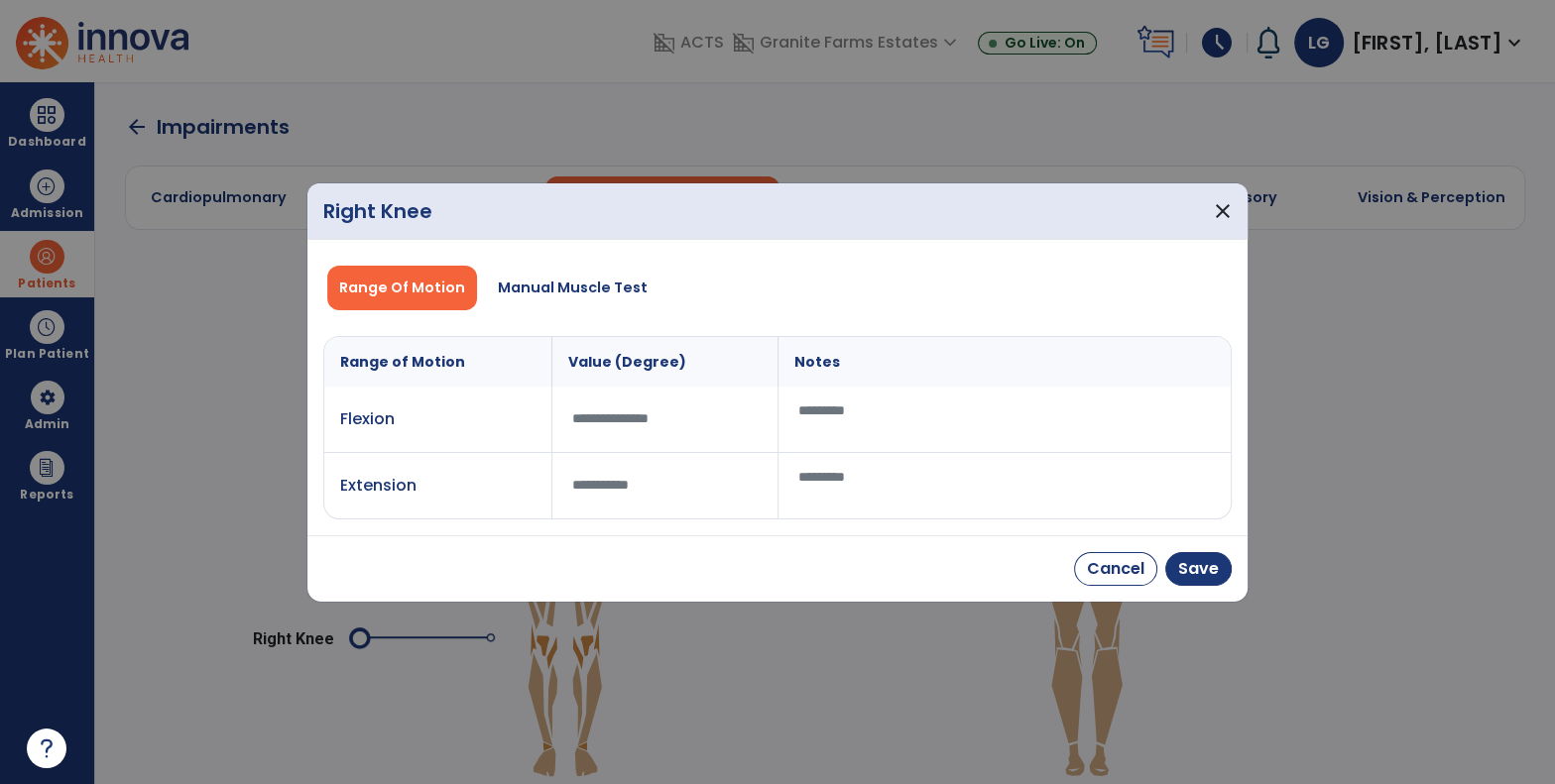 click at bounding box center (665, 418) 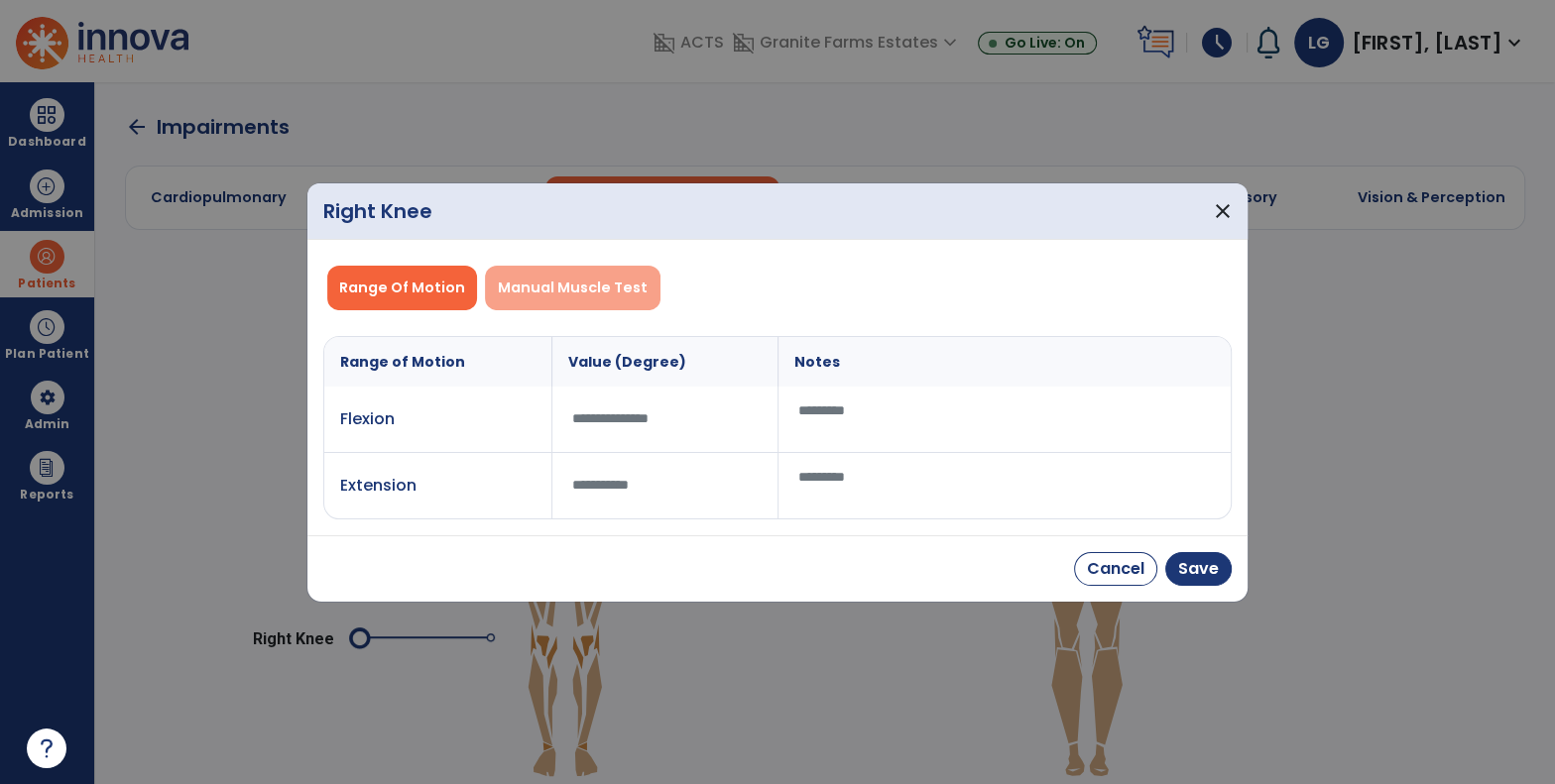 click on "Manual Muscle Test" at bounding box center (572, 287) 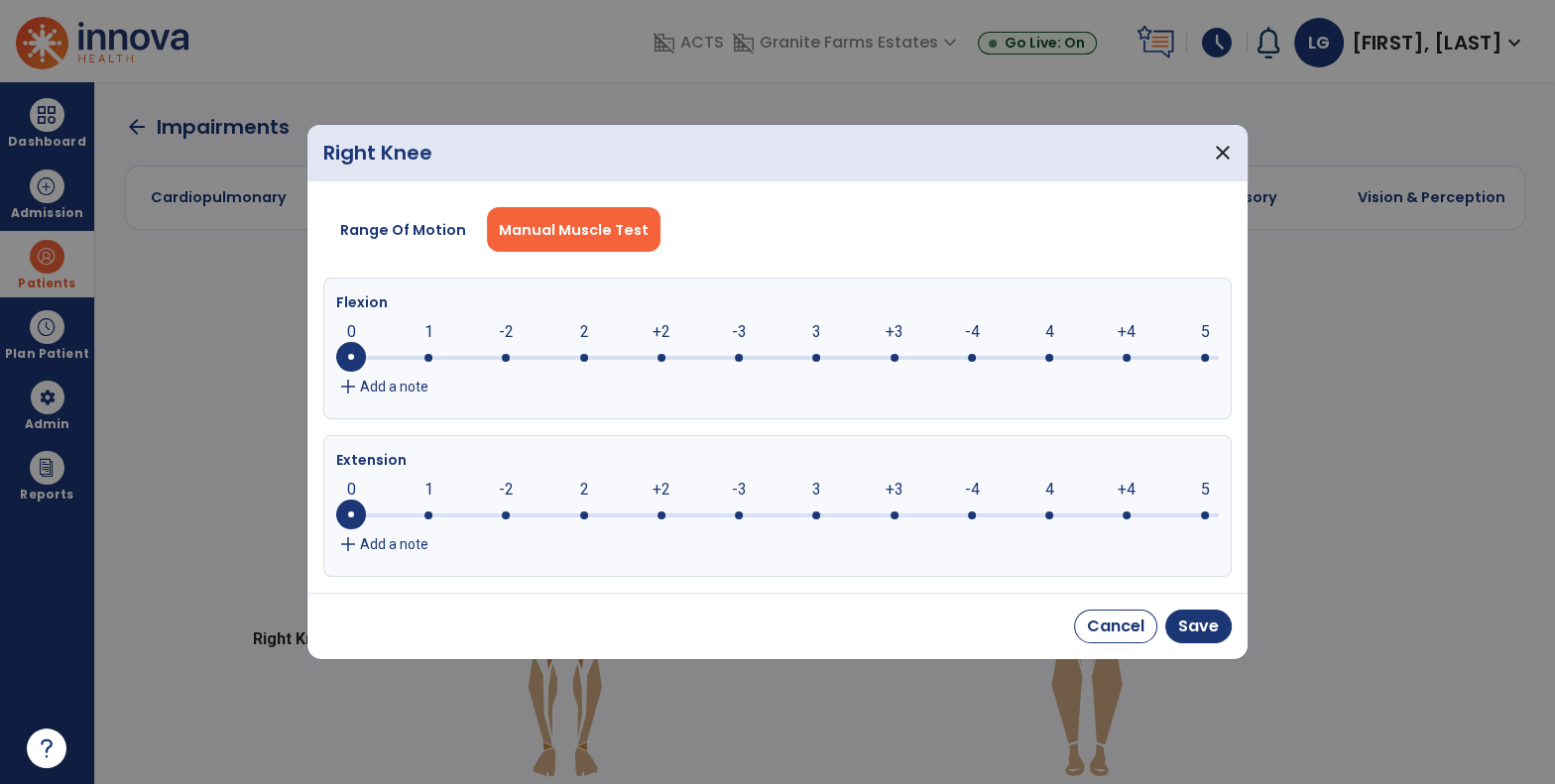 click 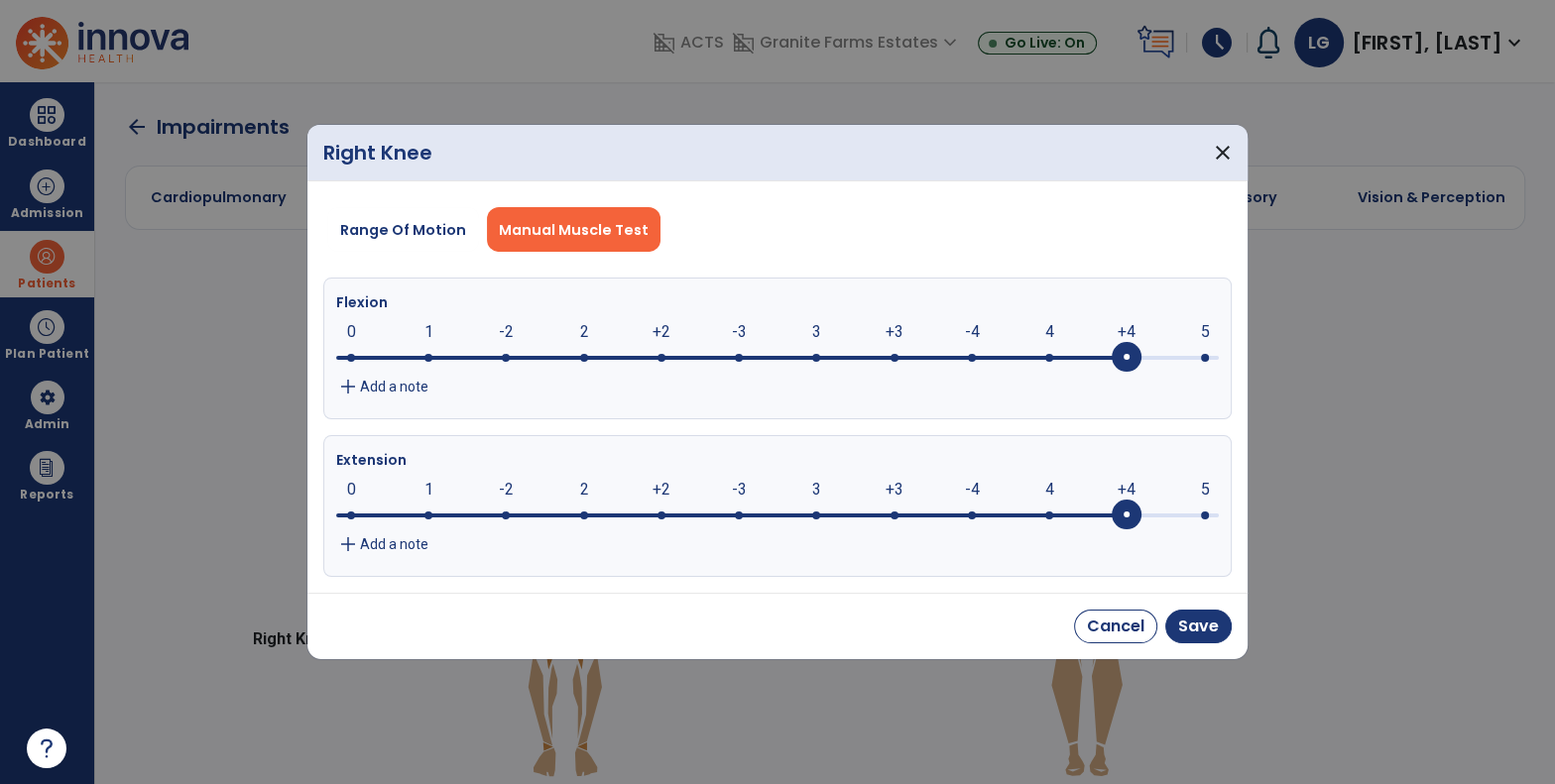 drag, startPoint x: 1123, startPoint y: 514, endPoint x: 1153, endPoint y: 546, distance: 43.863424 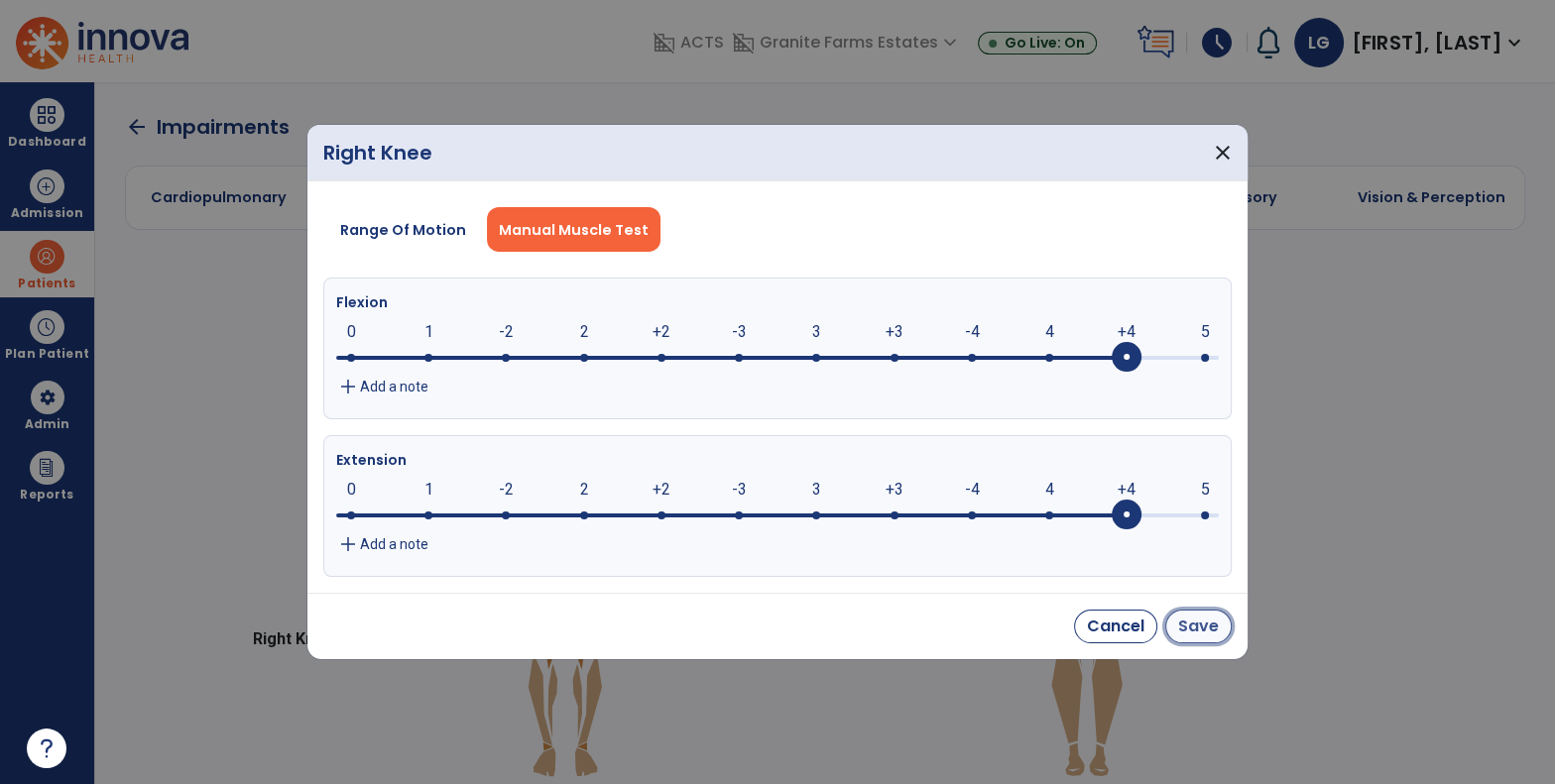 click on "Save" at bounding box center (1198, 626) 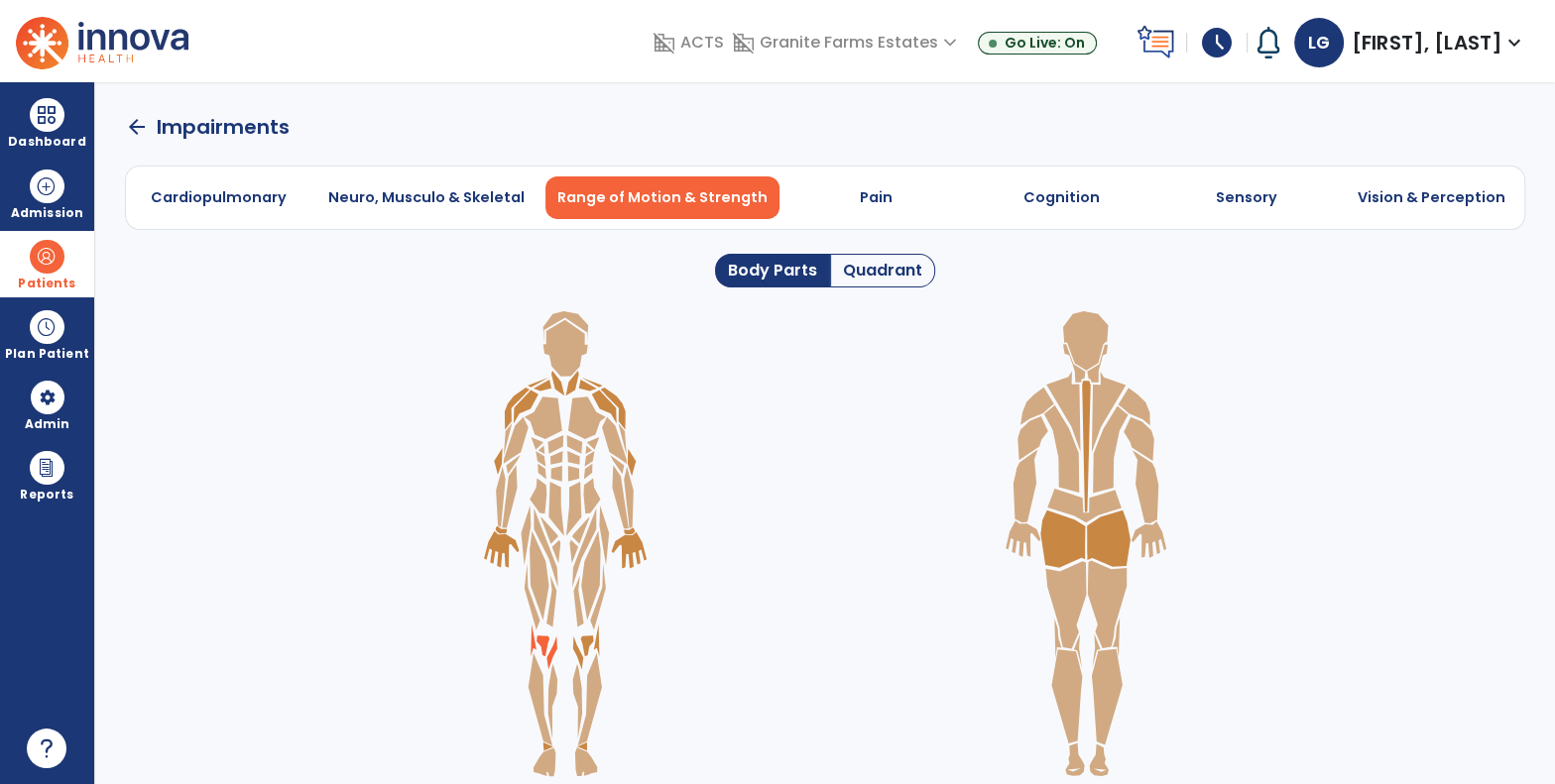 click 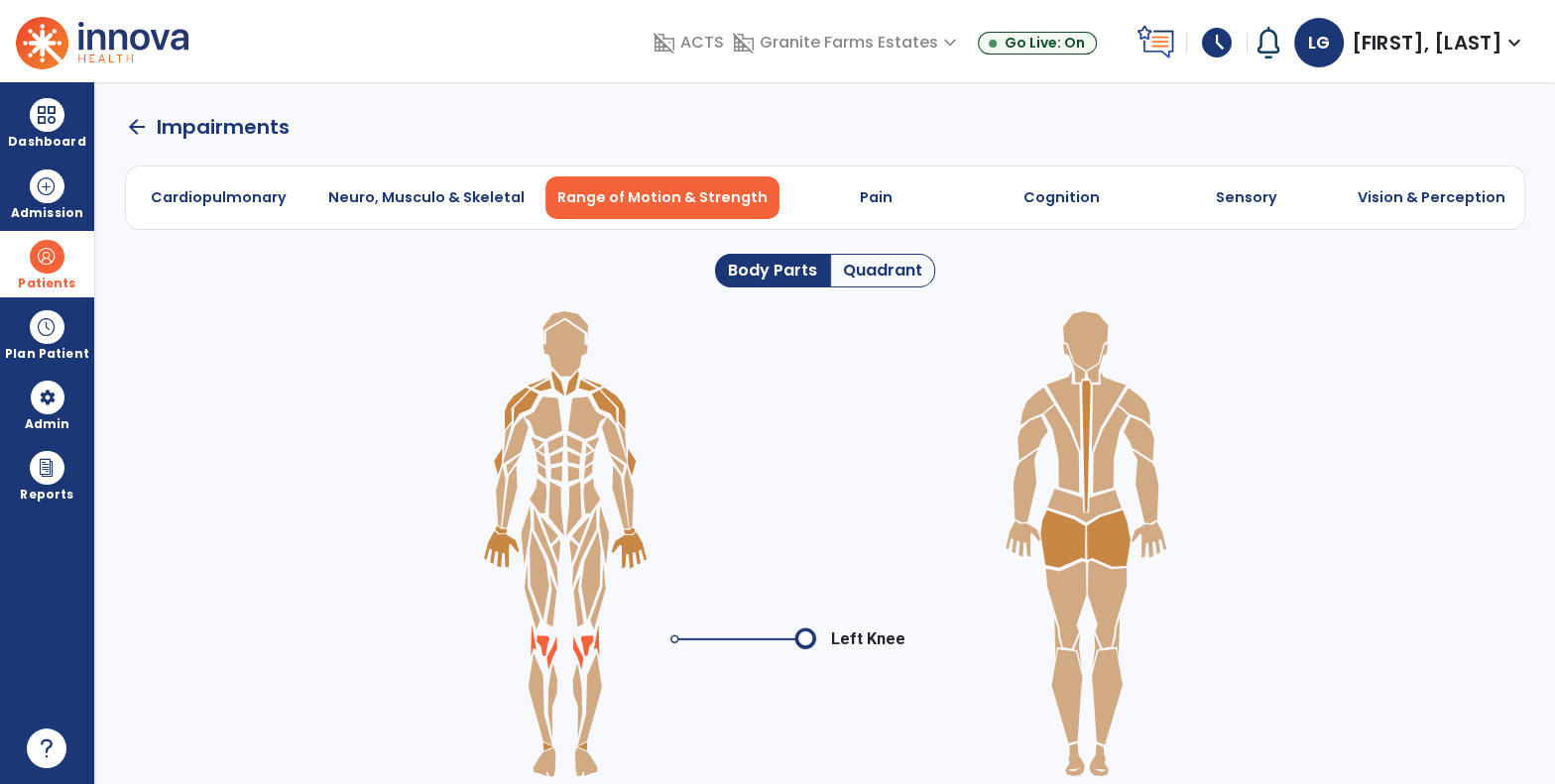 click 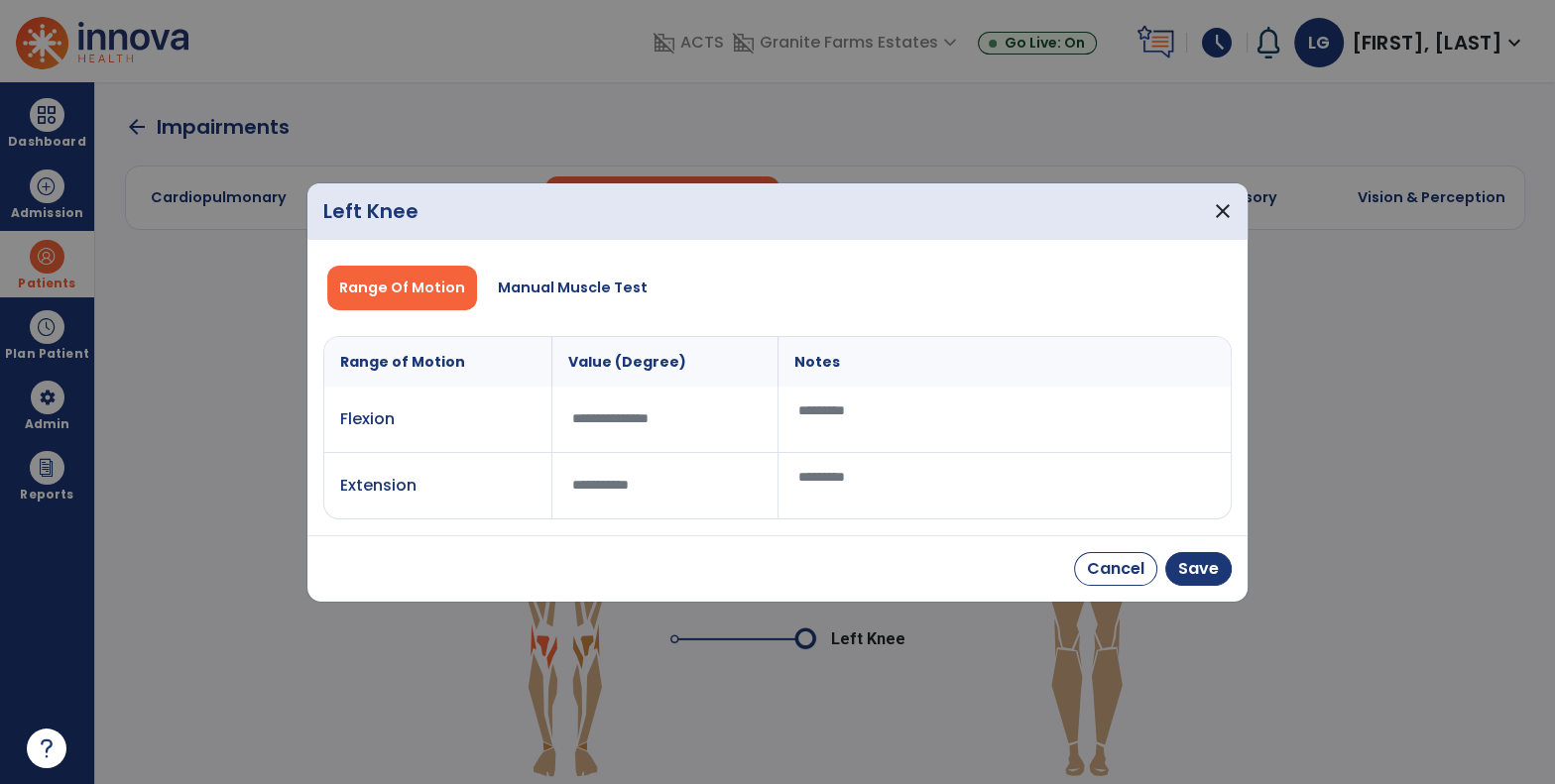 click at bounding box center [665, 418] 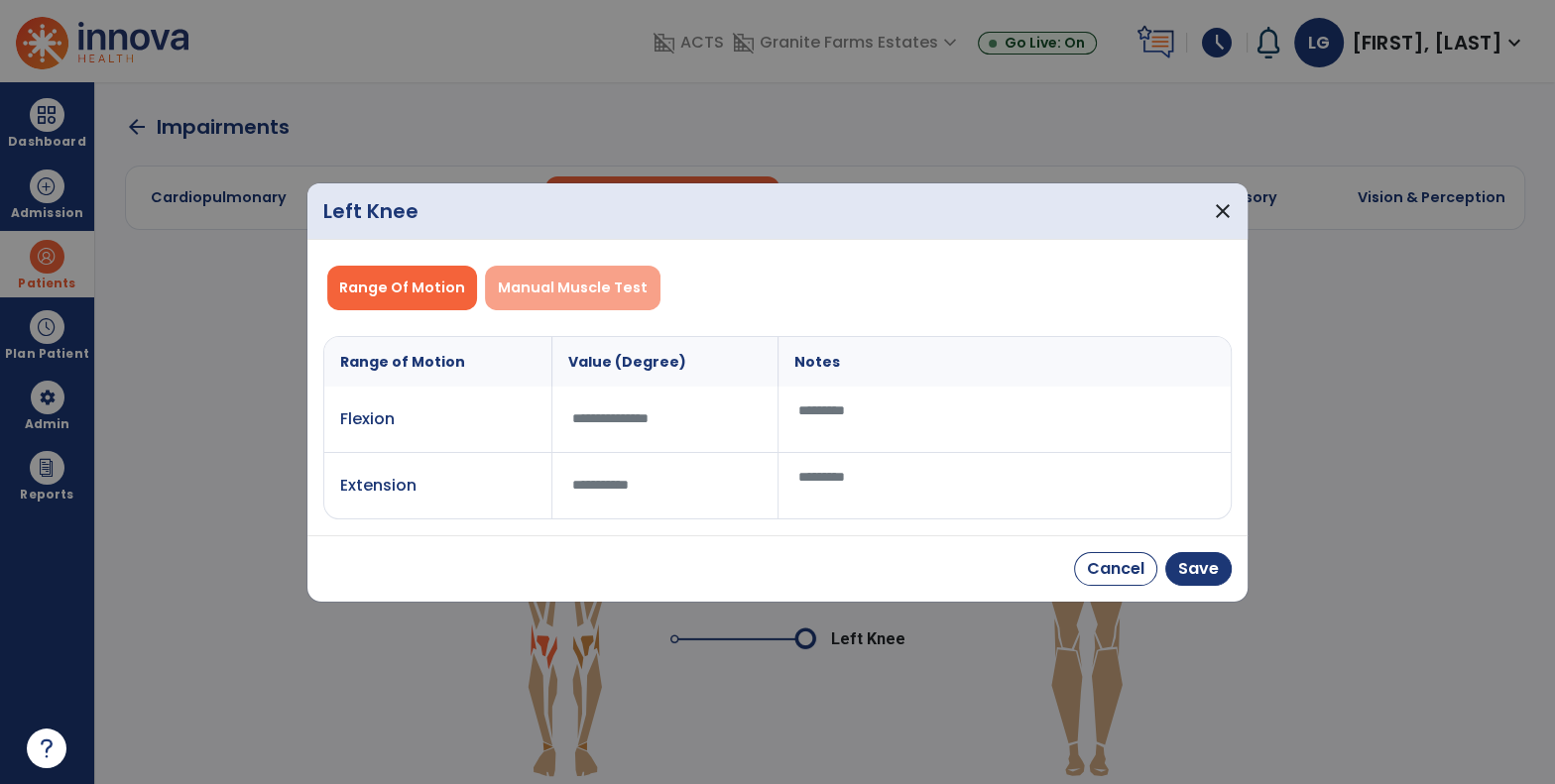 click on "Manual Muscle Test" at bounding box center [572, 287] 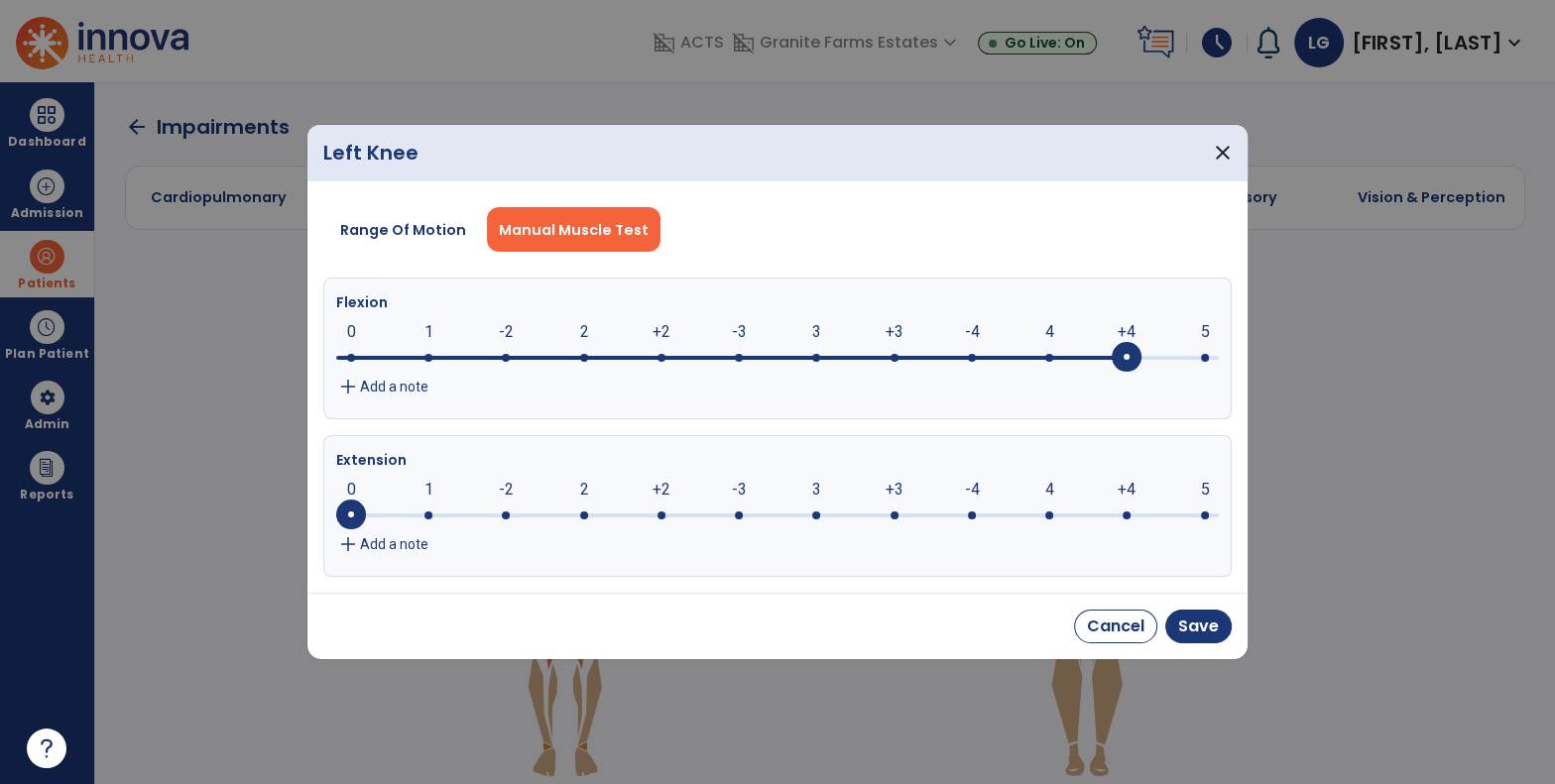 click 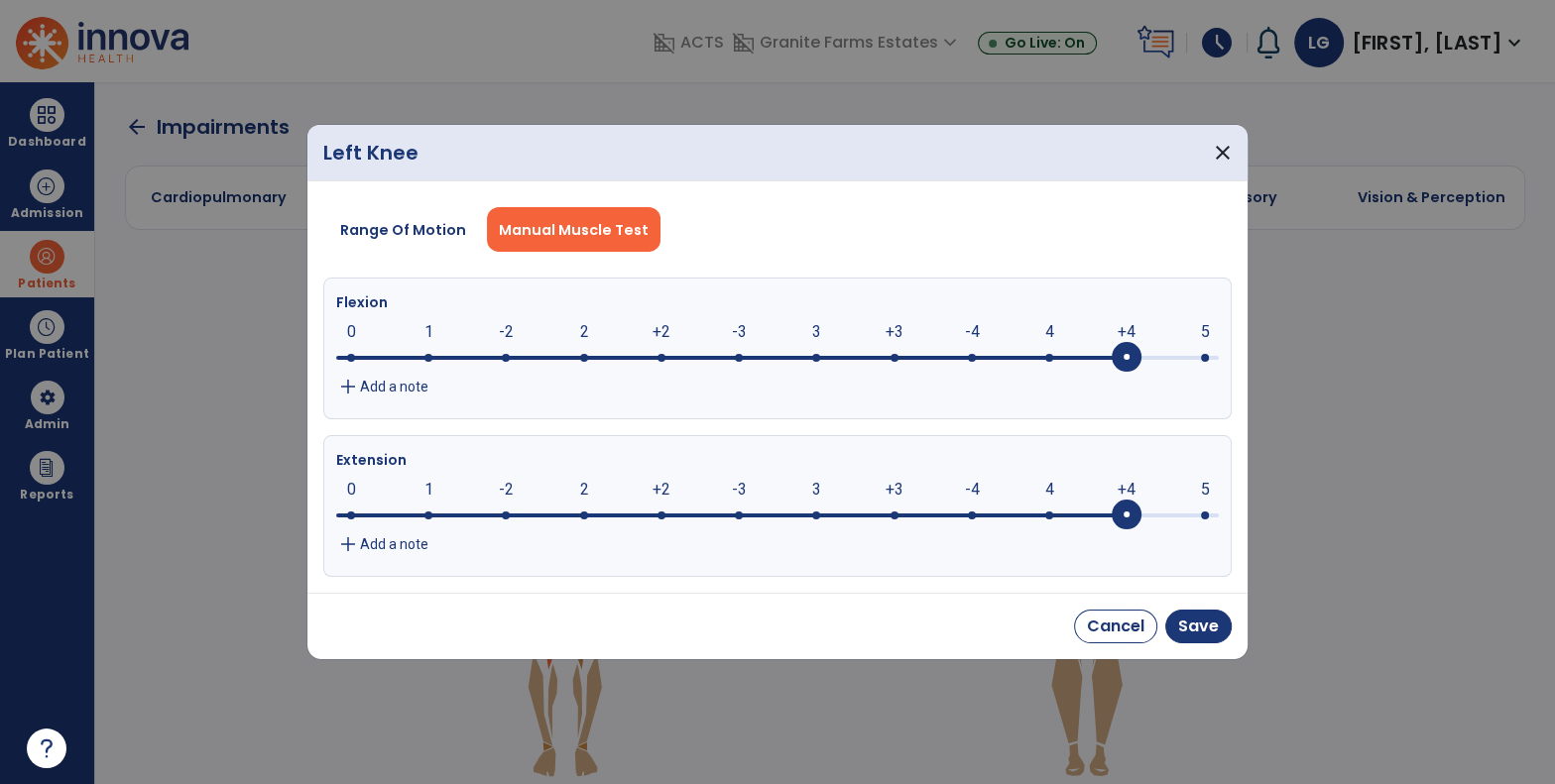 click on "Cancel   Save" at bounding box center [778, 625] 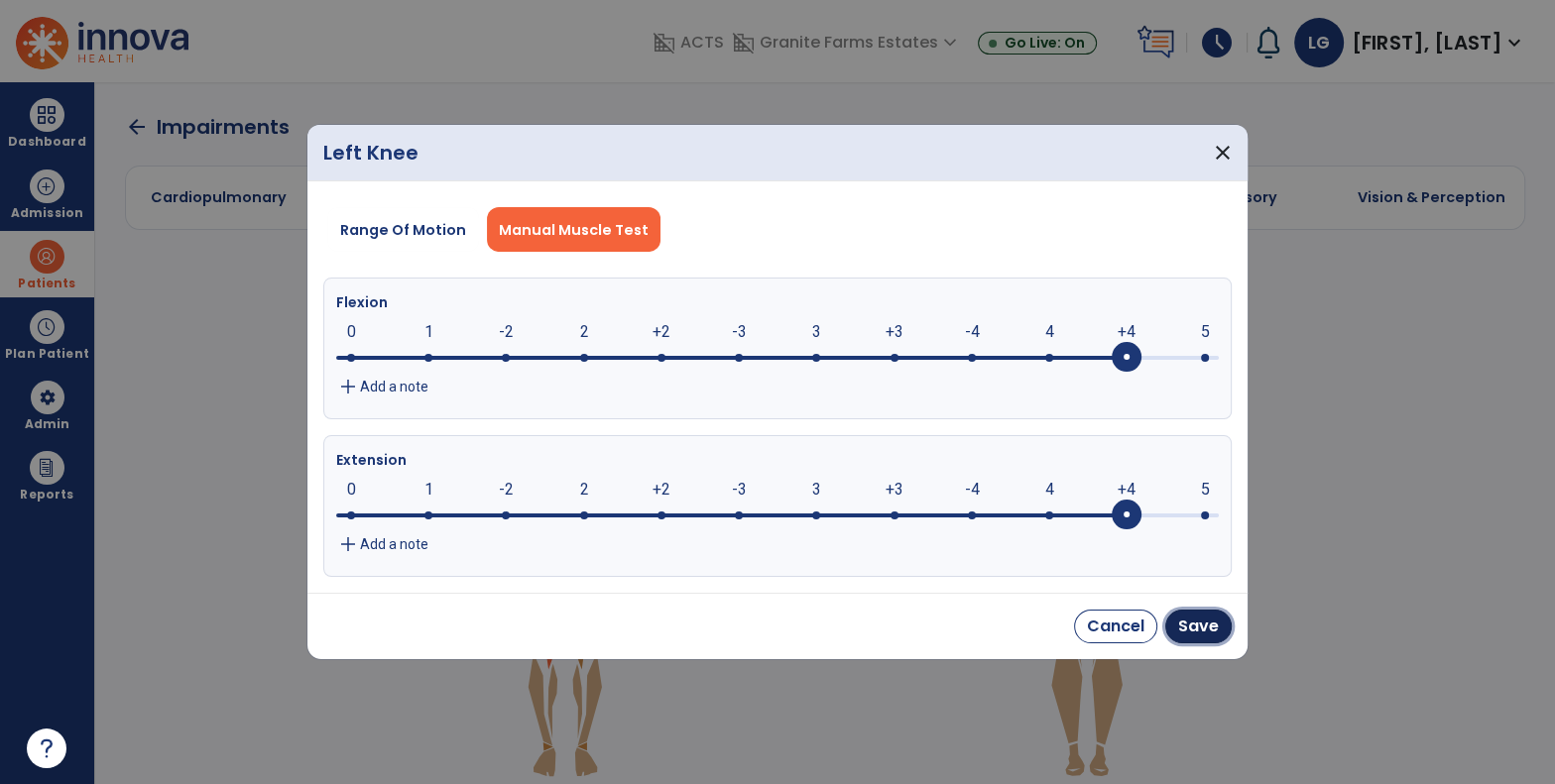 drag, startPoint x: 1195, startPoint y: 636, endPoint x: 1190, endPoint y: 627, distance: 10.29563 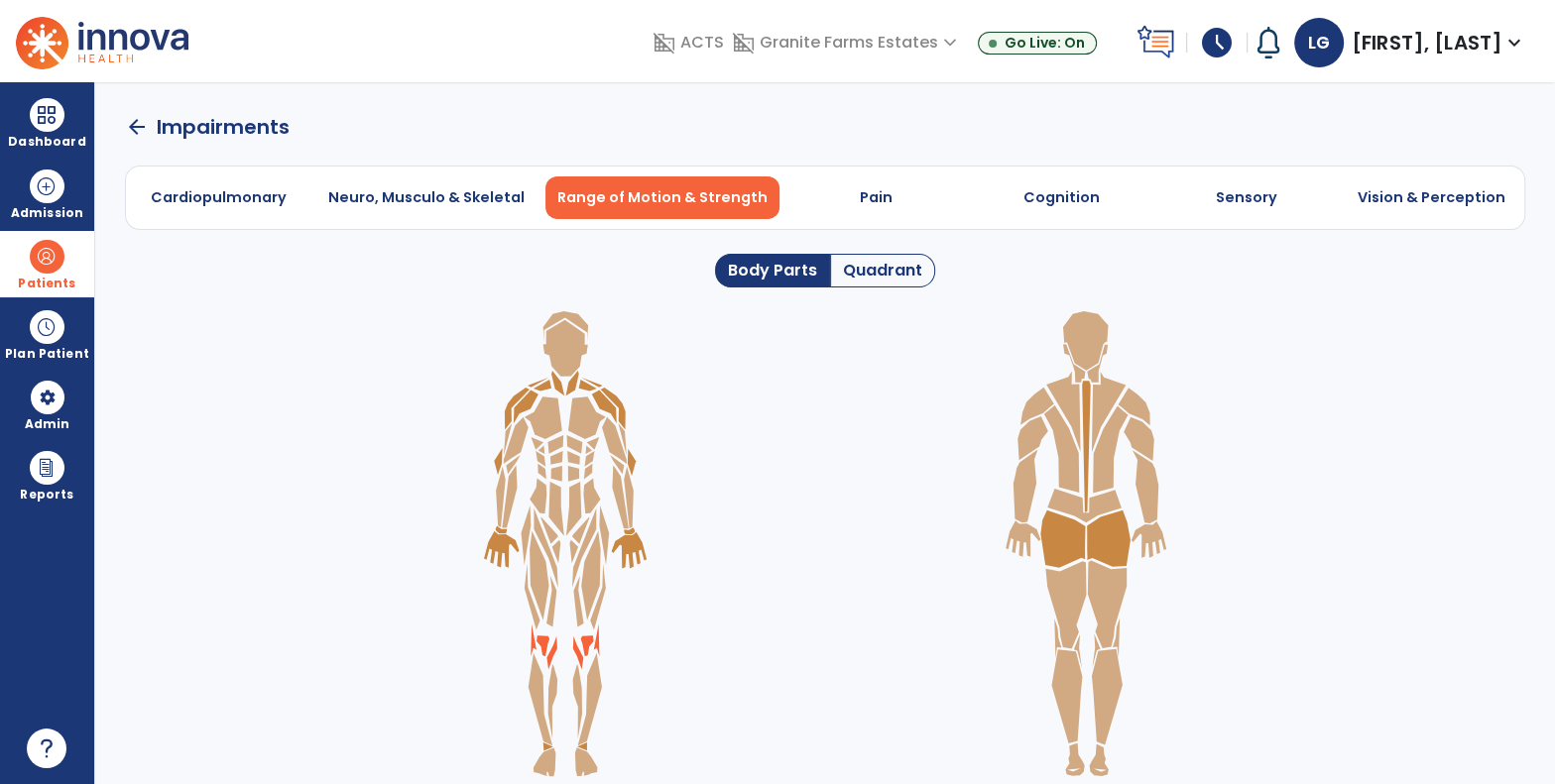 click 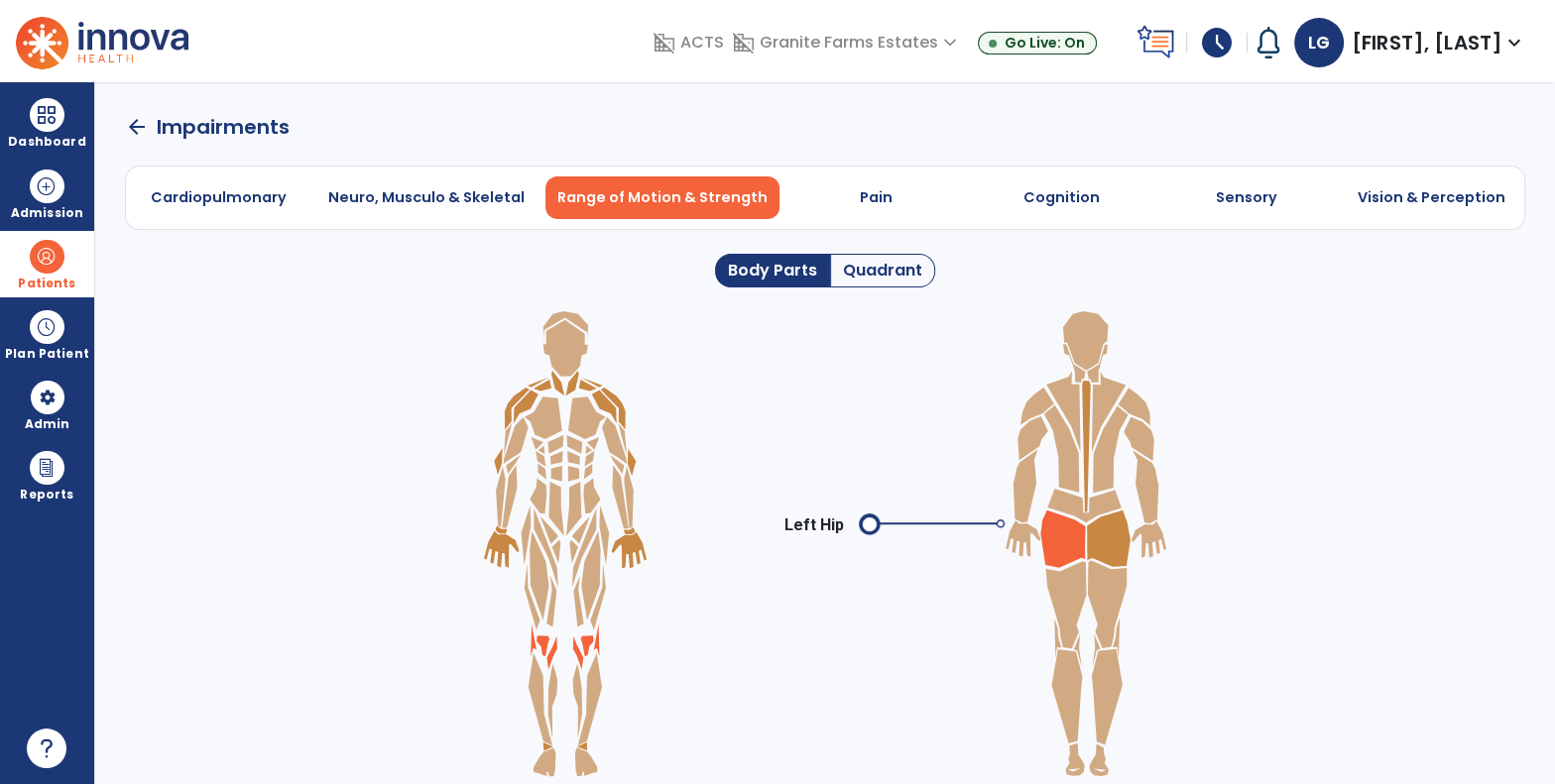 click 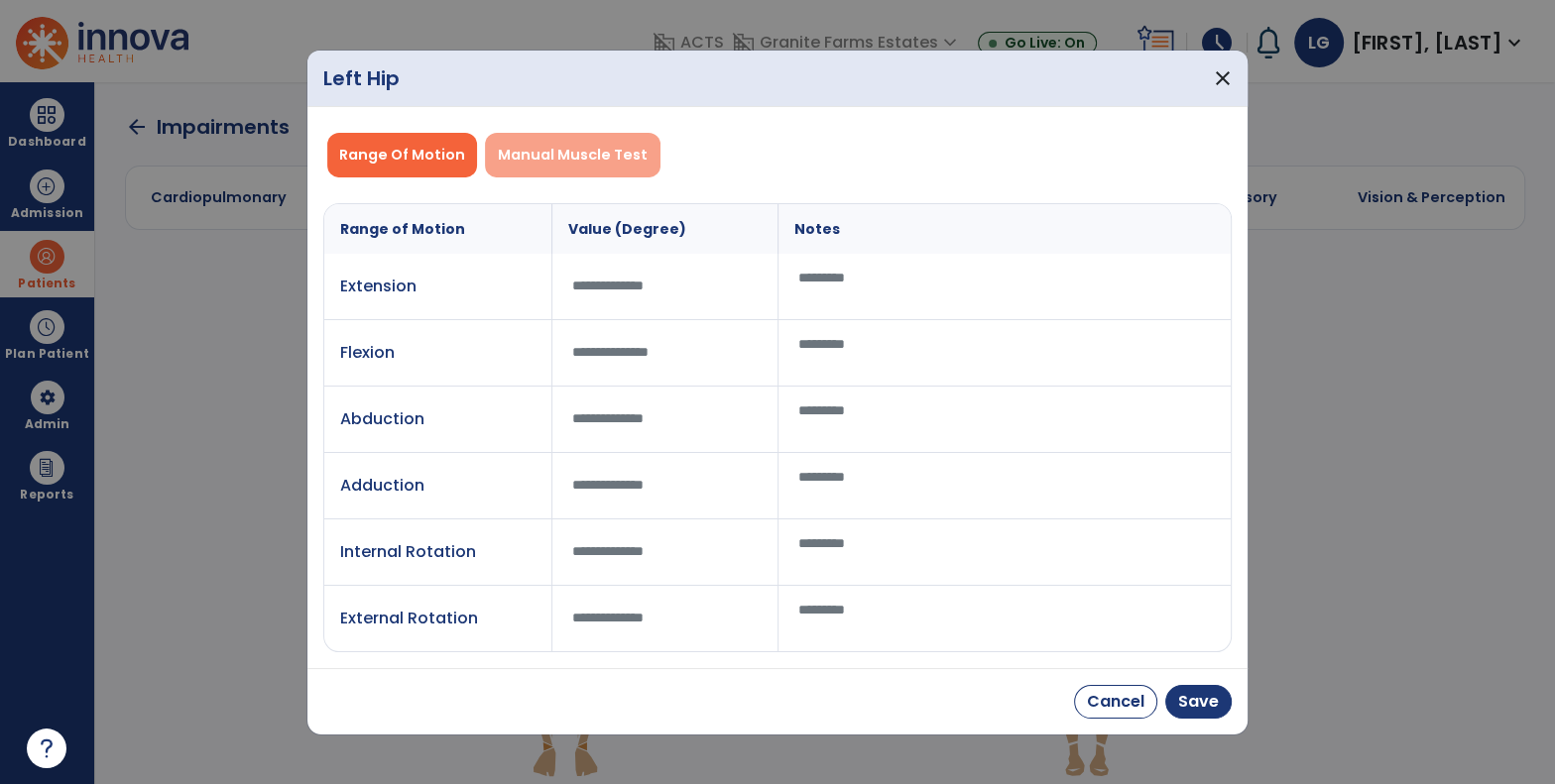 click on "Manual Muscle Test" at bounding box center [572, 155] 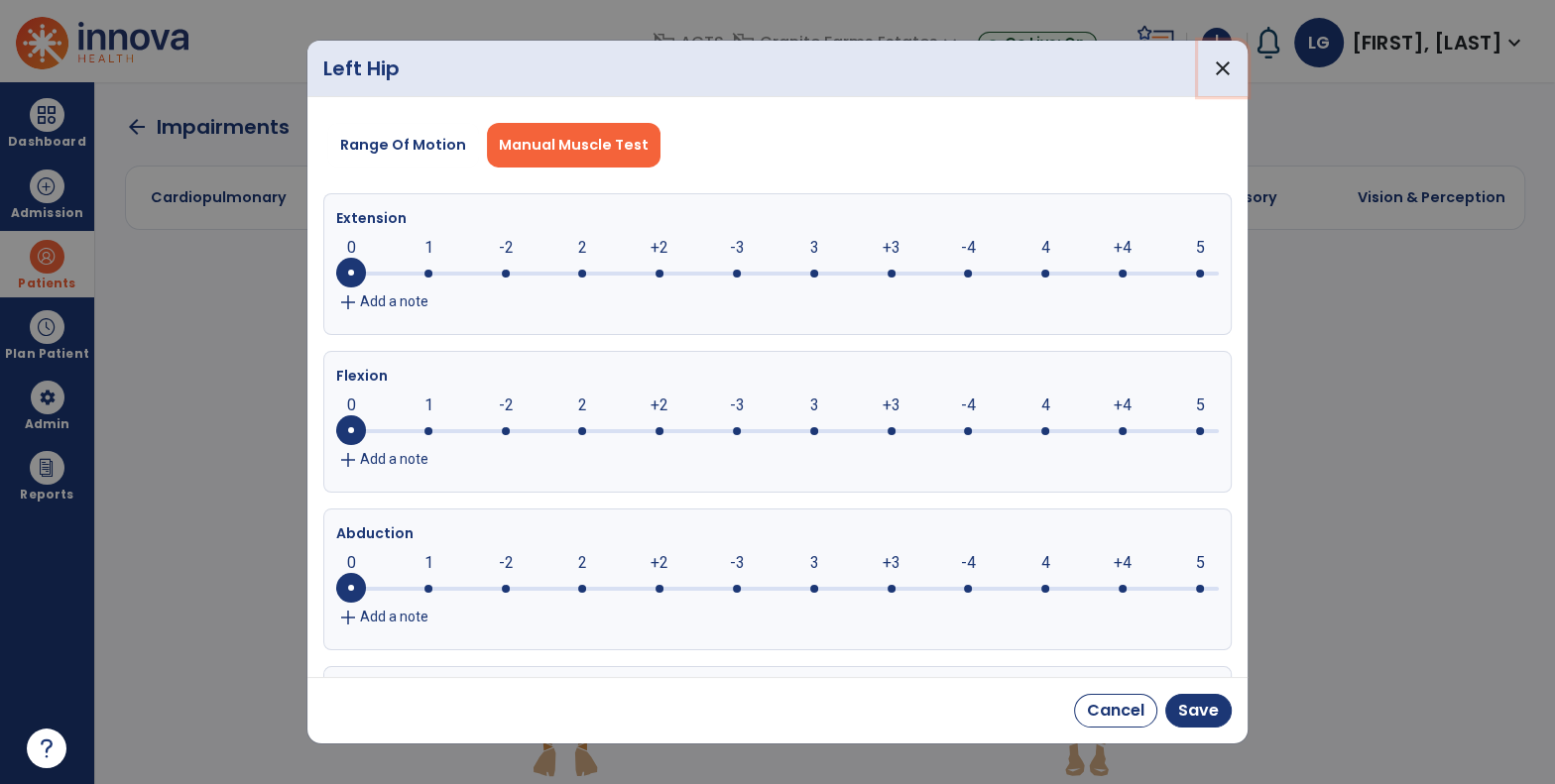 click on "close" at bounding box center [1223, 68] 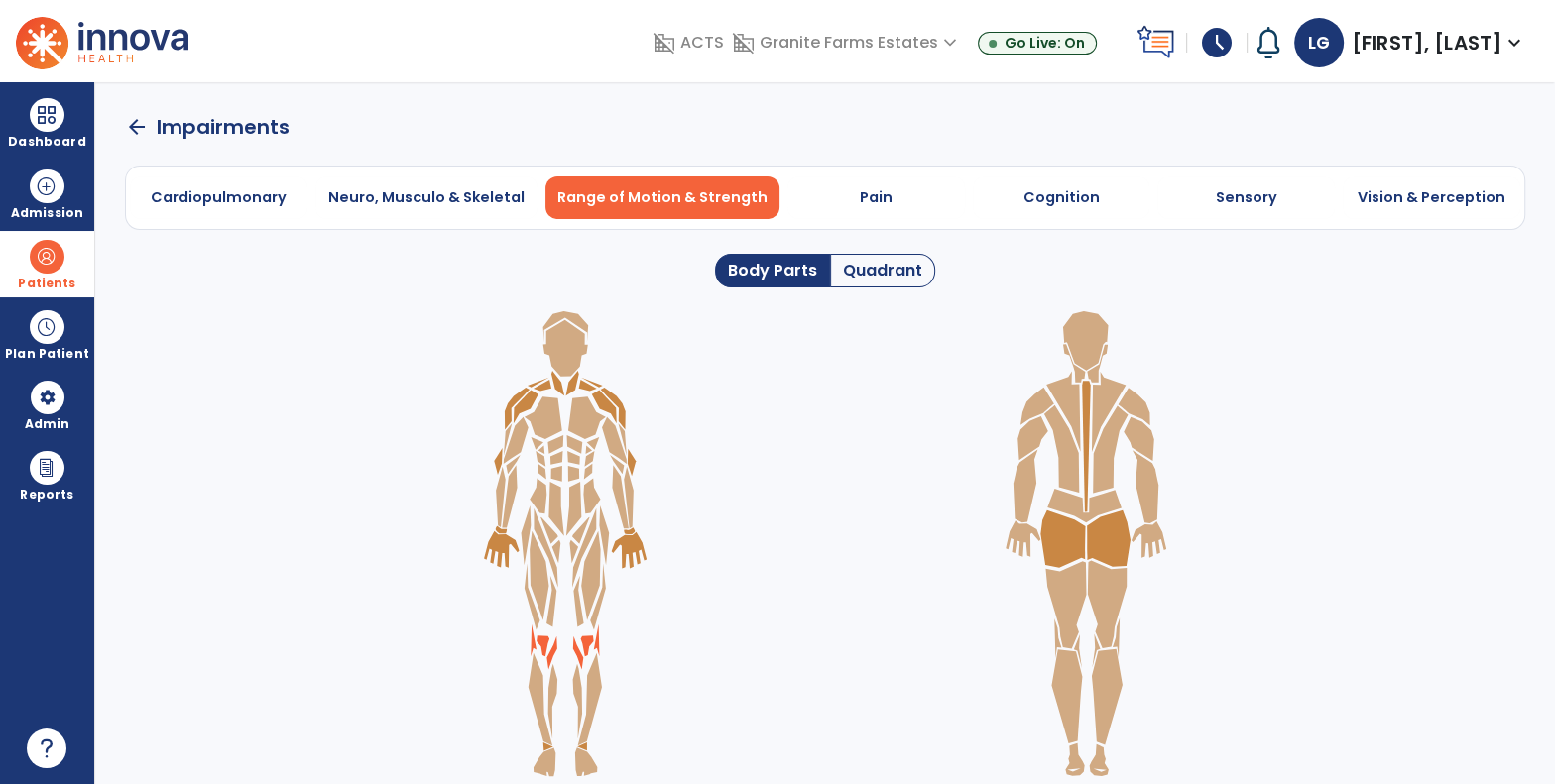 click on "Quadrant" 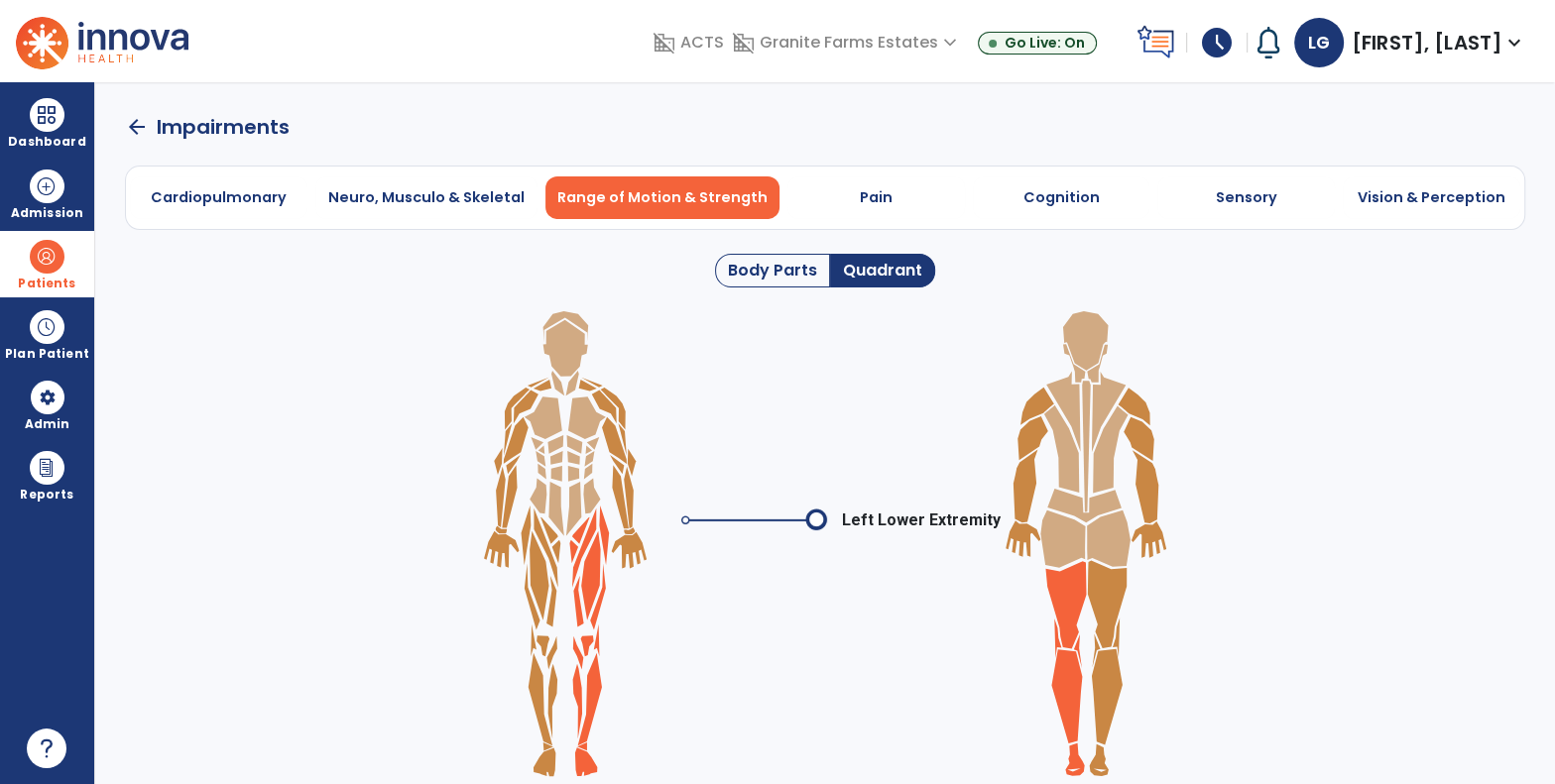 click 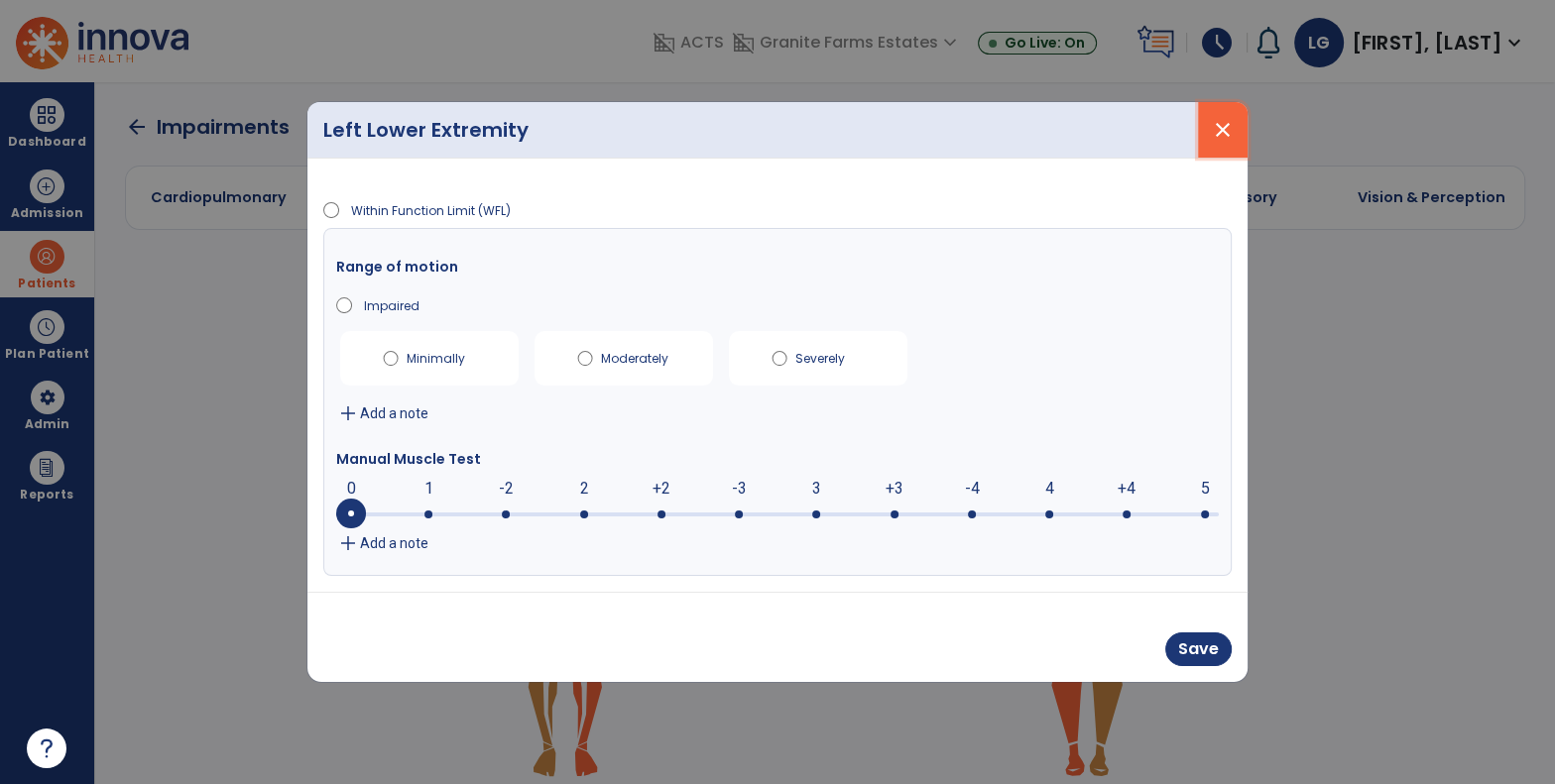 click on "close" at bounding box center [1223, 130] 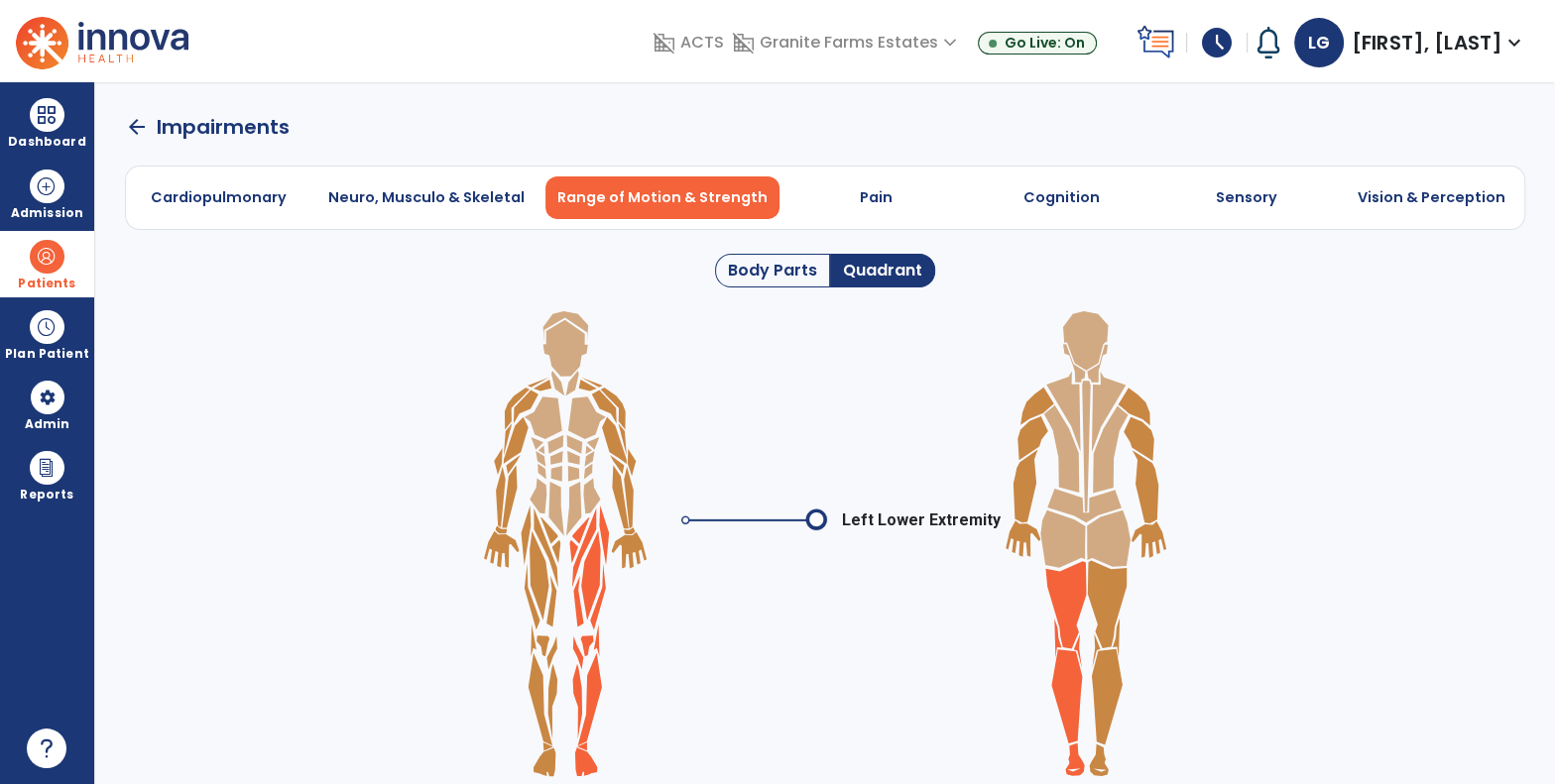 click 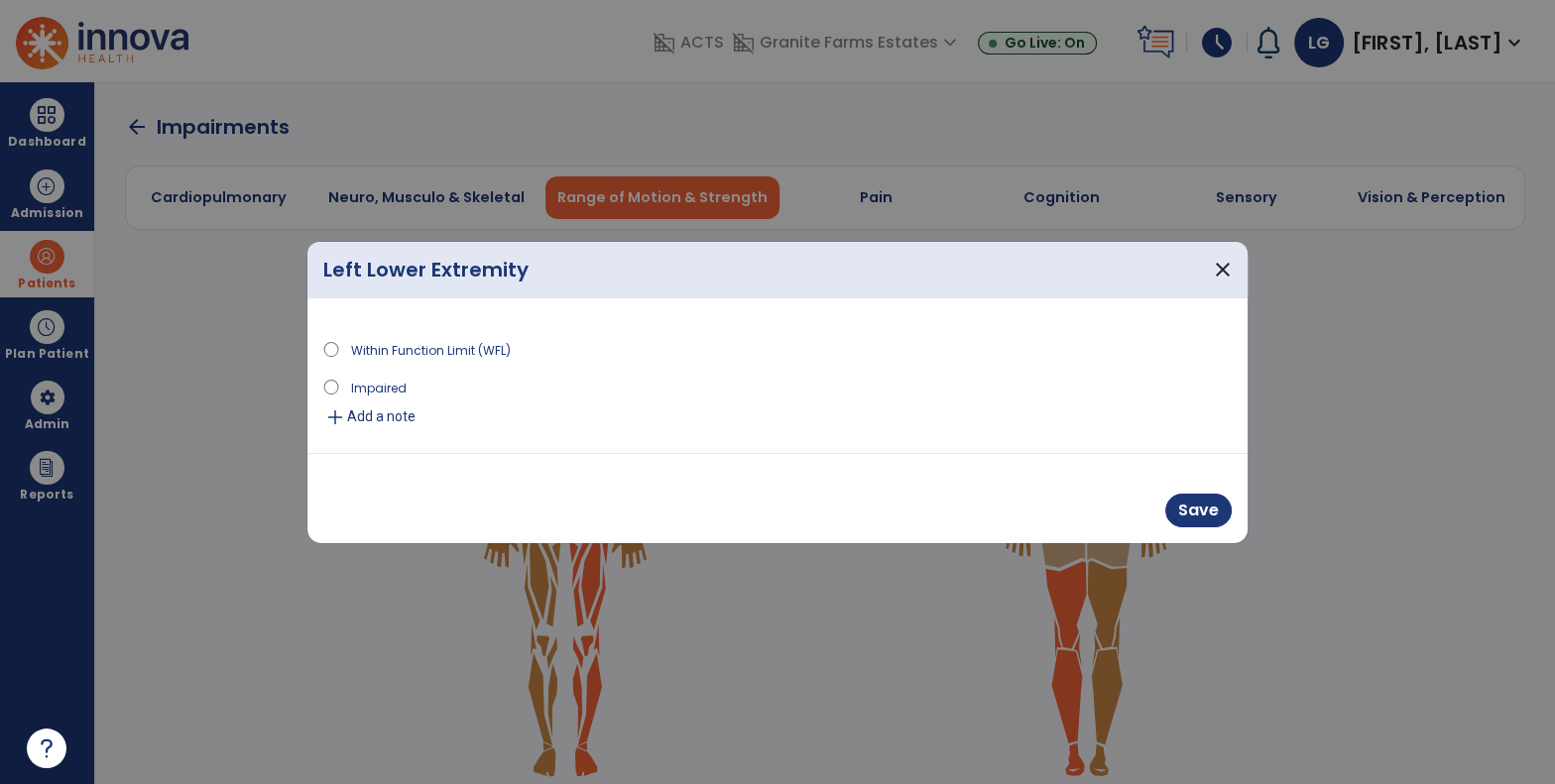 click on "add" at bounding box center [335, 417] 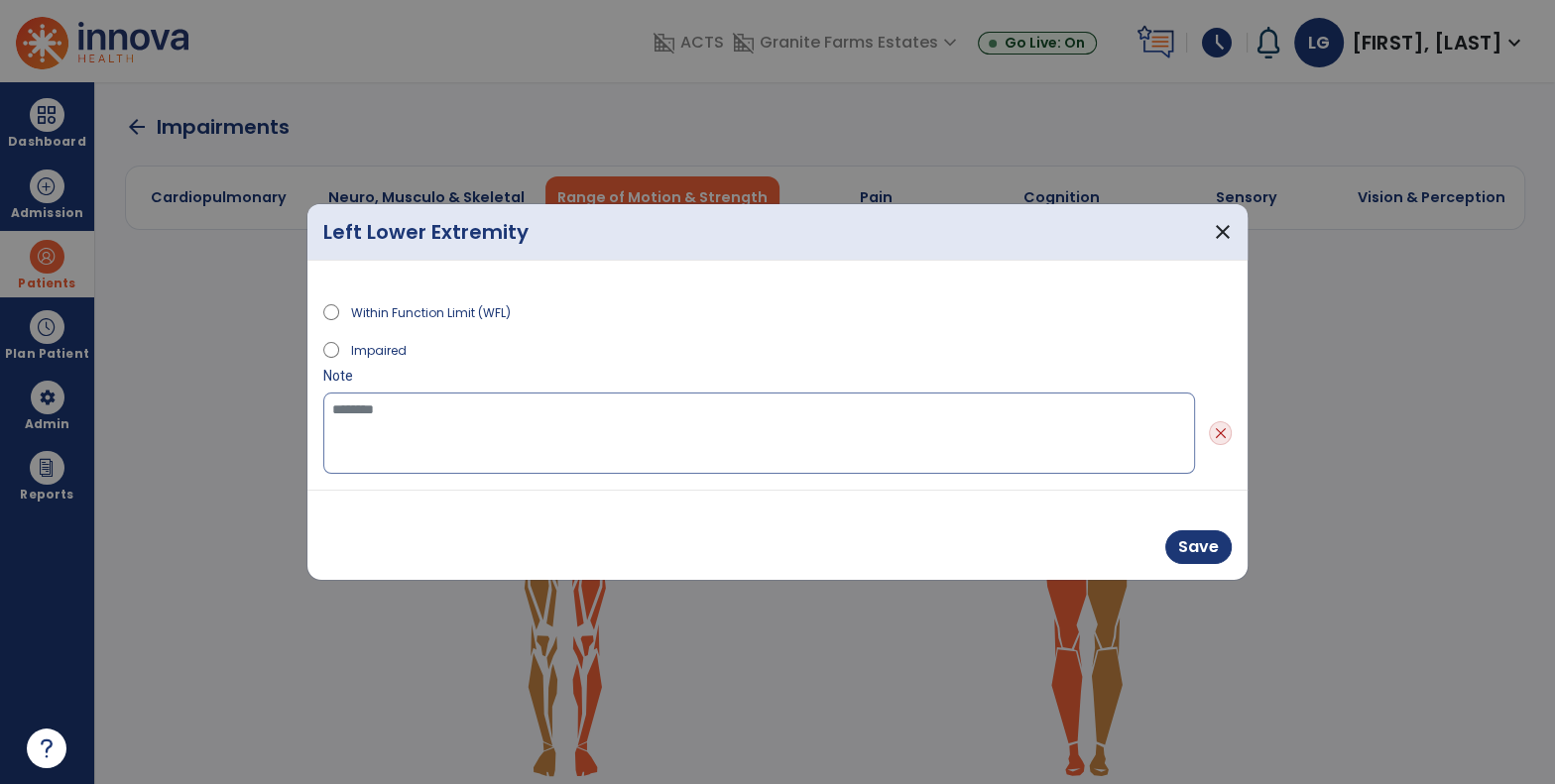 click at bounding box center (759, 433) 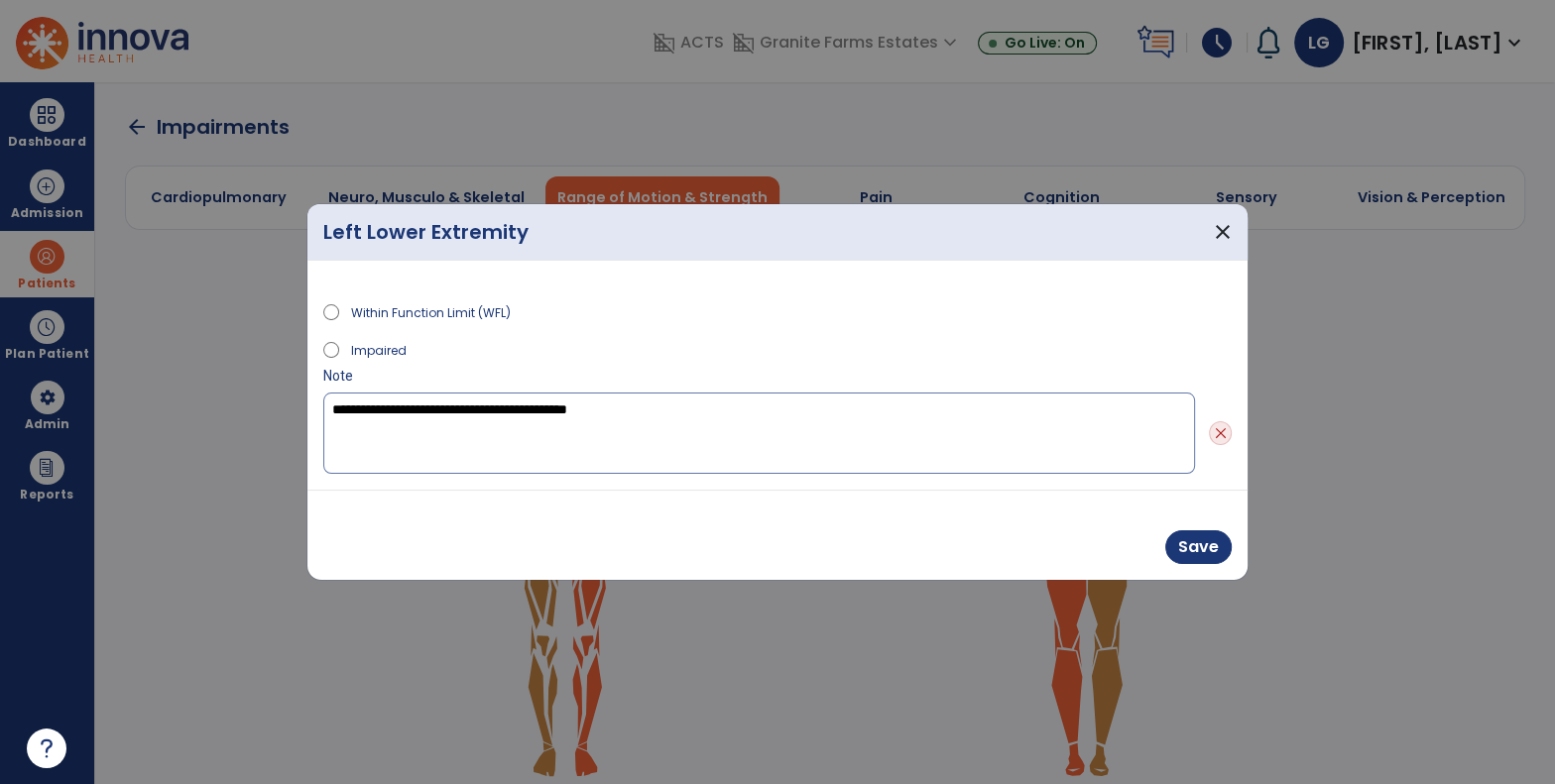 click on "**********" at bounding box center (759, 433) 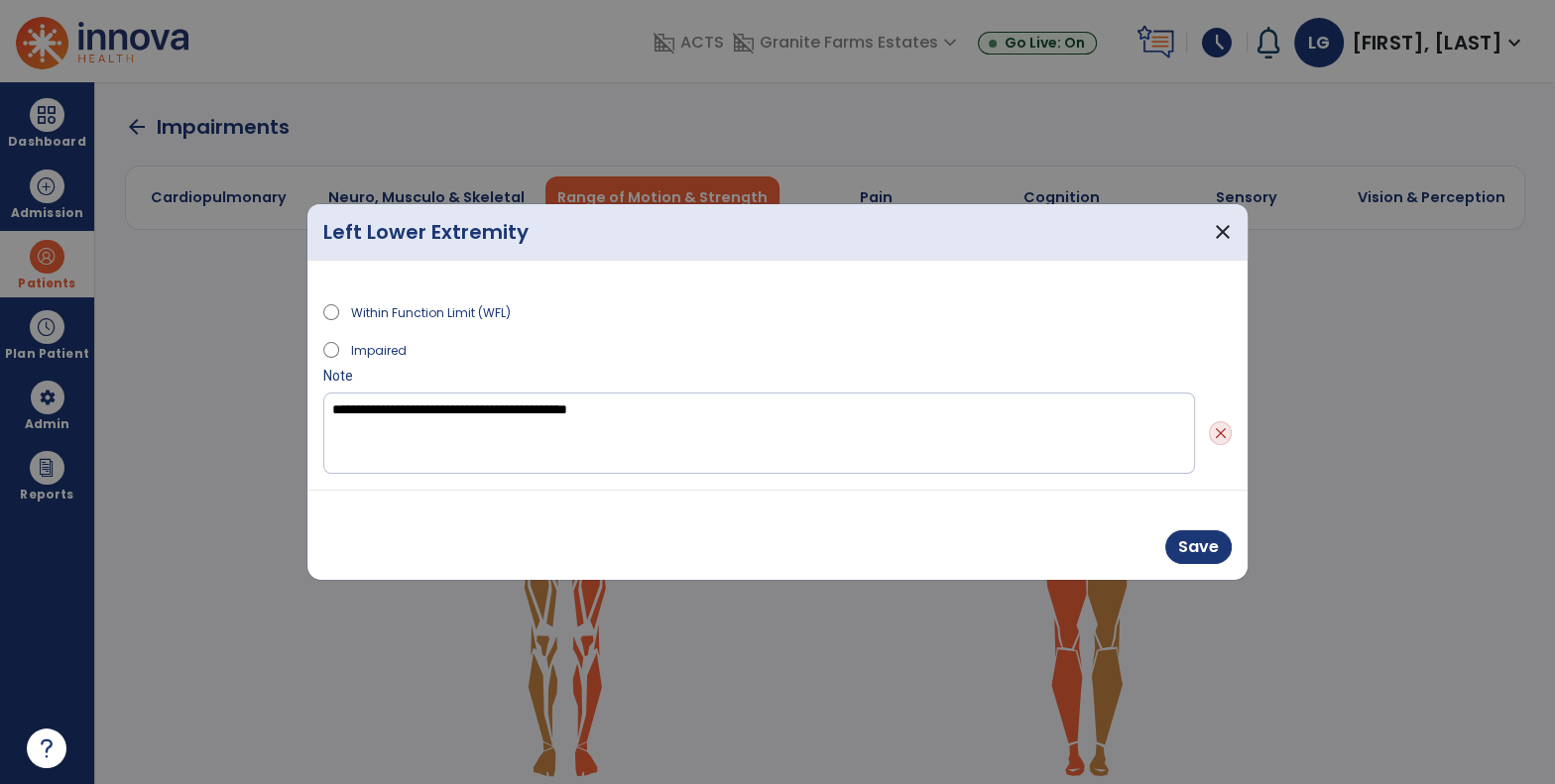 click at bounding box center [778, 392] 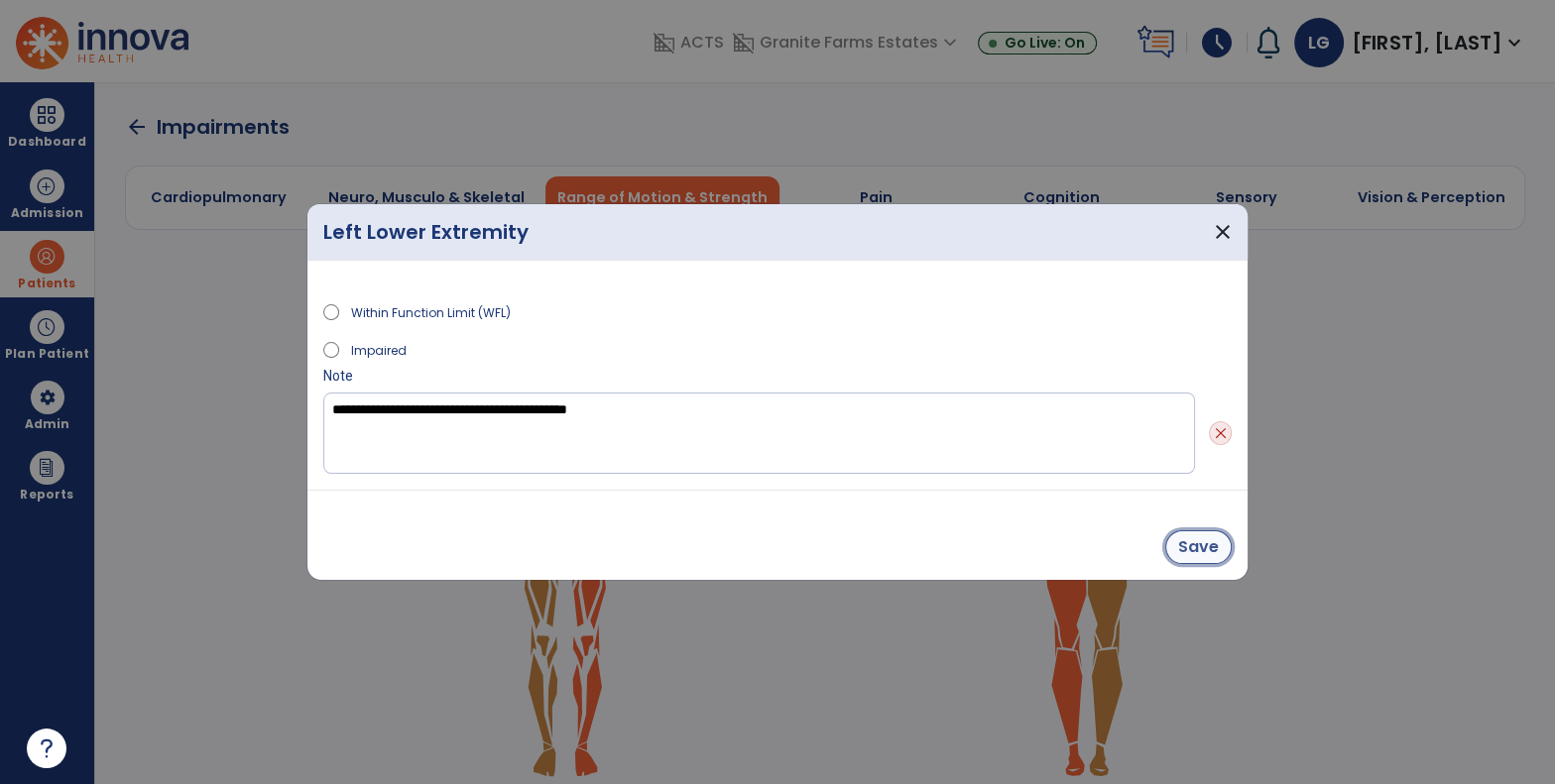 click on "Save" at bounding box center (1198, 547) 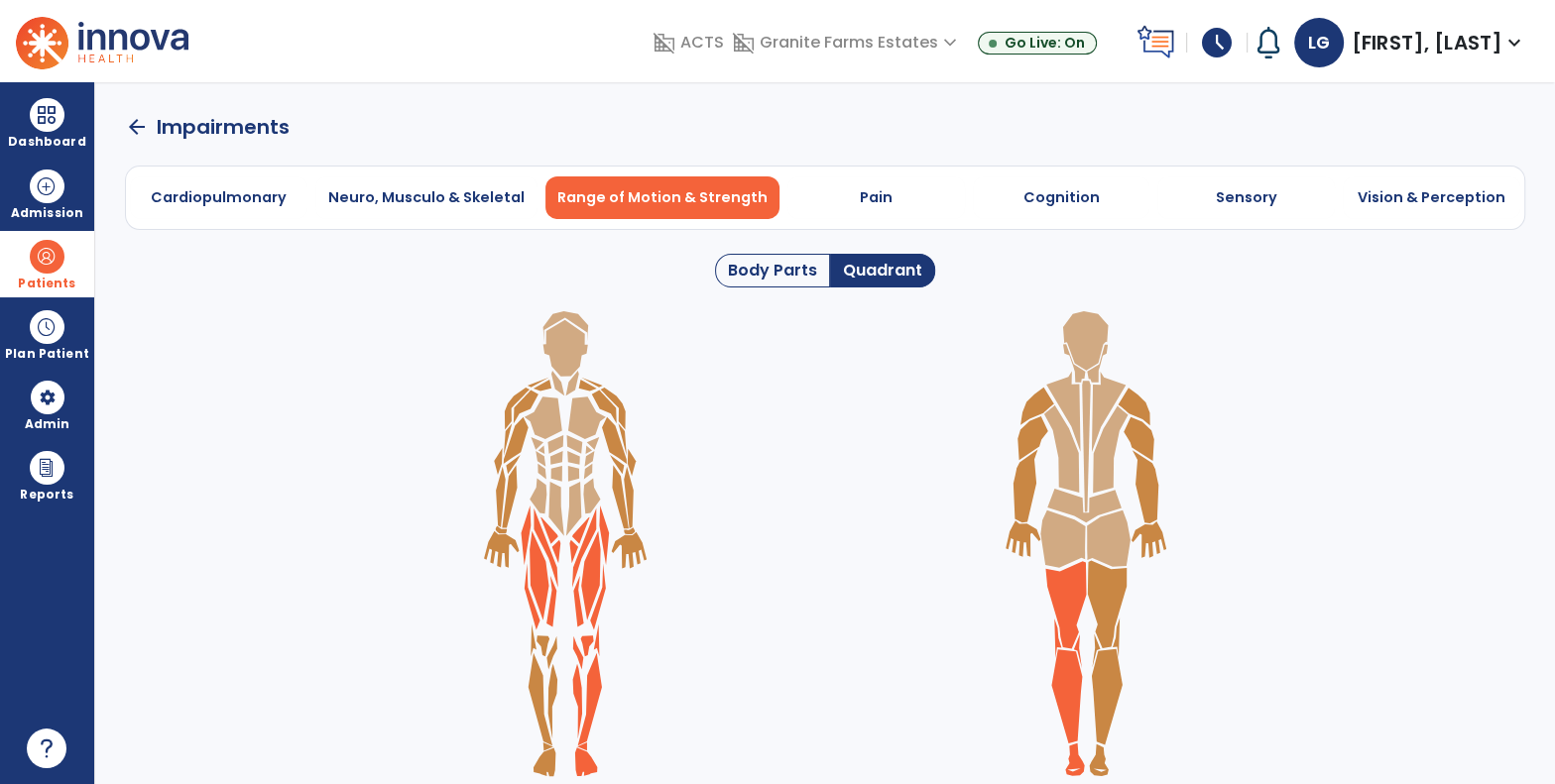 click 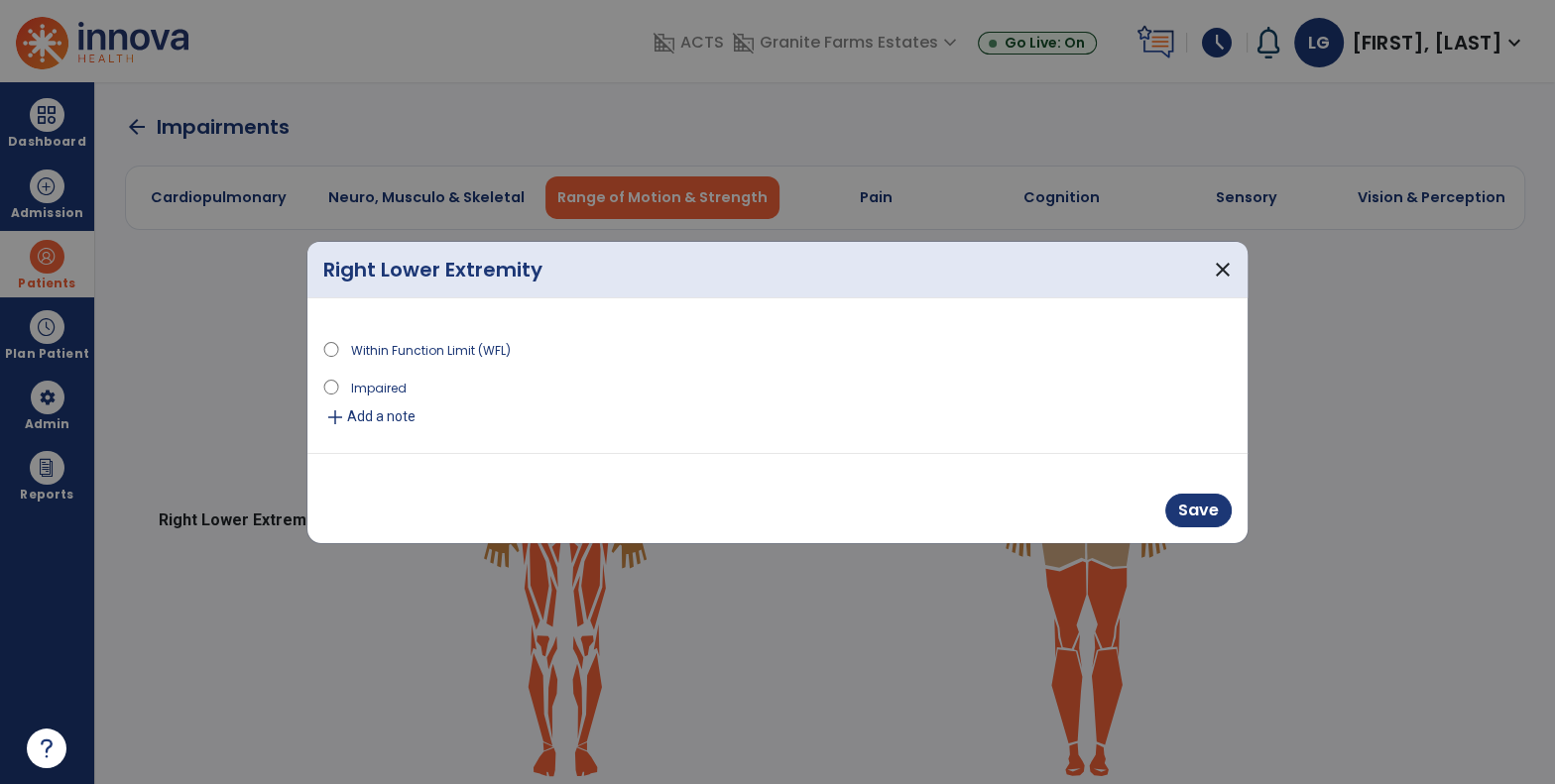 click on "Add a note" at bounding box center (381, 416) 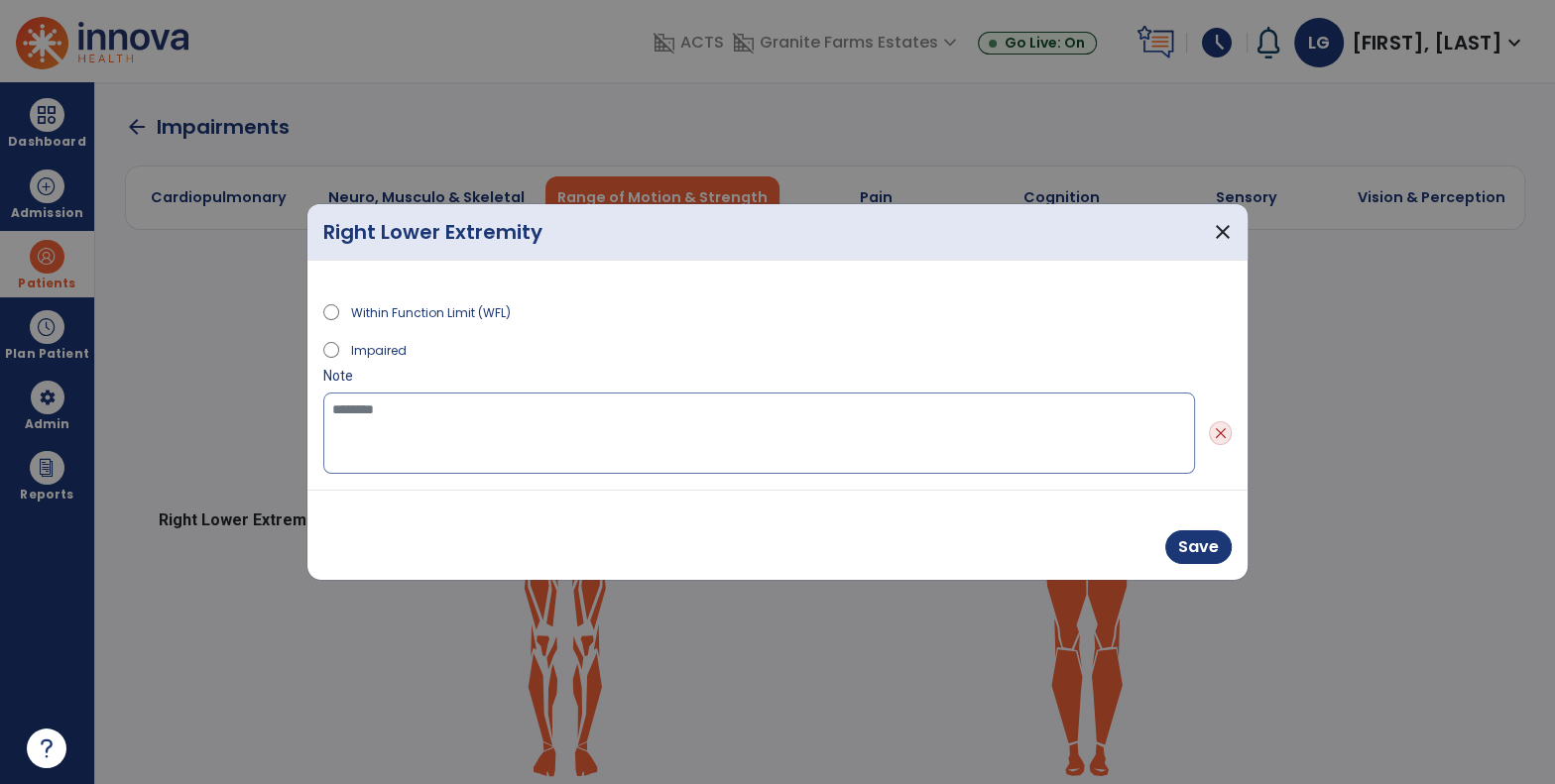 click at bounding box center [759, 433] 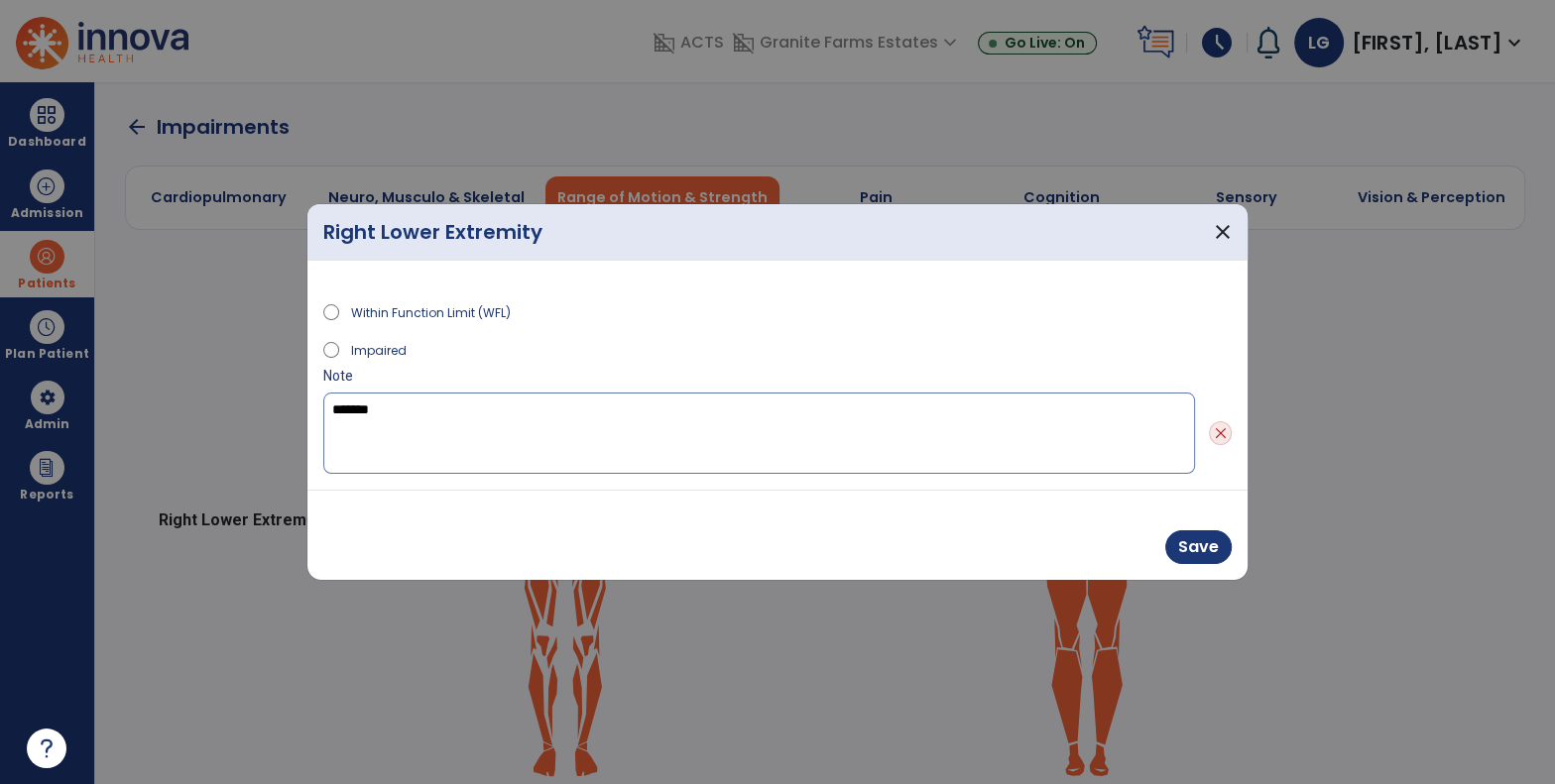 type on "********" 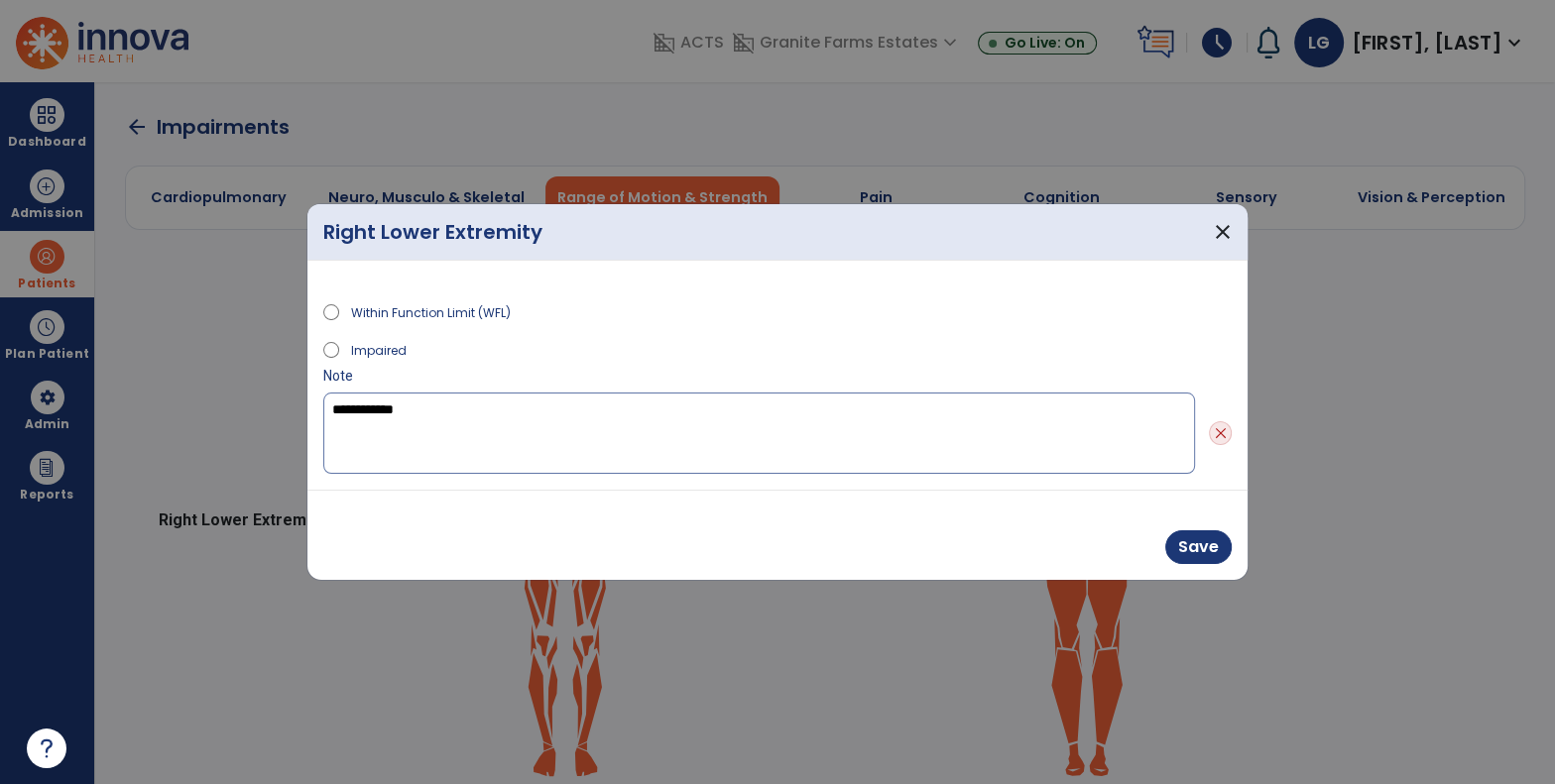 type on "**********" 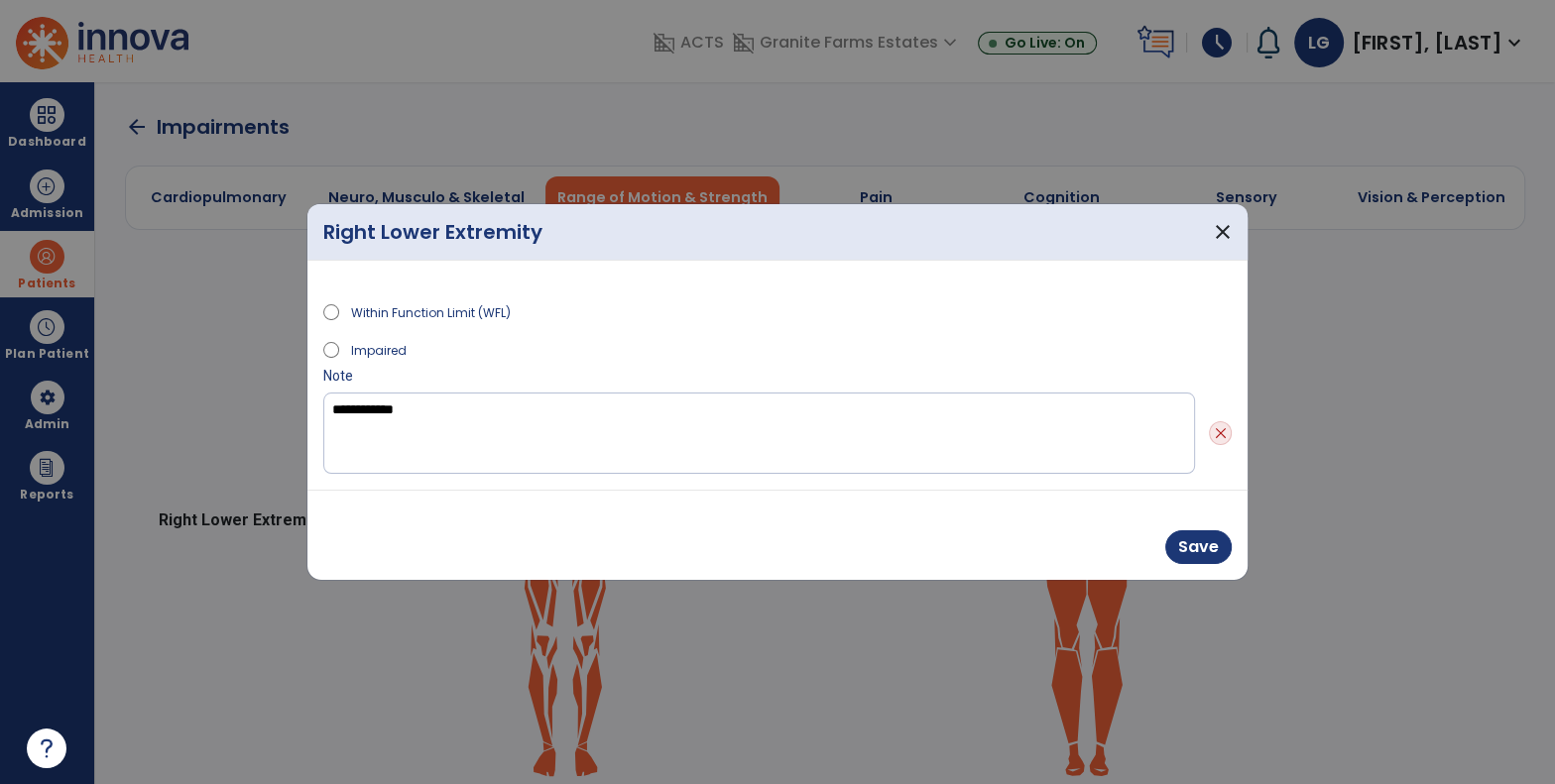 click on "Save" at bounding box center [778, 534] 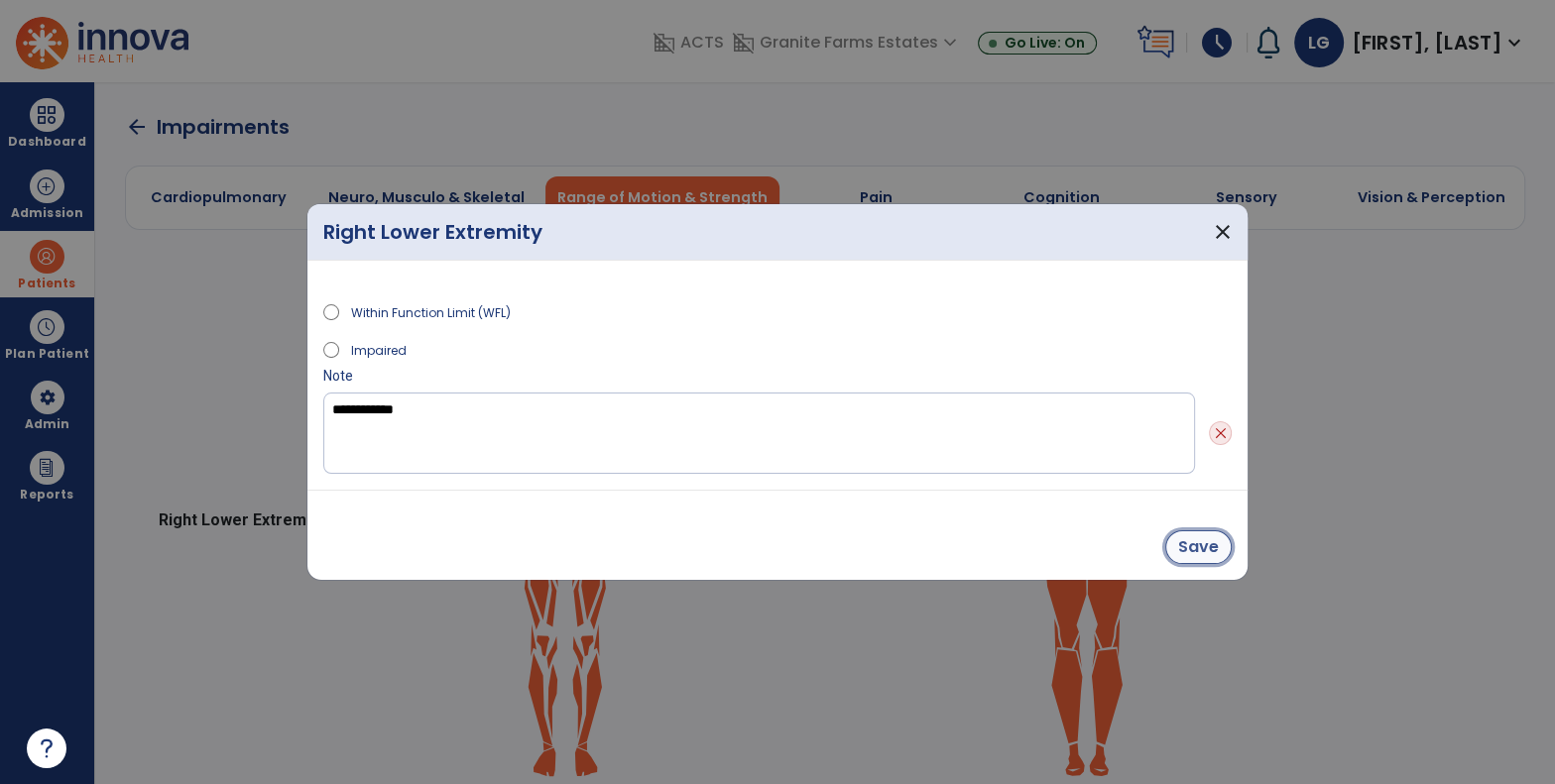 click on "Save" at bounding box center (1198, 547) 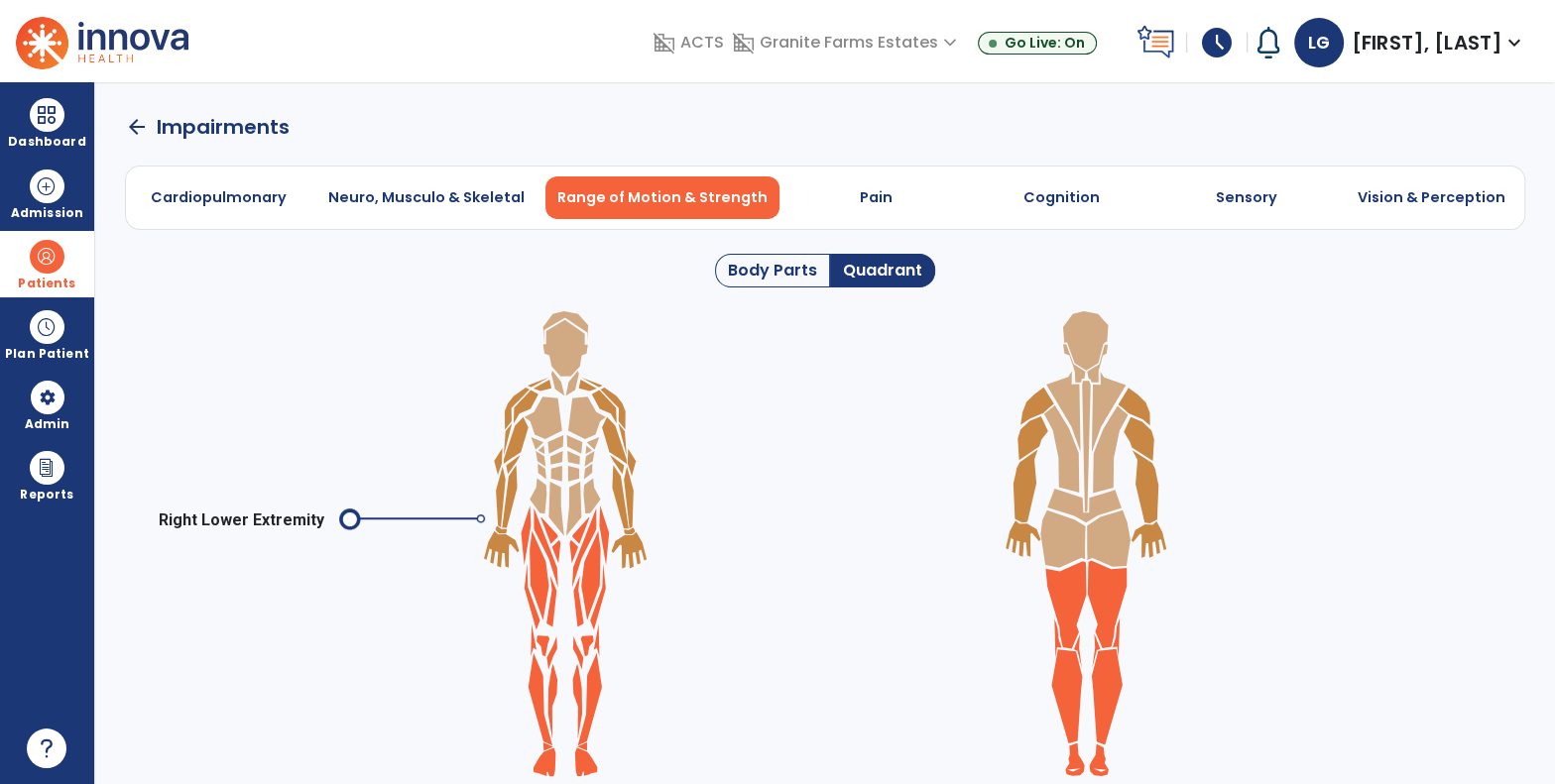 click 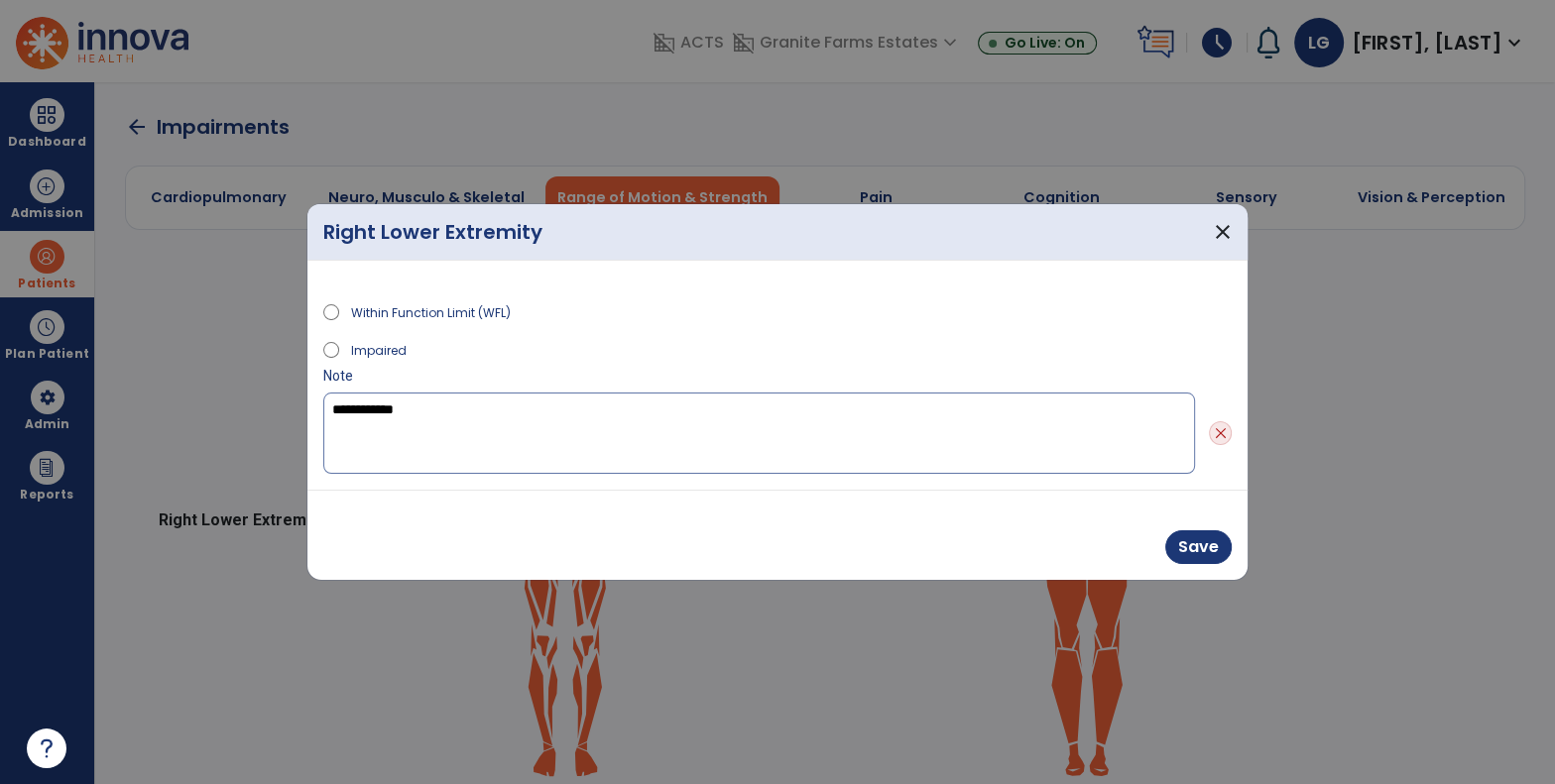 click on "**********" at bounding box center [759, 433] 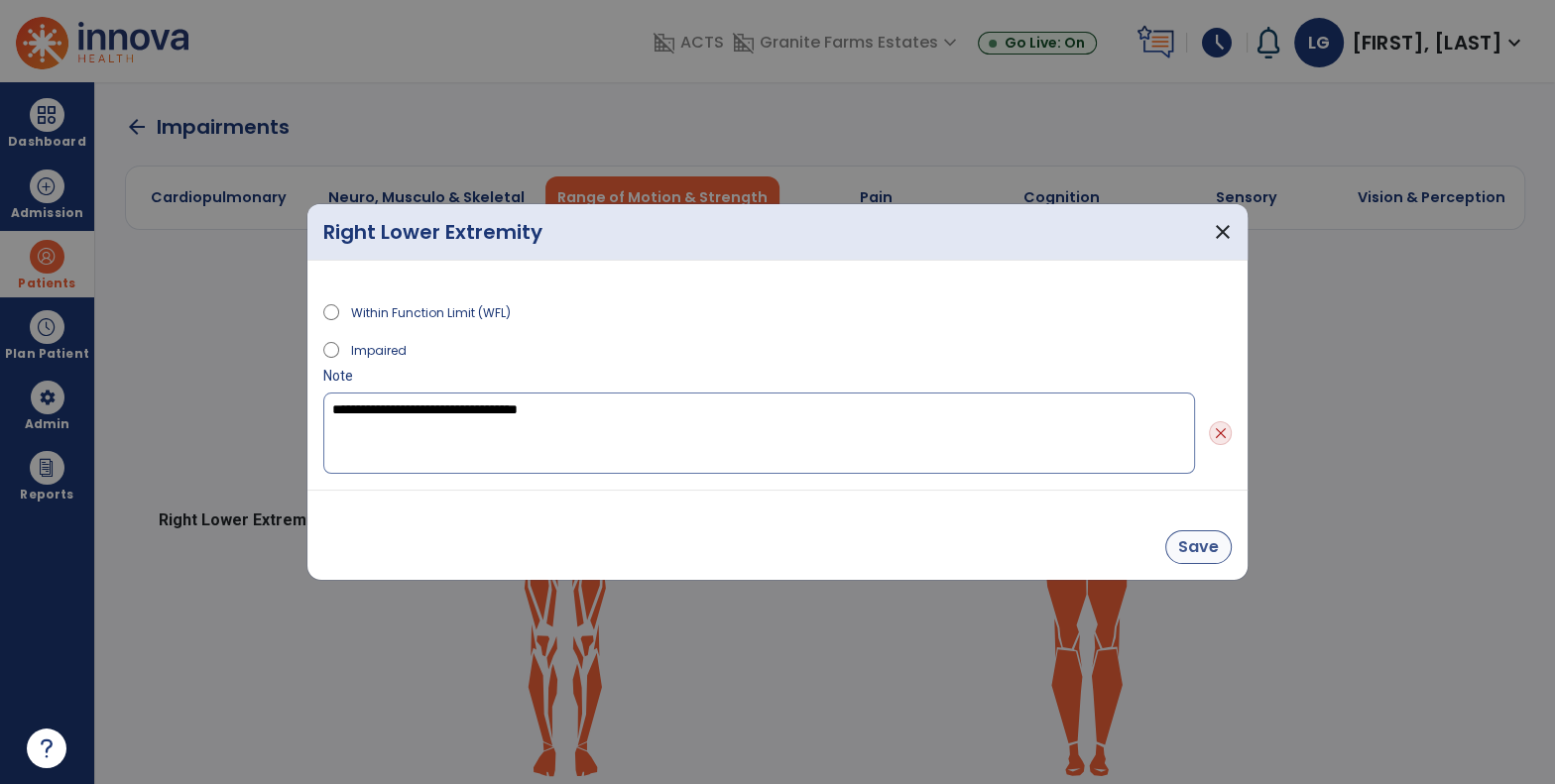 type on "**********" 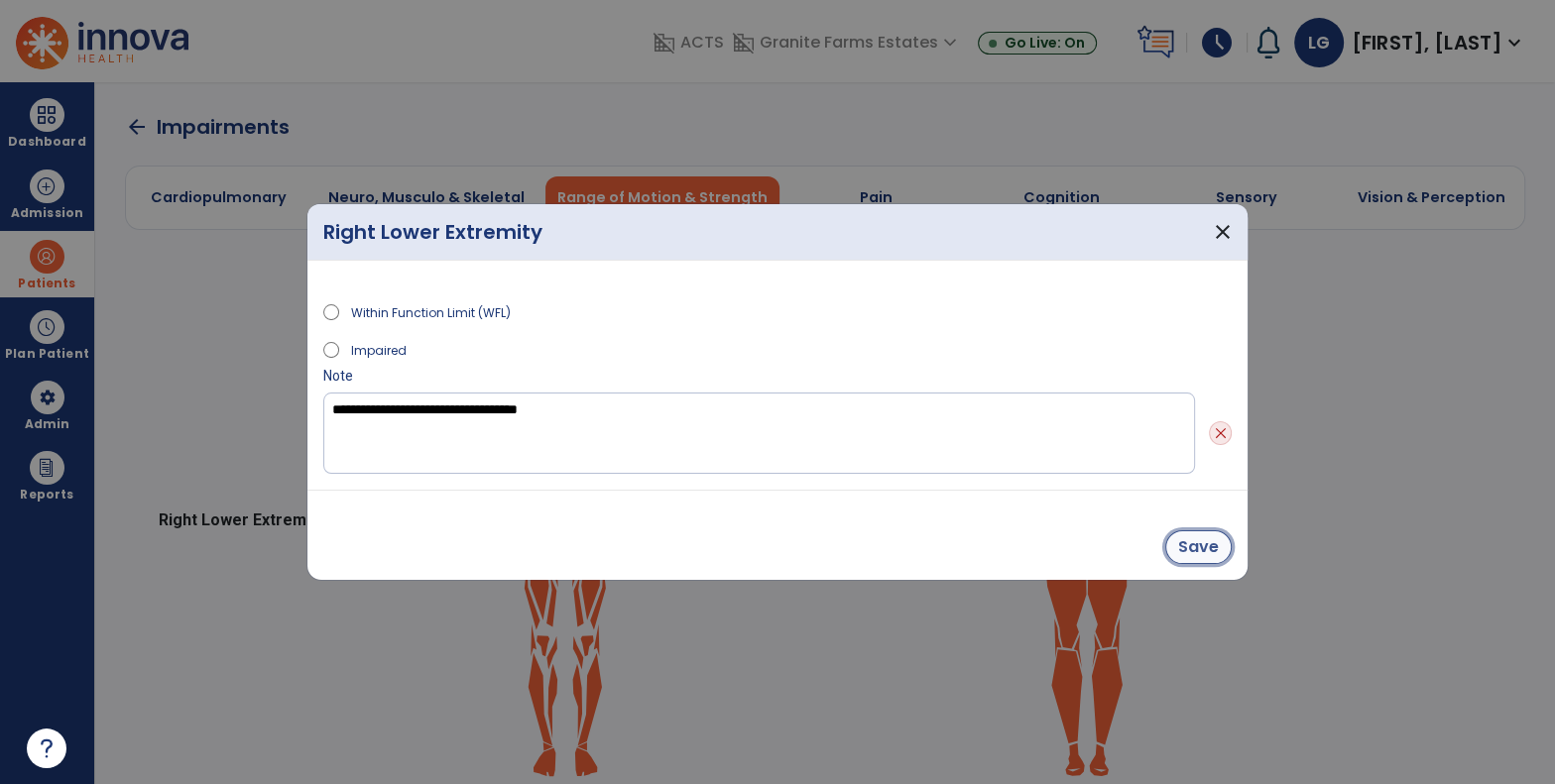 click on "Save" at bounding box center (1198, 547) 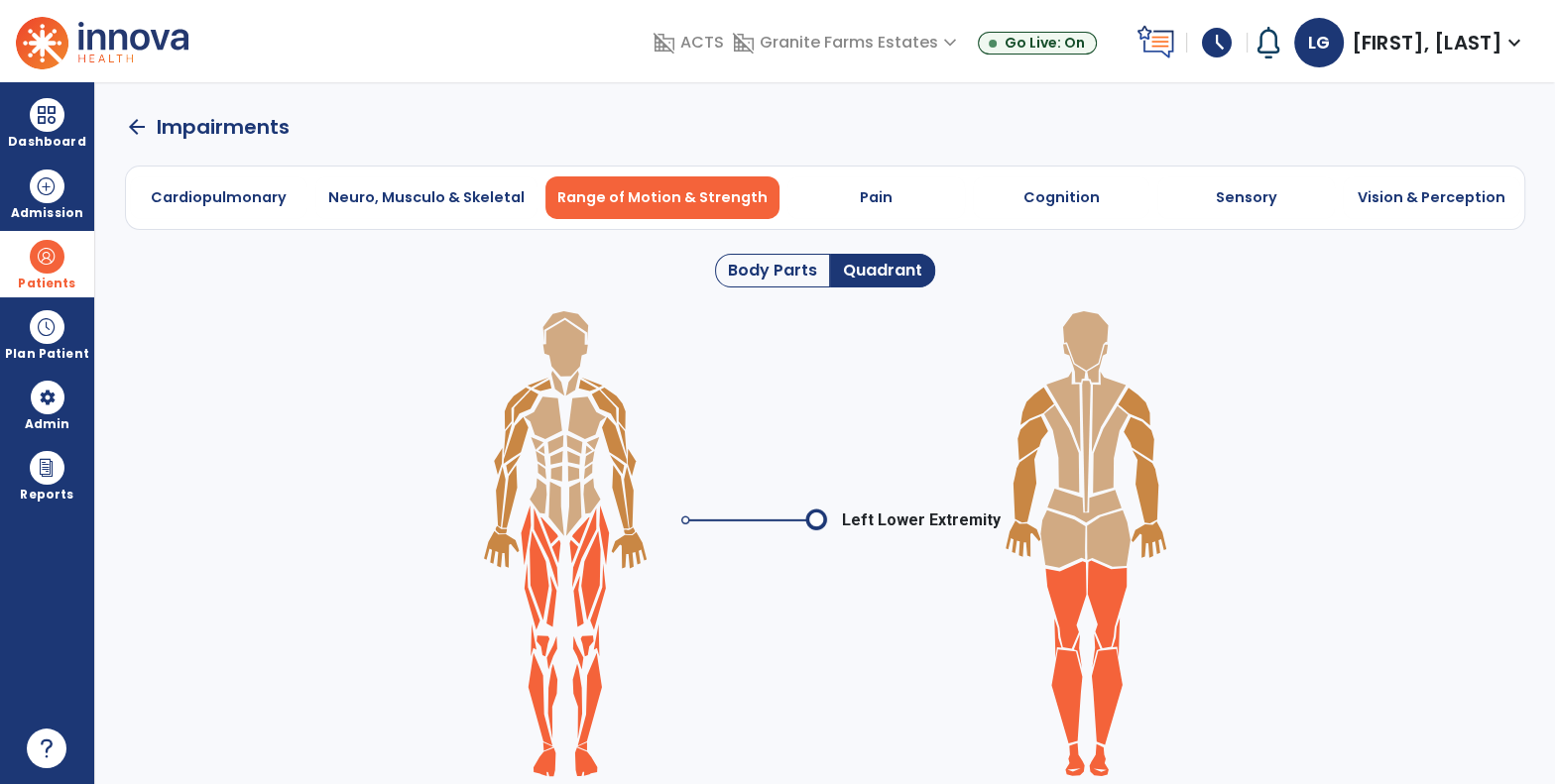 click 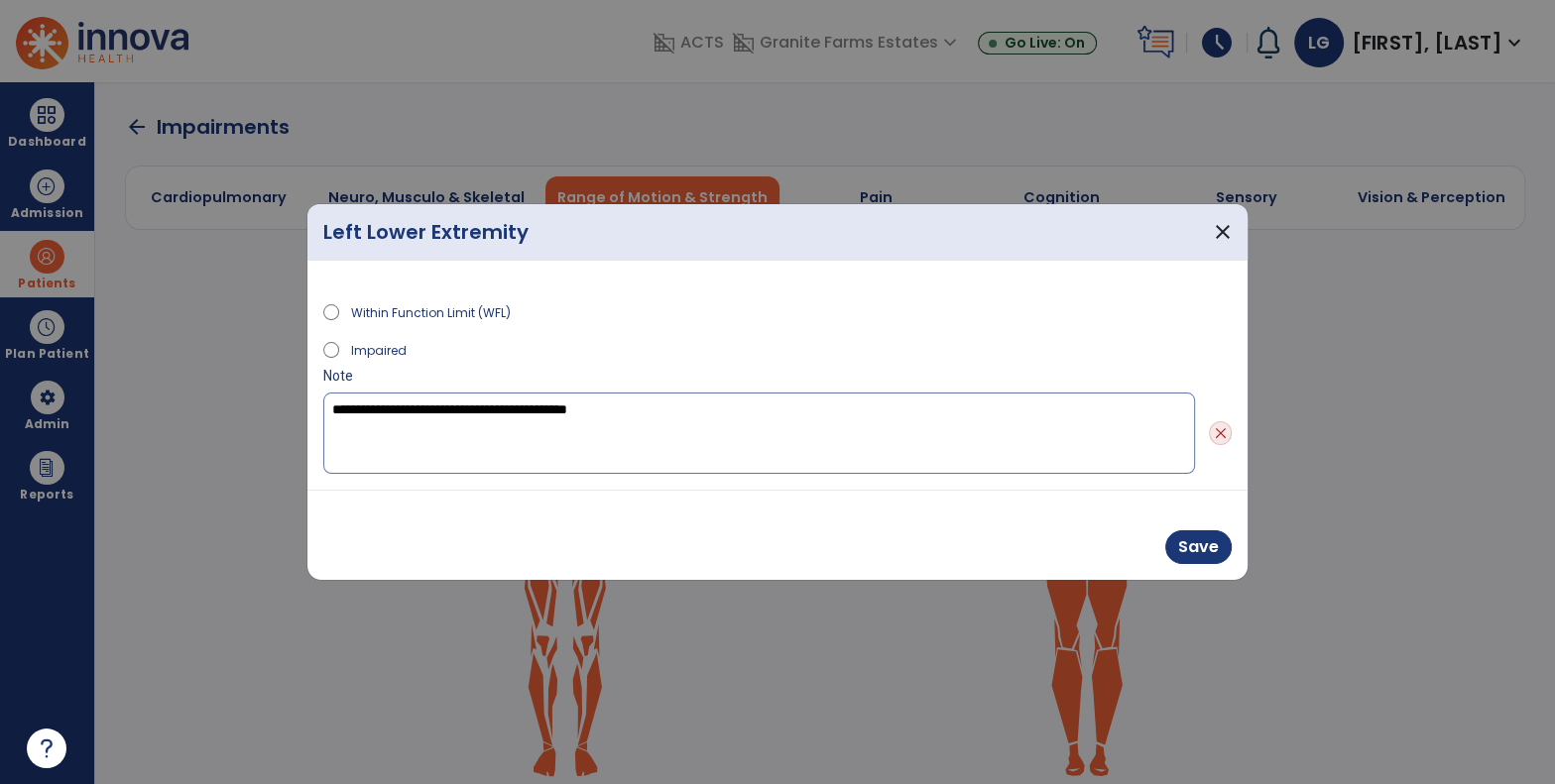 click on "**********" at bounding box center (759, 433) 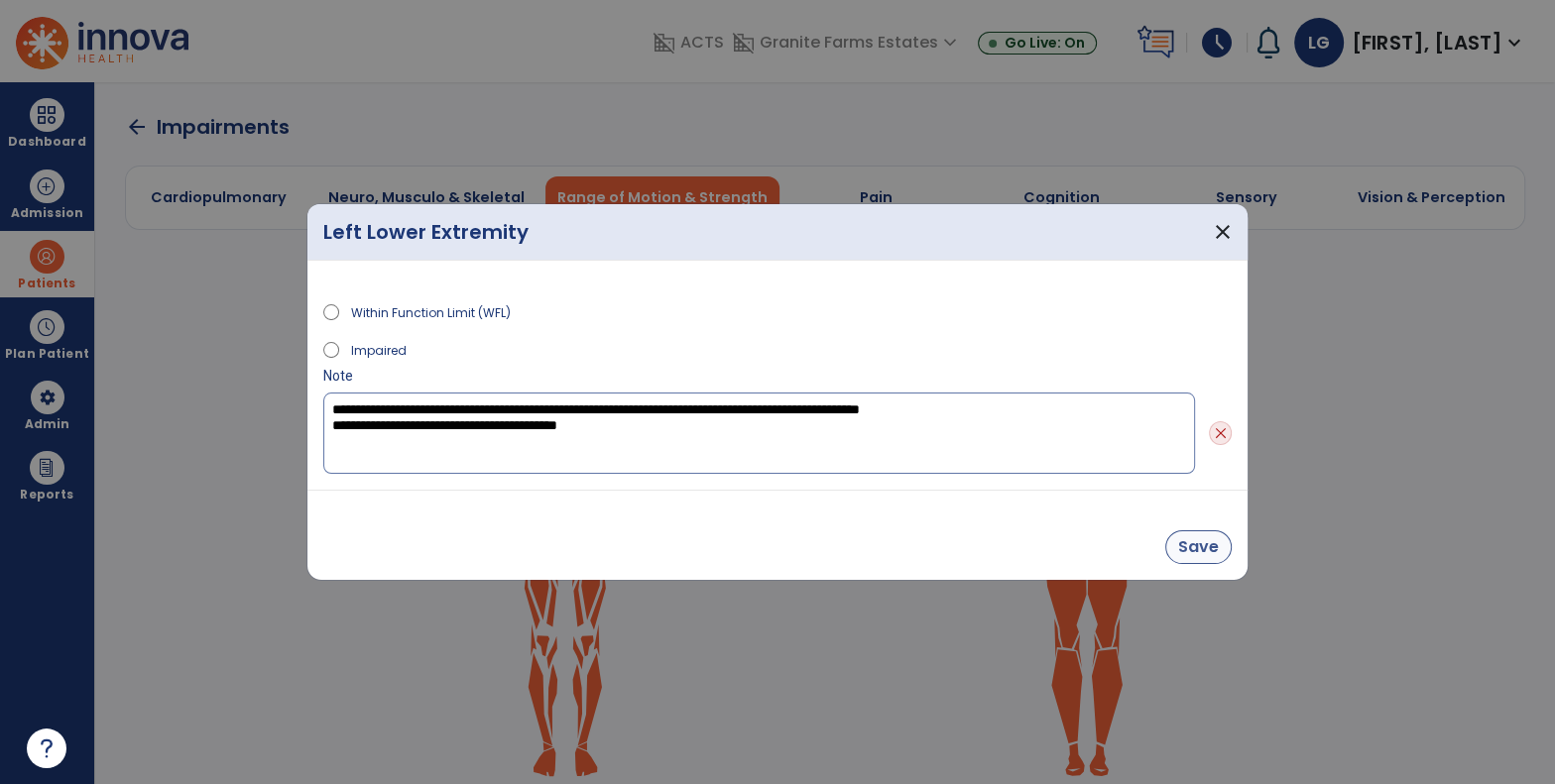 type on "**********" 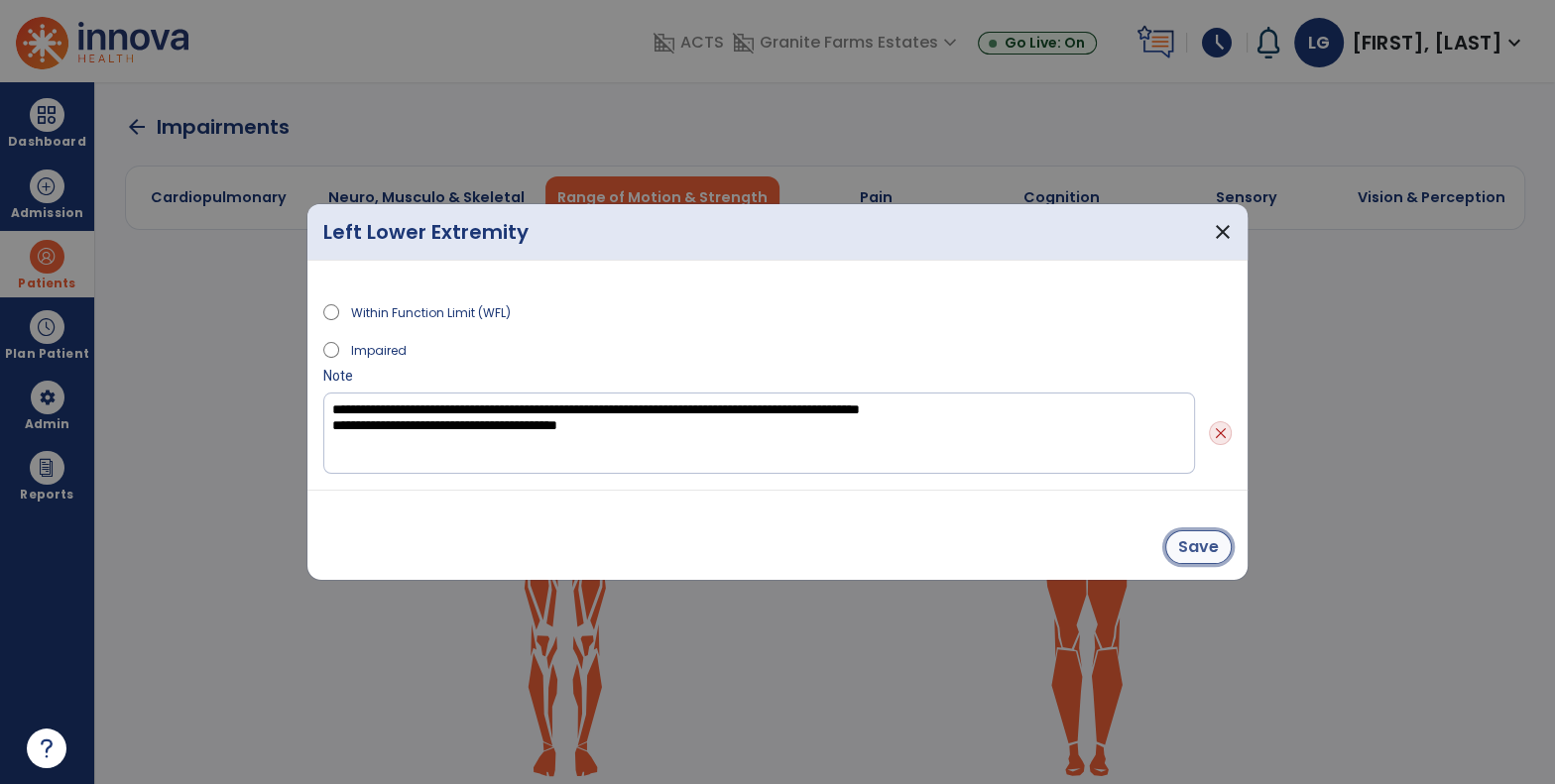 click on "Save" at bounding box center (1198, 547) 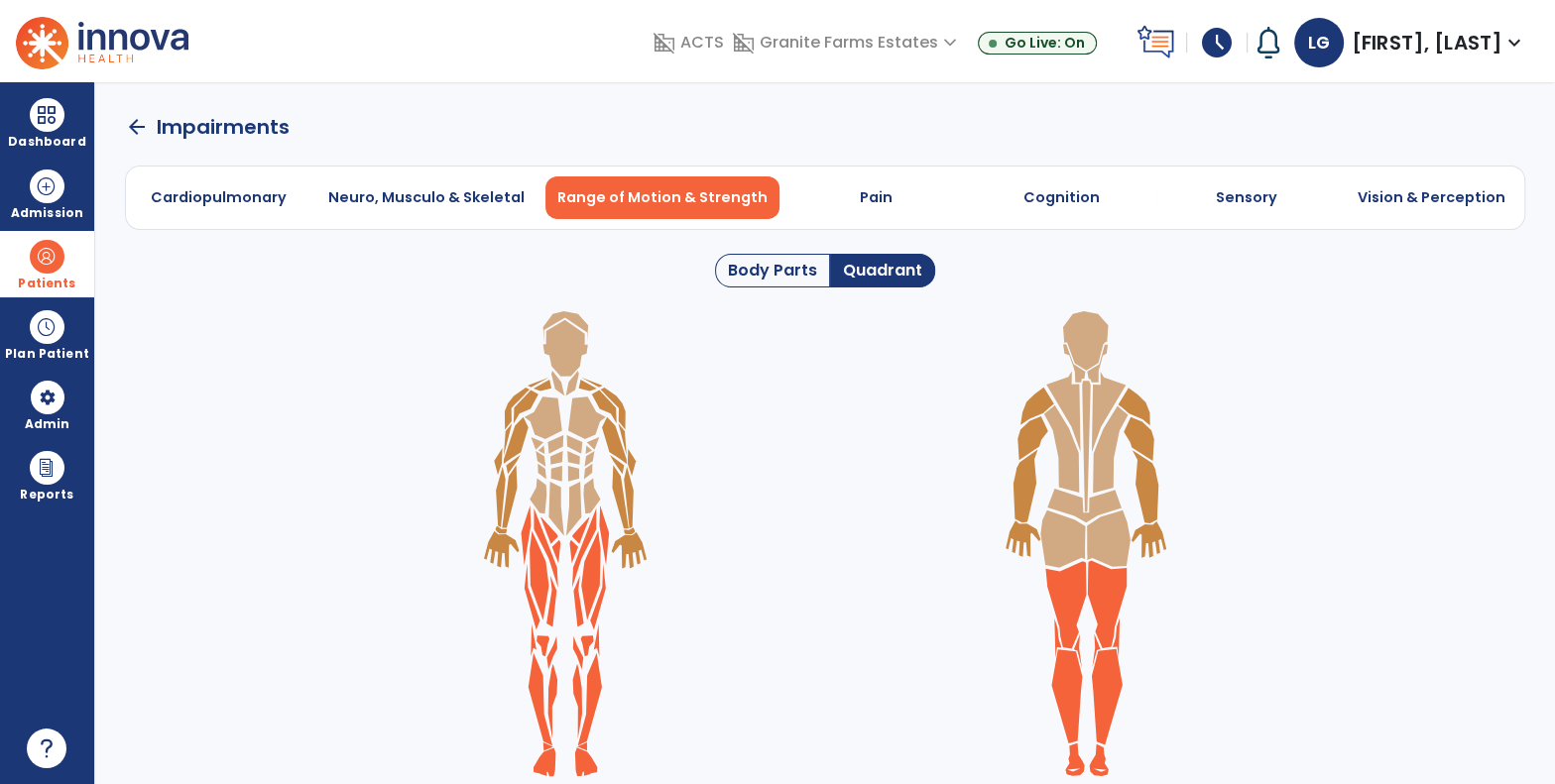click 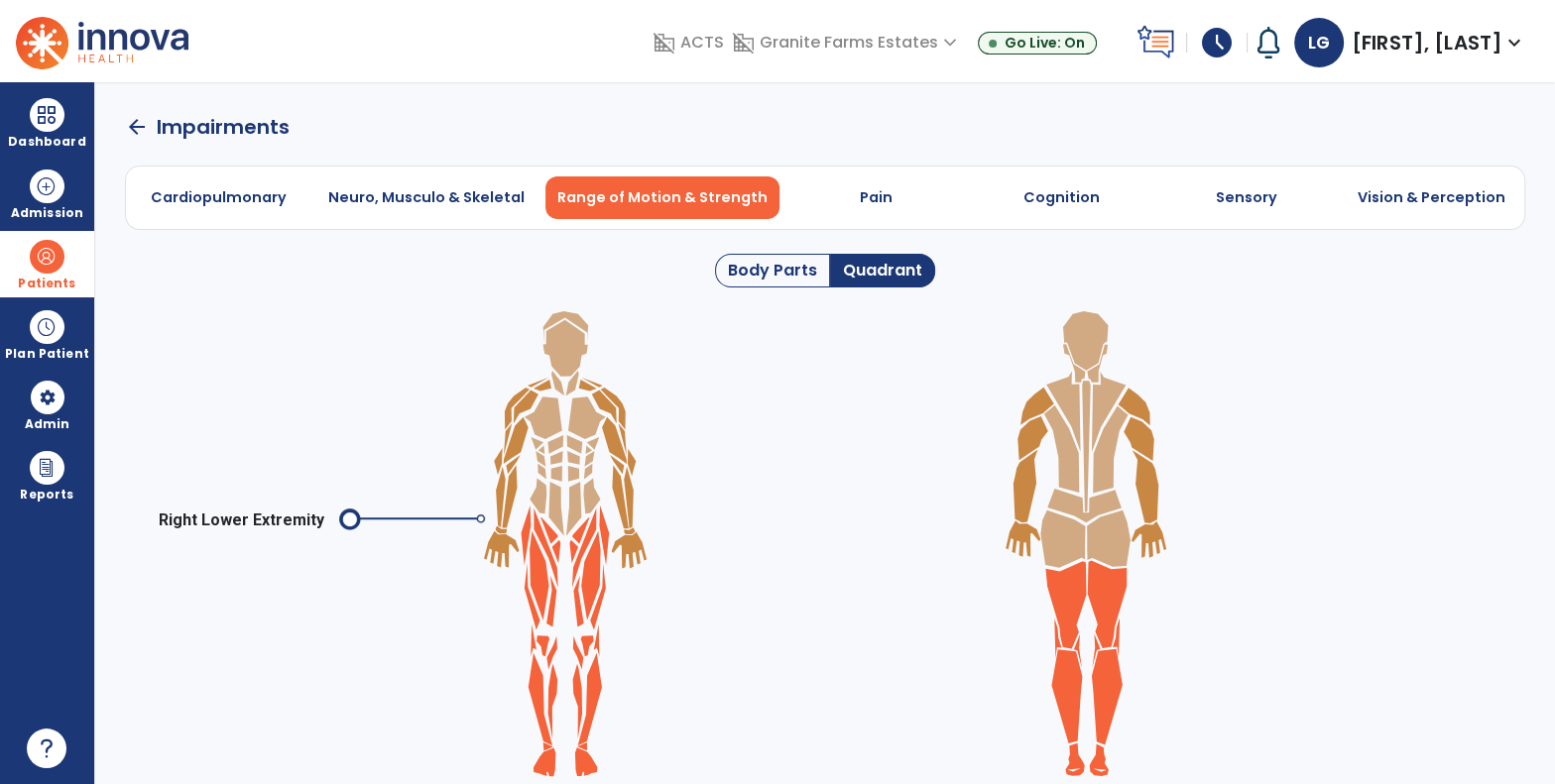 click 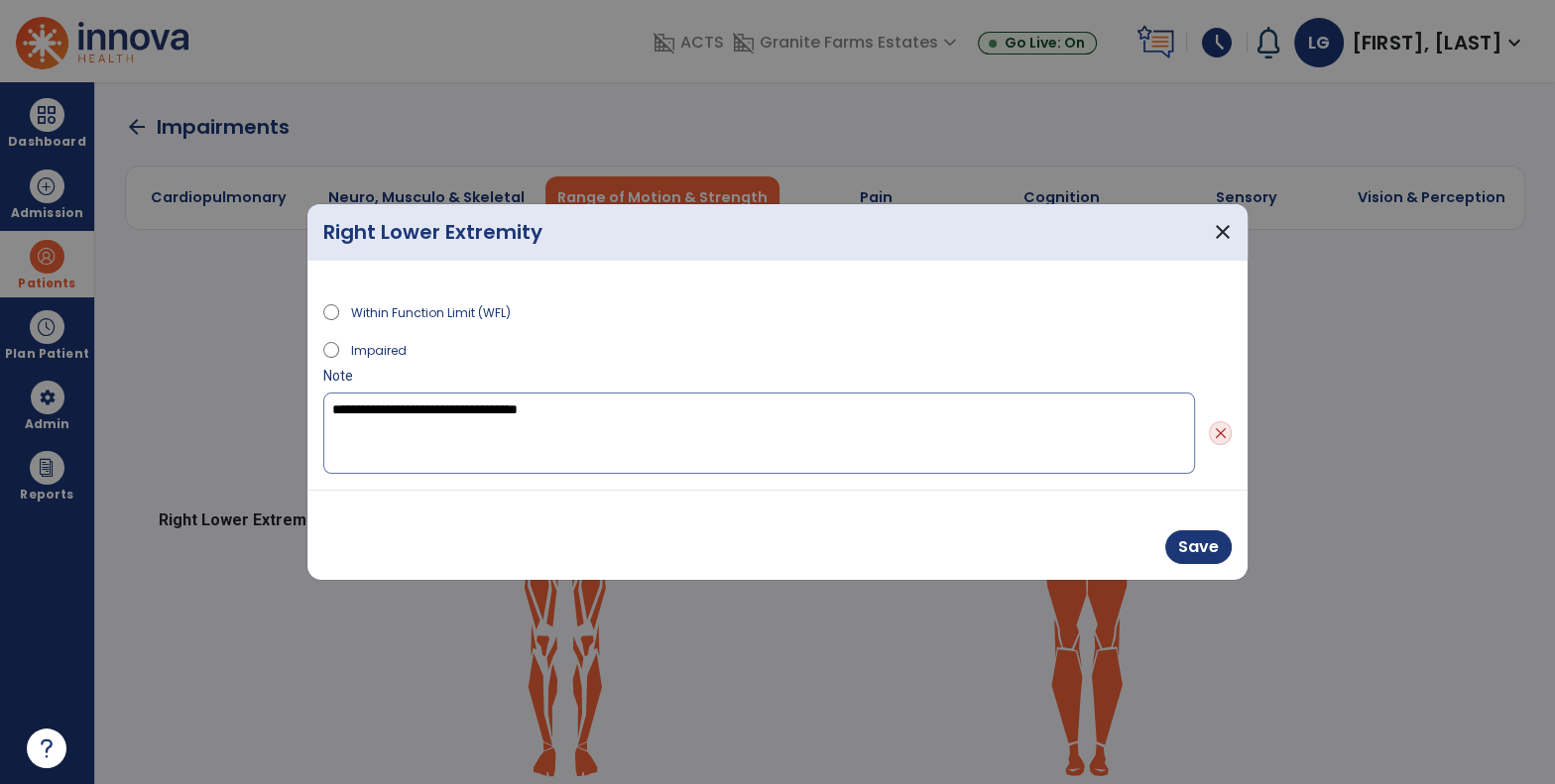 click on "**********" at bounding box center (759, 433) 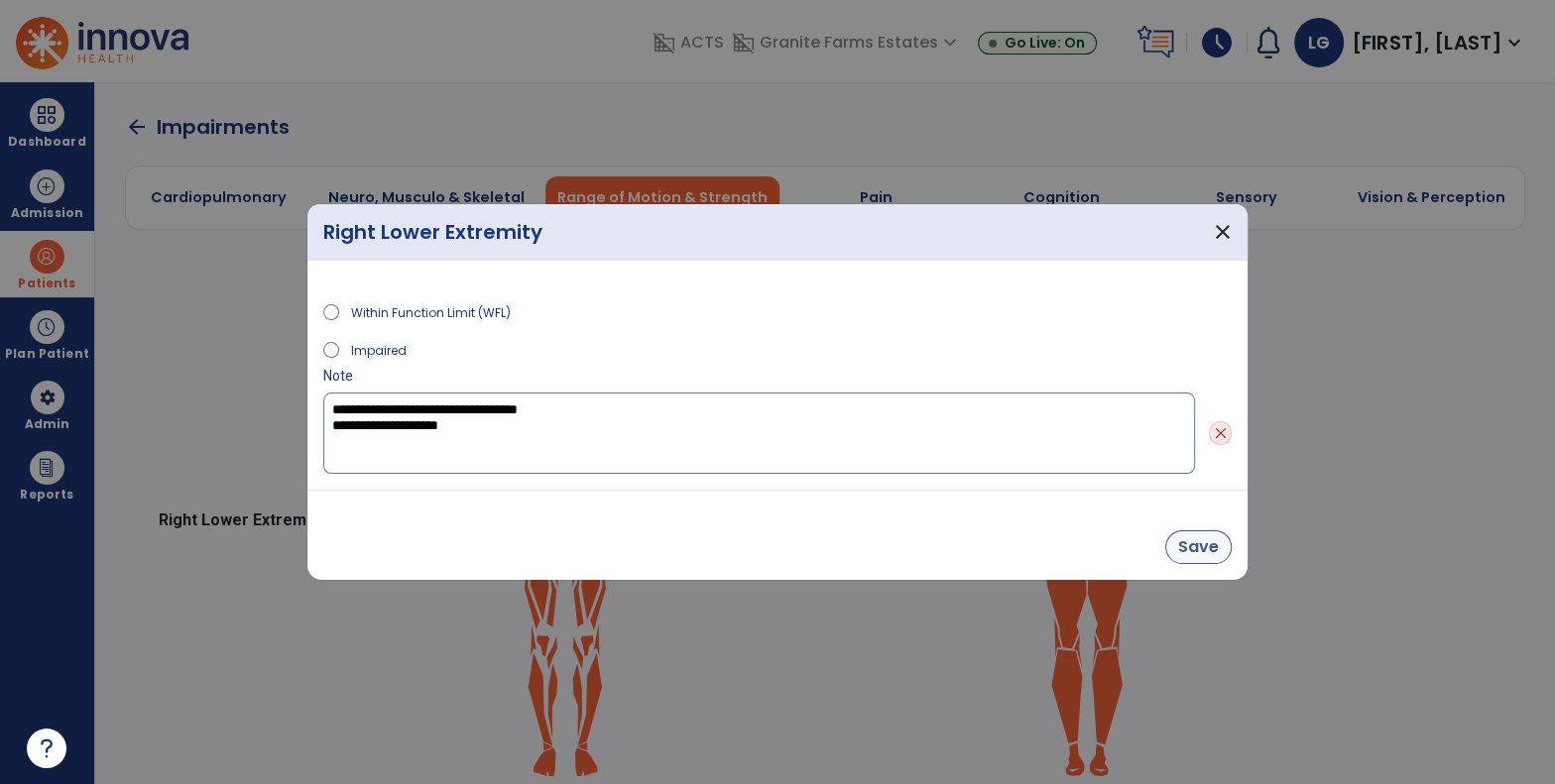 type on "**********" 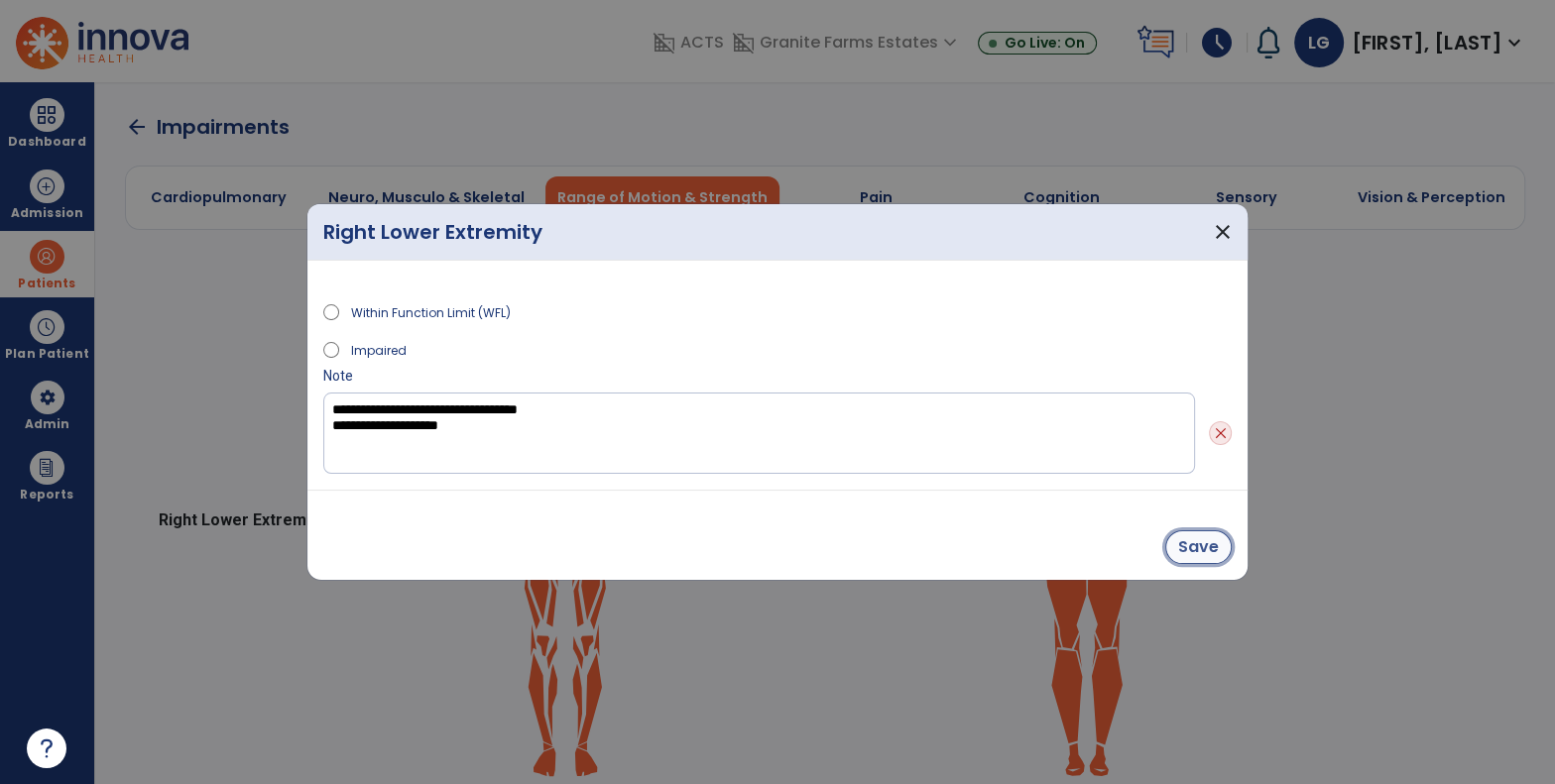 click on "Save" at bounding box center [1198, 547] 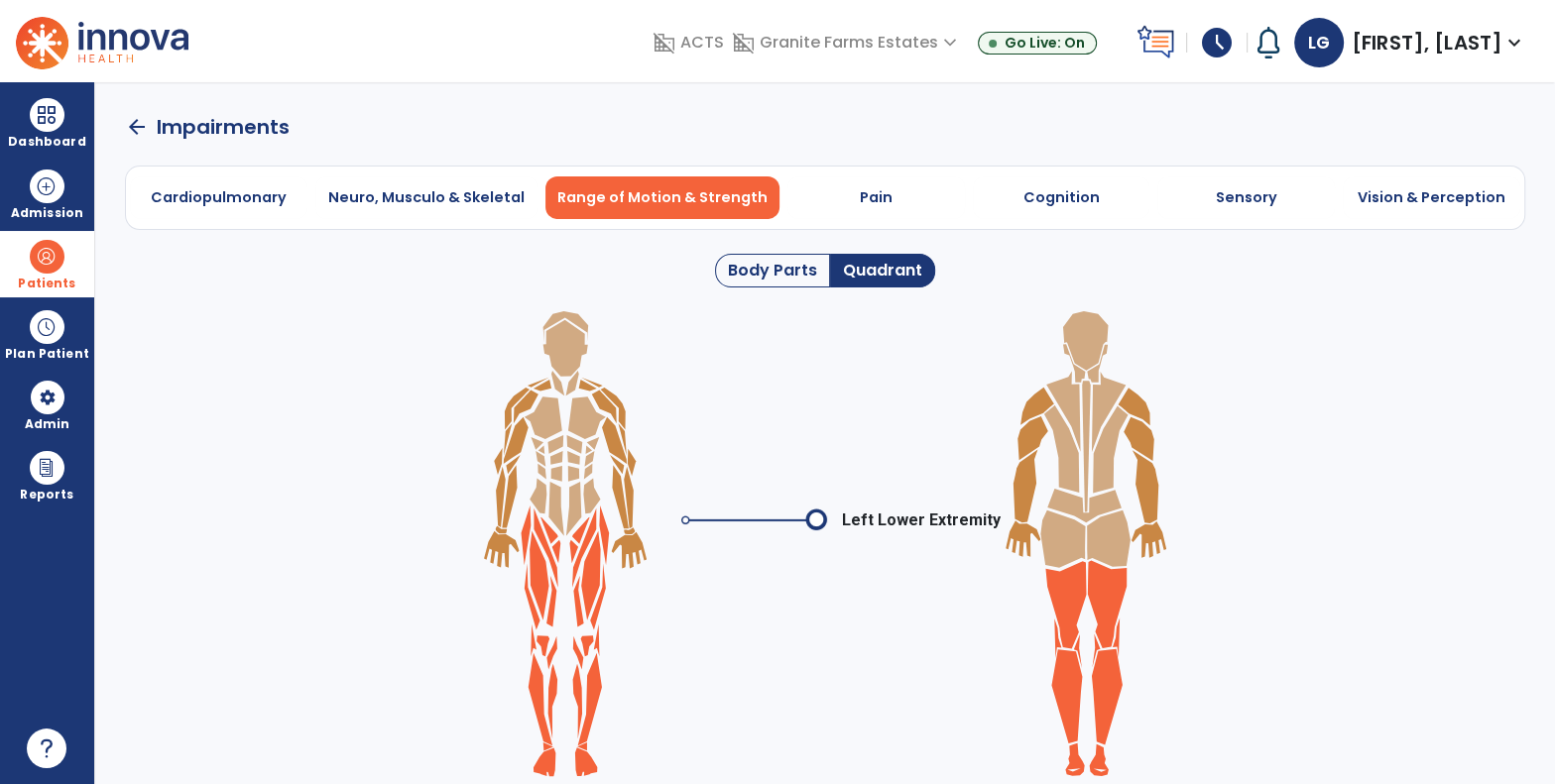 click 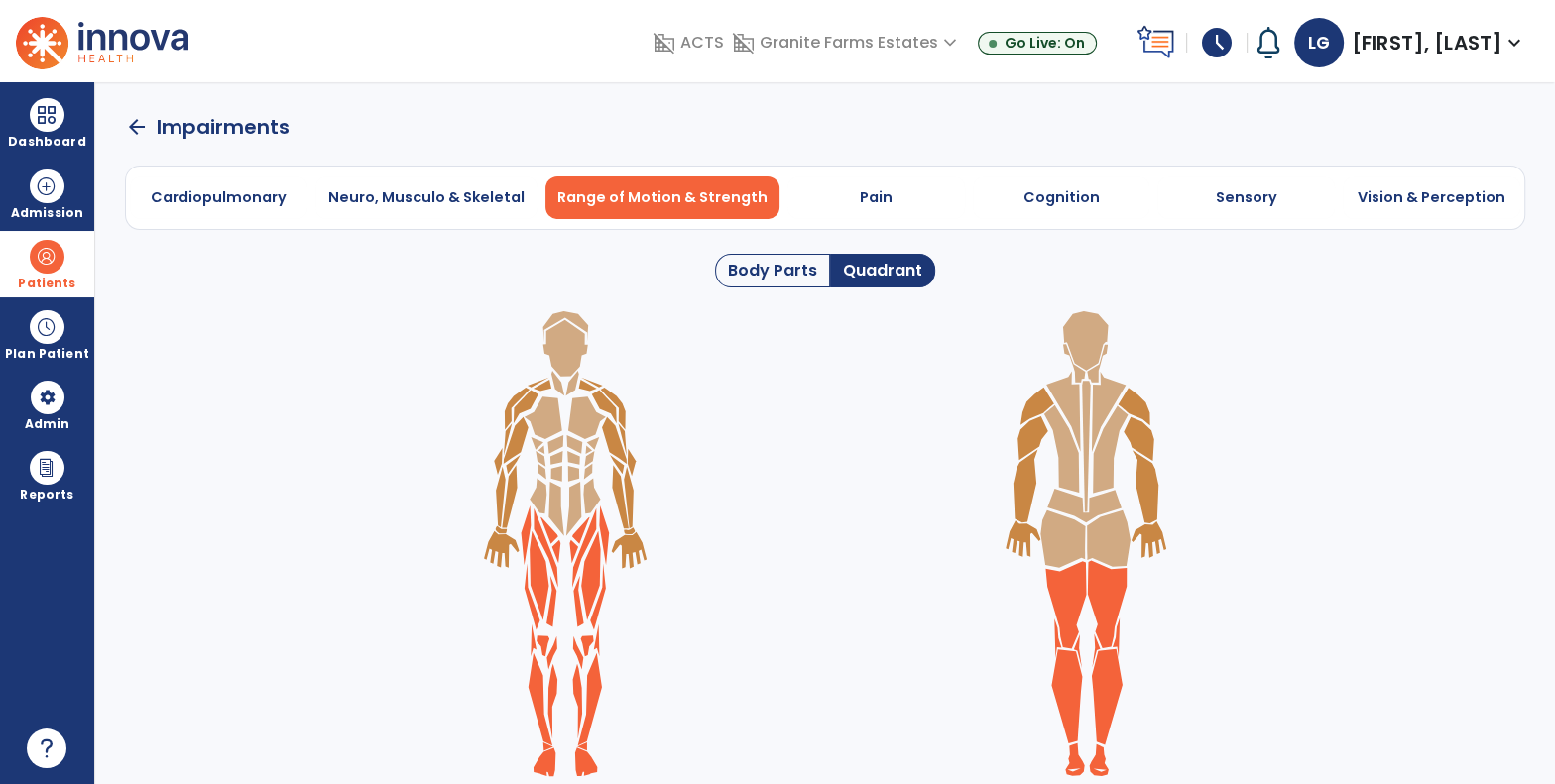 click 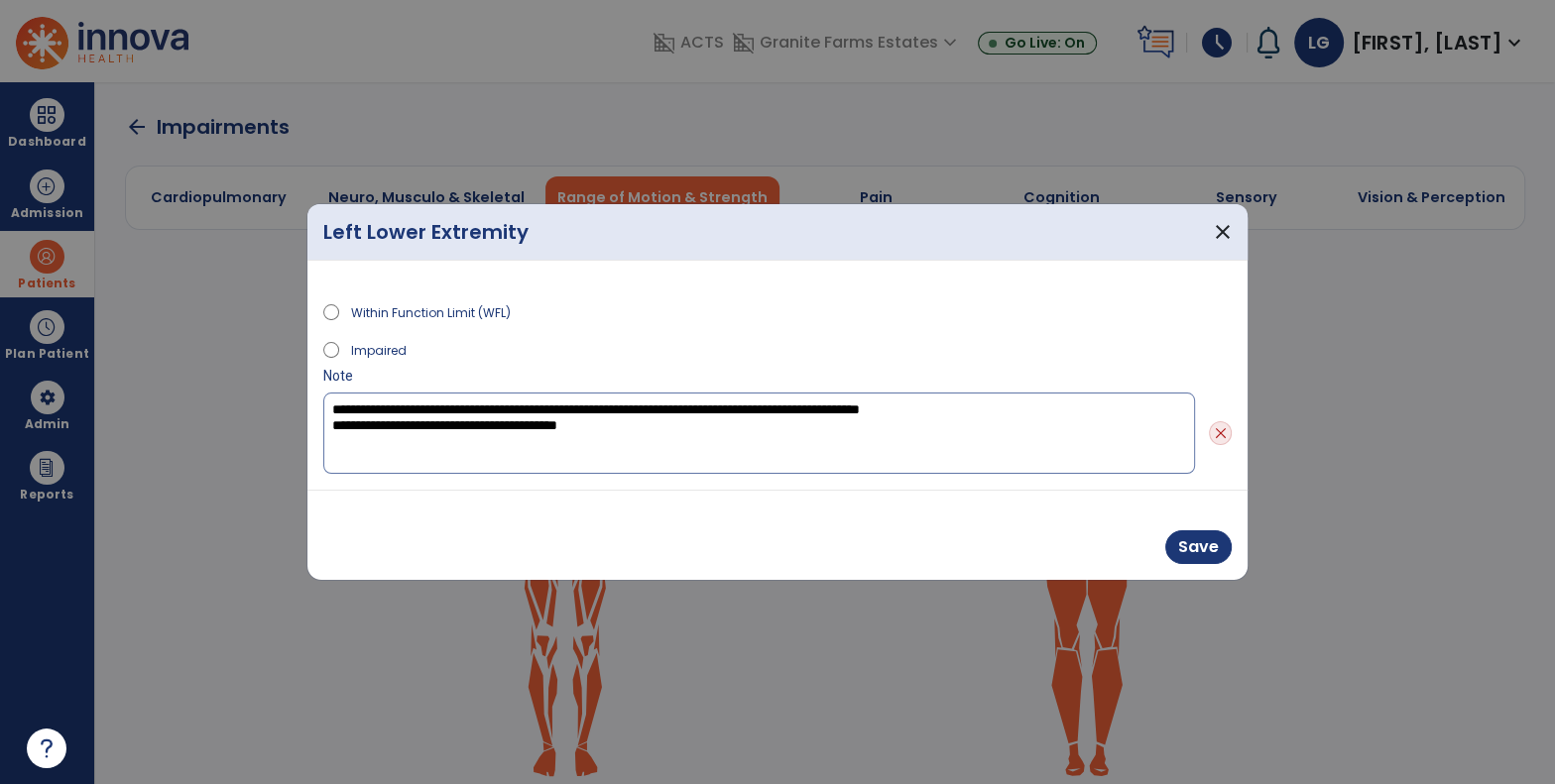 click on "**********" at bounding box center [759, 433] 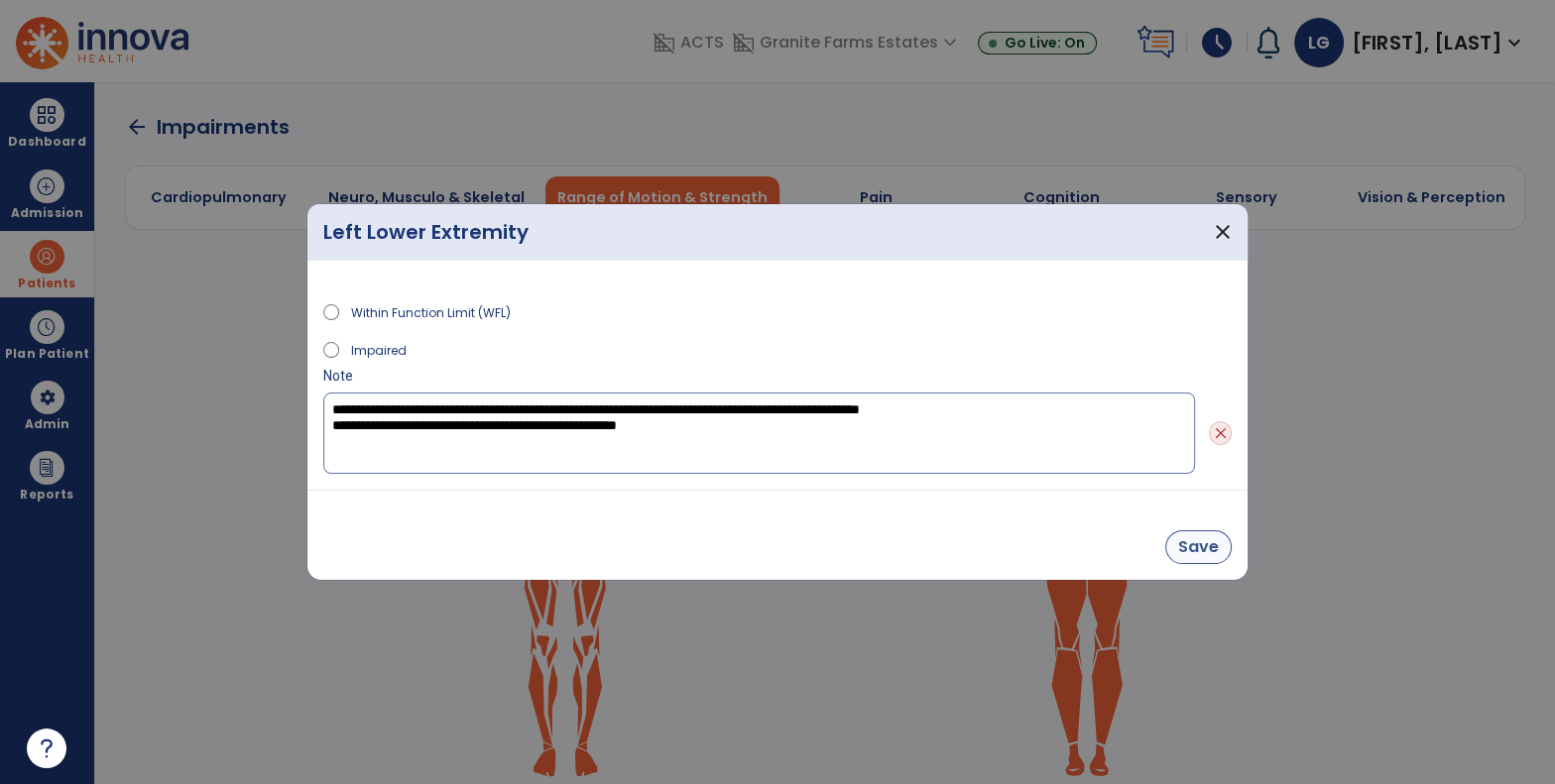 type on "**********" 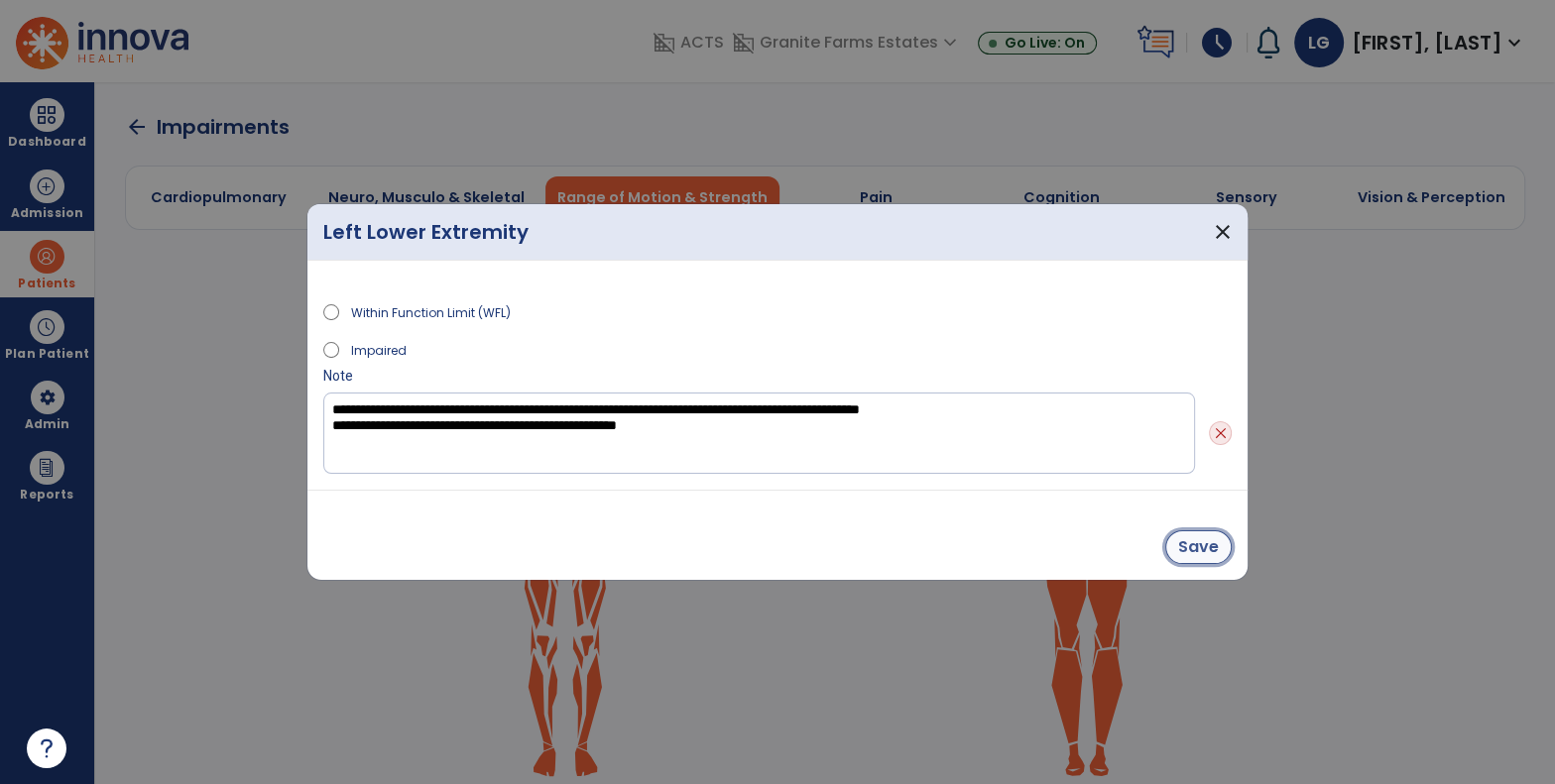 click on "Save" at bounding box center (1198, 547) 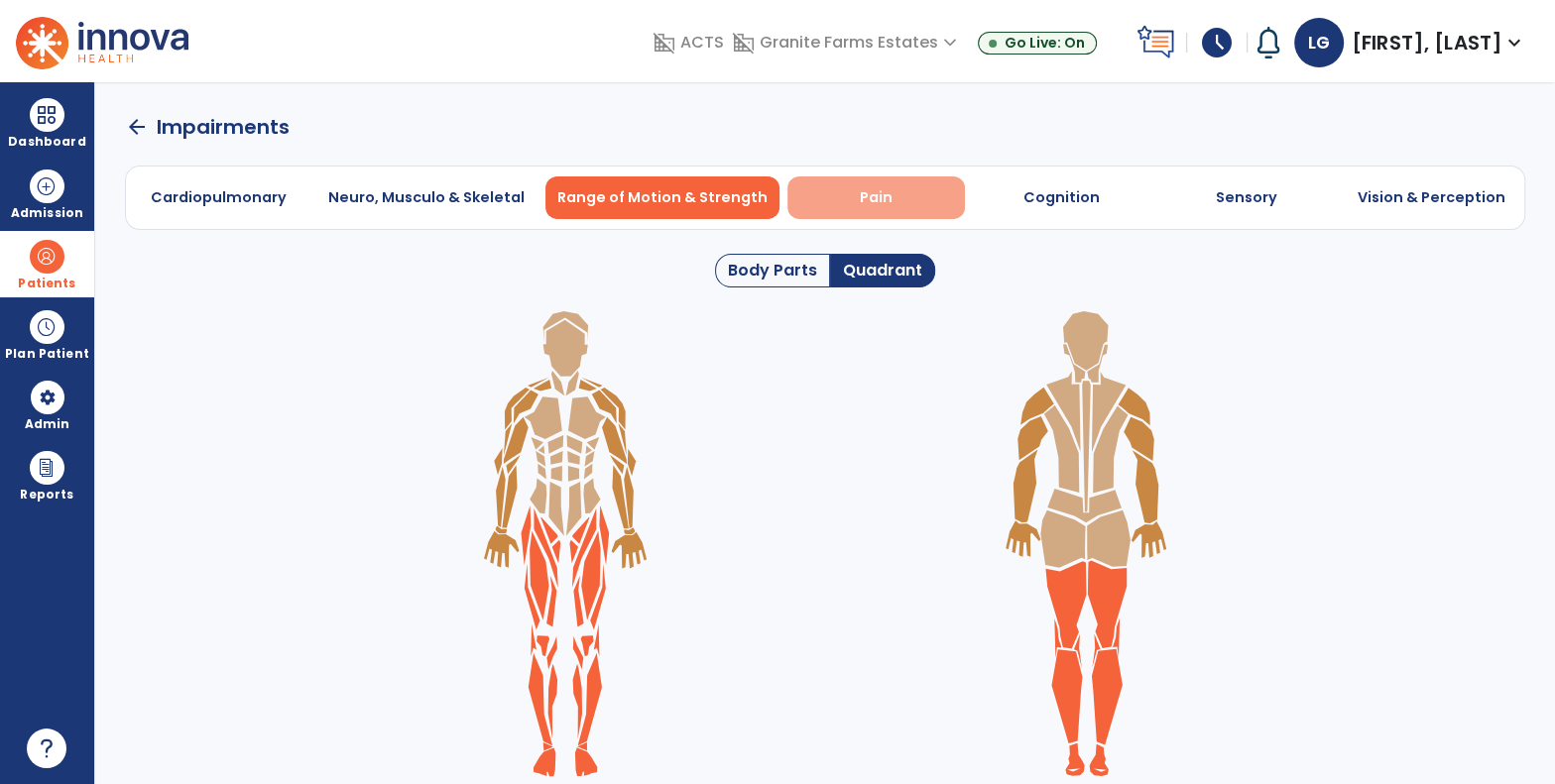 click on "Pain" at bounding box center [876, 197] 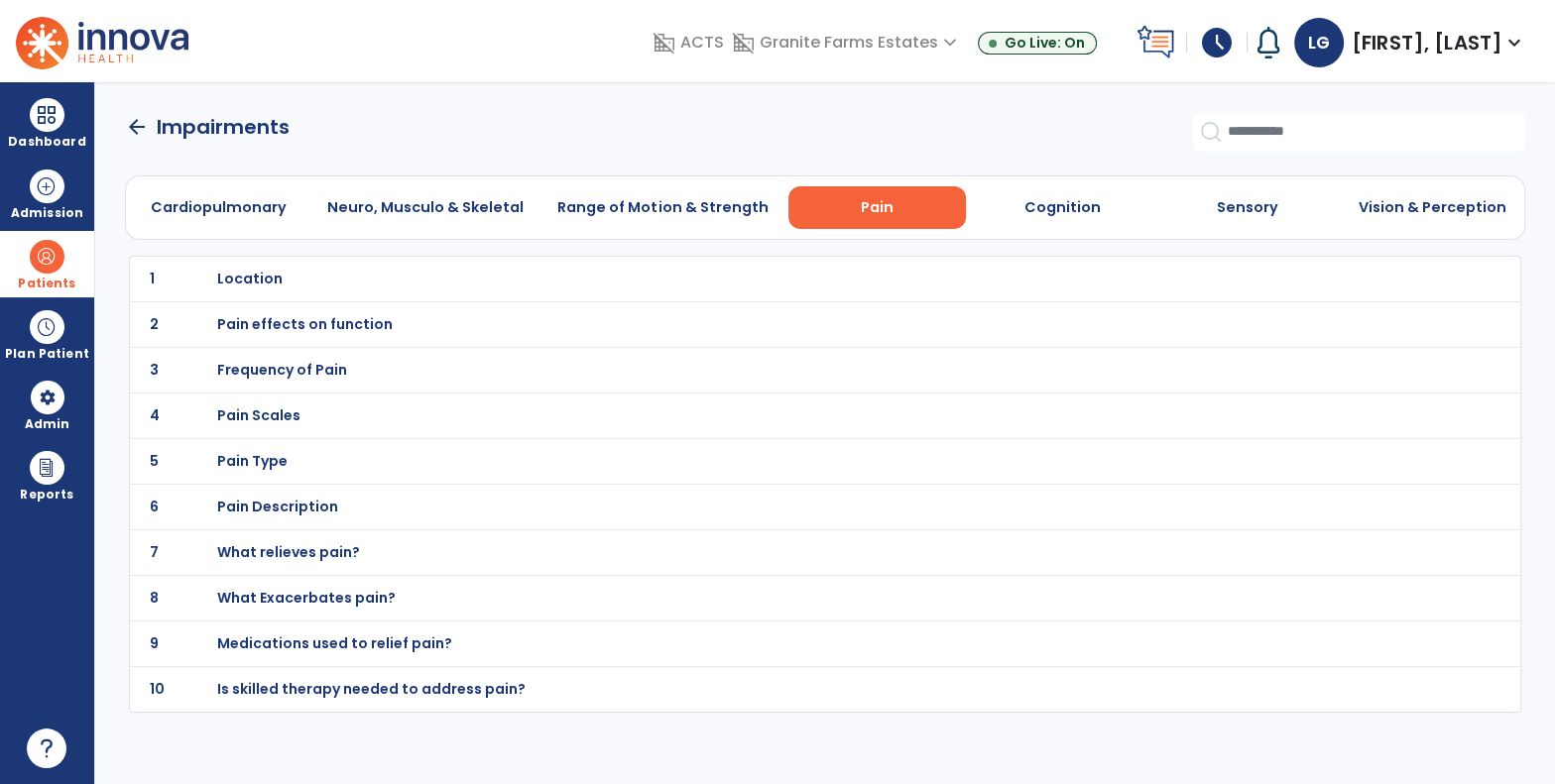 click on "Location" at bounding box center (250, 279) 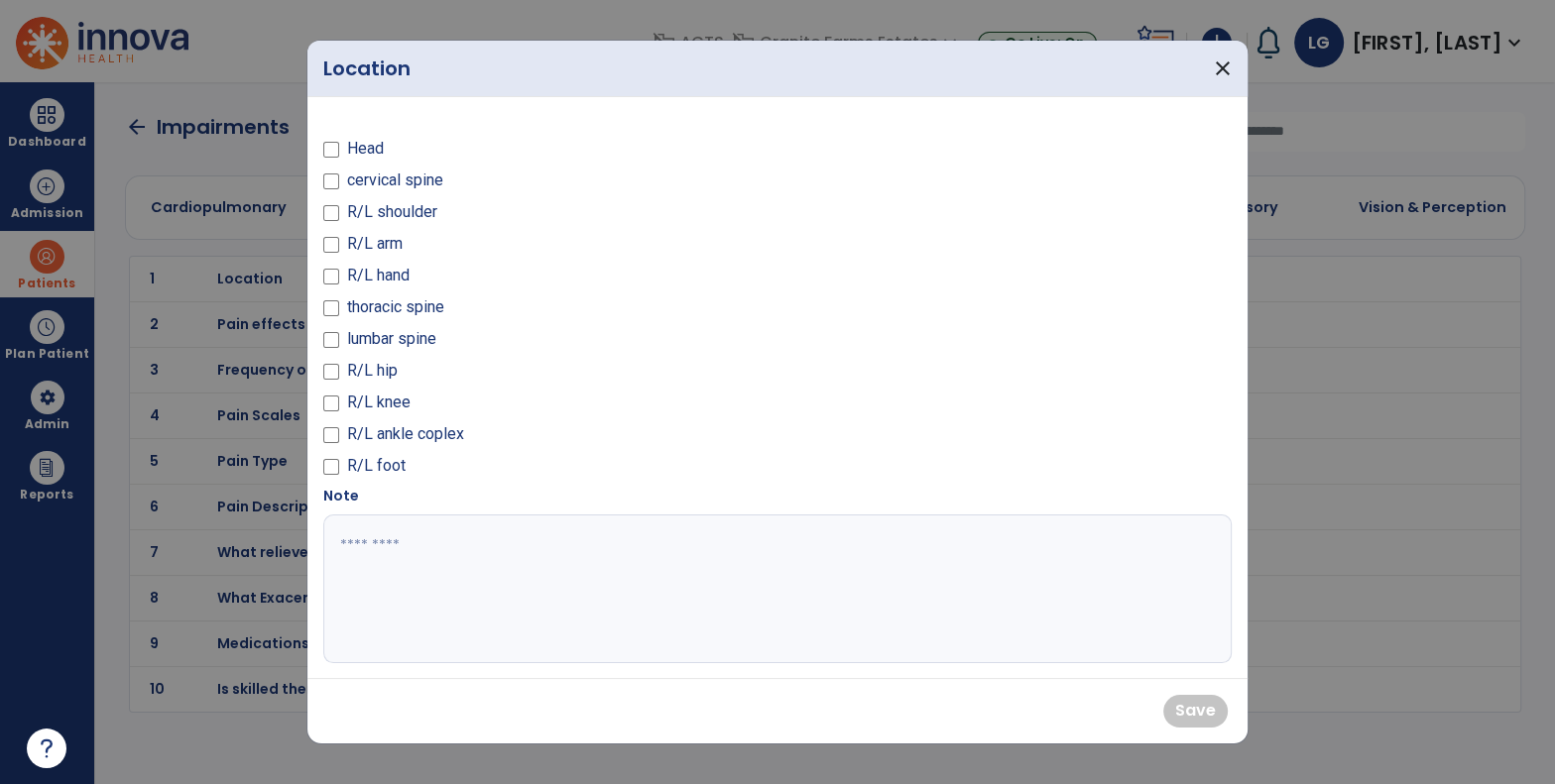 click at bounding box center [331, 406] 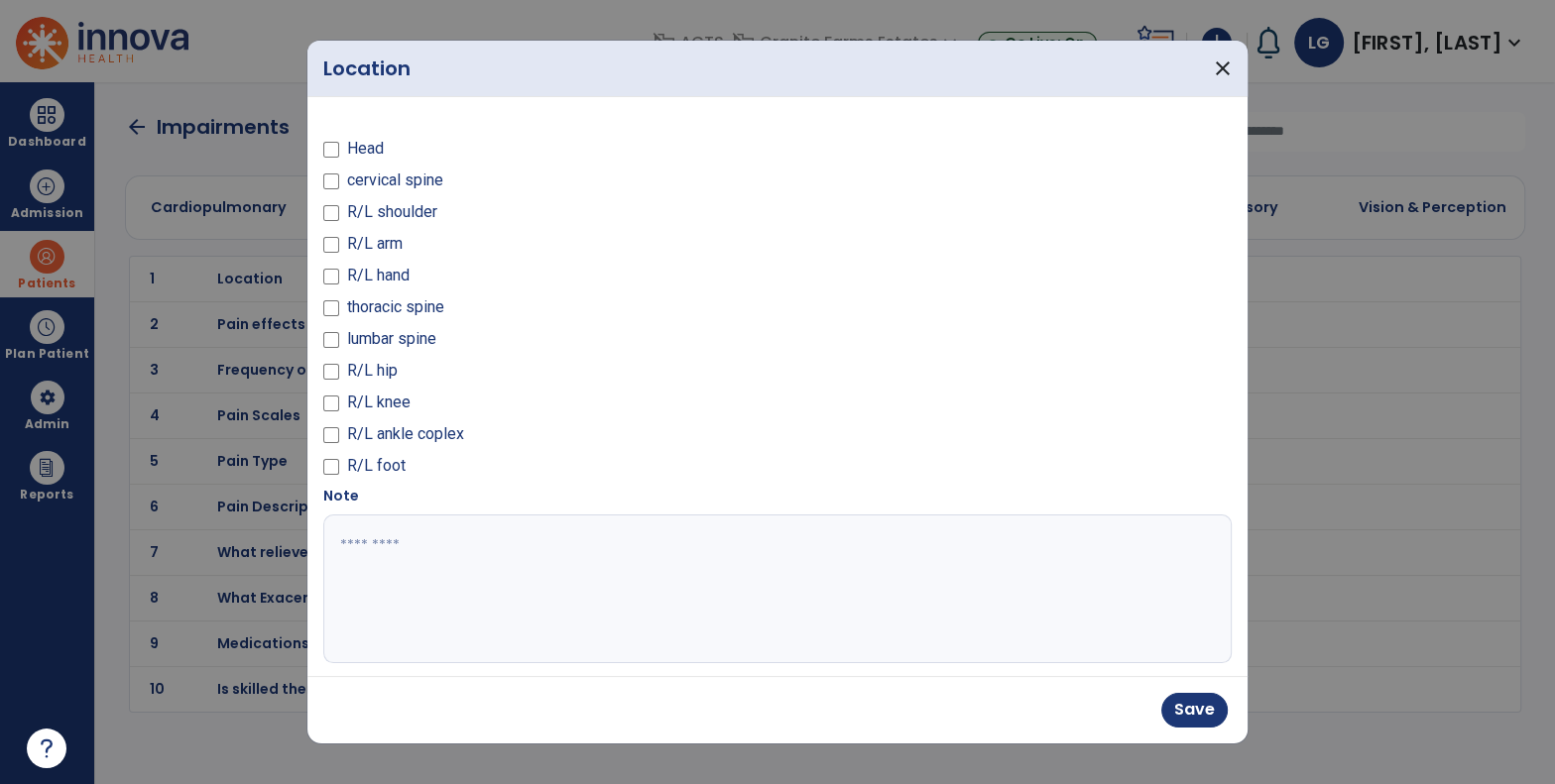 click at bounding box center [776, 589] 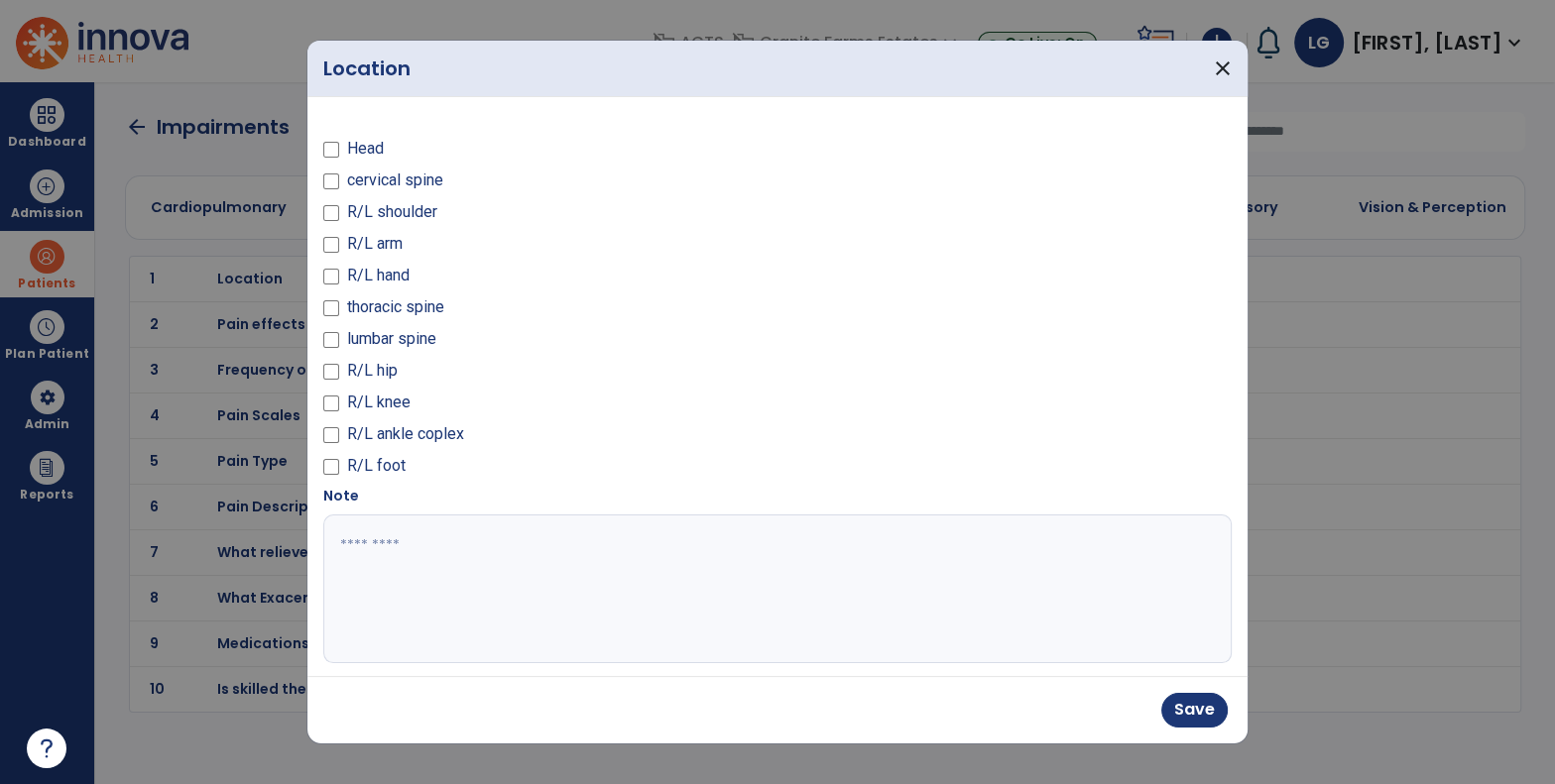 click on "R/L ankle coplex" at bounding box center (406, 434) 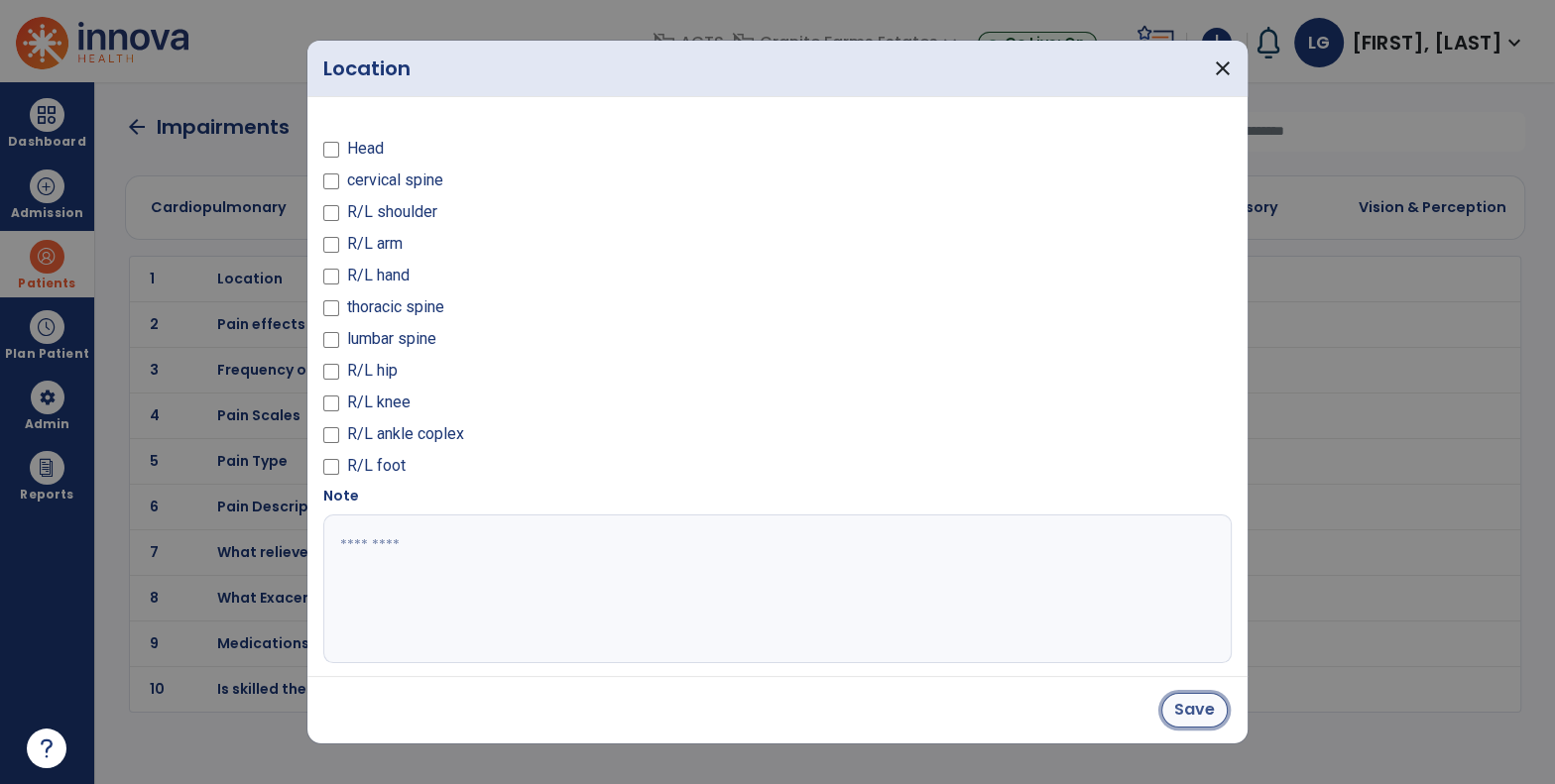 click on "Save" at bounding box center (1194, 710) 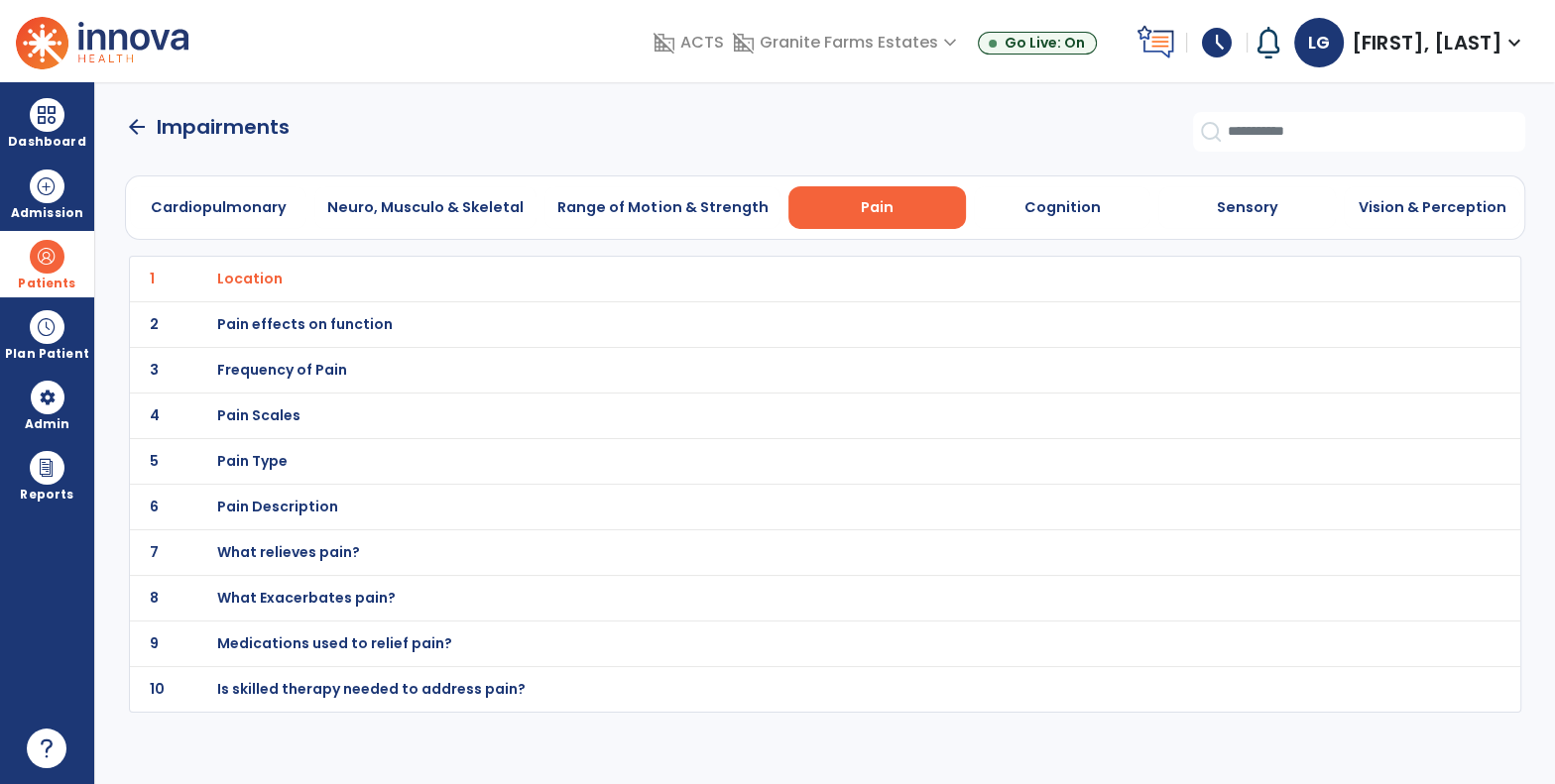 click on "arrow_back" 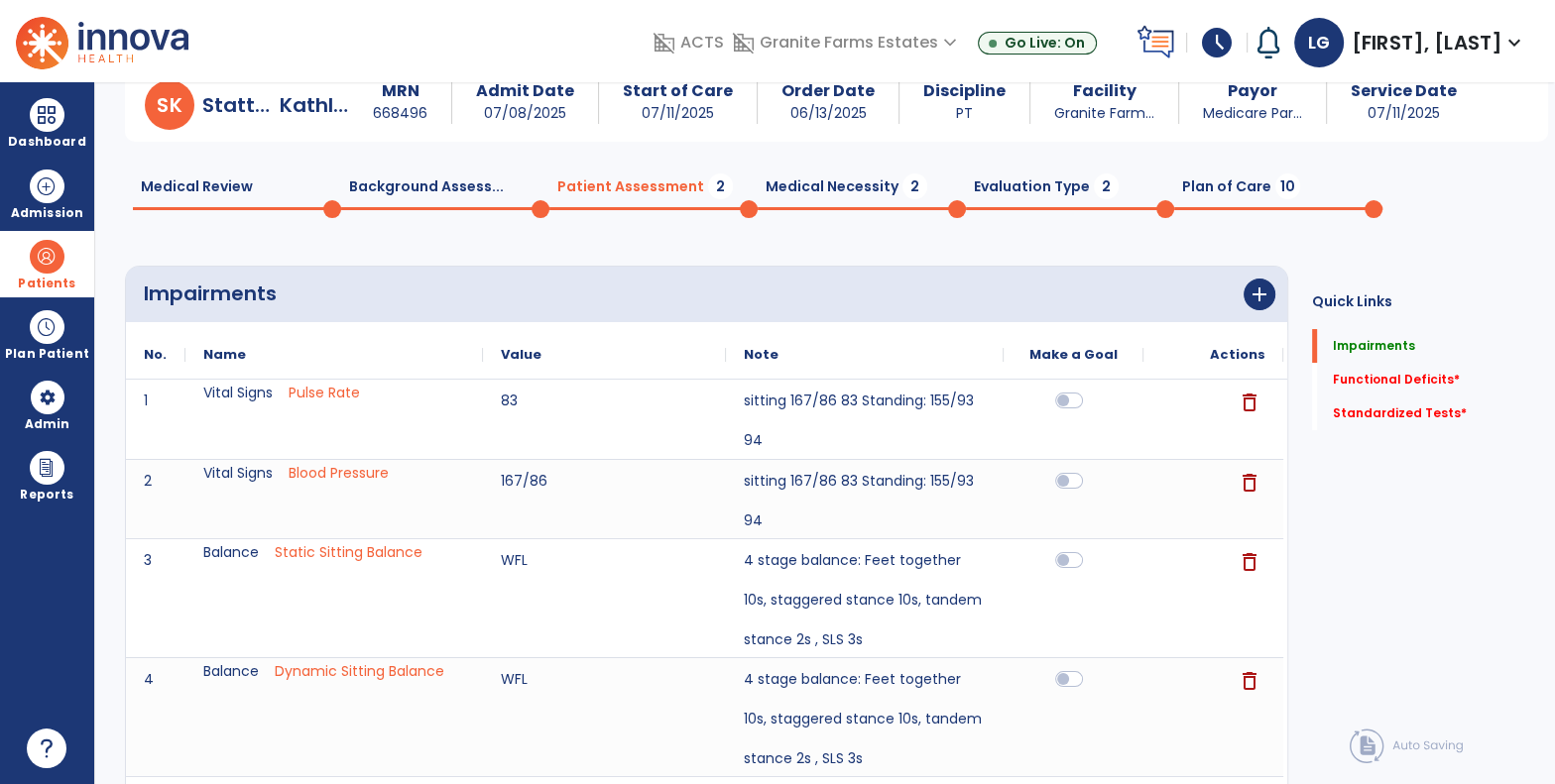 scroll, scrollTop: 0, scrollLeft: 0, axis: both 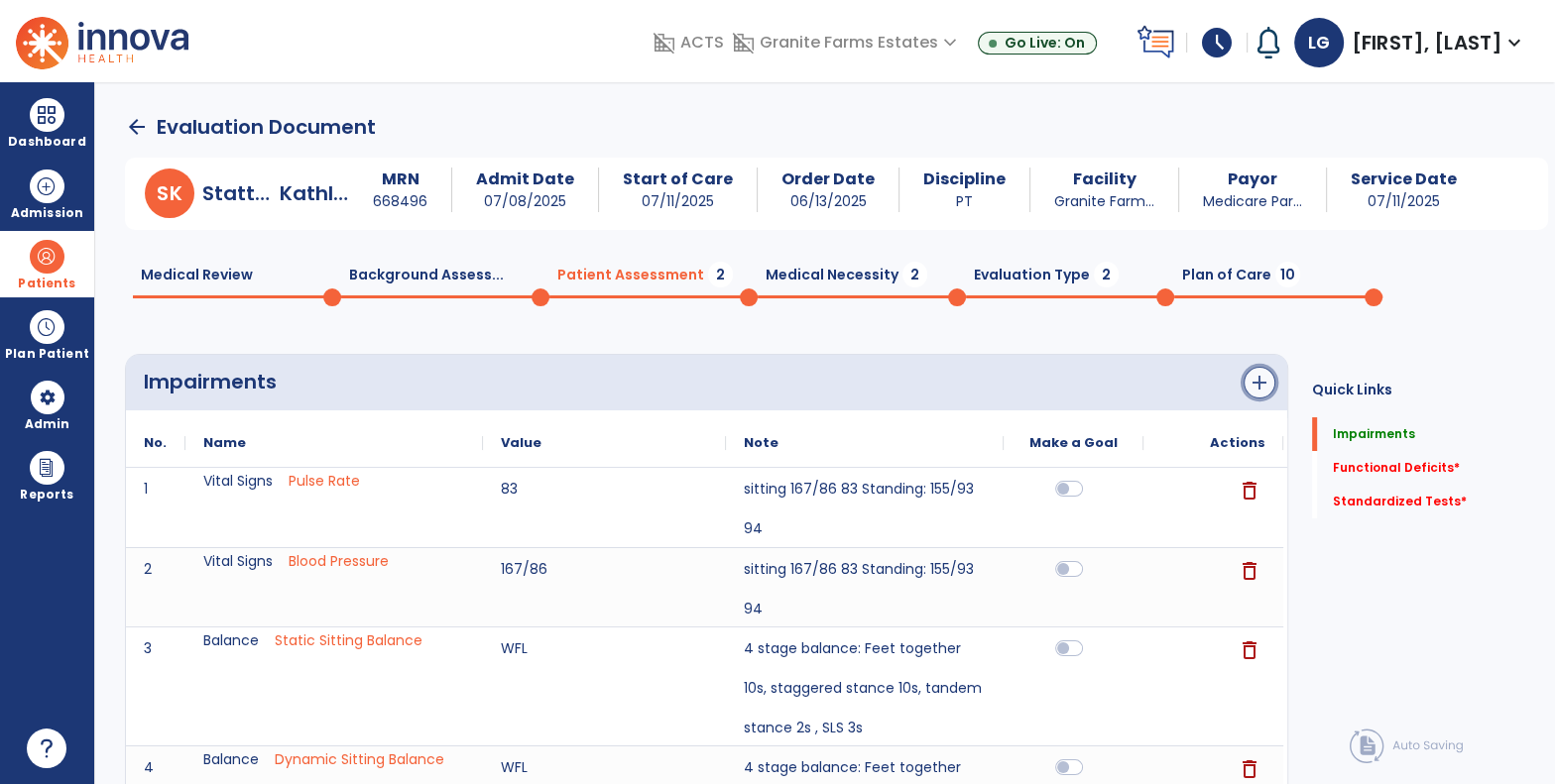 click on "add" 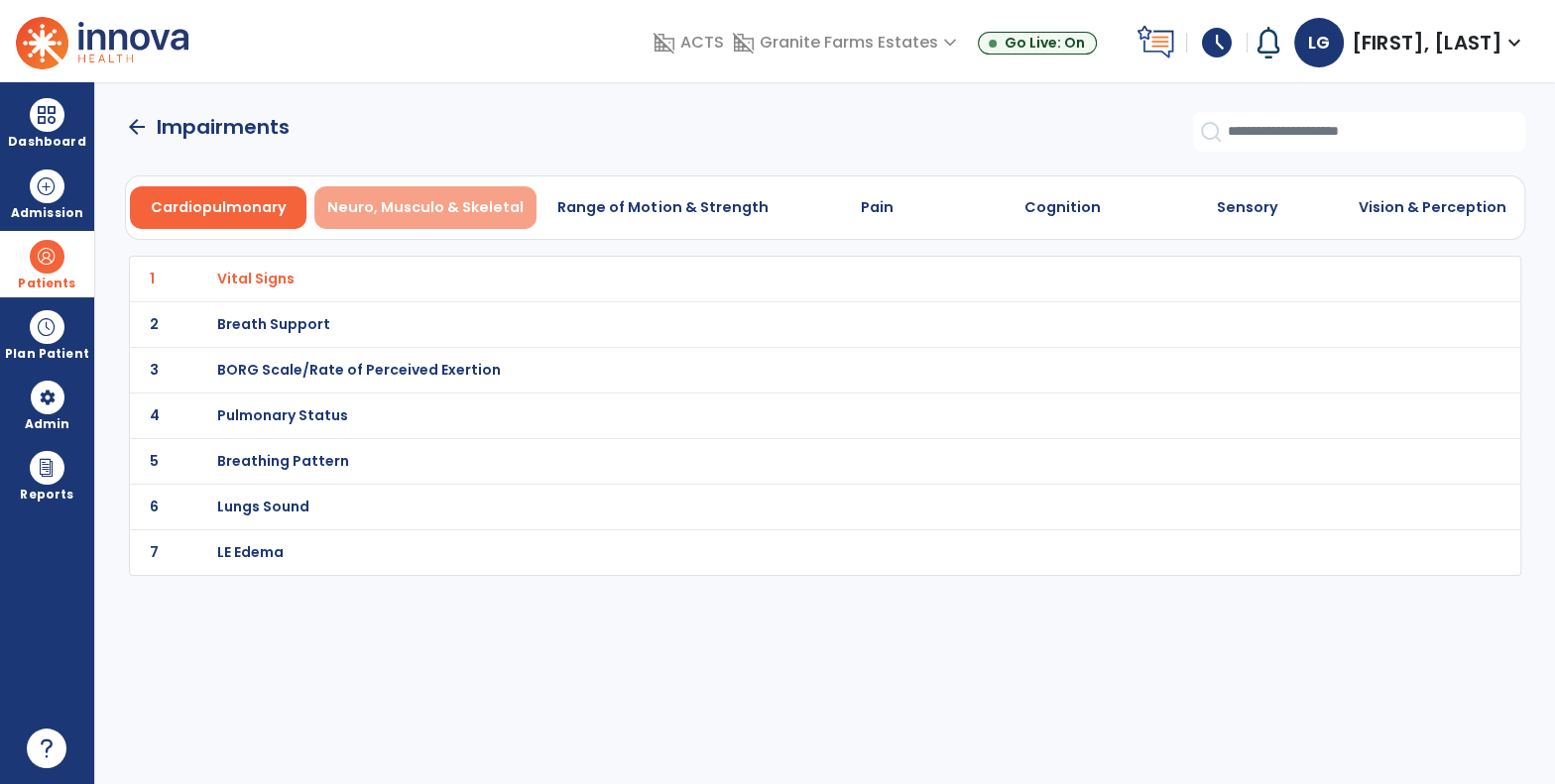click on "Neuro, Musculo & Skeletal" at bounding box center (425, 207) 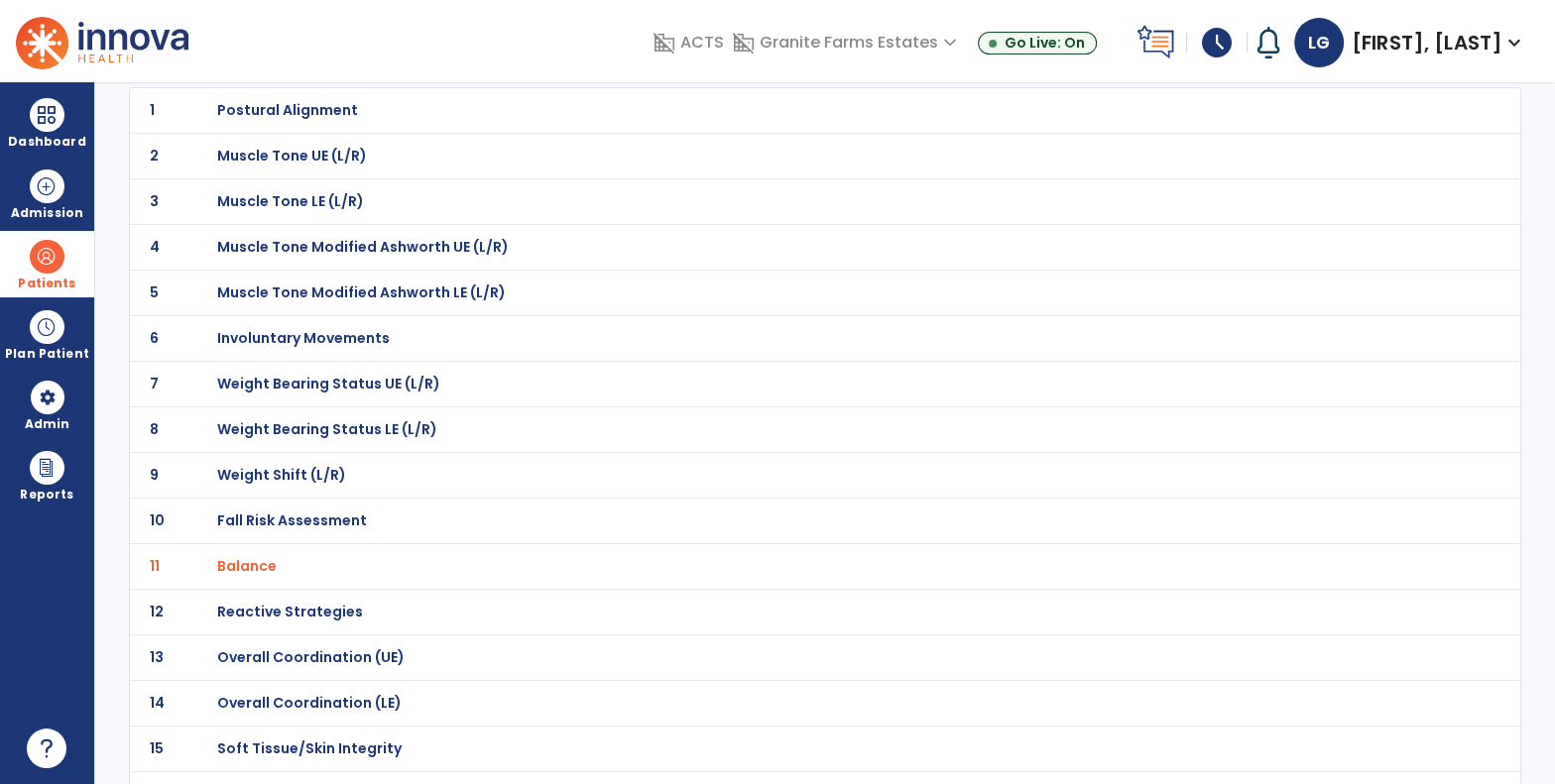 scroll, scrollTop: 256, scrollLeft: 0, axis: vertical 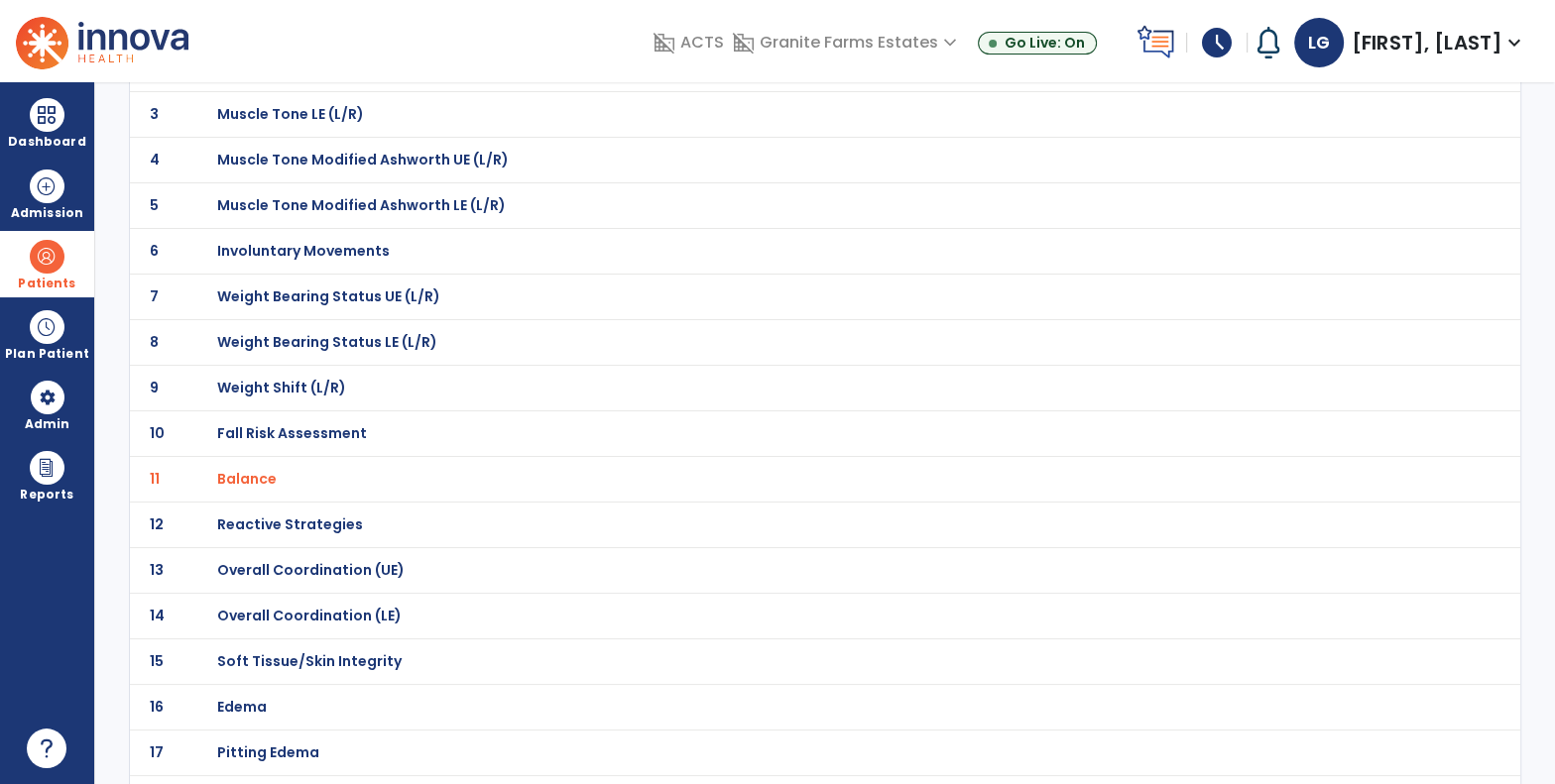 click on "Fall Risk Assessment" at bounding box center [288, 23] 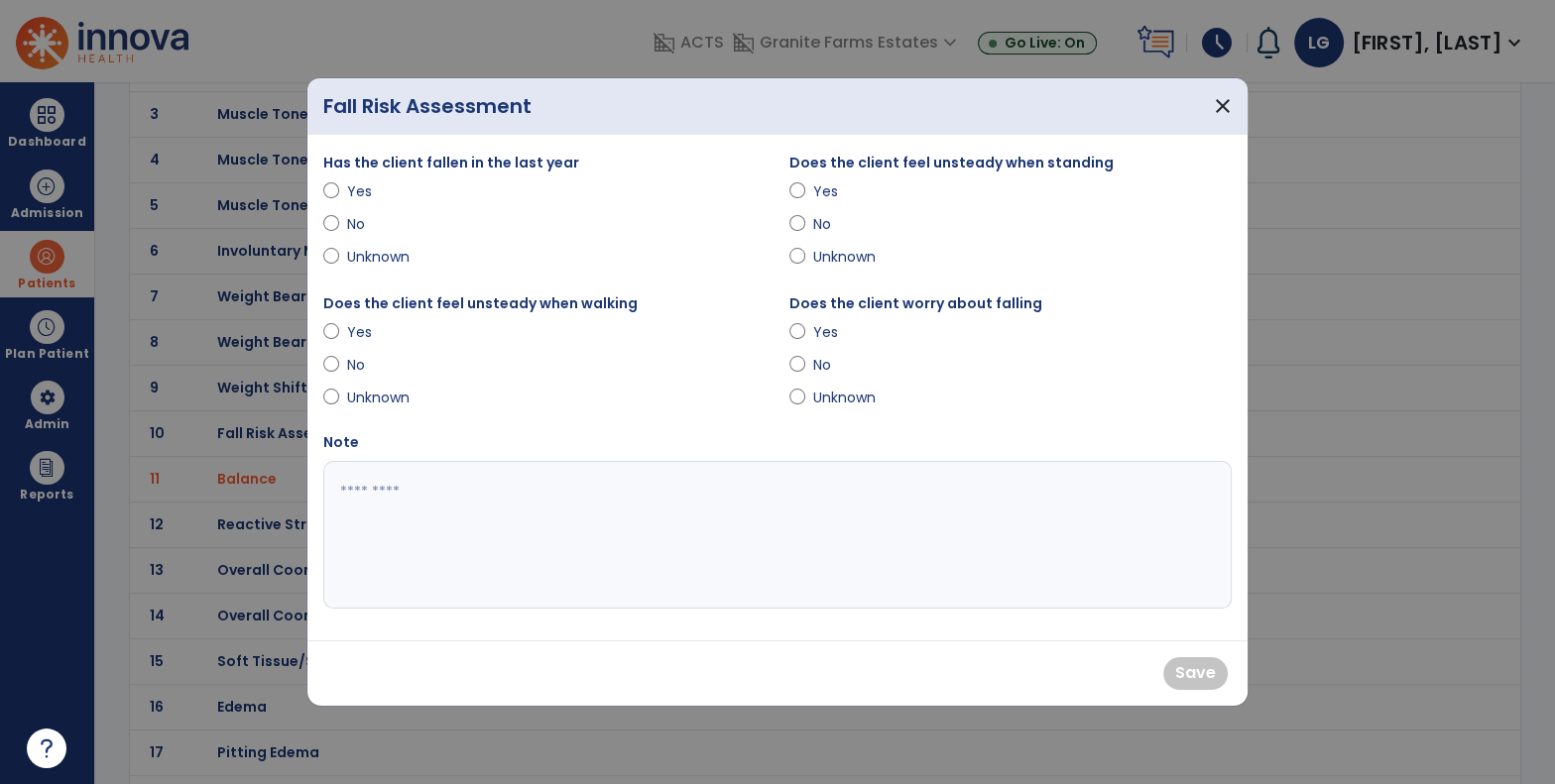 click at bounding box center (778, 535) 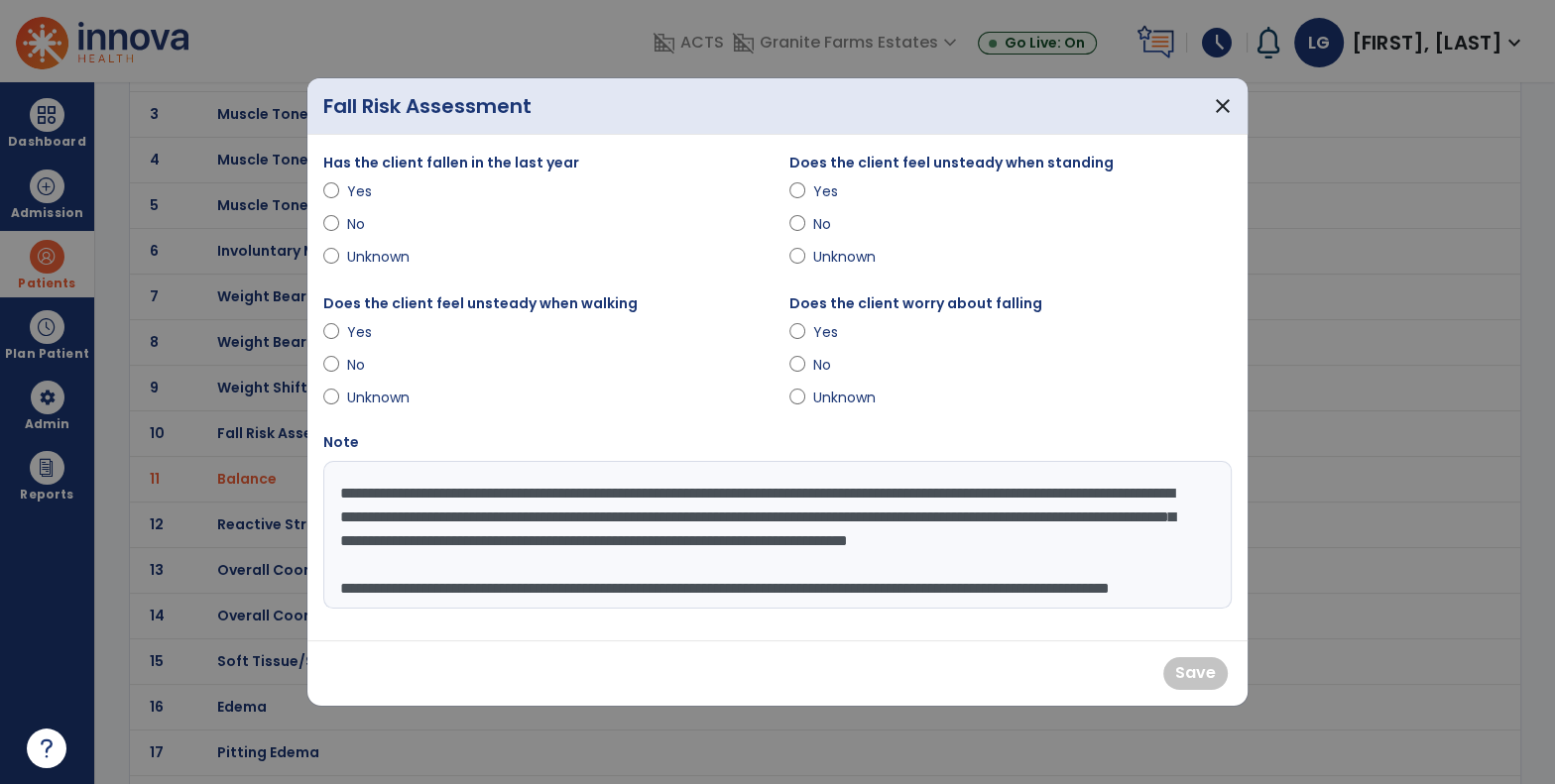 scroll, scrollTop: 39, scrollLeft: 0, axis: vertical 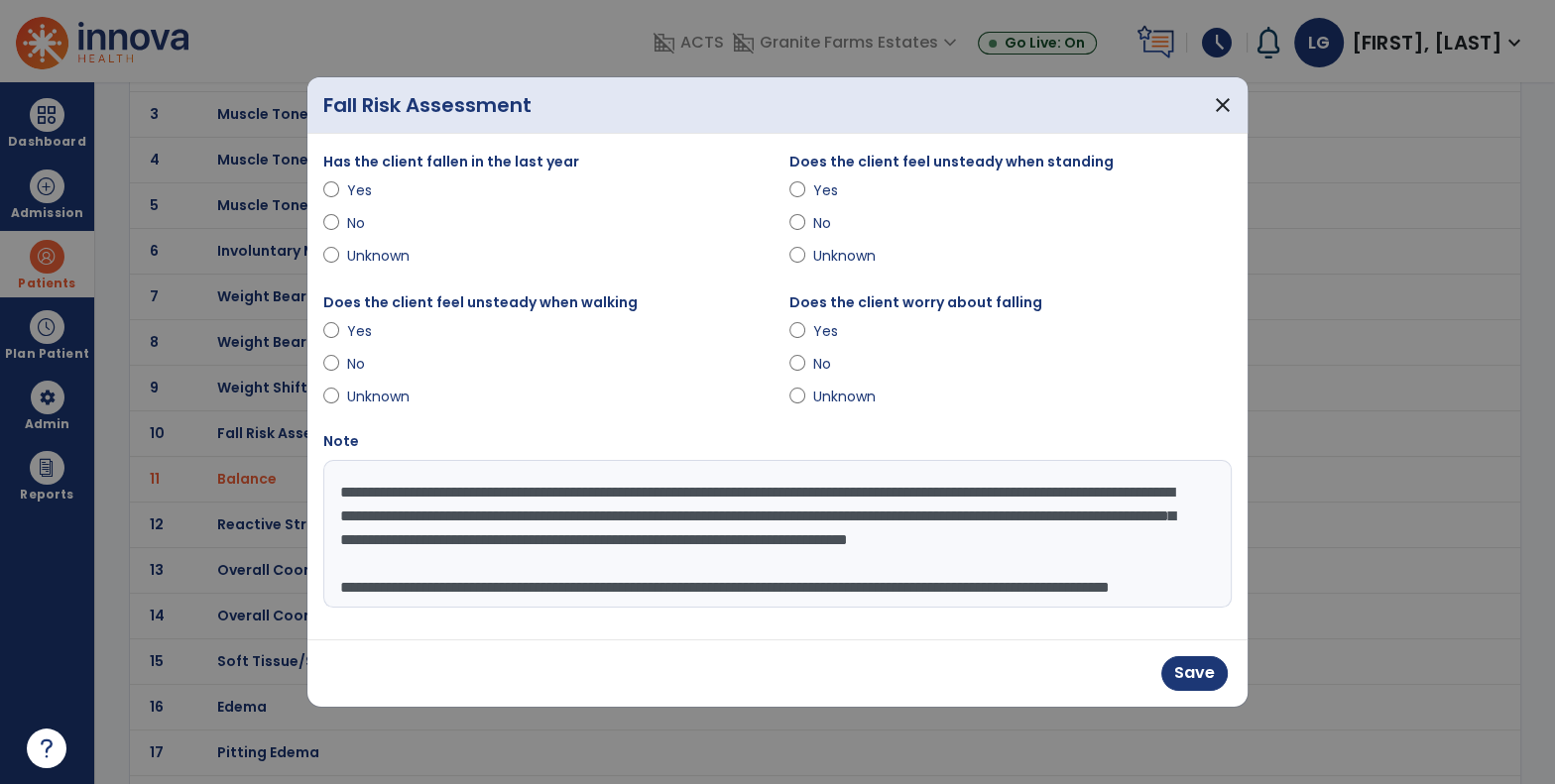 click on "Does the client feel unsteady when walking Yes No Unknown" at bounding box center (544, 361) 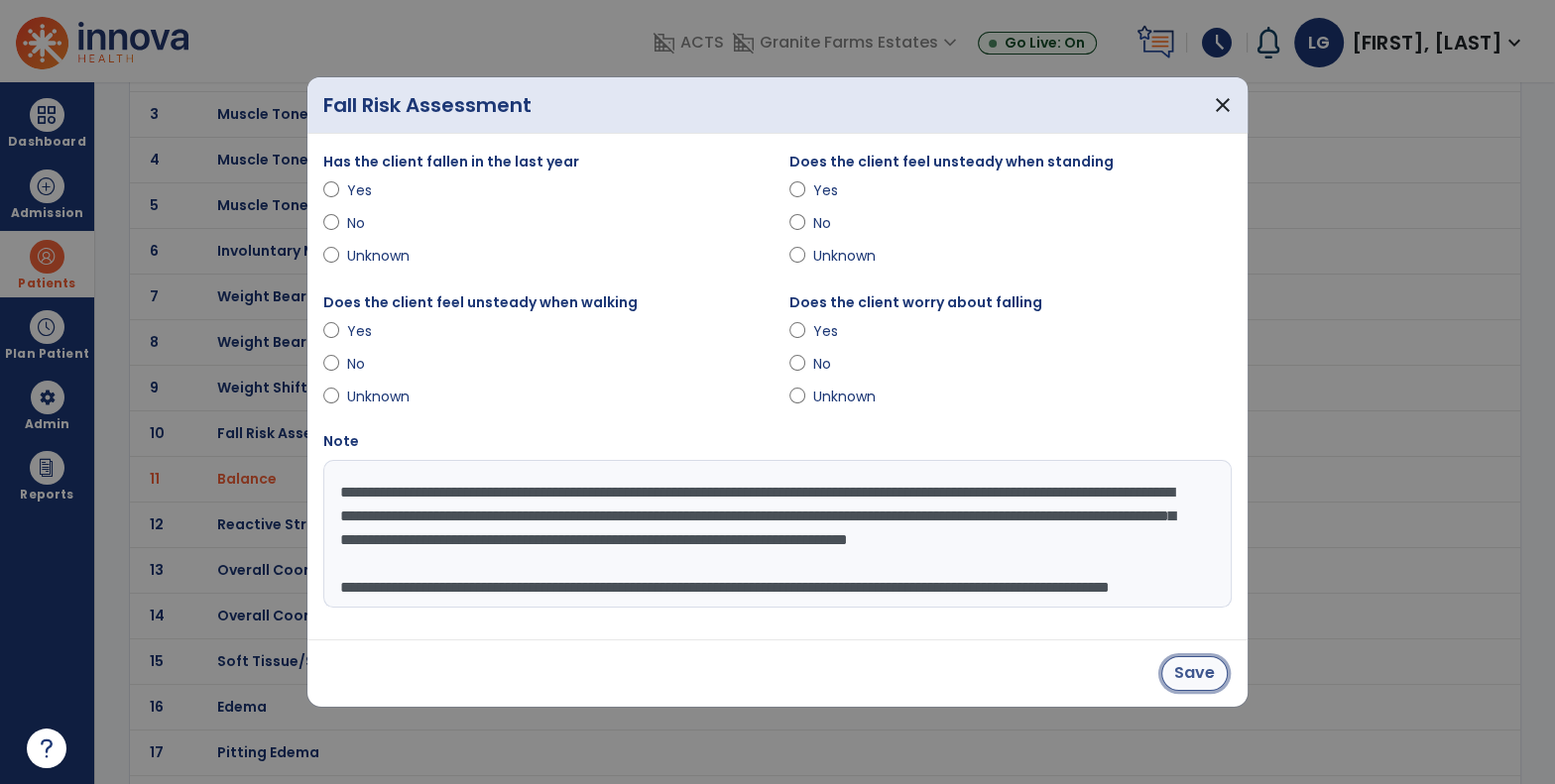 click on "Save" at bounding box center (1194, 673) 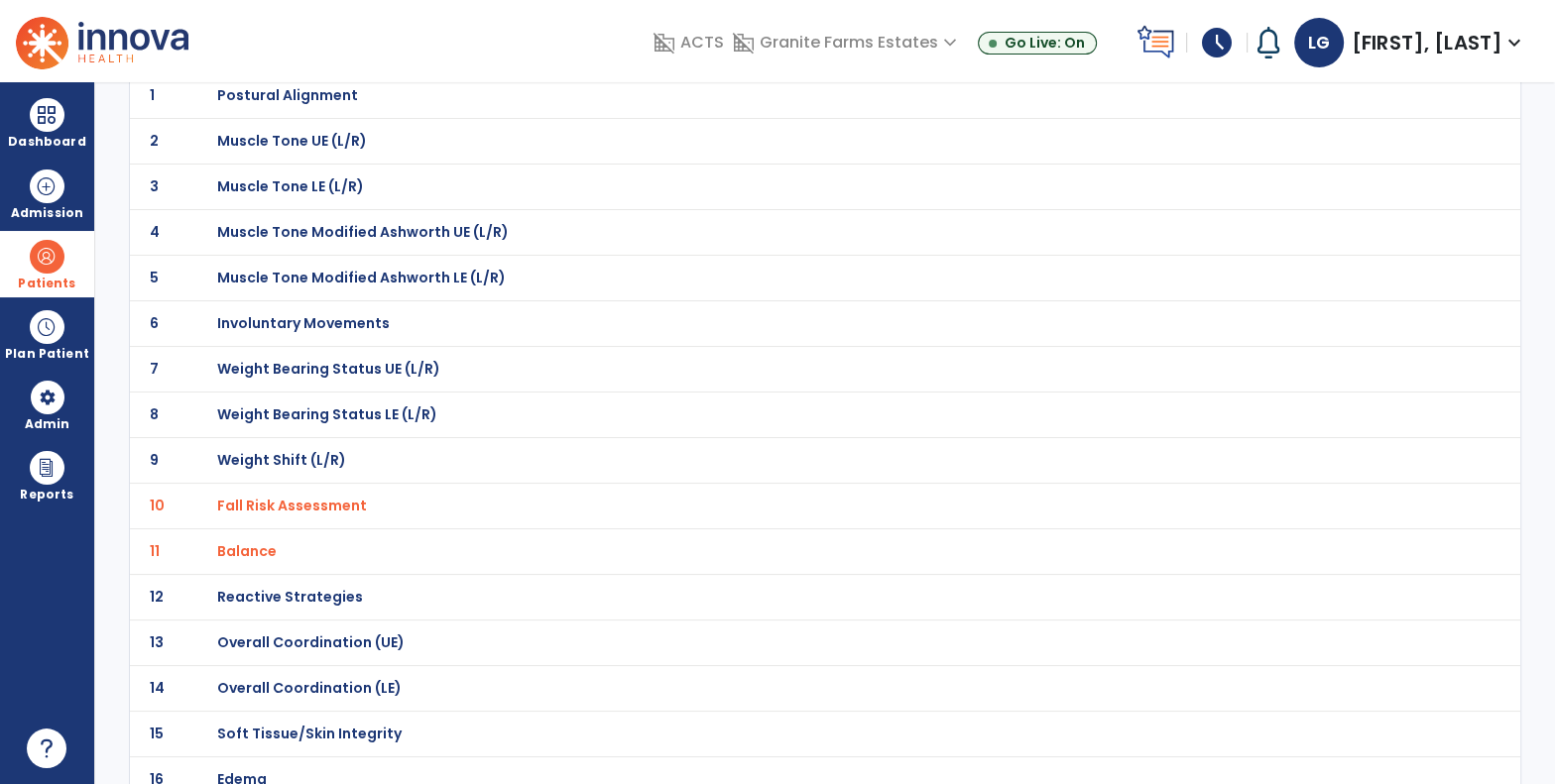 scroll, scrollTop: 0, scrollLeft: 0, axis: both 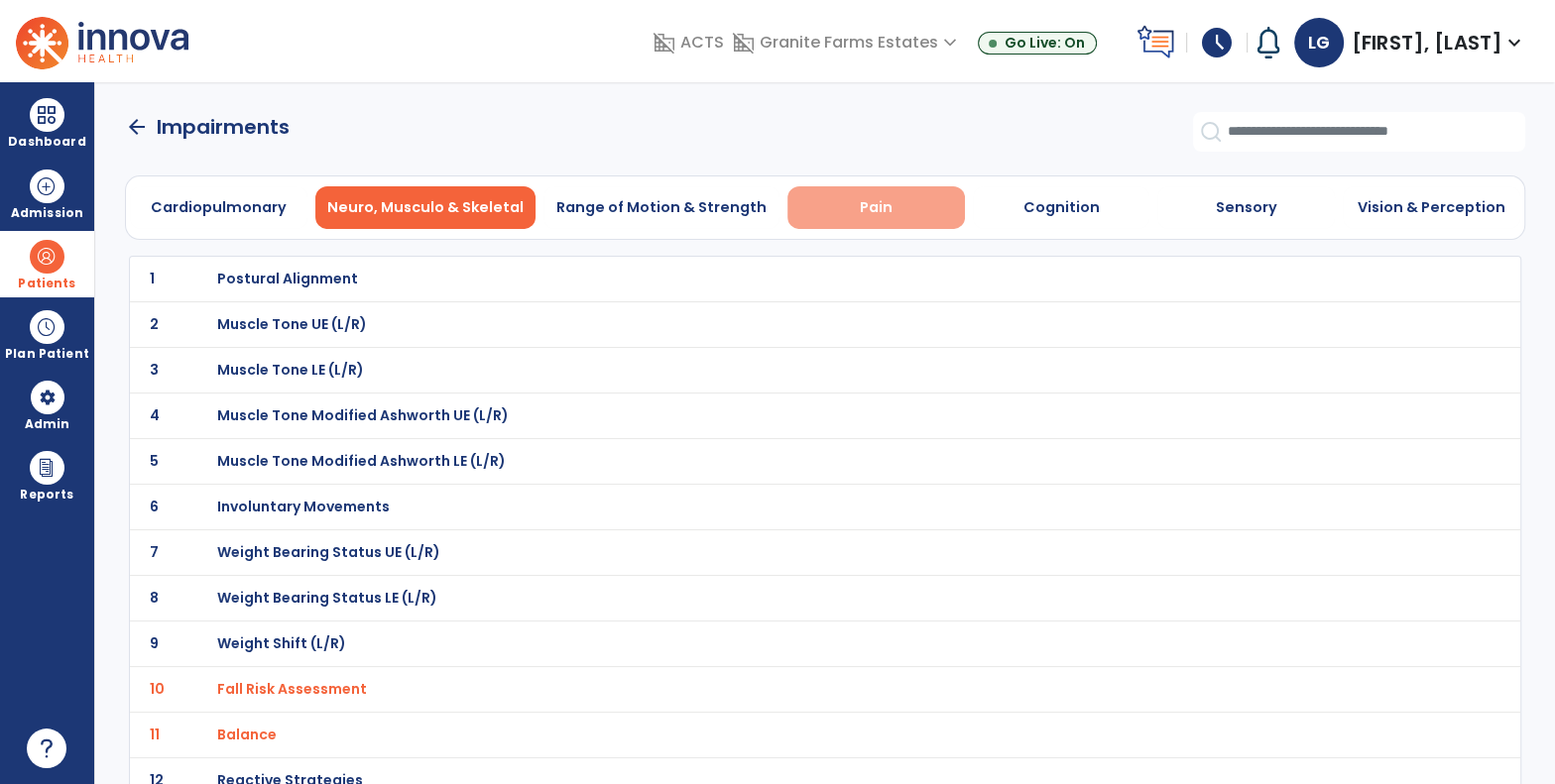 click on "Pain" at bounding box center (876, 207) 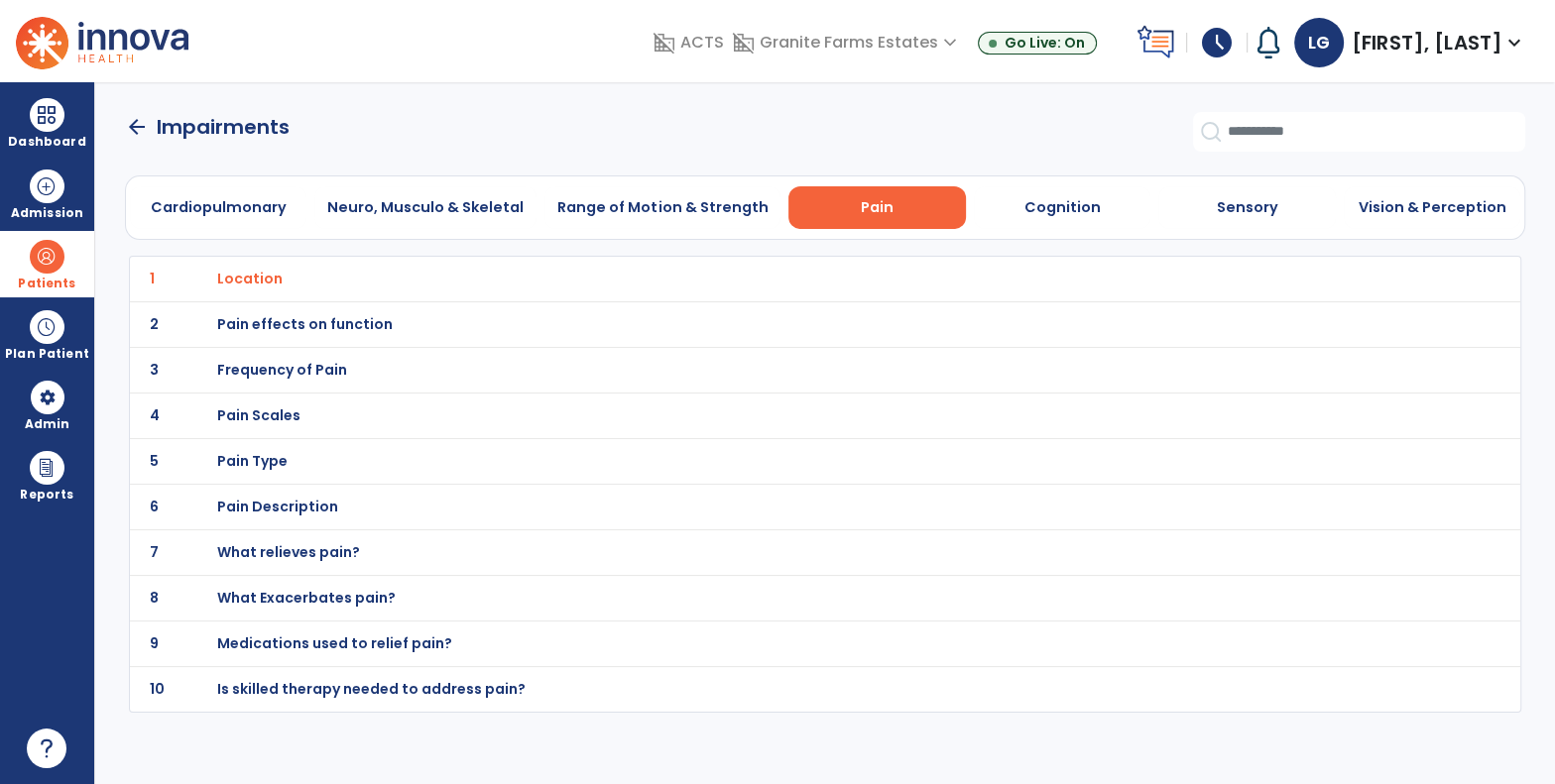 click on "Location" at bounding box center [250, 279] 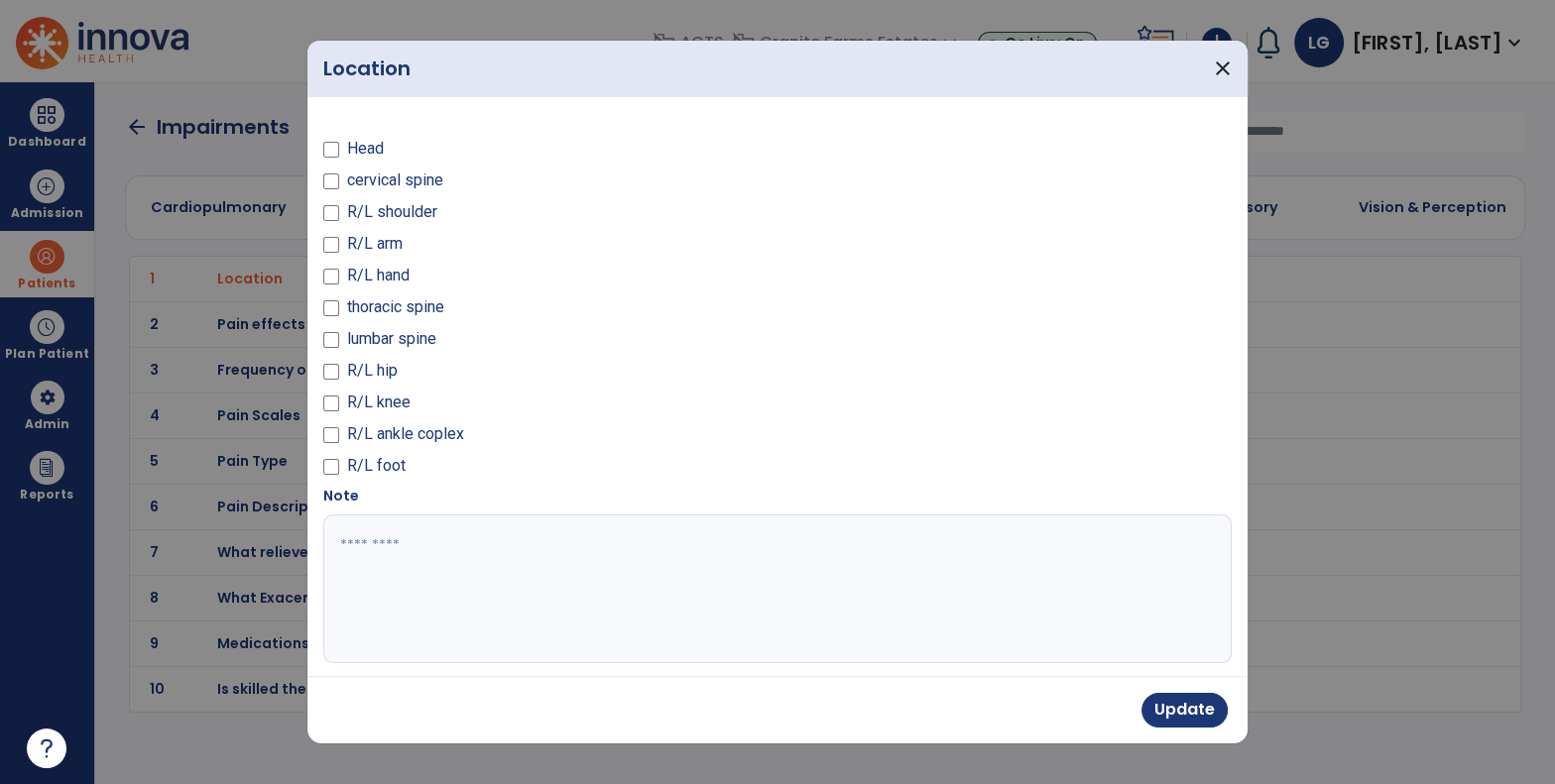 click at bounding box center (776, 589) 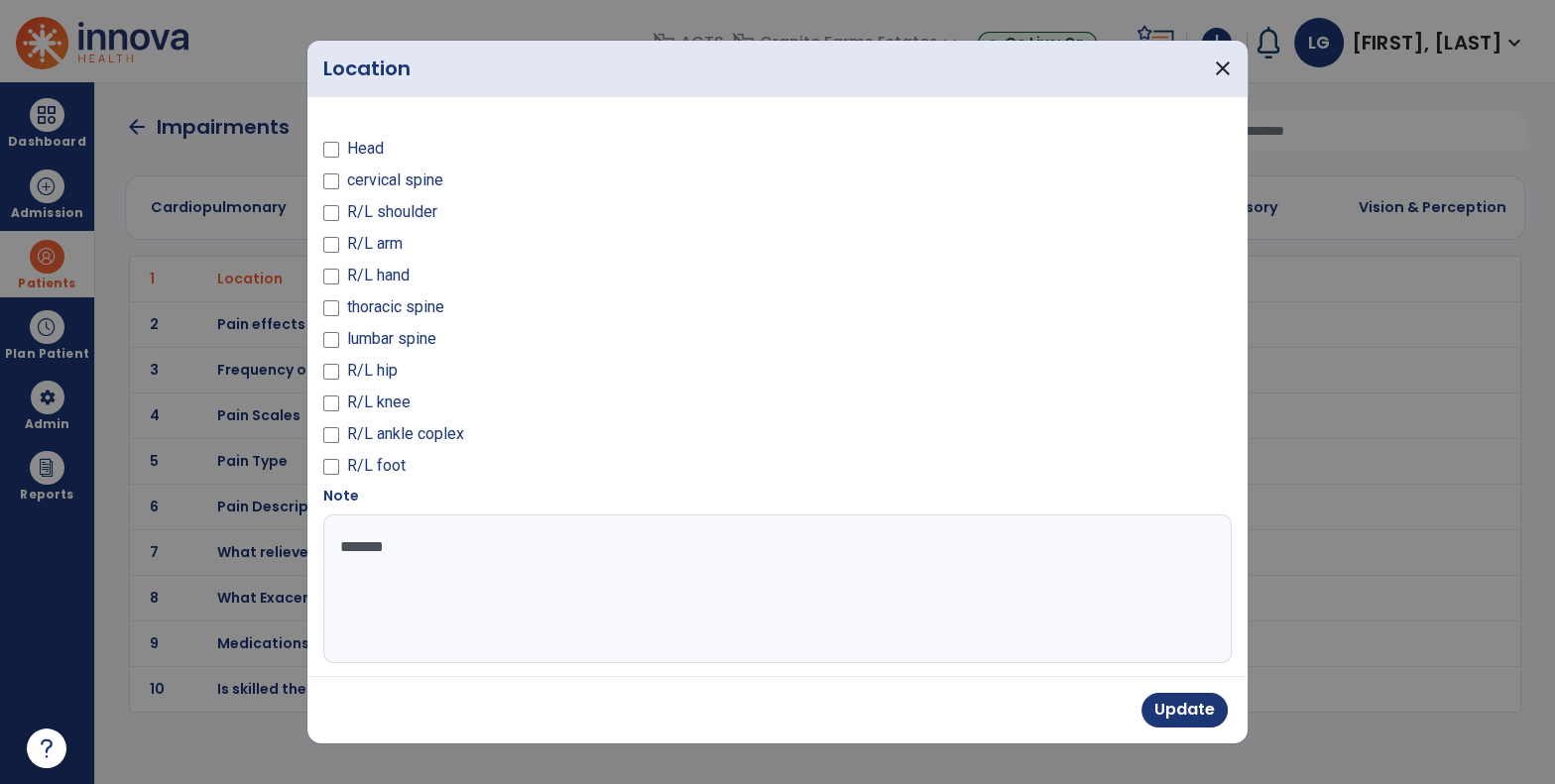 paste on "**********" 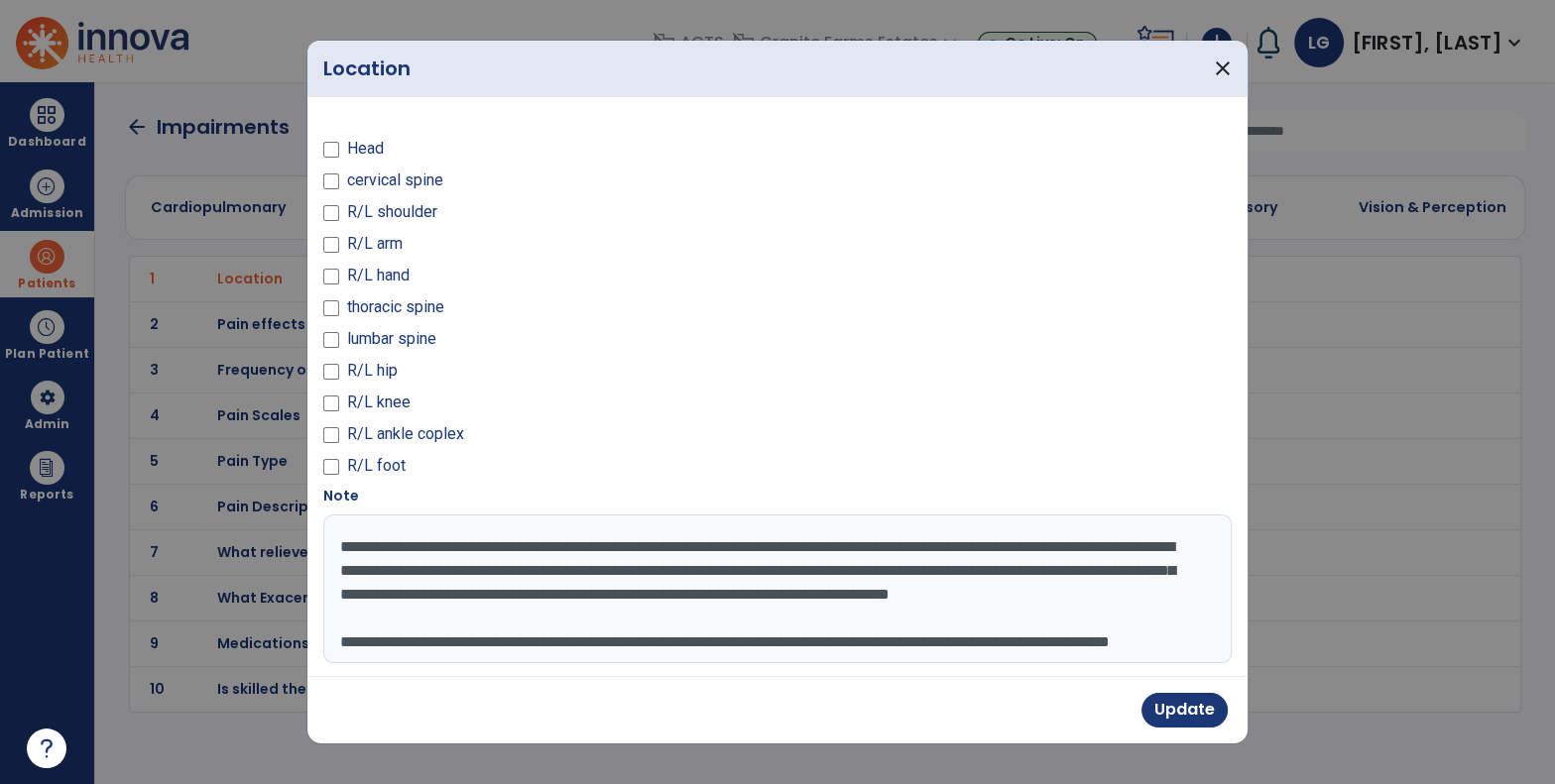 scroll, scrollTop: 39, scrollLeft: 0, axis: vertical 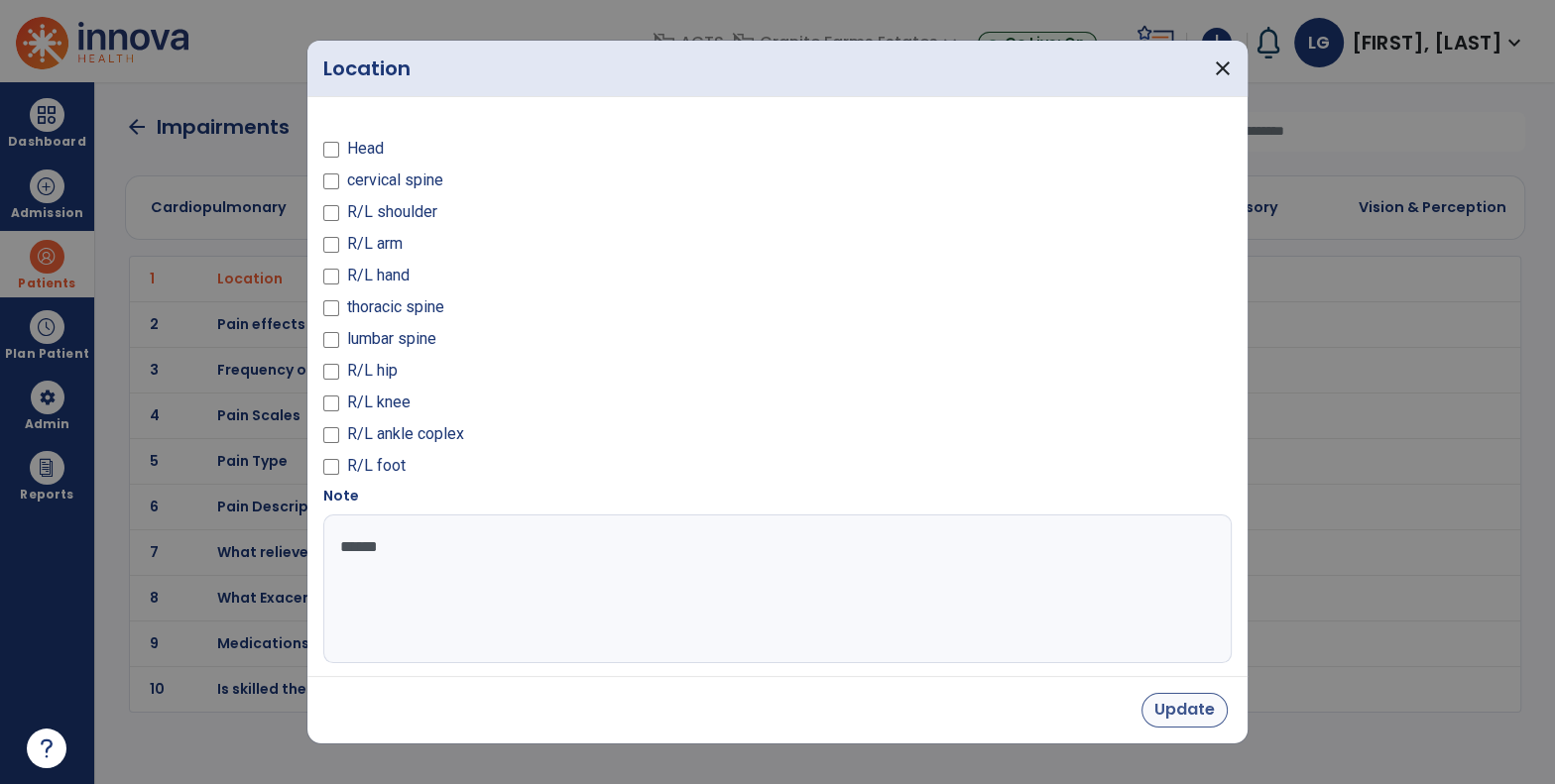 type on "******" 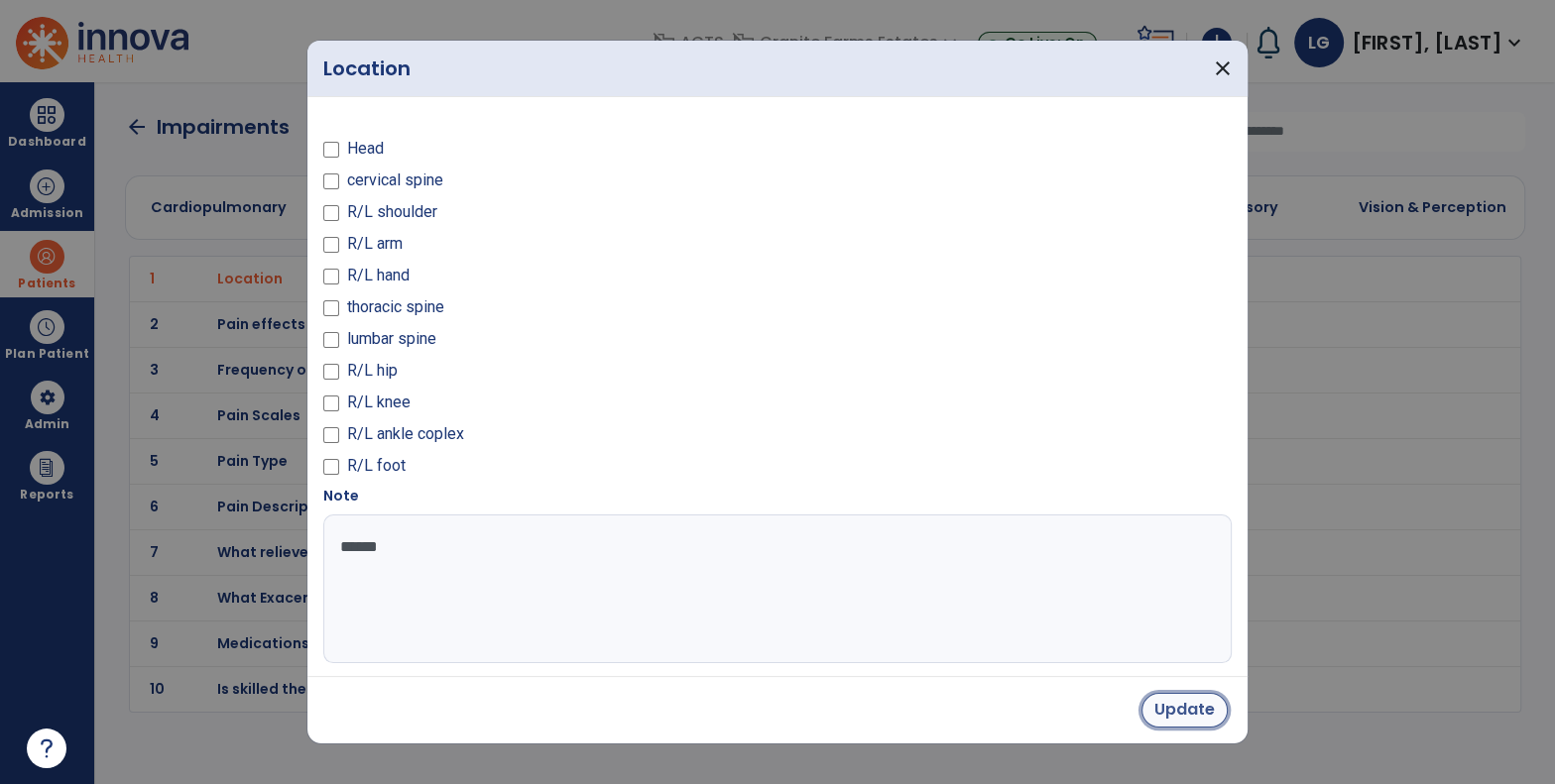 click on "Update" at bounding box center (1184, 710) 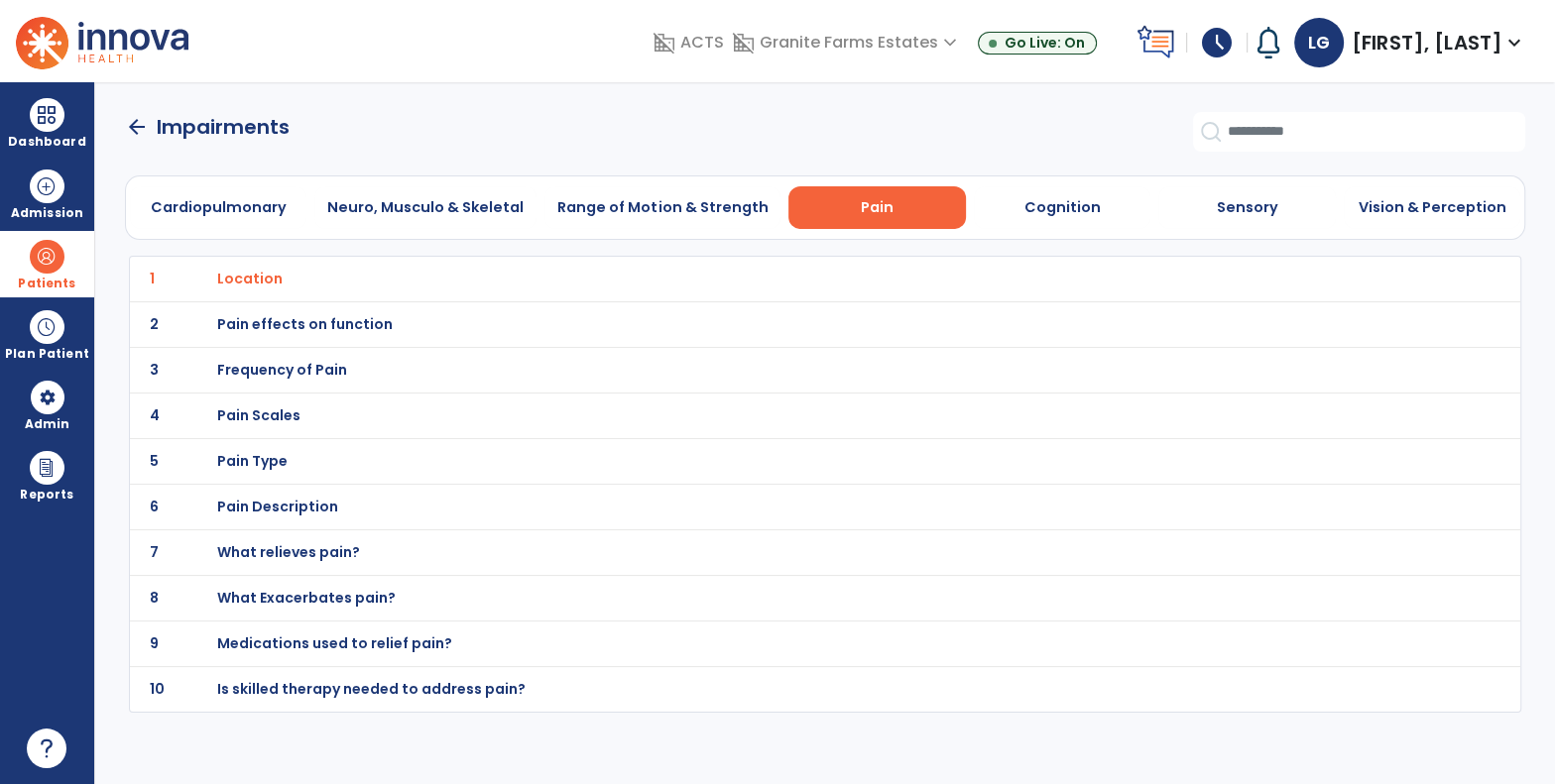 click on "Frequency of Pain" at bounding box center [250, 279] 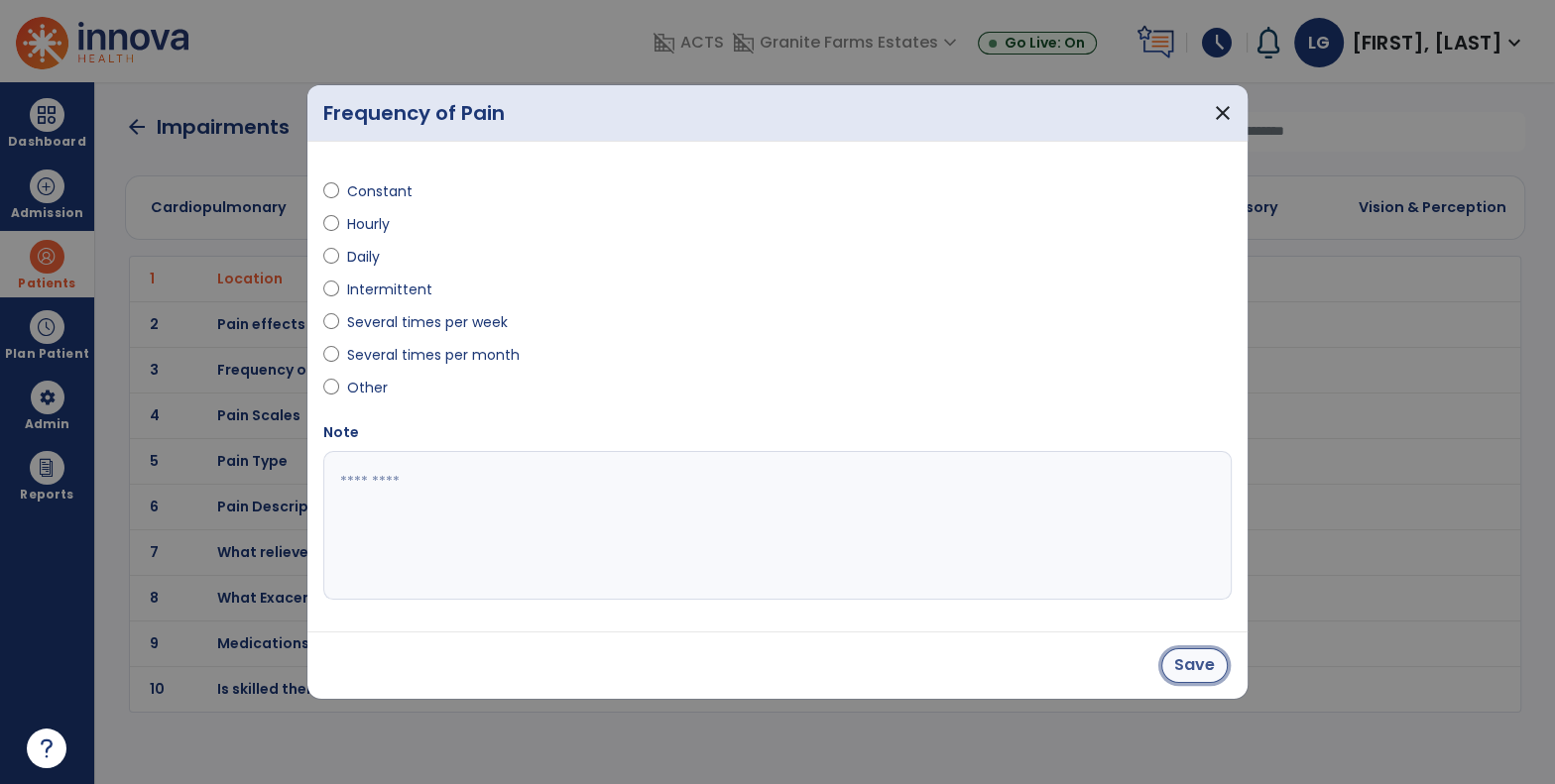 click on "Save" at bounding box center (1194, 665) 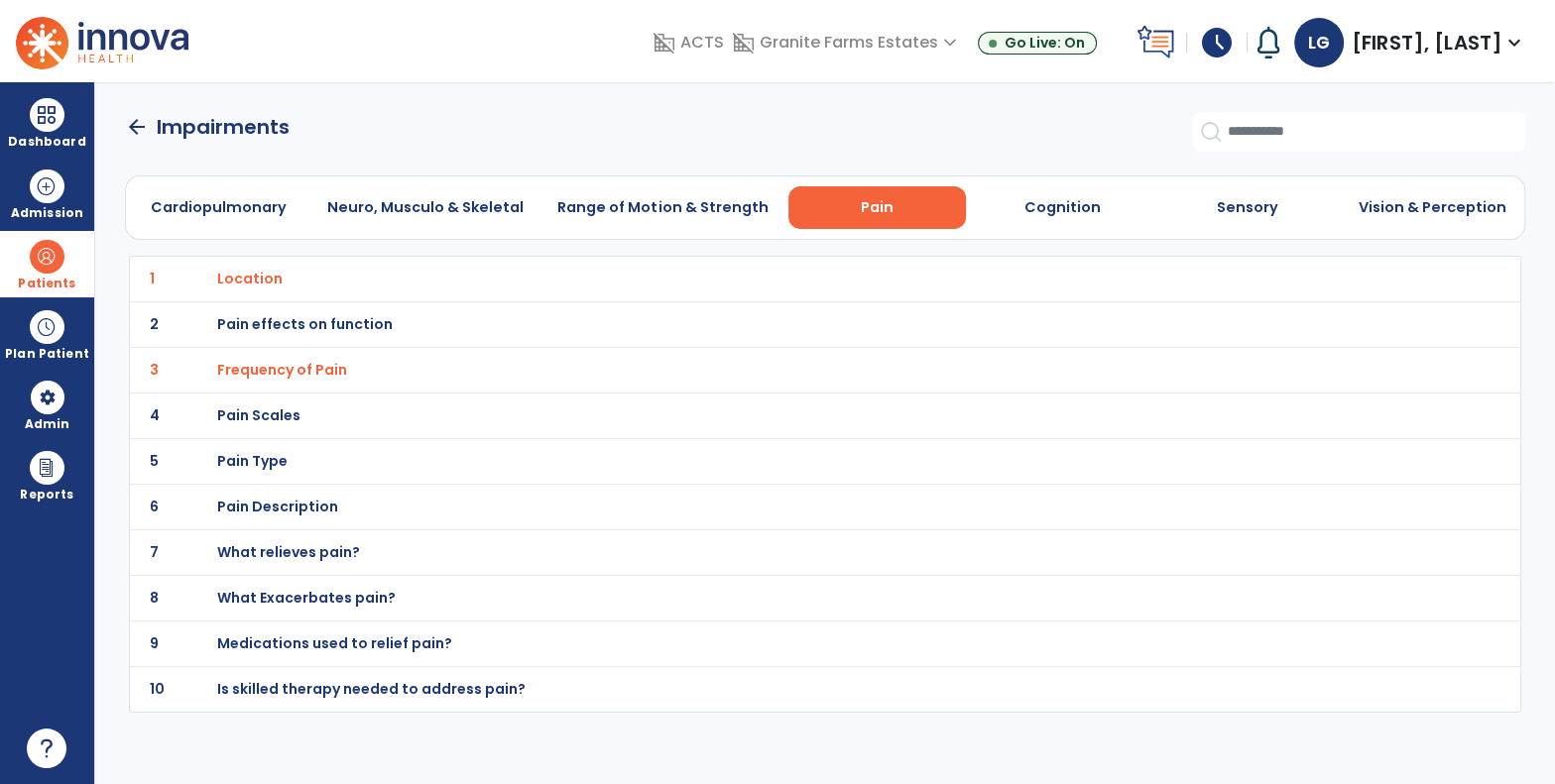 click on "Pain Type" at bounding box center (250, 279) 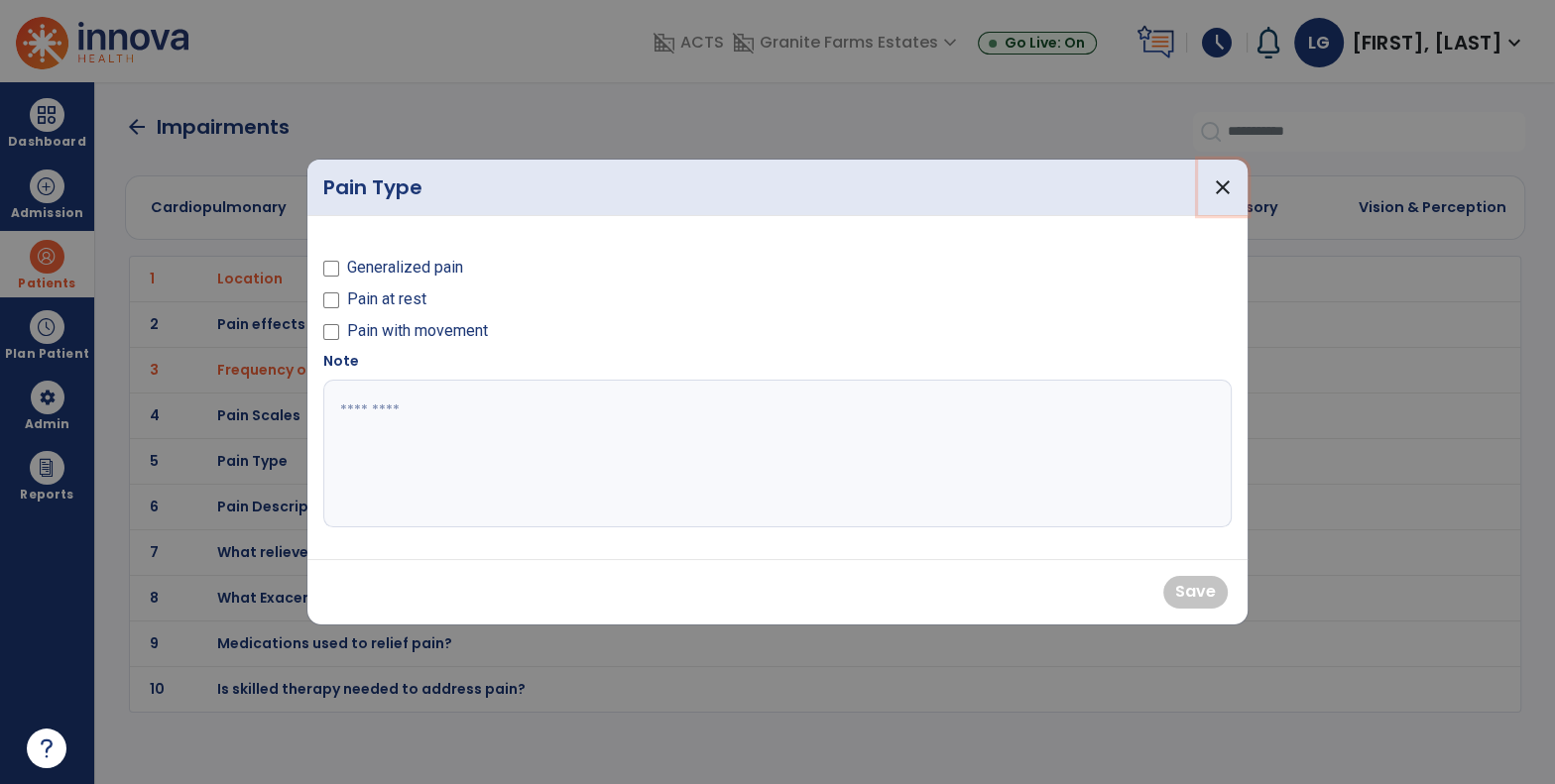 drag, startPoint x: 1226, startPoint y: 194, endPoint x: 1133, endPoint y: 246, distance: 106.55046 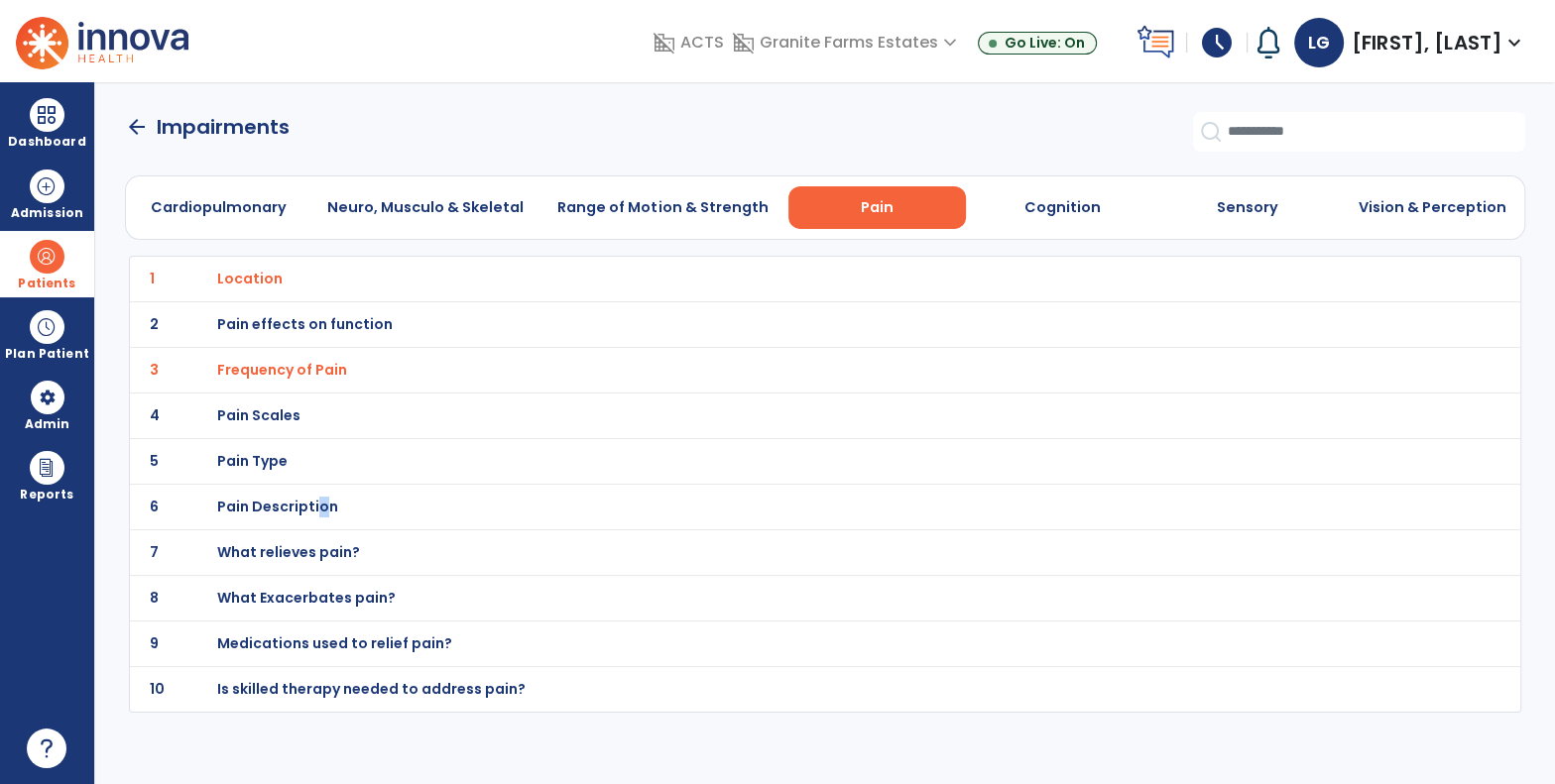 click on "Pain Description" at bounding box center (250, 279) 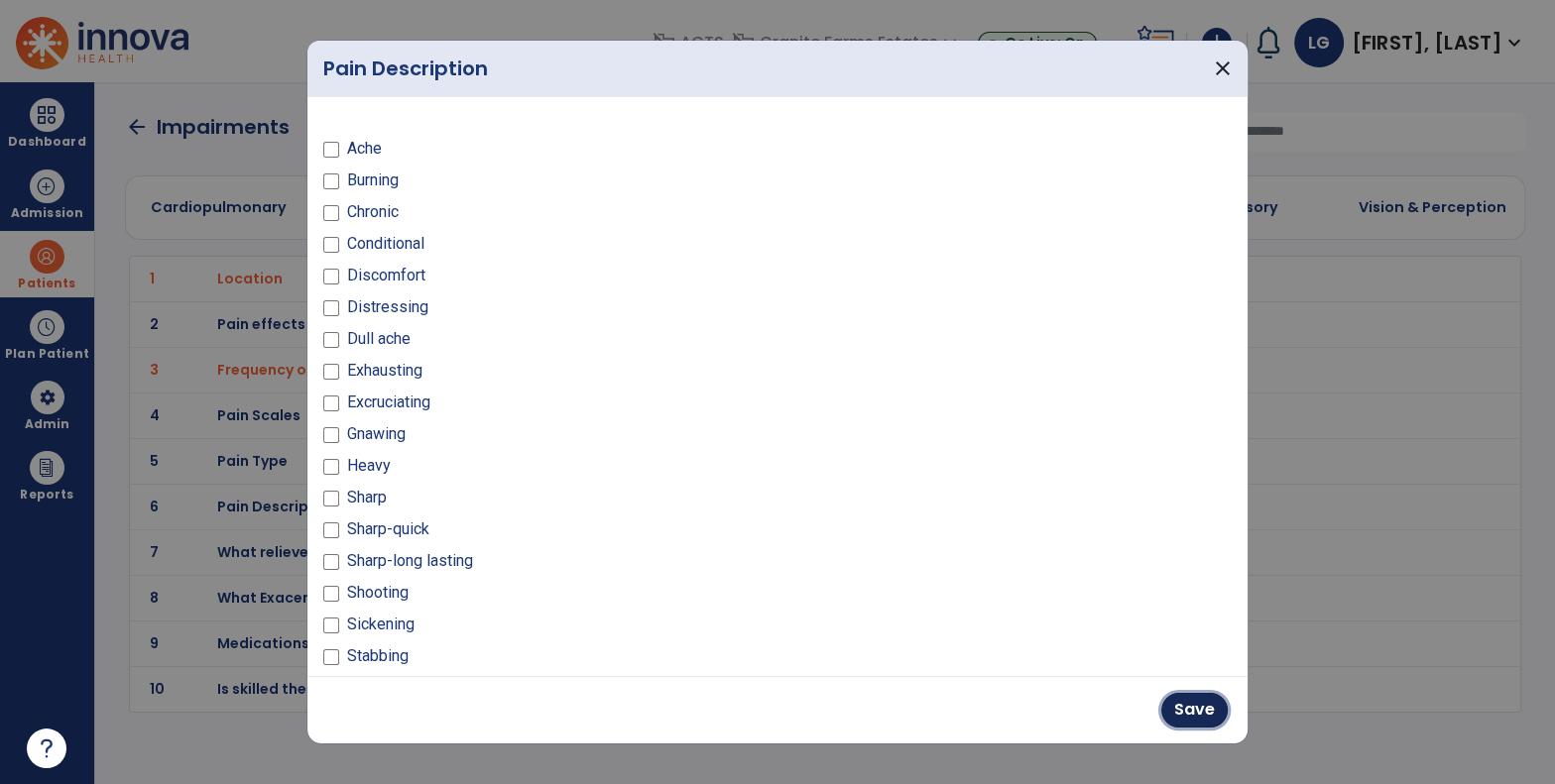 click on "Save" at bounding box center [1194, 710] 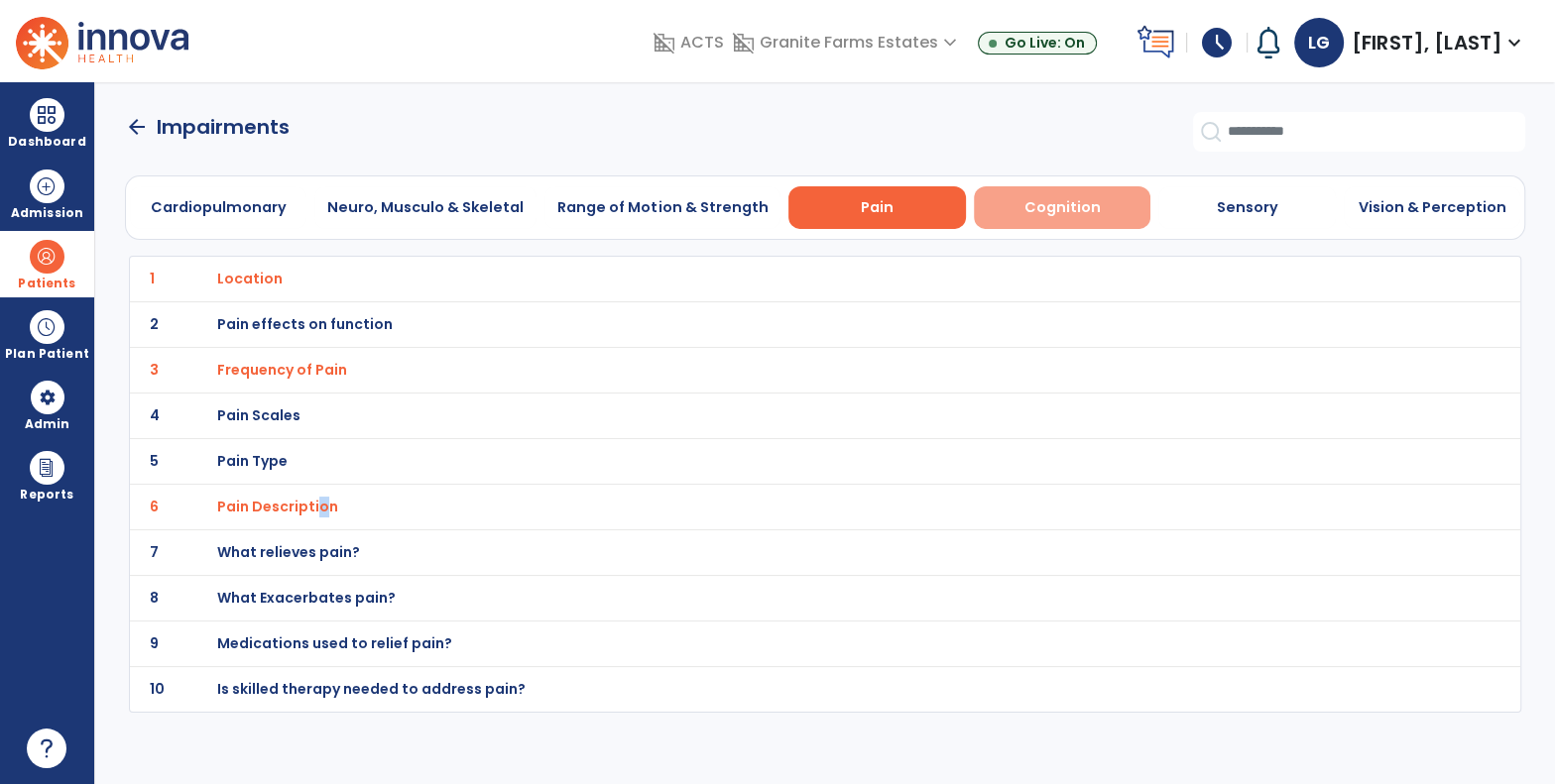 click on "Cognition" at bounding box center [1062, 207] 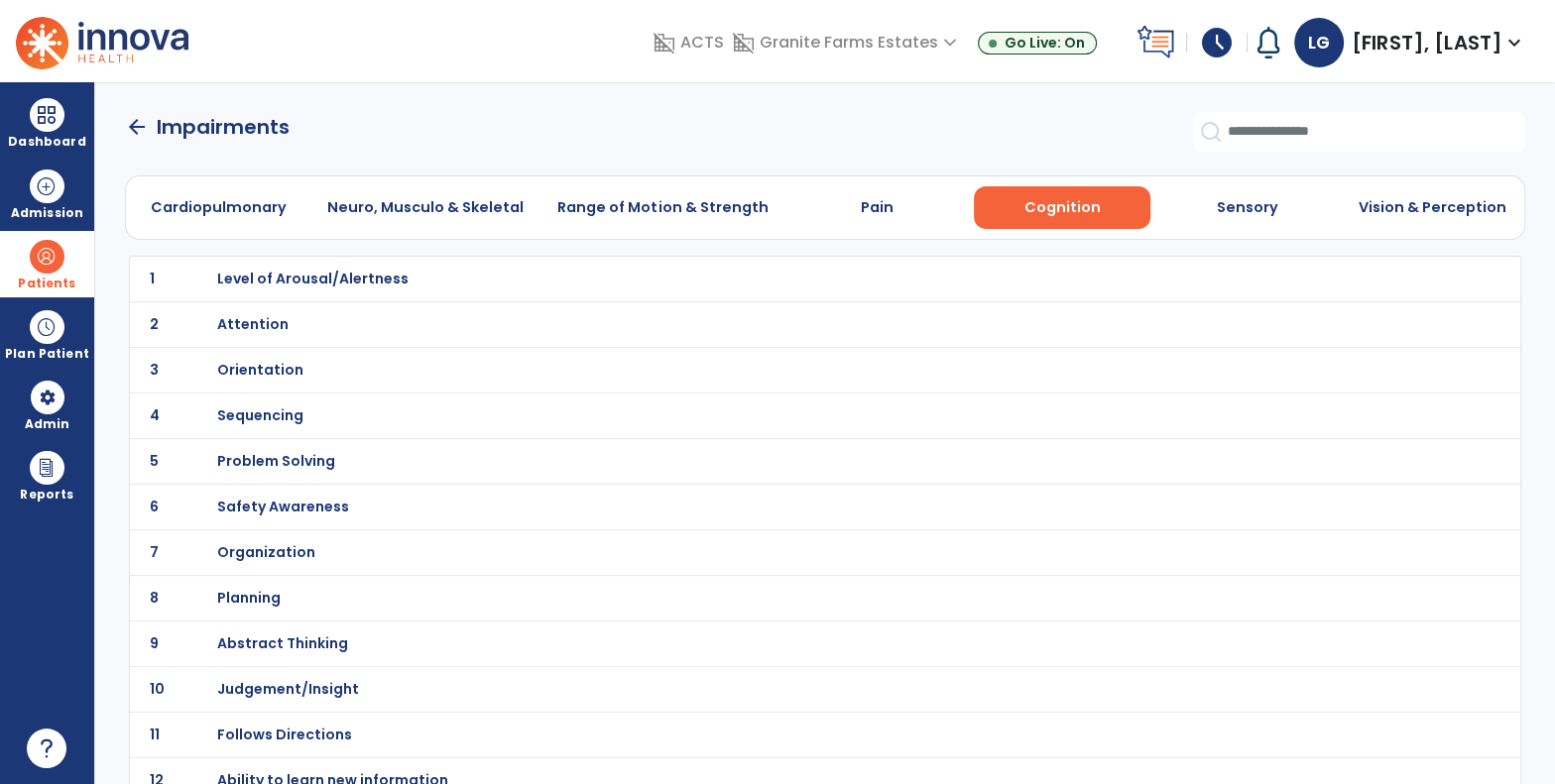 click on "Attention" at bounding box center [312, 279] 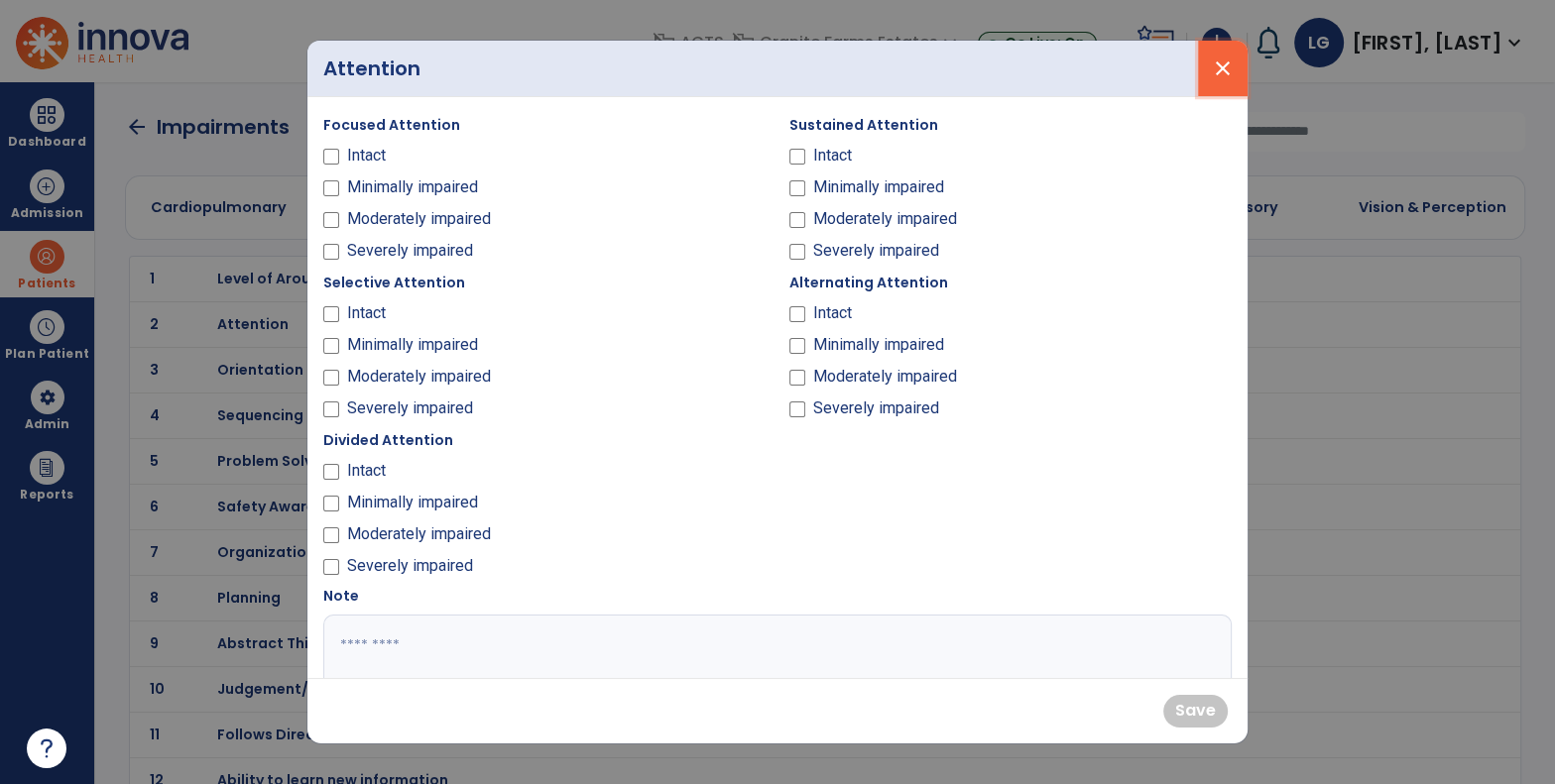 click on "close" at bounding box center (1223, 68) 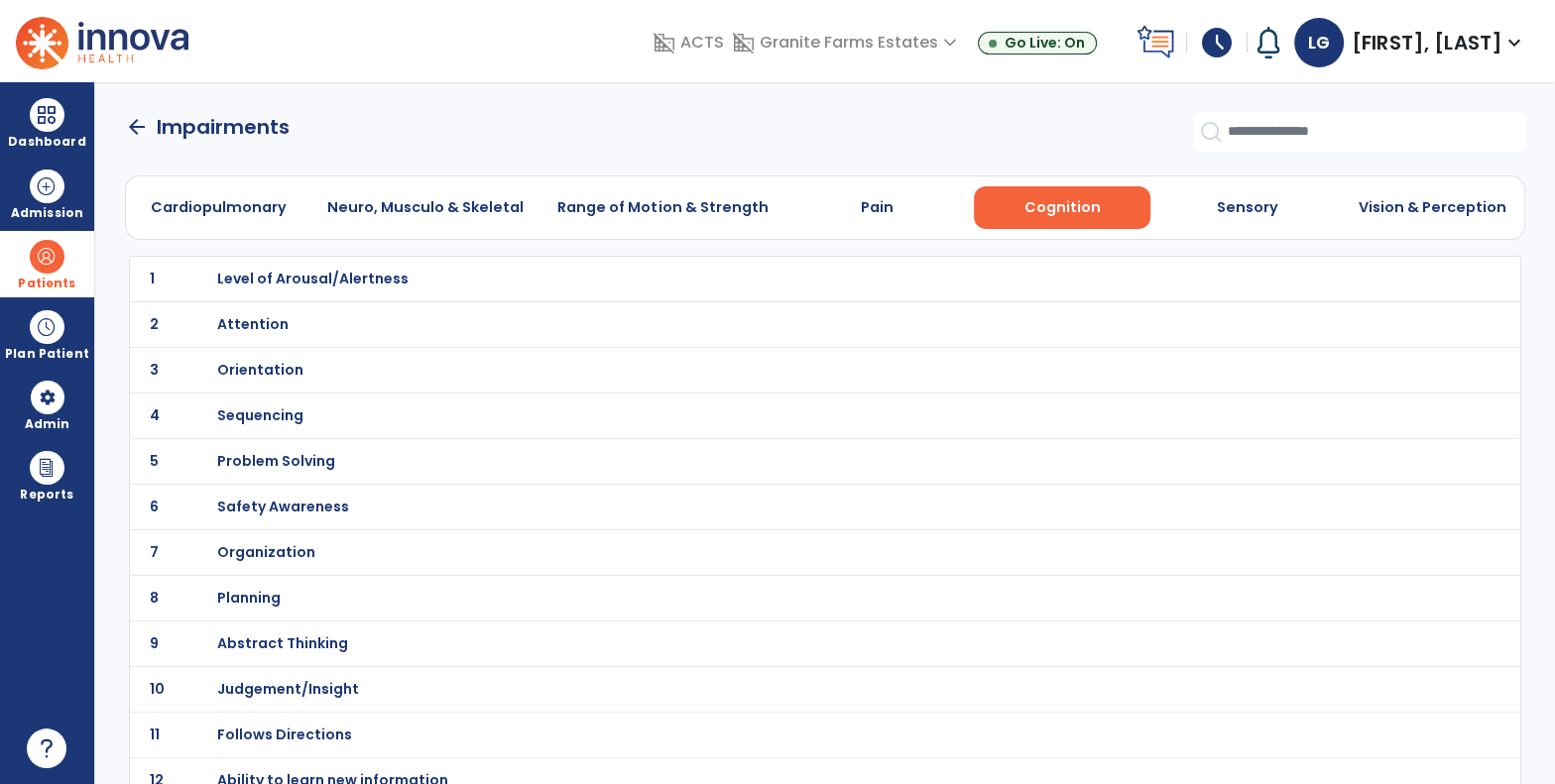 click on "Orientation" at bounding box center [312, 279] 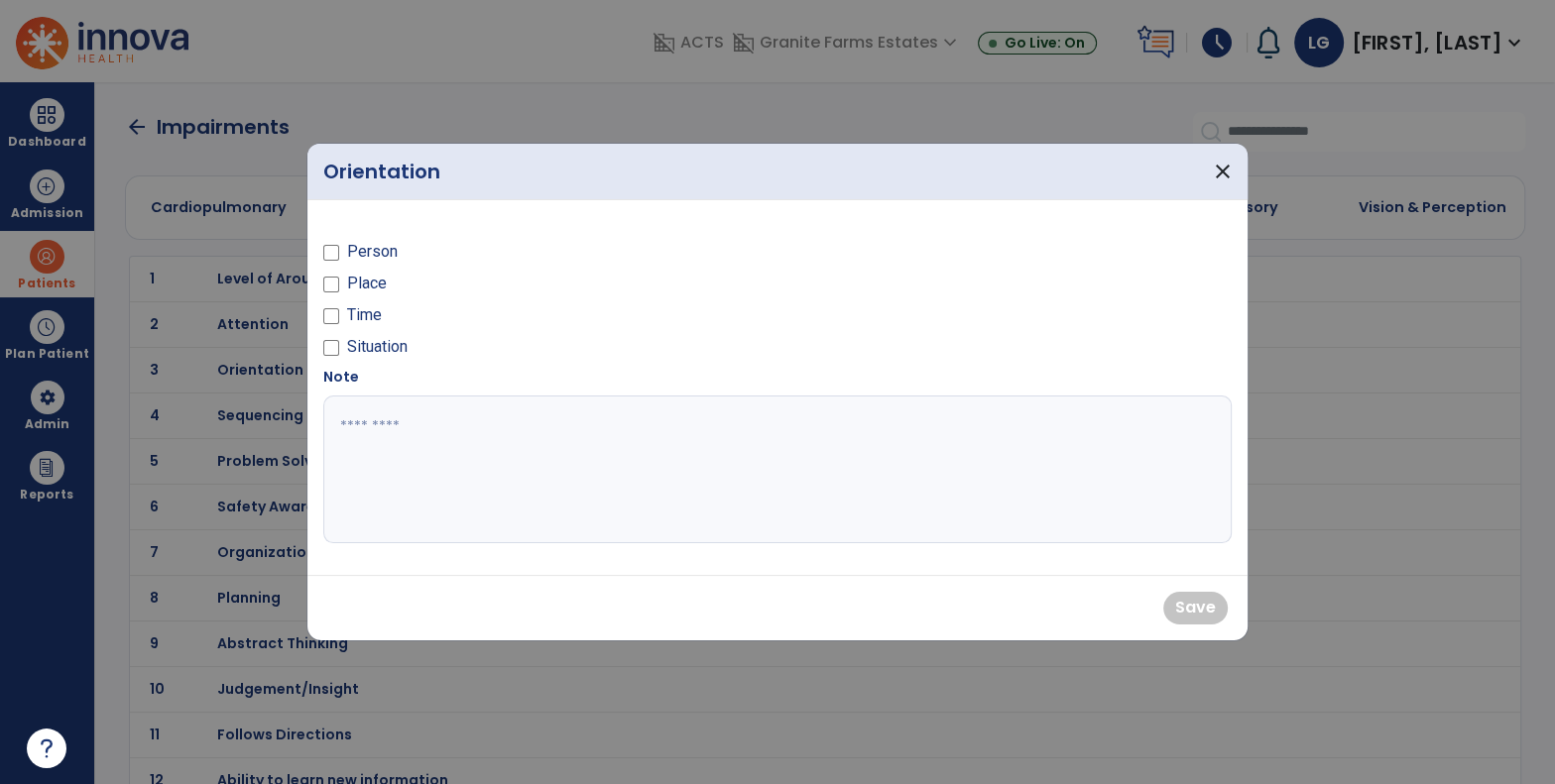 click at bounding box center [331, 256] 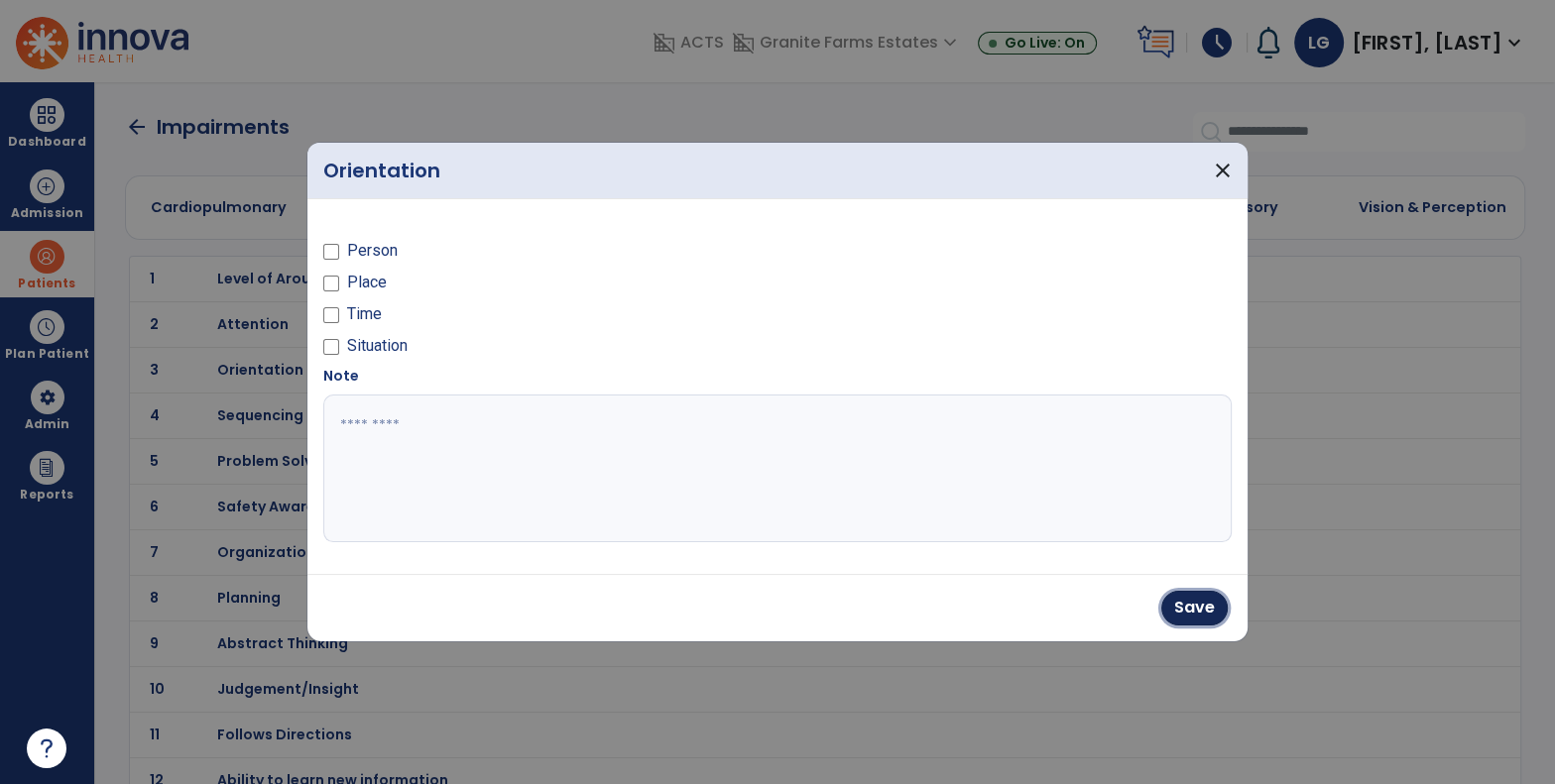 drag, startPoint x: 1180, startPoint y: 609, endPoint x: 1160, endPoint y: 537, distance: 74.726167 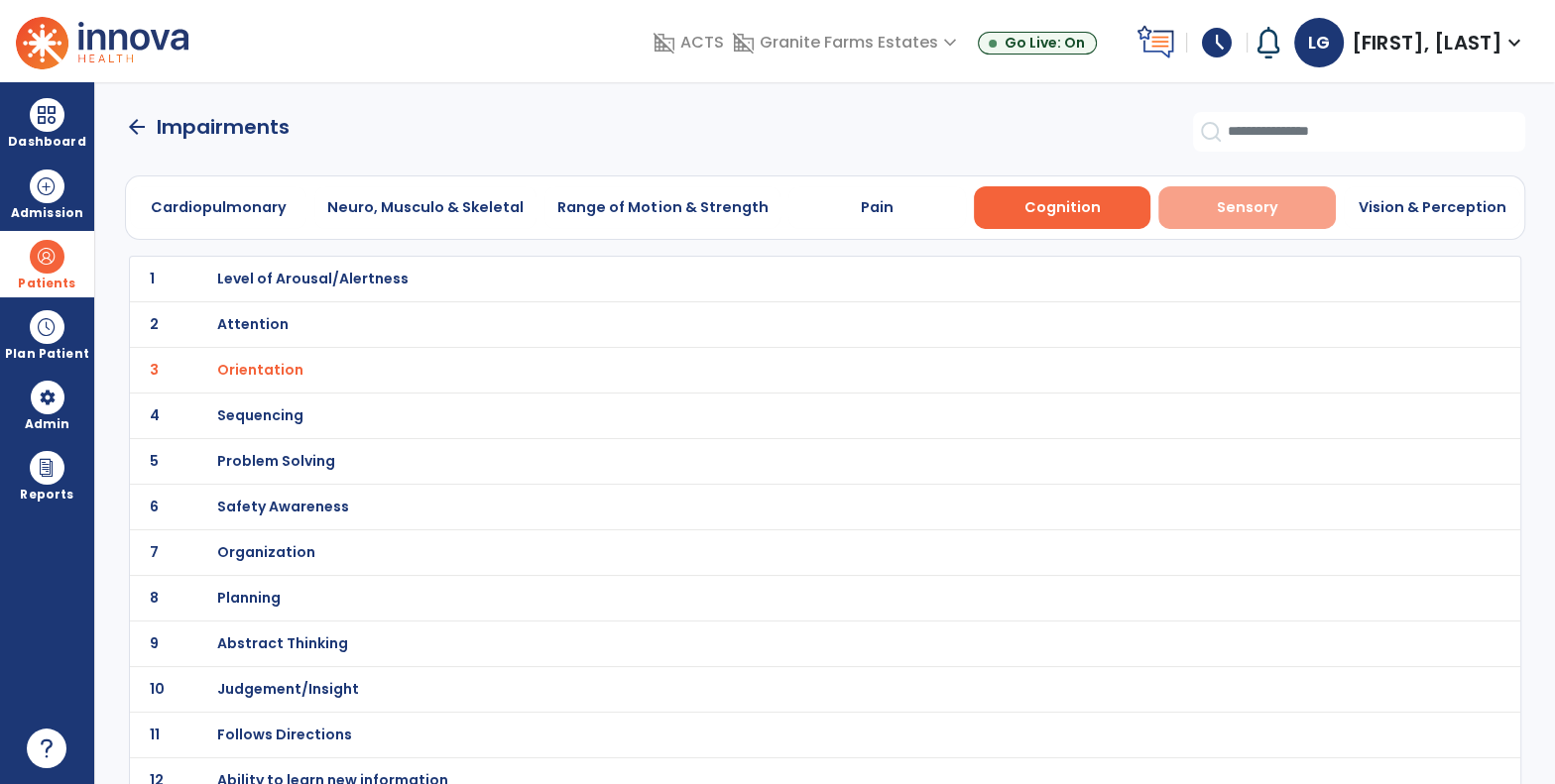 click on "Sensory" at bounding box center (1247, 207) 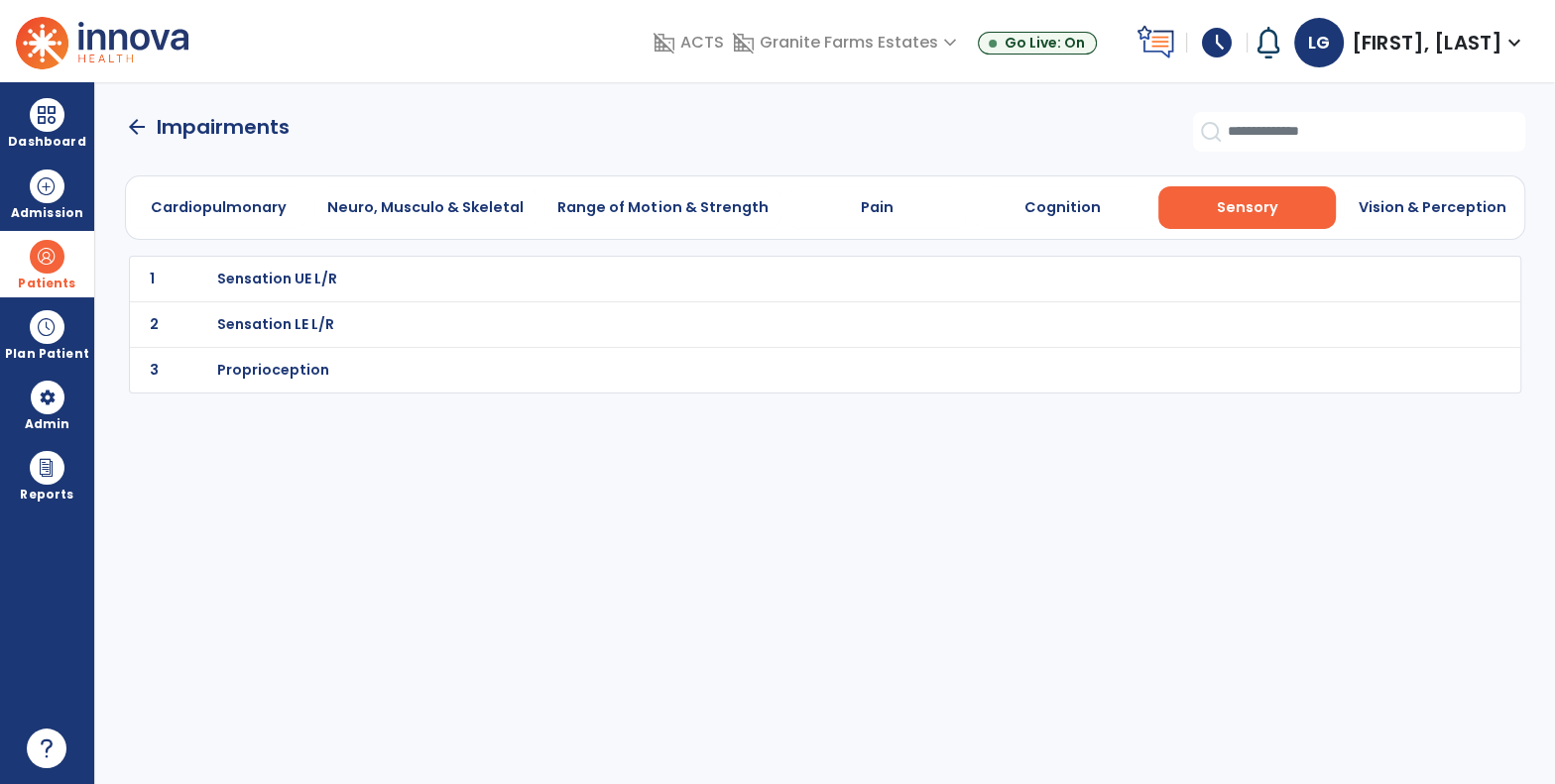 click on "Sensation LE L/R" at bounding box center (277, 279) 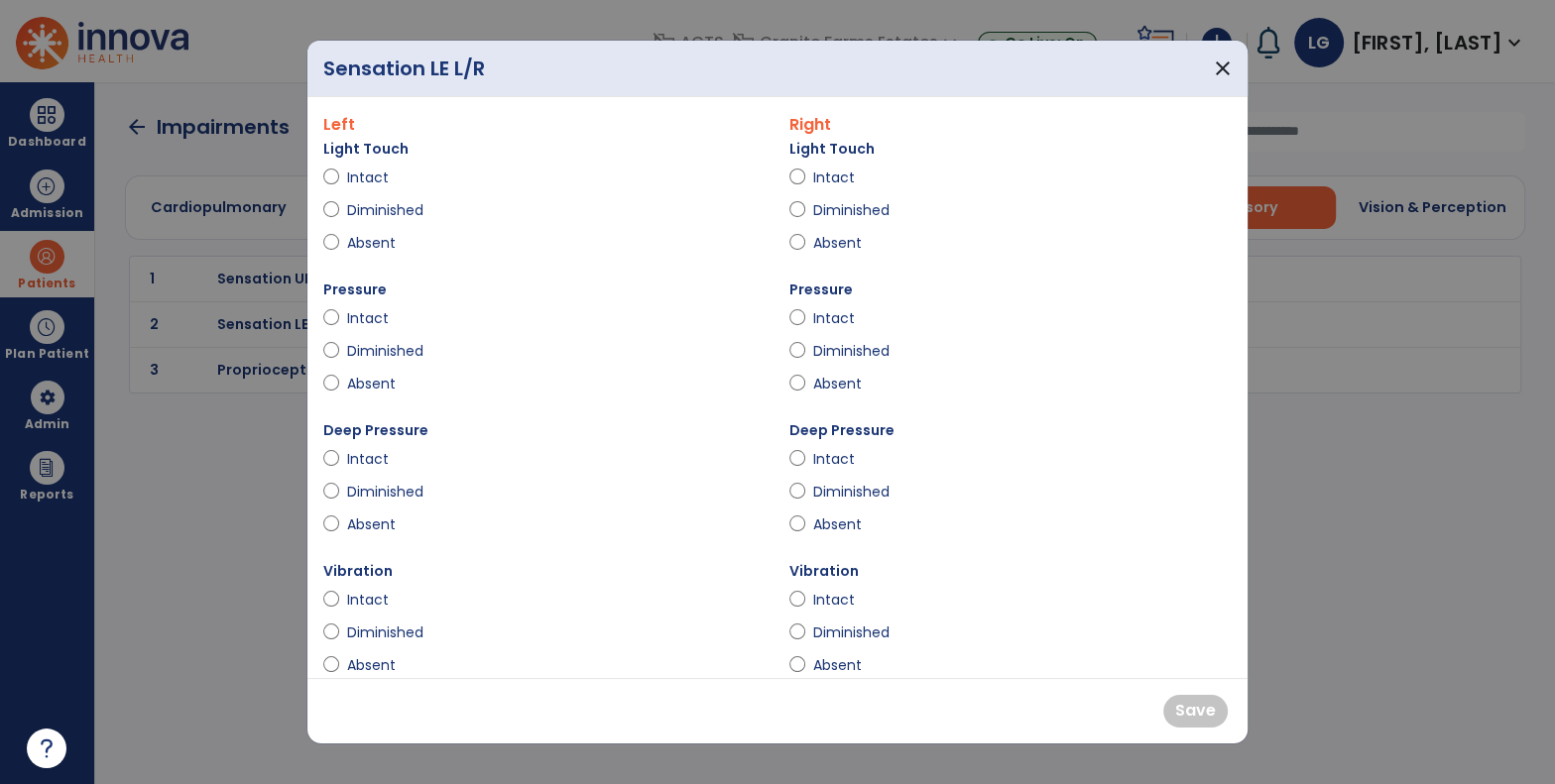 click on "Intact" at bounding box center [544, 181] 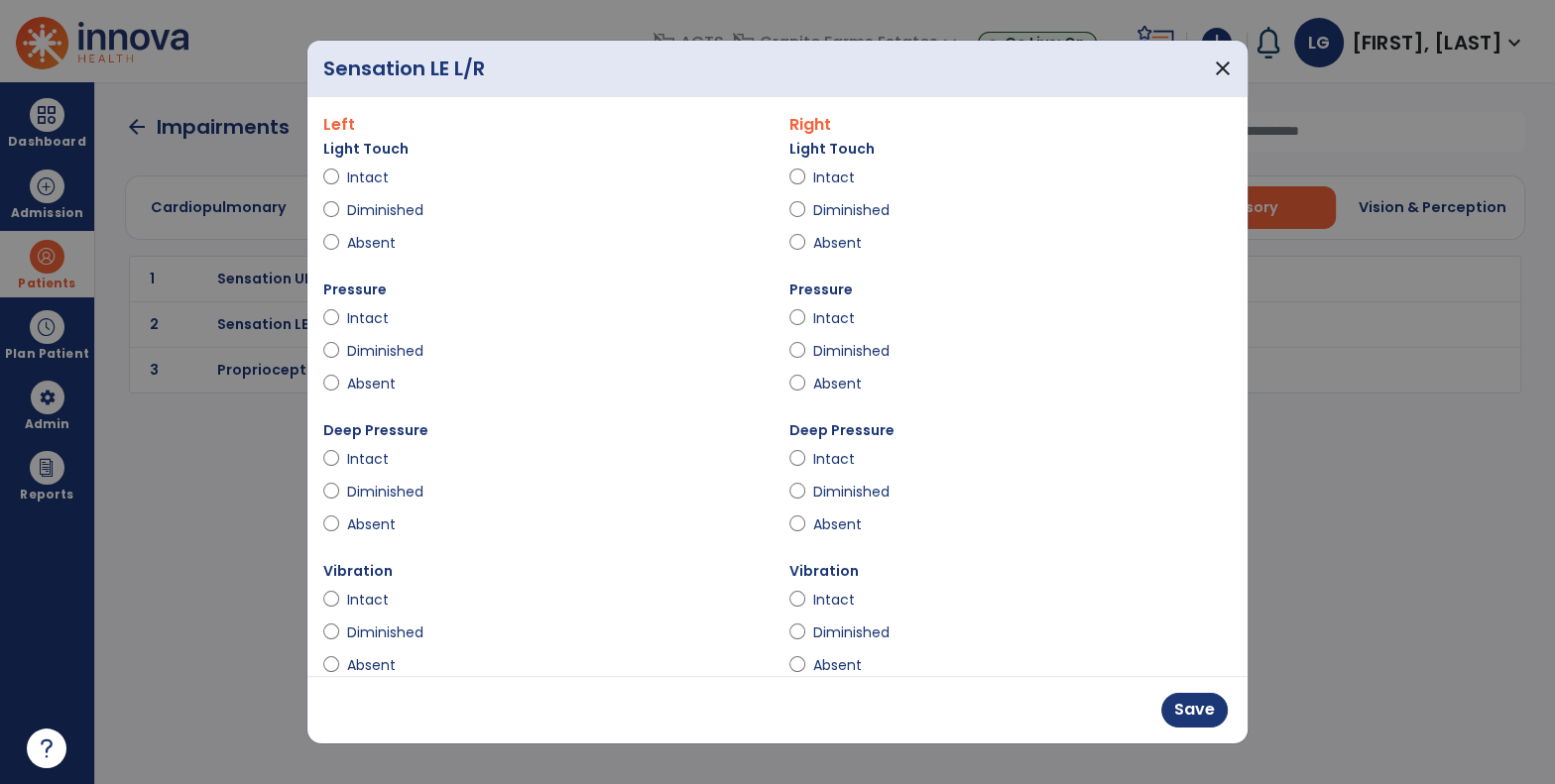 click on "Intact" at bounding box center [1011, 181] 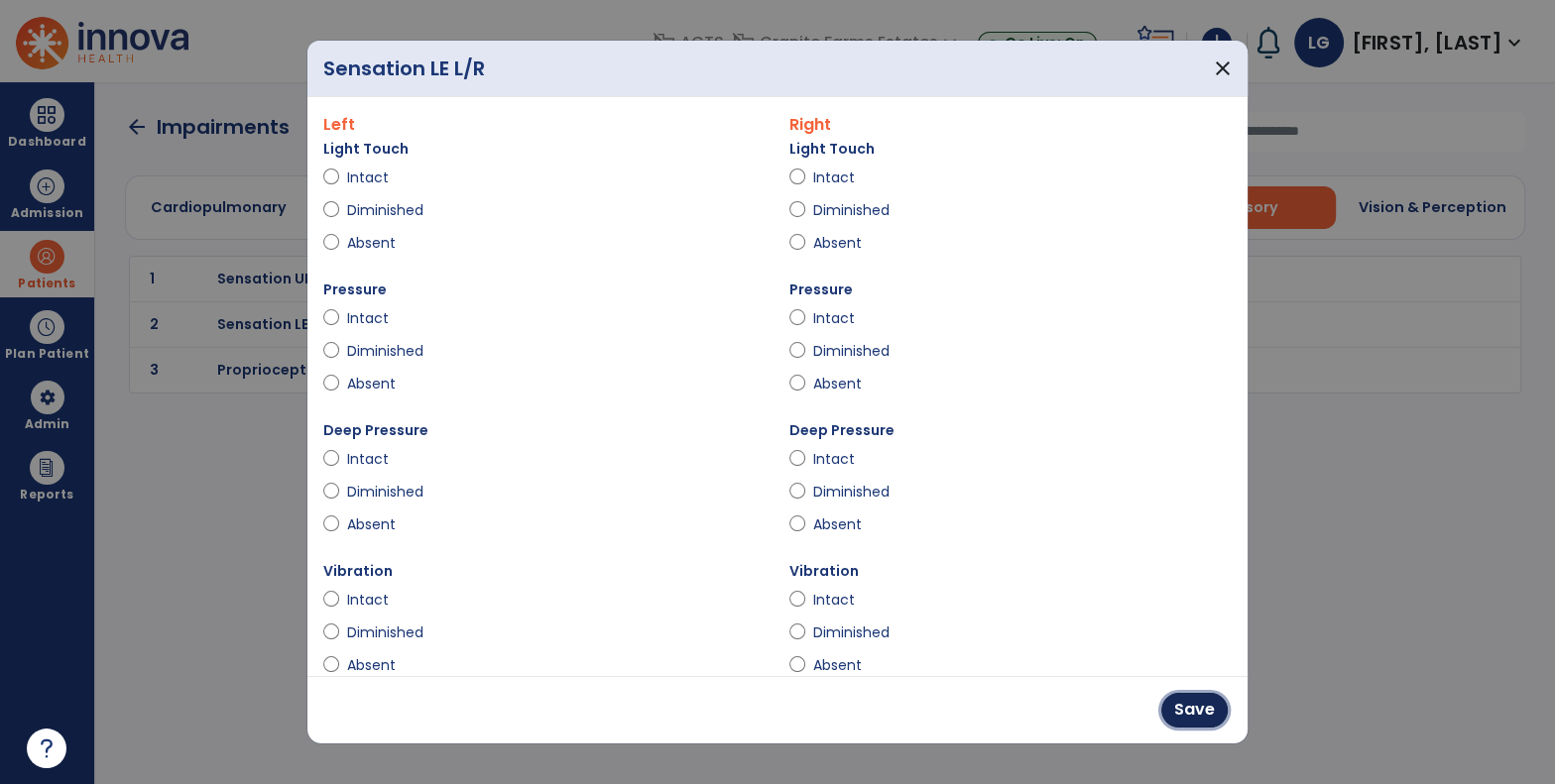 click on "Save" at bounding box center (1194, 710) 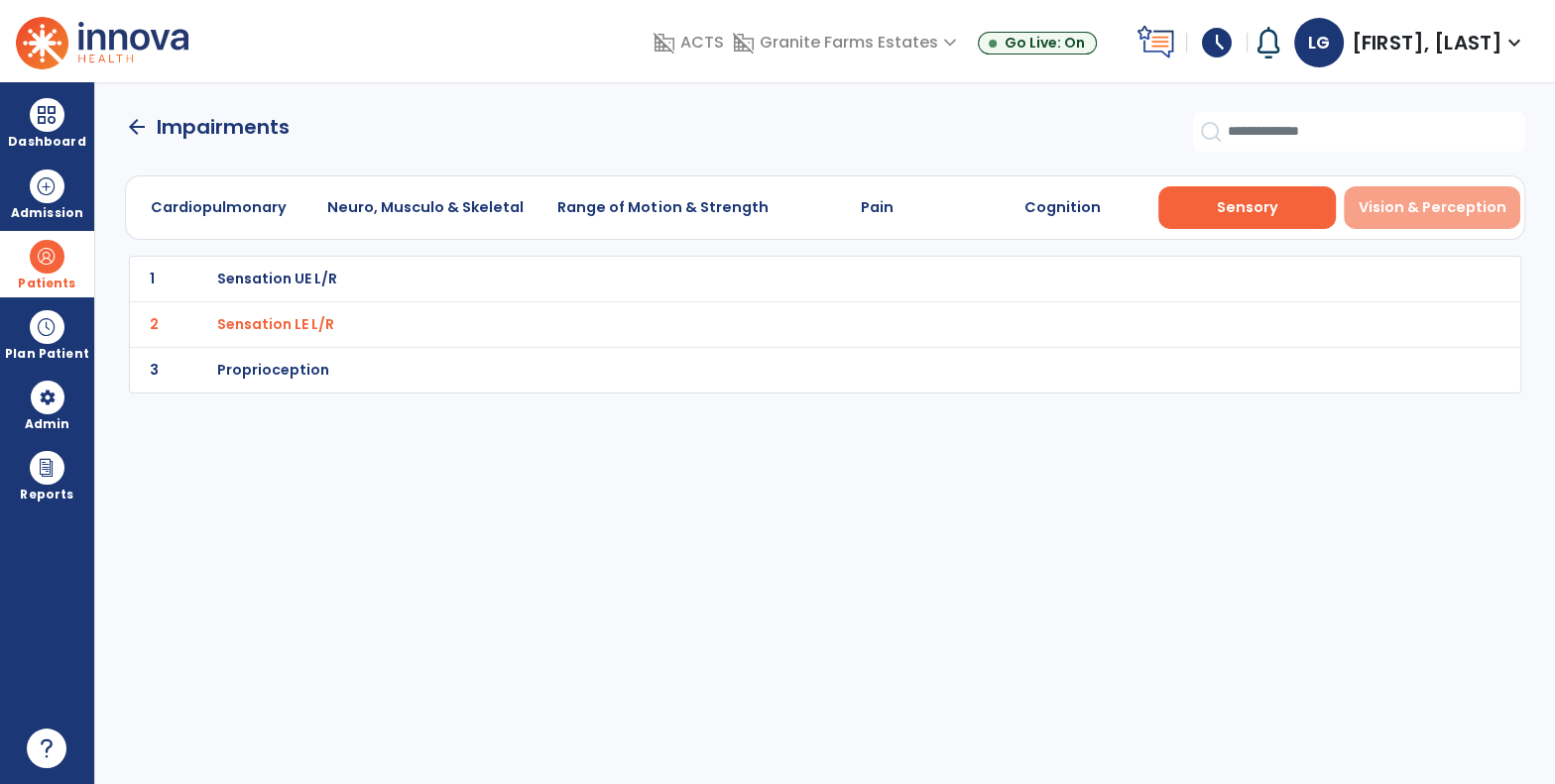 click on "Vision & Perception" at bounding box center [1431, 207] 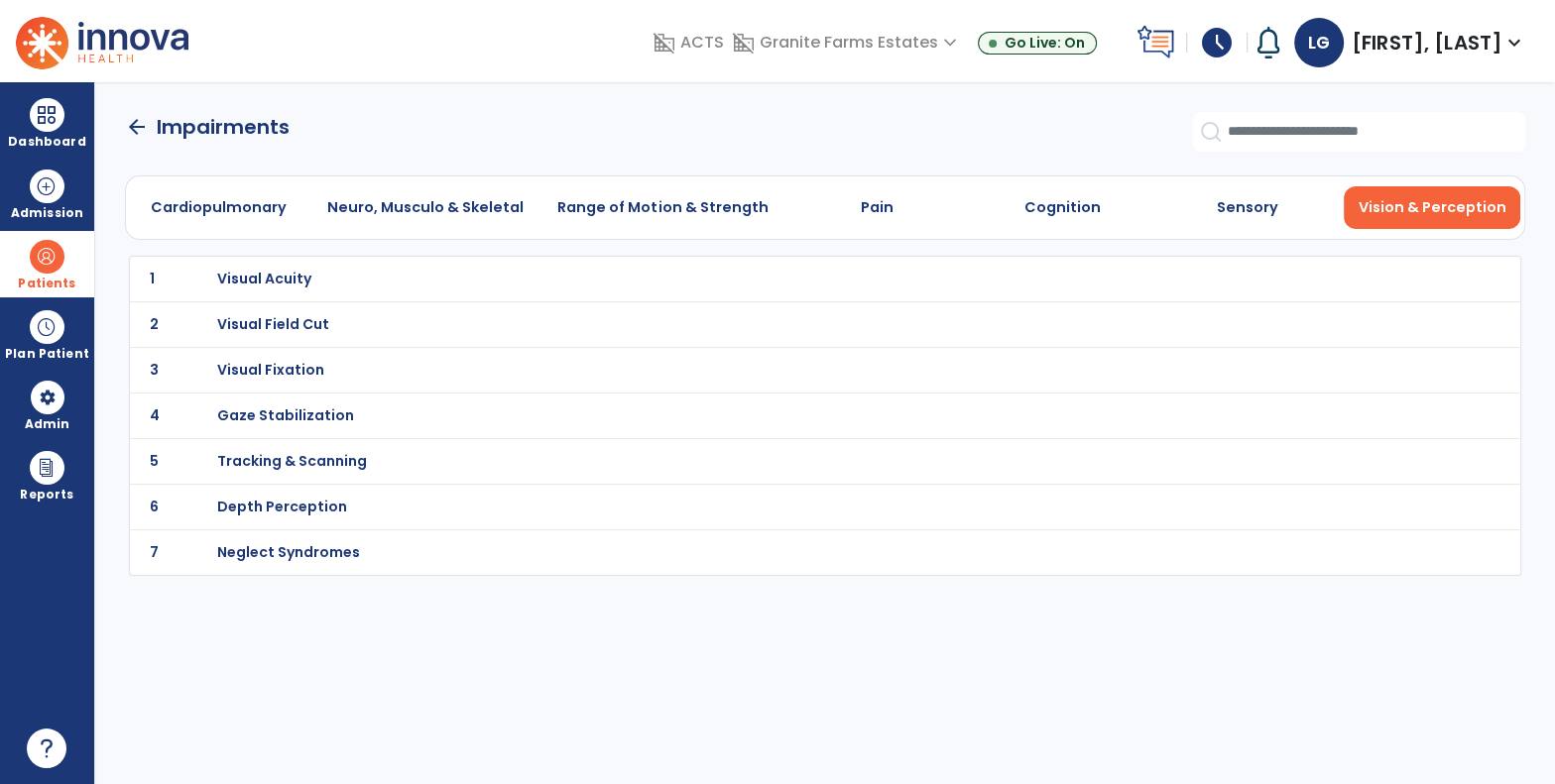 click on "Visual Acuity" at bounding box center (264, 279) 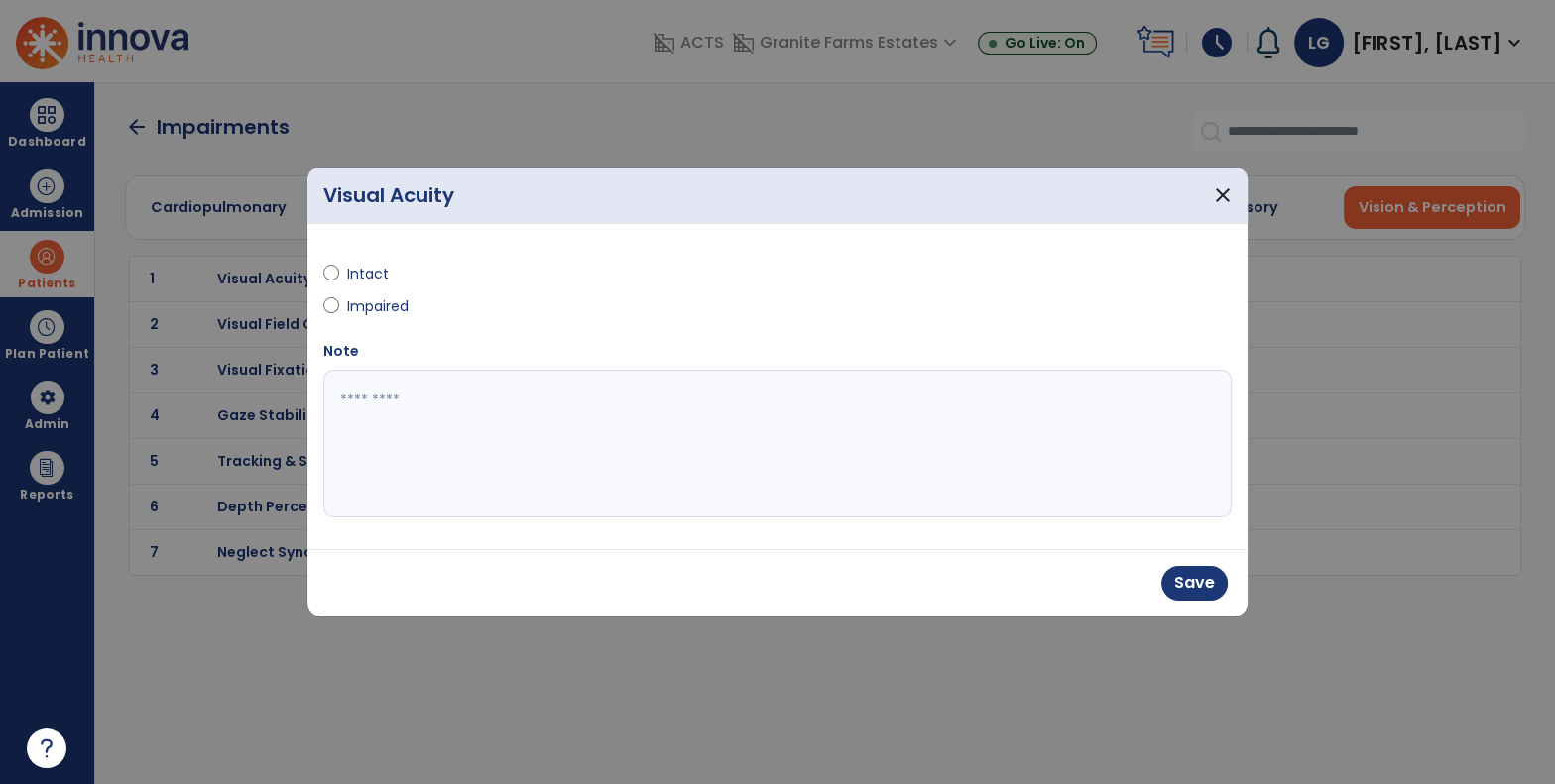 click at bounding box center (778, 444) 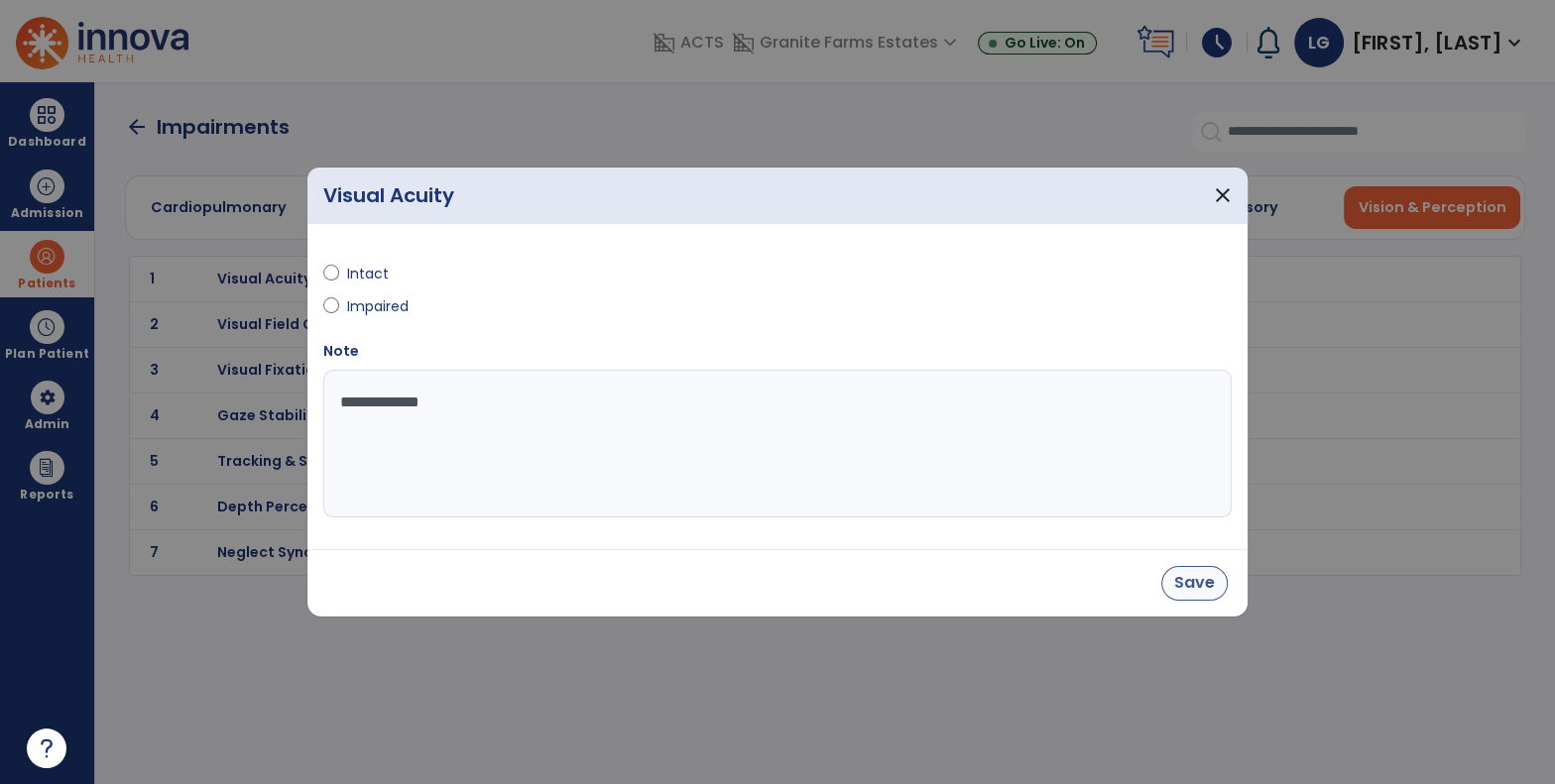 type on "**********" 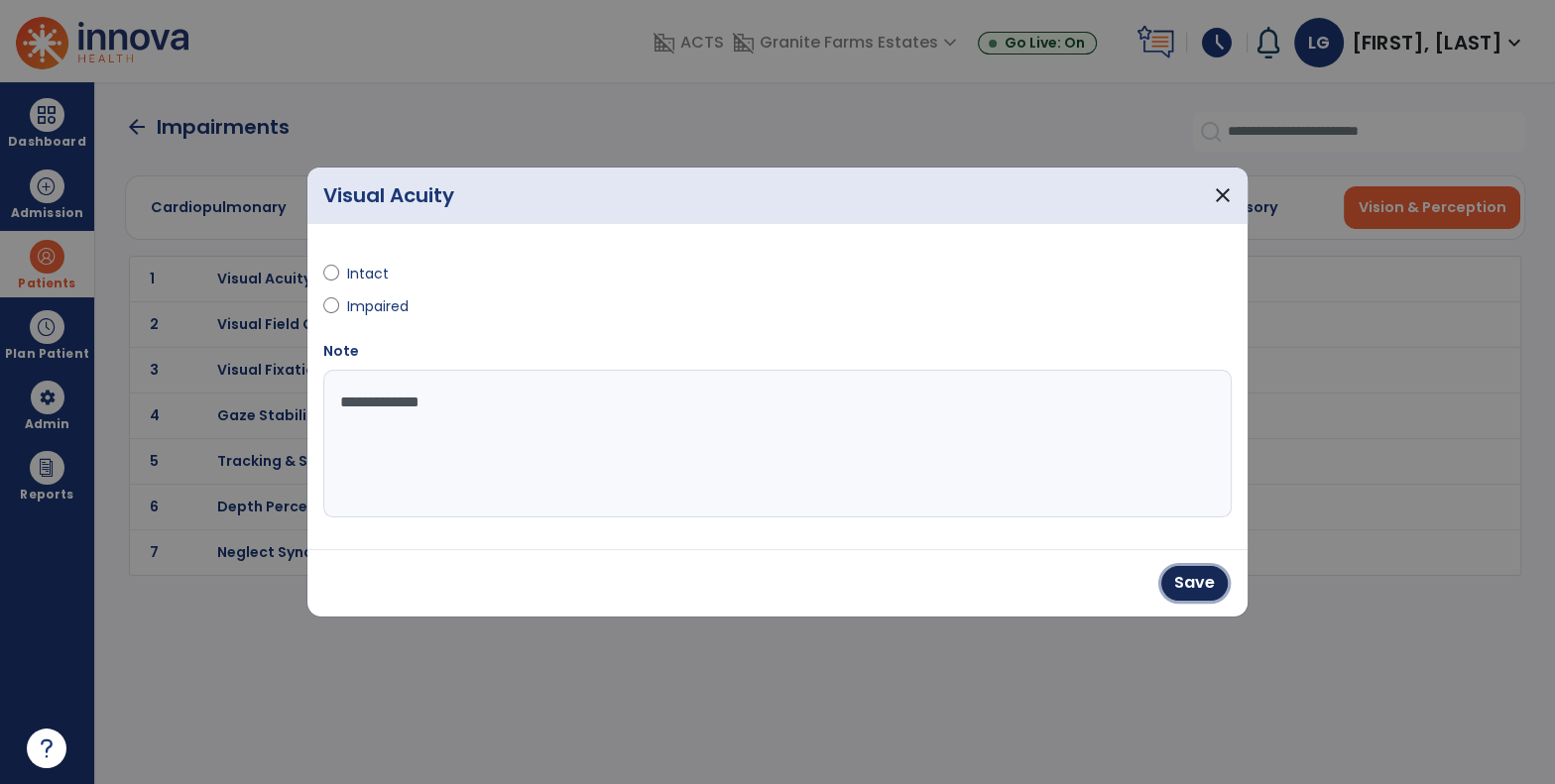click on "Save" at bounding box center (1194, 583) 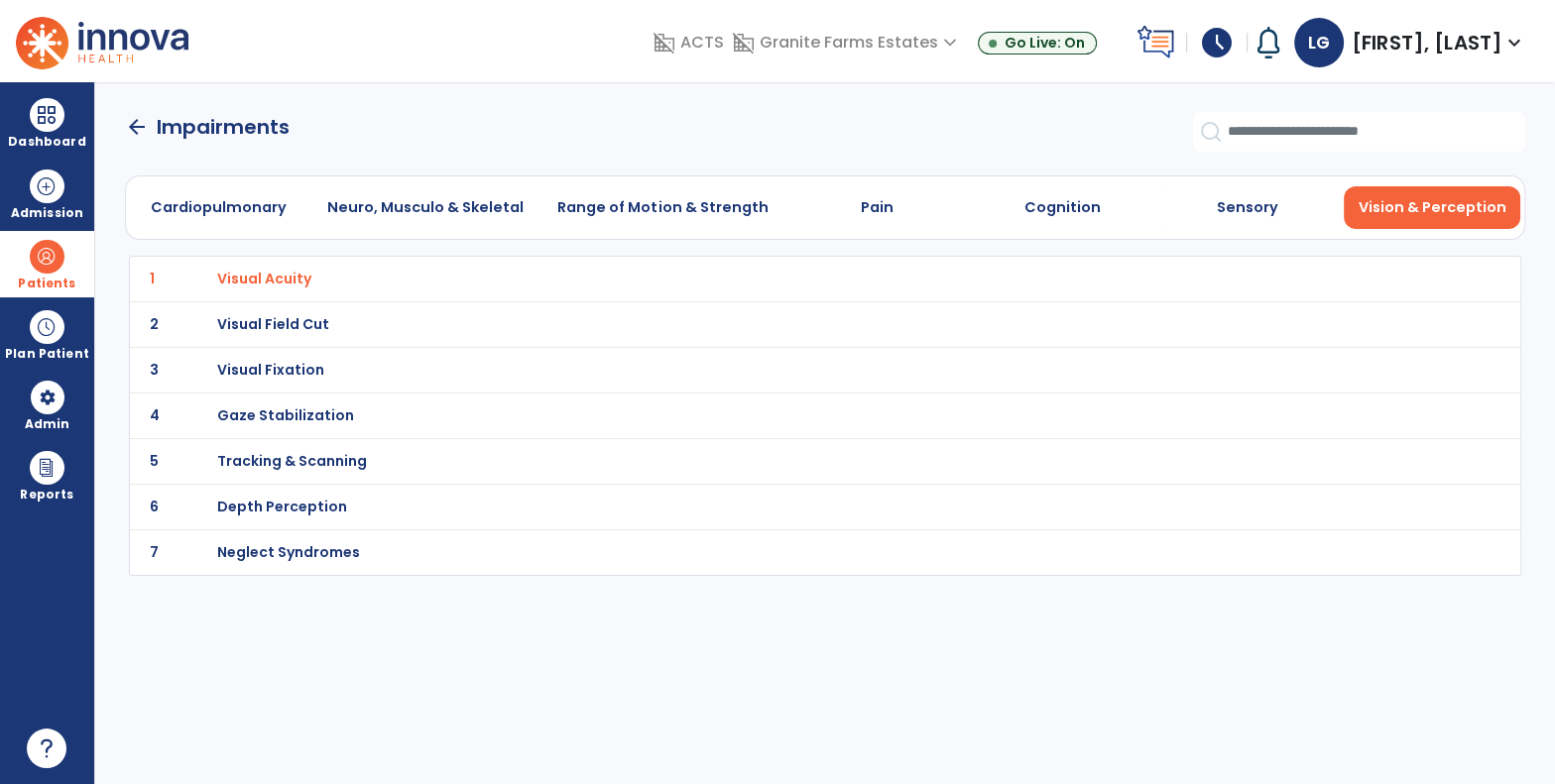 click on "arrow_back" 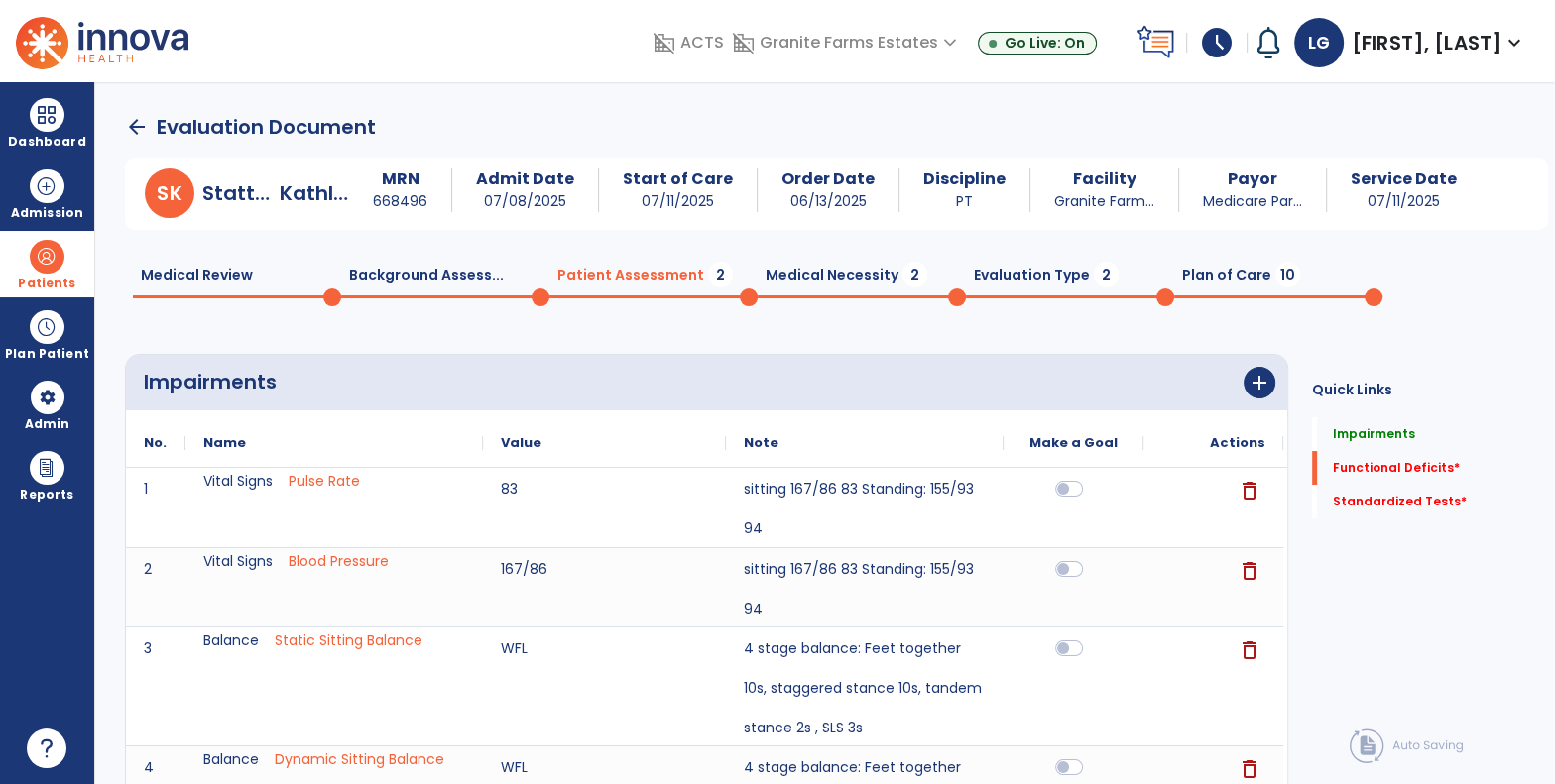 click on "Patient Assessment  2" 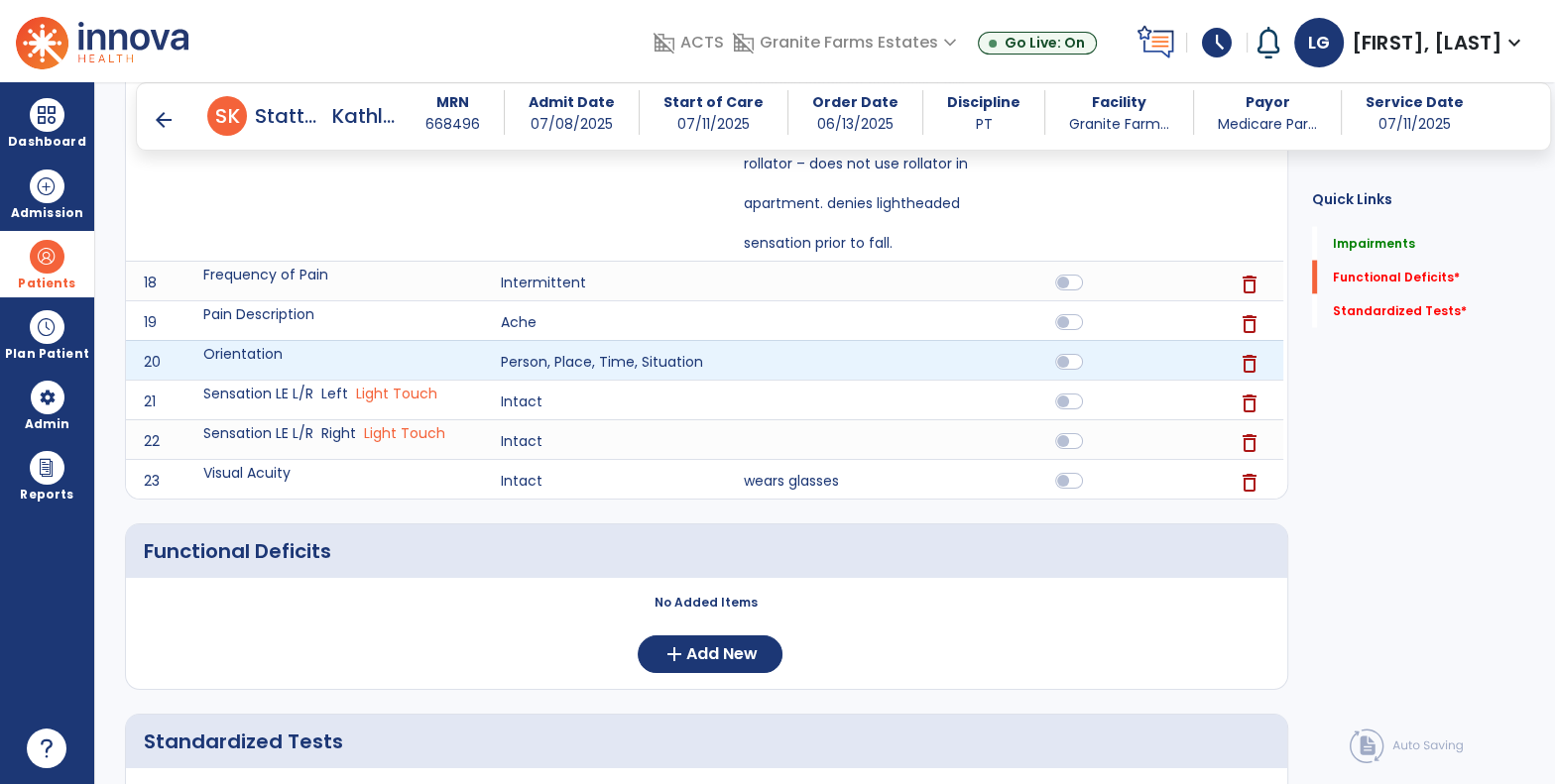 scroll, scrollTop: 3840, scrollLeft: 0, axis: vertical 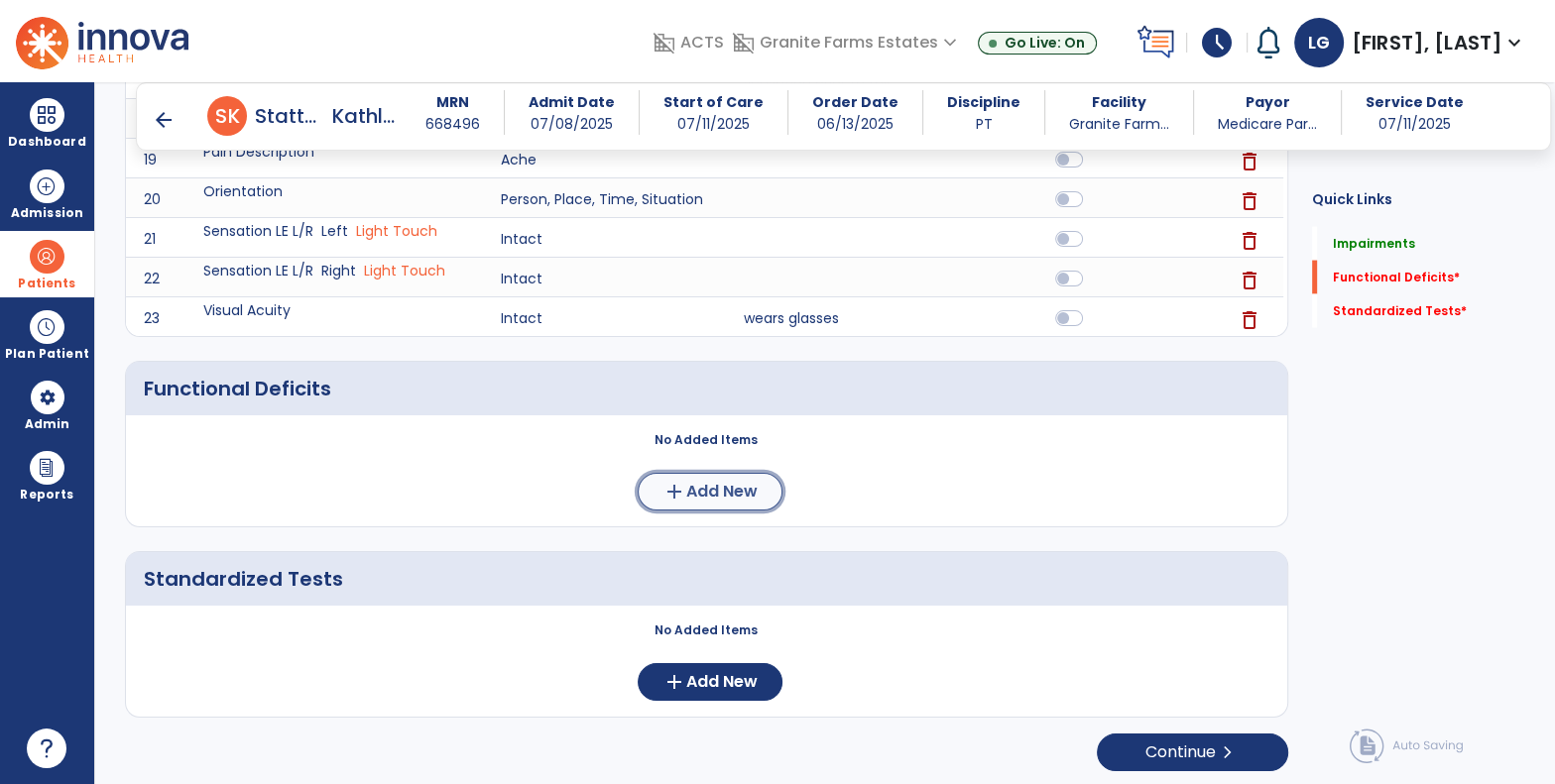 click on "add" 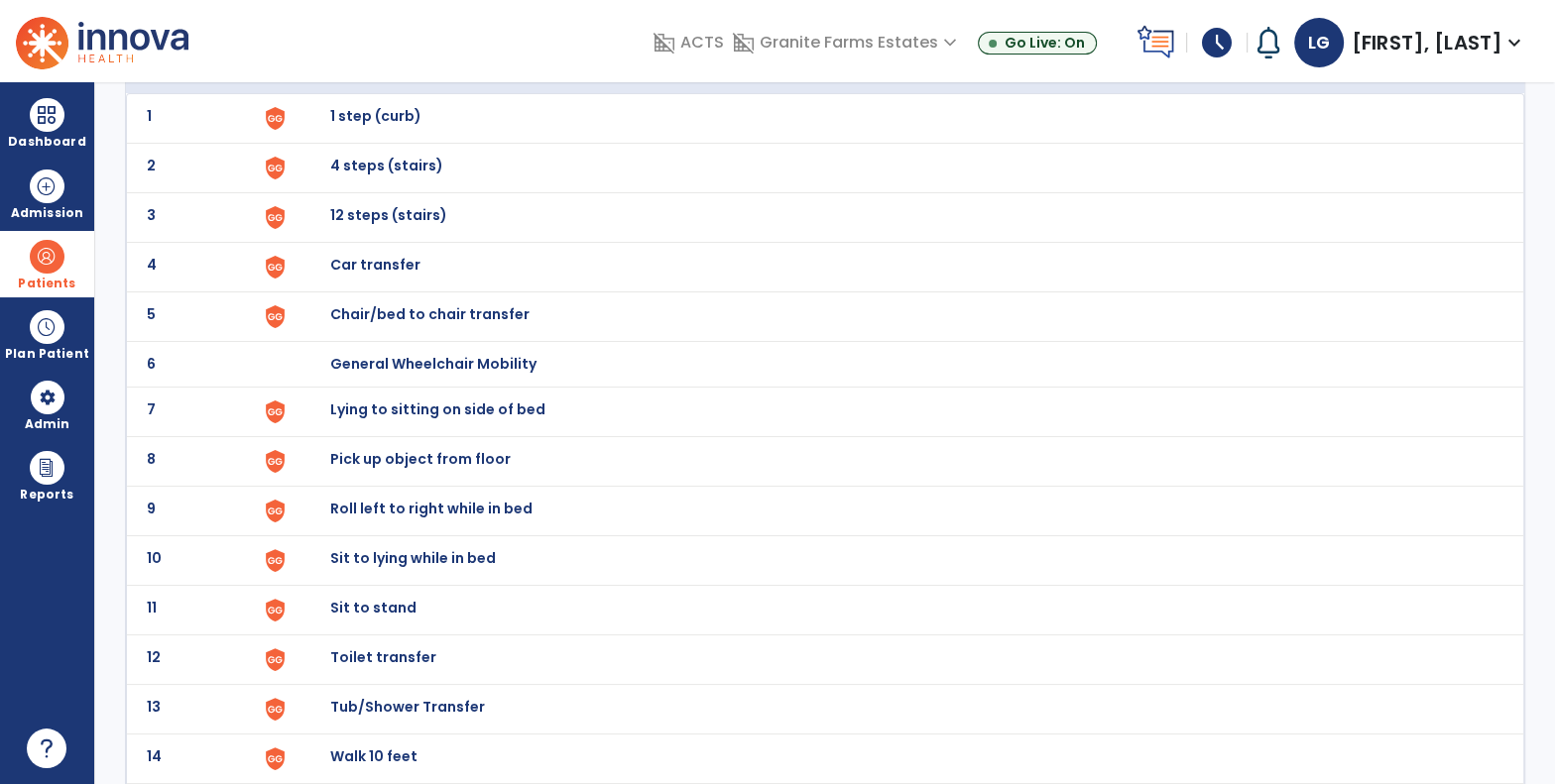 scroll, scrollTop: 183, scrollLeft: 0, axis: vertical 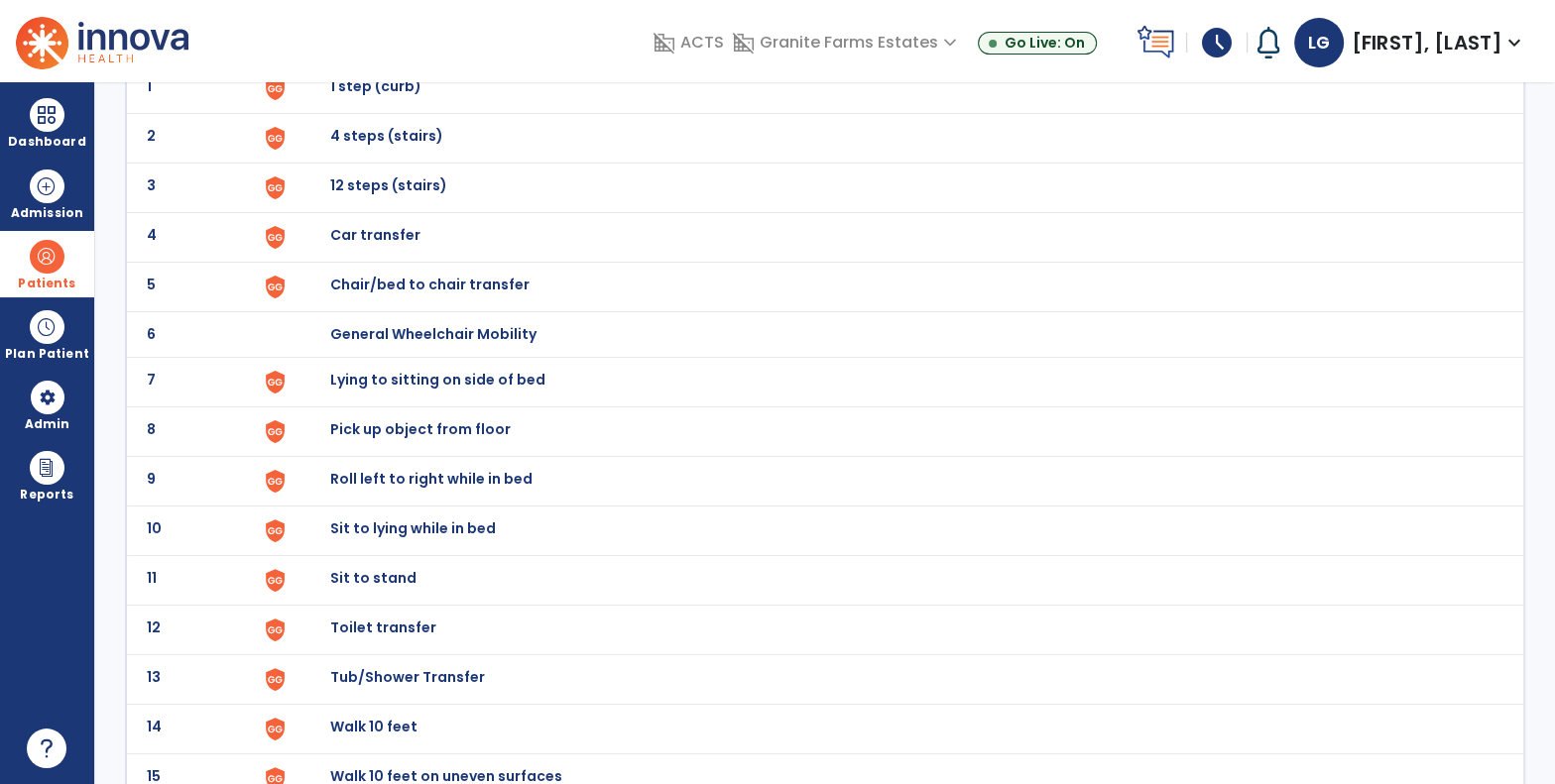 click on "Sit to stand" at bounding box center (376, 86) 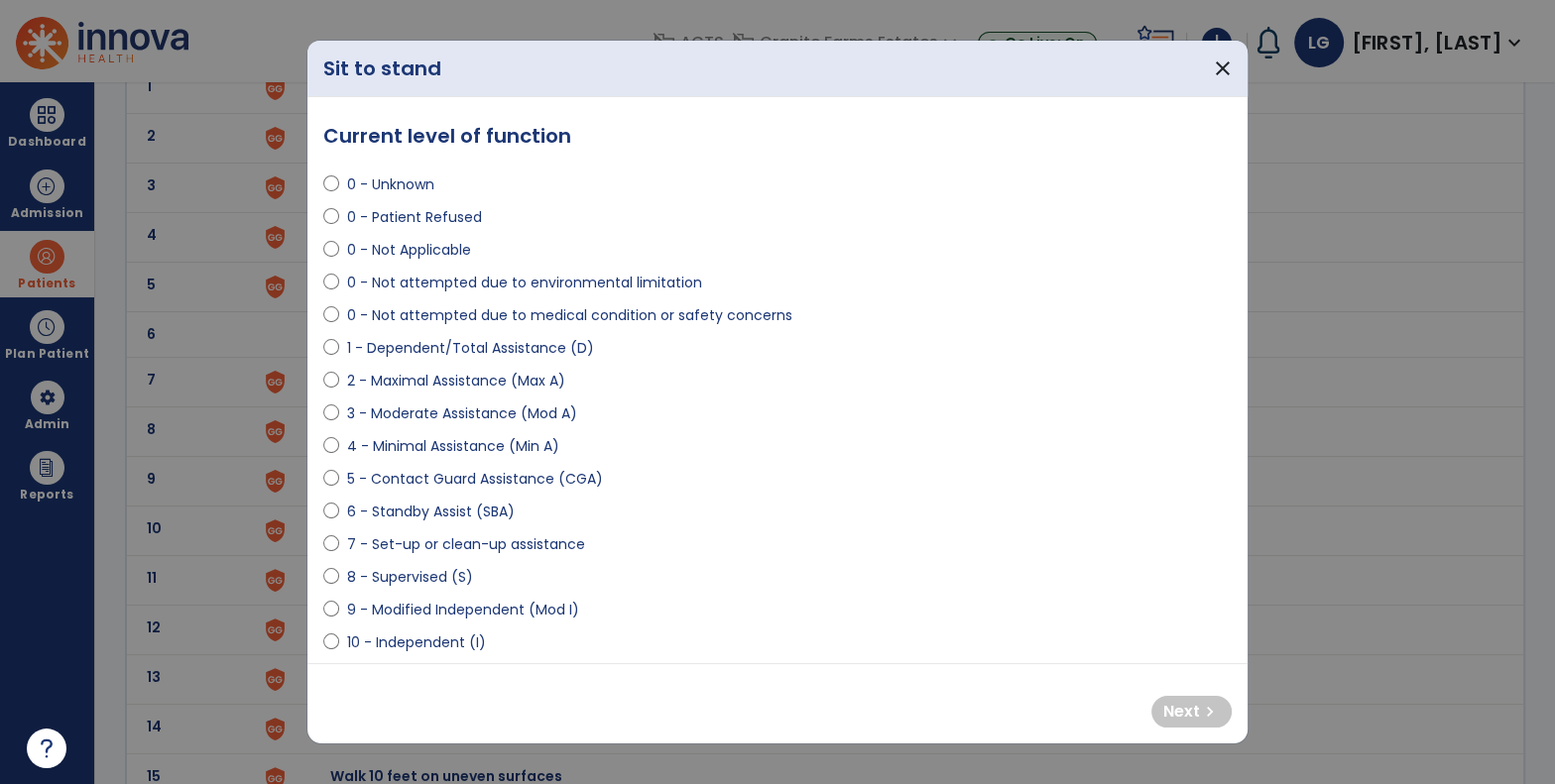 click on "9 - Modified Independent (Mod I)" at bounding box center (463, 610) 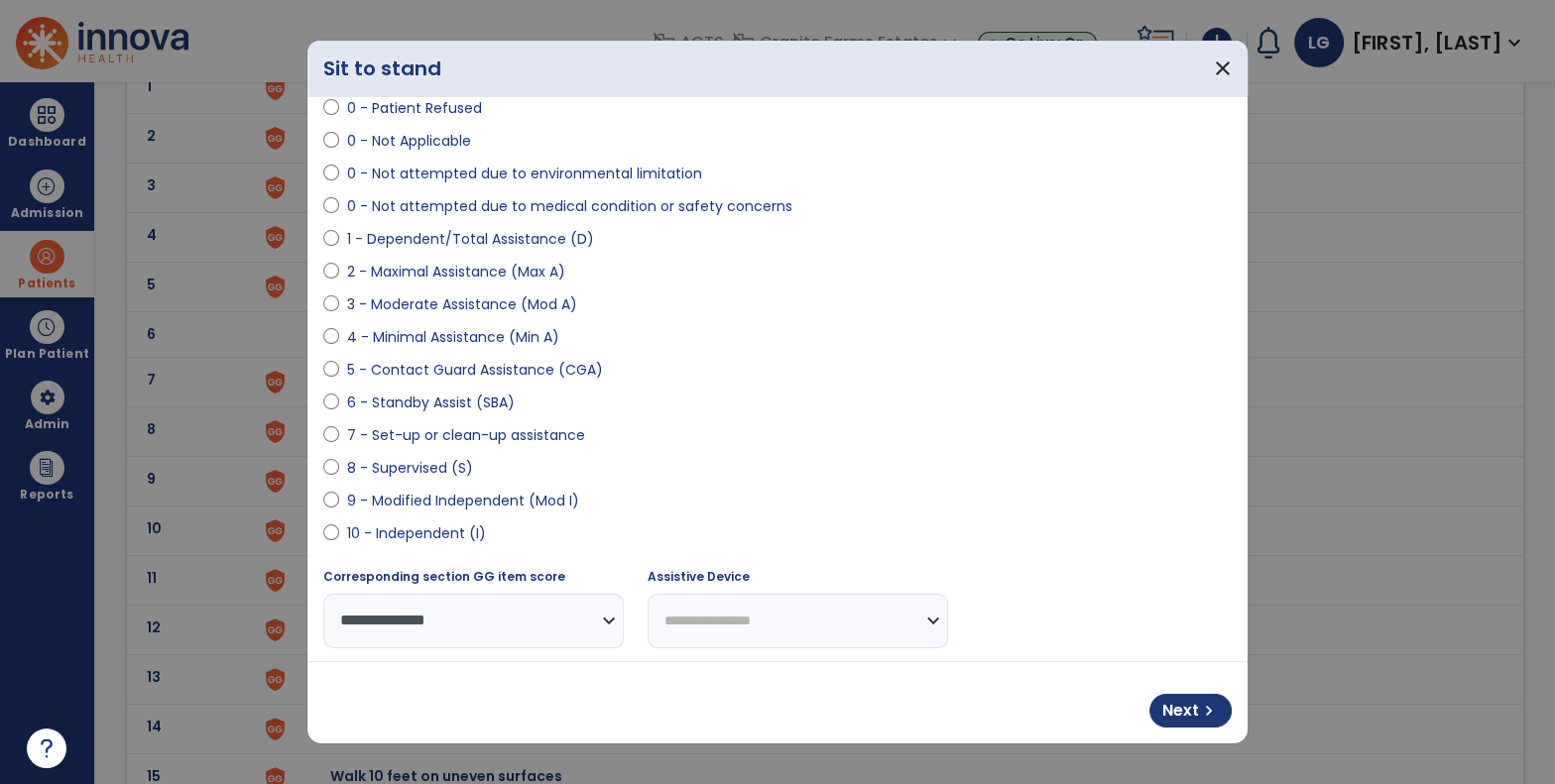 scroll, scrollTop: 113, scrollLeft: 0, axis: vertical 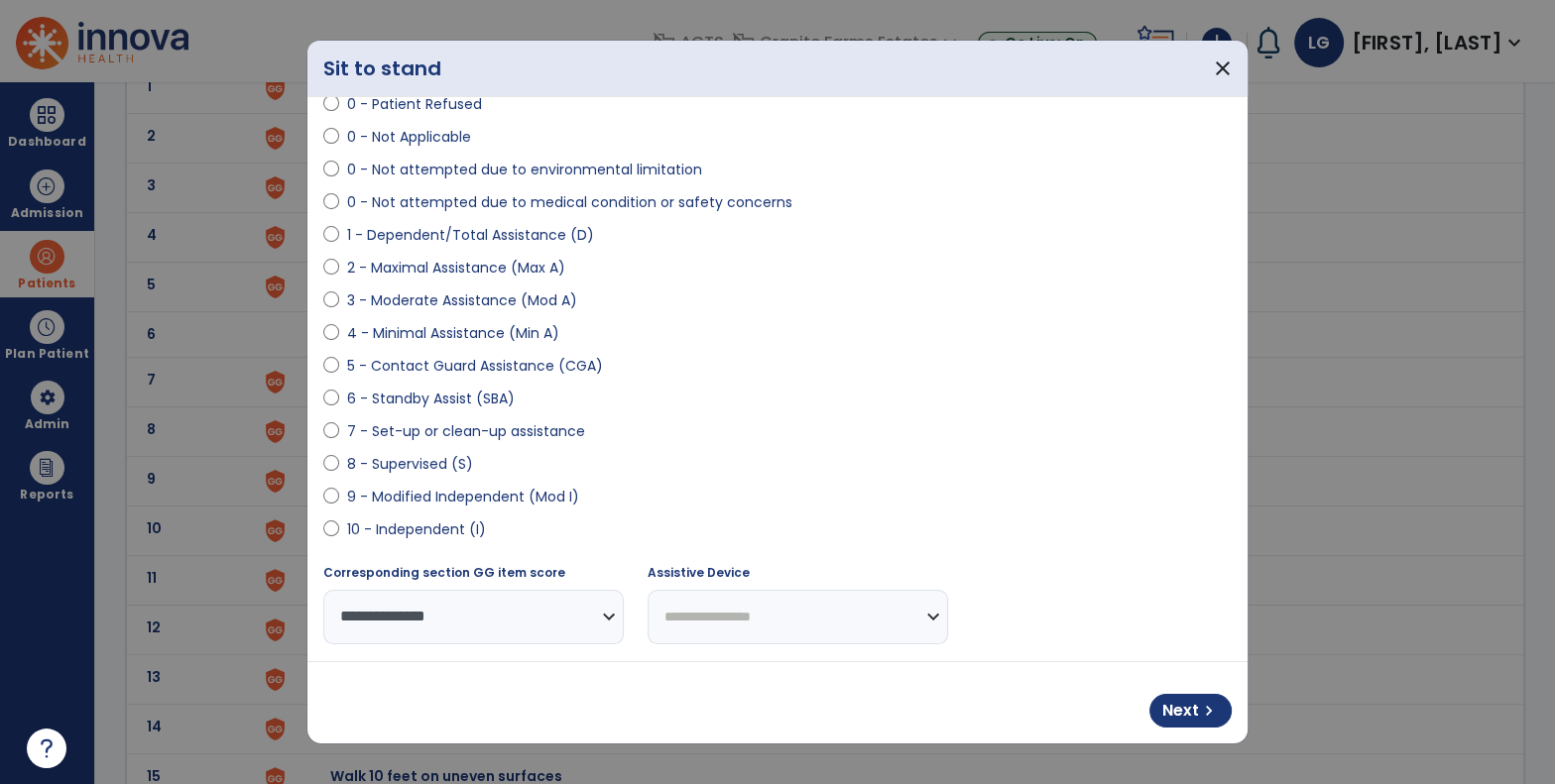 click on "**********" at bounding box center (797, 616) 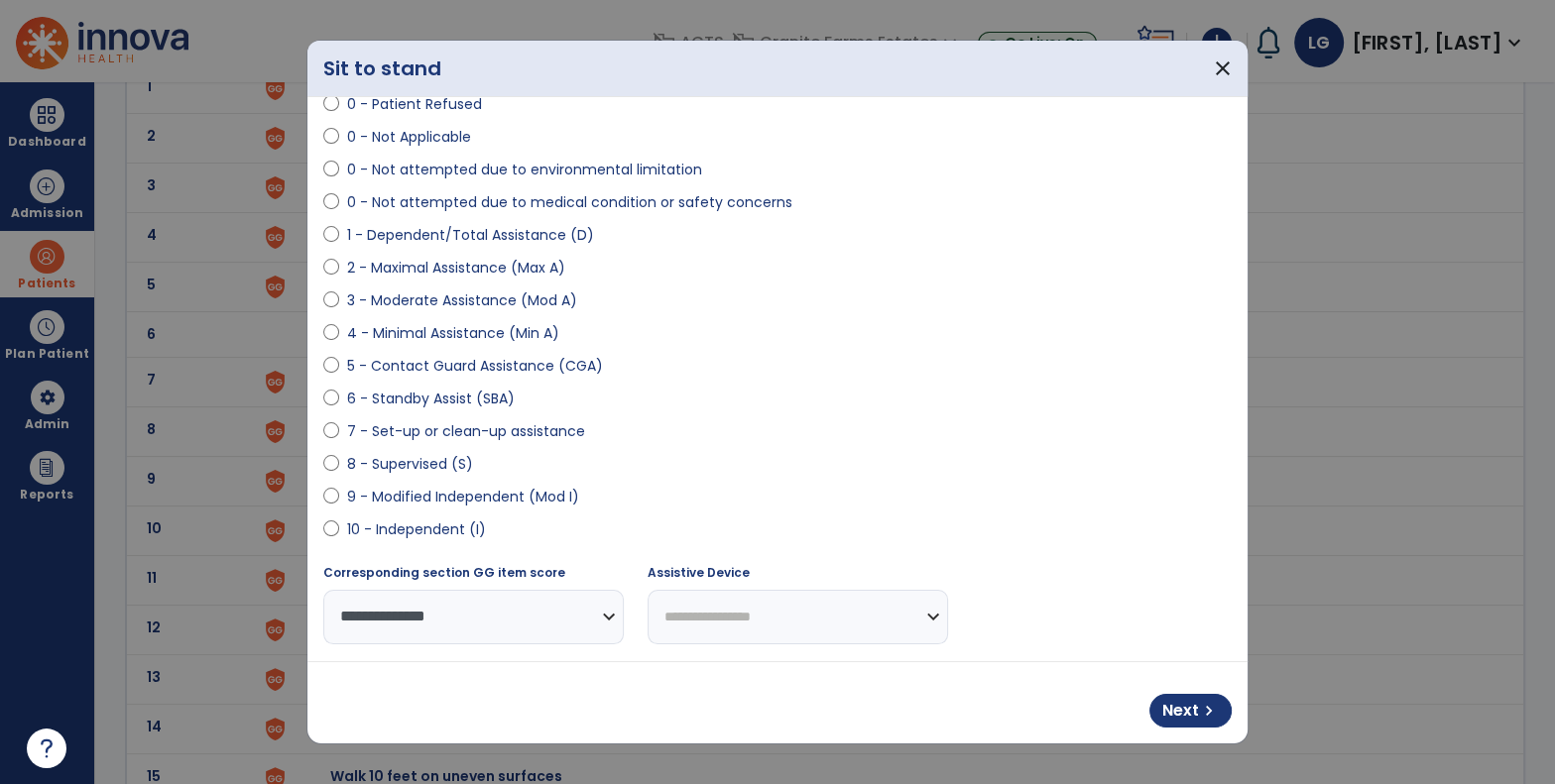 select on "********" 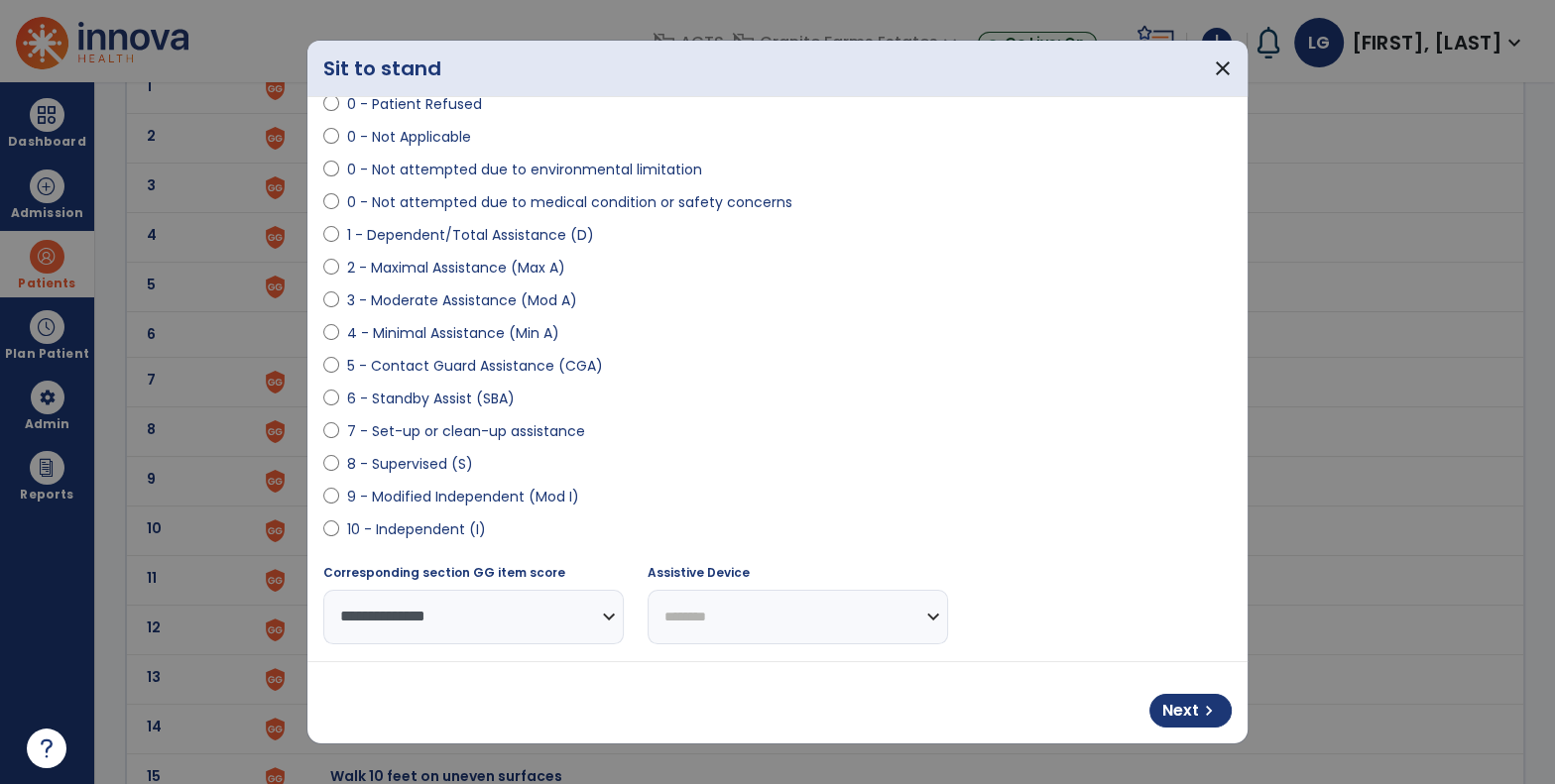 click on "**********" at bounding box center [797, 616] 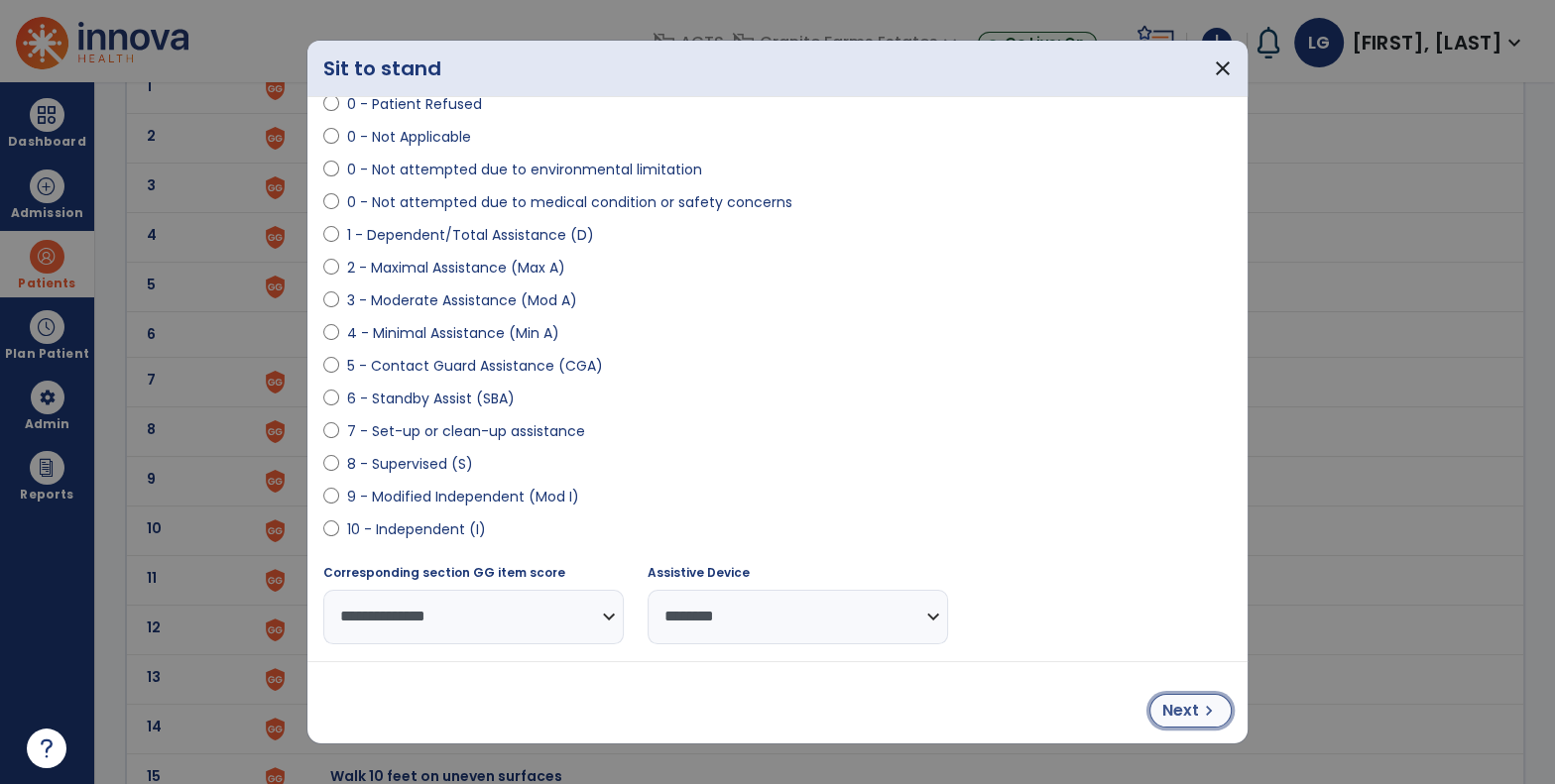 click on "Next" at bounding box center [1180, 711] 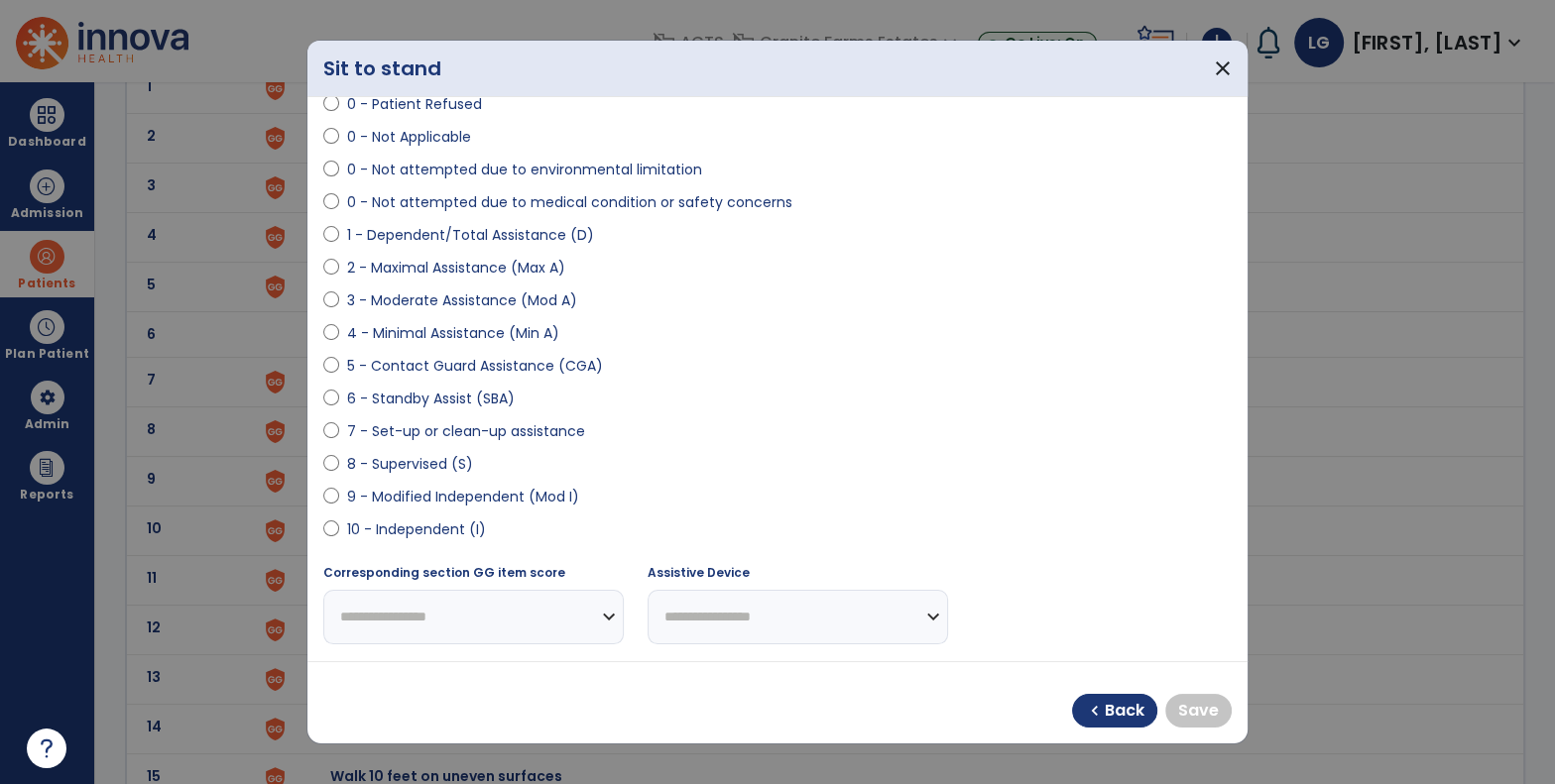 click on "9 - Modified Independent (Mod I)" at bounding box center (463, 497) 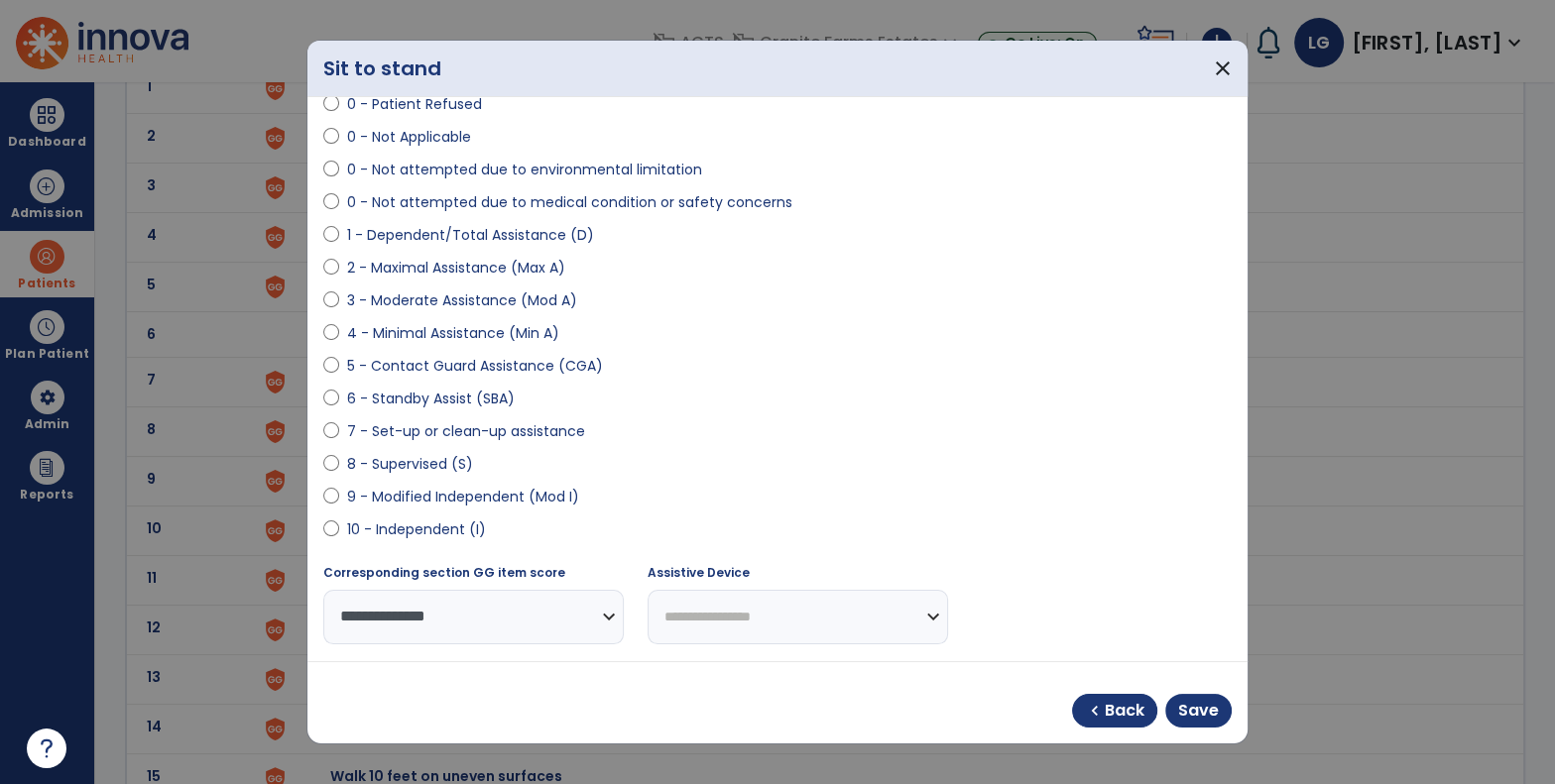 click on "**********" at bounding box center [797, 616] 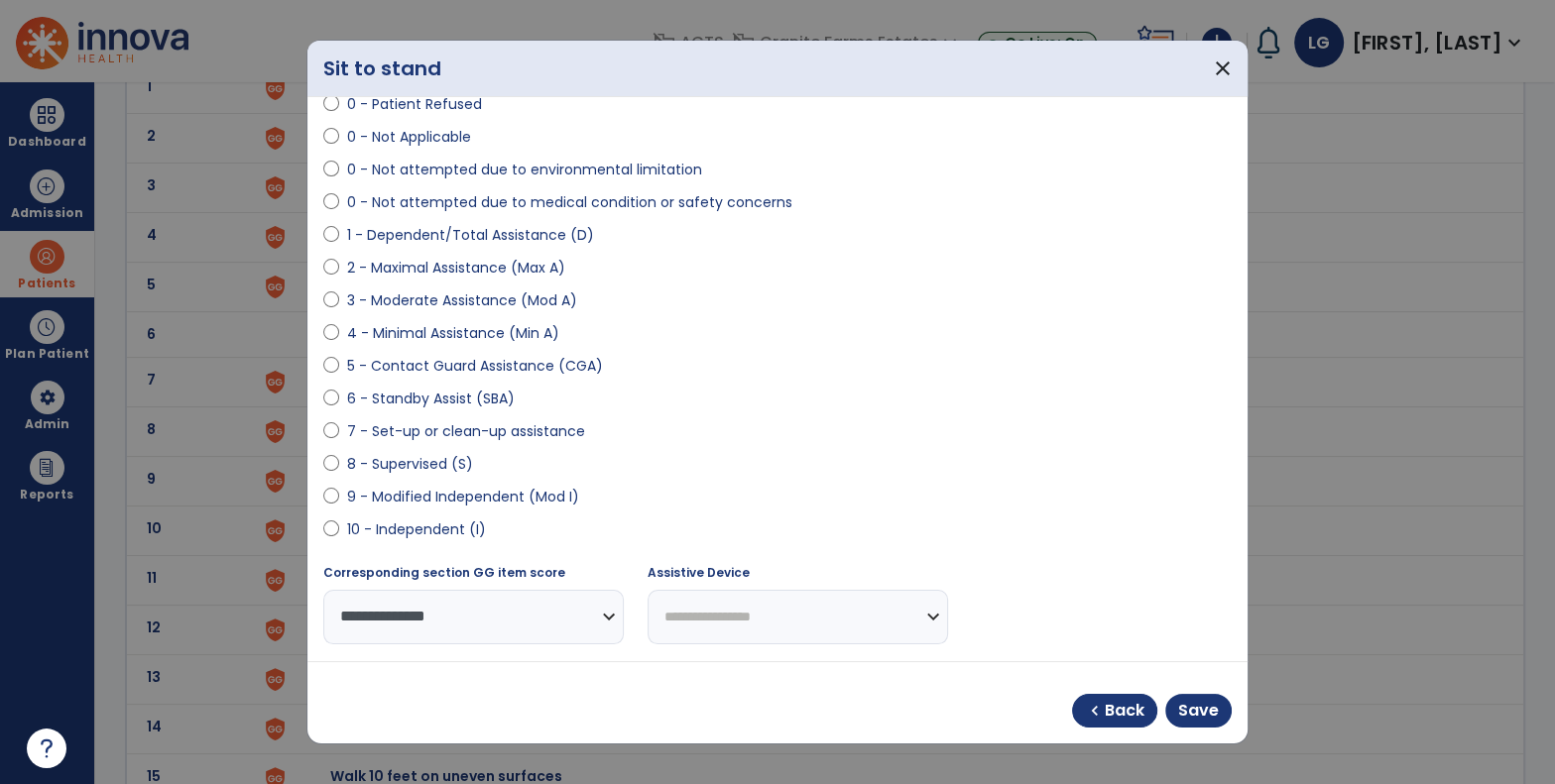 select on "********" 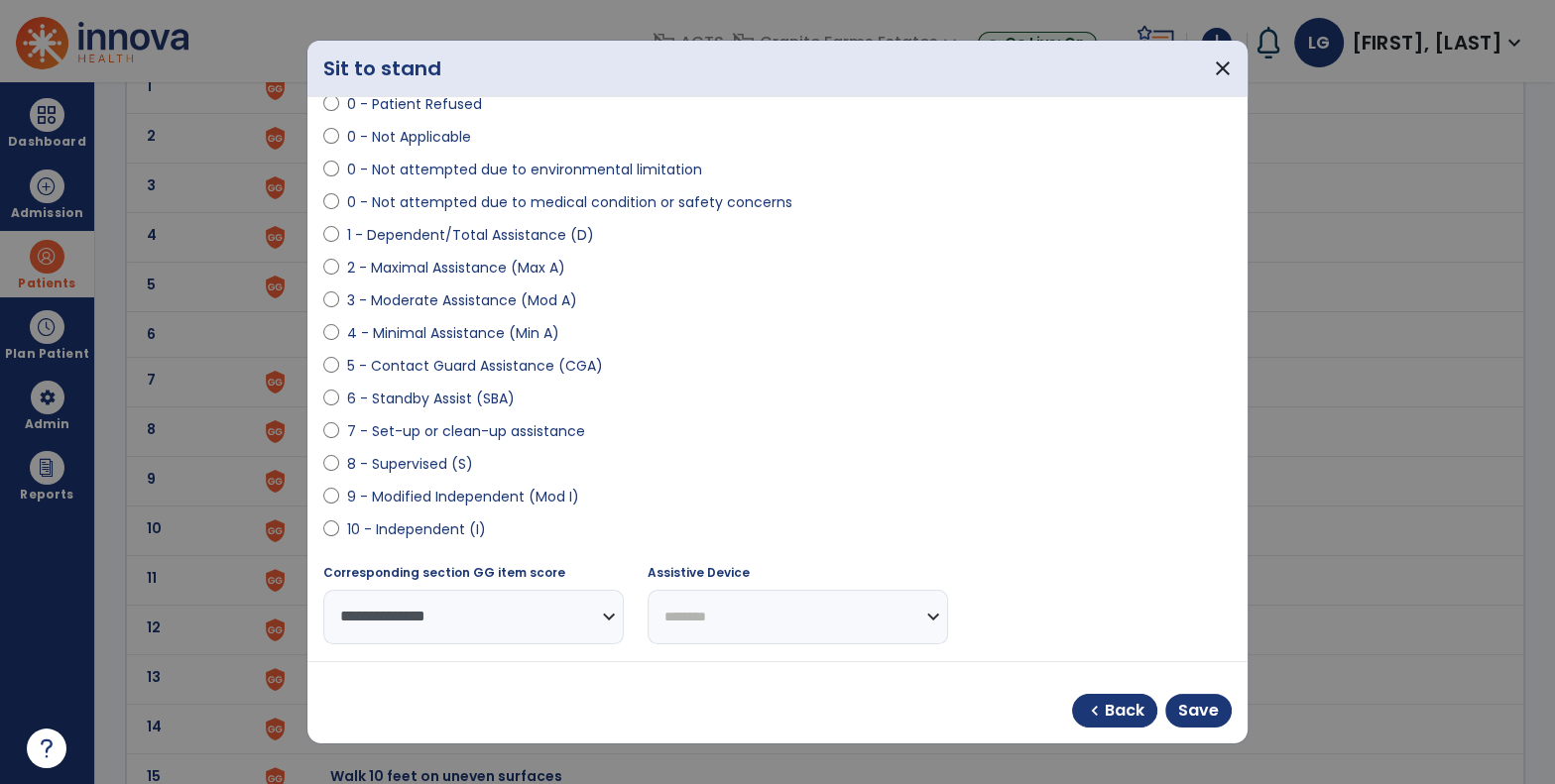 click on "**********" at bounding box center (797, 616) 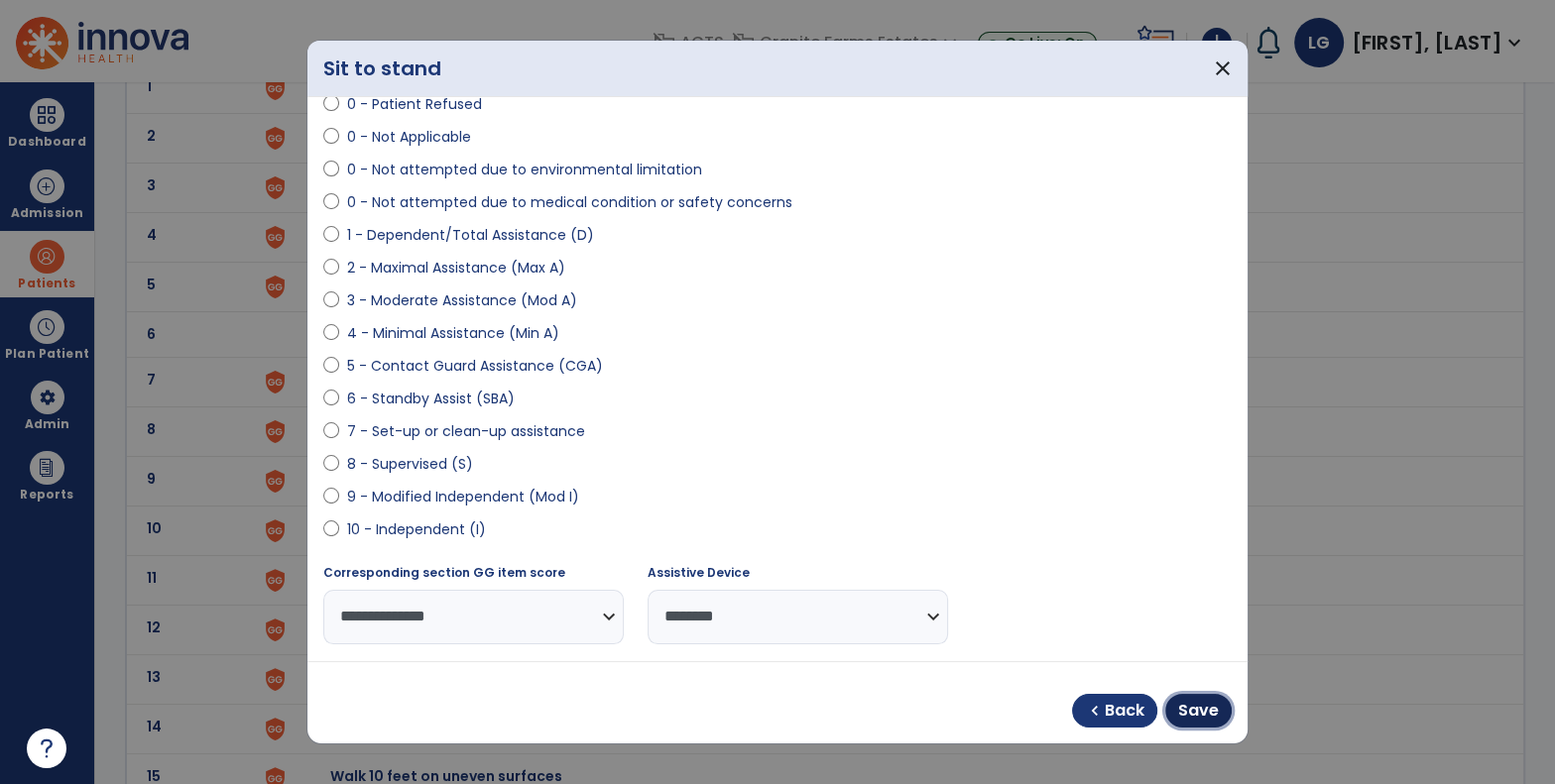 click on "Save" at bounding box center [1198, 711] 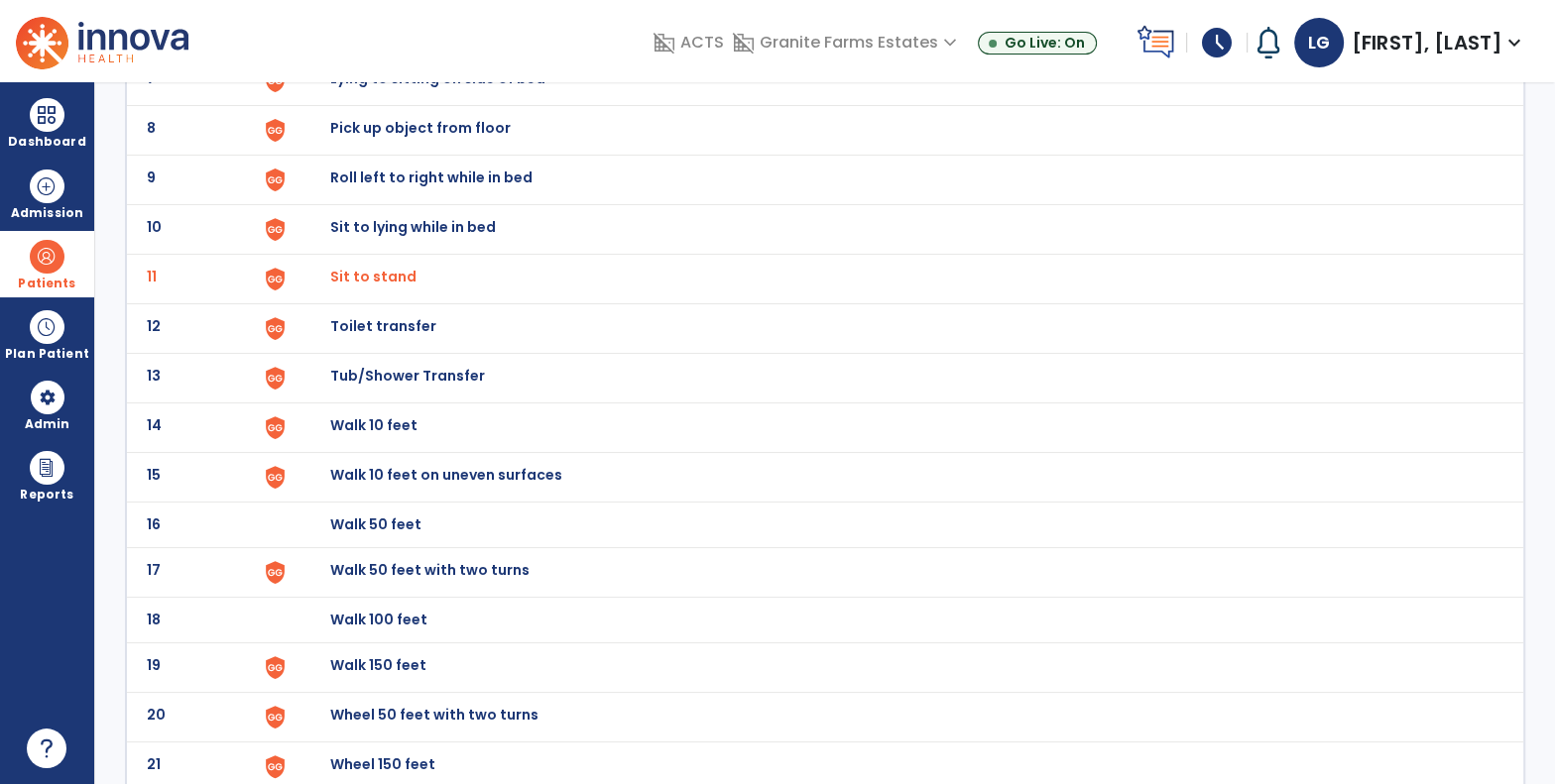 scroll, scrollTop: 578, scrollLeft: 0, axis: vertical 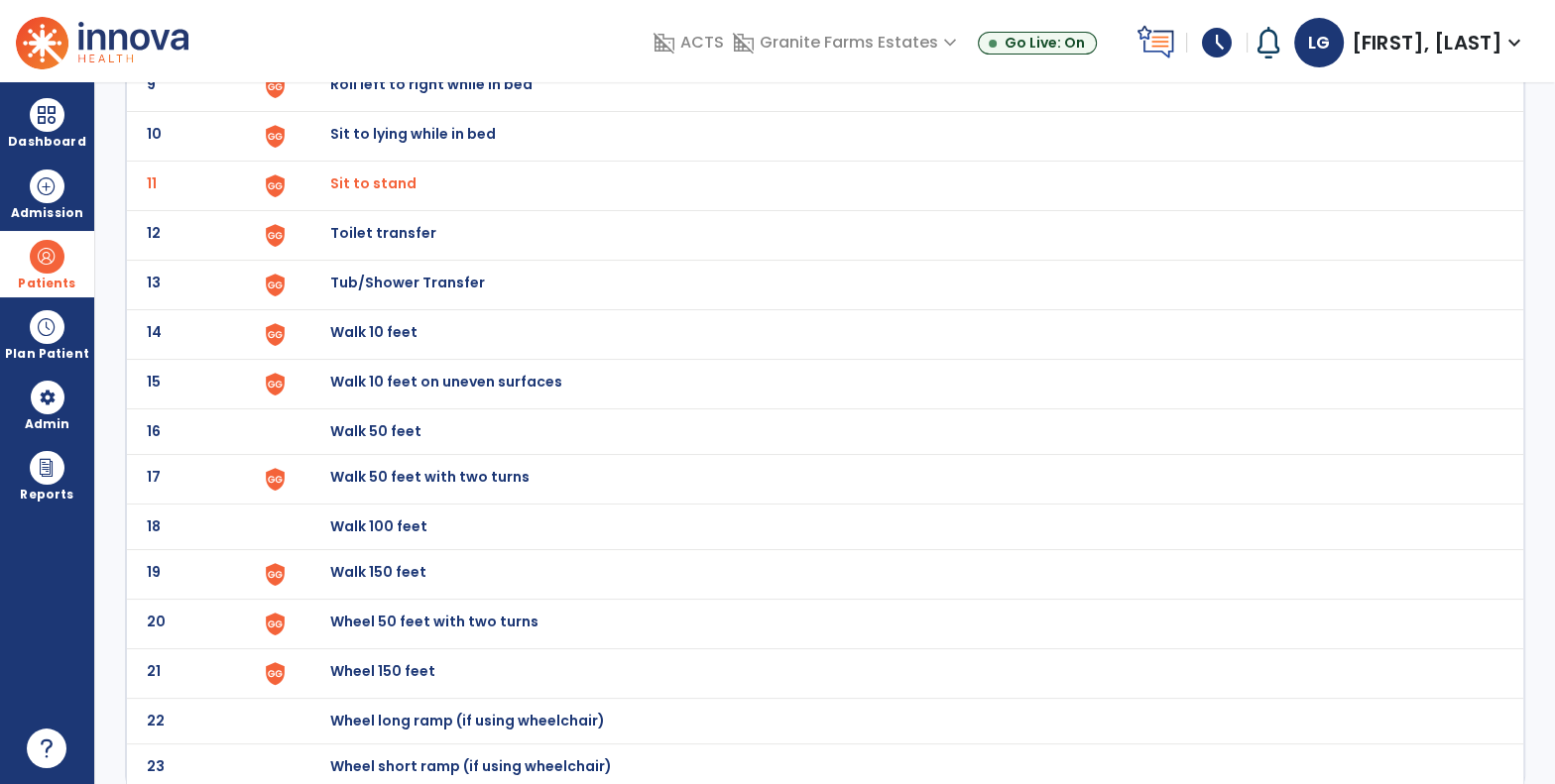 click on "Walk 150 feet" at bounding box center [376, -308] 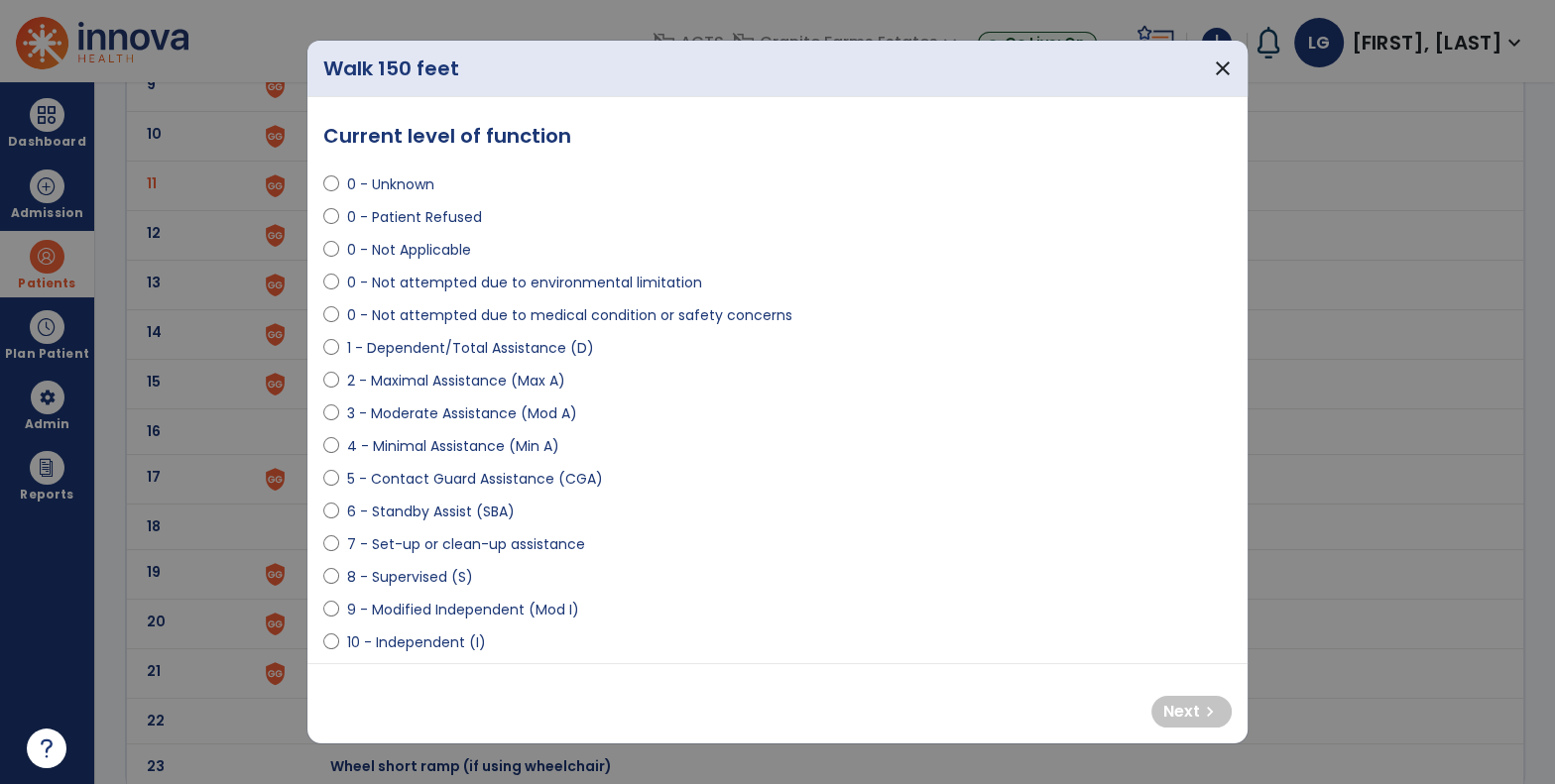 select on "**********" 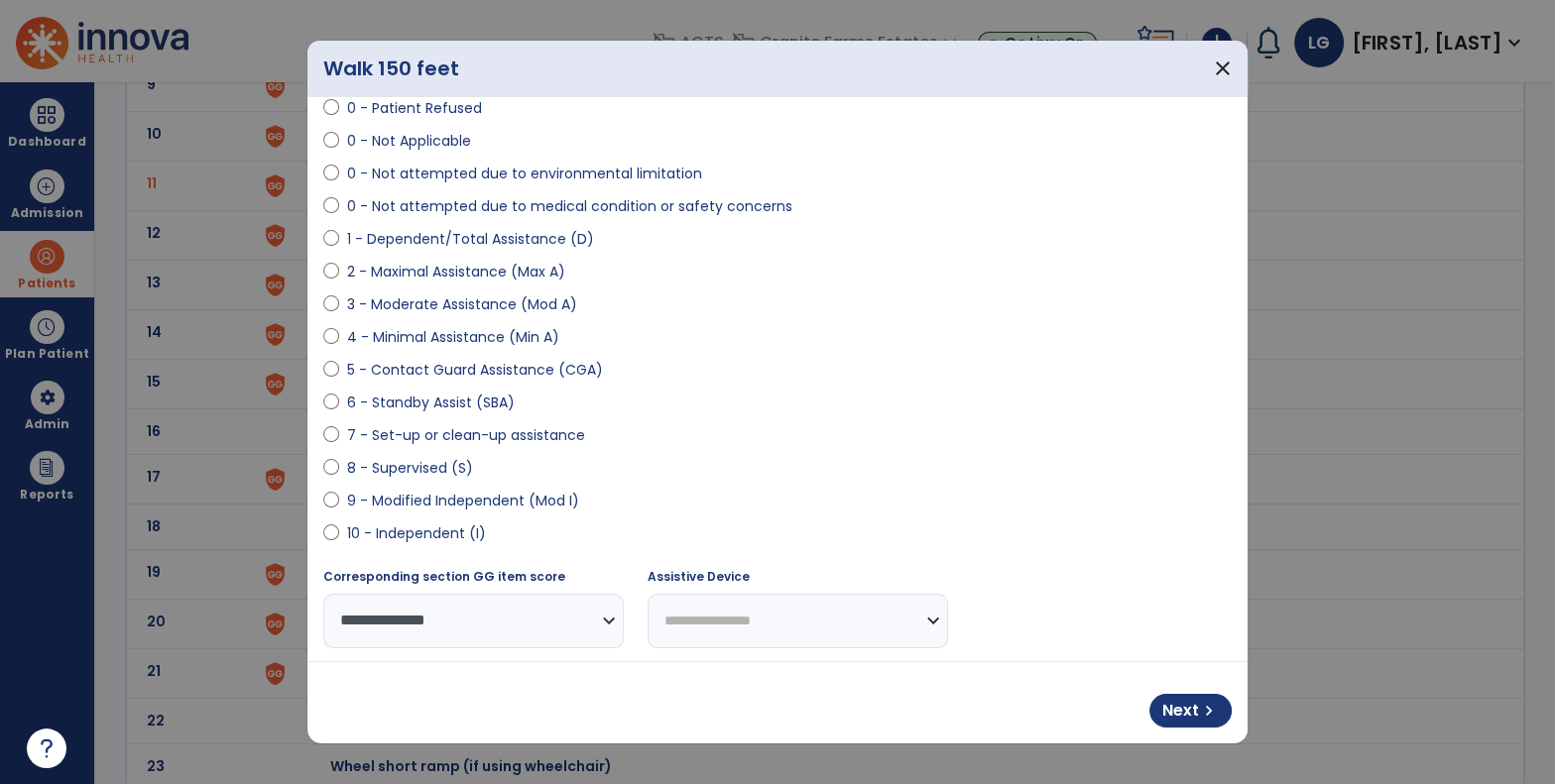 scroll, scrollTop: 150, scrollLeft: 0, axis: vertical 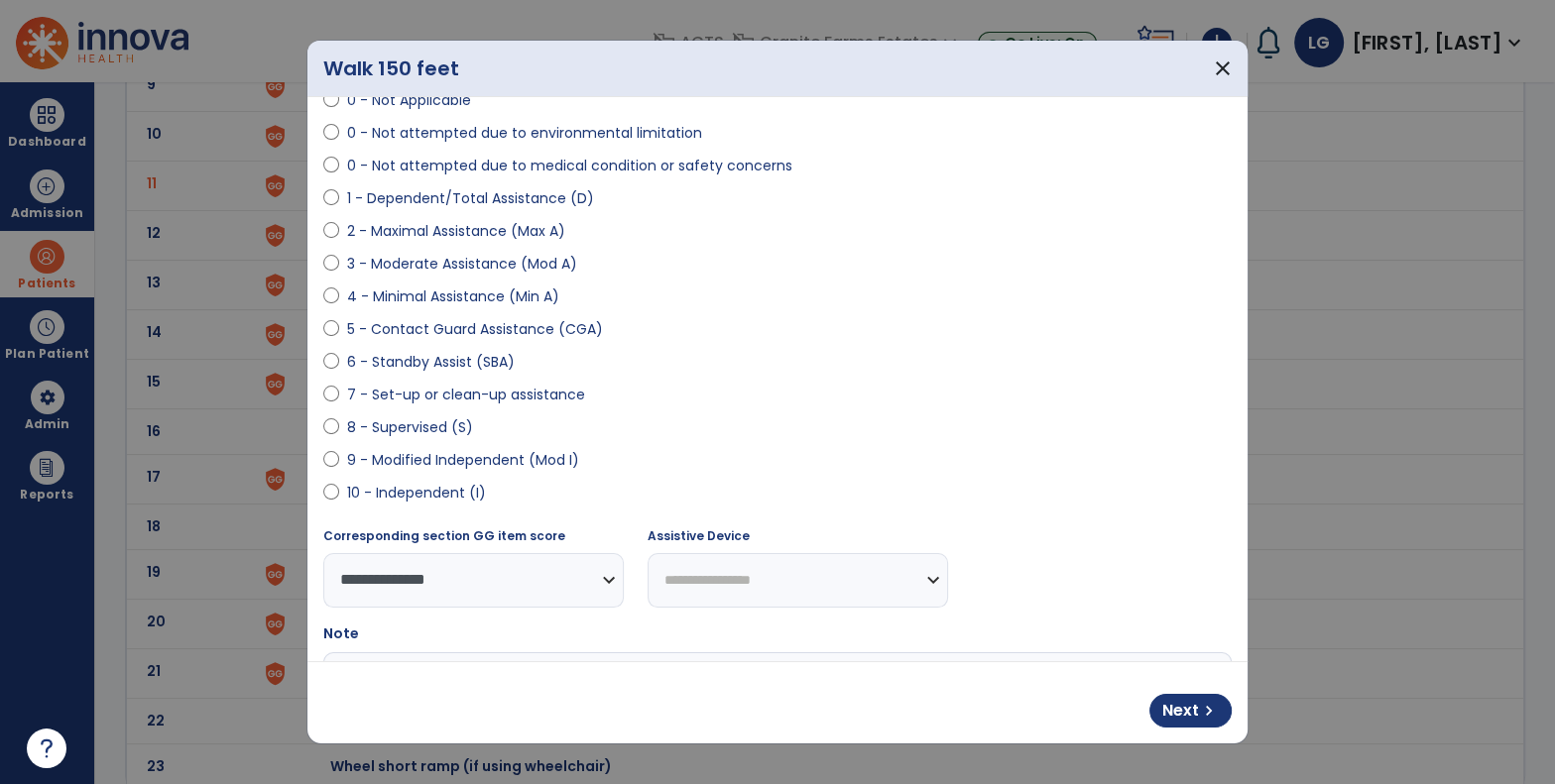 click on "**********" at bounding box center (797, 580) 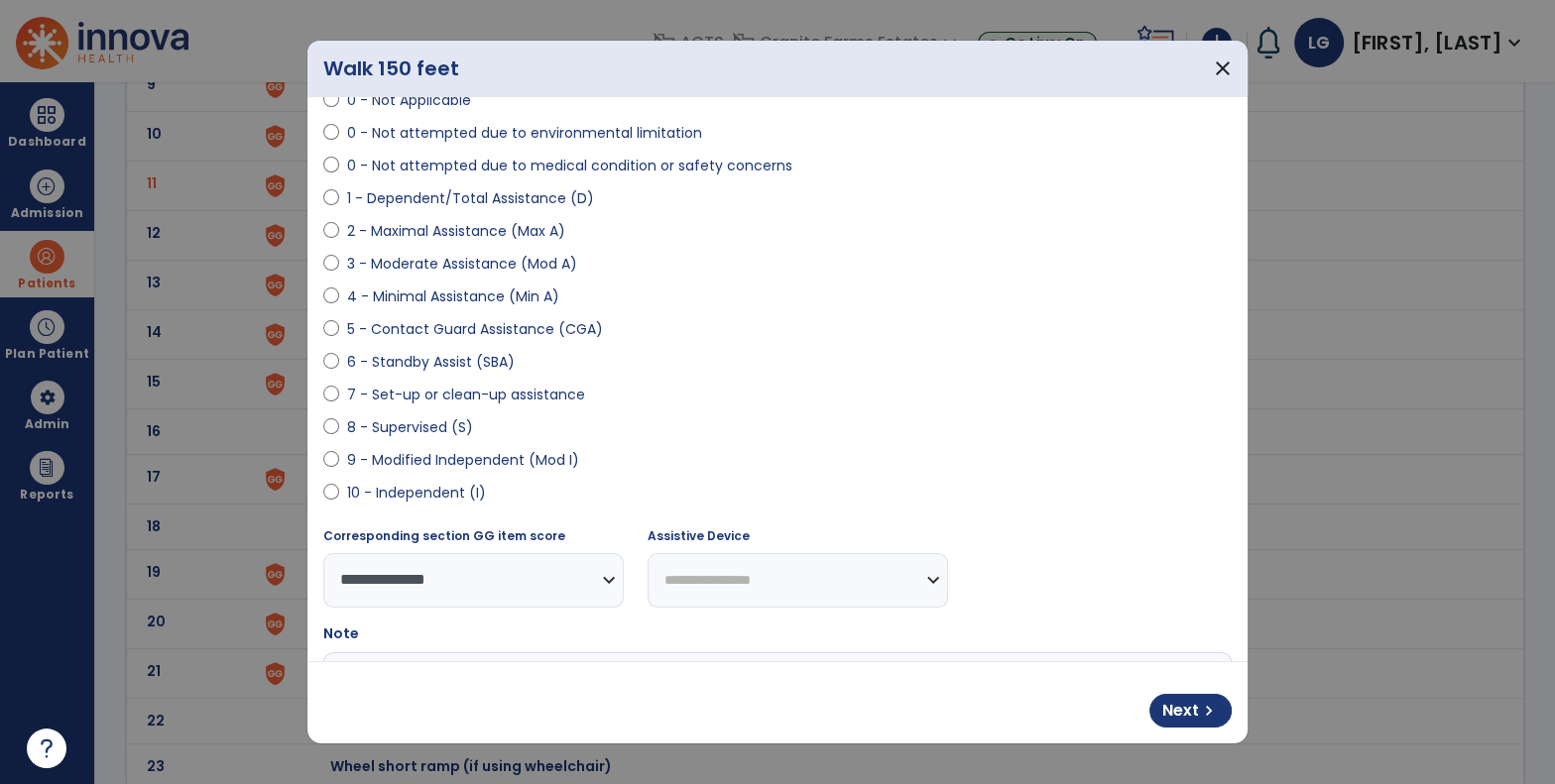 select on "********" 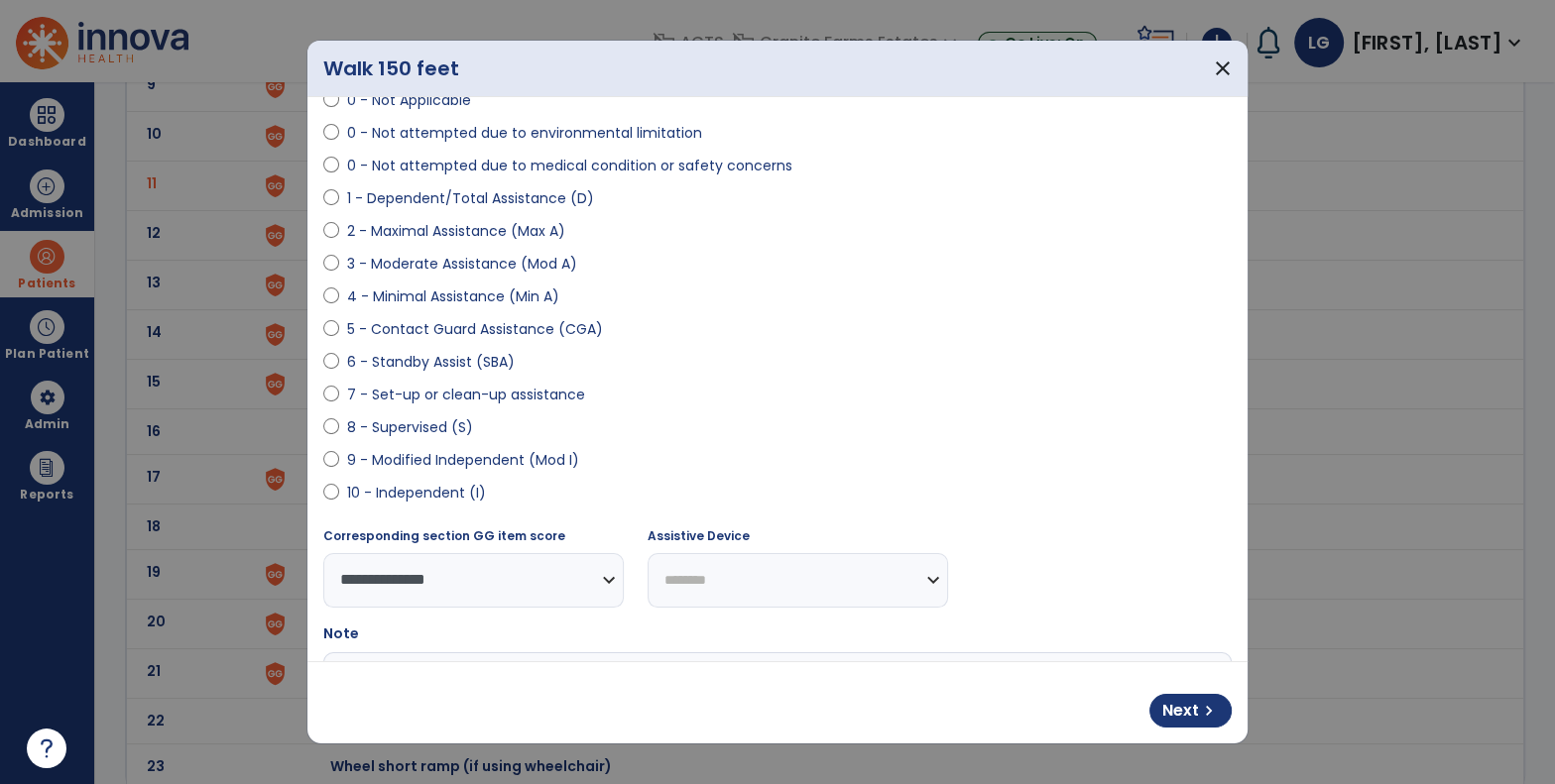 click on "**********" at bounding box center [797, 580] 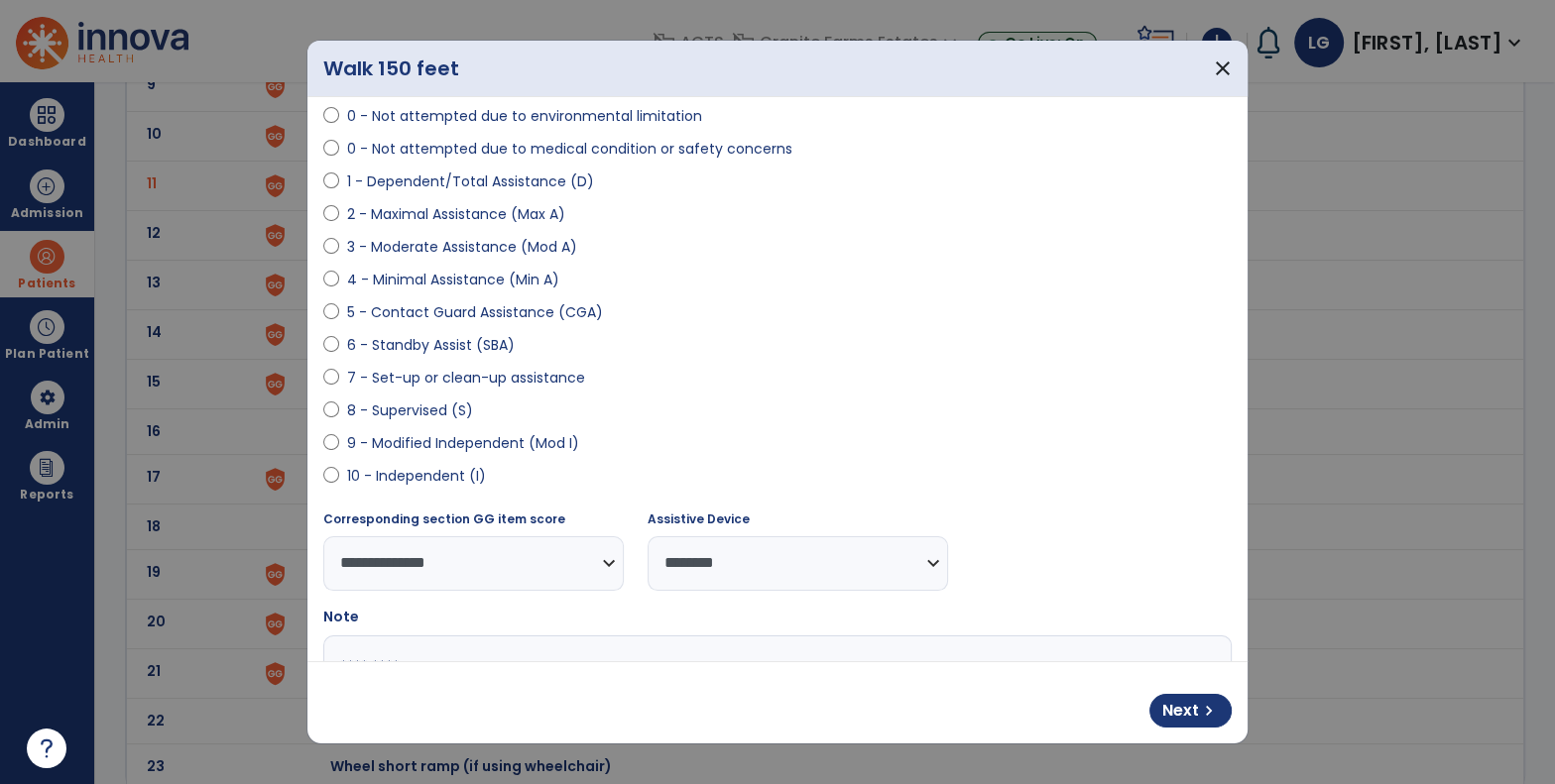 scroll, scrollTop: 304, scrollLeft: 0, axis: vertical 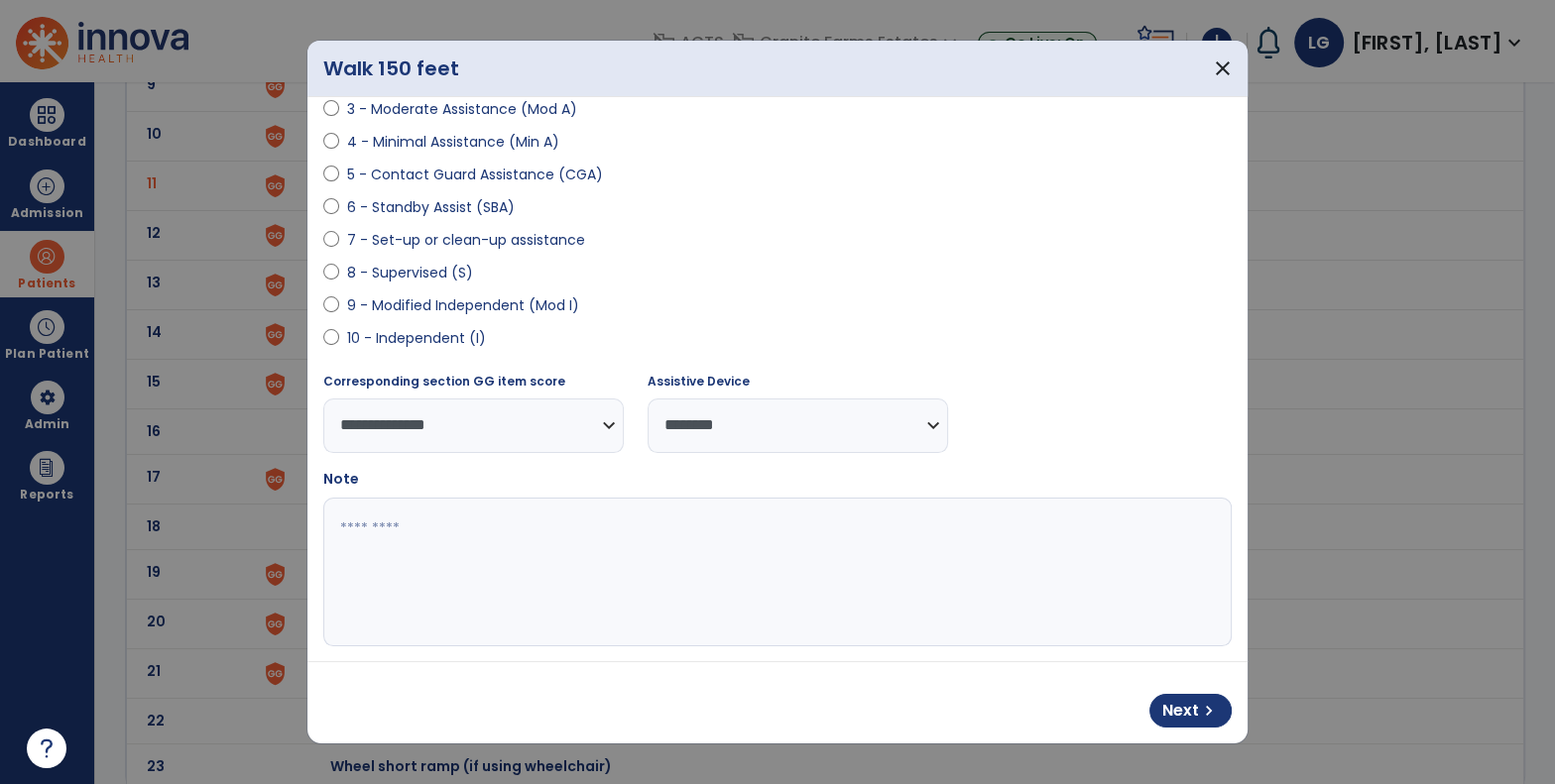 click at bounding box center [776, 572] 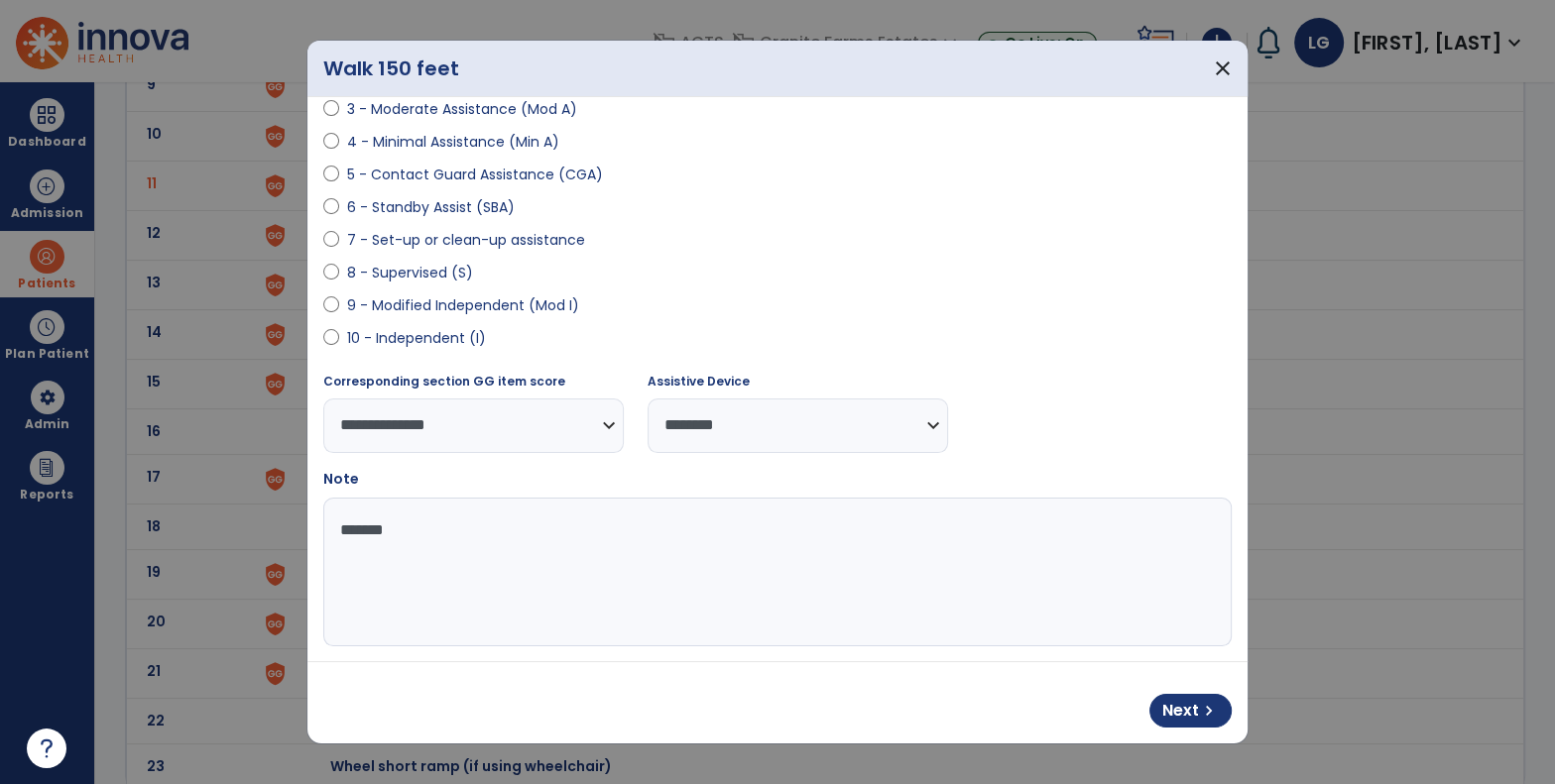 type on "********" 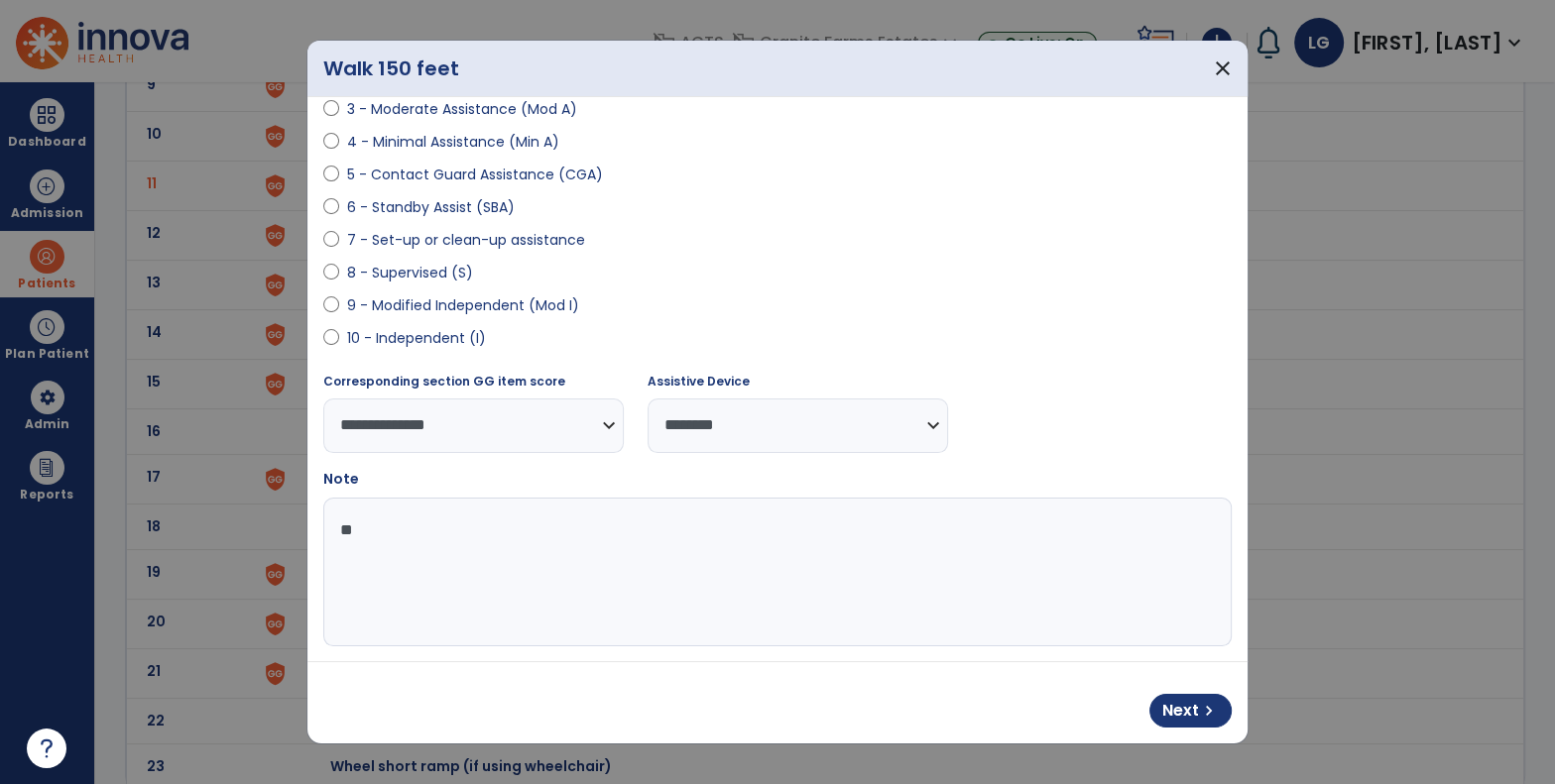 type on "*" 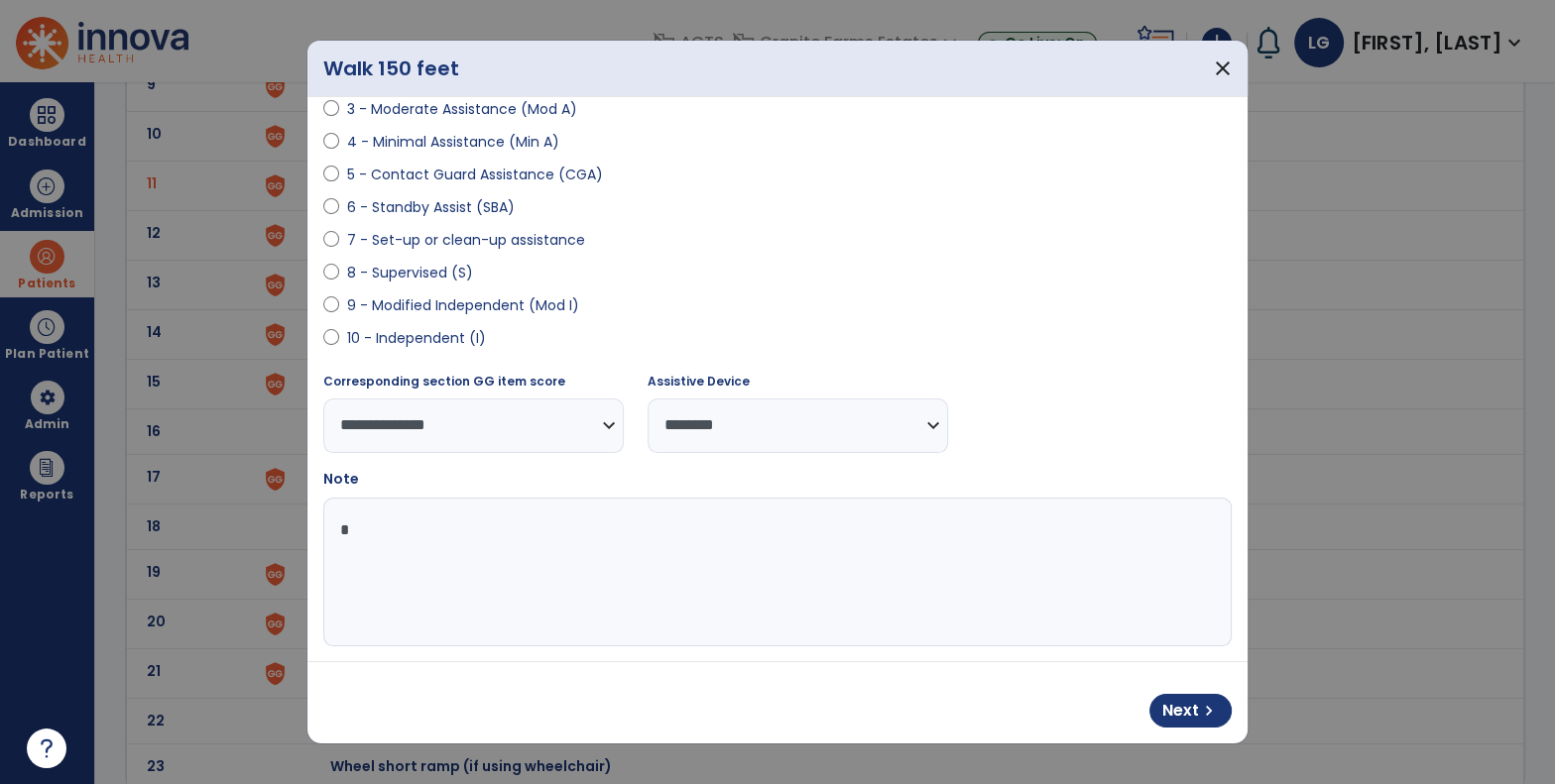 type 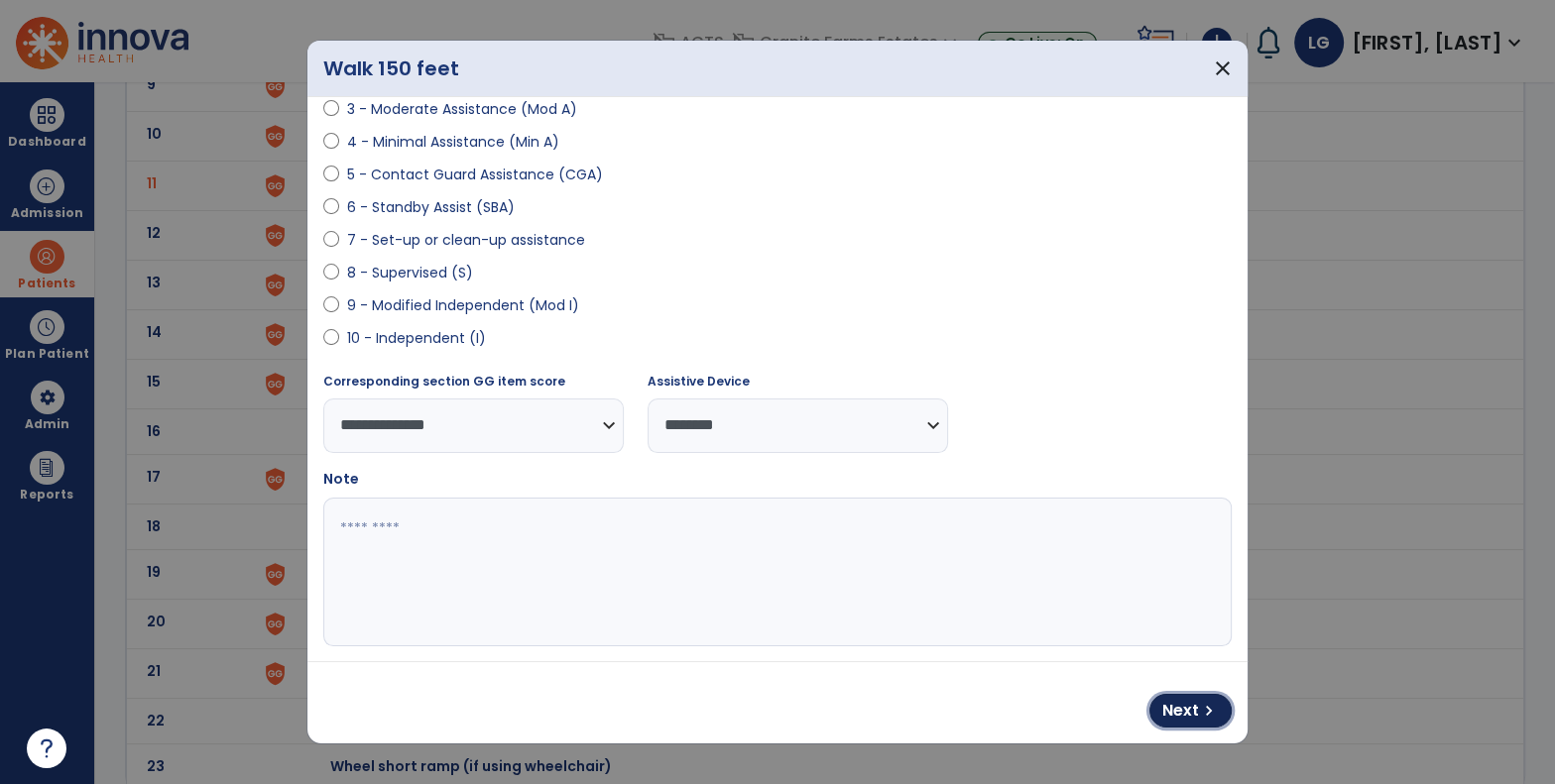 drag, startPoint x: 1174, startPoint y: 710, endPoint x: 1084, endPoint y: 673, distance: 97.30879 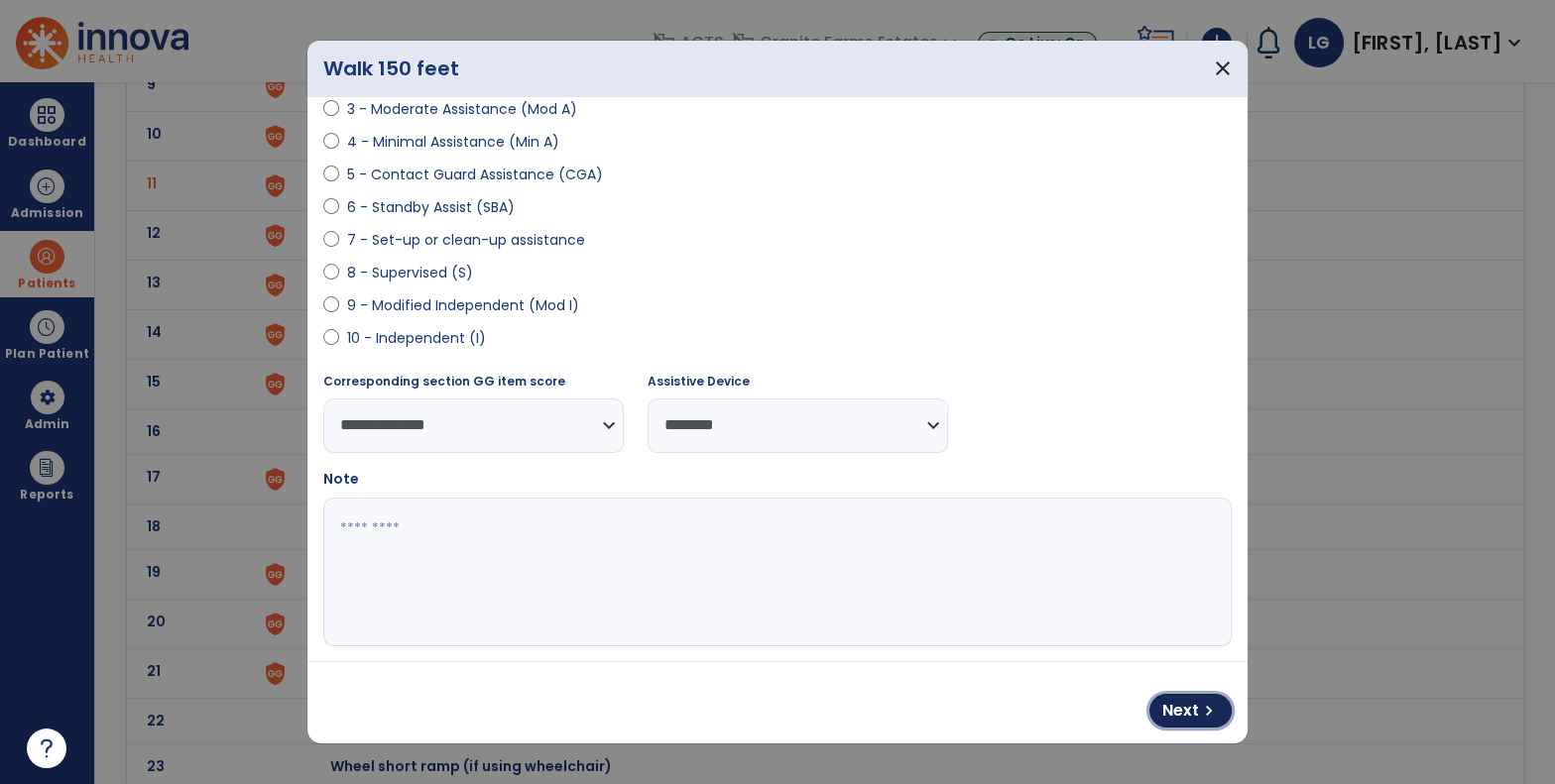 click on "Next" at bounding box center [1180, 711] 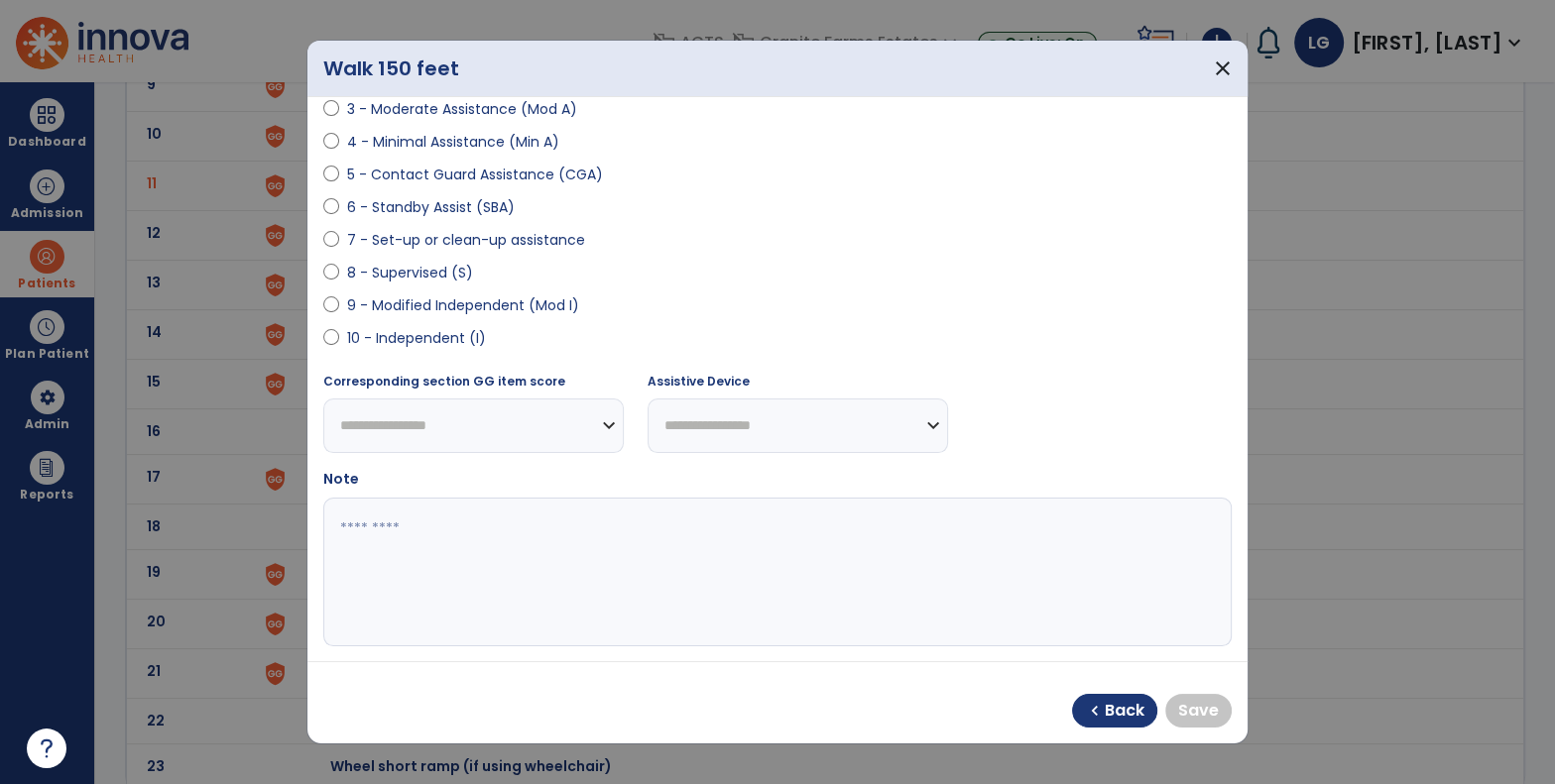 click on "**********" at bounding box center [797, 425] 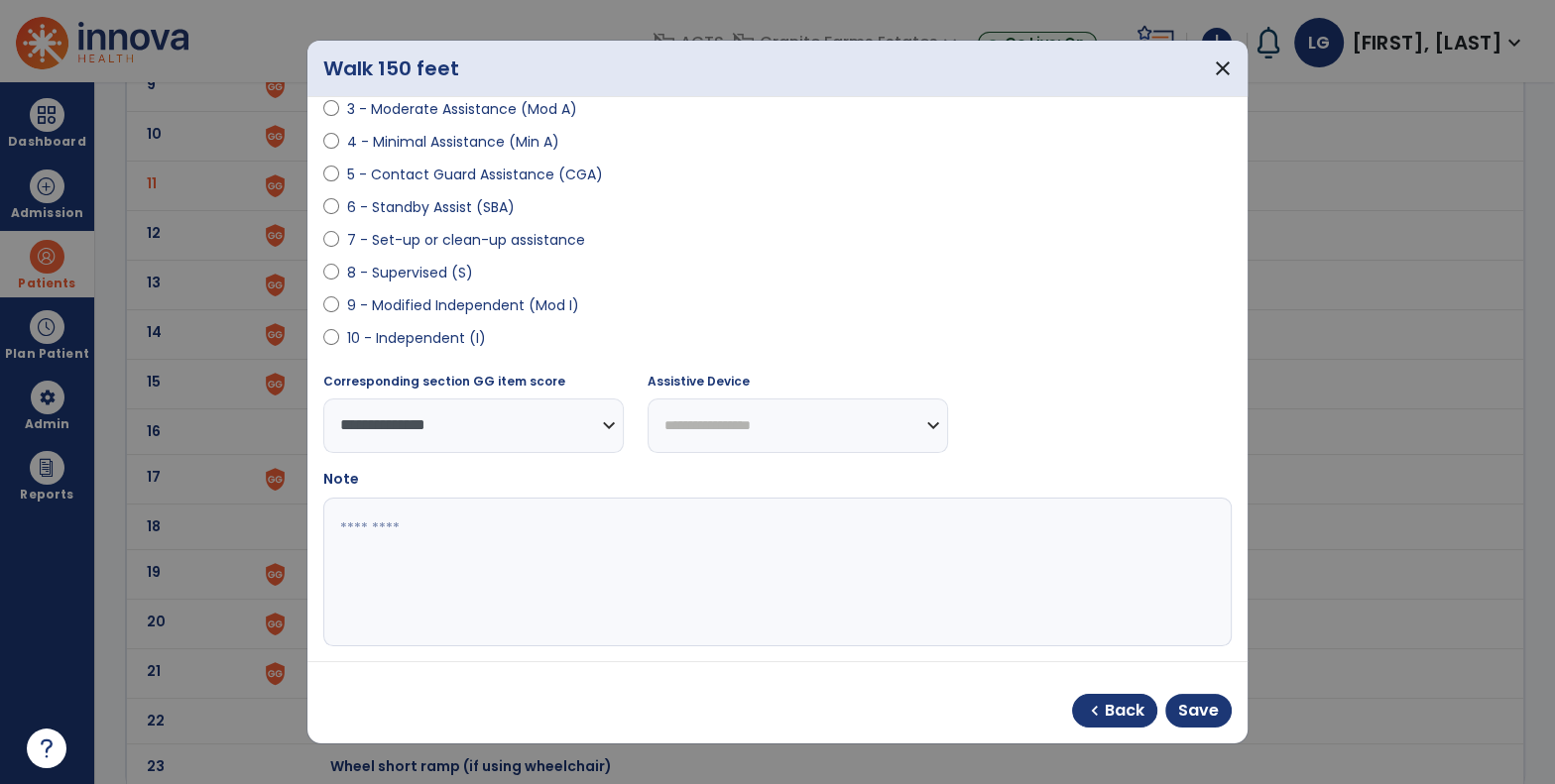 click on "**********" at bounding box center (797, 425) 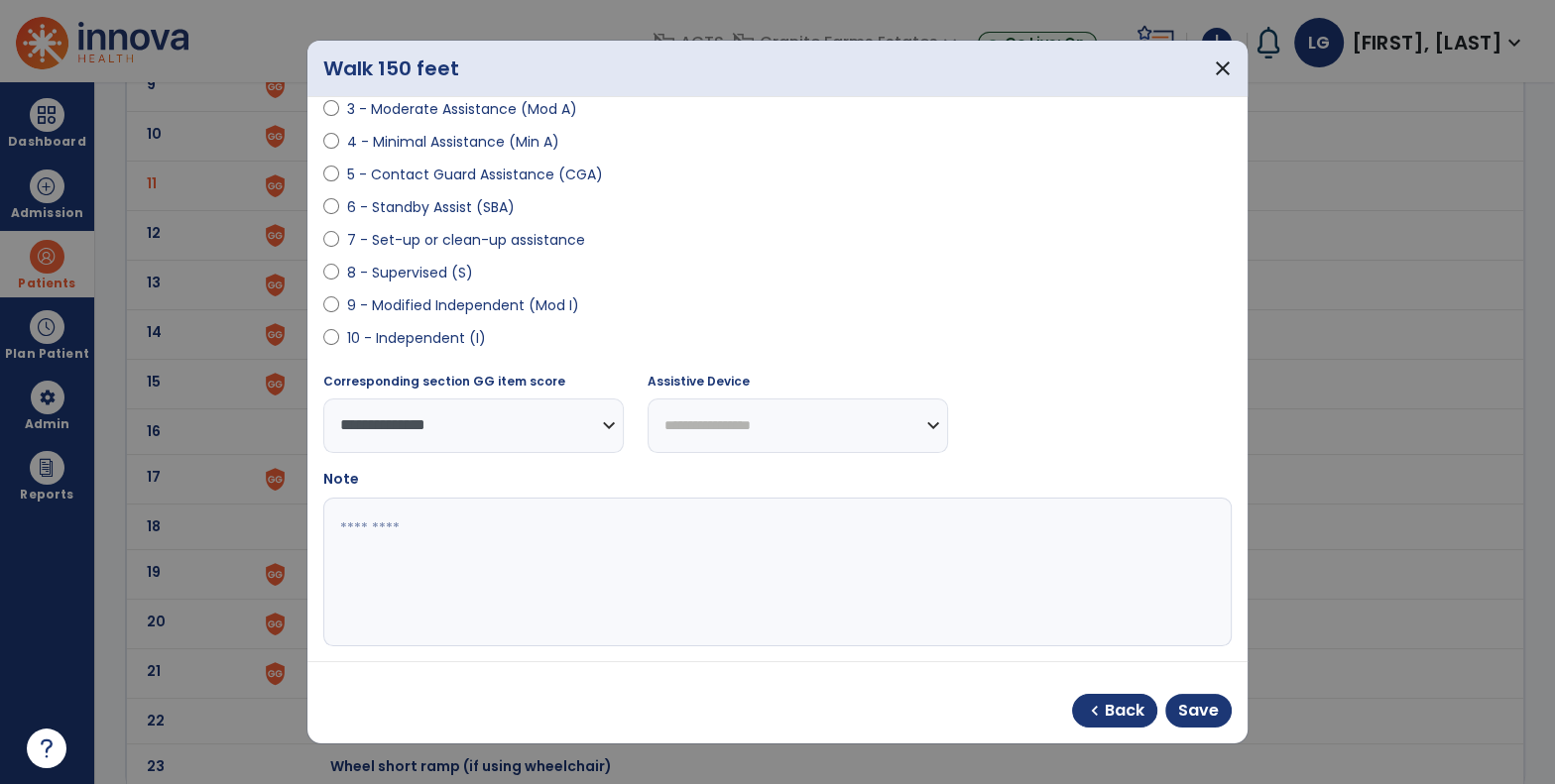 select on "********" 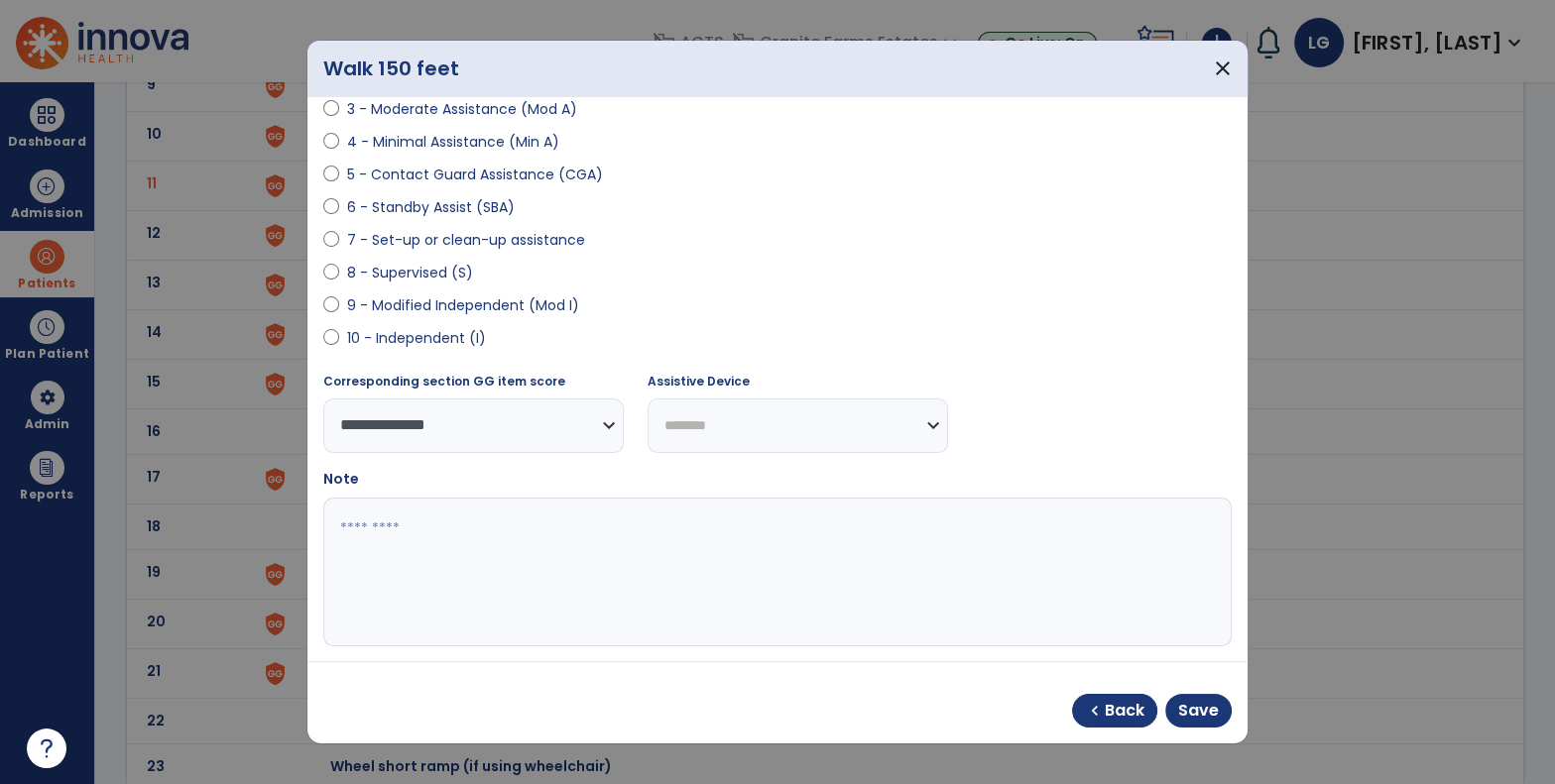 click on "**********" at bounding box center (797, 425) 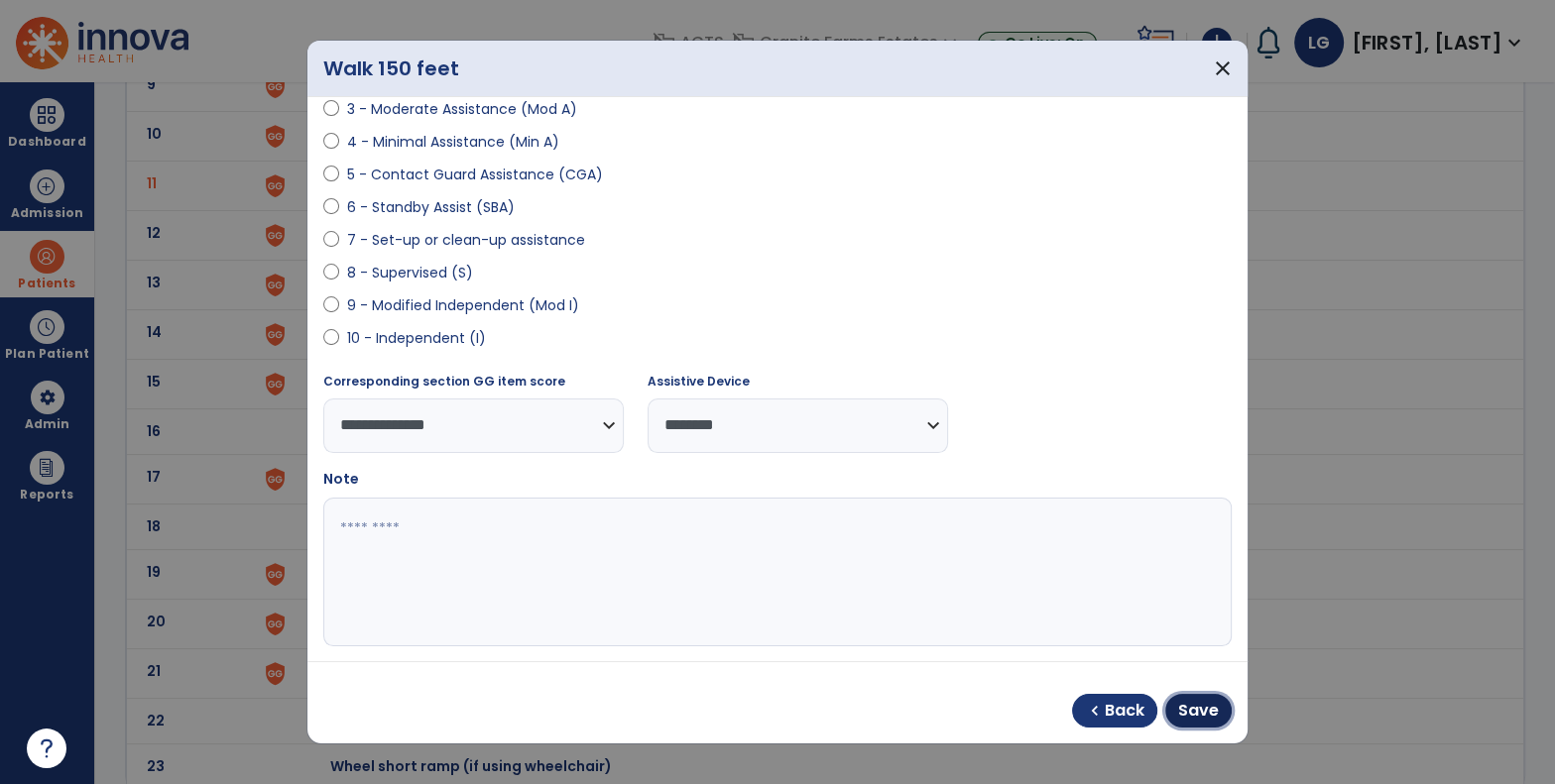 click on "Save" at bounding box center [1198, 711] 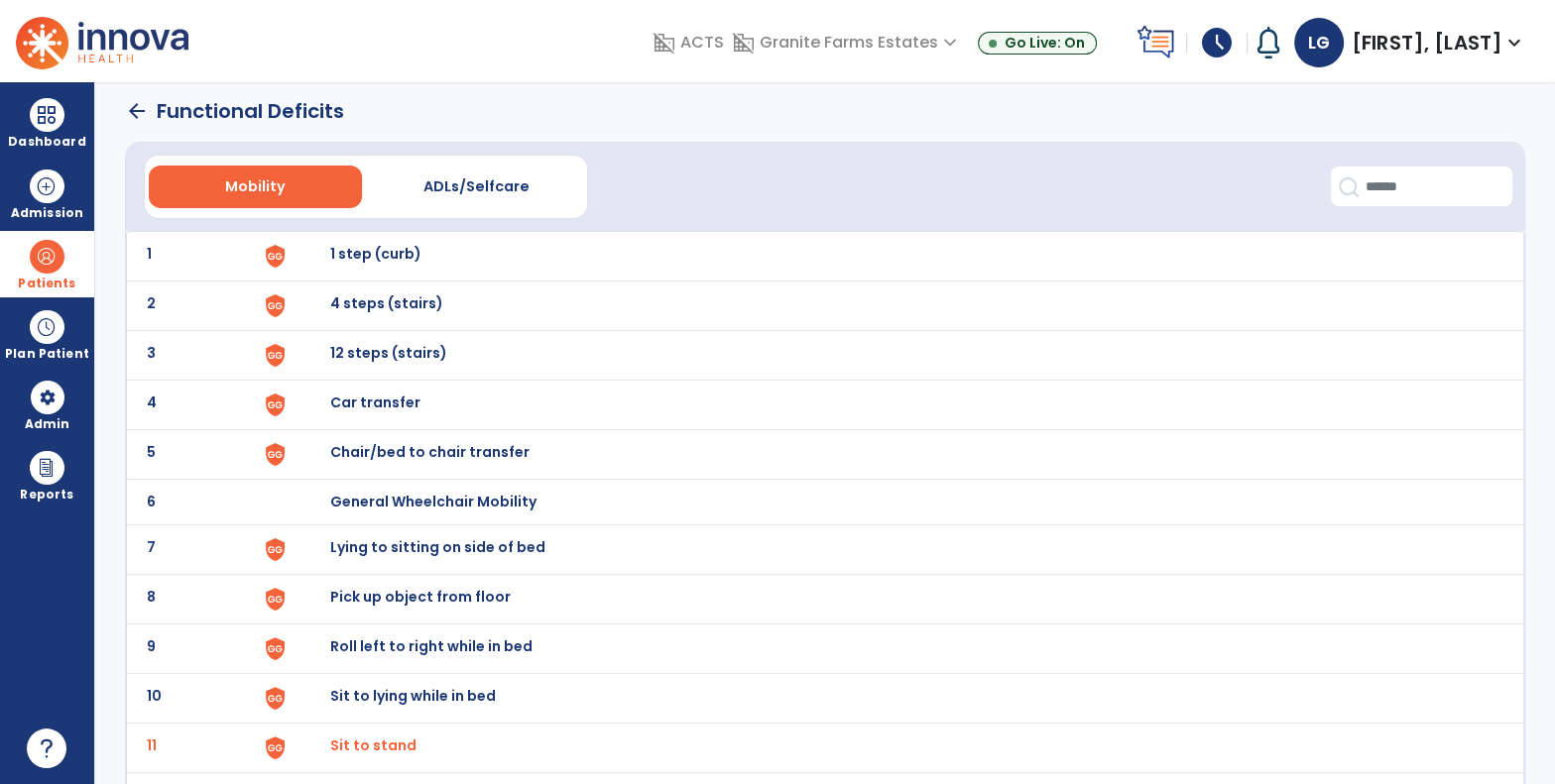 scroll, scrollTop: 0, scrollLeft: 0, axis: both 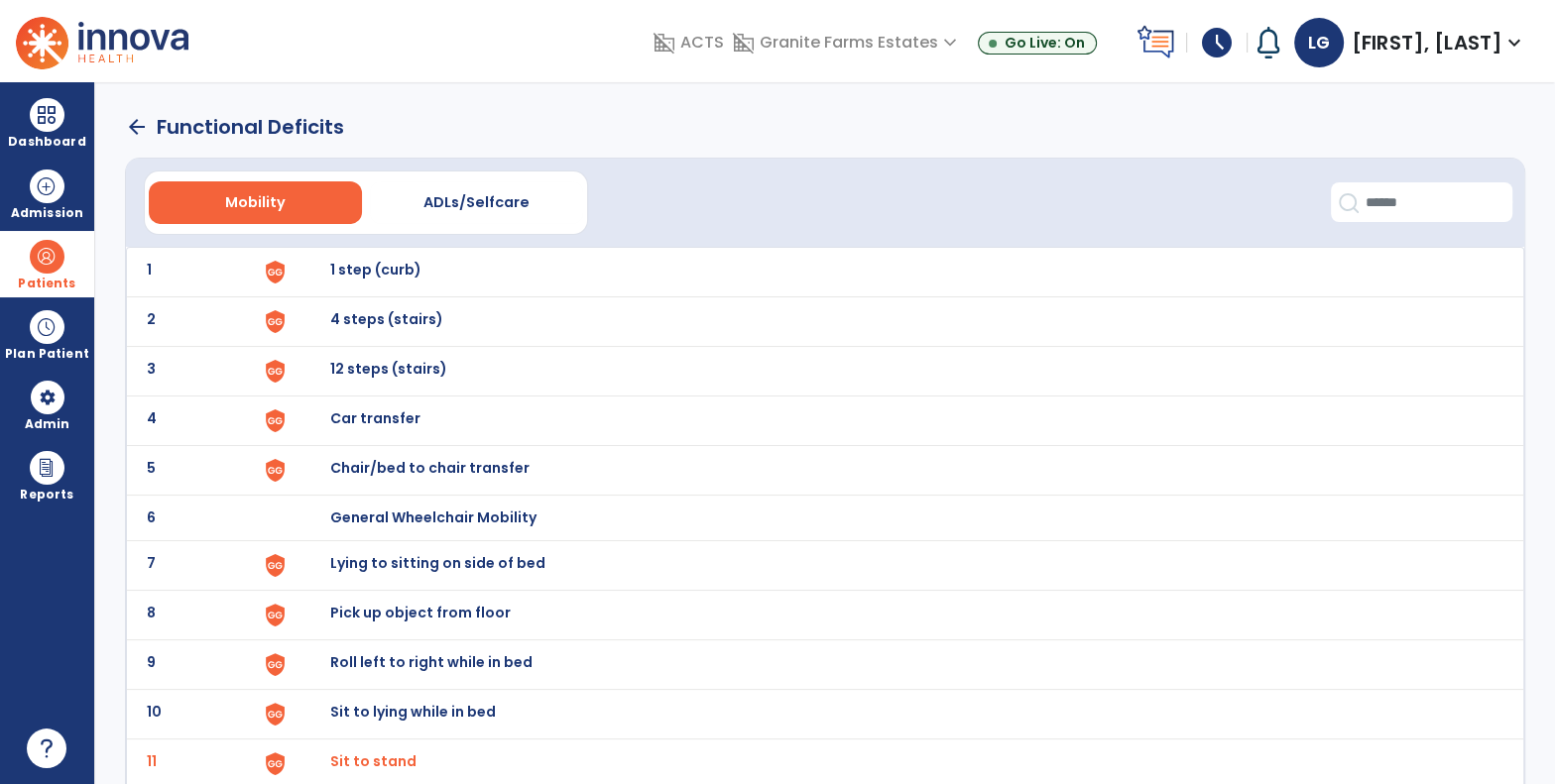 click on "arrow_back" 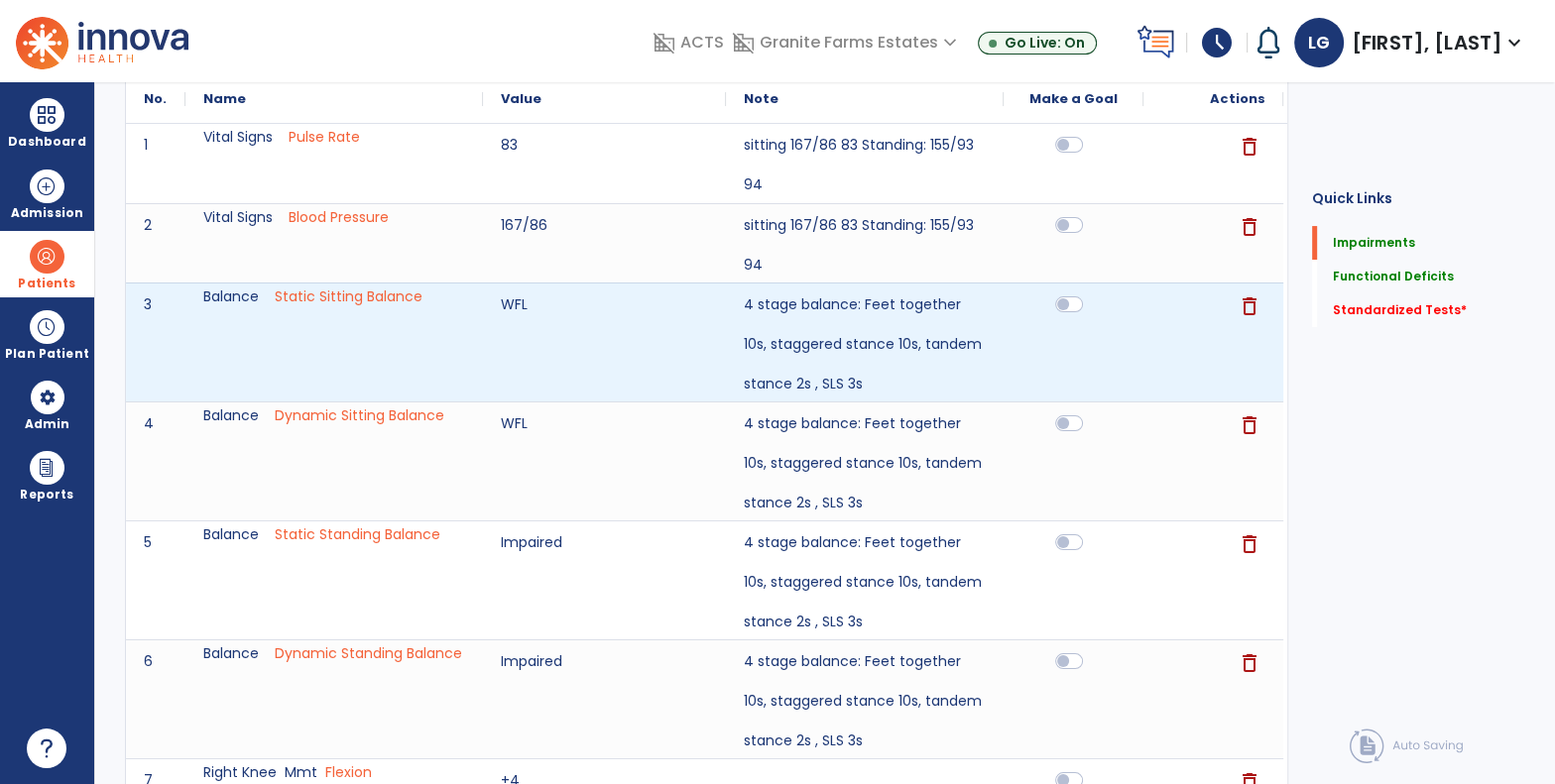 scroll, scrollTop: 0, scrollLeft: 0, axis: both 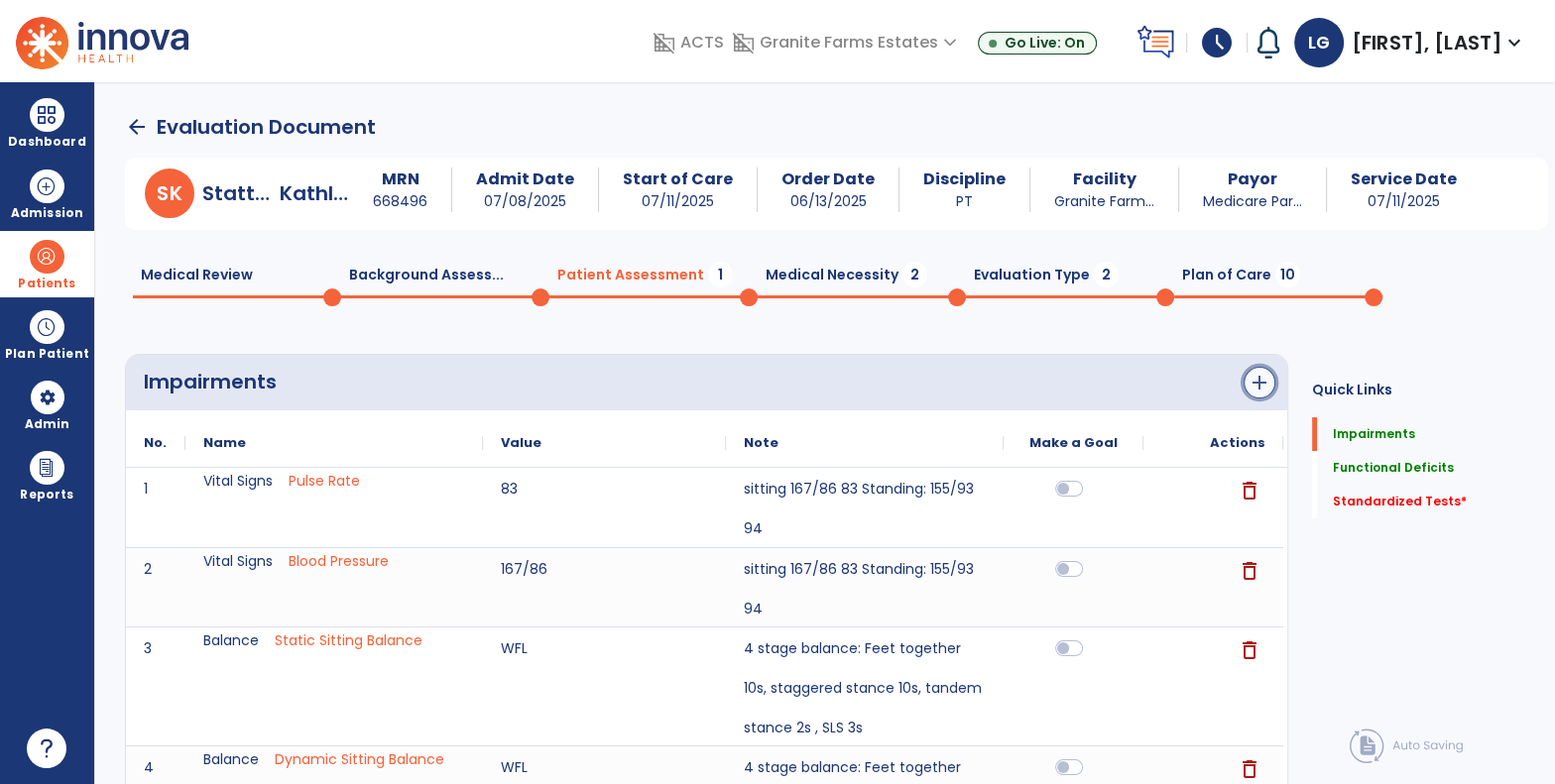 click on "add" 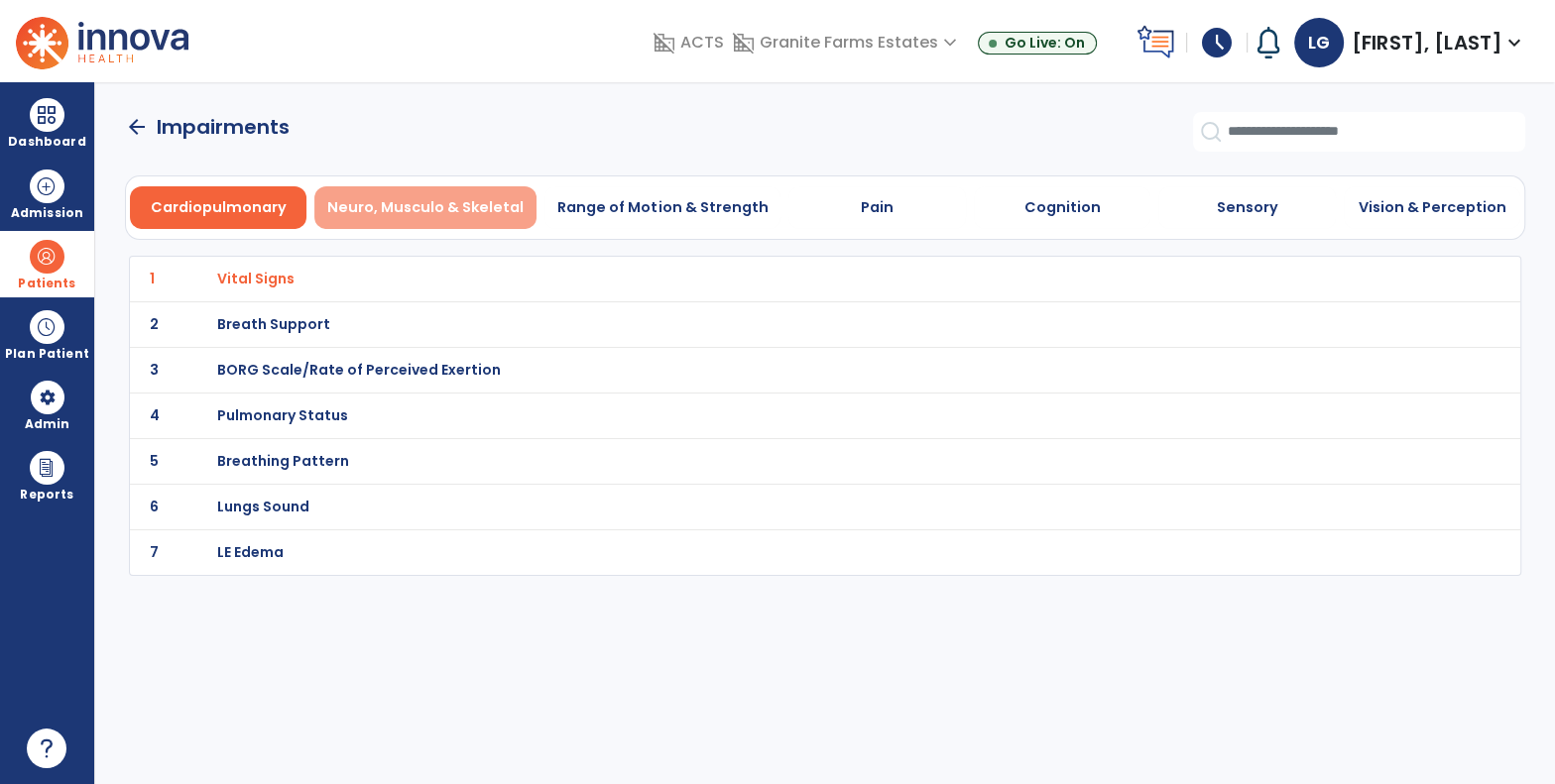 click on "Neuro, Musculo & Skeletal" at bounding box center (425, 207) 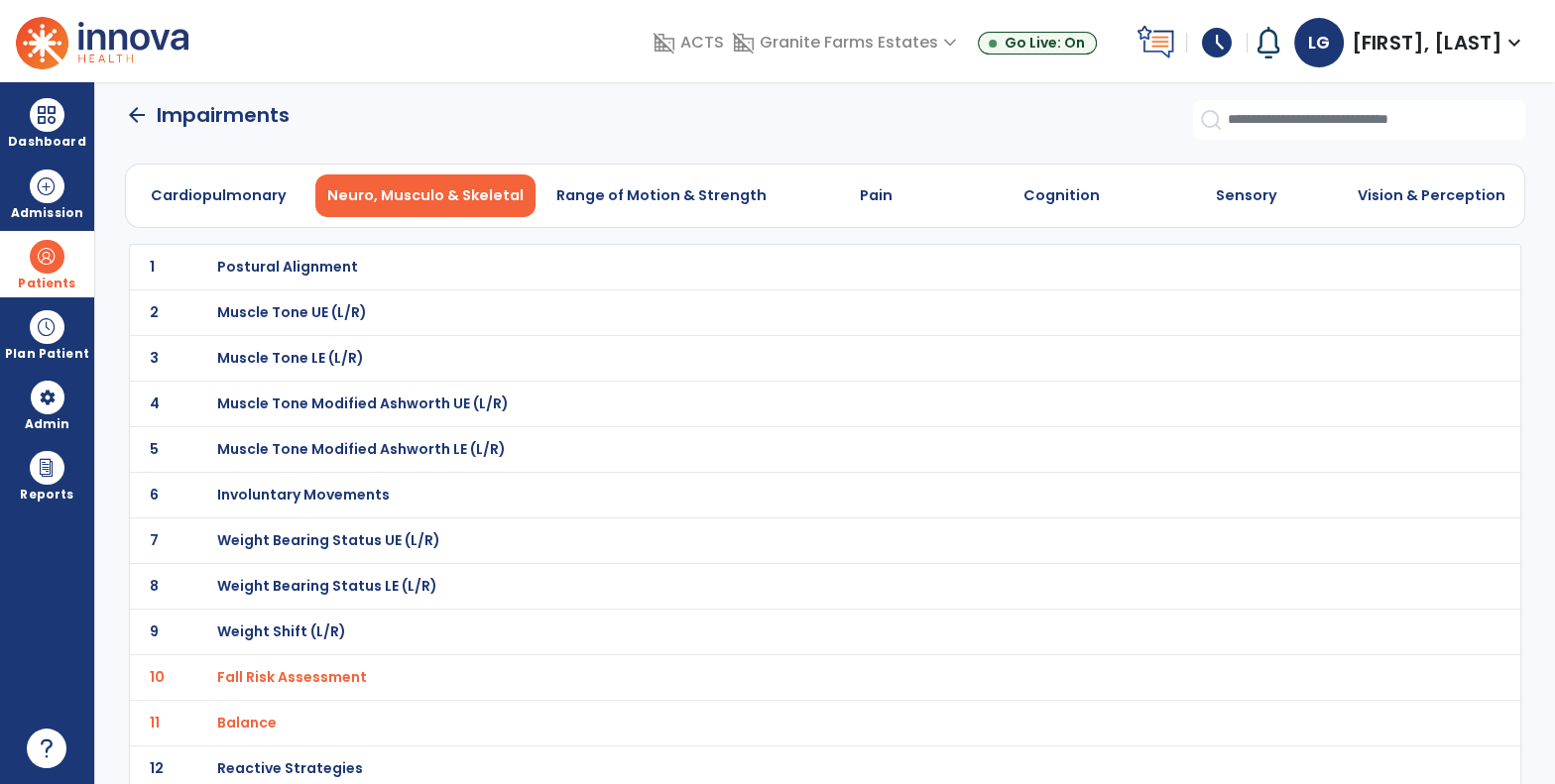 scroll, scrollTop: 11, scrollLeft: 0, axis: vertical 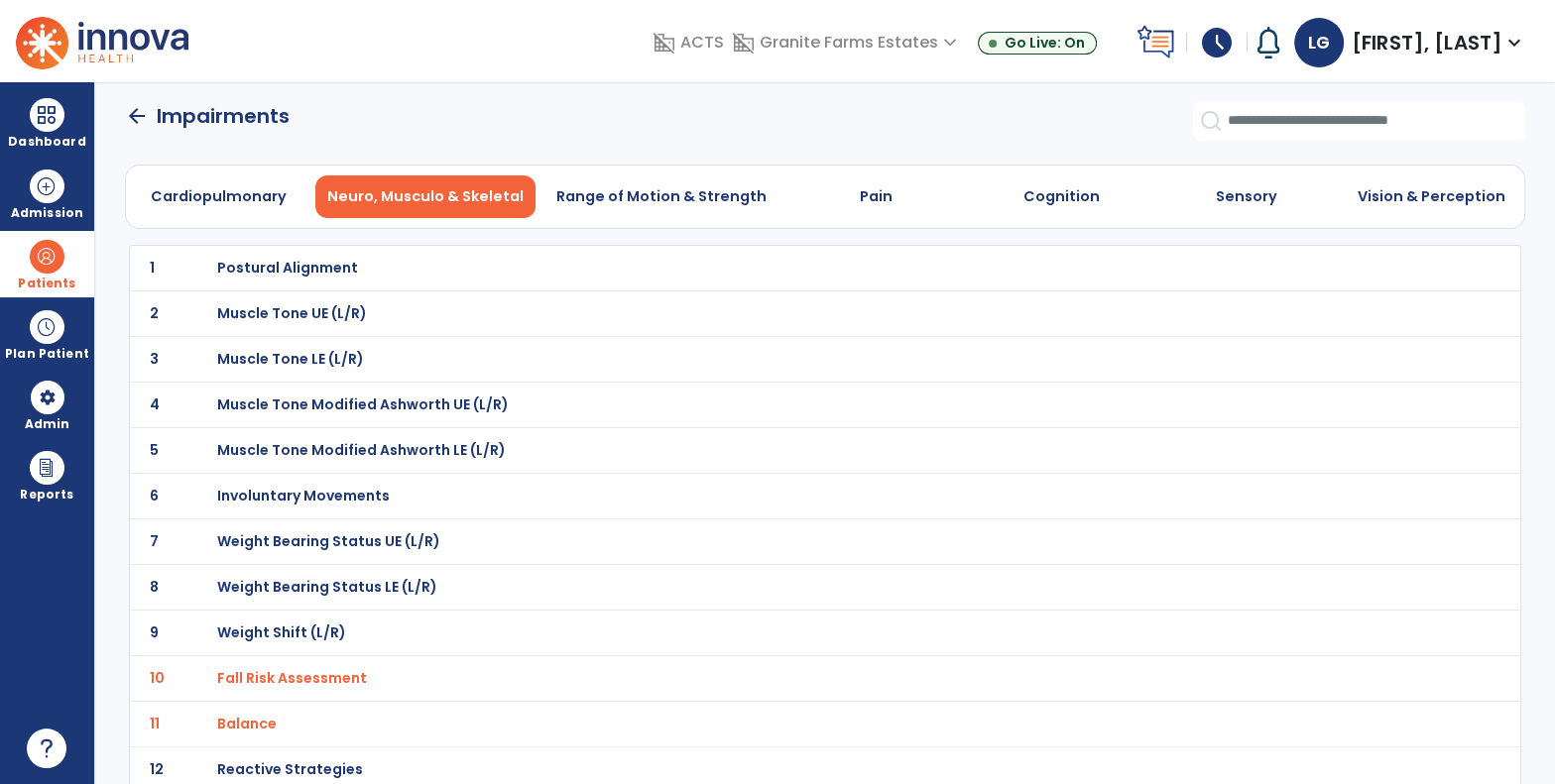 click on "Cardiopulmonary   Neuro, Musculo & Skeletal   Range of Motion & Strength   Pain   Cognition   Sensory   Vision & Perception" 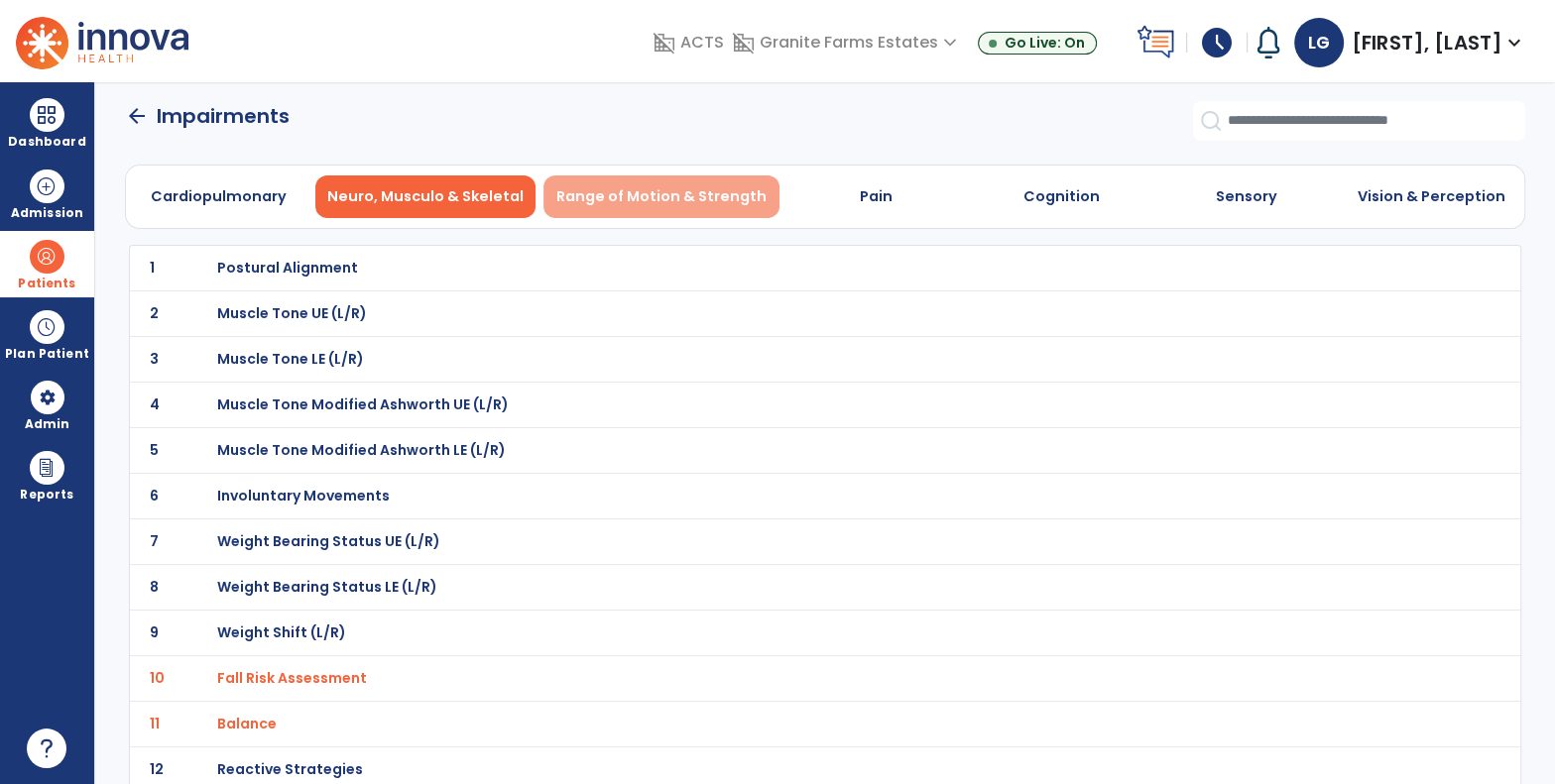 click on "Range of Motion & Strength" at bounding box center [661, 196] 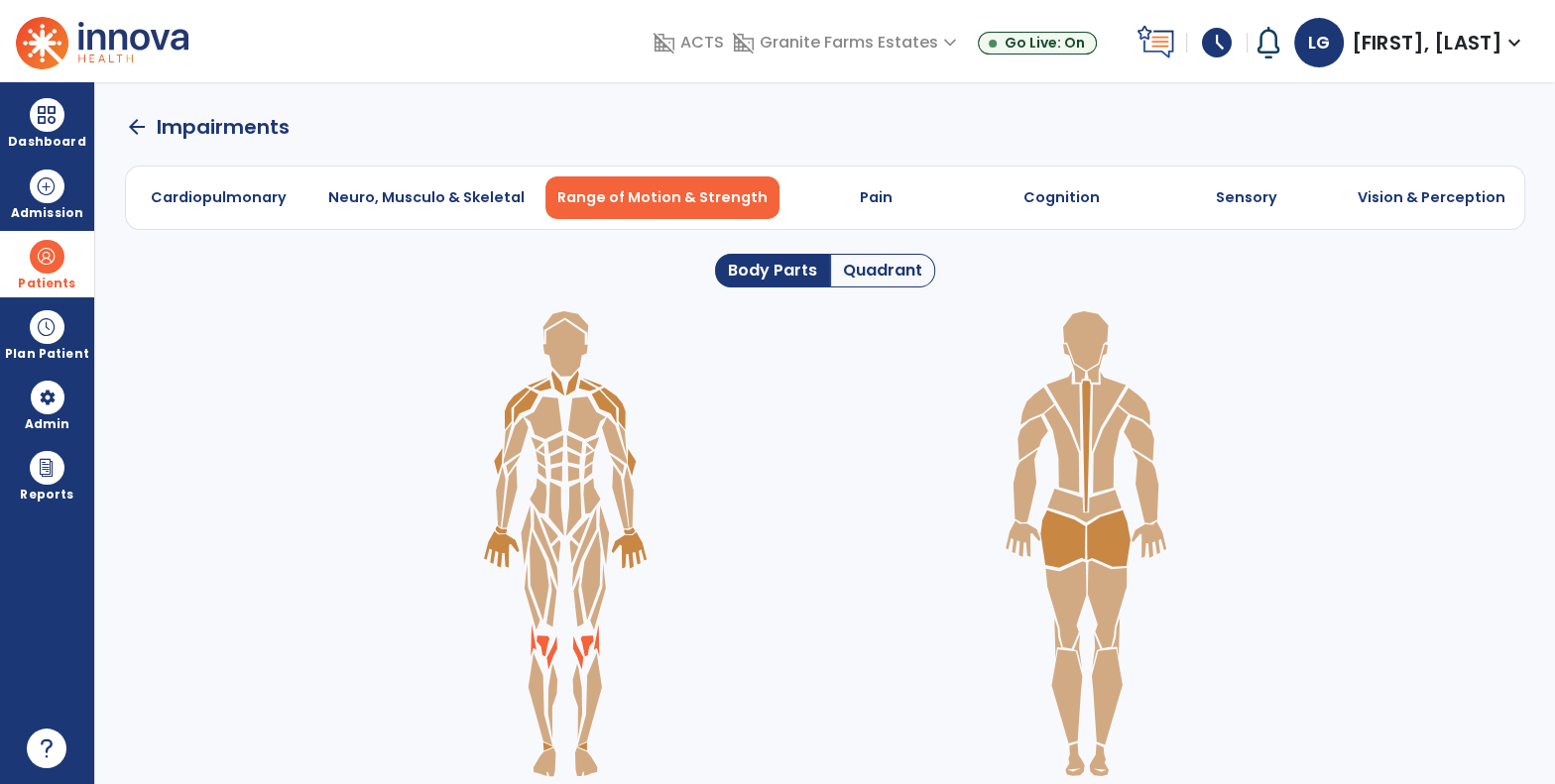 scroll, scrollTop: 0, scrollLeft: 0, axis: both 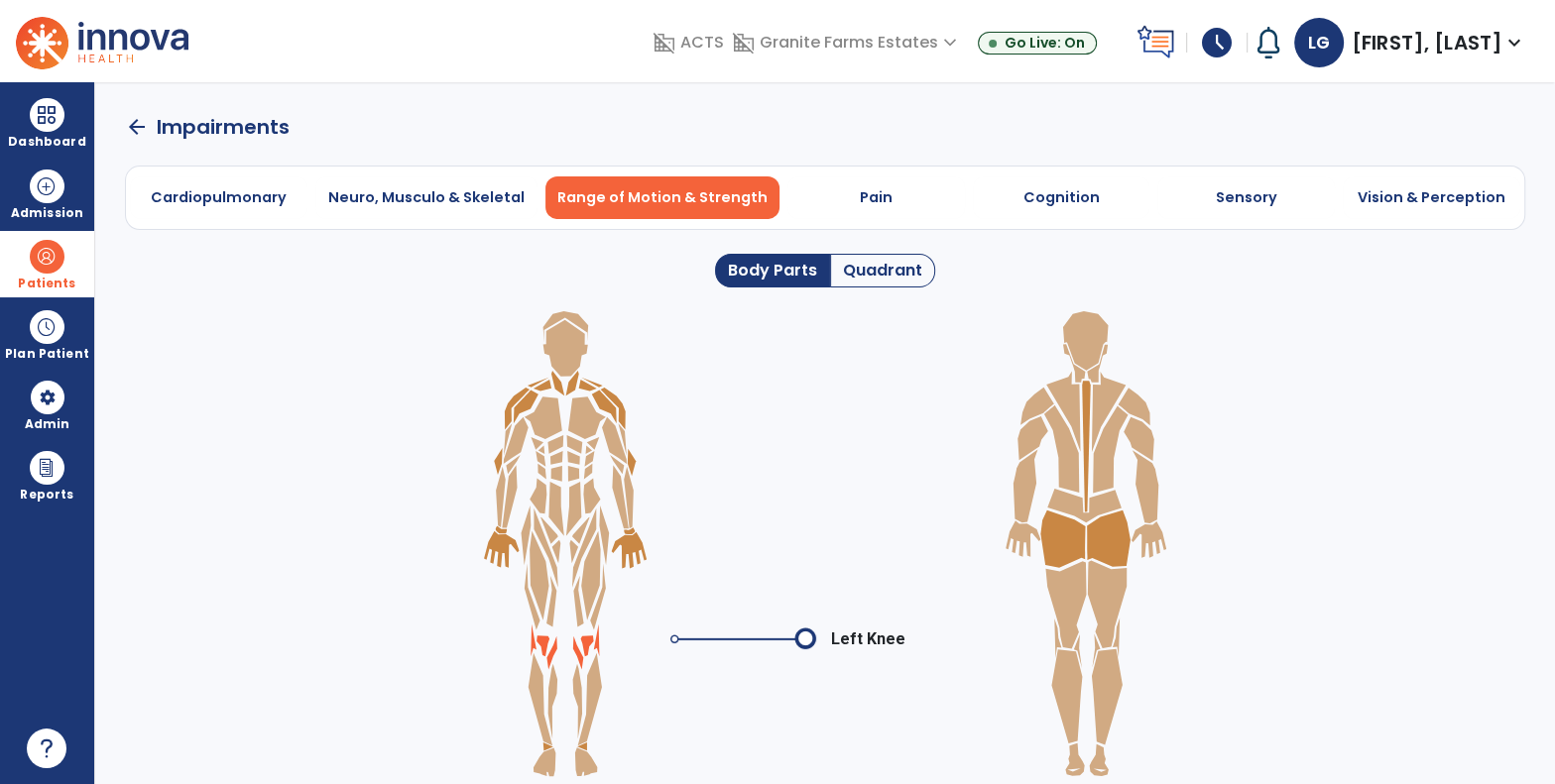 click 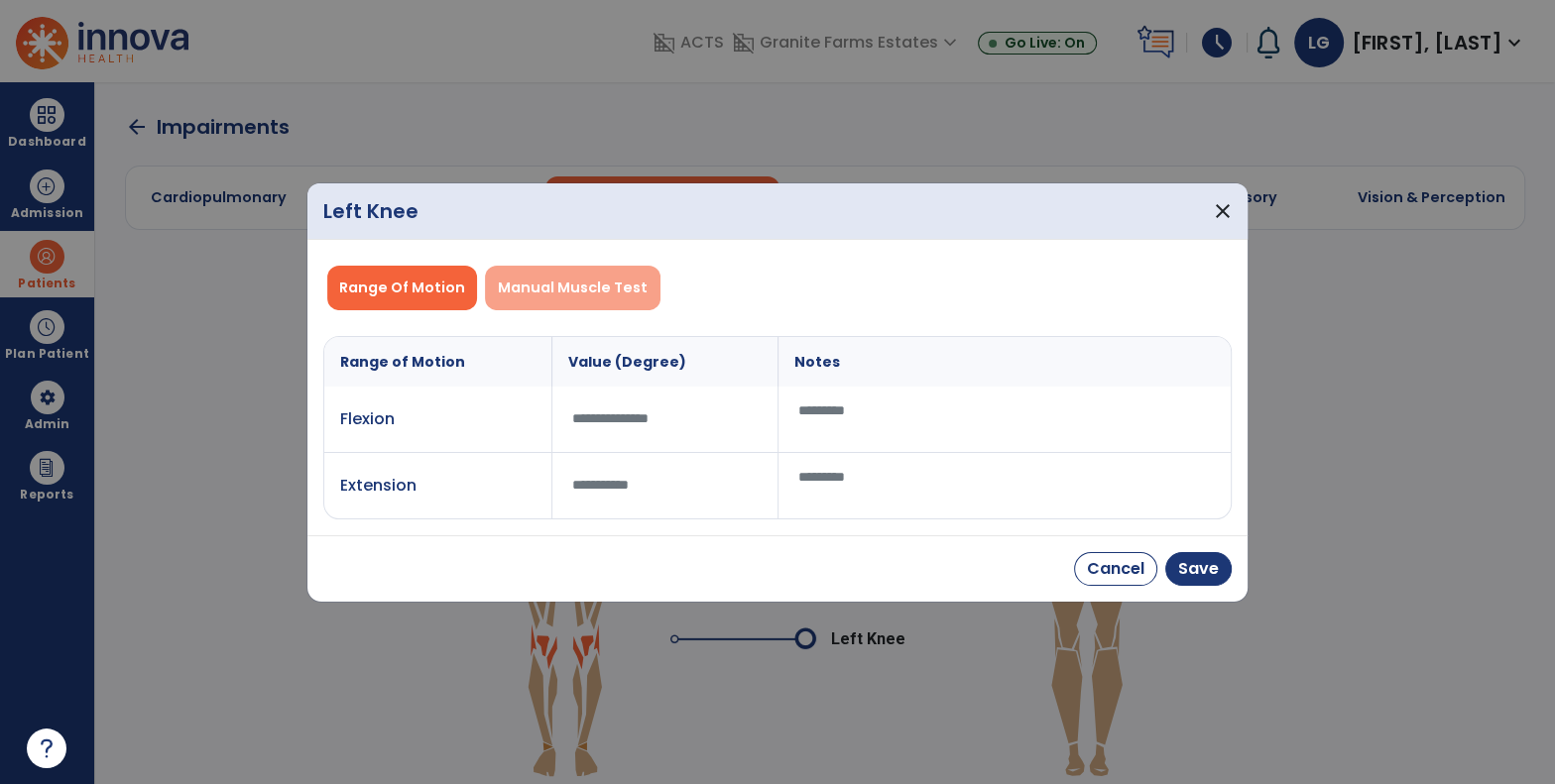 click on "Manual Muscle Test" at bounding box center [572, 287] 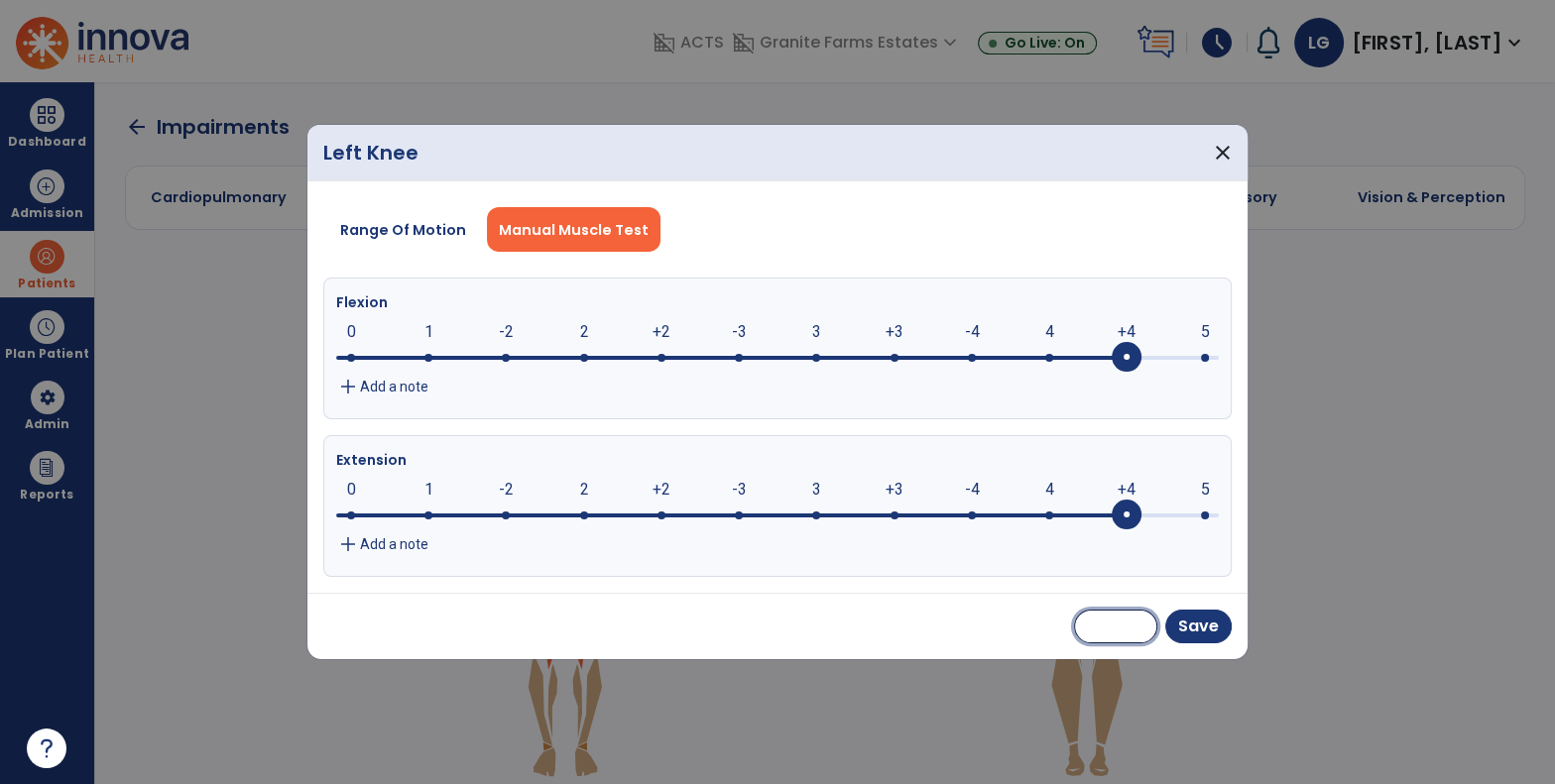 click on "Cancel" at bounding box center [1116, 626] 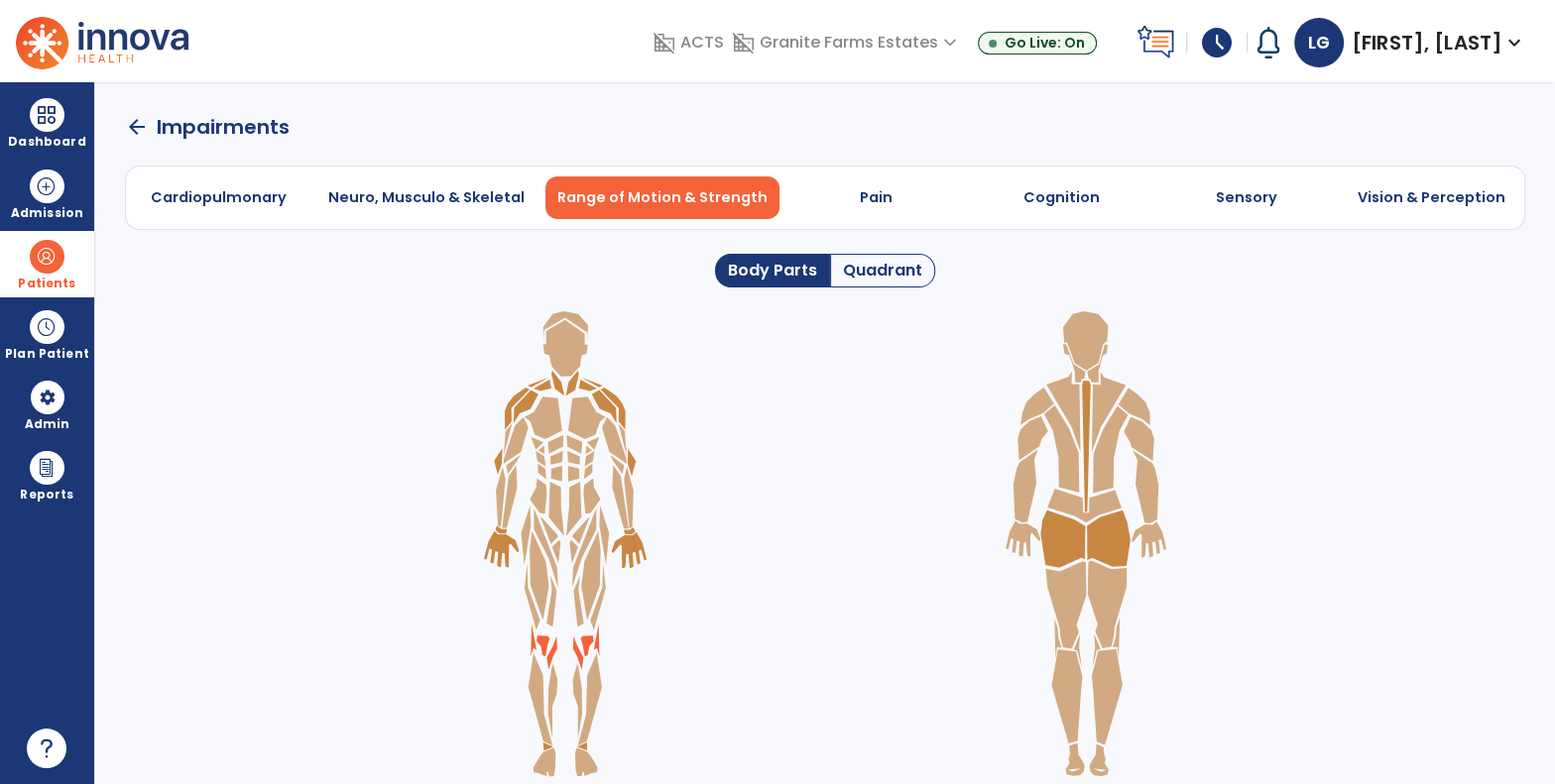 click on "Body Parts   Quadrant" 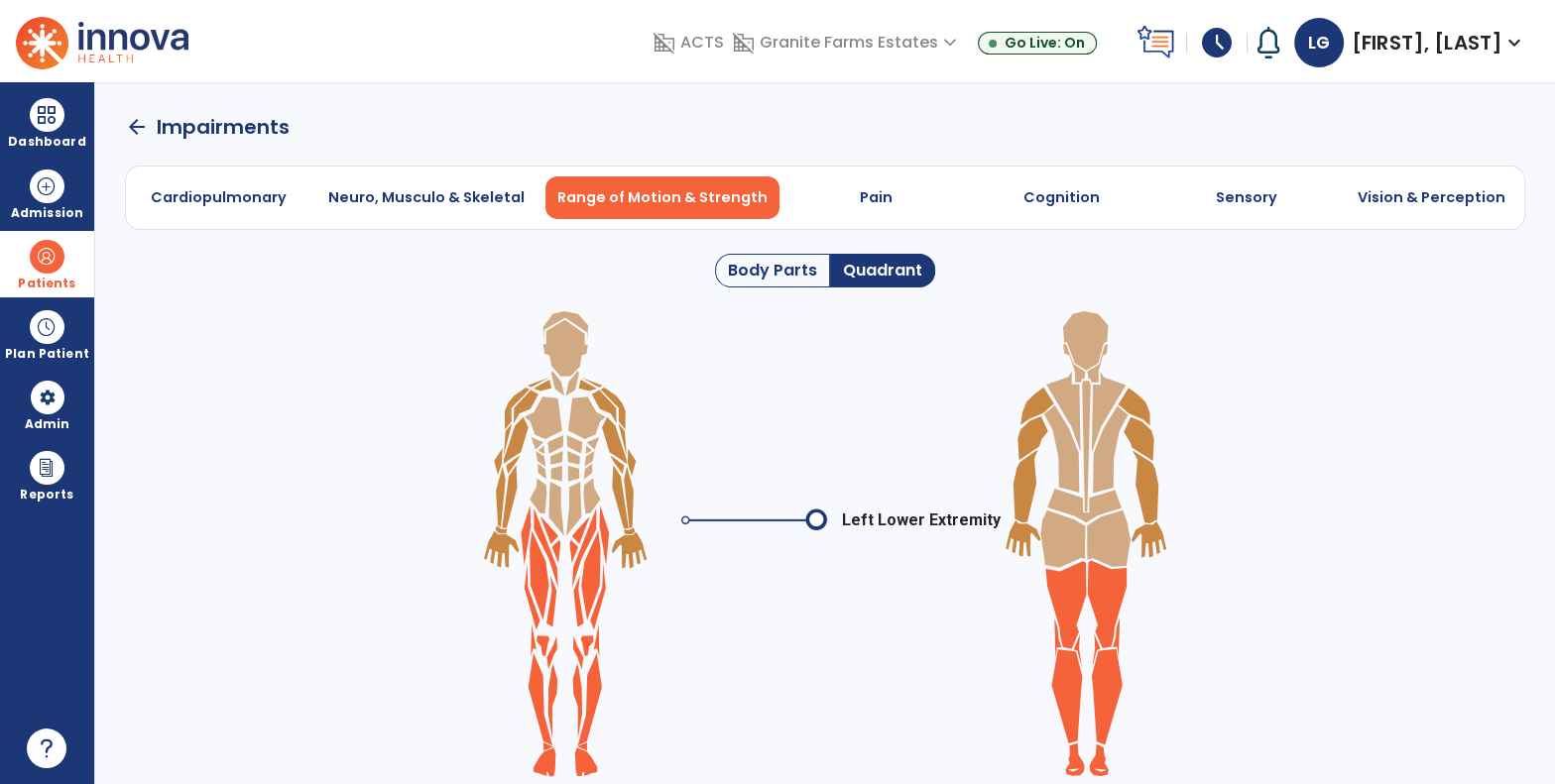 click 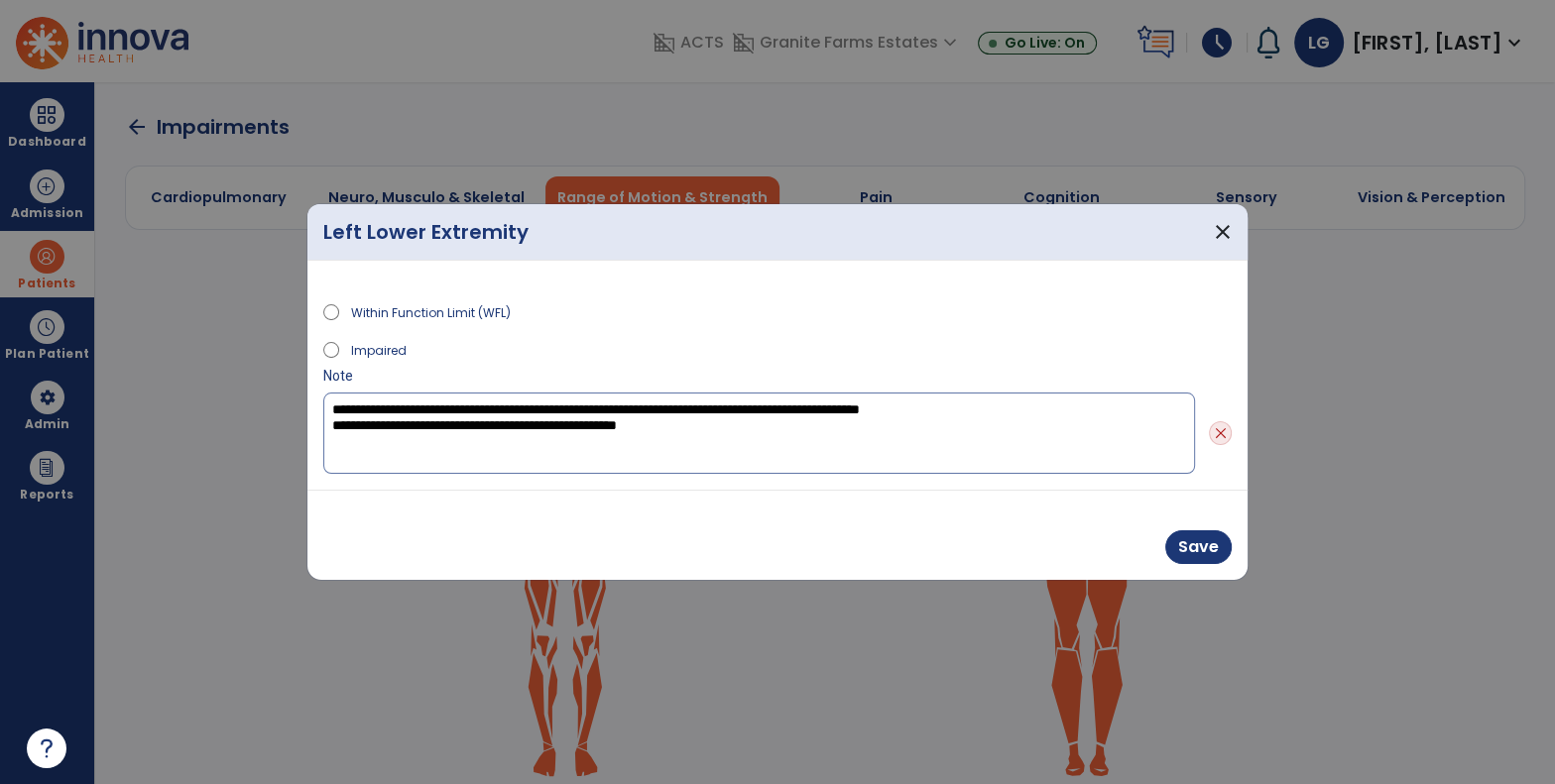 click on "**********" at bounding box center [759, 433] 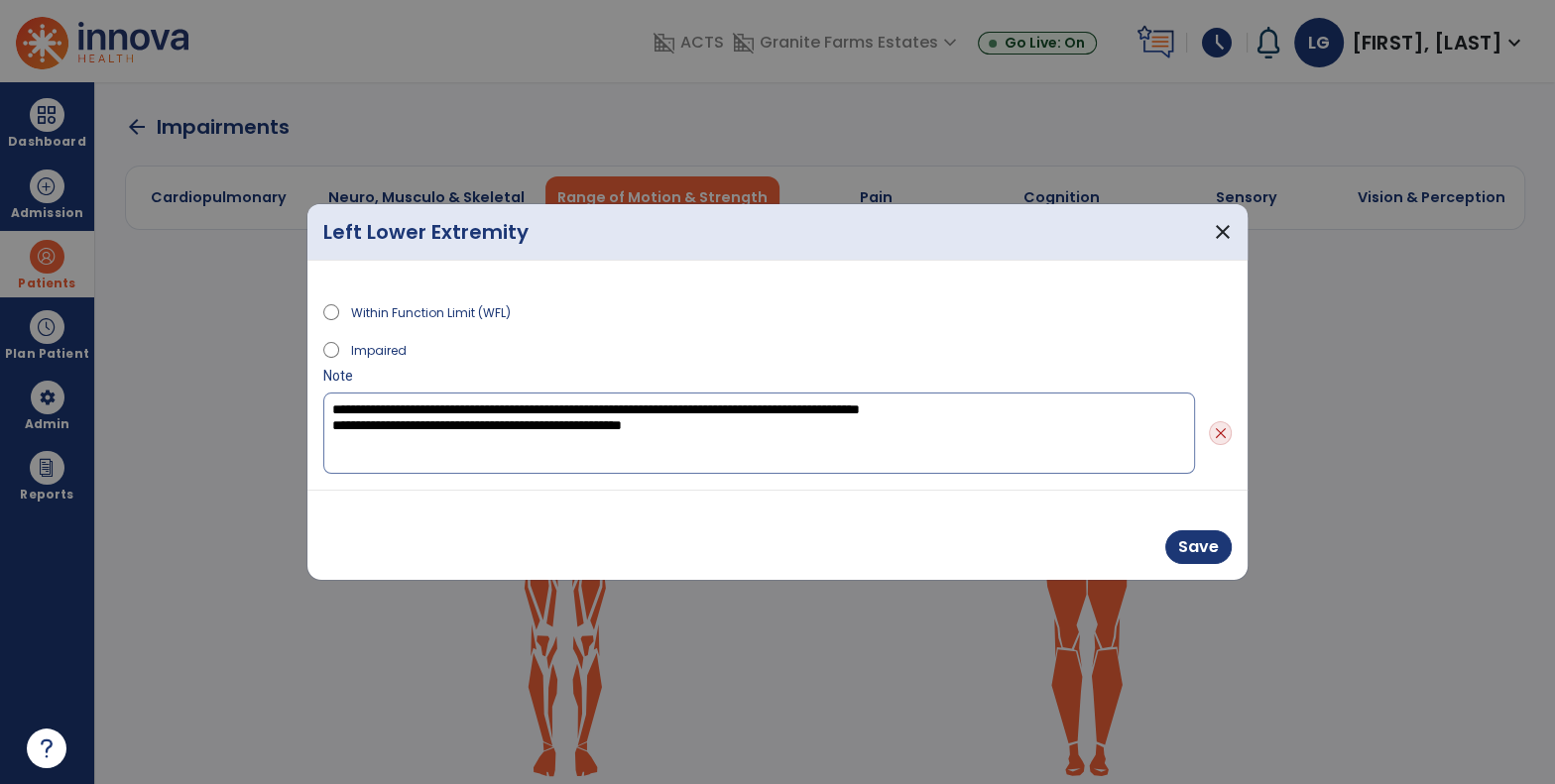 click on "**********" at bounding box center [759, 433] 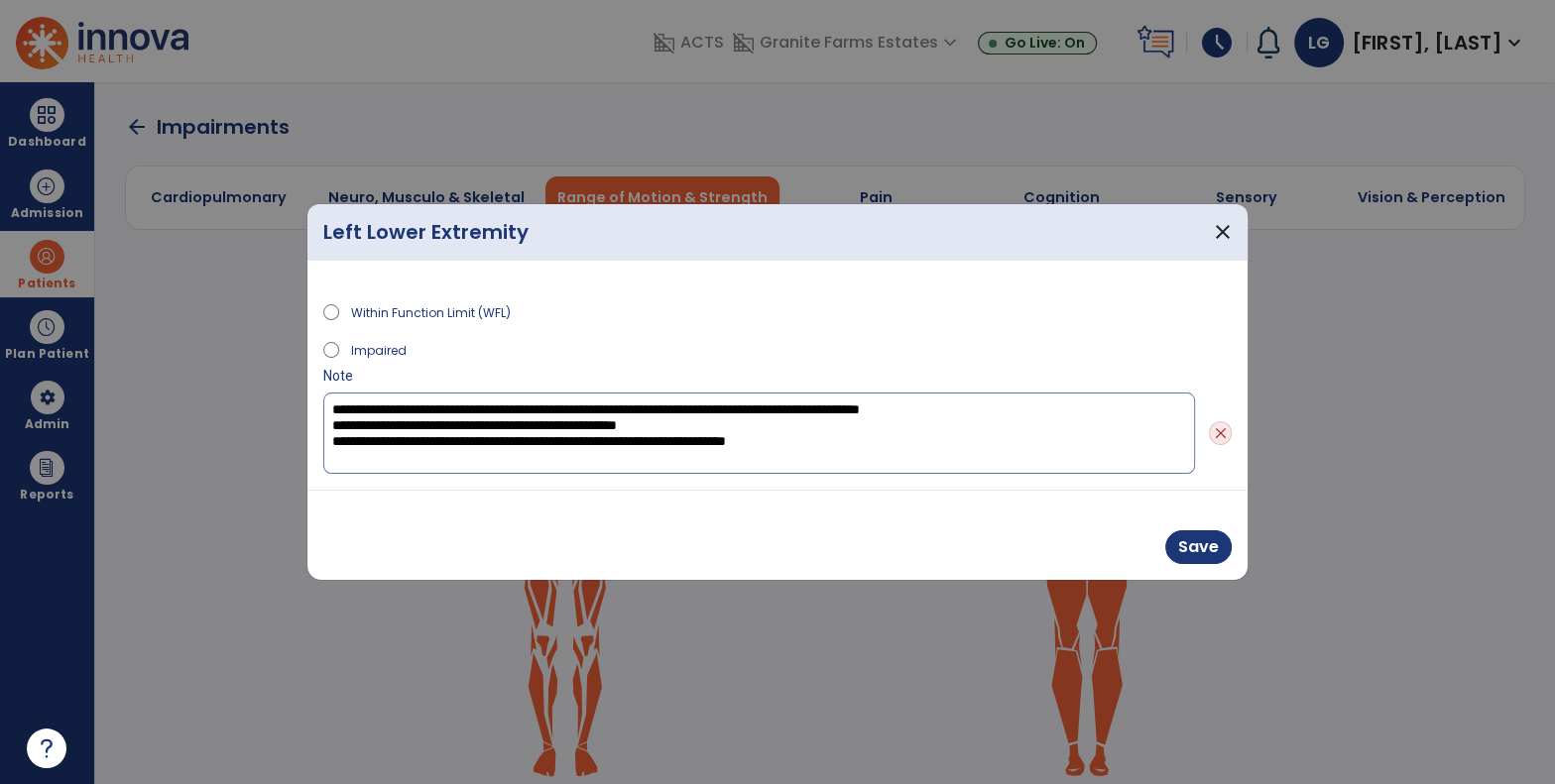 drag, startPoint x: 704, startPoint y: 442, endPoint x: 815, endPoint y: 442, distance: 111 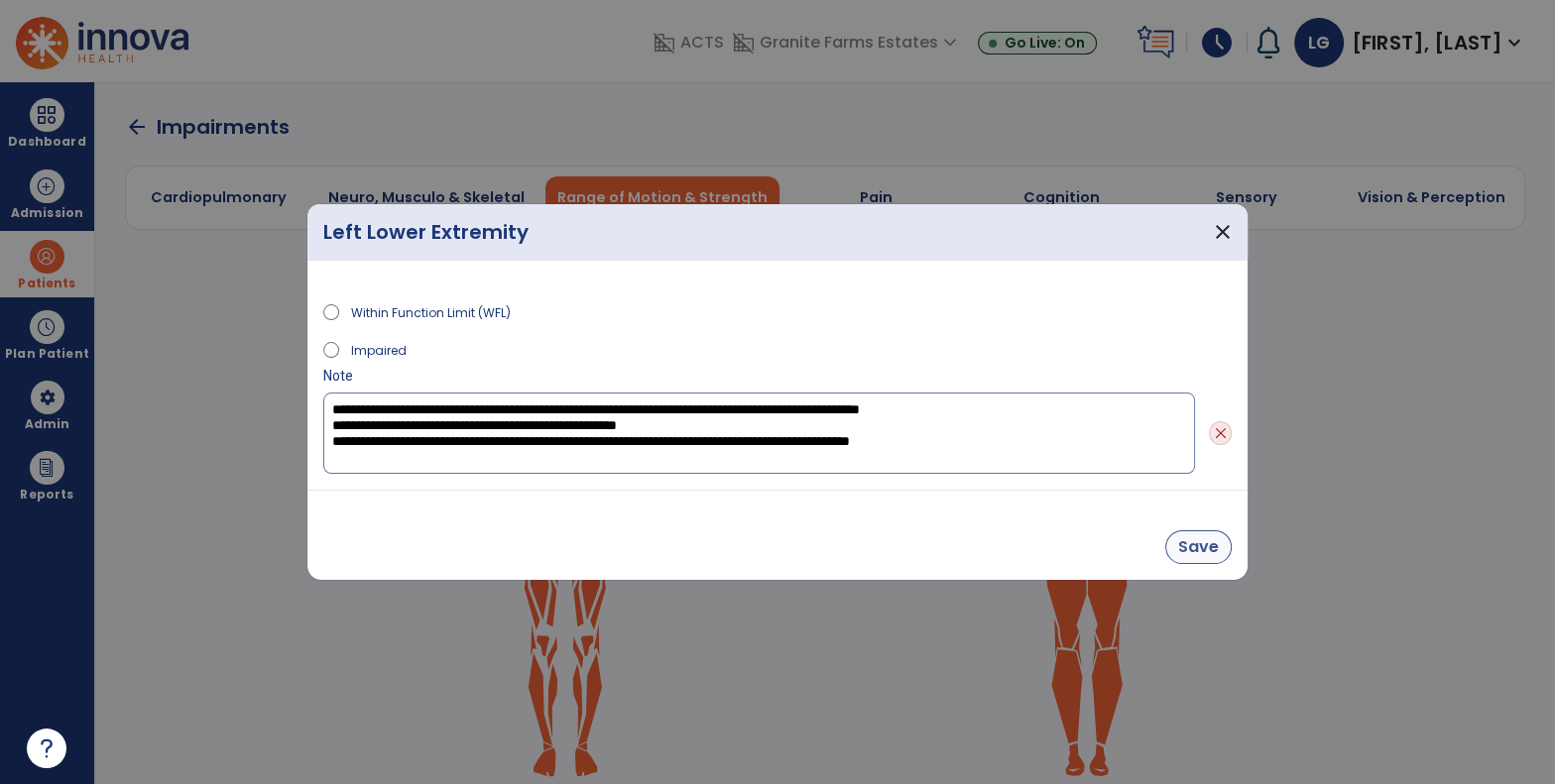 type on "**********" 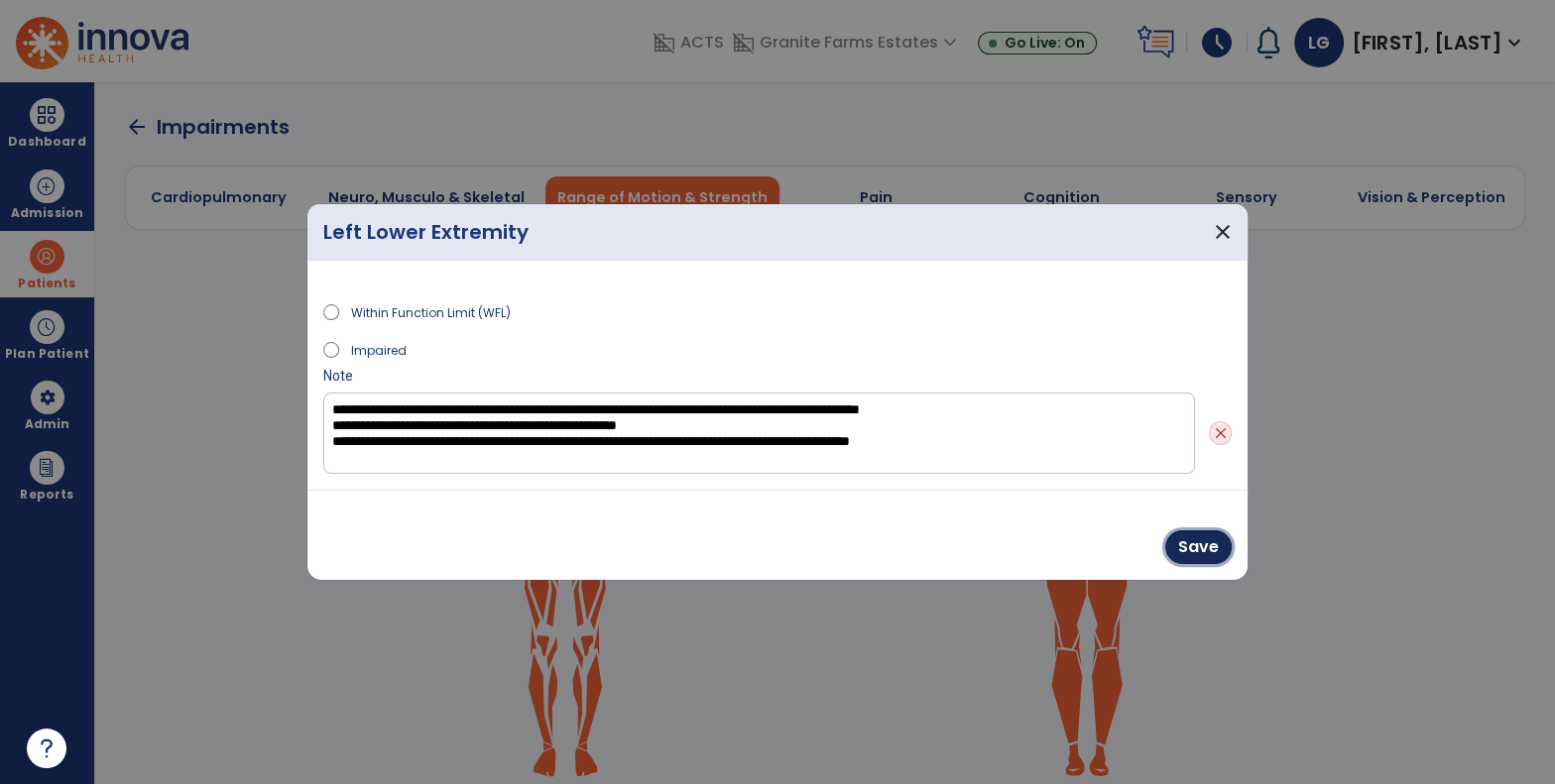 click on "Save" at bounding box center [1198, 547] 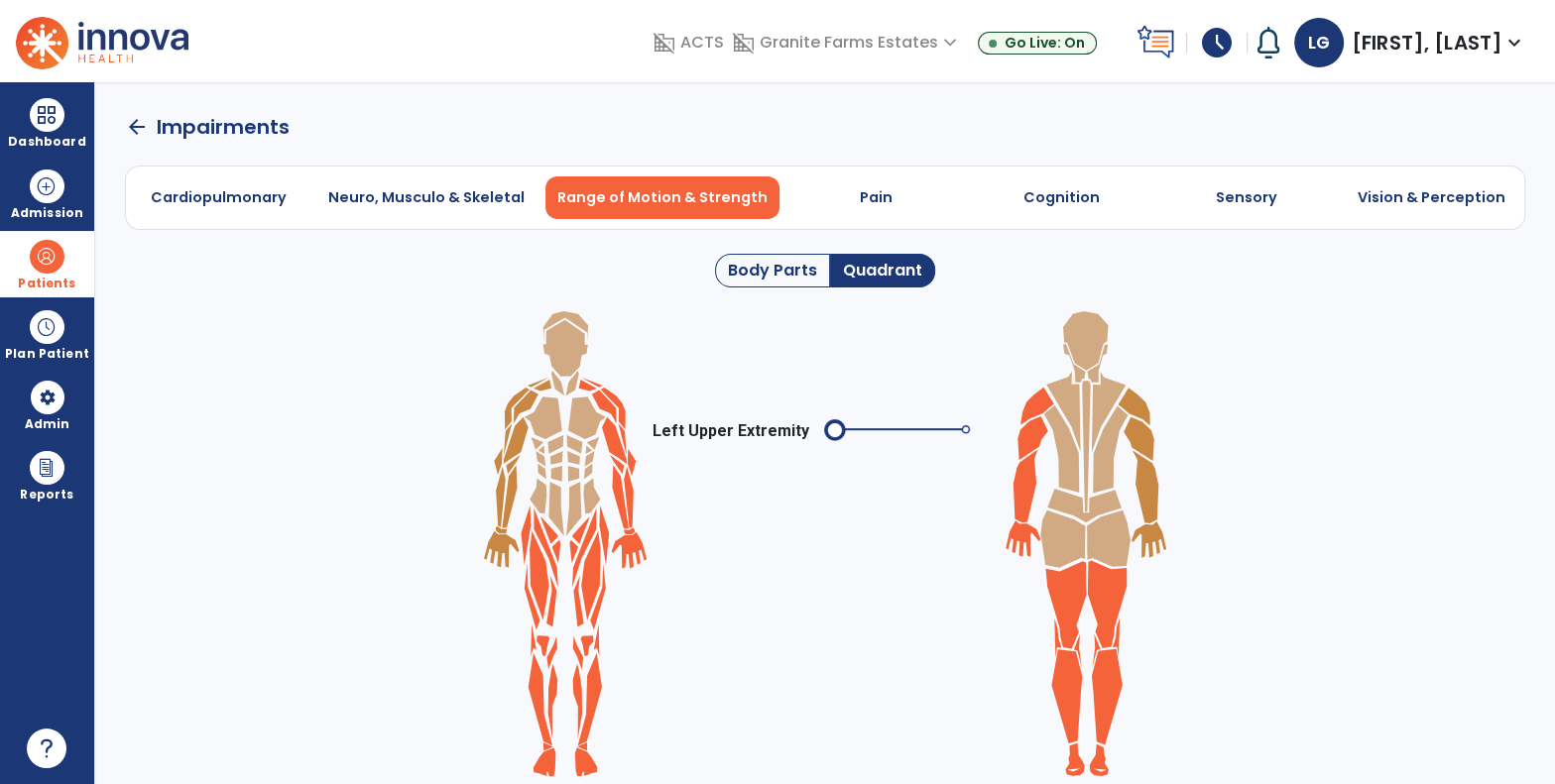 click on "arrow_back   Impairments" 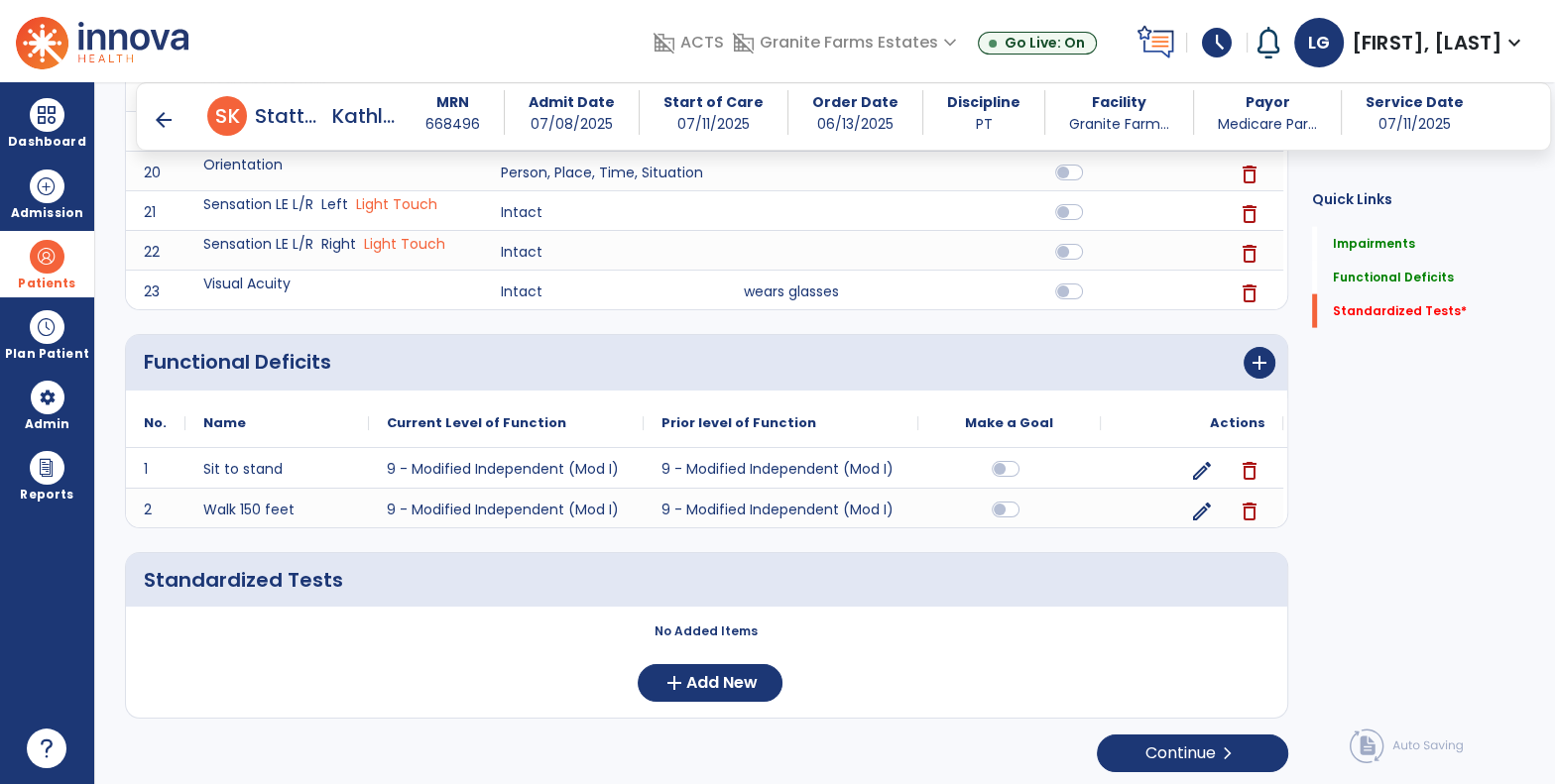 scroll, scrollTop: 3987, scrollLeft: 0, axis: vertical 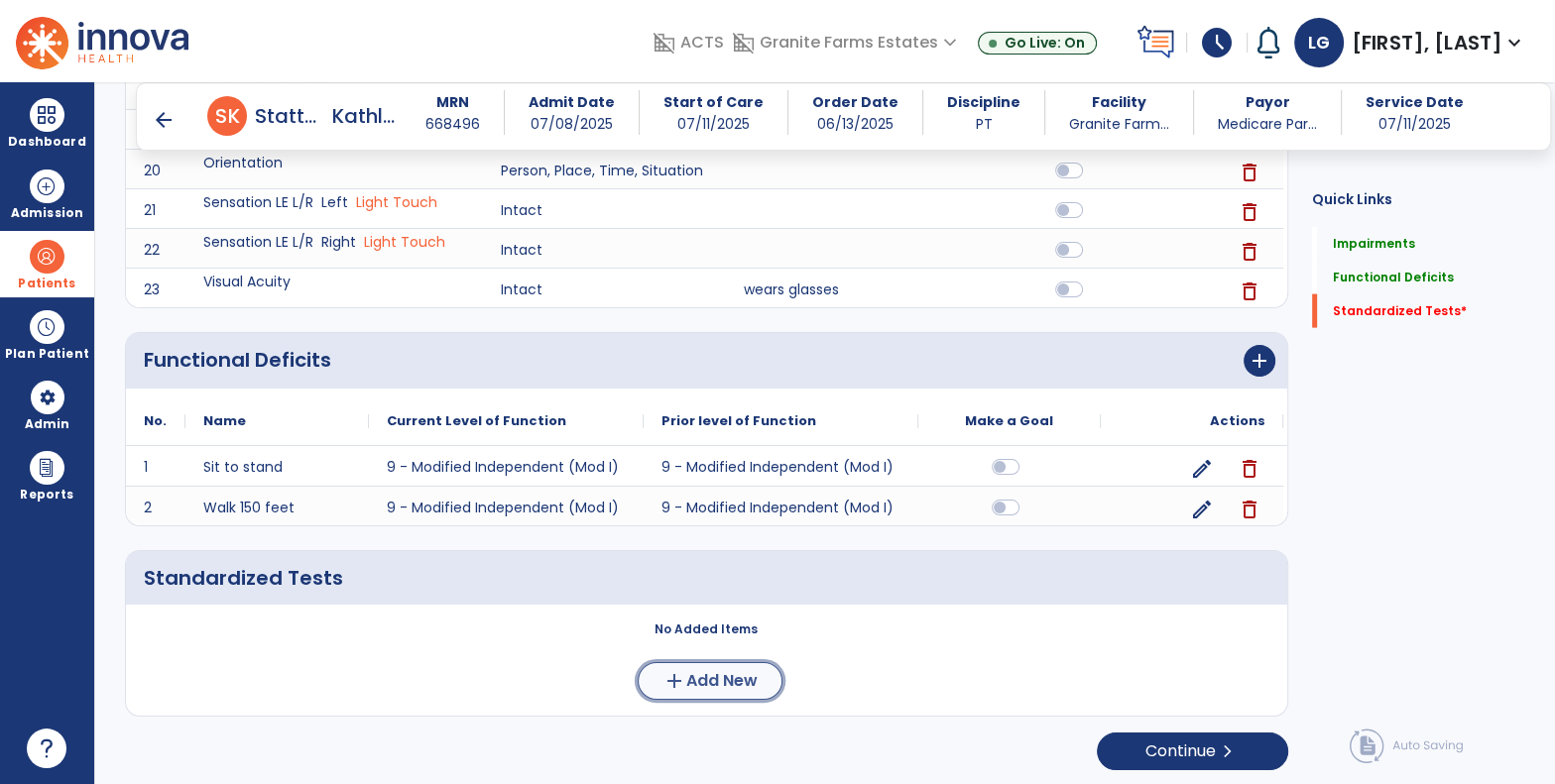 click on "add" 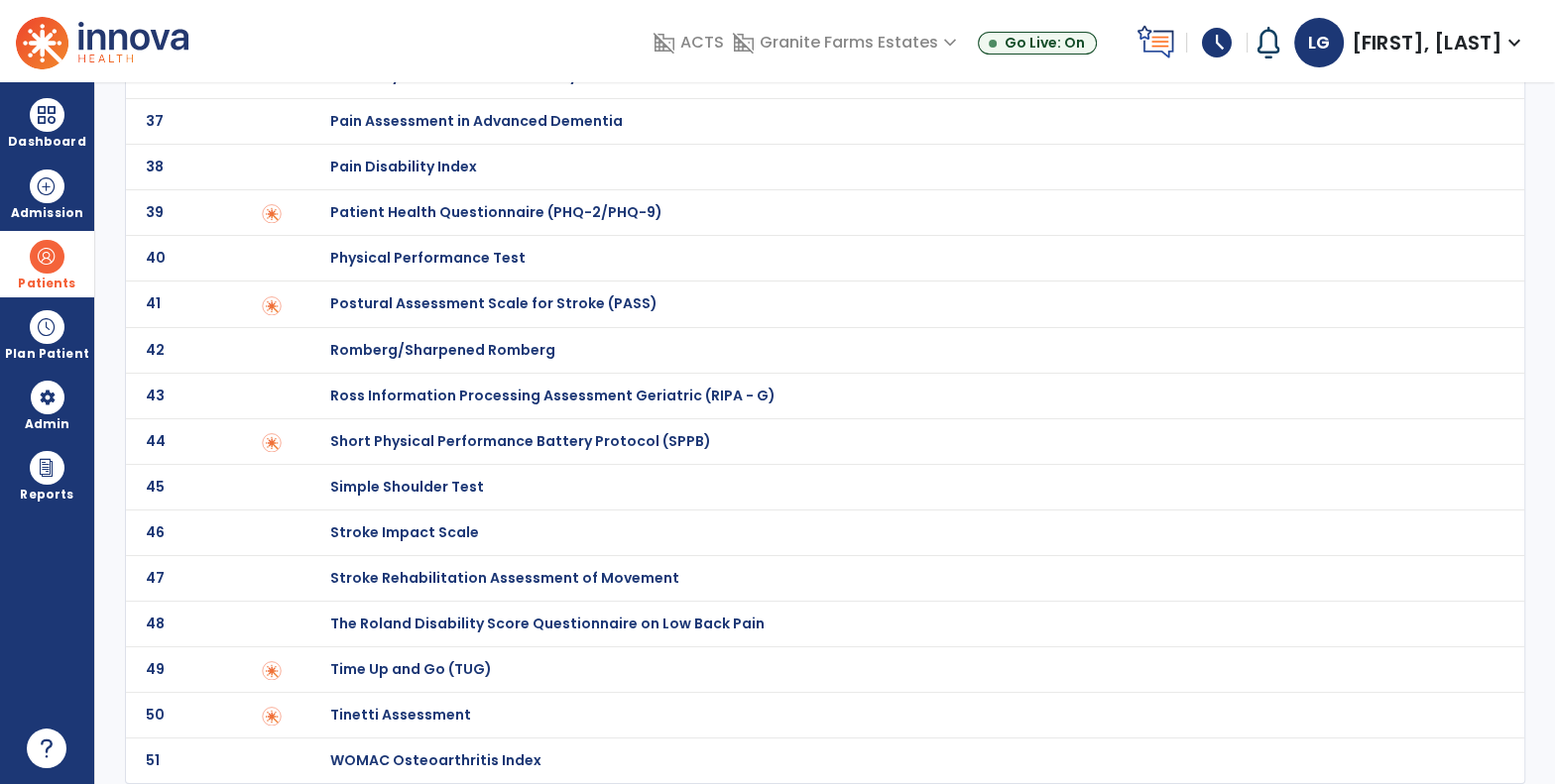 scroll, scrollTop: 0, scrollLeft: 0, axis: both 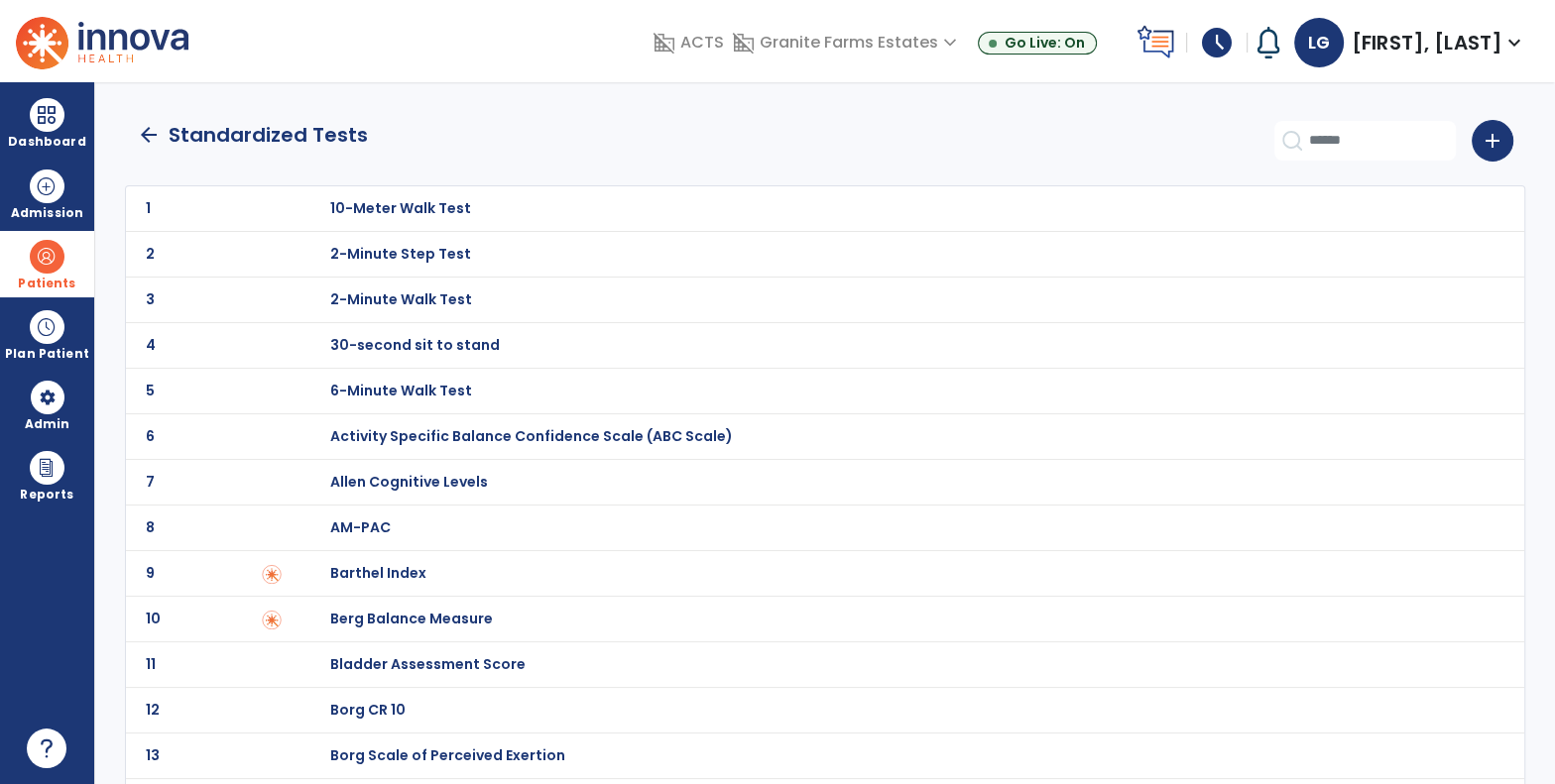 click on "30-second sit to stand" at bounding box center [401, 208] 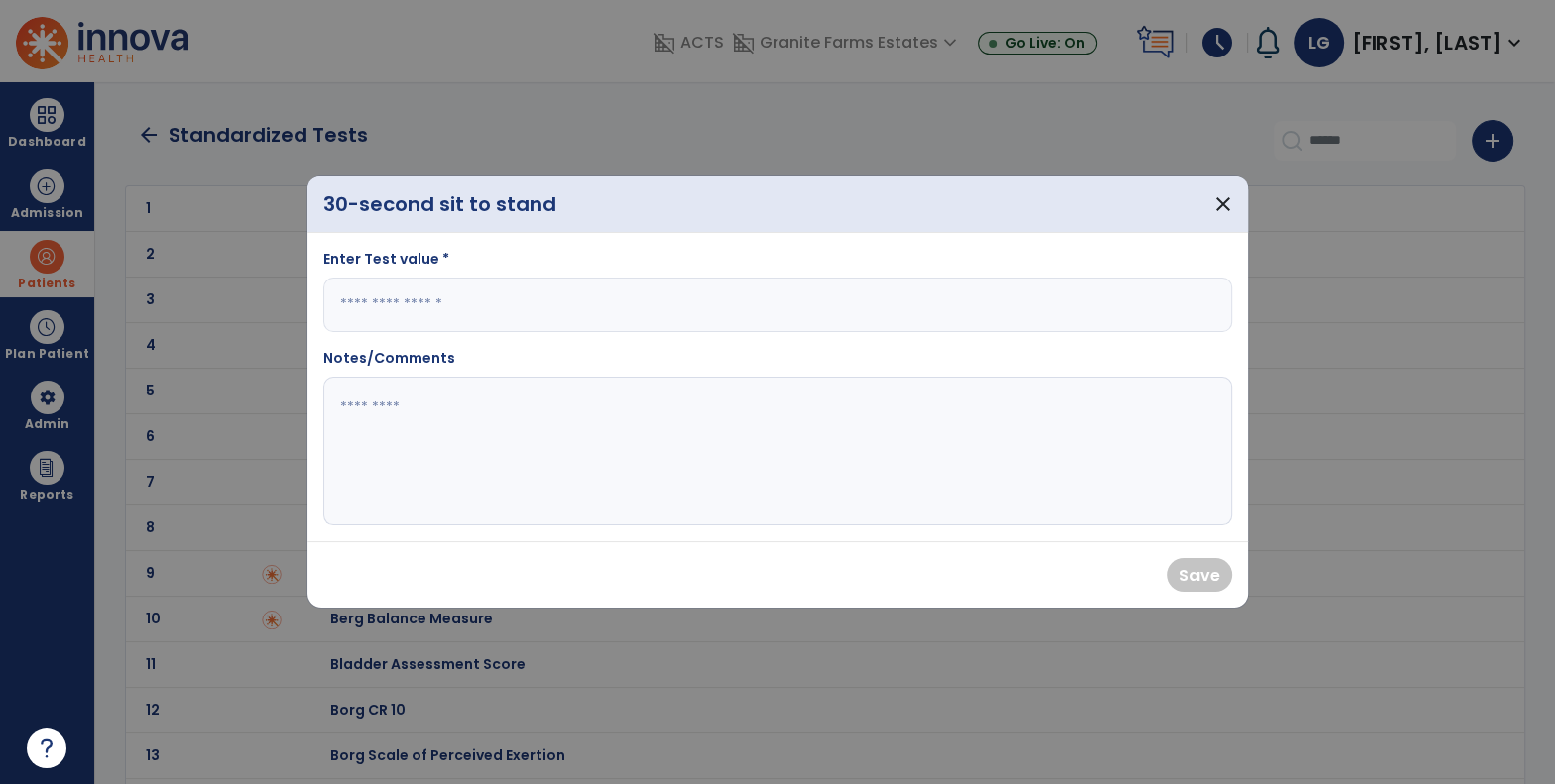 click at bounding box center [778, 304] 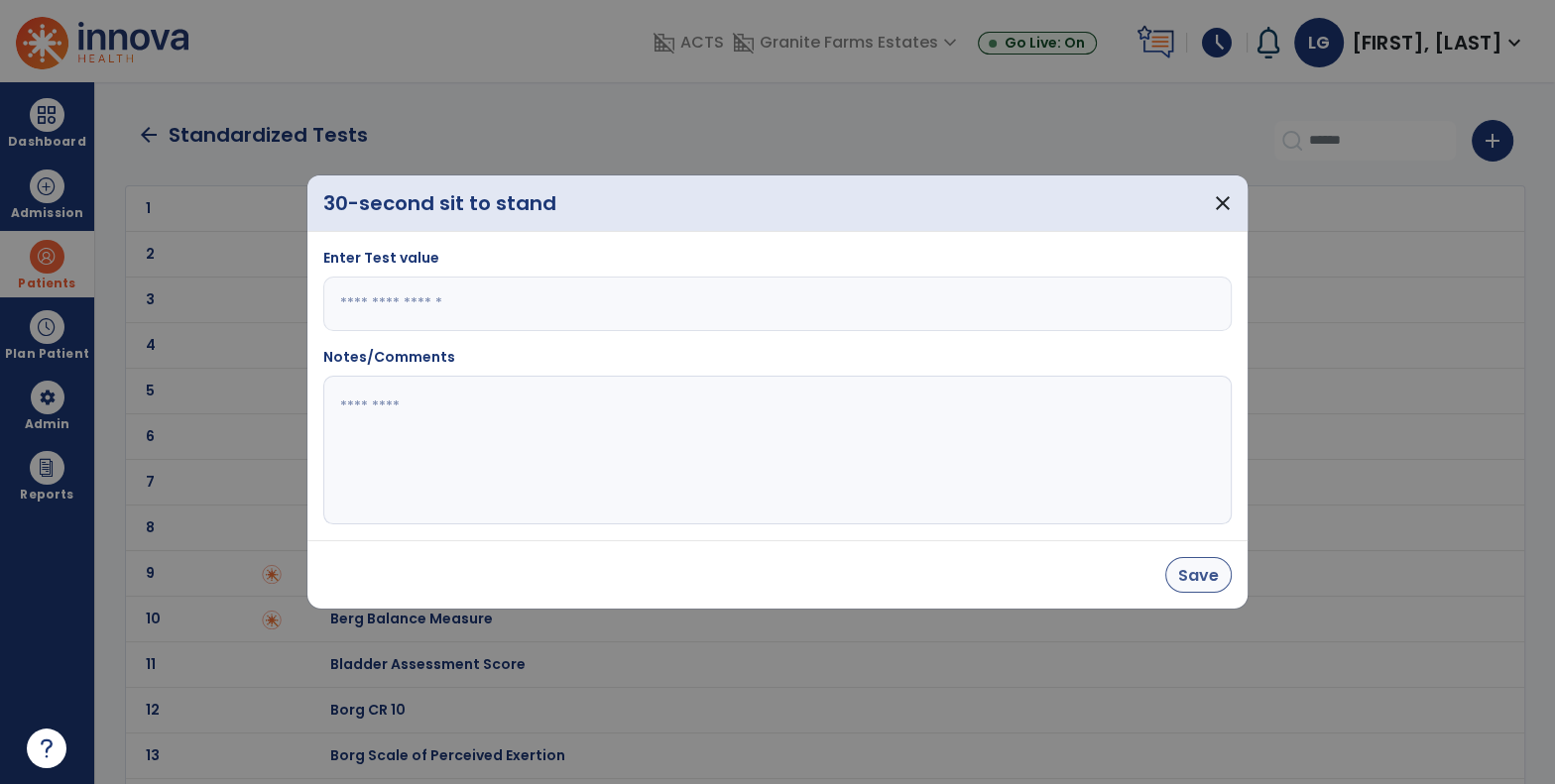 type on "*" 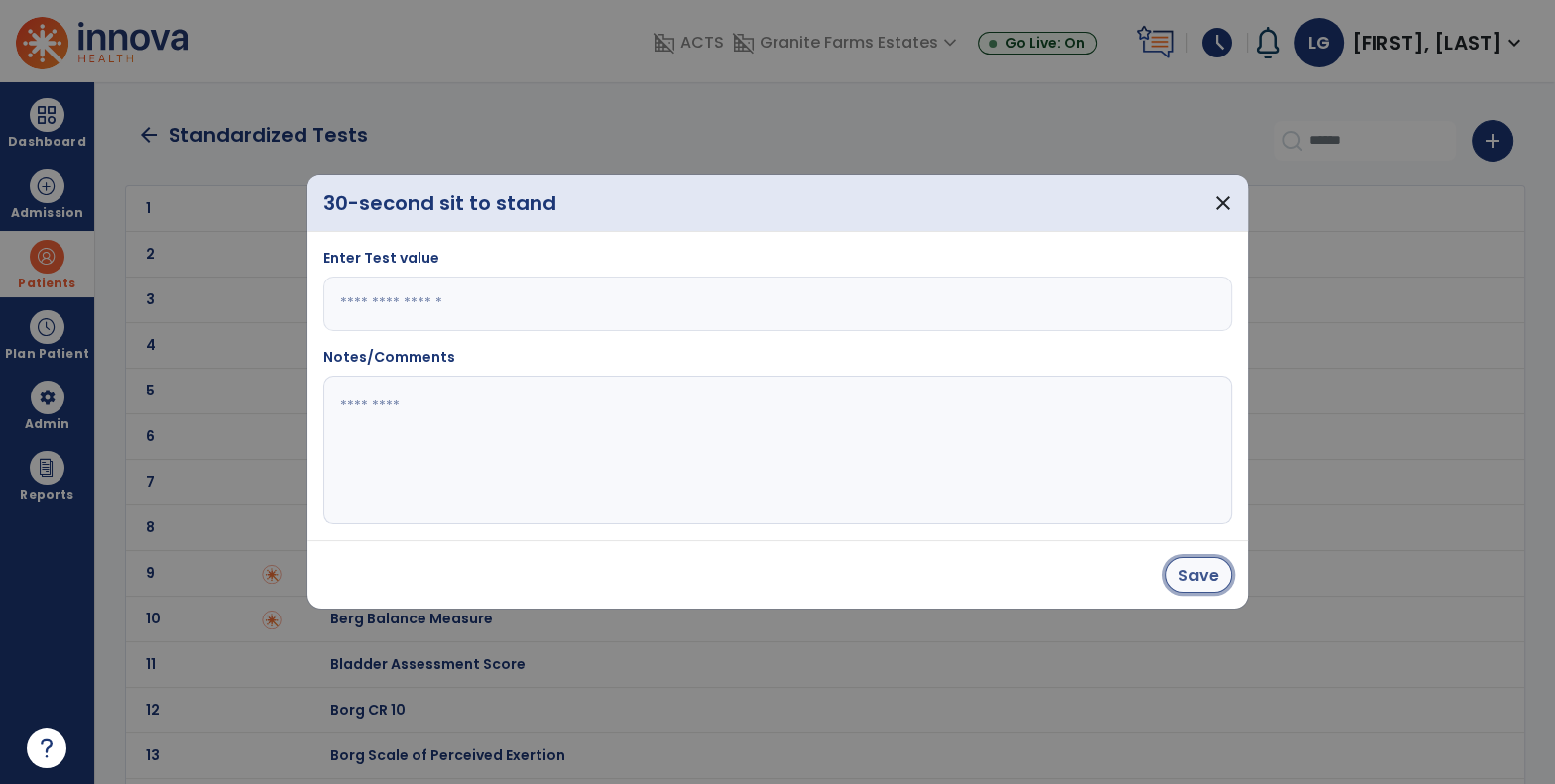 click on "Save" at bounding box center [1198, 575] 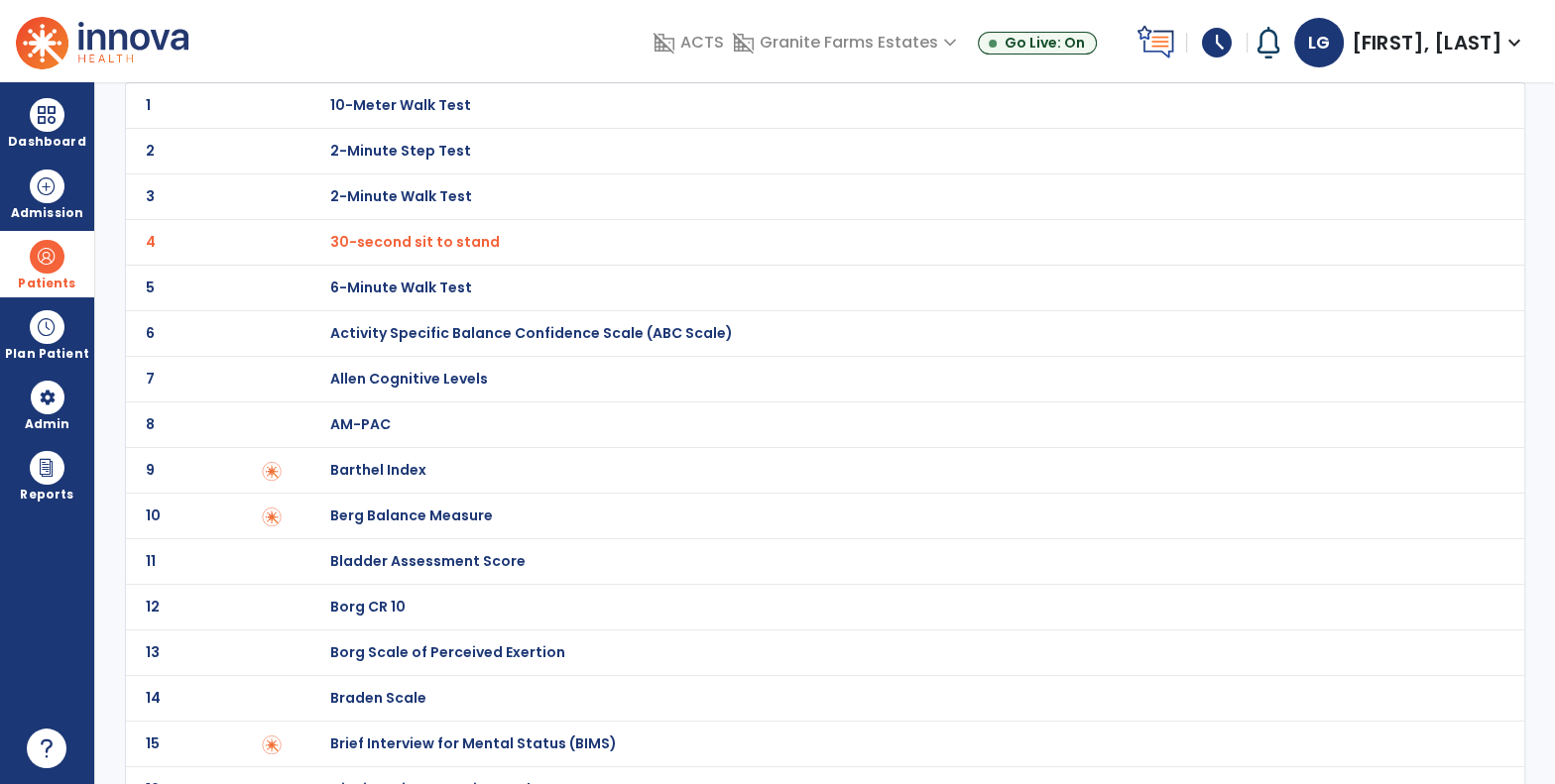 scroll, scrollTop: 104, scrollLeft: 0, axis: vertical 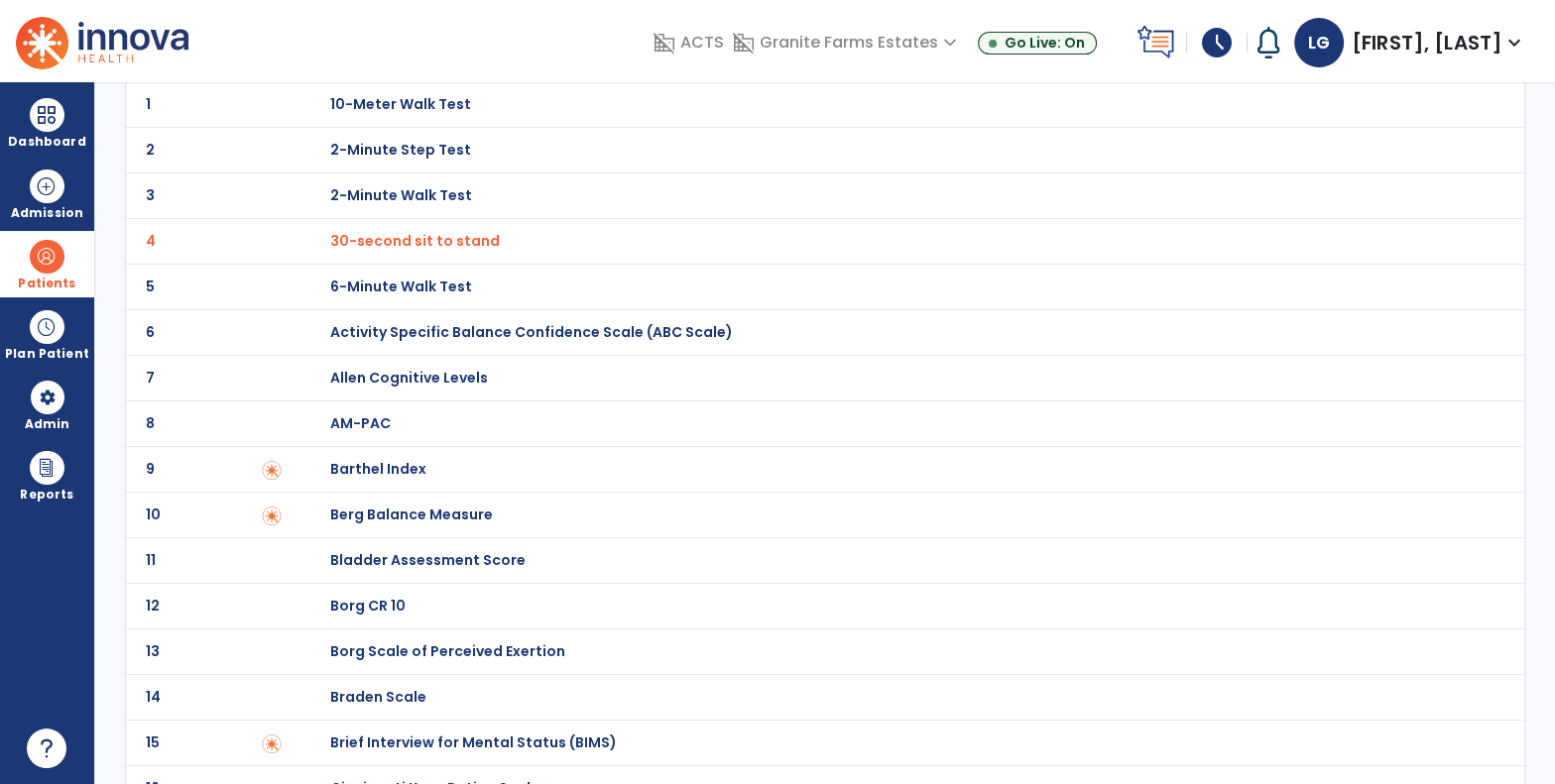 click on "Berg Balance Measure" at bounding box center [401, 104] 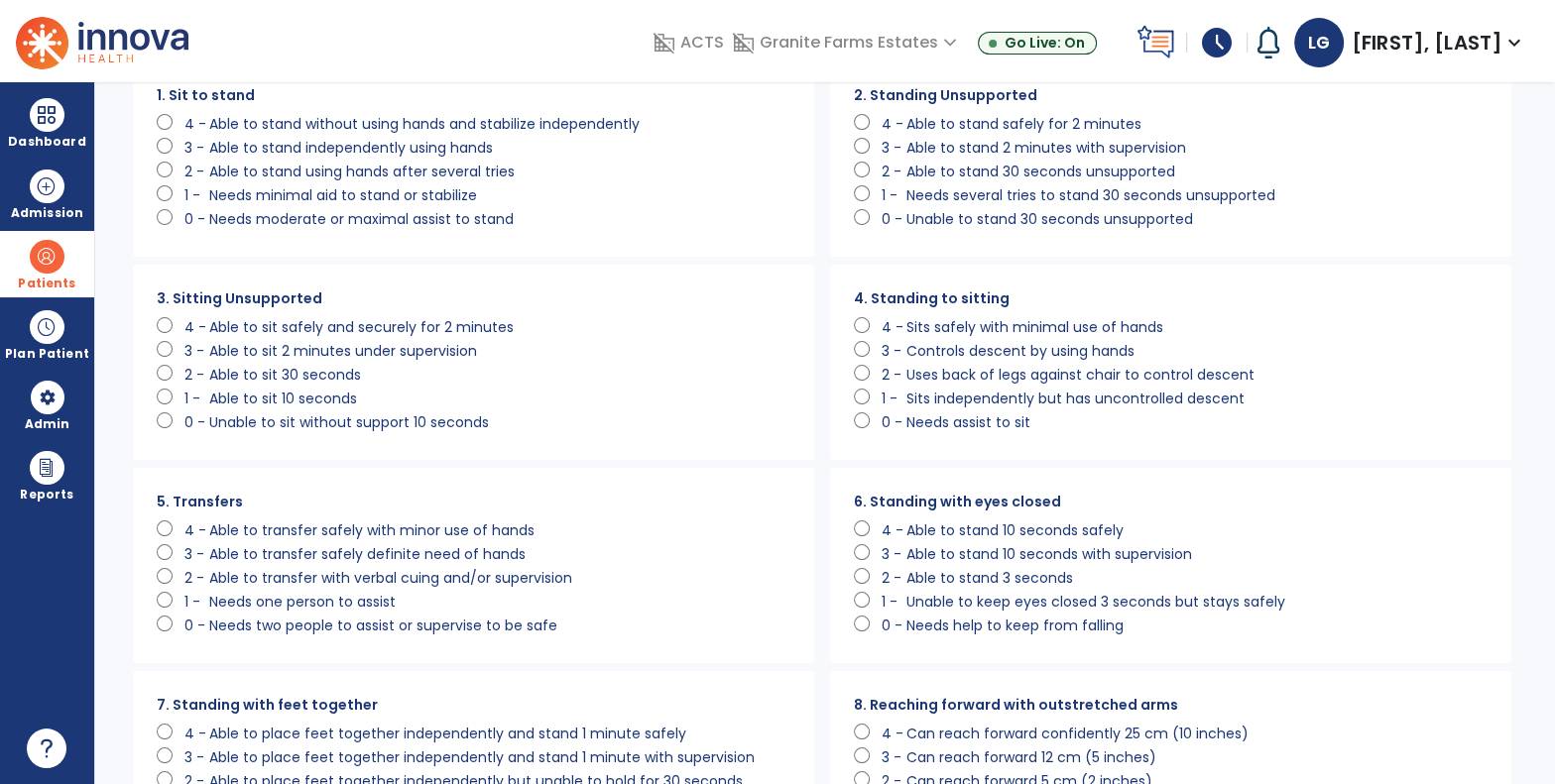 scroll, scrollTop: 0, scrollLeft: 0, axis: both 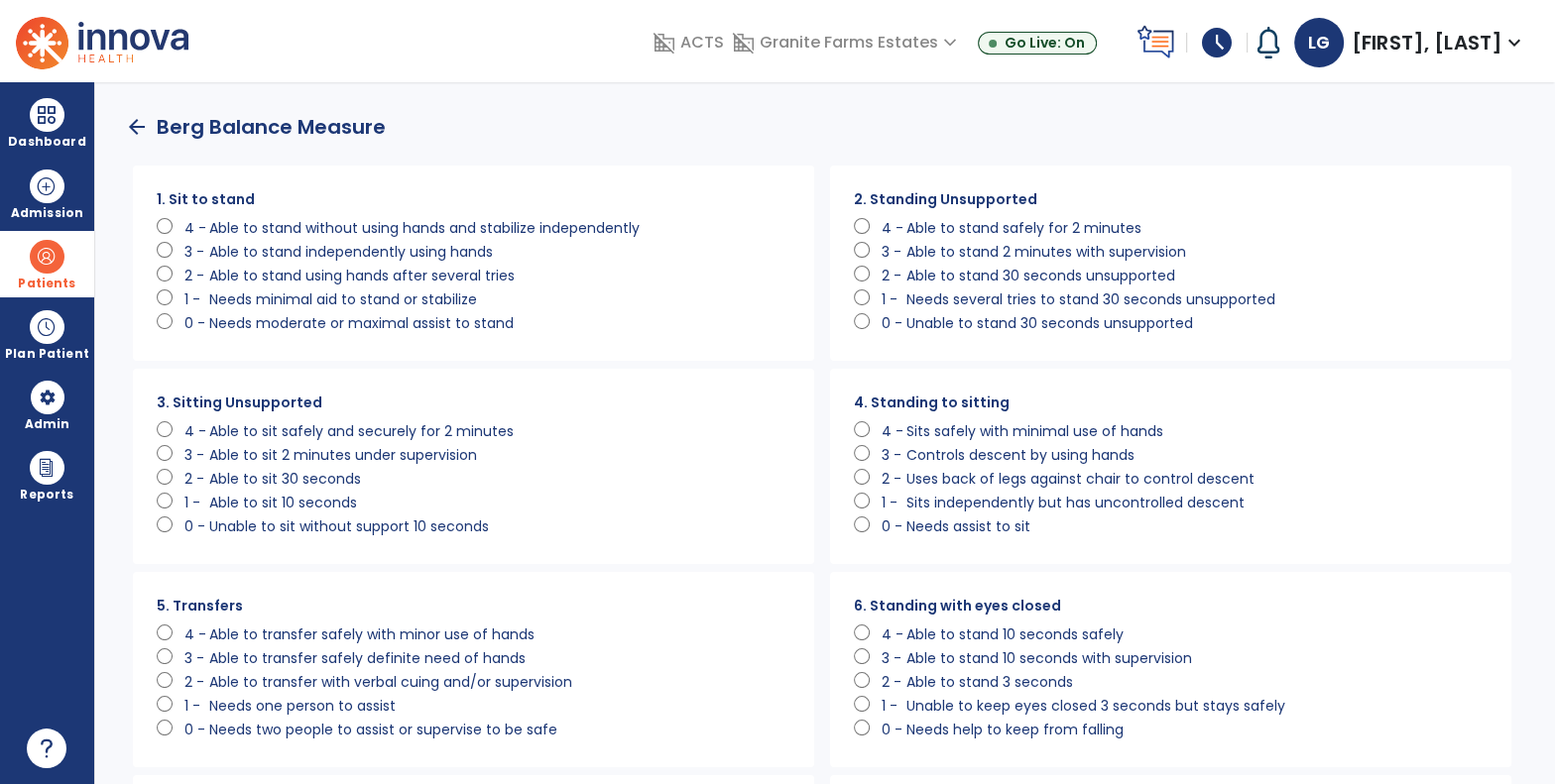 click on "6. Standing with eyes closed      4 -   Able to stand 10 seconds safely      3 -   Able to stand 10 seconds with supervision      2 -   Able to stand 3 seconds      1 -   Unable to keep eyes closed 3 seconds but stays safely      0 -   Needs help to keep from falling" 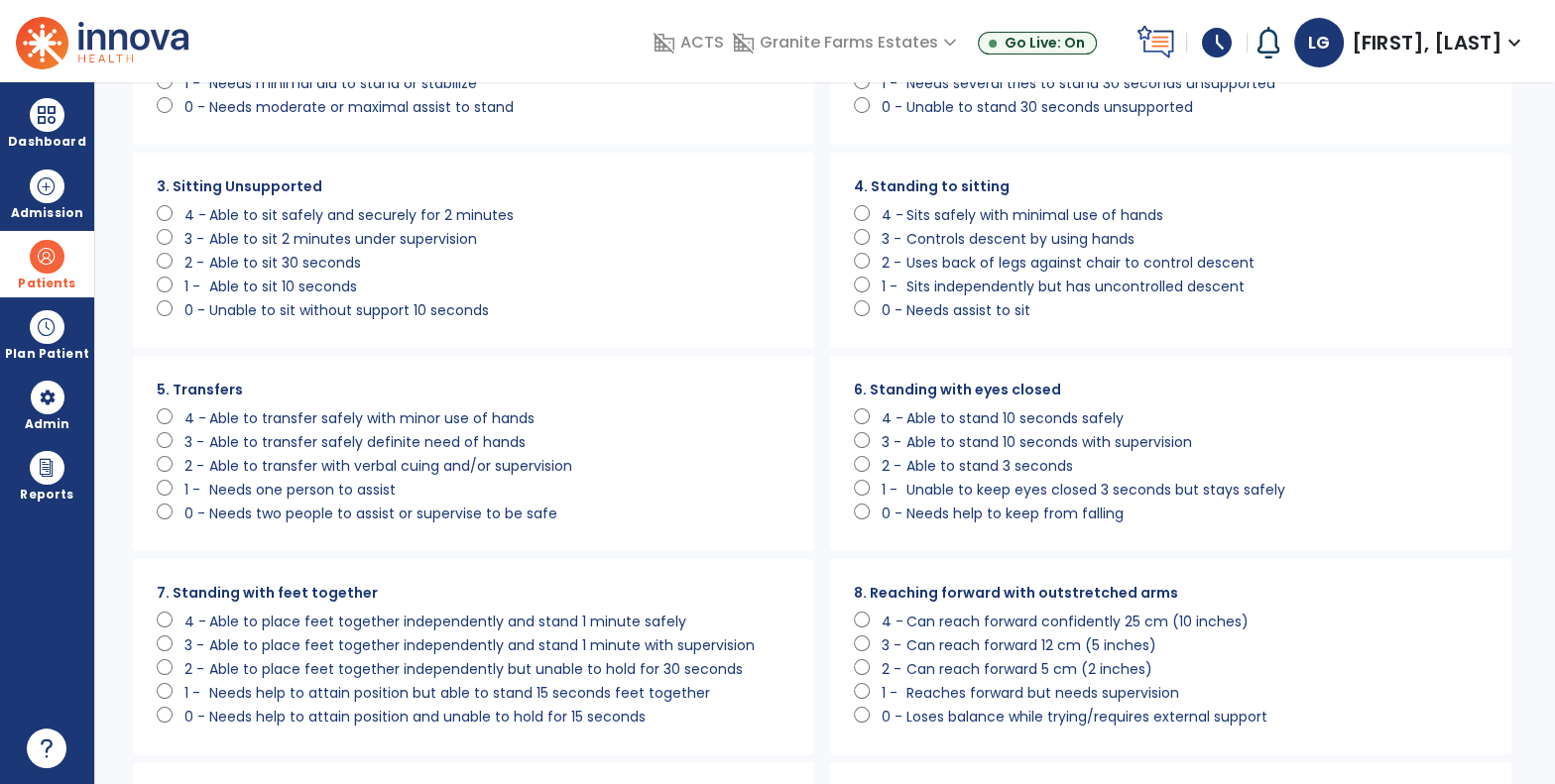 scroll, scrollTop: 253, scrollLeft: 0, axis: vertical 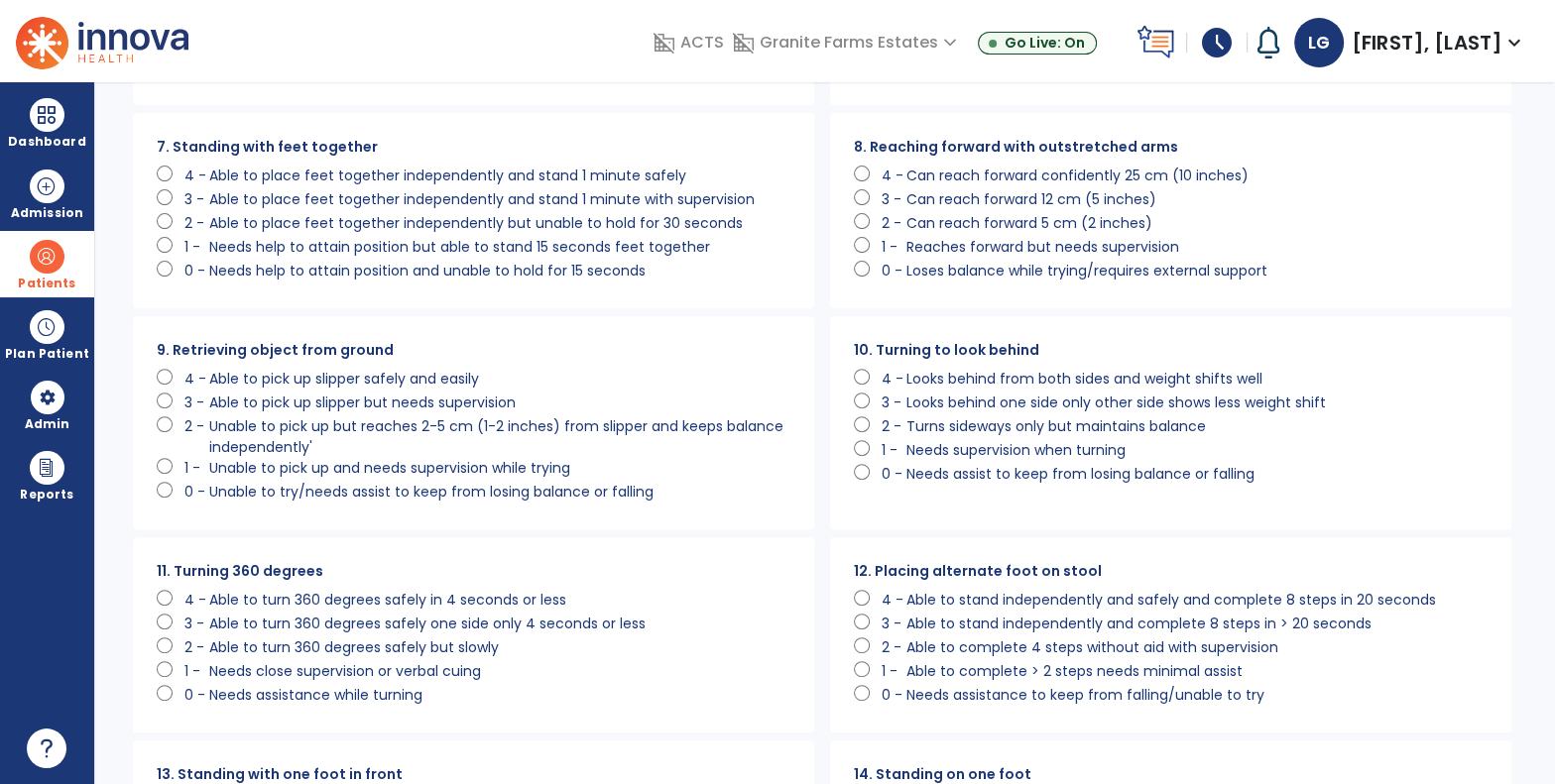 click 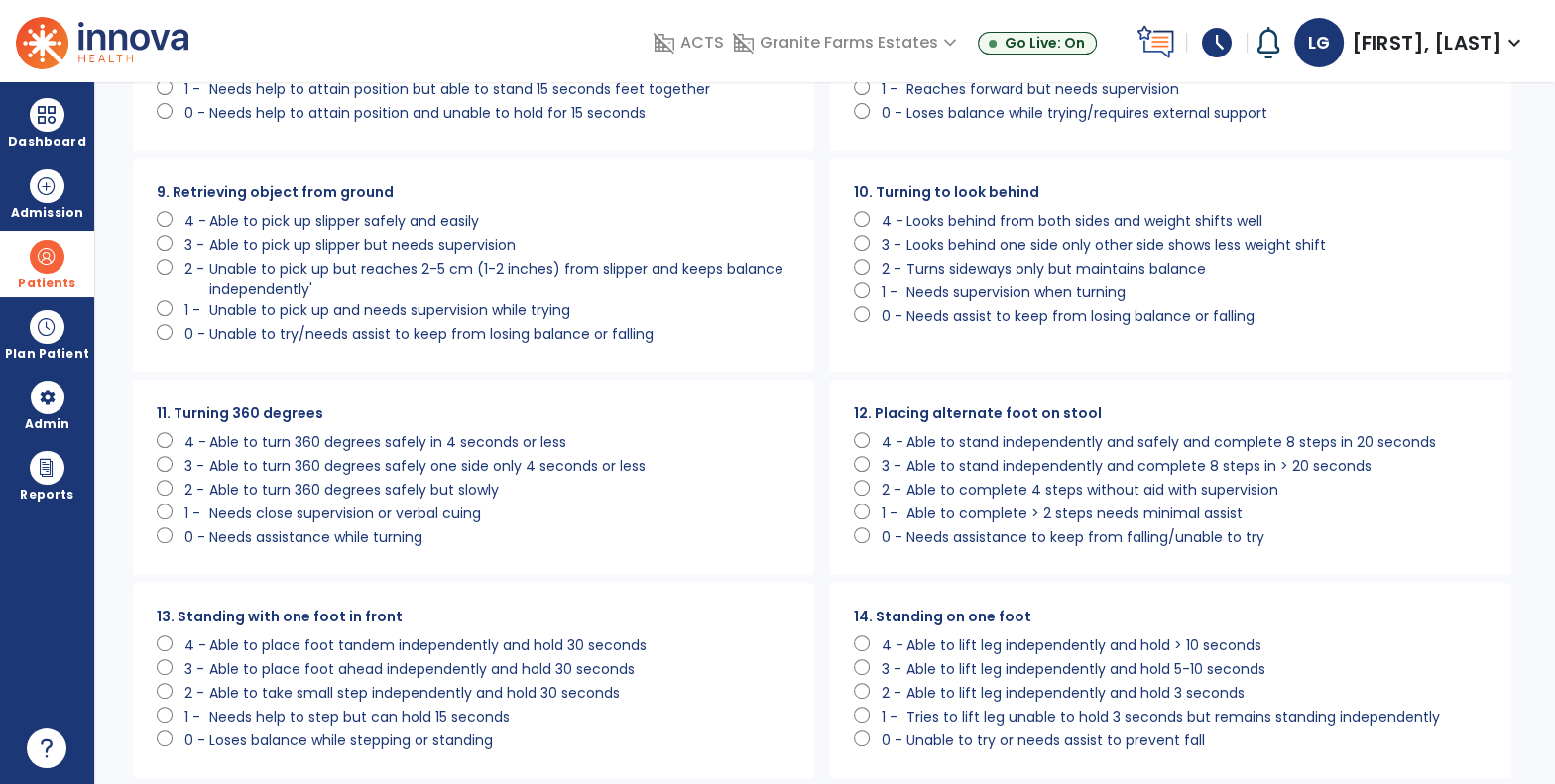 scroll, scrollTop: 862, scrollLeft: 0, axis: vertical 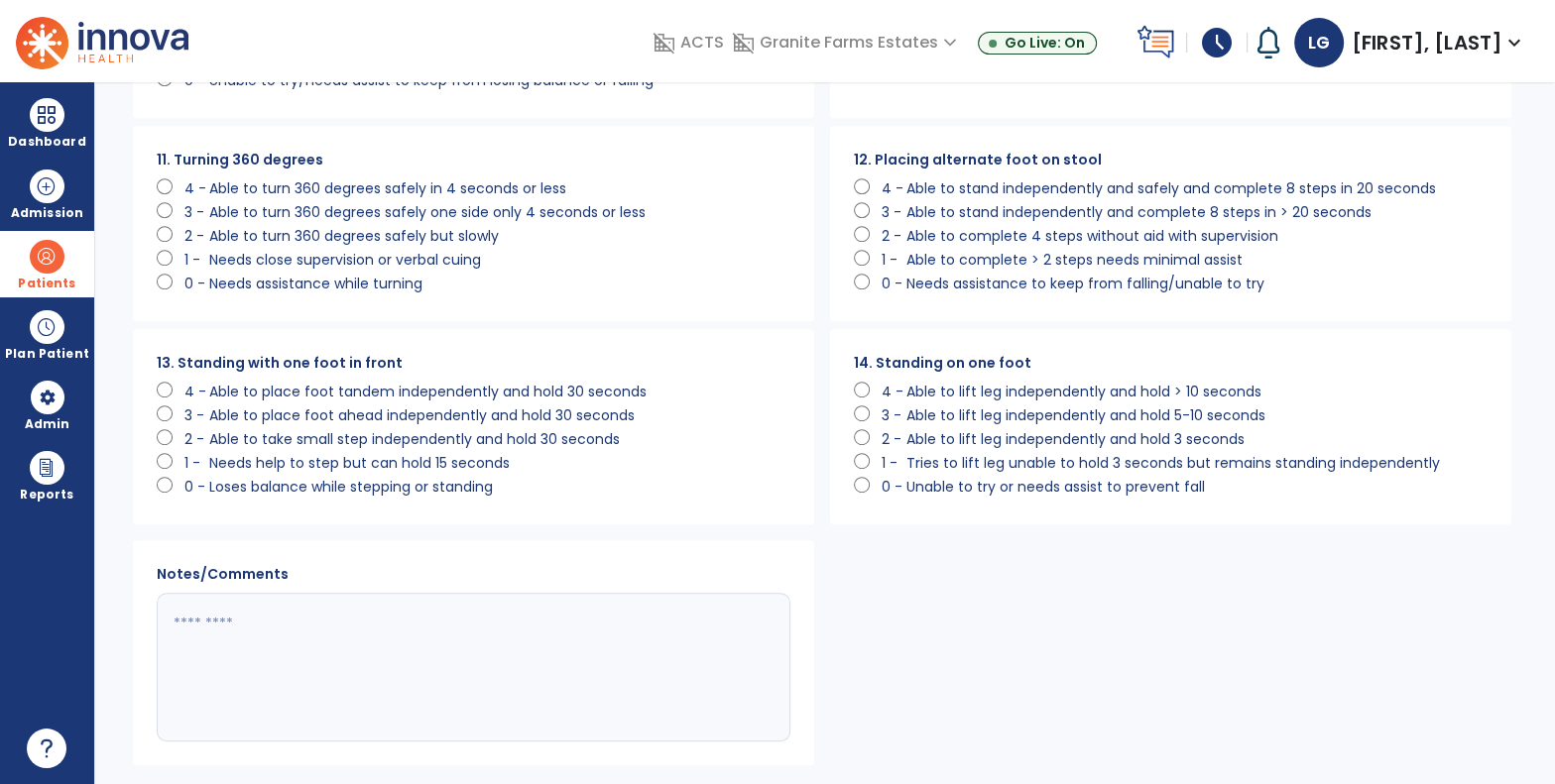 click 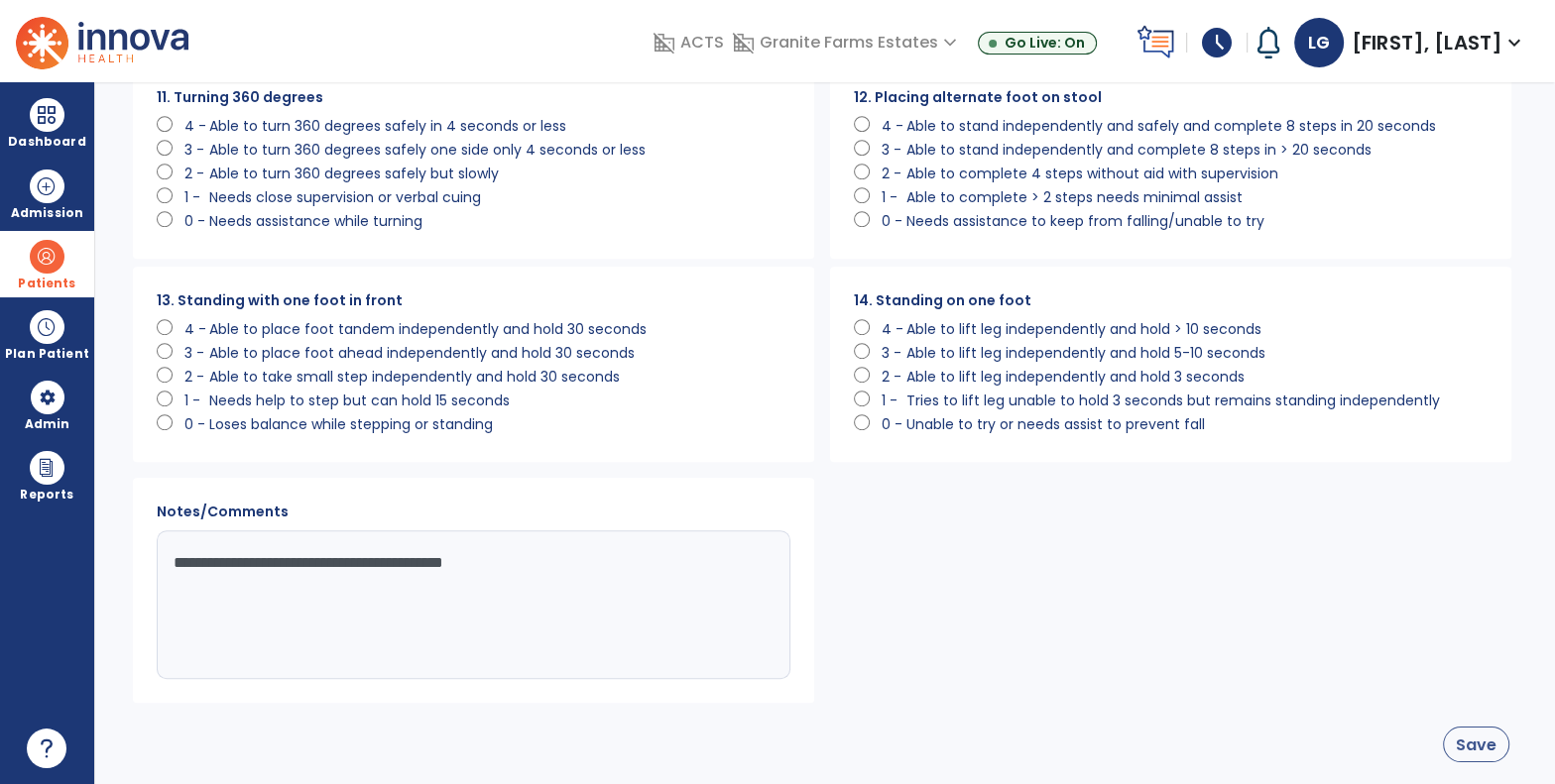type on "**********" 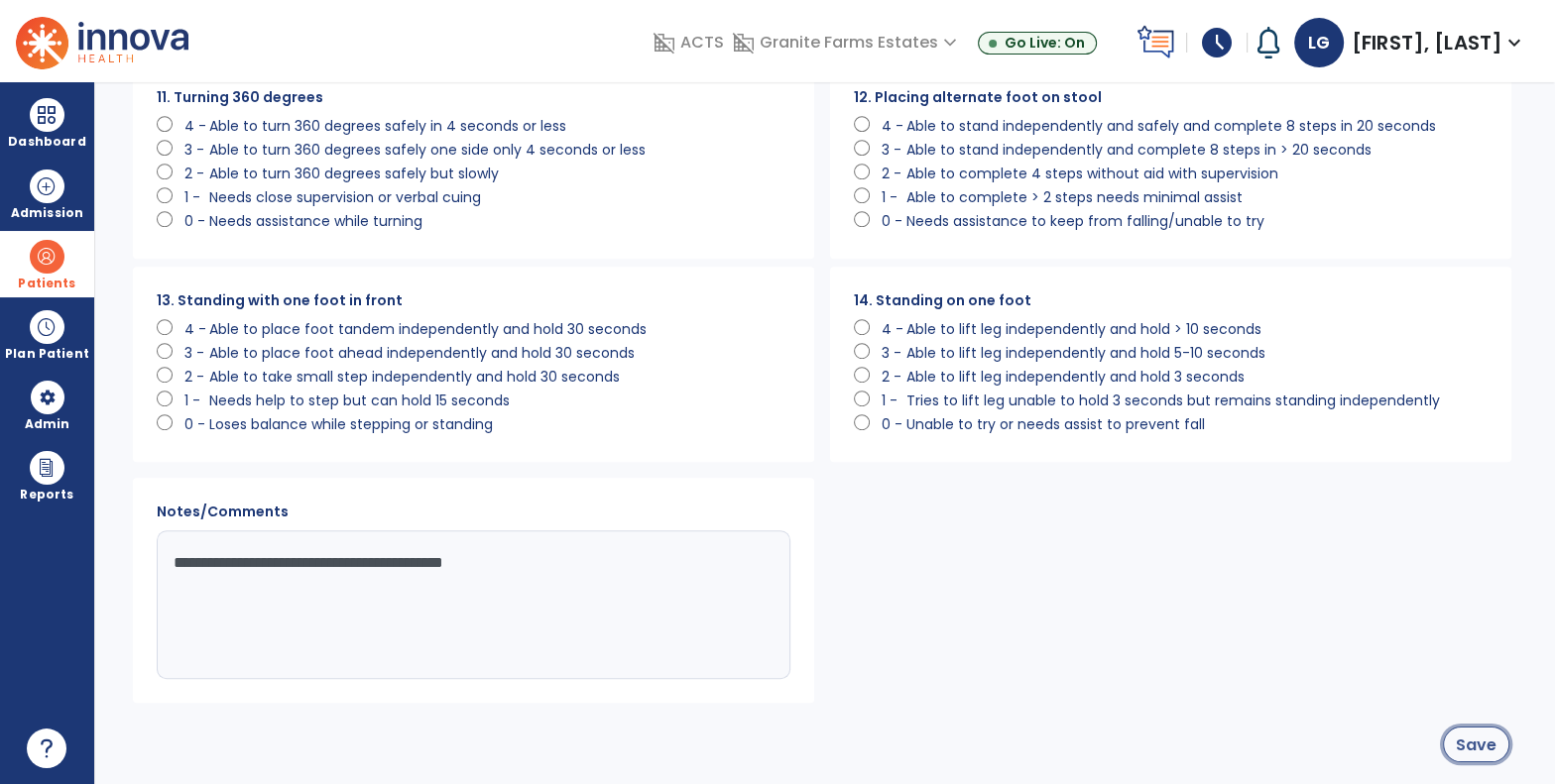 click on "Save" 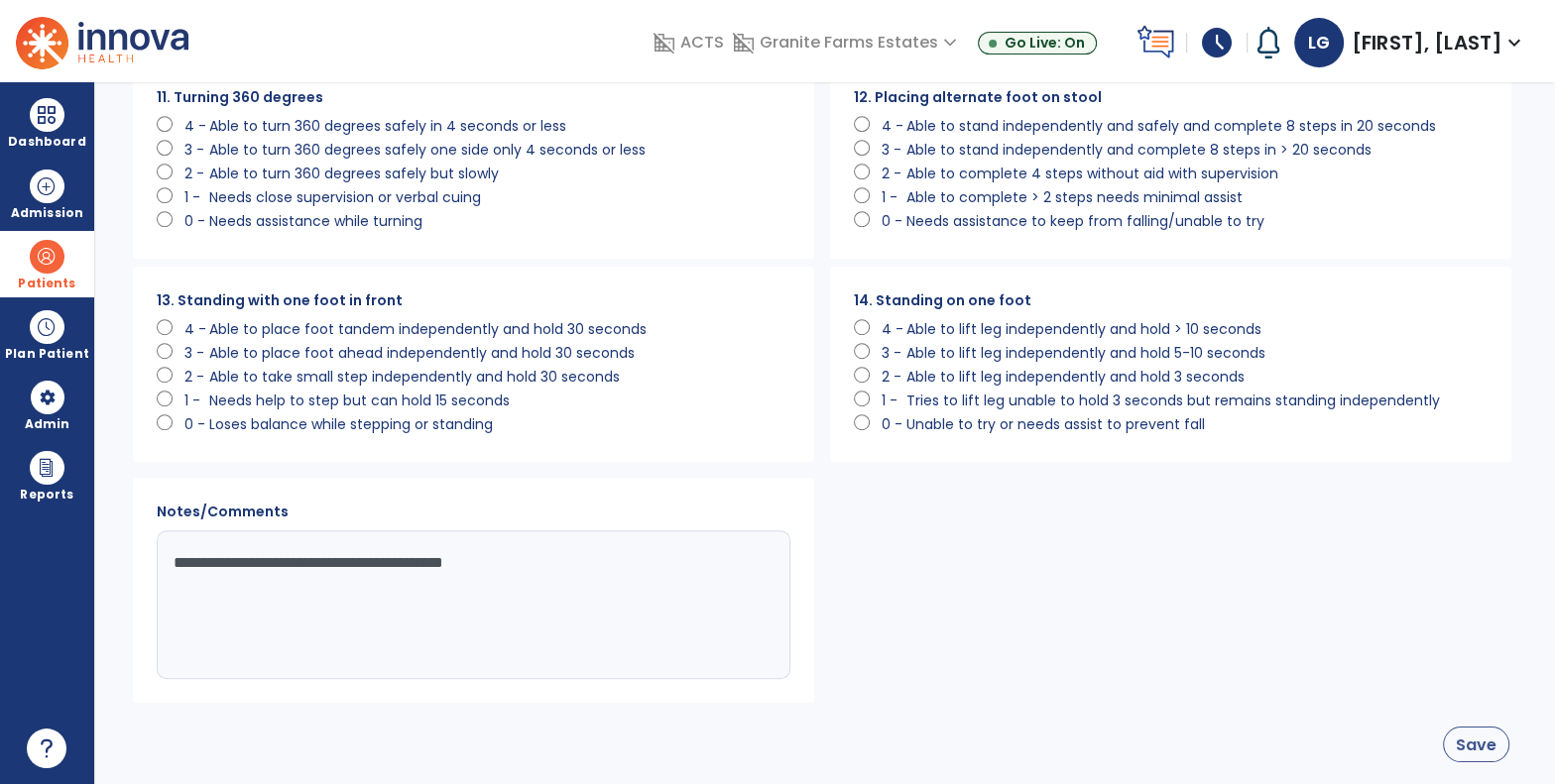 scroll, scrollTop: 1716, scrollLeft: 0, axis: vertical 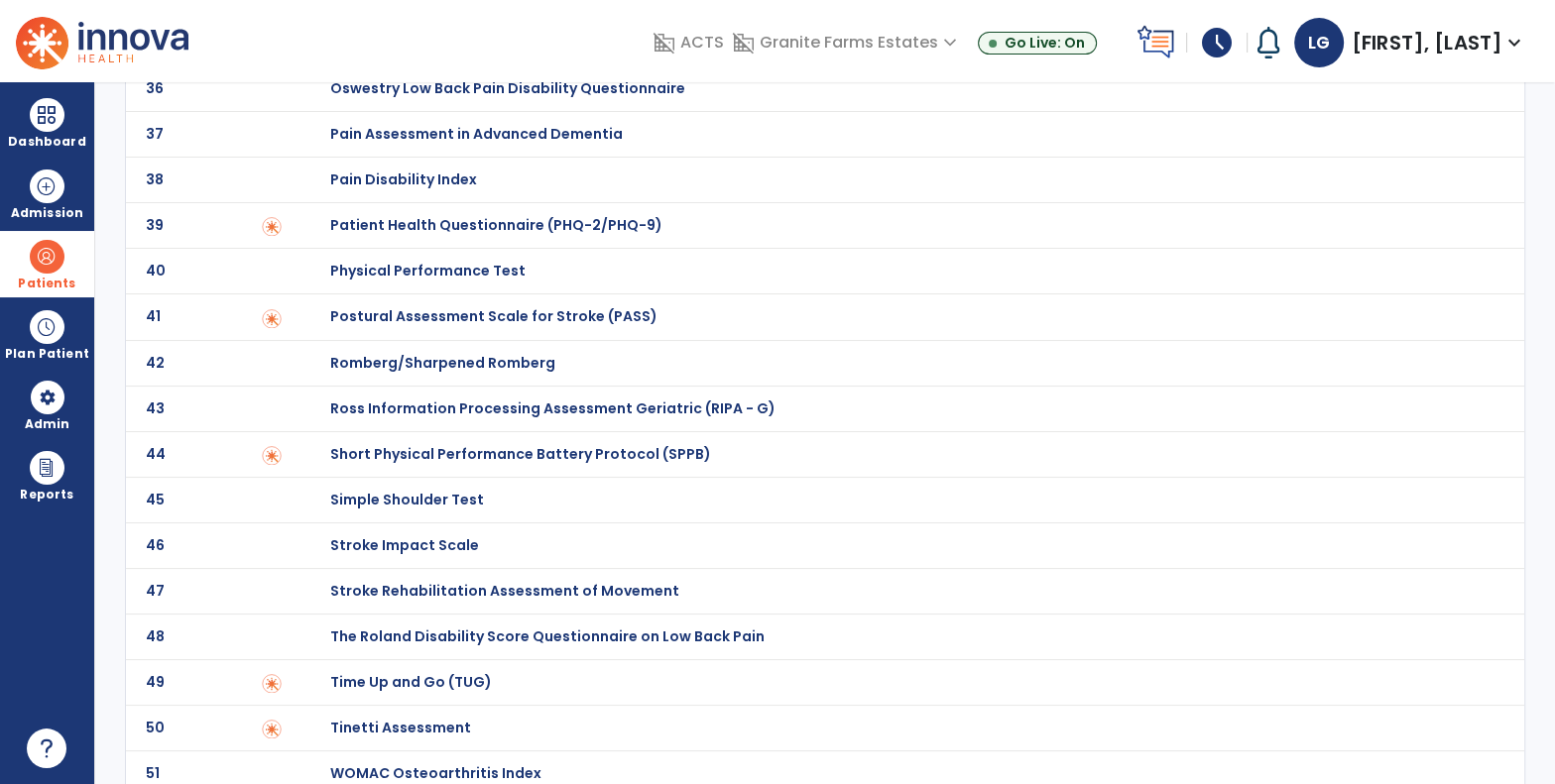 click on "Time Up and Go (TUG)" at bounding box center [401, -1508] 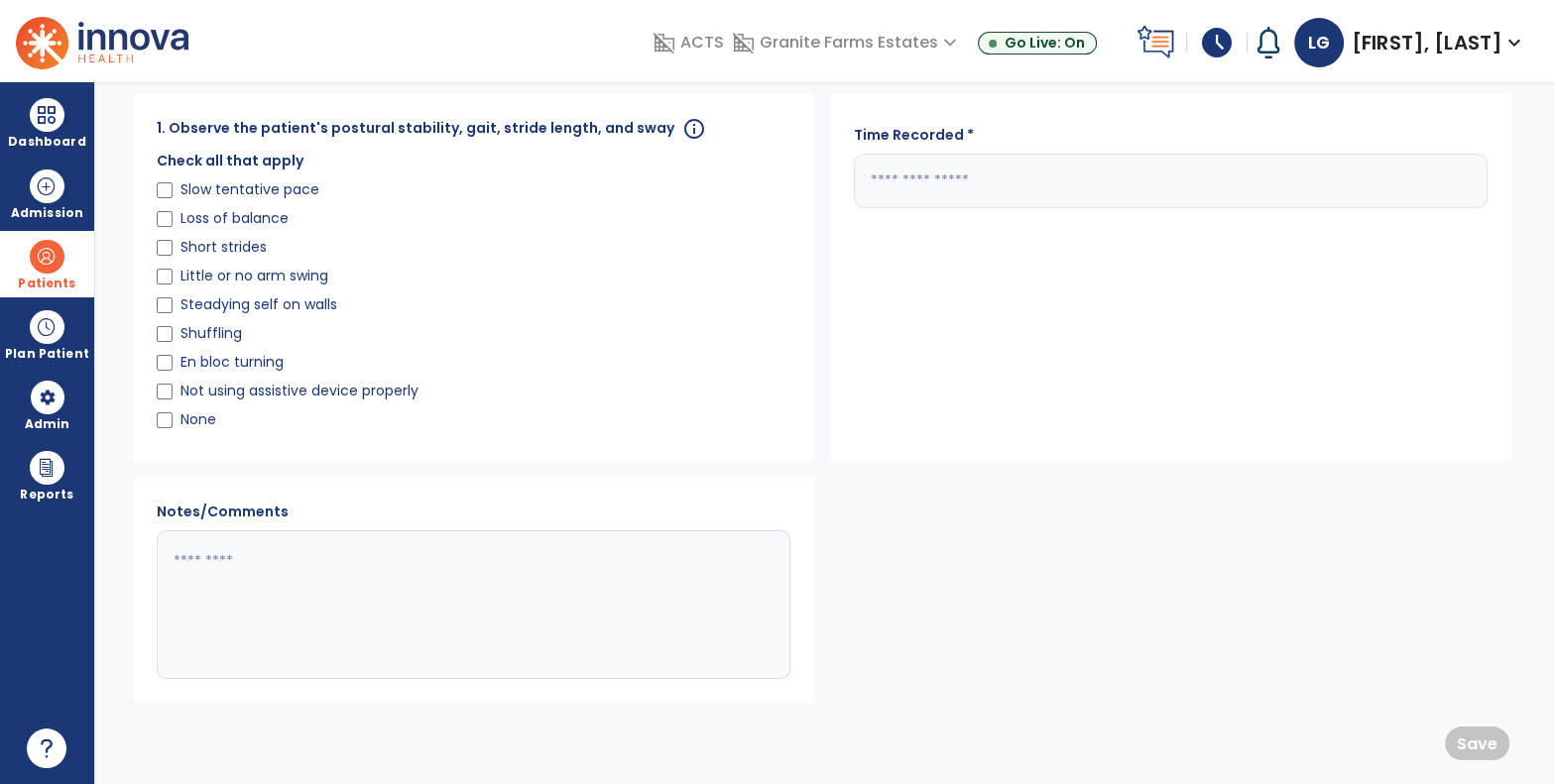 scroll, scrollTop: 0, scrollLeft: 0, axis: both 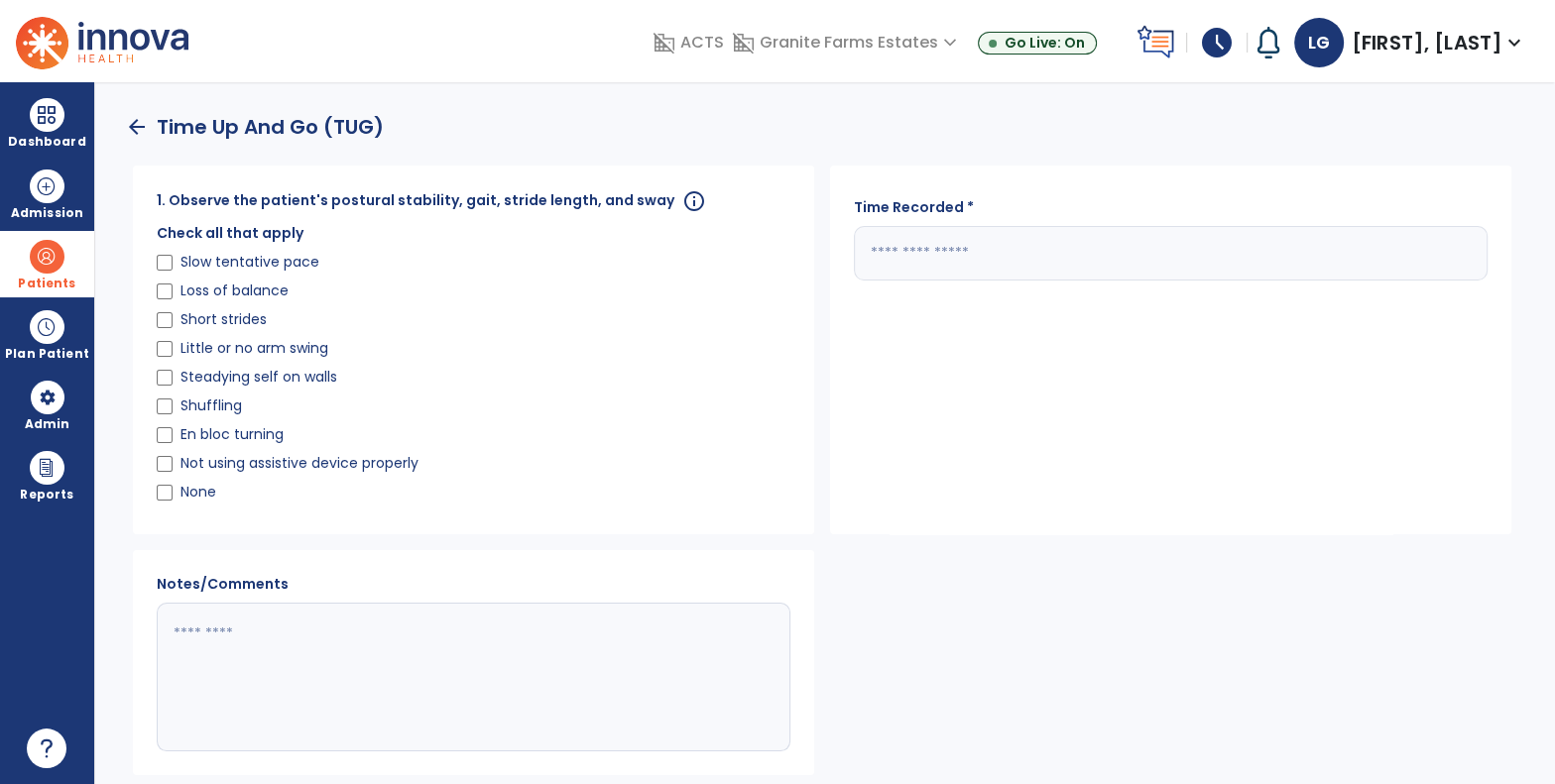 click 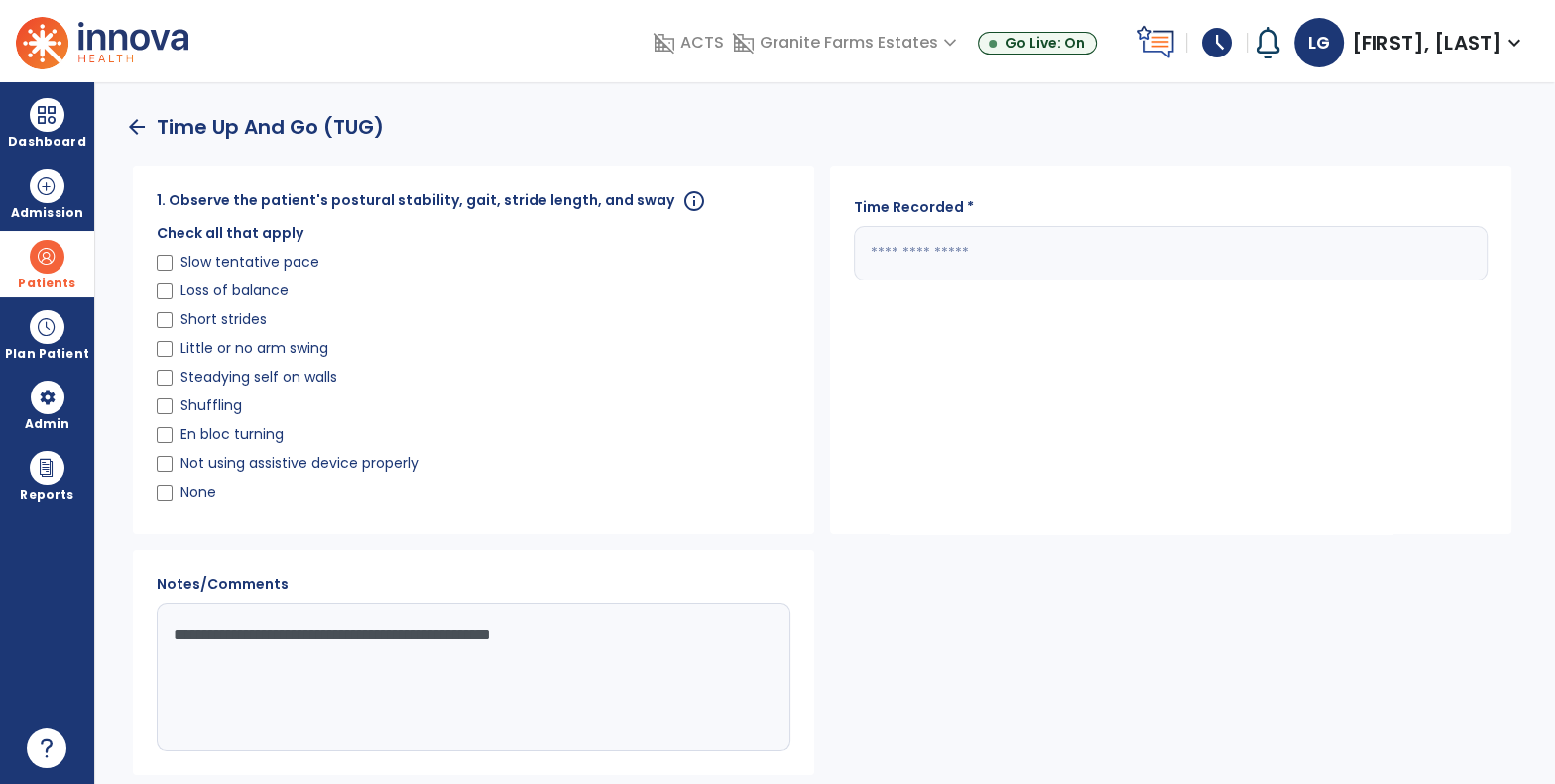 click on "**********" 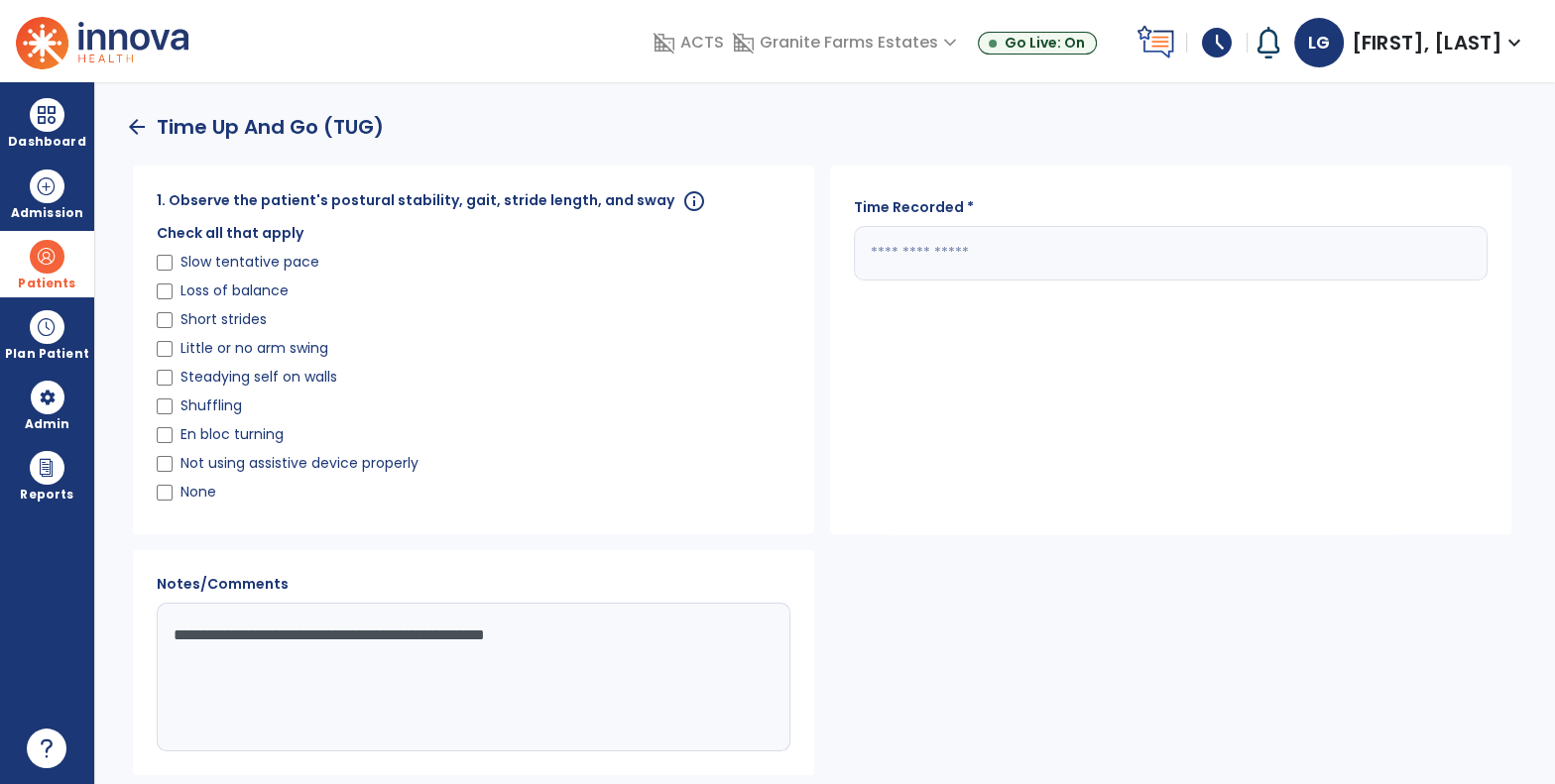 type on "**********" 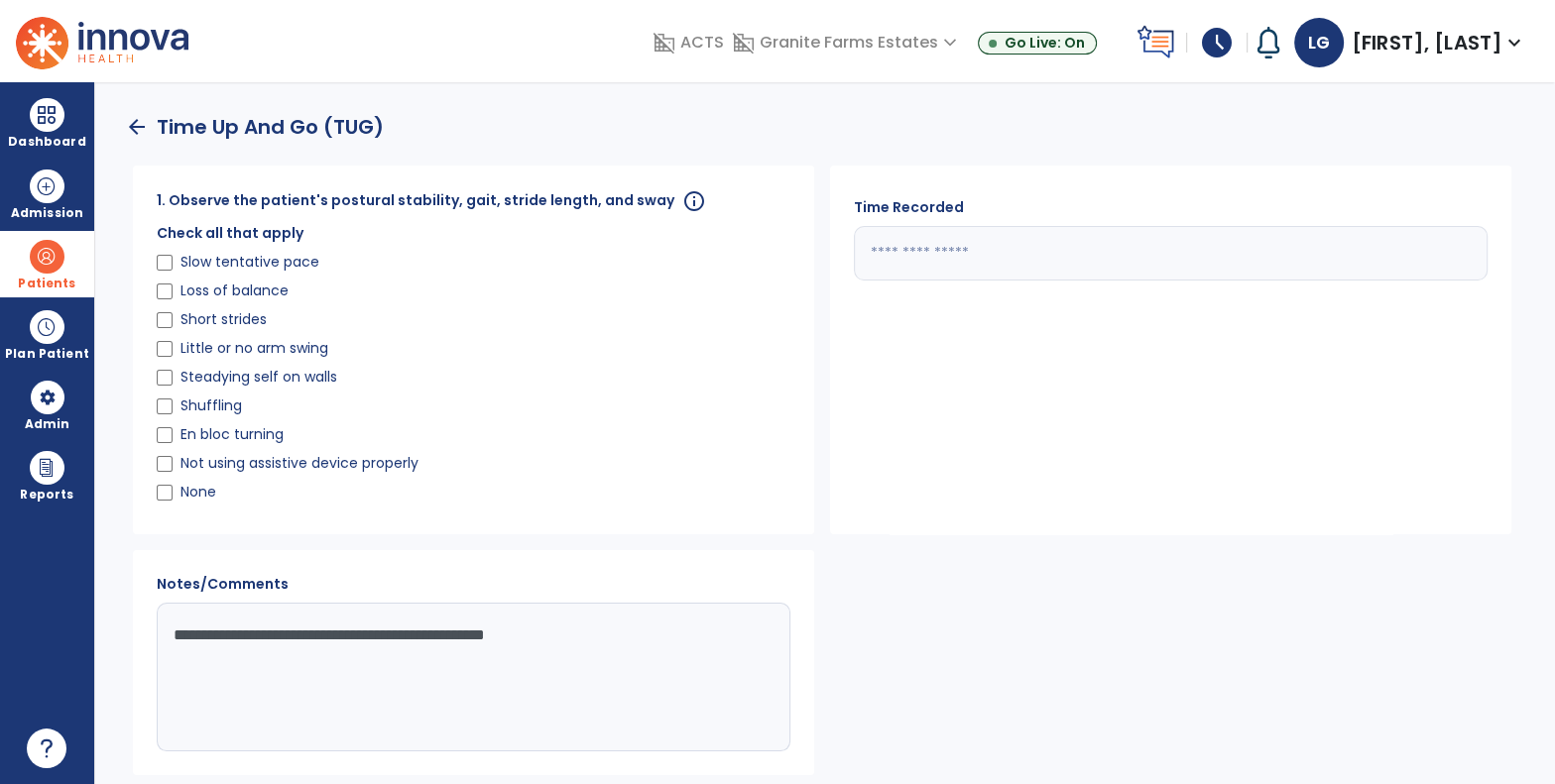 type on "**" 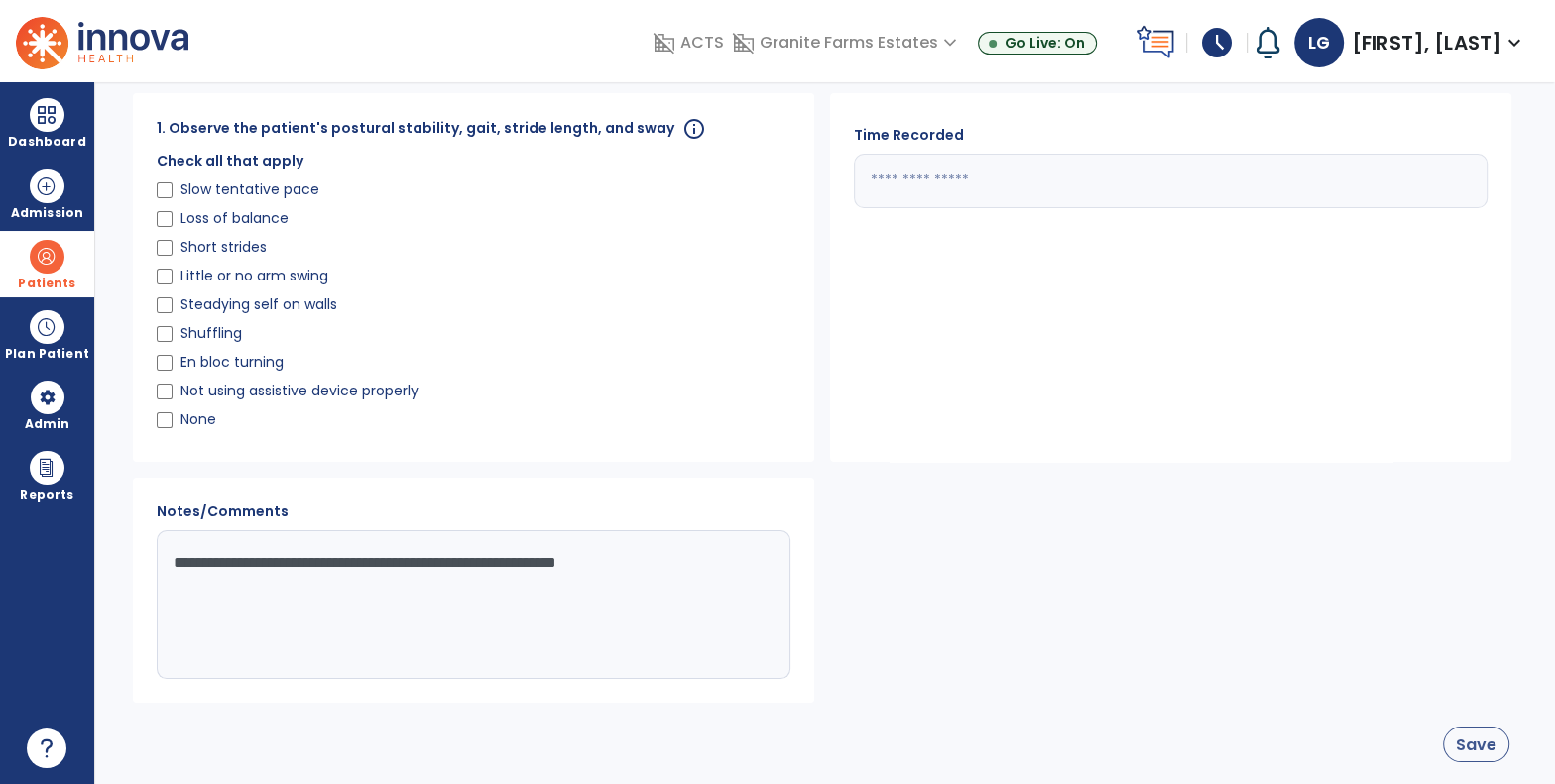 type on "**********" 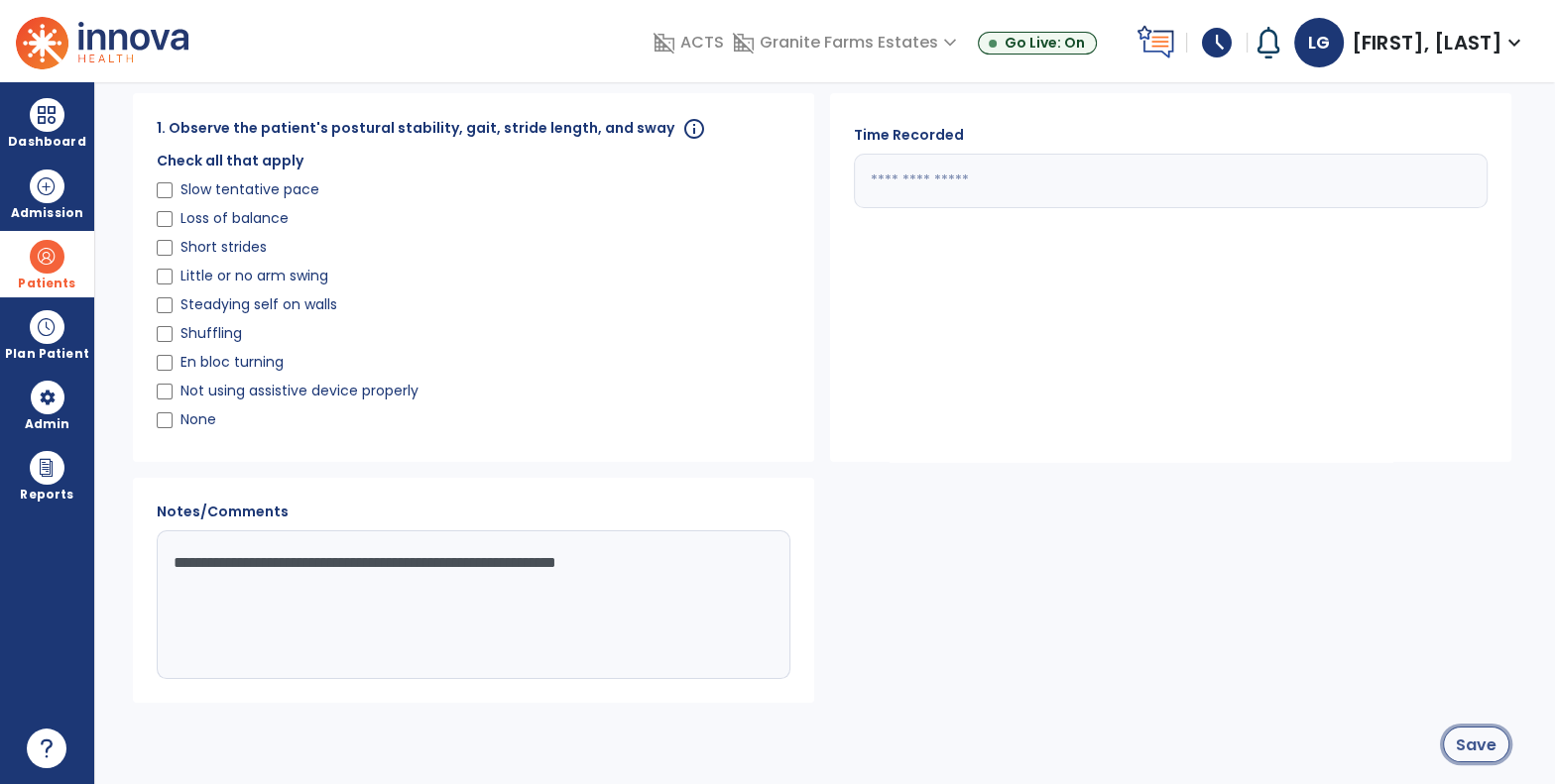 click on "Save" 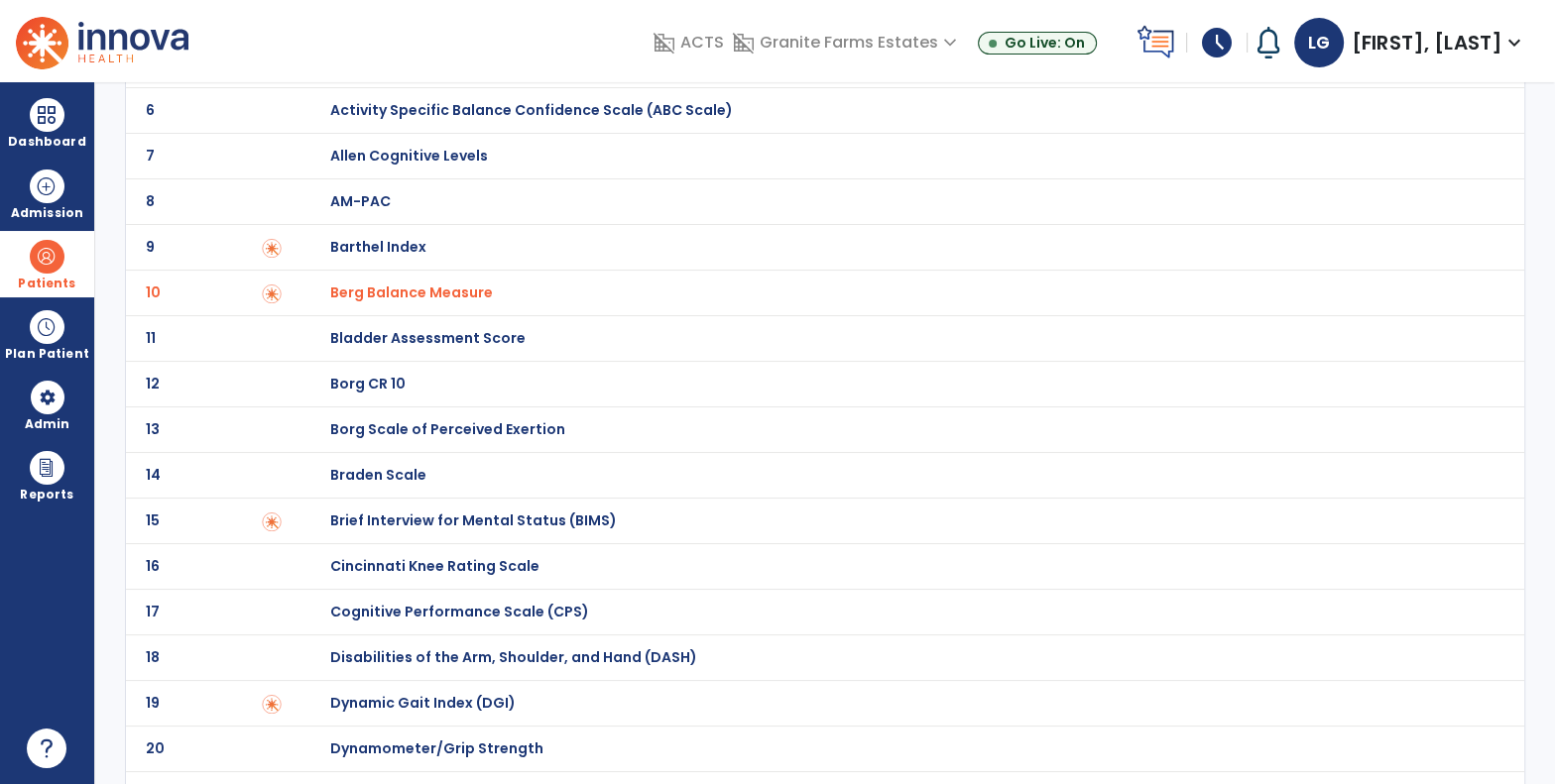 scroll, scrollTop: 103, scrollLeft: 0, axis: vertical 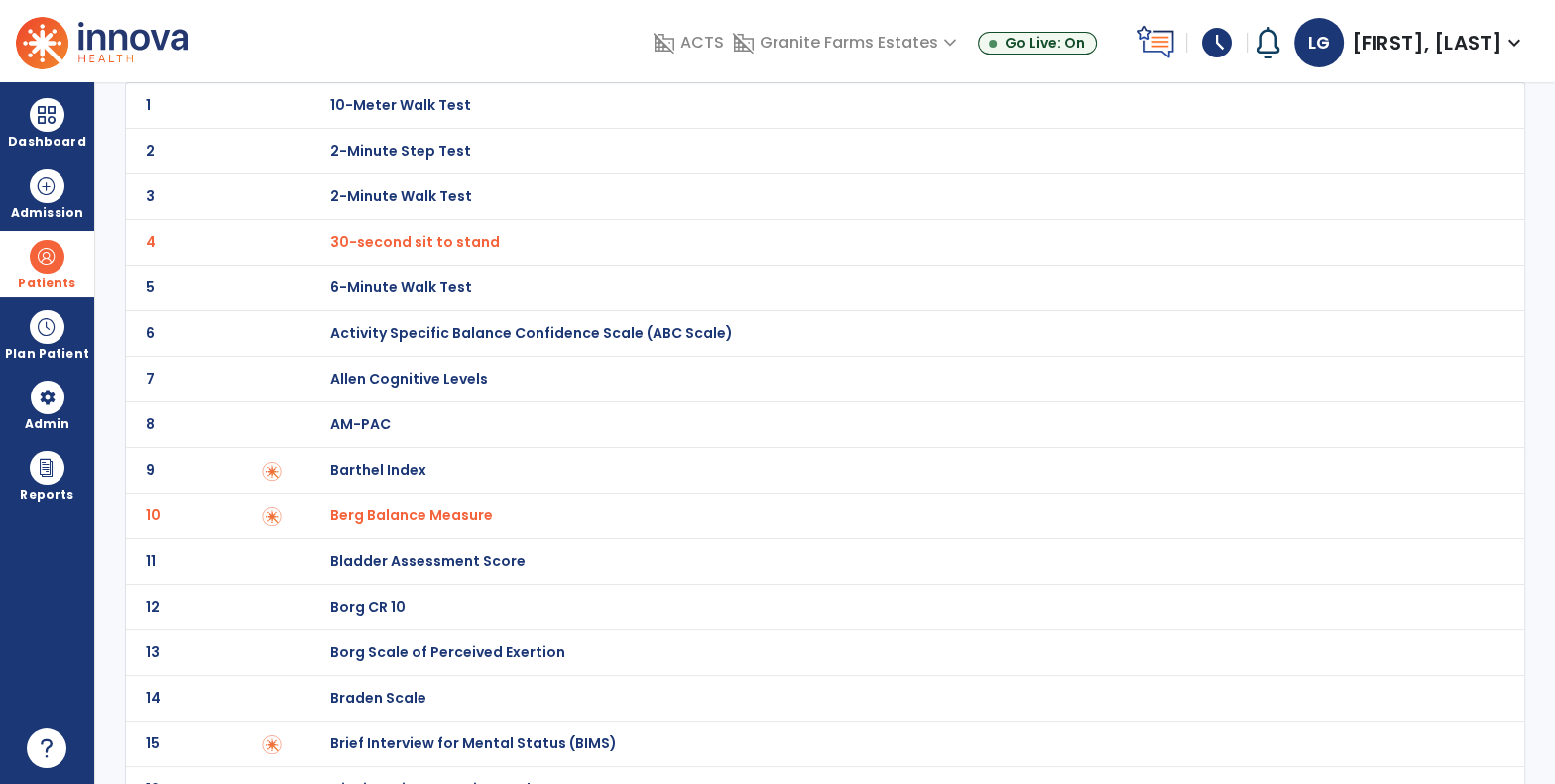 click on "30-second sit to stand" at bounding box center (415, 242) 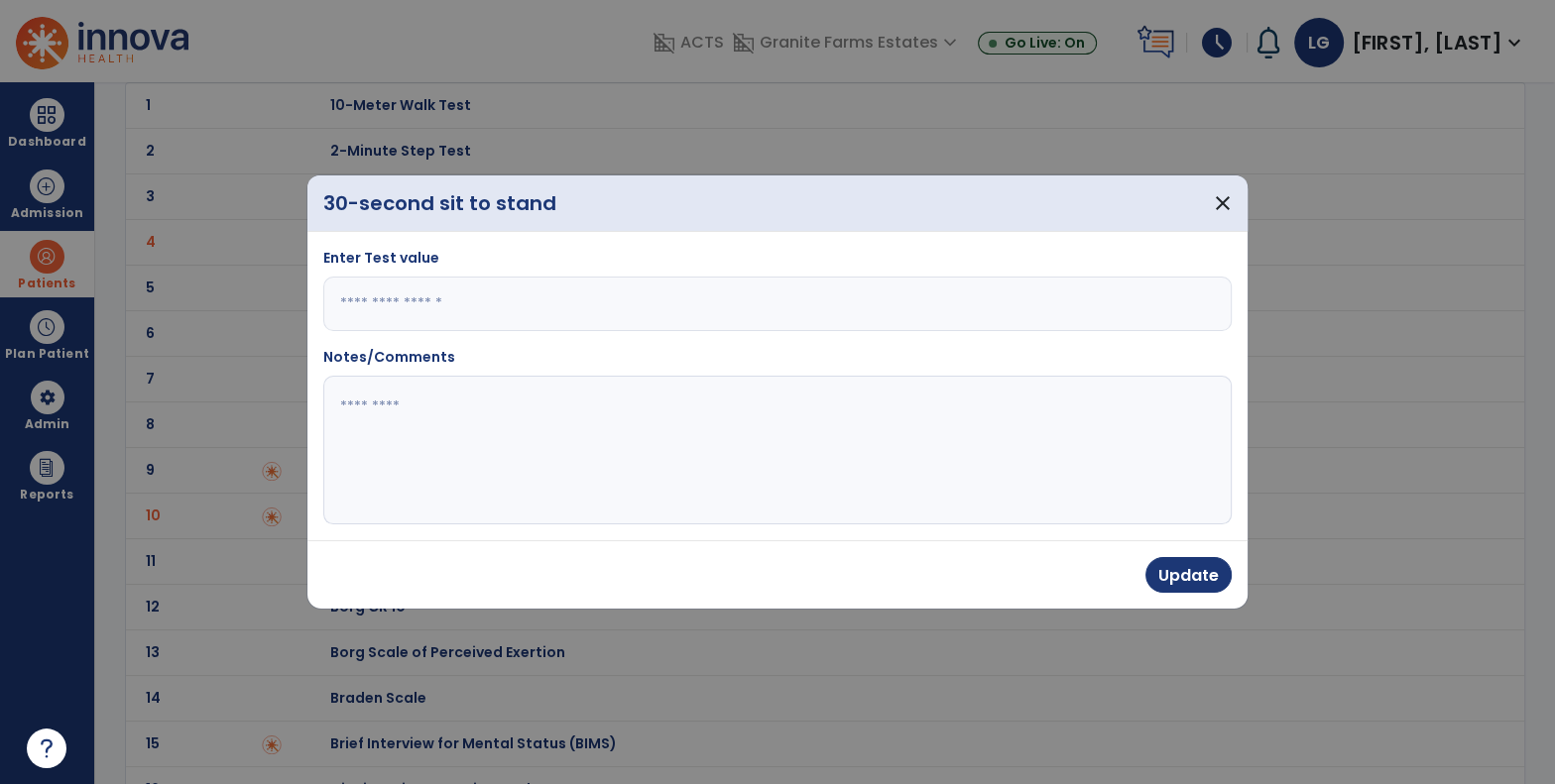 click 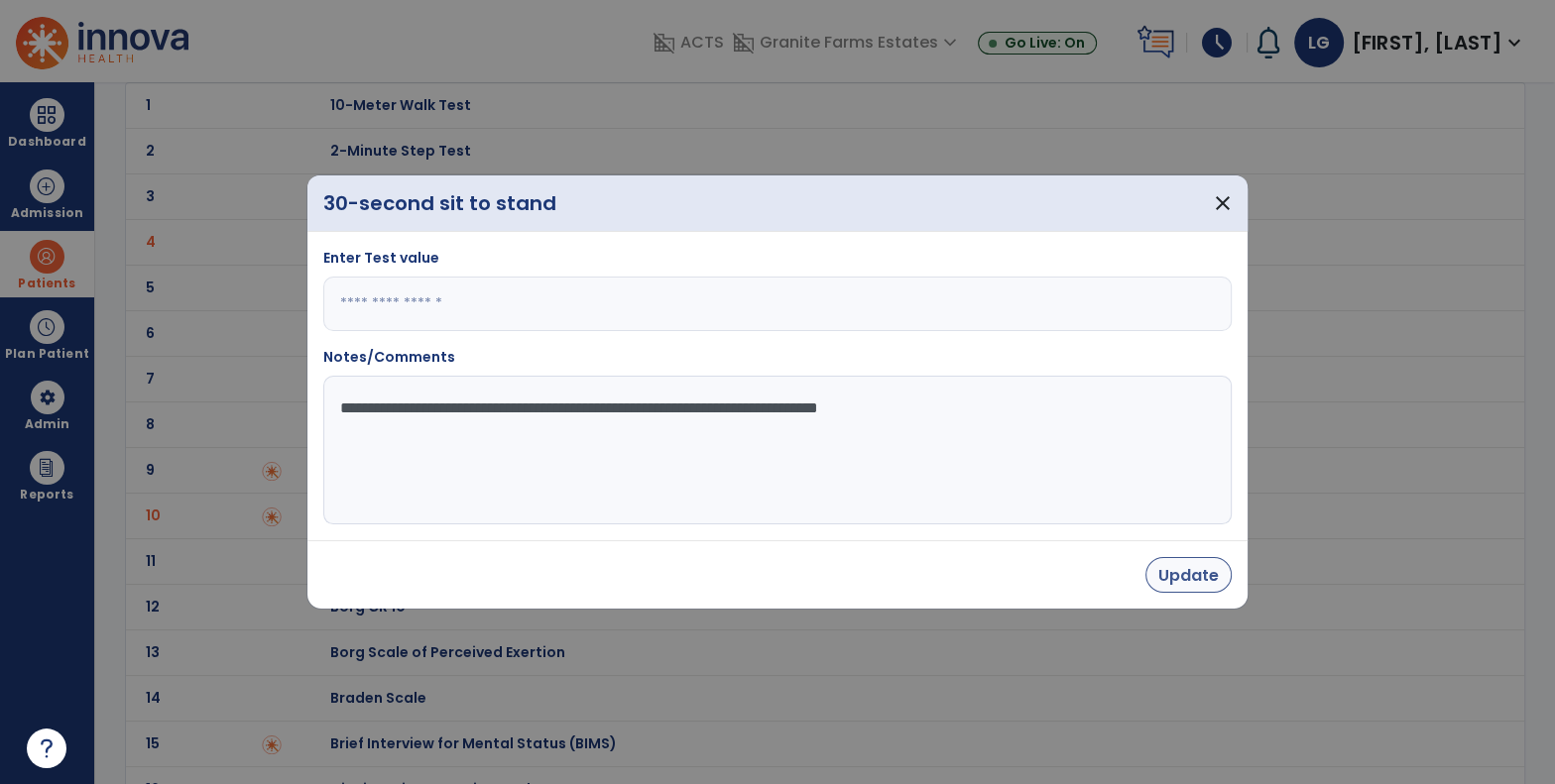 type on "**********" 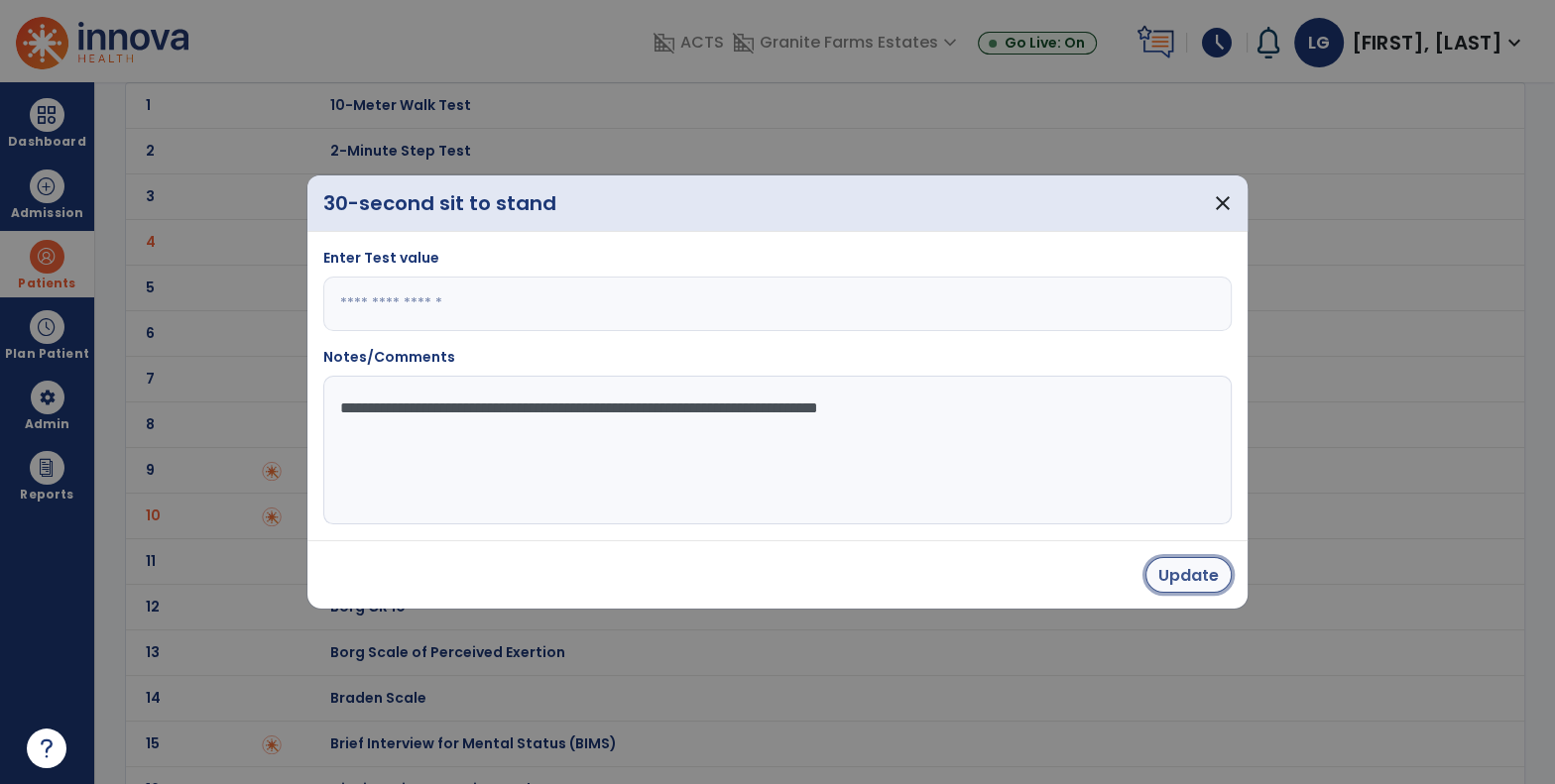 click on "Update" at bounding box center [1188, 575] 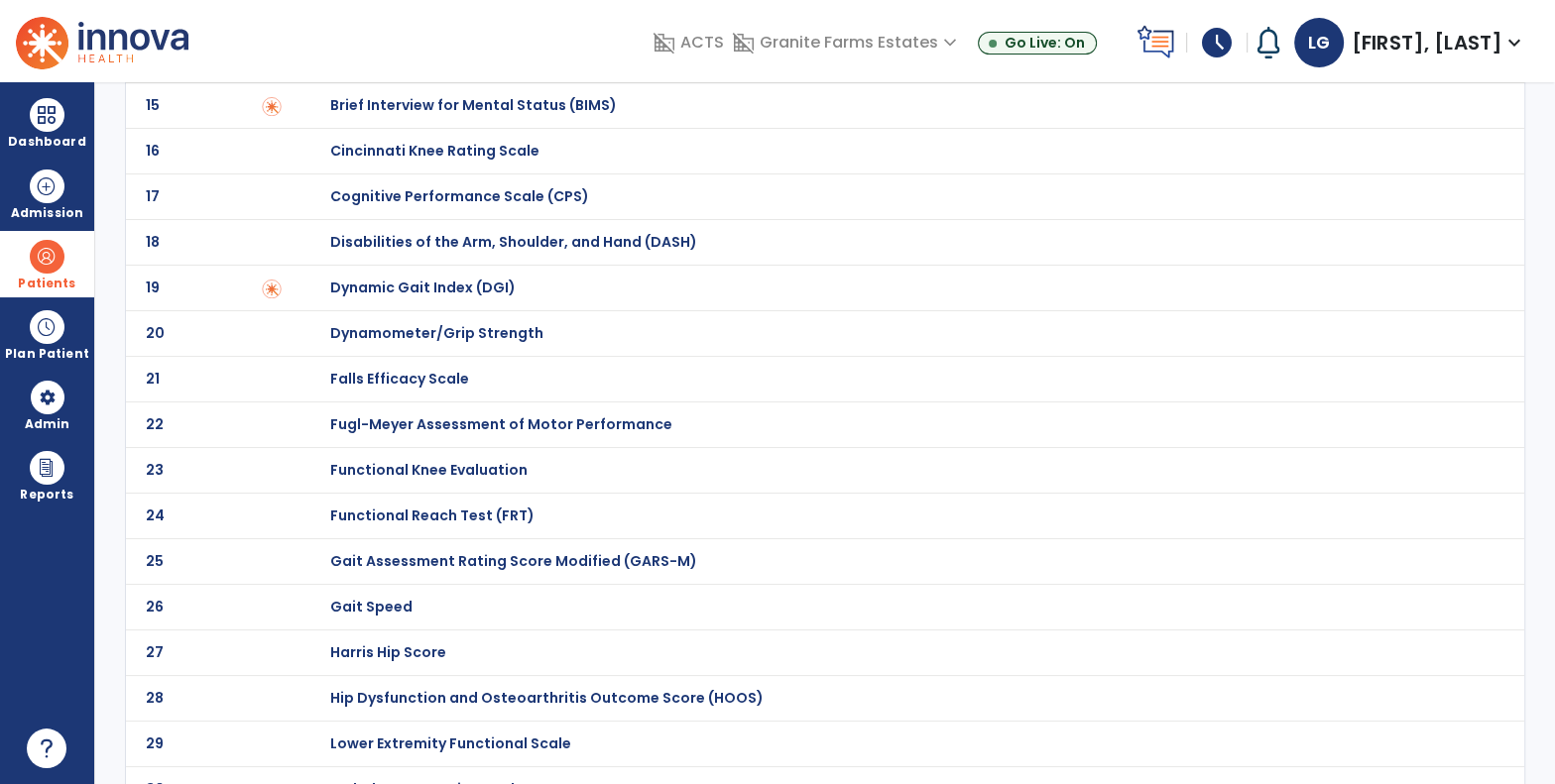 scroll, scrollTop: 763, scrollLeft: 0, axis: vertical 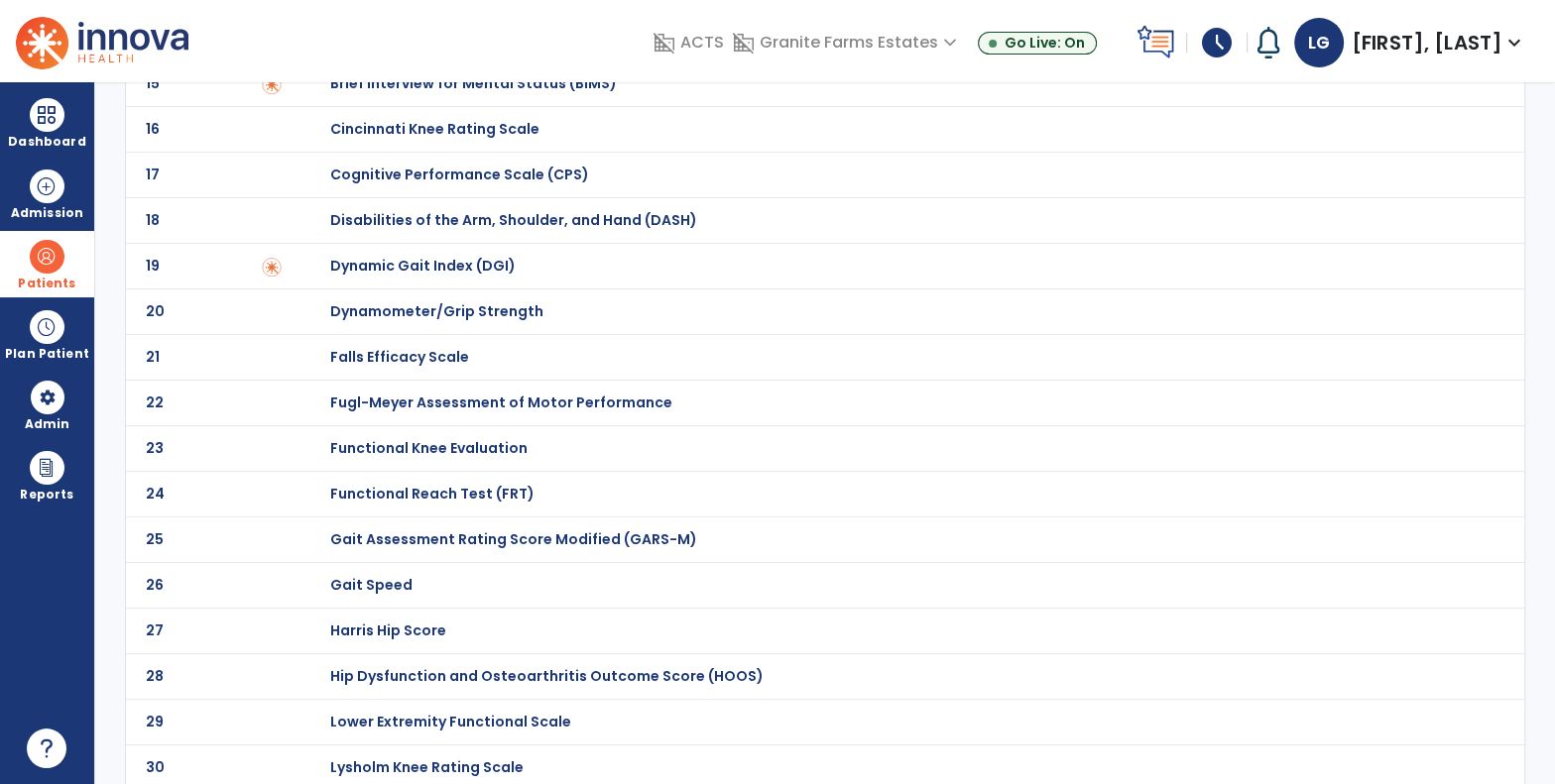 click on "Gait Speed" at bounding box center [897, -555] 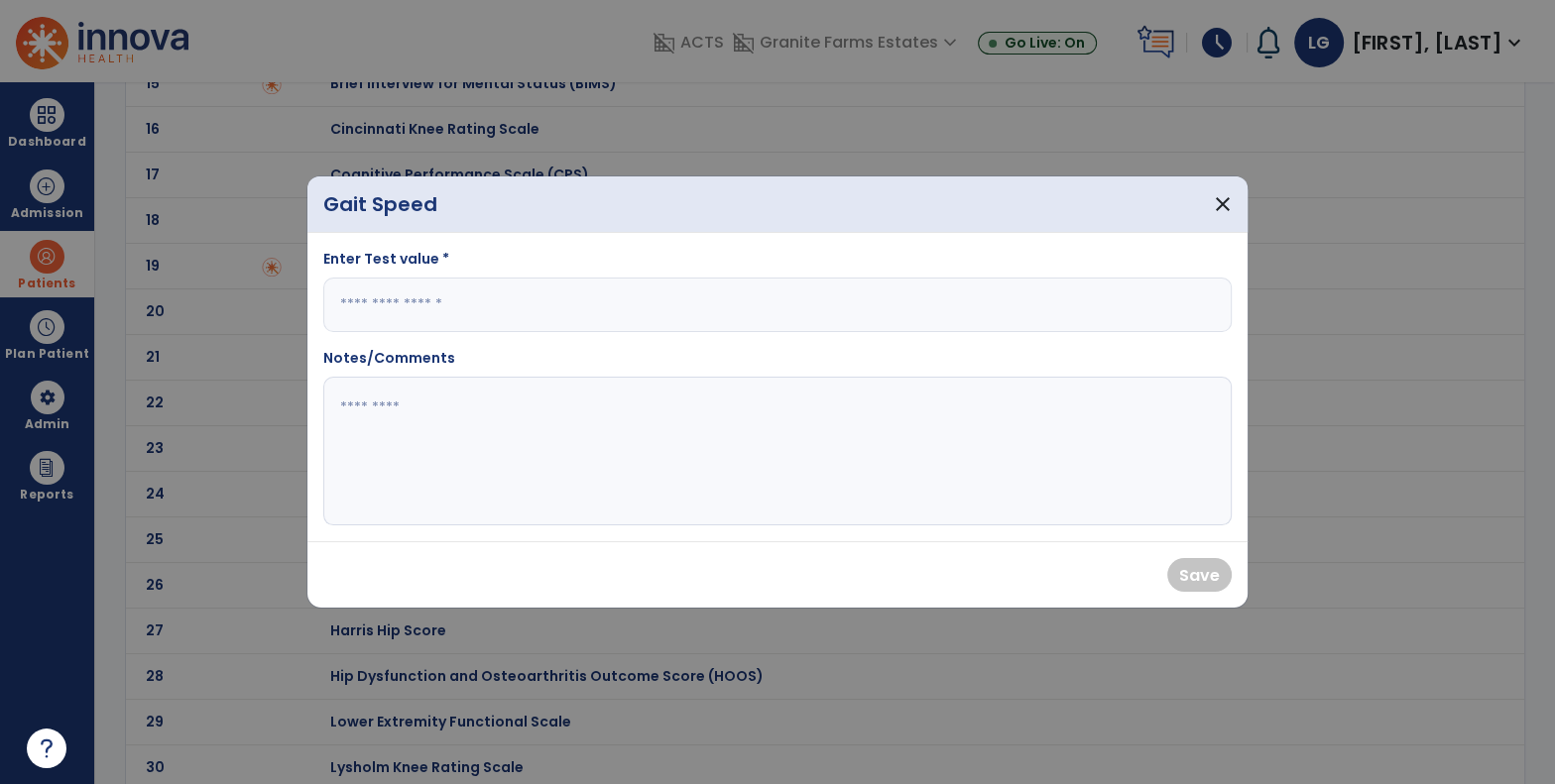 click 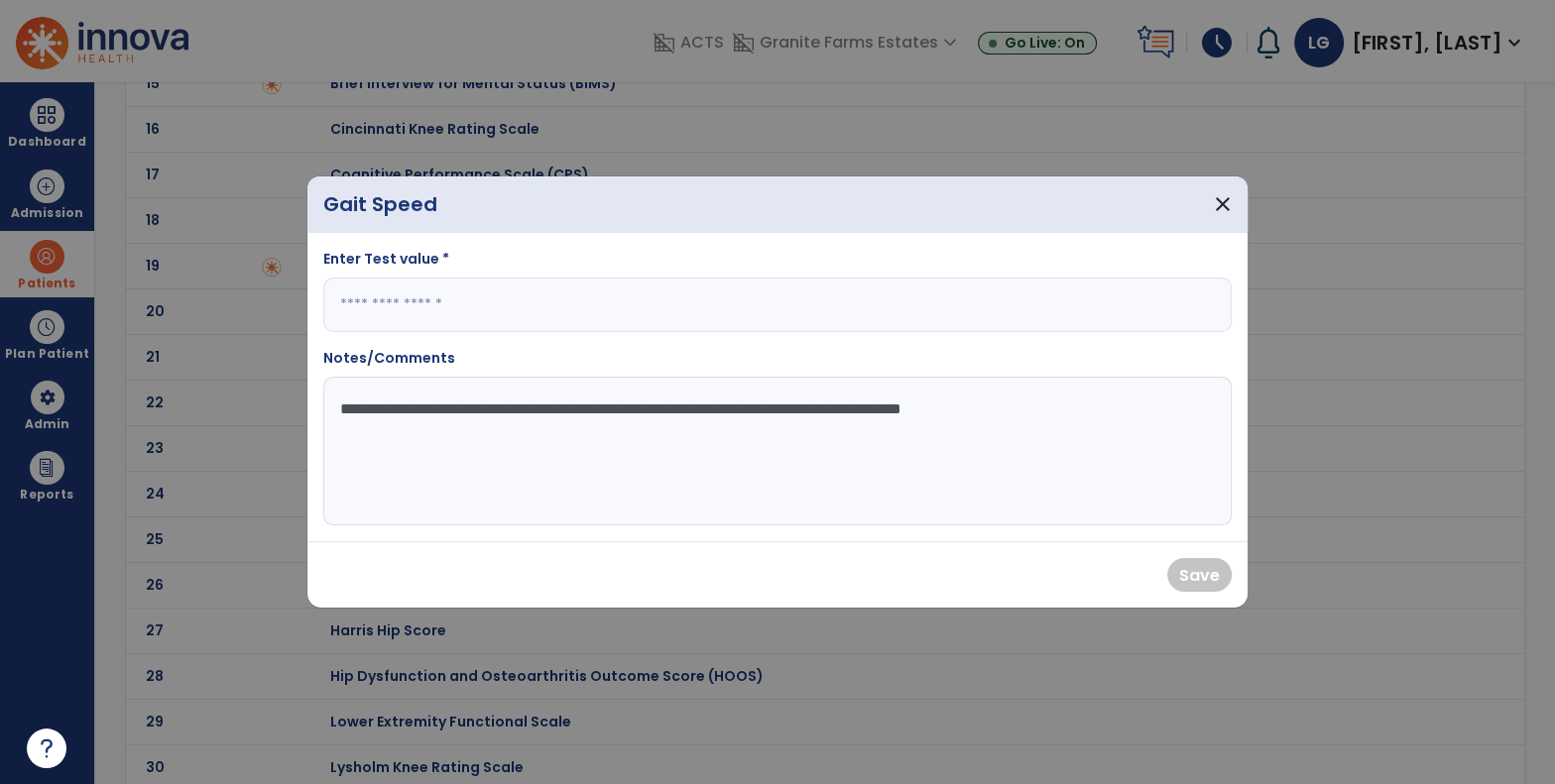 type on "**********" 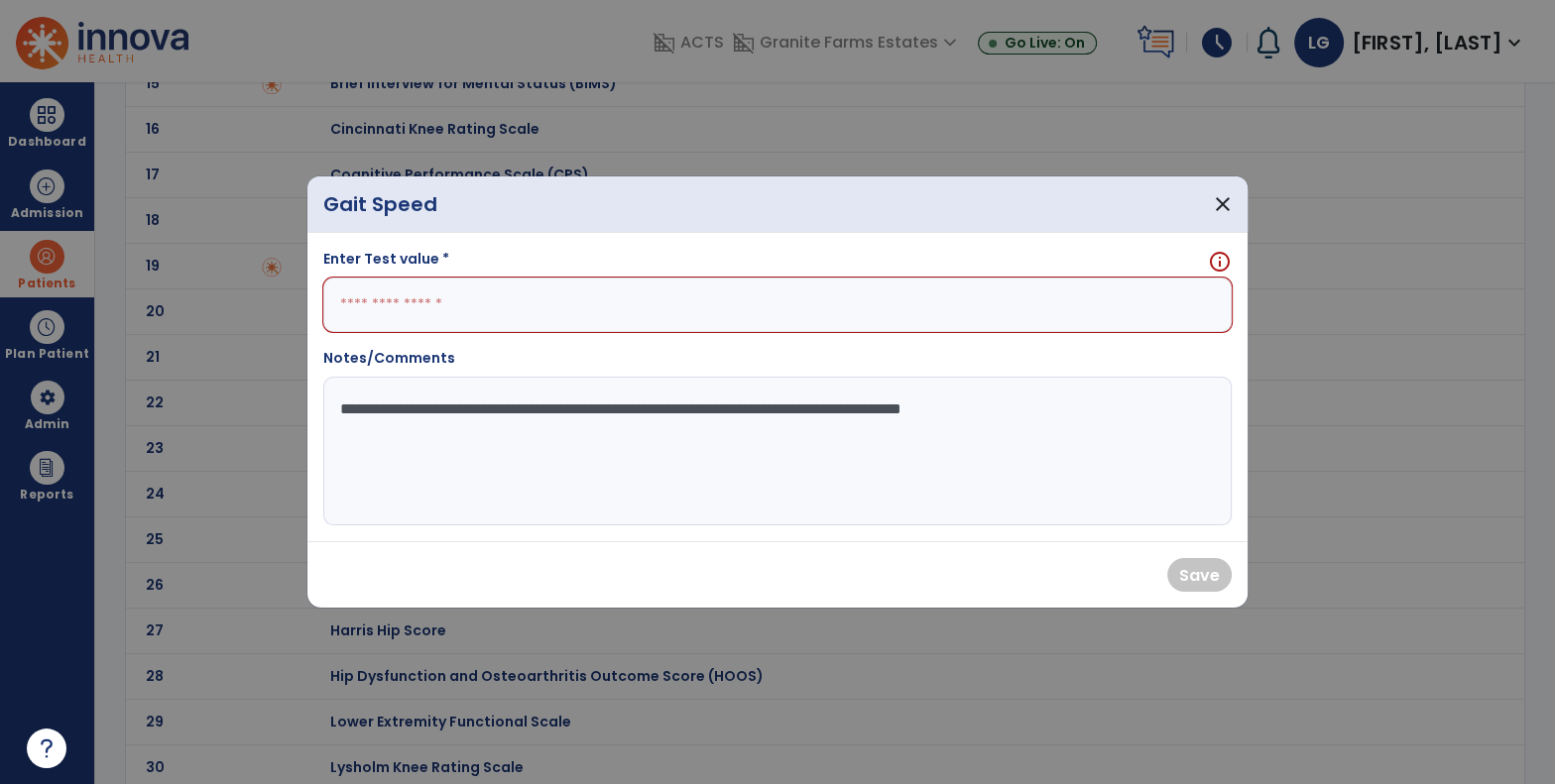 type on "*" 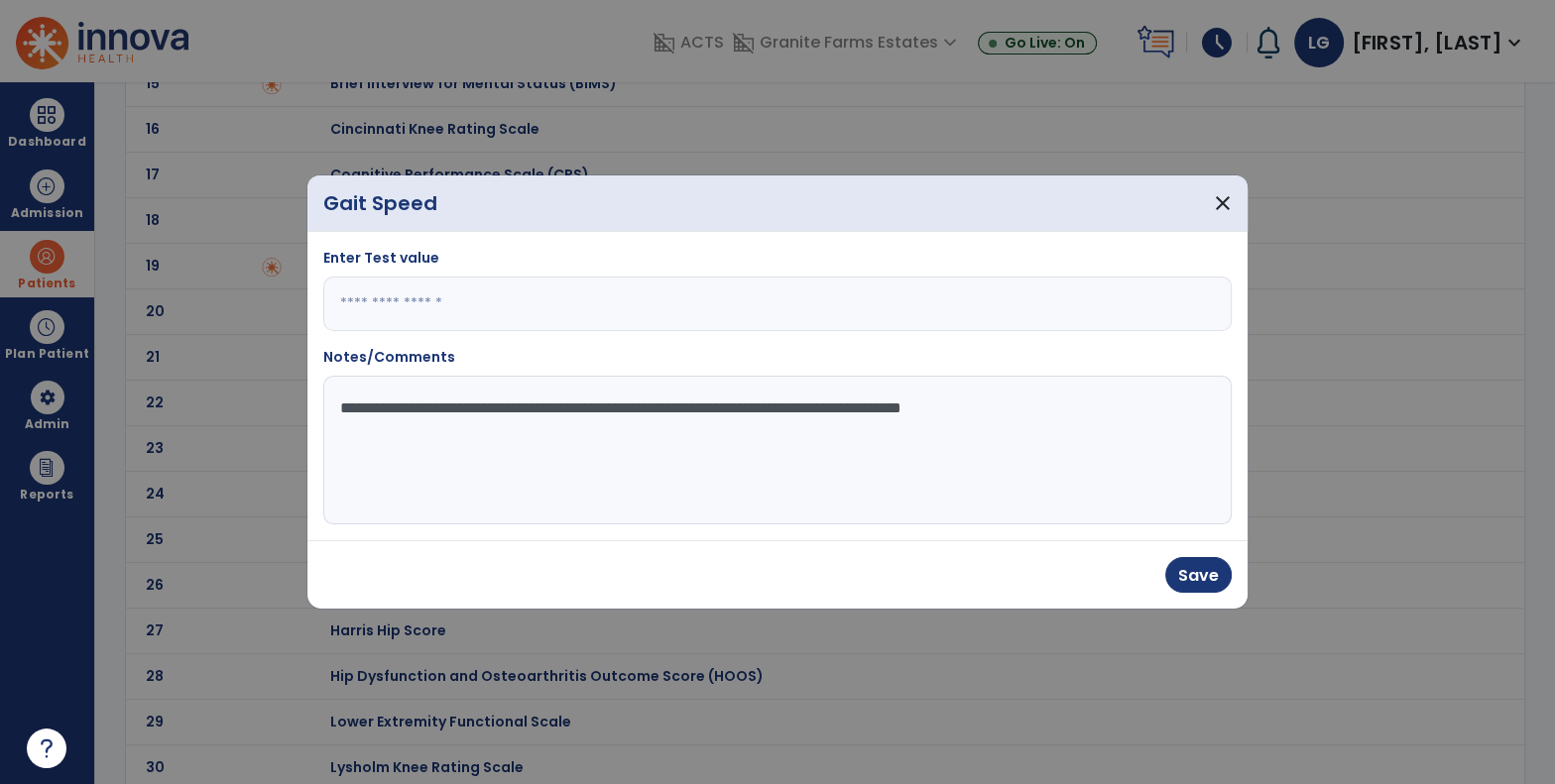 type on "*" 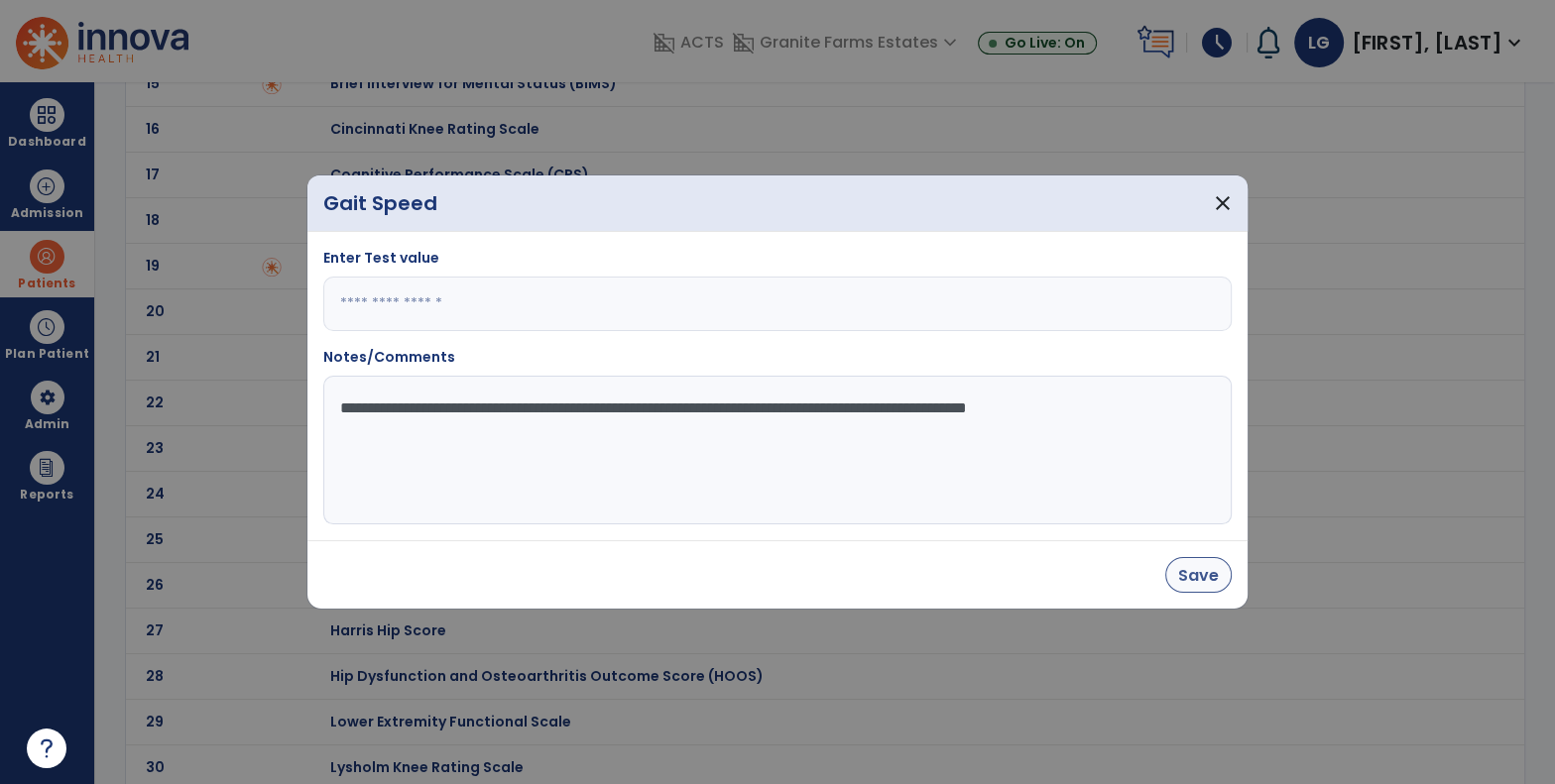 type on "**********" 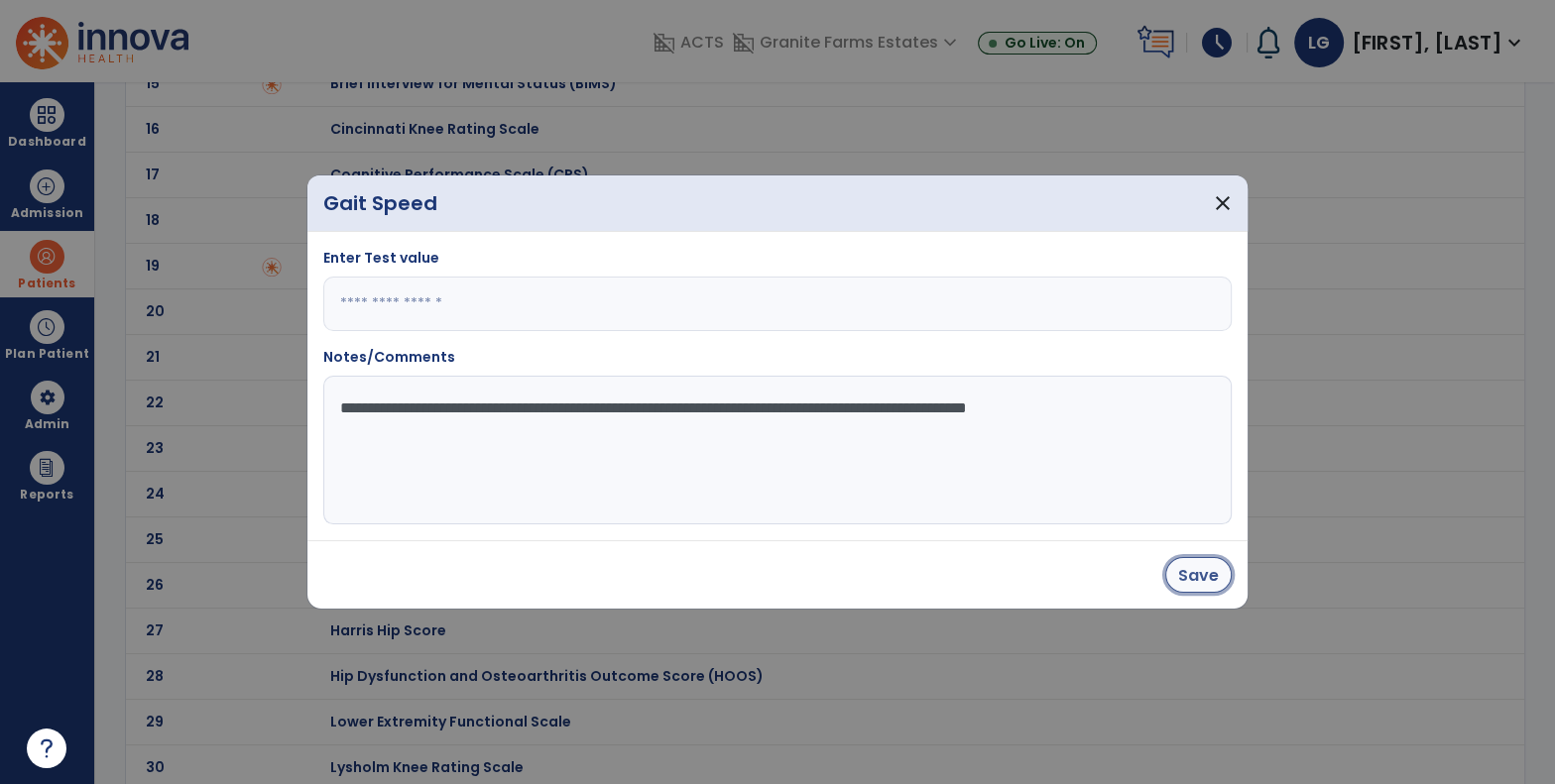 click on "Save" at bounding box center [1198, 575] 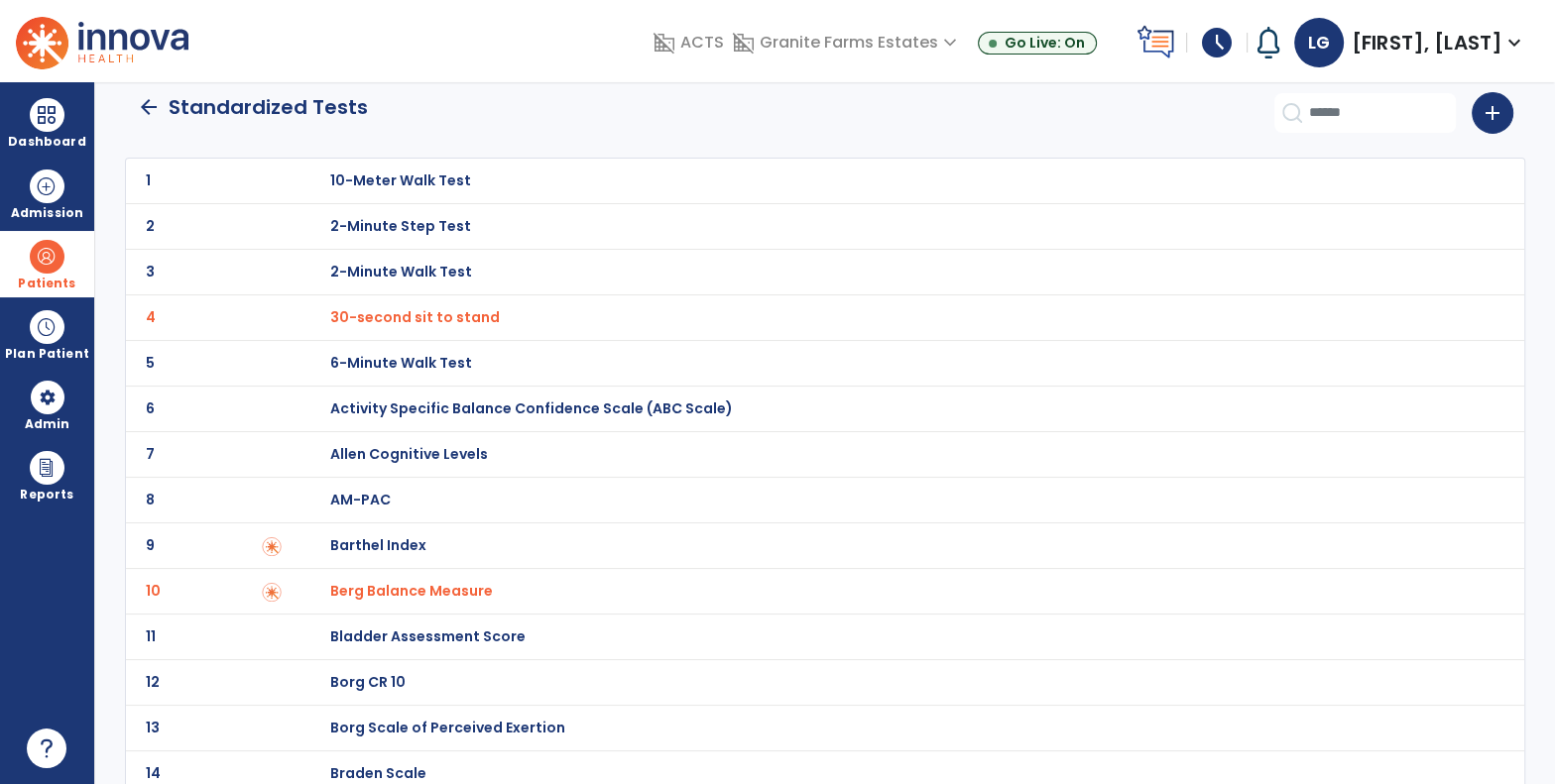 scroll, scrollTop: 0, scrollLeft: 0, axis: both 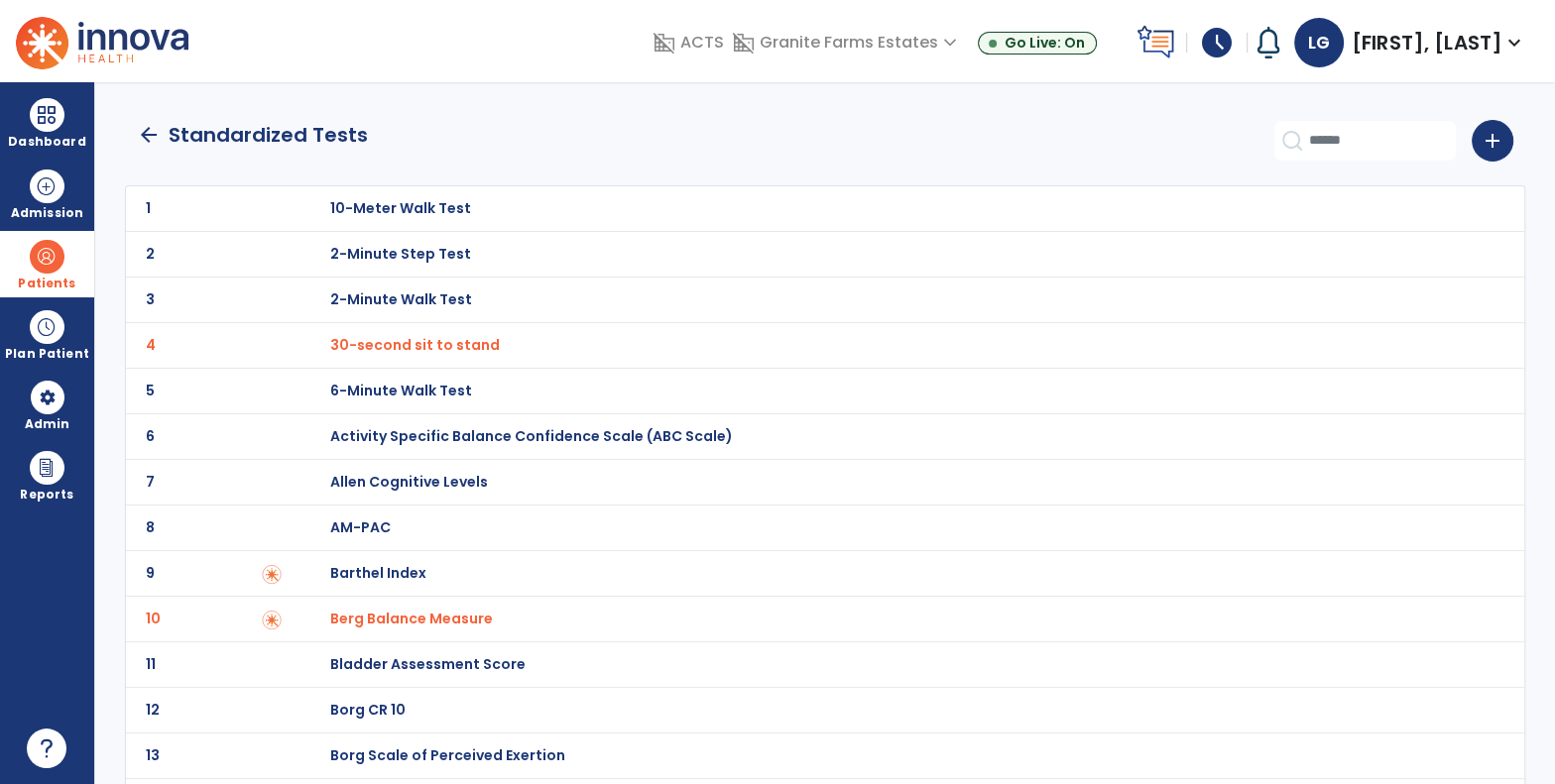 click on "arrow_back" 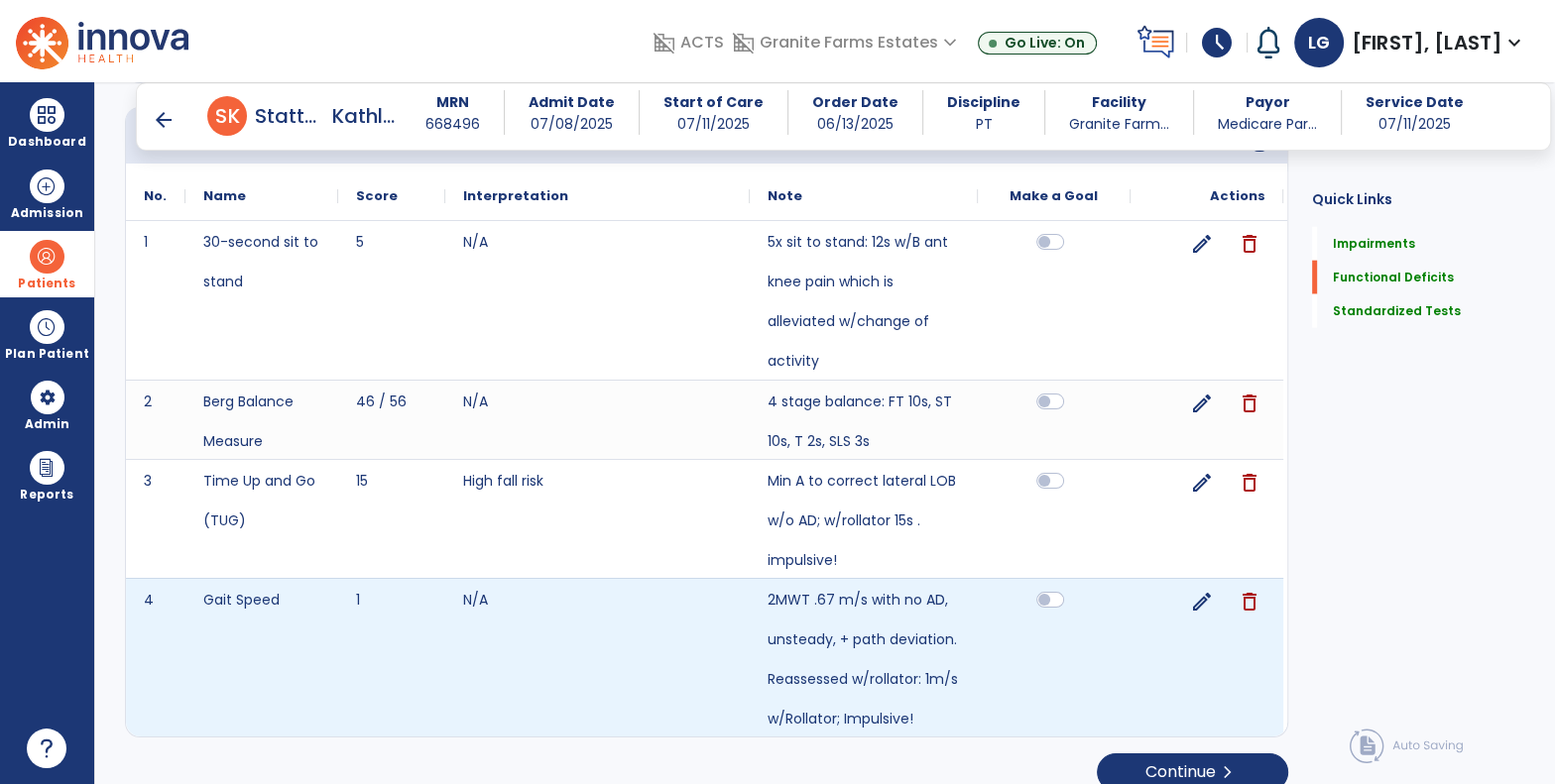 scroll, scrollTop: 4451, scrollLeft: 0, axis: vertical 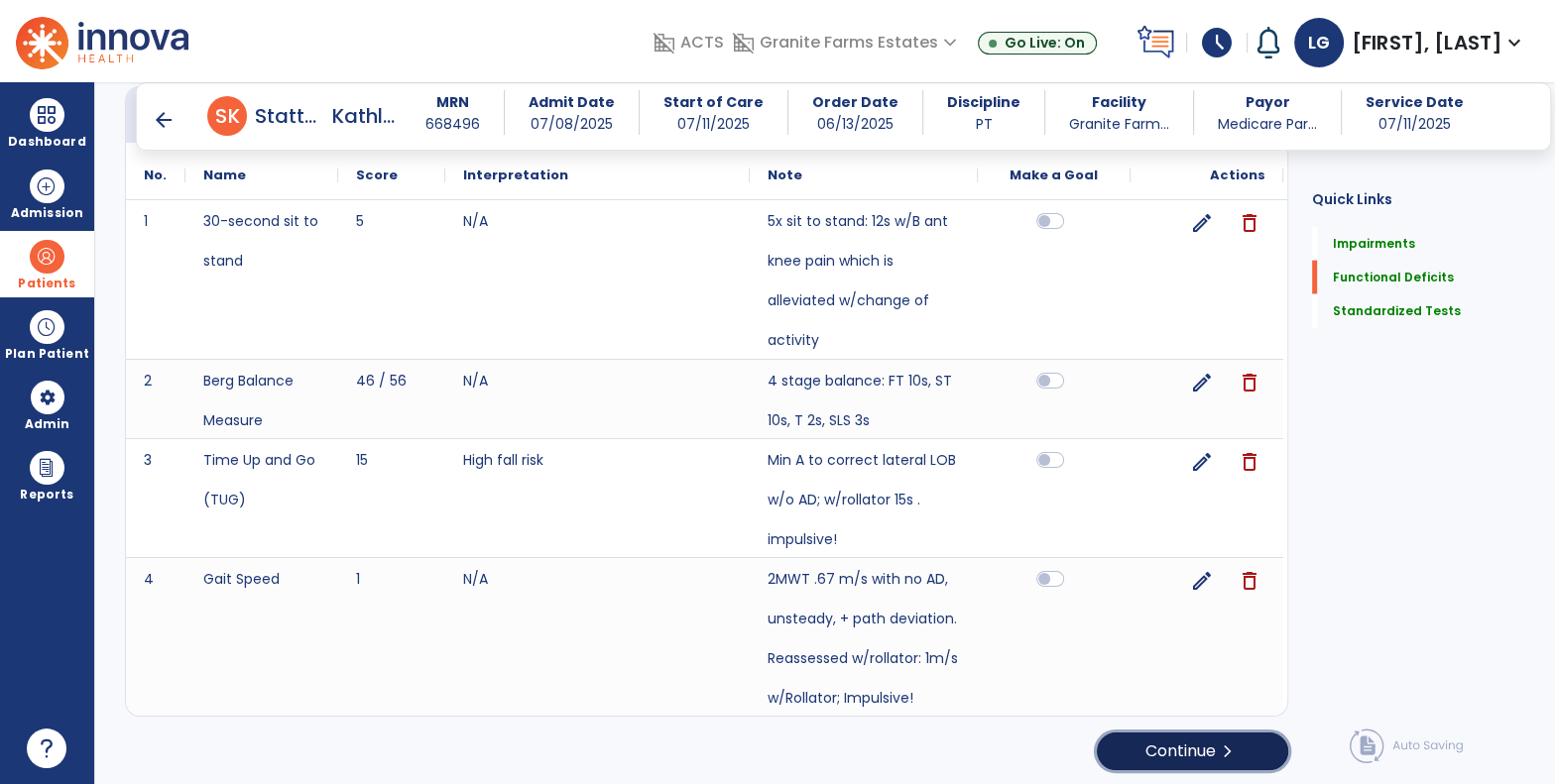 click on "Continue  chevron_right" 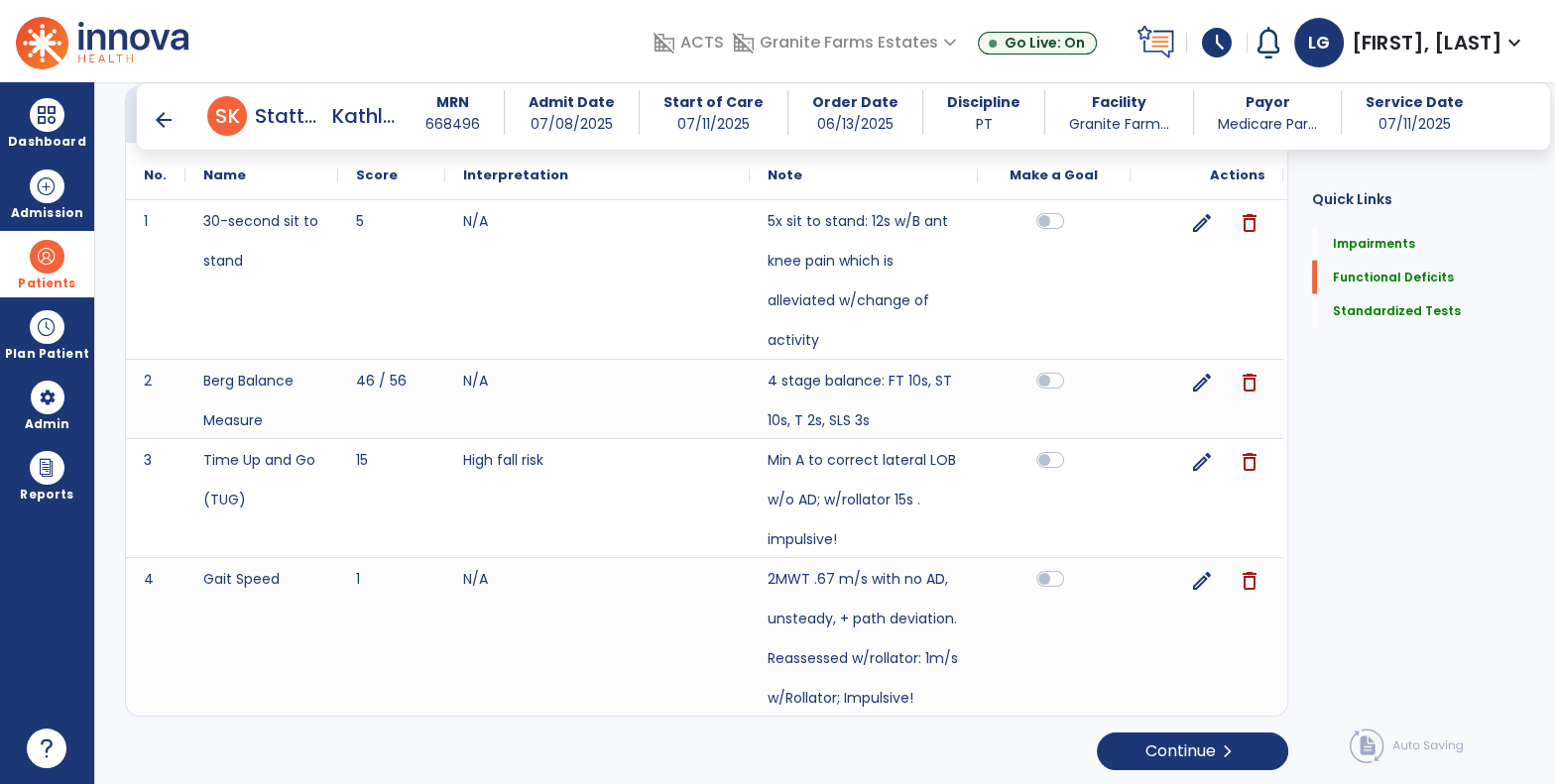 scroll, scrollTop: 0, scrollLeft: 0, axis: both 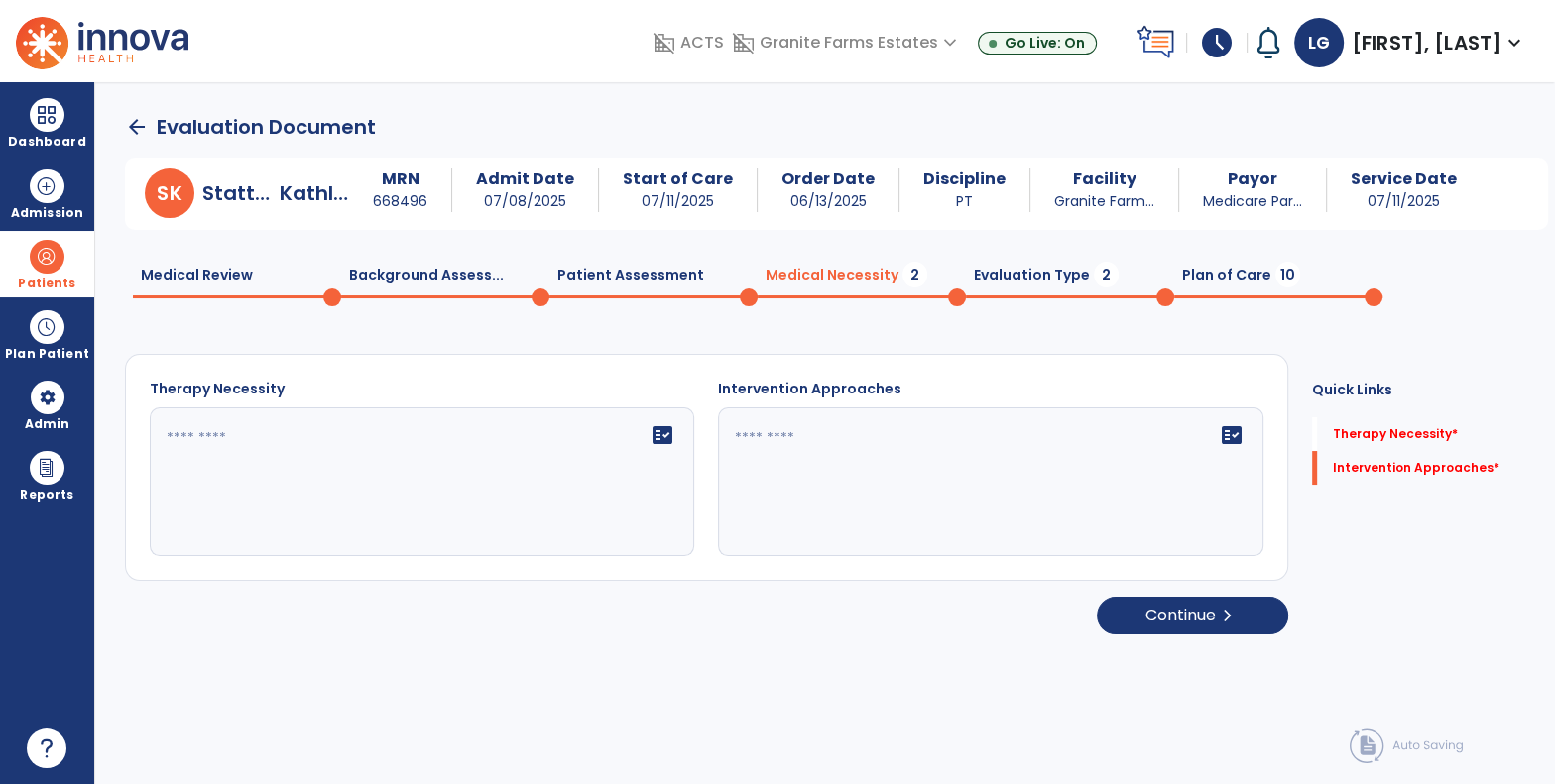 click 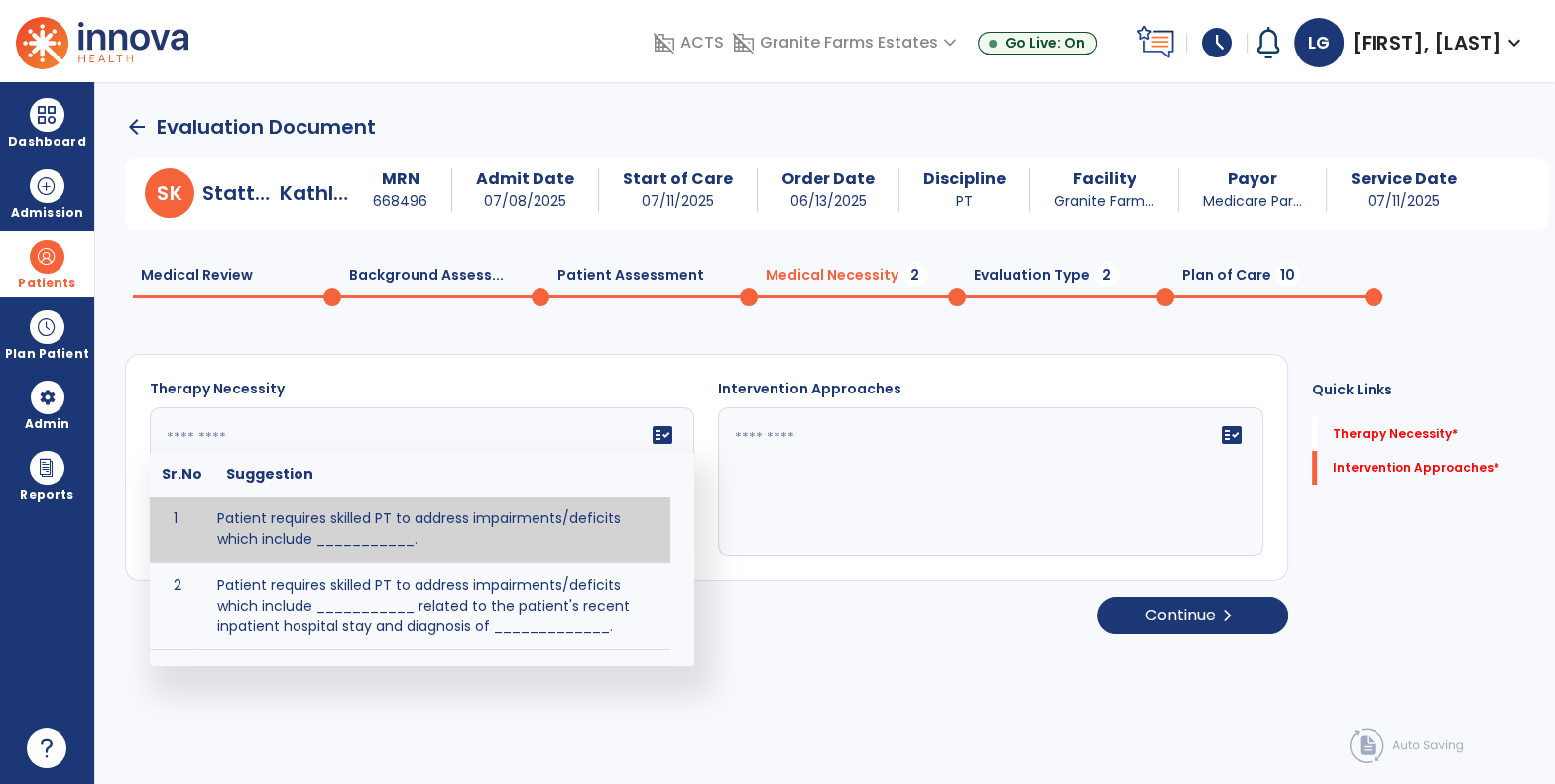paste on "**********" 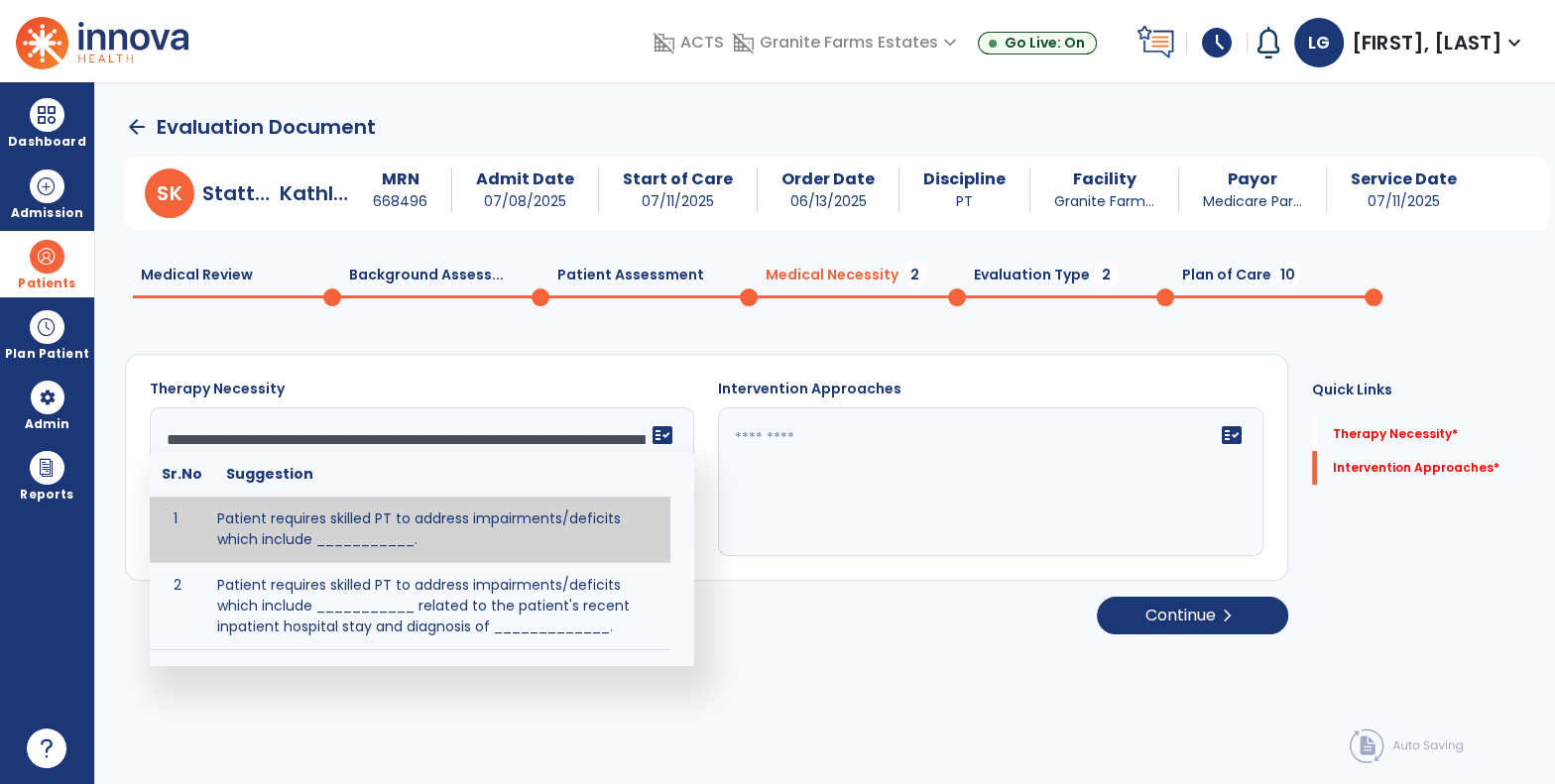 scroll, scrollTop: 39, scrollLeft: 0, axis: vertical 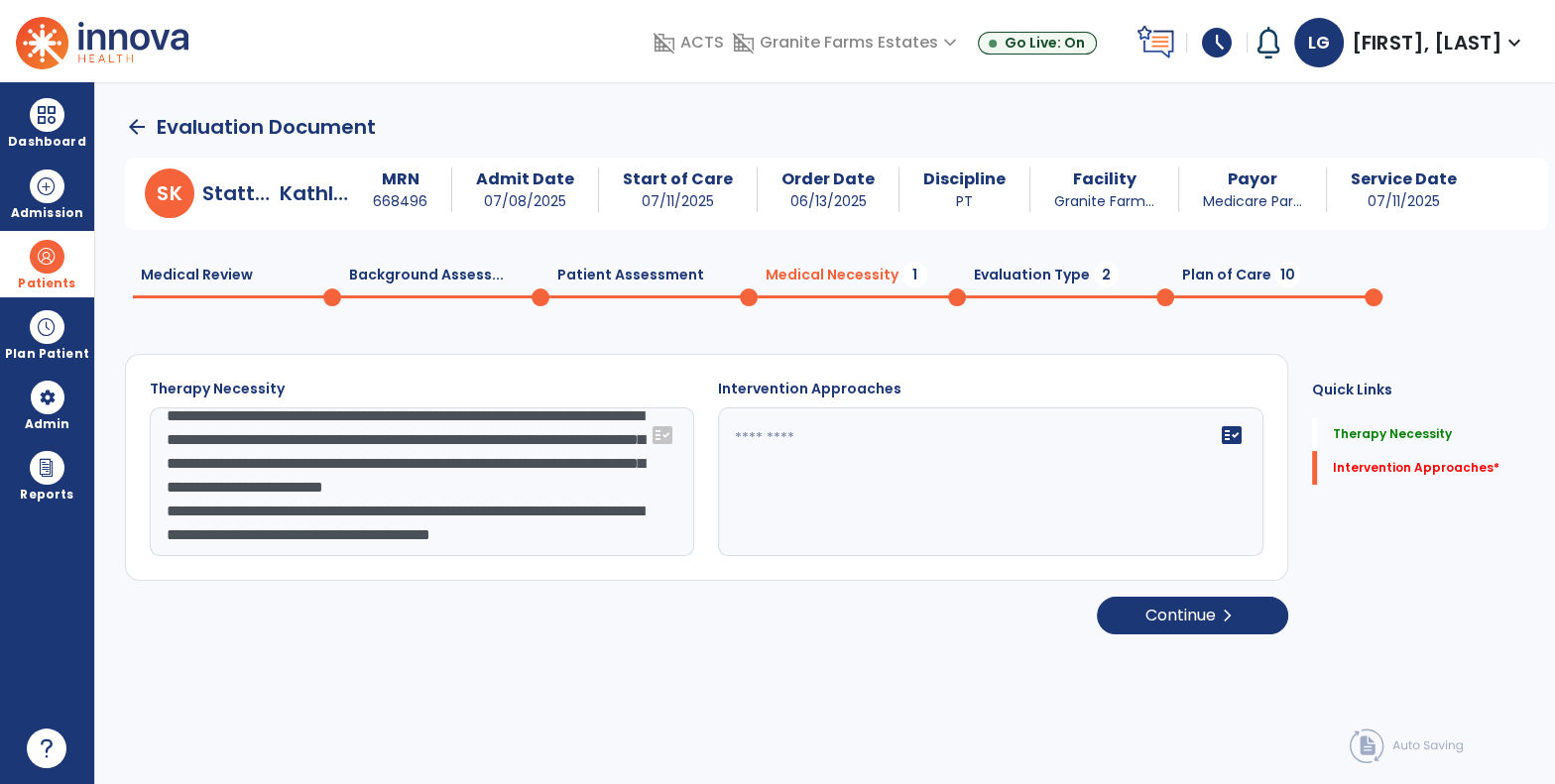 type on "**********" 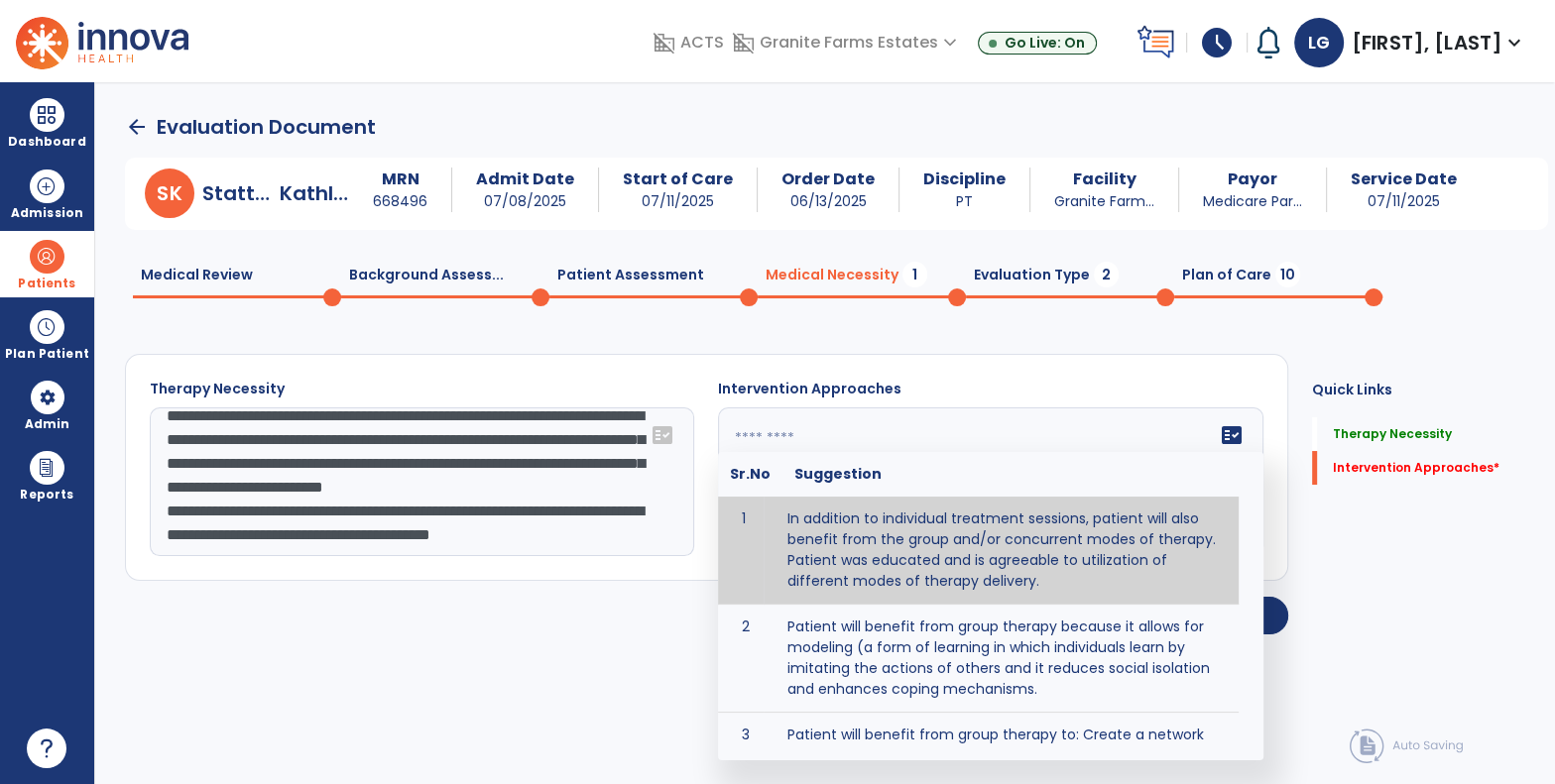 paste on "**********" 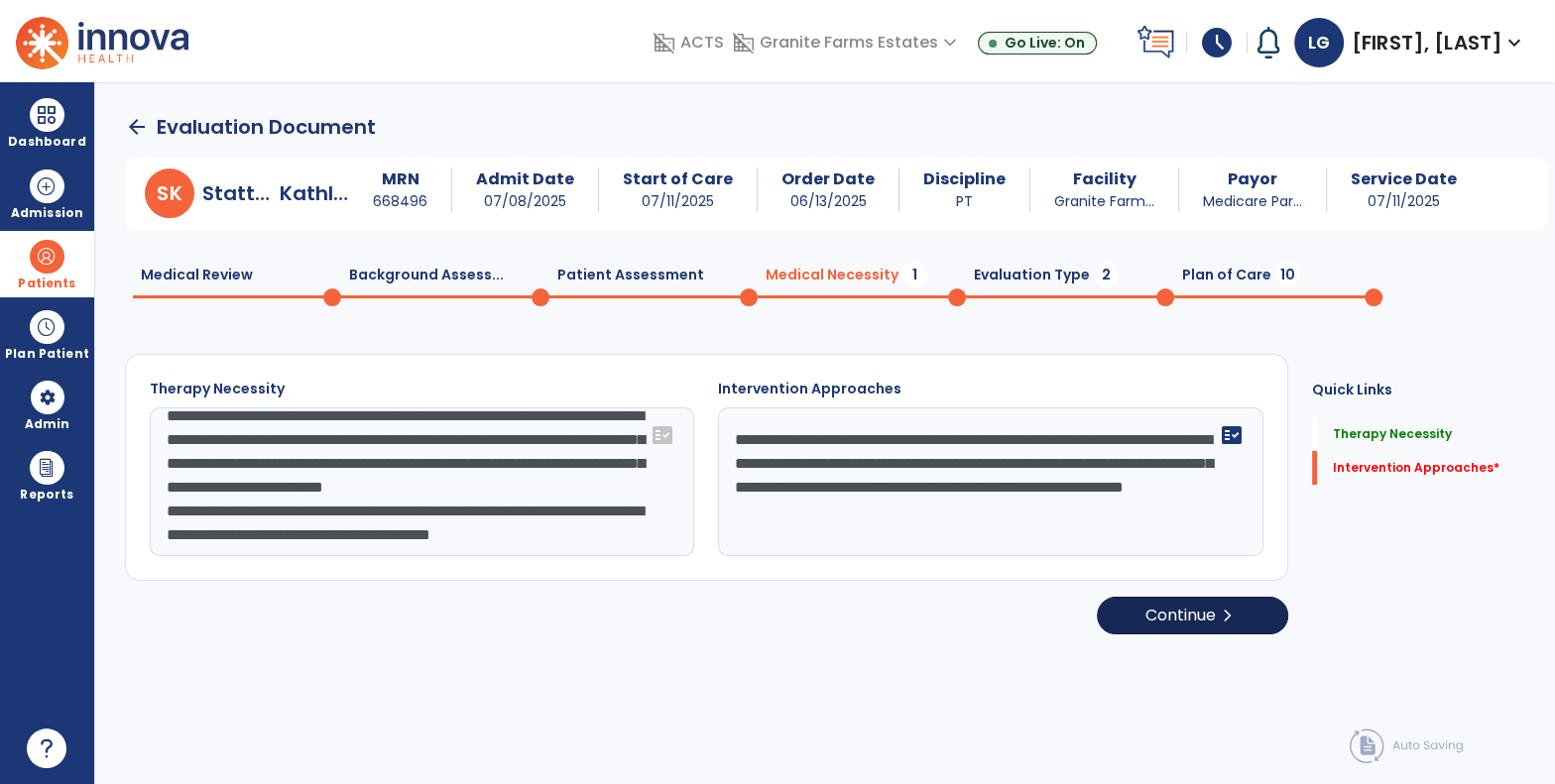 type on "**********" 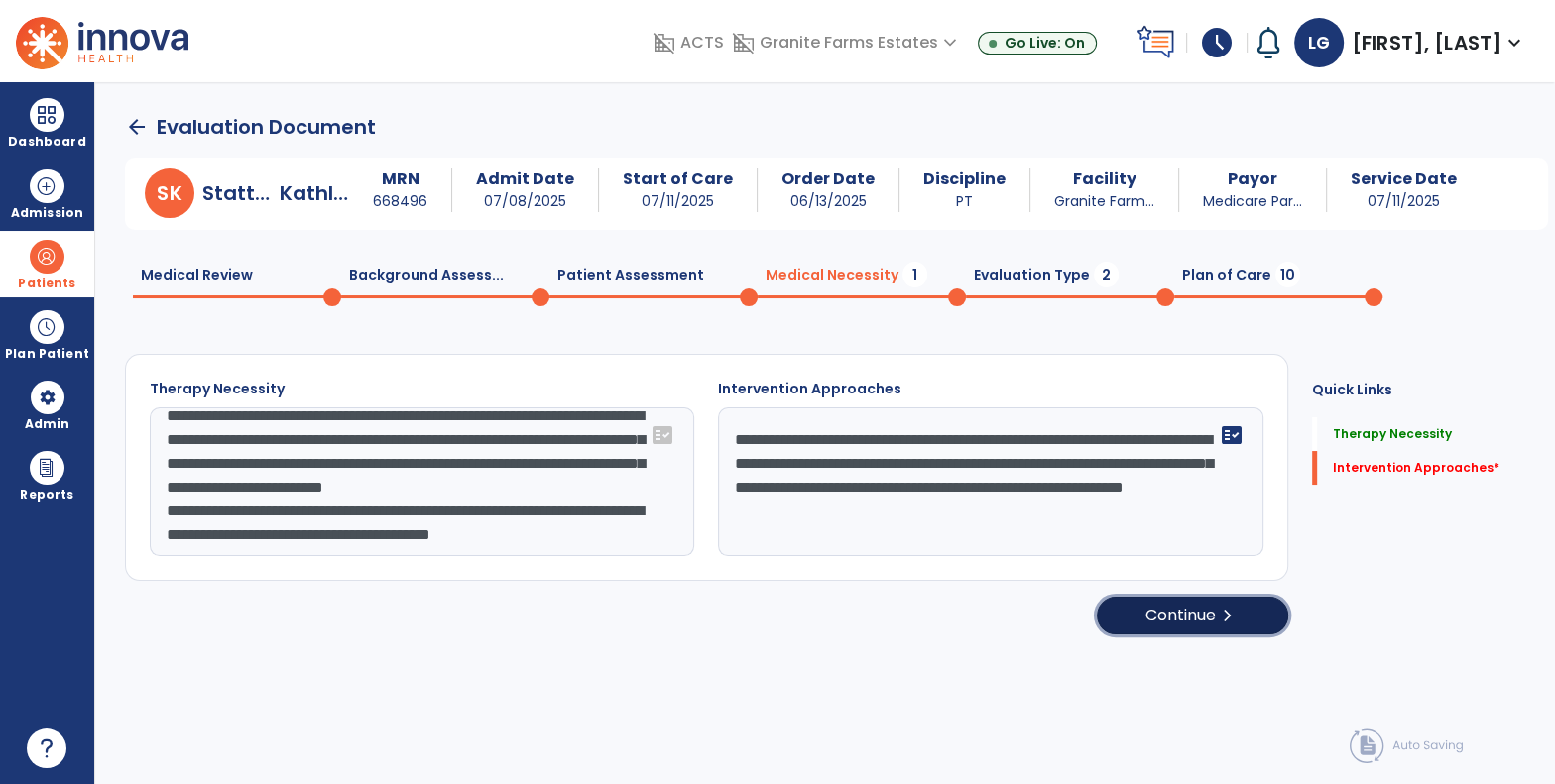 click on "Continue  chevron_right" 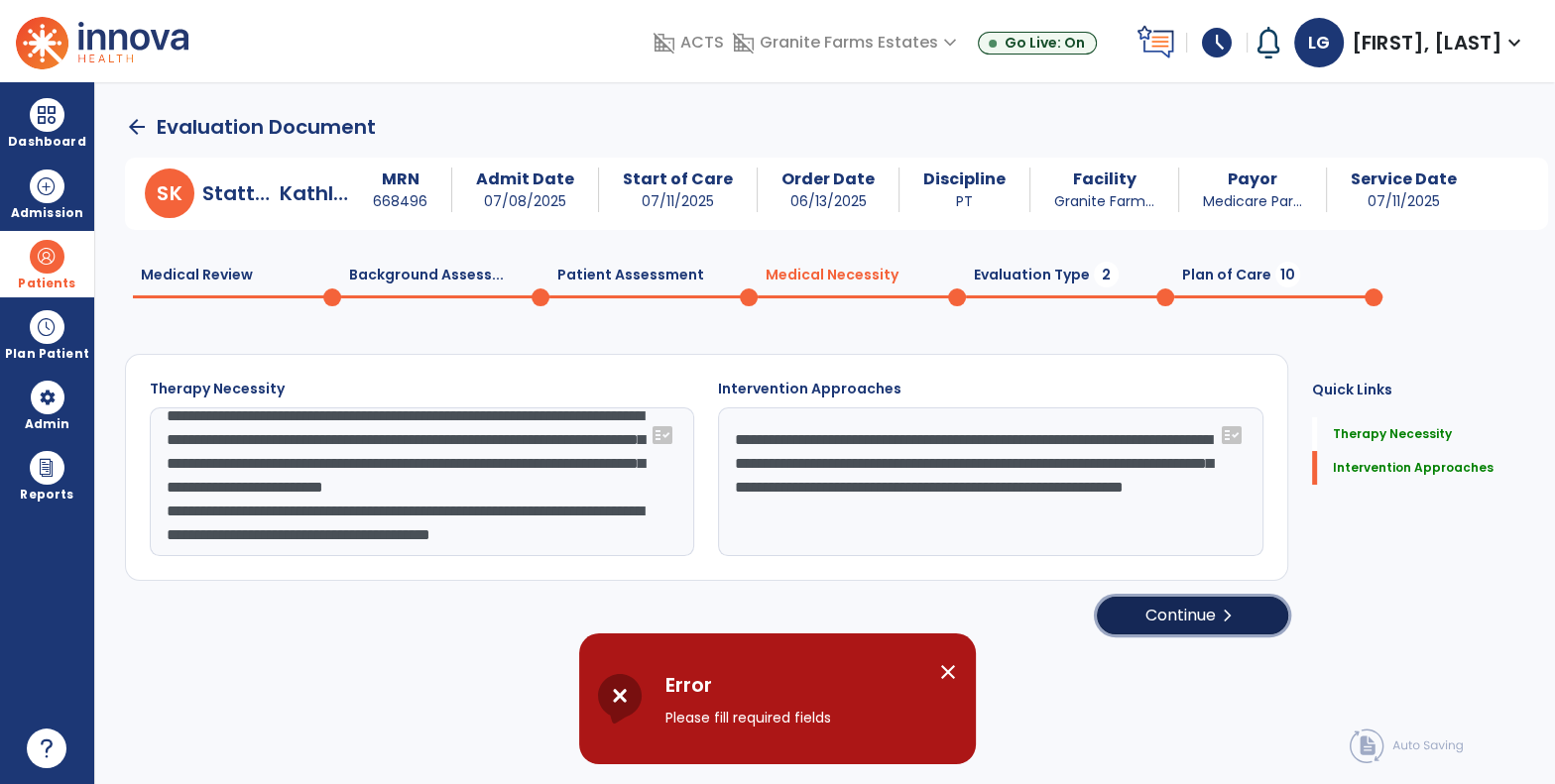 click on "Continue  chevron_right" 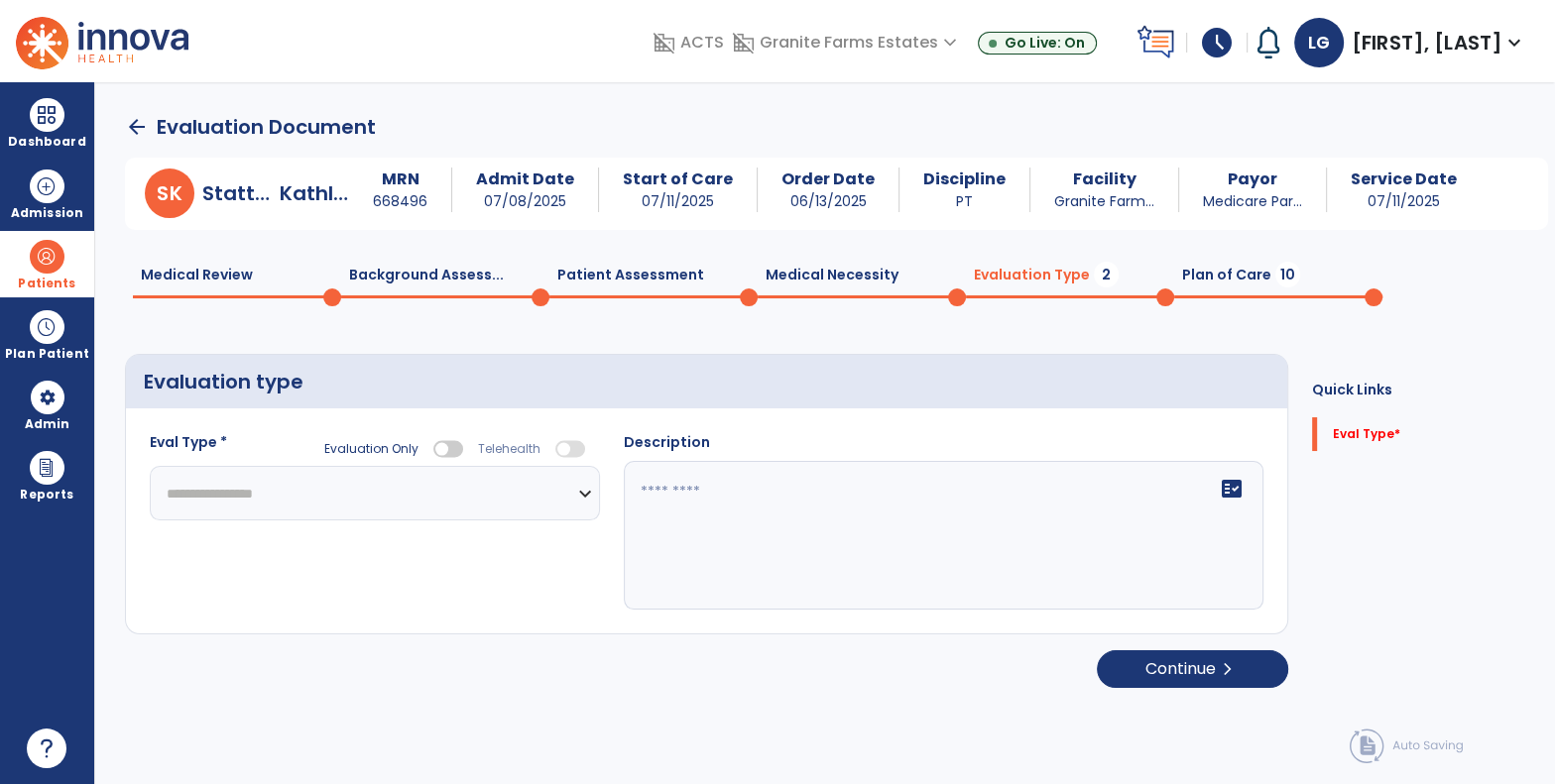 click on "**********" 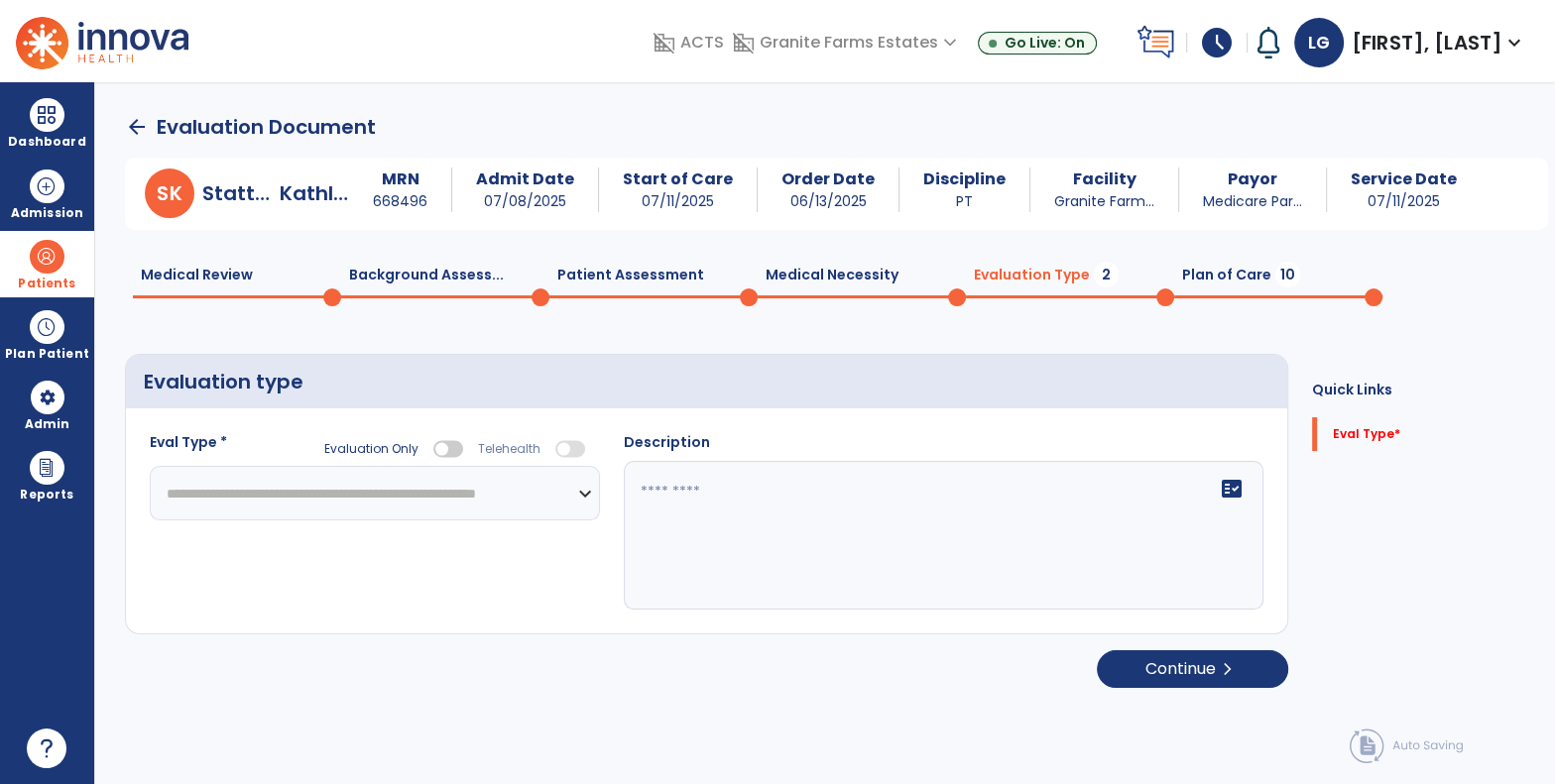 click on "**********" 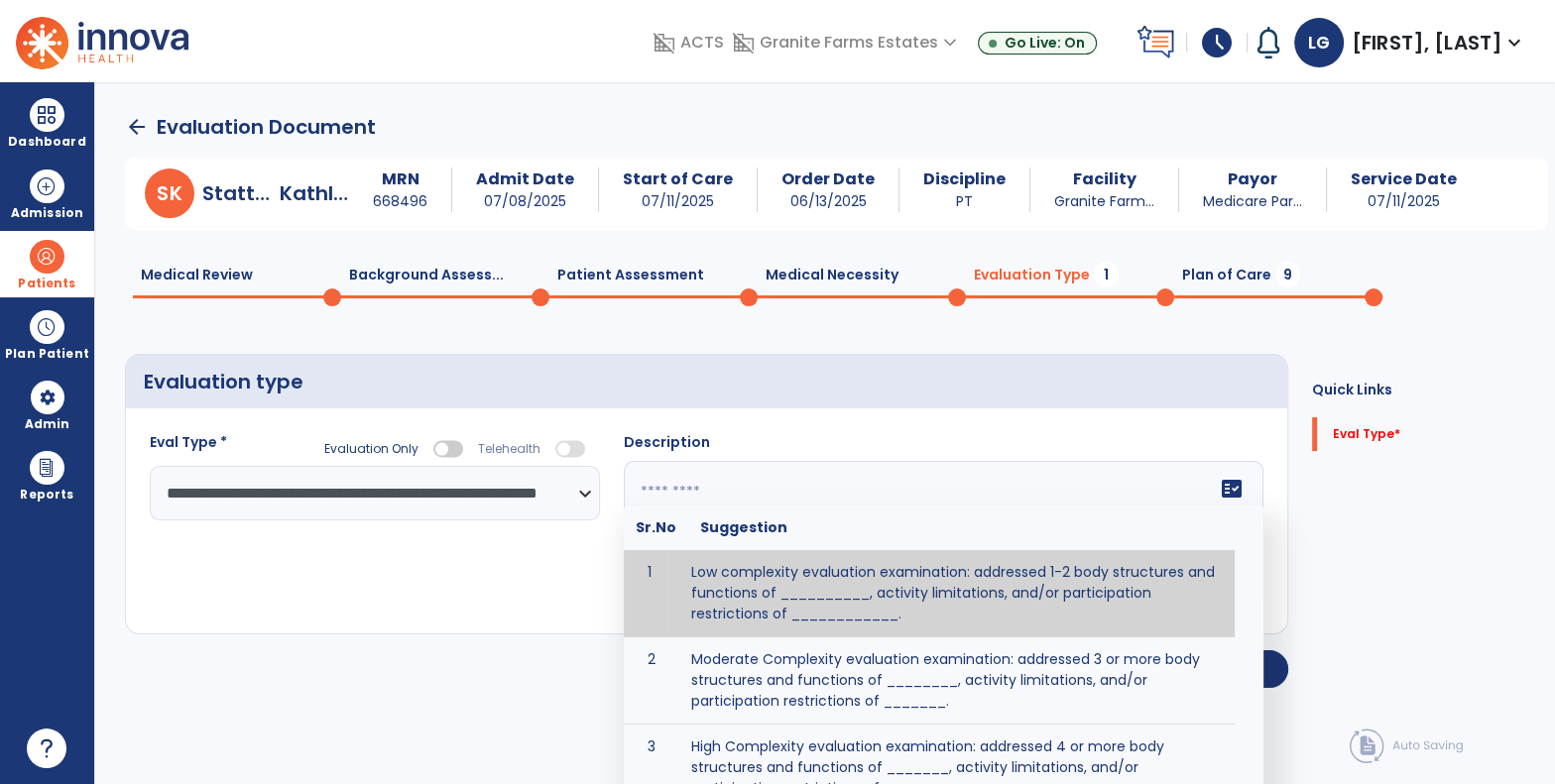 click 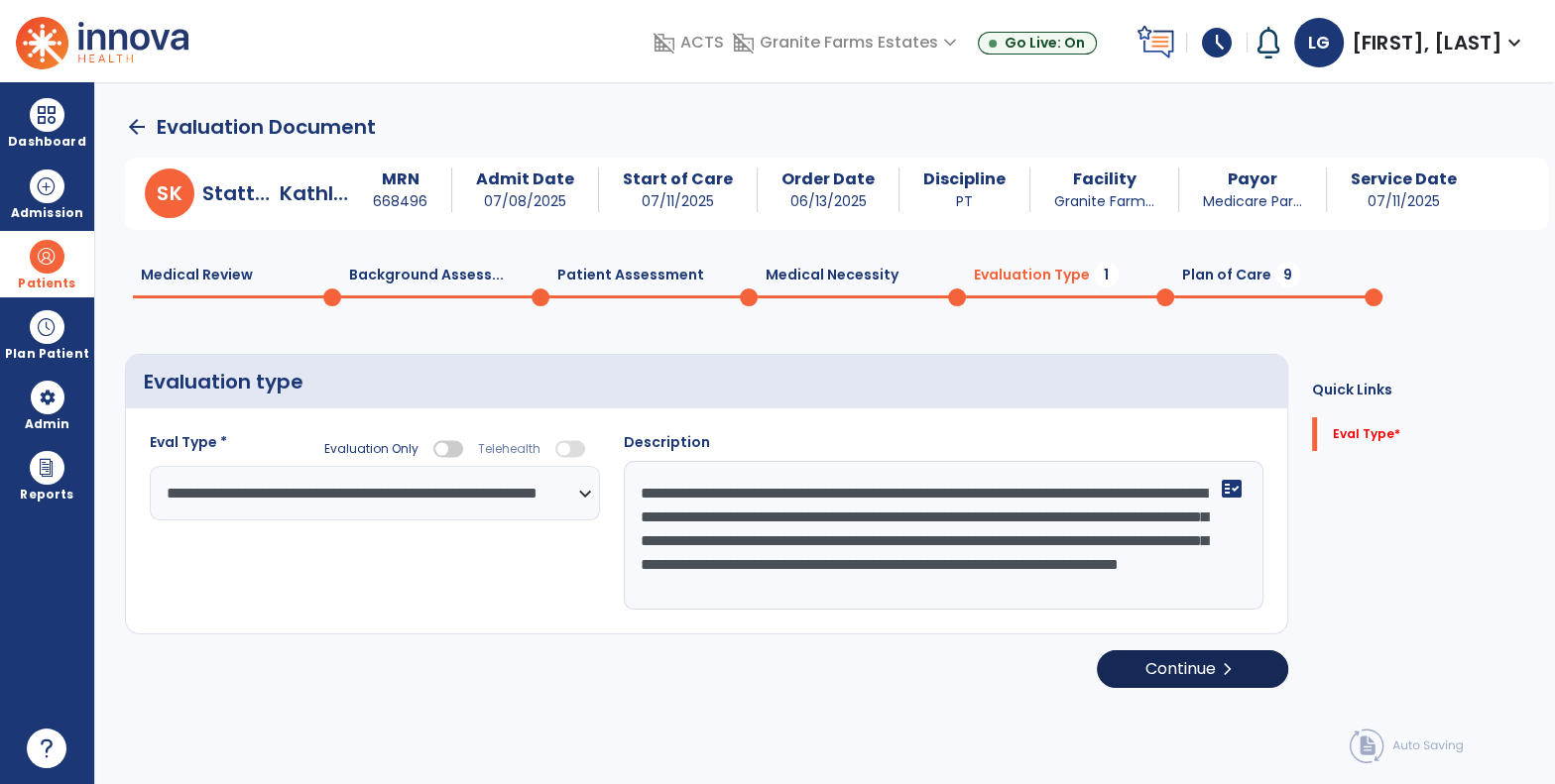 type on "**********" 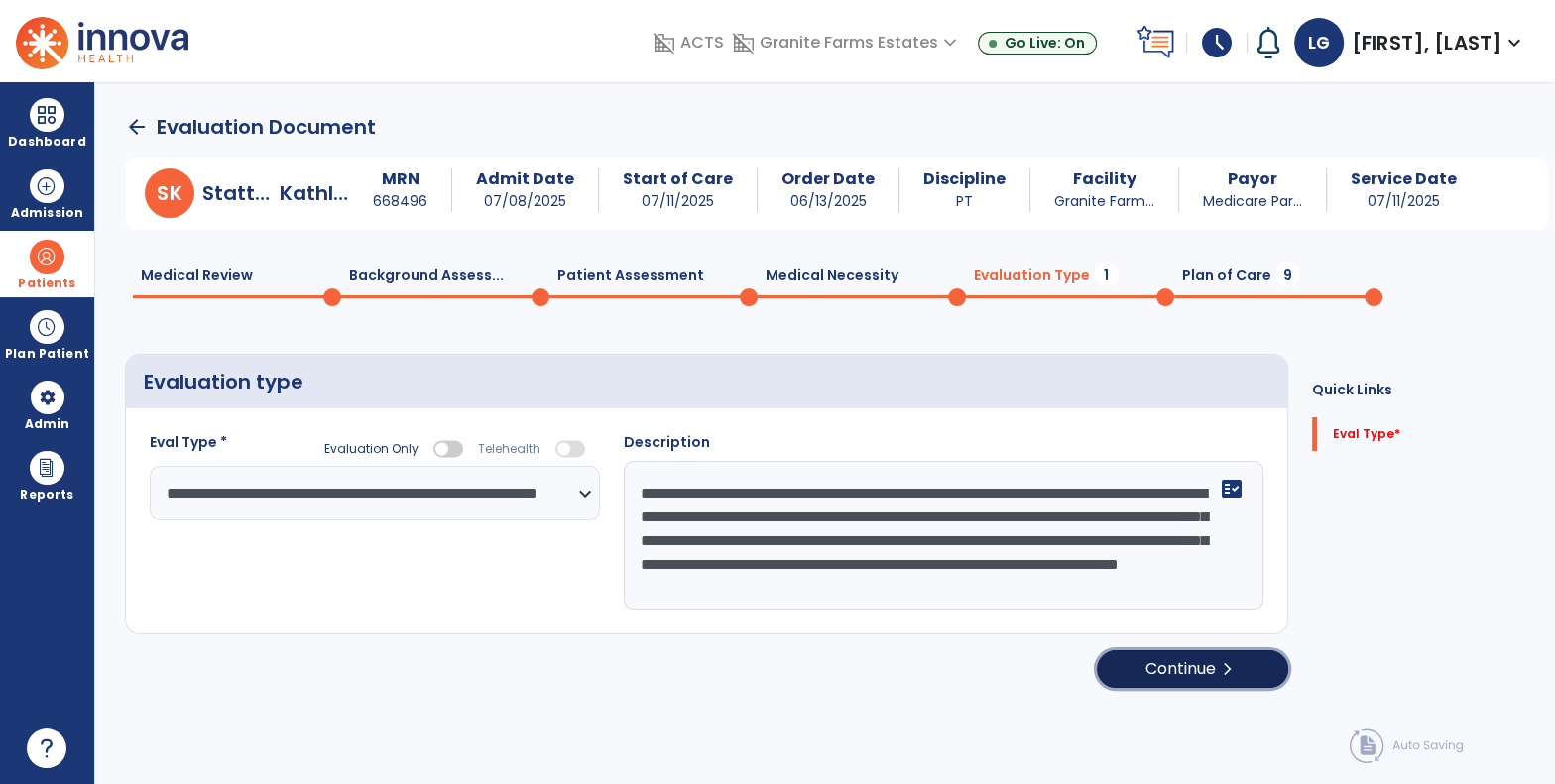 click on "Continue  chevron_right" 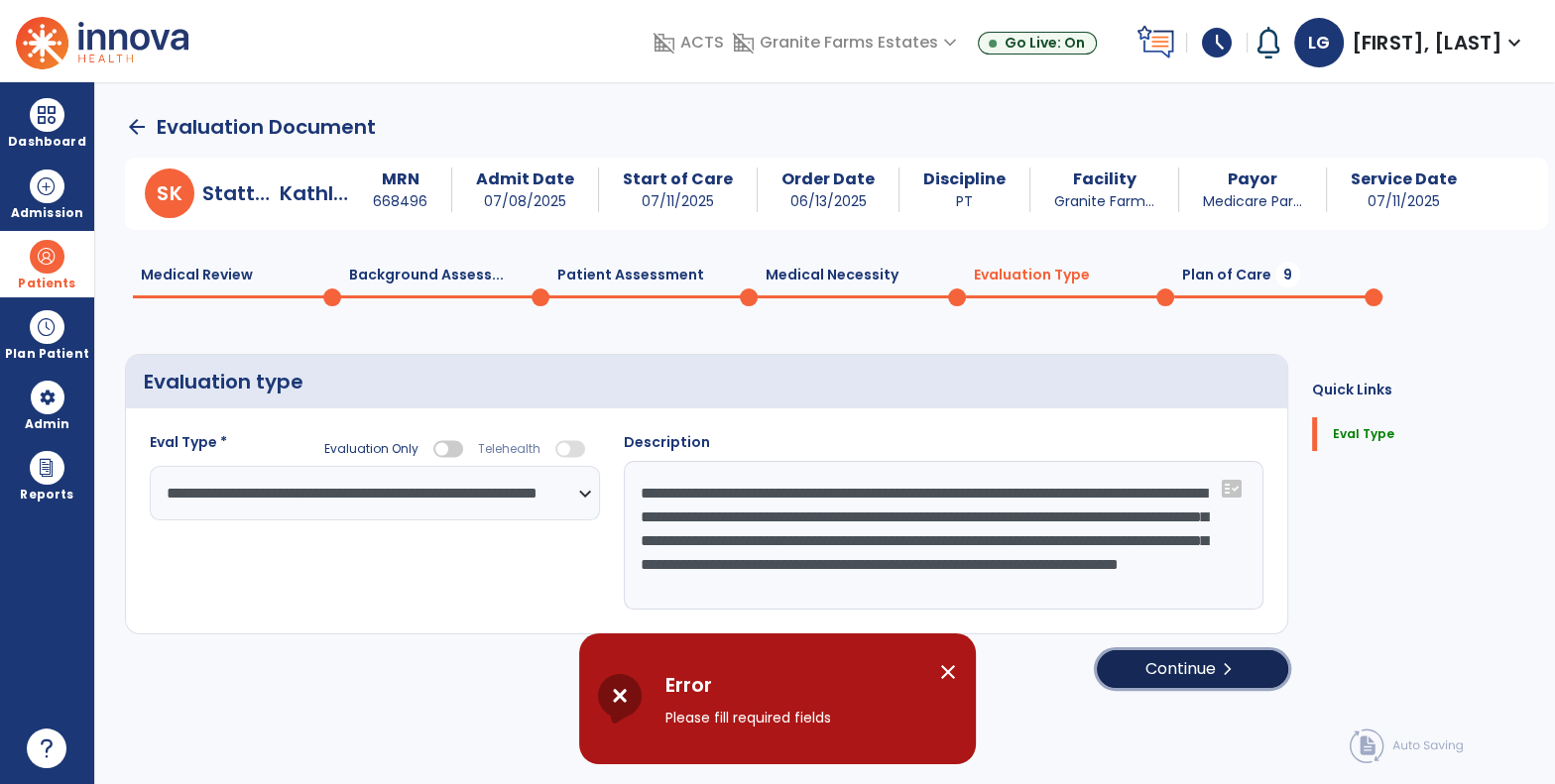 click on "Continue  chevron_right" 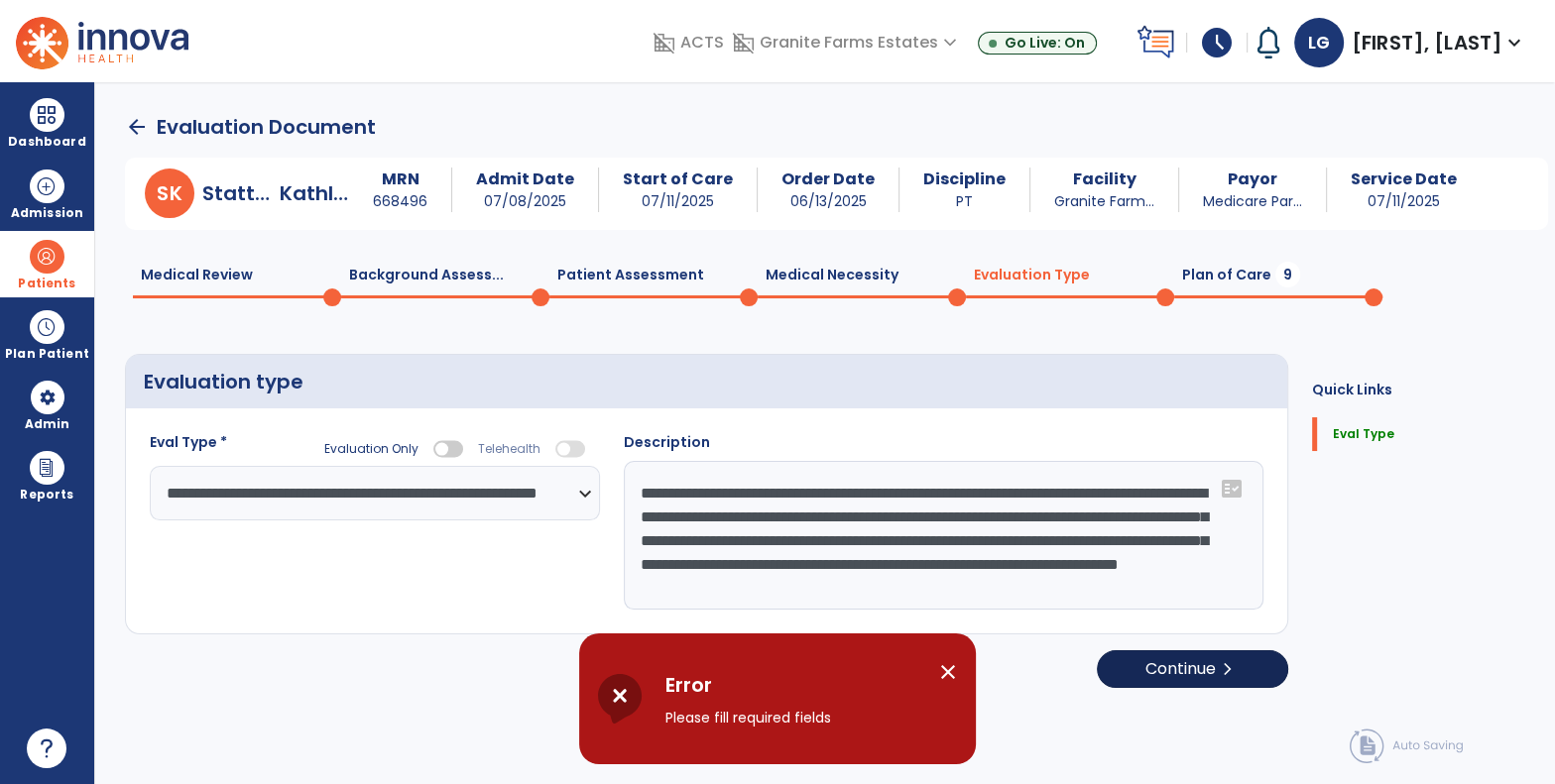 select on "*****" 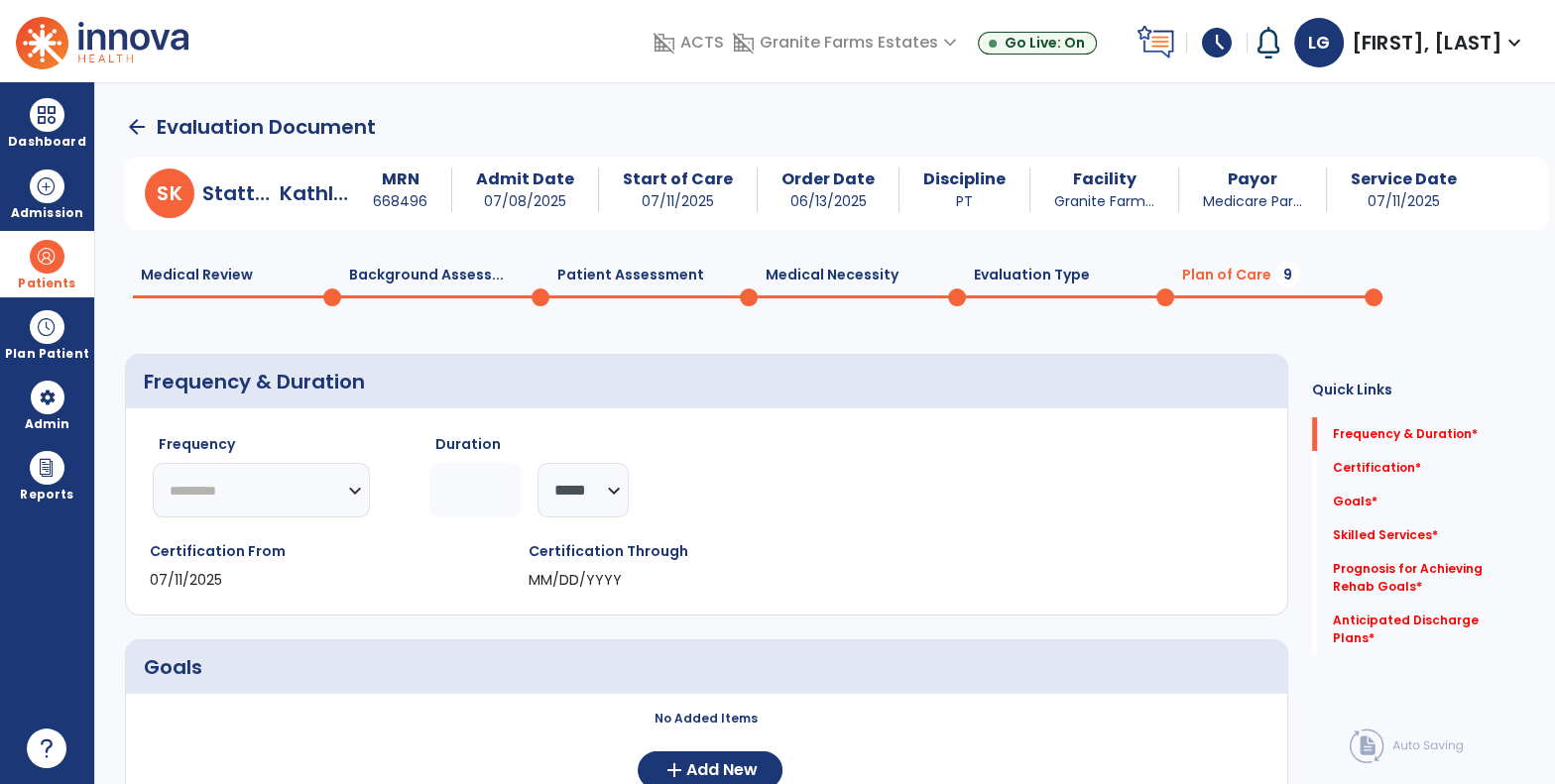 click on "********* ** ** ** ** ** ** **" 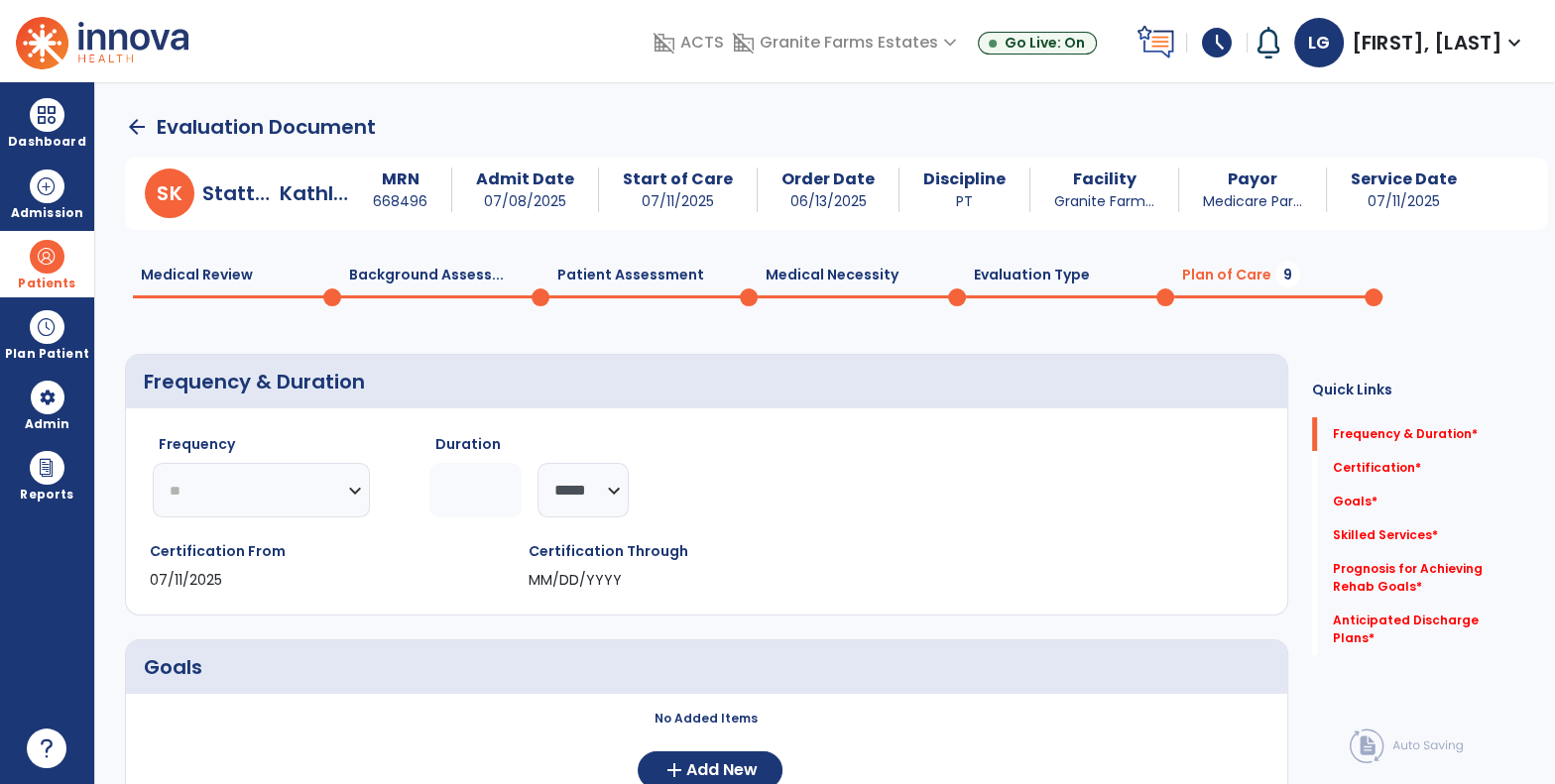 click on "********* ** ** ** ** ** ** **" 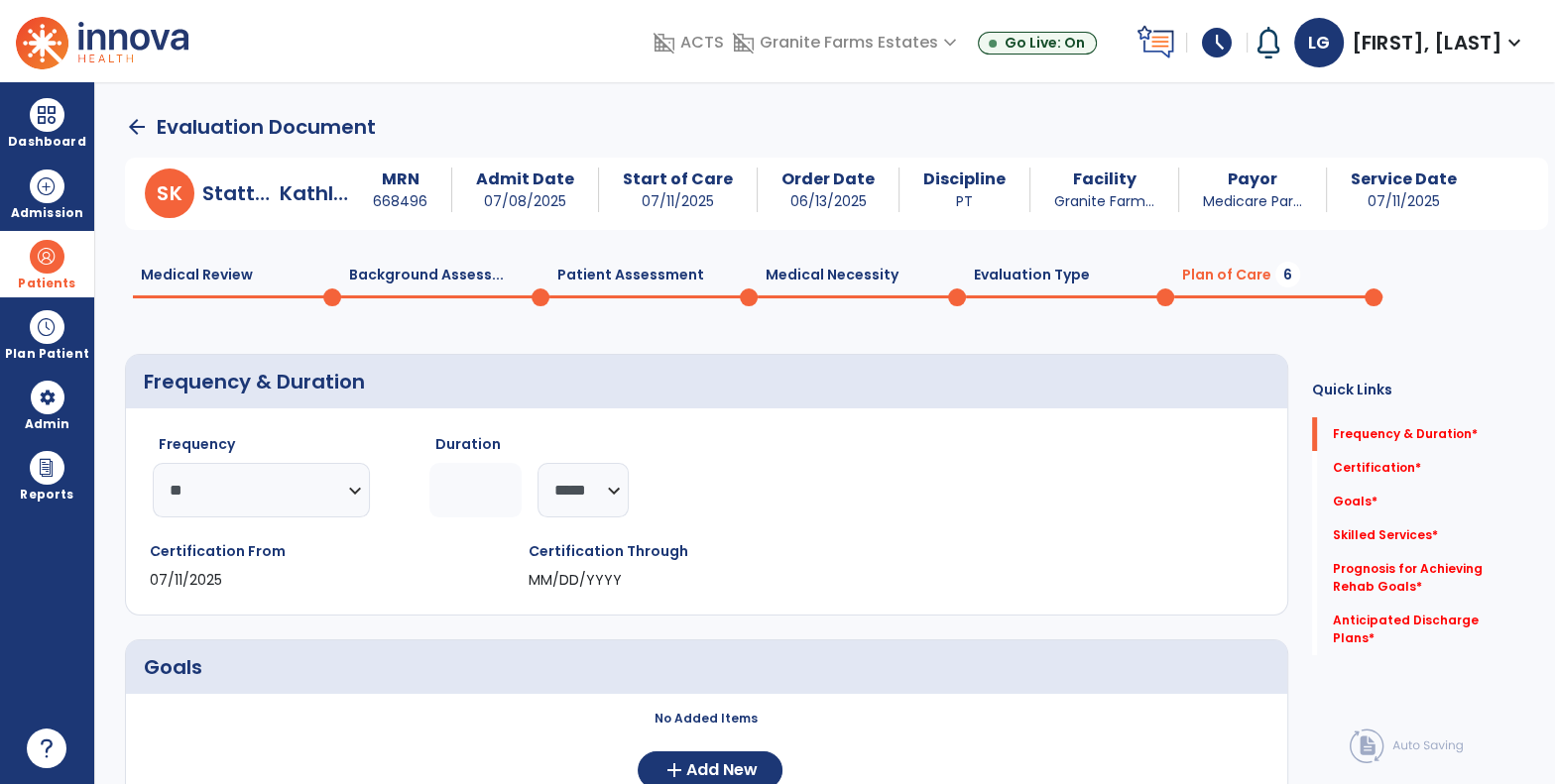 click 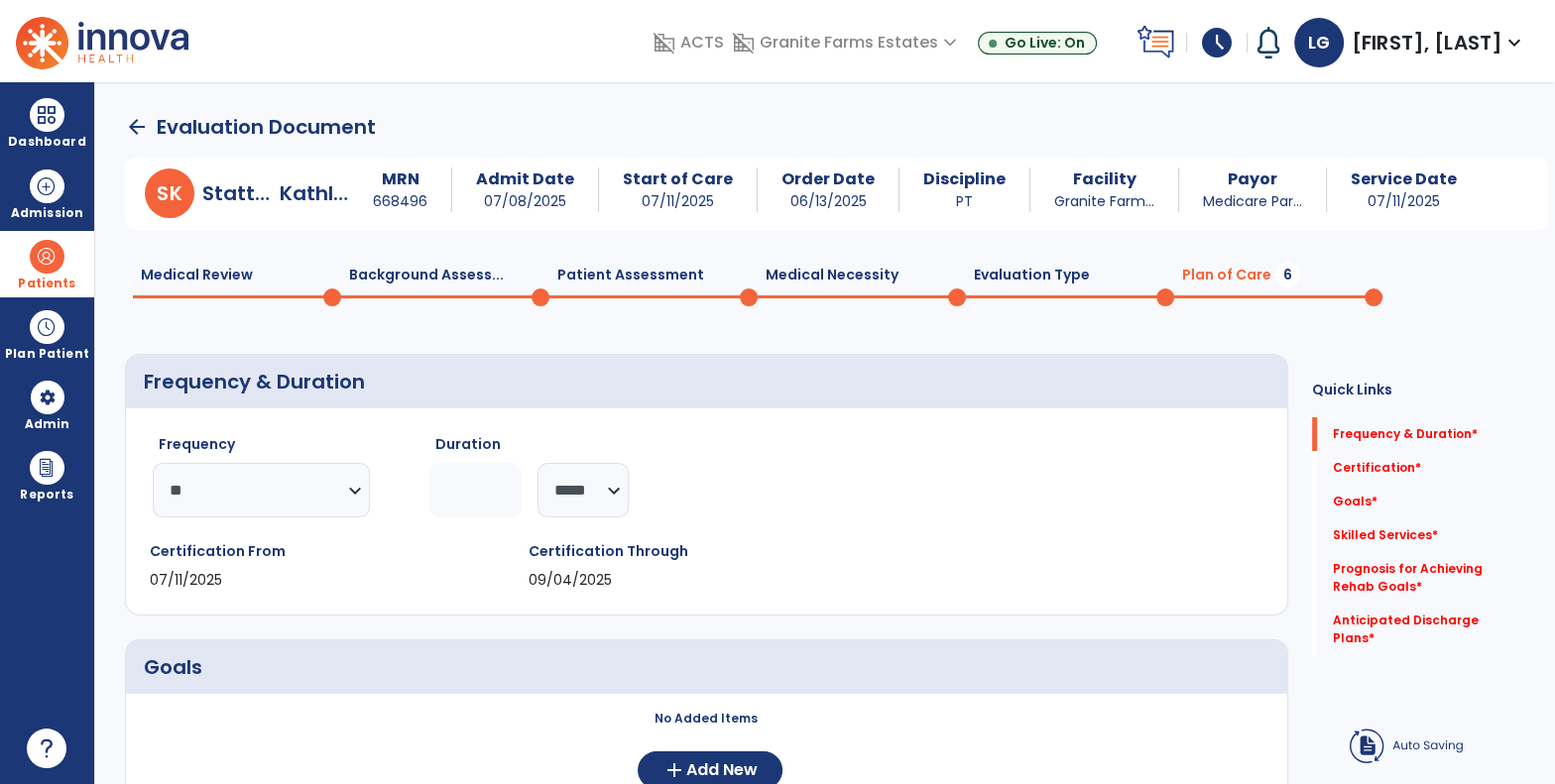 type on "*" 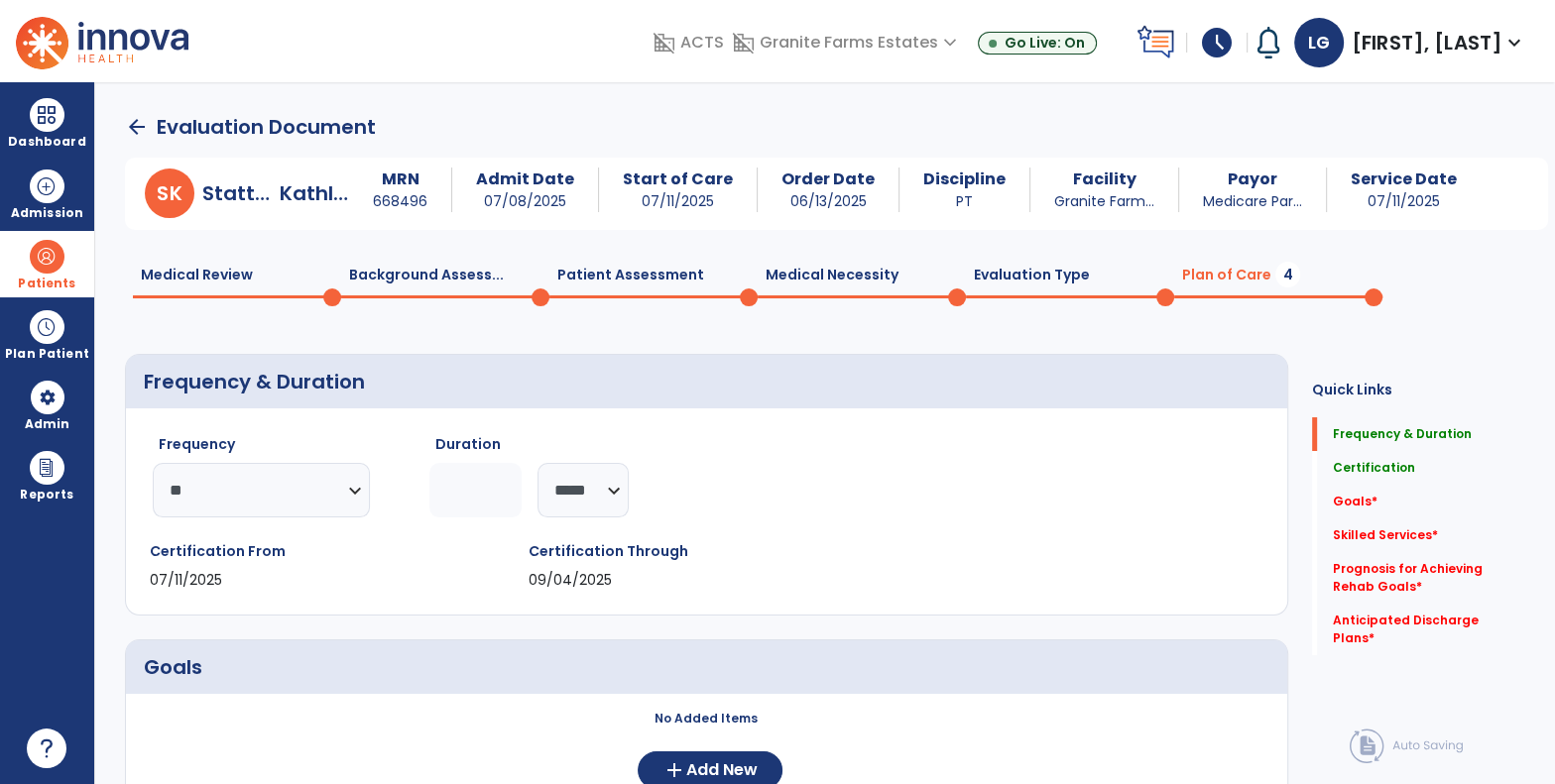 drag, startPoint x: 1119, startPoint y: 473, endPoint x: 1075, endPoint y: 489, distance: 46.8188 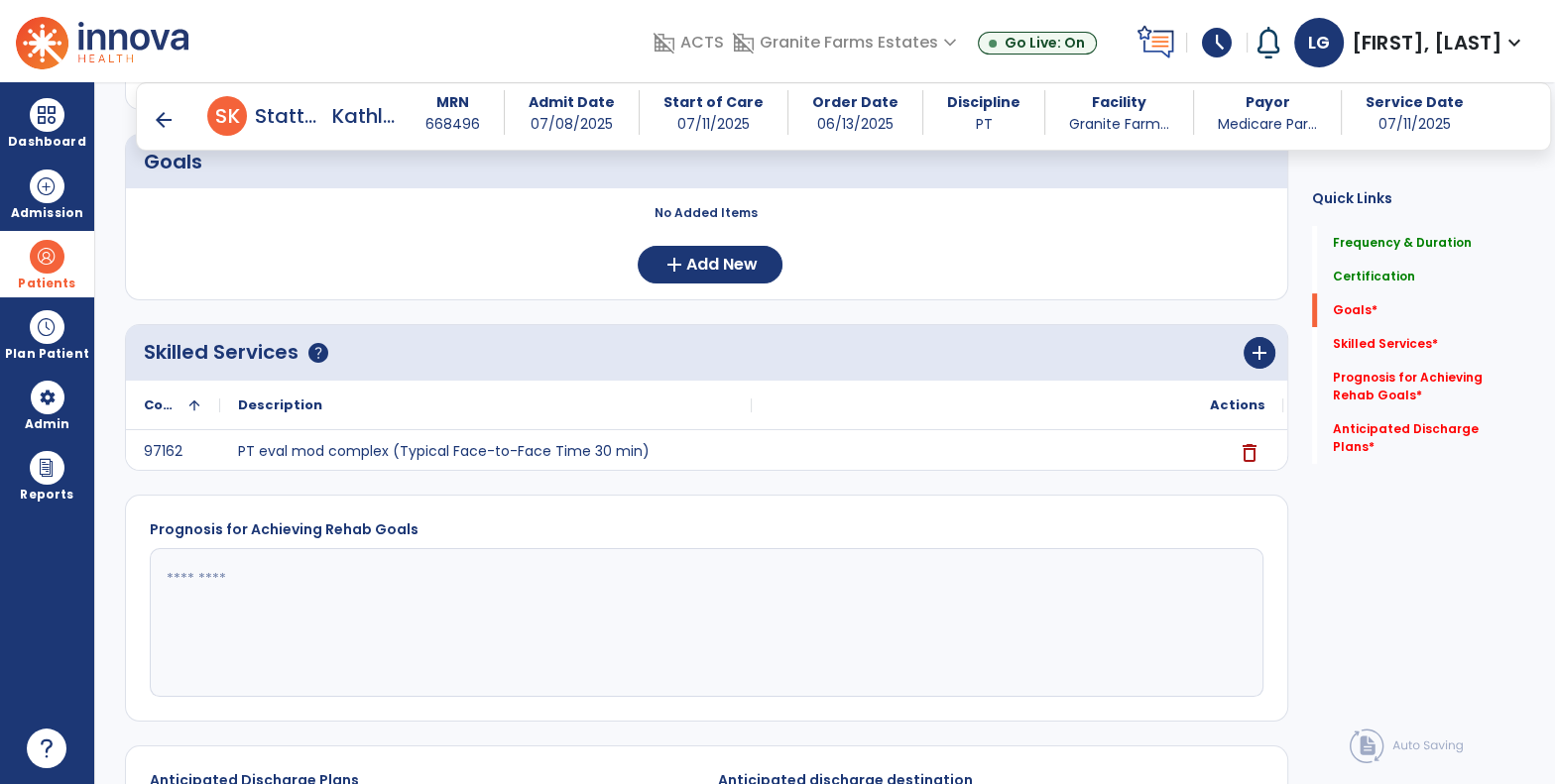 scroll, scrollTop: 541, scrollLeft: 0, axis: vertical 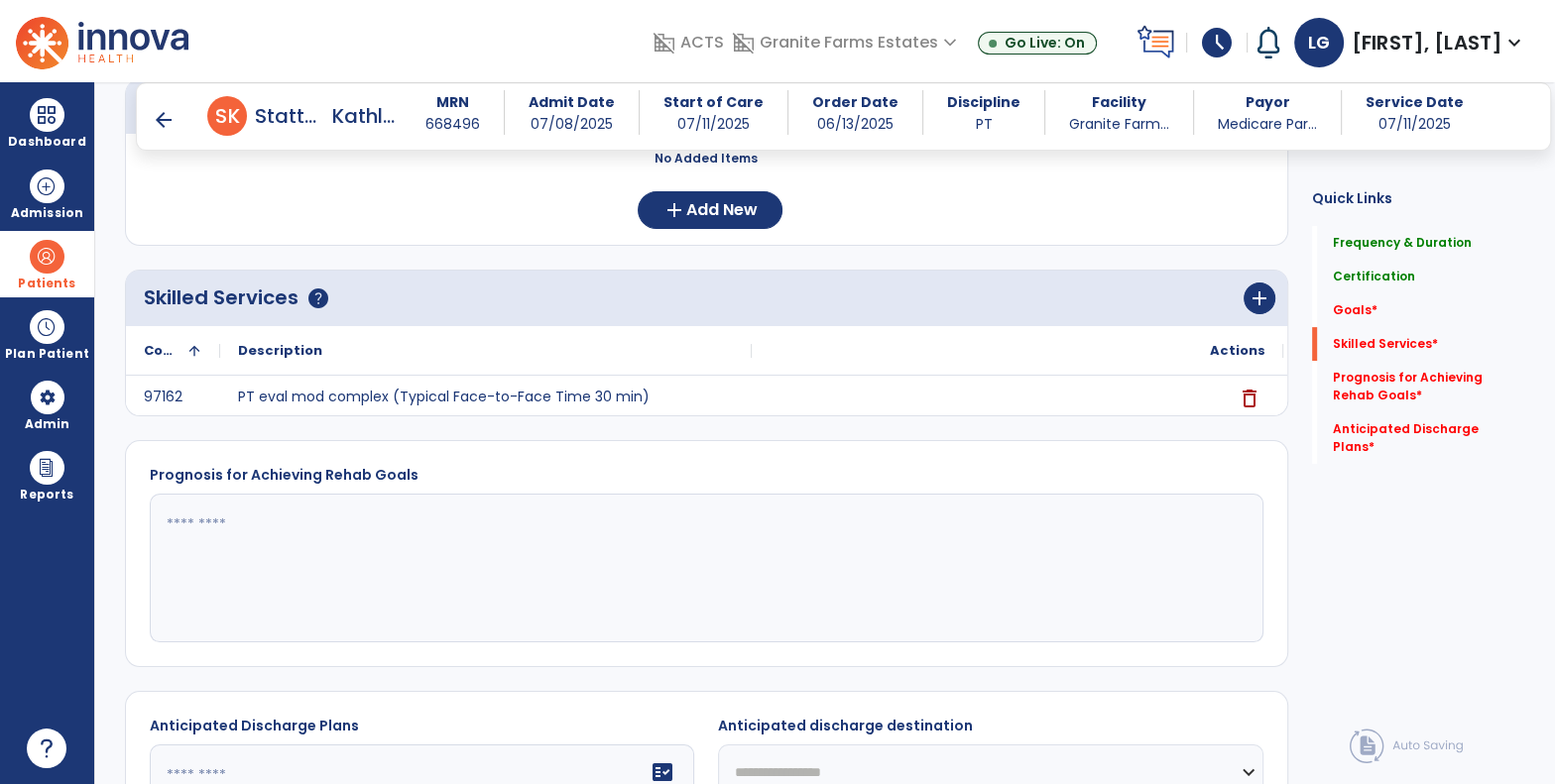 click 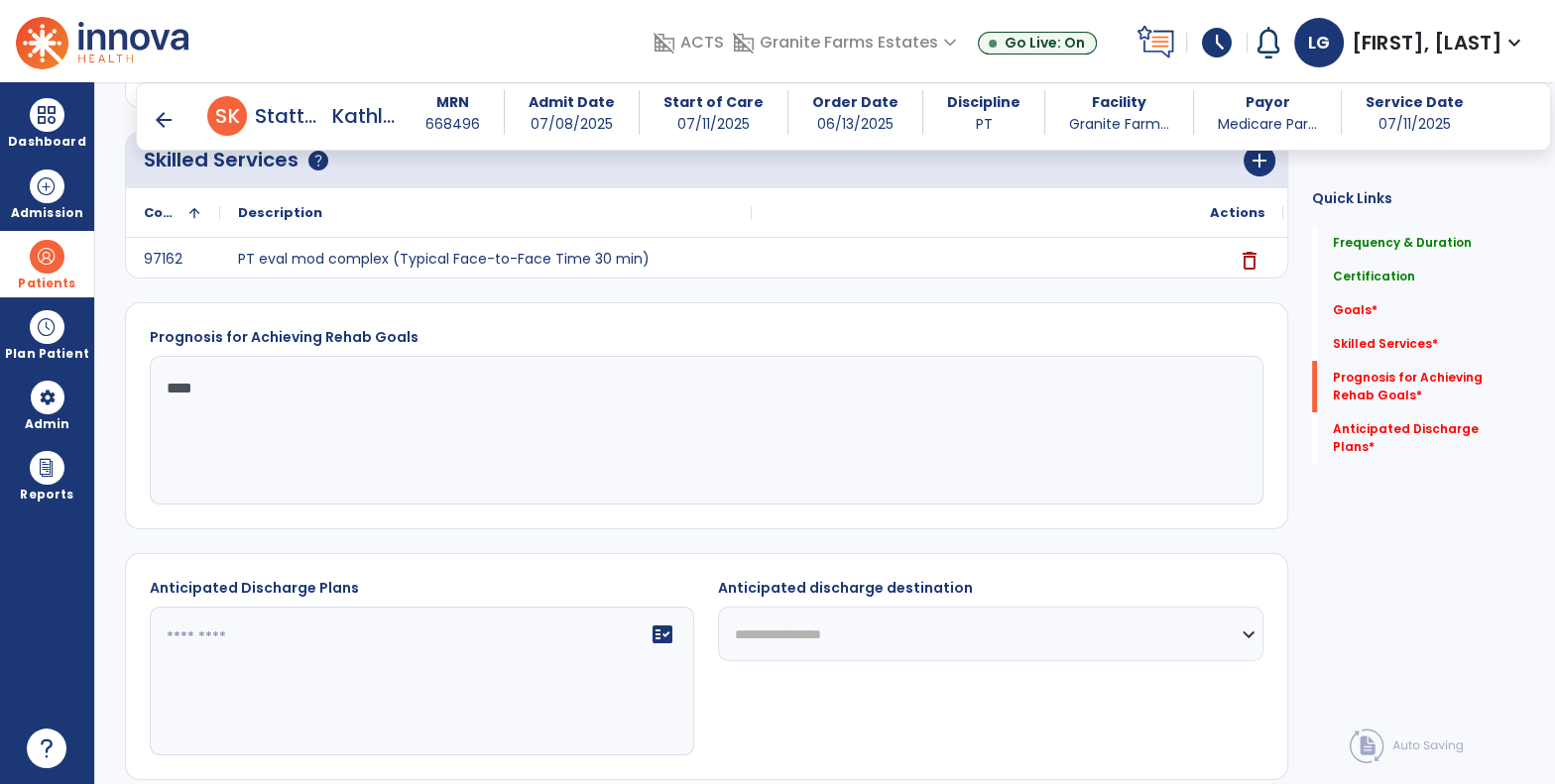scroll, scrollTop: 706, scrollLeft: 0, axis: vertical 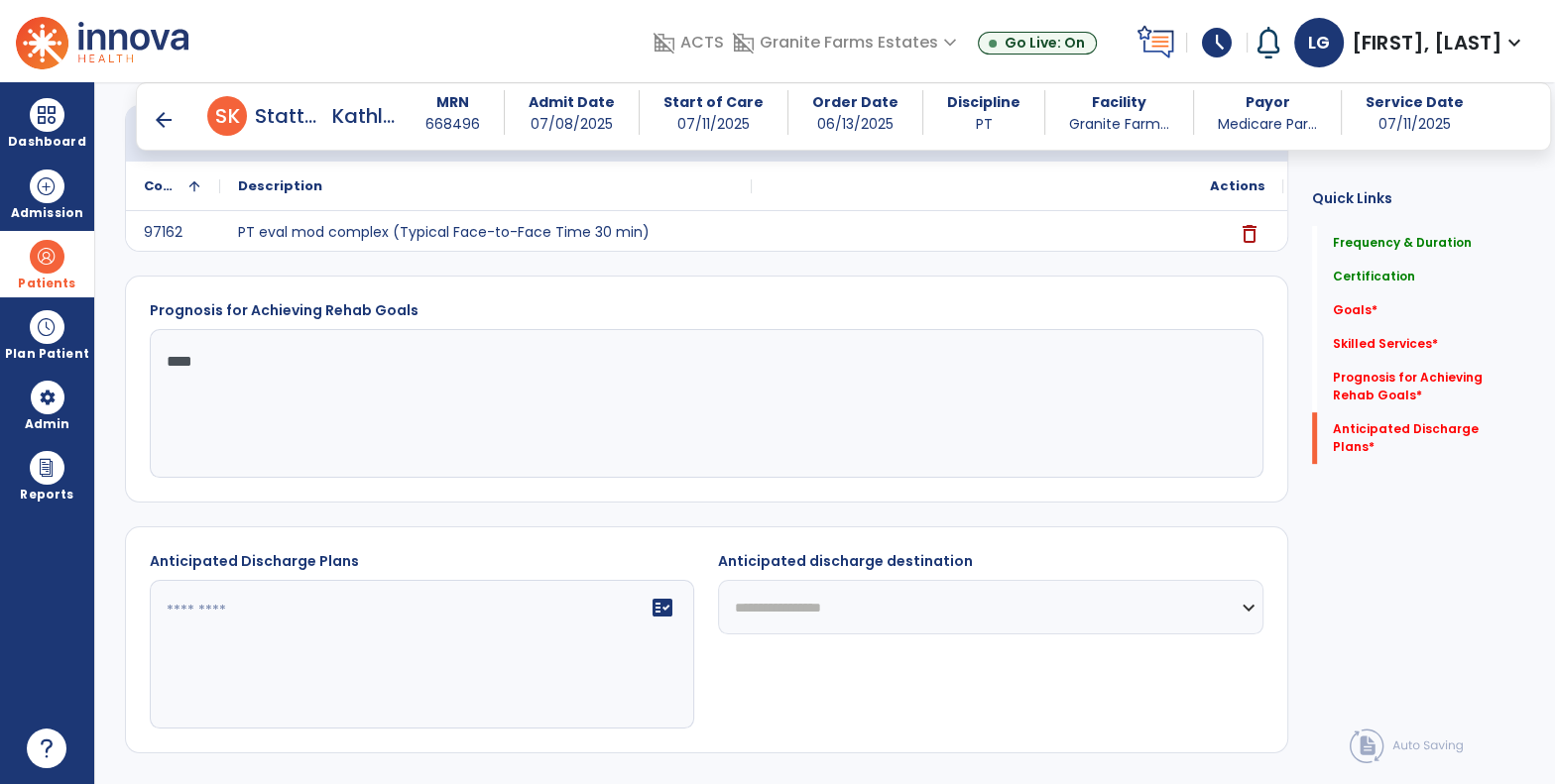 type on "****" 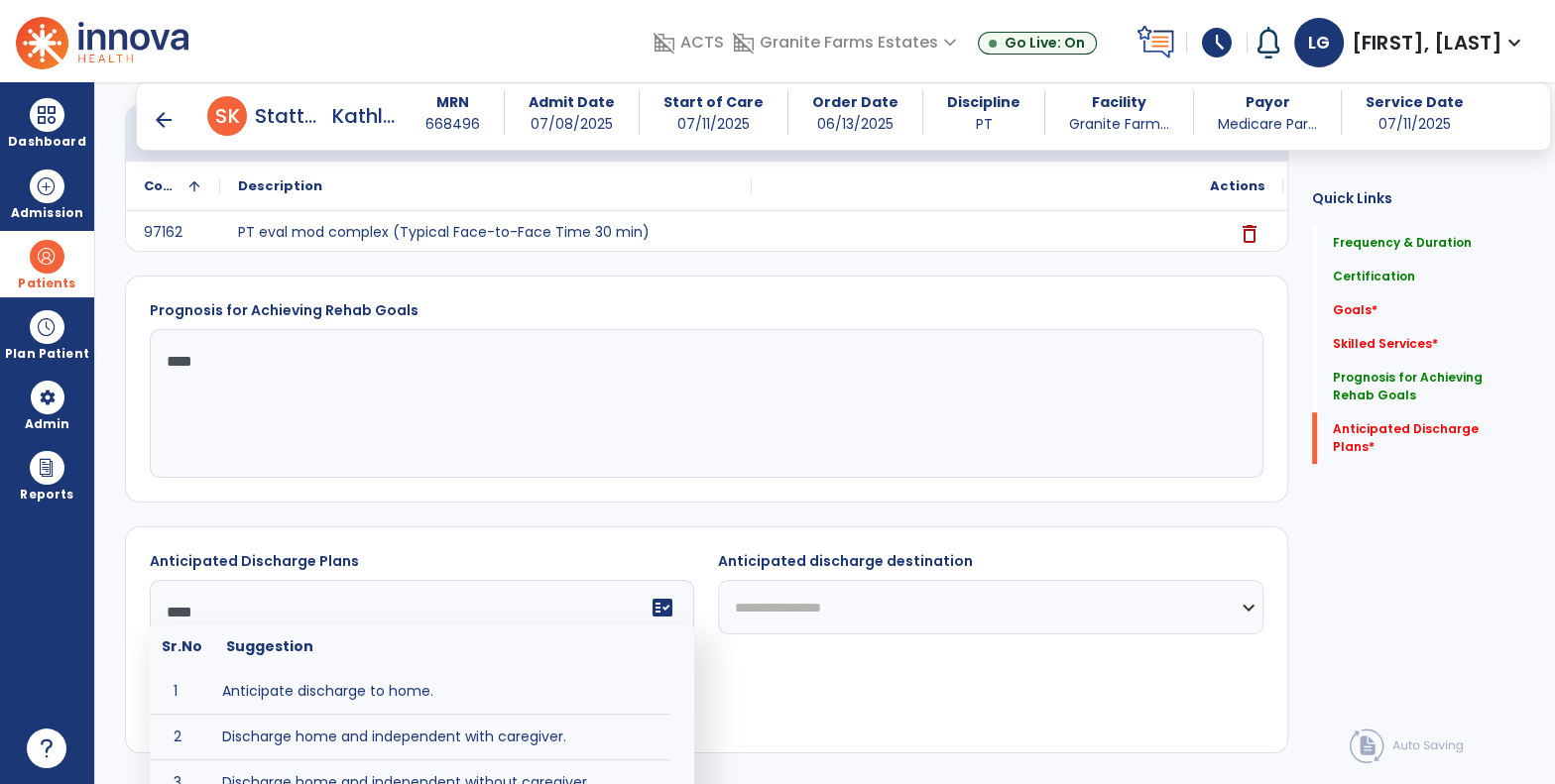 type on "****" 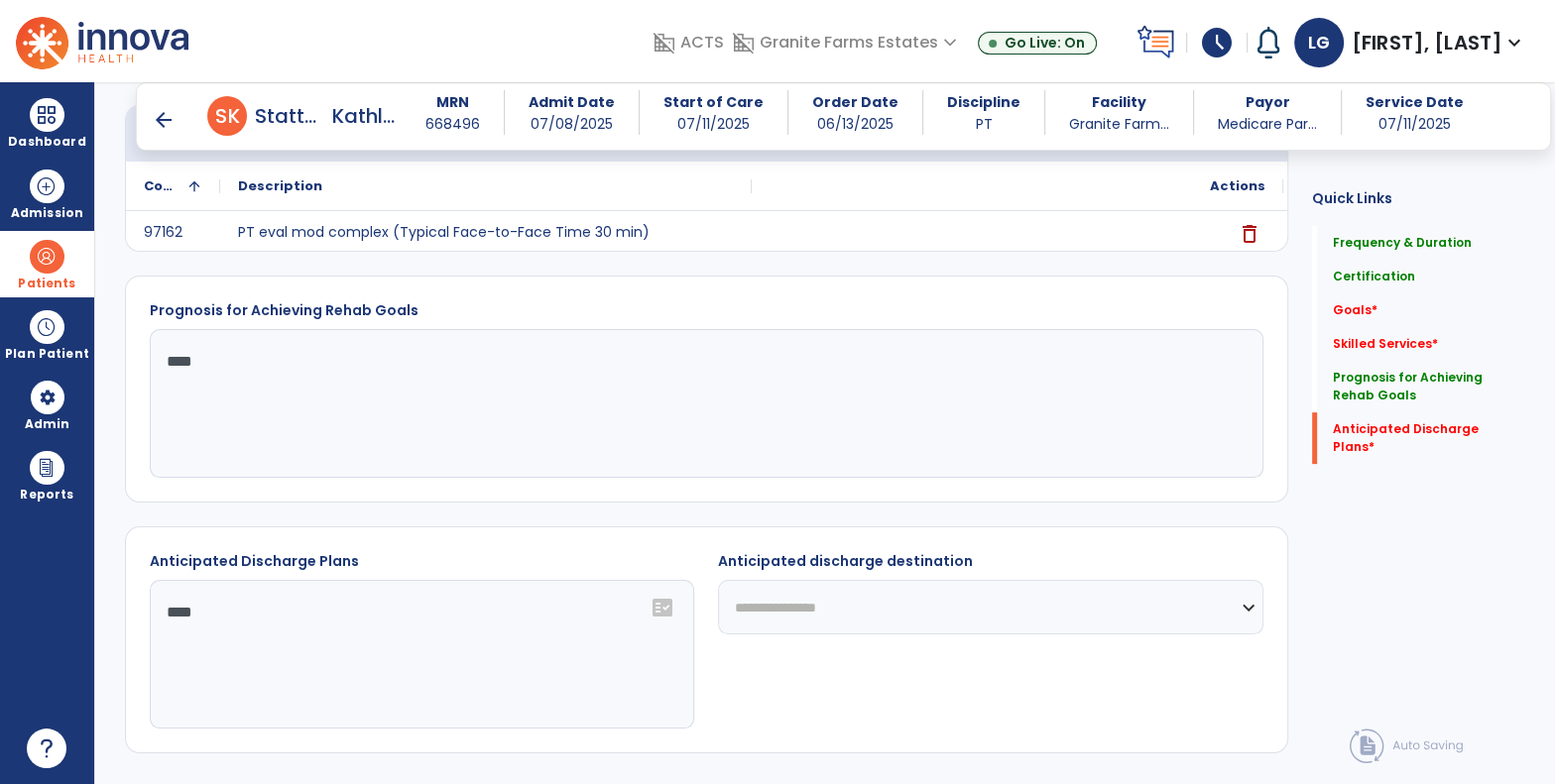 click on "**********" 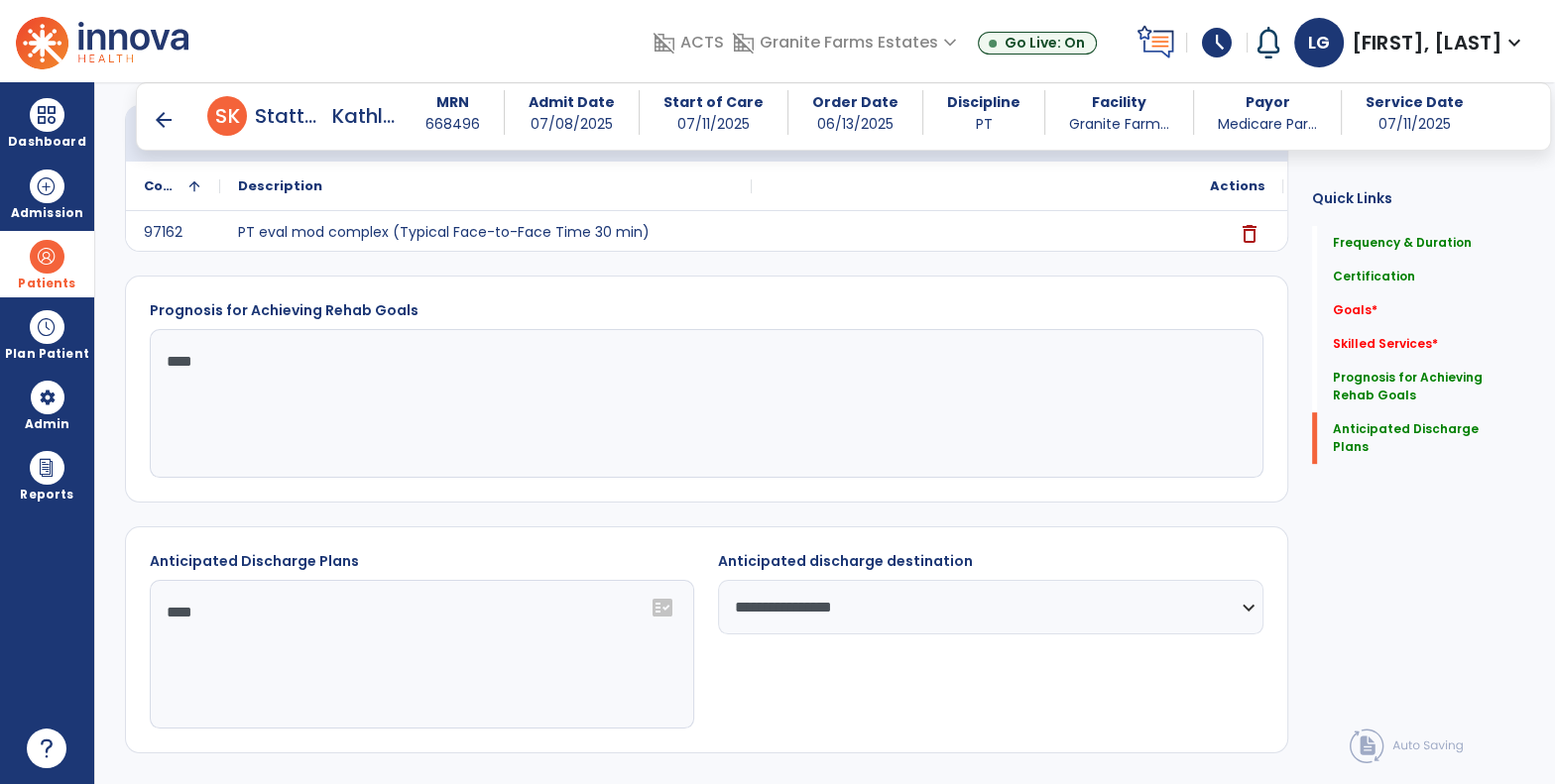 drag, startPoint x: 789, startPoint y: 606, endPoint x: 928, endPoint y: 596, distance: 139.35925 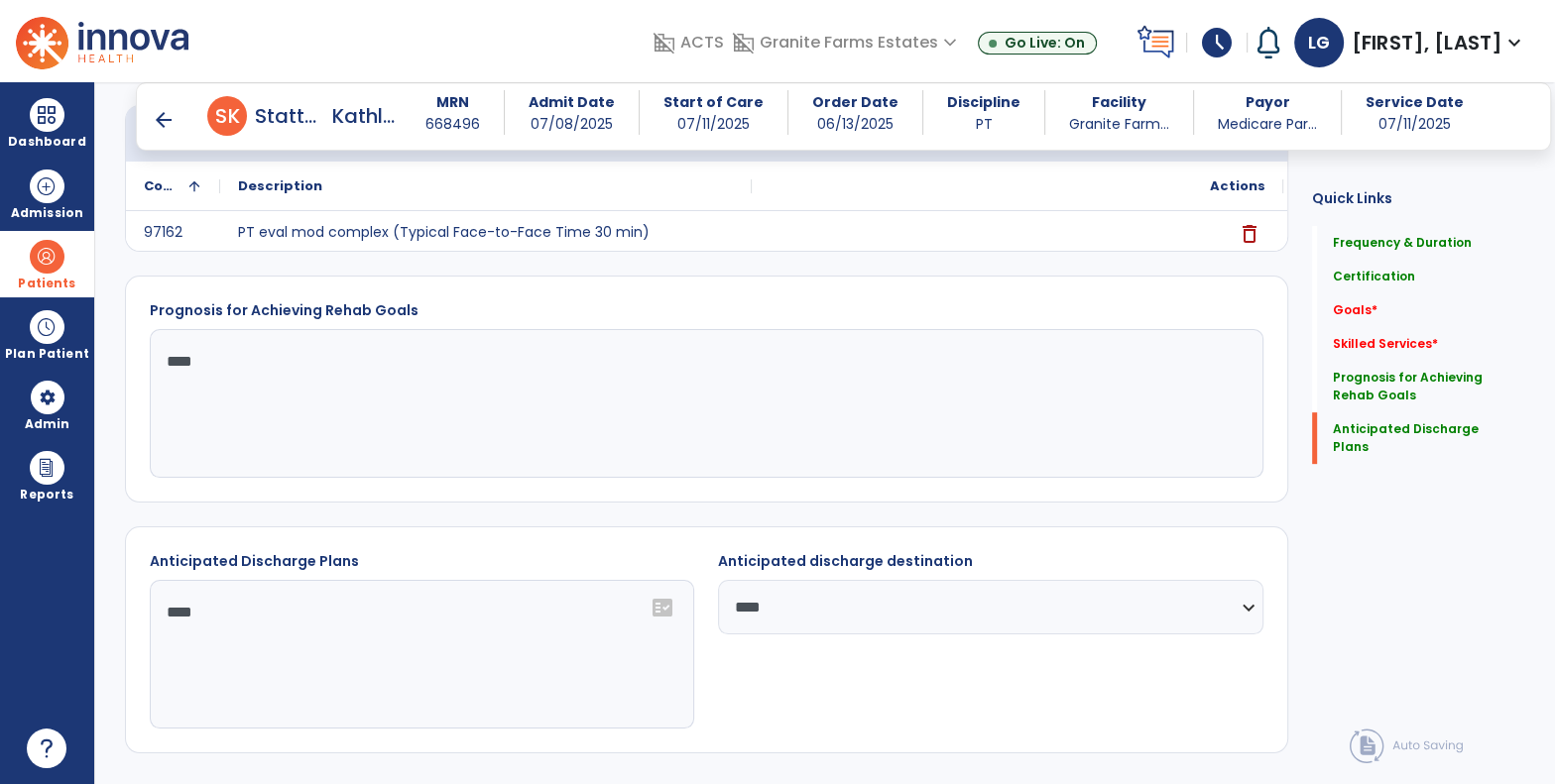 click on "**********" 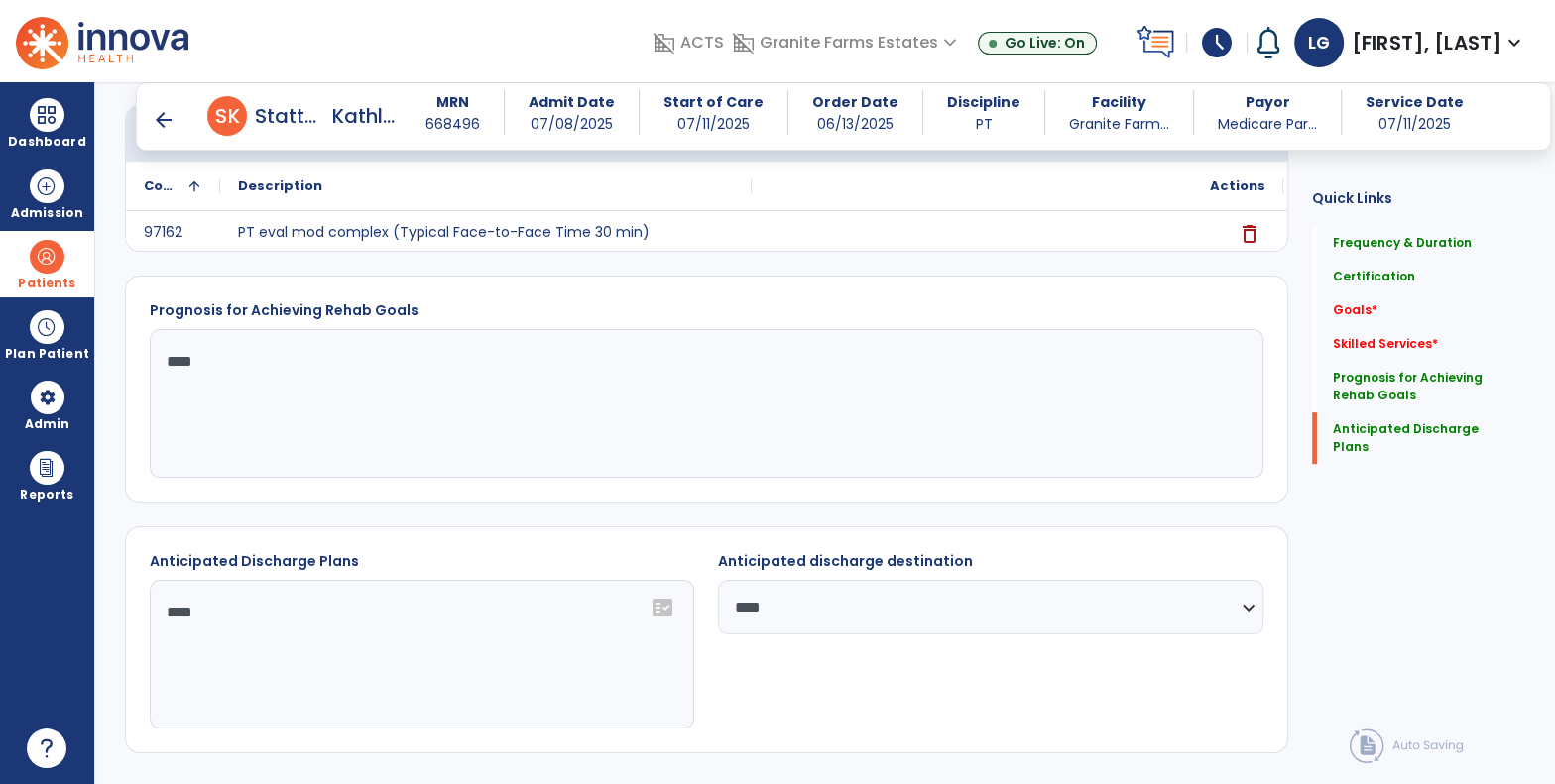 click on "****" 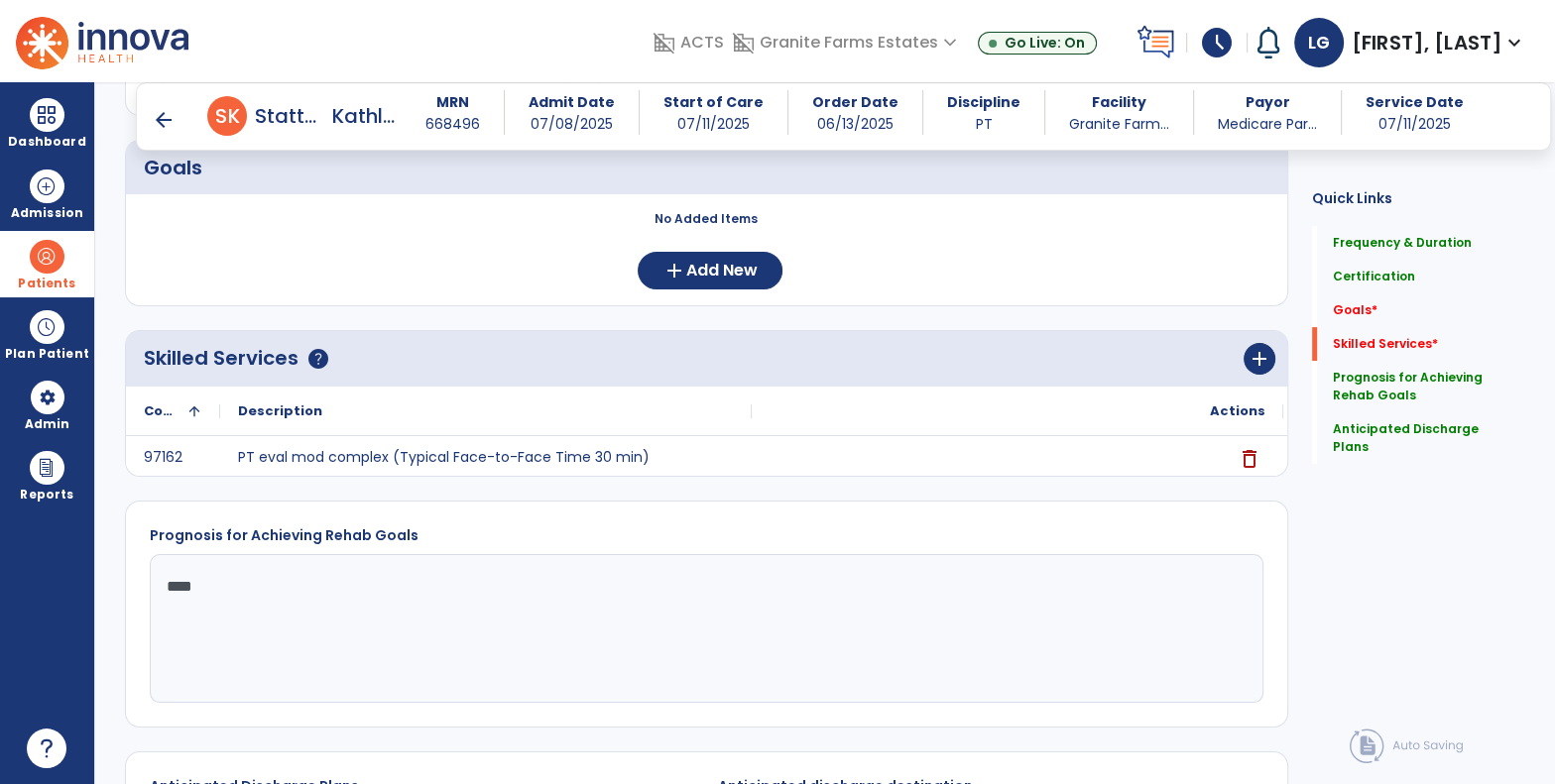 scroll, scrollTop: 166, scrollLeft: 0, axis: vertical 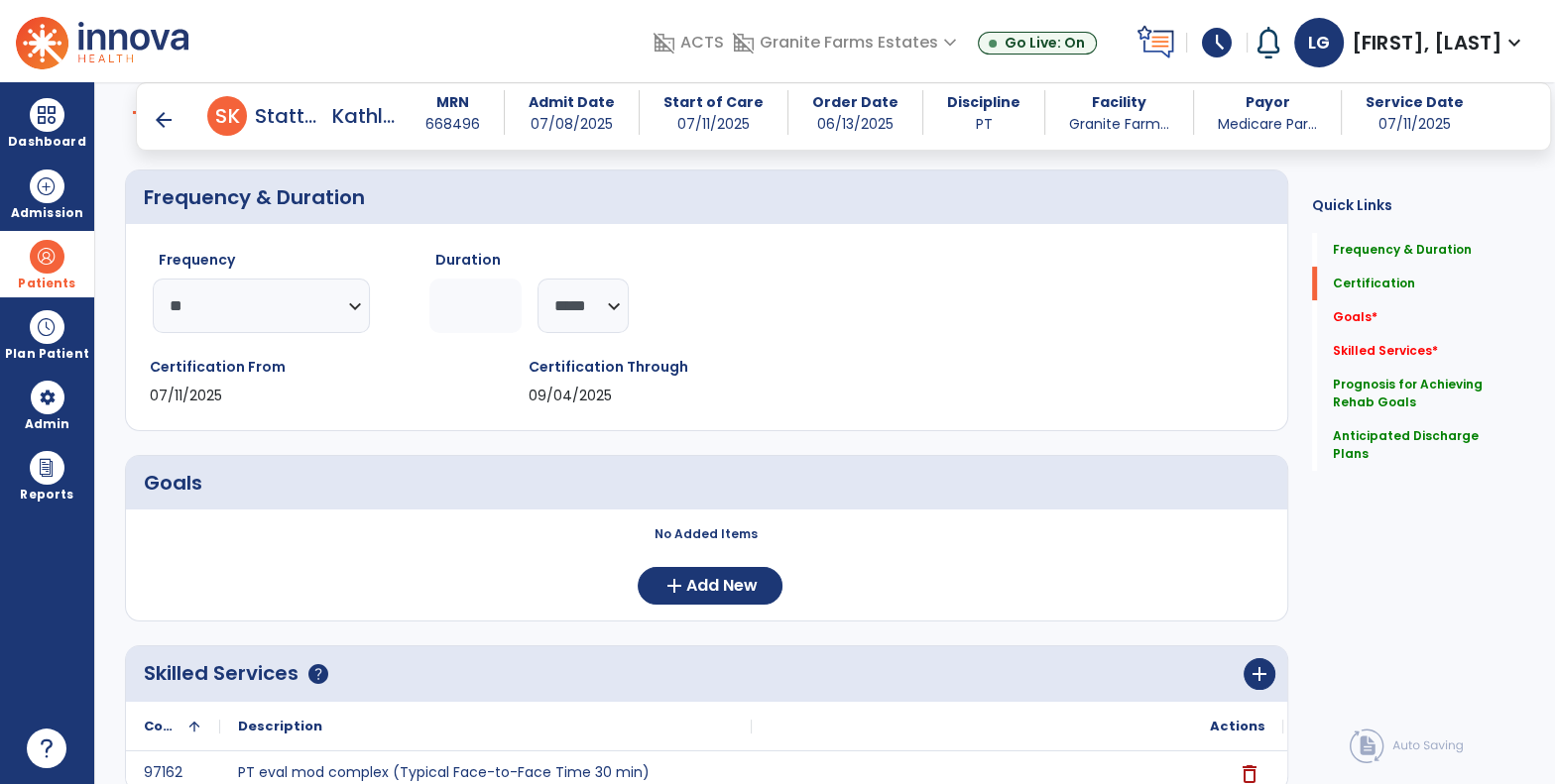 type on "**********" 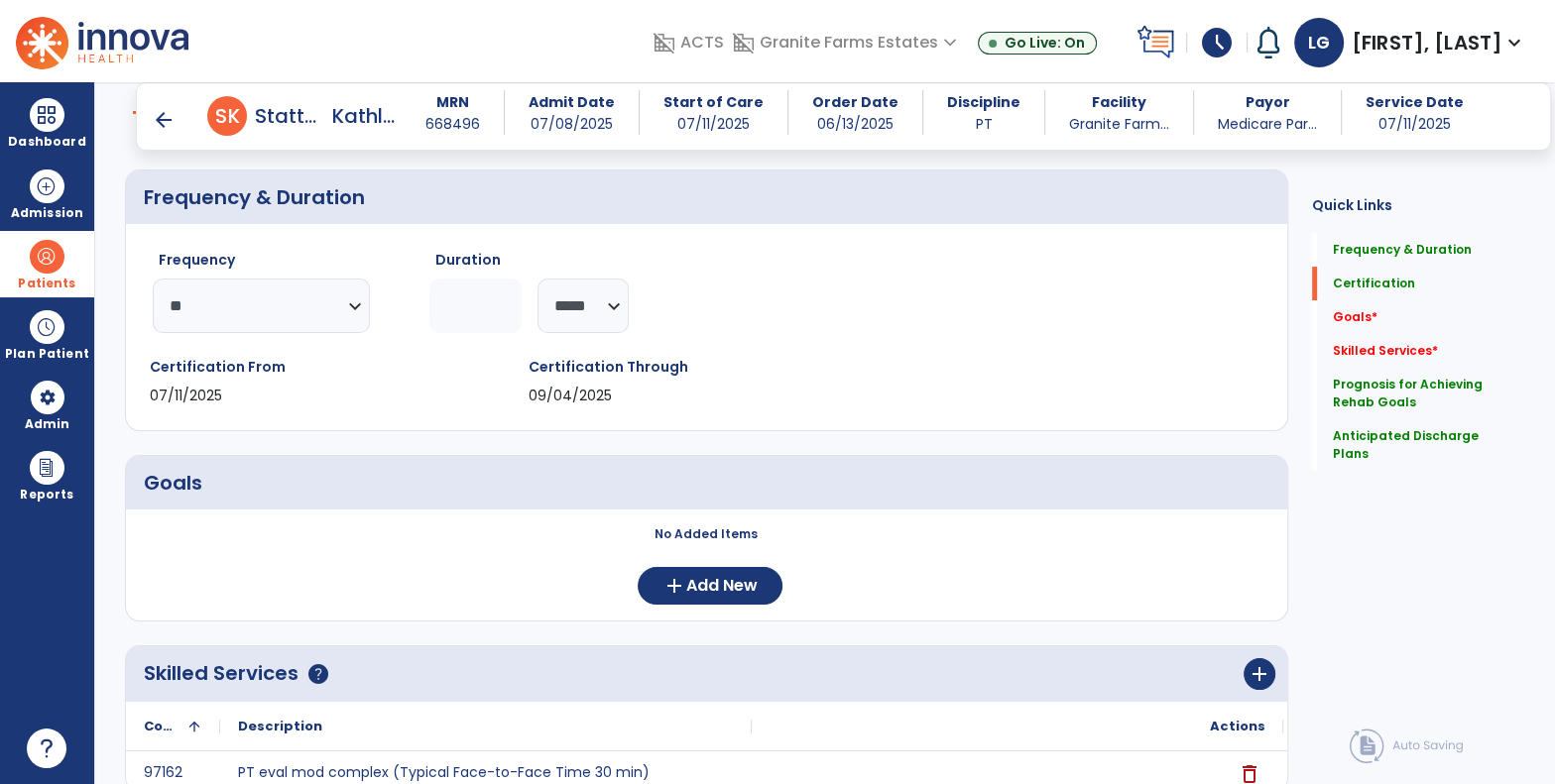 click on "schedule" at bounding box center [1217, 43] 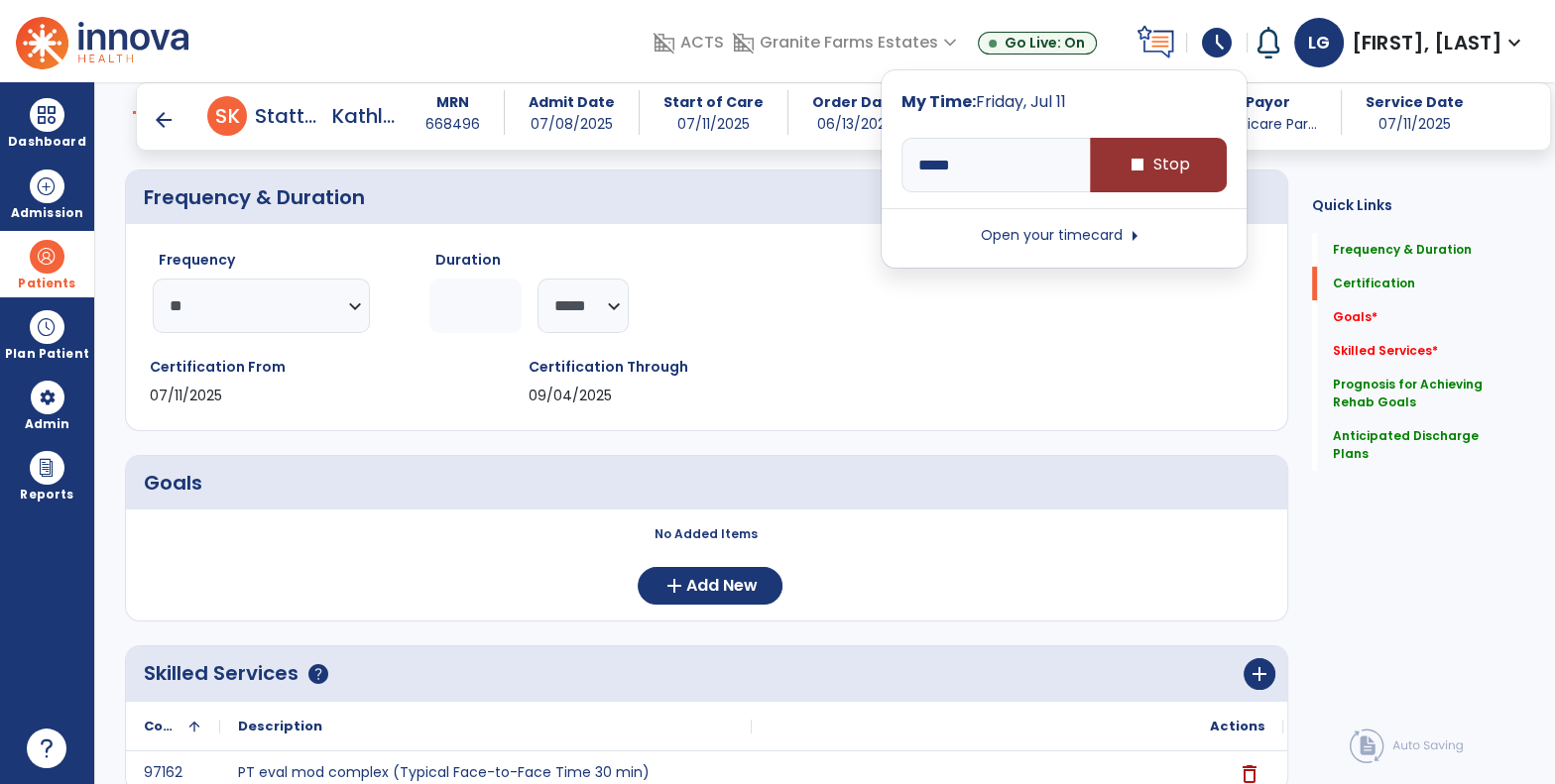 click on "stop" at bounding box center (1137, 165) 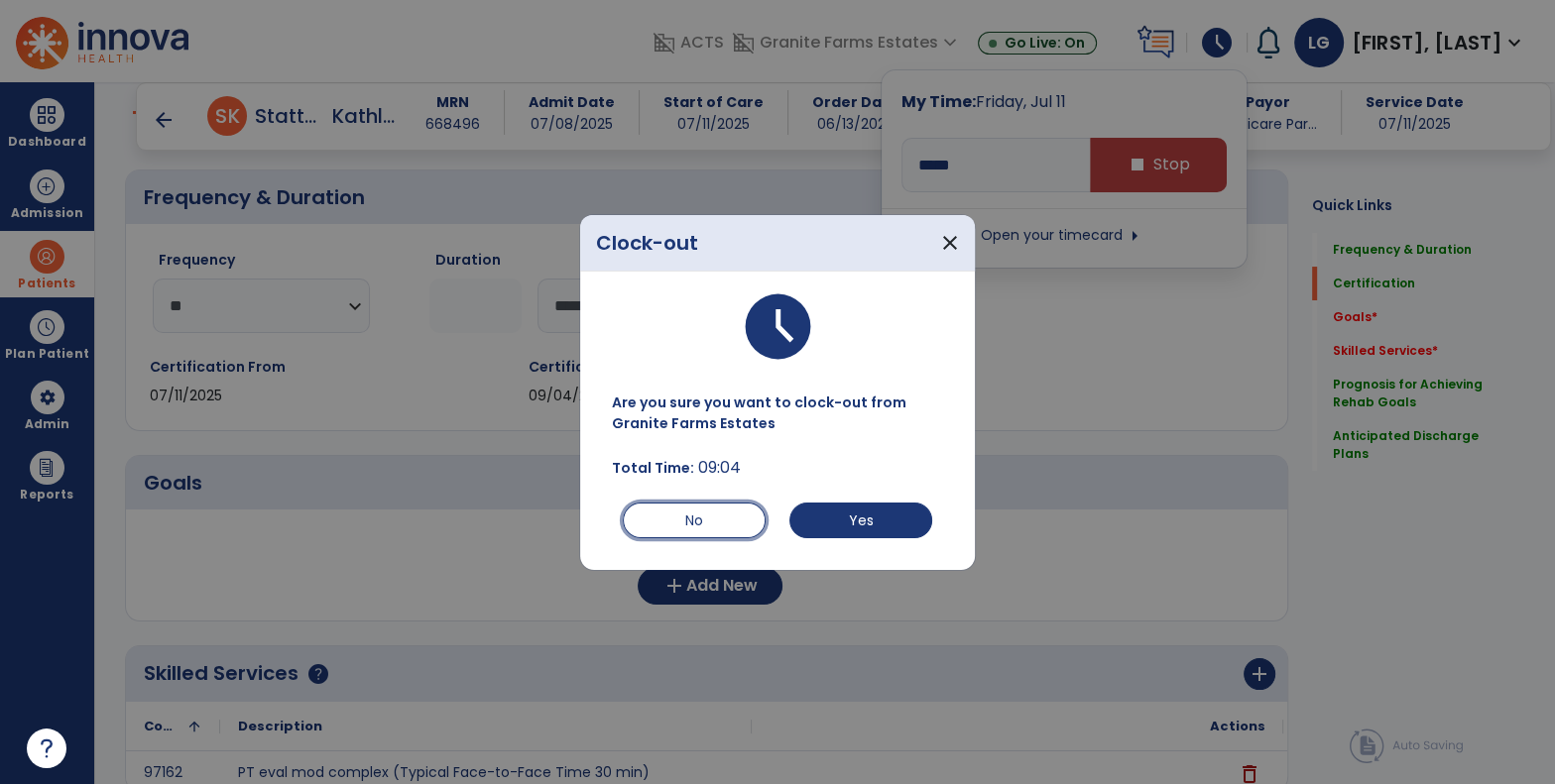 drag, startPoint x: 712, startPoint y: 528, endPoint x: 731, endPoint y: 524, distance: 19.416488 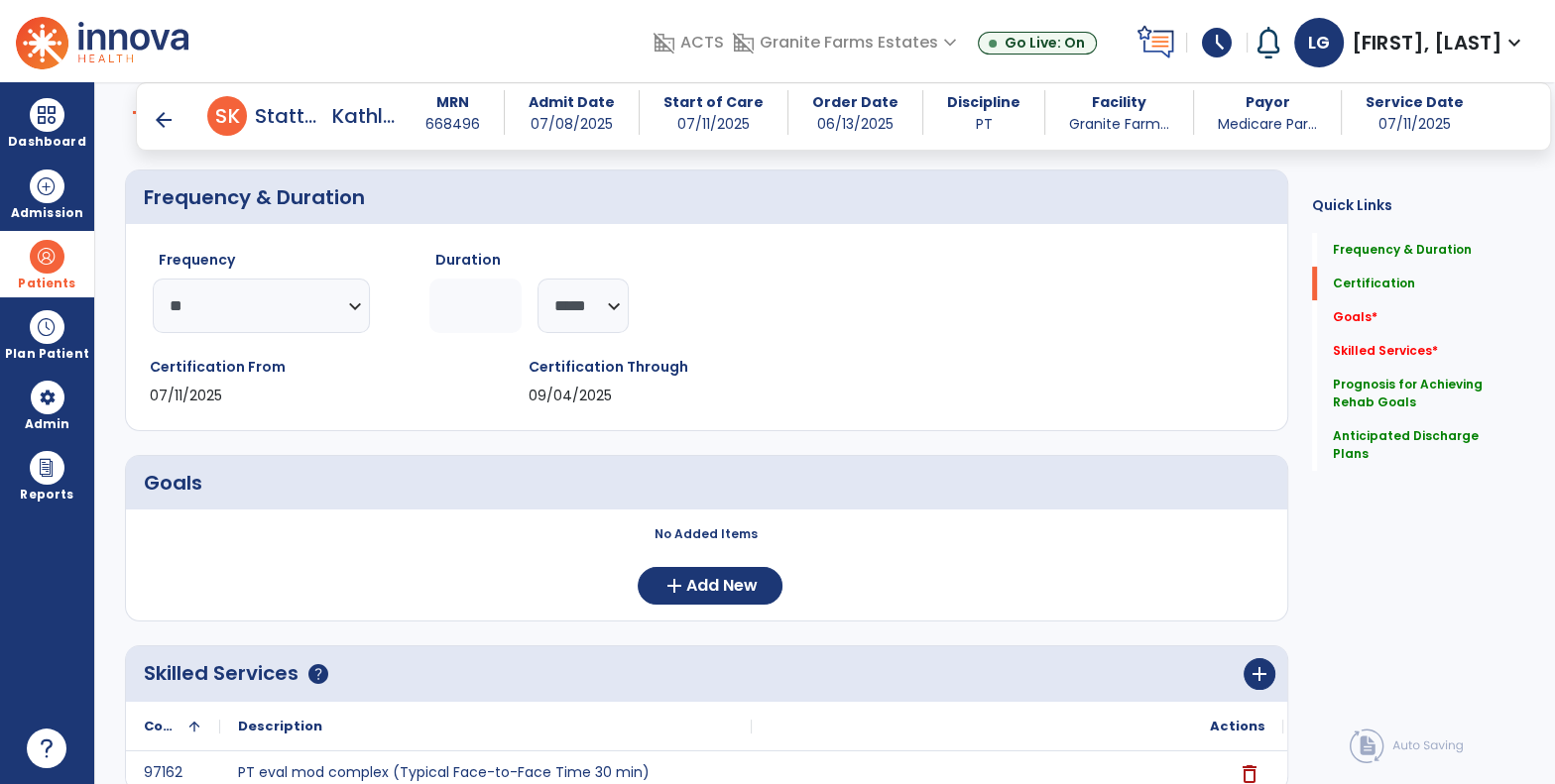 click on "schedule" at bounding box center [1217, 43] 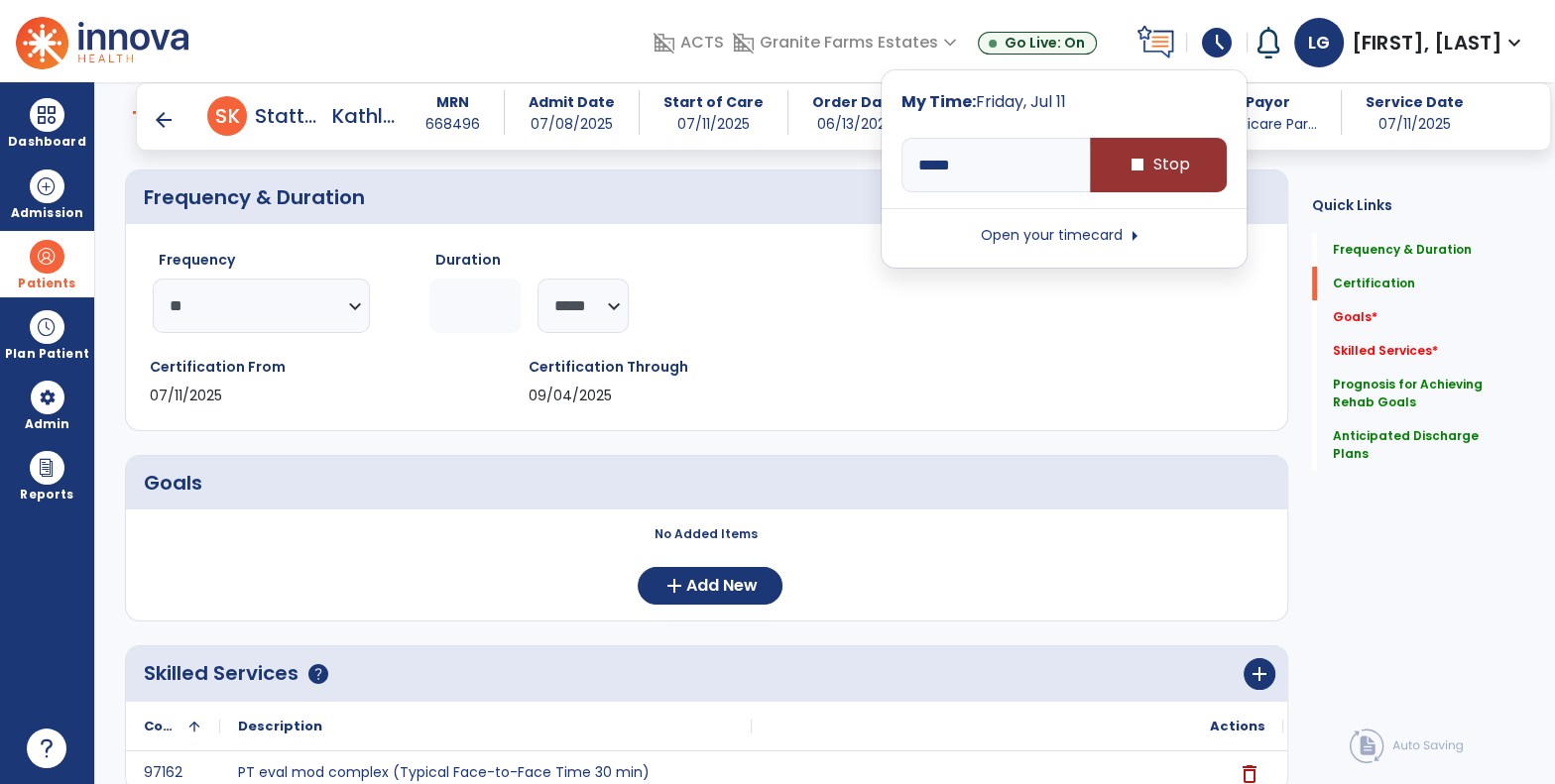 click on "stop  Stop" at bounding box center (1158, 165) 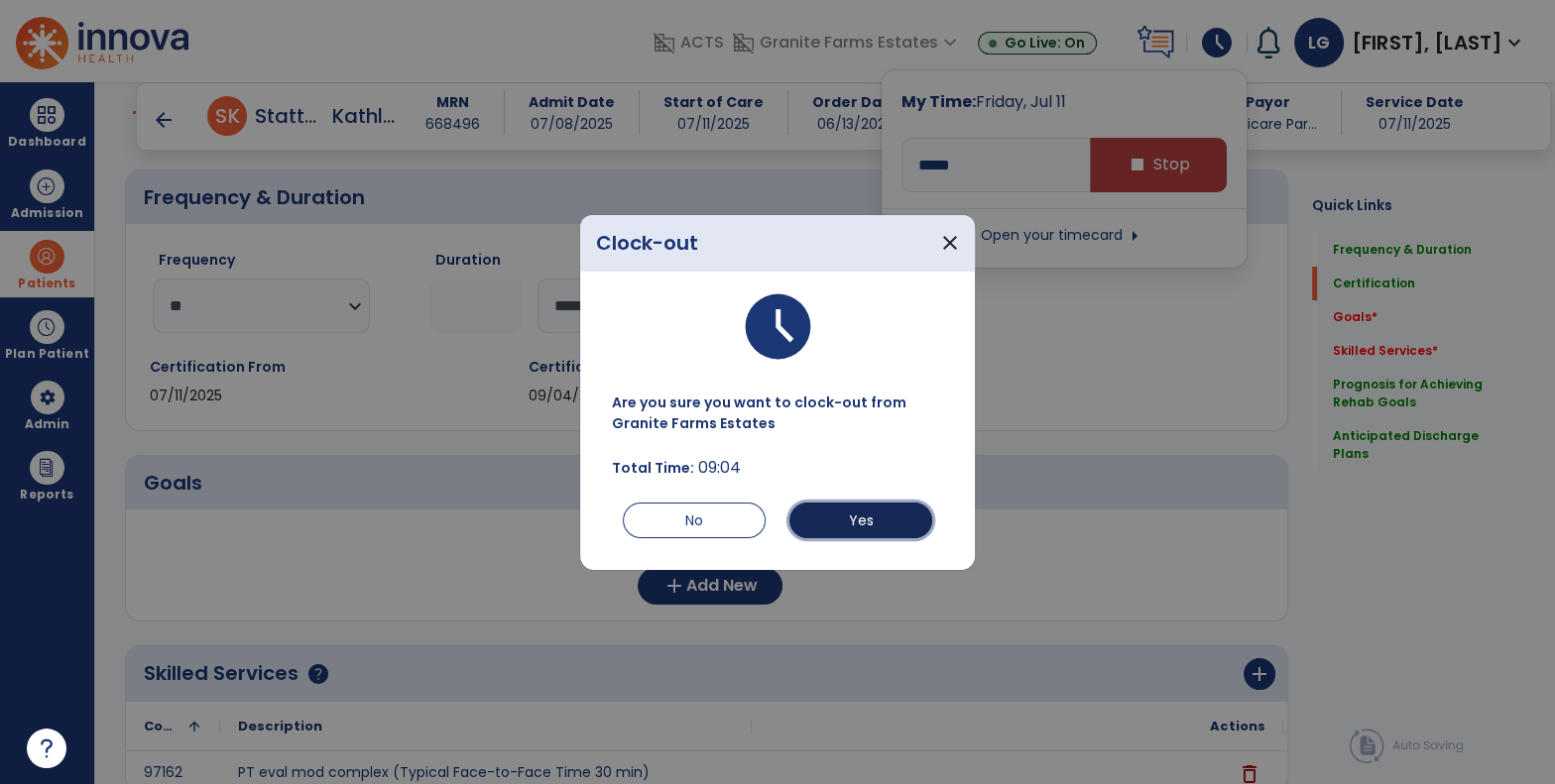 click on "Yes" at bounding box center [861, 520] 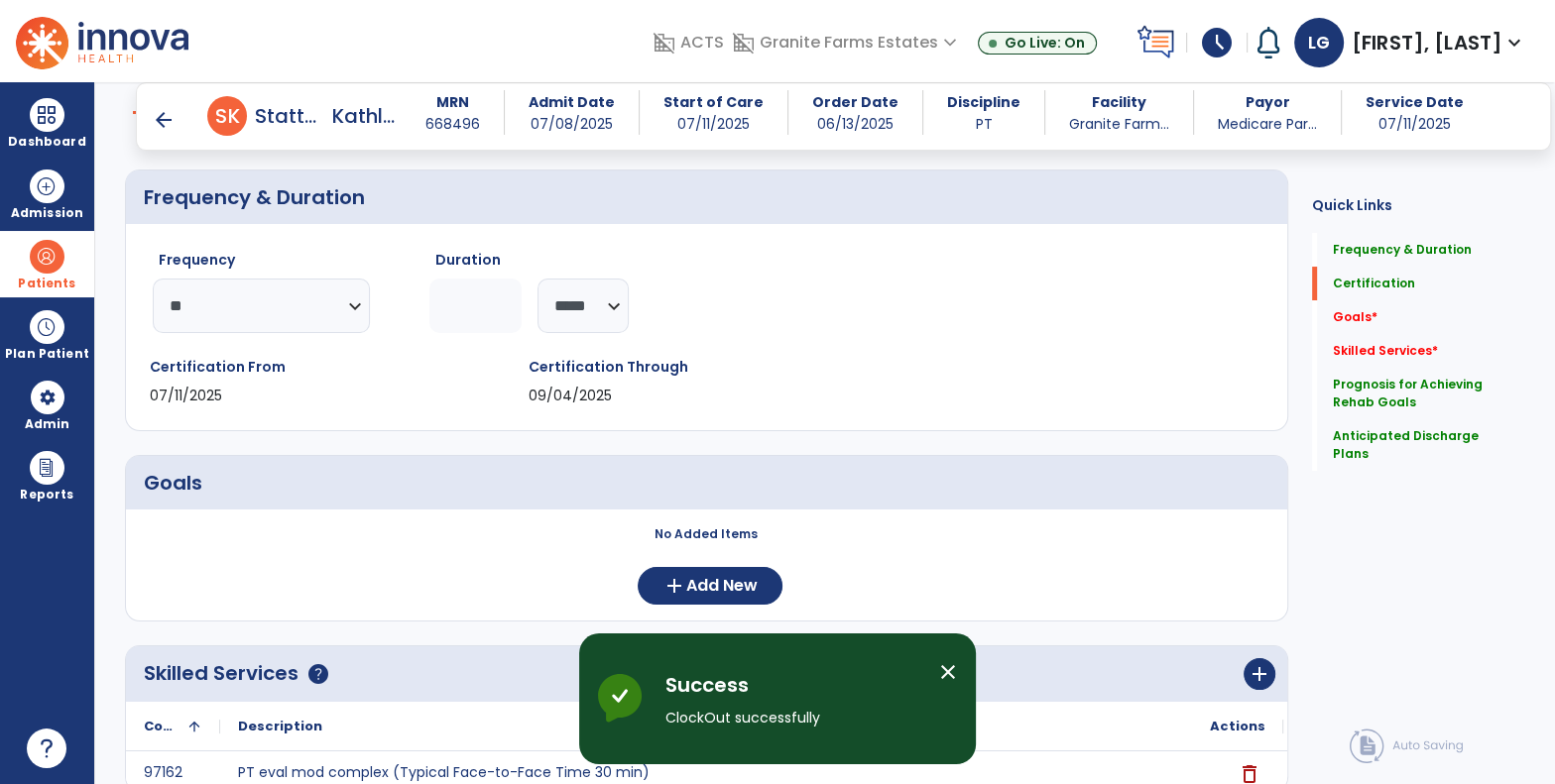 click on "schedule" at bounding box center (1217, 43) 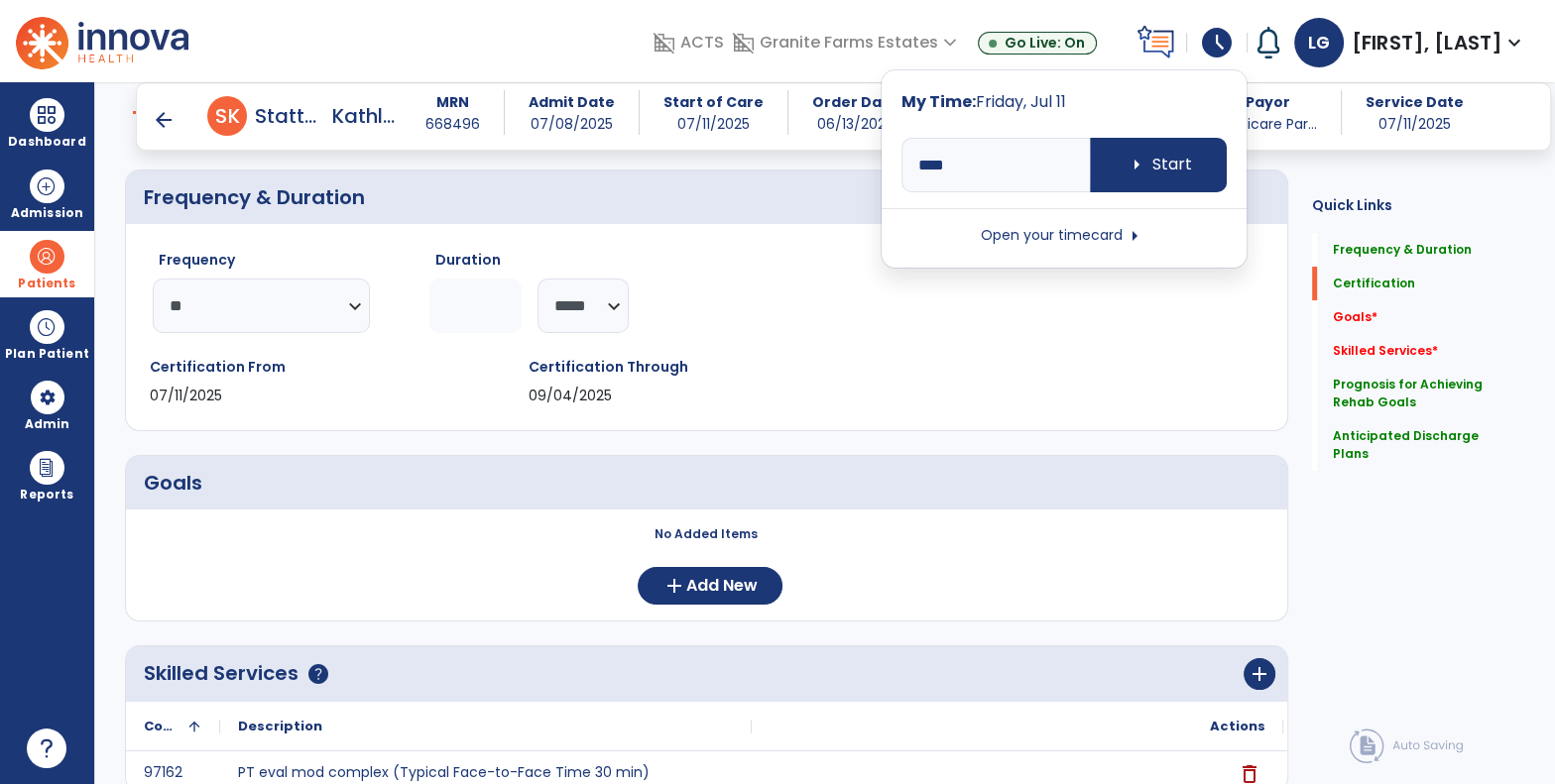 click on "Open your timecard  arrow_right" at bounding box center (1064, 236) 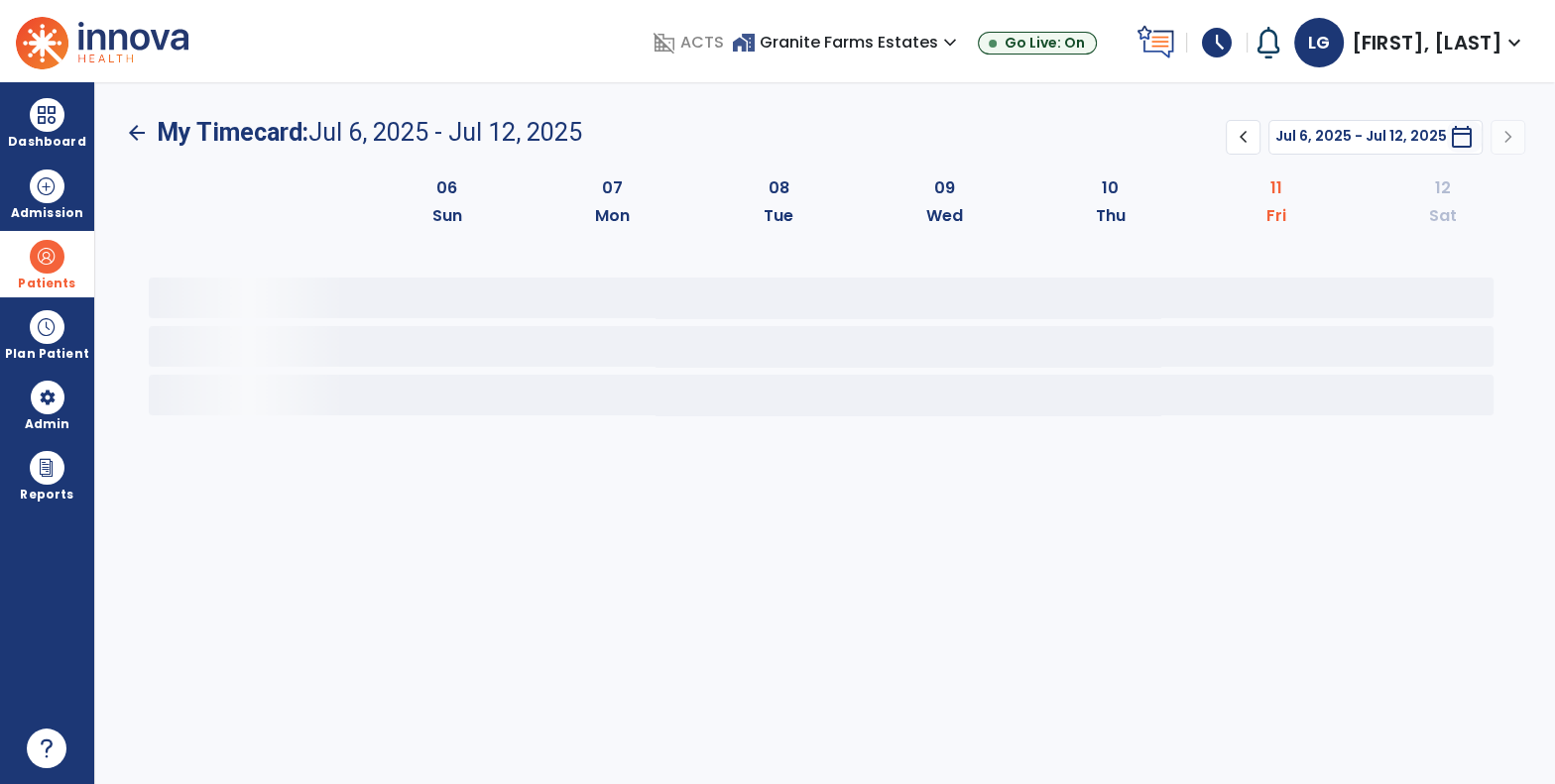 scroll, scrollTop: 0, scrollLeft: 0, axis: both 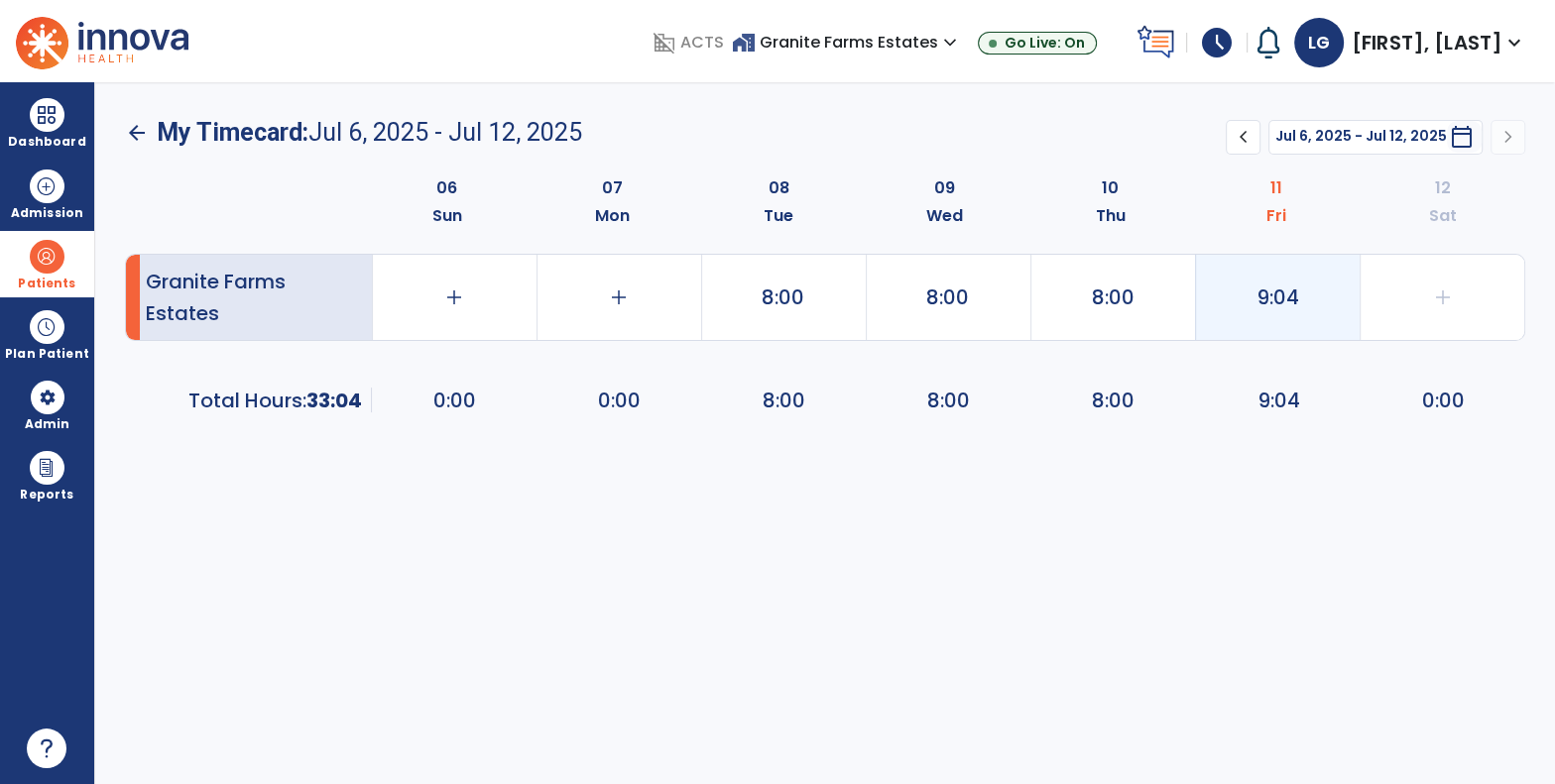 click on "9:04" 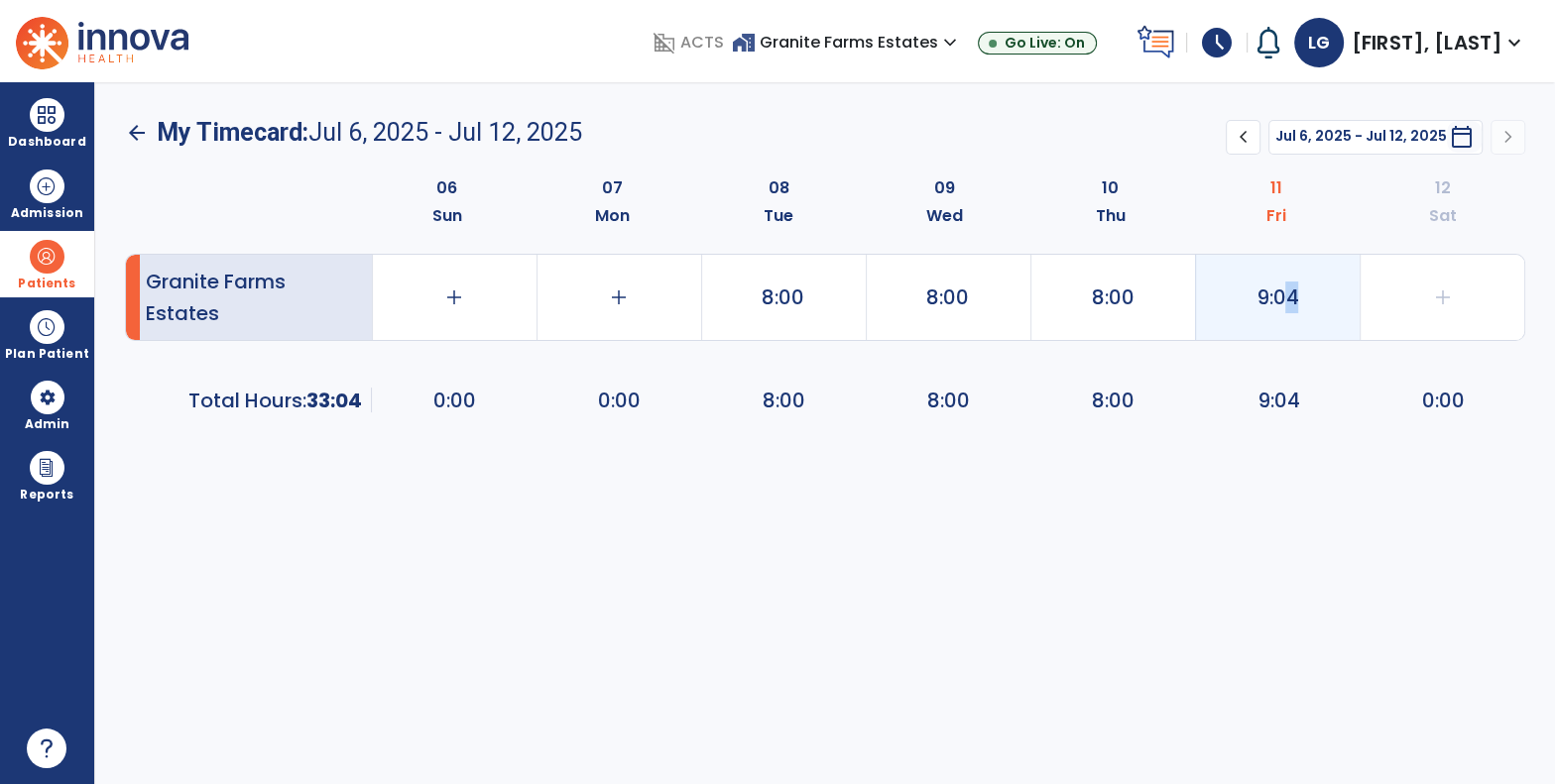 select on "**********" 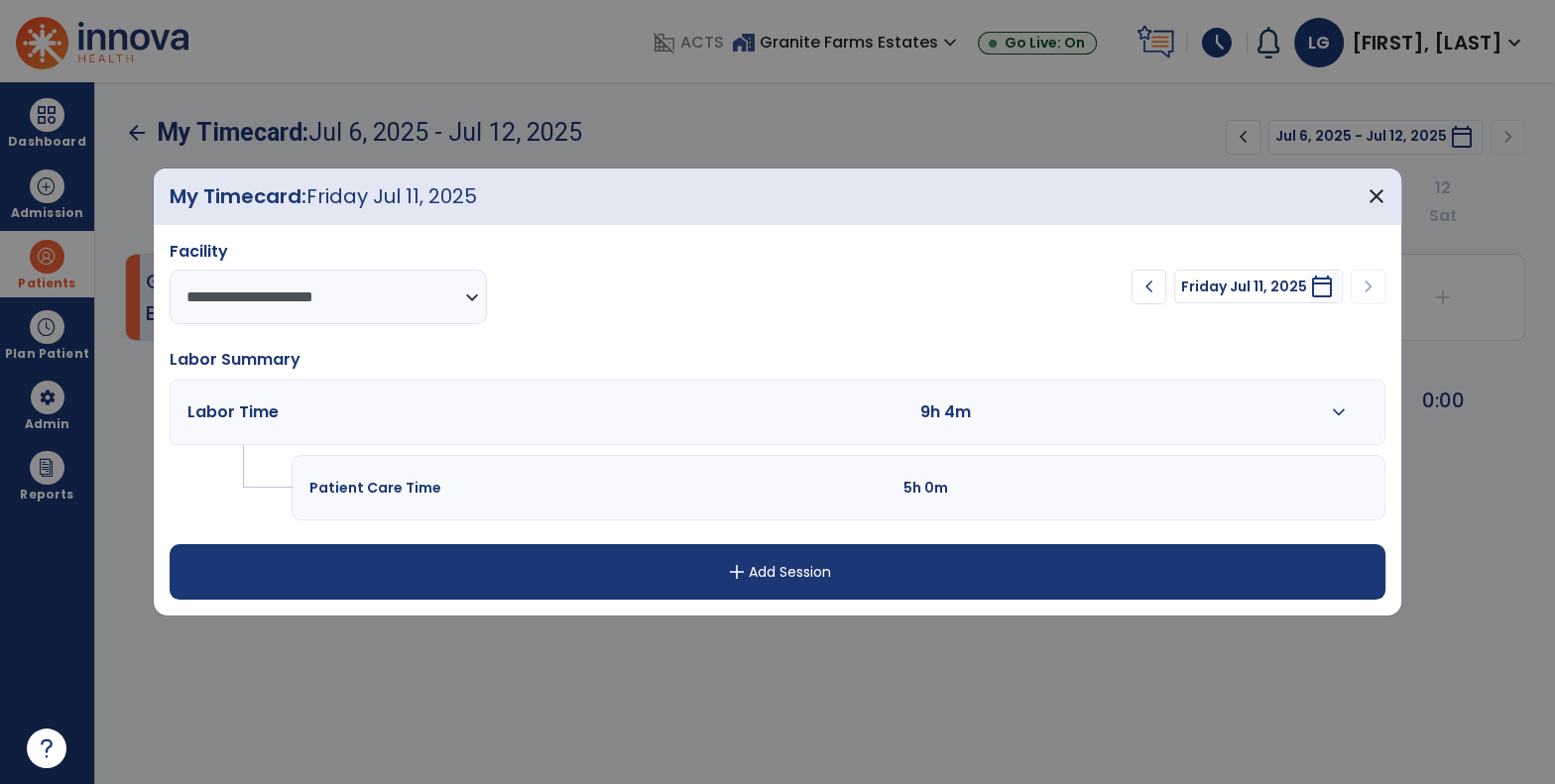 click on "expand_more" at bounding box center (1339, 412) 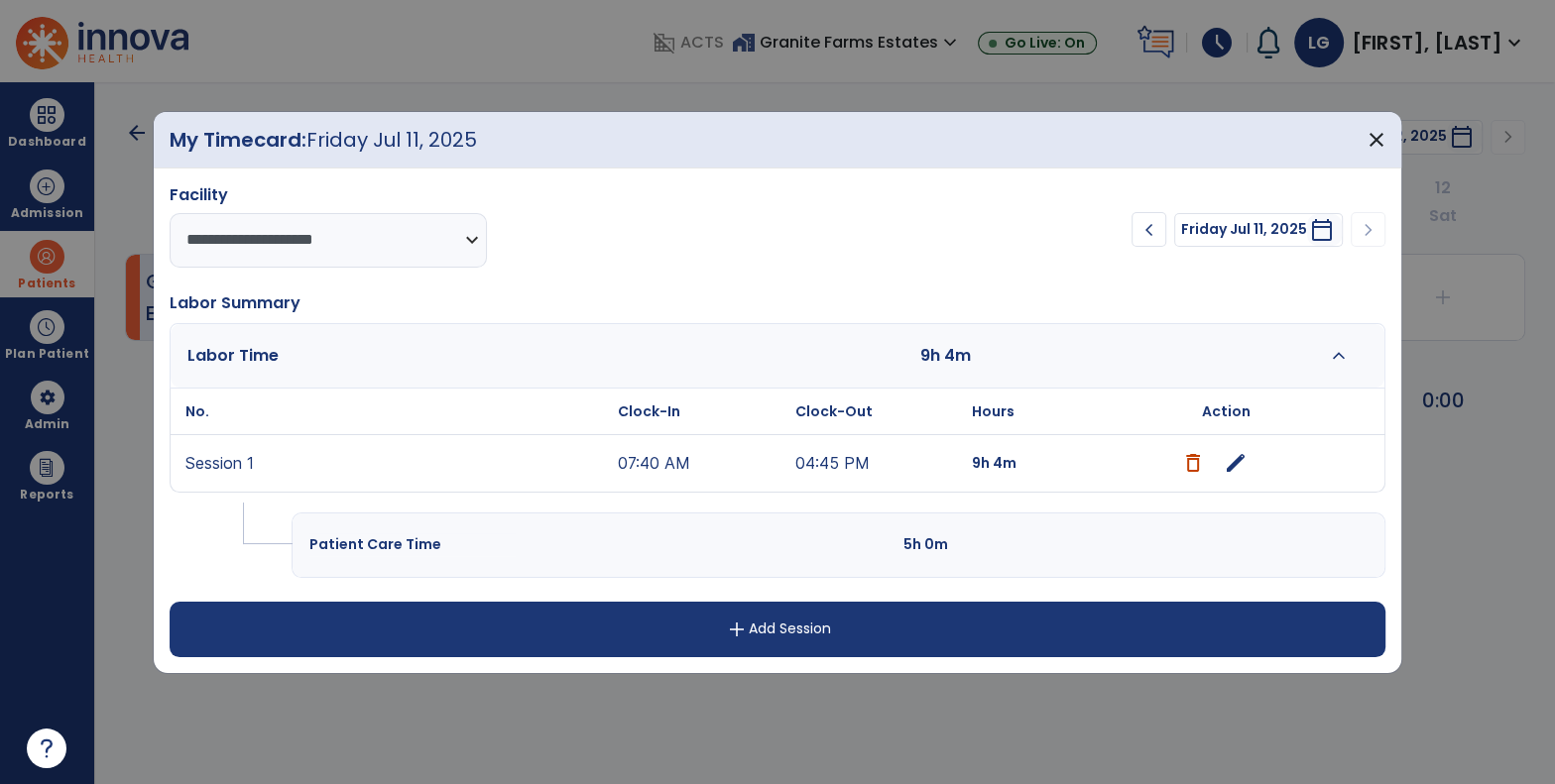 click on "edit" at bounding box center [1236, 463] 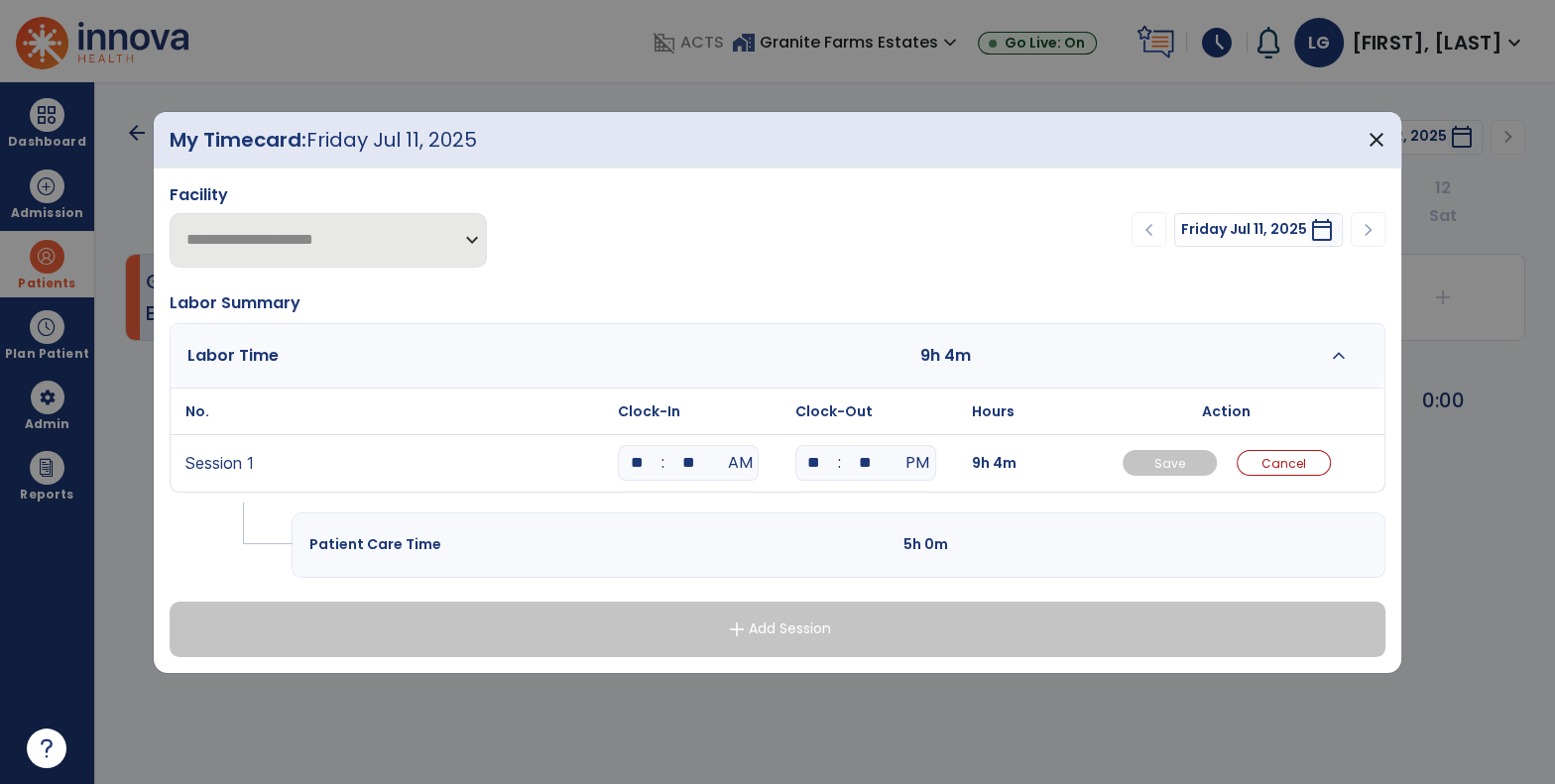 drag, startPoint x: 825, startPoint y: 460, endPoint x: 769, endPoint y: 453, distance: 56.435804 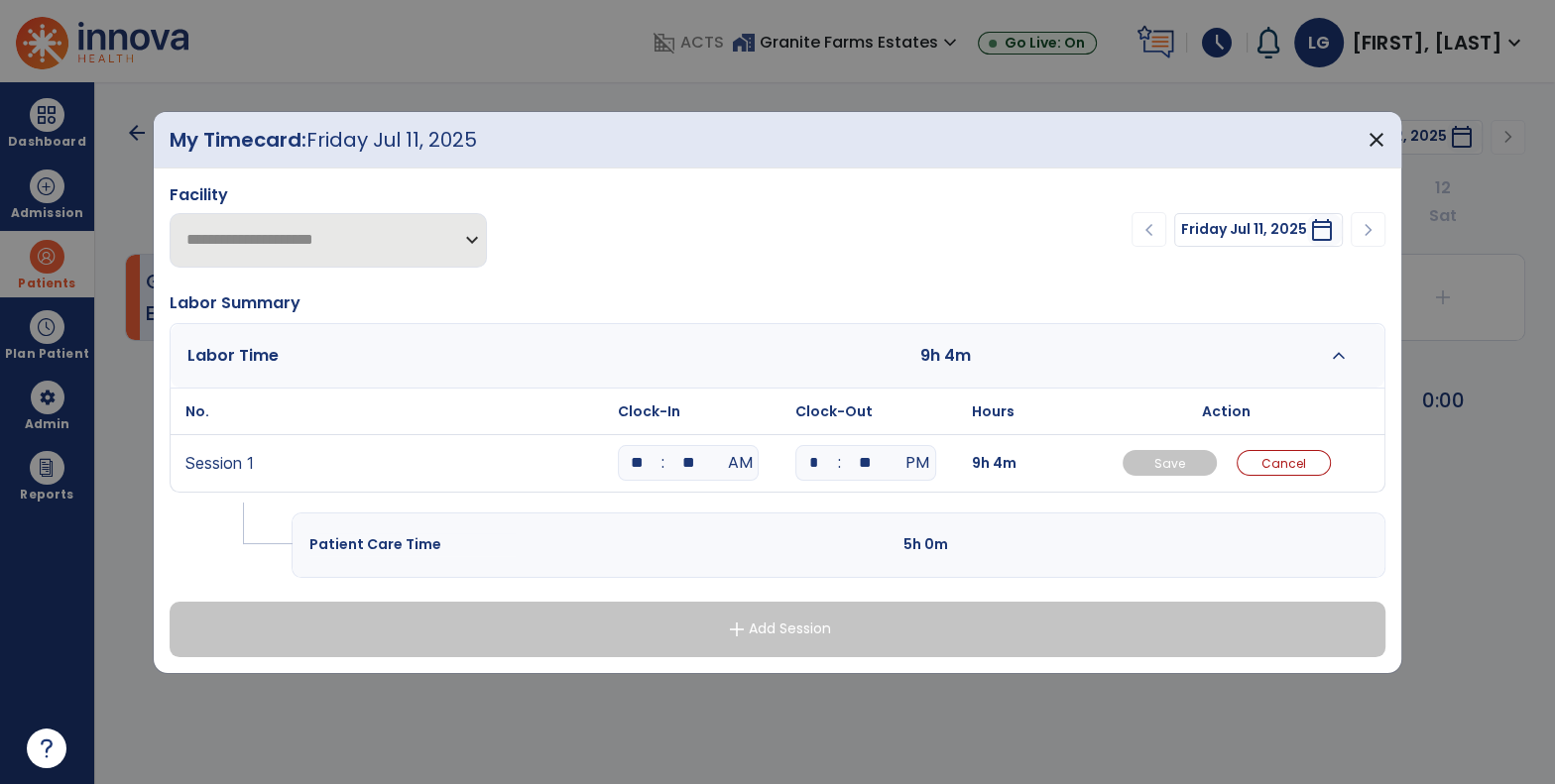 type on "**" 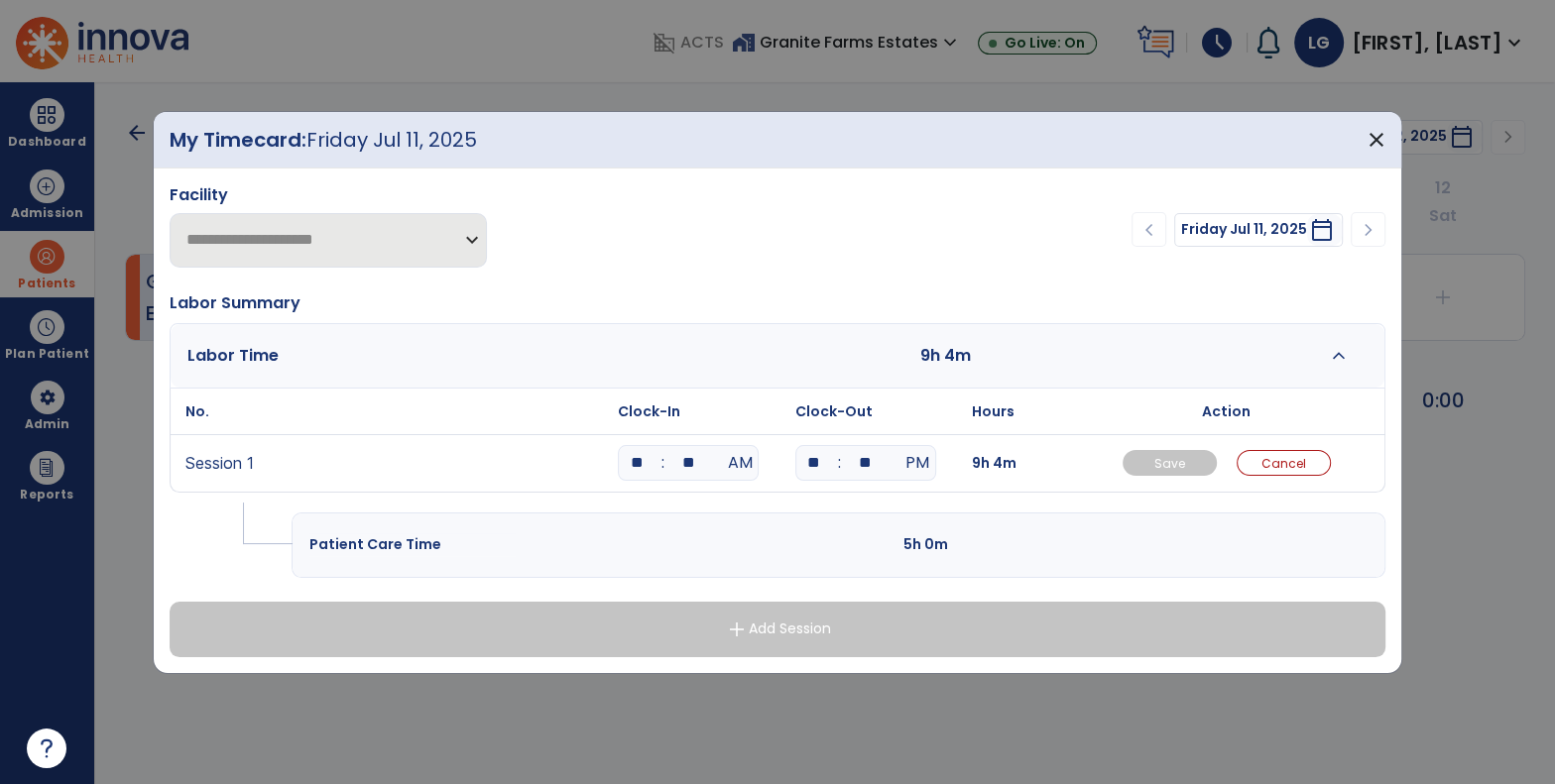 click on "**" at bounding box center [866, 463] 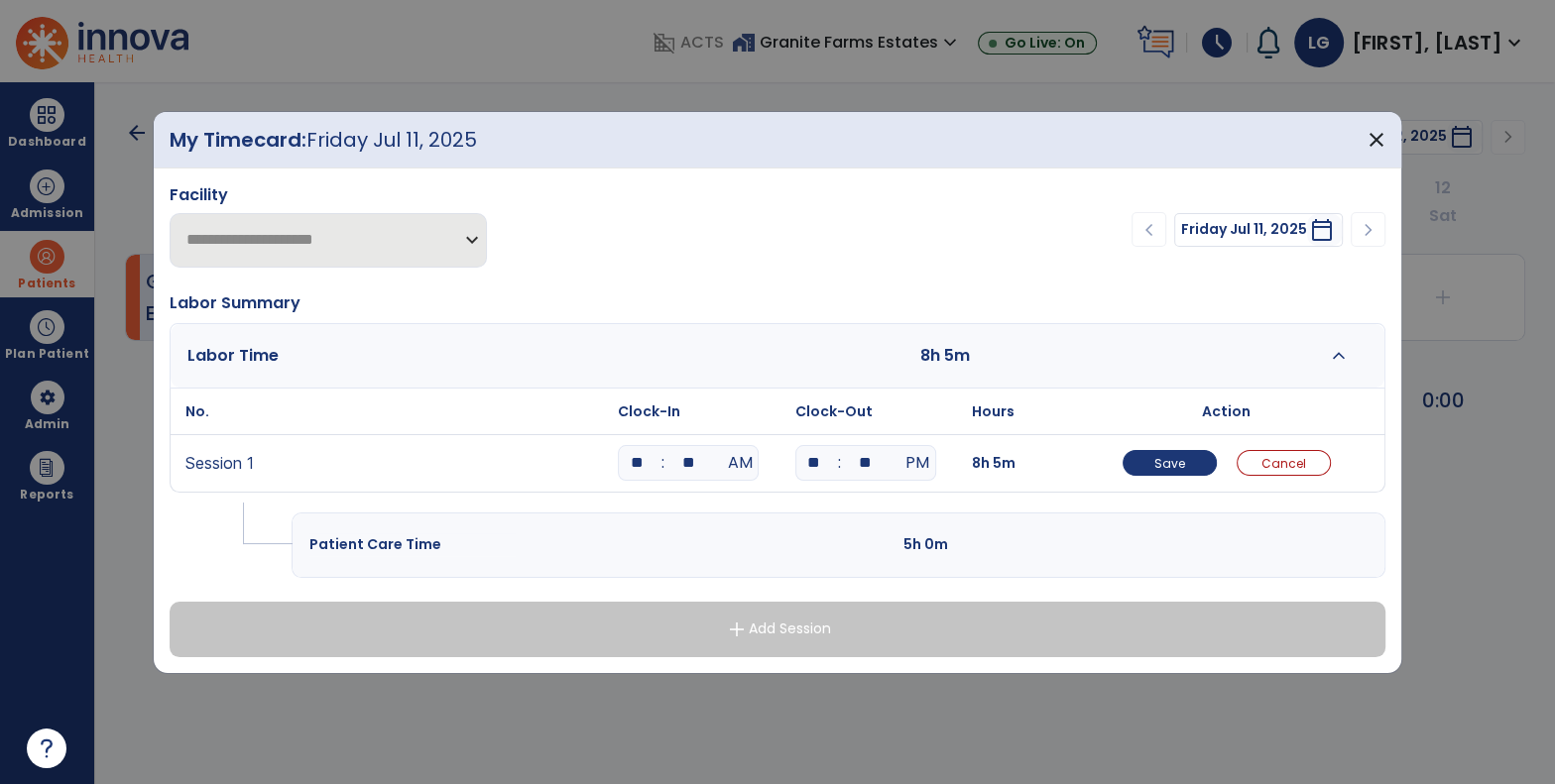 type on "**" 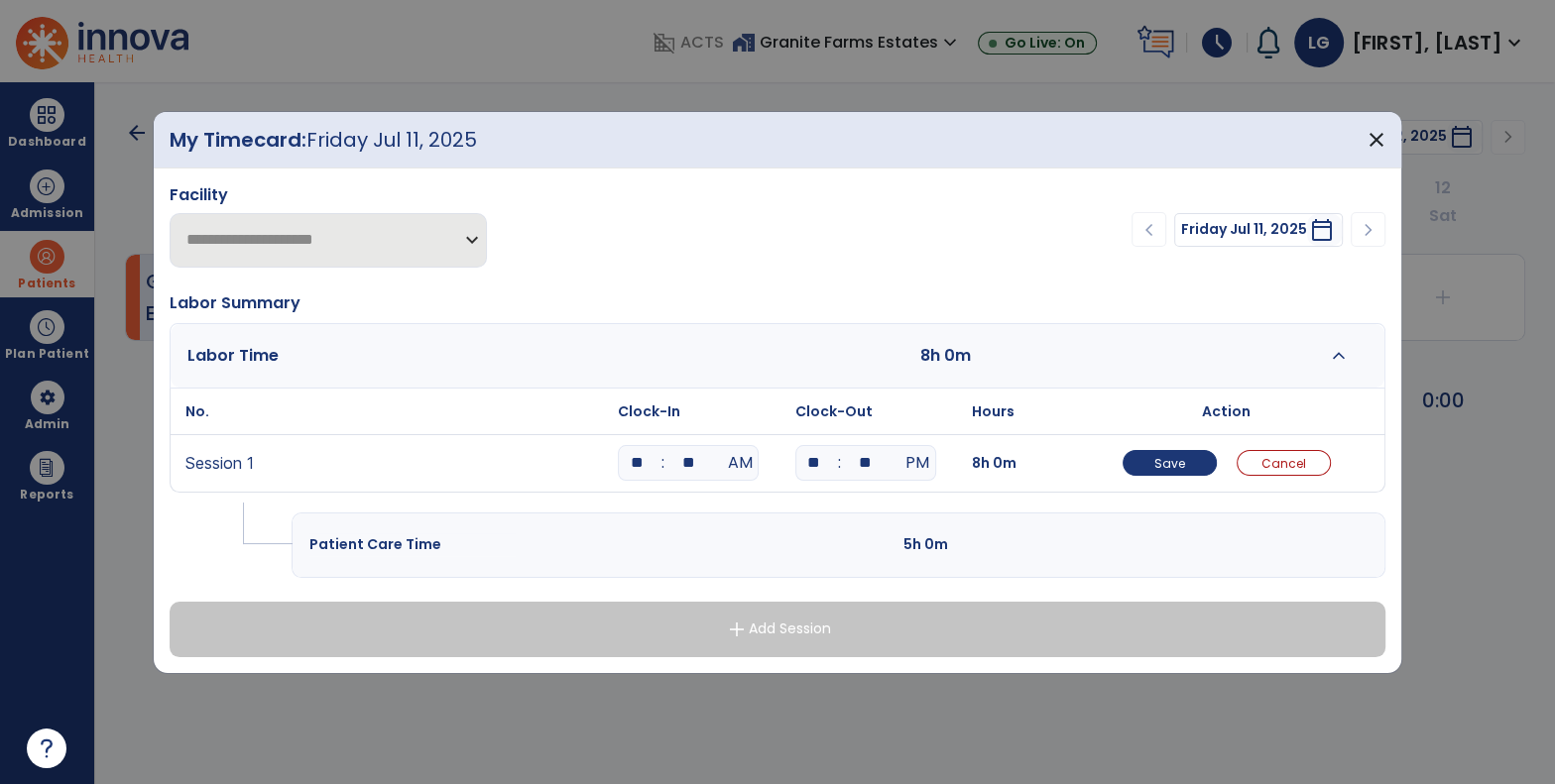 click on "**********" at bounding box center (778, 420) 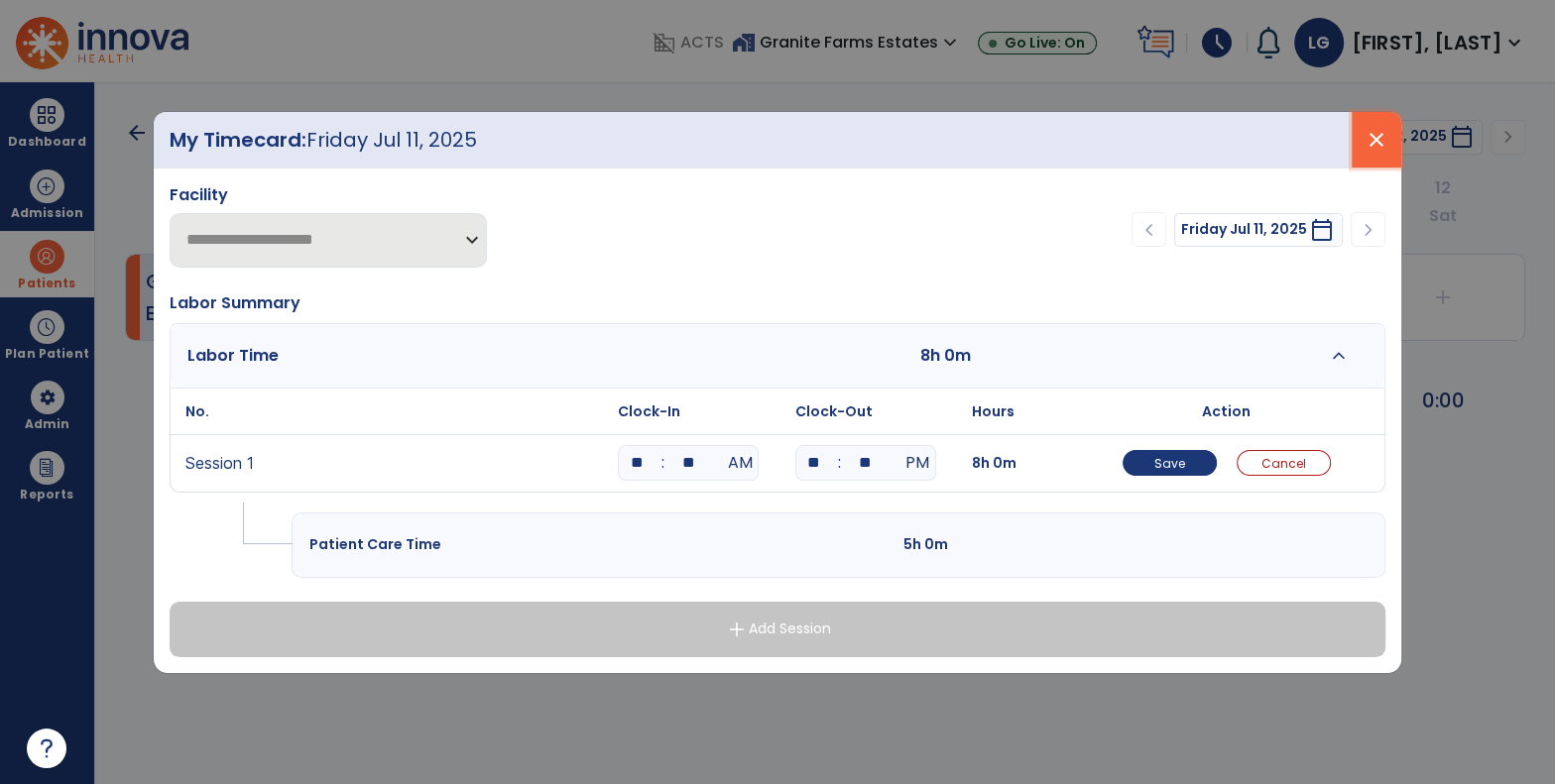 click on "close" at bounding box center (1376, 140) 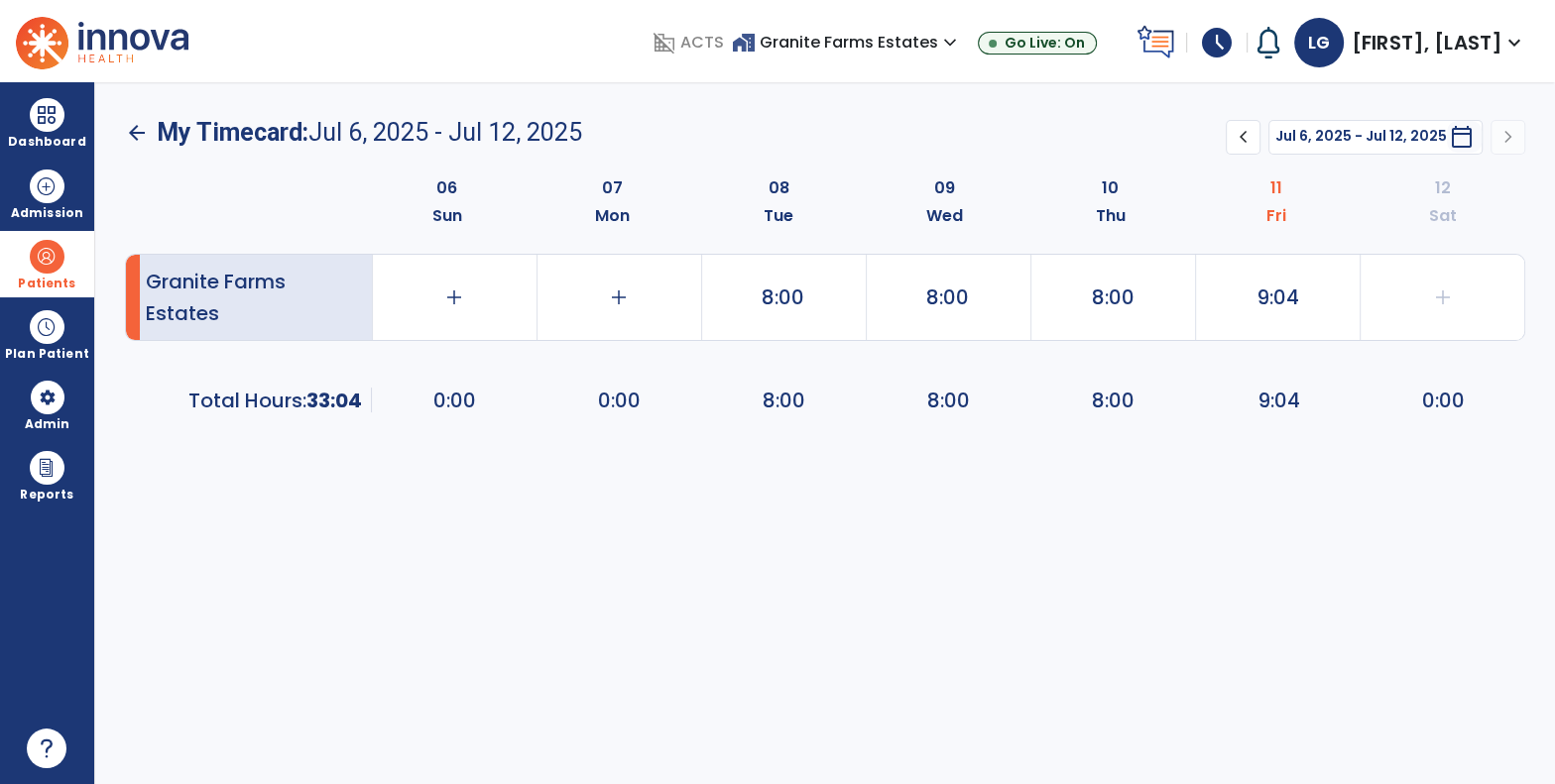click on "[LOCATION] Estates   add   0:00   add   0:00   8:00   8:00   8:00   9:04   add   0:00   Total Hours:      33:04  0:00   0:00   8:00   8:00   8:00   9:04   0:00" 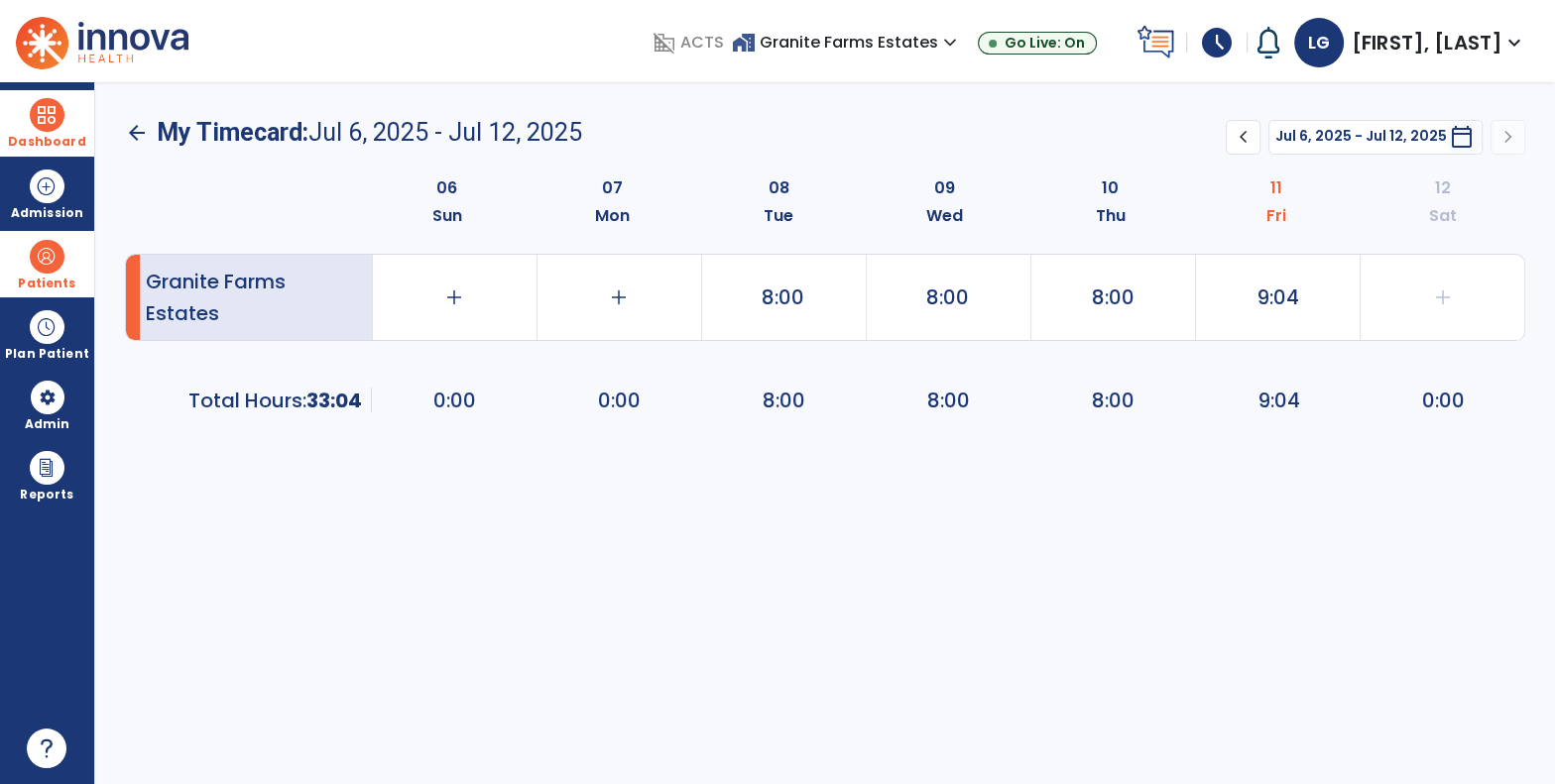 click at bounding box center (47, 115) 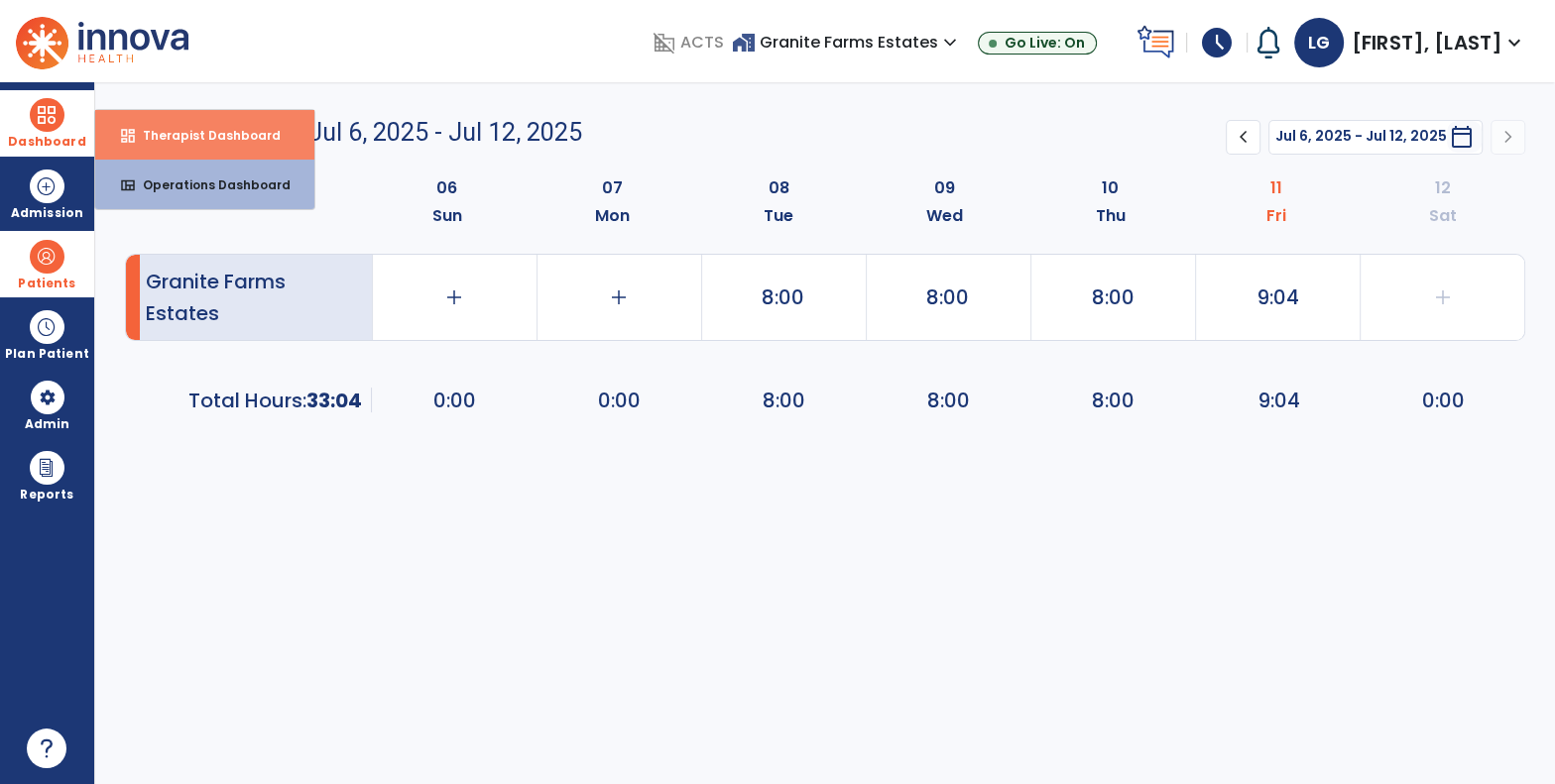 click on "dashboard  Therapist Dashboard" at bounding box center [204, 135] 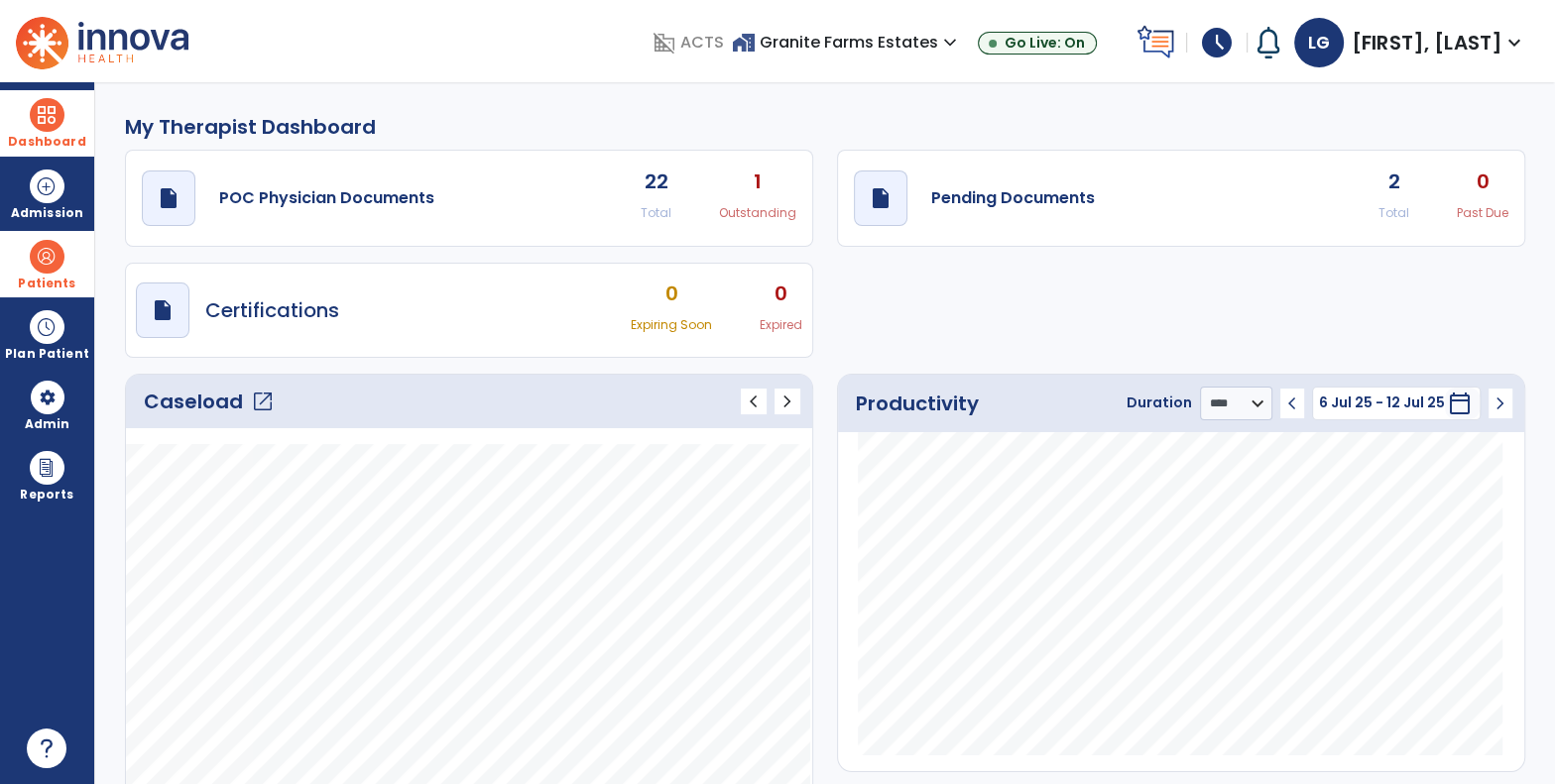 click on "2" 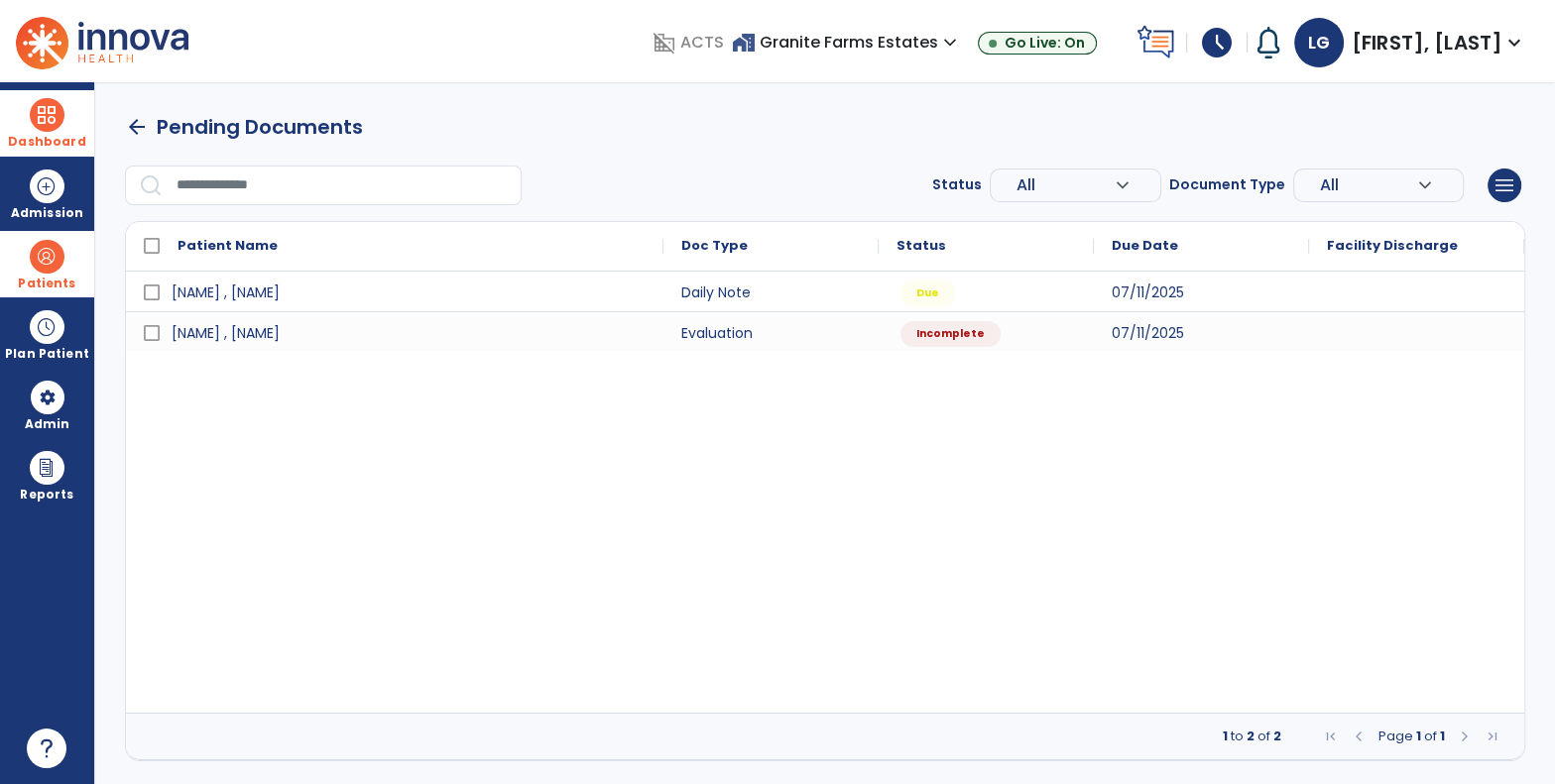 click at bounding box center [47, 115] 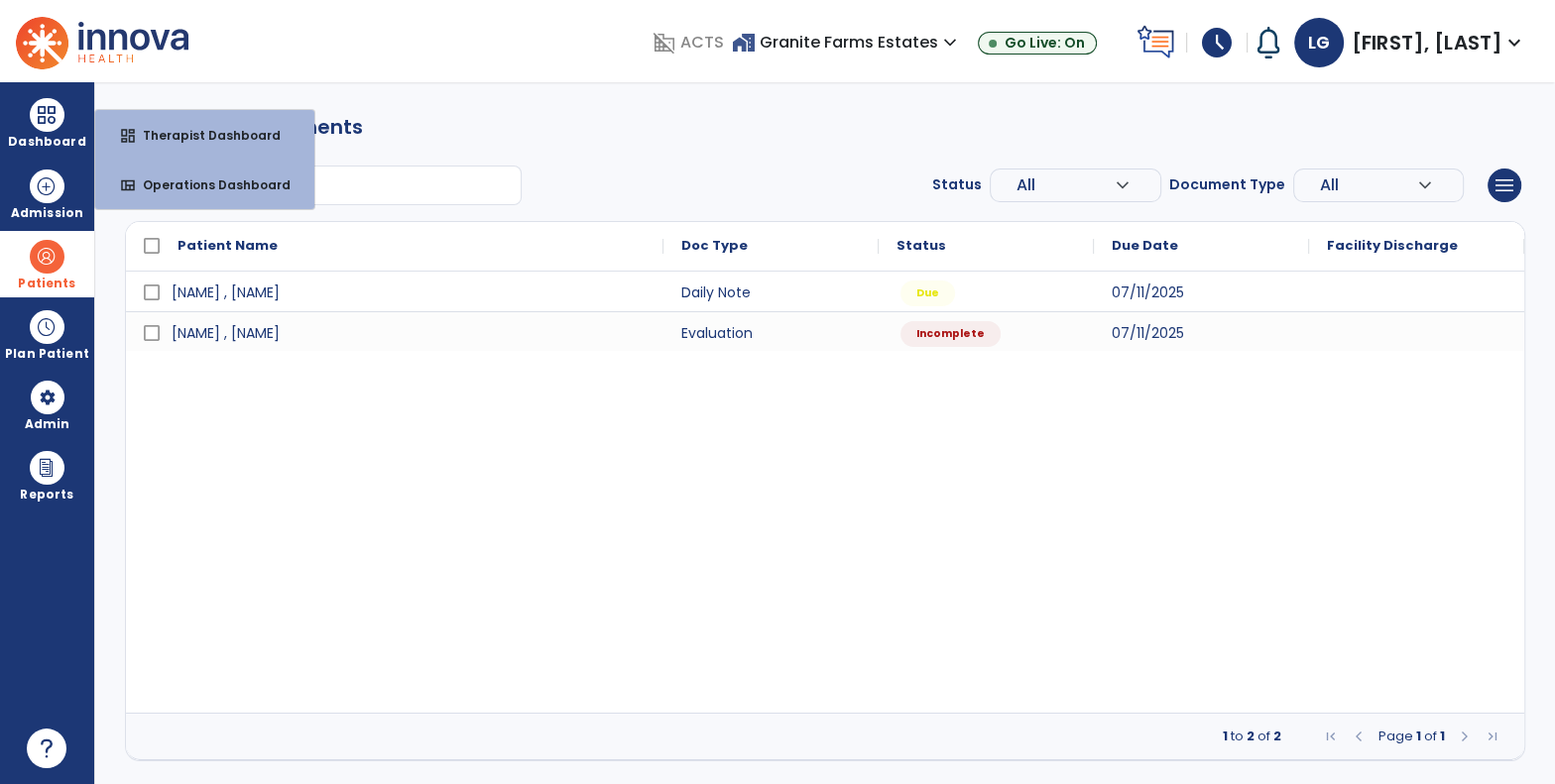 click on "arrow_back   Pending Documents" at bounding box center (825, 127) 